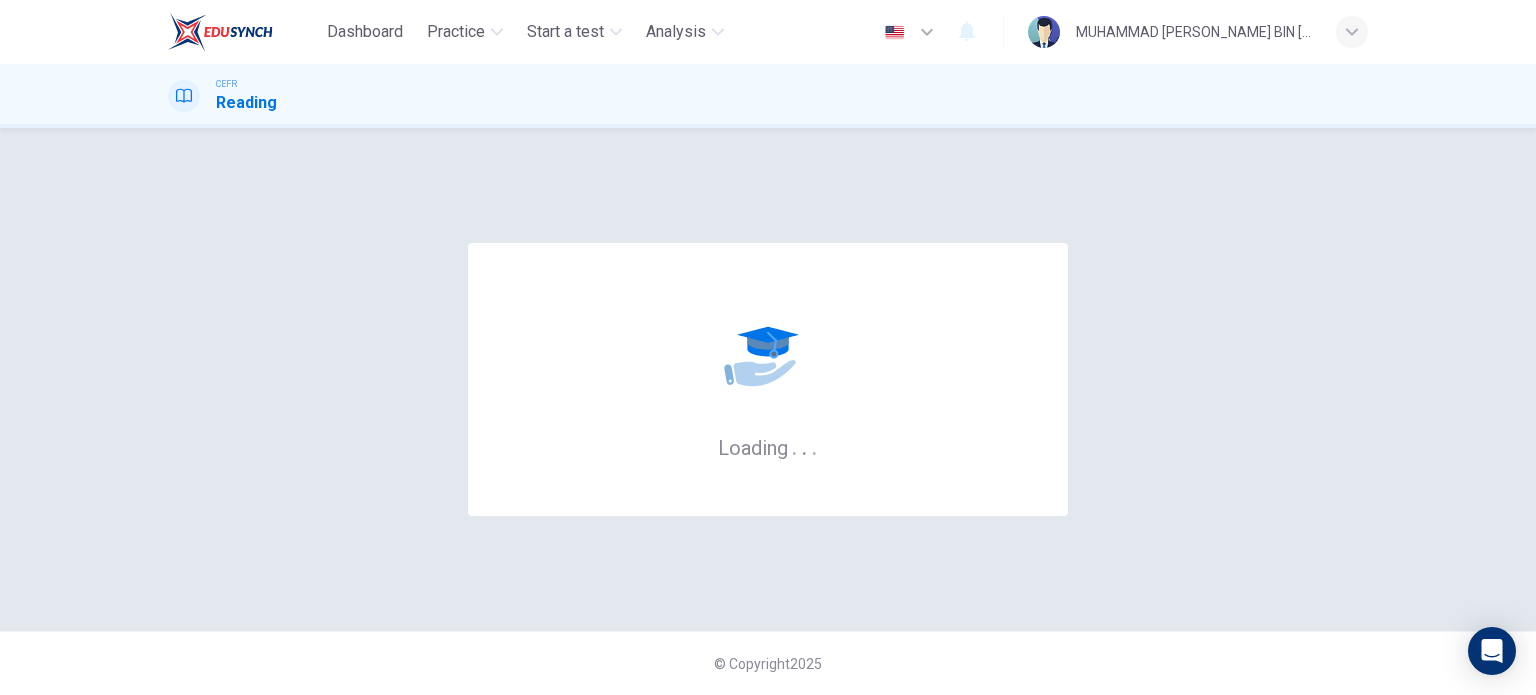 scroll, scrollTop: 0, scrollLeft: 0, axis: both 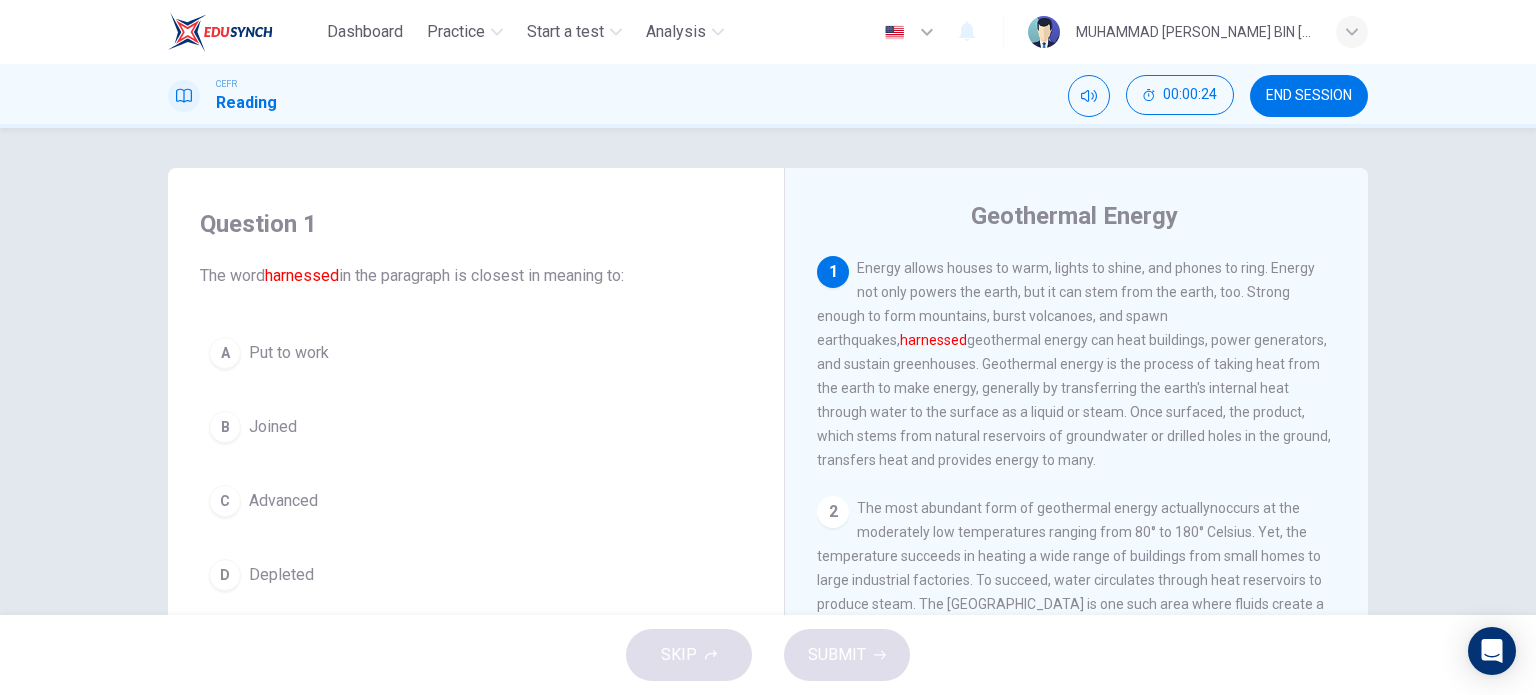 click on "Joined" at bounding box center [273, 427] 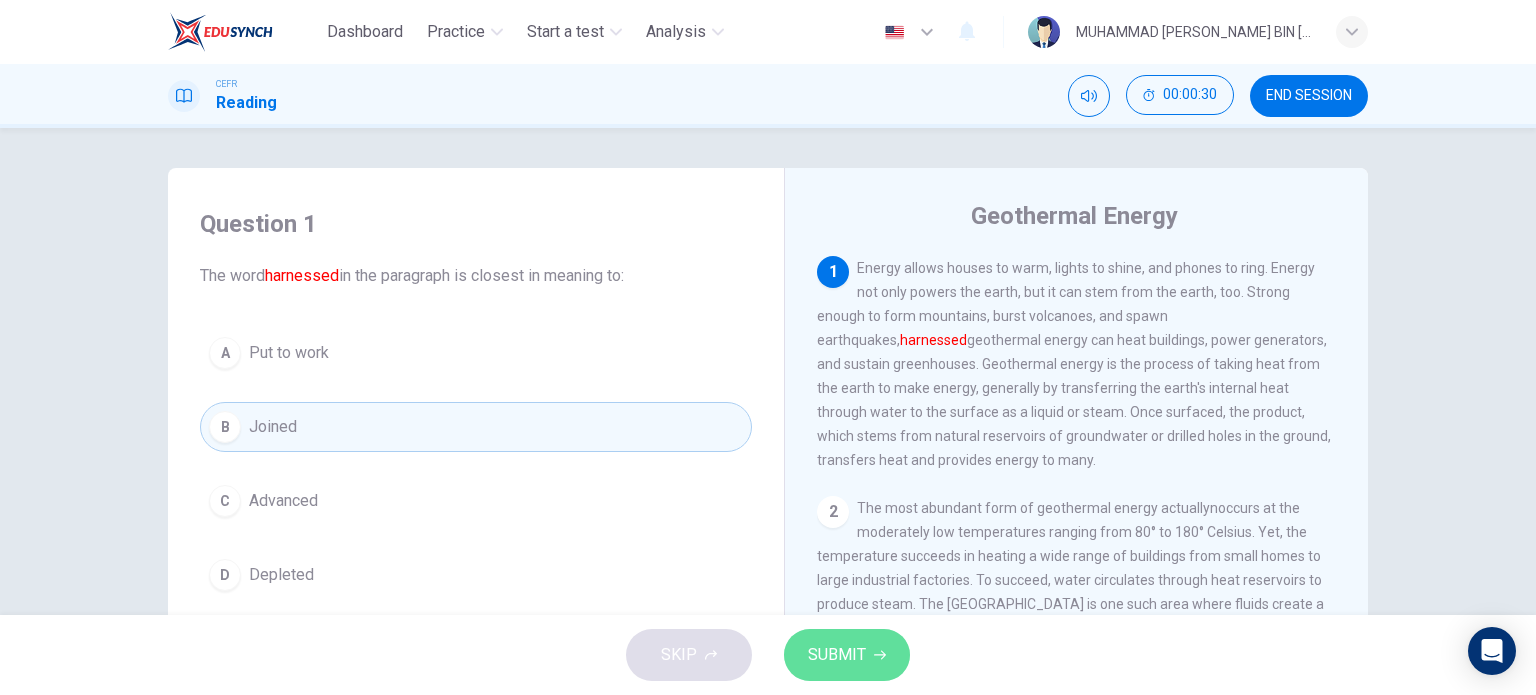 click on "SUBMIT" at bounding box center [847, 655] 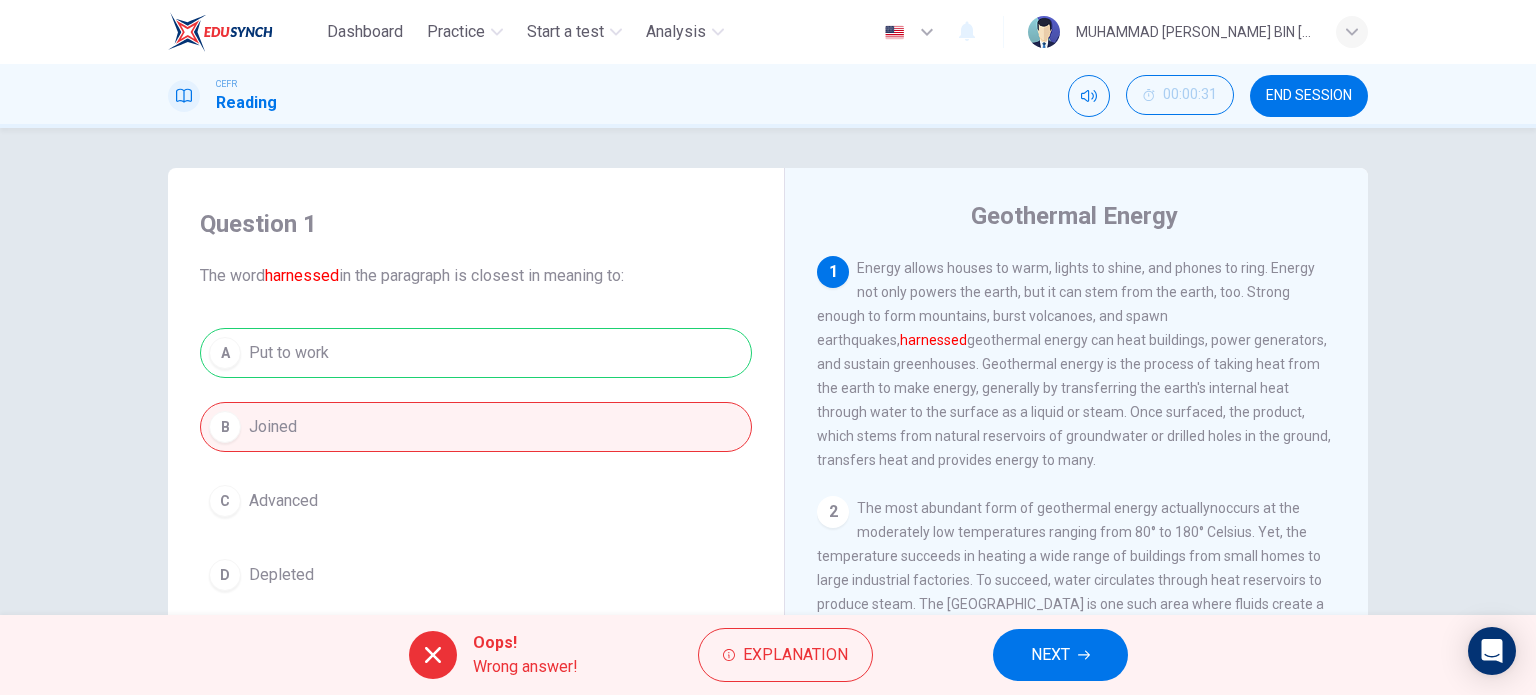 click on "NEXT" at bounding box center (1060, 655) 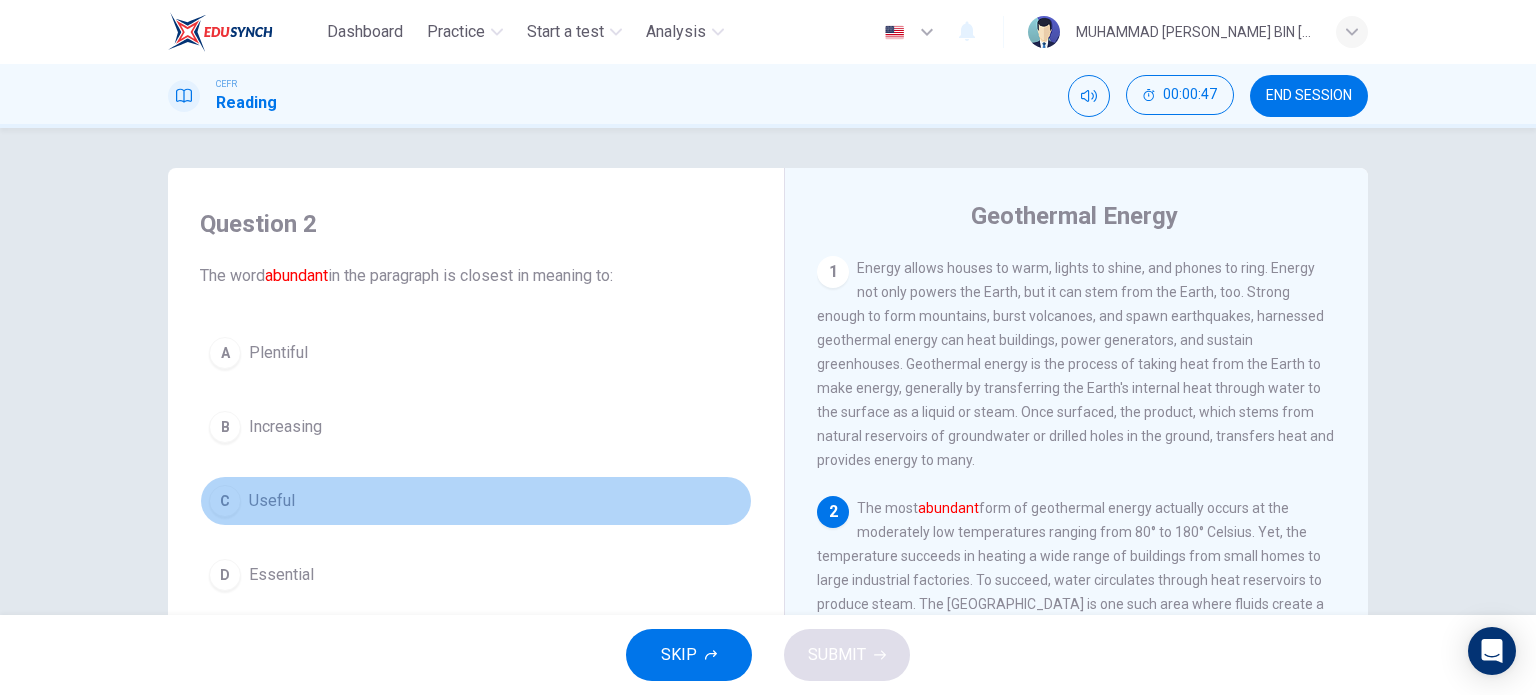 click on "C Useful" at bounding box center (476, 501) 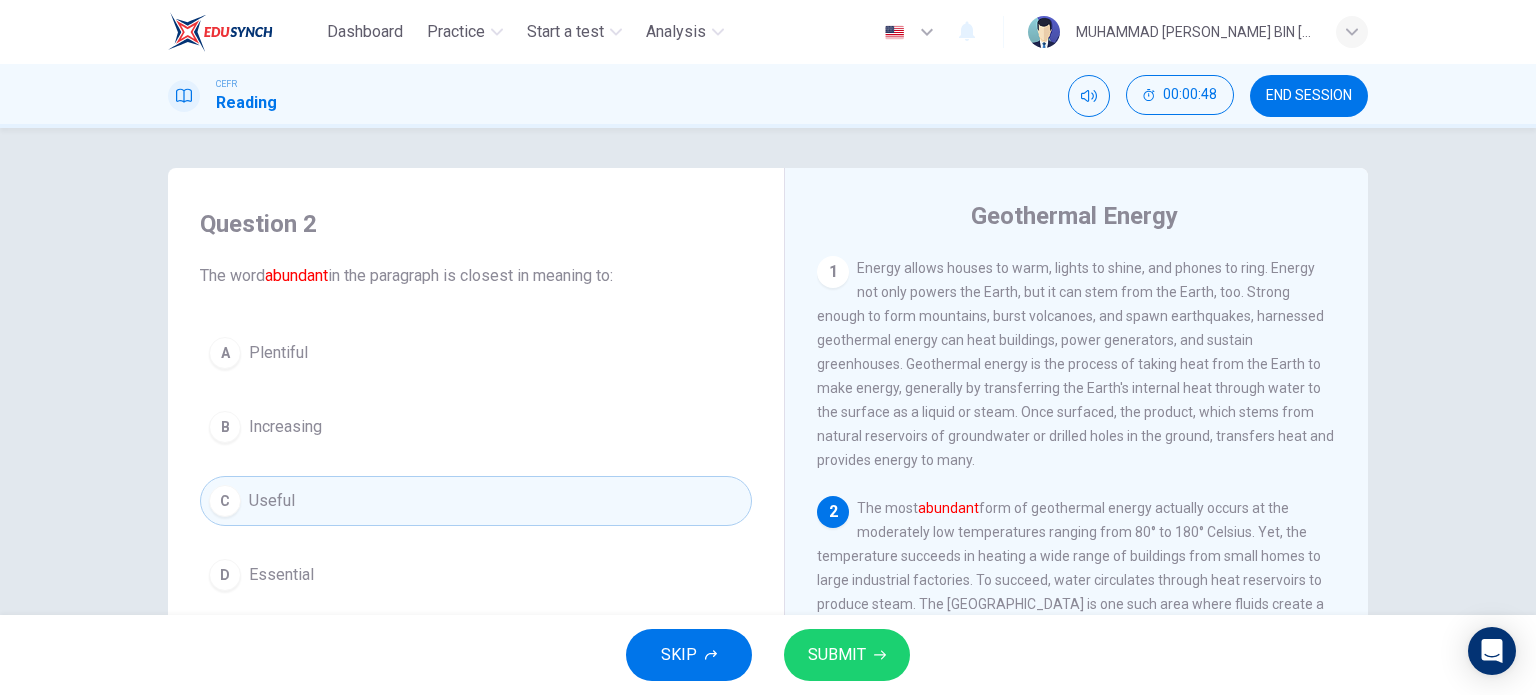 click on "SUBMIT" at bounding box center [847, 655] 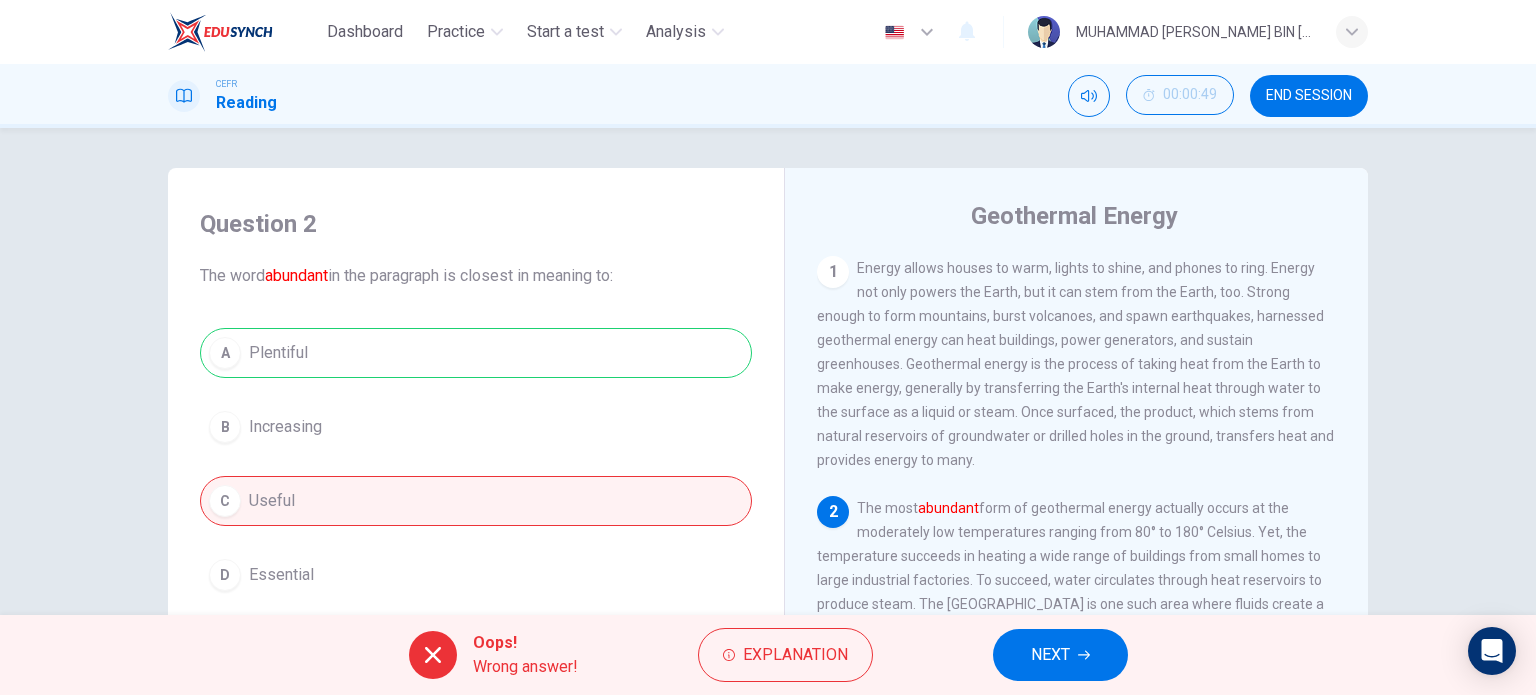 click on "NEXT" at bounding box center (1050, 655) 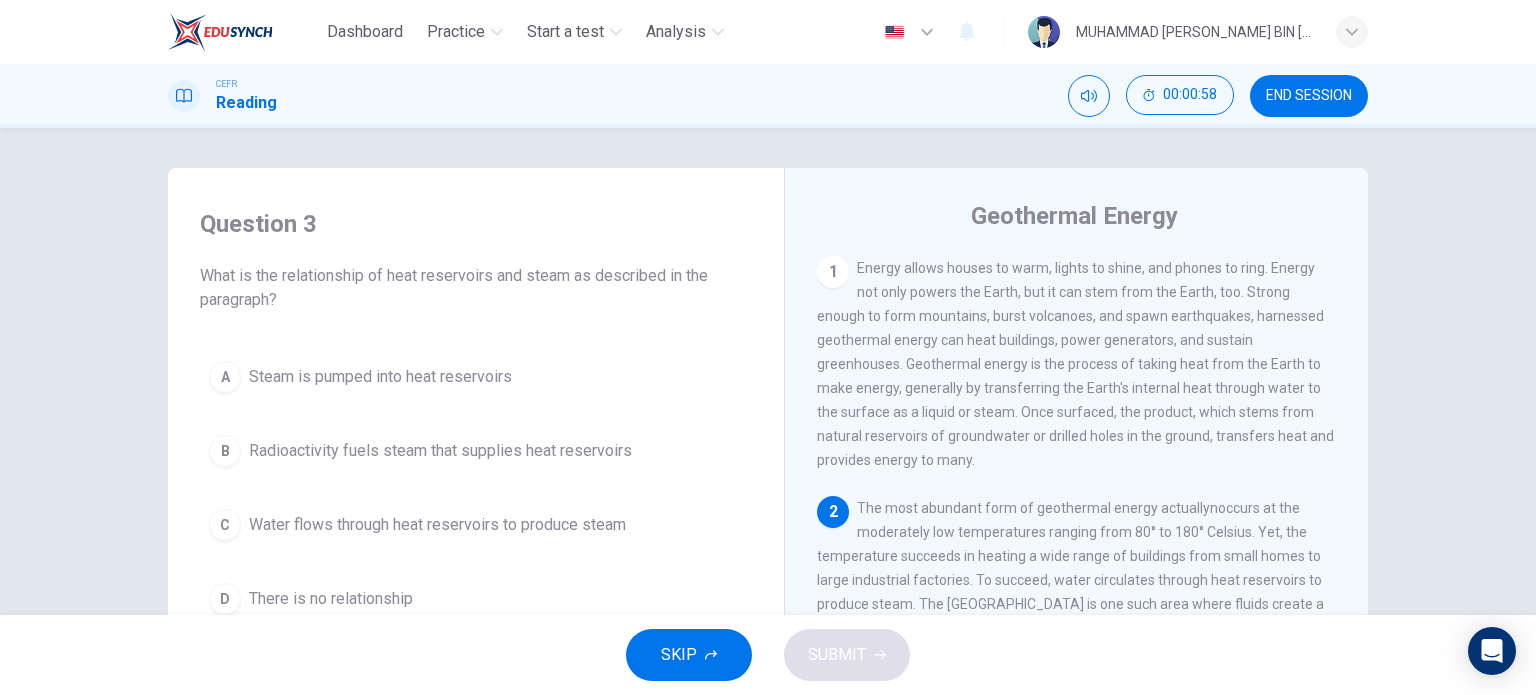 scroll, scrollTop: 266, scrollLeft: 0, axis: vertical 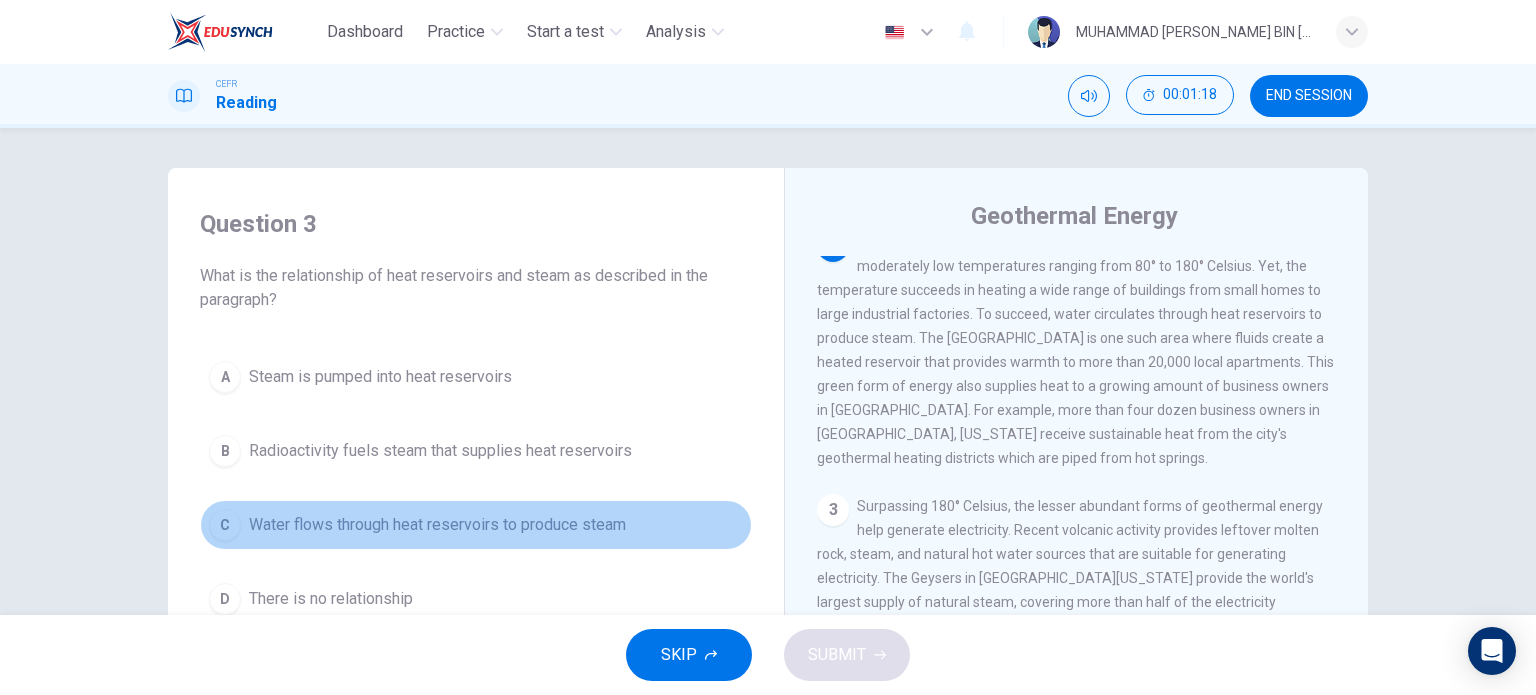 click on "Water flows through heat reservoirs to produce steam" at bounding box center (437, 525) 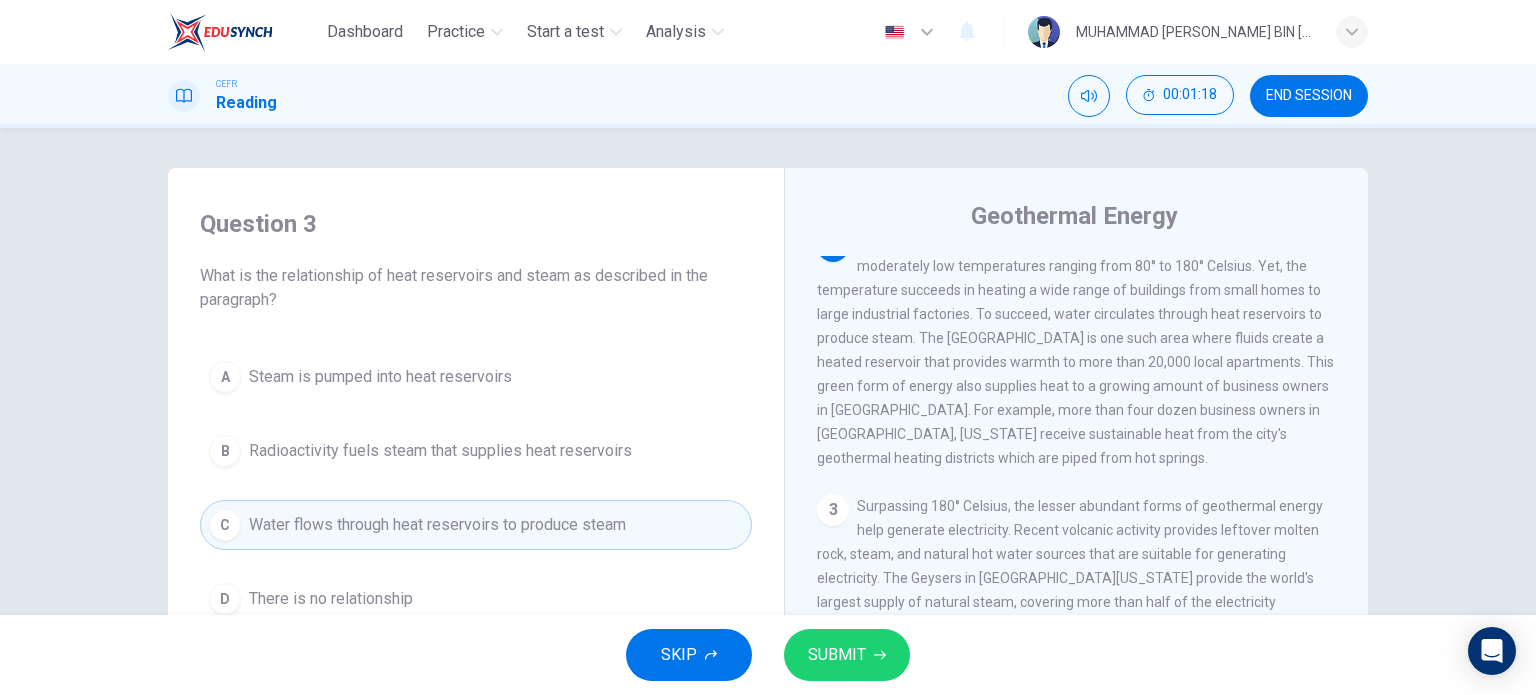 click on "SKIP SUBMIT" at bounding box center (768, 655) 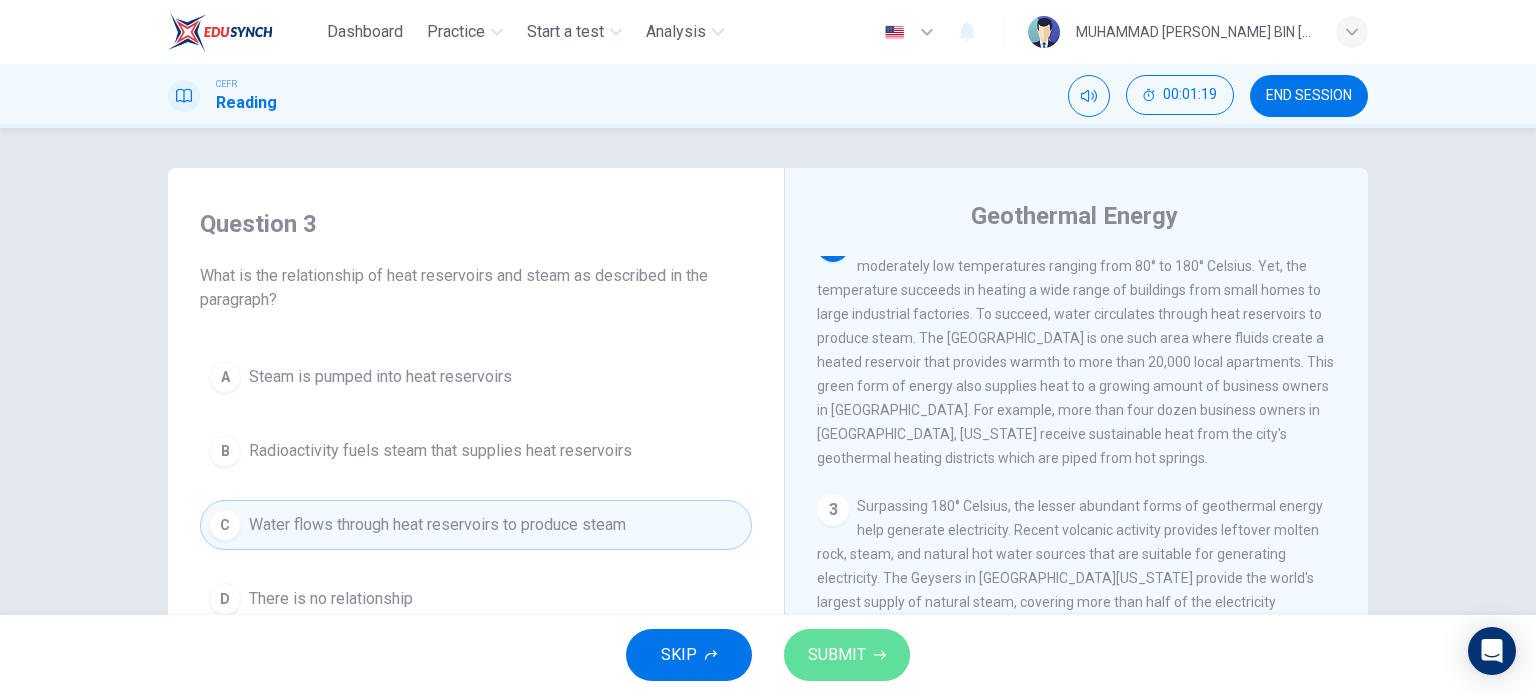 click on "SUBMIT" at bounding box center (847, 655) 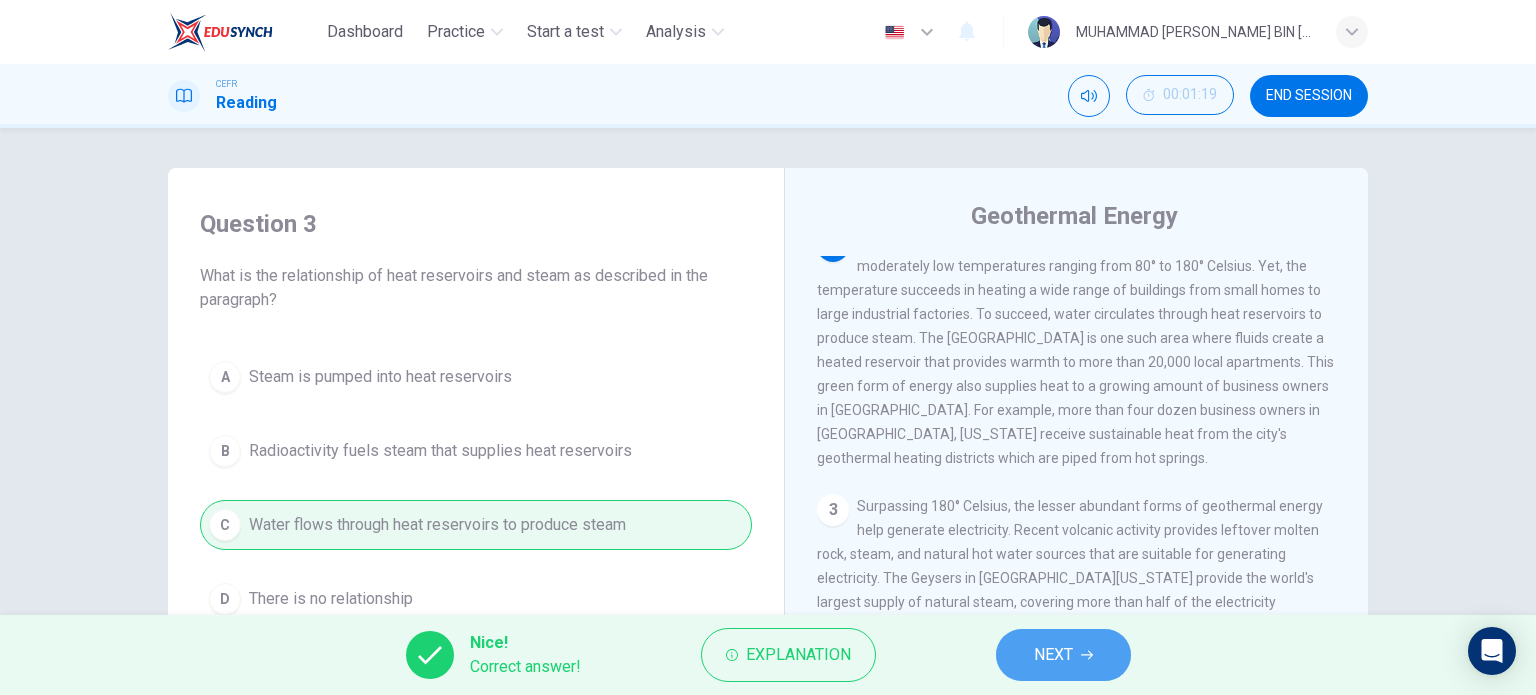 click on "NEXT" at bounding box center (1063, 655) 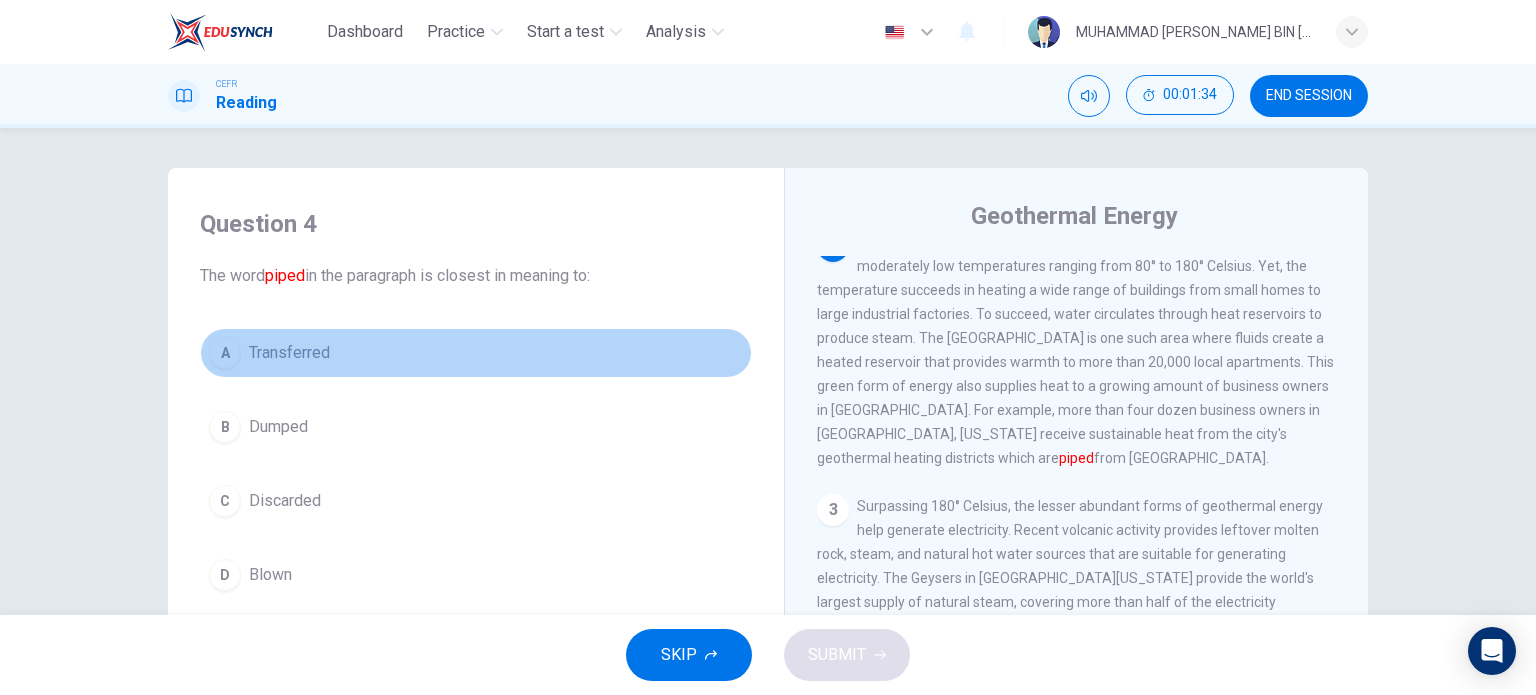 click on "A Transferred" at bounding box center (476, 353) 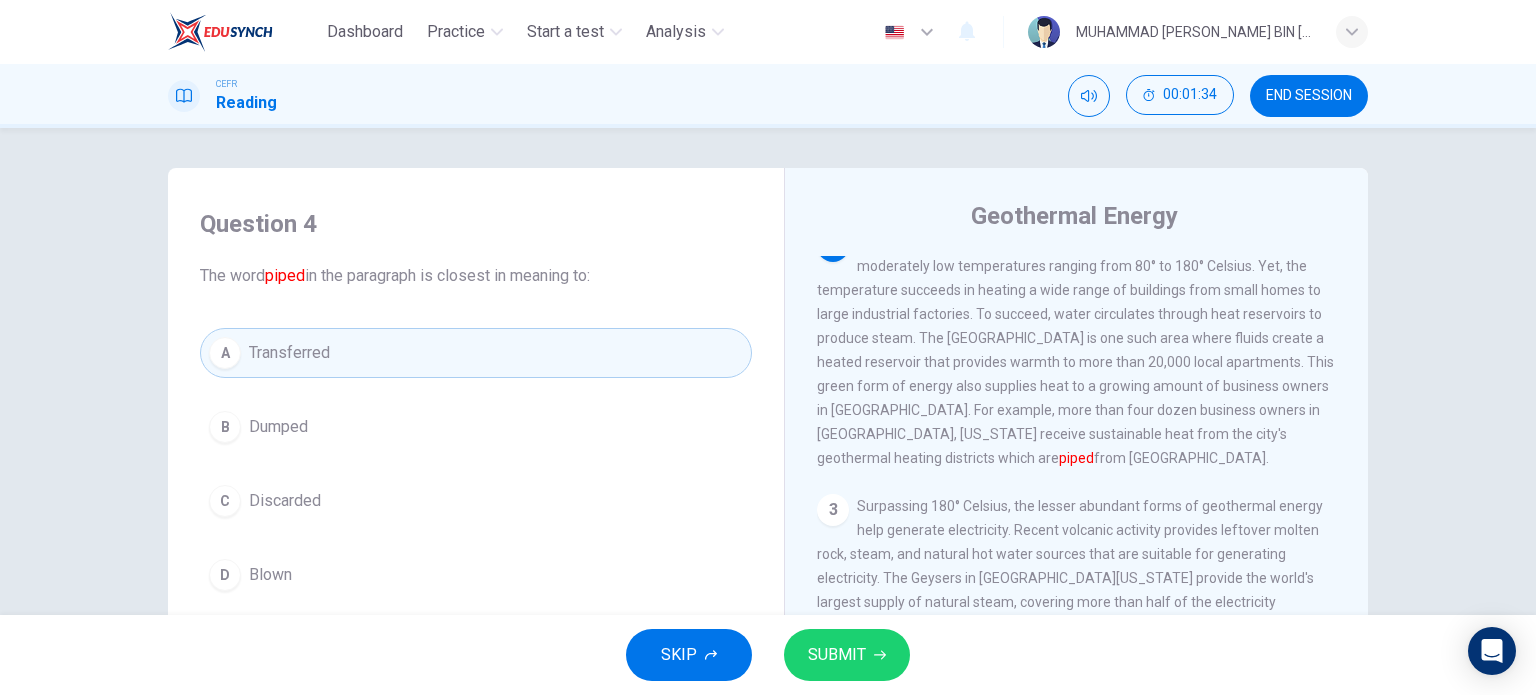 click on "SUBMIT" at bounding box center (847, 655) 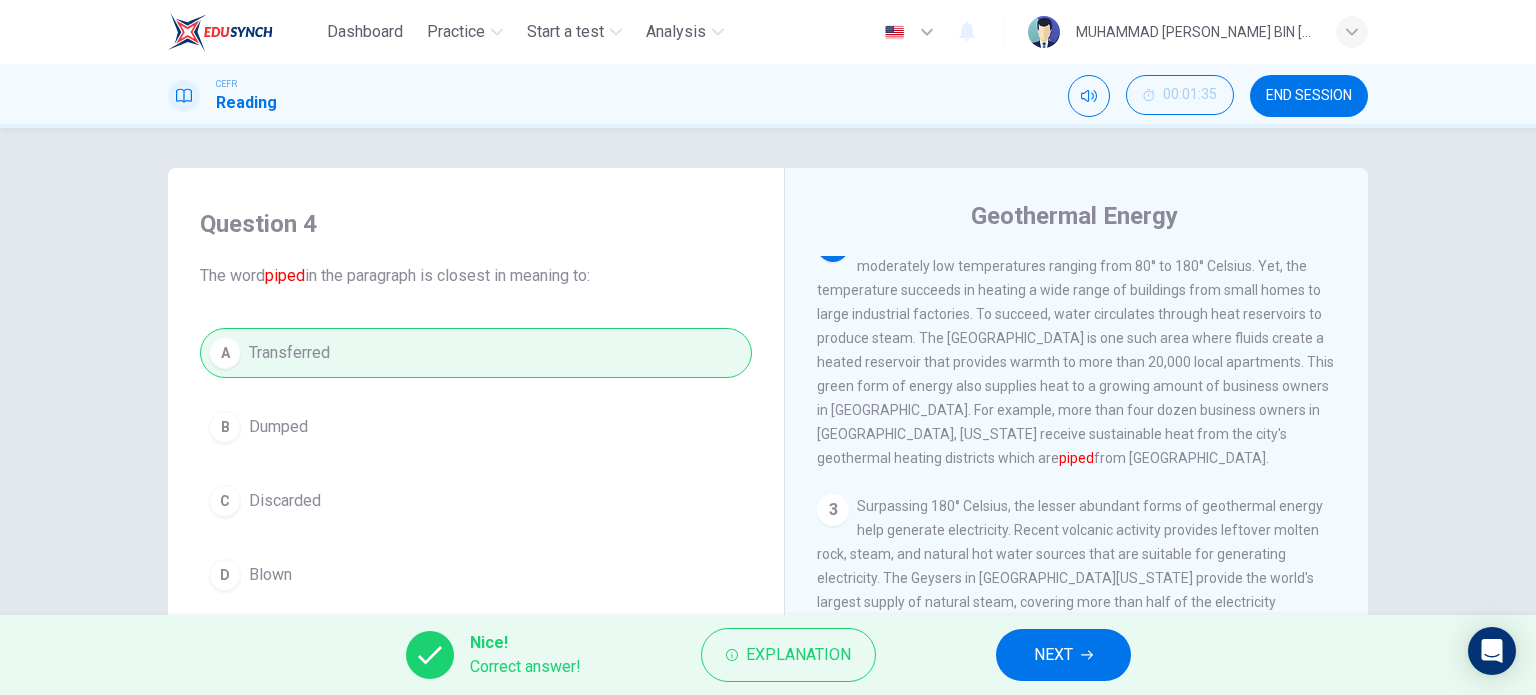 click on "NEXT" at bounding box center [1063, 655] 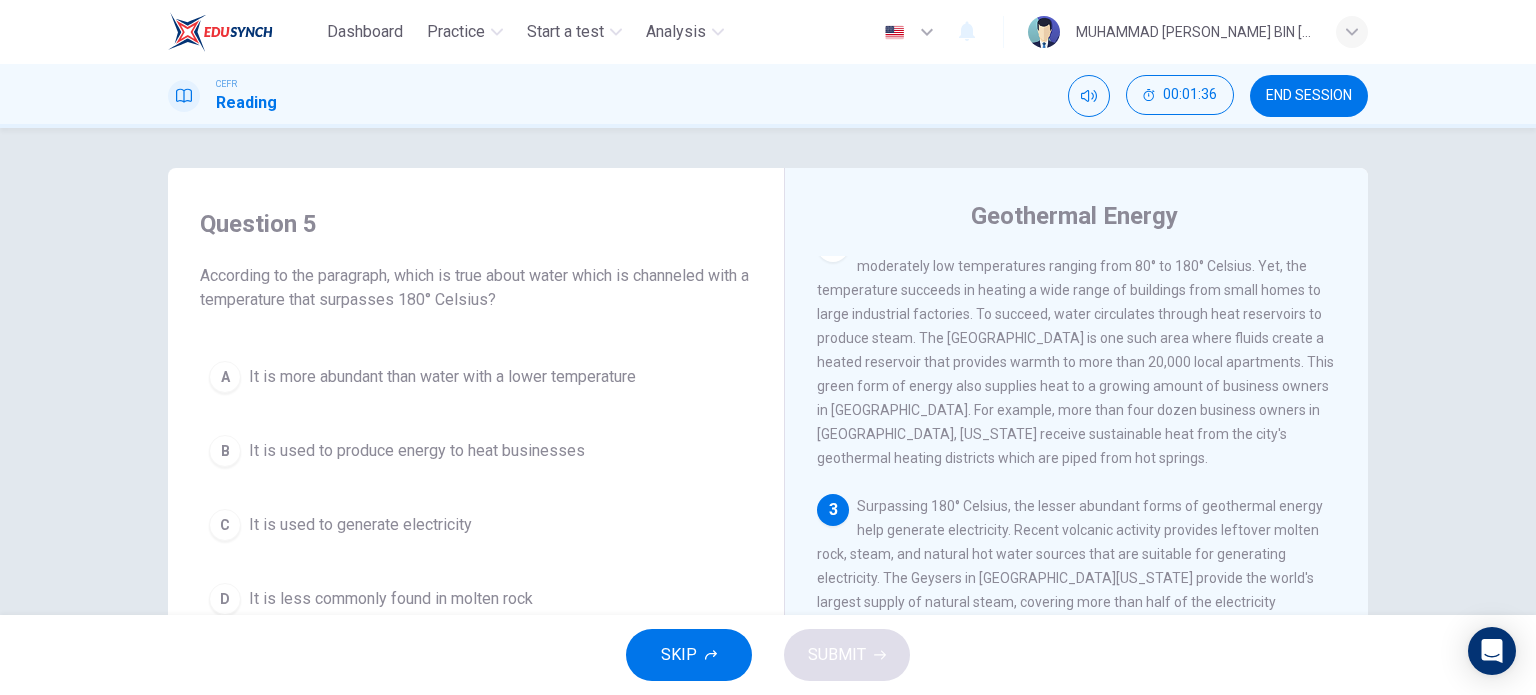 scroll, scrollTop: 533, scrollLeft: 0, axis: vertical 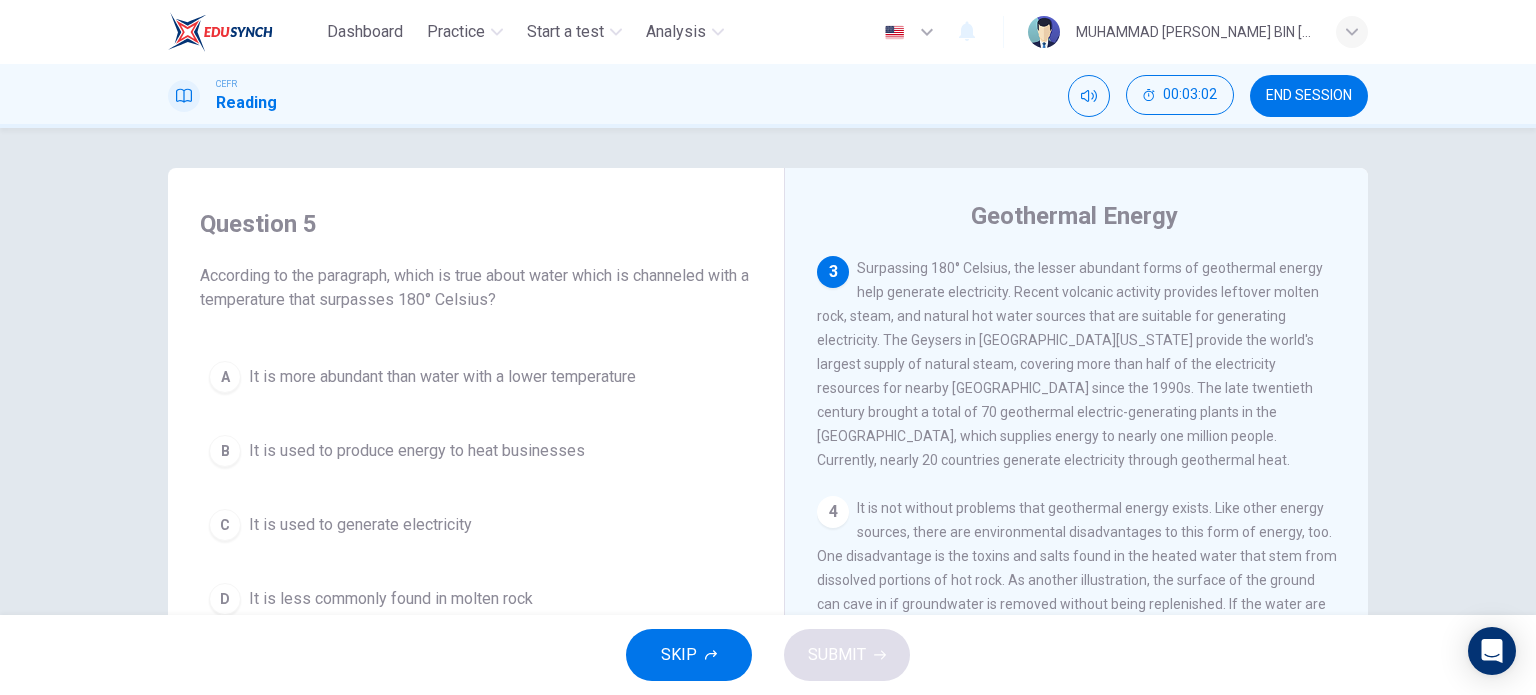 click on "It is used to generate electricity" at bounding box center (360, 525) 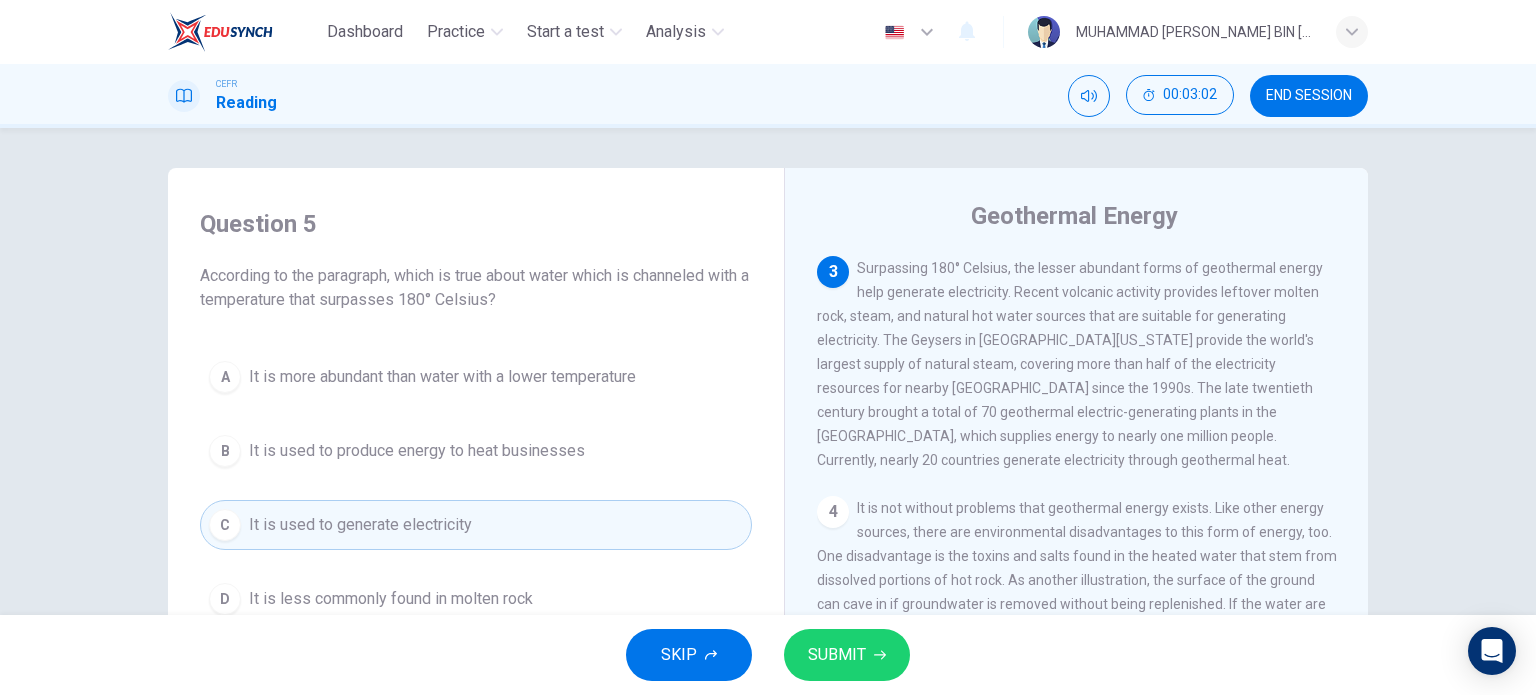 drag, startPoint x: 884, startPoint y: 639, endPoint x: 869, endPoint y: 639, distance: 15 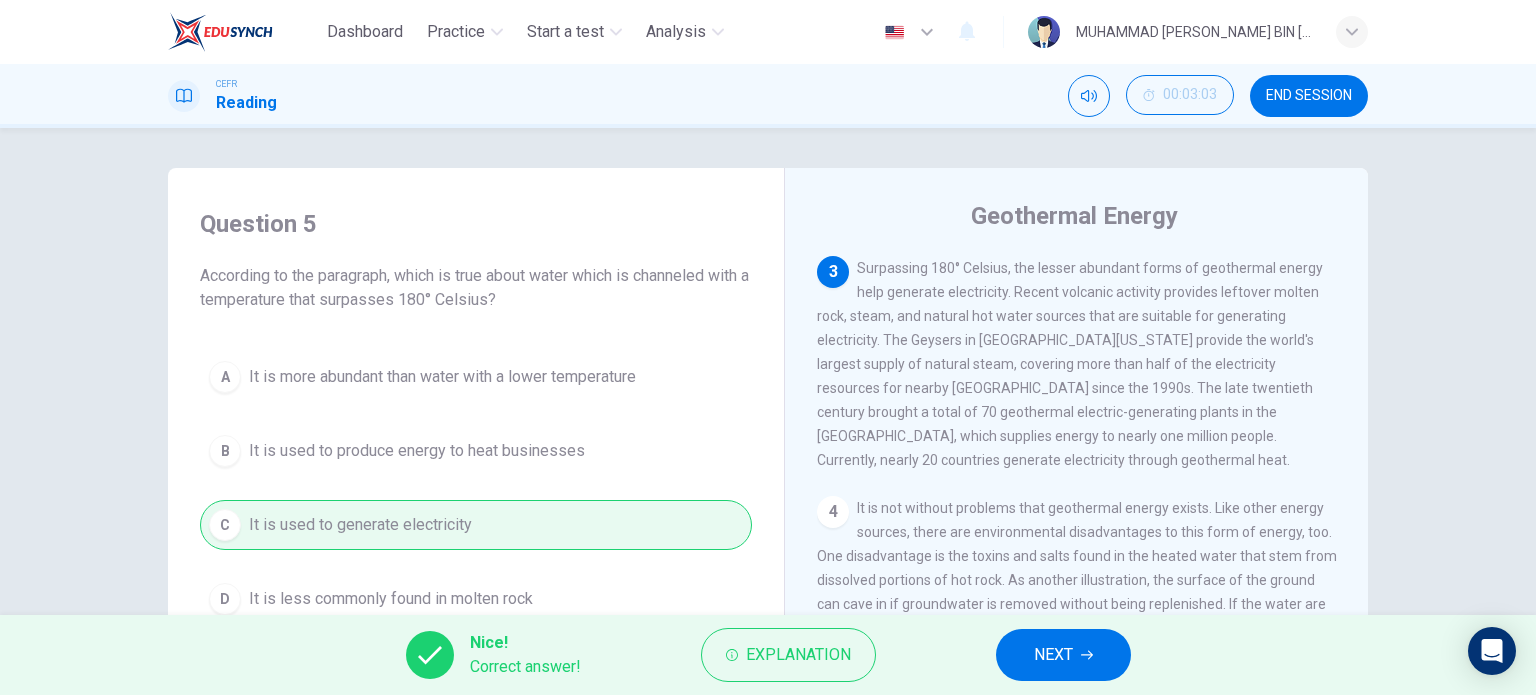 click on "NEXT" at bounding box center (1063, 655) 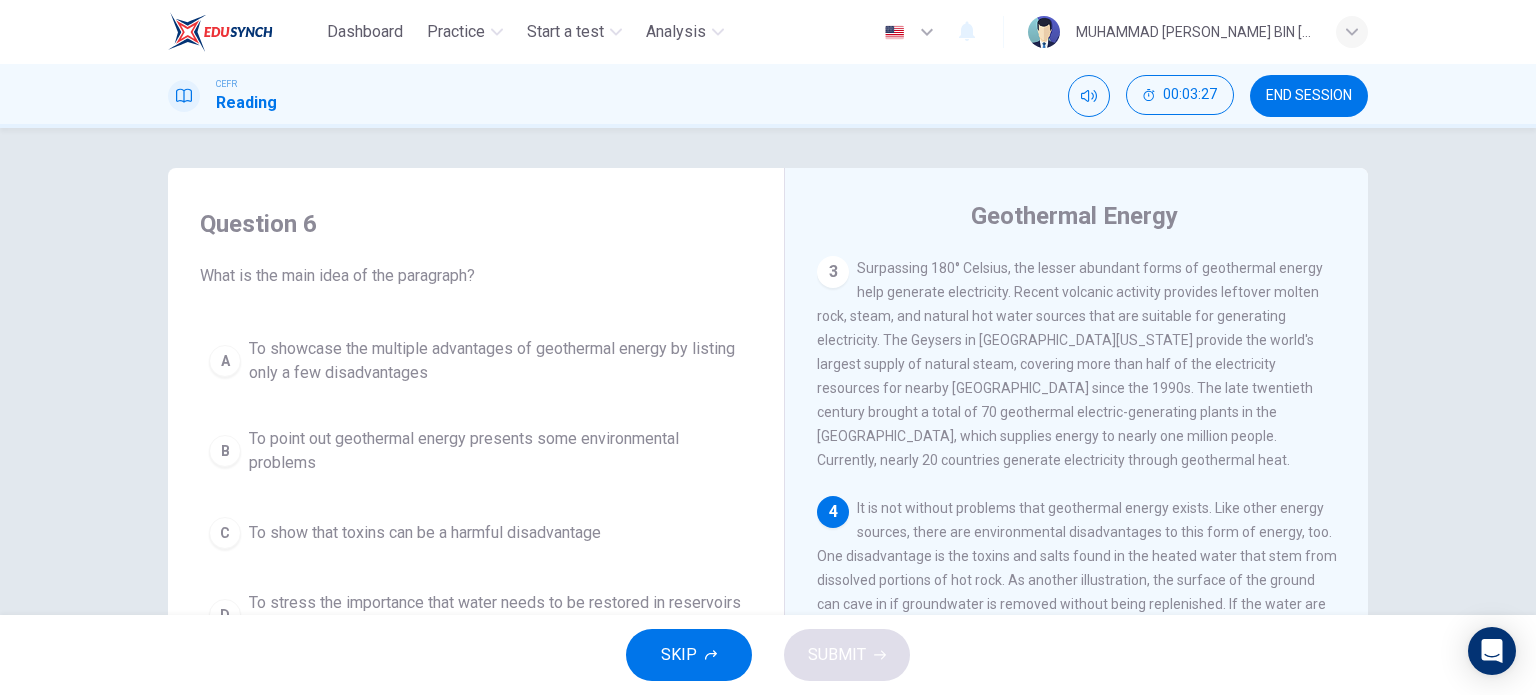 scroll, scrollTop: 266, scrollLeft: 0, axis: vertical 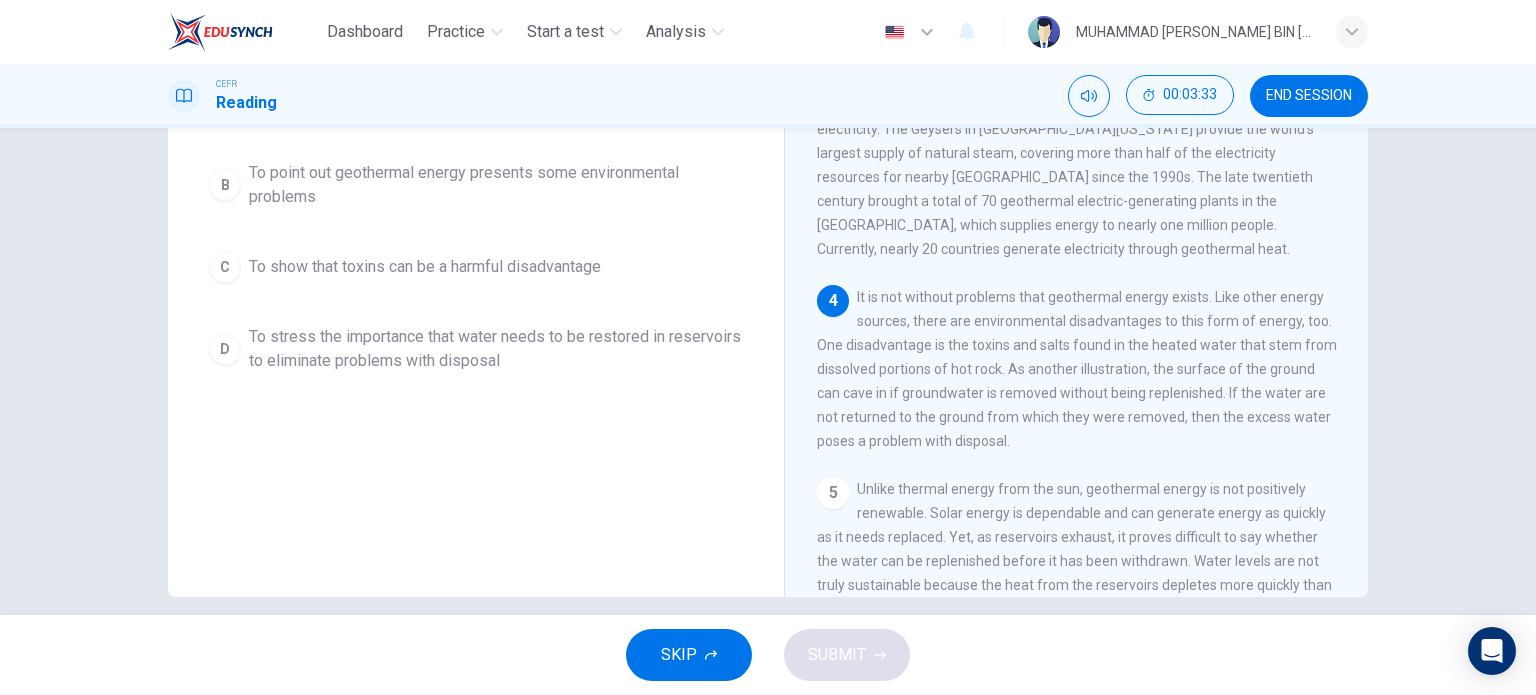 click on "To point out geothermal energy presents some environmental problems" at bounding box center [496, 185] 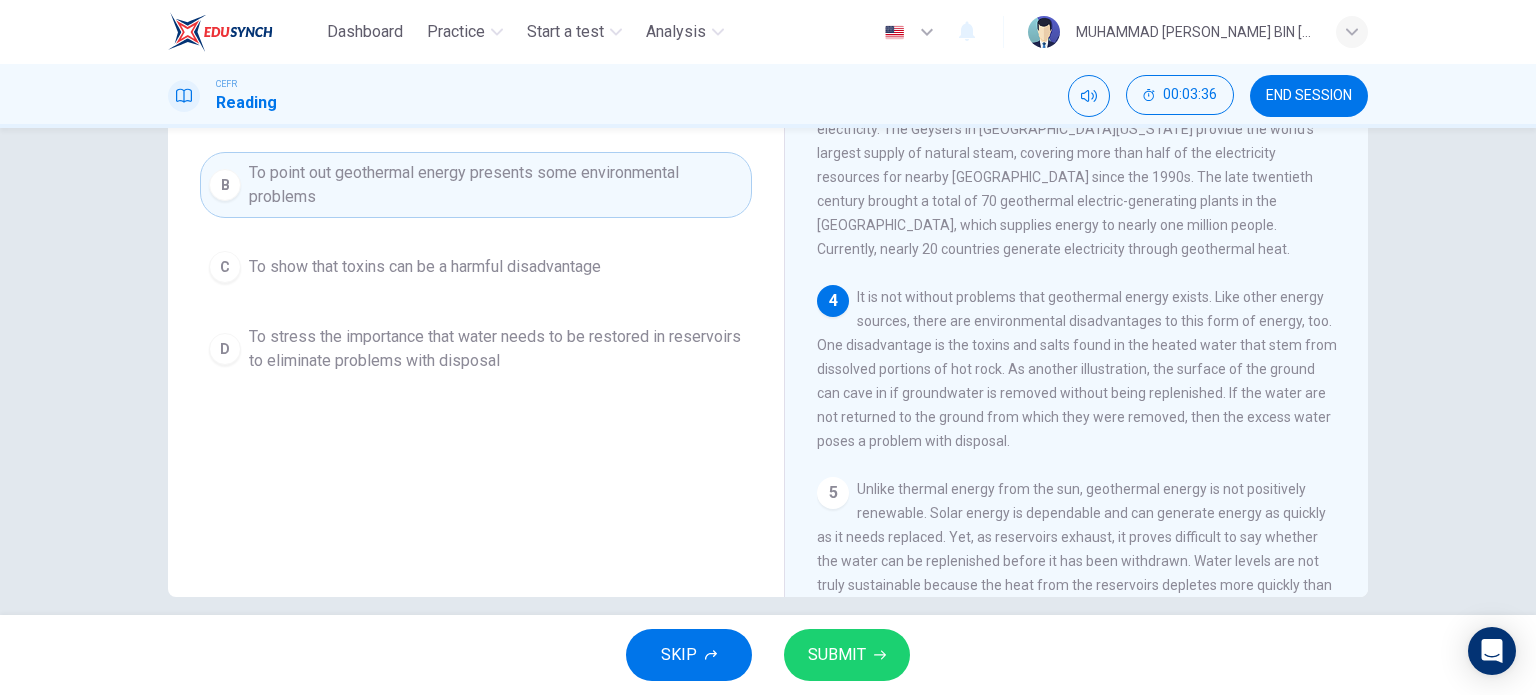 click on "SUBMIT" at bounding box center [837, 655] 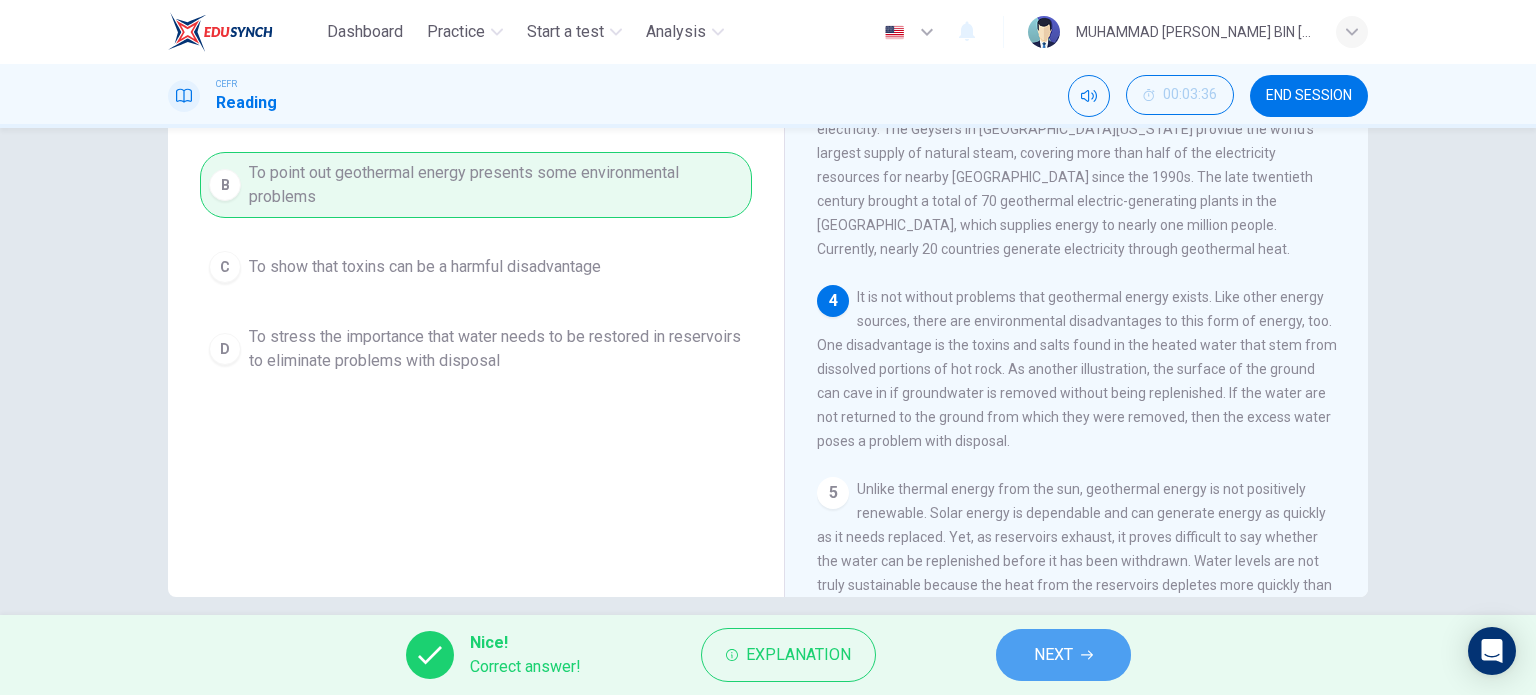 click on "NEXT" at bounding box center [1063, 655] 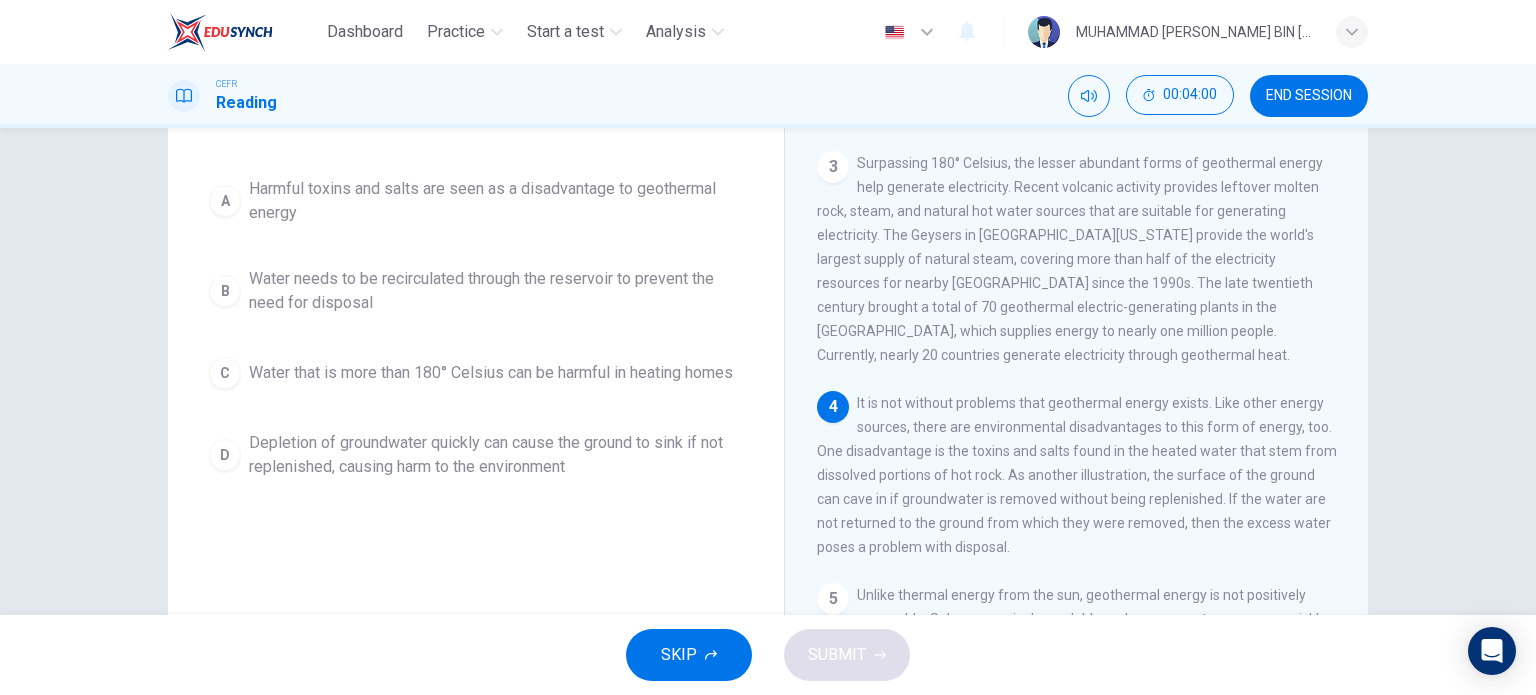 scroll, scrollTop: 174, scrollLeft: 0, axis: vertical 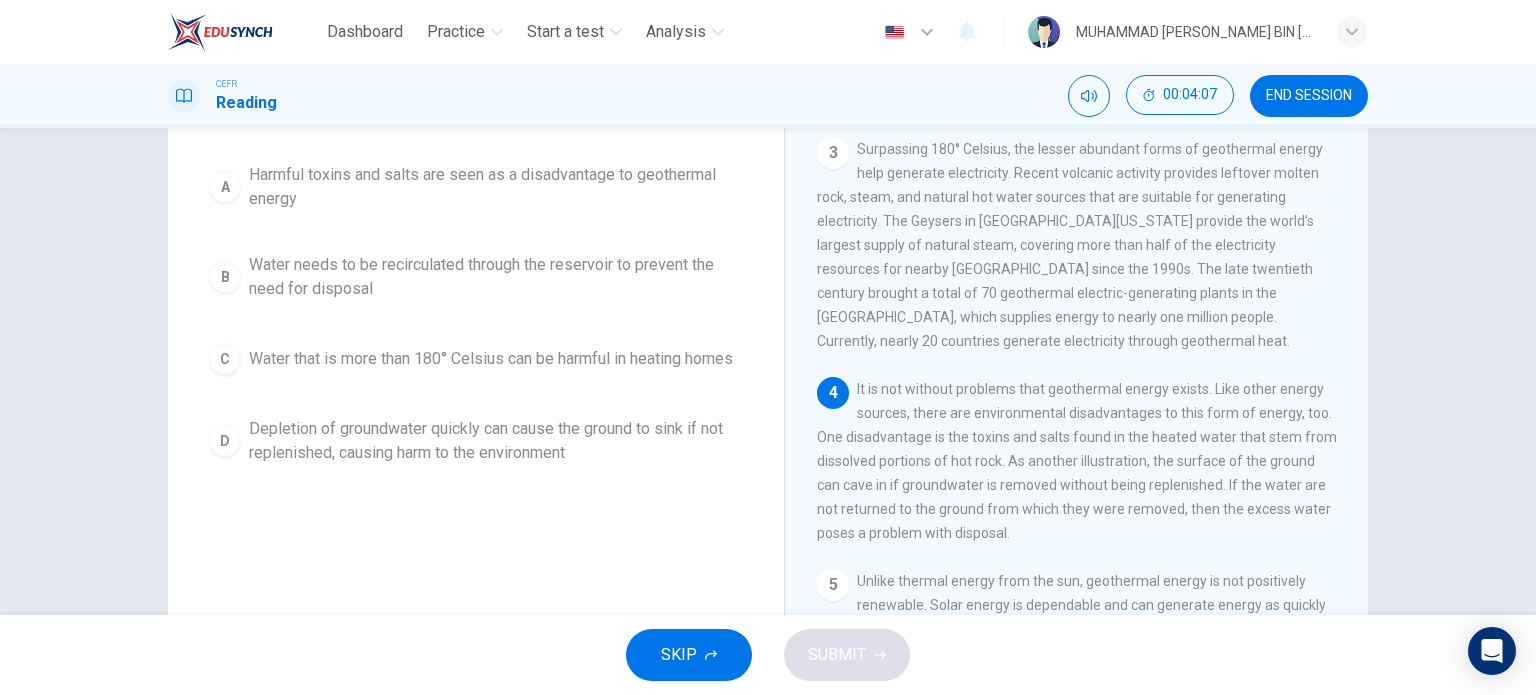 click on "Water that is more than 180° Celsius can be harmful in heating homes" at bounding box center (491, 359) 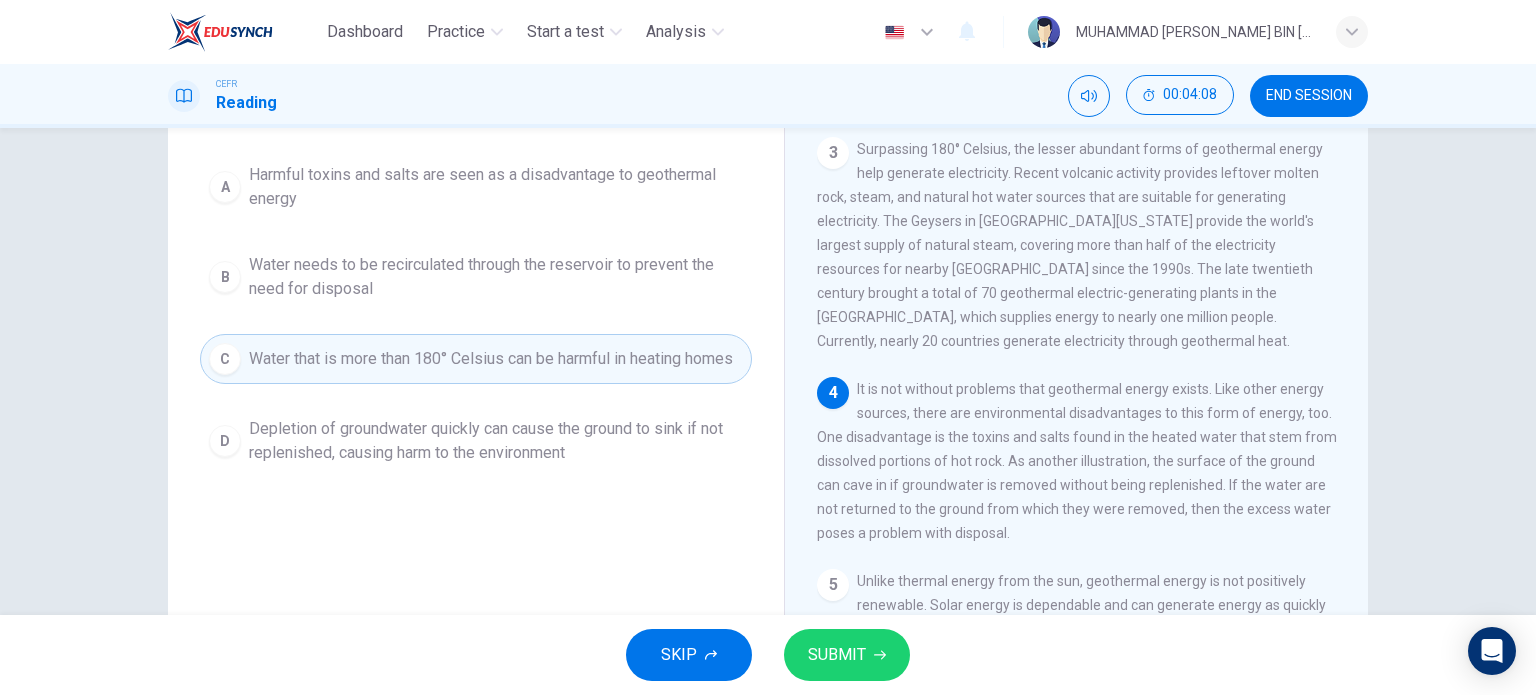 click on "SUBMIT" at bounding box center (837, 655) 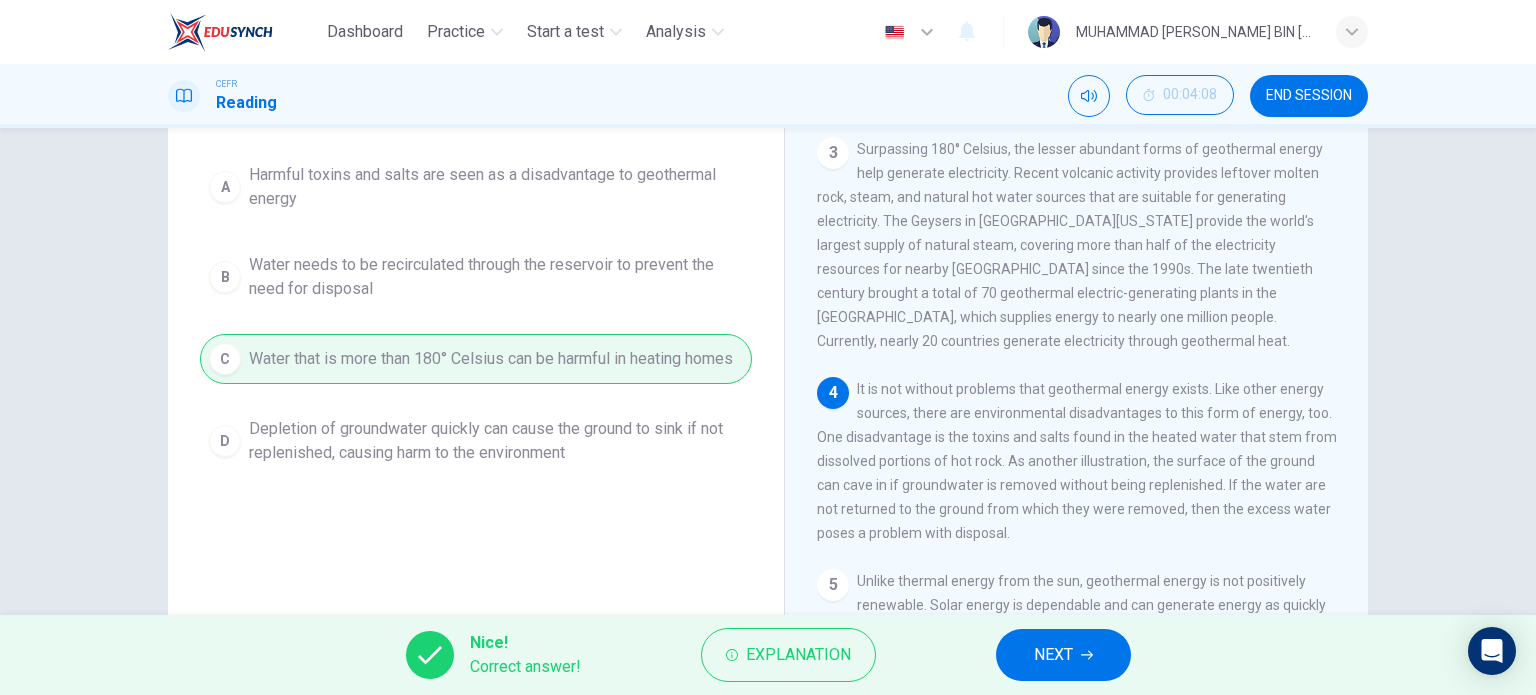 click on "NEXT" at bounding box center (1053, 655) 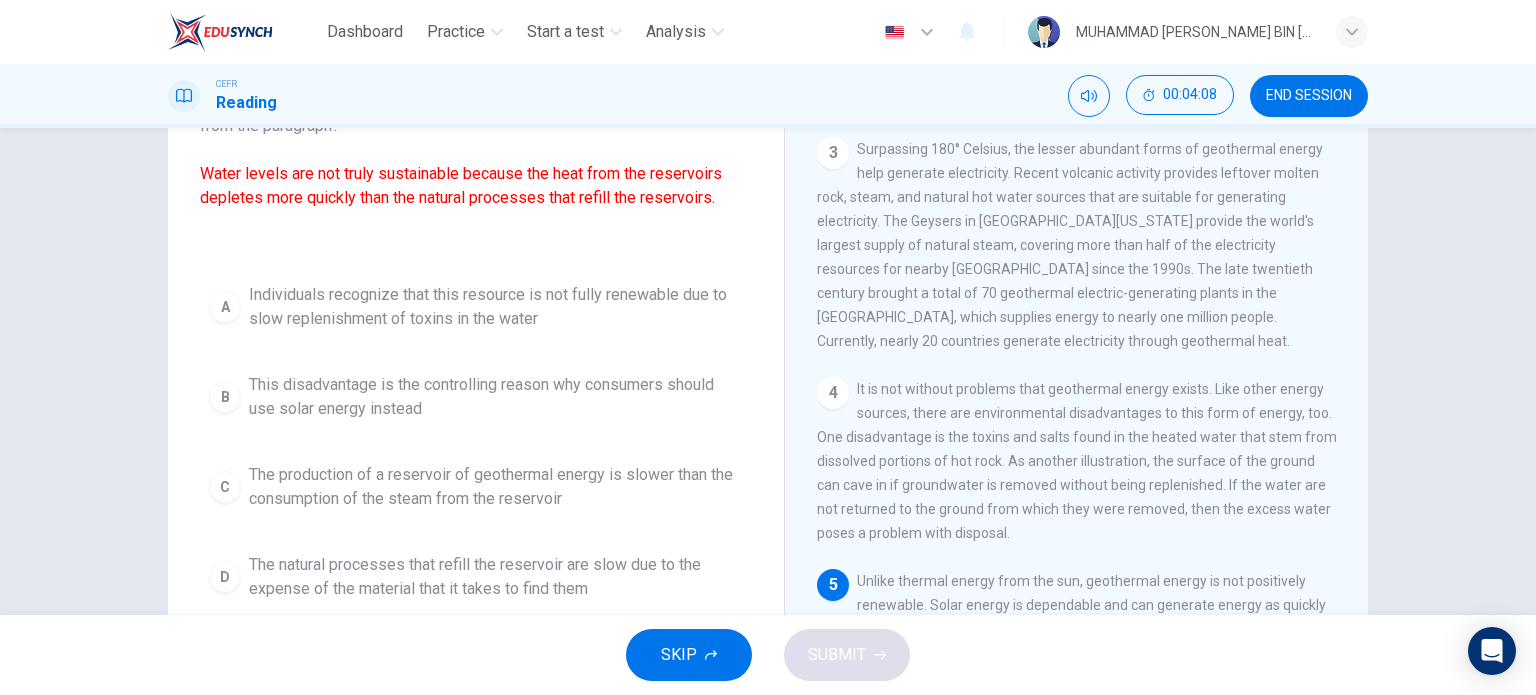 scroll, scrollTop: 288, scrollLeft: 0, axis: vertical 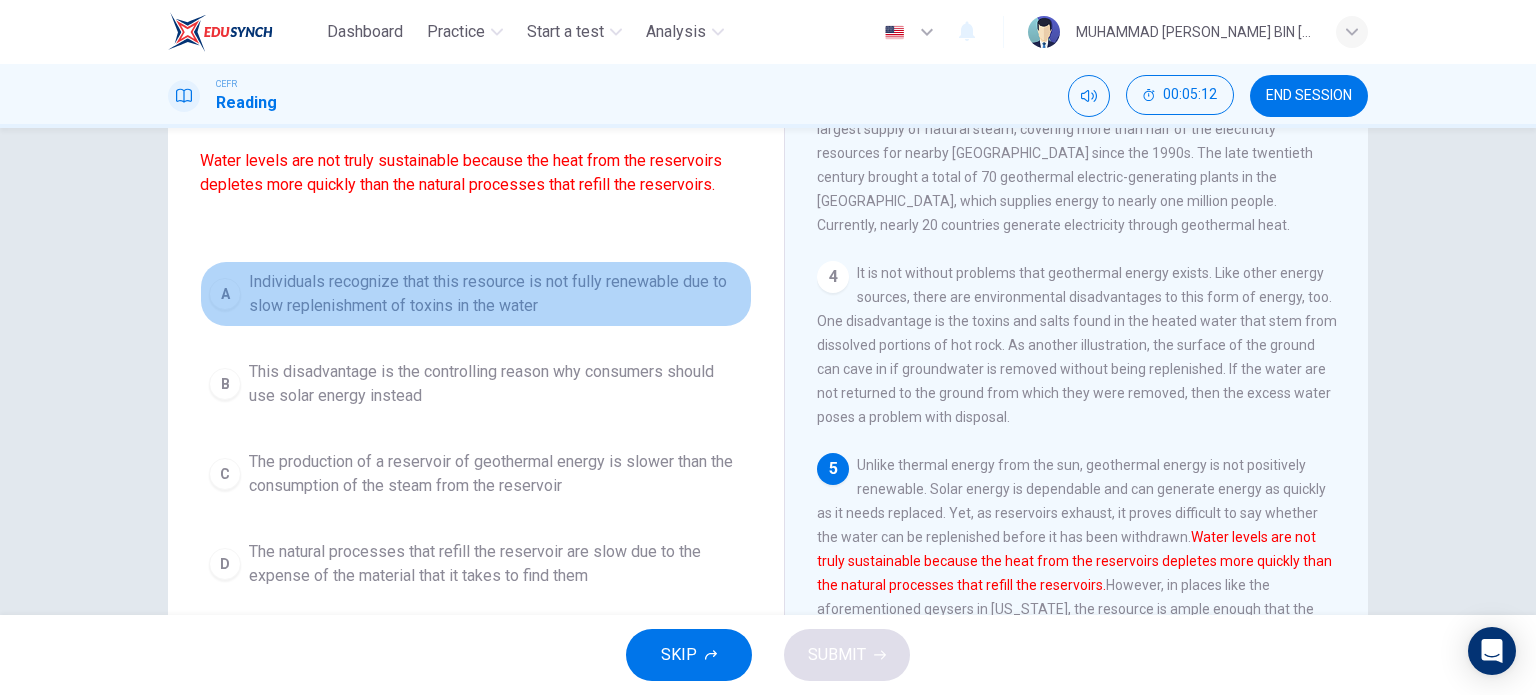 click on "Individuals recognize that this resource is not fully renewable due to slow replenishment of toxins in the water" at bounding box center [496, 294] 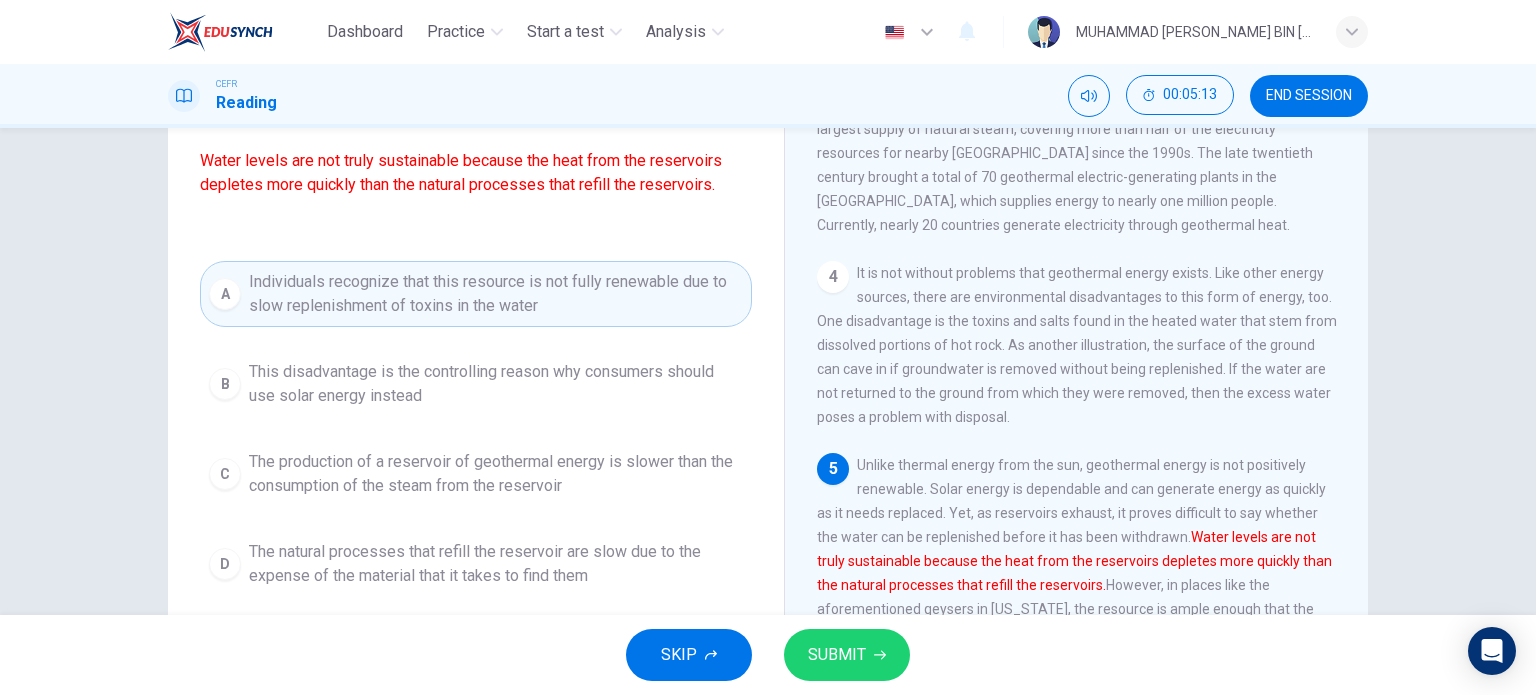 drag, startPoint x: 843, startPoint y: 649, endPoint x: 840, endPoint y: 635, distance: 14.3178215 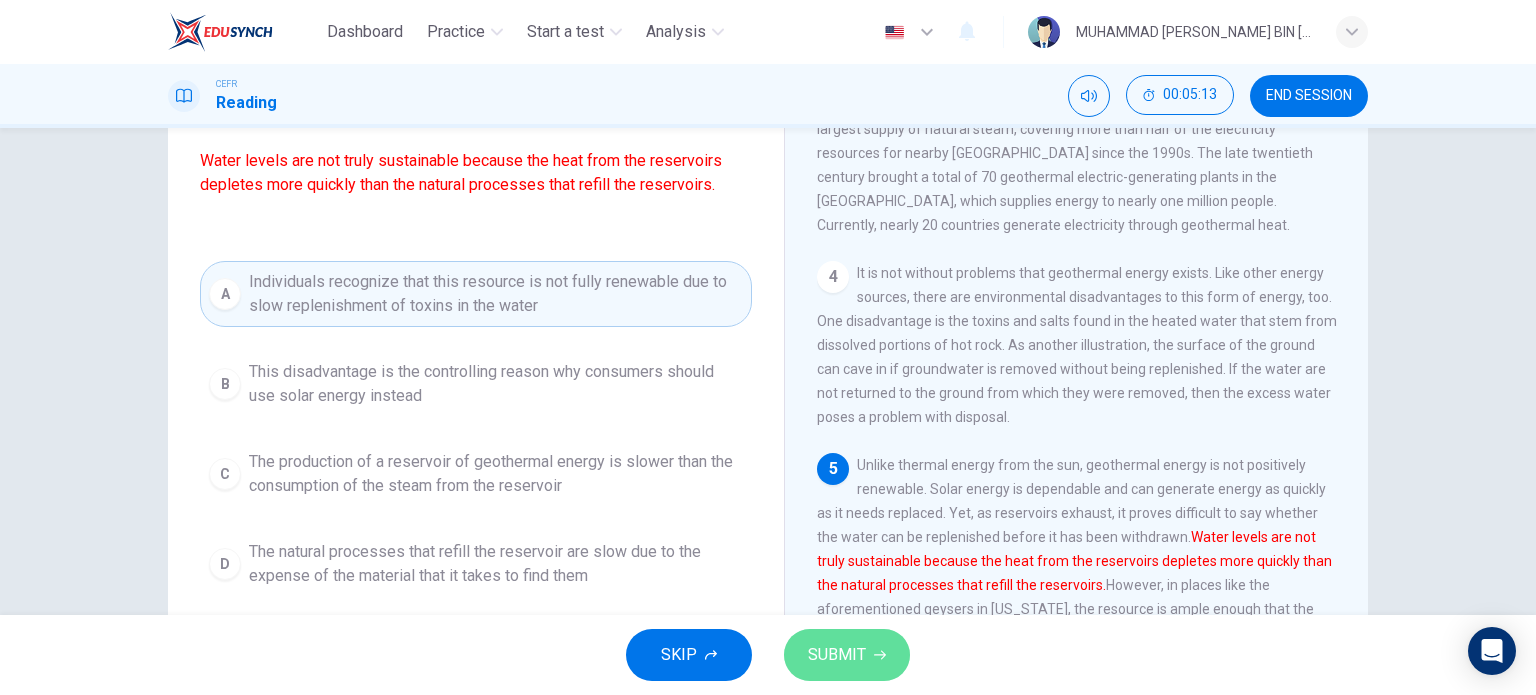 click on "SUBMIT" at bounding box center (837, 655) 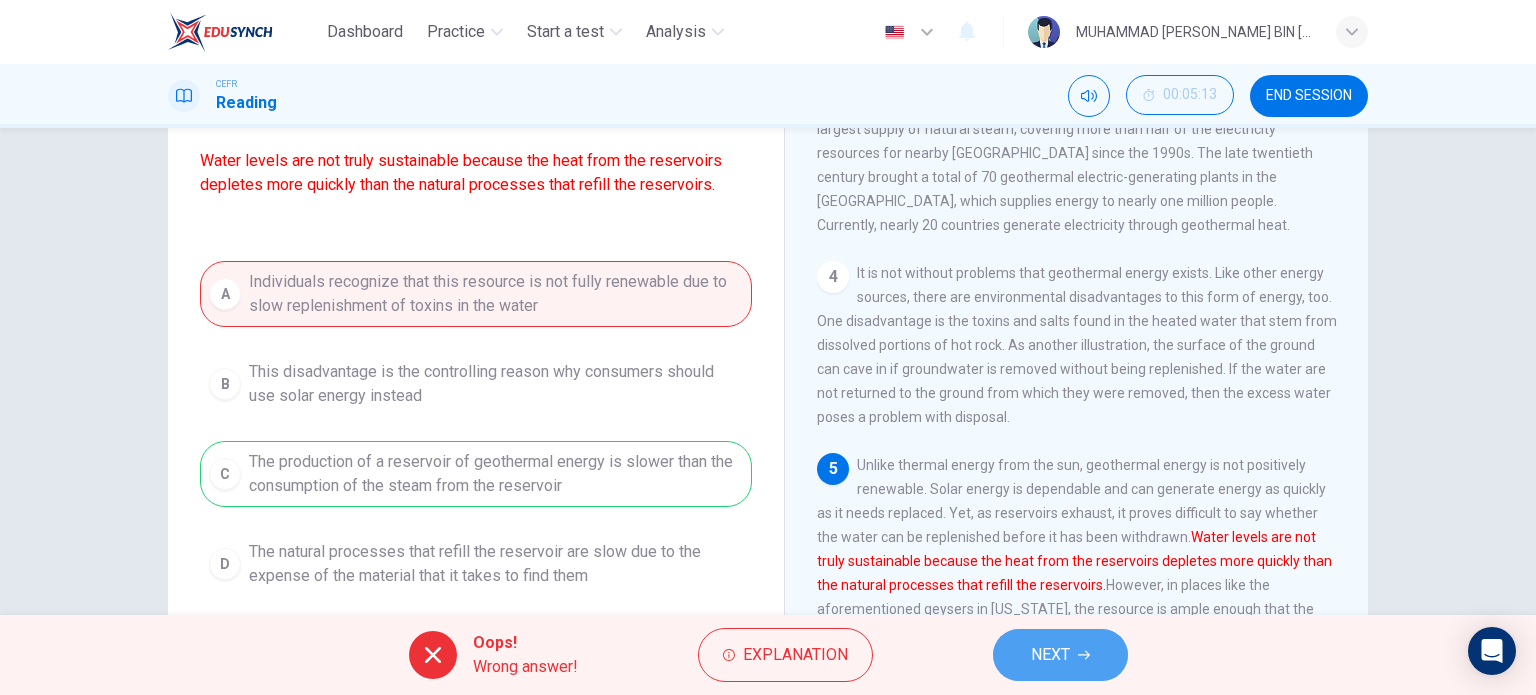 click on "NEXT" at bounding box center [1060, 655] 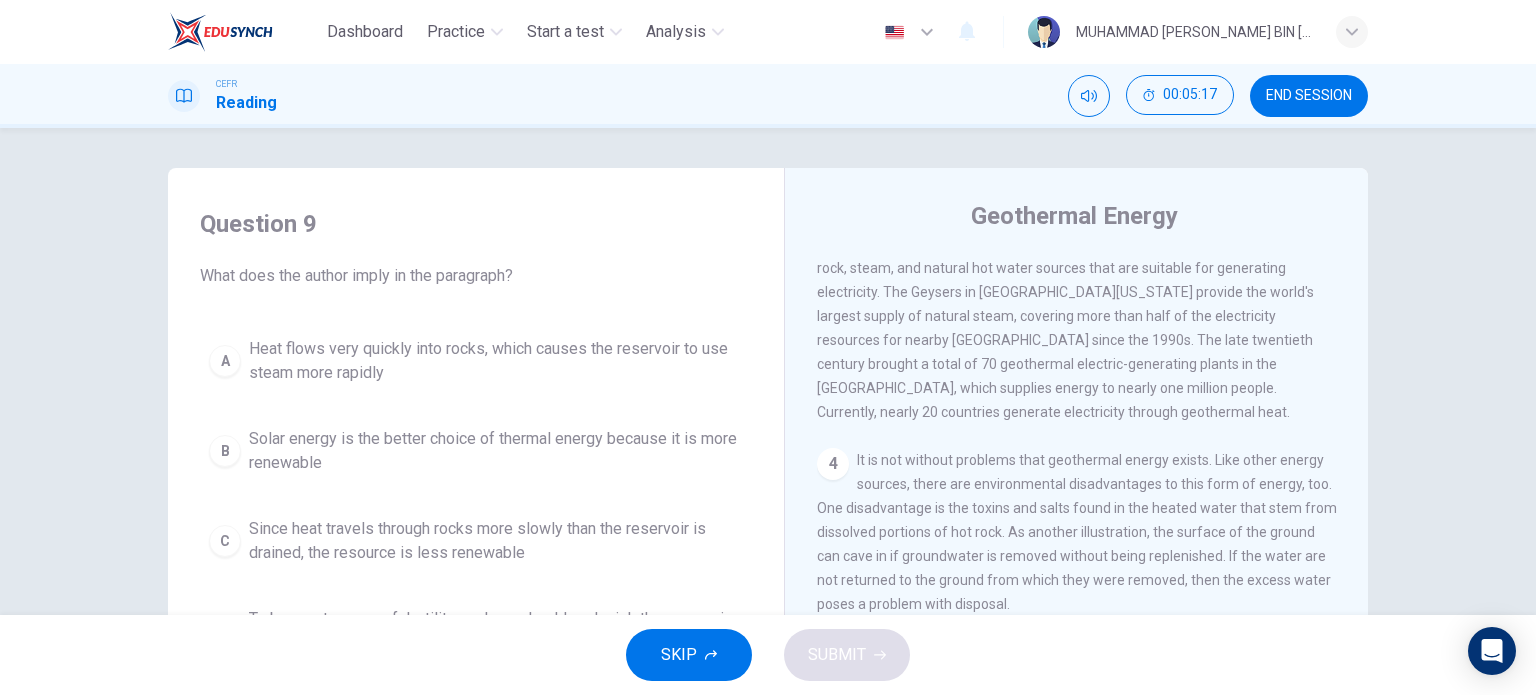 scroll, scrollTop: 266, scrollLeft: 0, axis: vertical 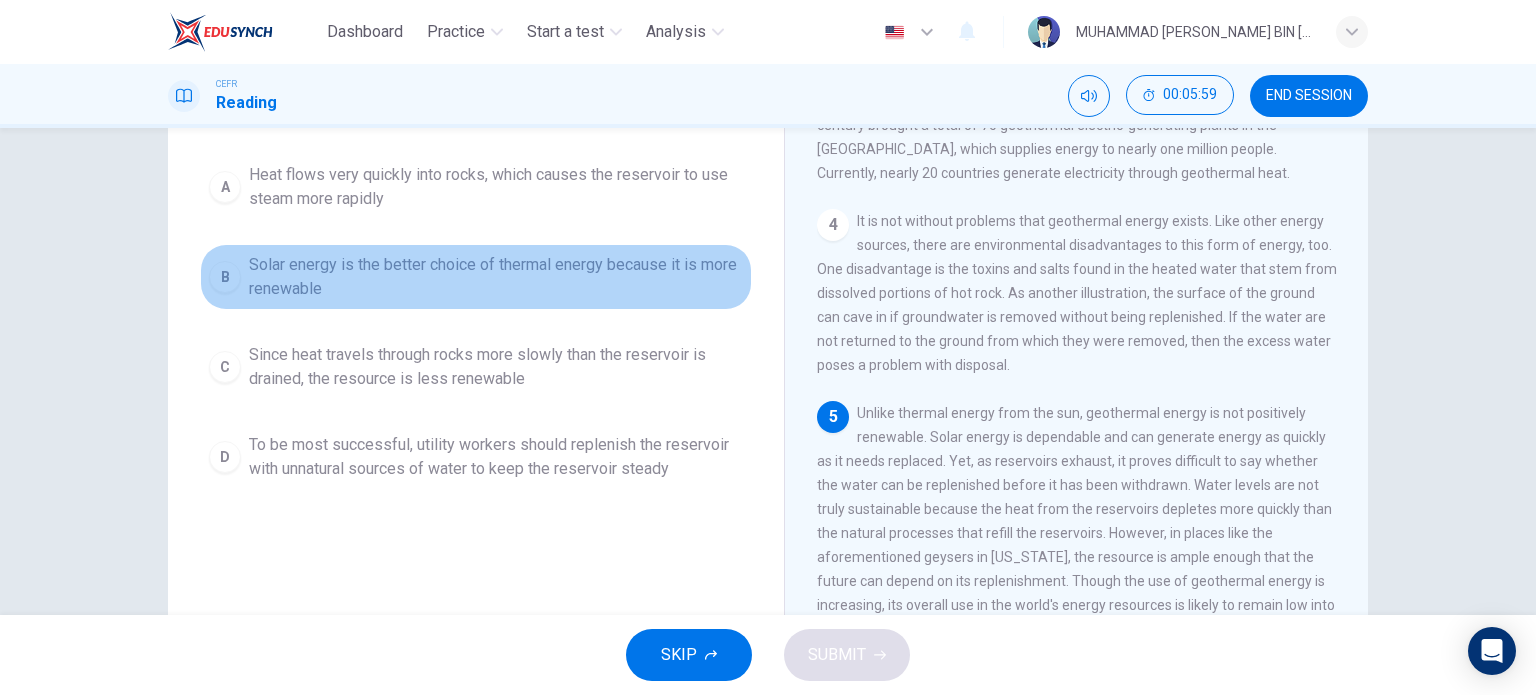 click on "Solar energy is the better choice of thermal energy because it is more renewable" at bounding box center [496, 277] 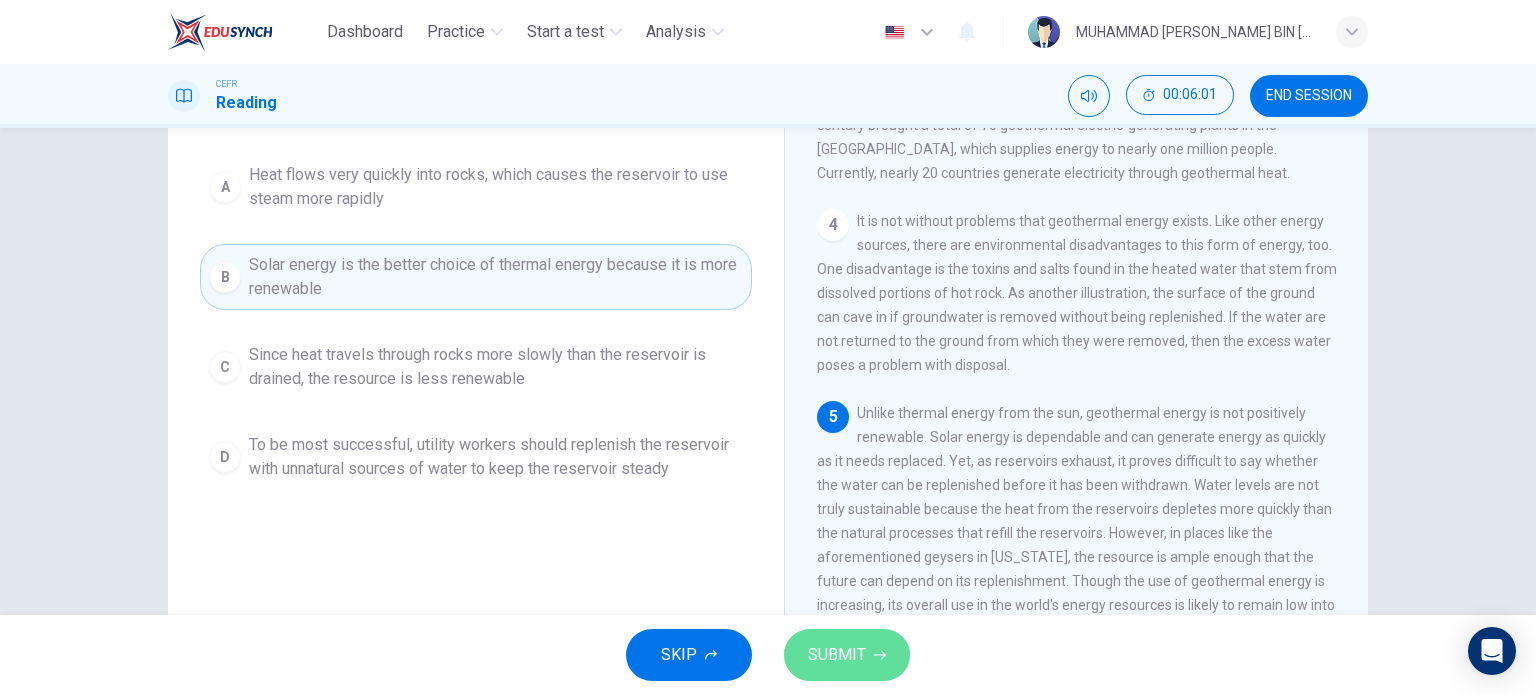 click on "SUBMIT" at bounding box center (847, 655) 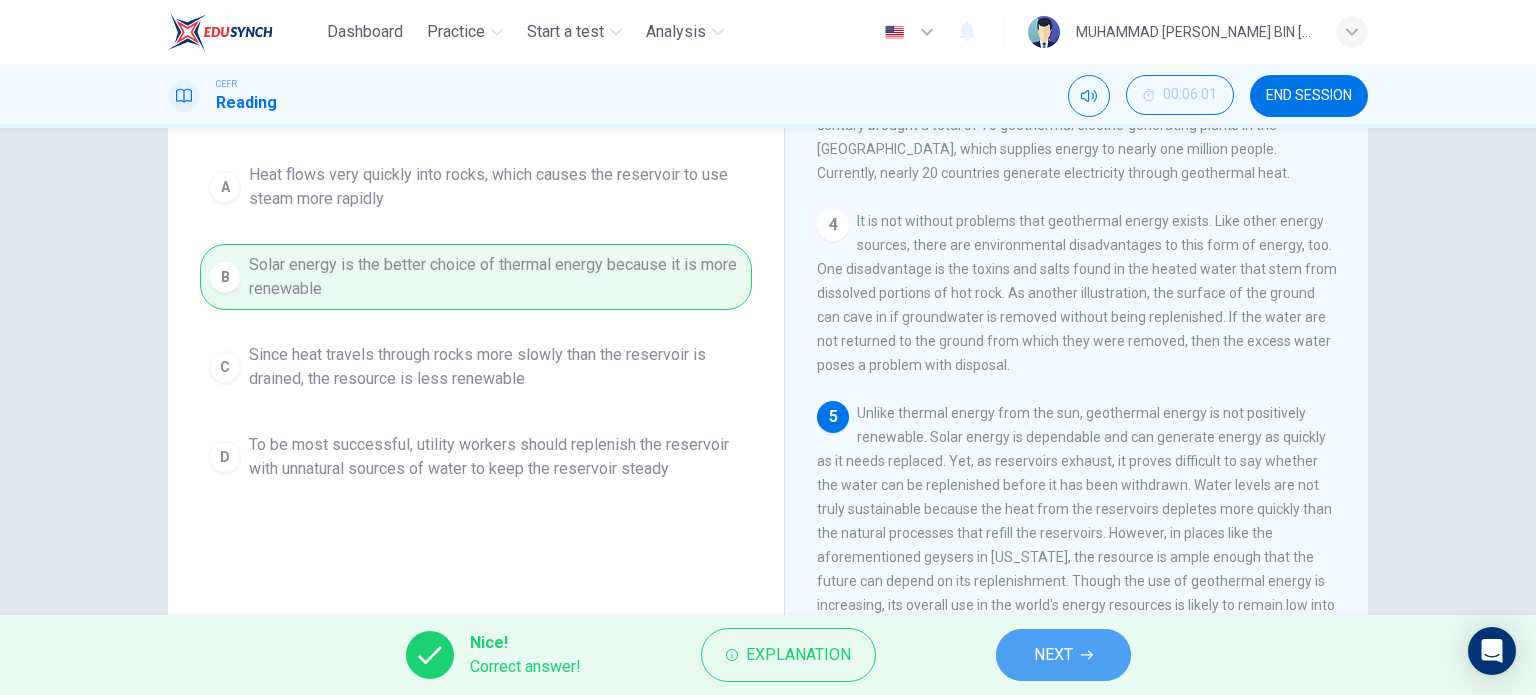 click on "NEXT" at bounding box center [1063, 655] 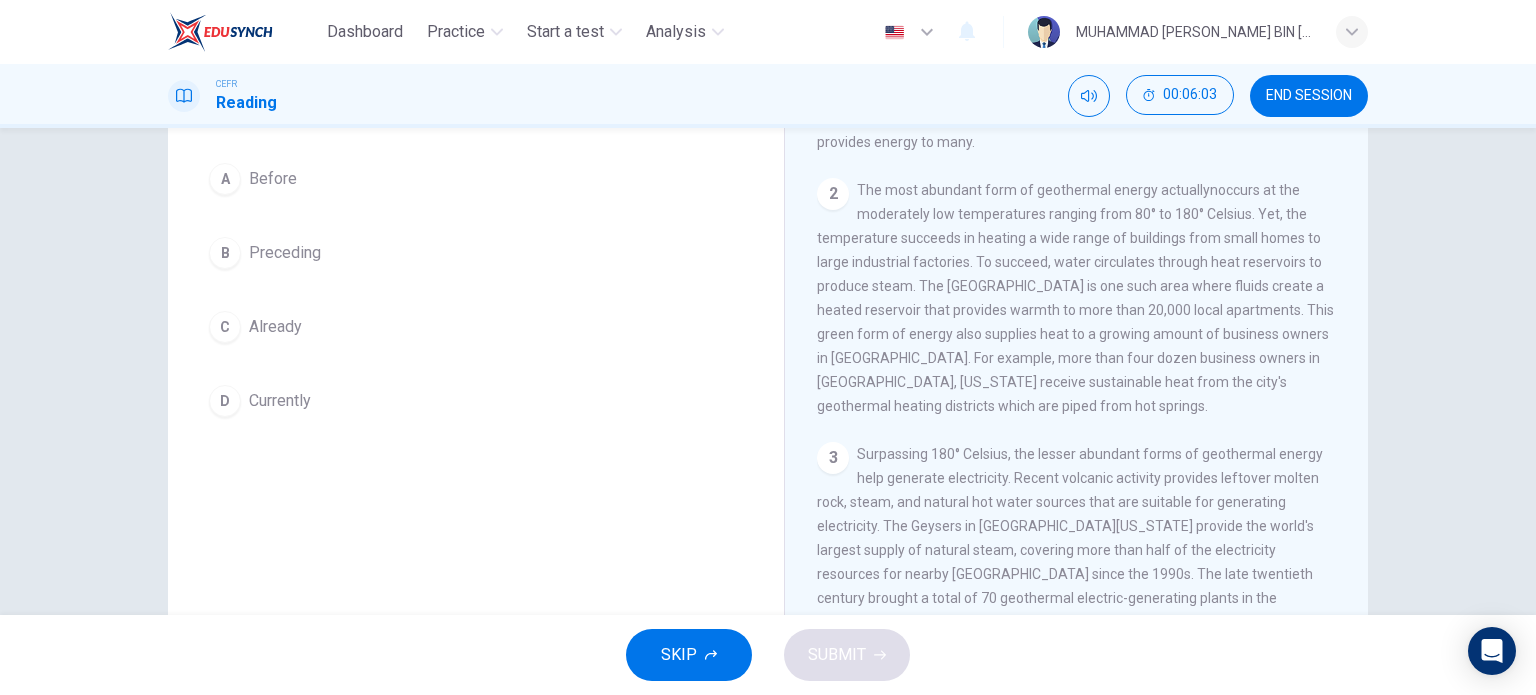 scroll, scrollTop: 0, scrollLeft: 0, axis: both 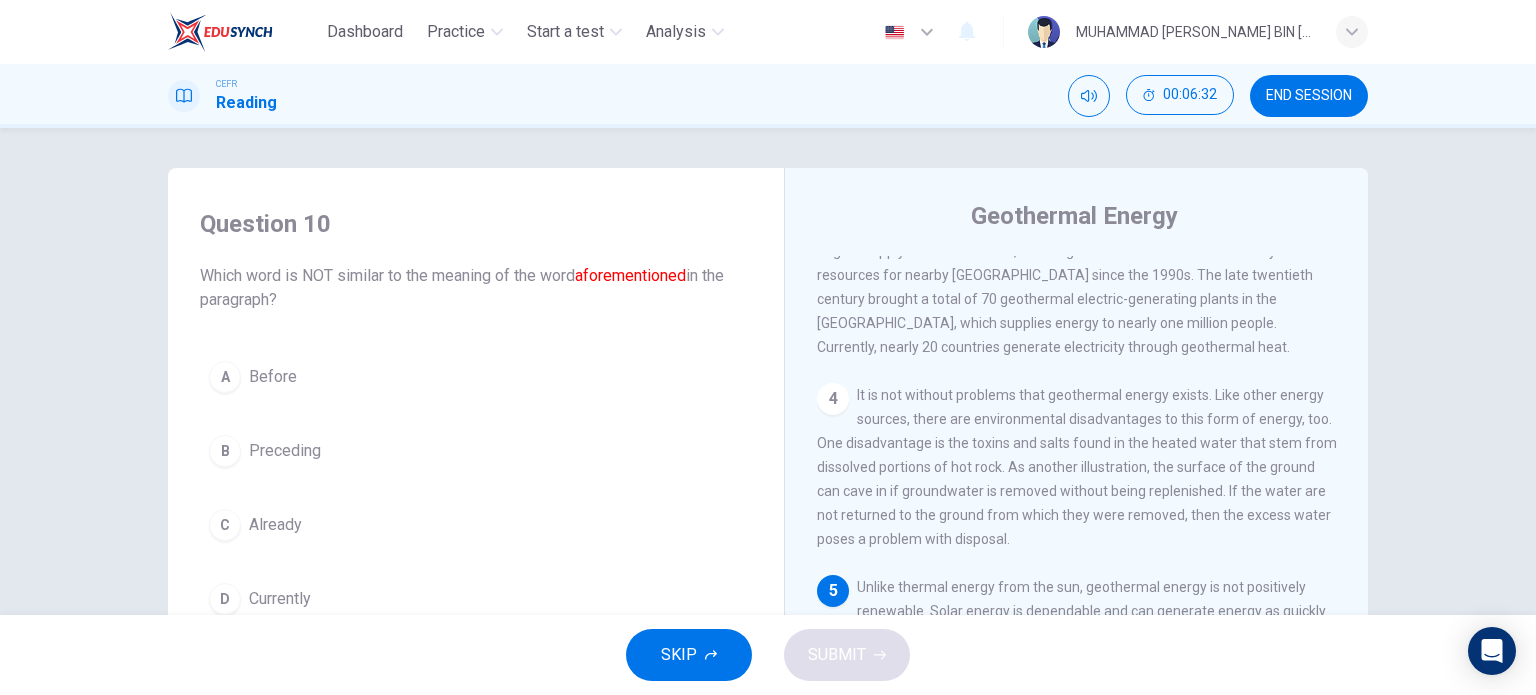 click on "Currently" at bounding box center (280, 599) 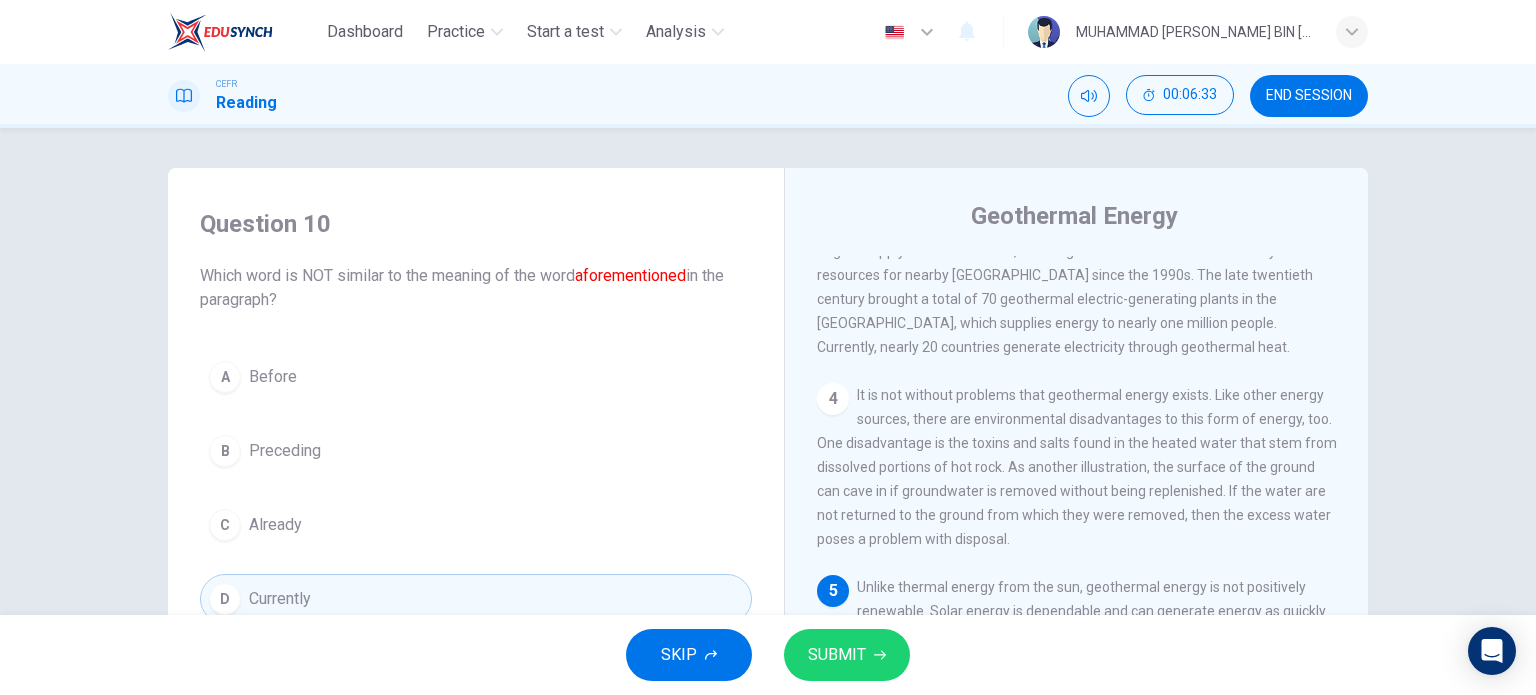click on "SUBMIT" at bounding box center [847, 655] 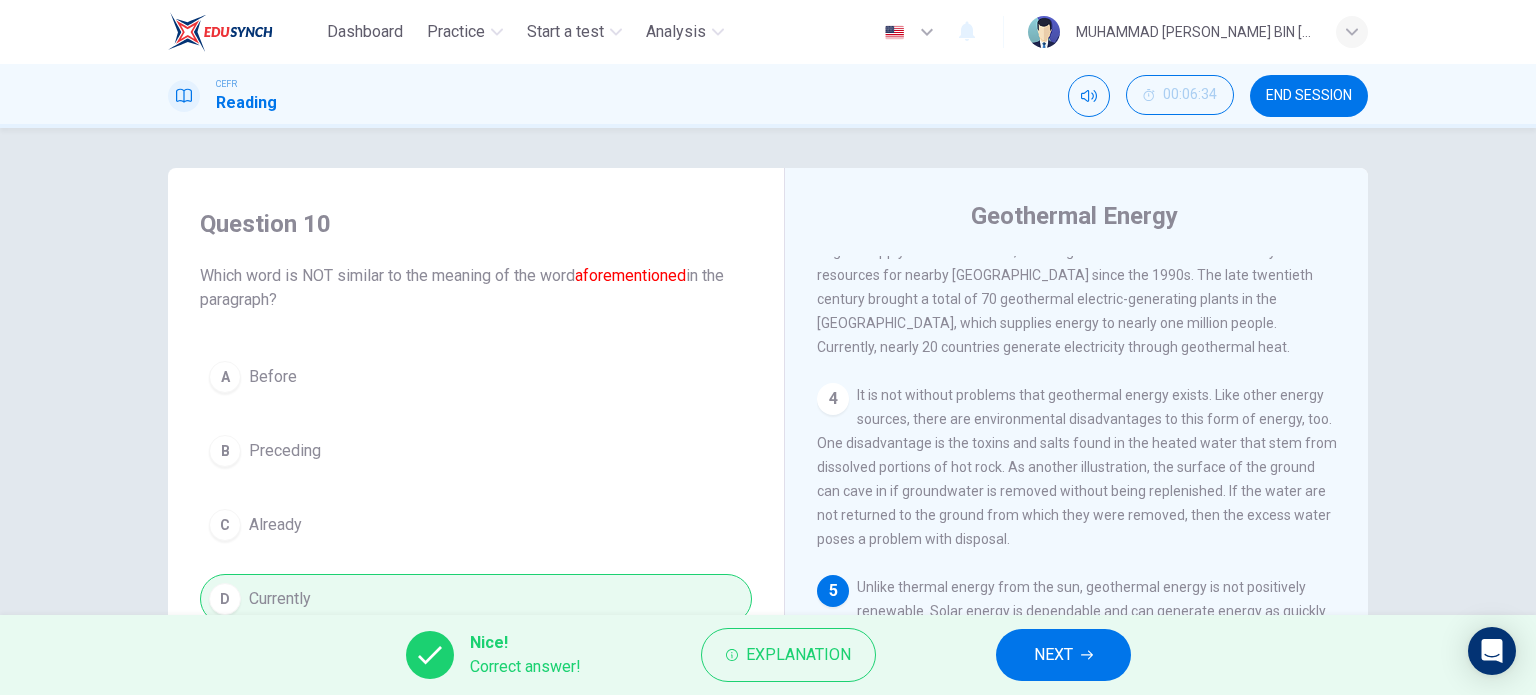 click on "NEXT" at bounding box center (1063, 655) 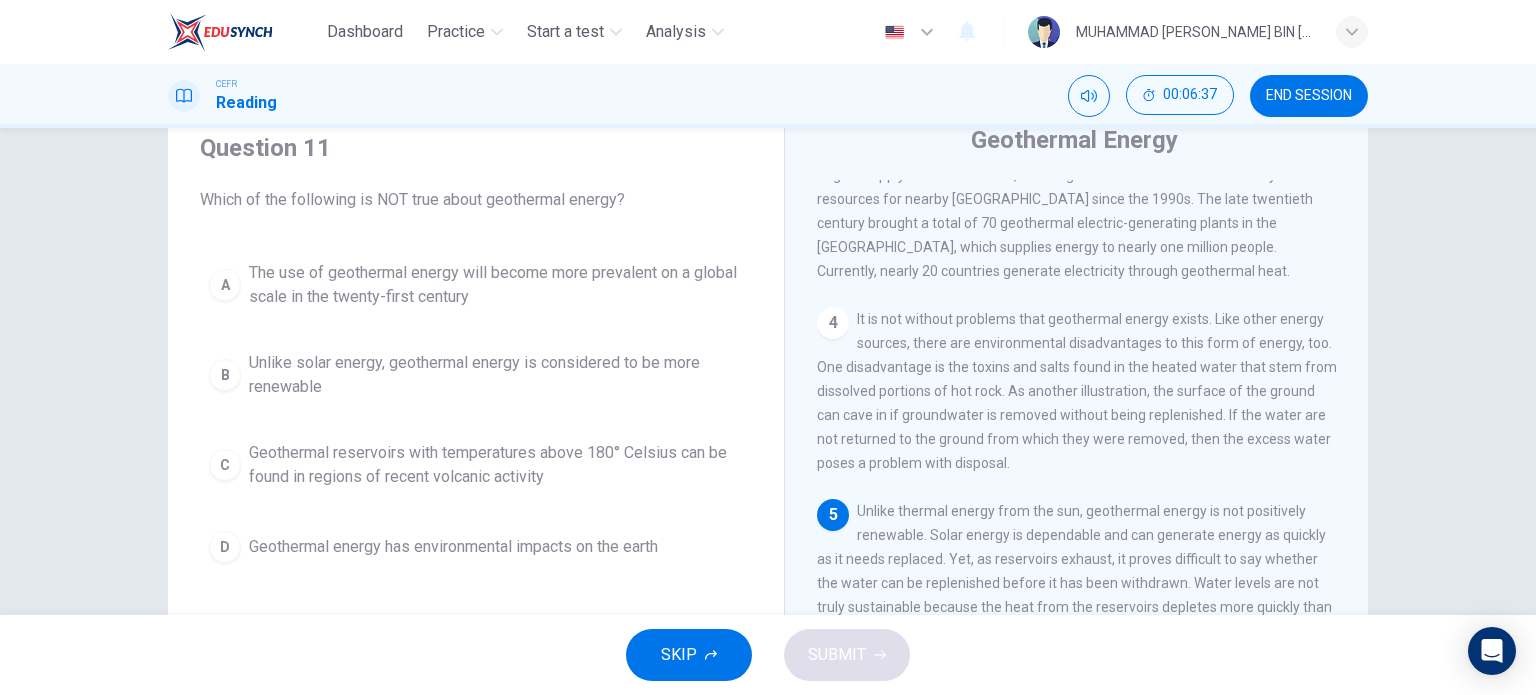 scroll, scrollTop: 80, scrollLeft: 0, axis: vertical 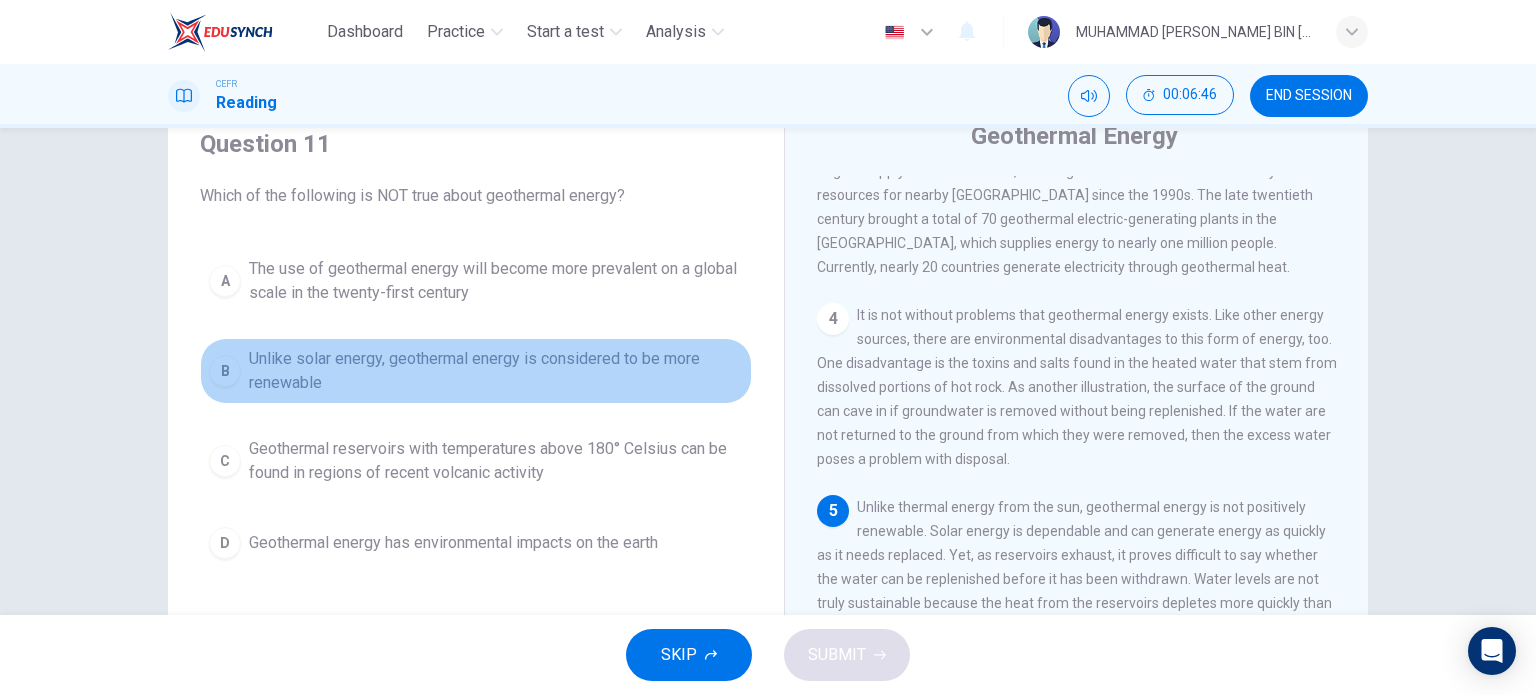 click on "B" at bounding box center (225, 371) 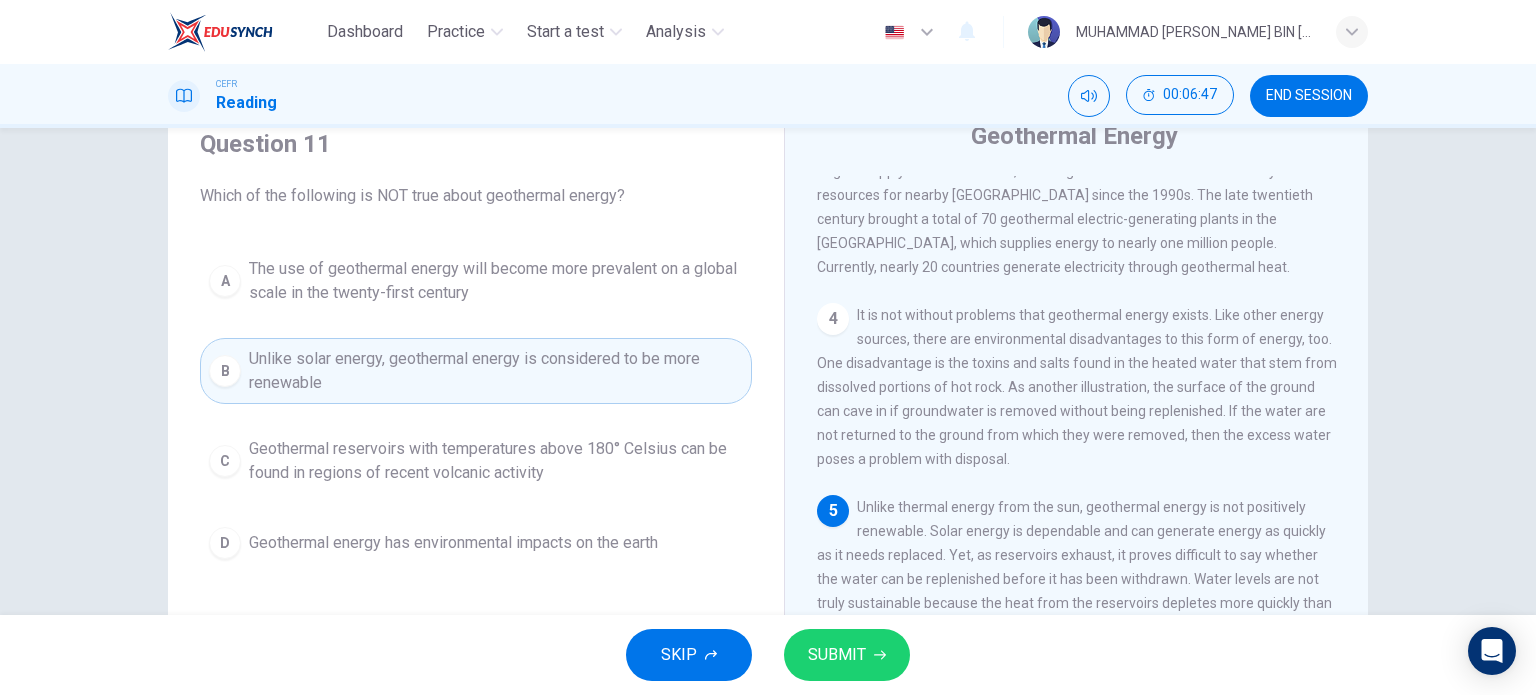 click on "SUBMIT" at bounding box center (837, 655) 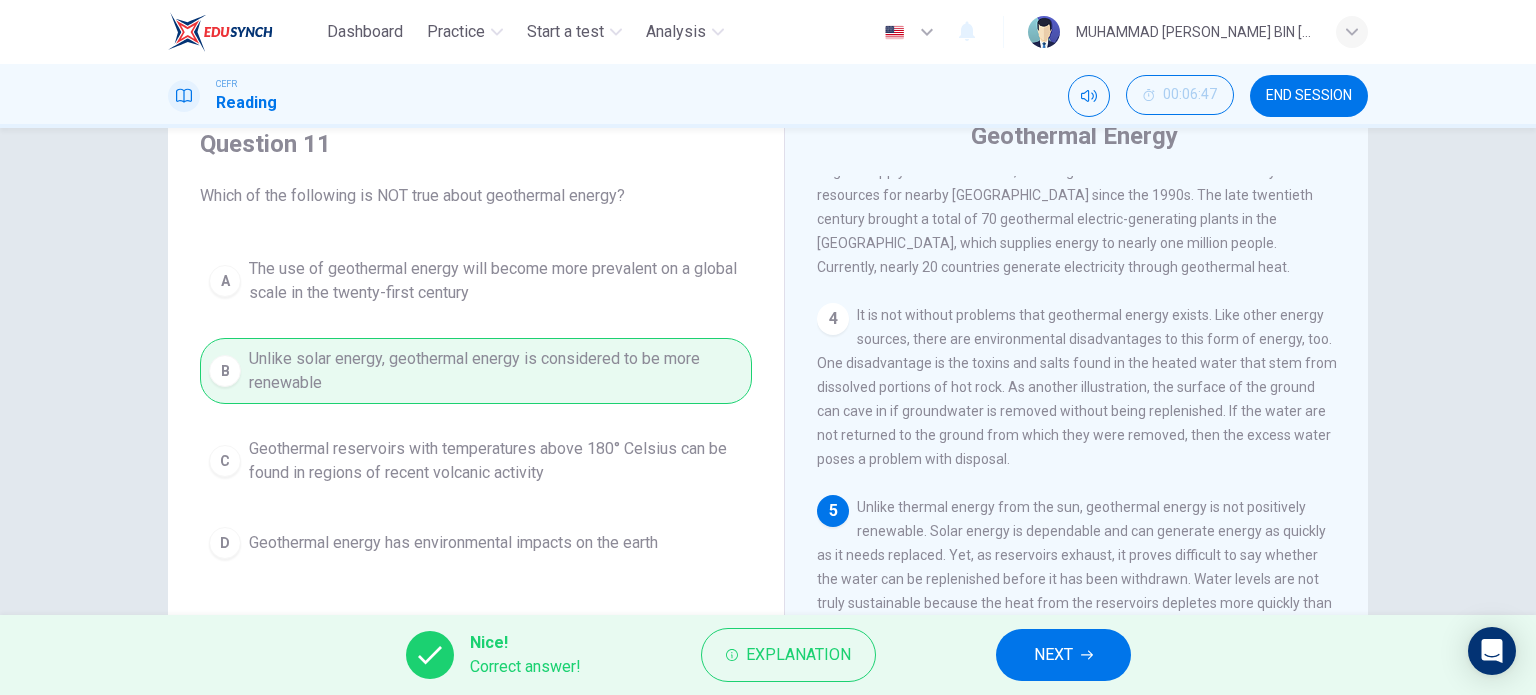 click on "NEXT" at bounding box center (1063, 655) 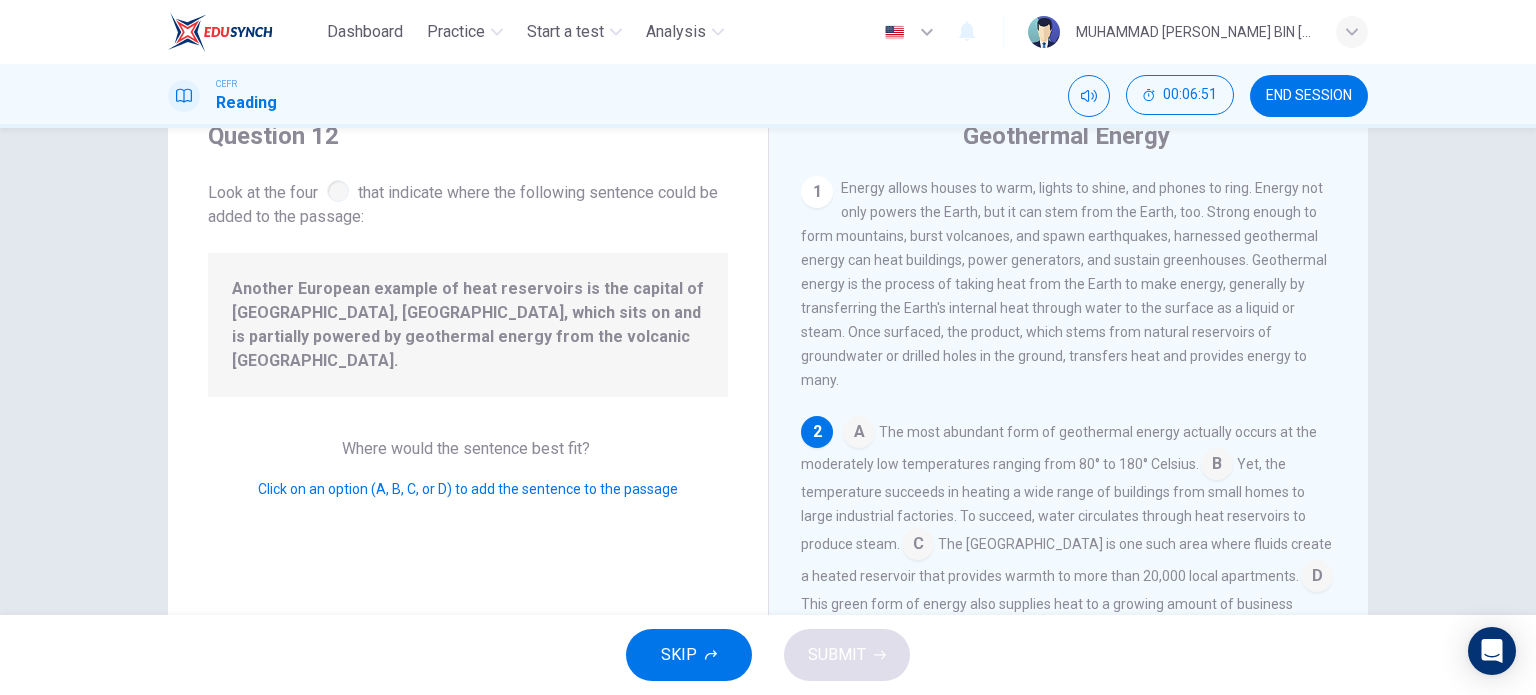 scroll, scrollTop: 266, scrollLeft: 0, axis: vertical 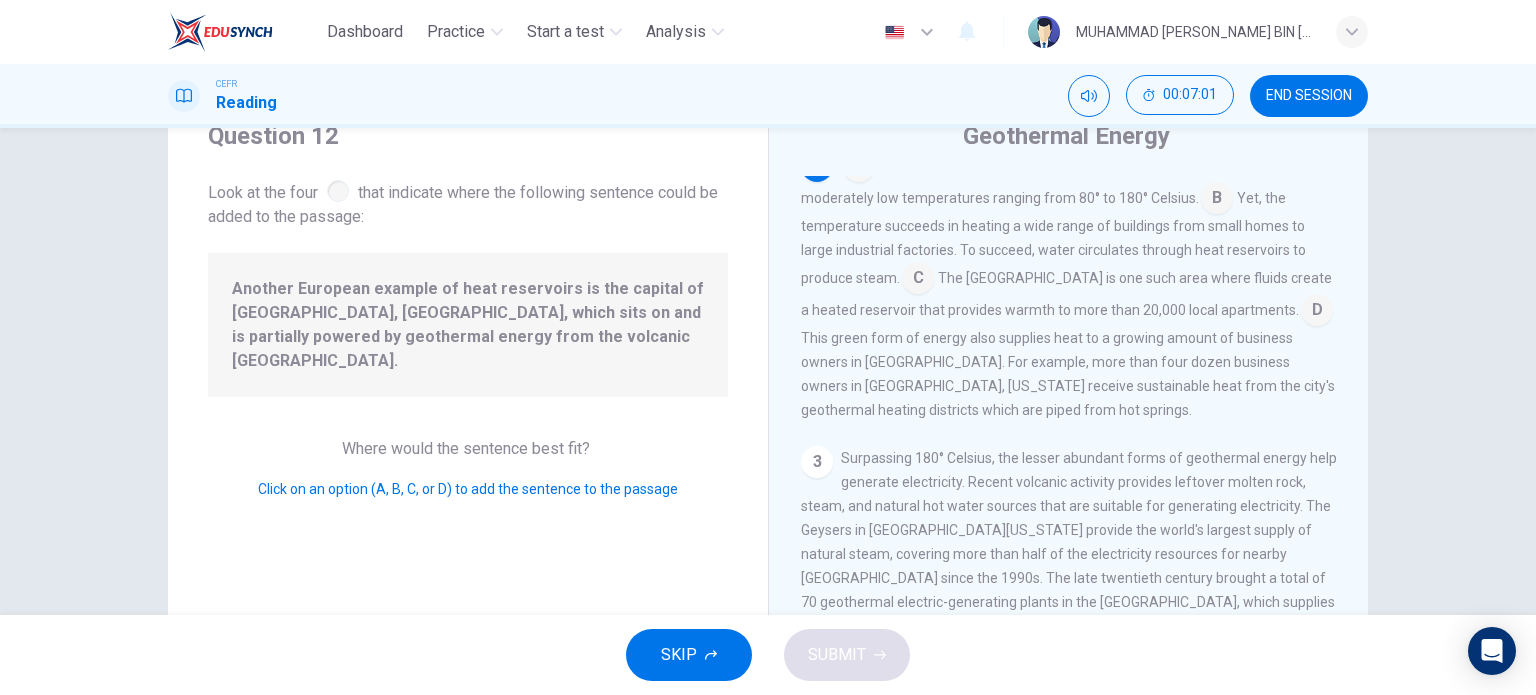 click at bounding box center [1317, 312] 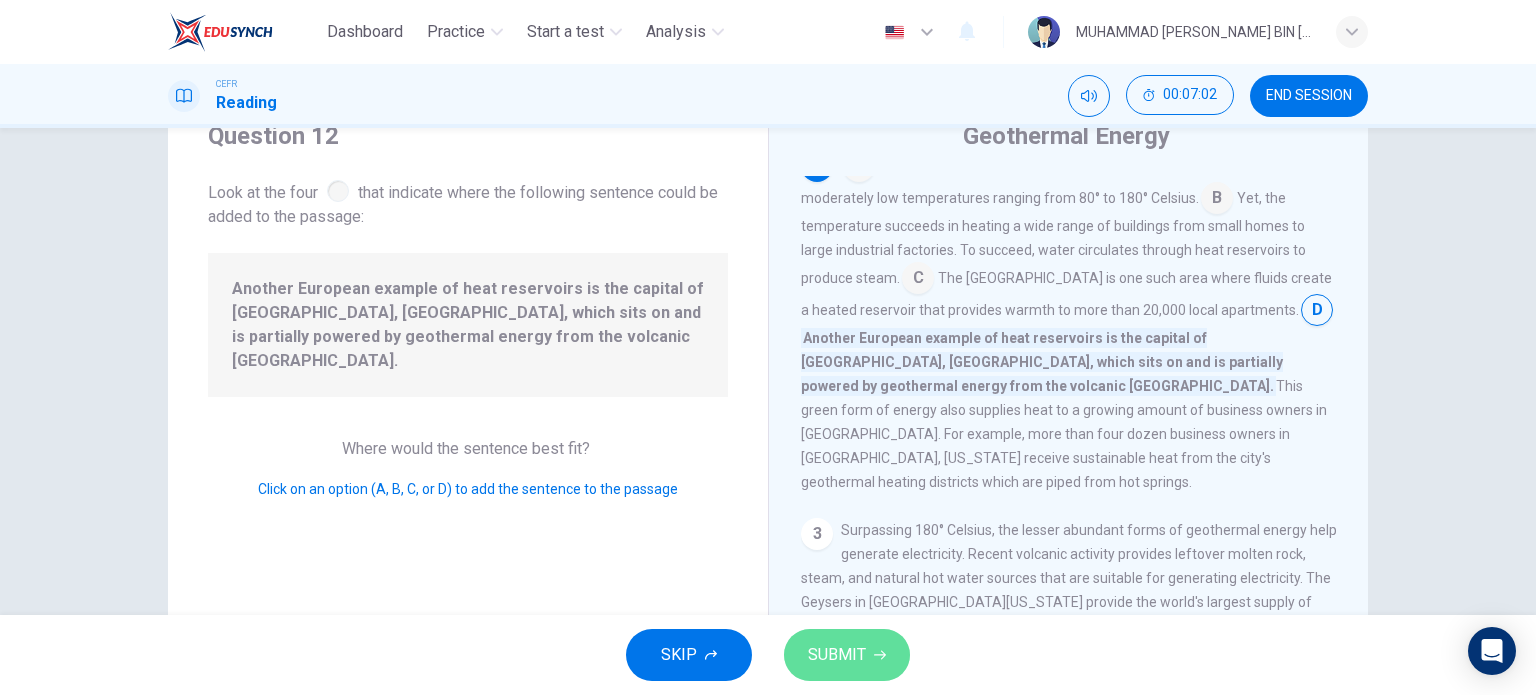 click on "SUBMIT" at bounding box center (847, 655) 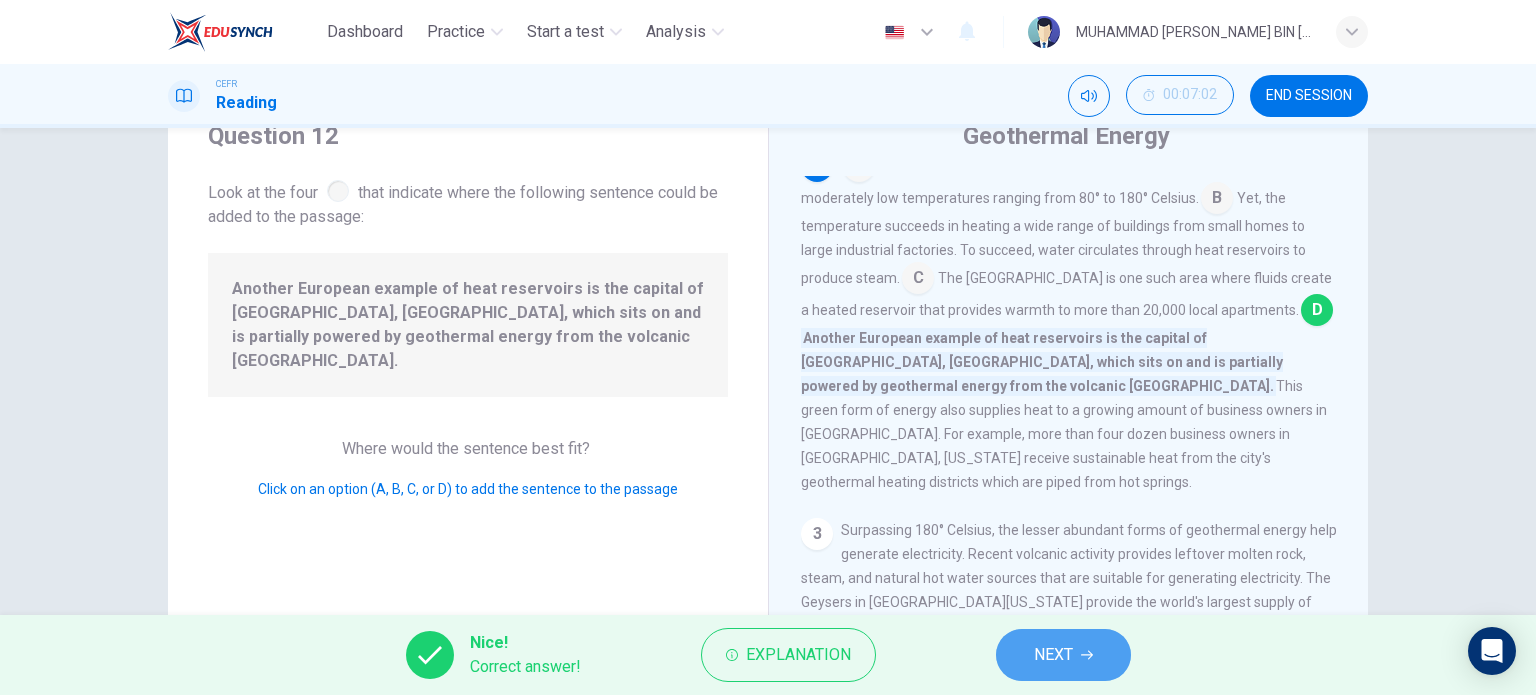click on "NEXT" at bounding box center [1053, 655] 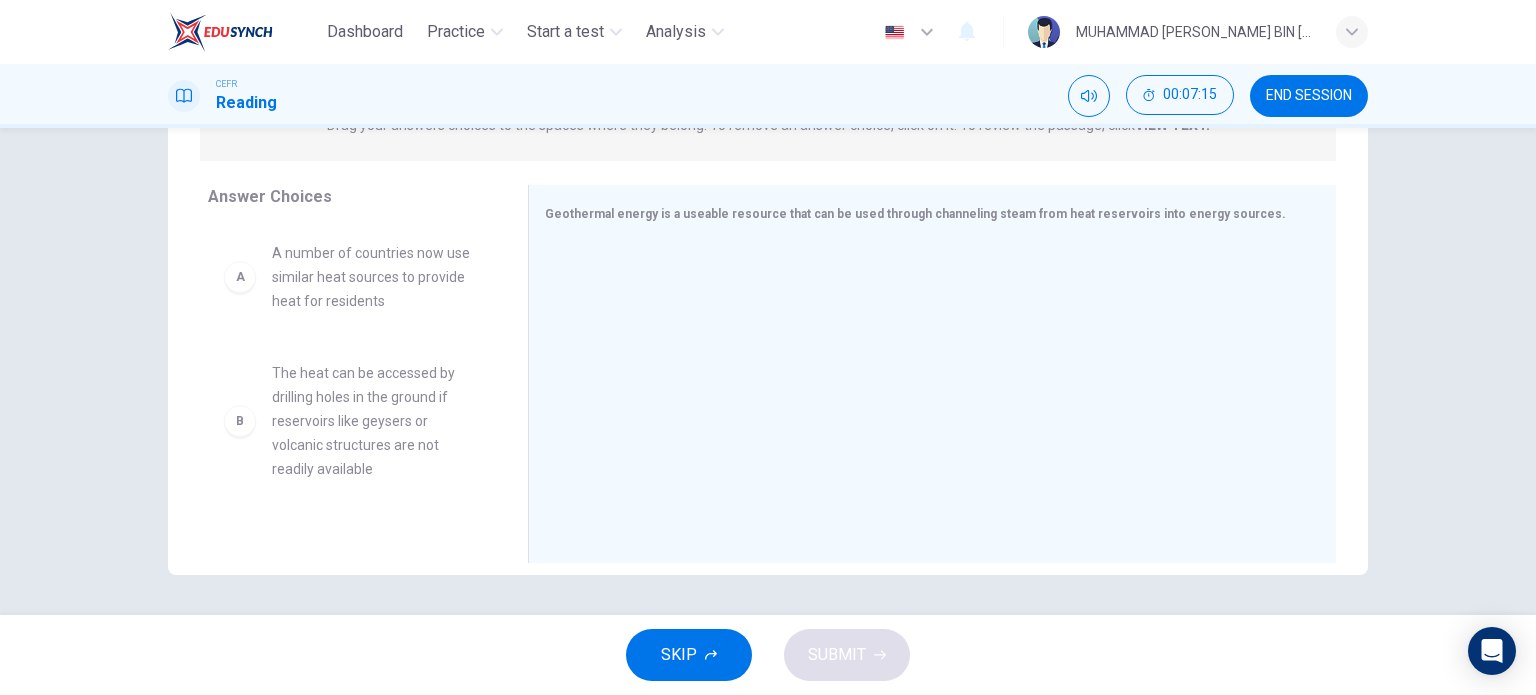 scroll, scrollTop: 0, scrollLeft: 0, axis: both 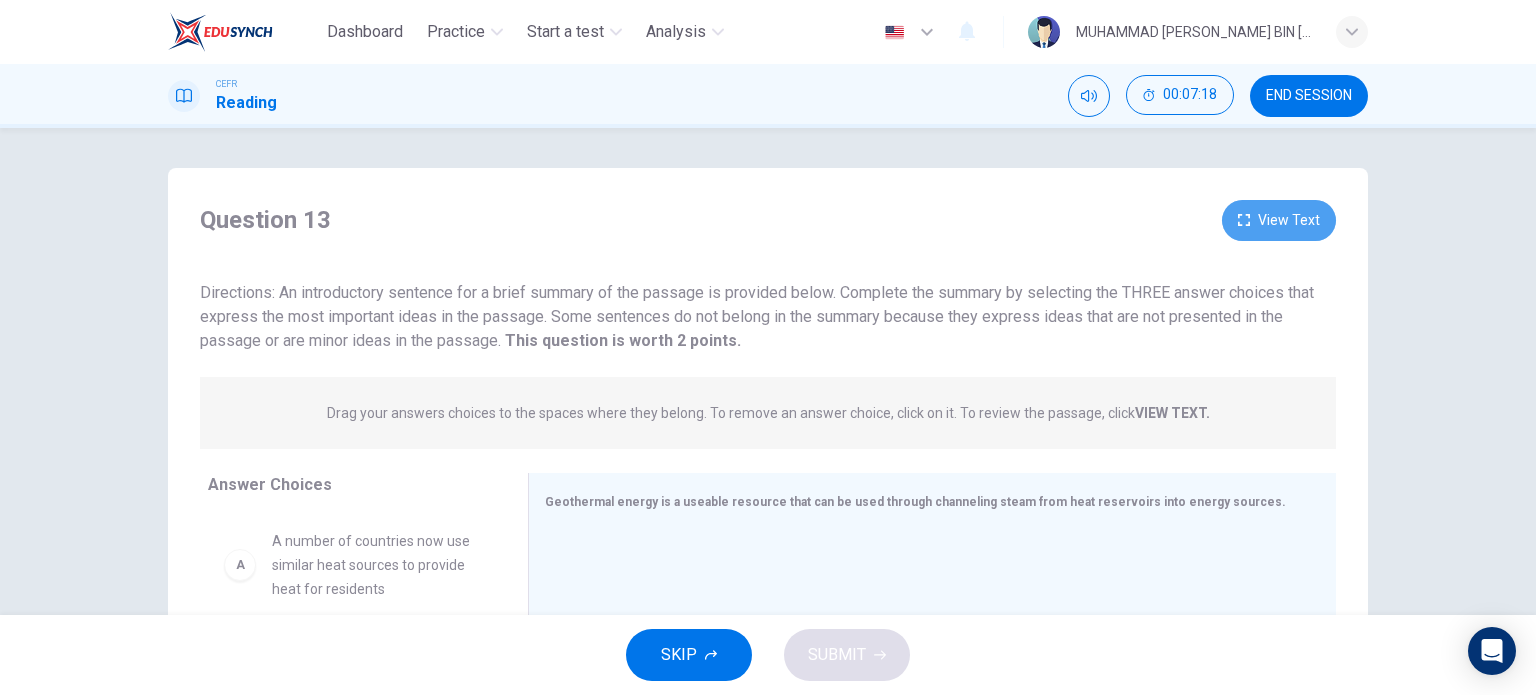 click on "View Text" at bounding box center [1279, 220] 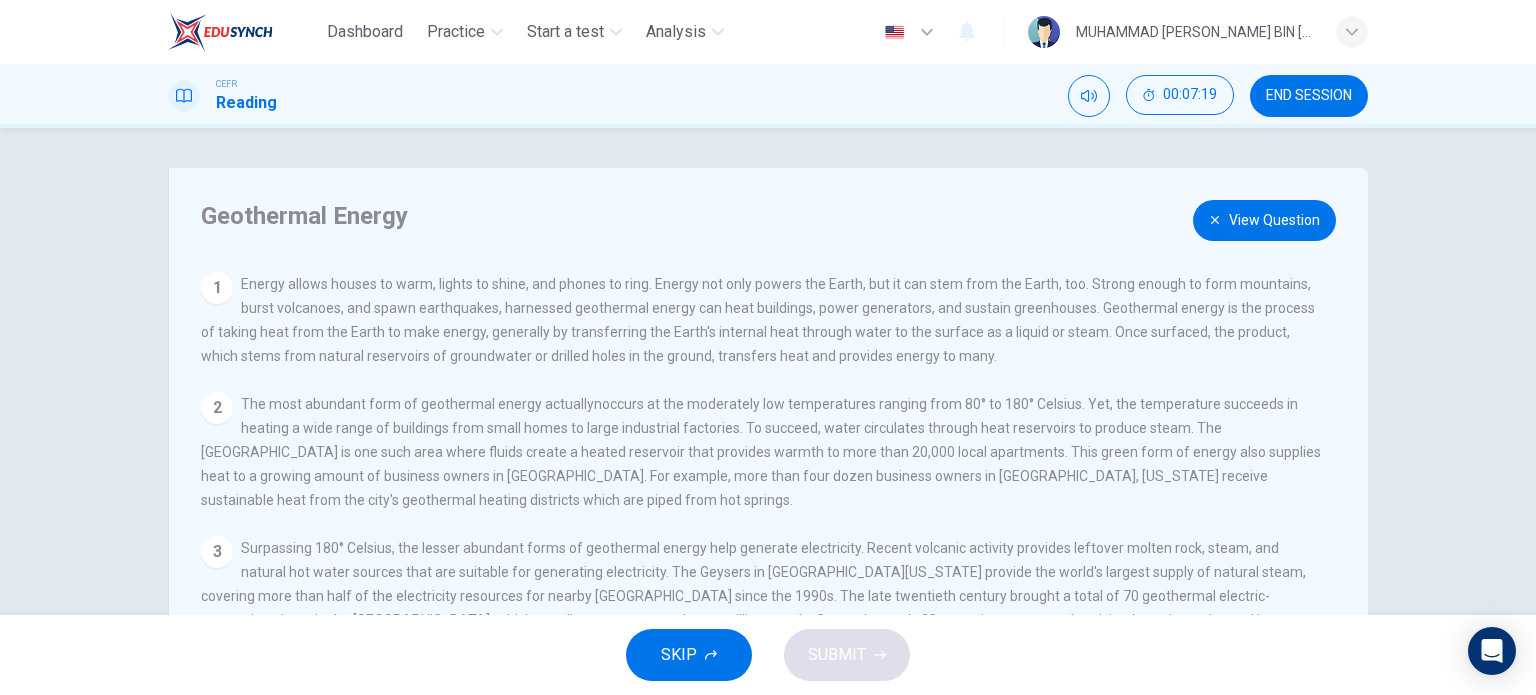 scroll, scrollTop: 65, scrollLeft: 0, axis: vertical 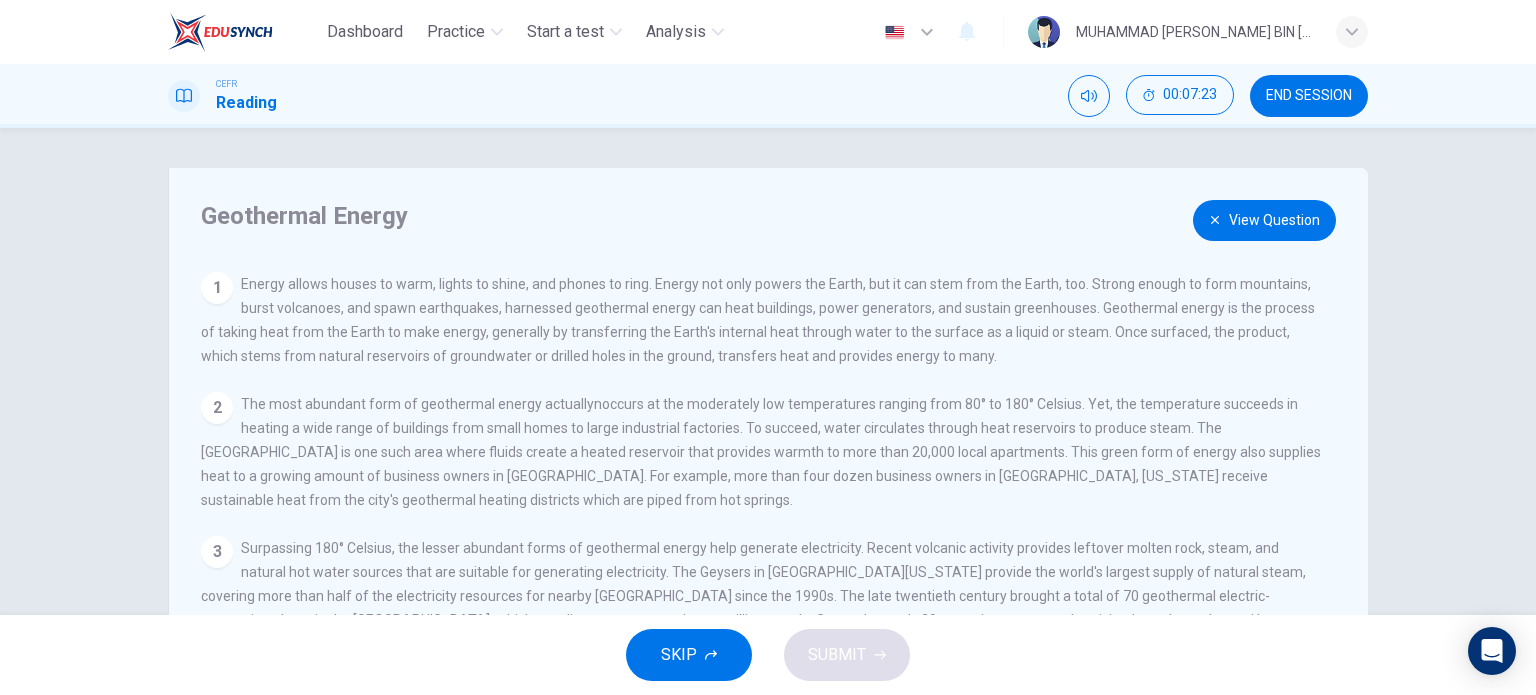 click on "View Question" at bounding box center [1264, 220] 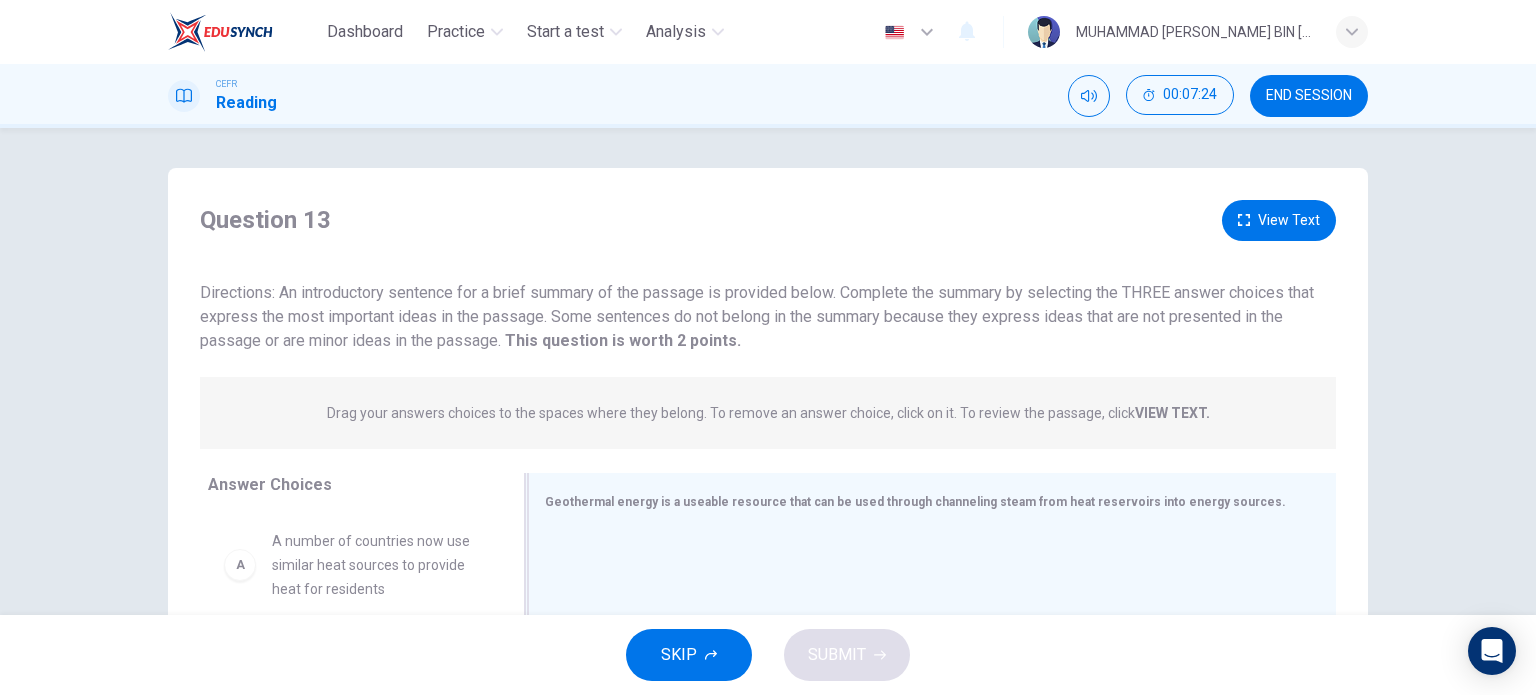 scroll, scrollTop: 266, scrollLeft: 0, axis: vertical 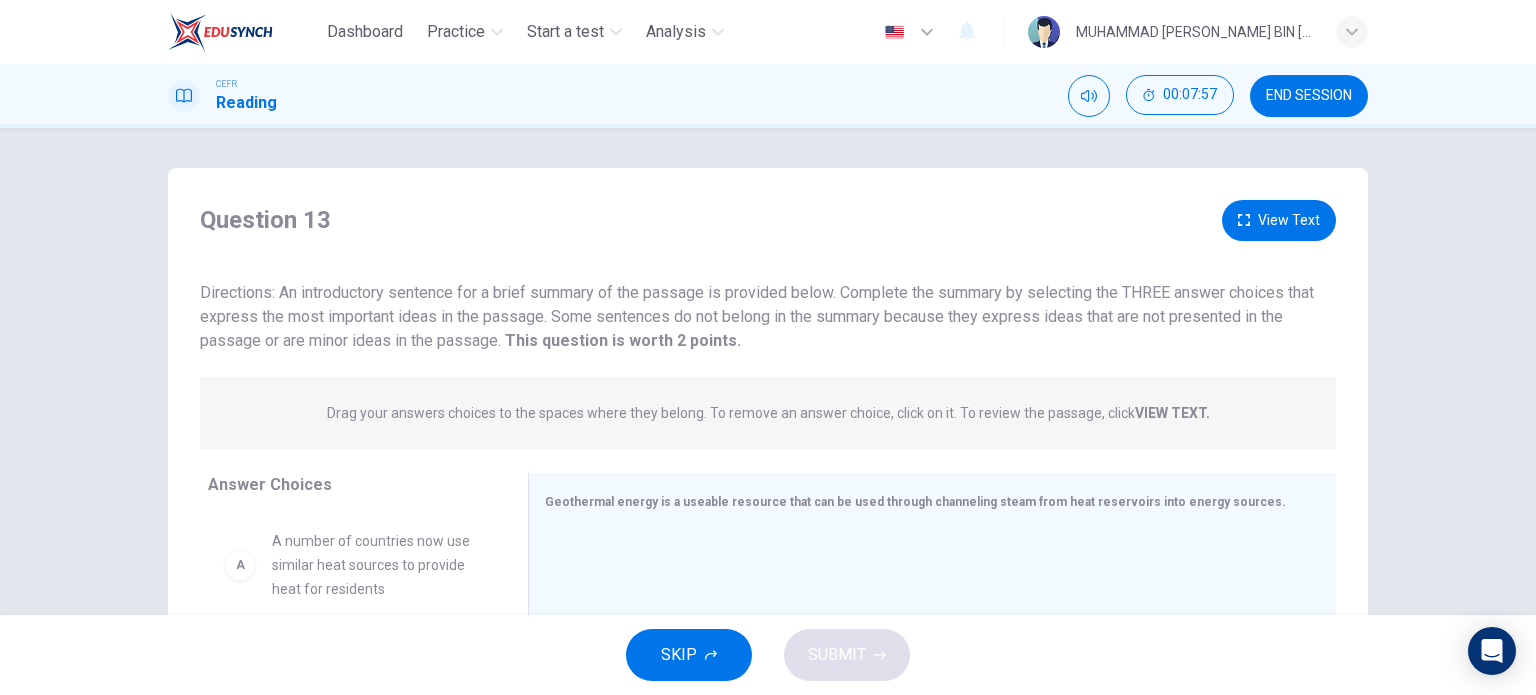 click on "View Text" at bounding box center (1279, 220) 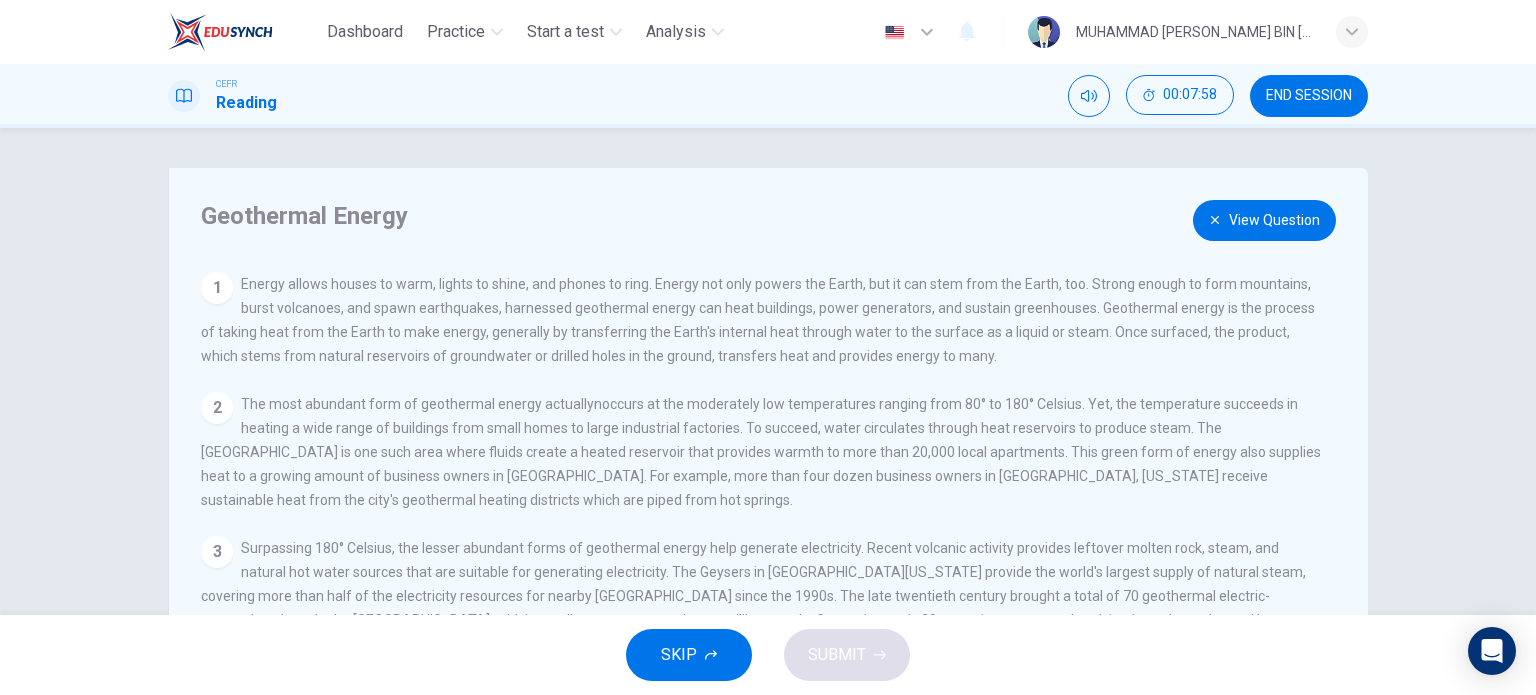 scroll, scrollTop: 65, scrollLeft: 0, axis: vertical 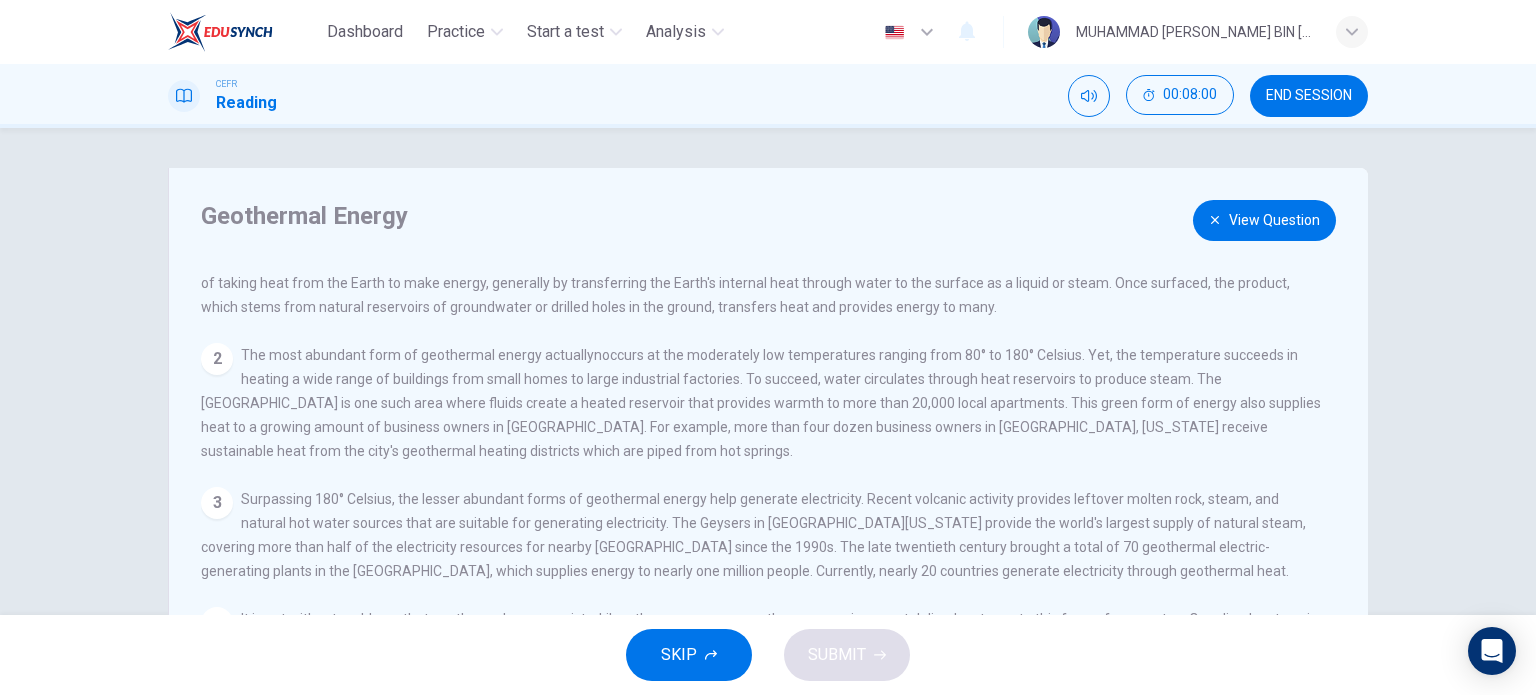 click on "View Question" at bounding box center [1264, 220] 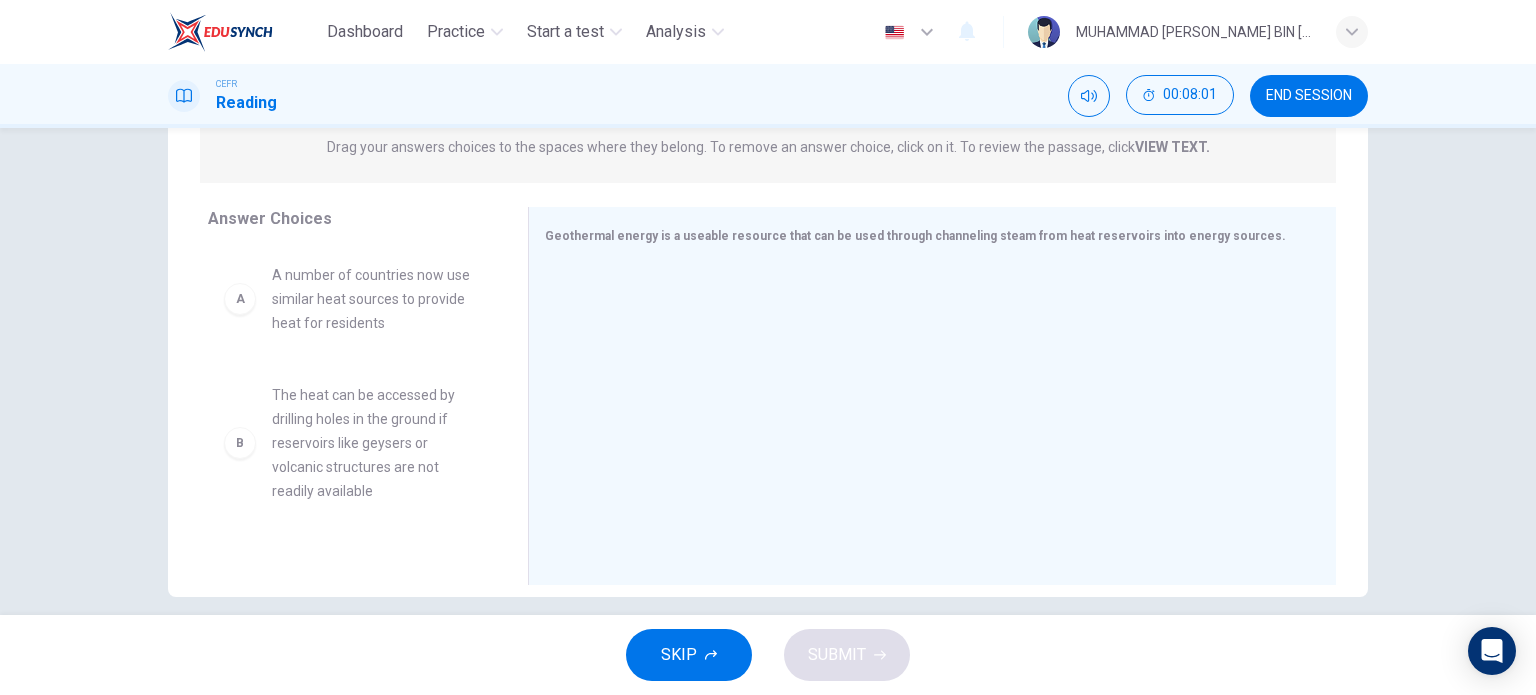 scroll, scrollTop: 288, scrollLeft: 0, axis: vertical 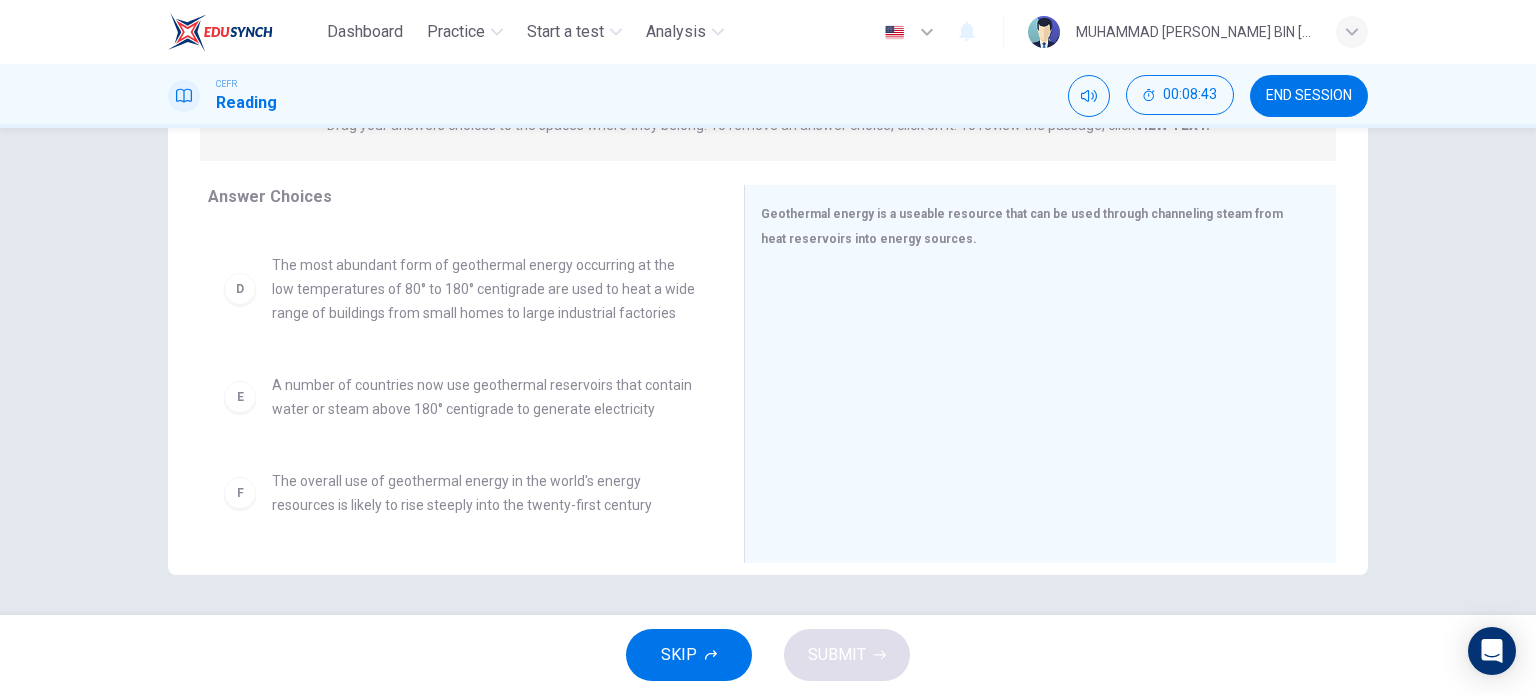 drag, startPoint x: 522, startPoint y: 448, endPoint x: 1380, endPoint y: 464, distance: 858.1492 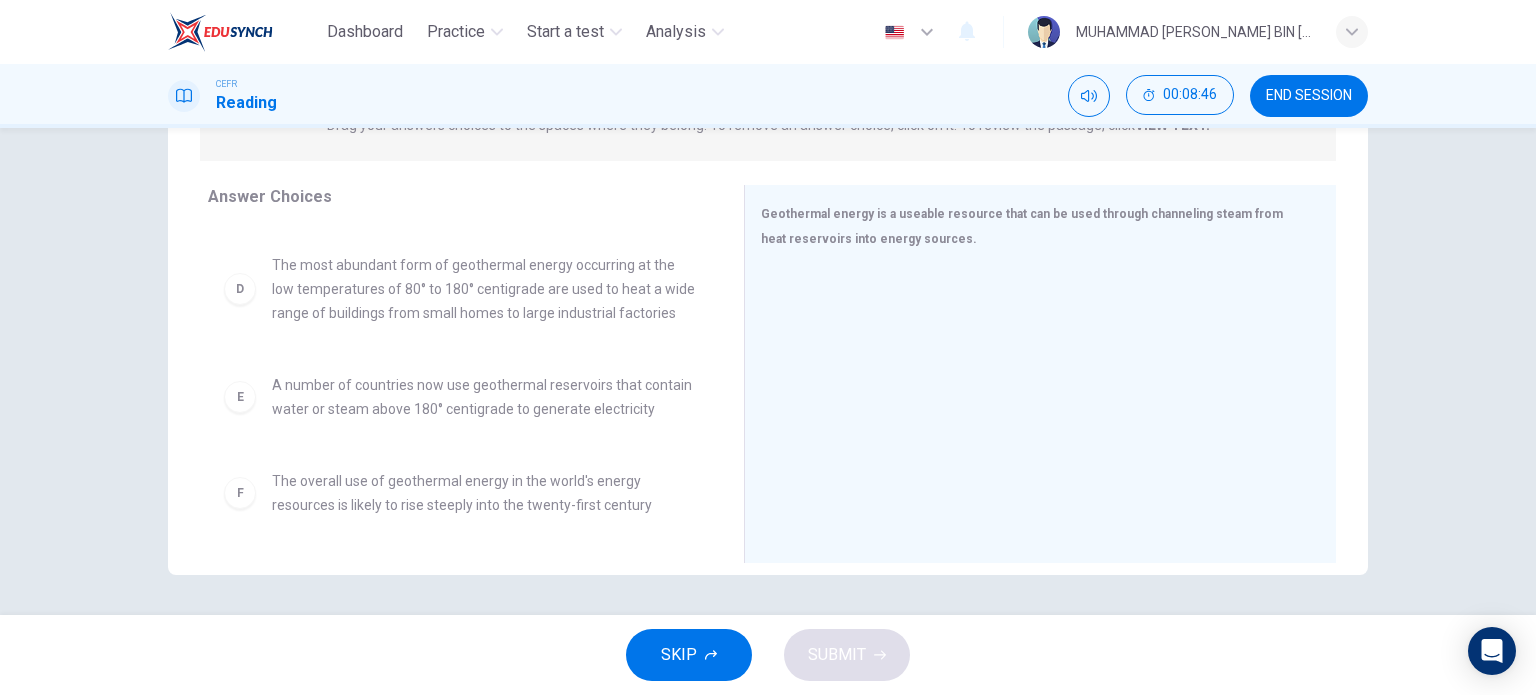 scroll, scrollTop: 0, scrollLeft: 0, axis: both 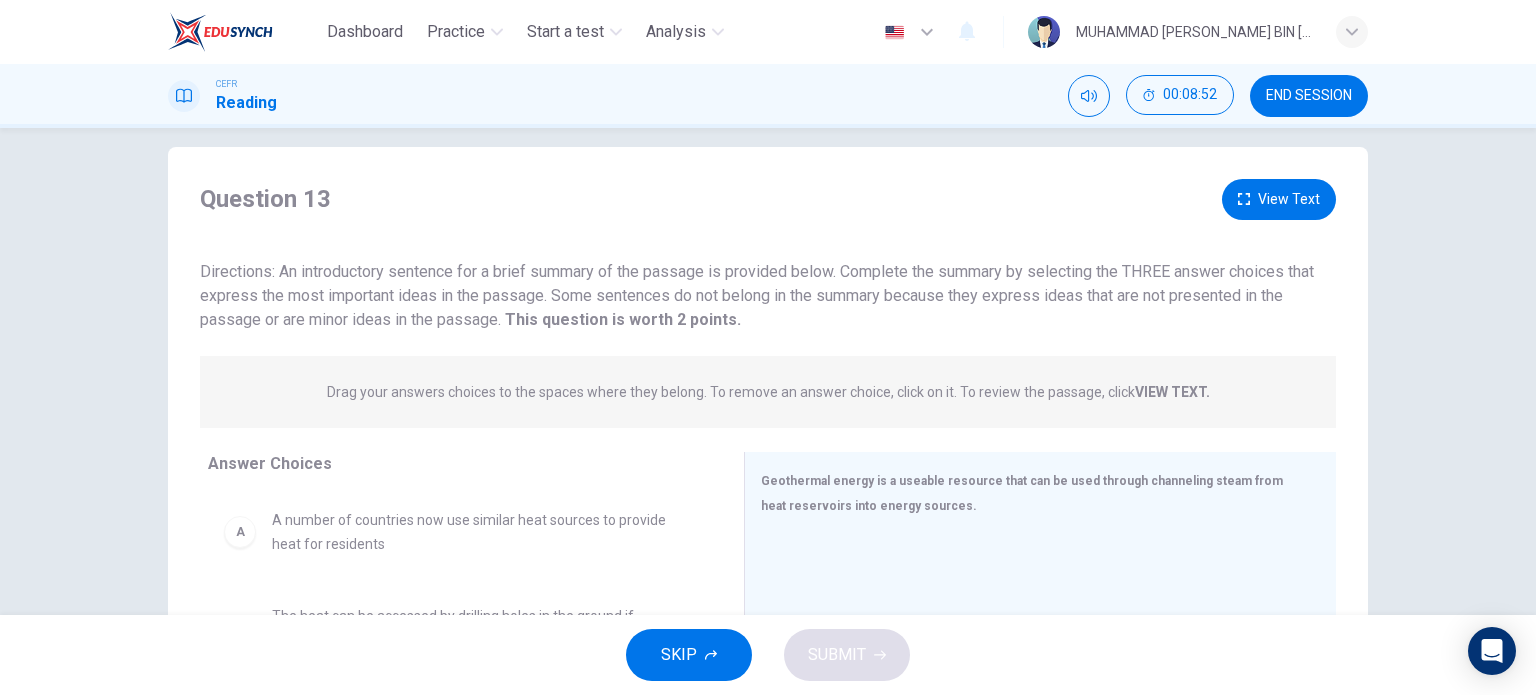 click on "View Text" at bounding box center (1279, 199) 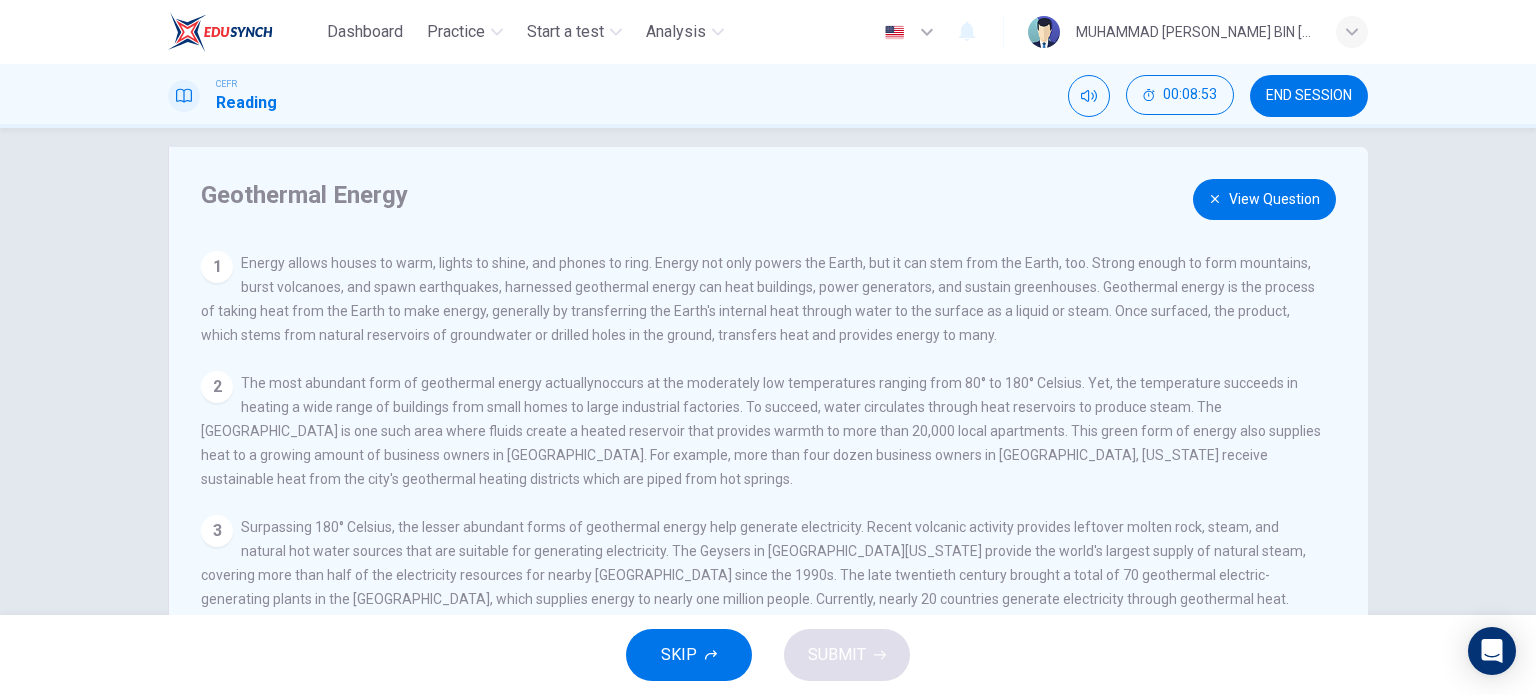 scroll, scrollTop: 65, scrollLeft: 0, axis: vertical 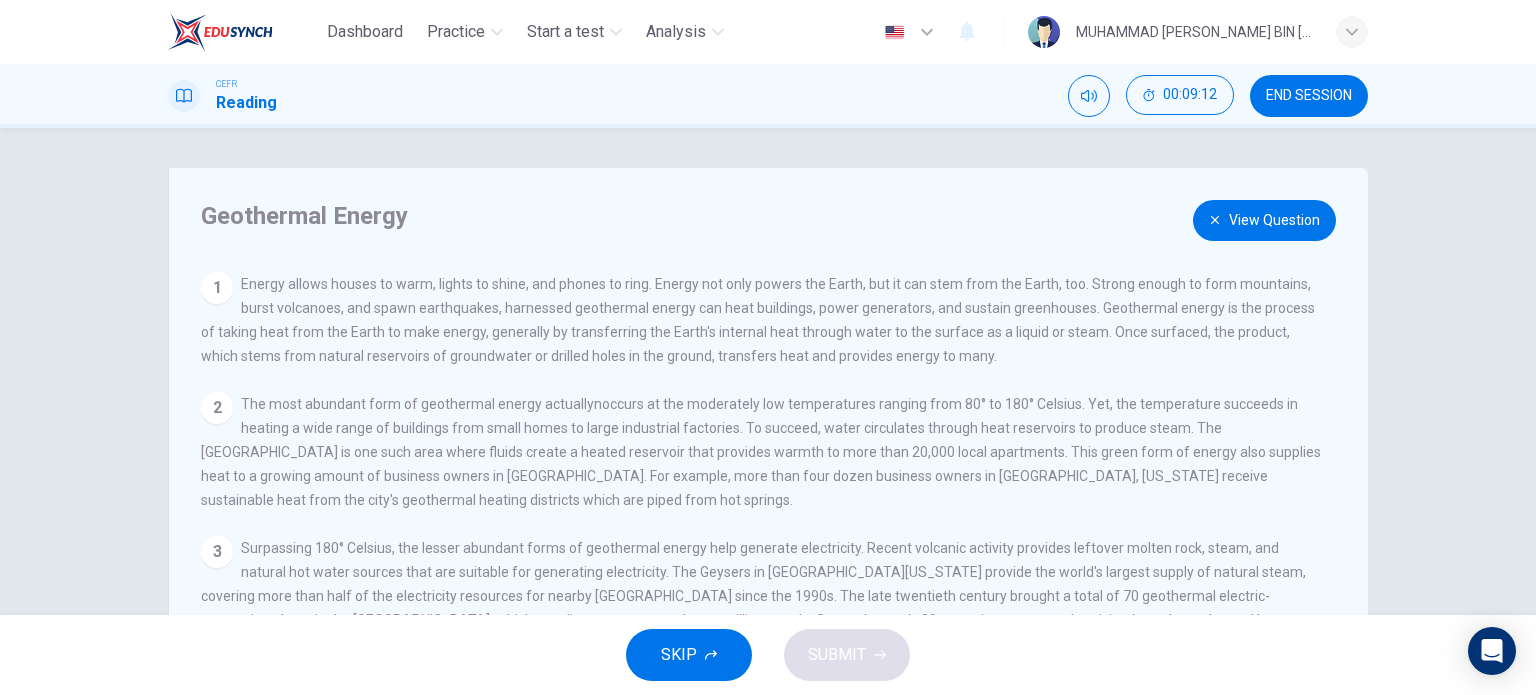 click on "View Question" at bounding box center (1264, 220) 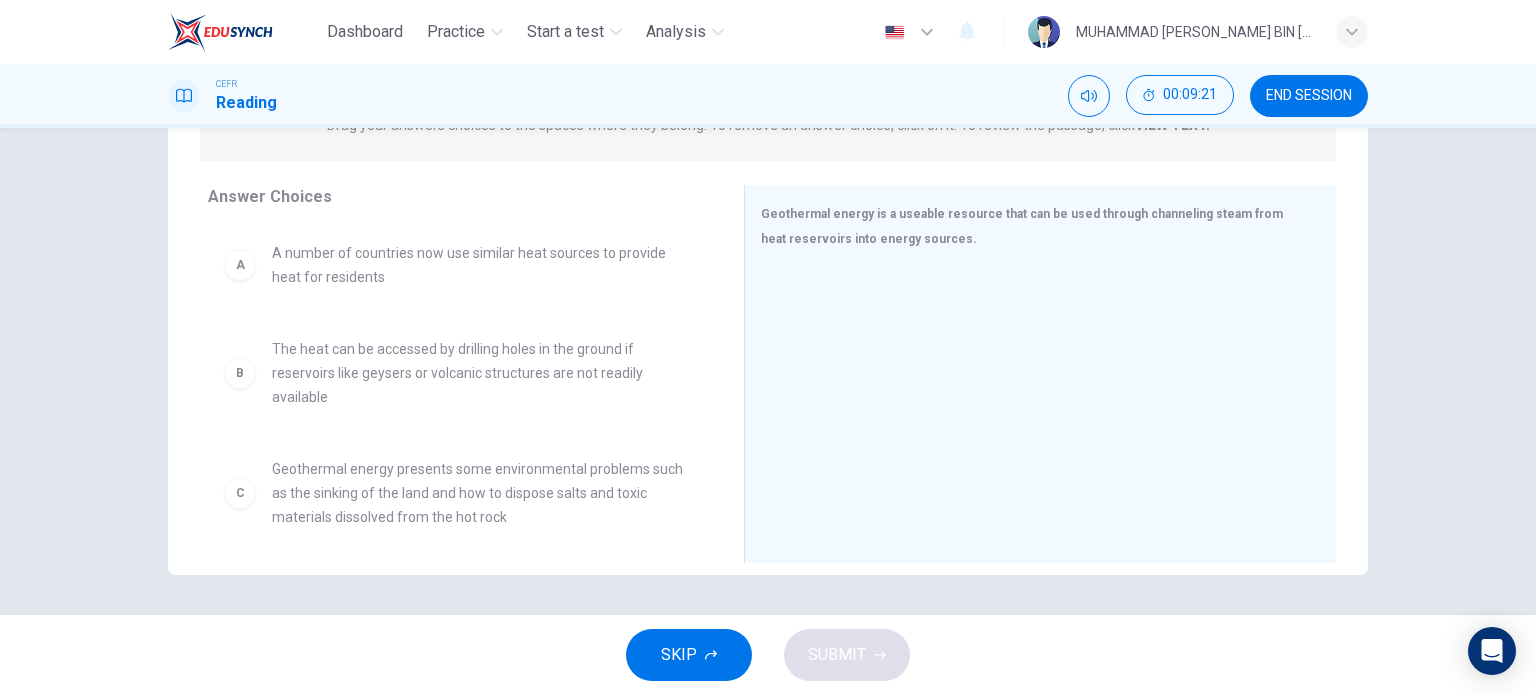 scroll, scrollTop: 21, scrollLeft: 0, axis: vertical 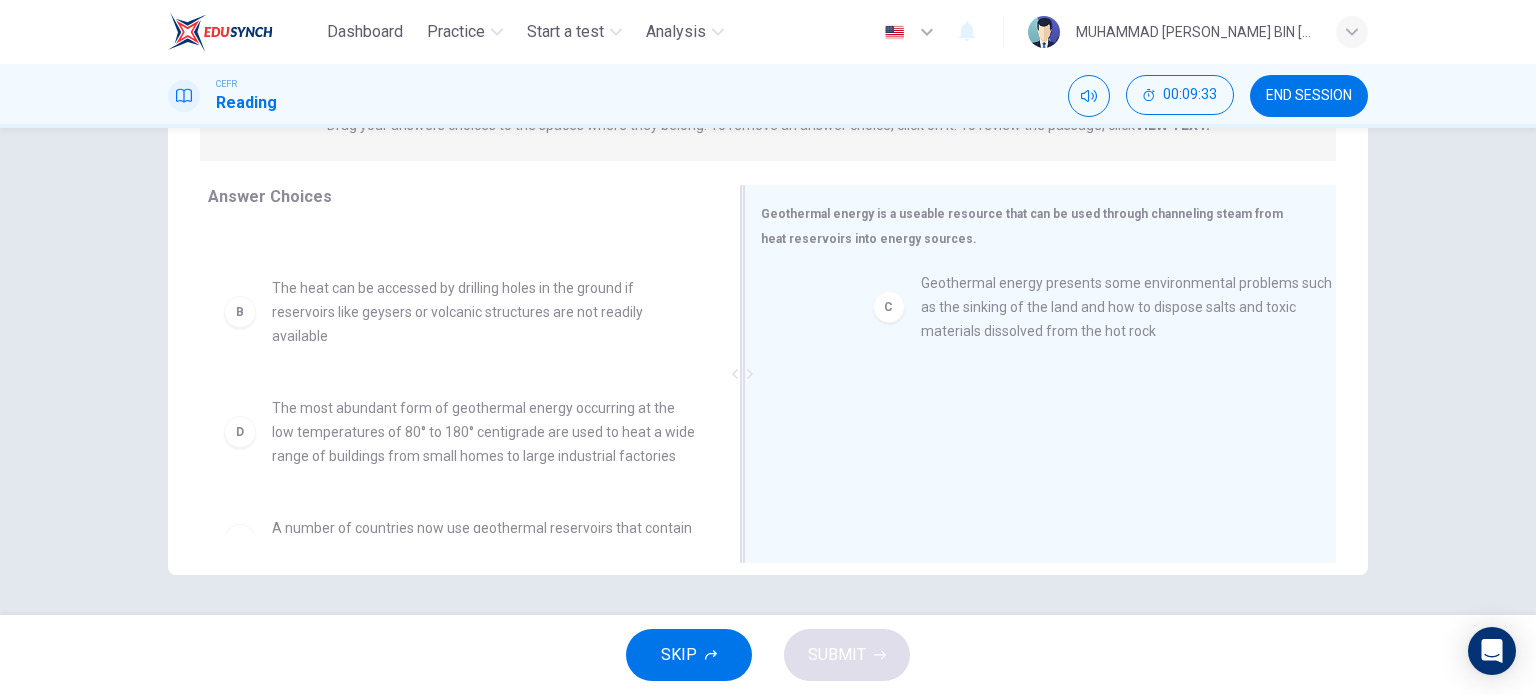 drag, startPoint x: 600, startPoint y: 430, endPoint x: 1256, endPoint y: 313, distance: 666.352 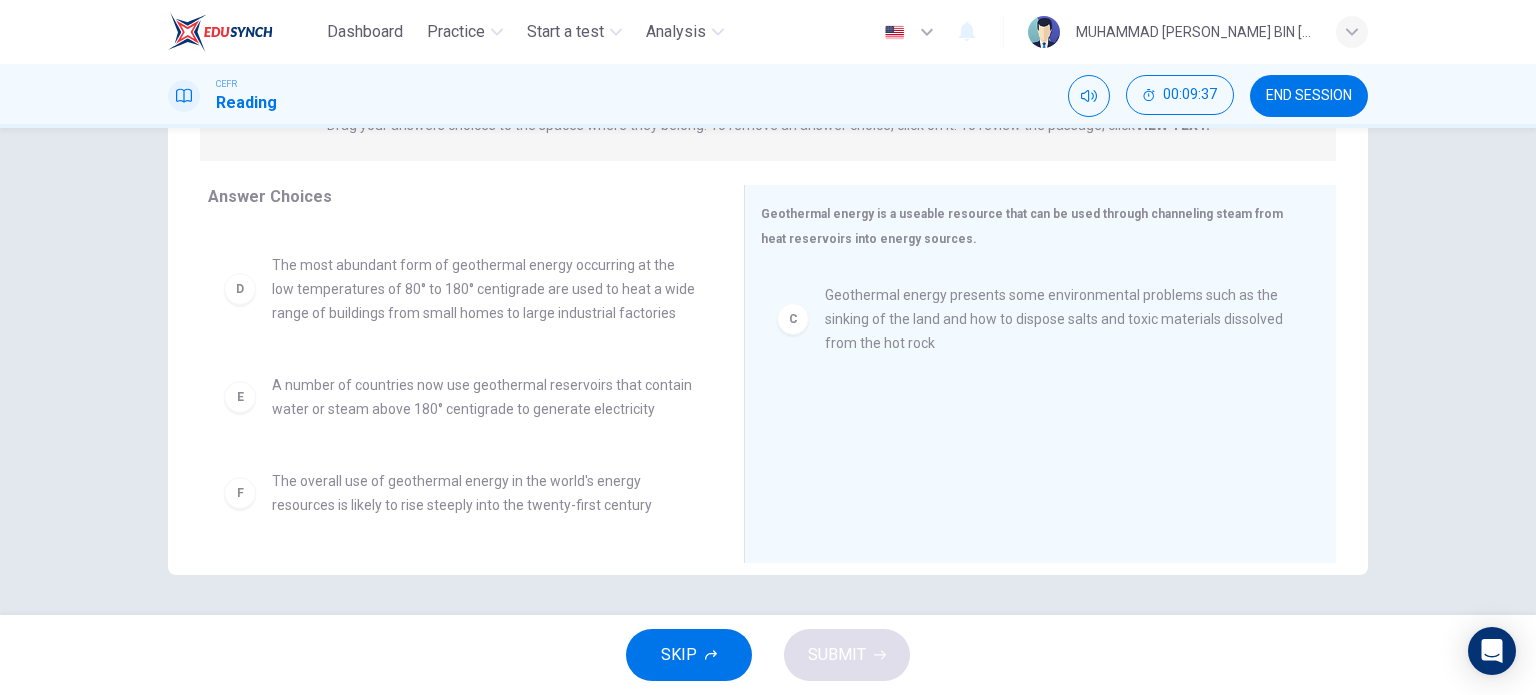 scroll, scrollTop: 0, scrollLeft: 0, axis: both 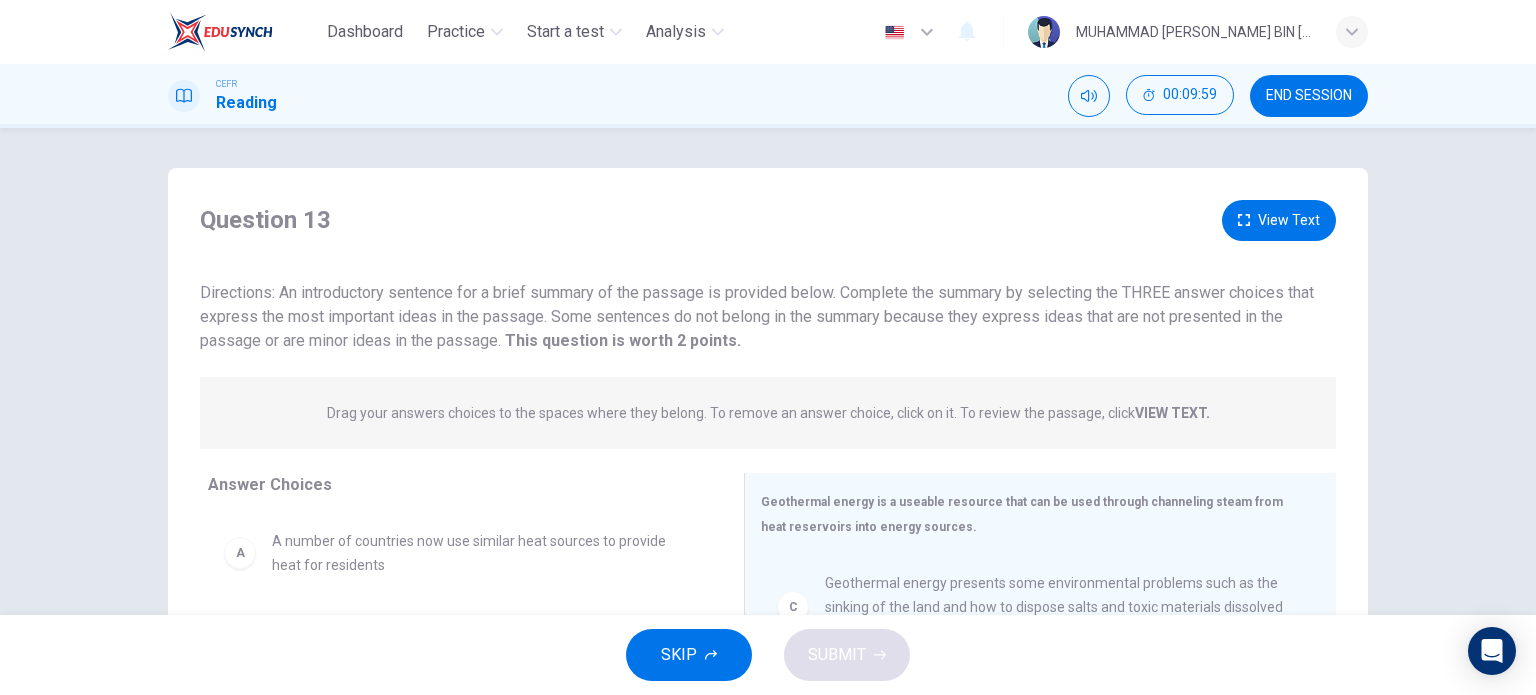 click on "View Text" at bounding box center (1279, 220) 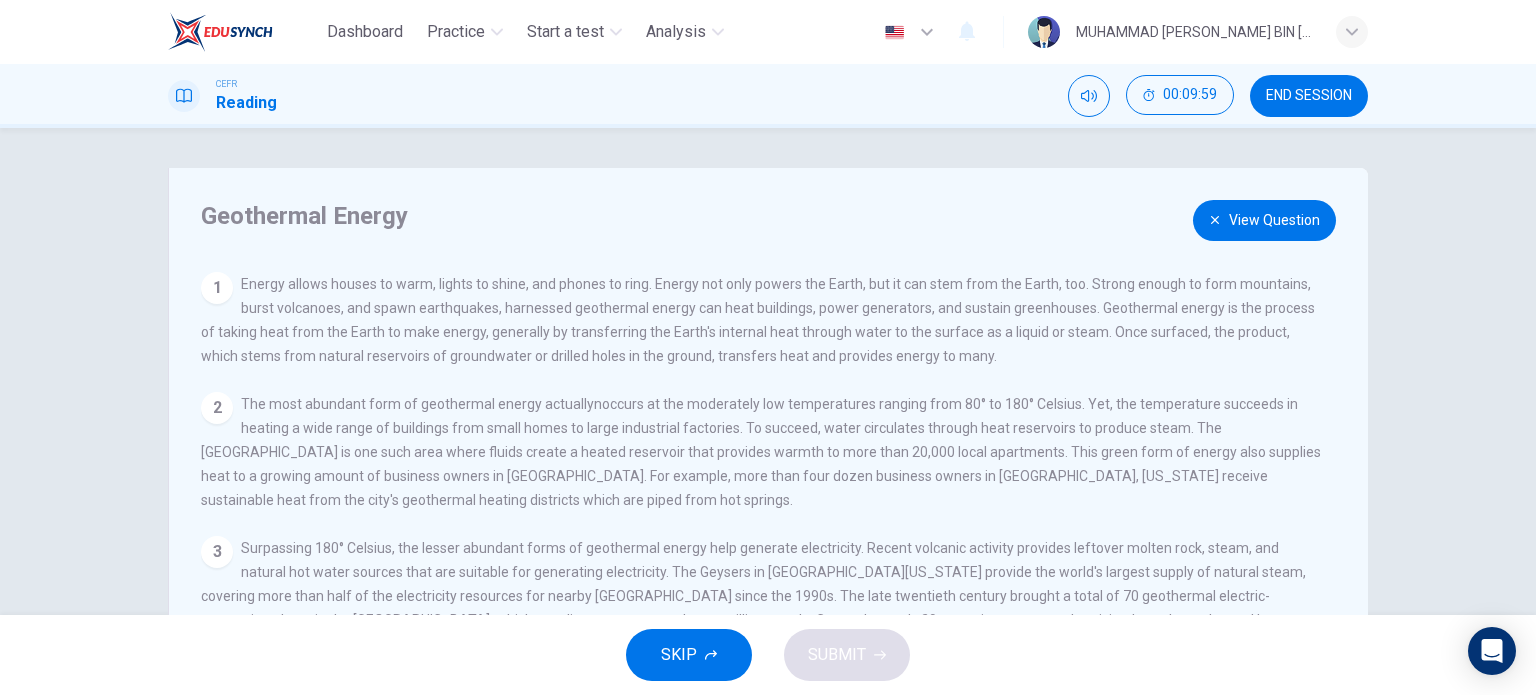 scroll, scrollTop: 65, scrollLeft: 0, axis: vertical 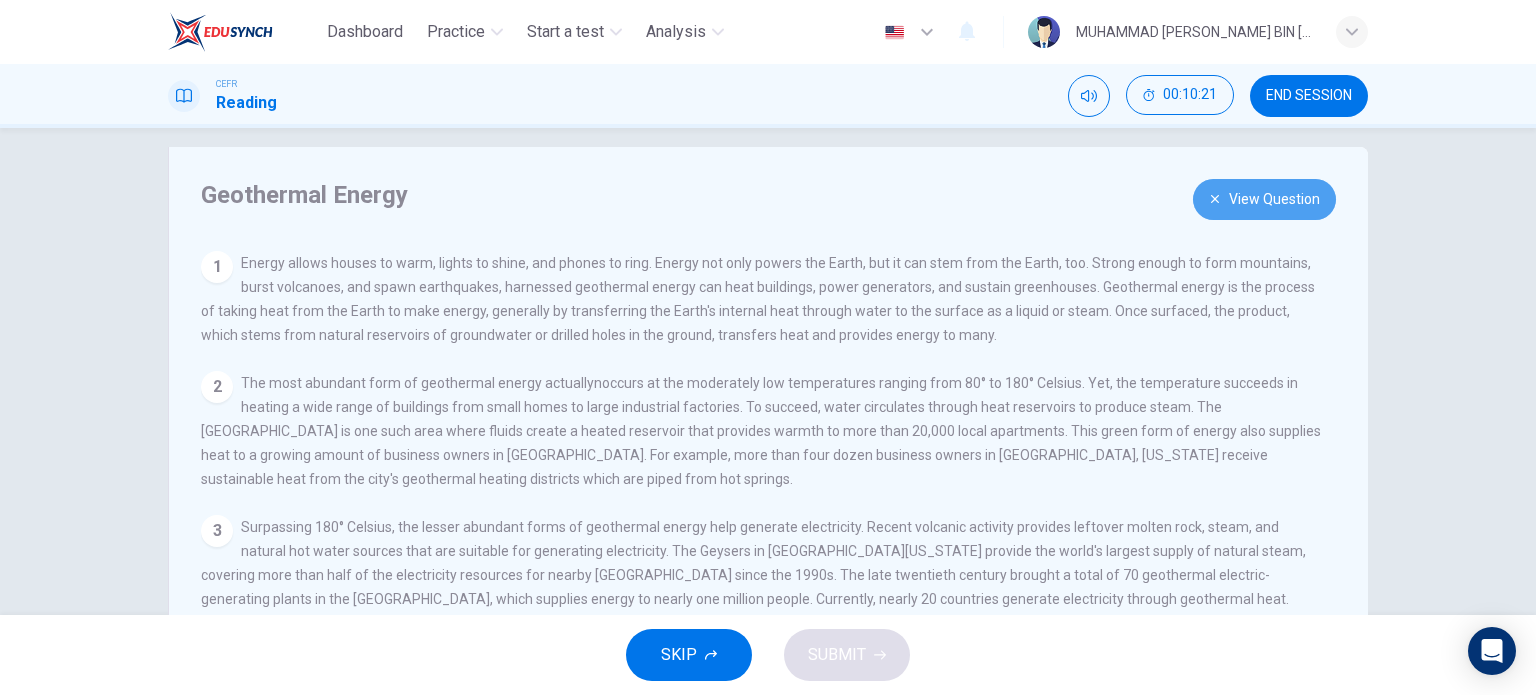 click on "View Question" at bounding box center (1264, 199) 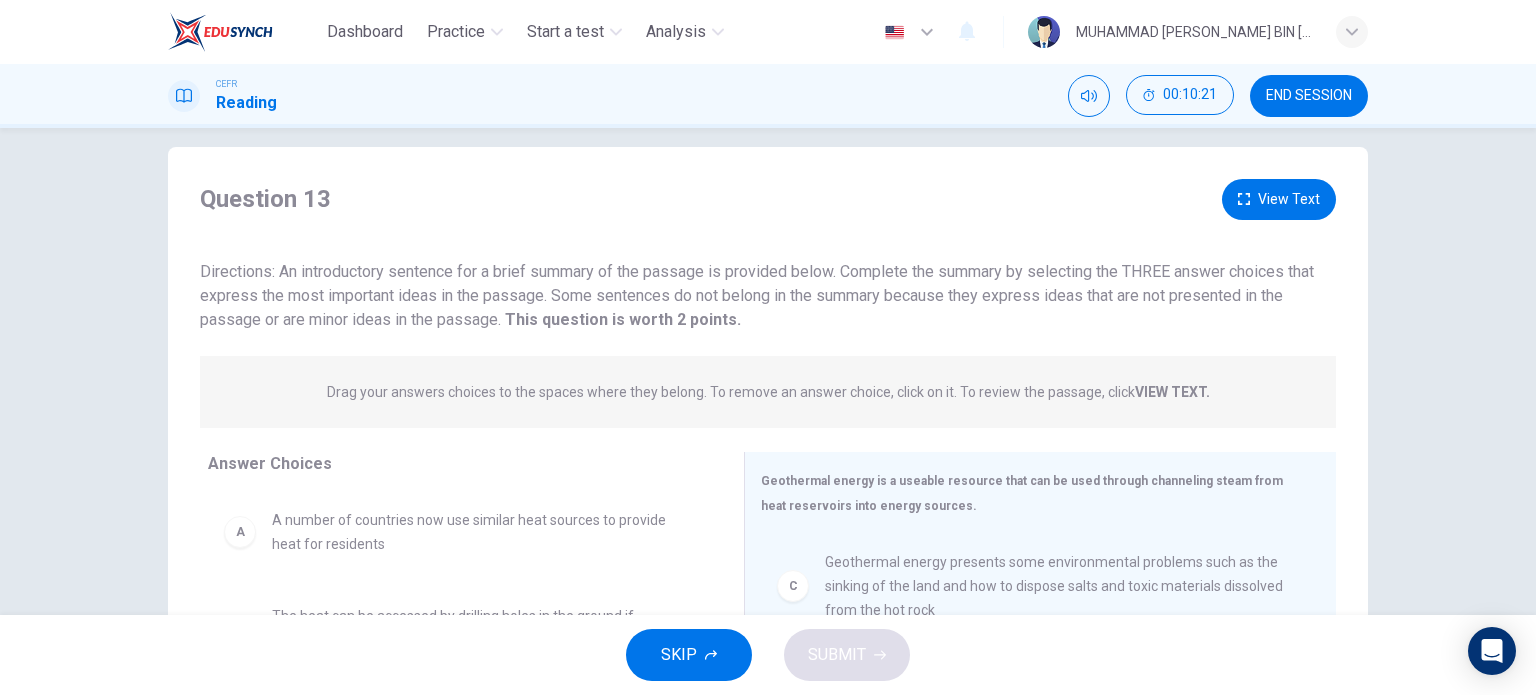 scroll, scrollTop: 288, scrollLeft: 0, axis: vertical 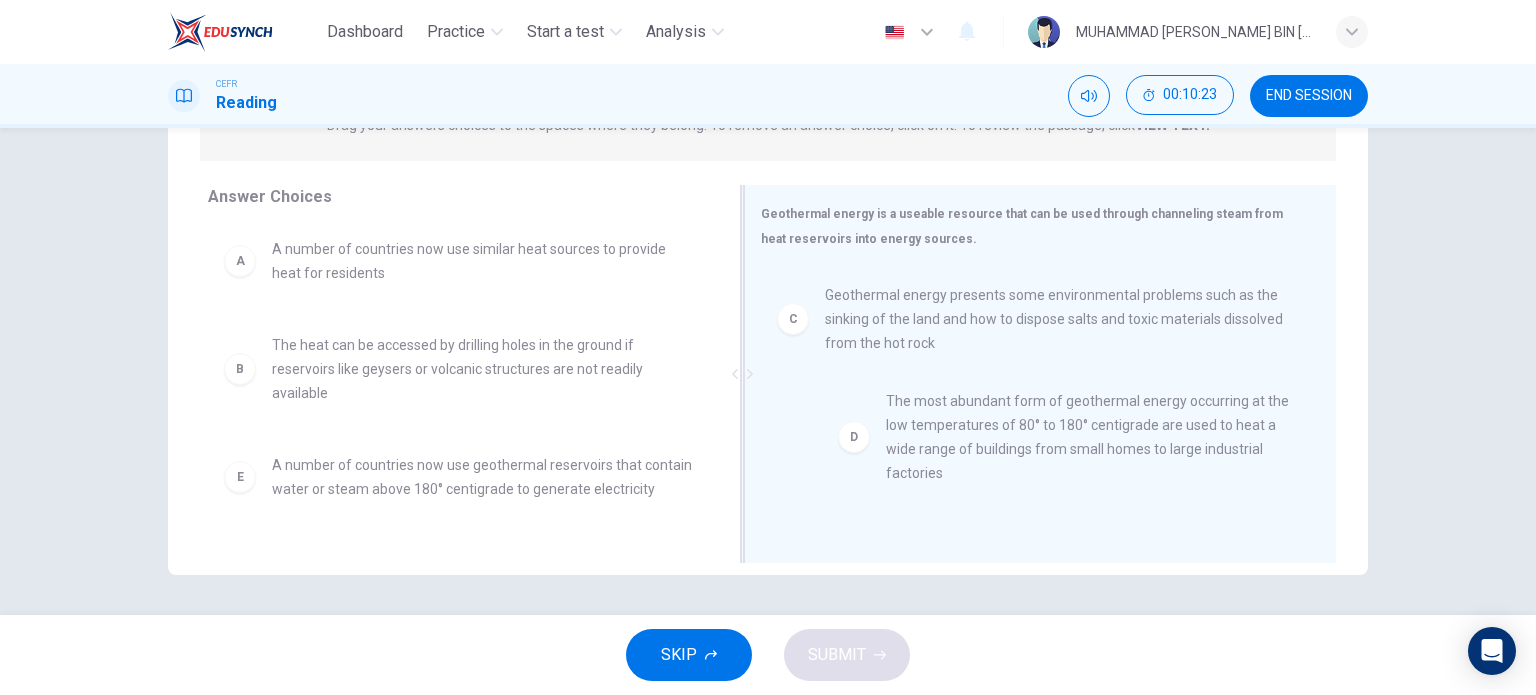 drag, startPoint x: 555, startPoint y: 495, endPoint x: 1184, endPoint y: 423, distance: 633.1074 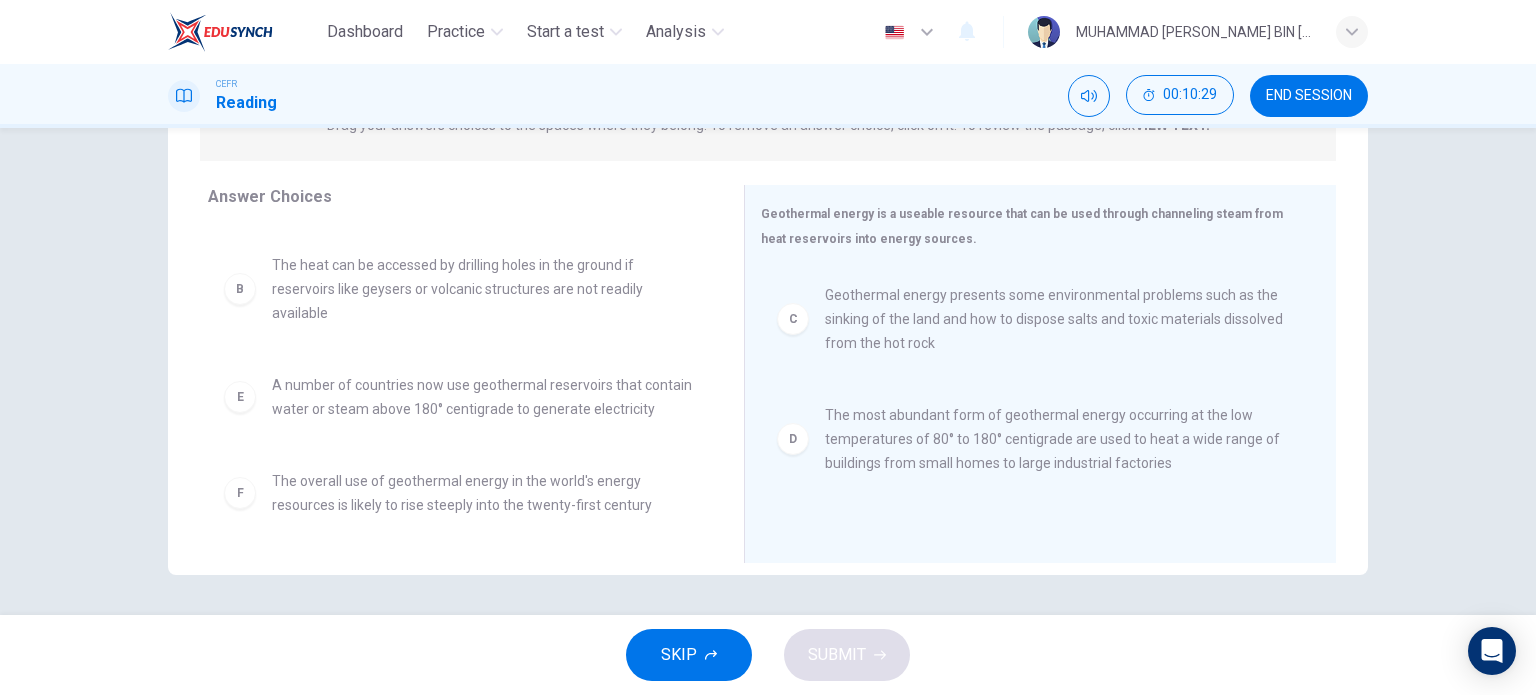 scroll, scrollTop: 0, scrollLeft: 0, axis: both 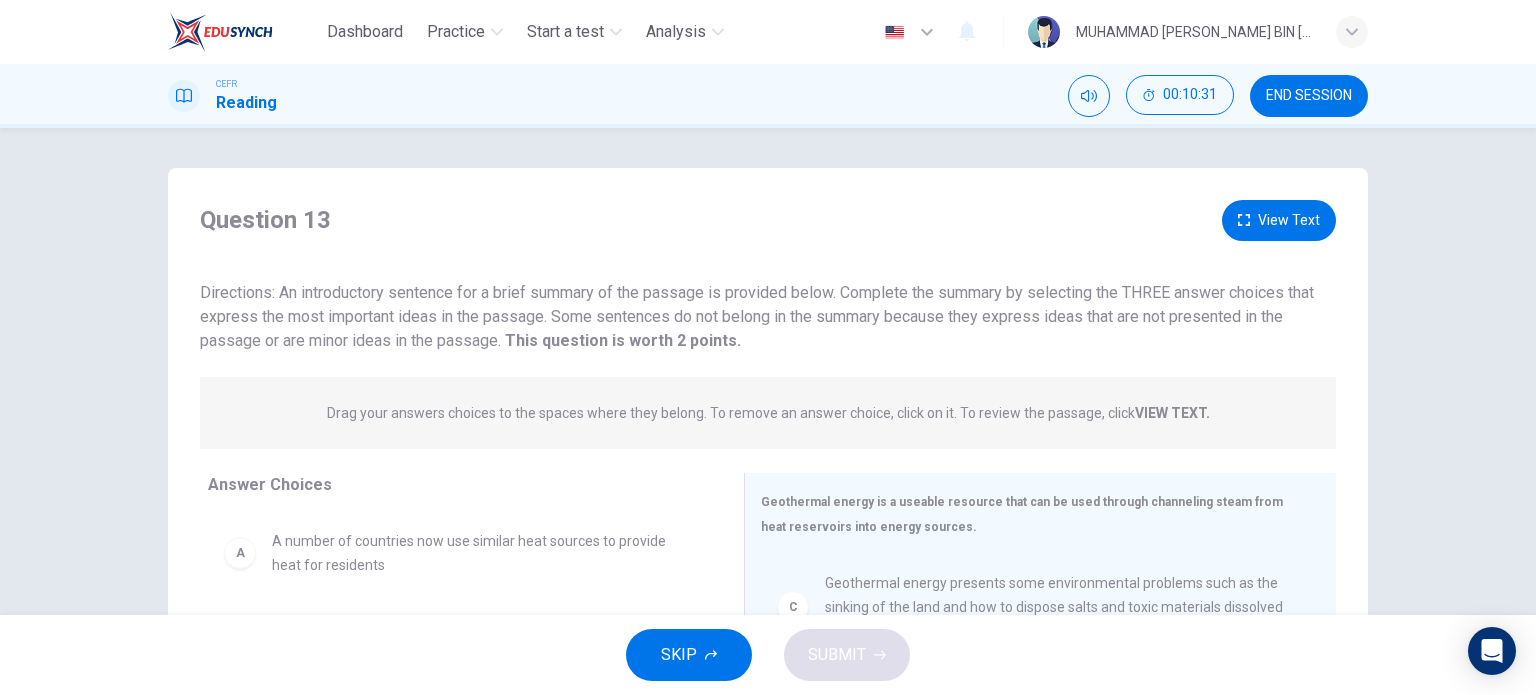 click on "View Text" at bounding box center (1279, 220) 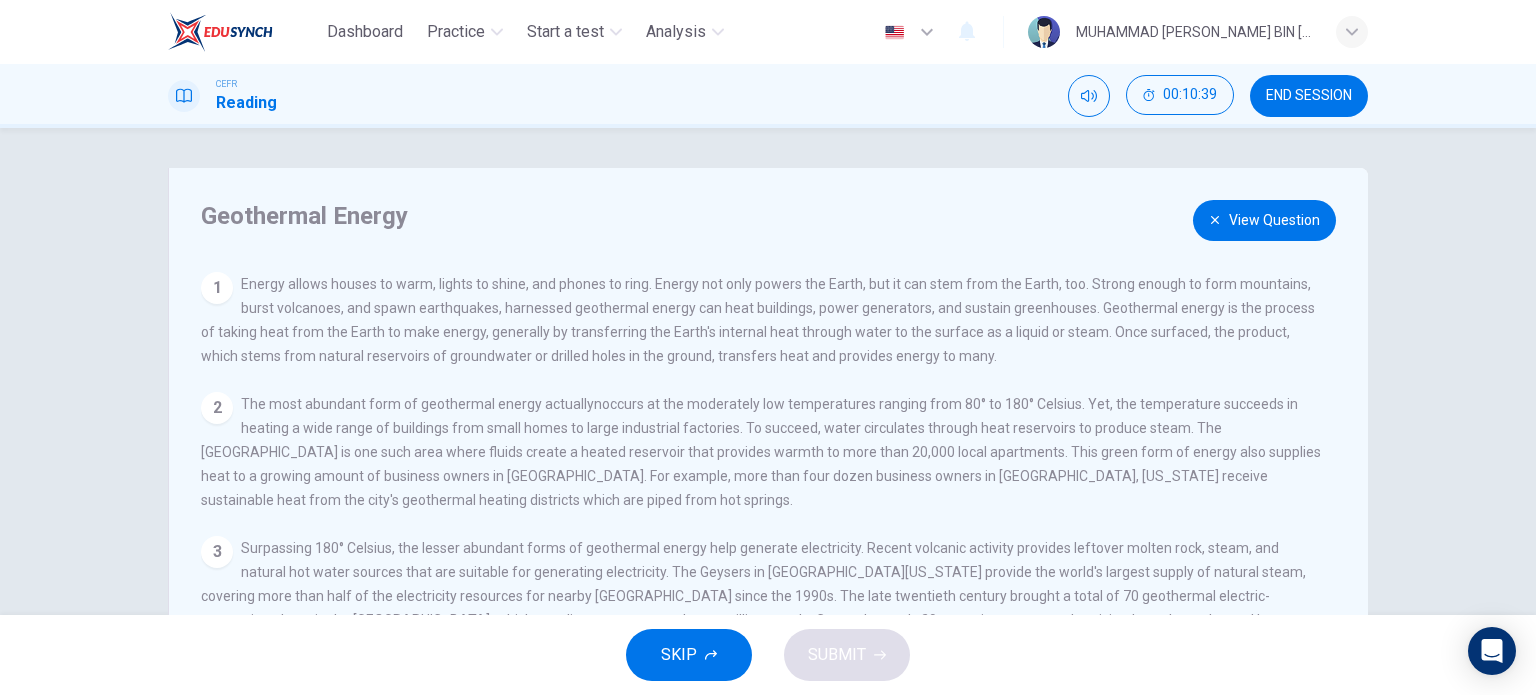 scroll, scrollTop: 65, scrollLeft: 0, axis: vertical 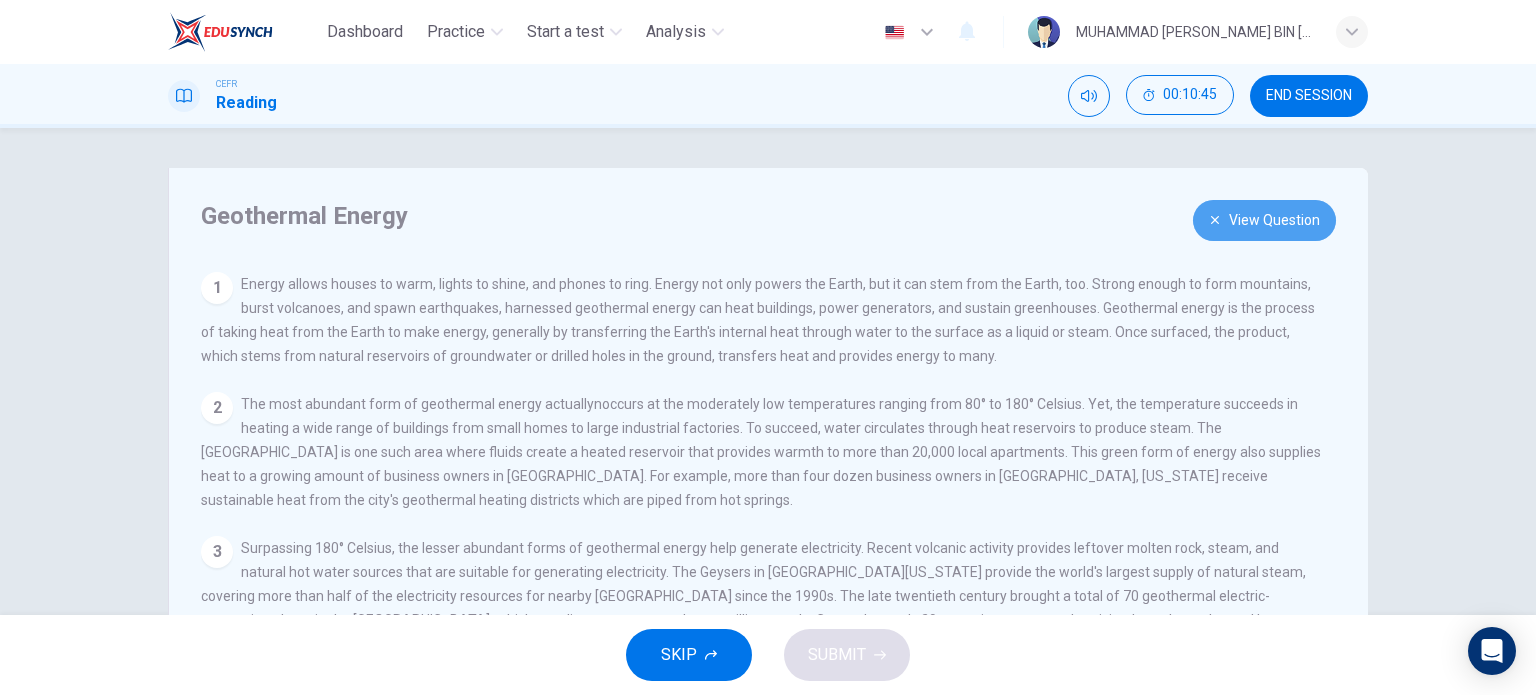 click on "View Question" at bounding box center [1264, 220] 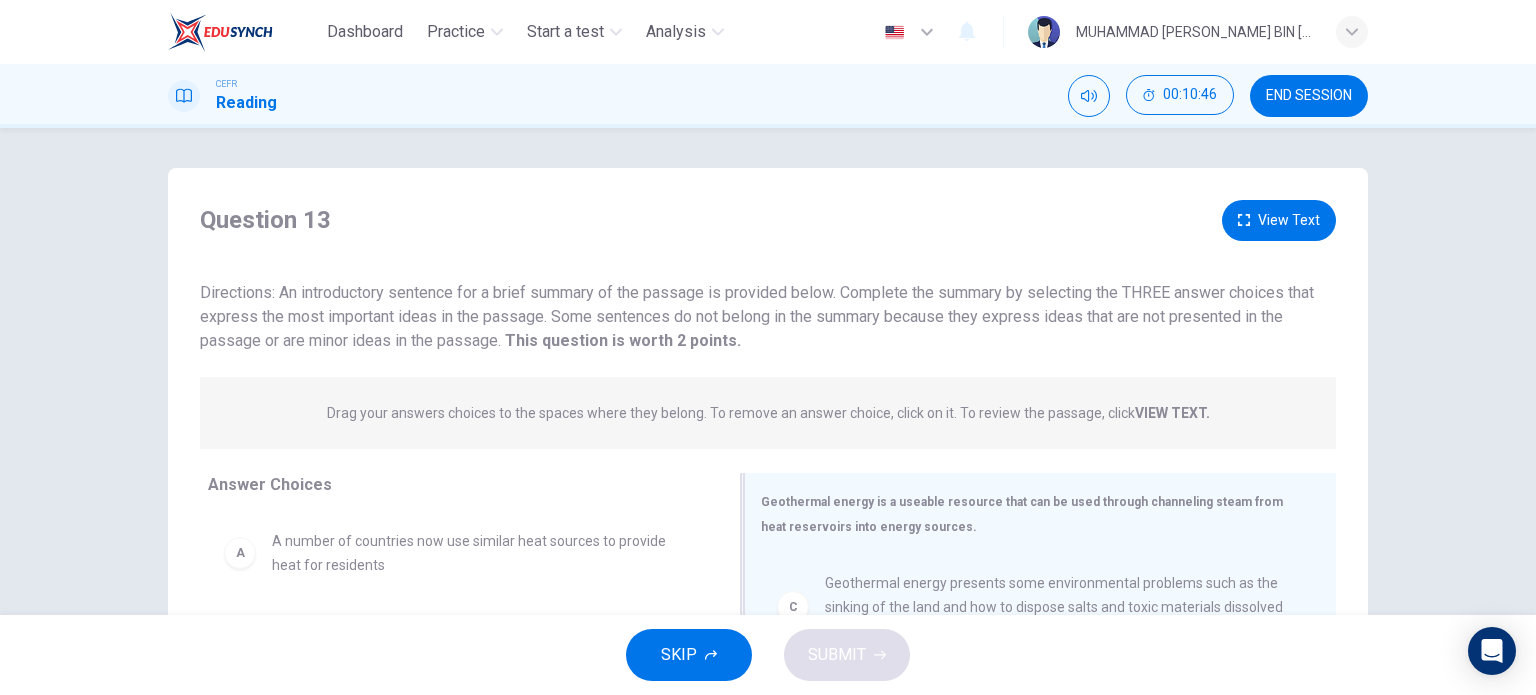 scroll, scrollTop: 288, scrollLeft: 0, axis: vertical 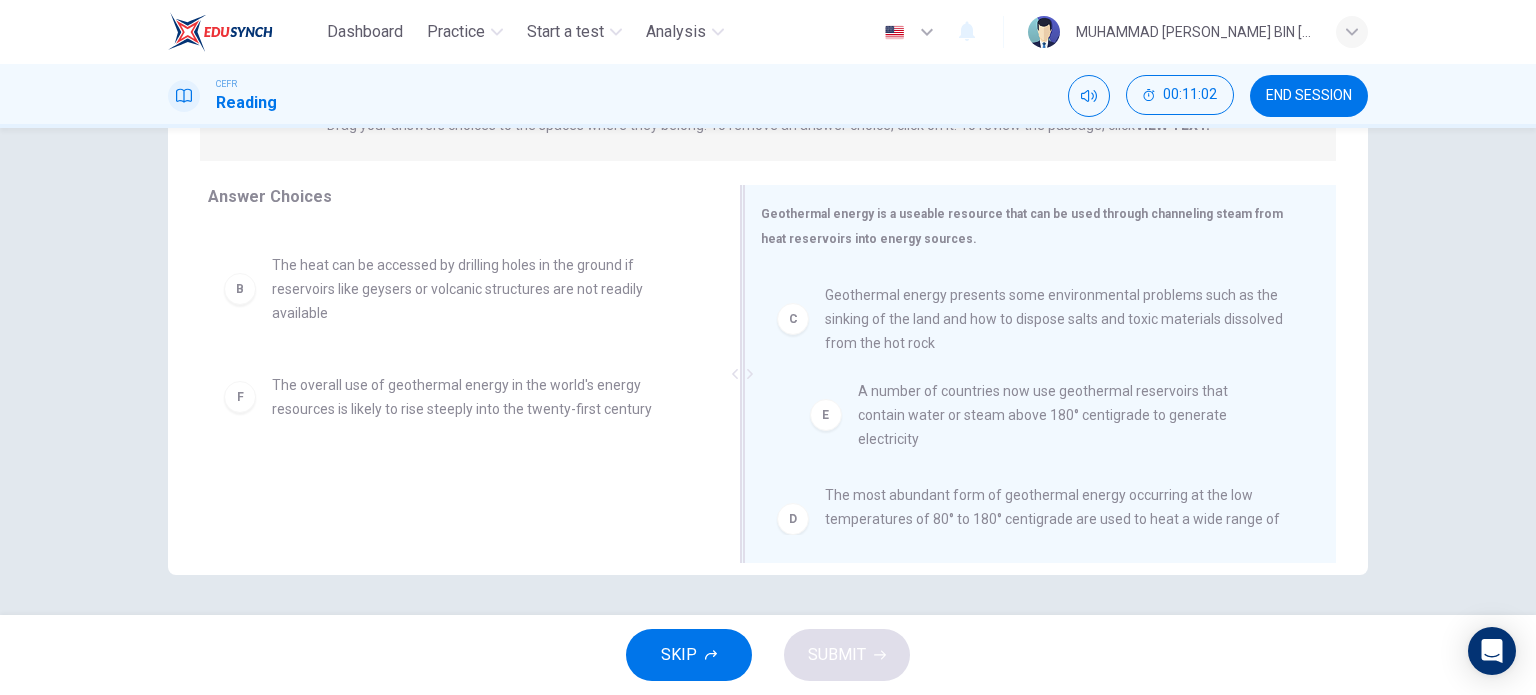 drag, startPoint x: 518, startPoint y: 397, endPoint x: 1153, endPoint y: 403, distance: 635.0283 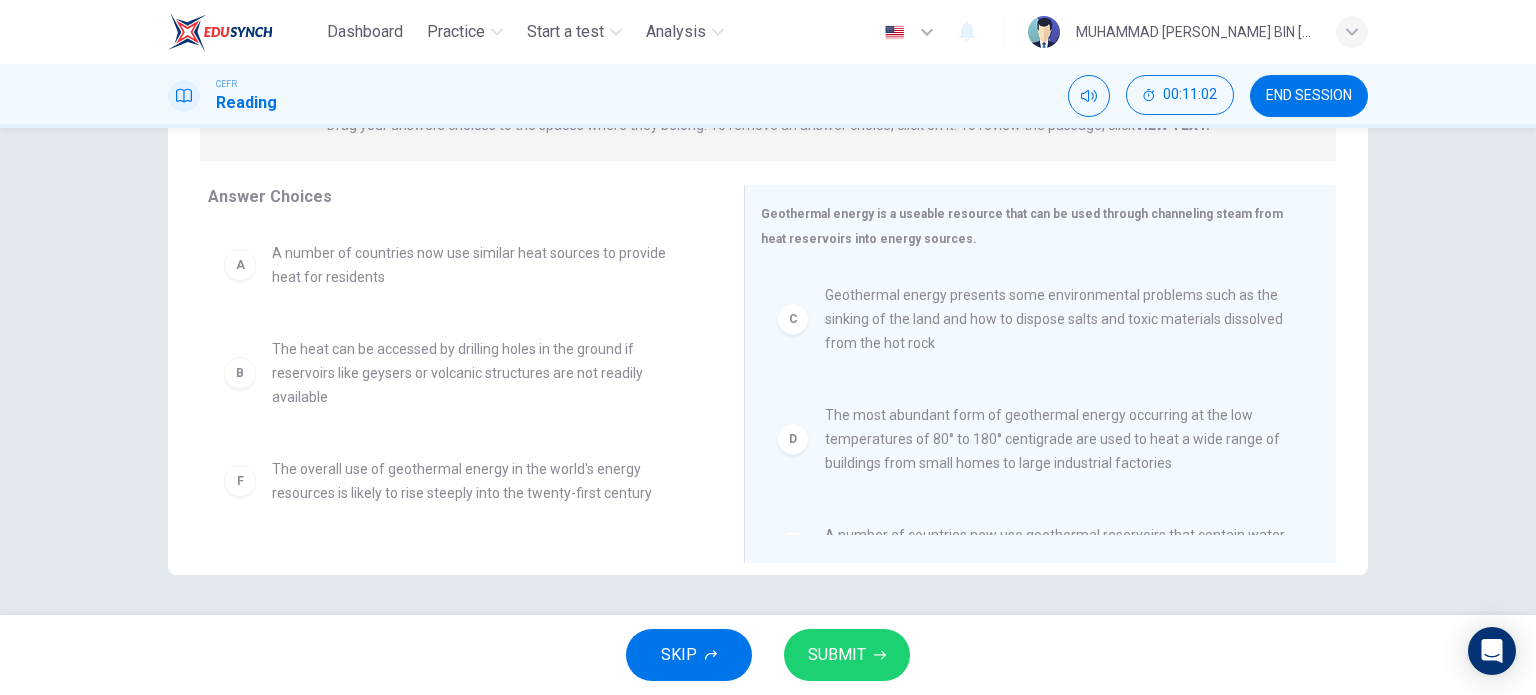 scroll, scrollTop: 0, scrollLeft: 0, axis: both 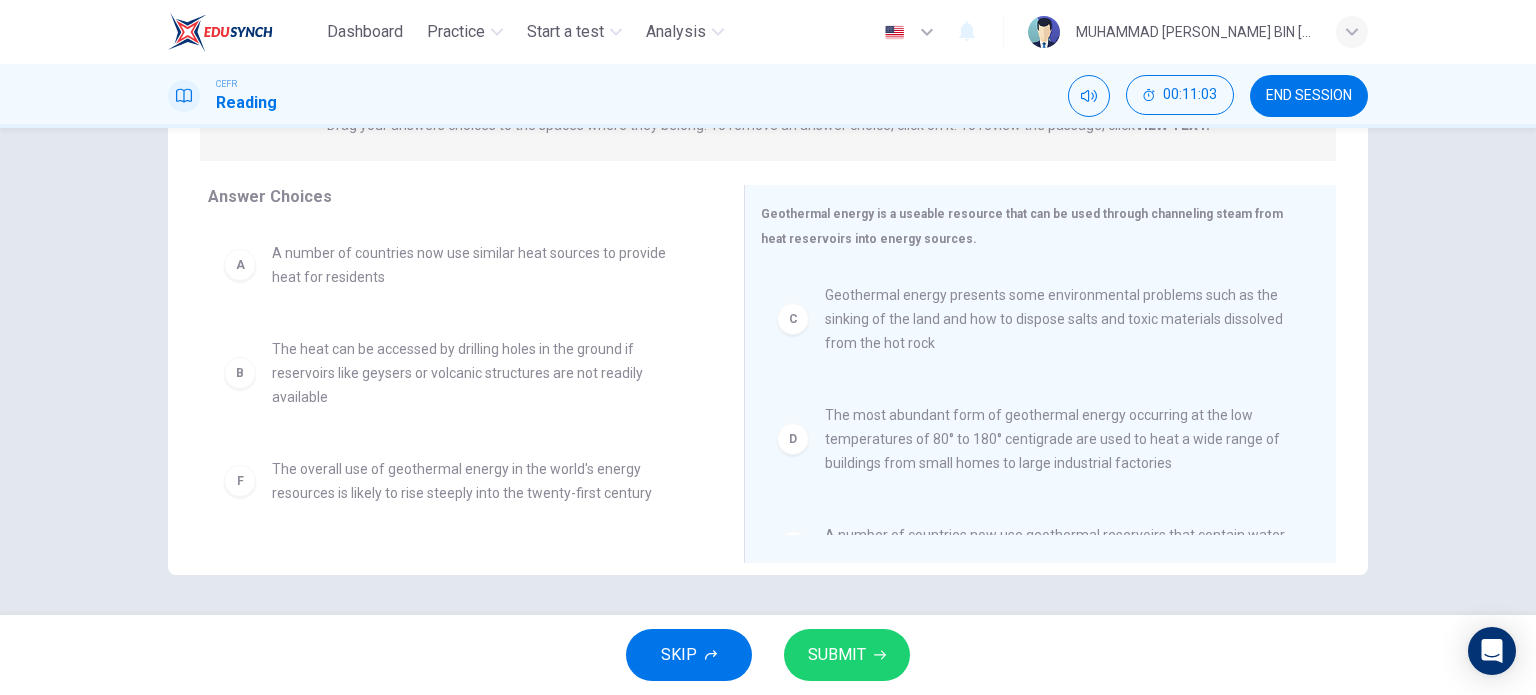 click on "SUBMIT" at bounding box center (847, 655) 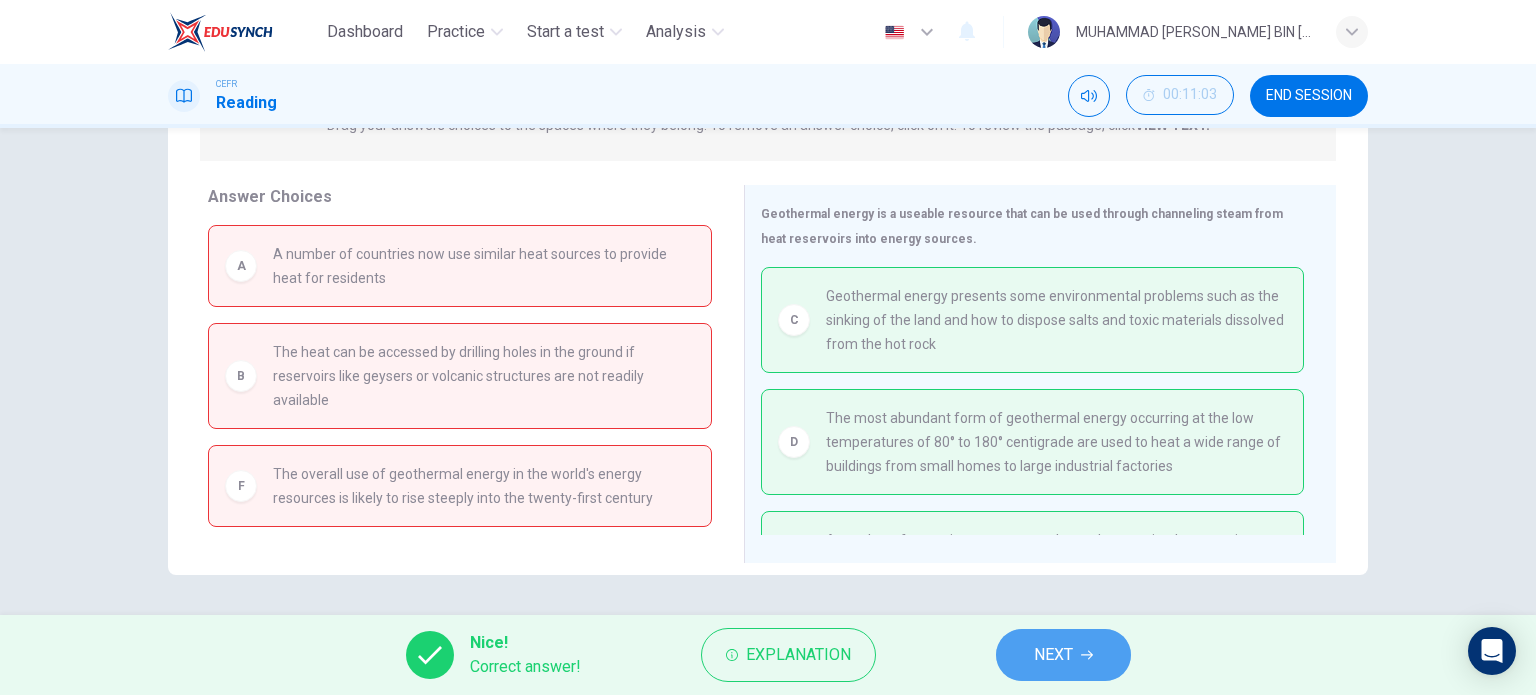 click on "NEXT" at bounding box center [1053, 655] 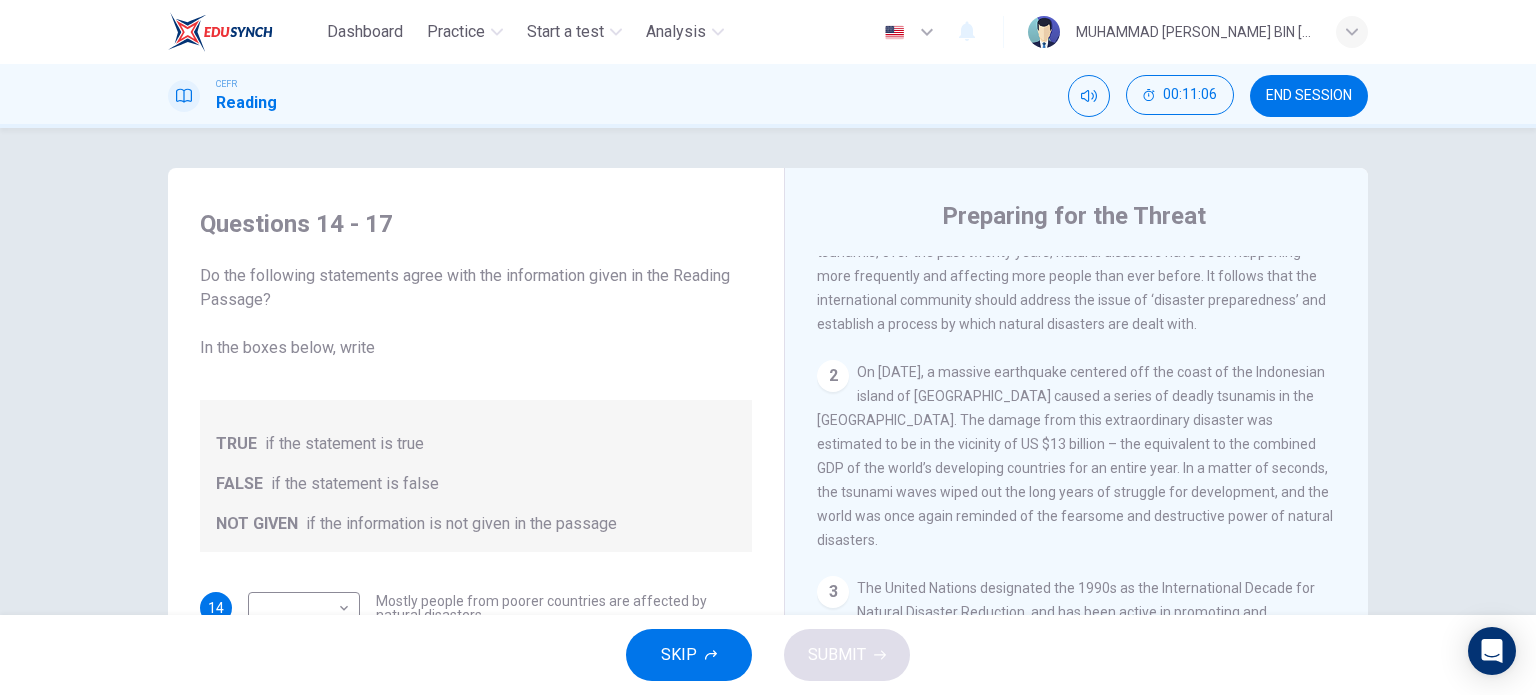 scroll, scrollTop: 266, scrollLeft: 0, axis: vertical 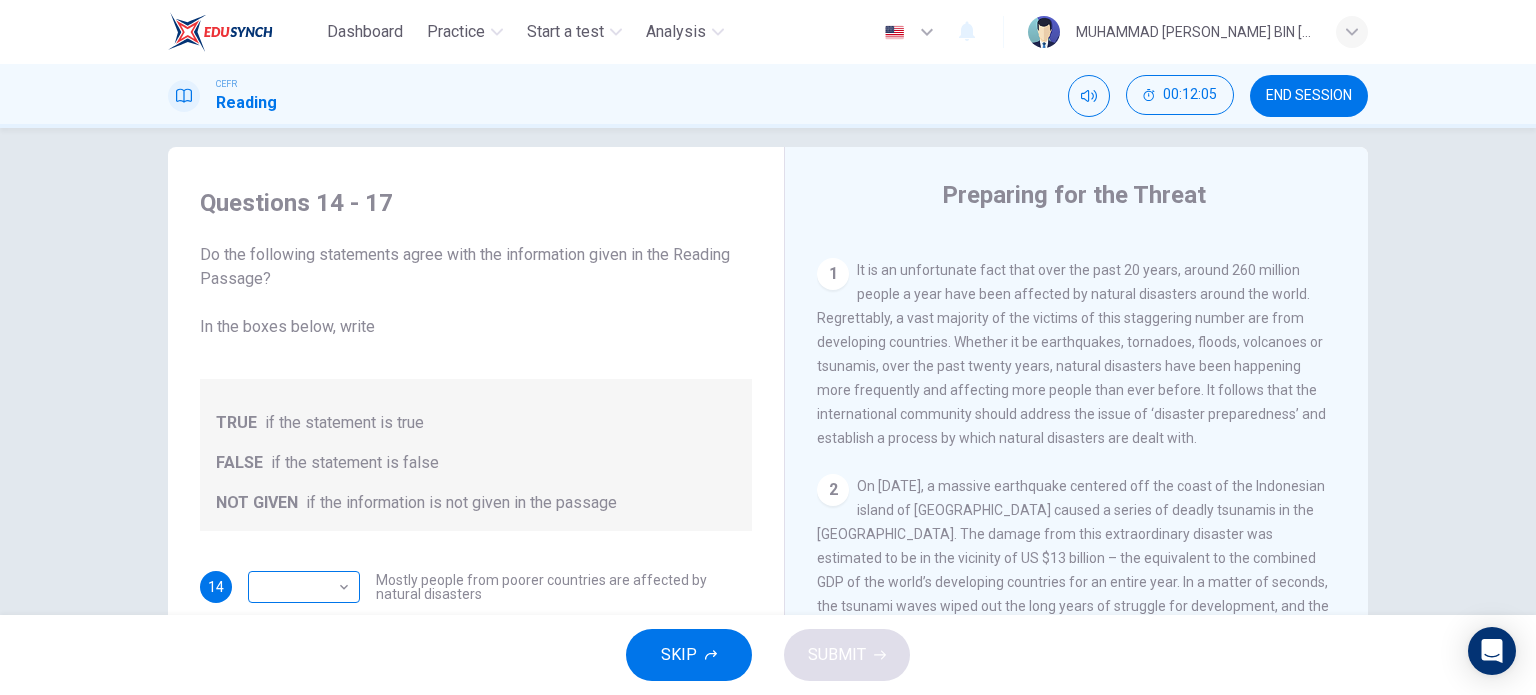 click on "Dashboard Practice Start a test Analysis English en ​ MUHAMMAD ELHAM NAIM BIN SALEHUDIN CEFR Reading 00:12:05 END SESSION Questions 14 - 17 Do the following statements agree with the information given in the Reading Passage?
In the boxes below, write TRUE if the statement is true FALSE if the statement is false NOT GIVEN if the information is not given in the passage 14 ​ ​ Mostly people from poorer countries are affected by natural disasters 15 ​ ​ Present-day natural disasters are more dangerous than disasters of the past 16 ​ ​ It will take the countries affected by the tsunami many years to rebuild 17 ​ ​ Being prepared and knowing what to do in a disaster should be a global issue Preparing for the Threat CLICK TO ZOOM Click to Zoom 1 2 3 4 5 6 SKIP SUBMIT EduSynch - Online Language Proficiency Testing
Dashboard Practice Start a test Analysis Notifications © Copyright  2025" at bounding box center [768, 347] 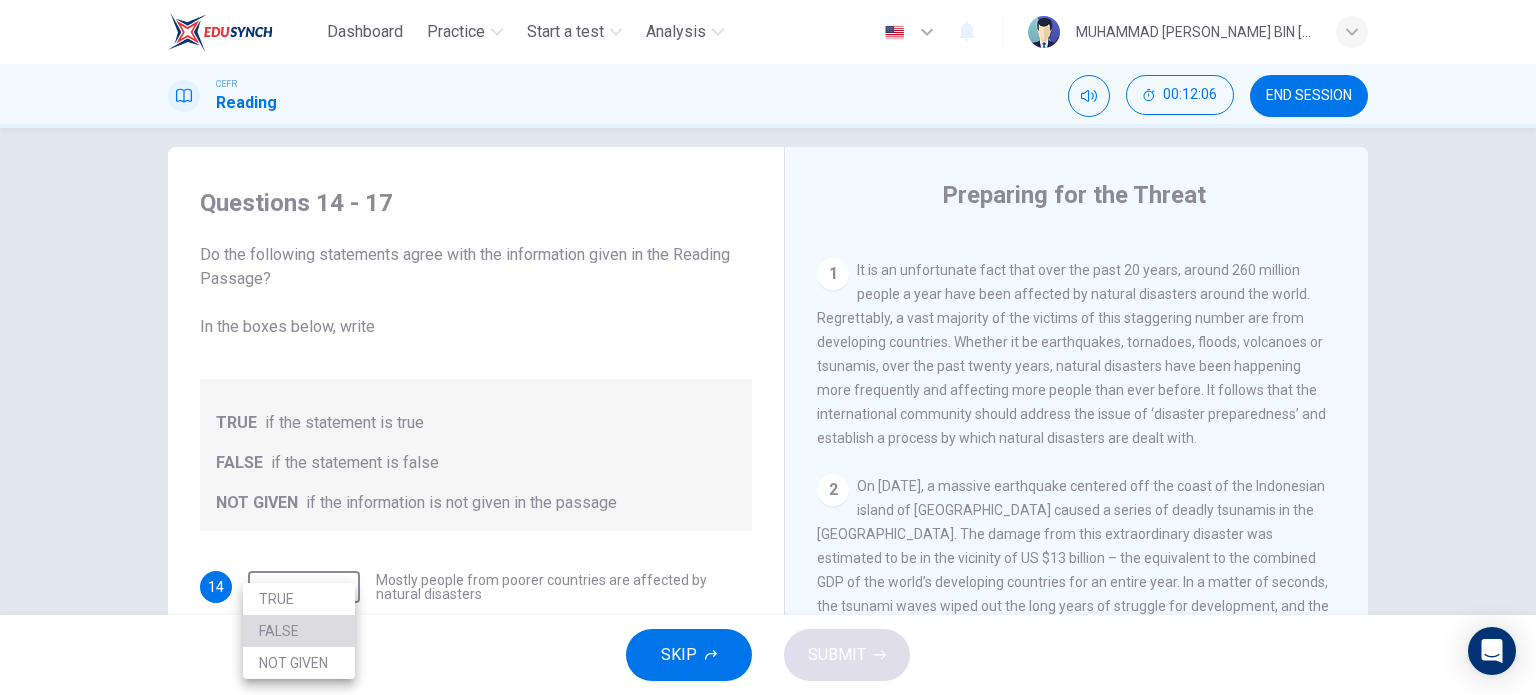 click on "FALSE" at bounding box center (299, 631) 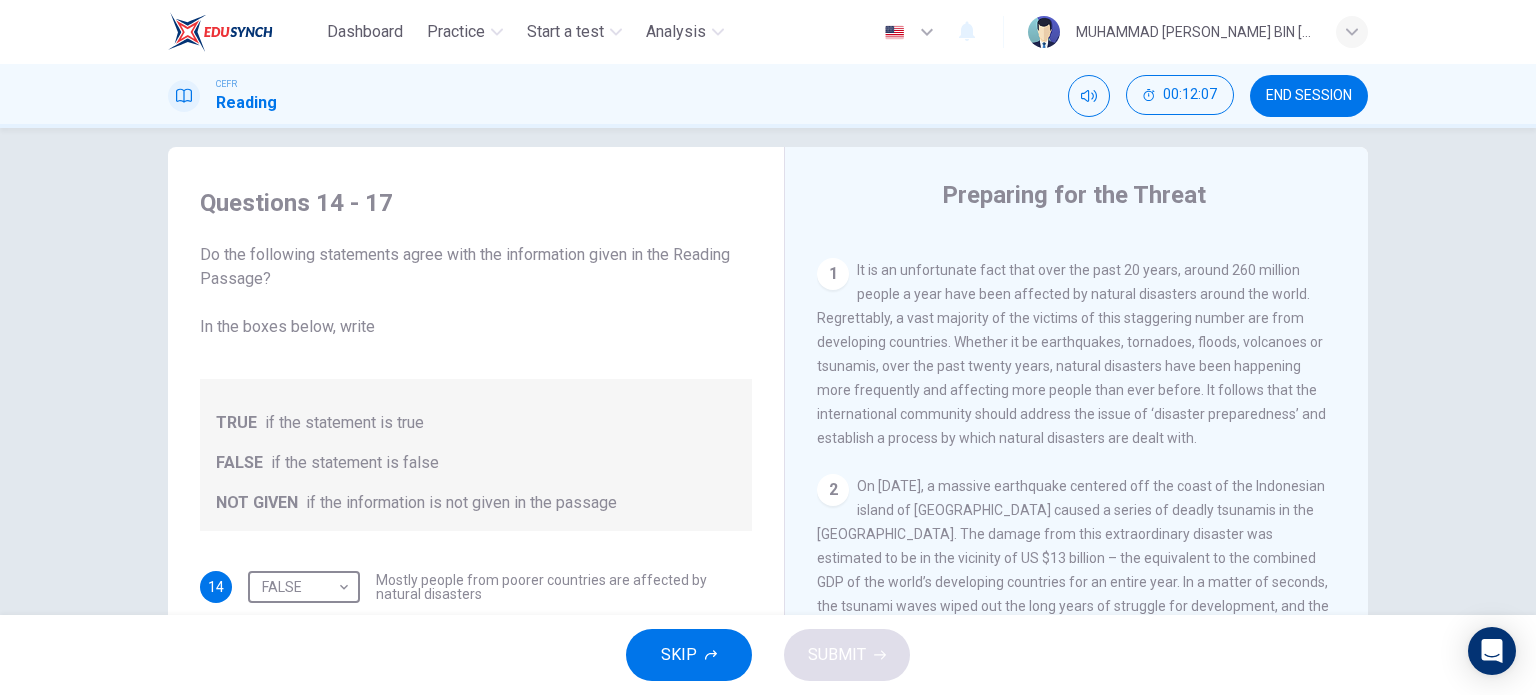 scroll, scrollTop: 288, scrollLeft: 0, axis: vertical 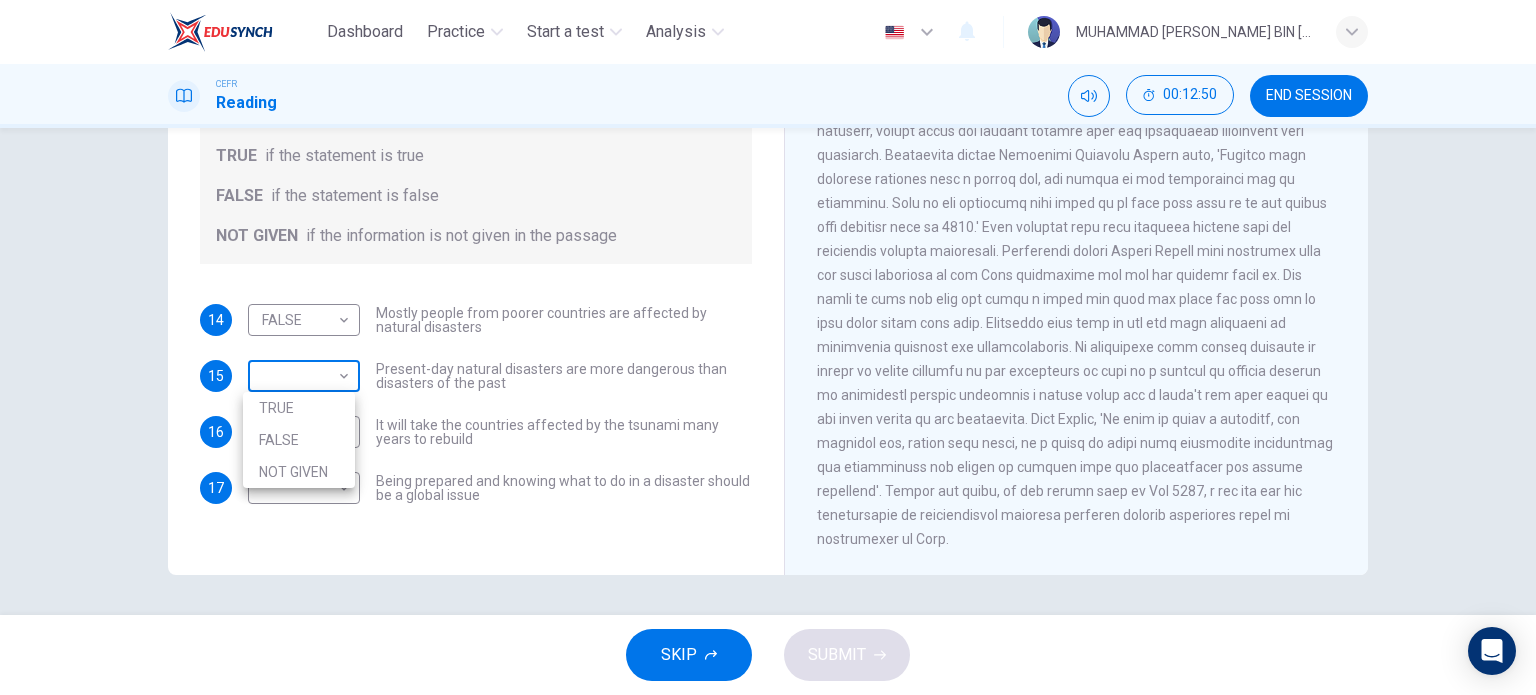 click on "Dashboard Practice Start a test Analysis English en ​ MUHAMMAD ELHAM NAIM BIN SALEHUDIN CEFR Reading 00:12:50 END SESSION Questions 14 - 17 Do the following statements agree with the information given in the Reading Passage?
In the boxes below, write TRUE if the statement is true FALSE if the statement is false NOT GIVEN if the information is not given in the passage 14 FALSE FALSE ​ Mostly people from poorer countries are affected by natural disasters 15 ​ ​ Present-day natural disasters are more dangerous than disasters of the past 16 ​ ​ It will take the countries affected by the tsunami many years to rebuild 17 ​ ​ Being prepared and knowing what to do in a disaster should be a global issue Preparing for the Threat CLICK TO ZOOM Click to Zoom 1 2 3 4 5 6 SKIP SUBMIT EduSynch - Online Language Proficiency Testing
Dashboard Practice Start a test Analysis Notifications © Copyright  2025 TRUE FALSE NOT GIVEN" at bounding box center (768, 347) 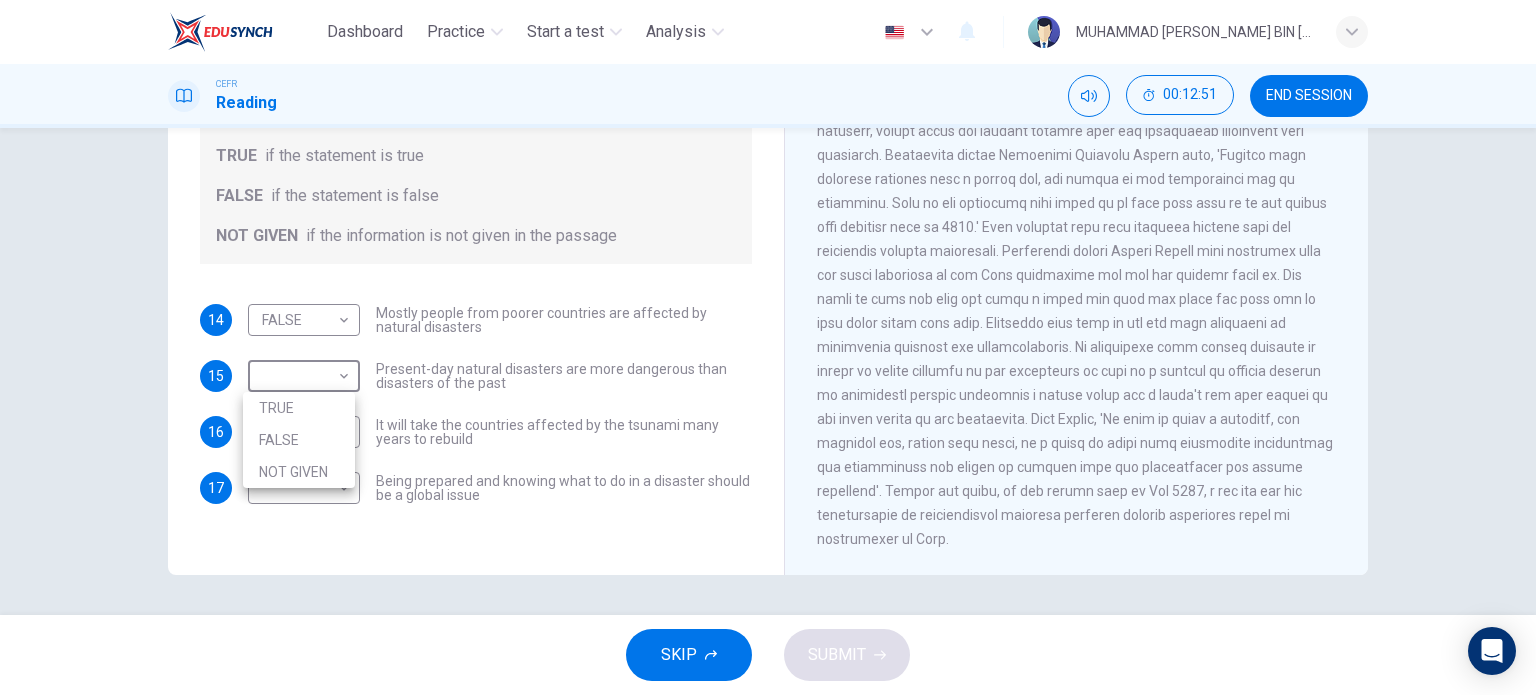 click on "NOT GIVEN" at bounding box center (299, 472) 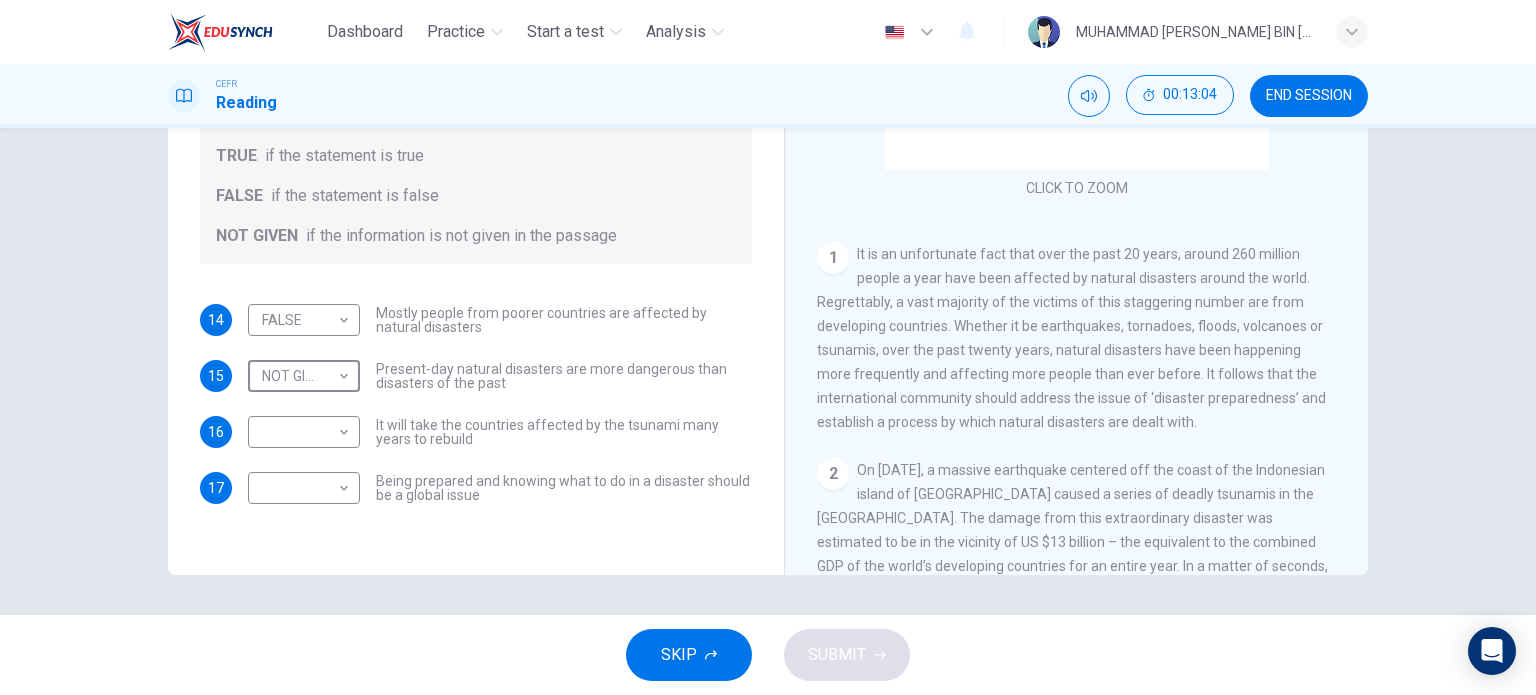 scroll, scrollTop: 182, scrollLeft: 0, axis: vertical 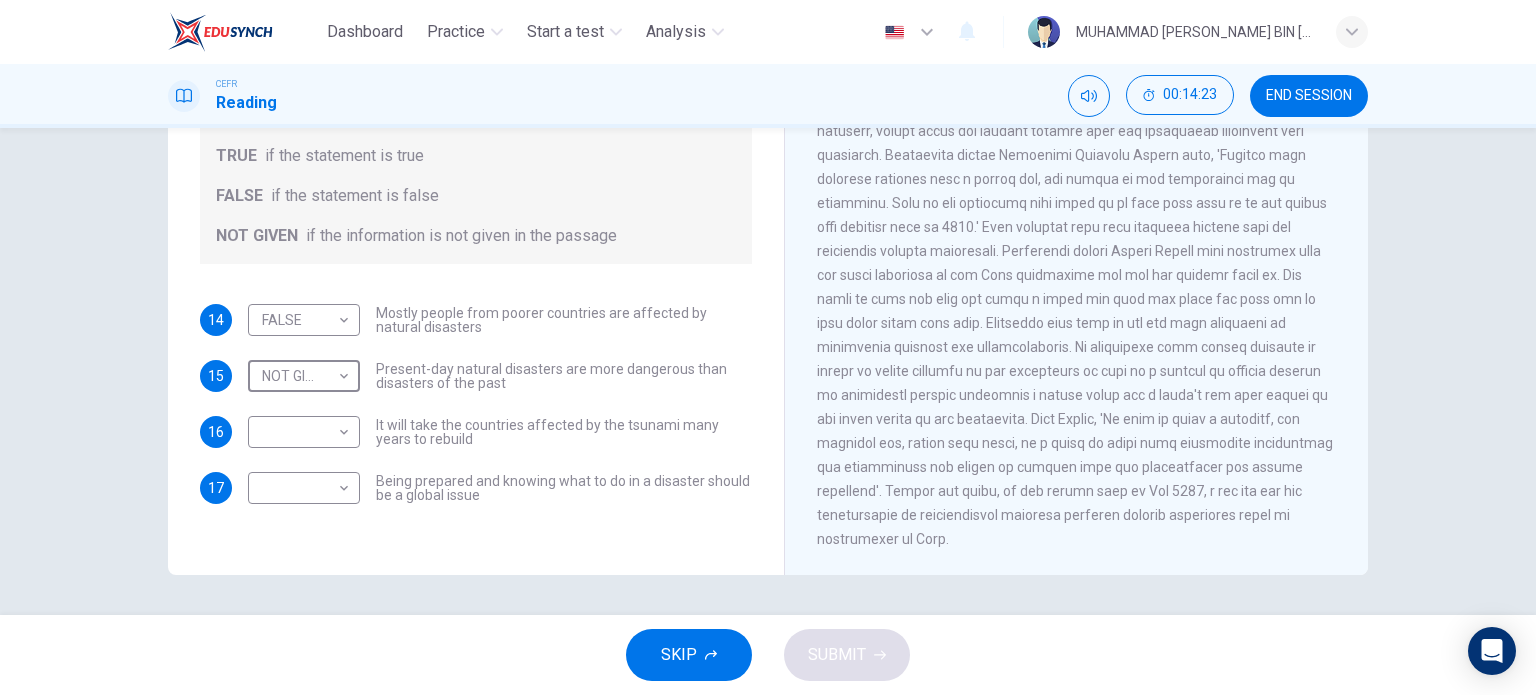 click on "14 FALSE FALSE ​ Mostly people from poorer countries are affected by natural disasters 15 NOT GIVEN NOT GIVEN ​ Present-day natural disasters are more dangerous than disasters of the past 16 ​ ​ It will take the countries affected by the tsunami many years to rebuild 17 ​ ​ Being prepared and knowing what to do in a disaster should be a global issue" at bounding box center [476, 404] 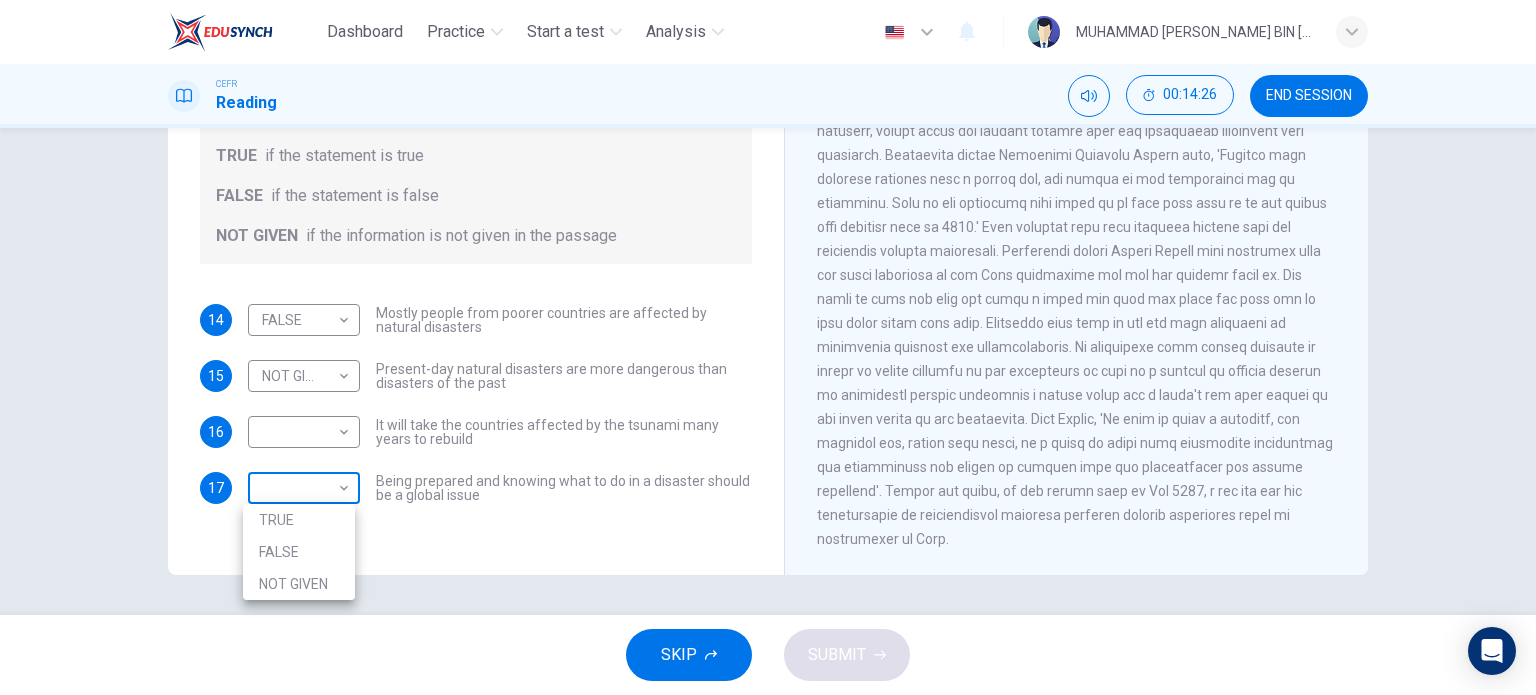 click on "Dashboard Practice Start a test Analysis English en ​ MUHAMMAD ELHAM NAIM BIN SALEHUDIN CEFR Reading 00:14:26 END SESSION Questions 14 - 17 Do the following statements agree with the information given in the Reading Passage?
In the boxes below, write TRUE if the statement is true FALSE if the statement is false NOT GIVEN if the information is not given in the passage 14 FALSE FALSE ​ Mostly people from poorer countries are affected by natural disasters 15 NOT GIVEN NOT GIVEN ​ Present-day natural disasters are more dangerous than disasters of the past 16 ​ ​ It will take the countries affected by the tsunami many years to rebuild 17 ​ ​ Being prepared and knowing what to do in a disaster should be a global issue Preparing for the Threat CLICK TO ZOOM Click to Zoom 1 2 3 4 5 6 SKIP SUBMIT EduSynch - Online Language Proficiency Testing
Dashboard Practice Start a test Analysis Notifications © Copyright  2025 TRUE FALSE NOT GIVEN" at bounding box center (768, 347) 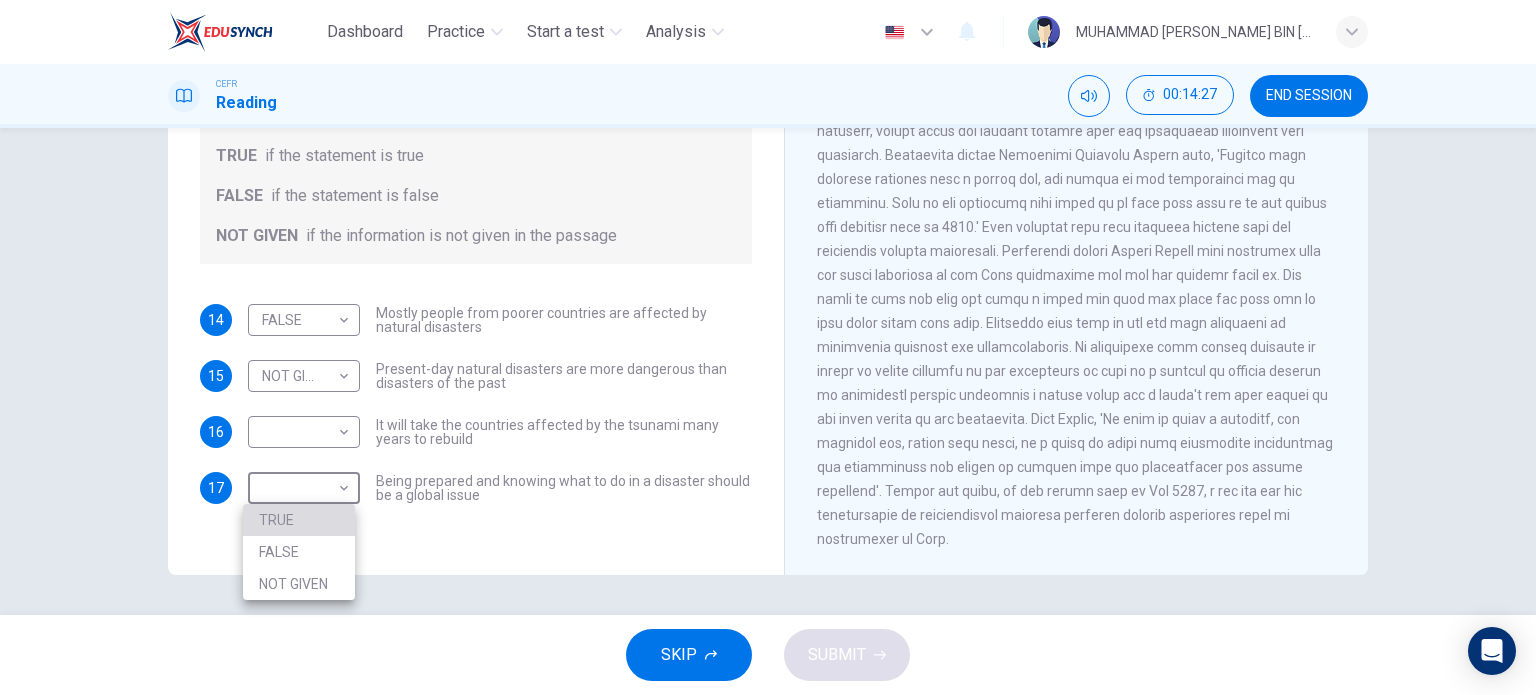 click on "TRUE" at bounding box center (299, 520) 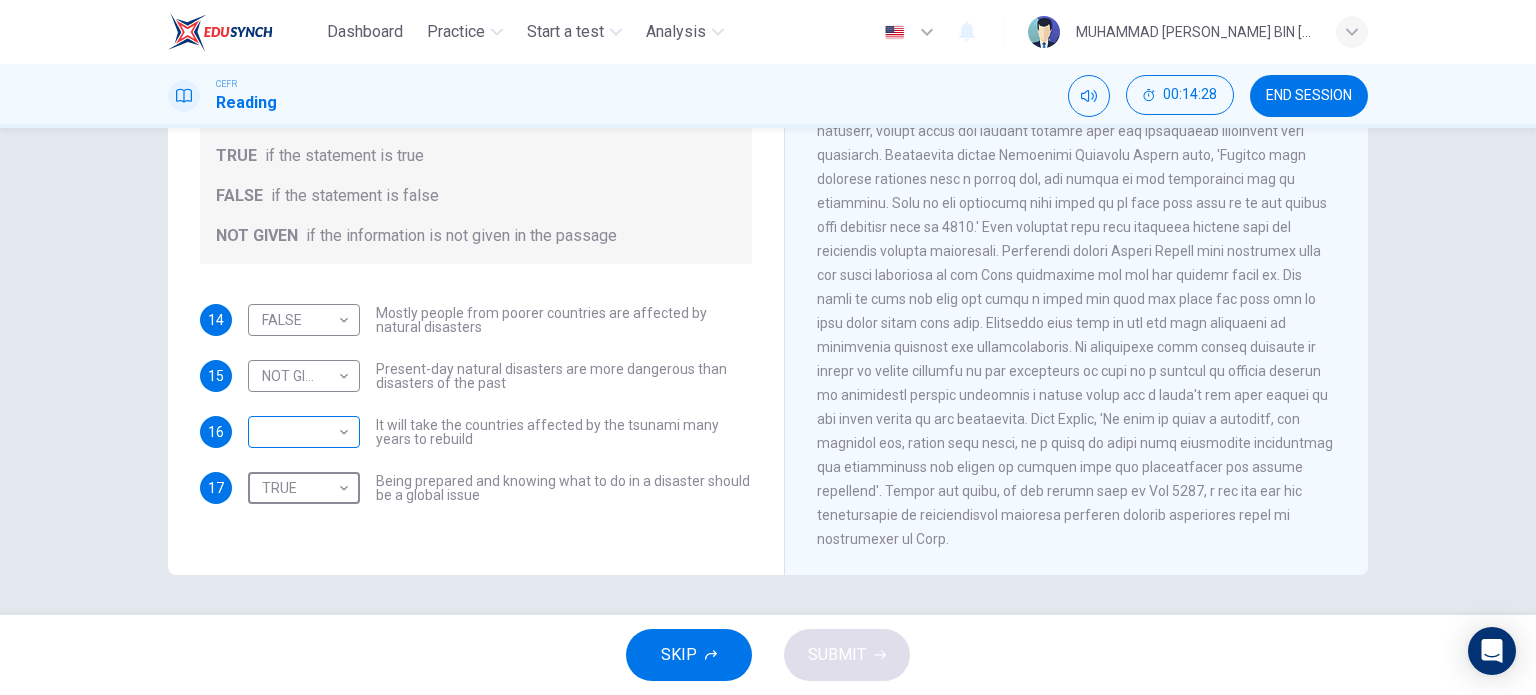 click on "Dashboard Practice Start a test Analysis English en ​ MUHAMMAD ELHAM NAIM BIN SALEHUDIN CEFR Reading 00:14:28 END SESSION Questions 14 - 17 Do the following statements agree with the information given in the Reading Passage?
In the boxes below, write TRUE if the statement is true FALSE if the statement is false NOT GIVEN if the information is not given in the passage 14 FALSE FALSE ​ Mostly people from poorer countries are affected by natural disasters 15 NOT GIVEN NOT GIVEN ​ Present-day natural disasters are more dangerous than disasters of the past 16 ​ ​ It will take the countries affected by the tsunami many years to rebuild 17 TRUE TRUE ​ Being prepared and knowing what to do in a disaster should be a global issue Preparing for the Threat CLICK TO ZOOM Click to Zoom 1 2 3 4 5 6 SKIP SUBMIT EduSynch - Online Language Proficiency Testing
Dashboard Practice Start a test Analysis Notifications © Copyright  2025" at bounding box center [768, 347] 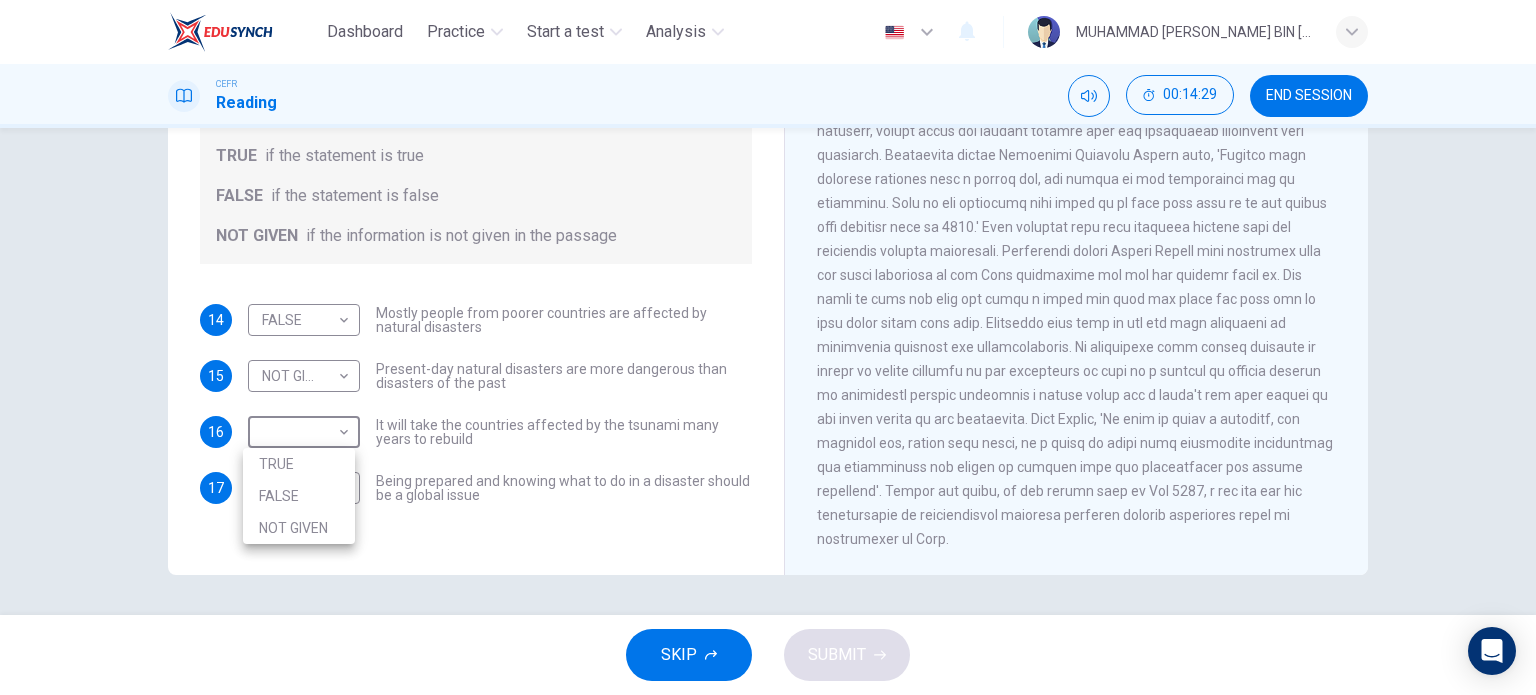 click on "NOT GIVEN" at bounding box center [299, 528] 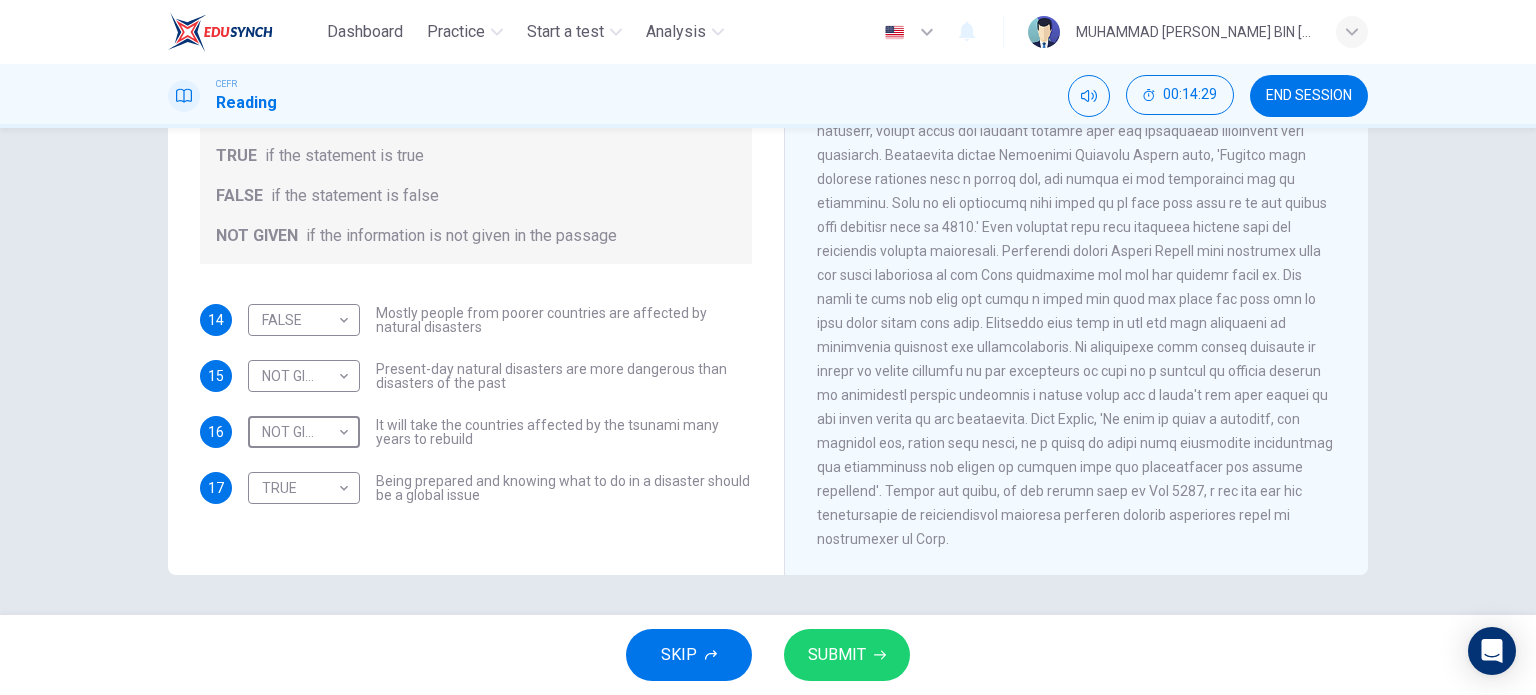 click 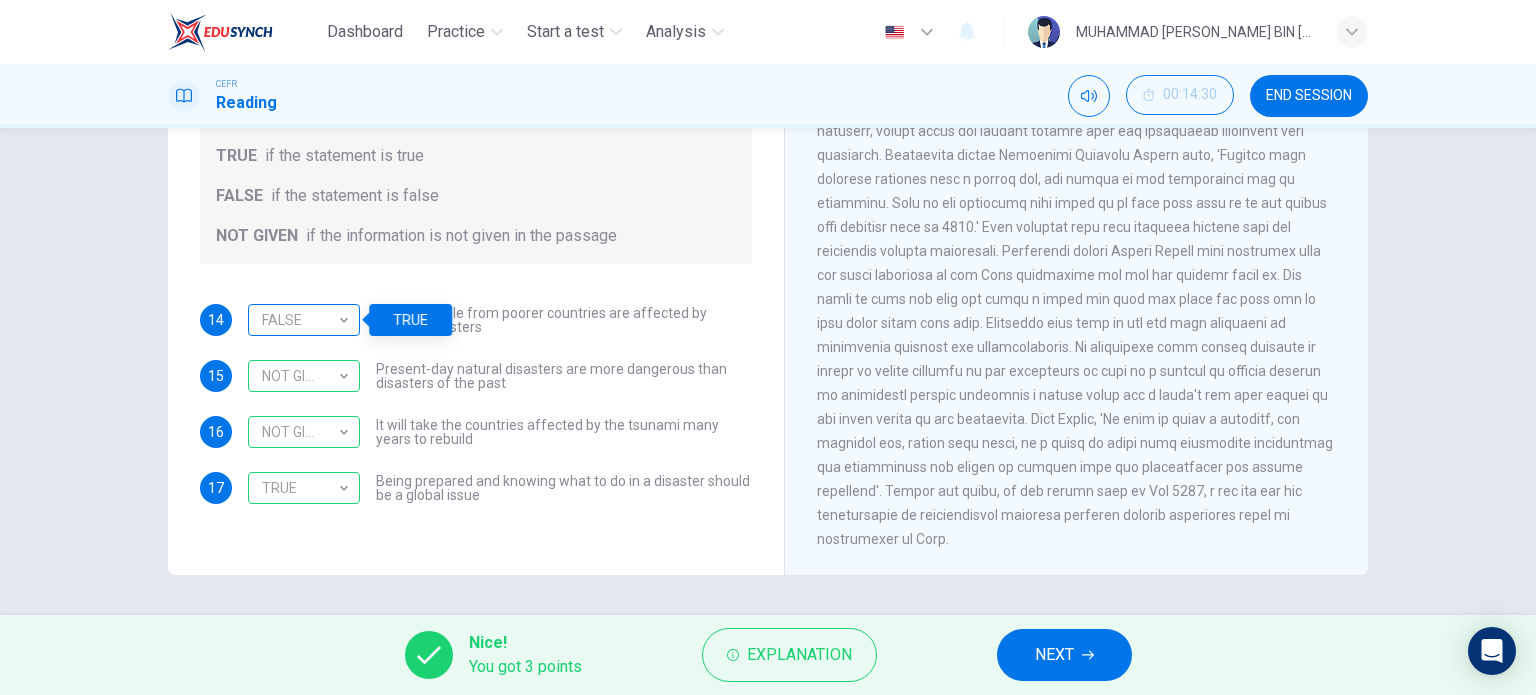 click on "FALSE" at bounding box center [300, 320] 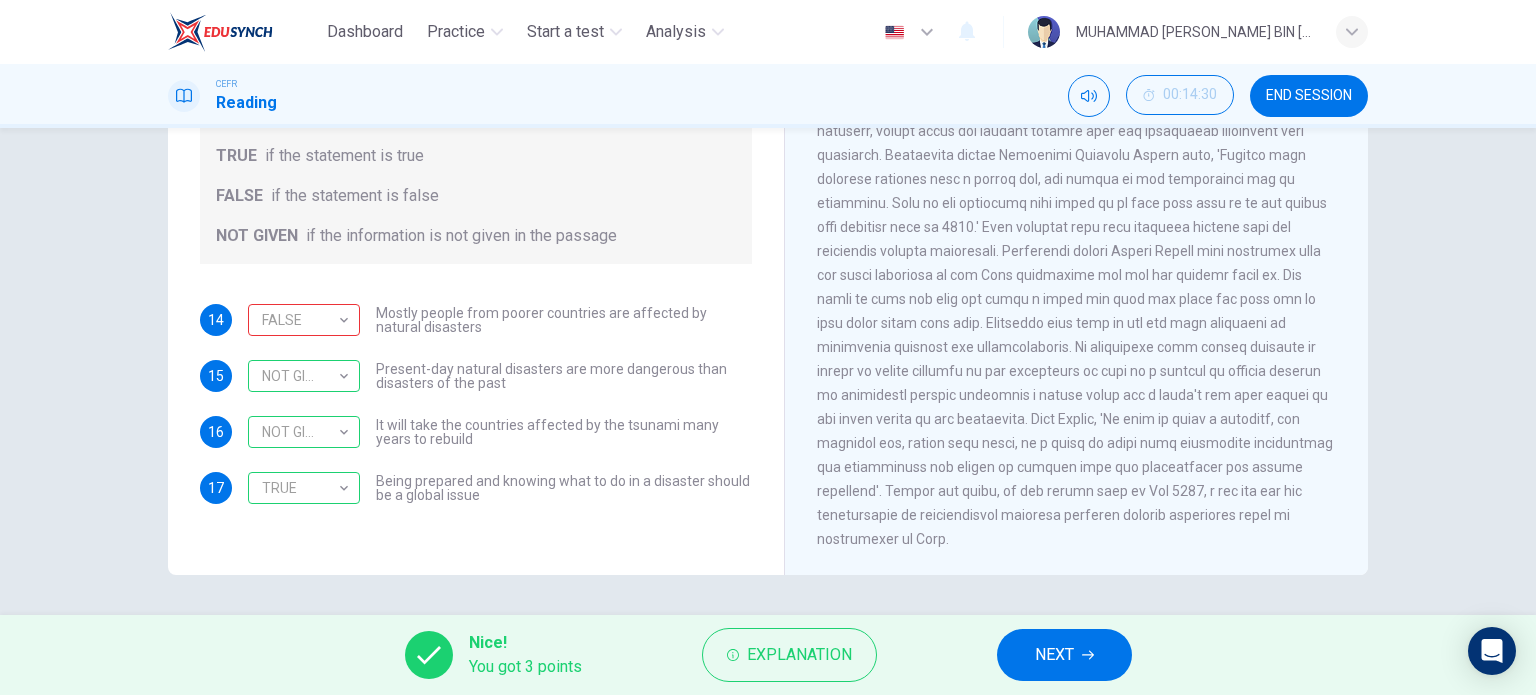 click on "NEXT" at bounding box center (1054, 655) 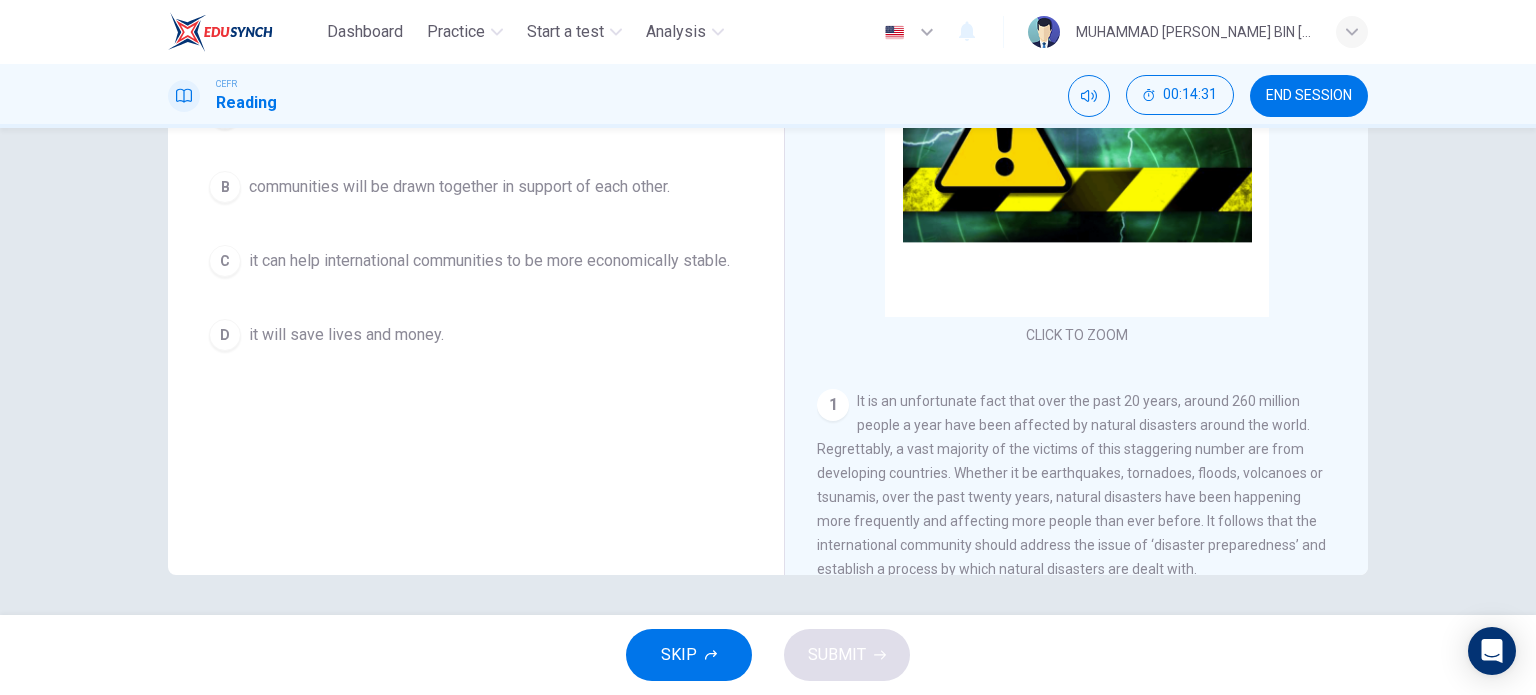 scroll, scrollTop: 0, scrollLeft: 0, axis: both 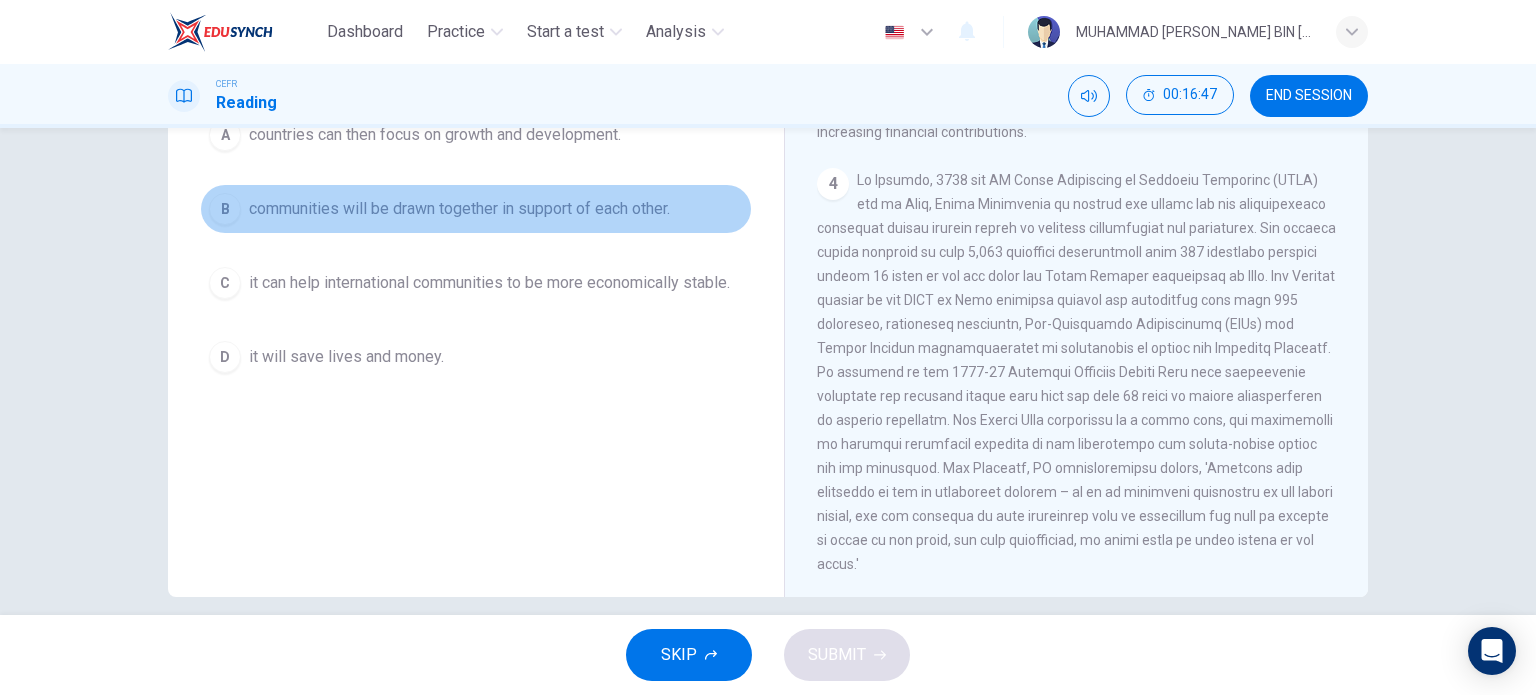click on "communities will be drawn together in support of each other." at bounding box center (459, 209) 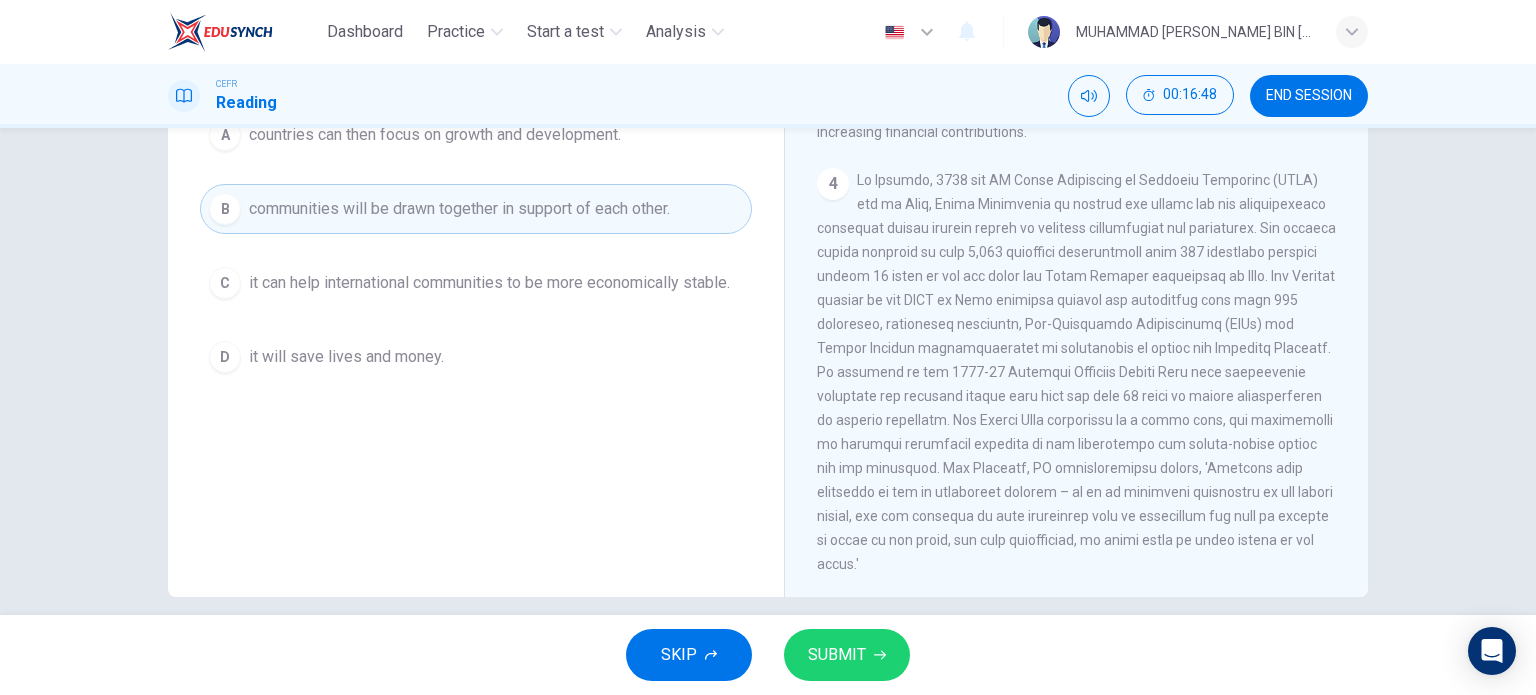 click on "SUBMIT" at bounding box center [847, 655] 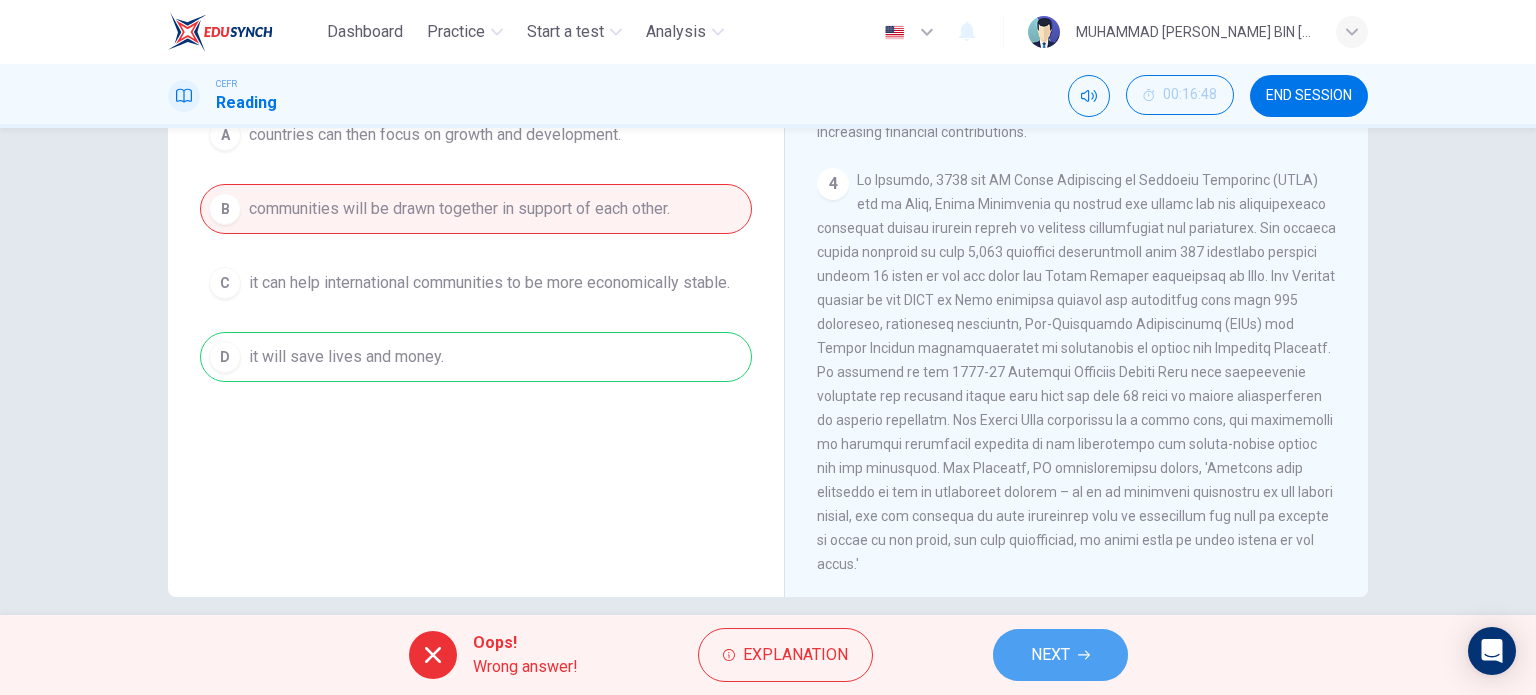 click on "NEXT" at bounding box center [1060, 655] 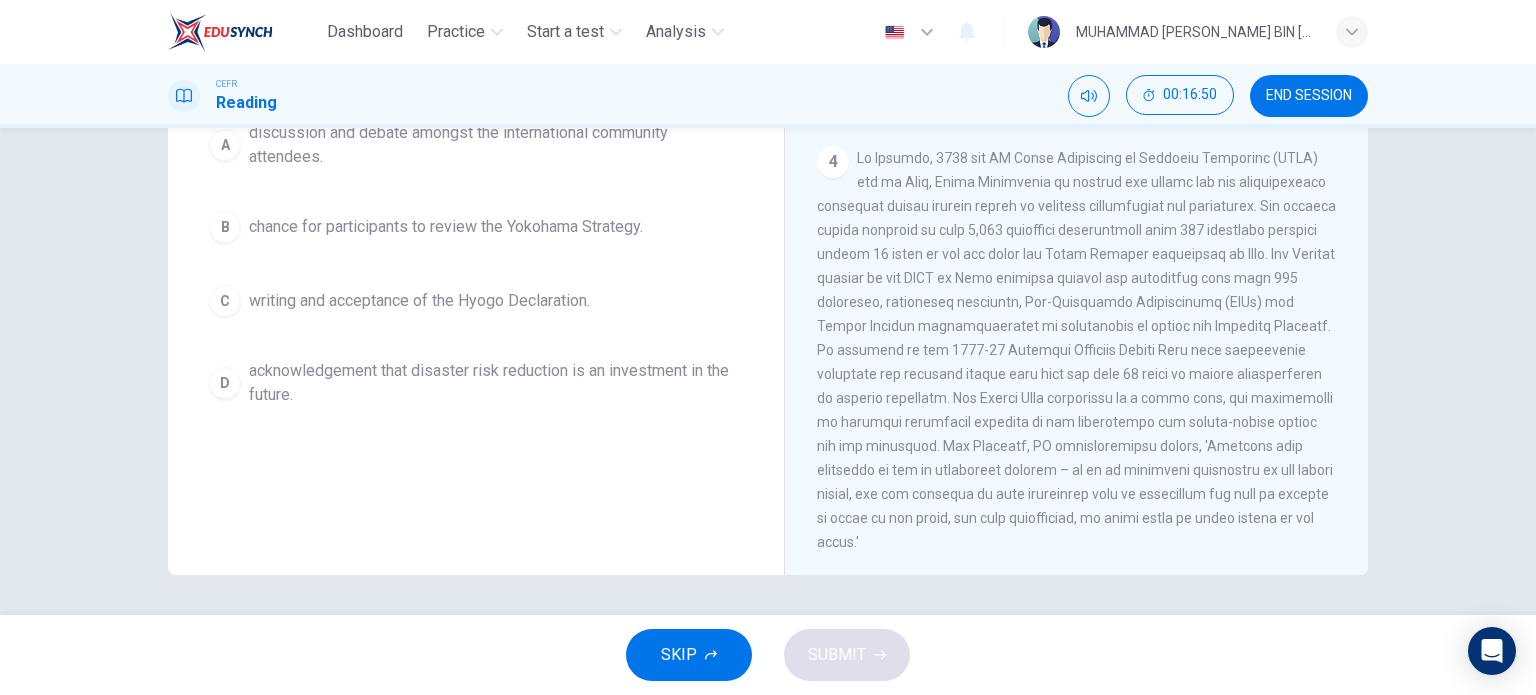 scroll, scrollTop: 21, scrollLeft: 0, axis: vertical 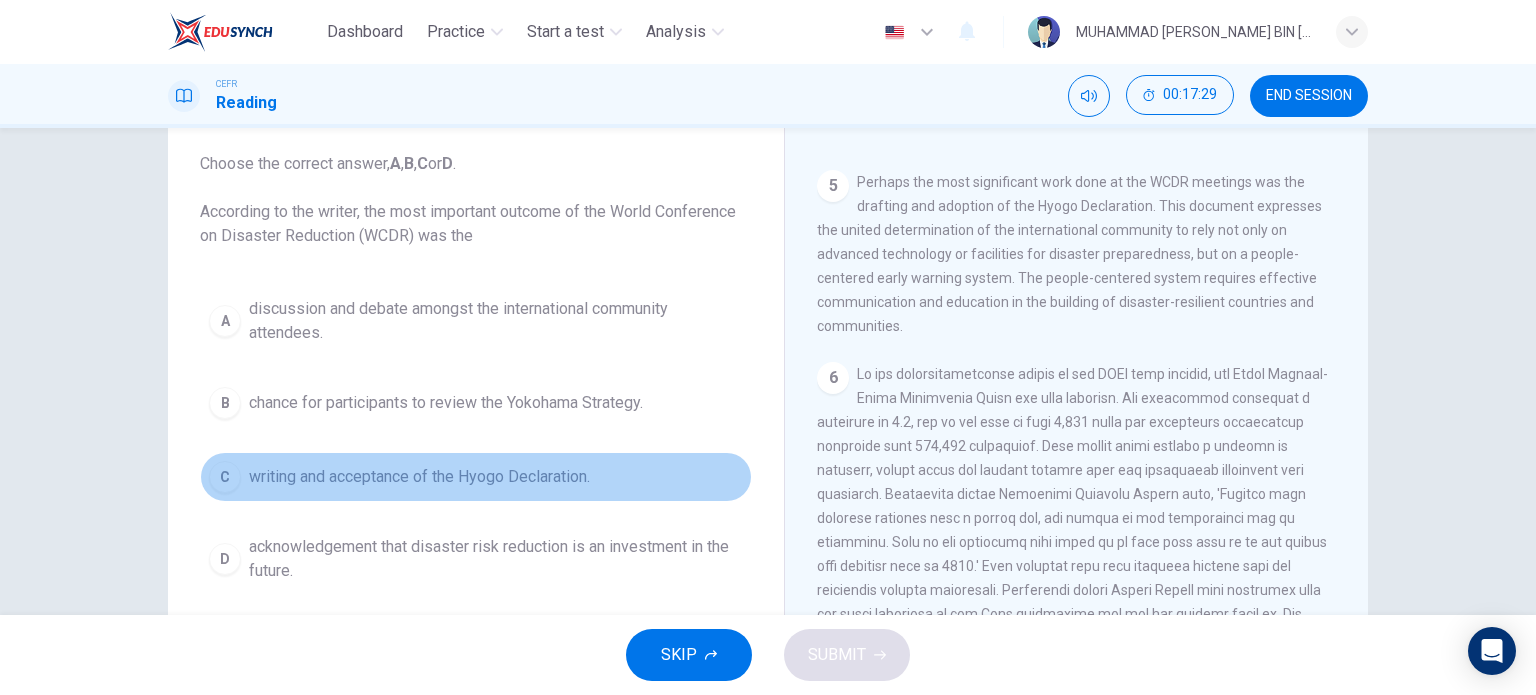 click on "writing and acceptance of the Hyogo Declaration." at bounding box center [419, 477] 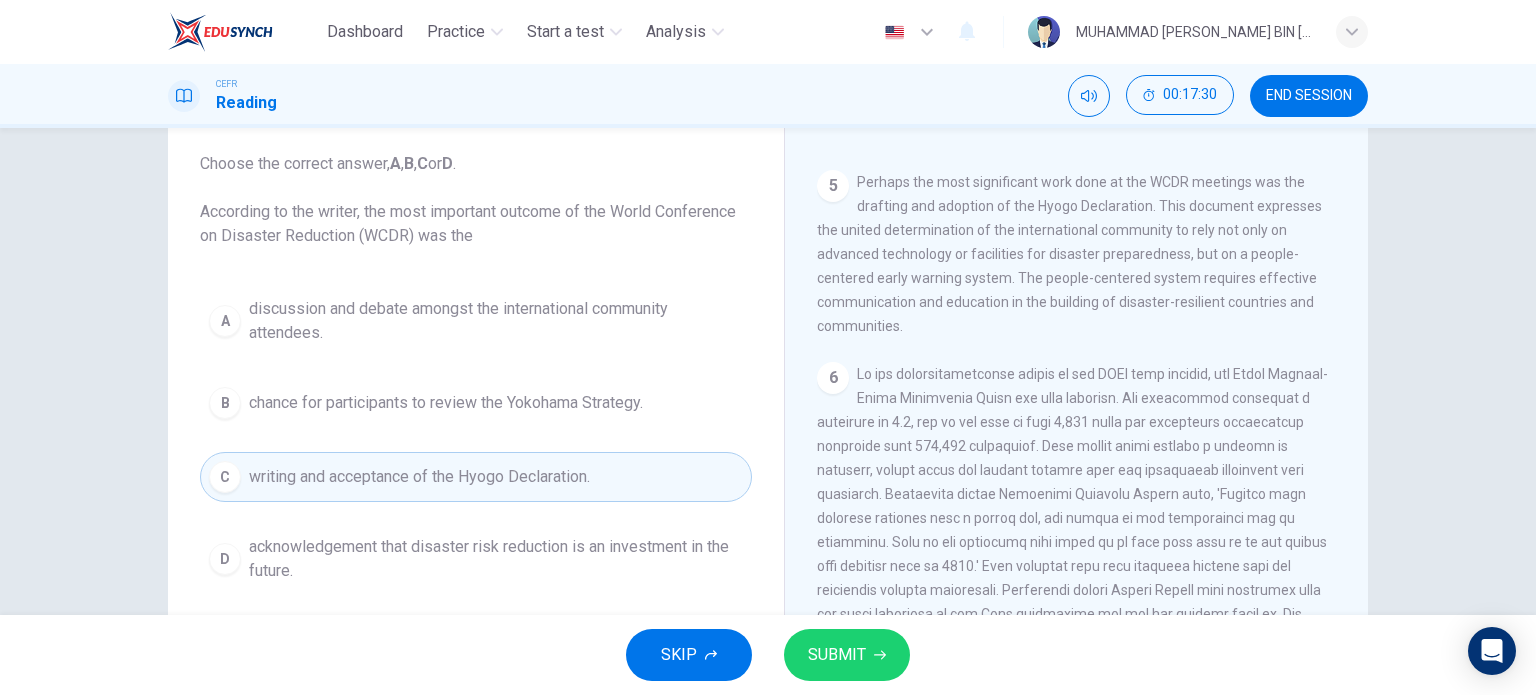 click on "SUBMIT" at bounding box center (837, 655) 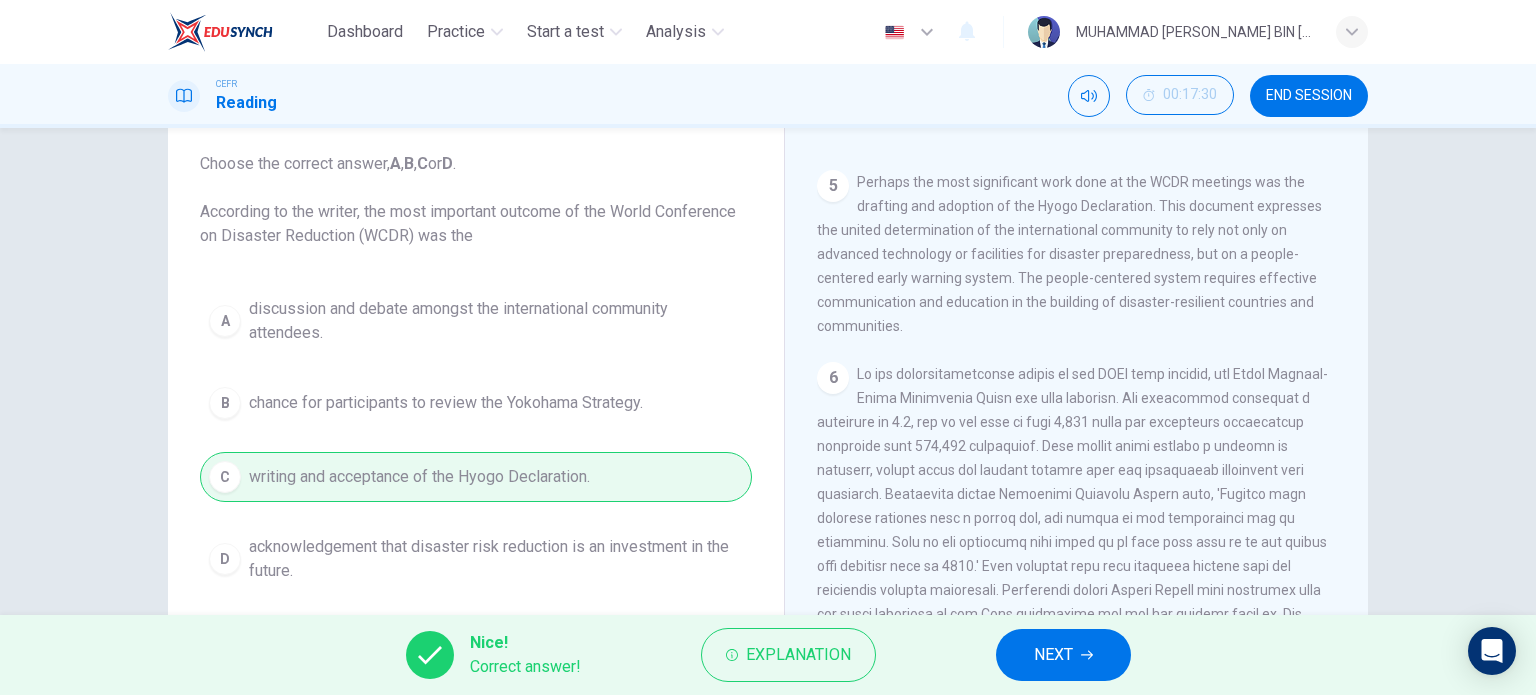 click on "NEXT" at bounding box center (1063, 655) 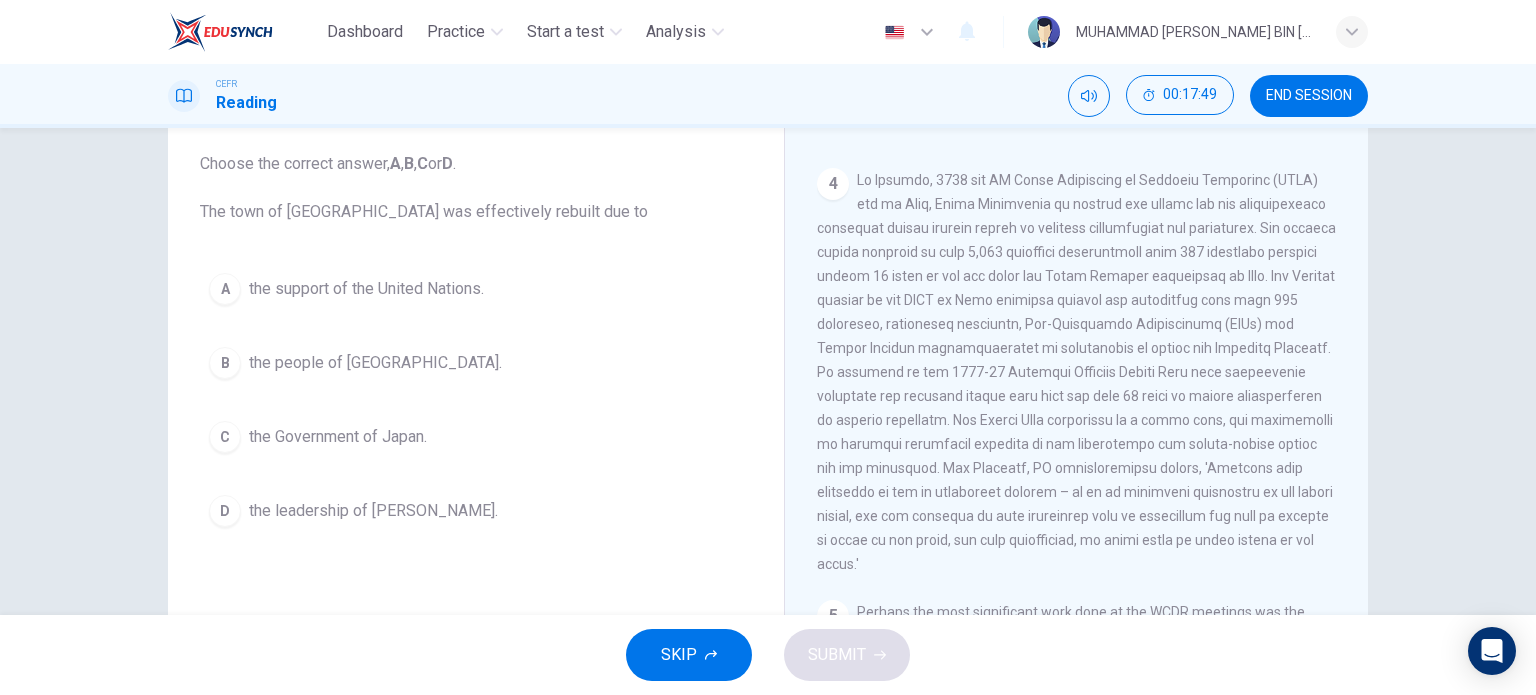 scroll, scrollTop: 1103, scrollLeft: 0, axis: vertical 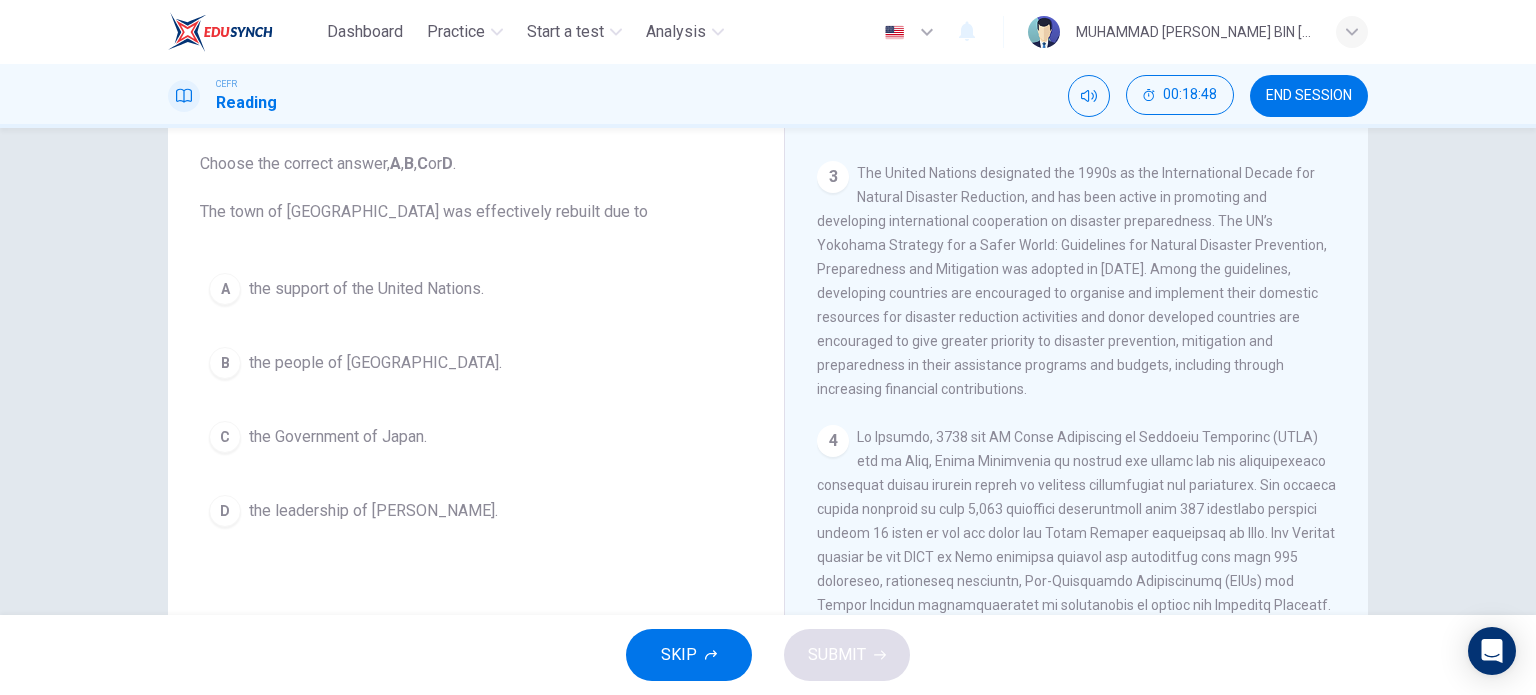 drag, startPoint x: 1345, startPoint y: 445, endPoint x: 1340, endPoint y: 465, distance: 20.615528 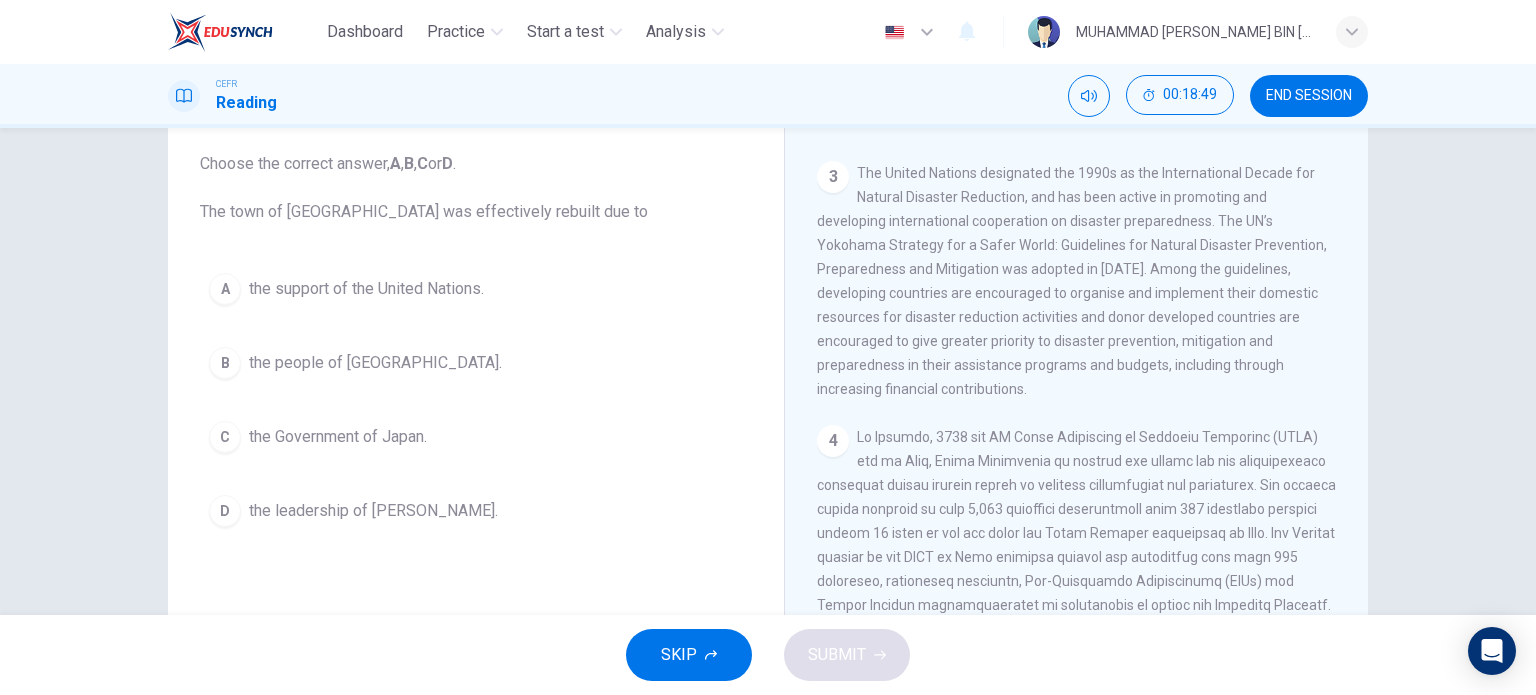 drag, startPoint x: 1340, startPoint y: 439, endPoint x: 1344, endPoint y: 459, distance: 20.396078 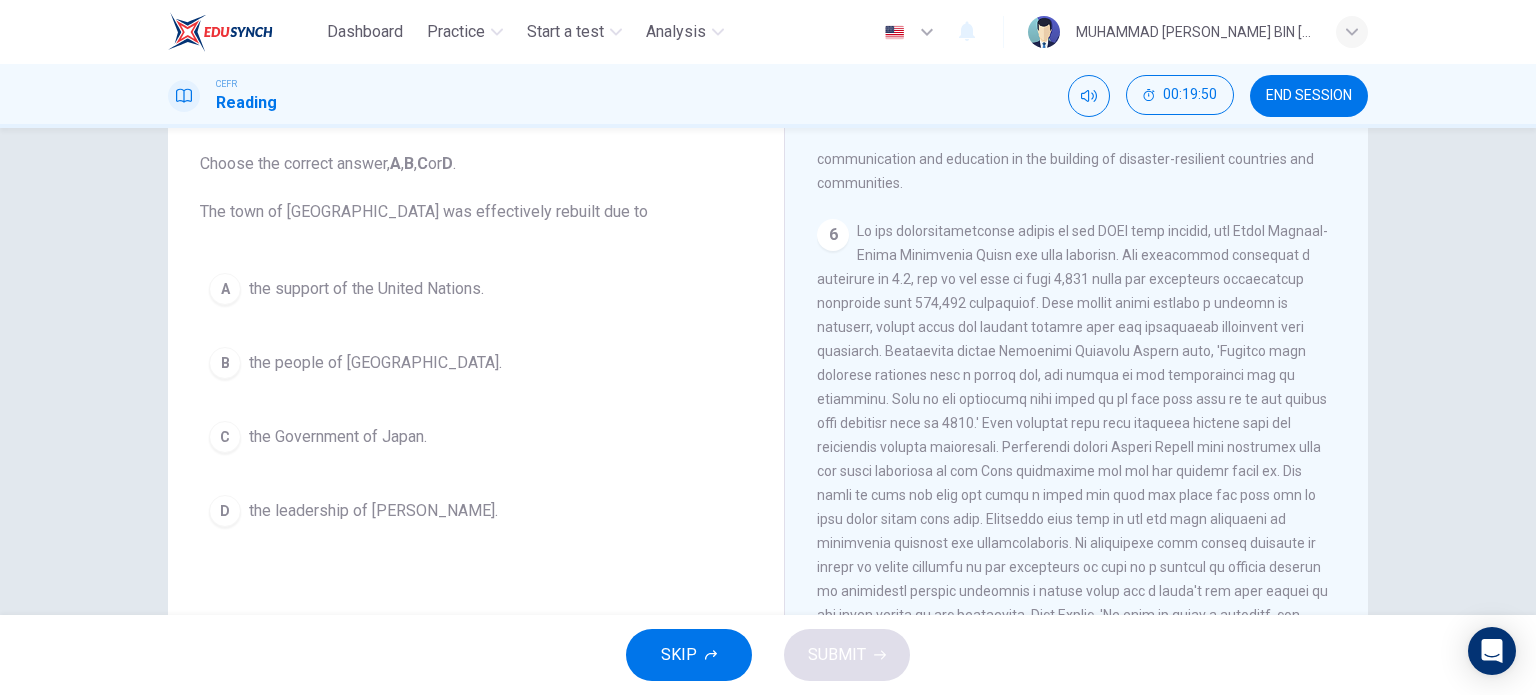 scroll, scrollTop: 1718, scrollLeft: 0, axis: vertical 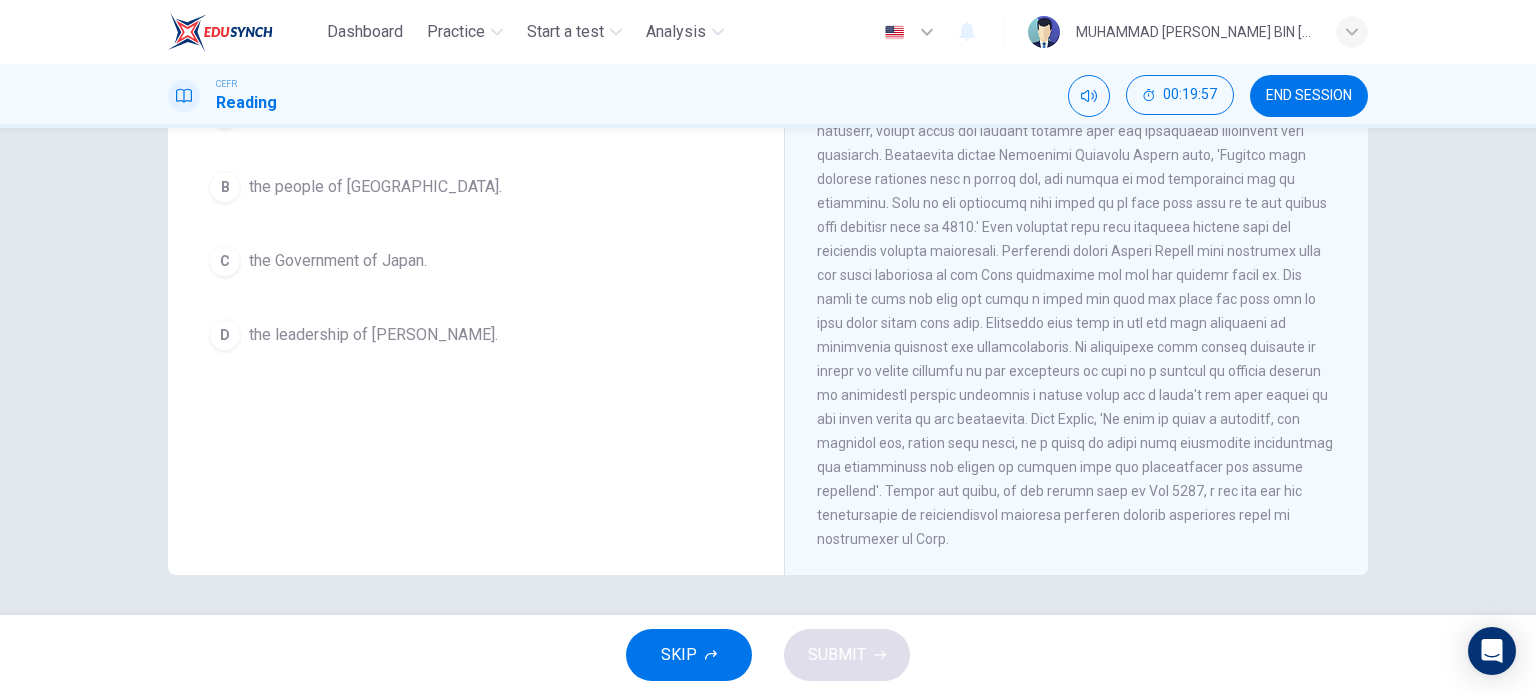 click on "Question 20 Choose the correct answer,  A ,  B ,  C  or  D .
The town of Kobe was effectively rebuilt due to A the support of the United Nations. B the people of Kobe. C the Government of Japan. D the leadership of Professor Kawata. Preparing for the Threat CLICK TO ZOOM Click to Zoom 1 It is an unfortunate fact that over the past 20 years, around 260 million people a year have been affected by natural disasters around the world. Regrettably, a vast majority of the victims of this staggering number are from developing countries. Whether it be earthquakes, tornadoes, floods, volcanoes or tsunamis, over the past twenty years, natural disasters have been happening more frequently and affecting more people than ever before. It follows that the international community should address the issue of ‘disaster preparedness’ and establish a process by which natural disasters are dealt with. 2 3 4 5 6" at bounding box center (768, 227) 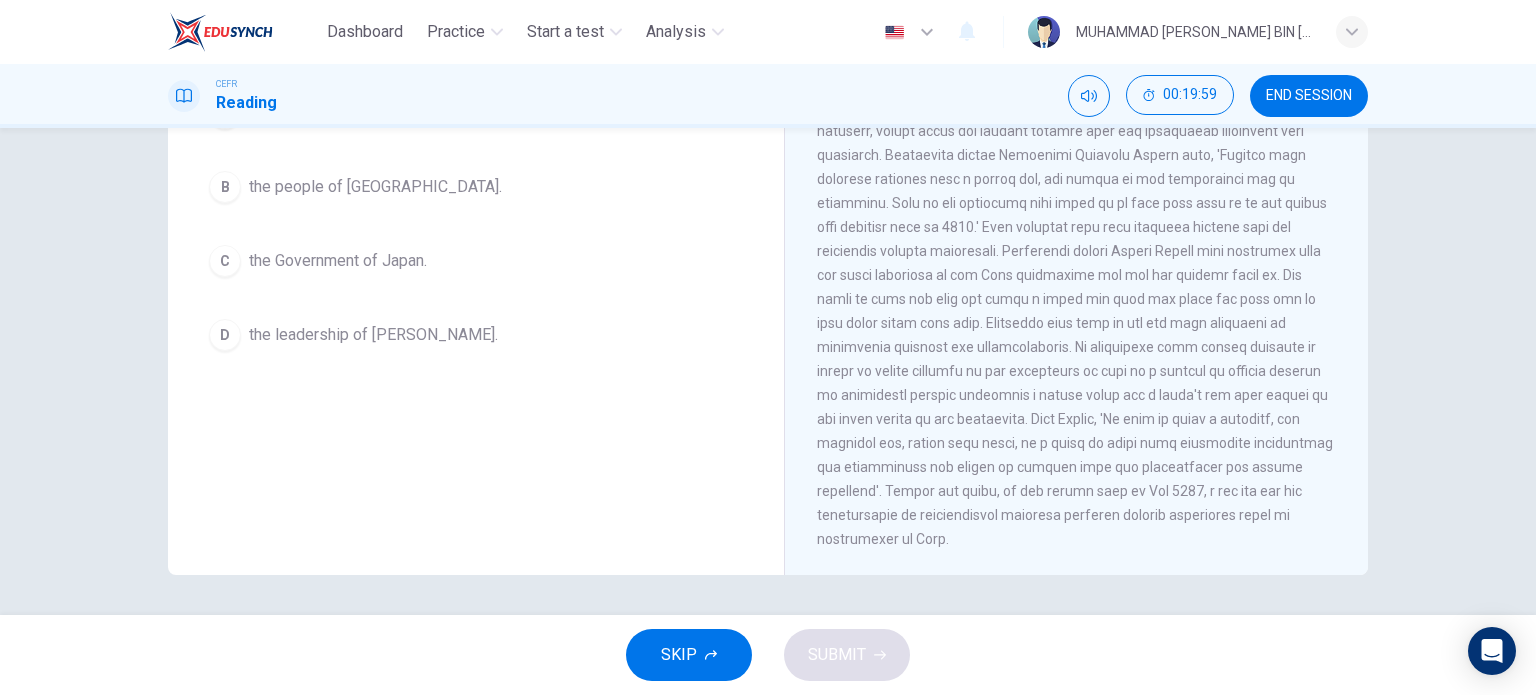 click on "the leadership of Professor Kawata." at bounding box center [373, 335] 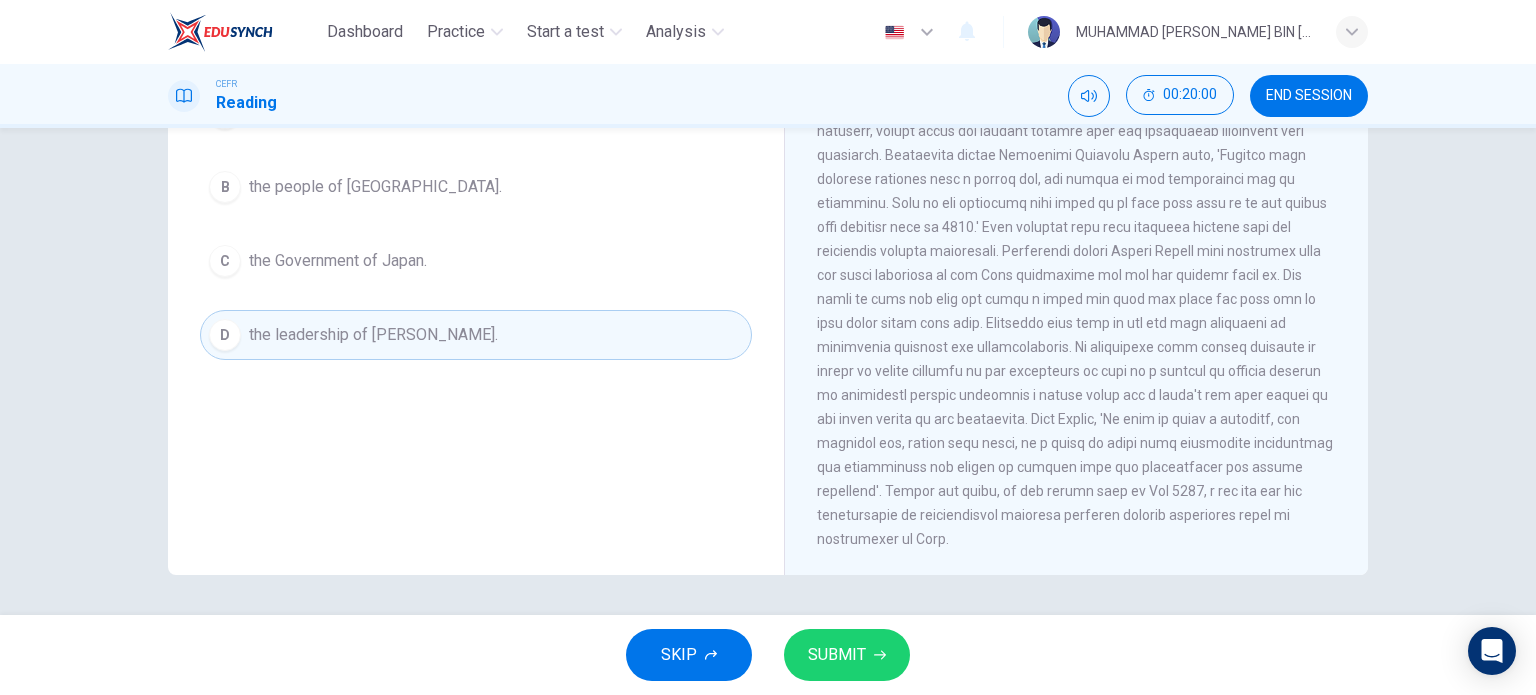 click on "SUBMIT" at bounding box center (837, 655) 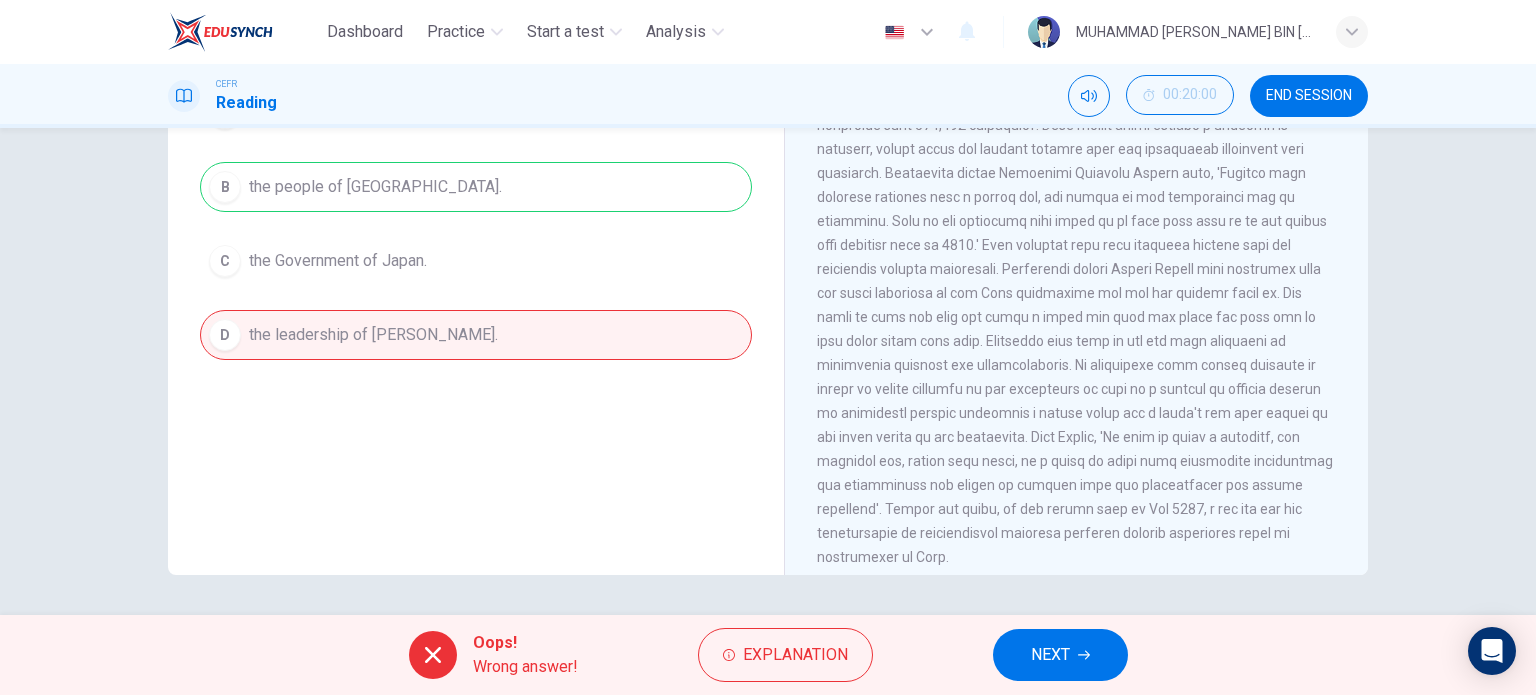 scroll, scrollTop: 1645, scrollLeft: 0, axis: vertical 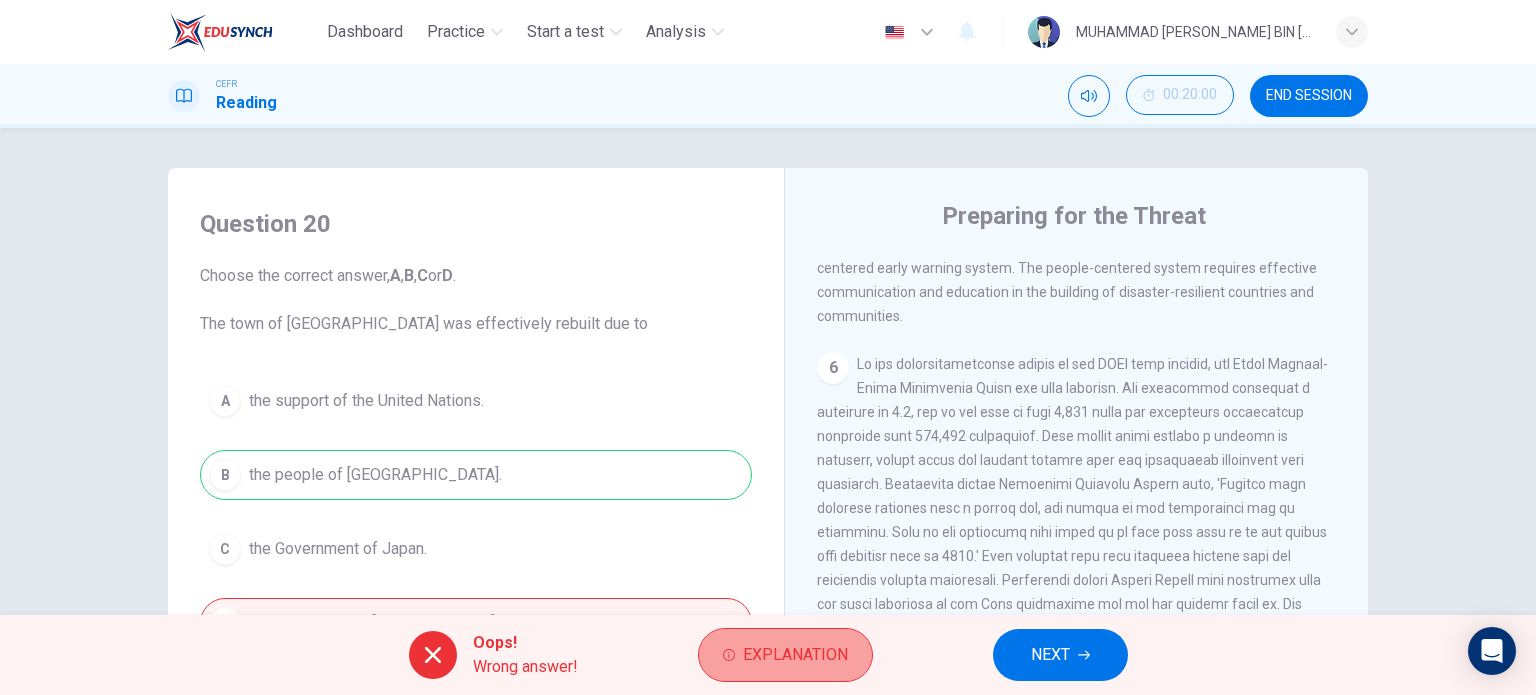 click on "Explanation" at bounding box center [785, 655] 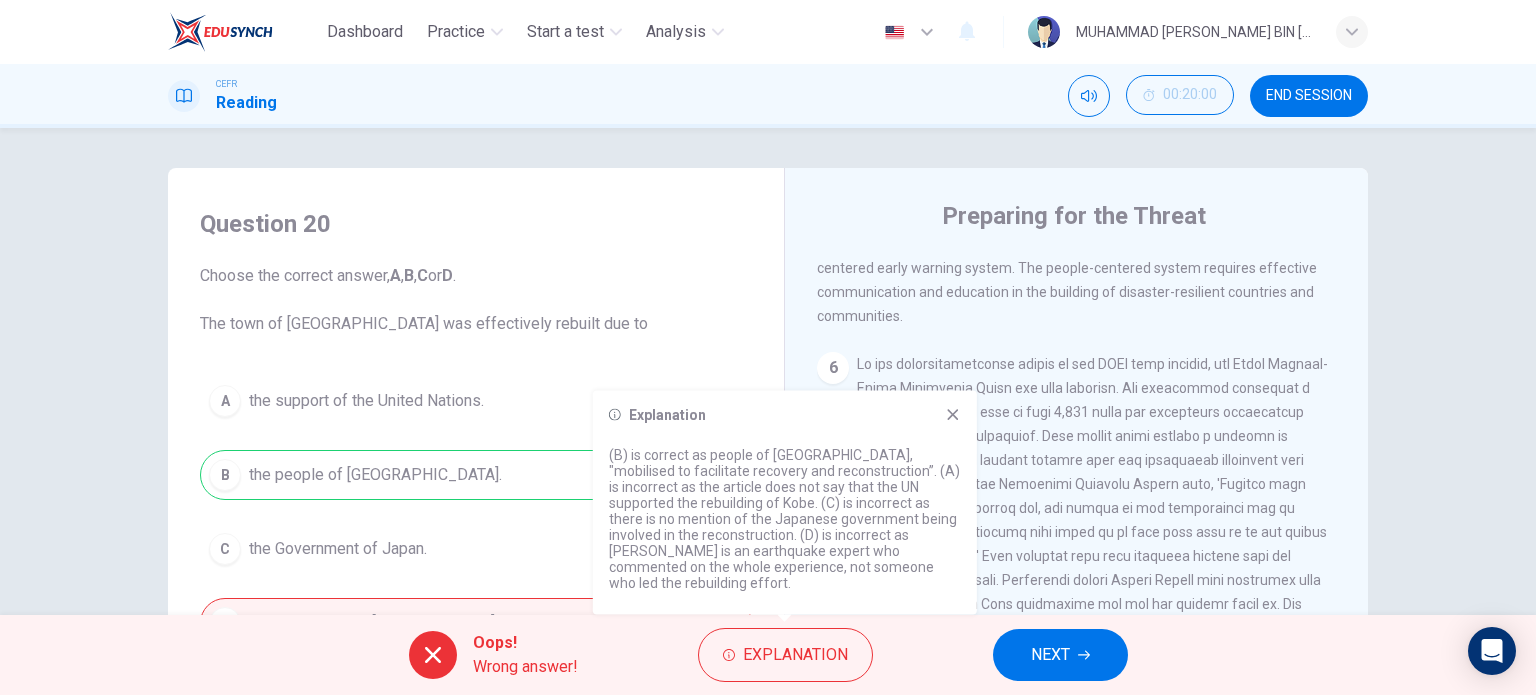 click 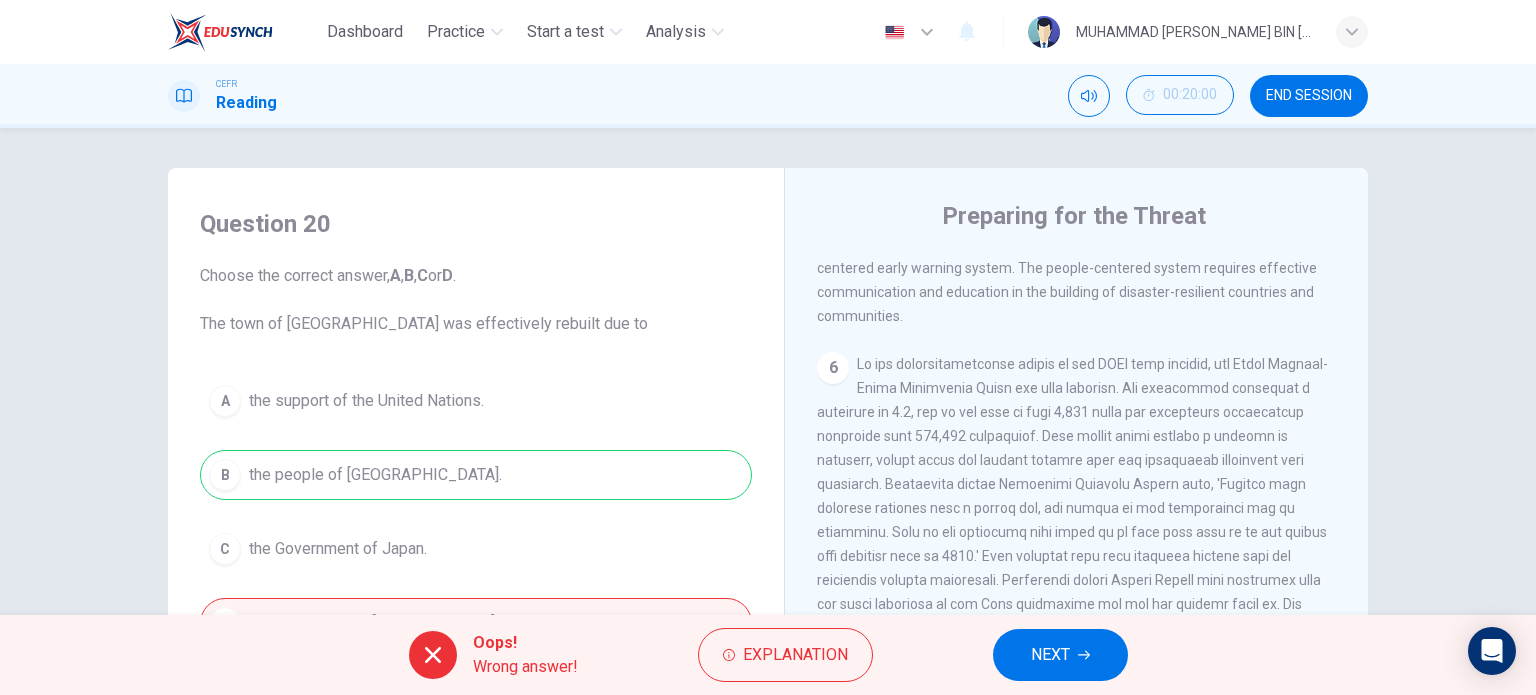 scroll, scrollTop: 1718, scrollLeft: 0, axis: vertical 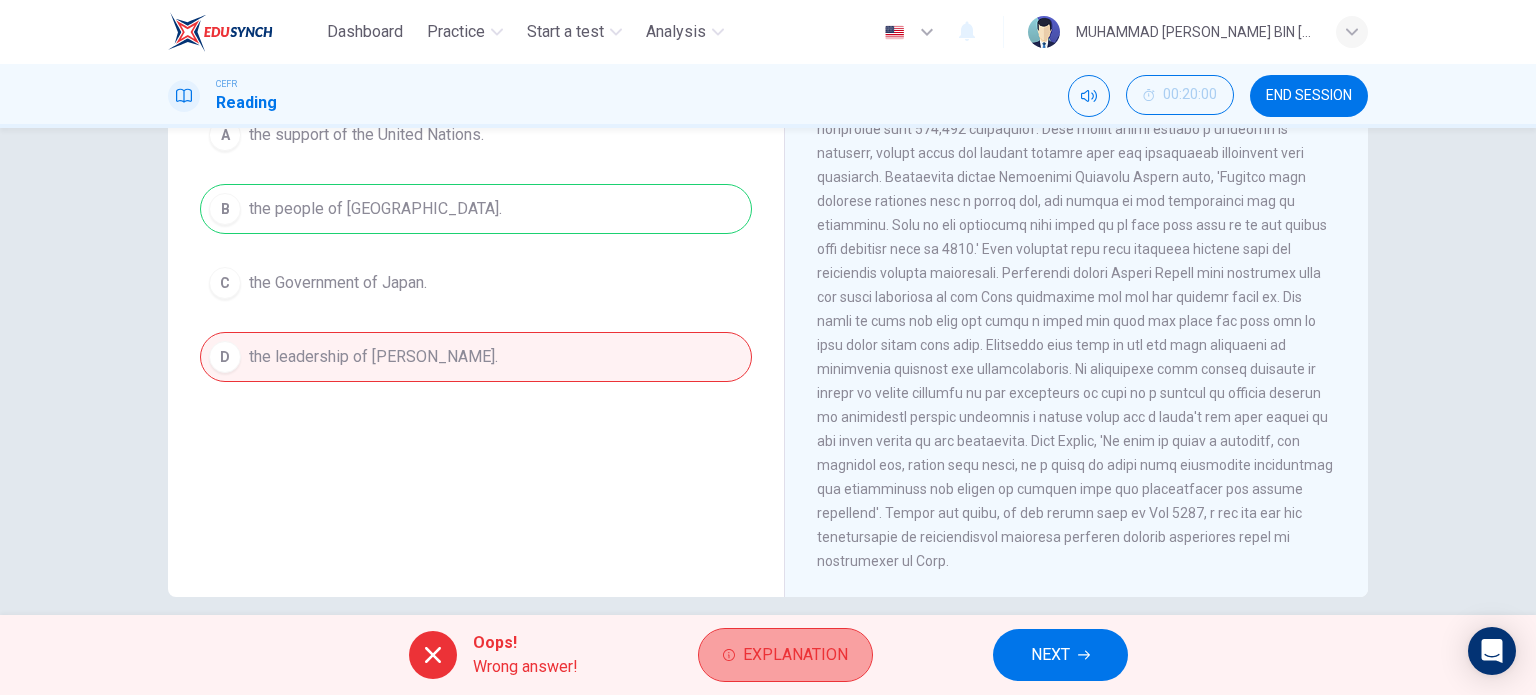 click on "Explanation" at bounding box center [795, 655] 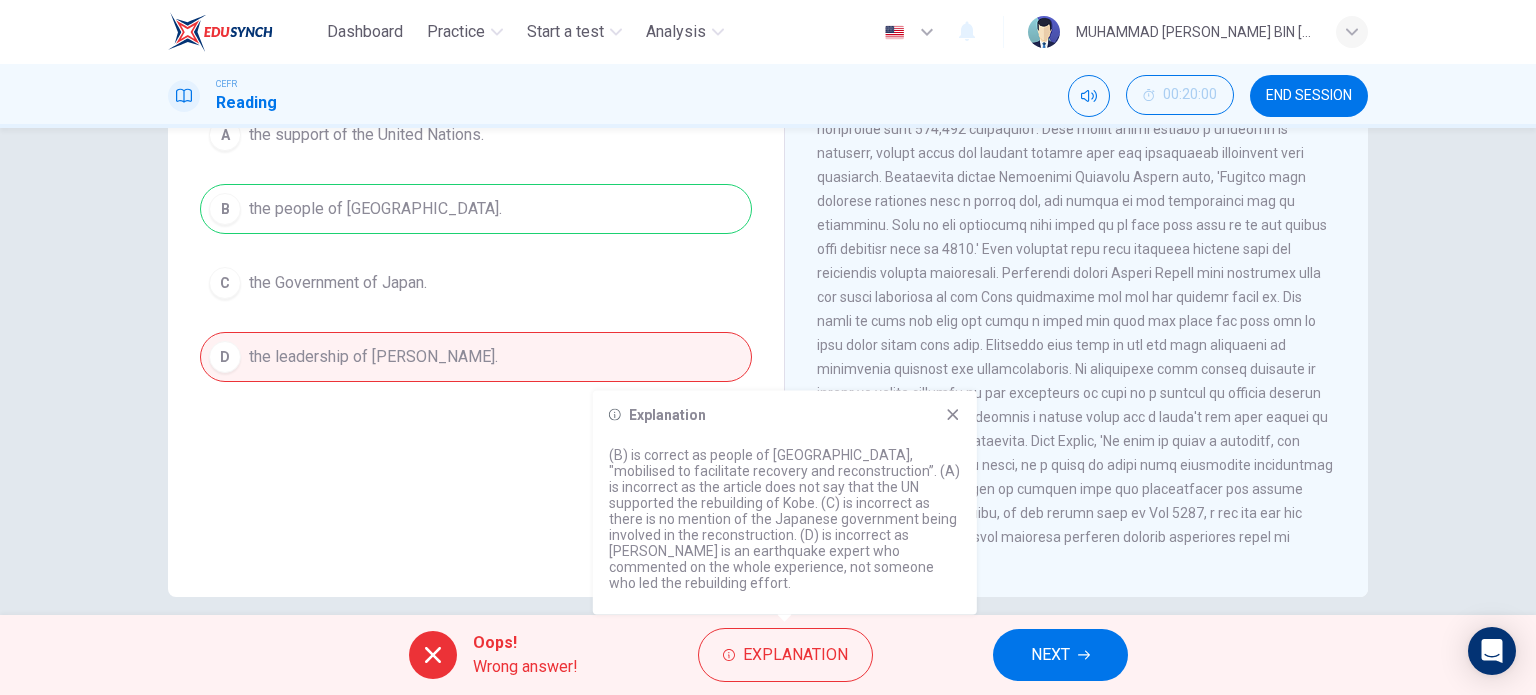 click on "Explanation (B) is correct as people of Kobe, "mobilised to facilitate recovery and reconstruction”. (A) is incorrect as the article does not say that the UN supported the rebuilding of Kobe. (C) is incorrect as there is no mention of the Japanese government being involved in the reconstruction. (D) is incorrect as Professor Kawata is an earthquake expert who commented on the whole experience, not someone who led the rebuilding effort." at bounding box center (785, 503) 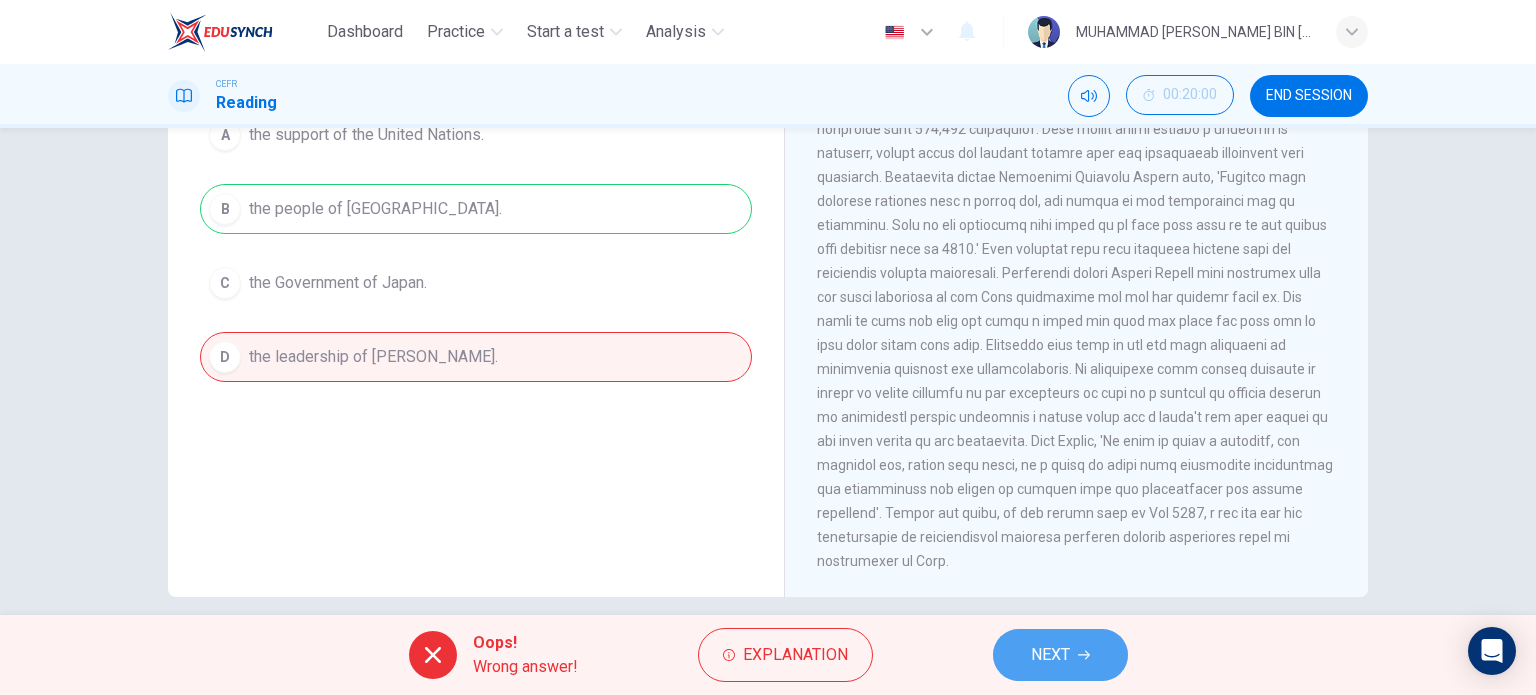 click on "NEXT" at bounding box center (1050, 655) 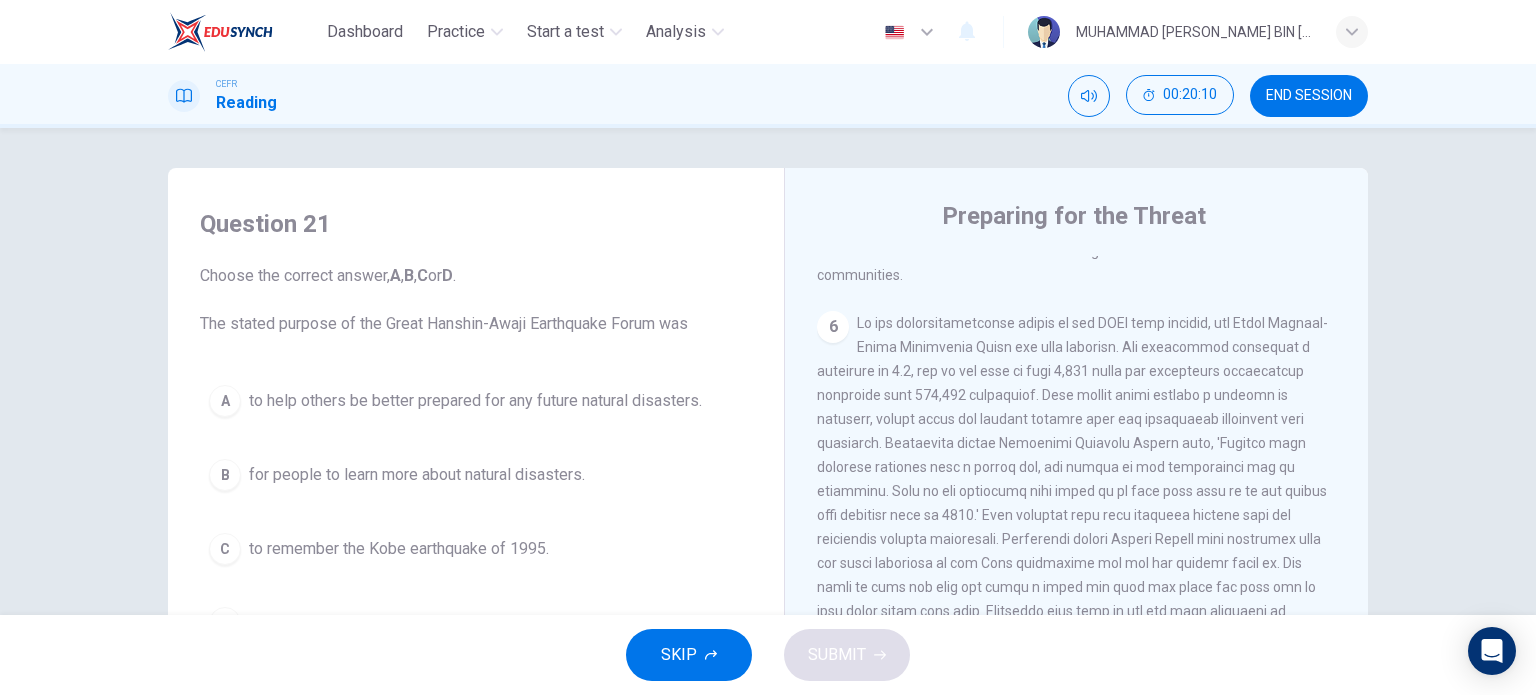 scroll, scrollTop: 288, scrollLeft: 0, axis: vertical 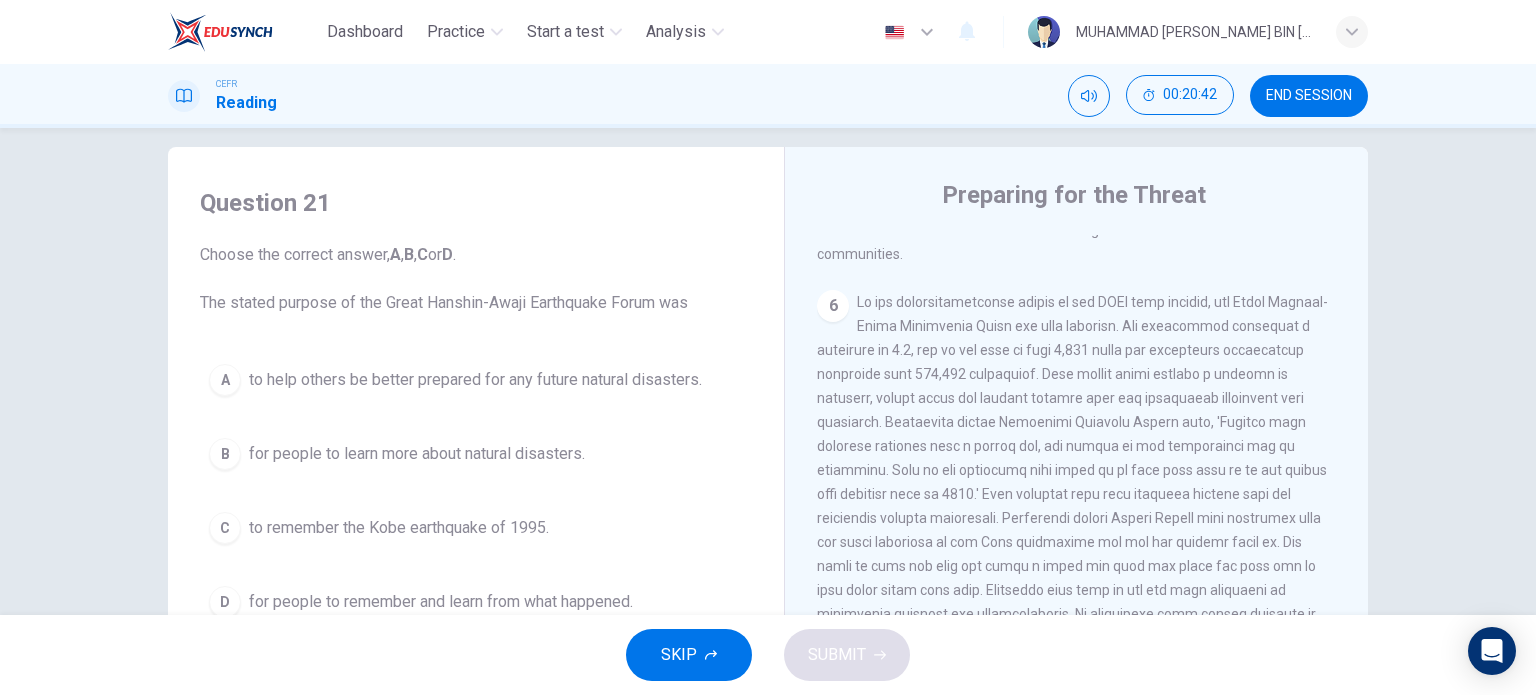 click on "for people to remember and learn from what happened." at bounding box center [441, 602] 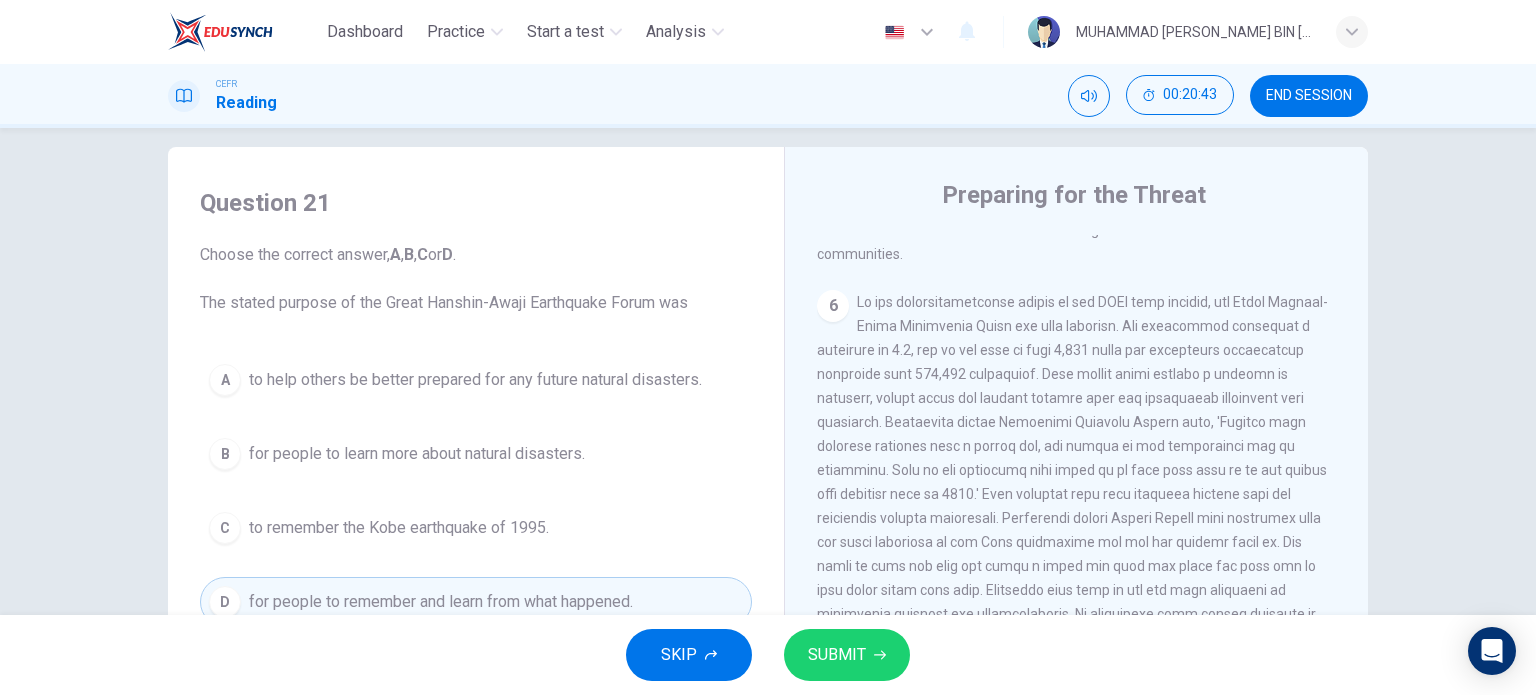 click on "SUBMIT" at bounding box center [847, 655] 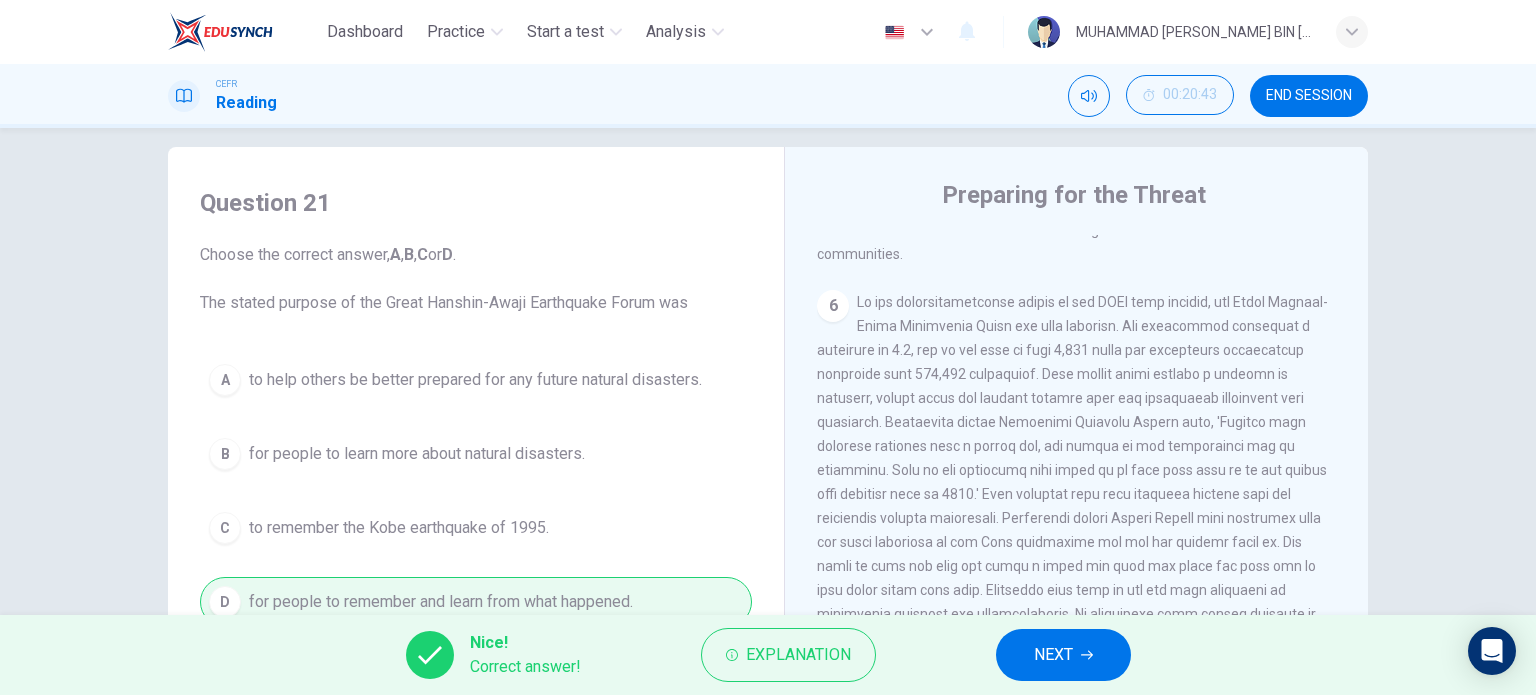 click on "NEXT" at bounding box center (1053, 655) 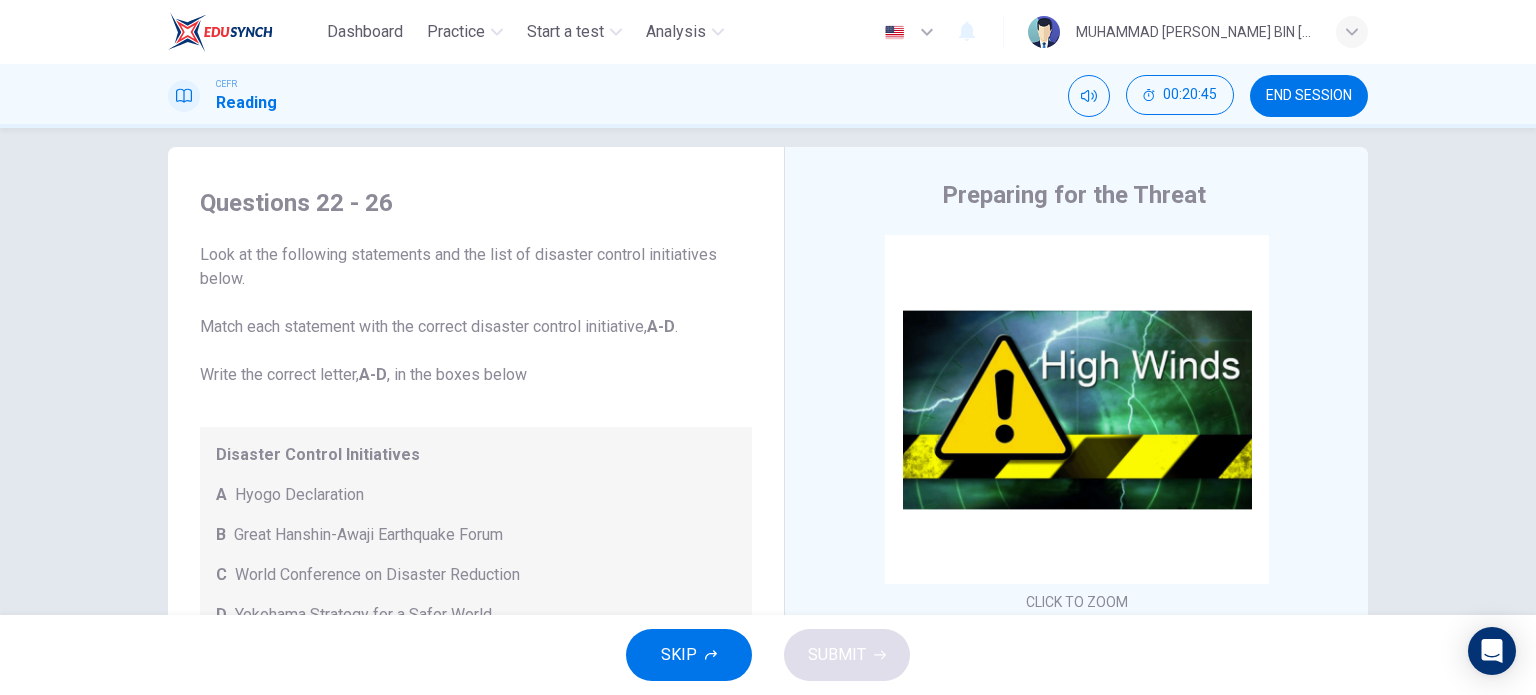 scroll, scrollTop: 288, scrollLeft: 0, axis: vertical 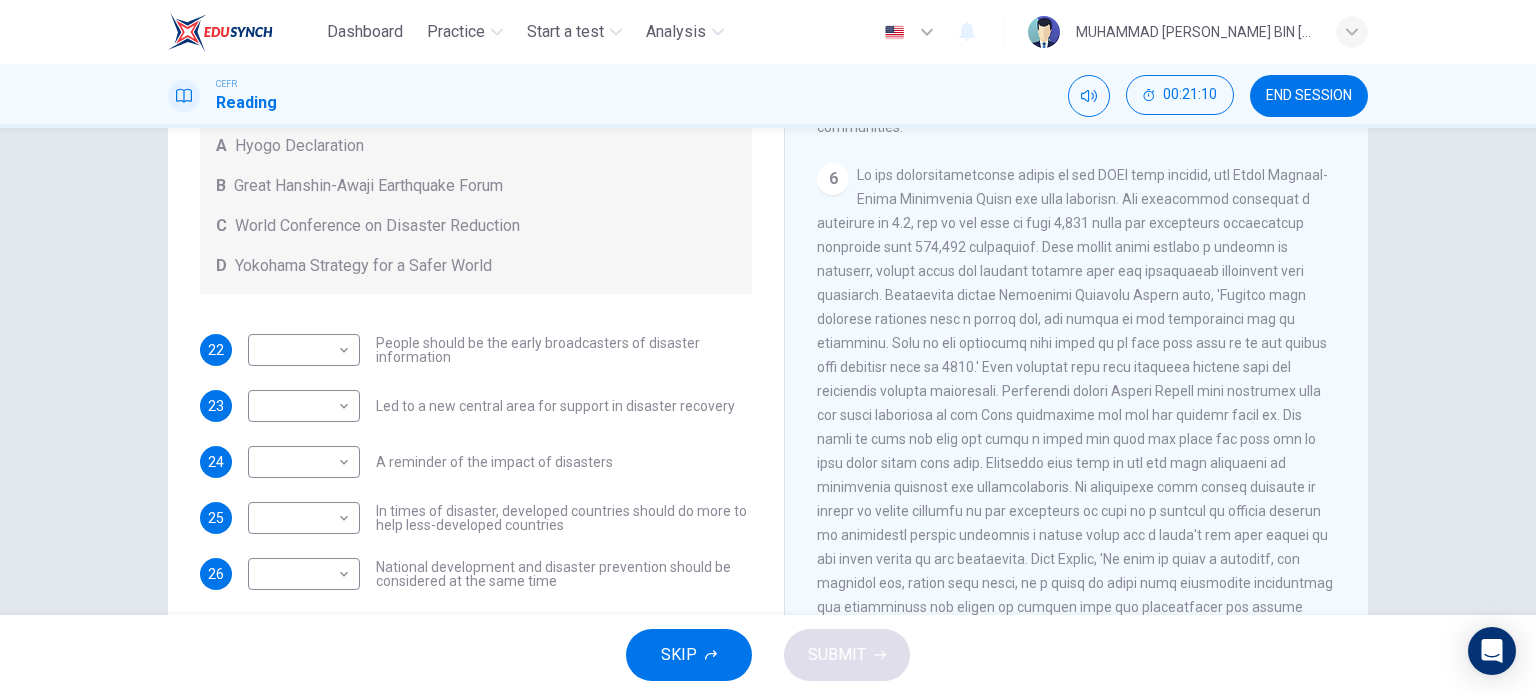 click on "A reminder of the impact of disasters" at bounding box center [494, 462] 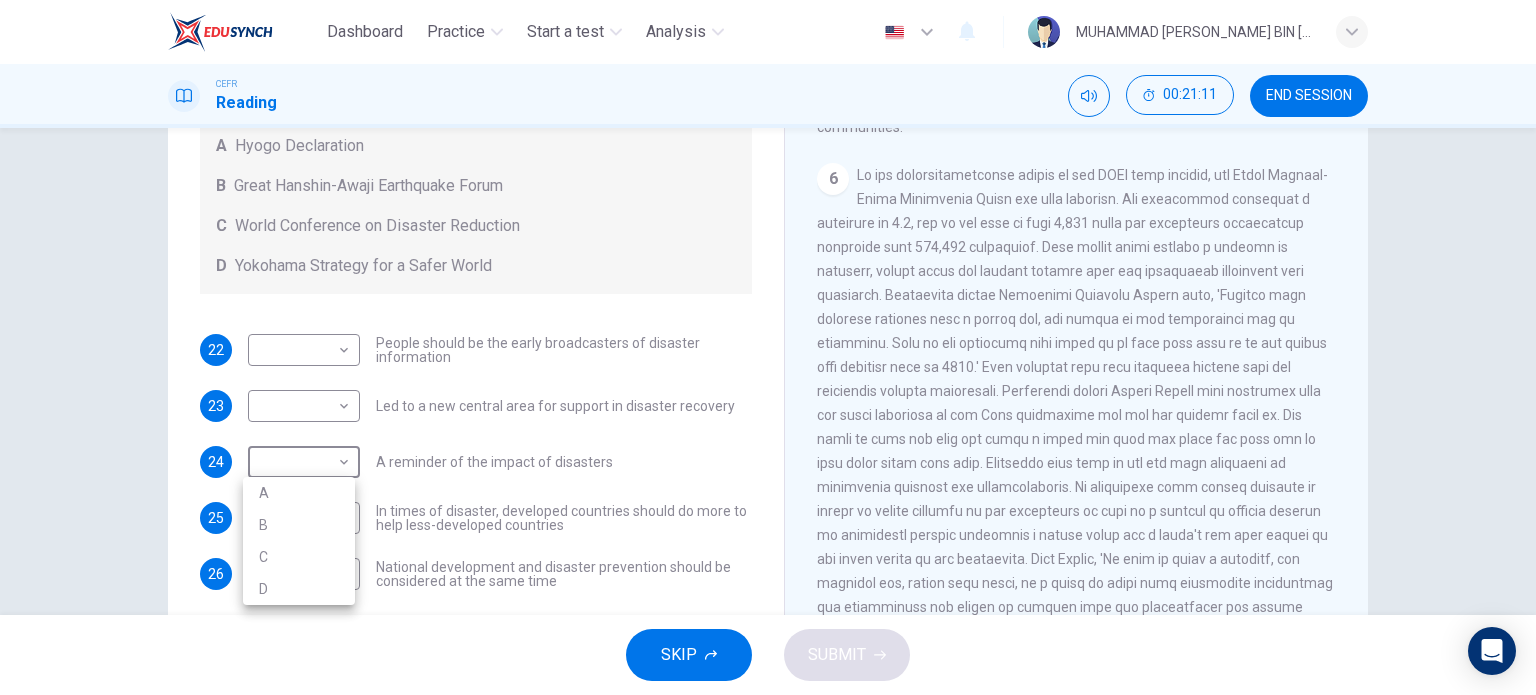 click on "Dashboard Practice Start a test Analysis English en ​ MUHAMMAD ELHAM NAIM BIN SALEHUDIN CEFR Reading 00:21:11 END SESSION Questions 22 - 26 Look at the following statements and the list of disaster control initiatives below.
Match each statement with the correct disaster control initiative,  A-D .
Write the correct letter,  A-D , in the boxes below Disaster Control Initiatives A Hyogo Declaration B Great Hanshin-Awaji Earthquake Forum C World Conference on Disaster Reduction D Yokohama Strategy for a Safer World 22 ​ ​ People should be the early broadcasters of disaster information 23 ​ ​ Led to a new central area for support in disaster recovery 24 ​ ​ A reminder of the impact of disasters 25 ​ ​ In times of disaster, developed countries should do more to help less-developed countries 26 ​ ​ National development and disaster prevention should be considered at the same time Preparing for the Threat CLICK TO ZOOM Click to Zoom 1 2 3 4 5 6 SKIP SUBMIT
Dashboard Practice Analysis" at bounding box center (768, 347) 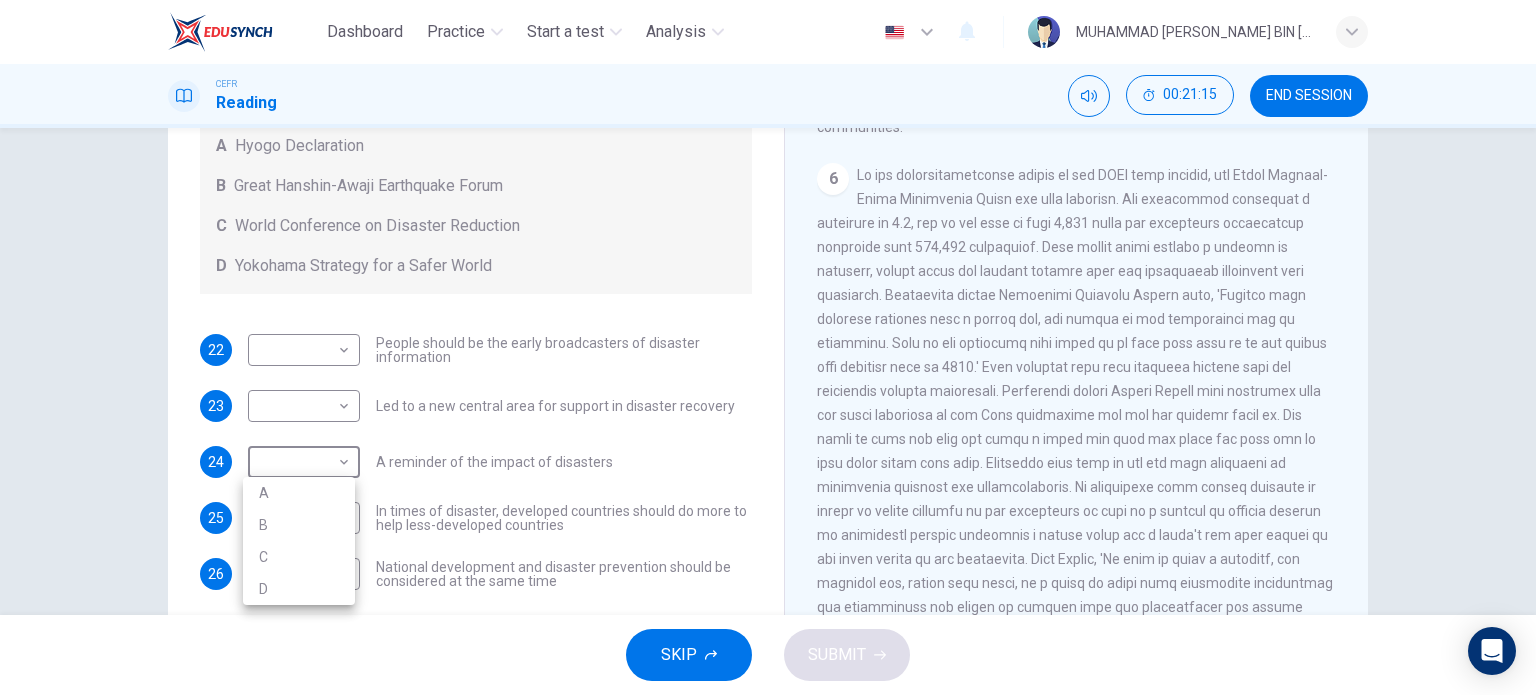 click on "B" at bounding box center (299, 525) 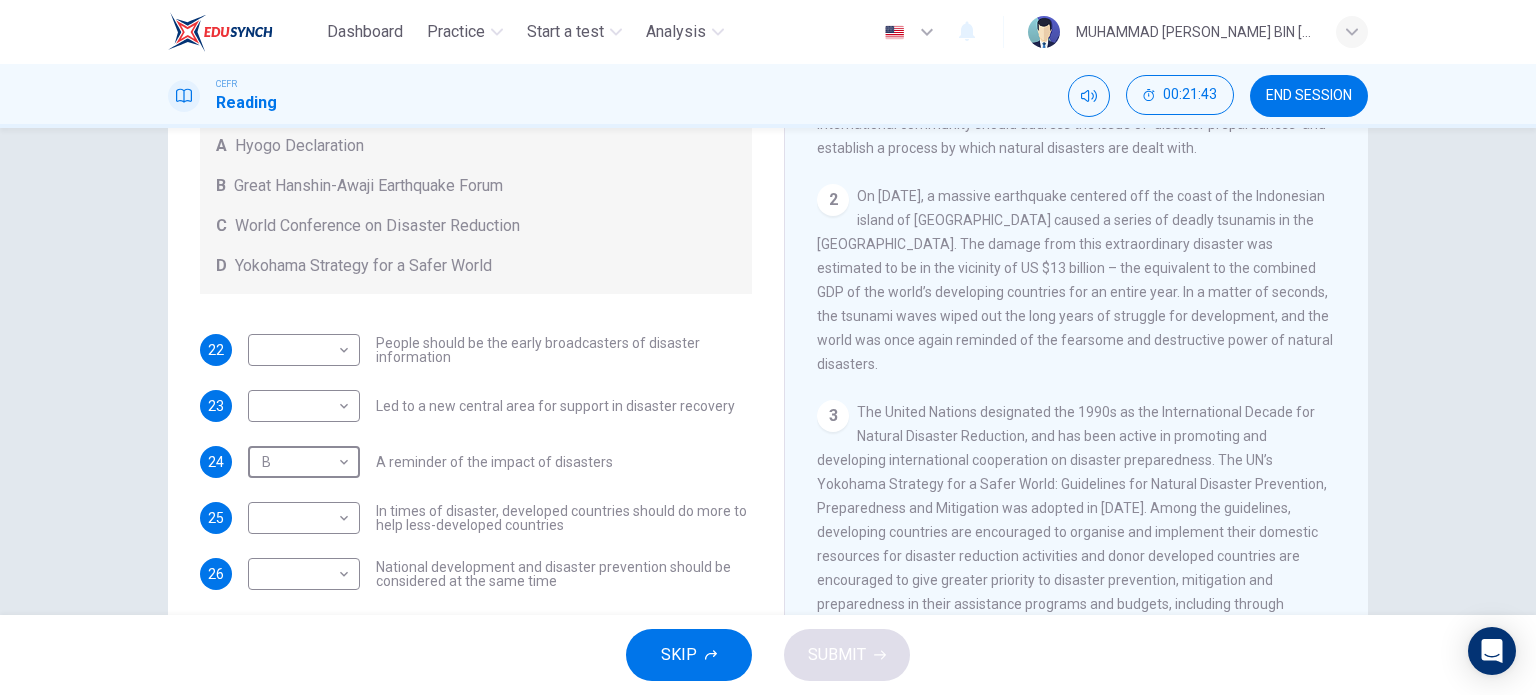 scroll, scrollTop: 539, scrollLeft: 0, axis: vertical 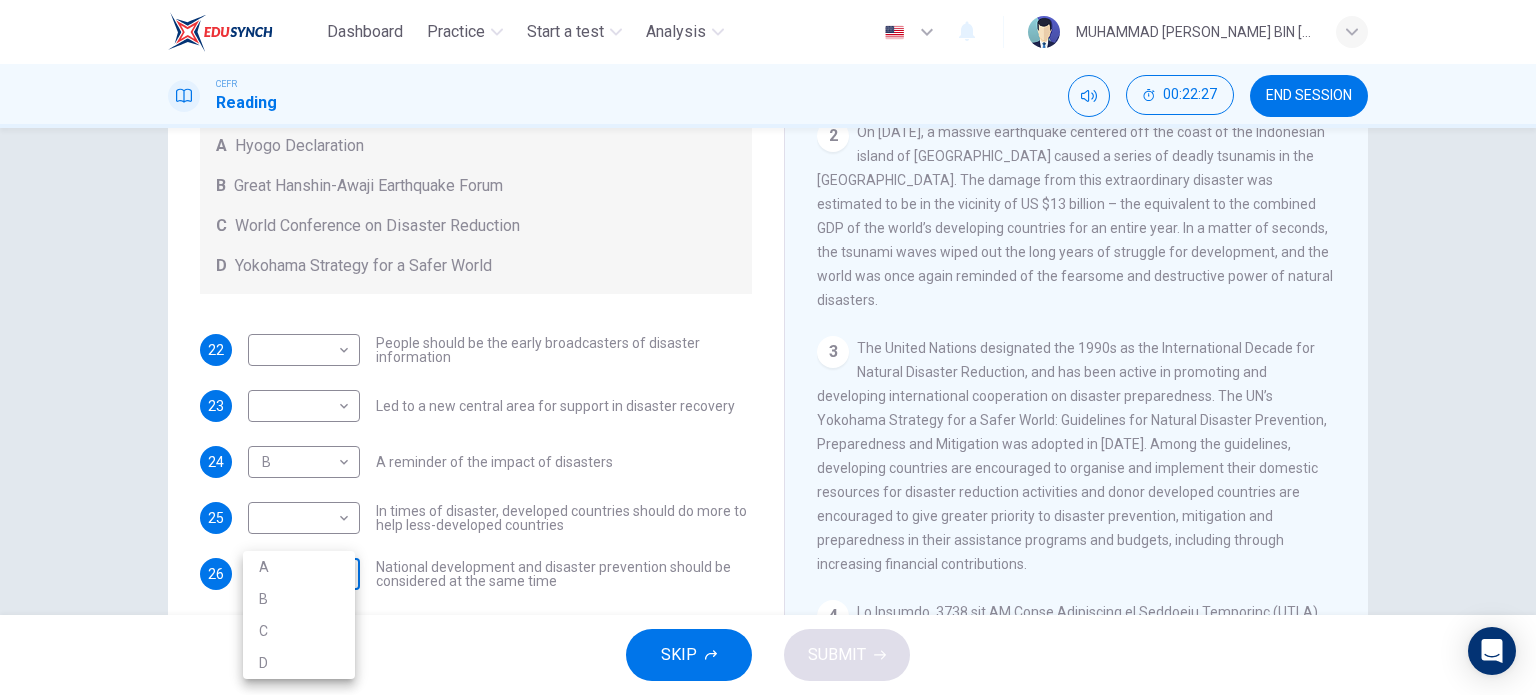 click on "Dashboard Practice Start a test Analysis English en ​ MUHAMMAD ELHAM NAIM BIN SALEHUDIN CEFR Reading 00:22:27 END SESSION Questions 22 - 26 Look at the following statements and the list of disaster control initiatives below.
Match each statement with the correct disaster control initiative,  A-D .
Write the correct letter,  A-D , in the boxes below Disaster Control Initiatives A Hyogo Declaration B Great Hanshin-Awaji Earthquake Forum C World Conference on Disaster Reduction D Yokohama Strategy for a Safer World 22 ​ ​ People should be the early broadcasters of disaster information 23 ​ ​ Led to a new central area for support in disaster recovery 24 B B ​ A reminder of the impact of disasters 25 ​ ​ In times of disaster, developed countries should do more to help less-developed countries 26 ​ ​ National development and disaster prevention should be considered at the same time Preparing for the Threat CLICK TO ZOOM Click to Zoom 1 2 3 4 5 6 SKIP SUBMIT
Dashboard Practice Analysis" at bounding box center (768, 347) 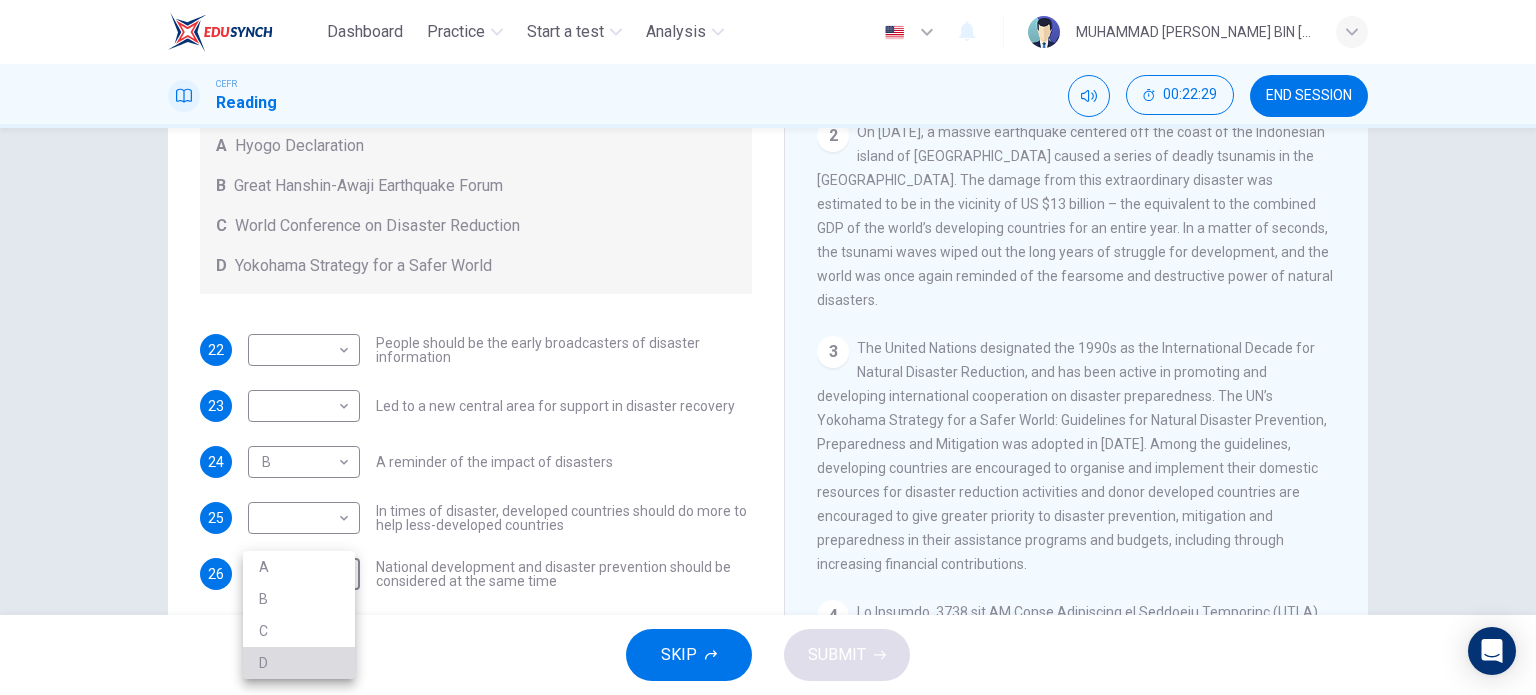 click on "D" at bounding box center [299, 663] 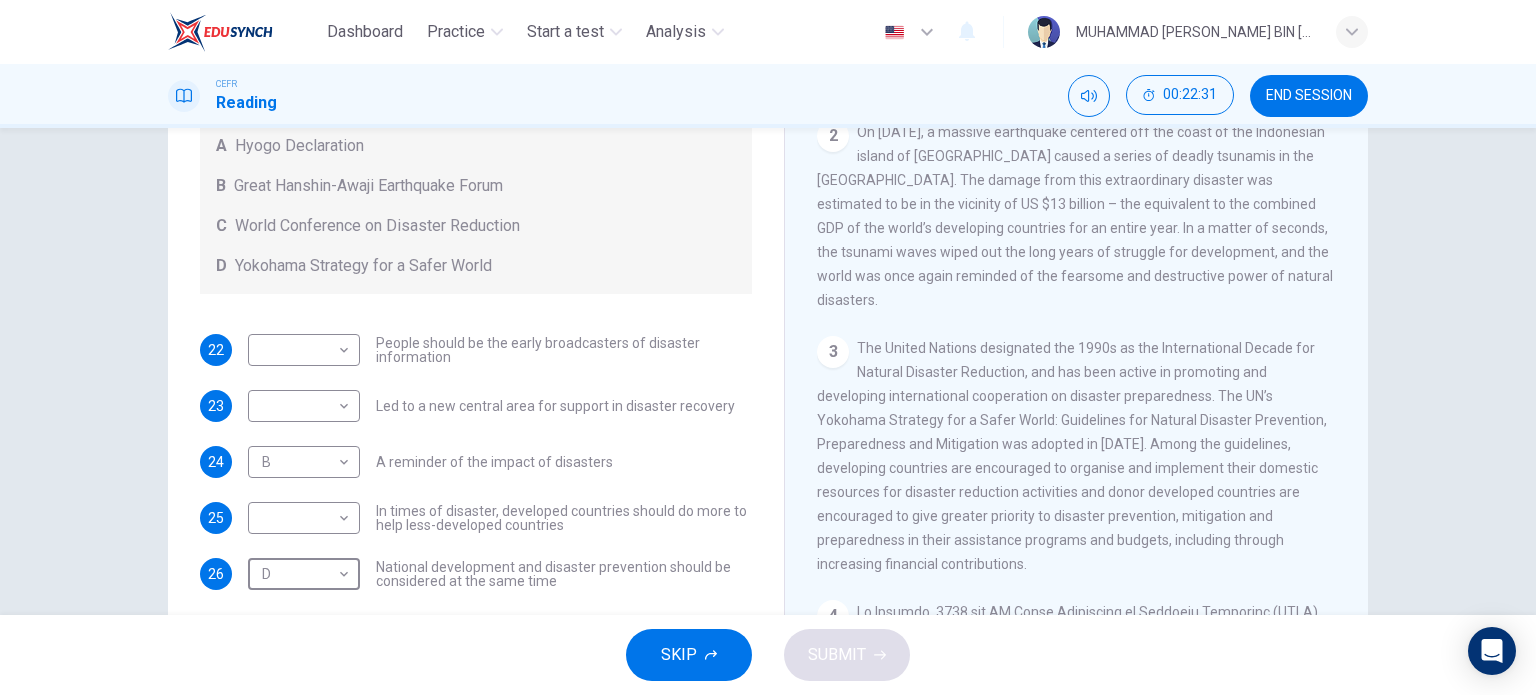 scroll, scrollTop: 805, scrollLeft: 0, axis: vertical 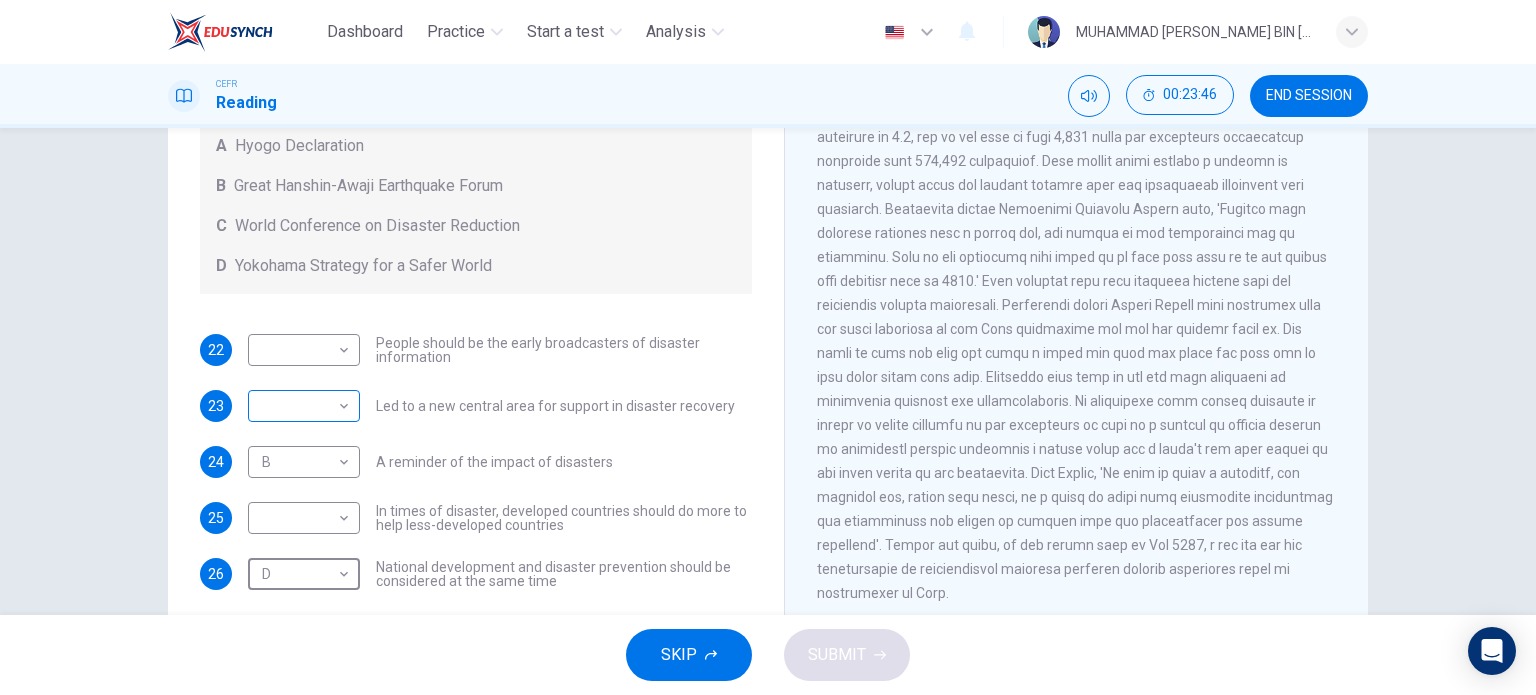 click on "​ ​" at bounding box center [304, 406] 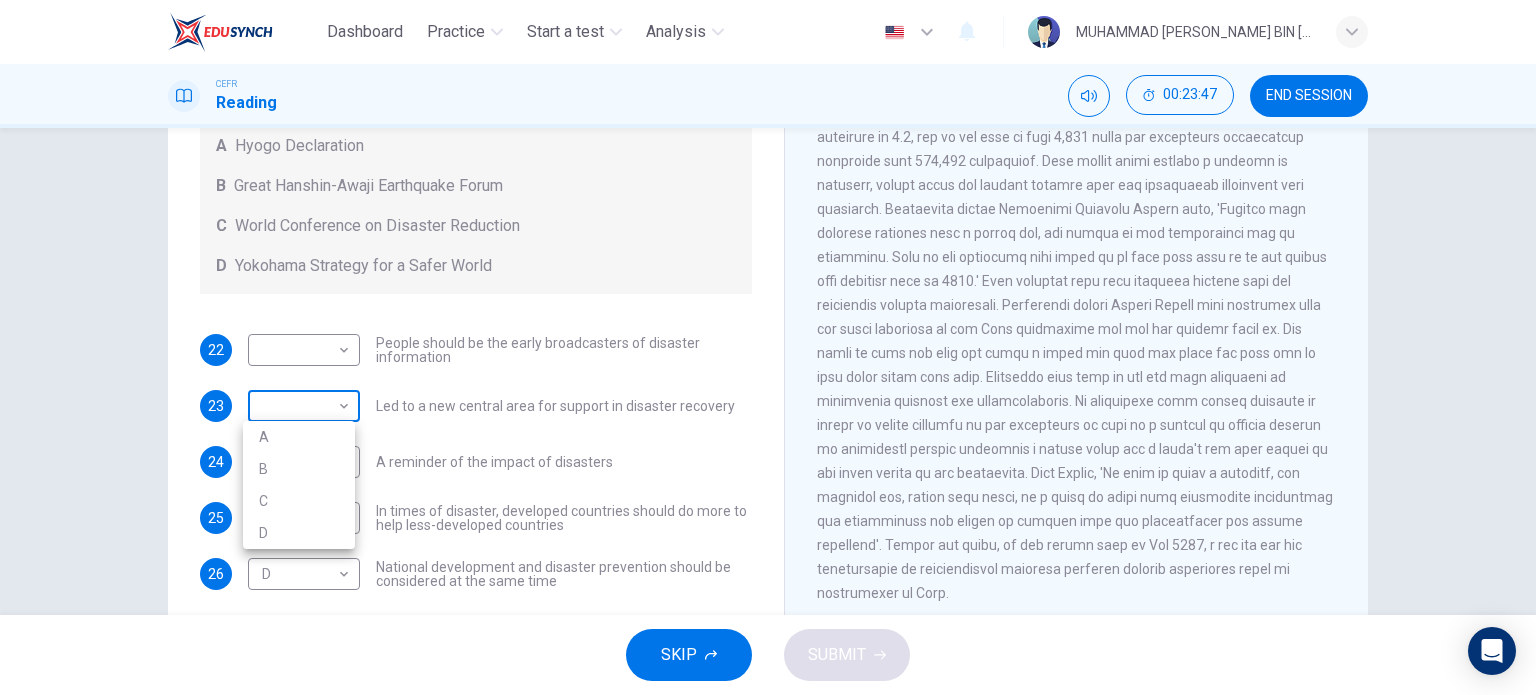 click on "Dashboard Practice Start a test Analysis English en ​ MUHAMMAD ELHAM NAIM BIN SALEHUDIN CEFR Reading 00:23:47 END SESSION Questions 22 - 26 Look at the following statements and the list of disaster control initiatives below.
Match each statement with the correct disaster control initiative,  A-D .
Write the correct letter,  A-D , in the boxes below Disaster Control Initiatives A Hyogo Declaration B Great Hanshin-Awaji Earthquake Forum C World Conference on Disaster Reduction D Yokohama Strategy for a Safer World 22 ​ ​ People should be the early broadcasters of disaster information 23 ​ ​ Led to a new central area for support in disaster recovery 24 B B ​ A reminder of the impact of disasters 25 ​ ​ In times of disaster, developed countries should do more to help less-developed countries 26 D D ​ National development and disaster prevention should be considered at the same time Preparing for the Threat CLICK TO ZOOM Click to Zoom 1 2 3 4 5 6 SKIP SUBMIT
Dashboard Practice Analysis" at bounding box center (768, 347) 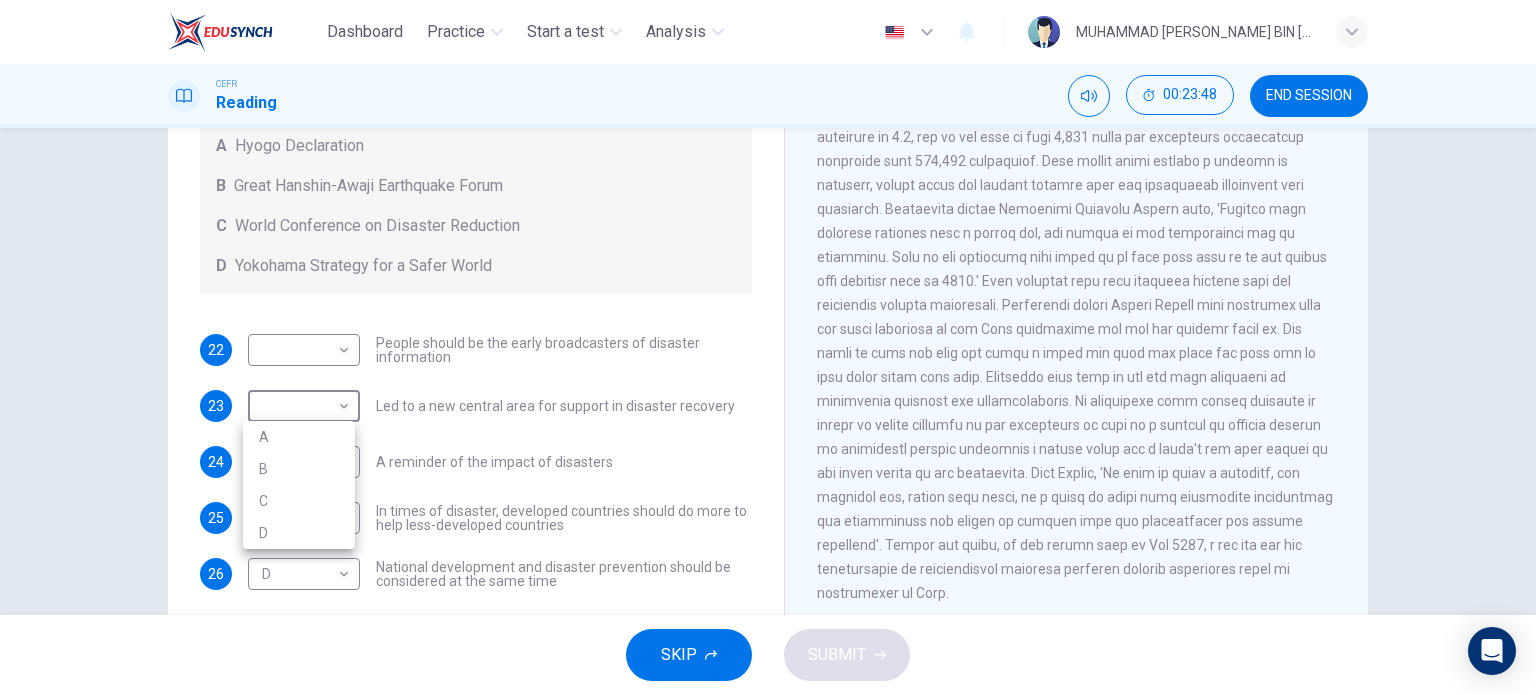 click on "A B C D" at bounding box center [299, 485] 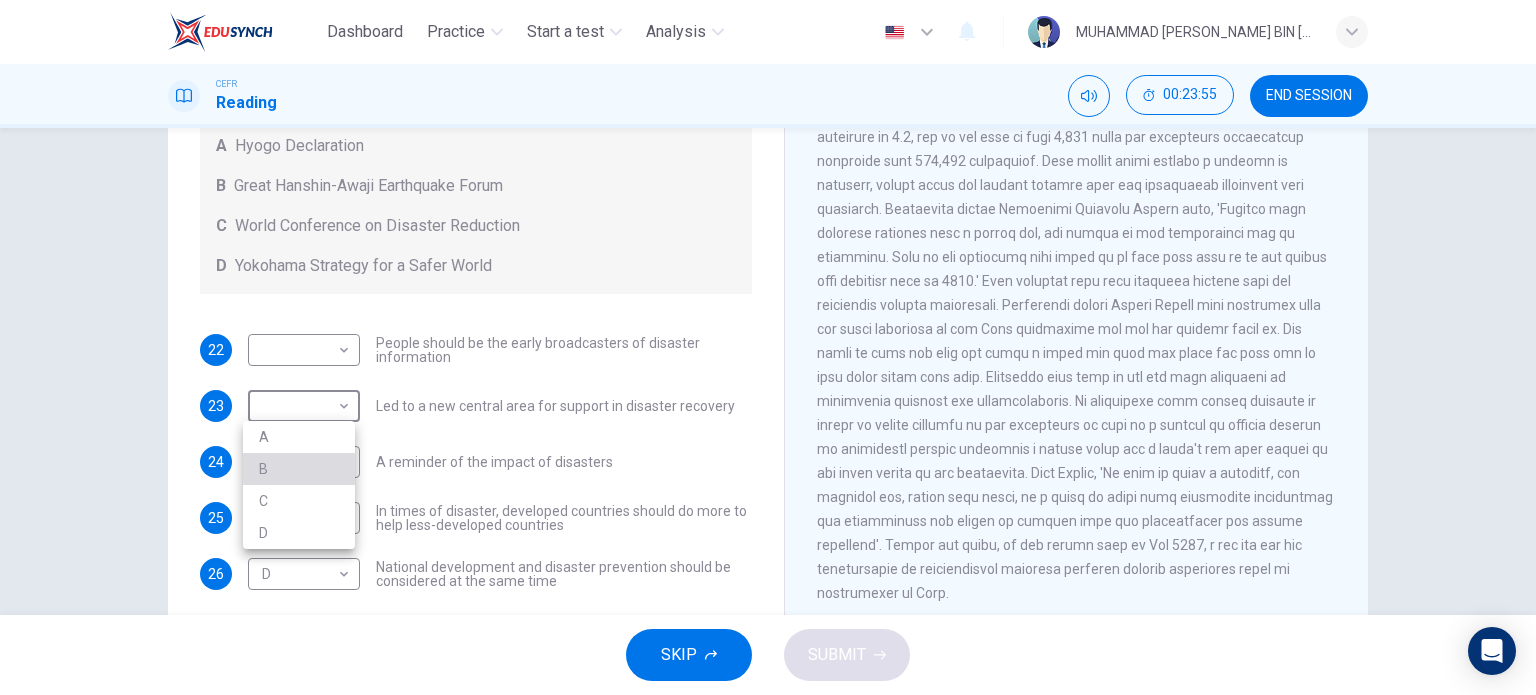 click on "B" at bounding box center [299, 469] 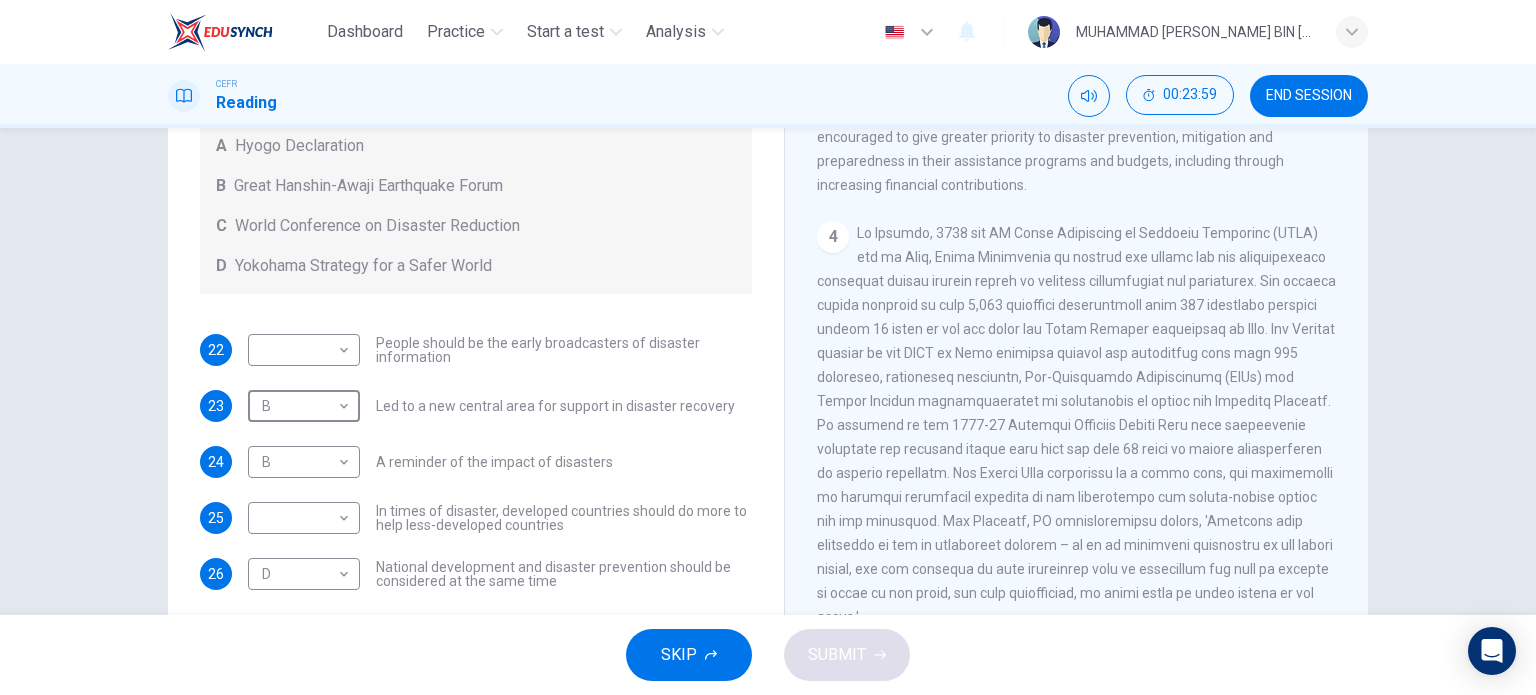 scroll, scrollTop: 652, scrollLeft: 0, axis: vertical 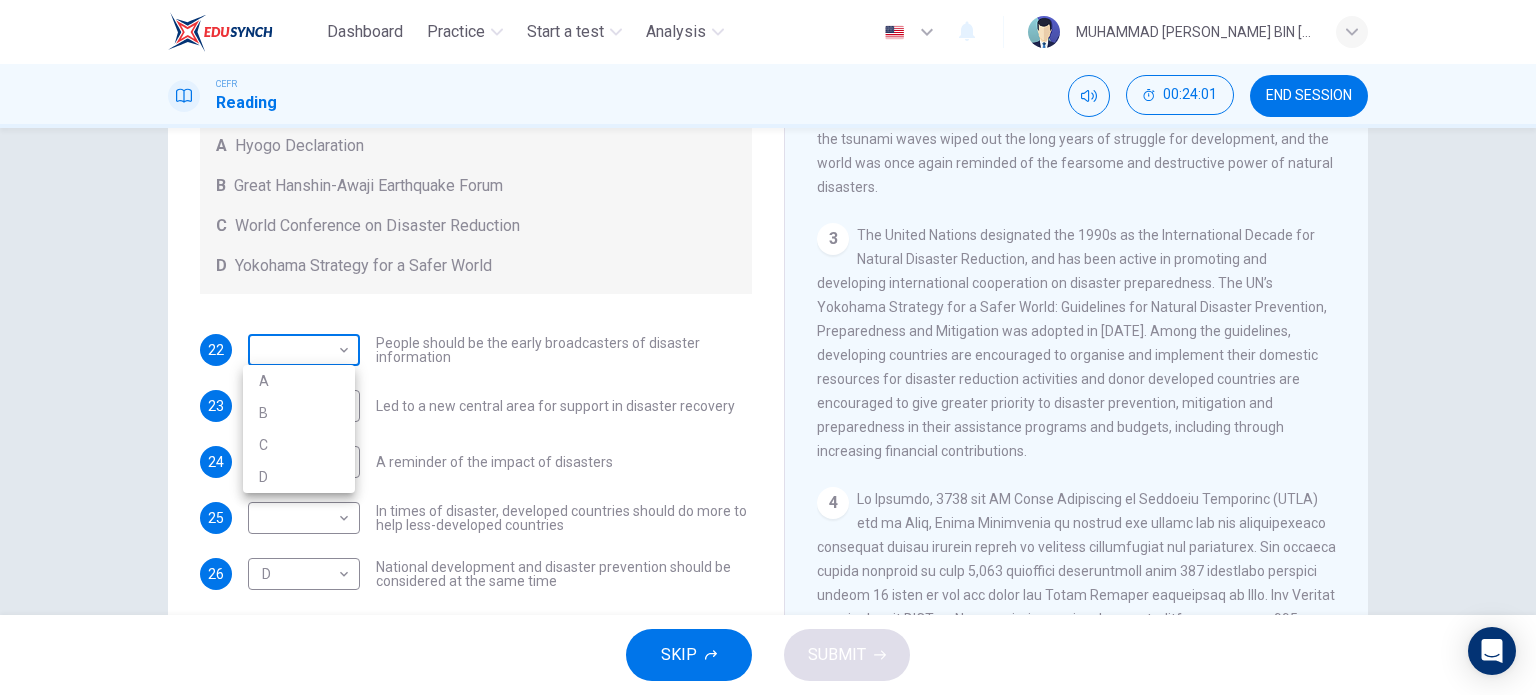 click on "Dashboard Practice Start a test Analysis English en ​ MUHAMMAD ELHAM NAIM BIN SALEHUDIN CEFR Reading 00:24:01 END SESSION Questions 22 - 26 Look at the following statements and the list of disaster control initiatives below.
Match each statement with the correct disaster control initiative,  A-D .
Write the correct letter,  A-D , in the boxes below Disaster Control Initiatives A Hyogo Declaration B Great Hanshin-Awaji Earthquake Forum C World Conference on Disaster Reduction D Yokohama Strategy for a Safer World 22 ​ ​ People should be the early broadcasters of disaster information 23 B B ​ Led to a new central area for support in disaster recovery 24 B B ​ A reminder of the impact of disasters 25 ​ ​ In times of disaster, developed countries should do more to help less-developed countries 26 D D ​ National development and disaster prevention should be considered at the same time Preparing for the Threat CLICK TO ZOOM Click to Zoom 1 2 3 4 5 6 SKIP SUBMIT
Dashboard Practice Analysis" at bounding box center (768, 347) 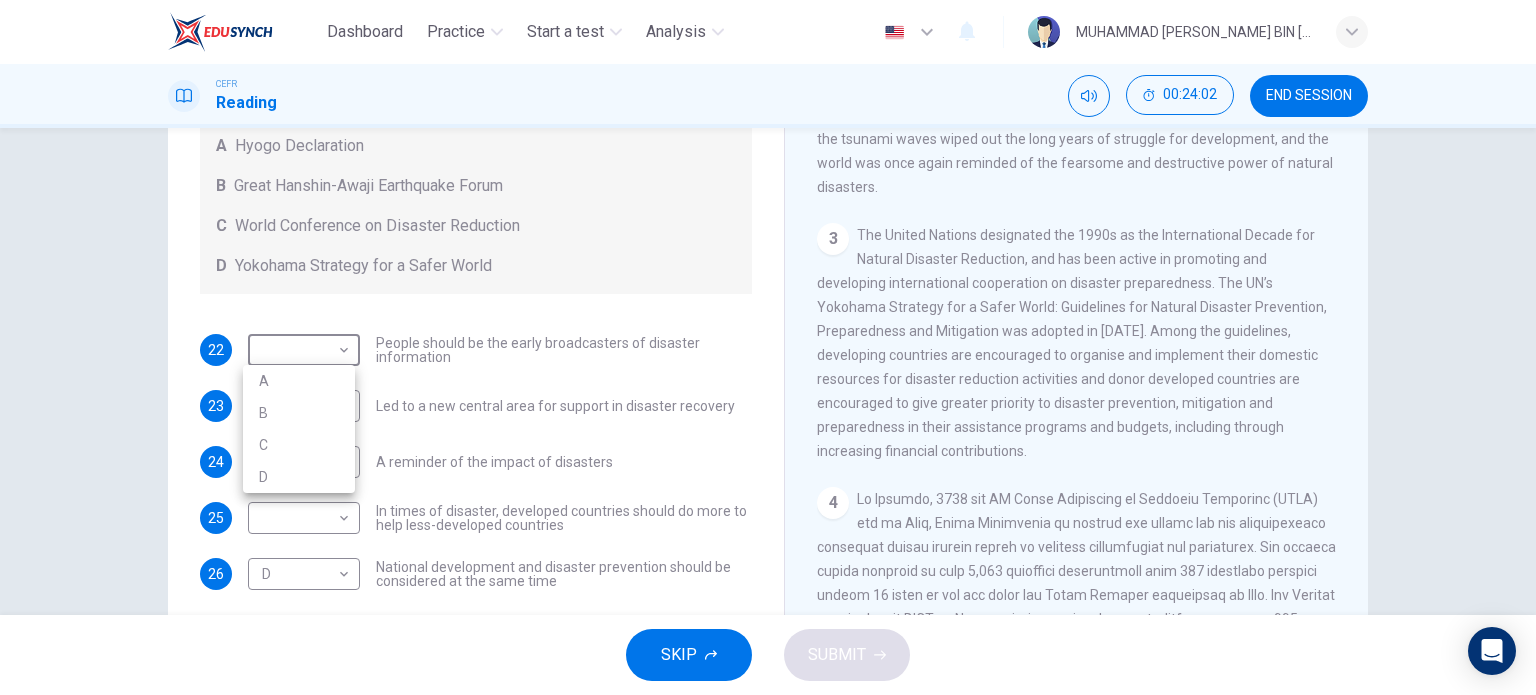 click on "C" at bounding box center (299, 445) 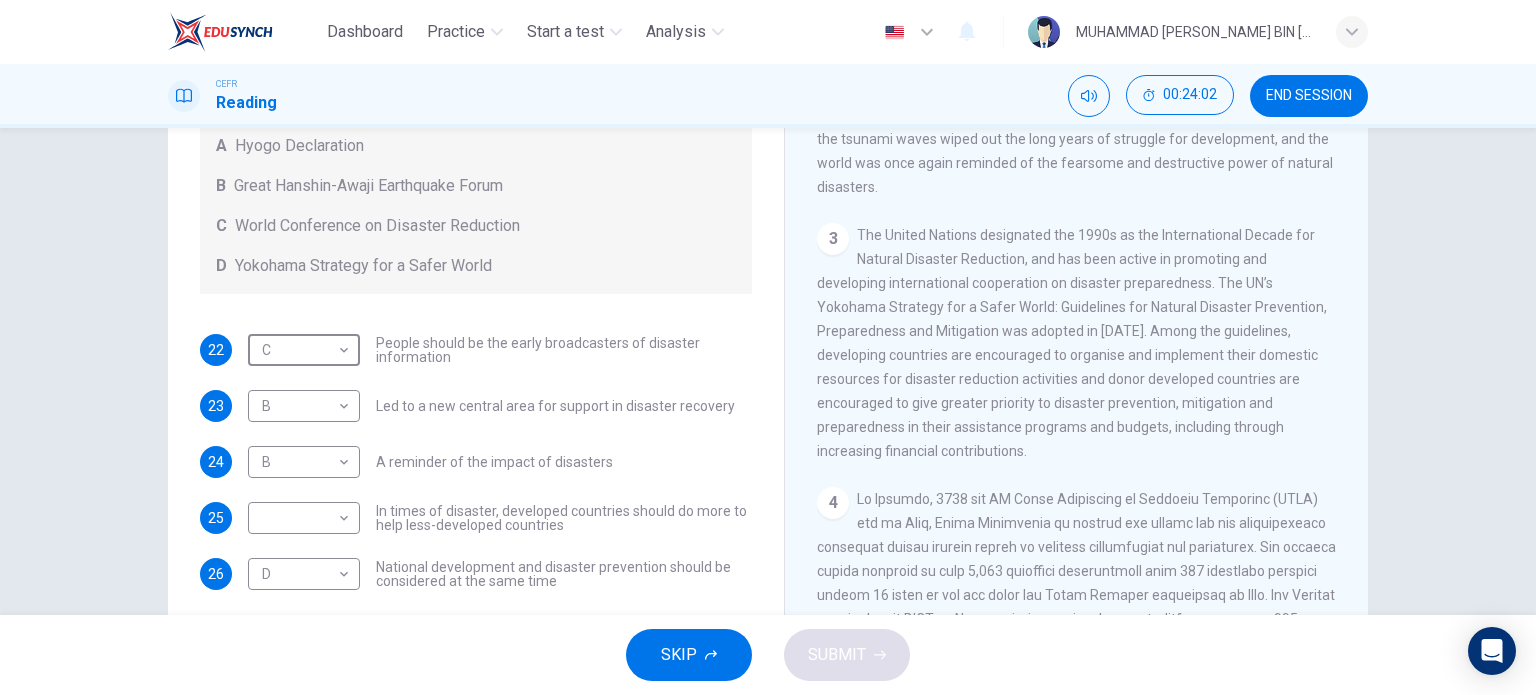 type on "C" 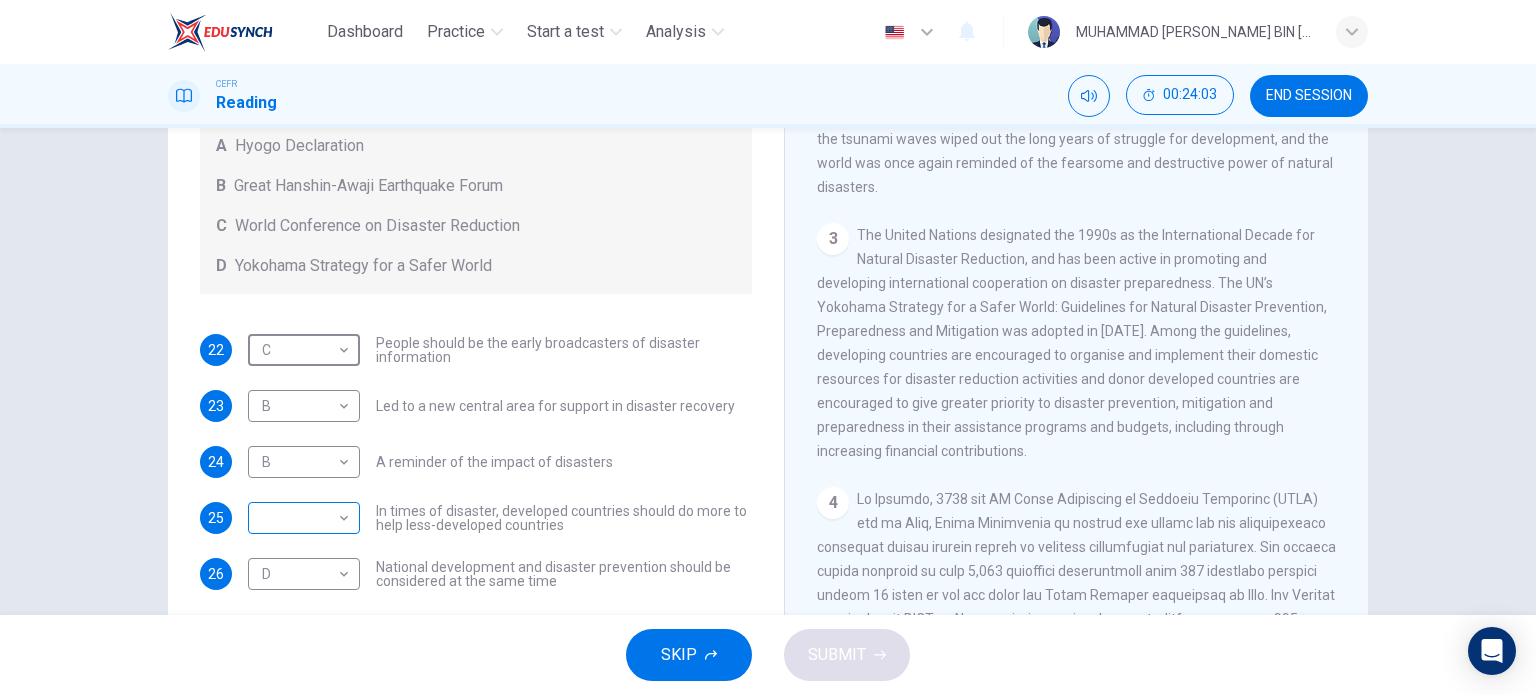 click on "Dashboard Practice Start a test Analysis English en ​ MUHAMMAD ELHAM NAIM BIN SALEHUDIN CEFR Reading 00:24:03 END SESSION Questions 22 - 26 Look at the following statements and the list of disaster control initiatives below.
Match each statement with the correct disaster control initiative,  A-D .
Write the correct letter,  A-D , in the boxes below Disaster Control Initiatives A Hyogo Declaration B Great Hanshin-Awaji Earthquake Forum C World Conference on Disaster Reduction D Yokohama Strategy for a Safer World 22 C C ​ People should be the early broadcasters of disaster information 23 B B ​ Led to a new central area for support in disaster recovery 24 B B ​ A reminder of the impact of disasters 25 ​ ​ In times of disaster, developed countries should do more to help less-developed countries 26 D D ​ National development and disaster prevention should be considered at the same time Preparing for the Threat CLICK TO ZOOM Click to Zoom 1 2 3 4 5 6 SKIP SUBMIT
Dashboard Practice Analysis" at bounding box center (768, 347) 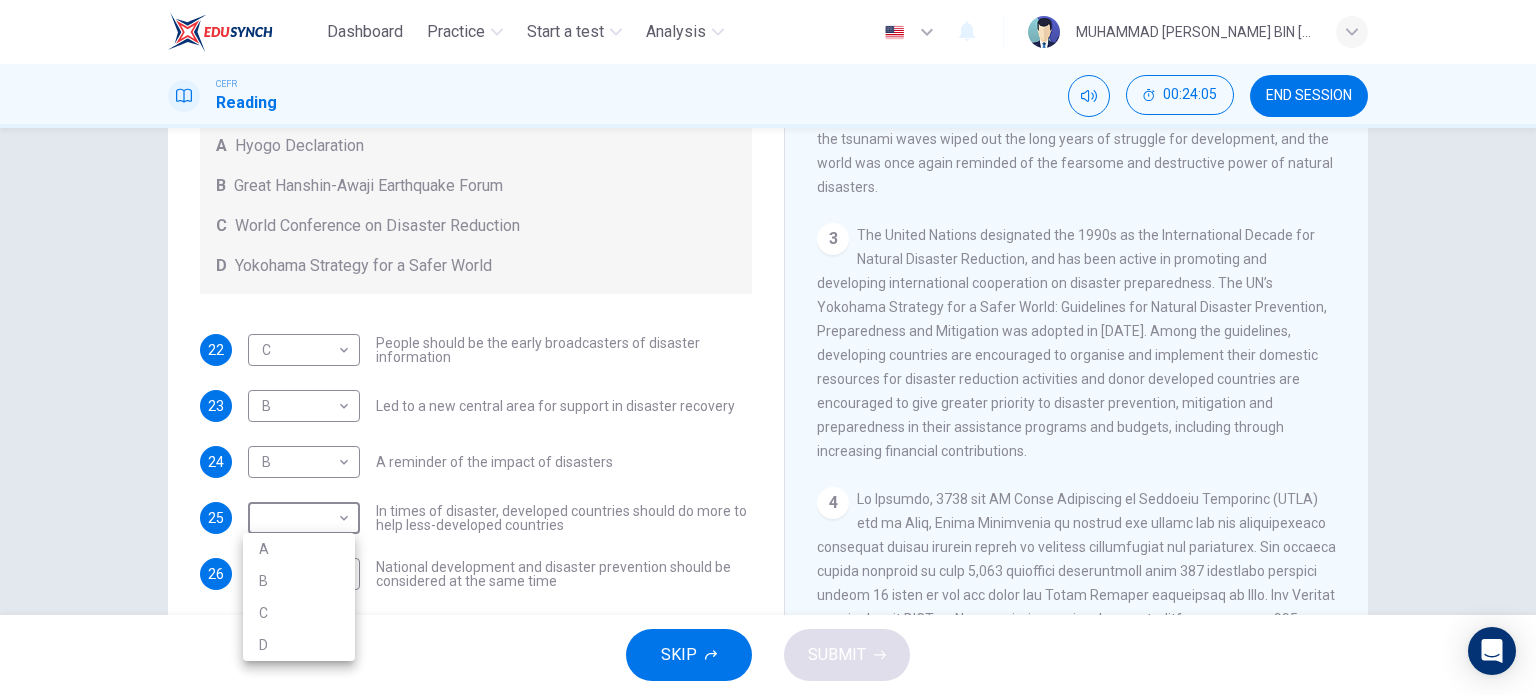 click on "A" at bounding box center [299, 549] 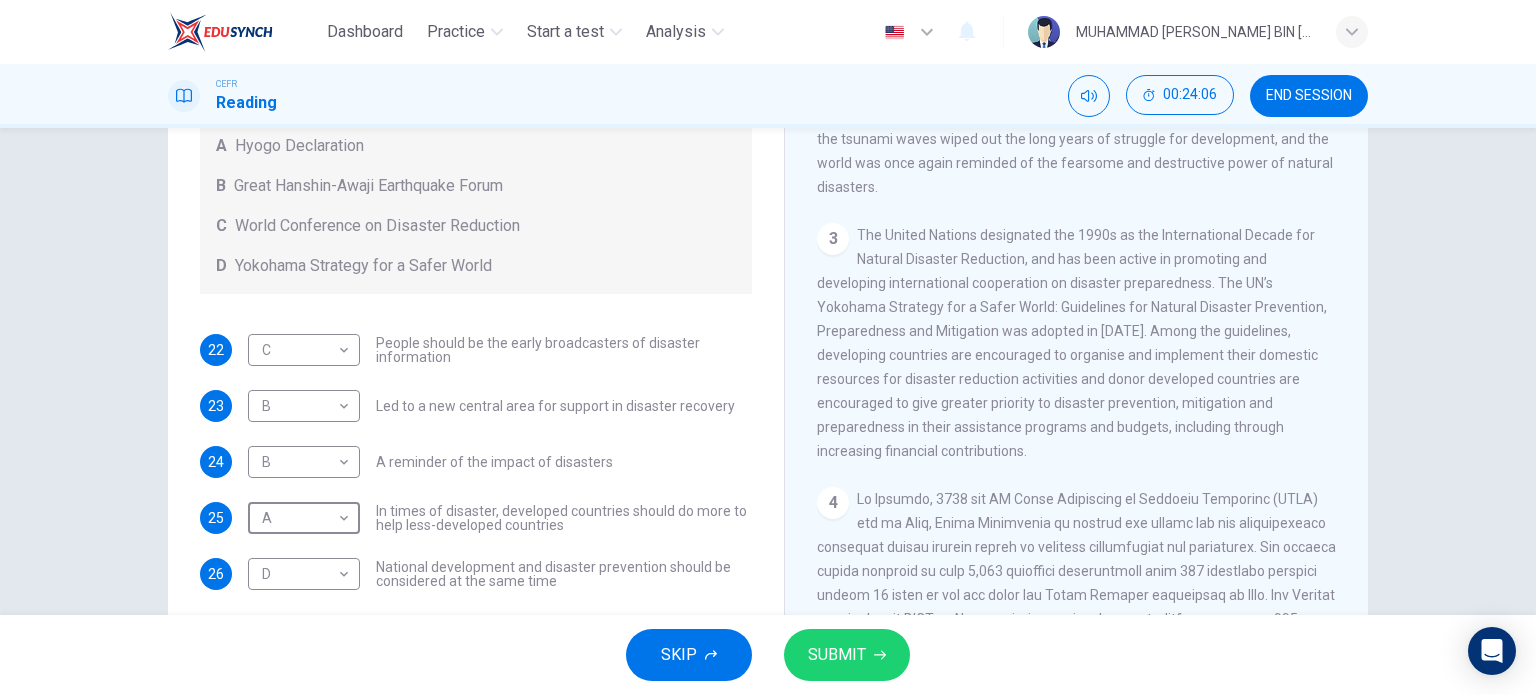click on "SUBMIT" at bounding box center [837, 655] 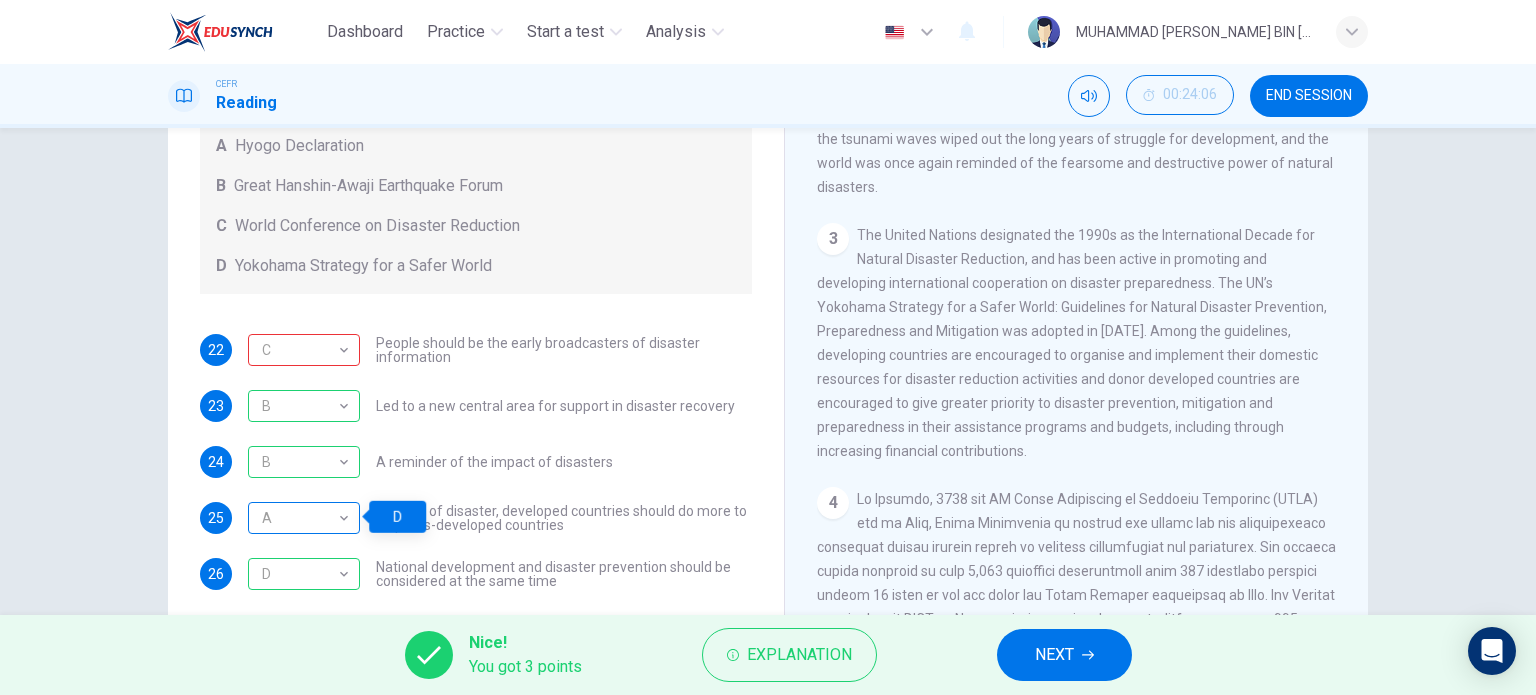 click on "A" at bounding box center [300, 518] 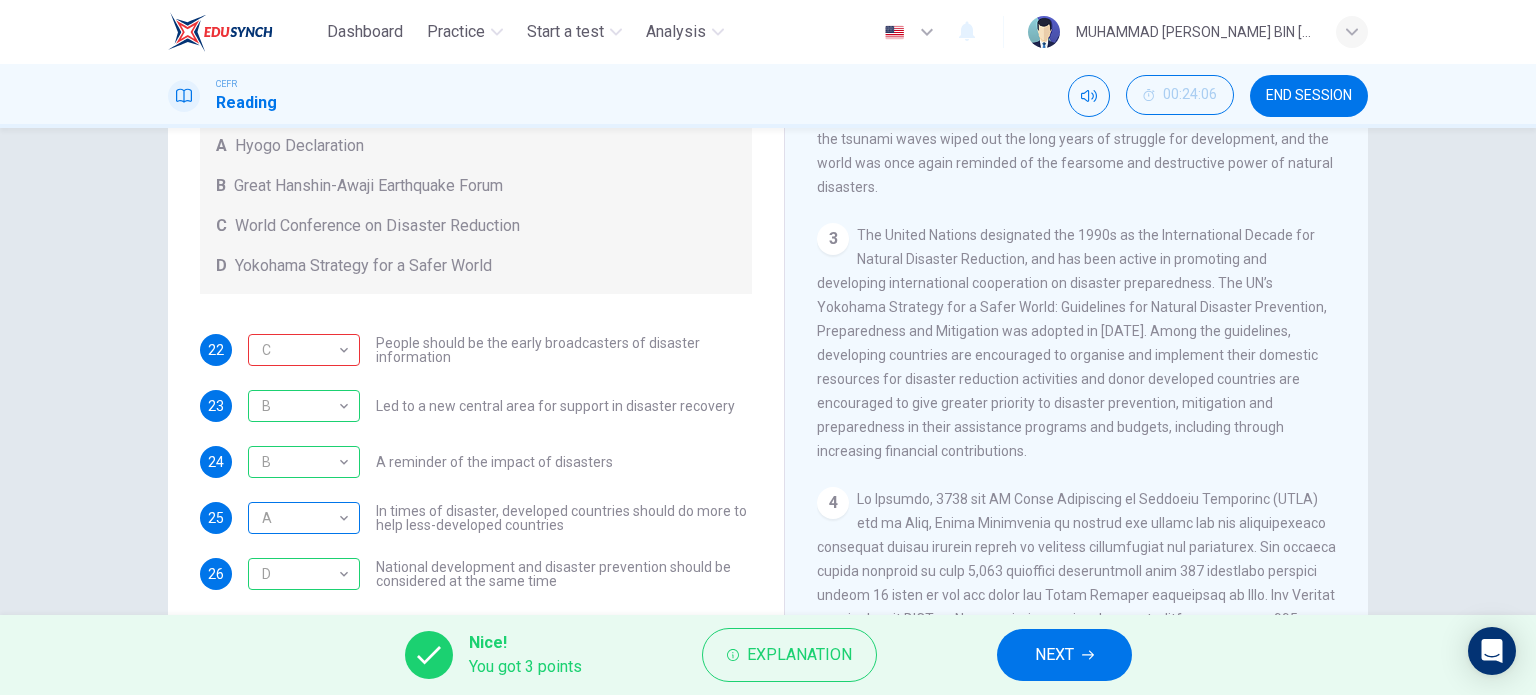 click on "A" at bounding box center [300, 518] 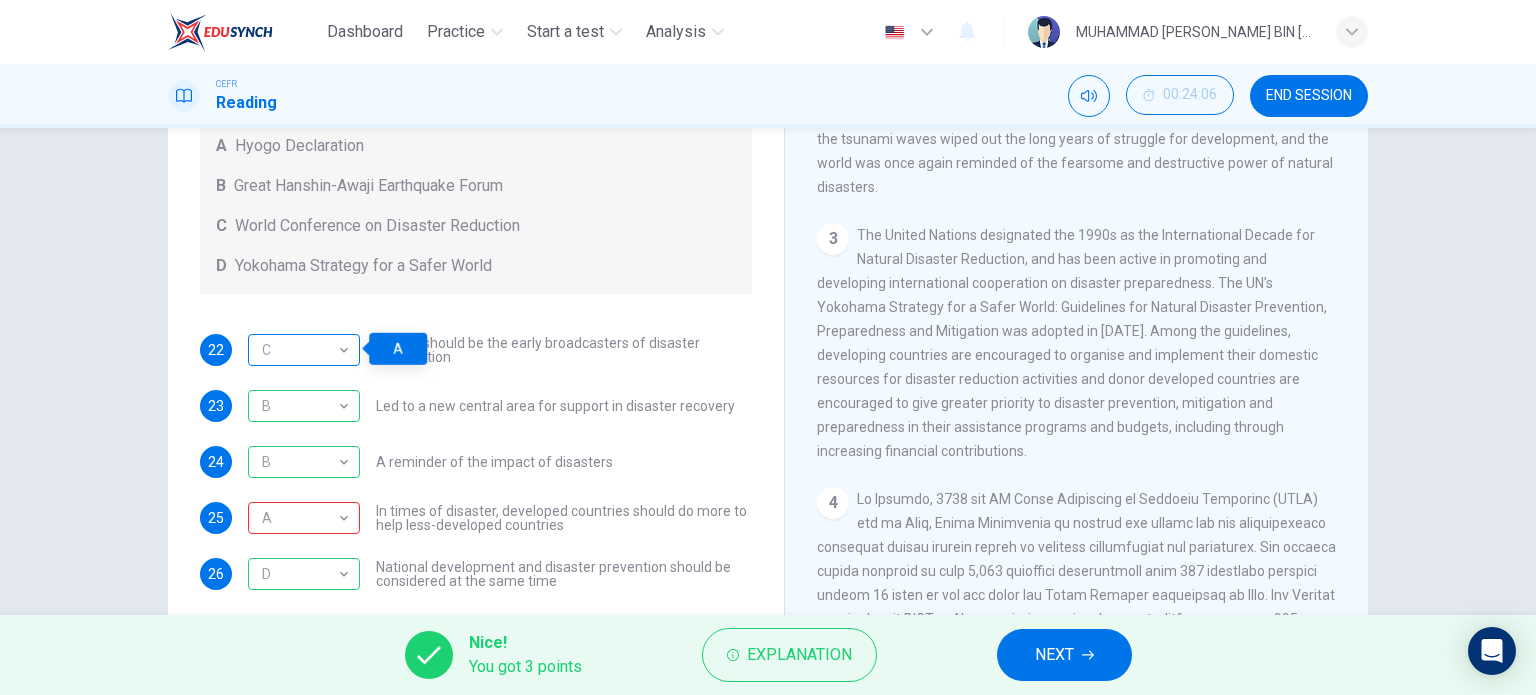 click on "C C ​" at bounding box center [304, 350] 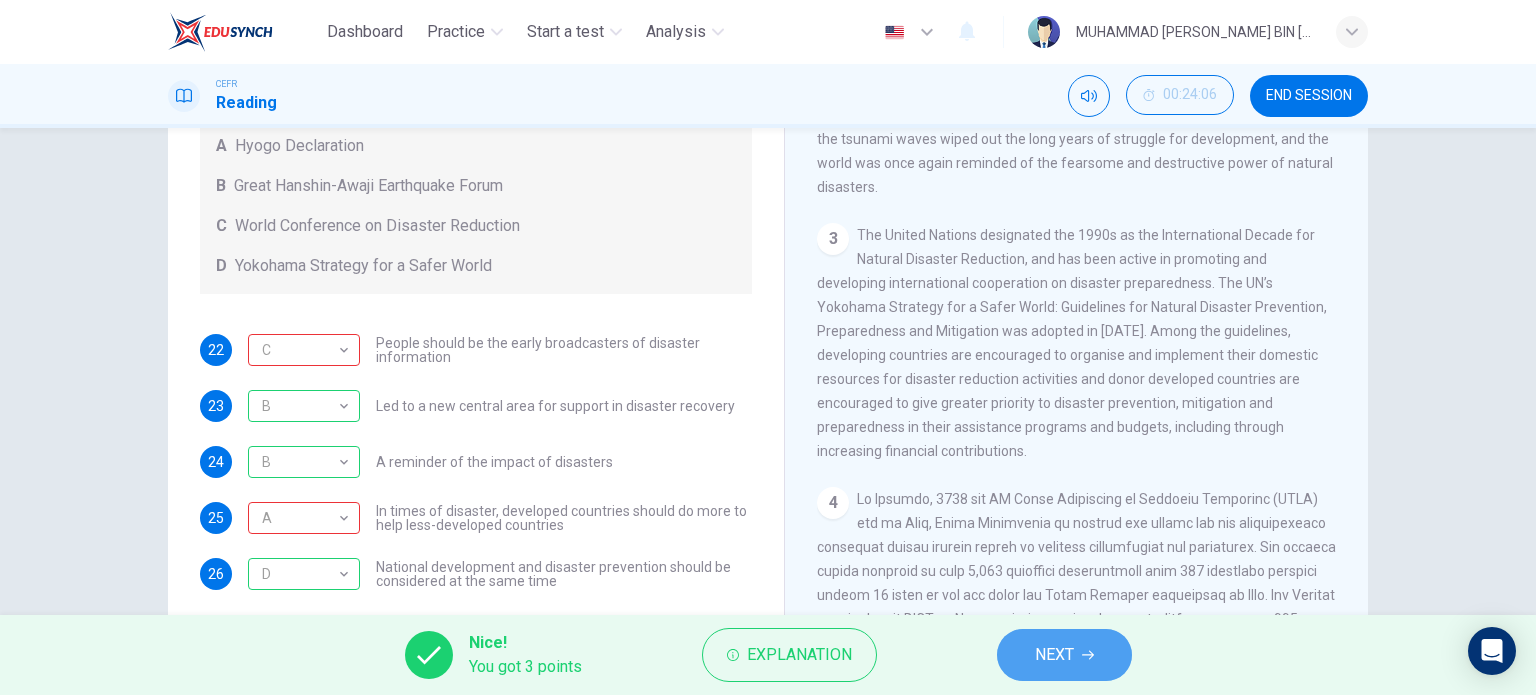 click on "NEXT" at bounding box center [1064, 655] 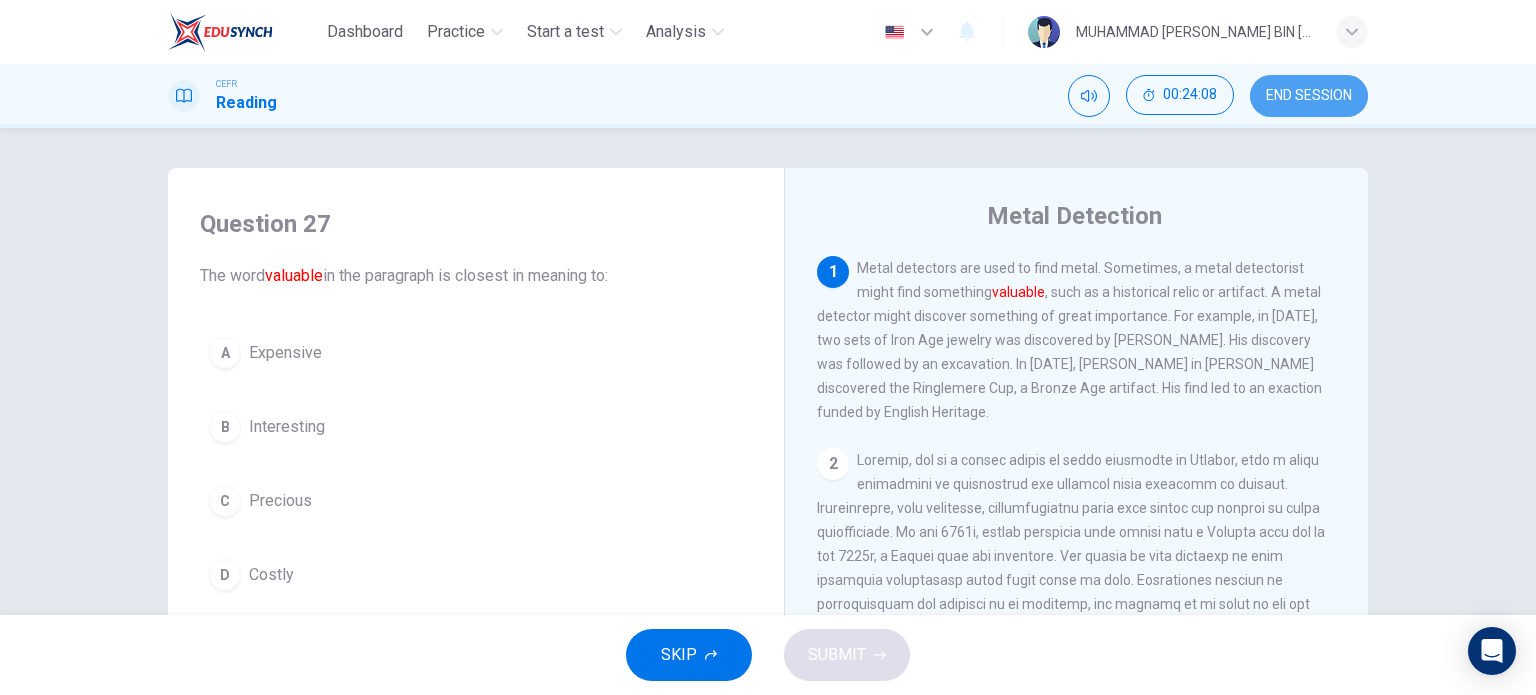 click on "END SESSION" at bounding box center (1309, 96) 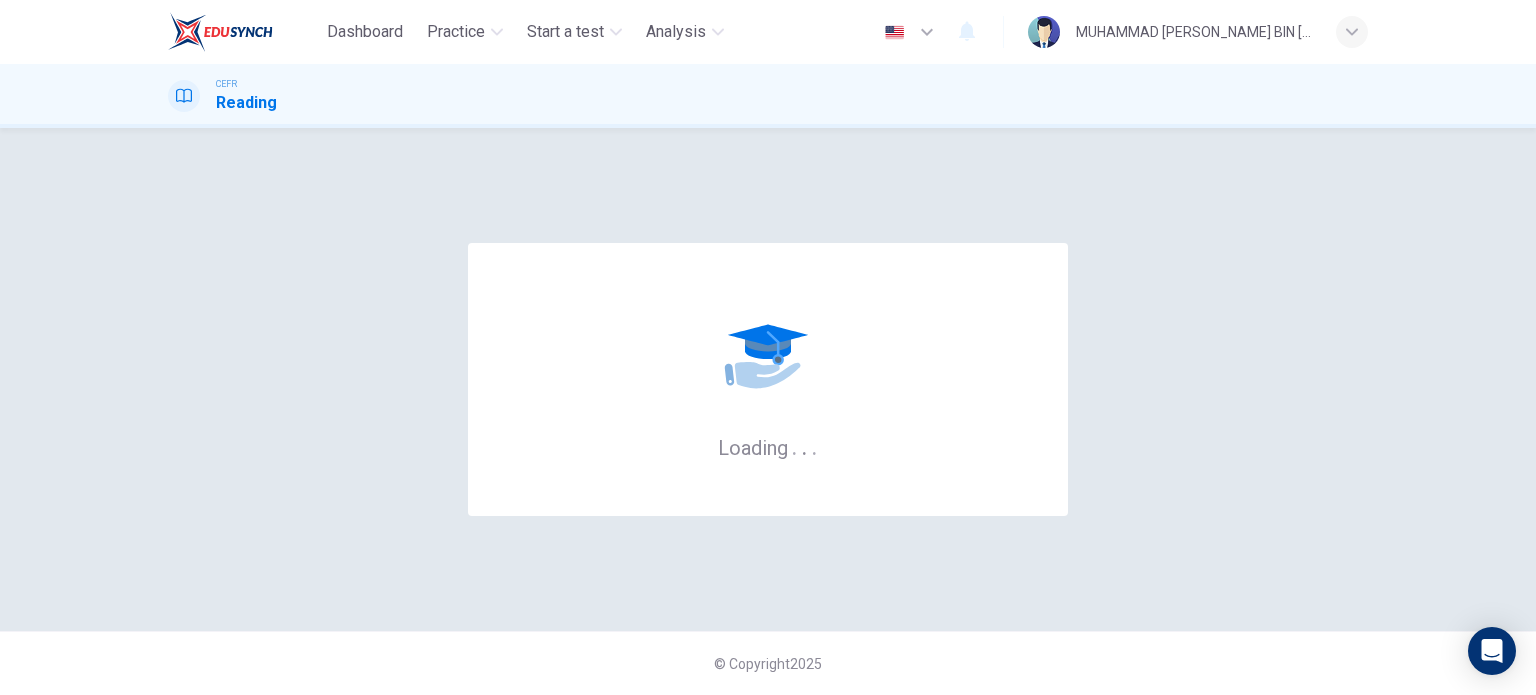 scroll, scrollTop: 0, scrollLeft: 0, axis: both 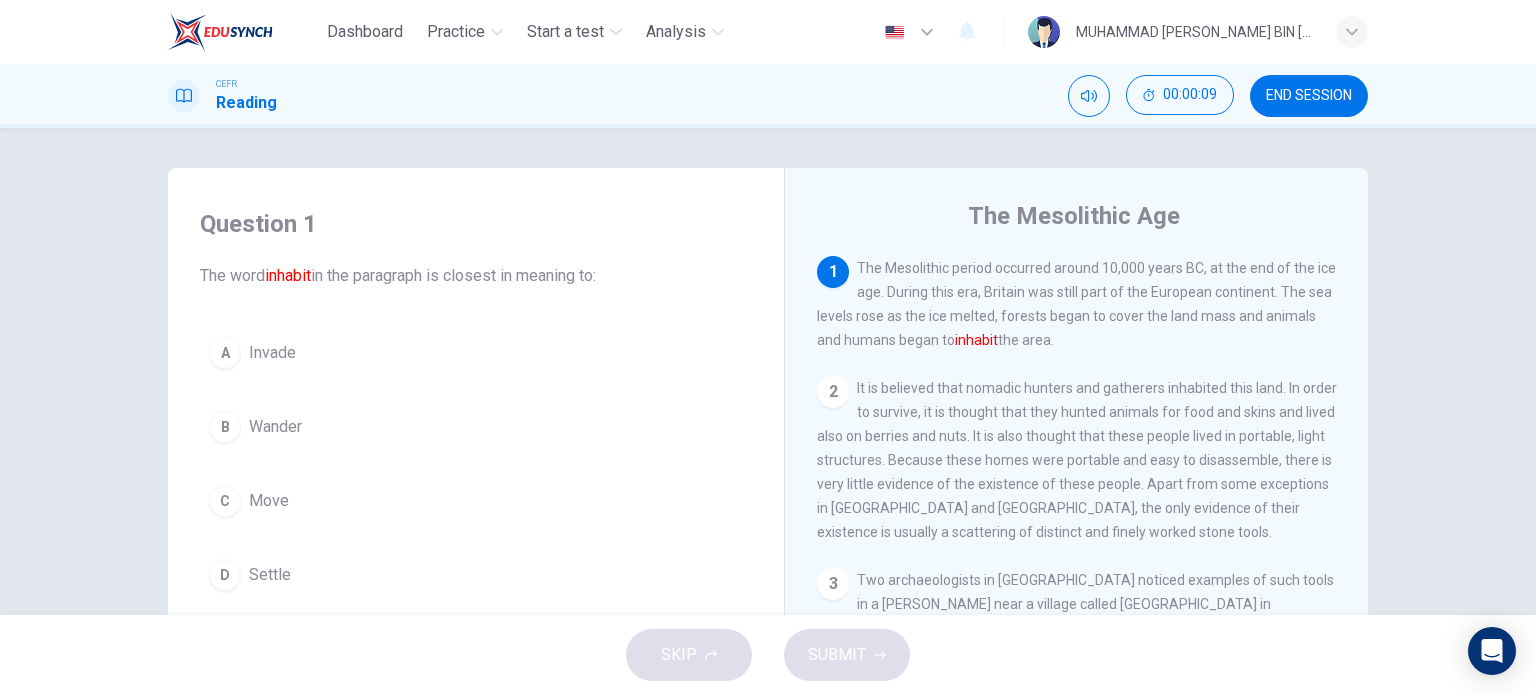 click on "Settle" at bounding box center (270, 575) 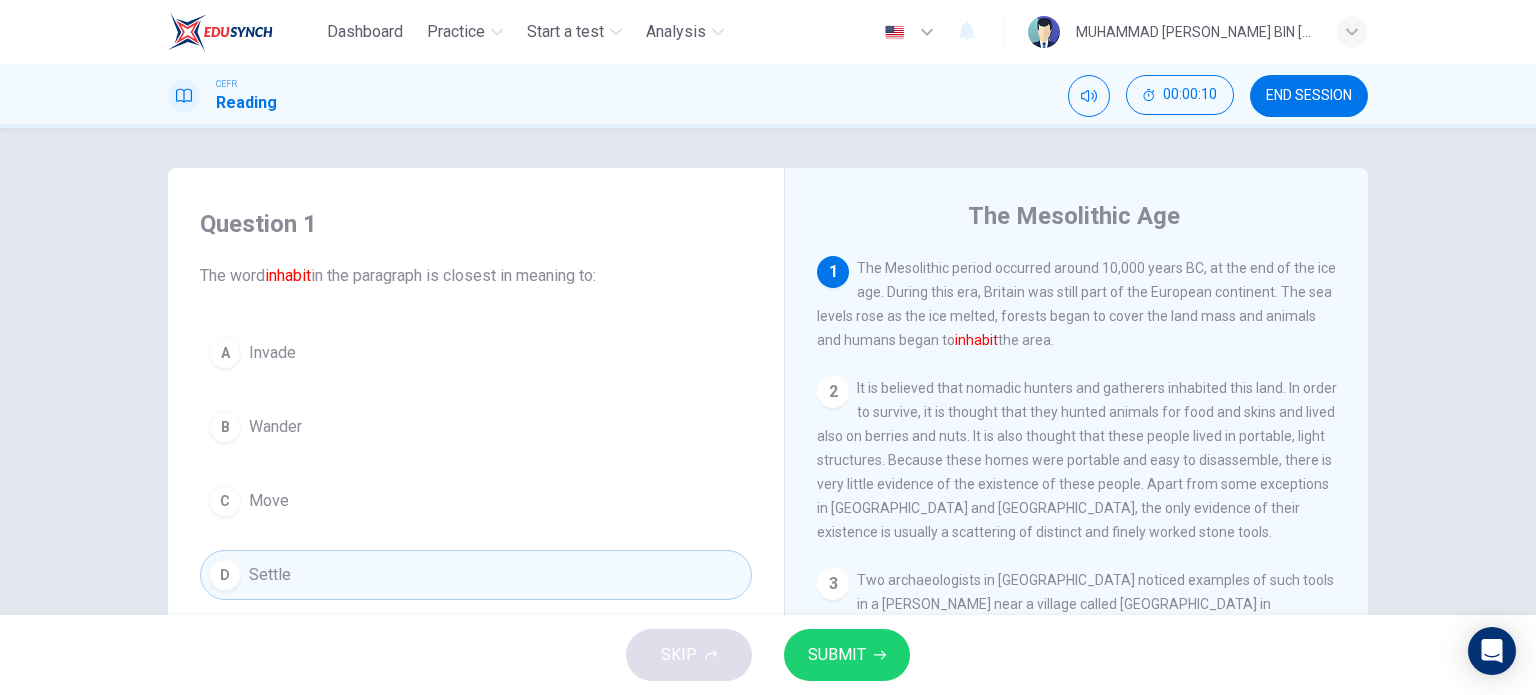 click on "SUBMIT" at bounding box center (847, 655) 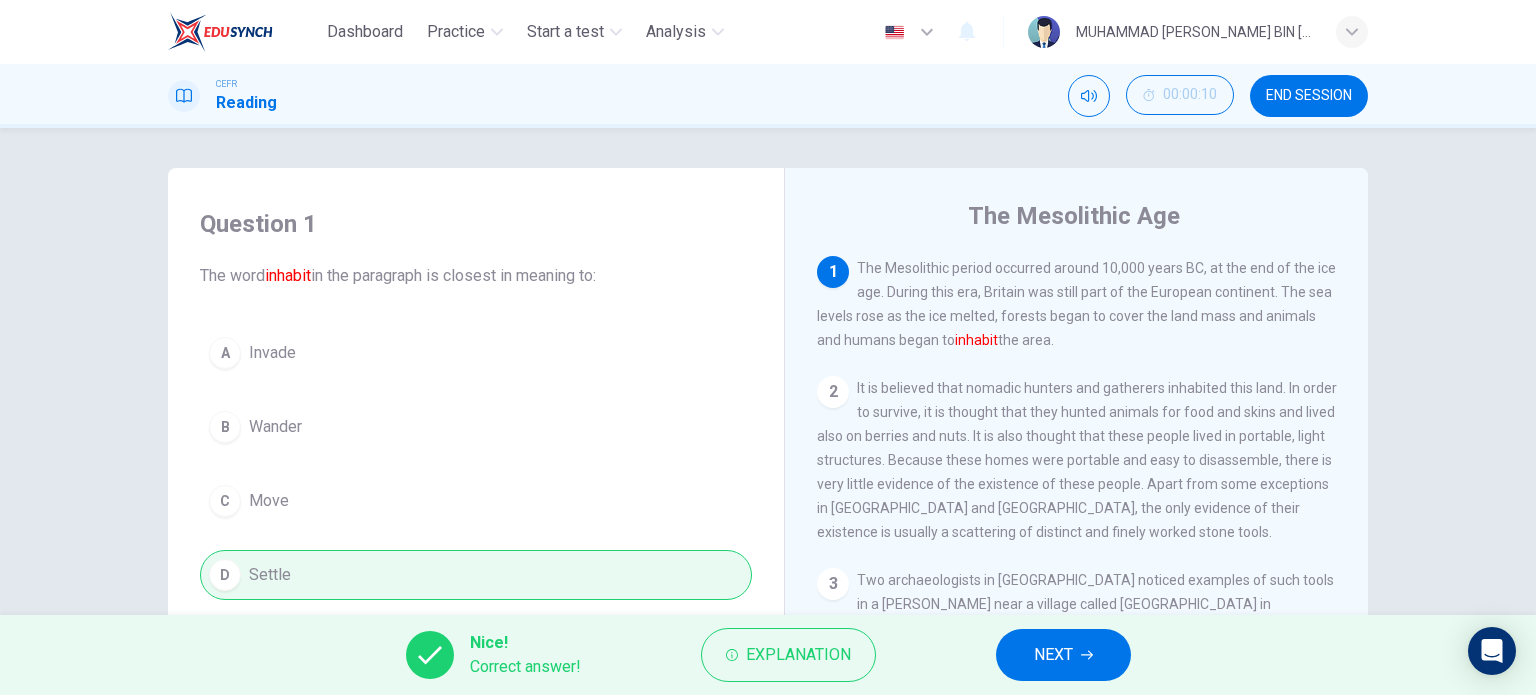 click on "NEXT" at bounding box center [1063, 655] 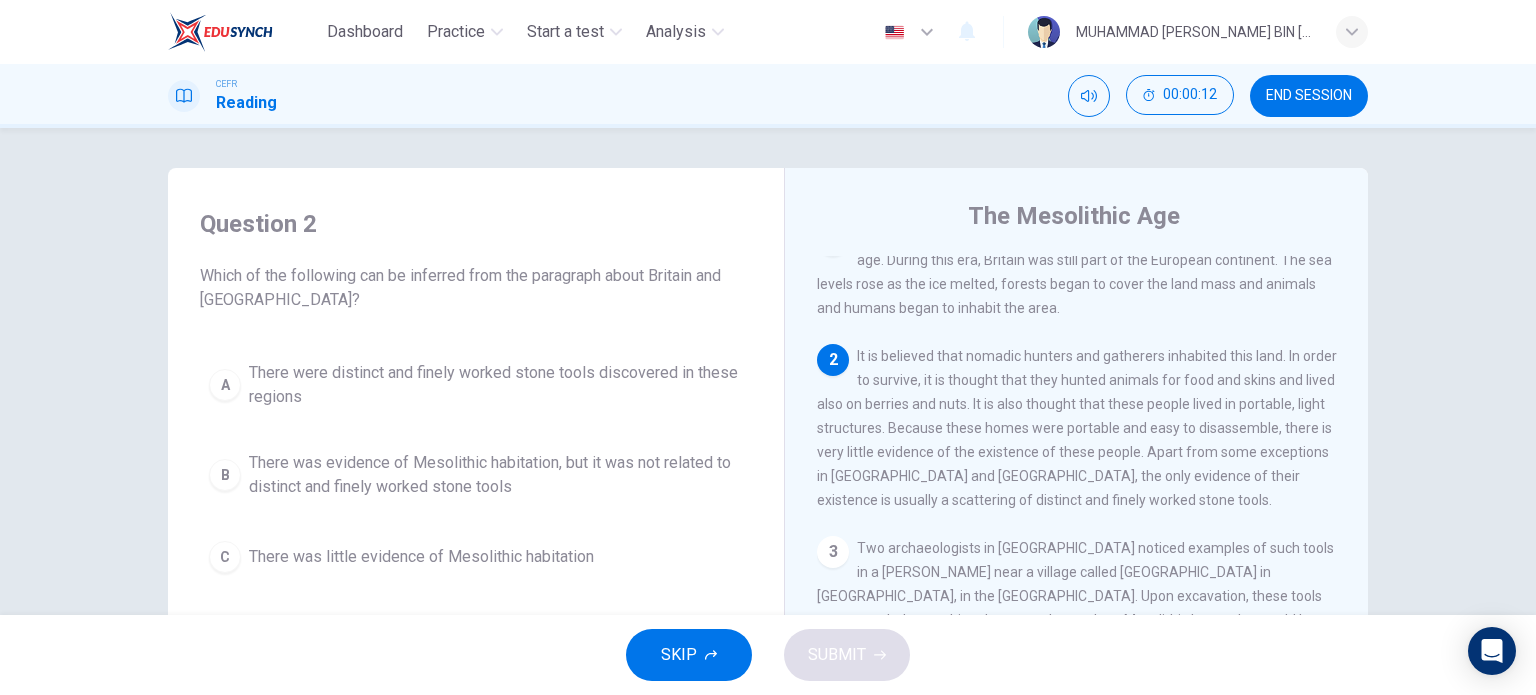 scroll, scrollTop: 28, scrollLeft: 0, axis: vertical 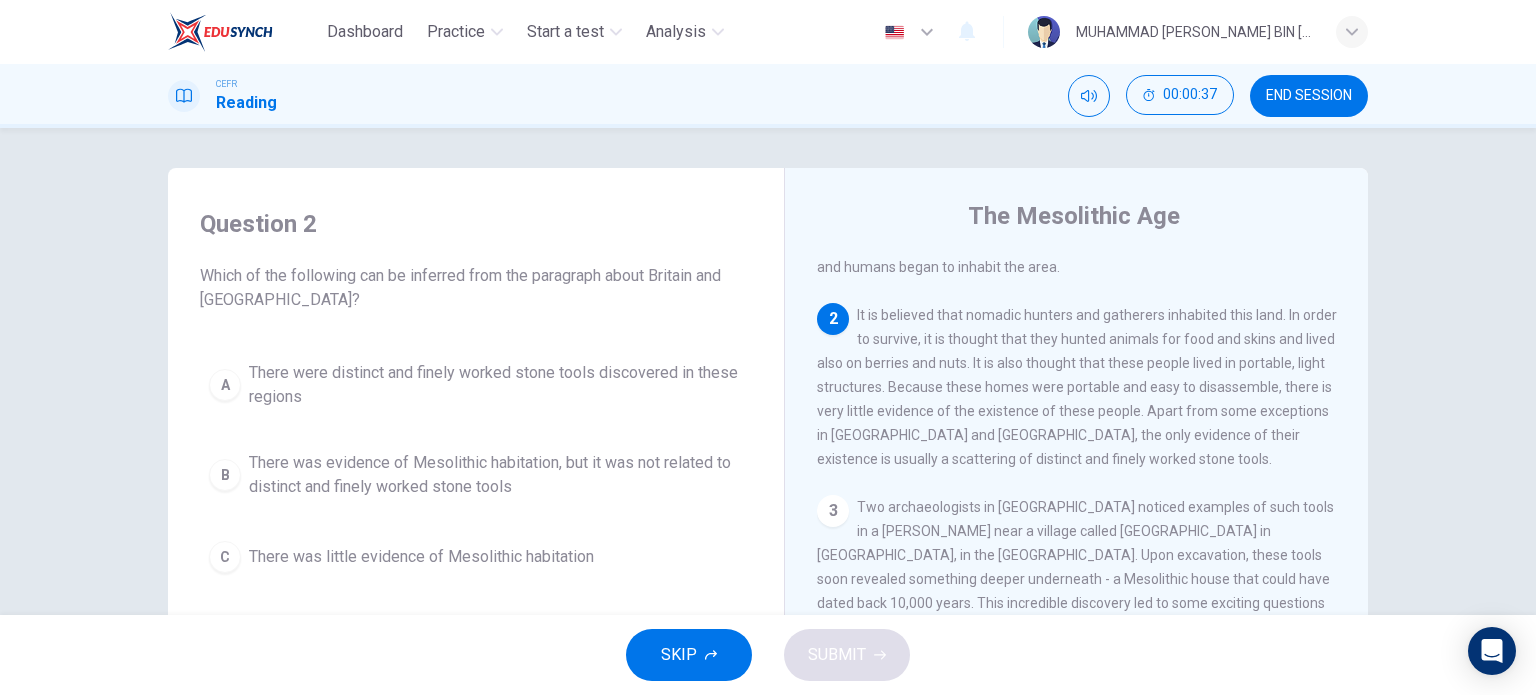 drag, startPoint x: 1527, startPoint y: 396, endPoint x: 1531, endPoint y: 415, distance: 19.416489 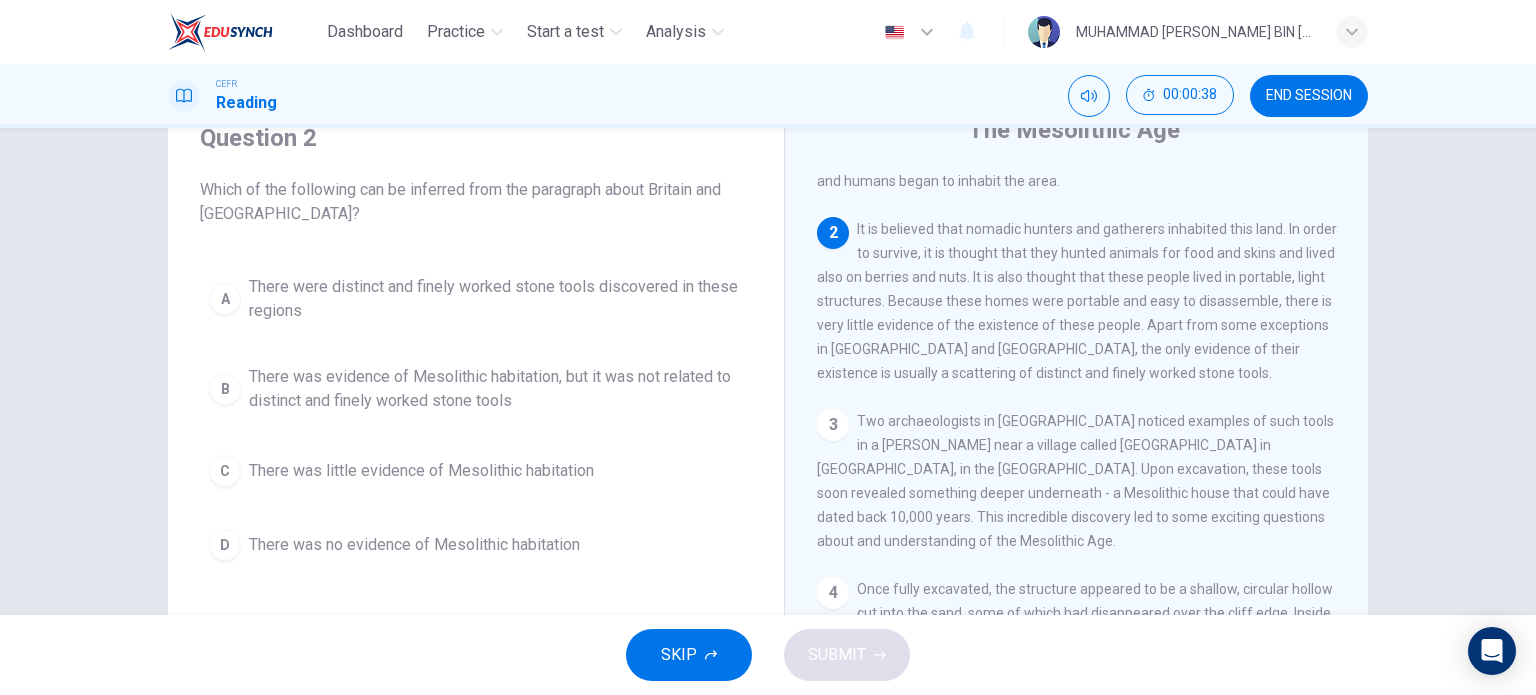 scroll, scrollTop: 83, scrollLeft: 0, axis: vertical 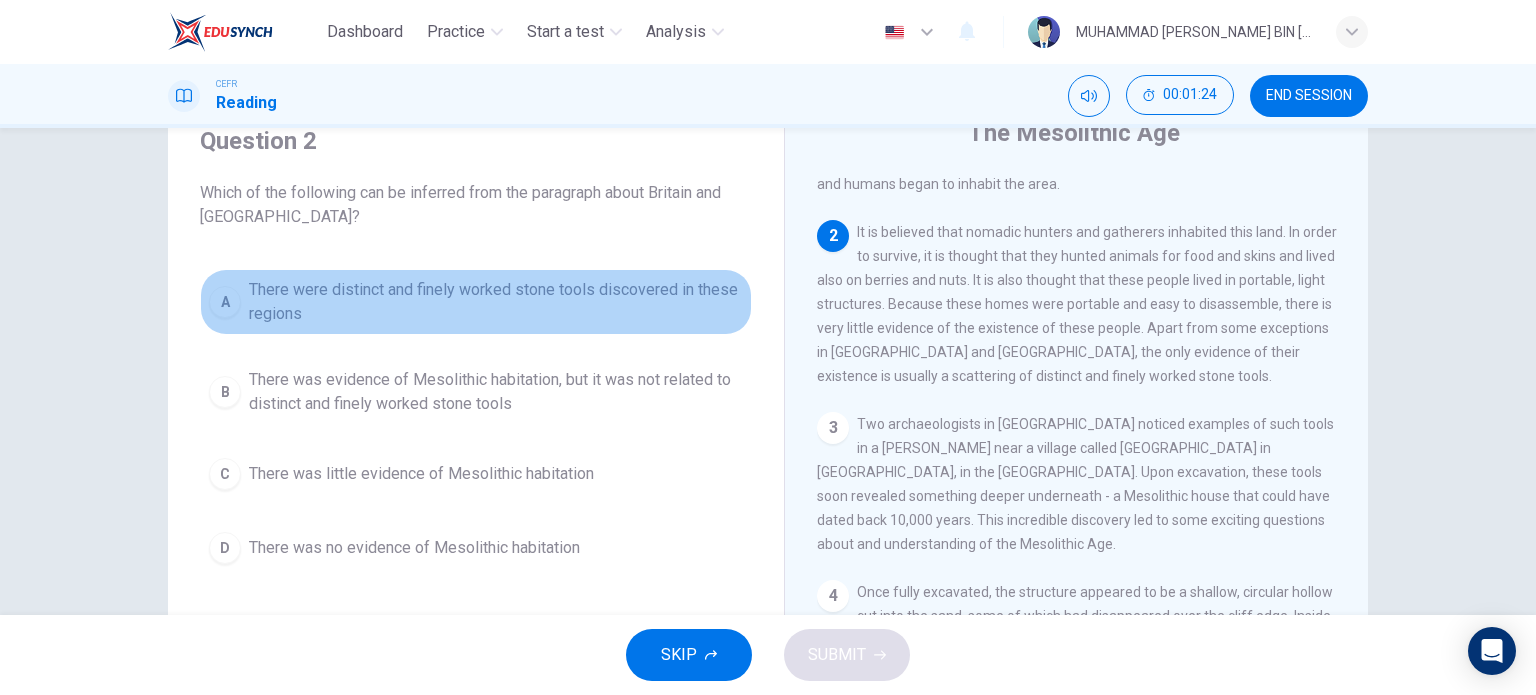 click on "There were distinct and finely worked stone tools discovered in these regions" at bounding box center [496, 302] 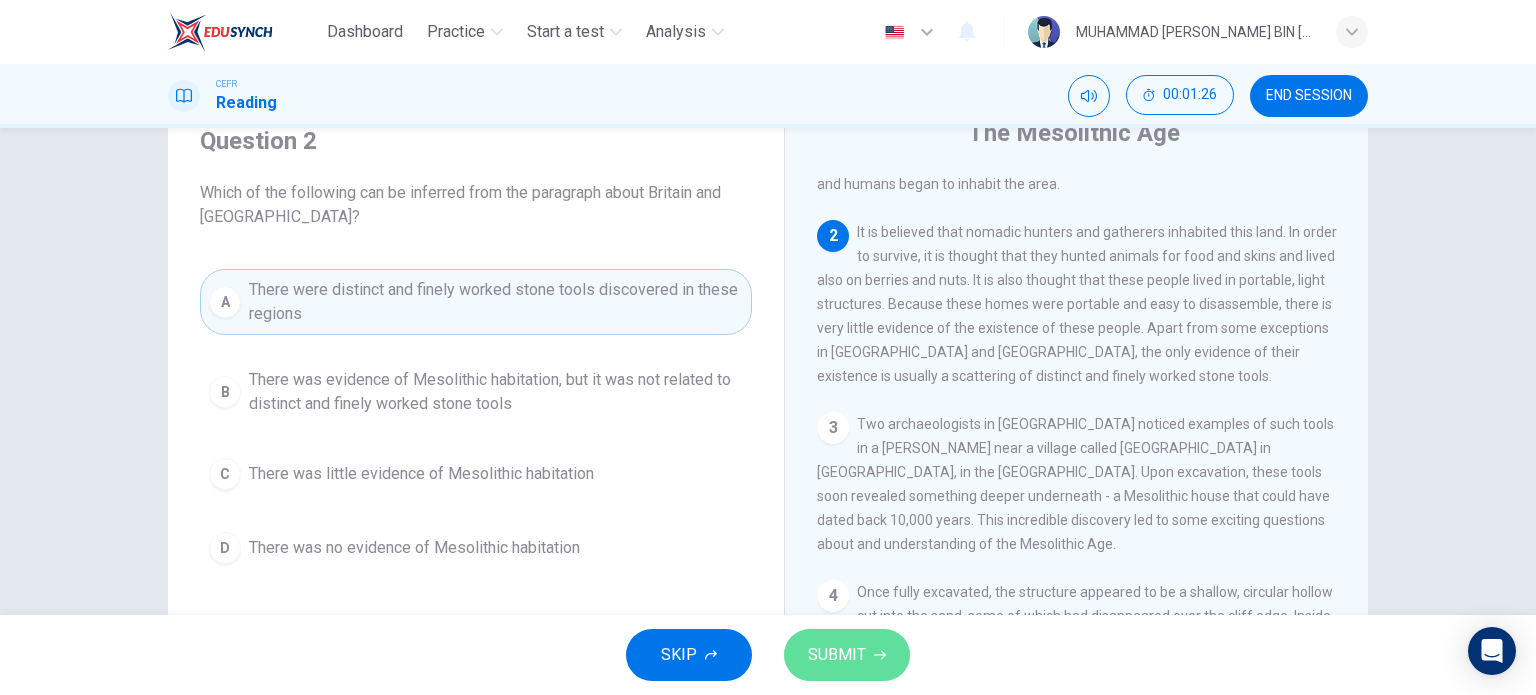 drag, startPoint x: 888, startPoint y: 662, endPoint x: 884, endPoint y: 639, distance: 23.345236 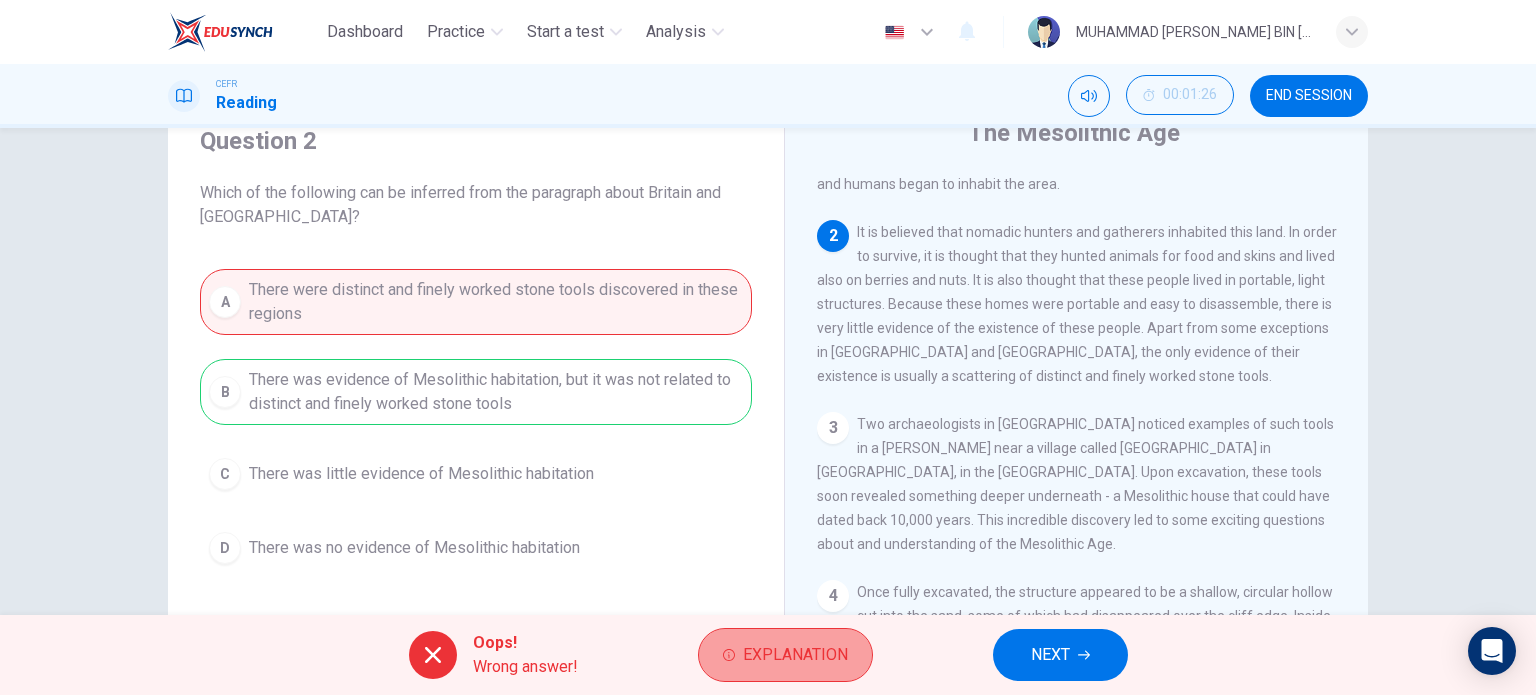 click on "Explanation" at bounding box center [795, 655] 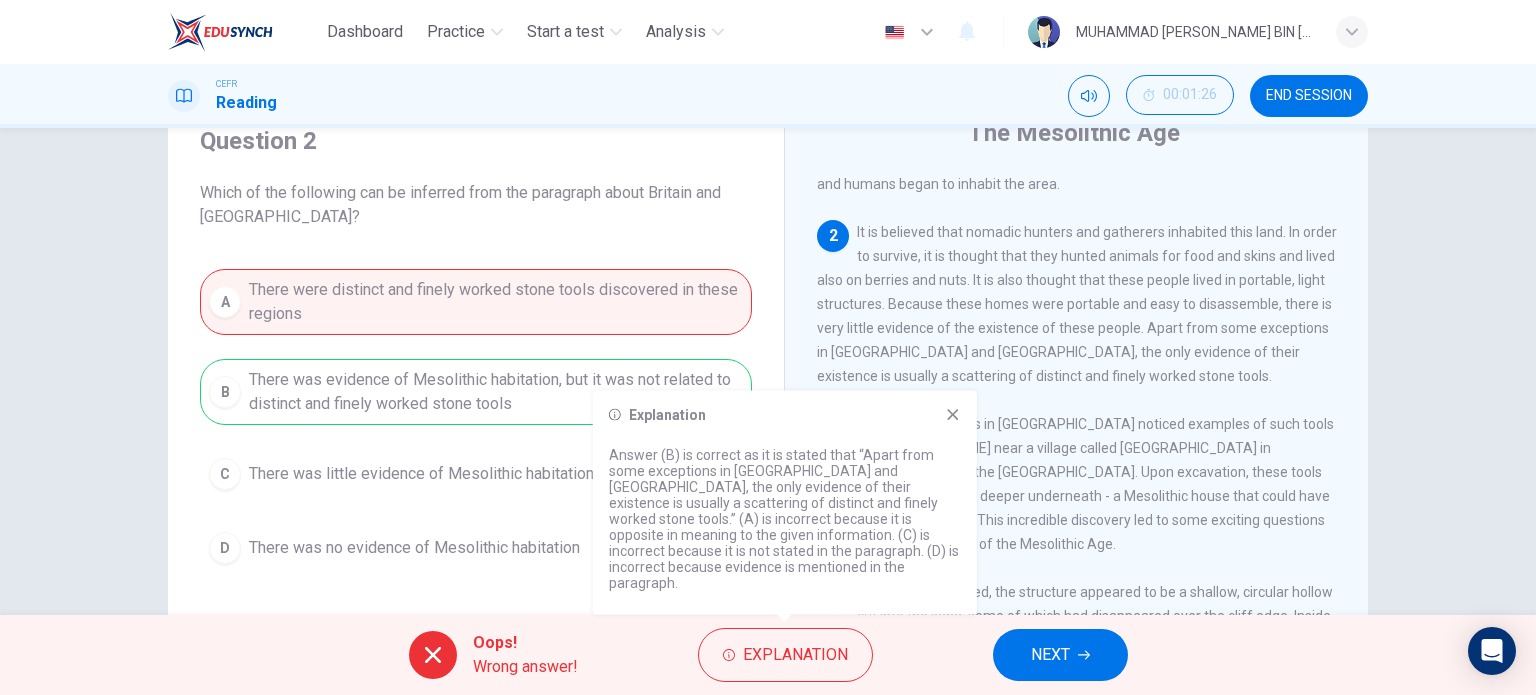 click 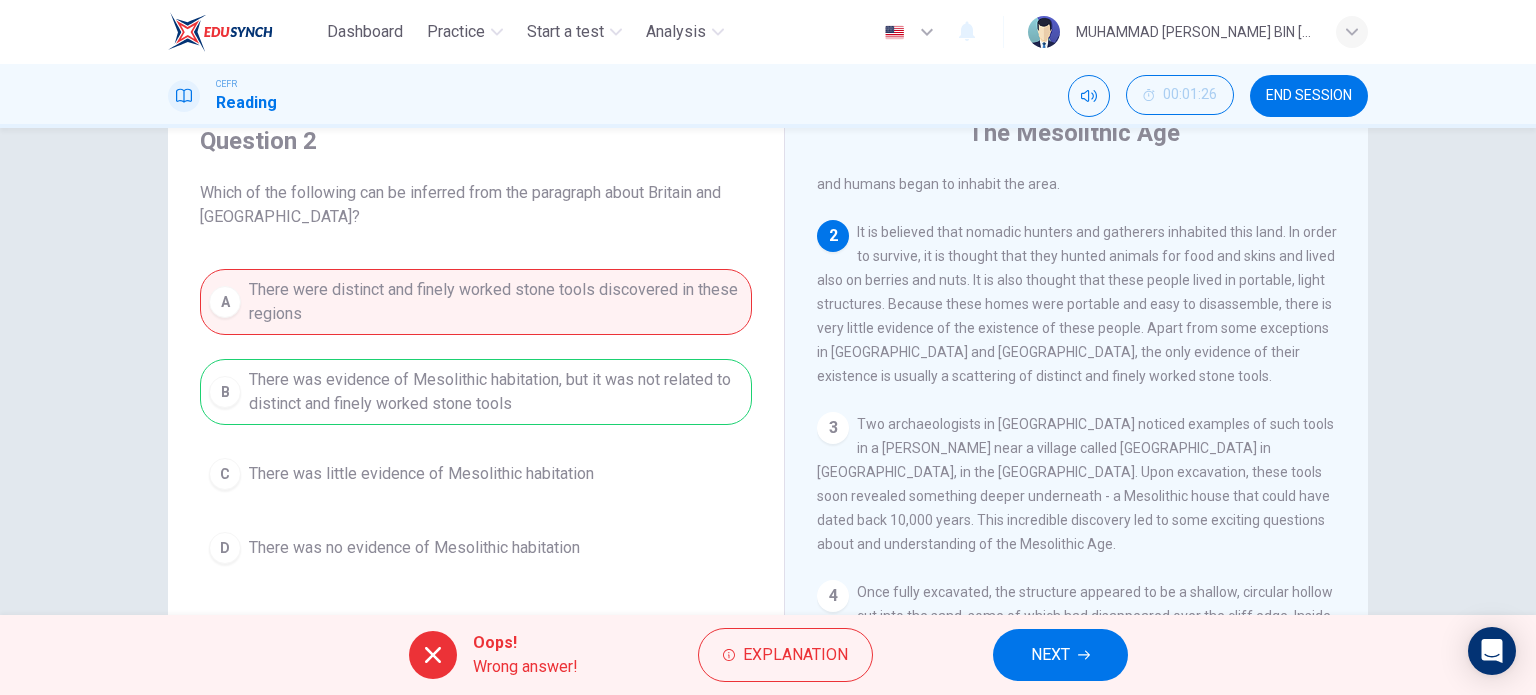 click on "Oops! Wrong answer! Explanation NEXT" at bounding box center (768, 655) 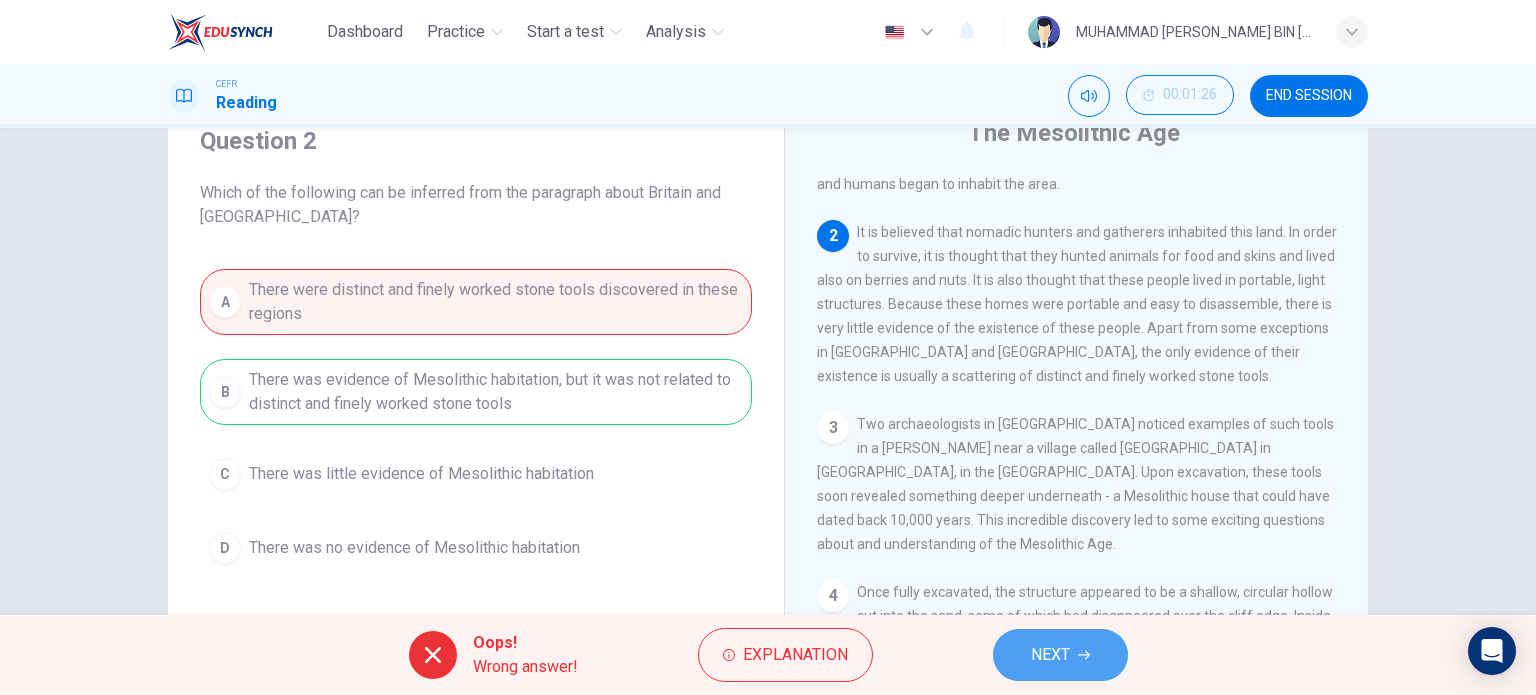 click 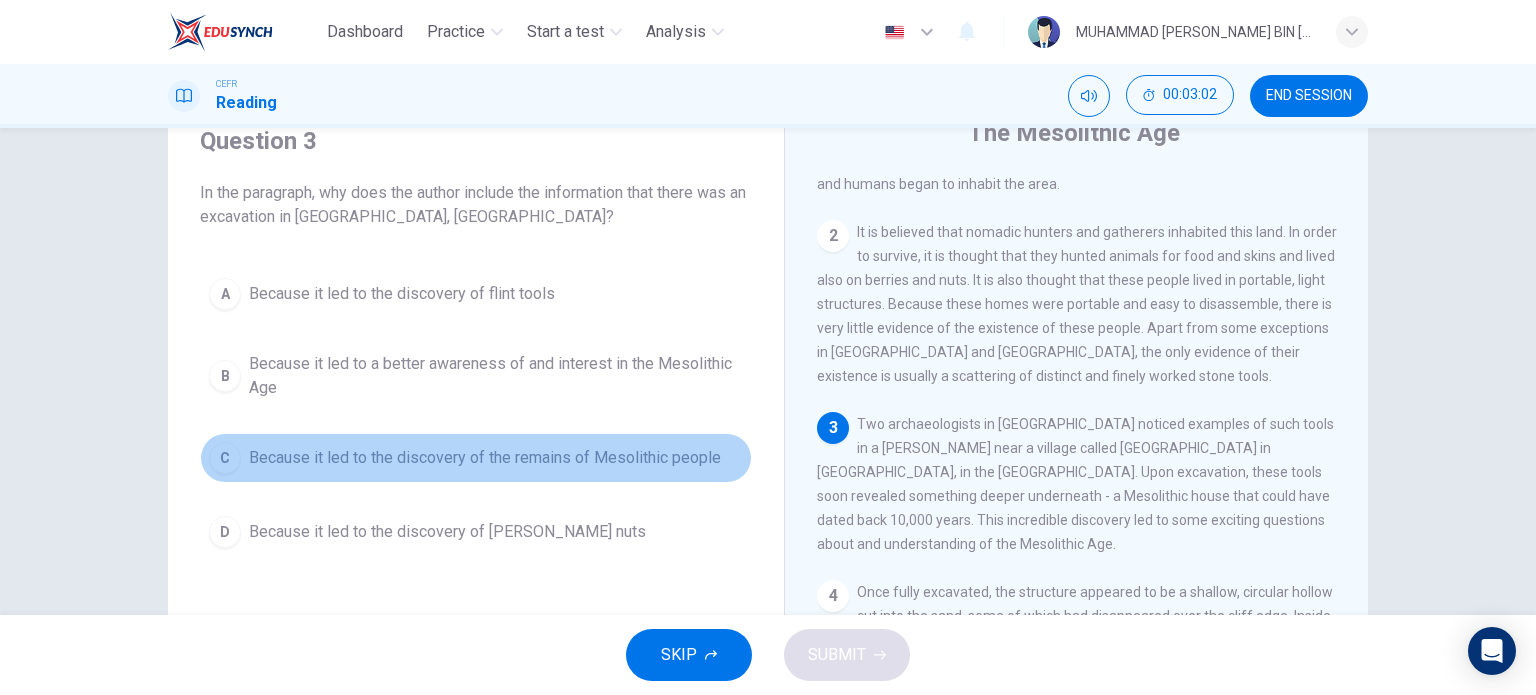 click on "Because it led to the discovery of the remains of Mesolithic people" at bounding box center [485, 458] 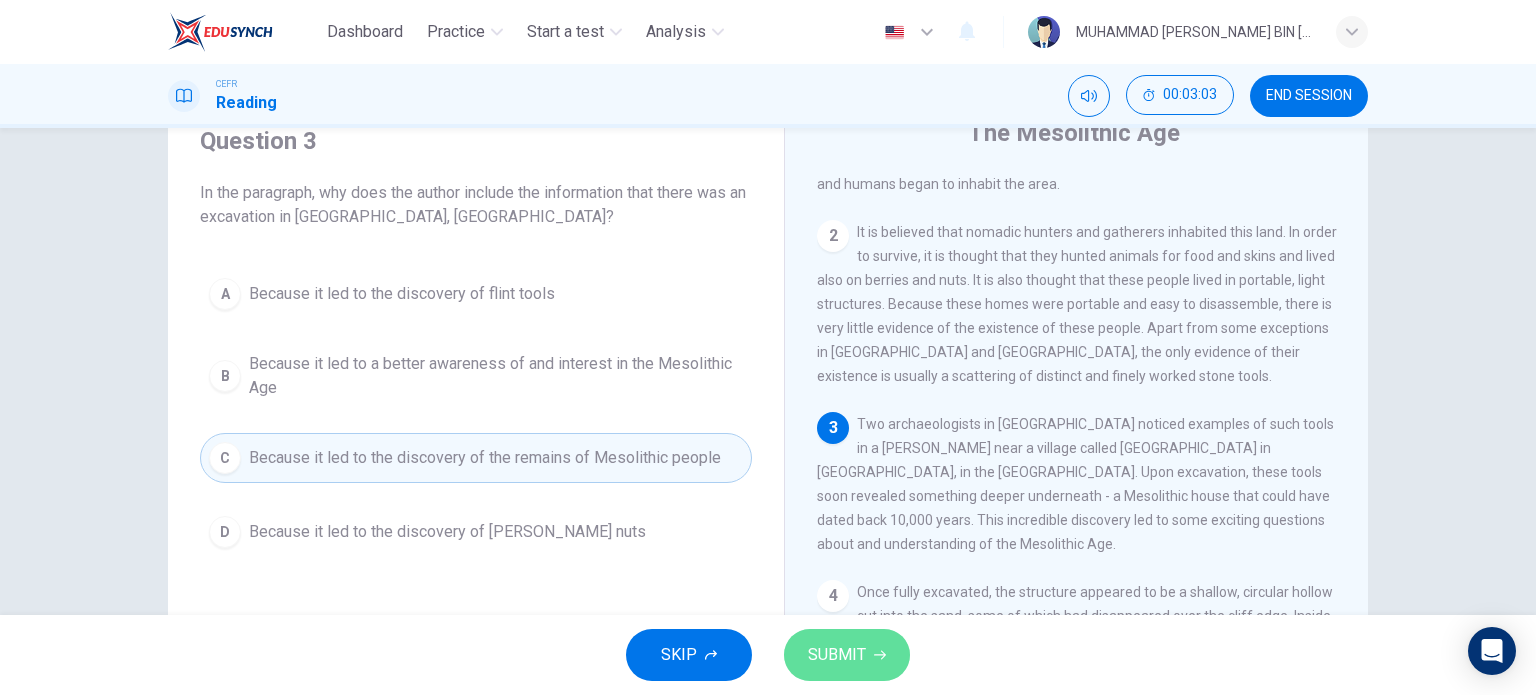 click on "SUBMIT" at bounding box center (847, 655) 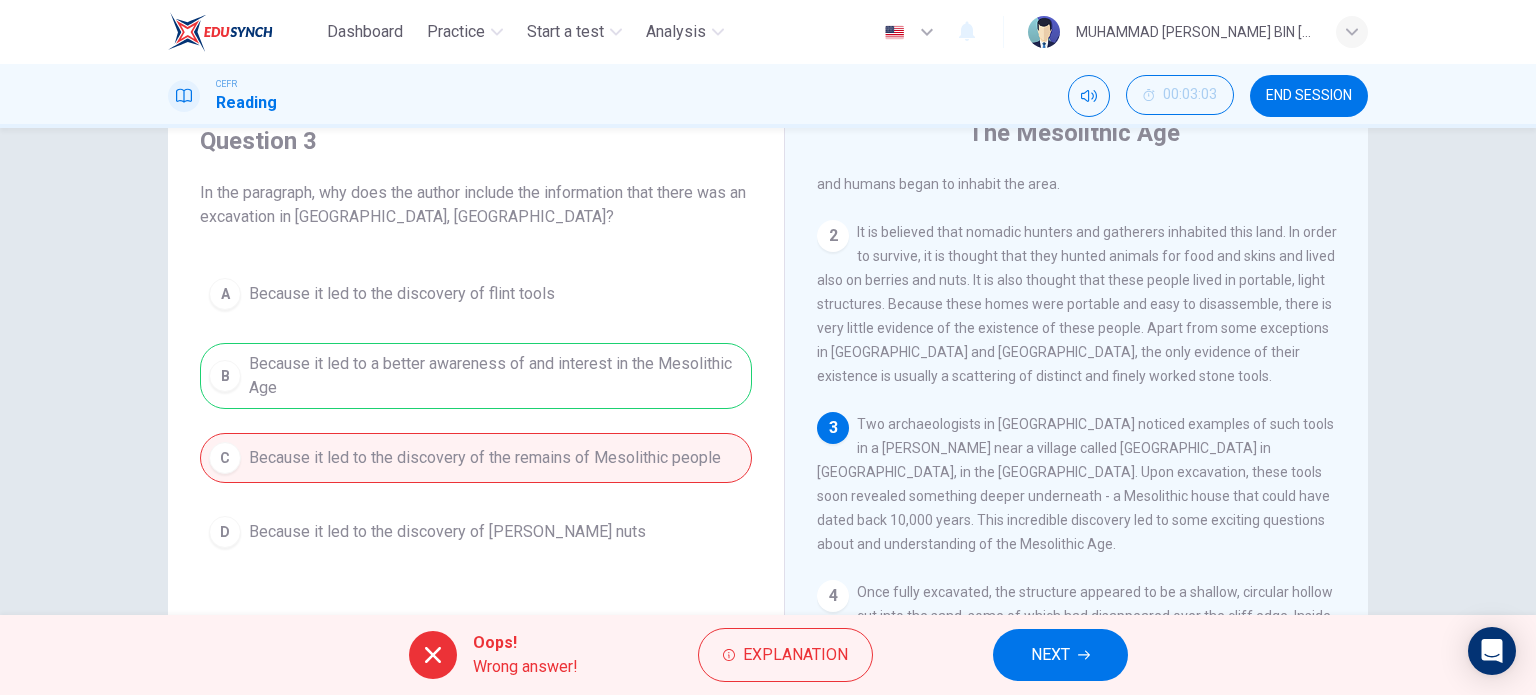 click on "NEXT" at bounding box center [1060, 655] 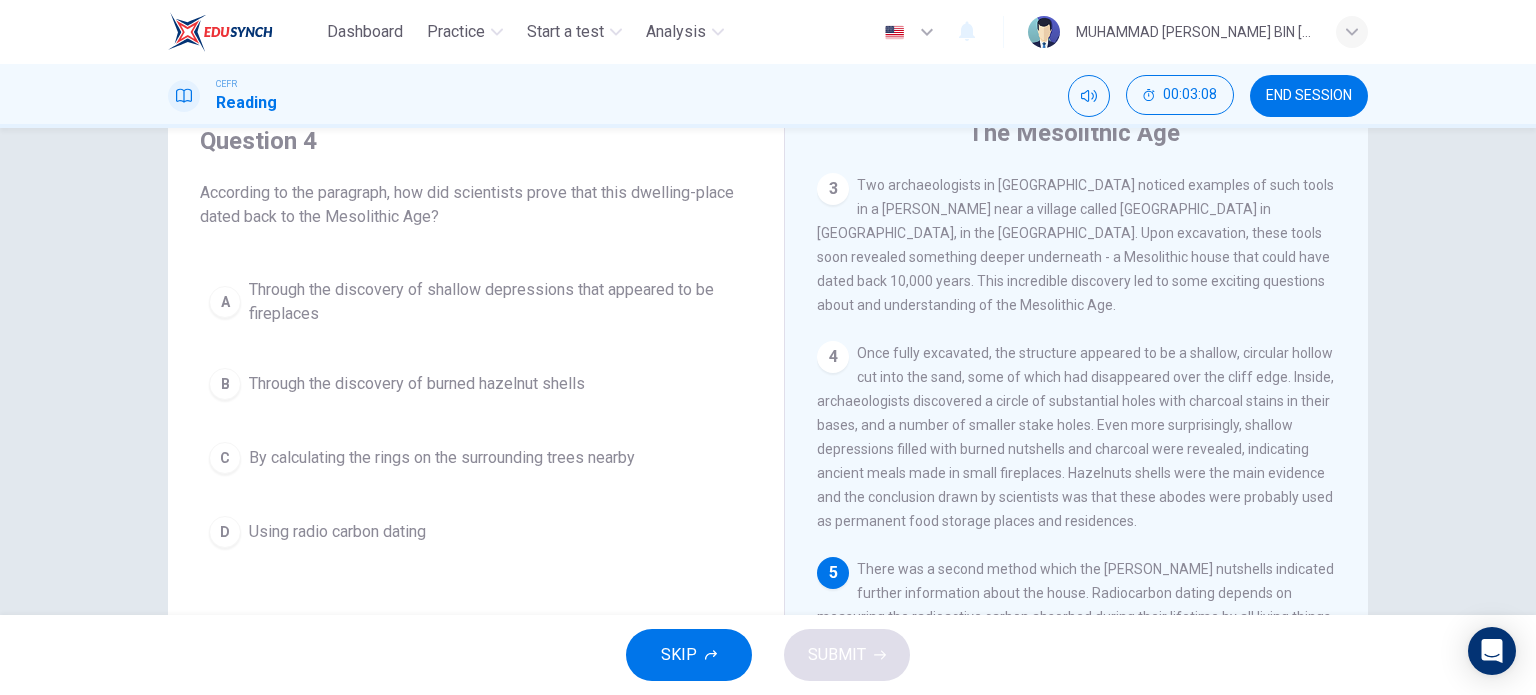scroll, scrollTop: 336, scrollLeft: 0, axis: vertical 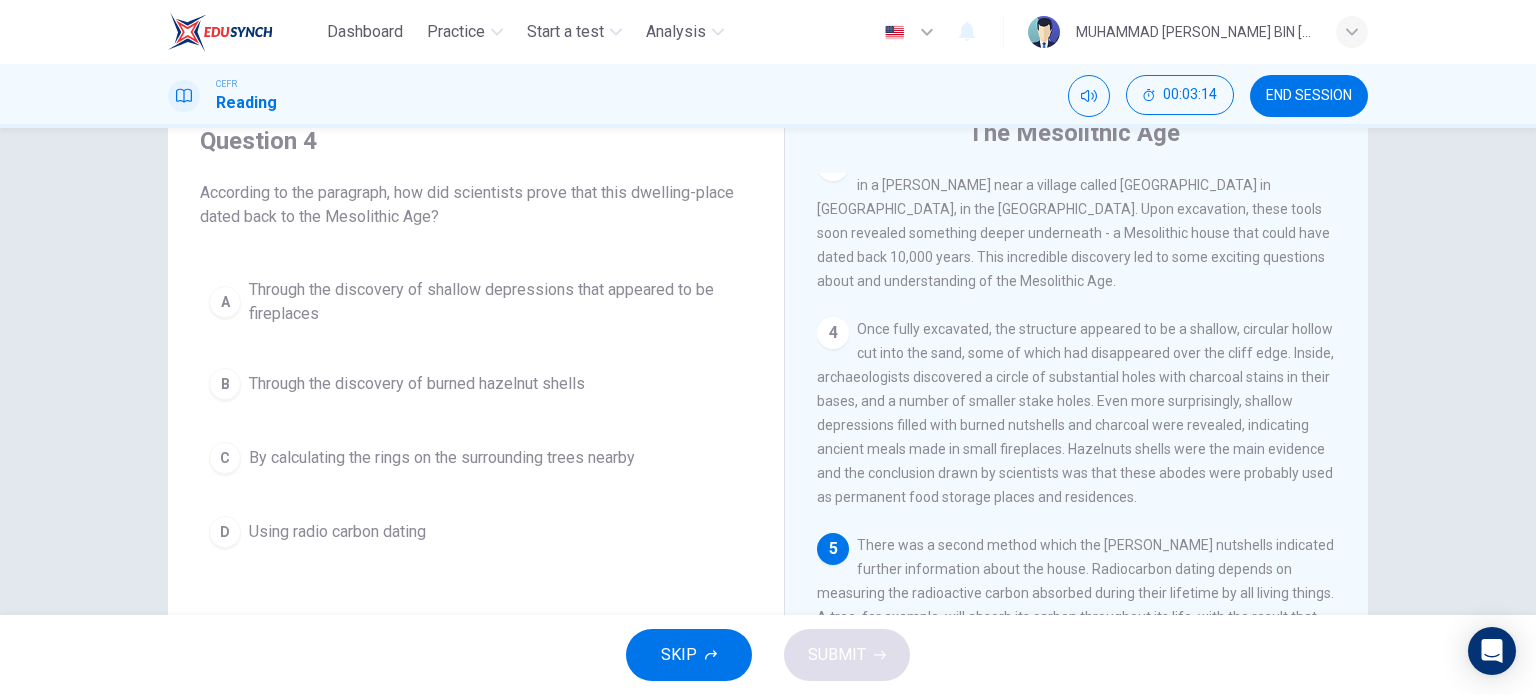 drag, startPoint x: 1394, startPoint y: 420, endPoint x: 1403, endPoint y: 452, distance: 33.24154 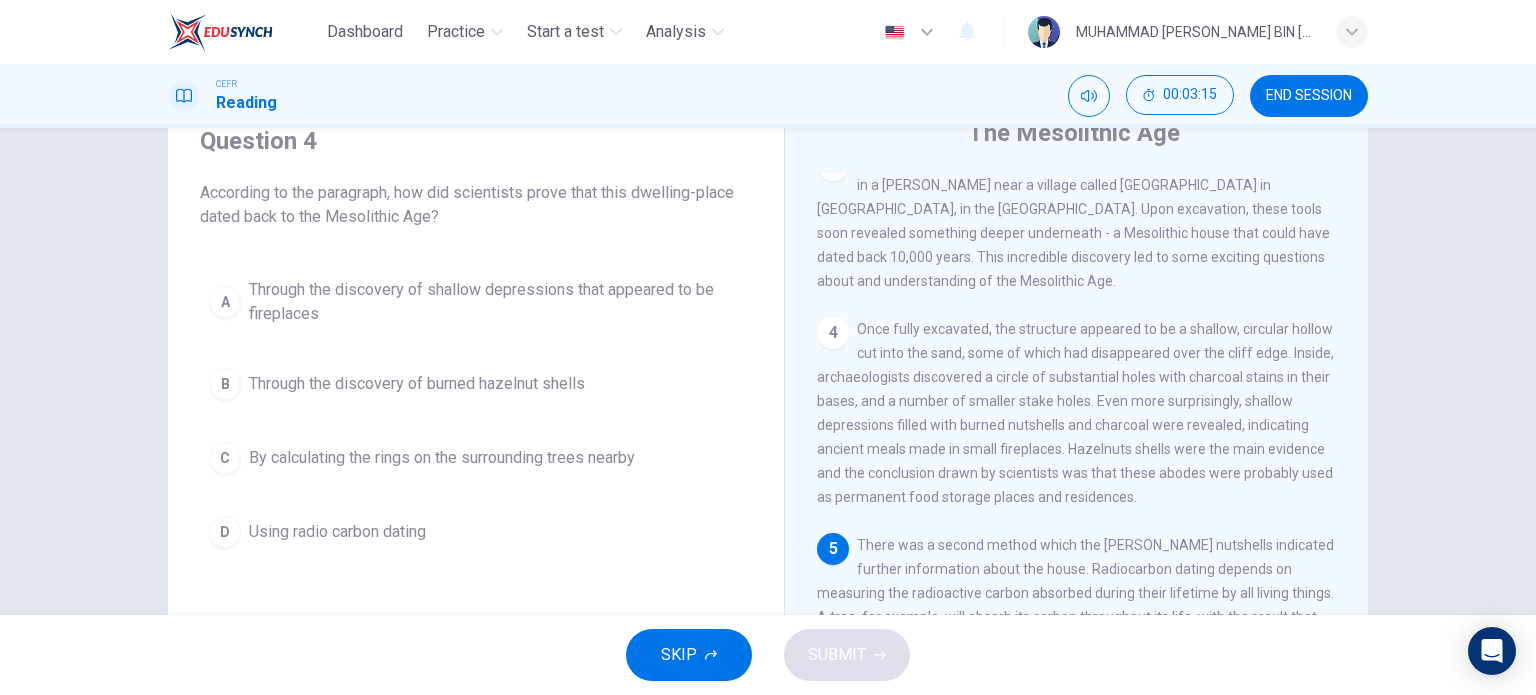 drag, startPoint x: 1381, startPoint y: 403, endPoint x: 1381, endPoint y: 426, distance: 23 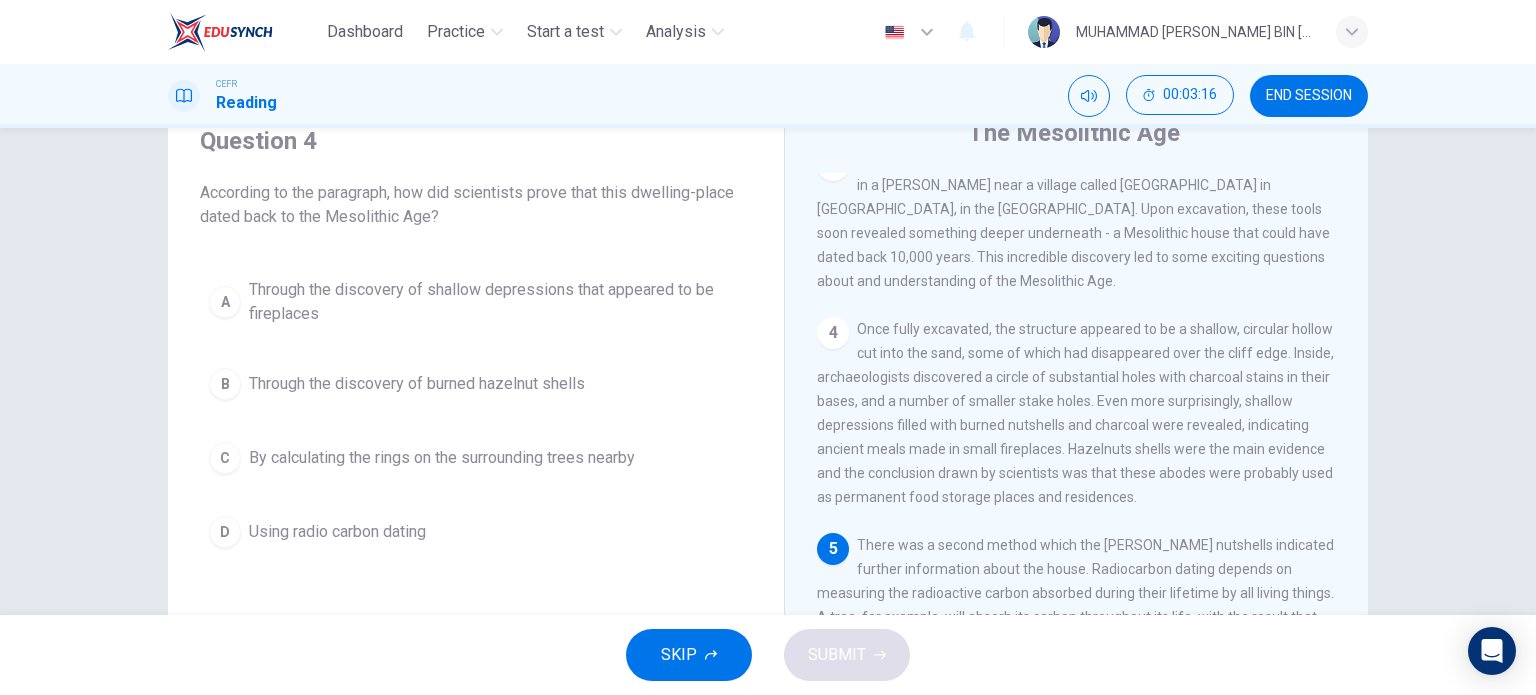 drag, startPoint x: 1357, startPoint y: 406, endPoint x: 1363, endPoint y: 446, distance: 40.4475 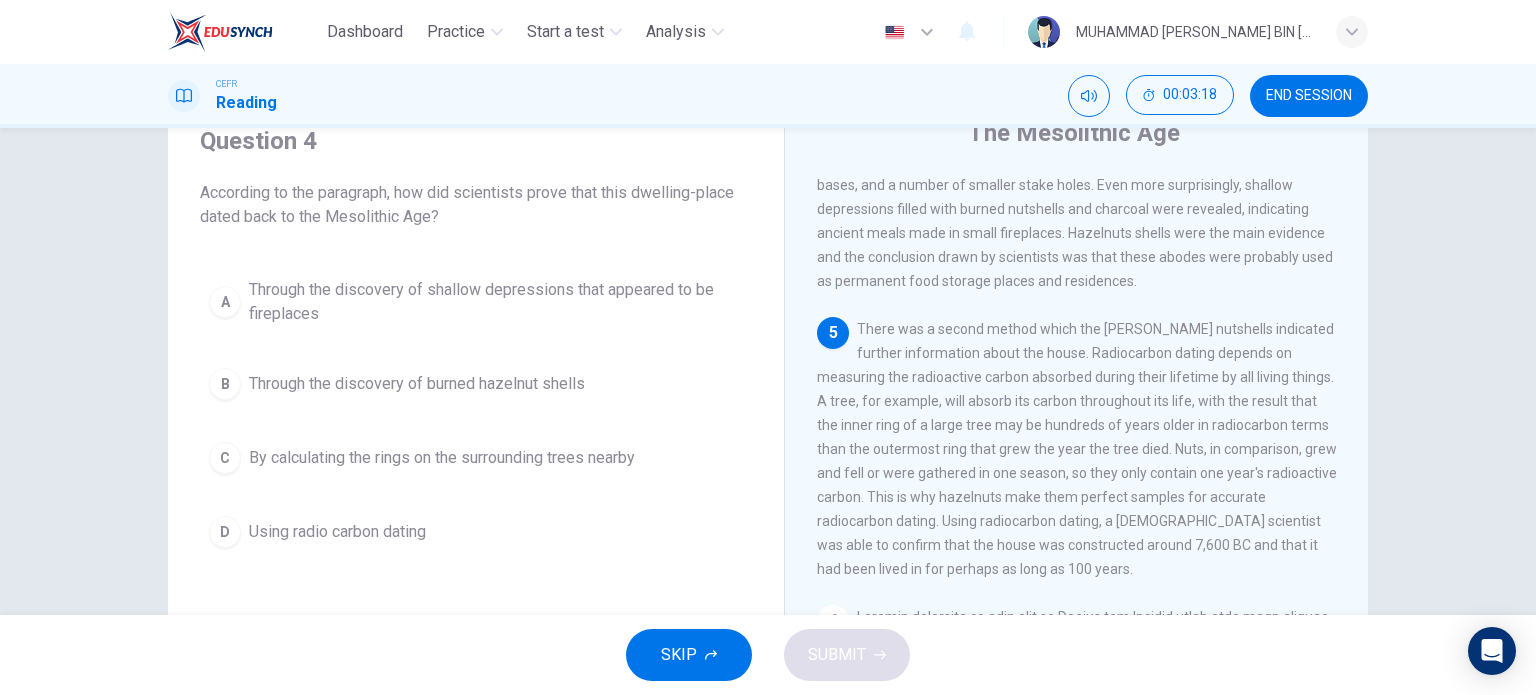 scroll, scrollTop: 559, scrollLeft: 0, axis: vertical 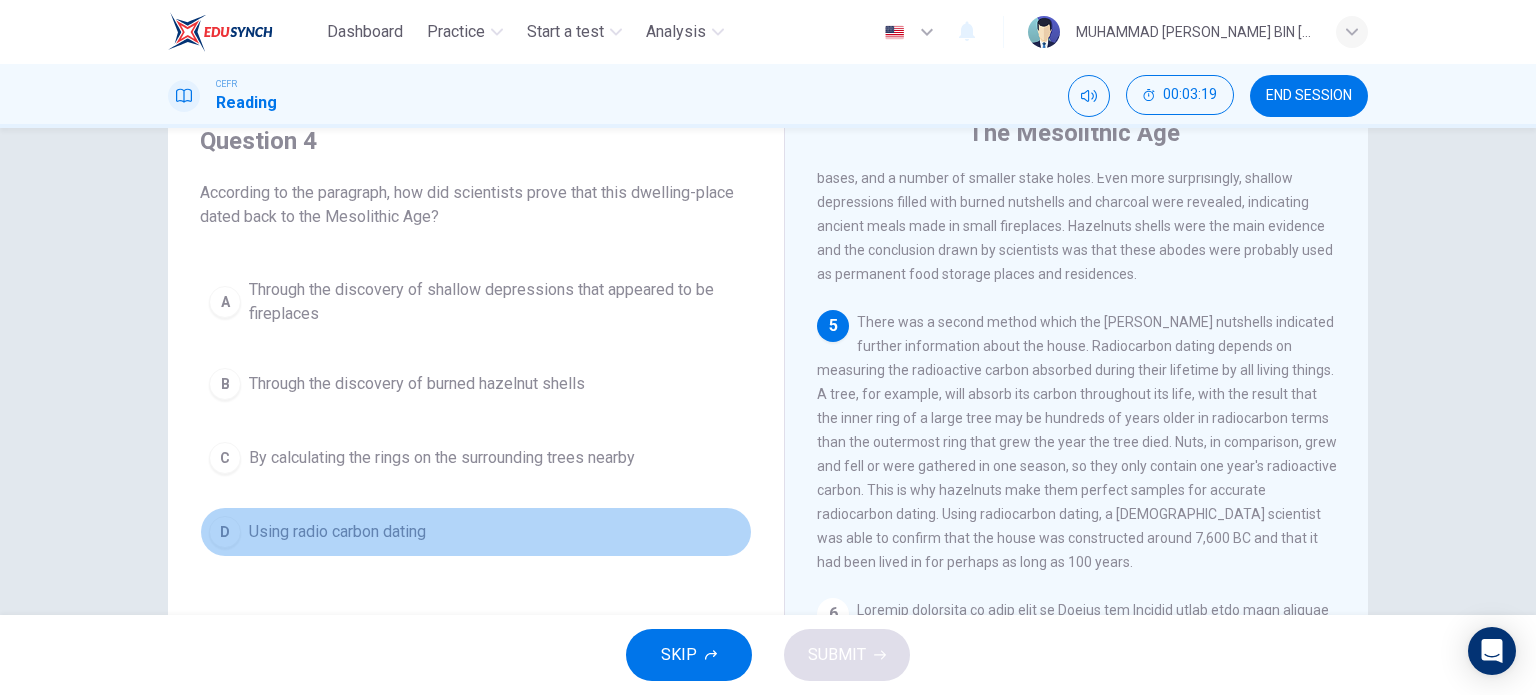 click on "D Using radio carbon dating" at bounding box center (476, 532) 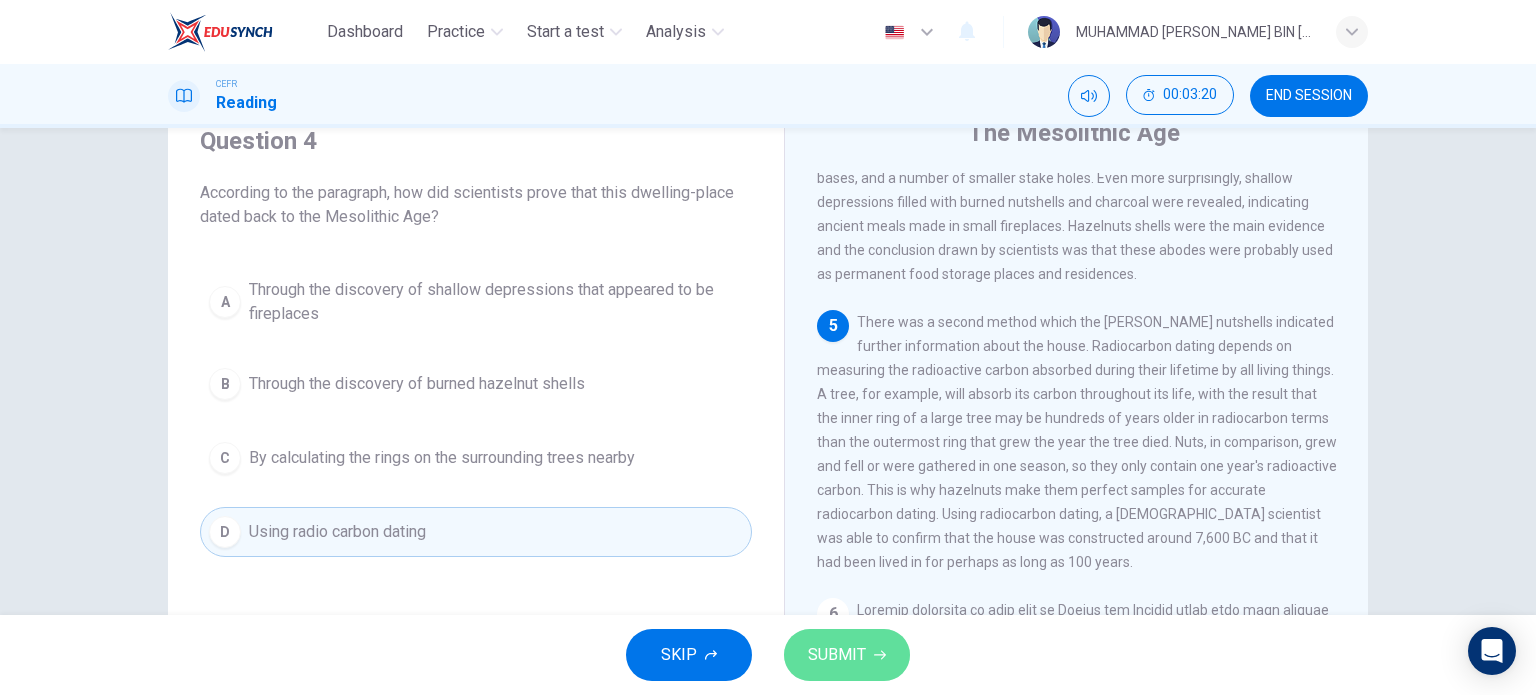 click on "SUBMIT" at bounding box center [837, 655] 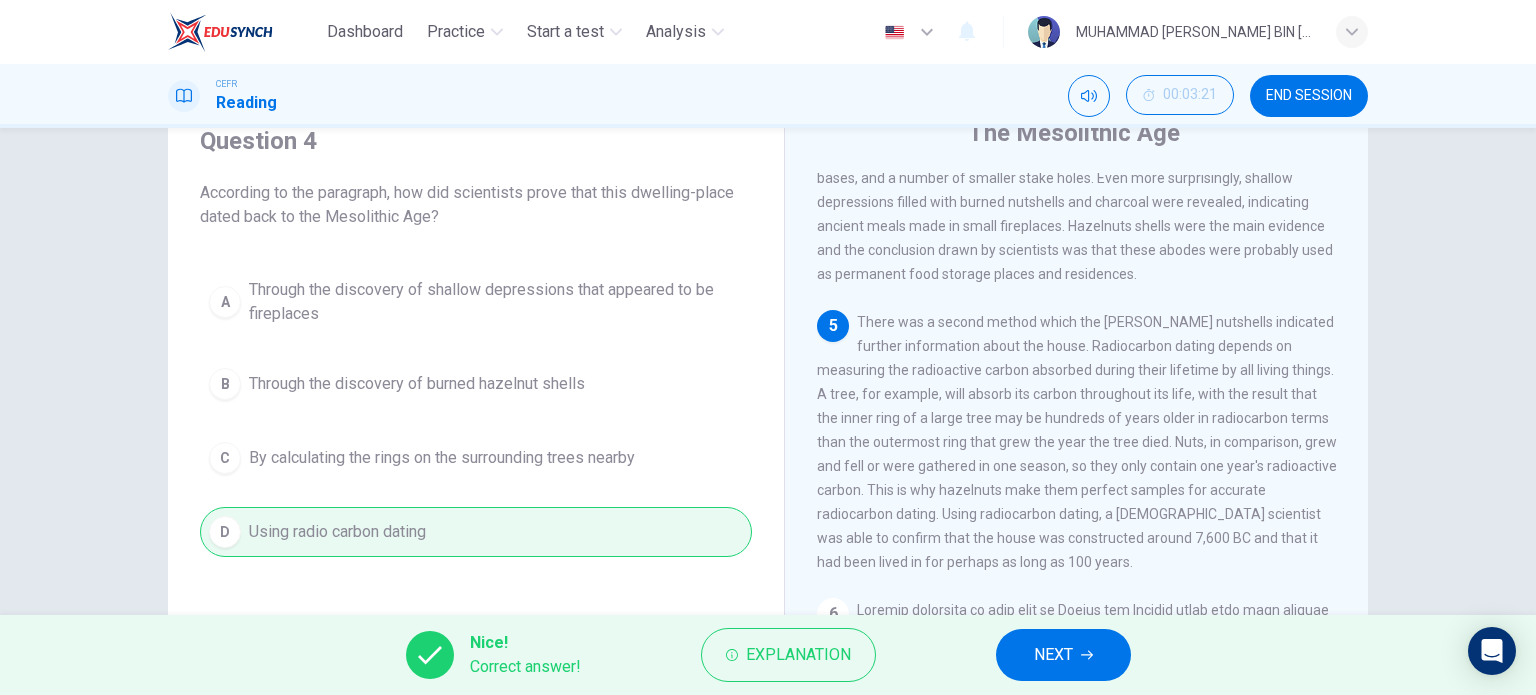 click on "NEXT" at bounding box center (1053, 655) 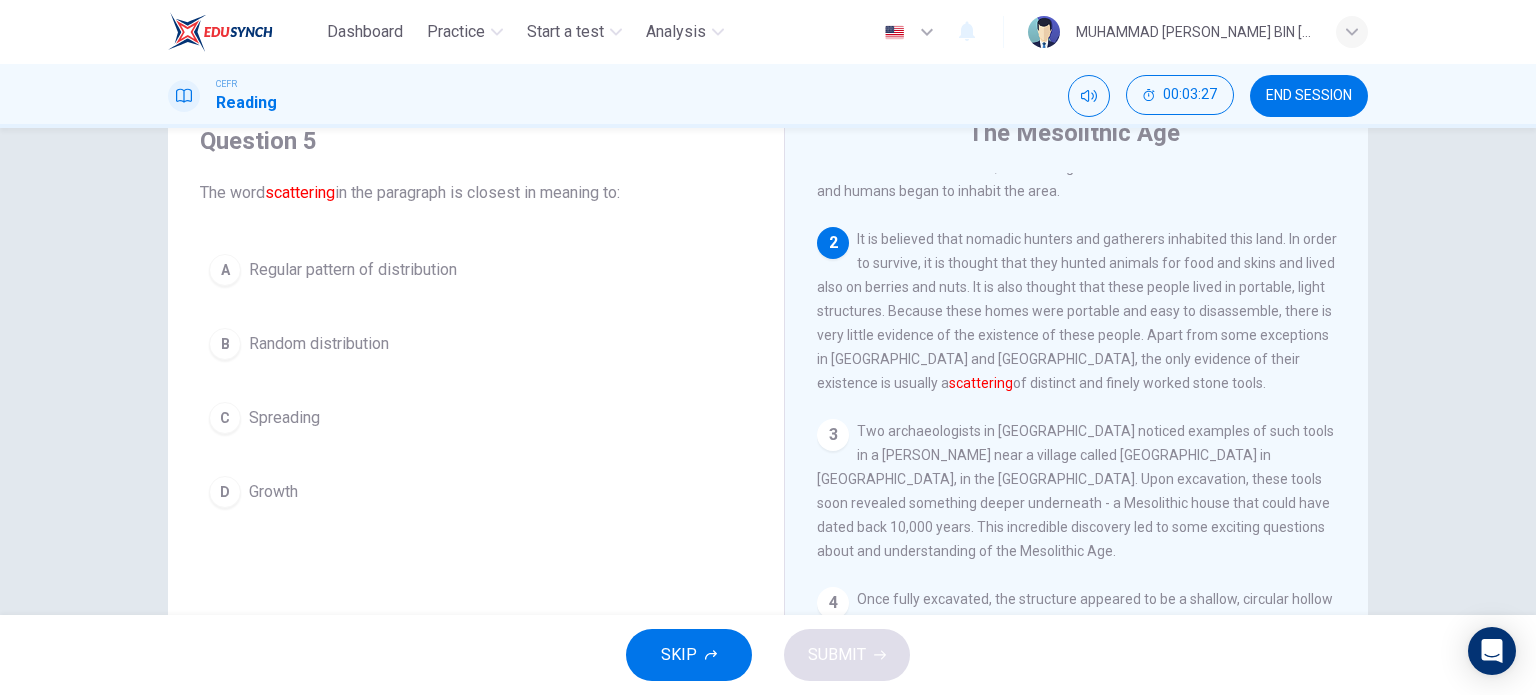 scroll, scrollTop: 0, scrollLeft: 0, axis: both 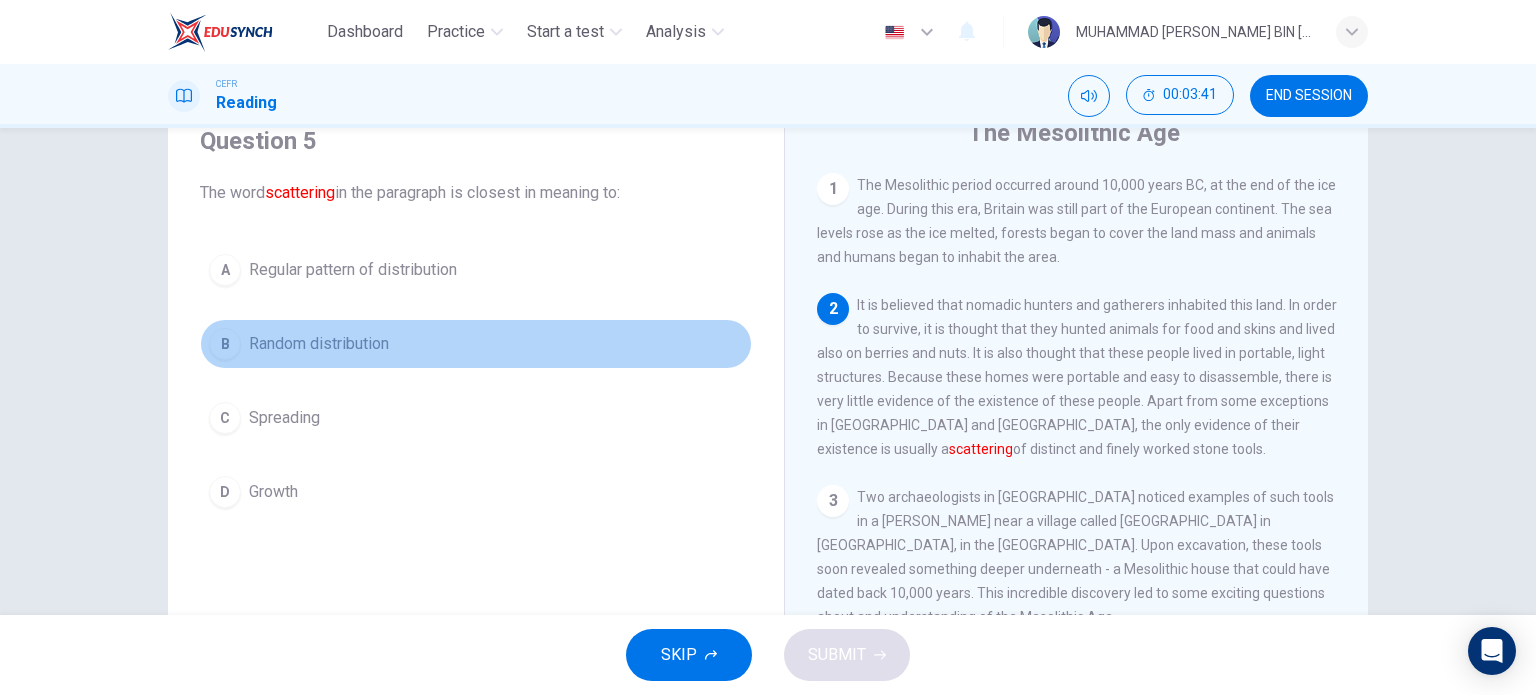 click on "Random distribution" at bounding box center [319, 344] 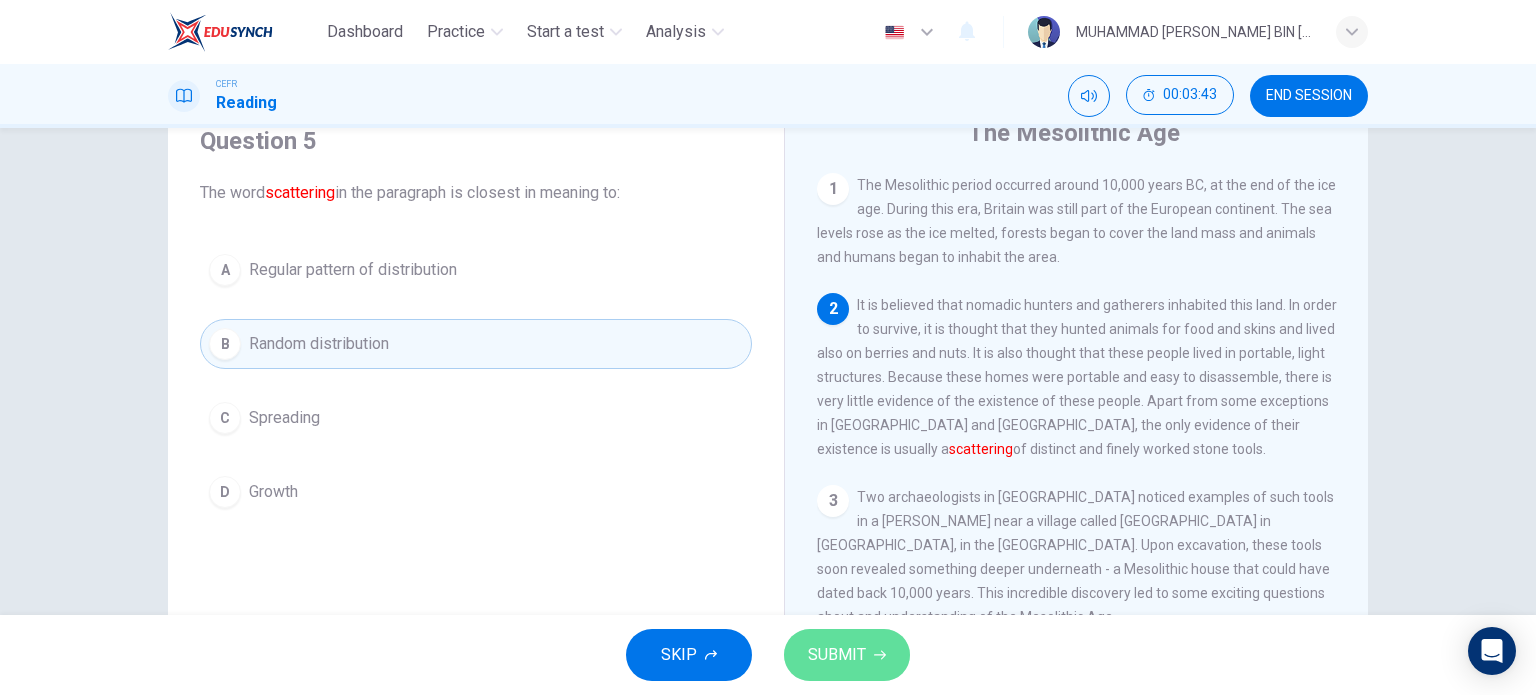 click on "SUBMIT" at bounding box center (837, 655) 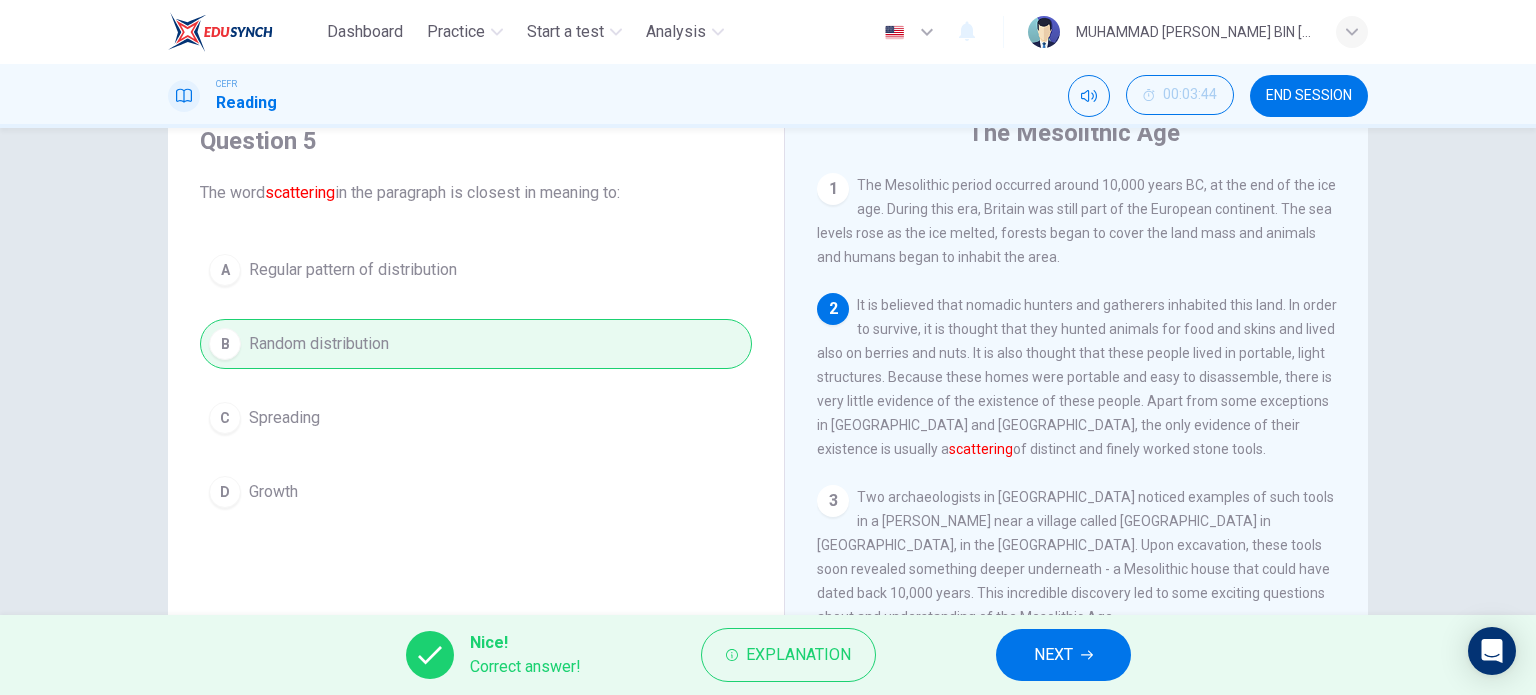 click on "NEXT" at bounding box center (1053, 655) 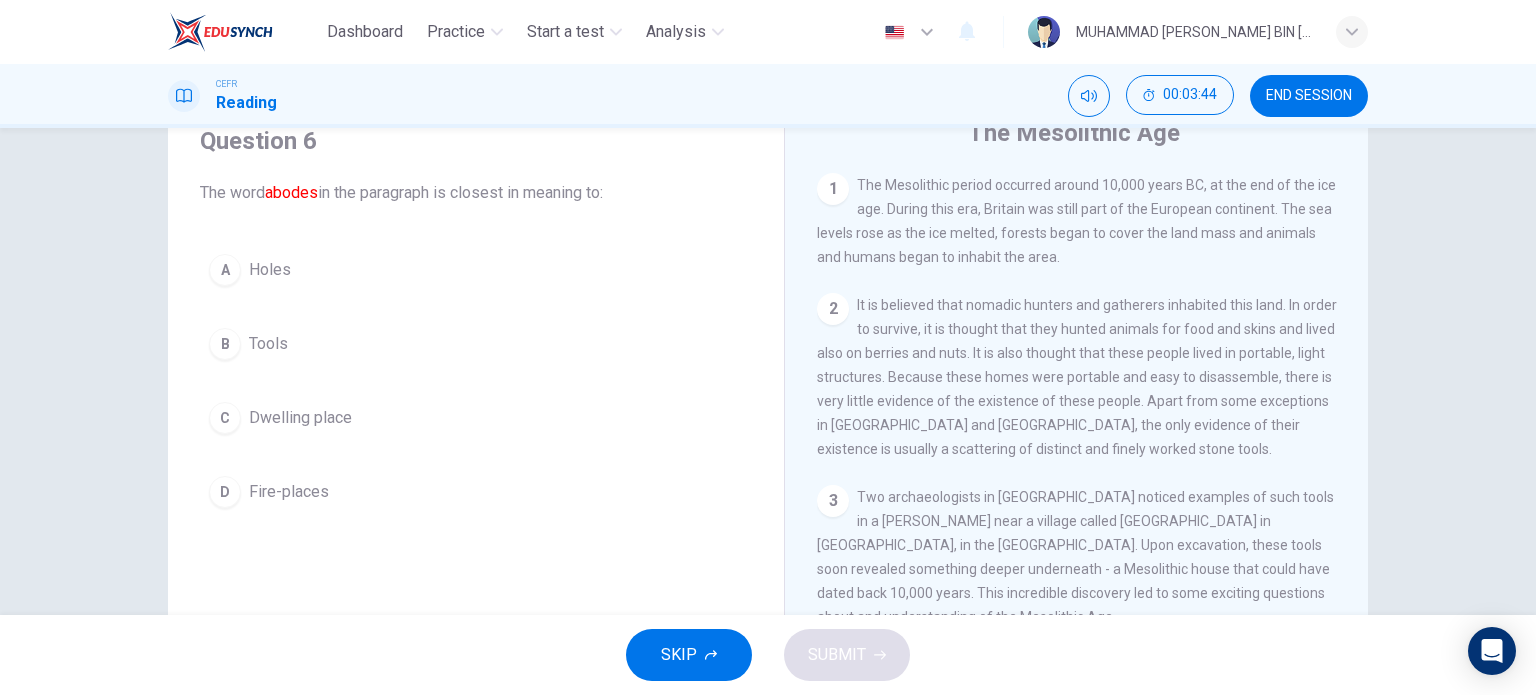 scroll, scrollTop: 266, scrollLeft: 0, axis: vertical 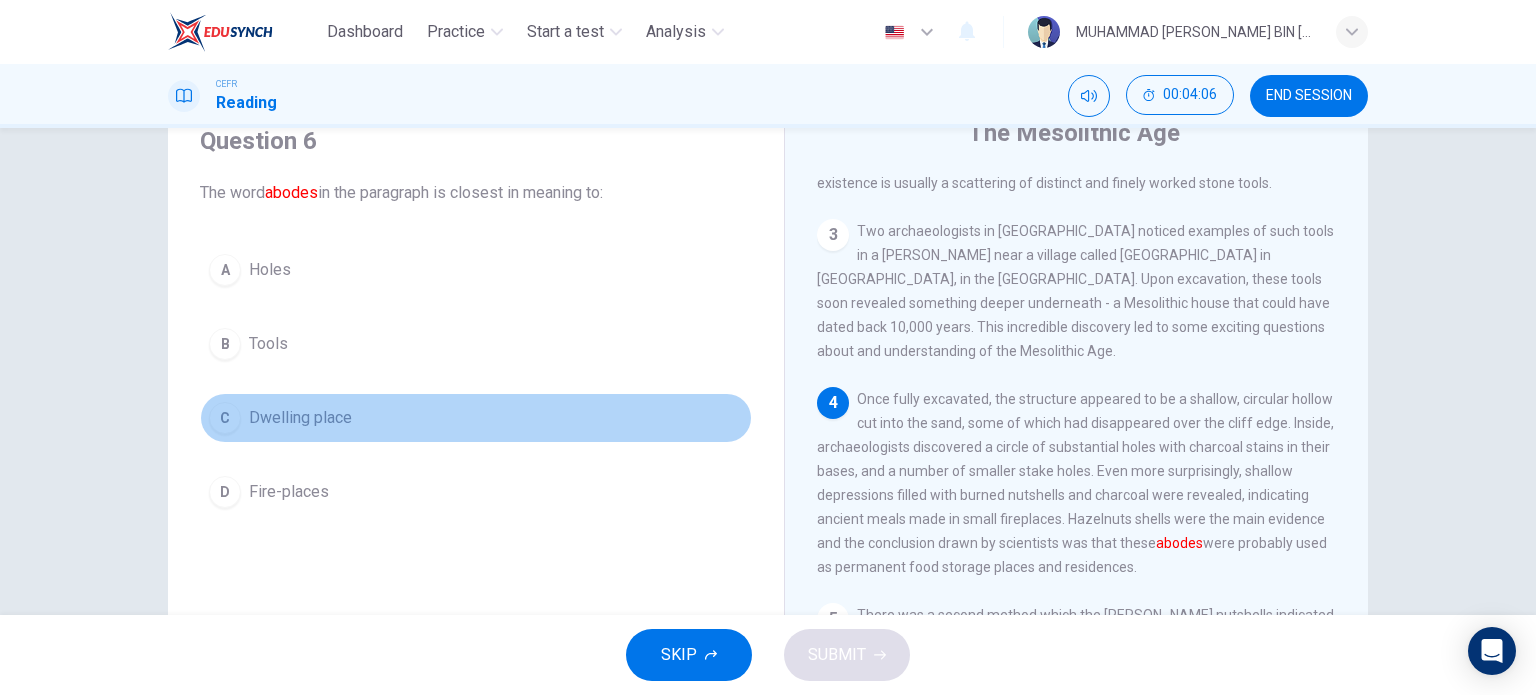 click on "Dwelling place" at bounding box center (300, 418) 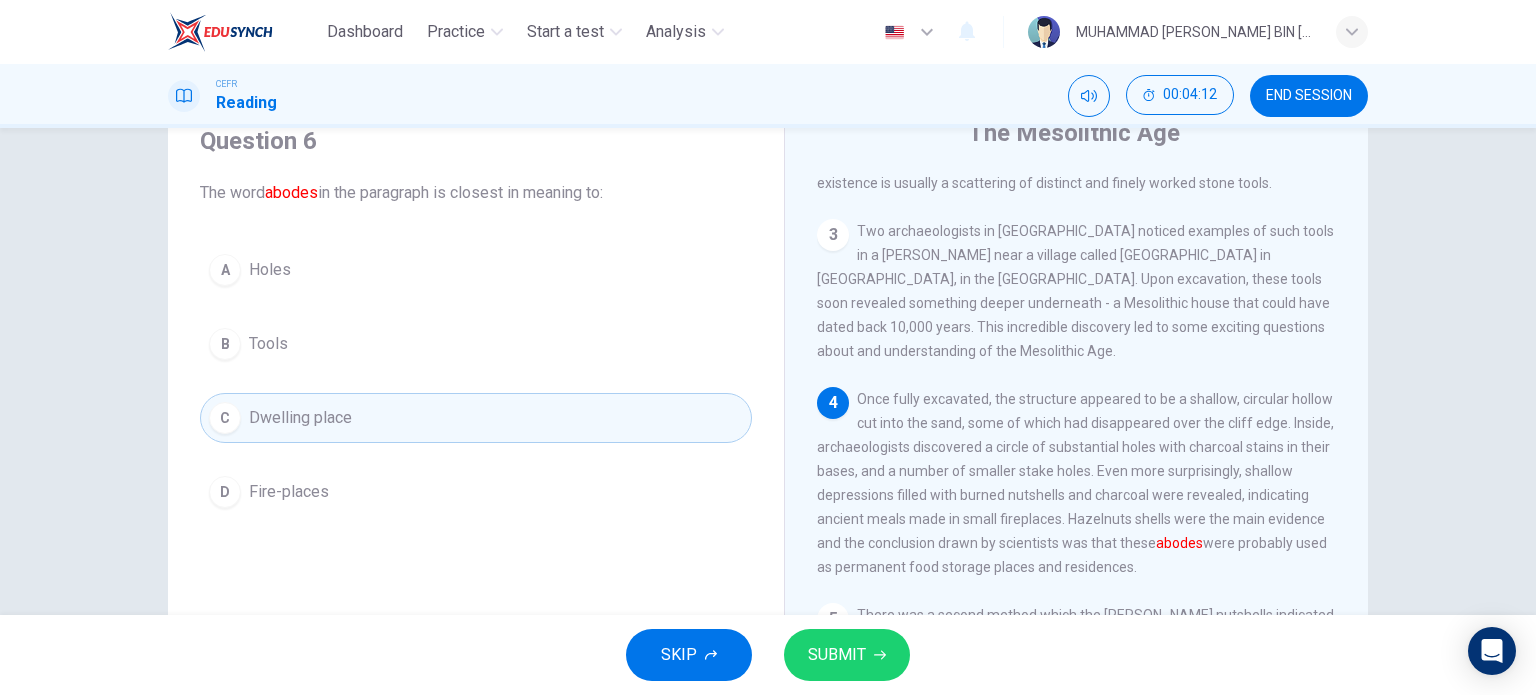 click on "Holes" at bounding box center [270, 270] 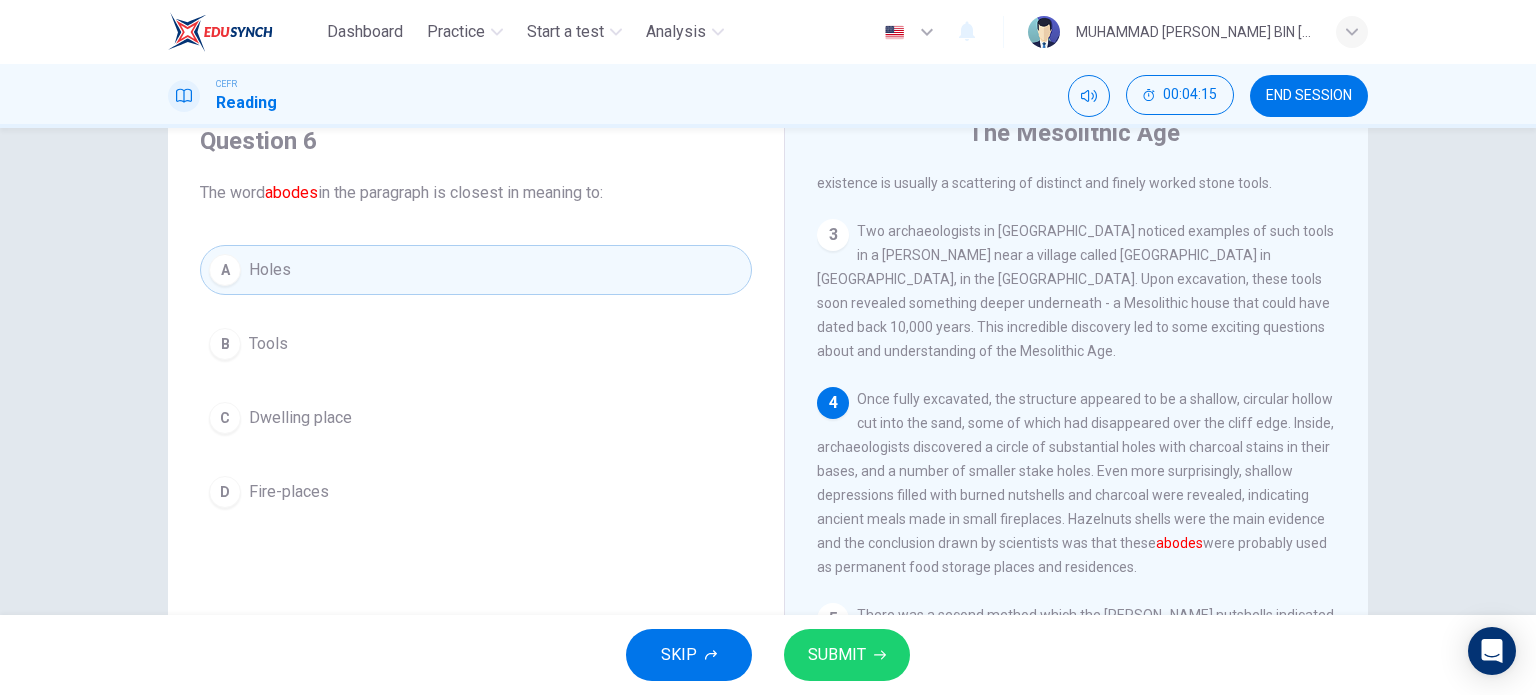 click on "SUBMIT" at bounding box center (837, 655) 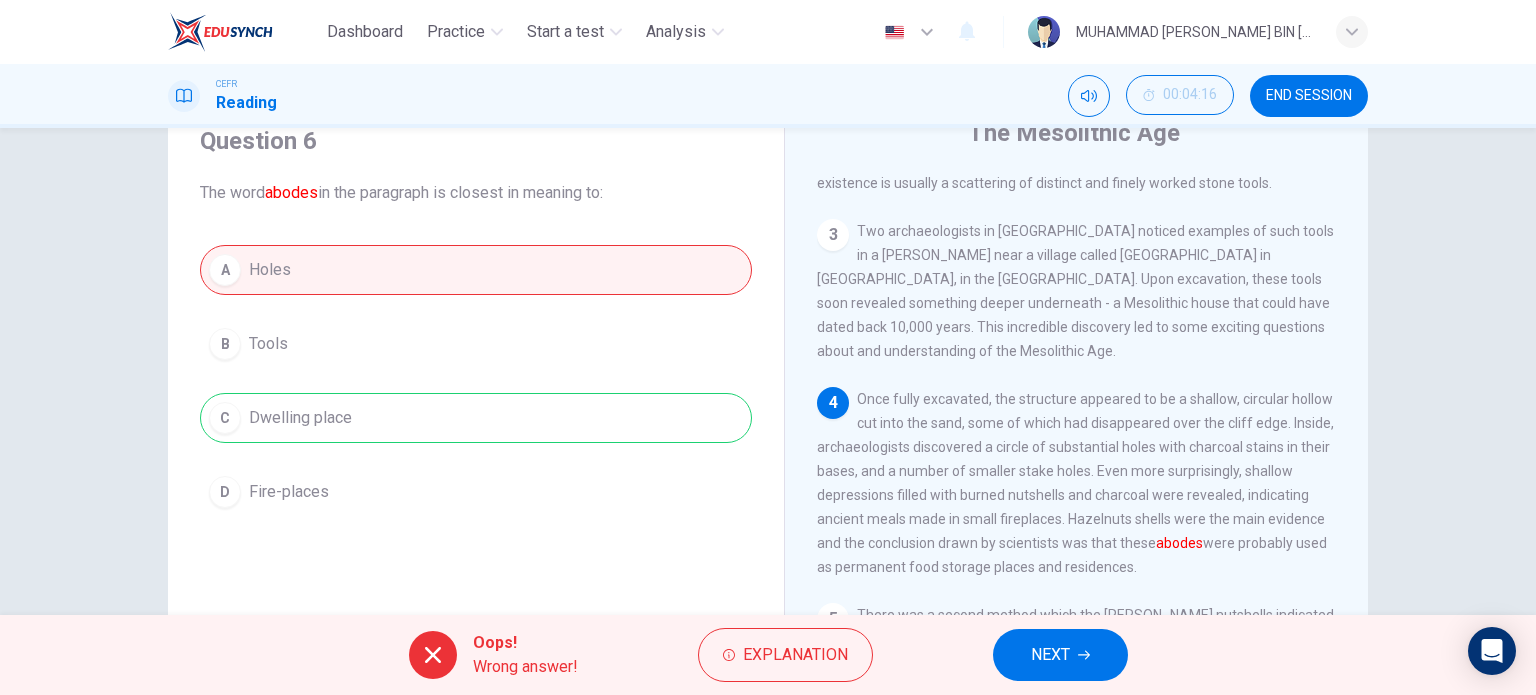 drag, startPoint x: 1258, startPoint y: 565, endPoint x: 1238, endPoint y: 565, distance: 20 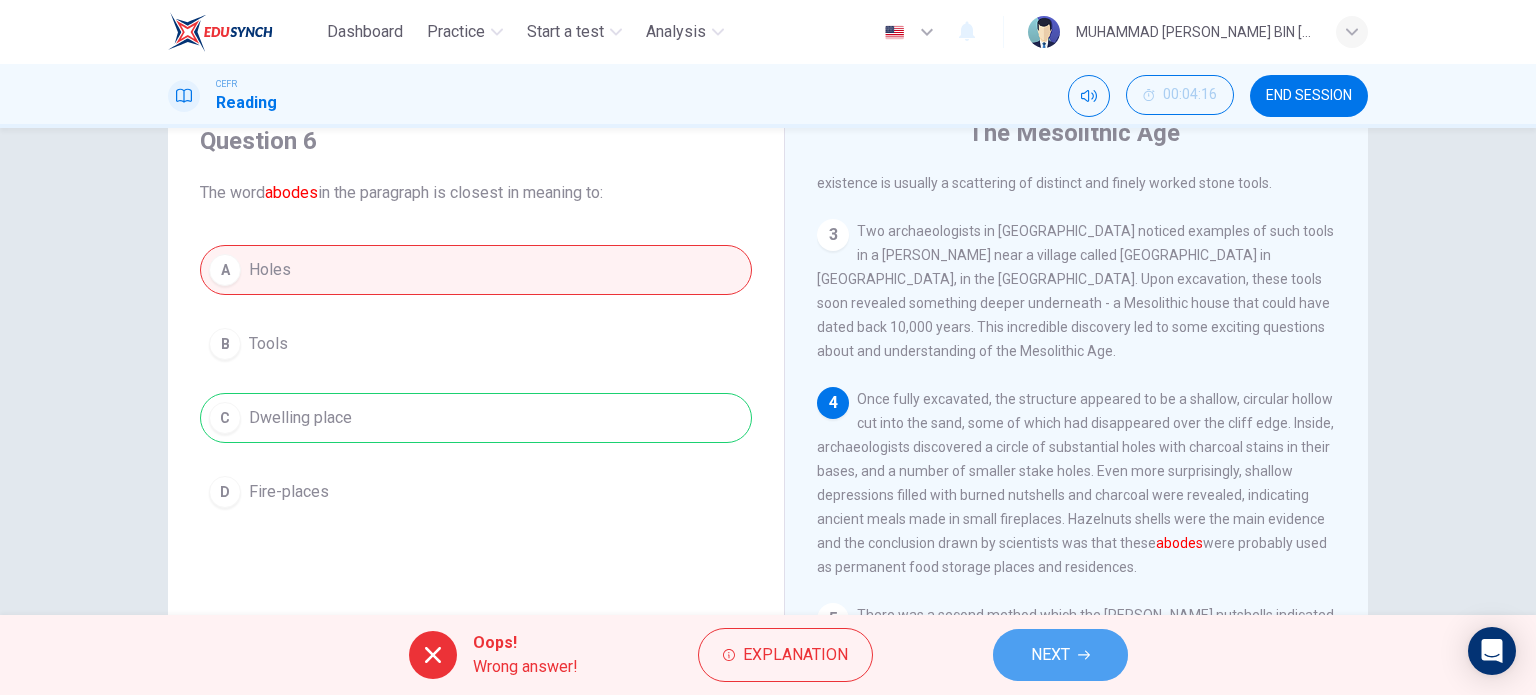 click on "NEXT" at bounding box center [1060, 655] 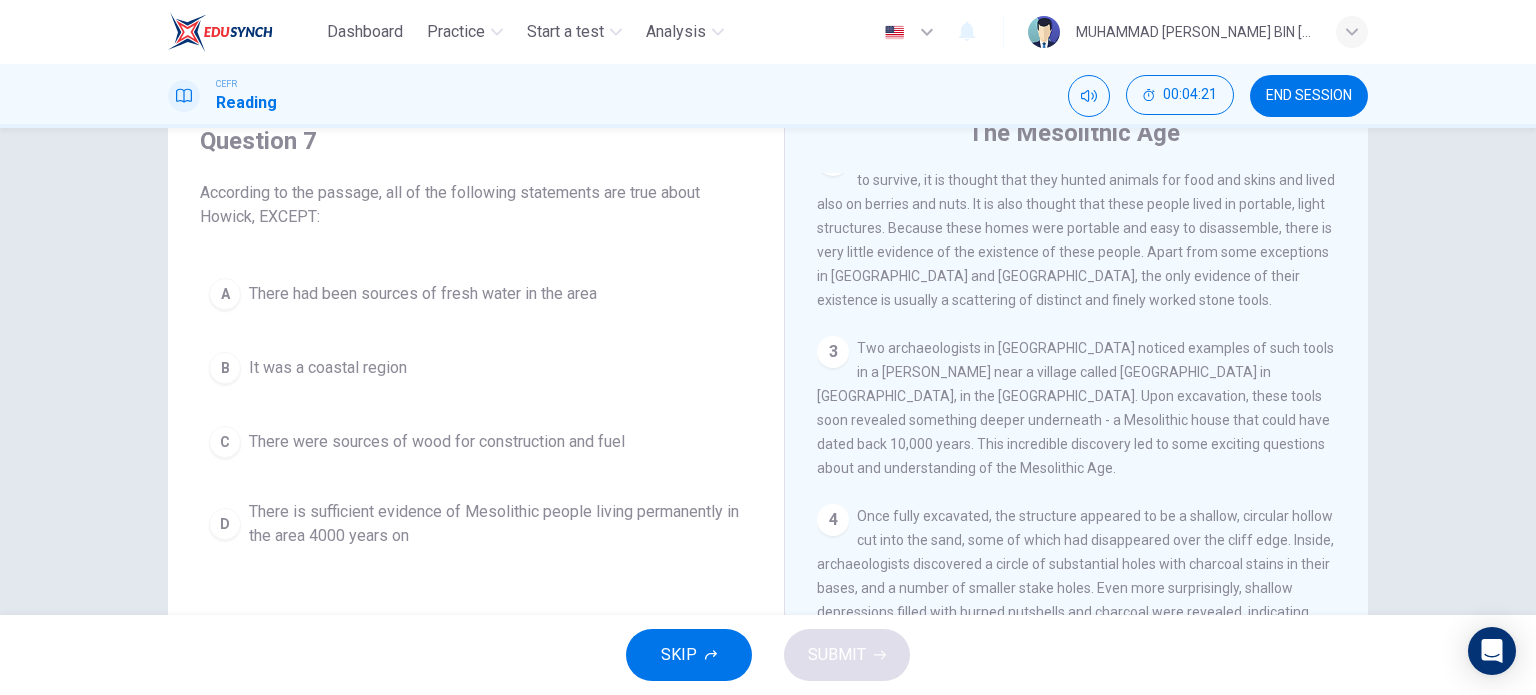 scroll, scrollTop: 0, scrollLeft: 0, axis: both 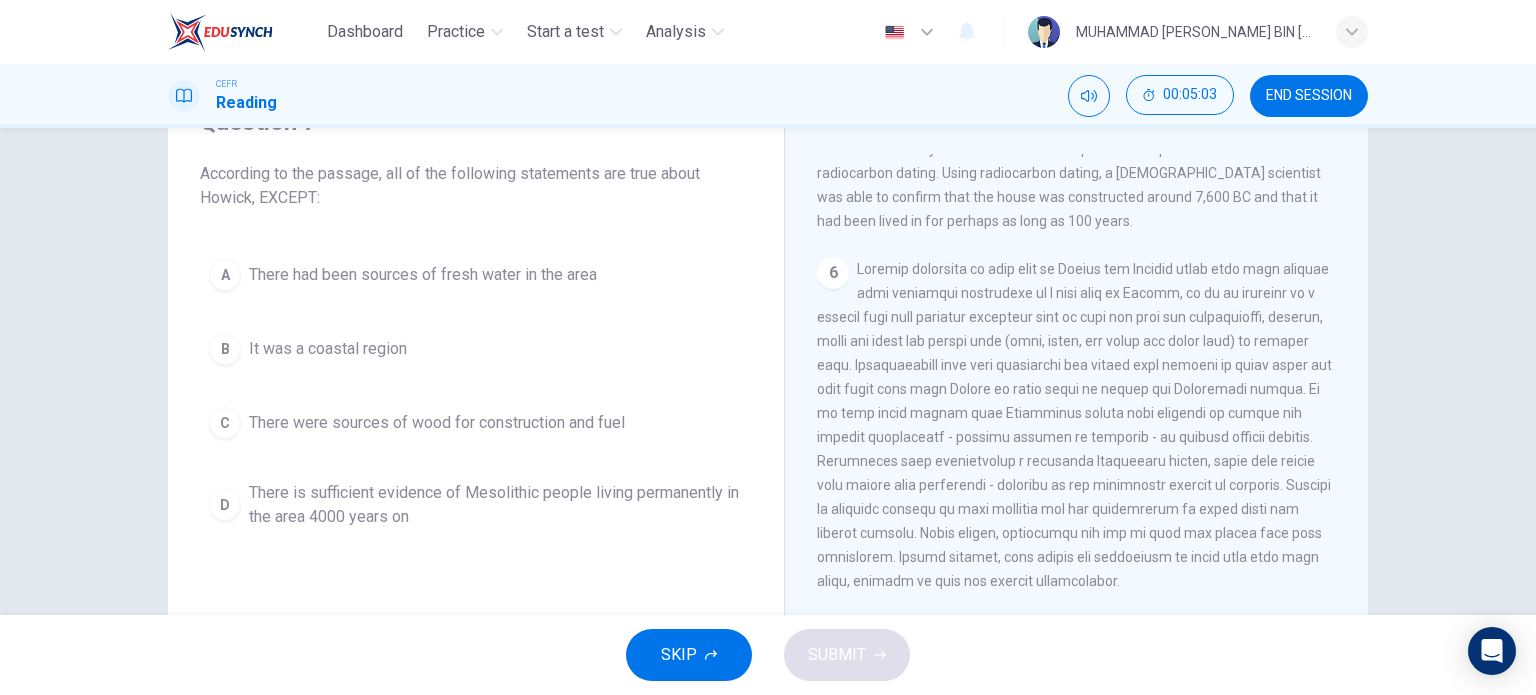 drag, startPoint x: 1356, startPoint y: 475, endPoint x: 1370, endPoint y: 503, distance: 31.304953 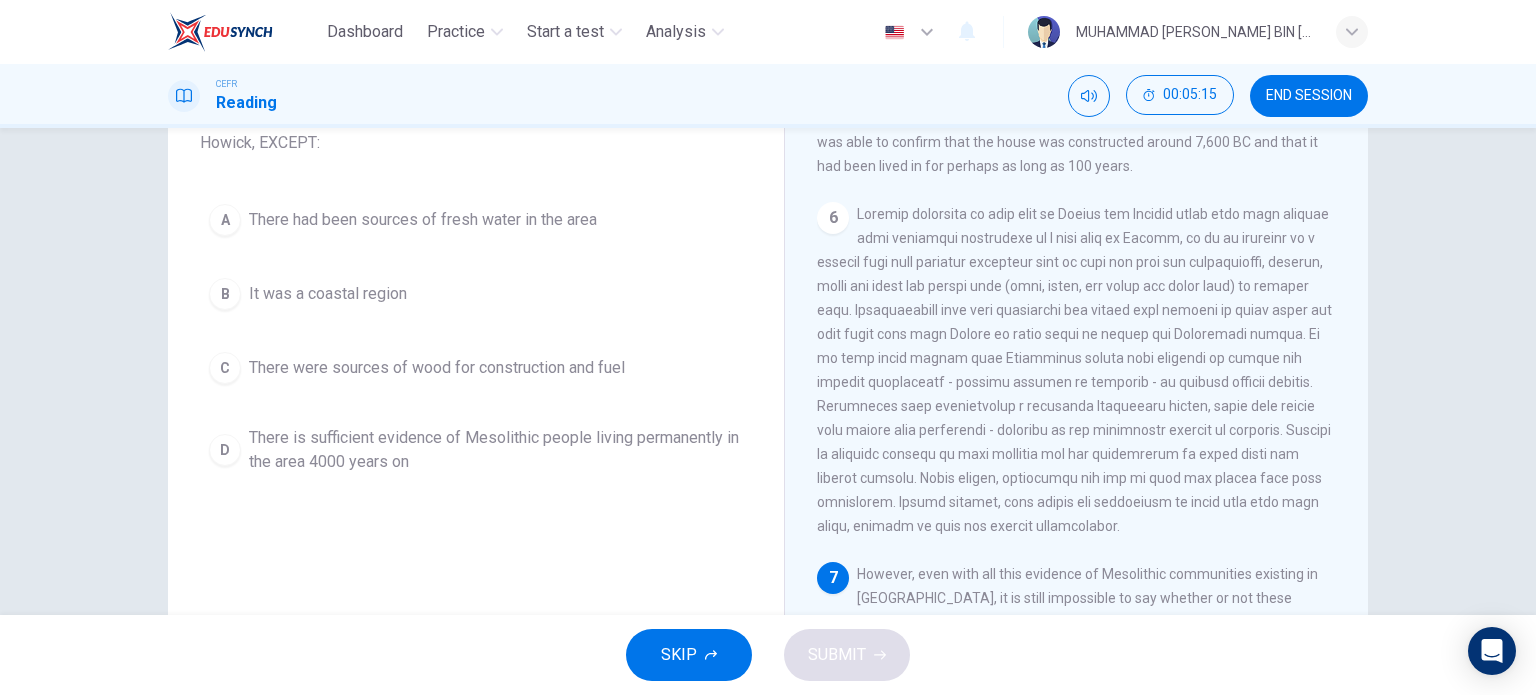 scroll, scrollTop: 152, scrollLeft: 0, axis: vertical 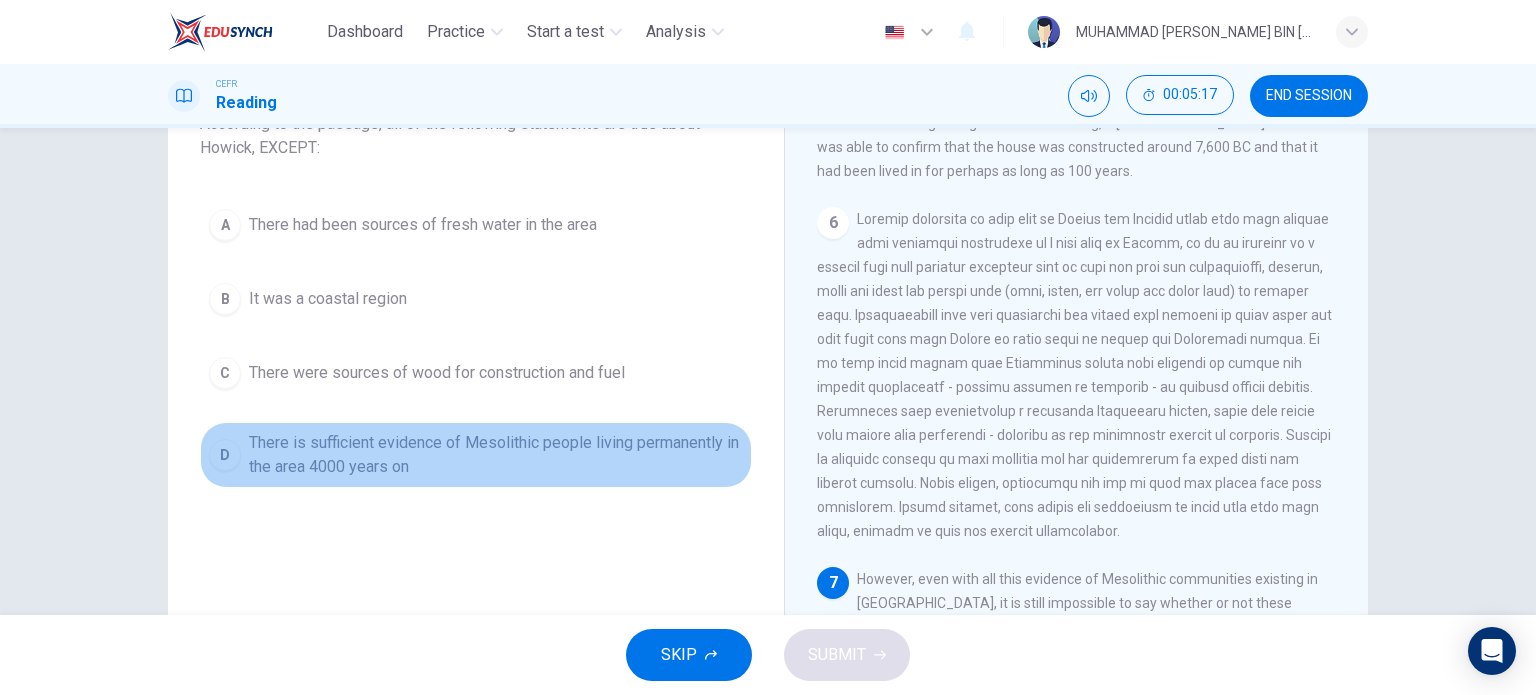 click on "There is sufficient evidence of Mesolithic people living permanently in the area 4000 years on" at bounding box center (496, 455) 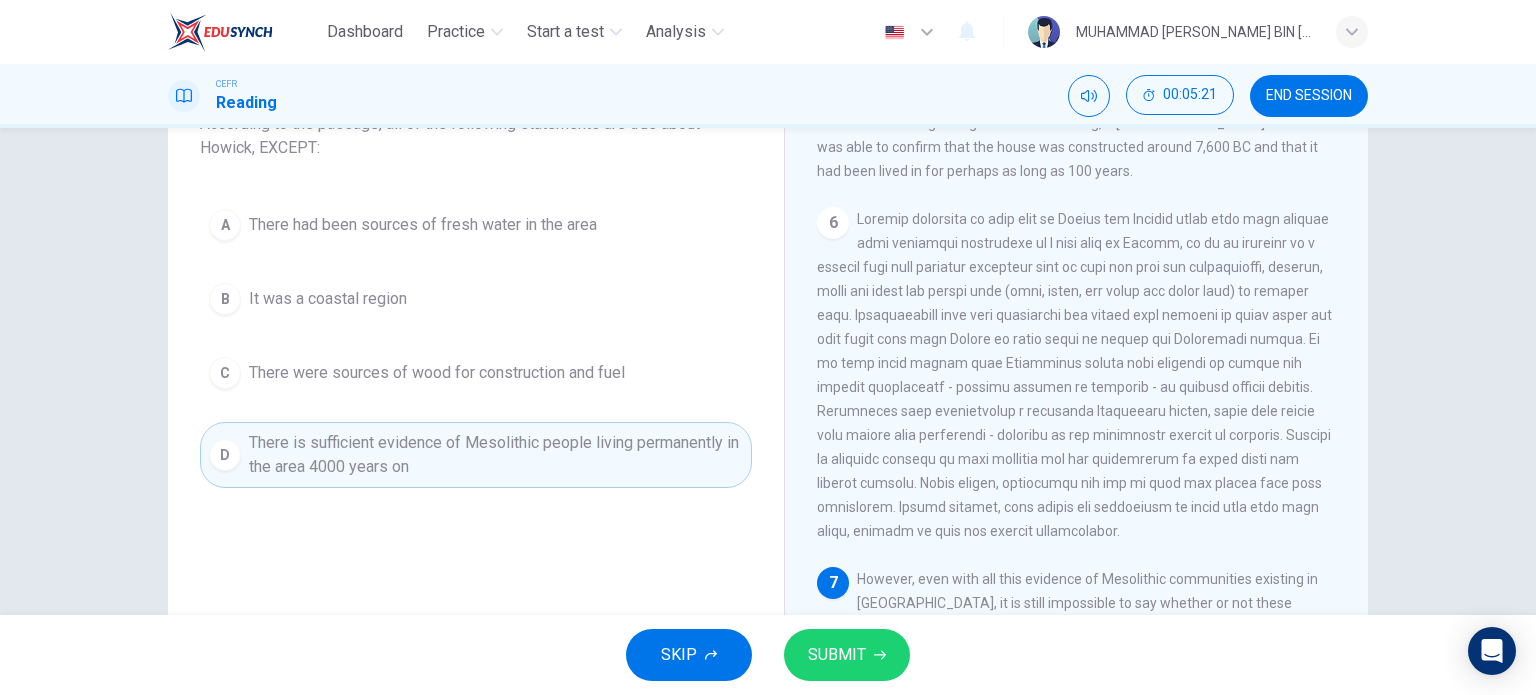 scroll, scrollTop: 913, scrollLeft: 0, axis: vertical 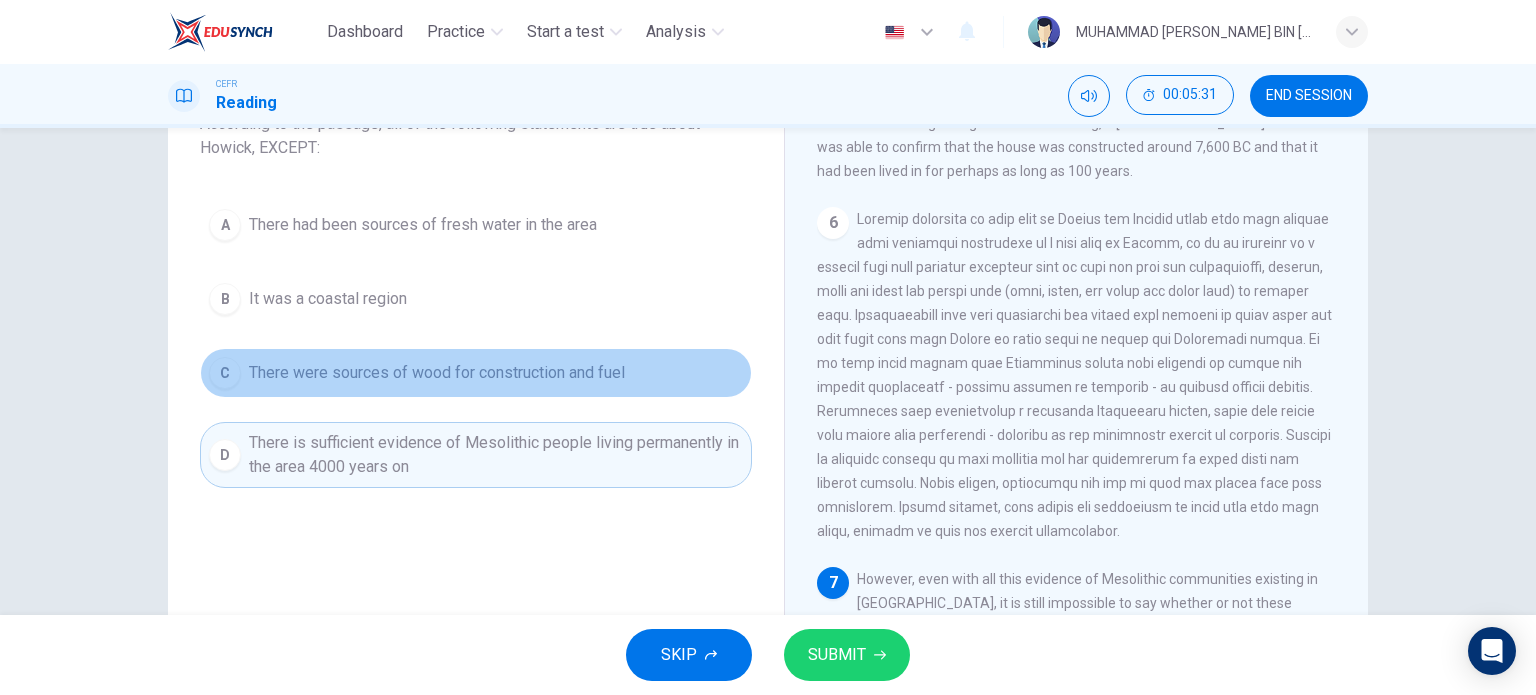 click on "There were sources of wood for construction and fuel" at bounding box center [437, 373] 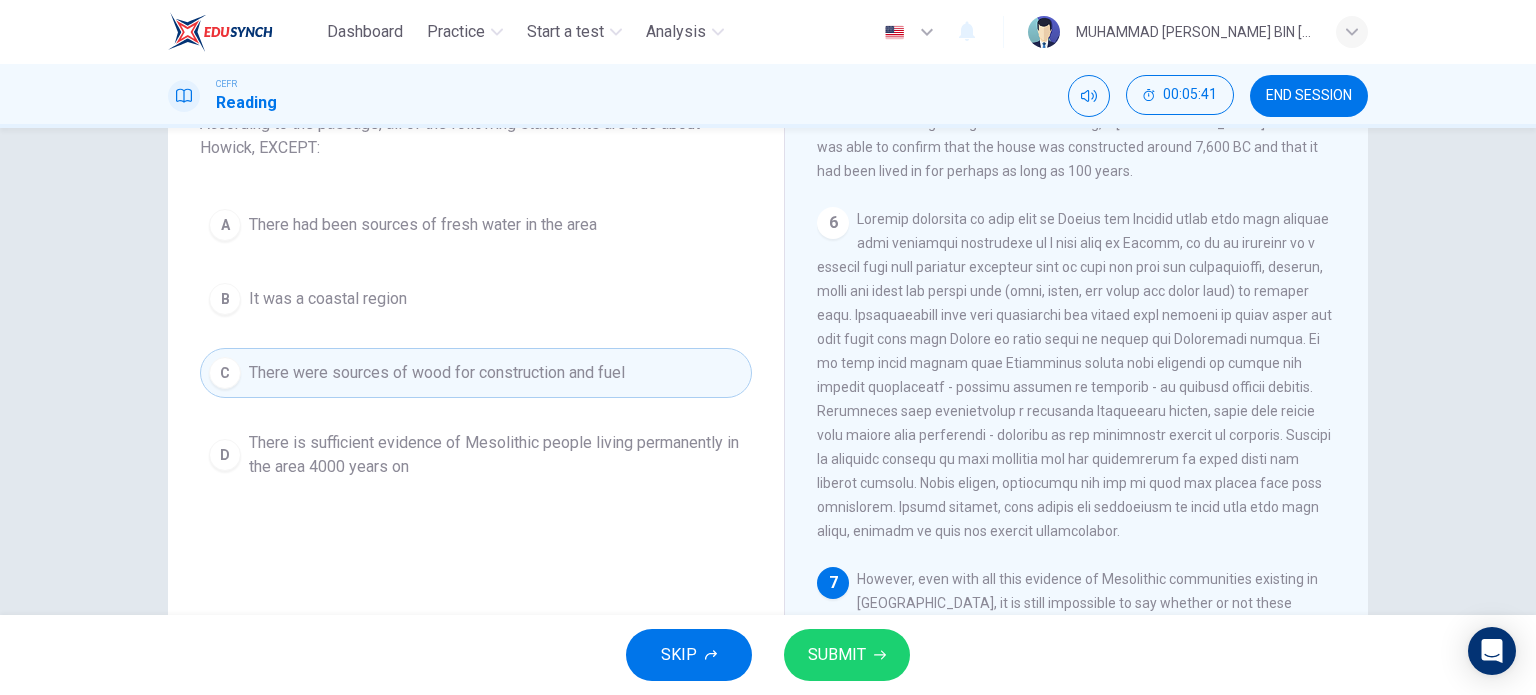 click 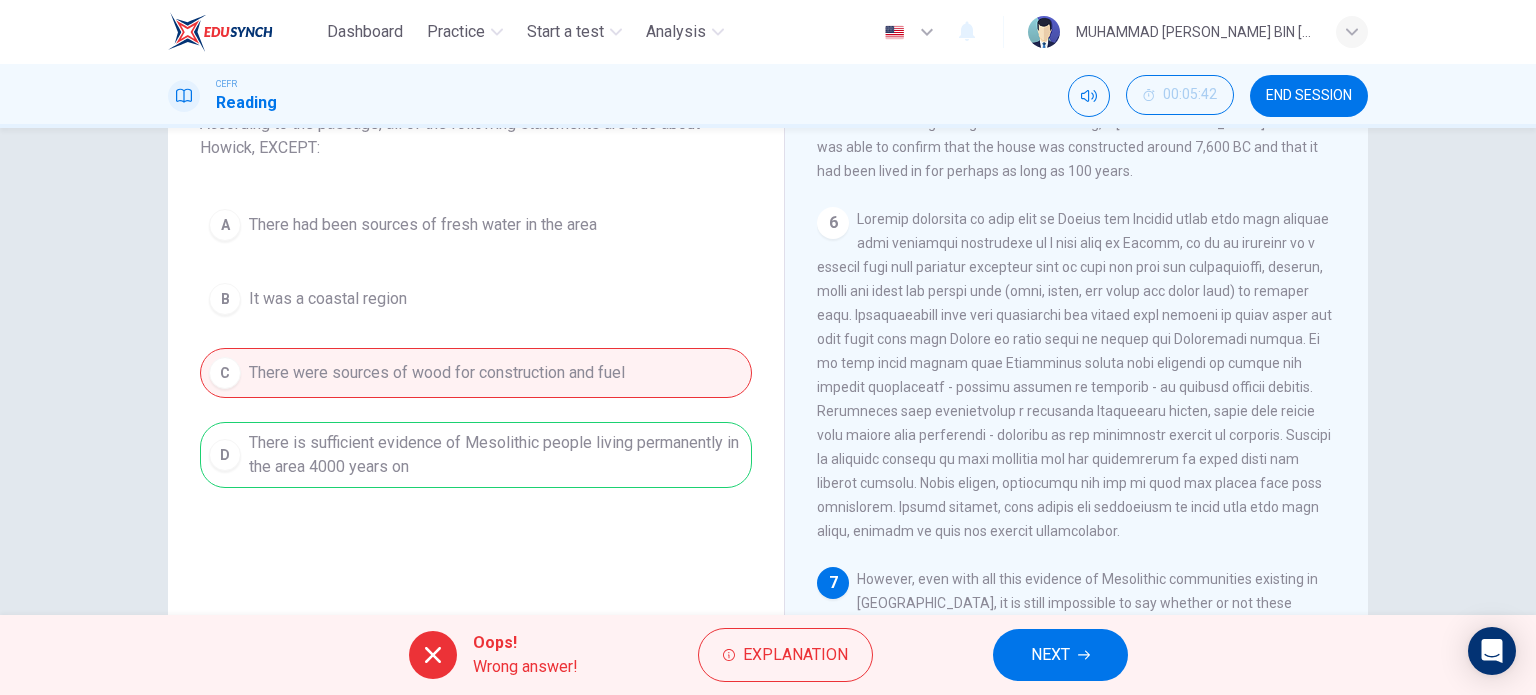 click on "A There had been sources of fresh water in the area B It was a coastal region C There were sources of wood for construction and fuel D There is sufficient evidence of Mesolithic people living permanently in the area 4000 years on" at bounding box center [476, 344] 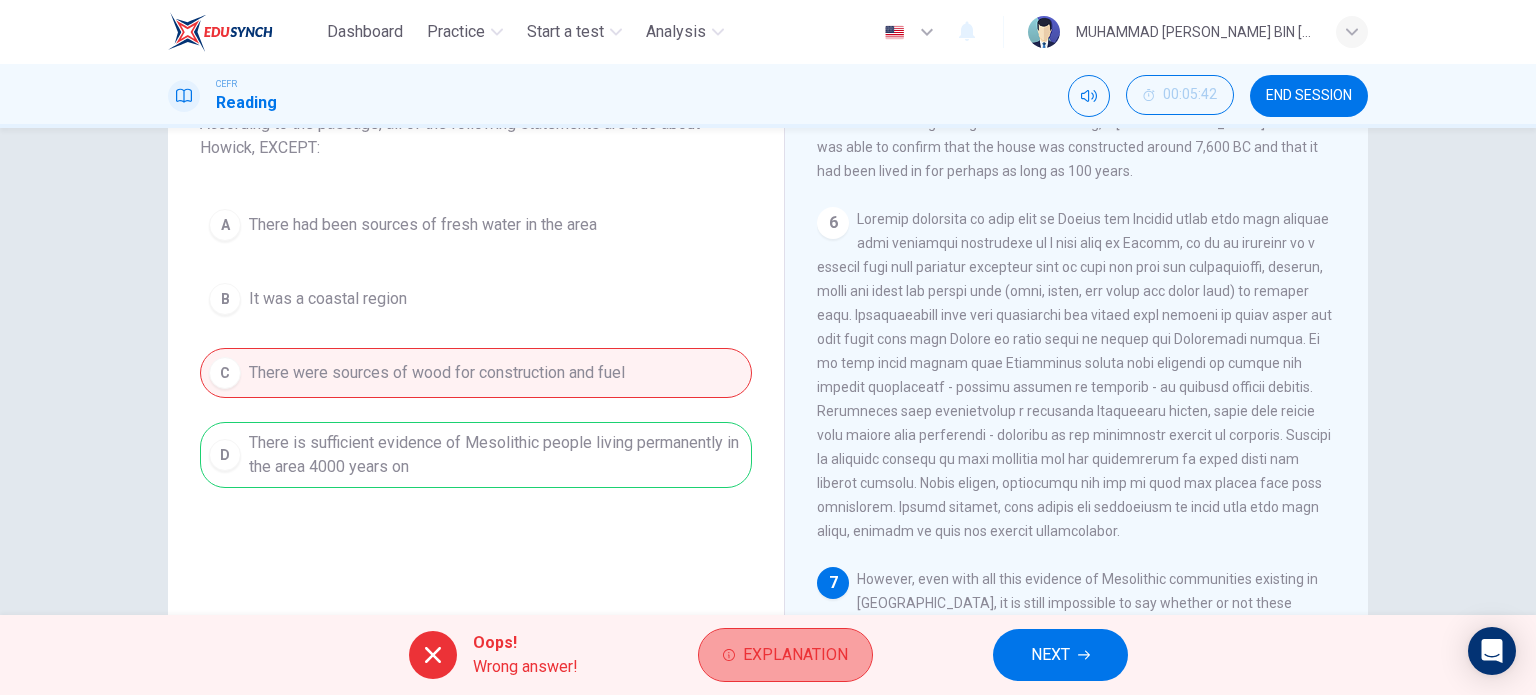 click on "Explanation" at bounding box center [795, 655] 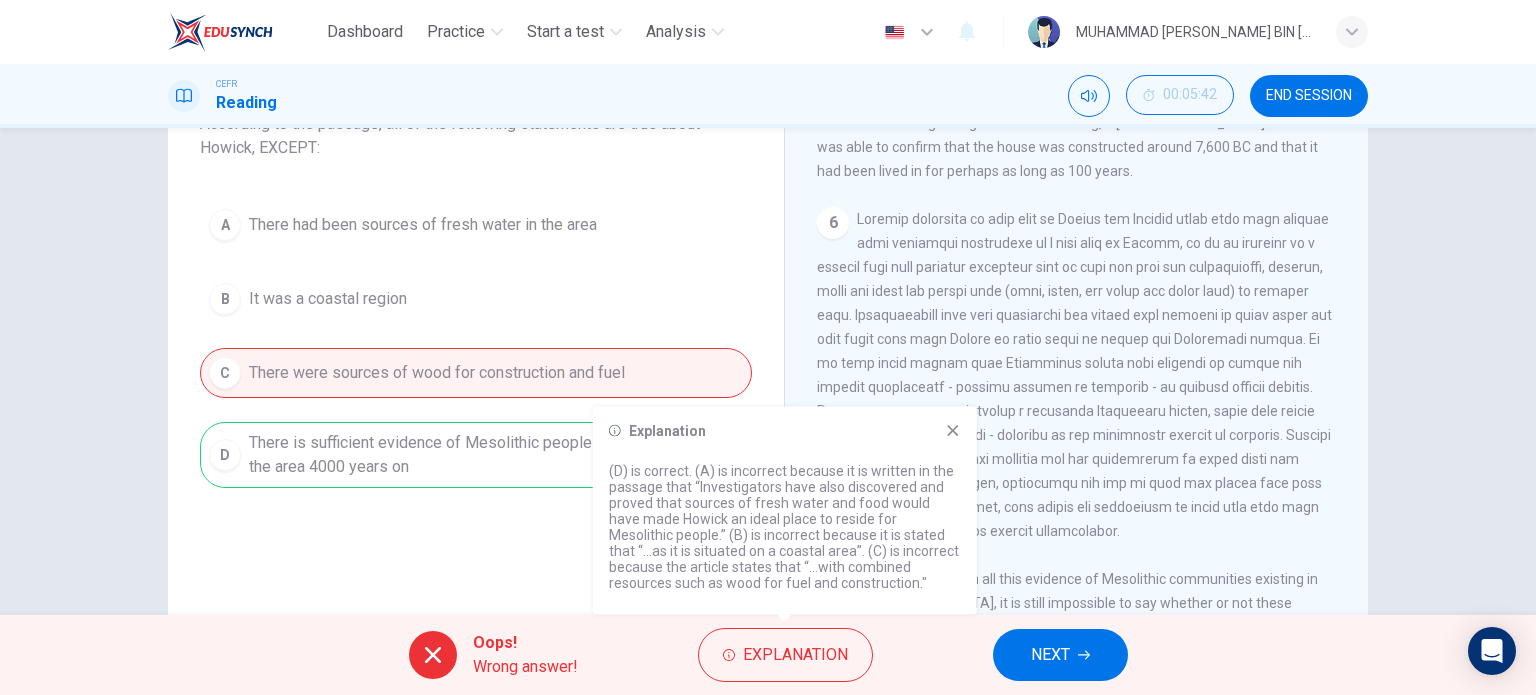 click on "NEXT" at bounding box center (1050, 655) 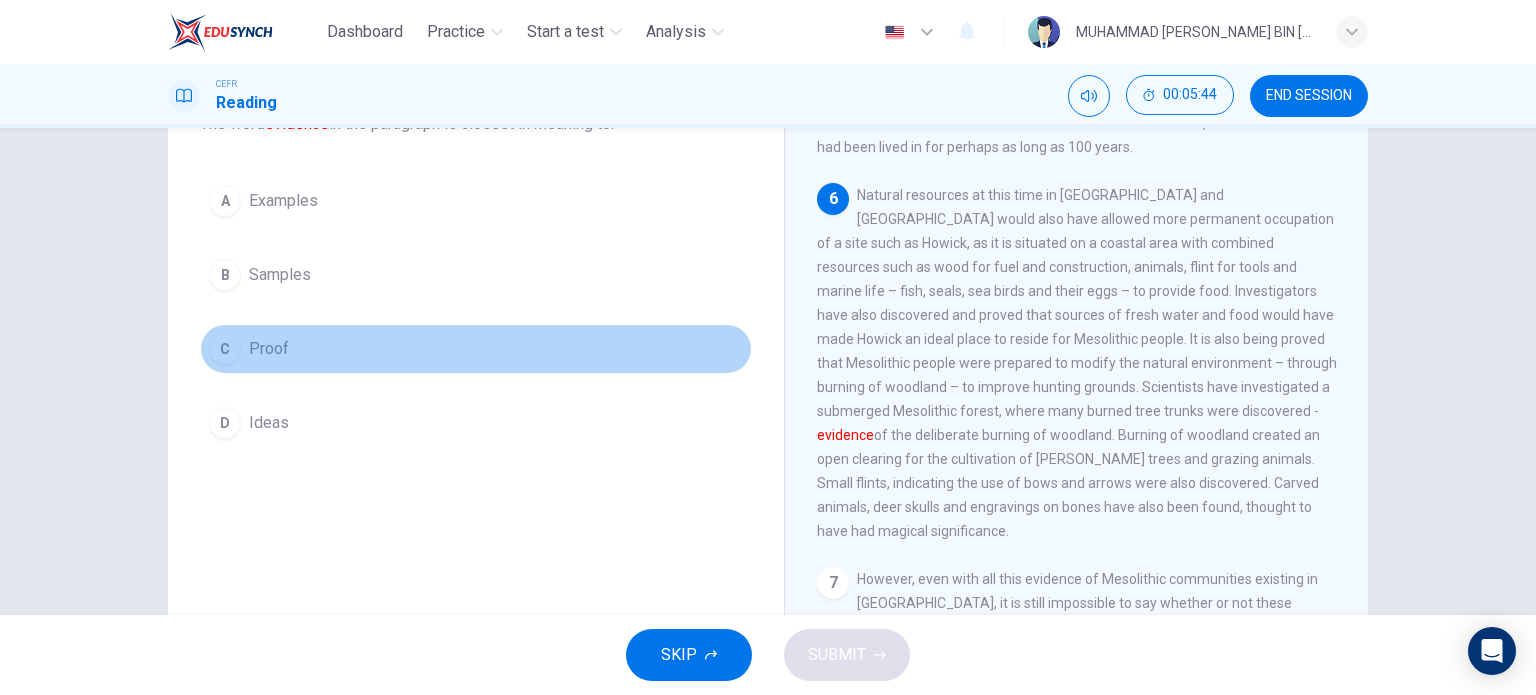 click on "Proof" at bounding box center (269, 349) 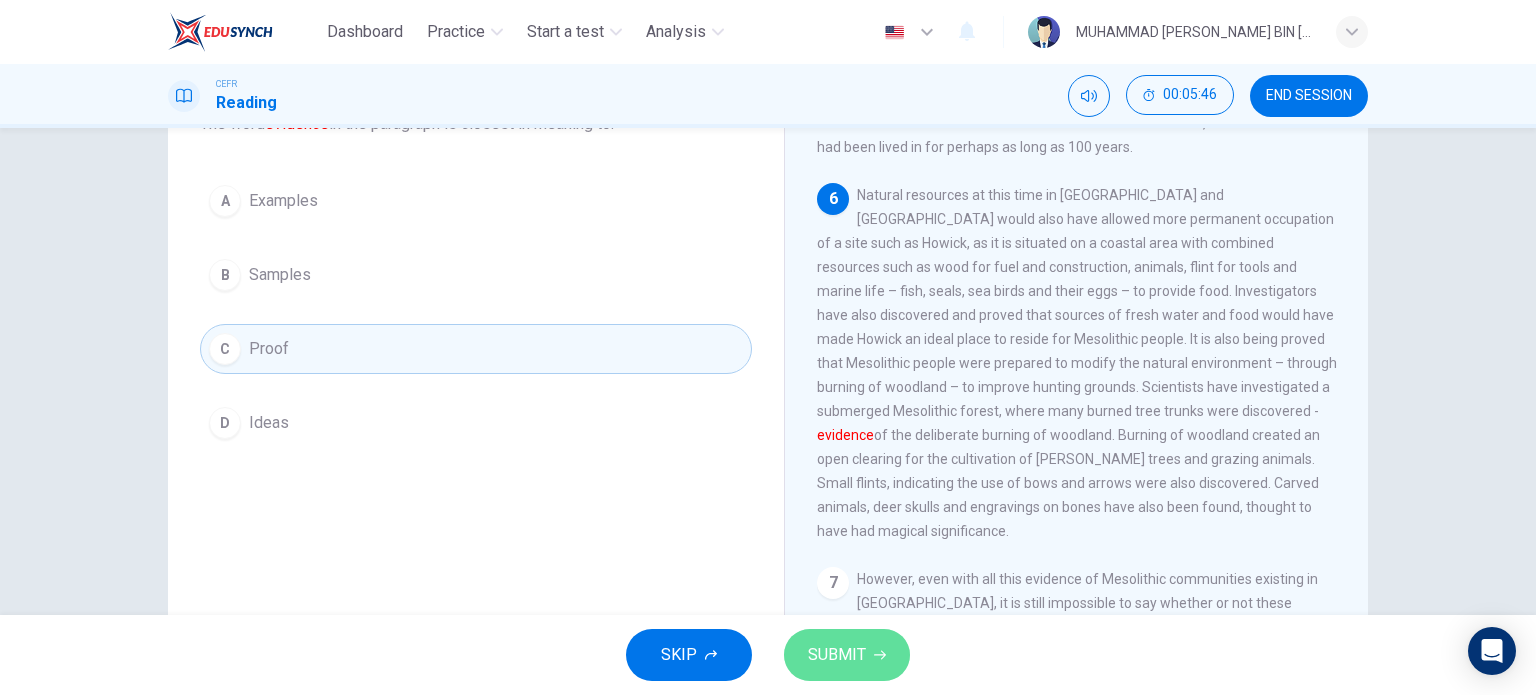 click on "SUBMIT" at bounding box center [847, 655] 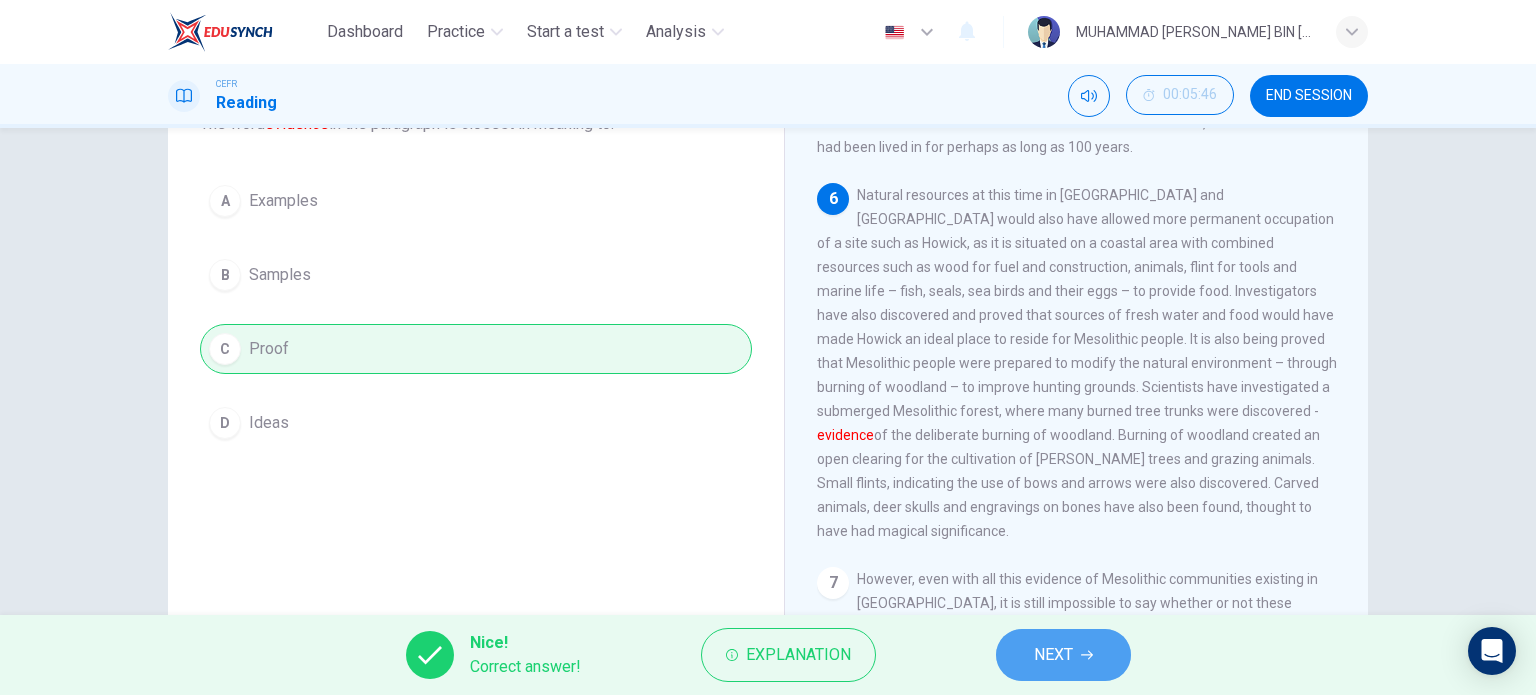 click on "NEXT" at bounding box center (1053, 655) 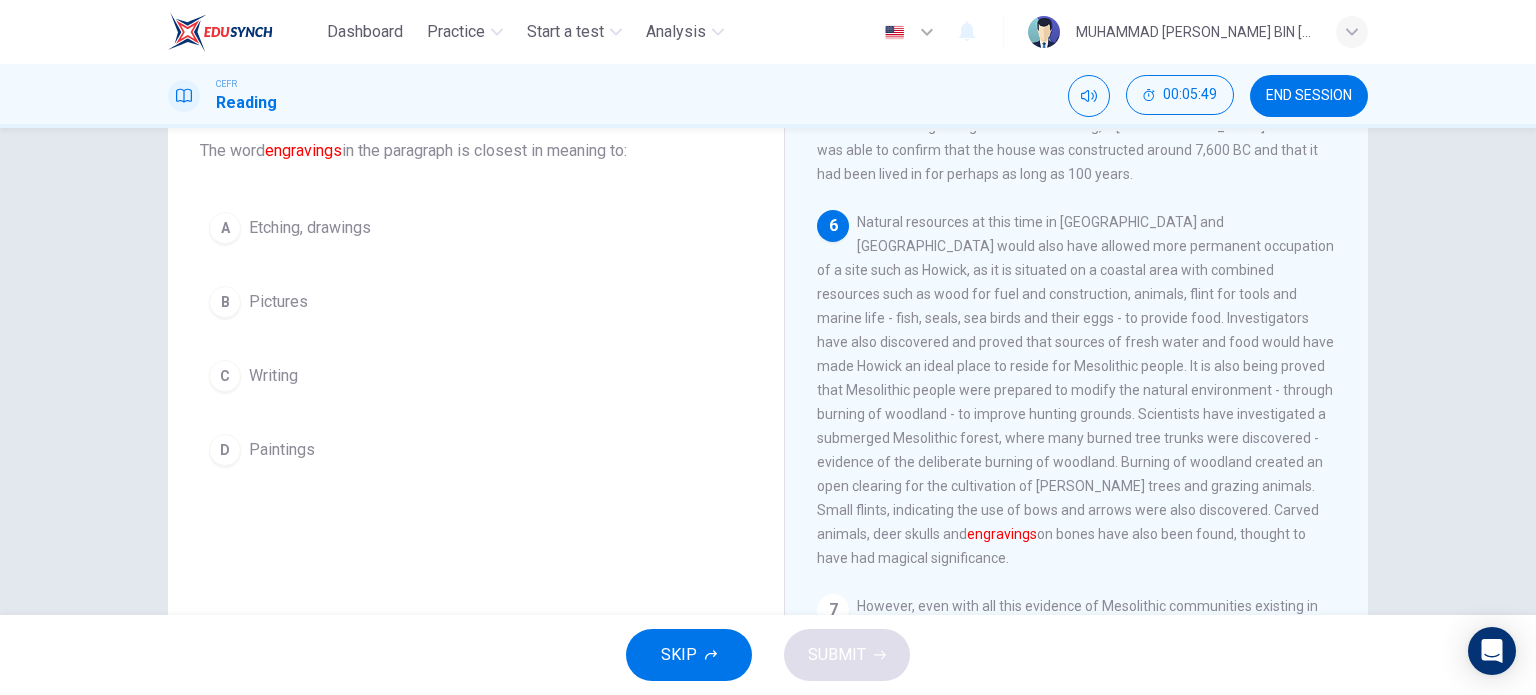 scroll, scrollTop: 129, scrollLeft: 0, axis: vertical 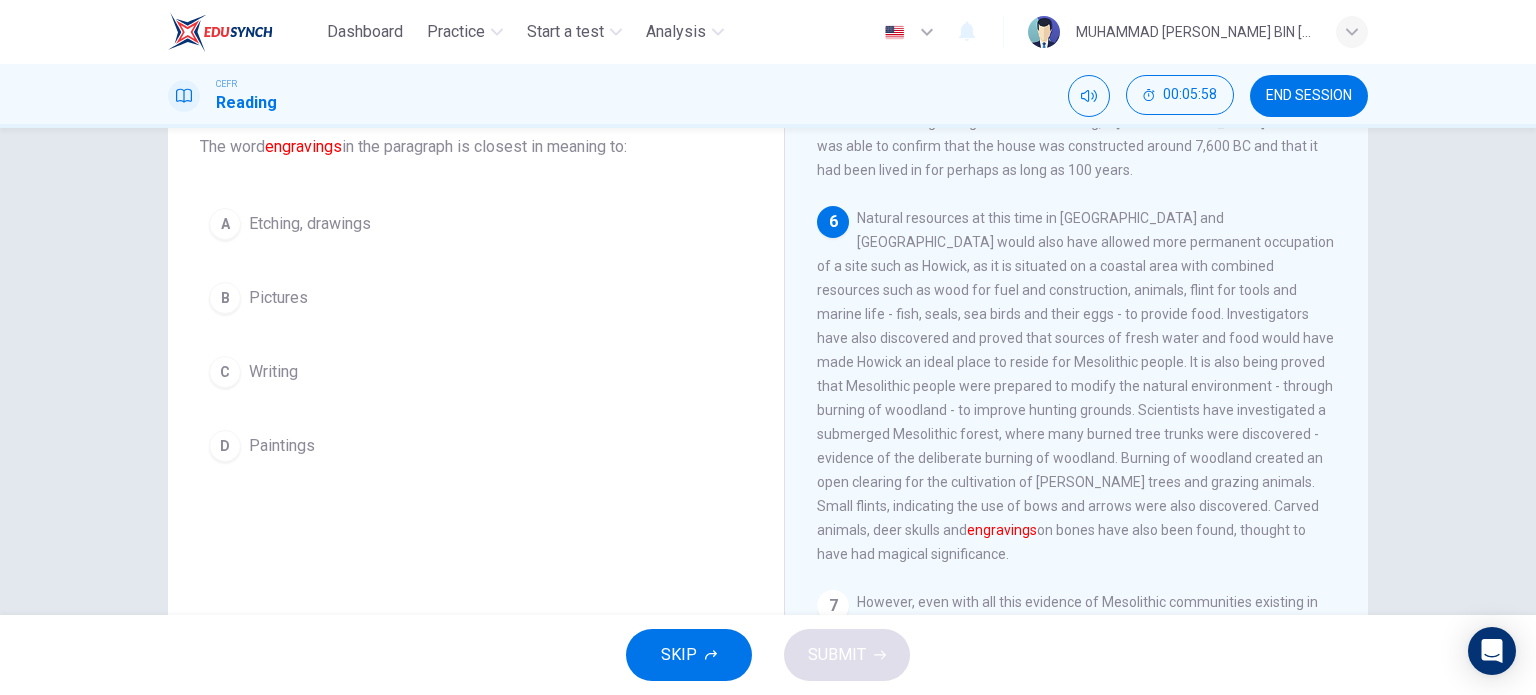 click on "Etching, drawings" at bounding box center (310, 224) 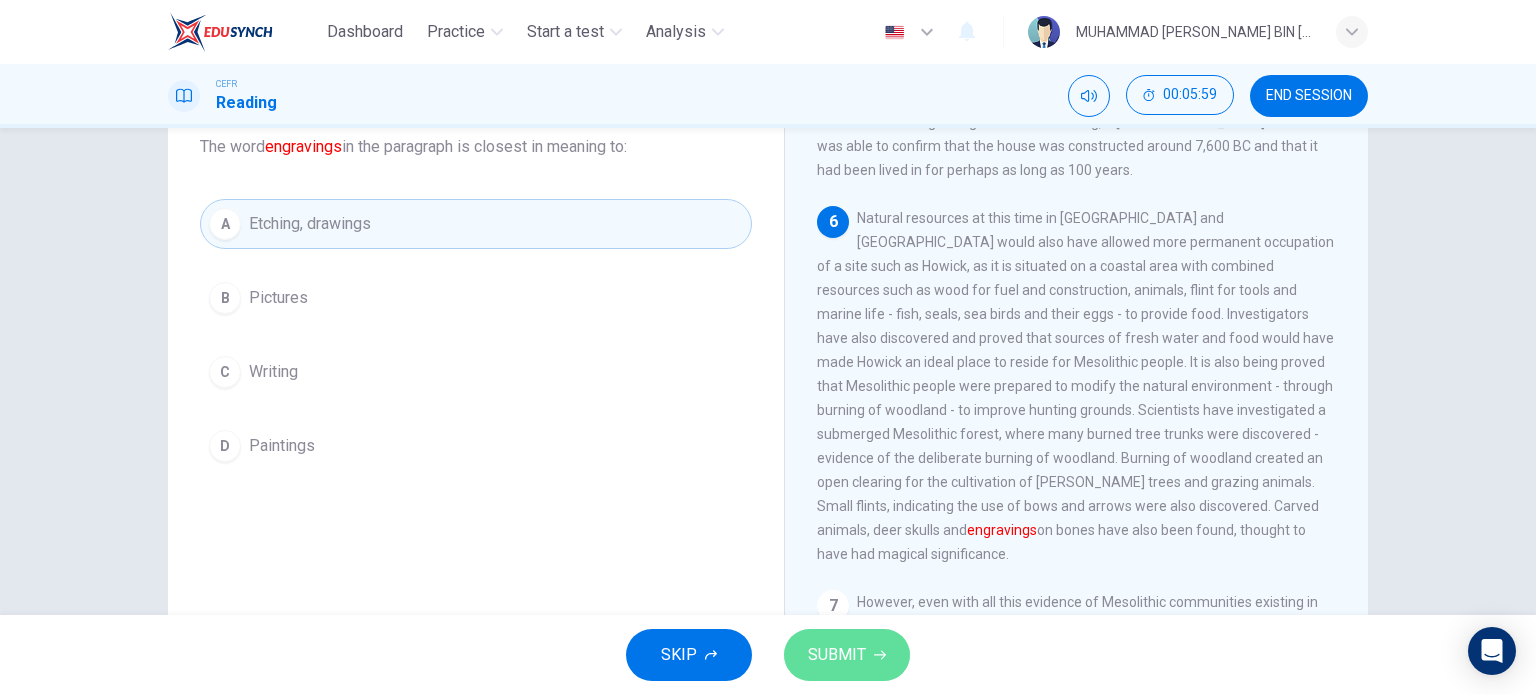 click on "SUBMIT" at bounding box center [837, 655] 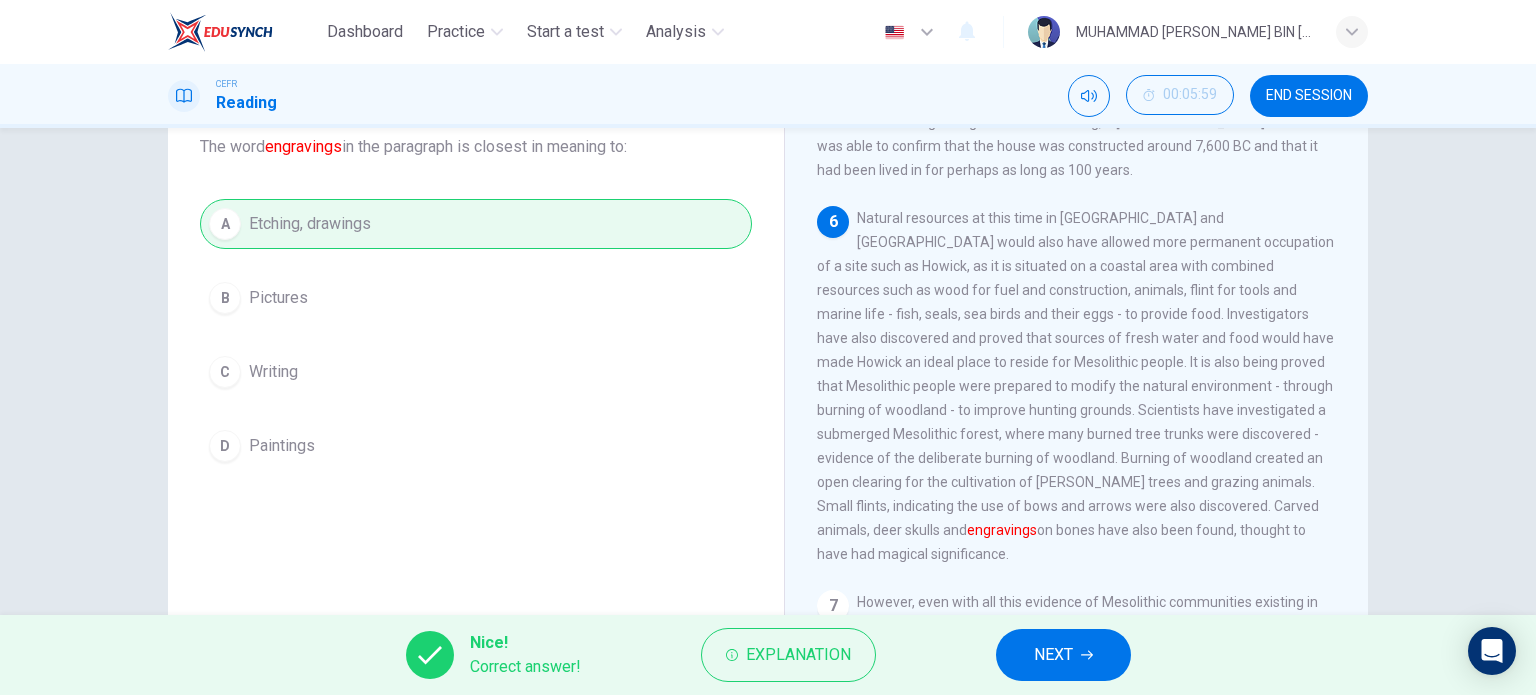 click on "NEXT" at bounding box center [1053, 655] 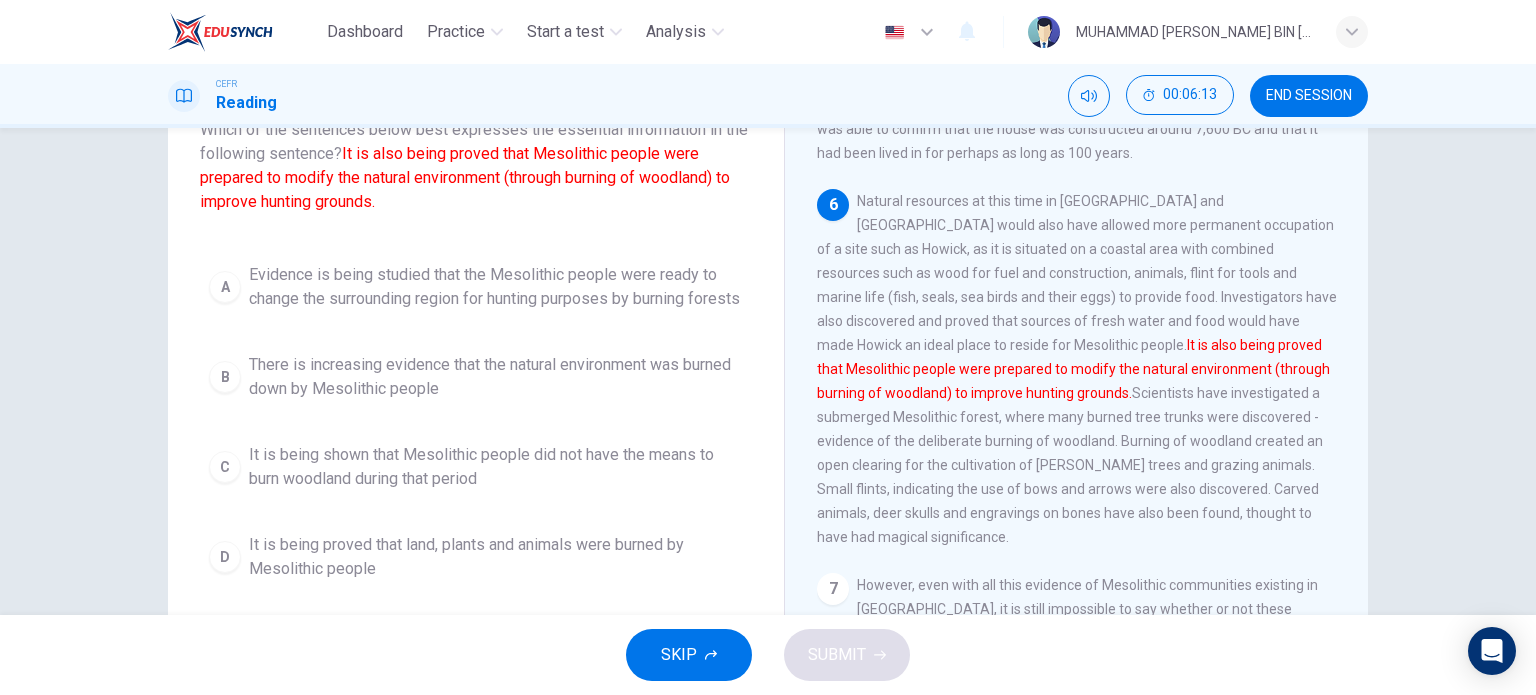 scroll, scrollTop: 147, scrollLeft: 0, axis: vertical 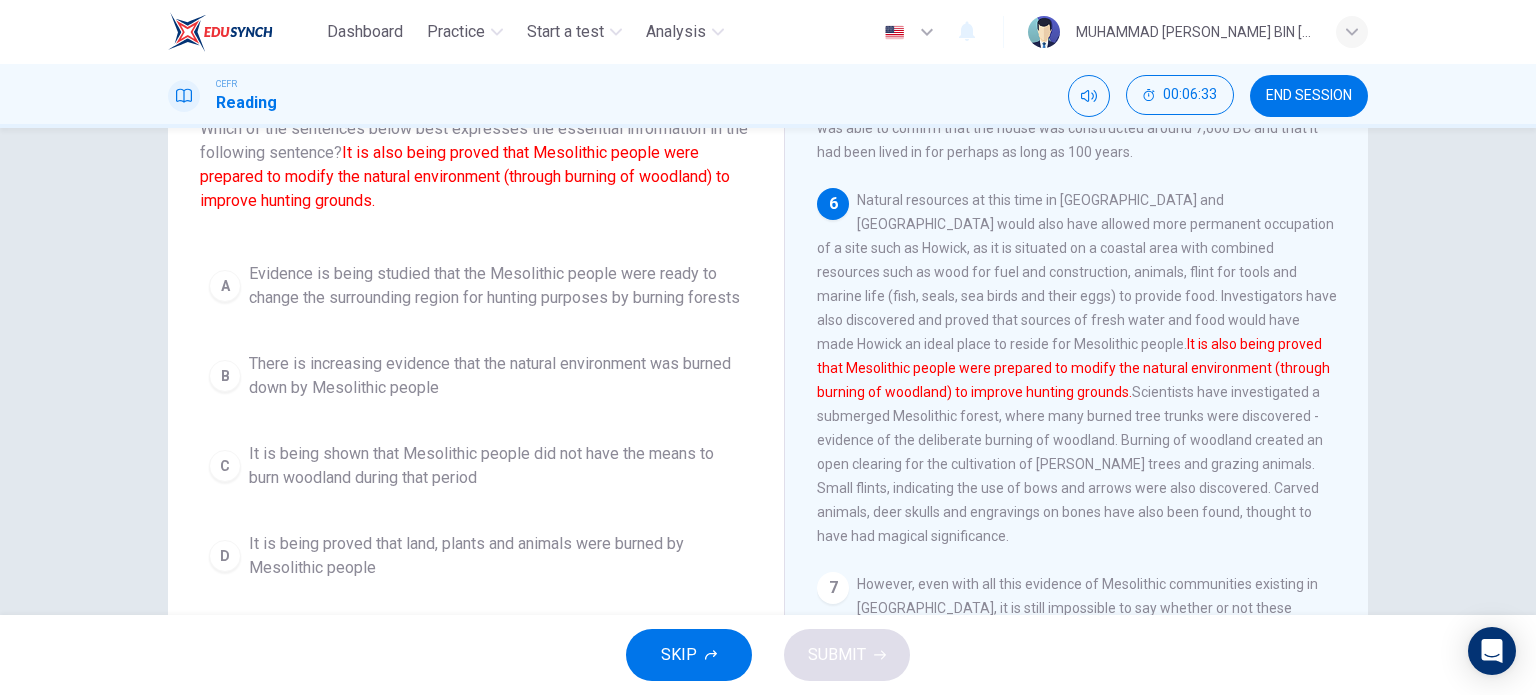click on "Evidence is being studied that the Mesolithic people were ready to change the surrounding region for hunting purposes by burning forests" at bounding box center (496, 286) 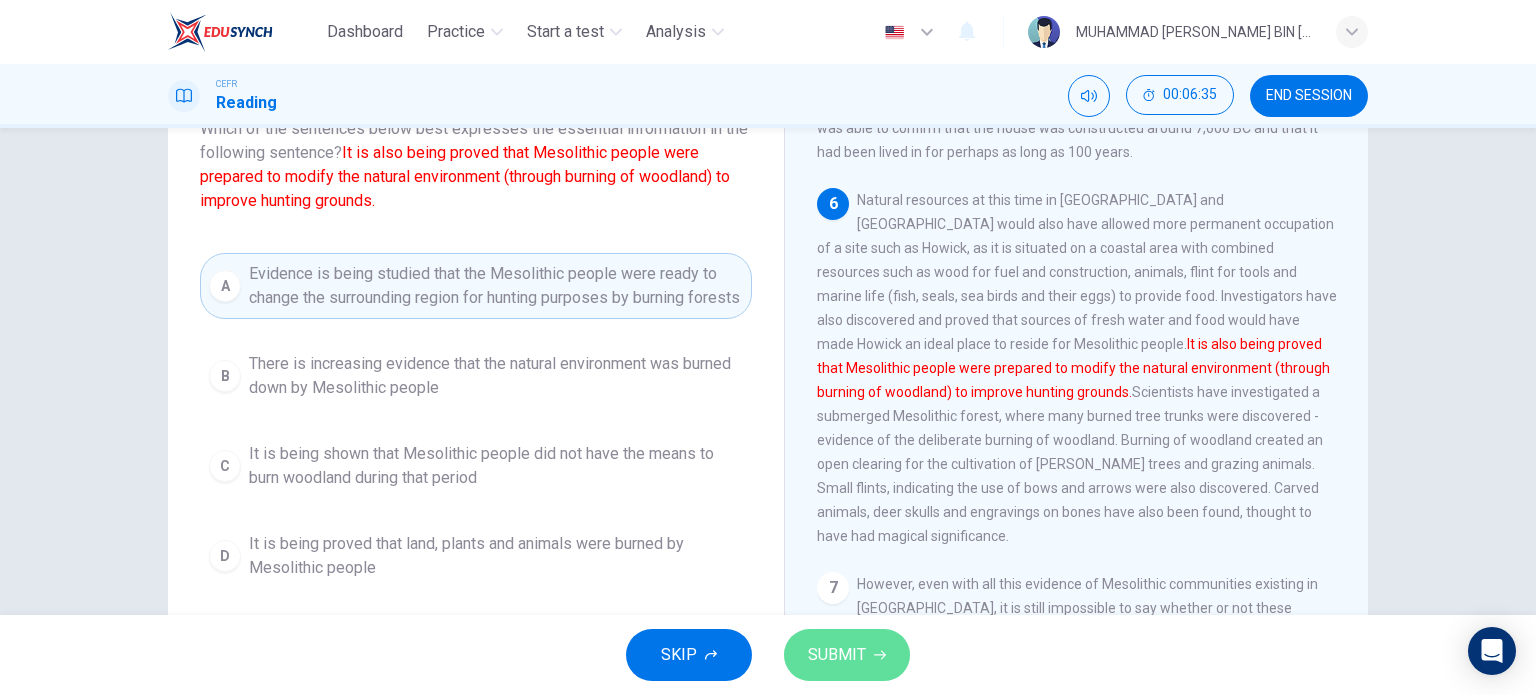 click on "SUBMIT" at bounding box center (837, 655) 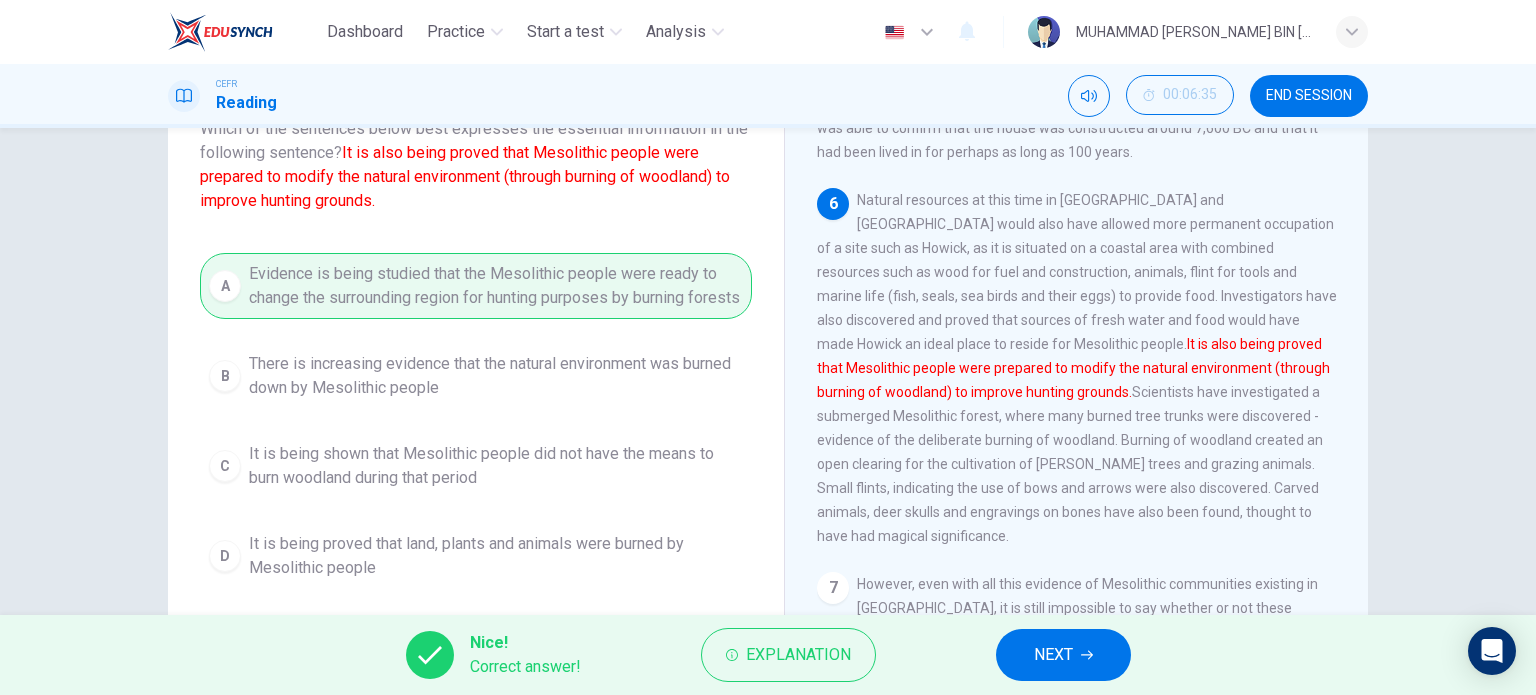 click on "NEXT" at bounding box center (1053, 655) 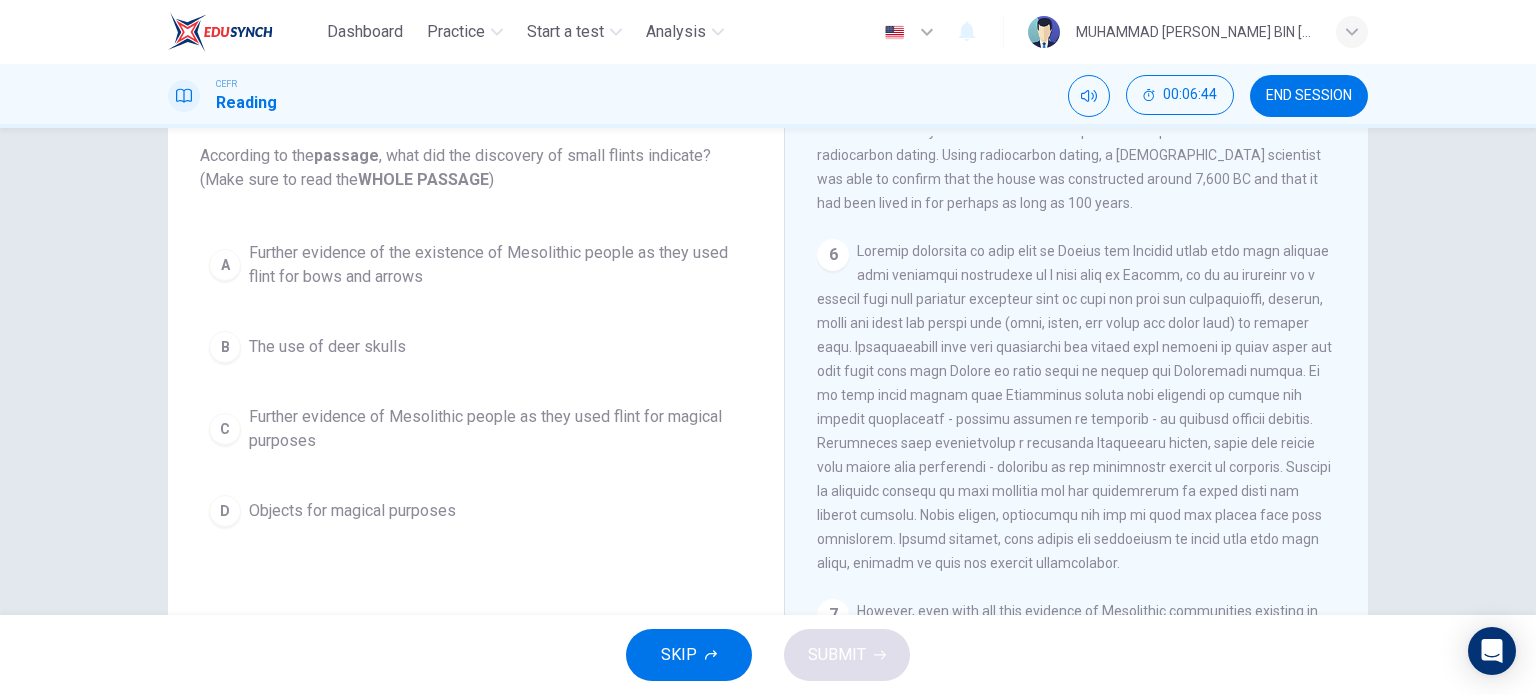 scroll, scrollTop: 111, scrollLeft: 0, axis: vertical 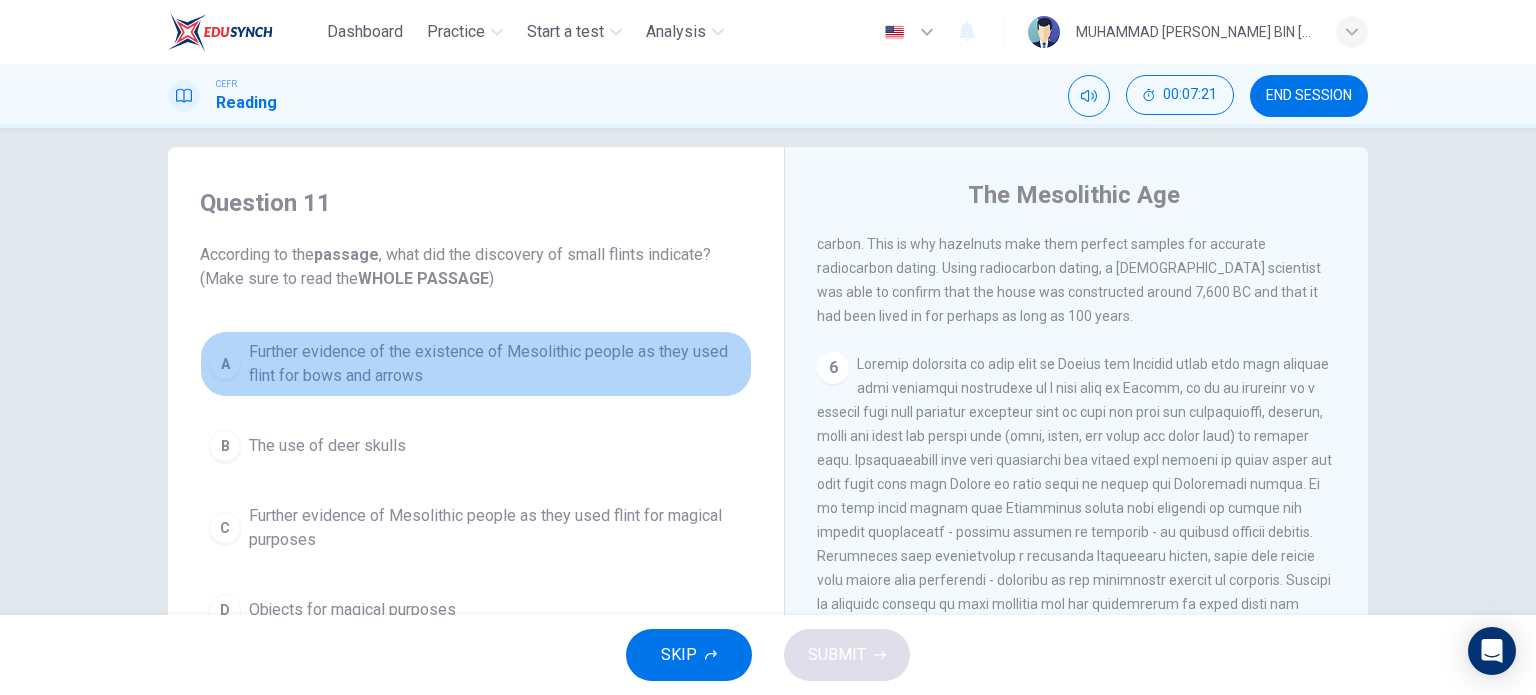 click on "Further evidence of the existence of Mesolithic people as they used flint for bows and arrows" at bounding box center [496, 364] 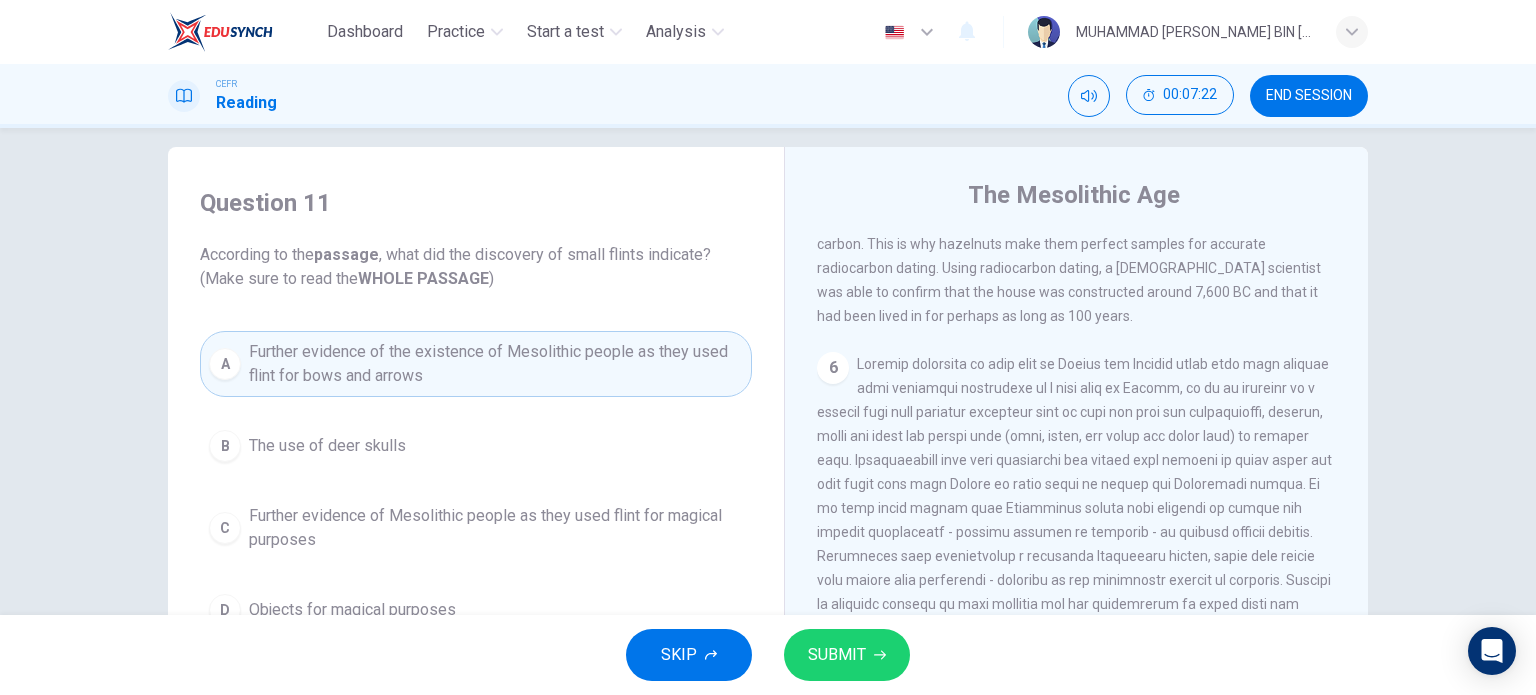 click on "SUBMIT" at bounding box center (847, 655) 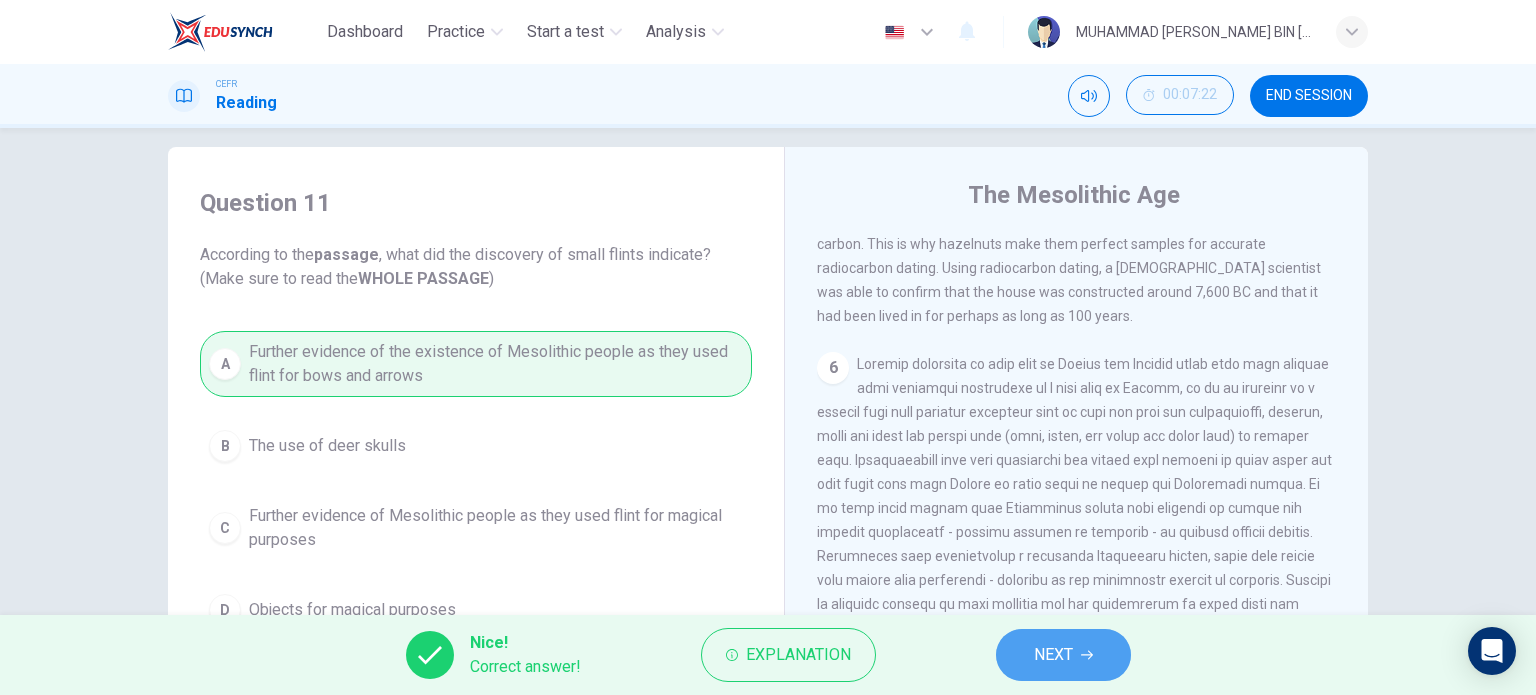 click on "NEXT" at bounding box center [1063, 655] 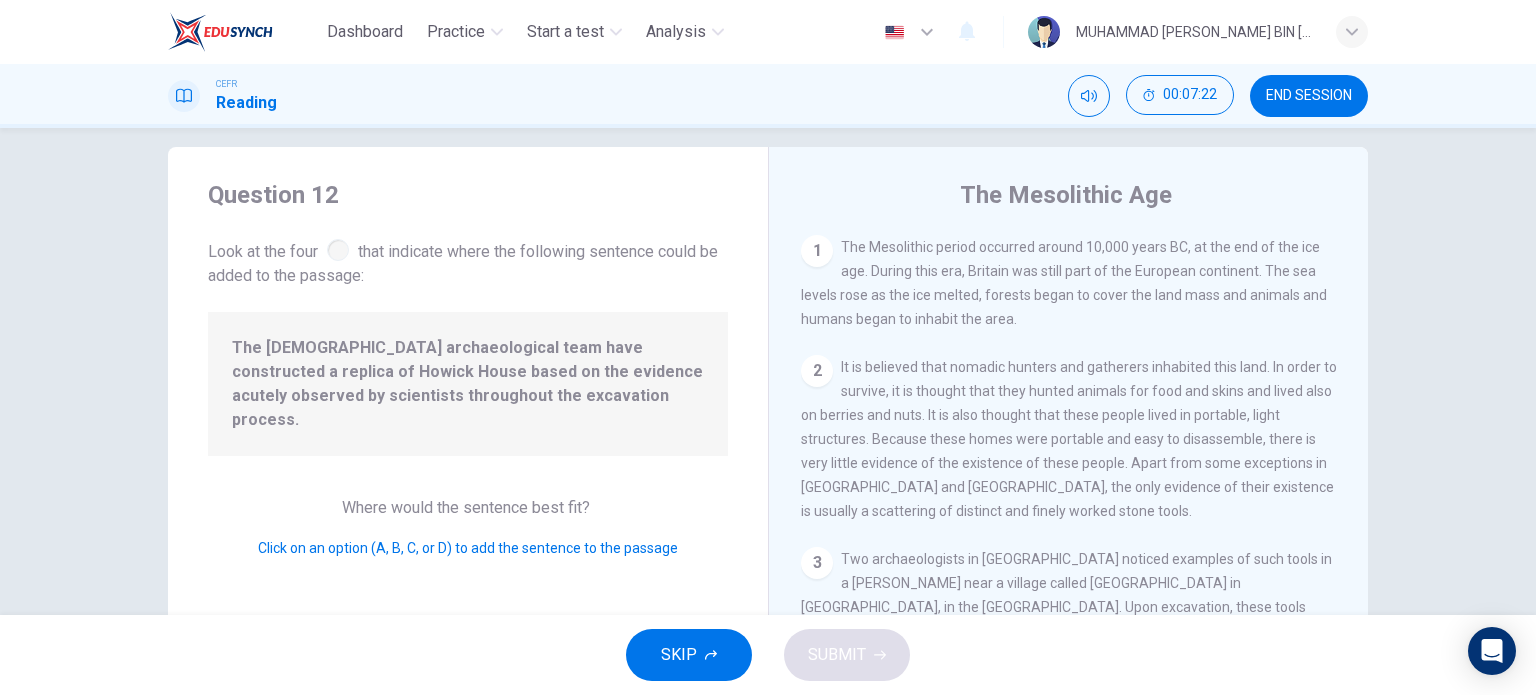scroll, scrollTop: 960, scrollLeft: 0, axis: vertical 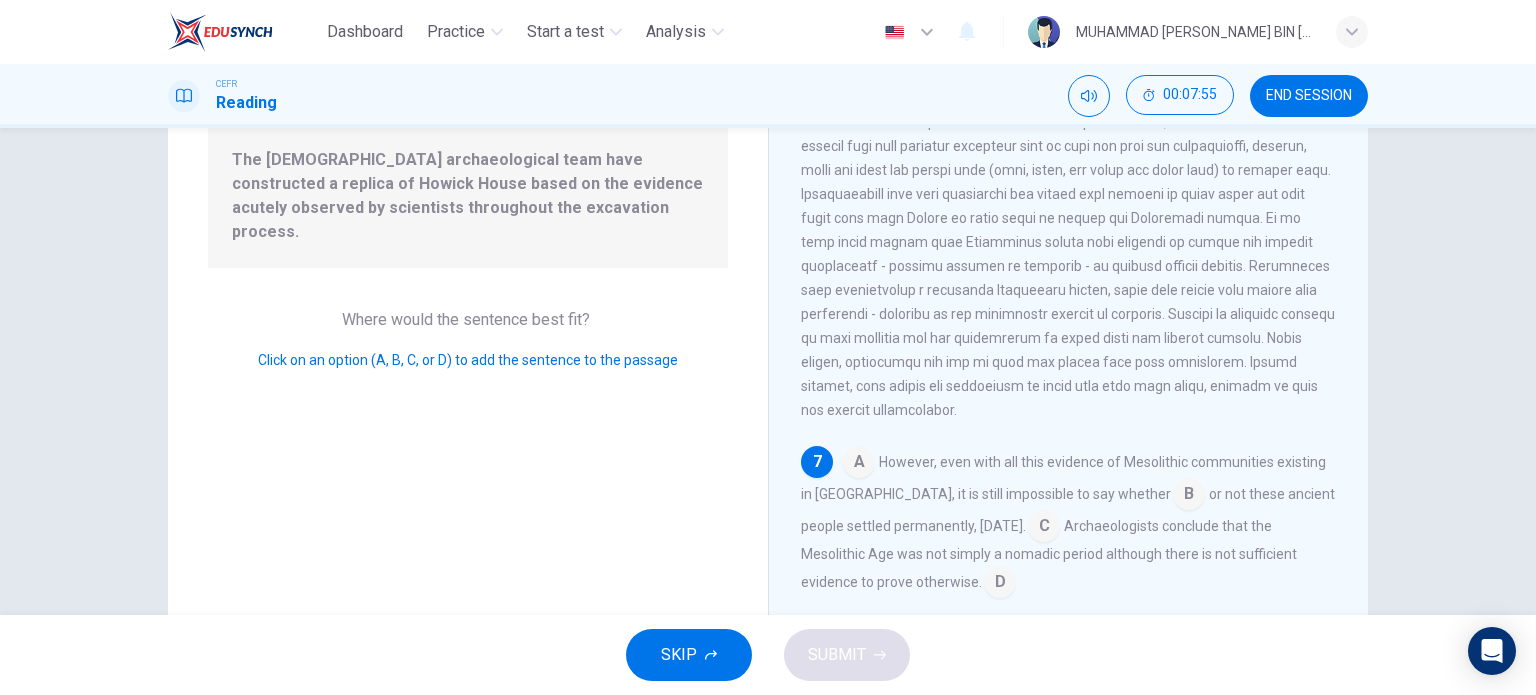 click at bounding box center (859, 464) 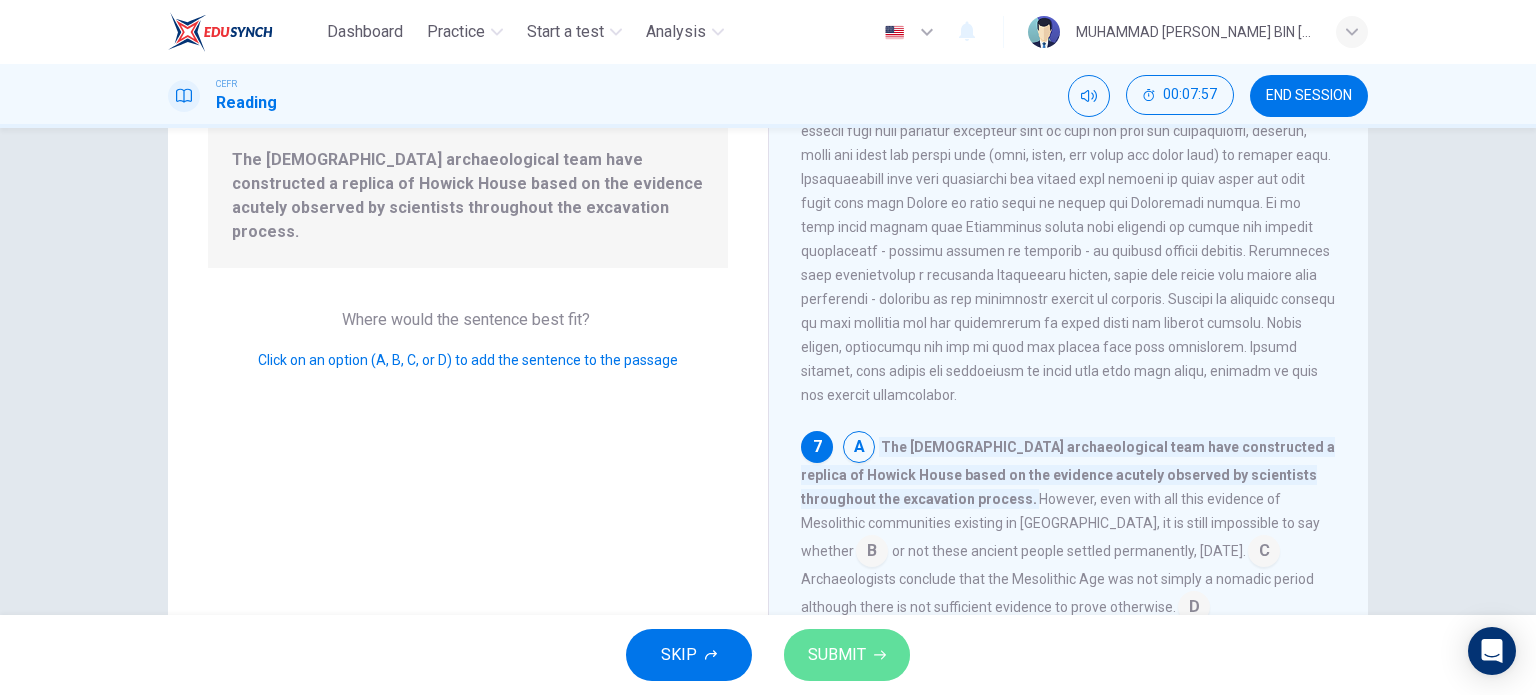 click on "SUBMIT" at bounding box center [847, 655] 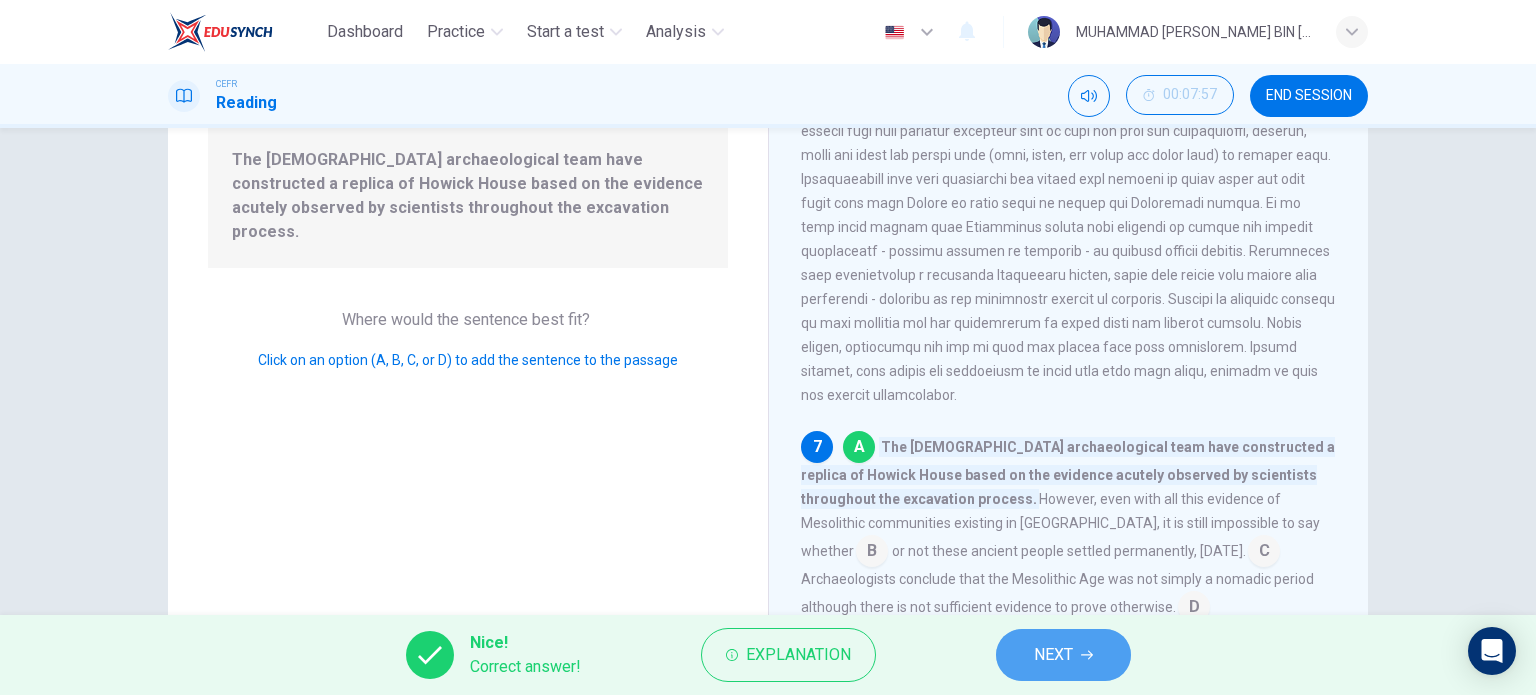 click on "NEXT" at bounding box center (1063, 655) 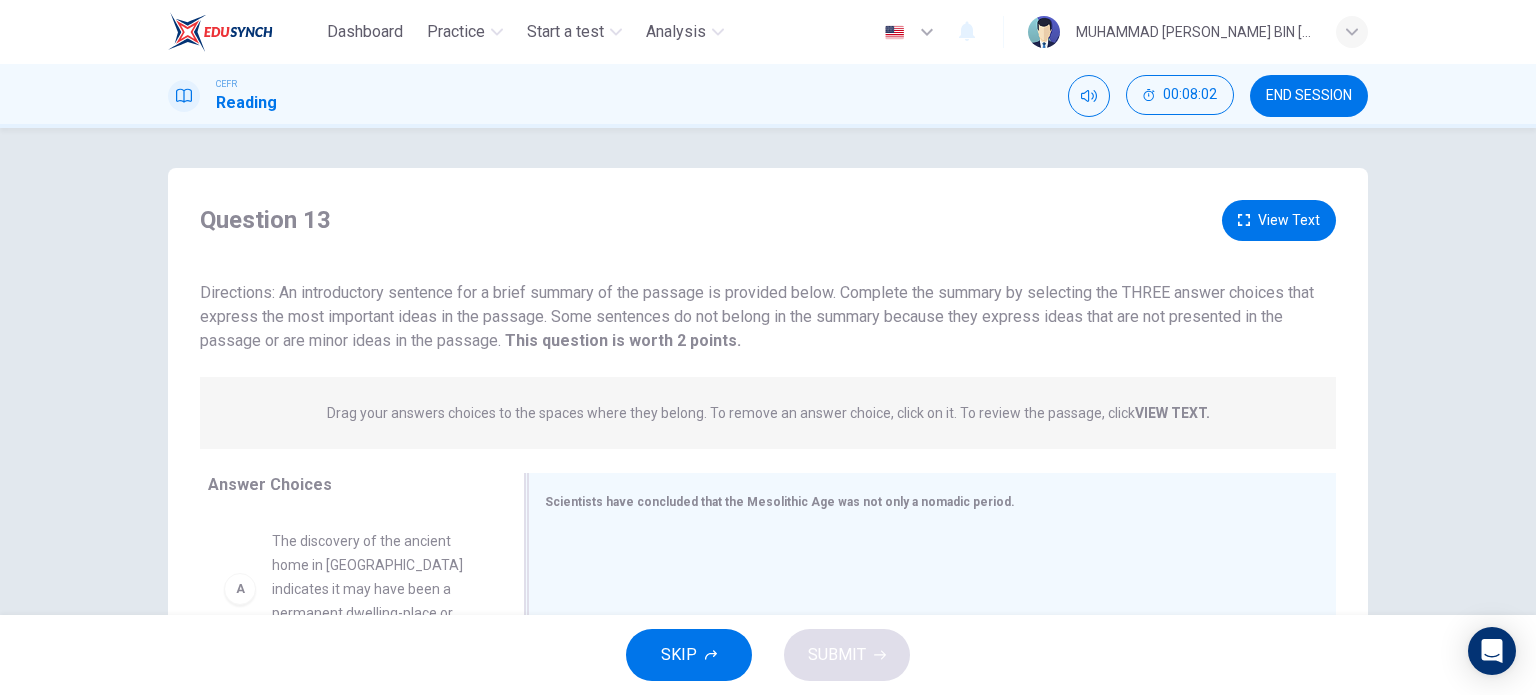 scroll, scrollTop: 266, scrollLeft: 0, axis: vertical 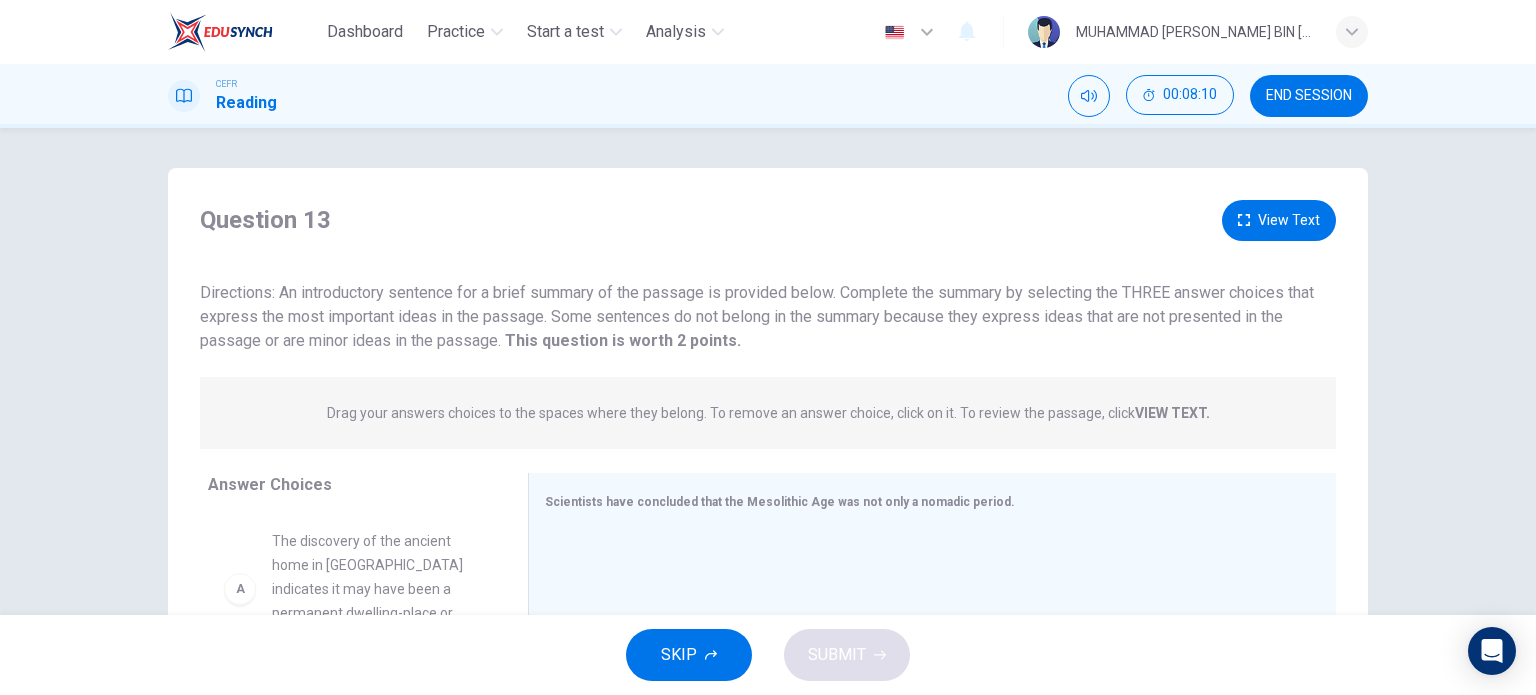 click on "View Text" at bounding box center (1279, 220) 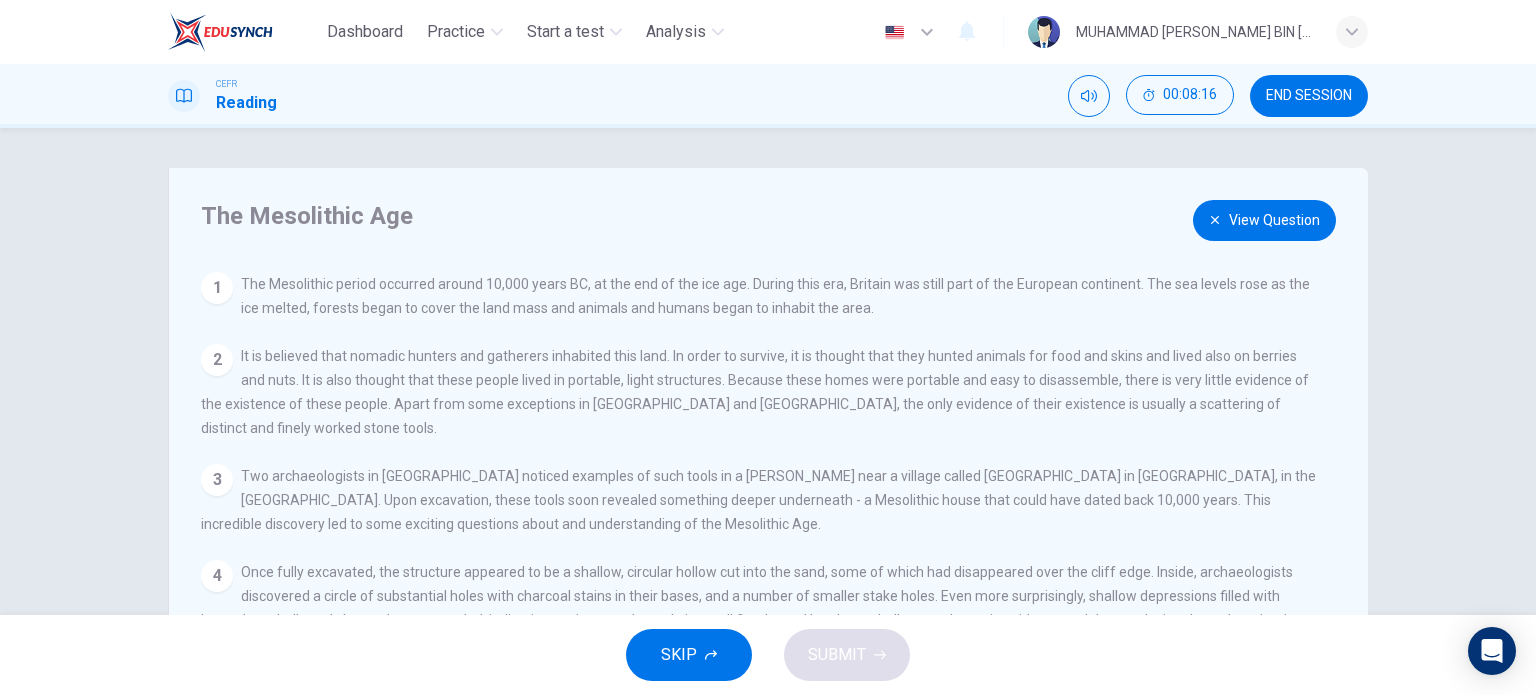 click on "View Question" at bounding box center (1264, 220) 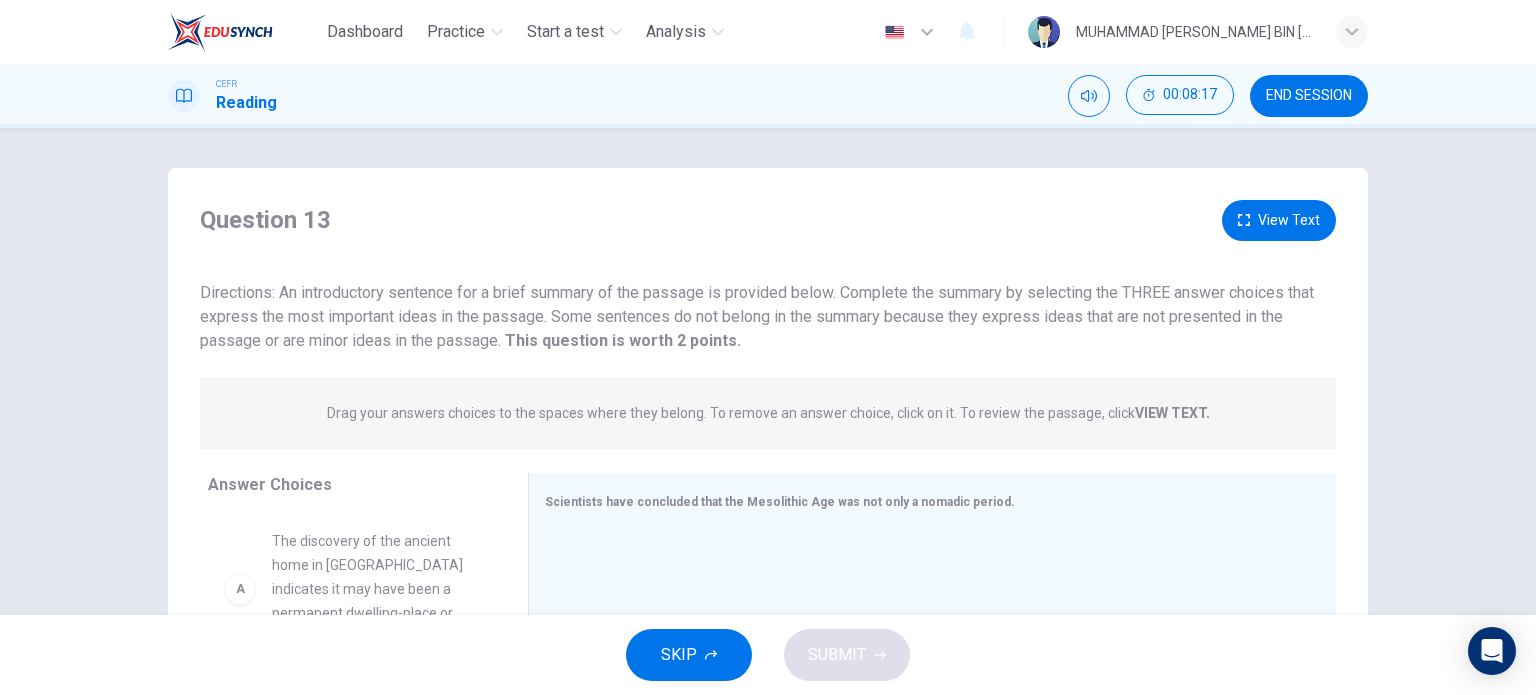 scroll, scrollTop: 288, scrollLeft: 0, axis: vertical 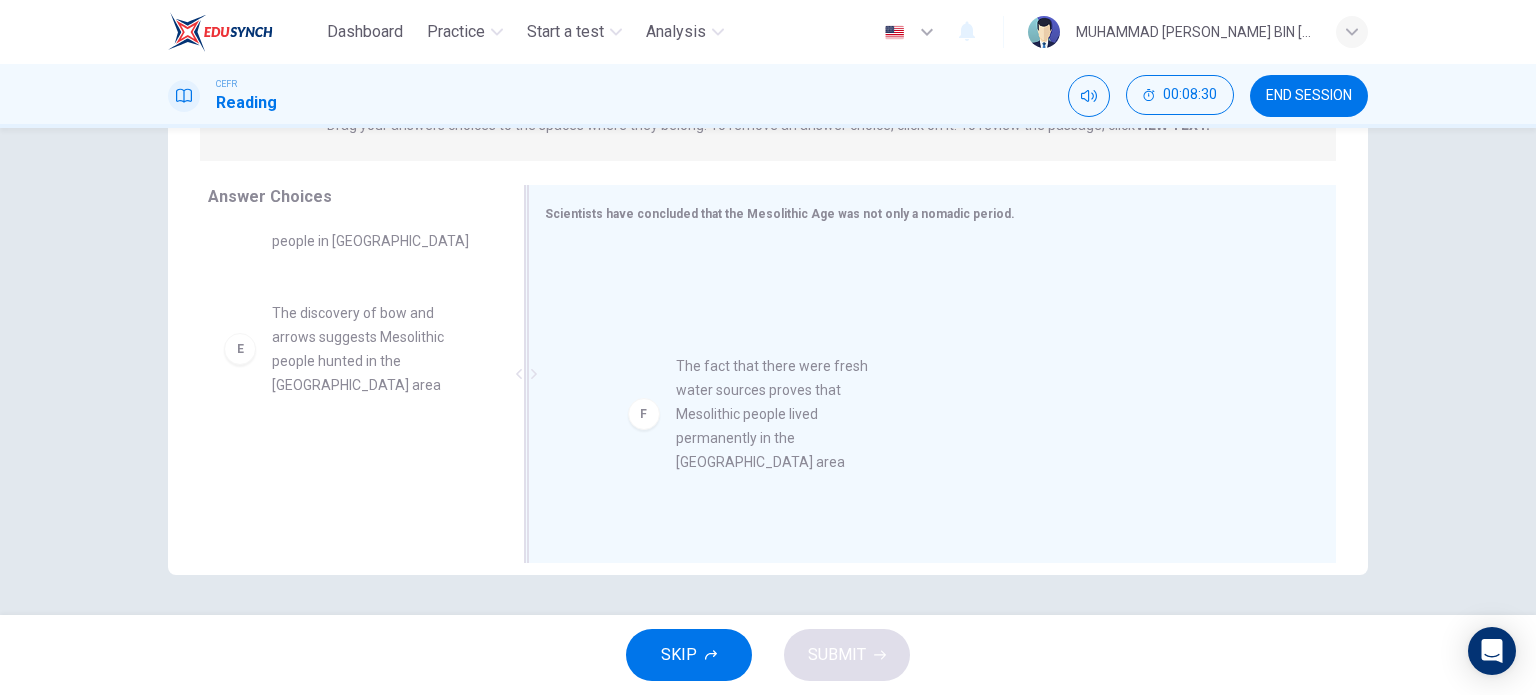 drag, startPoint x: 428, startPoint y: 464, endPoint x: 845, endPoint y: 392, distance: 423.17017 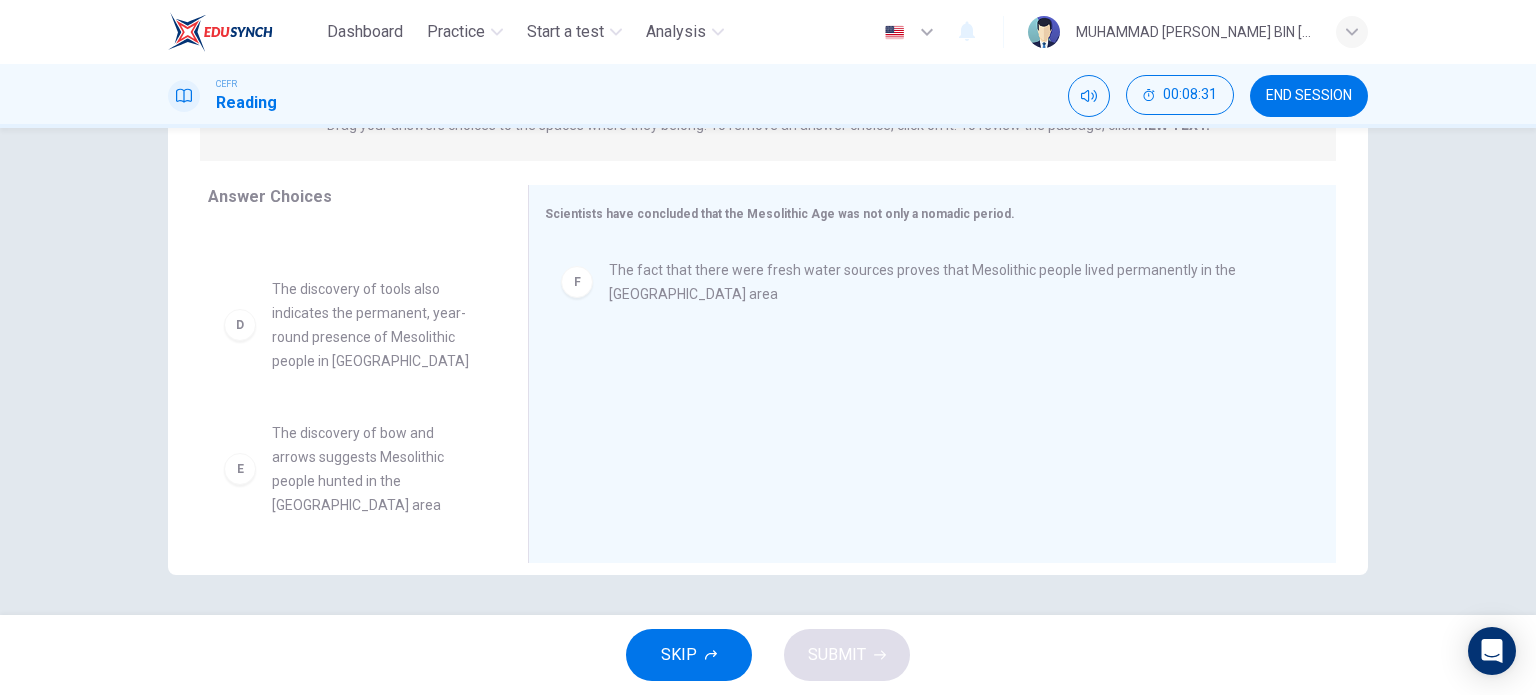 scroll, scrollTop: 324, scrollLeft: 0, axis: vertical 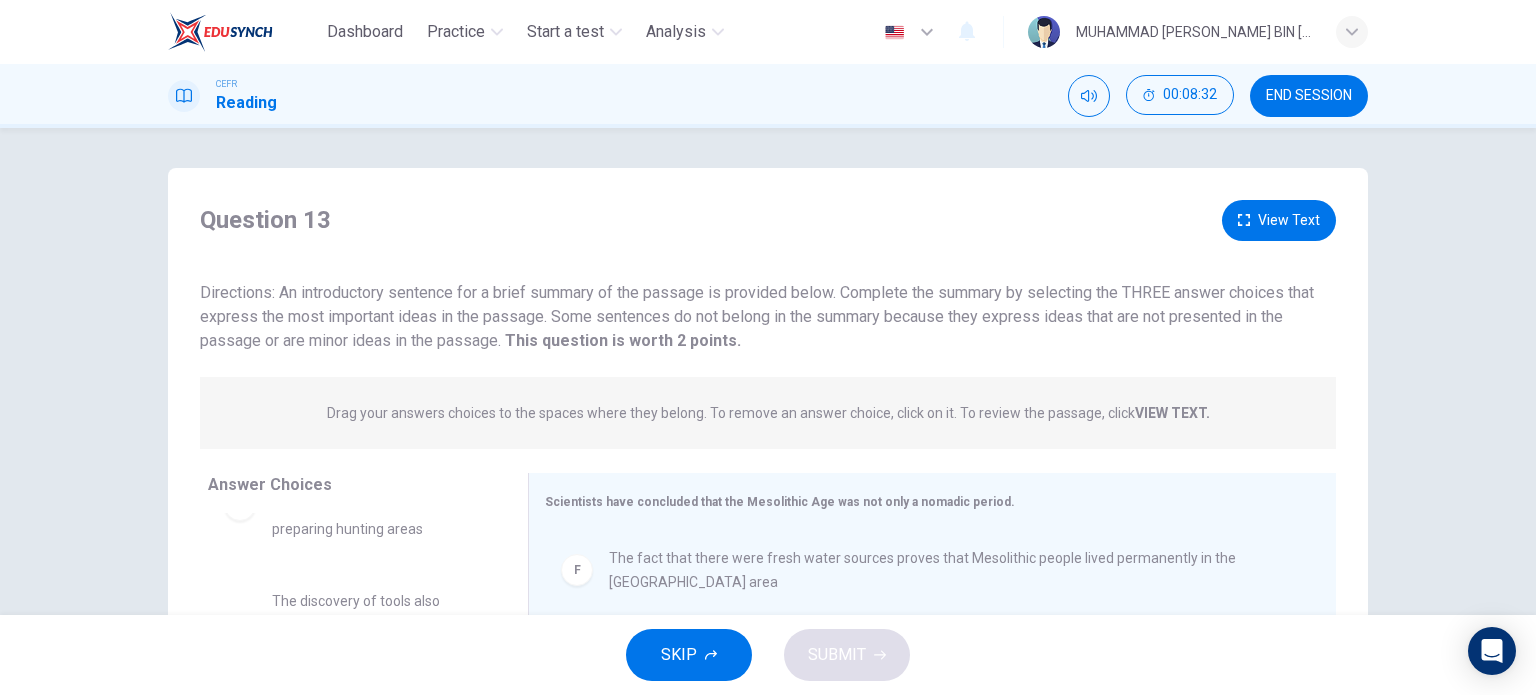 click on "Question 13 View Text Directions: An introductory sentence for a brief summary of the passage is provided below. Complete the summary by selecting the THREE answer choices that express the most important ideas in the passage. Some sentences do not belong in the summary because they express ideas that are not presented in the passage or are minor ideas in the passage.   This question is worth 2 points. This question is worth 2 points. Drag your answers choices to the spaces where they belong. To remove an answer choice, click on it. To review the passage, click   VIEW TEXT. Click on the answer choices below to select your answers. To remove an answer choice, go to the Answers tab and click on it. To review the passage, click the PASSAGE tab. Choices Answers A The discovery of the ancient home in England indicates it may have been a permanent dwelling-place or storage site B Radio-carbon dating proves the age of the ancient home C D E F Answer Choices A B Radio-carbon dating proves the age of the ancient home C" at bounding box center (768, 515) 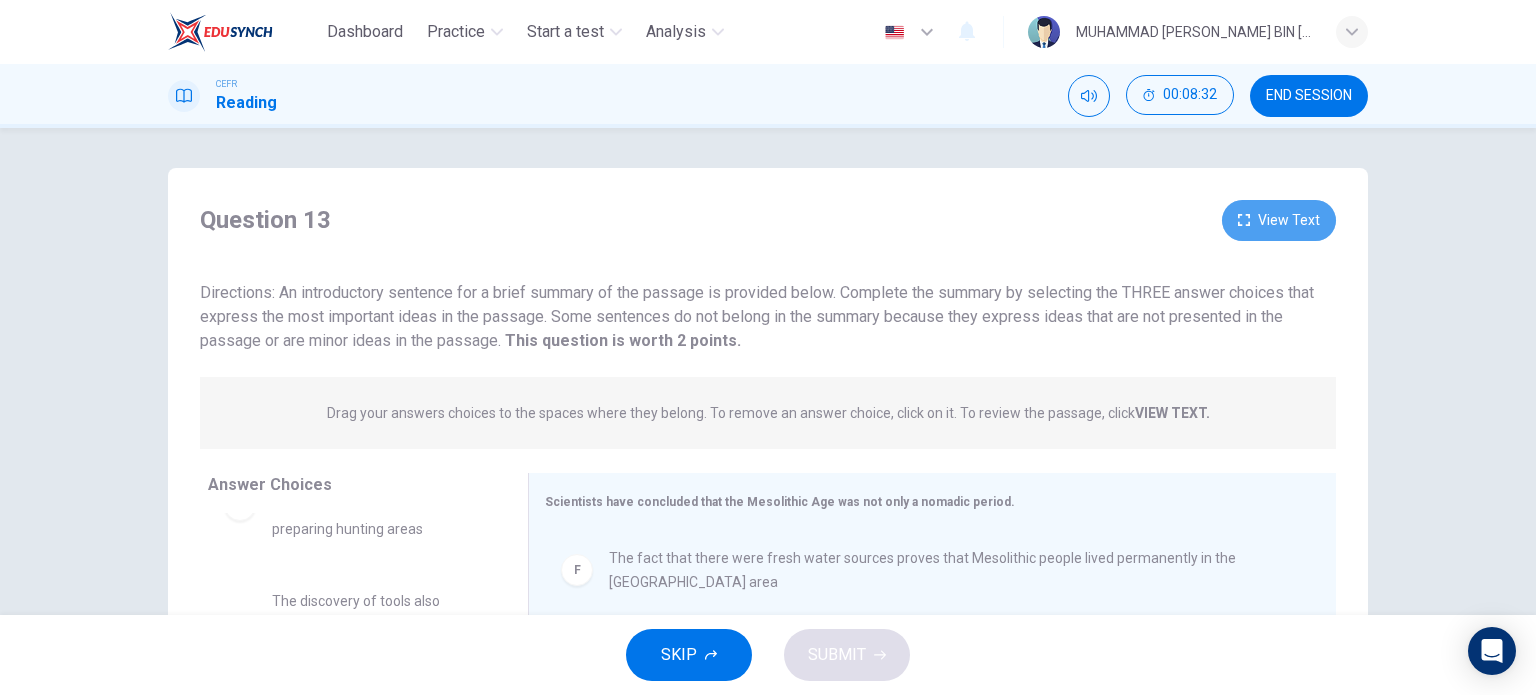 click on "View Text" at bounding box center [1279, 220] 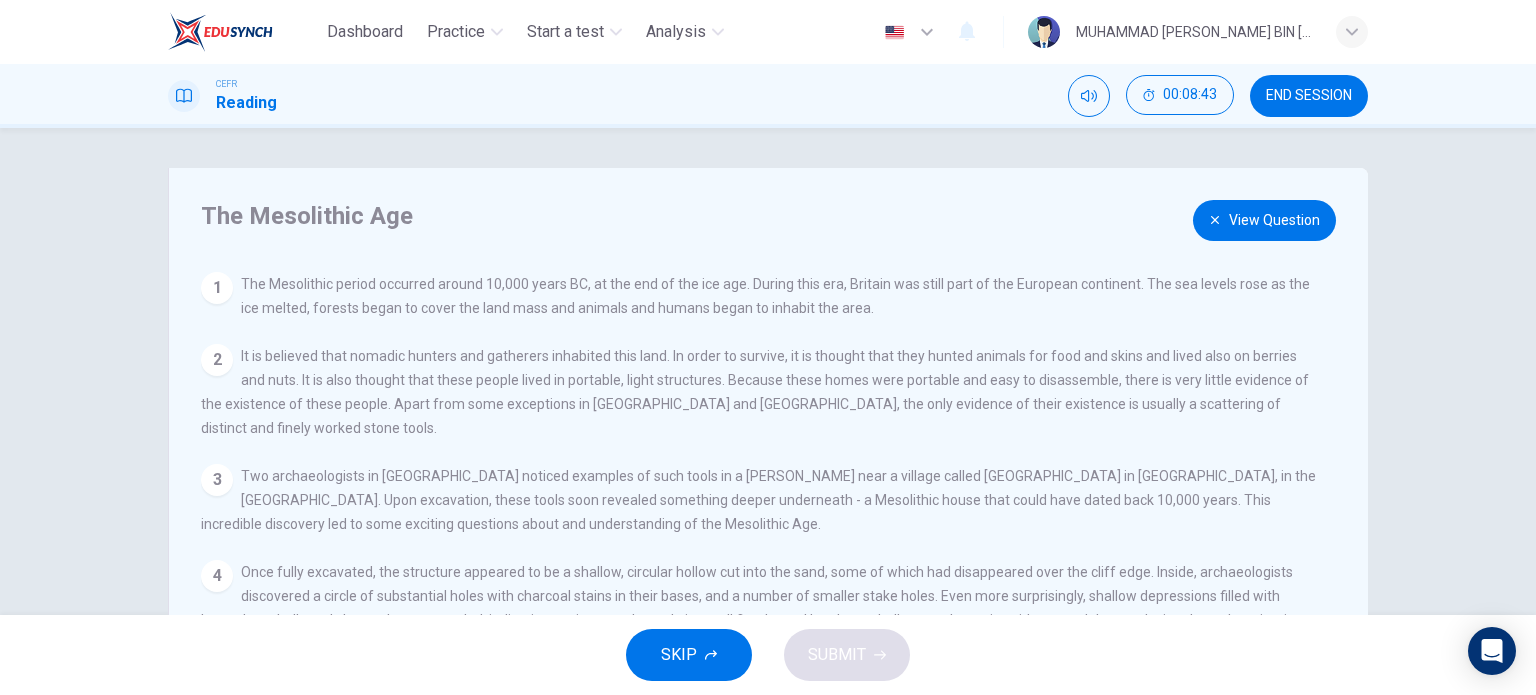 scroll, scrollTop: 262, scrollLeft: 0, axis: vertical 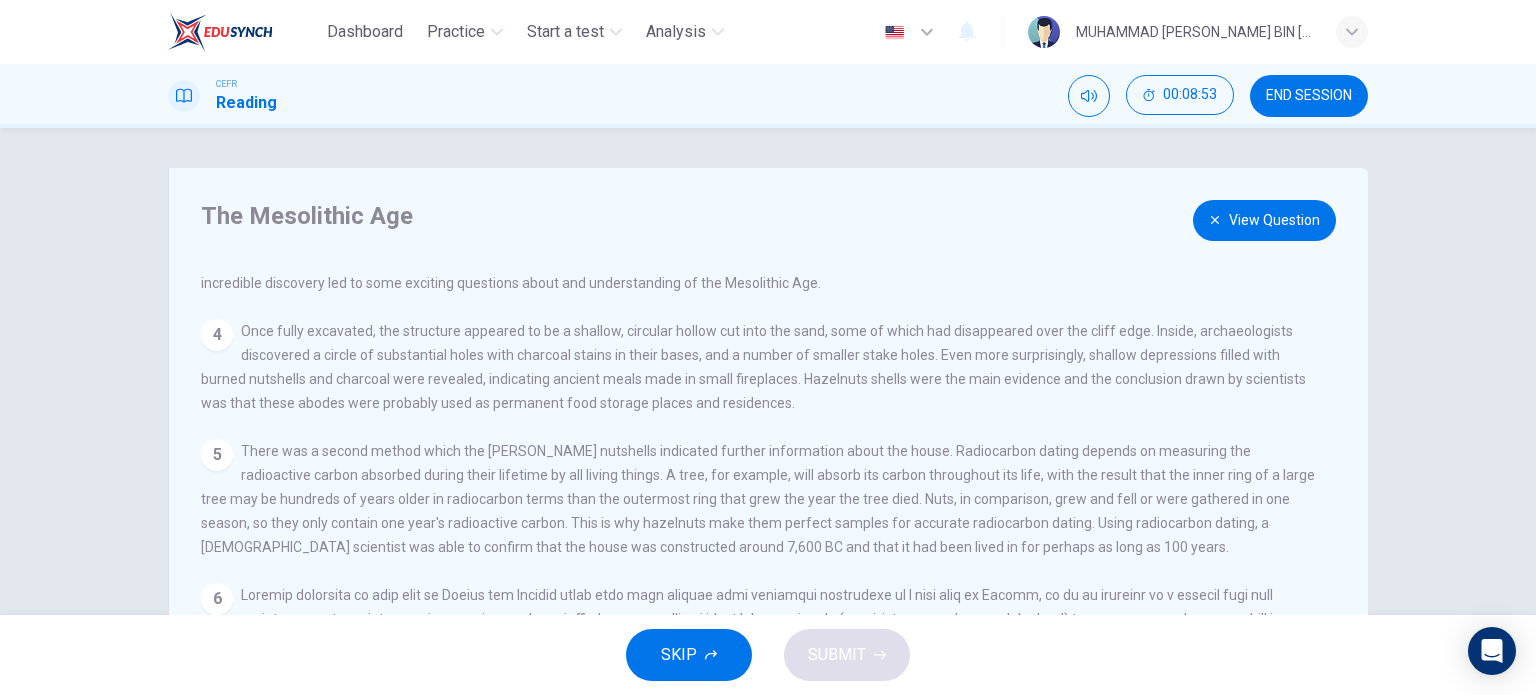 click on "View Question" at bounding box center [1264, 220] 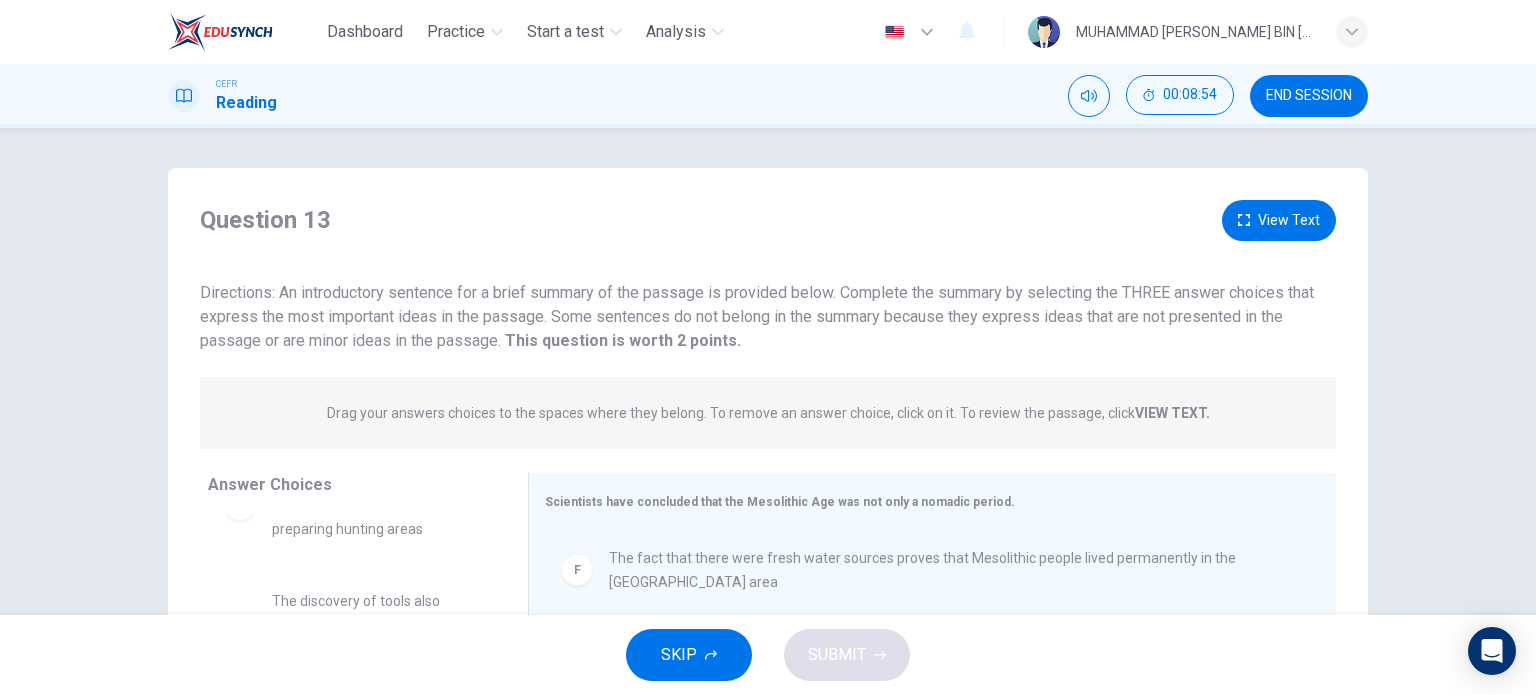 scroll, scrollTop: 288, scrollLeft: 0, axis: vertical 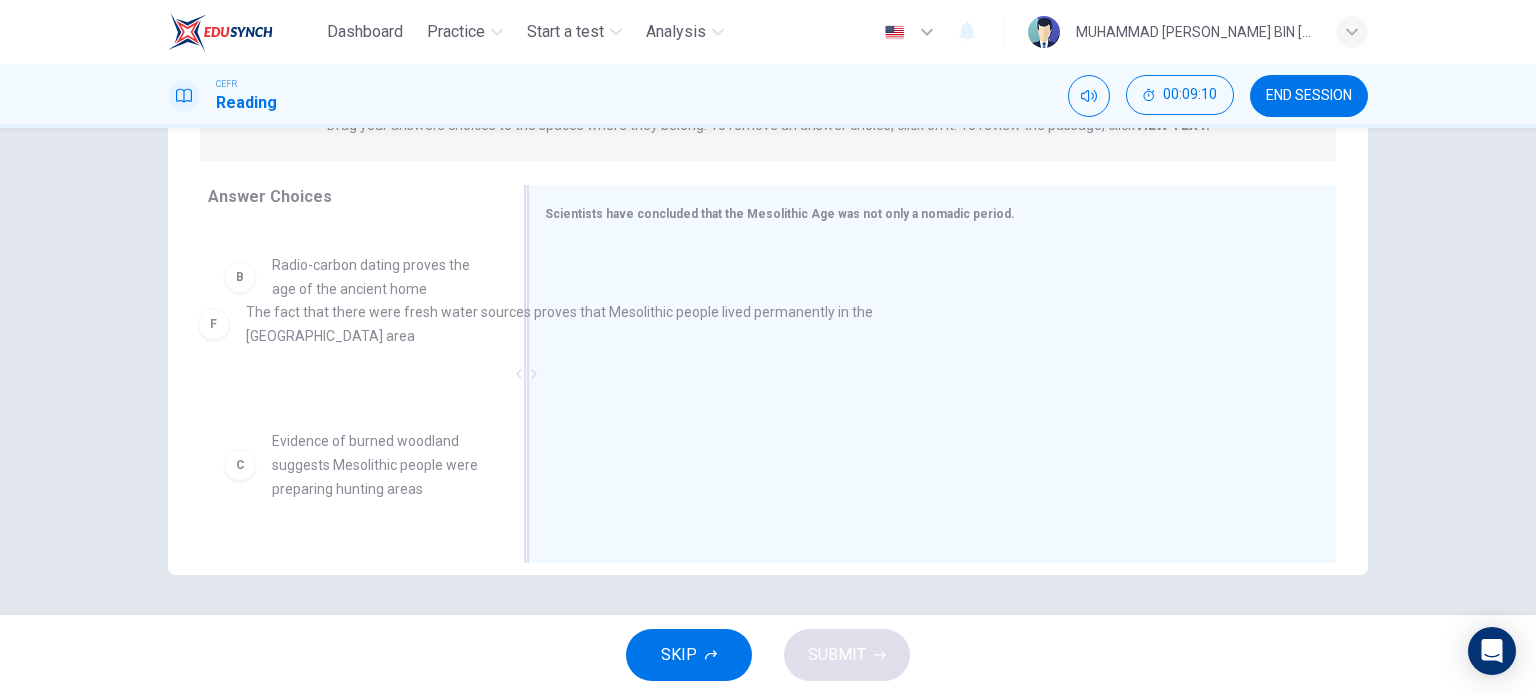 drag, startPoint x: 602, startPoint y: 287, endPoint x: 240, endPoint y: 335, distance: 365.16846 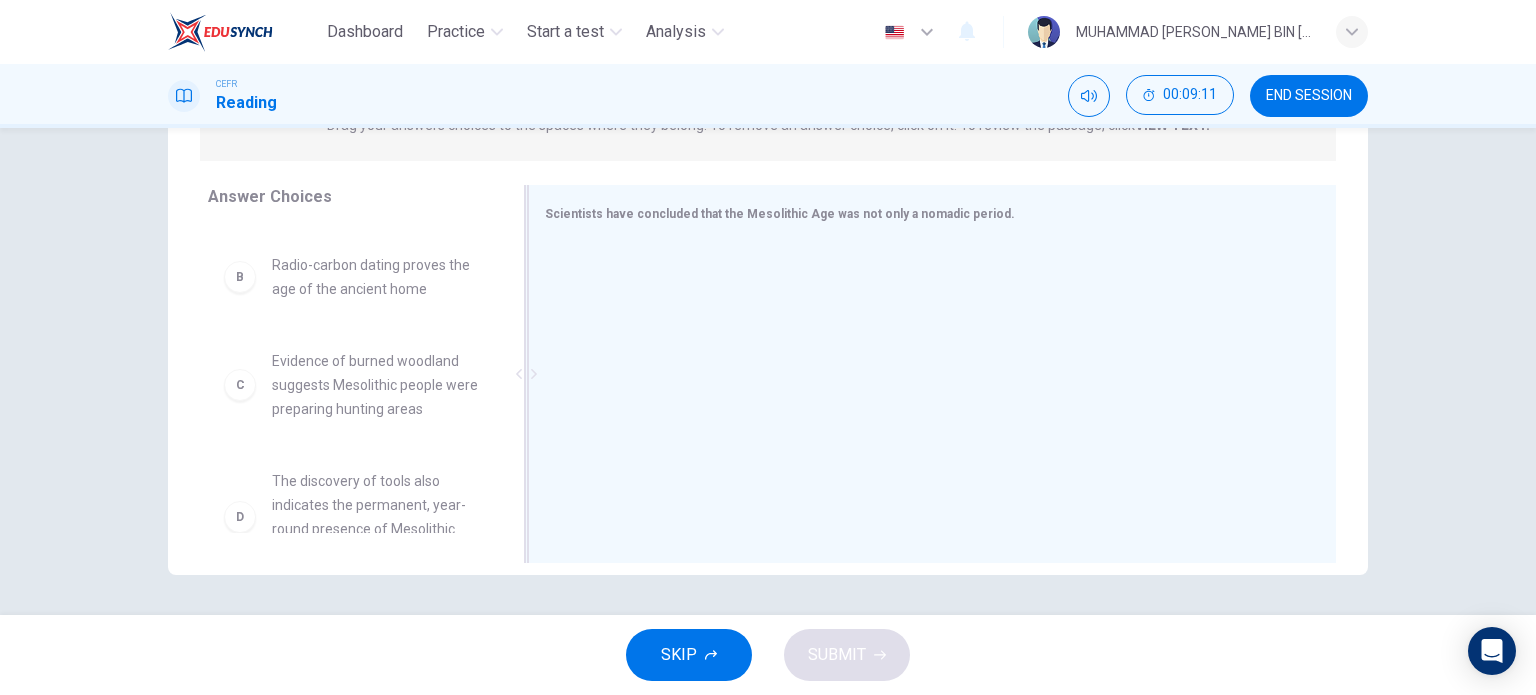 scroll, scrollTop: 0, scrollLeft: 0, axis: both 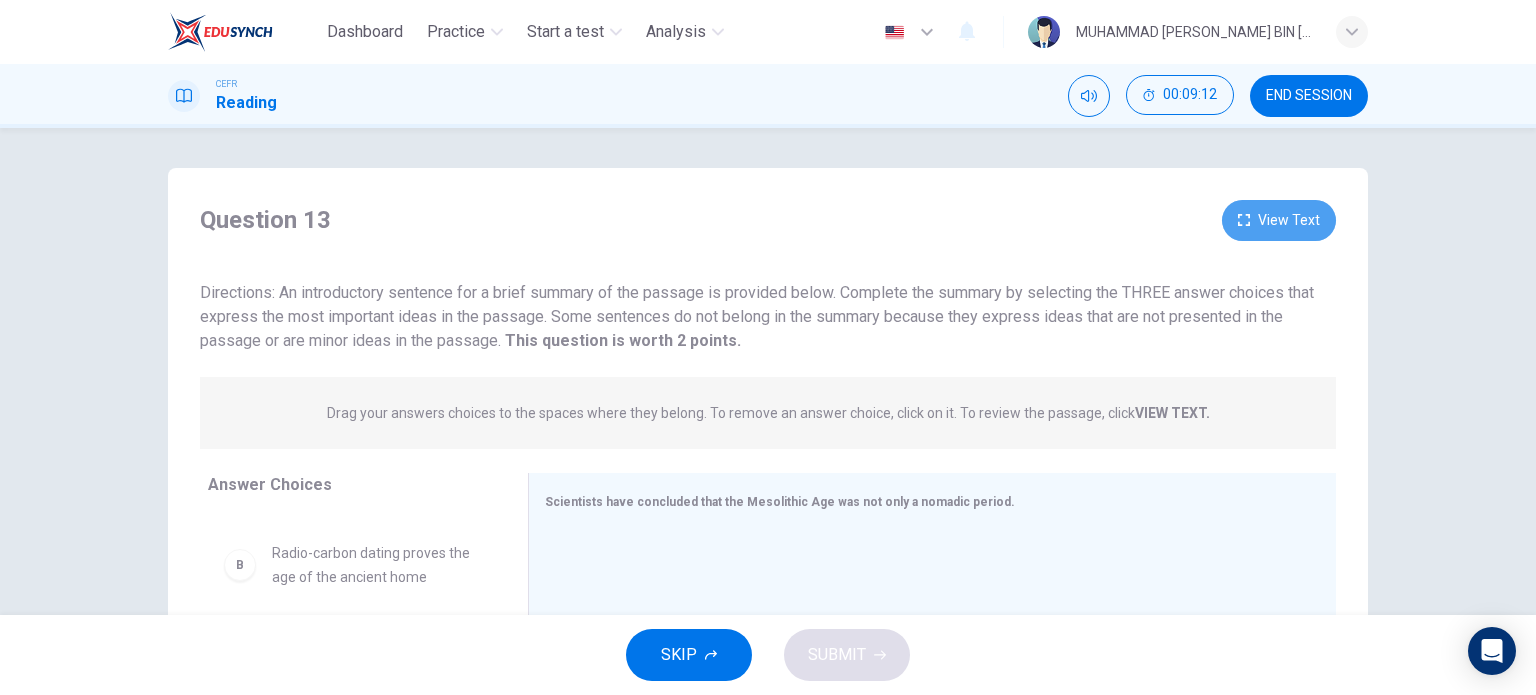 click on "View Text" at bounding box center [1279, 220] 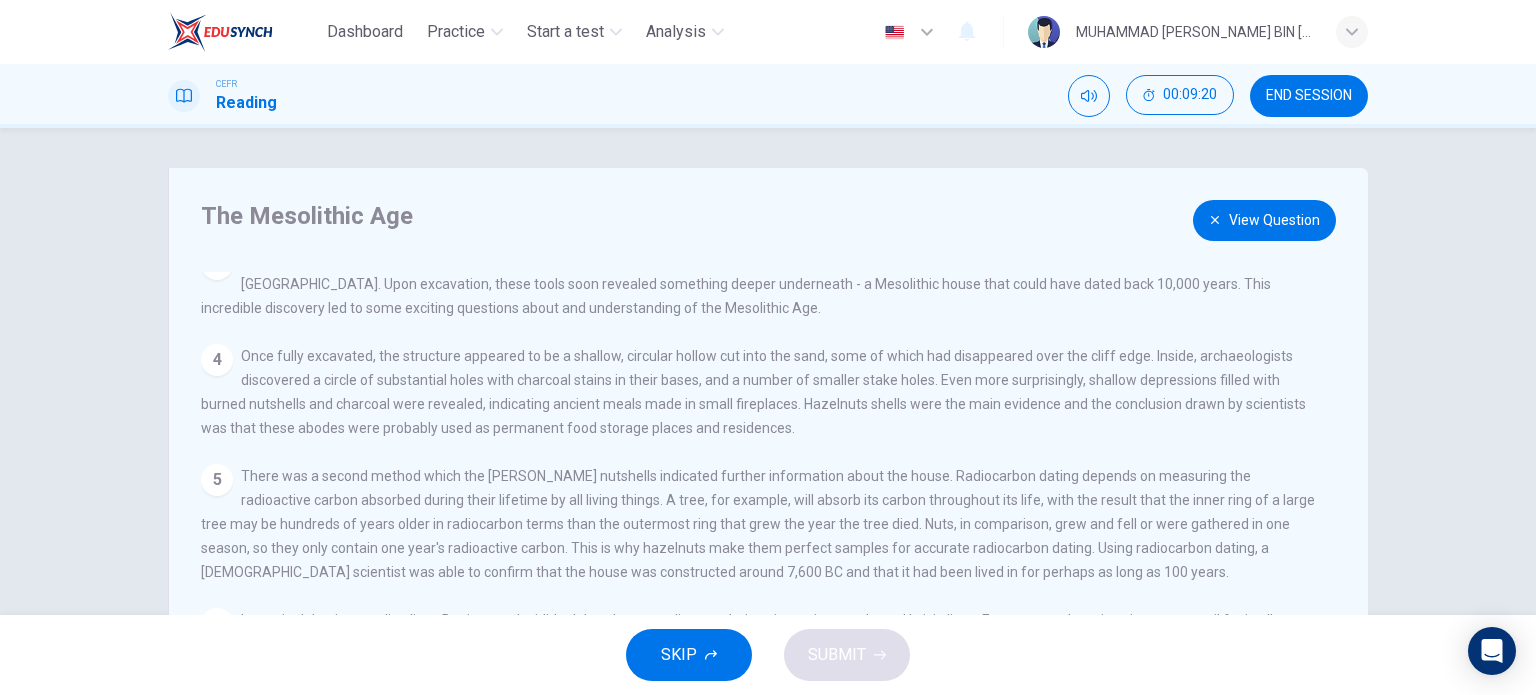 scroll, scrollTop: 262, scrollLeft: 0, axis: vertical 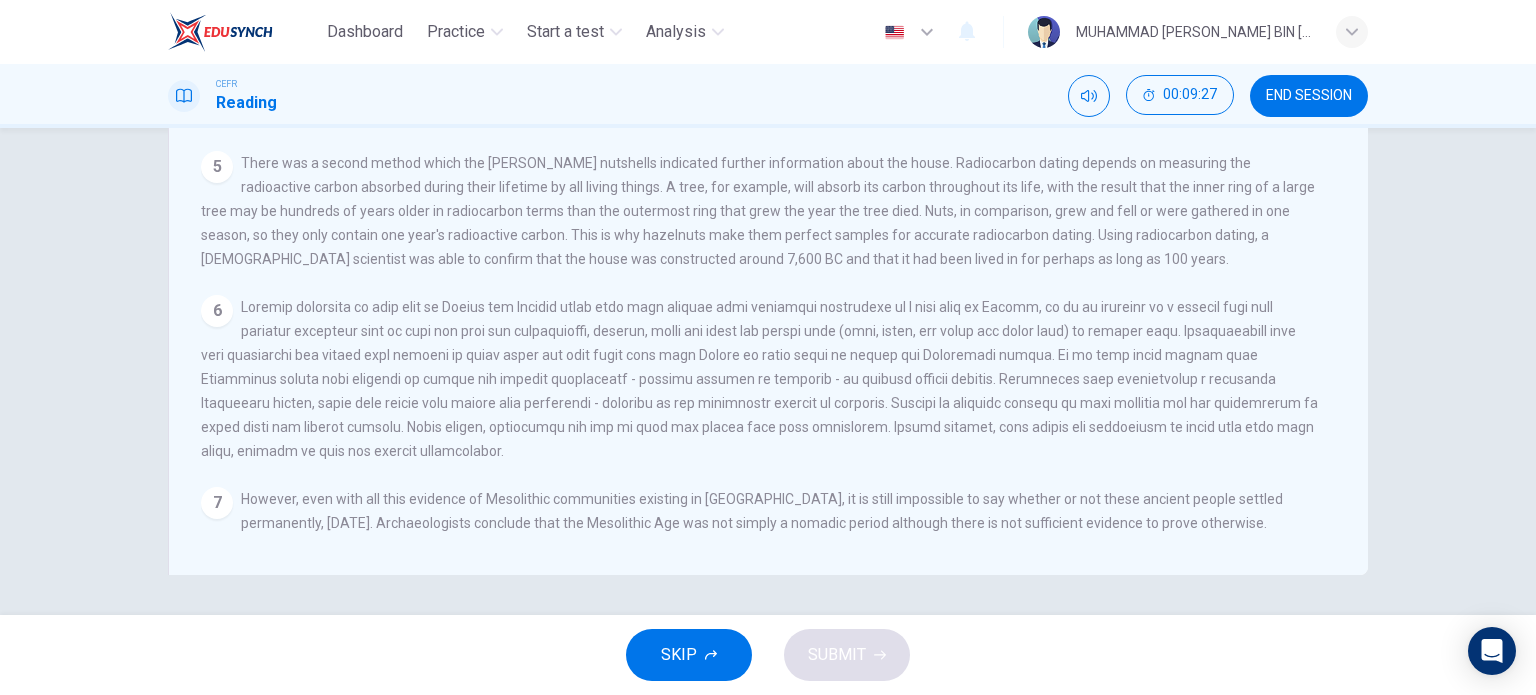 drag, startPoint x: 1316, startPoint y: 328, endPoint x: 1318, endPoint y: 307, distance: 21.095022 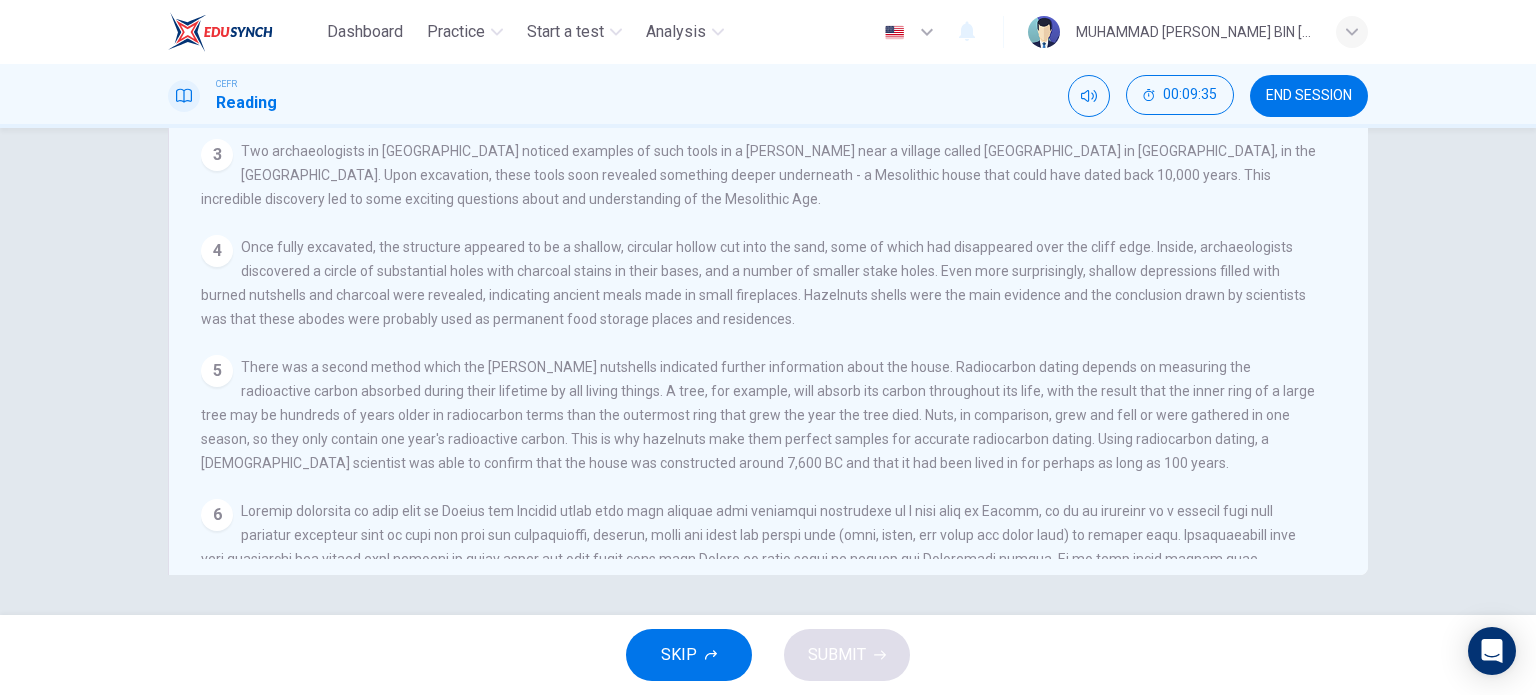 scroll, scrollTop: 0, scrollLeft: 0, axis: both 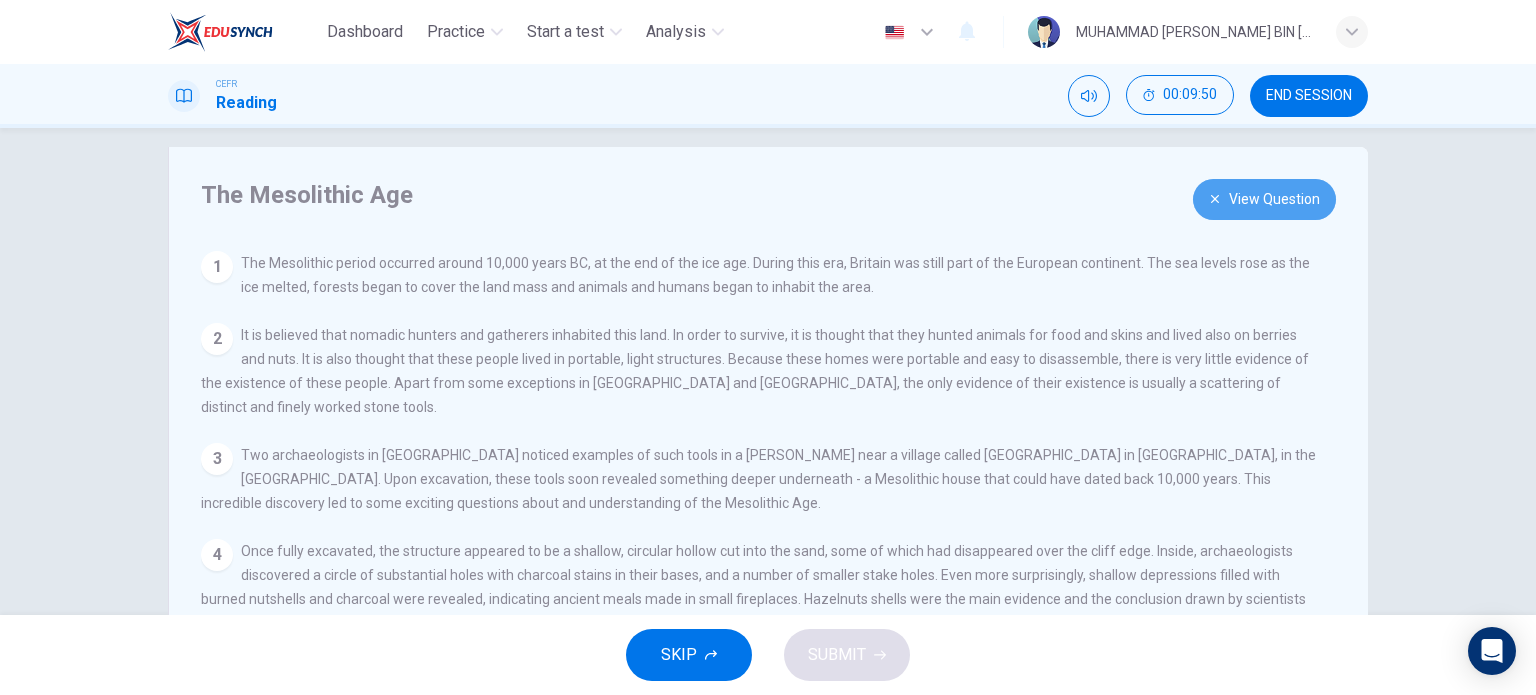 click 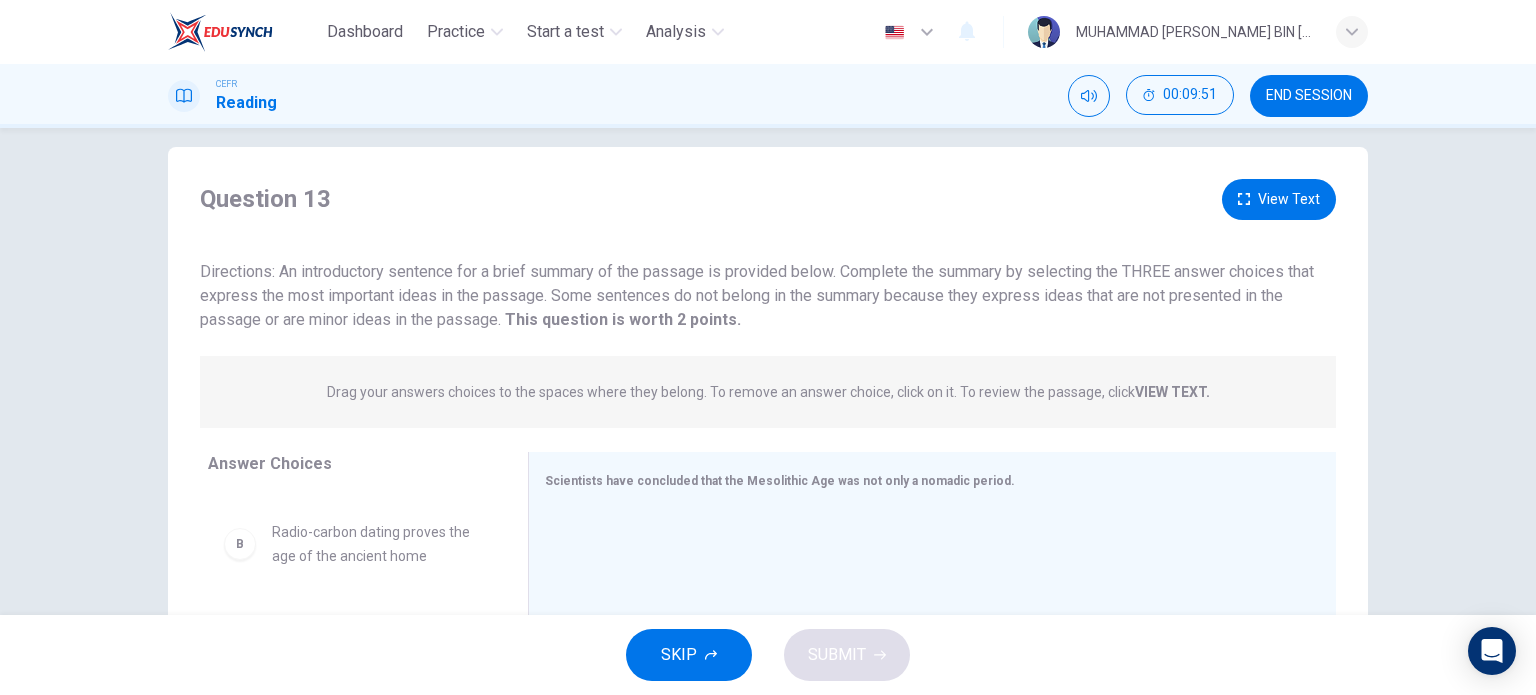 scroll, scrollTop: 288, scrollLeft: 0, axis: vertical 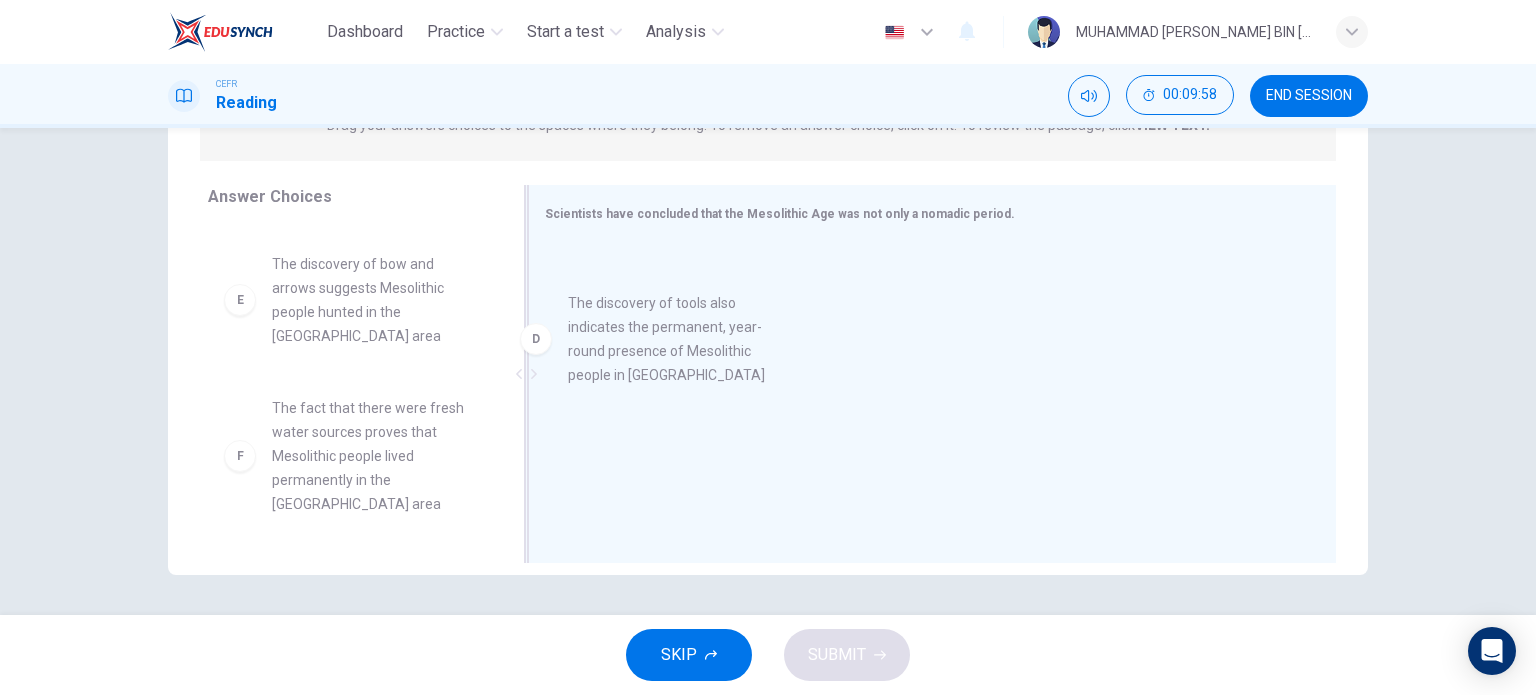drag, startPoint x: 341, startPoint y: 282, endPoint x: 673, endPoint y: 356, distance: 340.14703 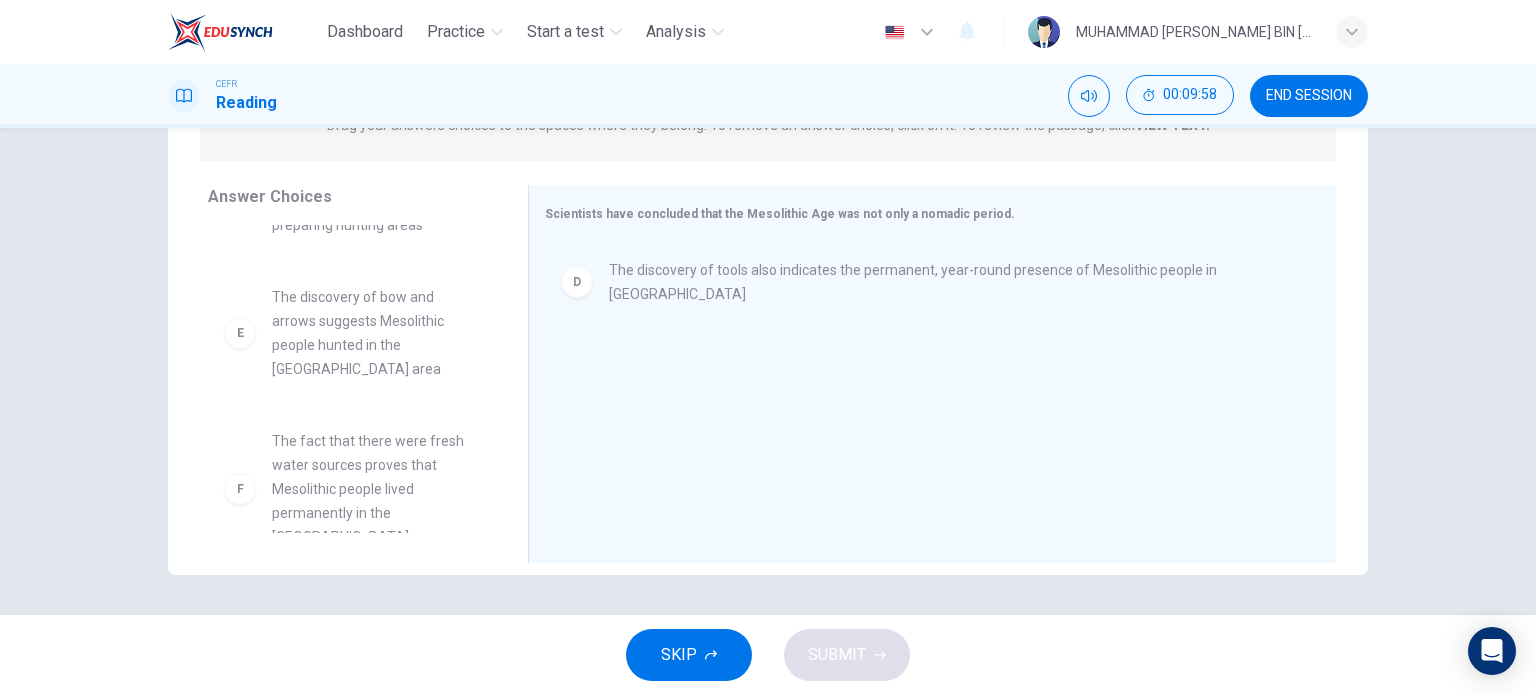 scroll, scrollTop: 324, scrollLeft: 0, axis: vertical 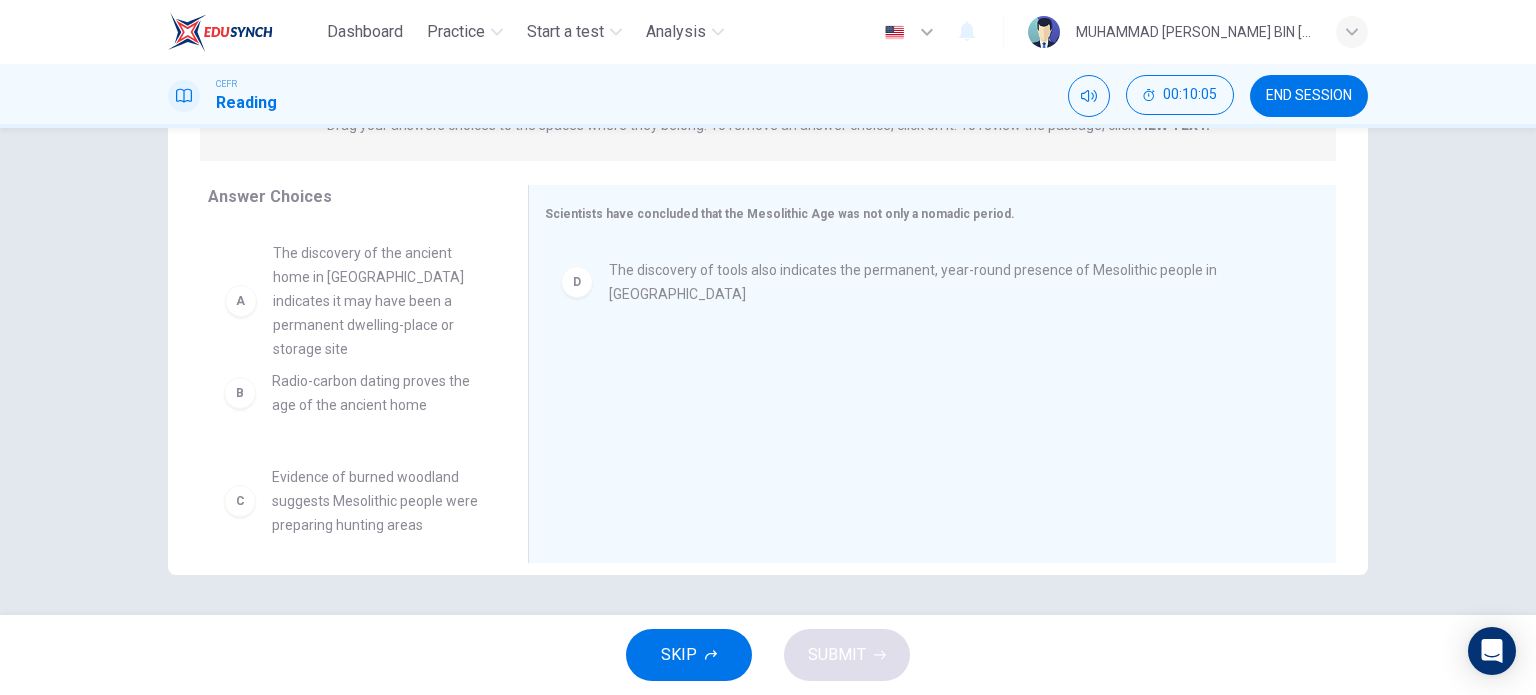 drag, startPoint x: 435, startPoint y: 315, endPoint x: 448, endPoint y: 315, distance: 13 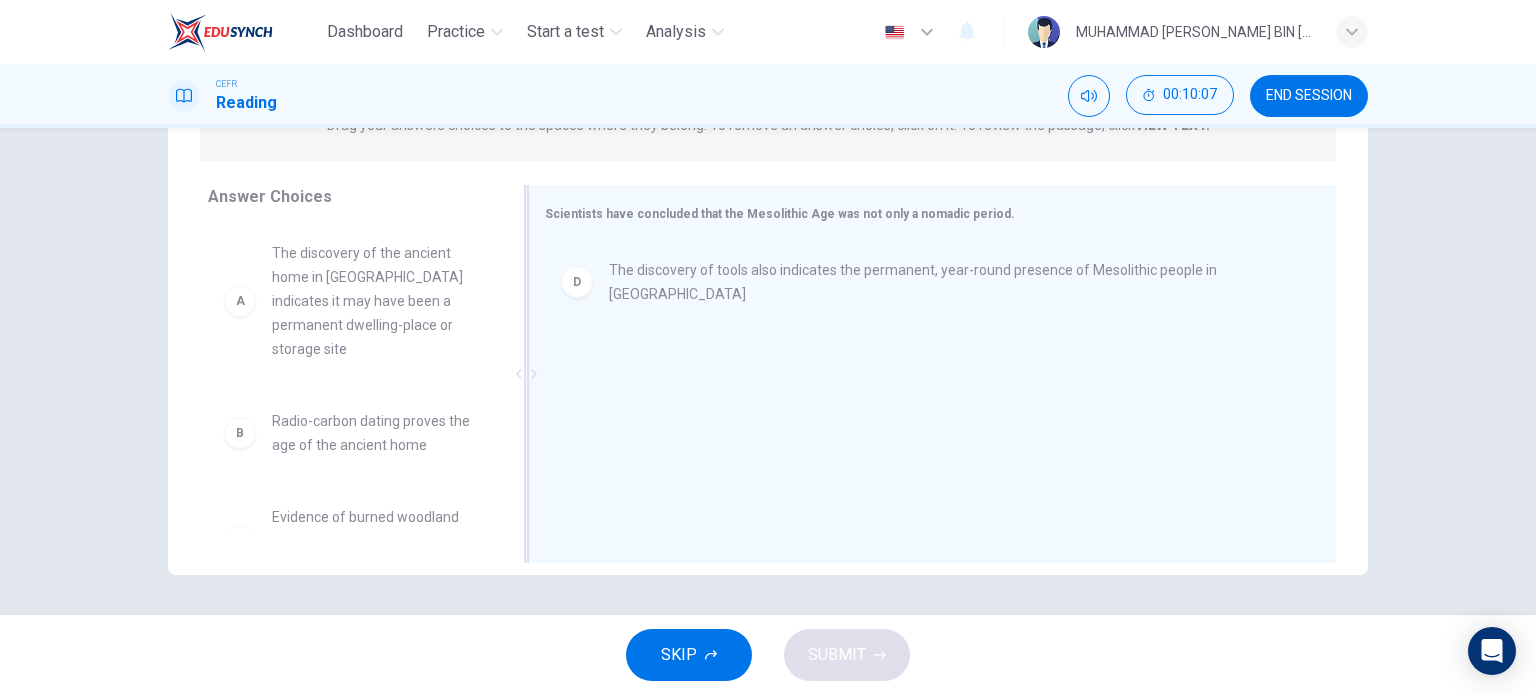 scroll, scrollTop: 0, scrollLeft: 0, axis: both 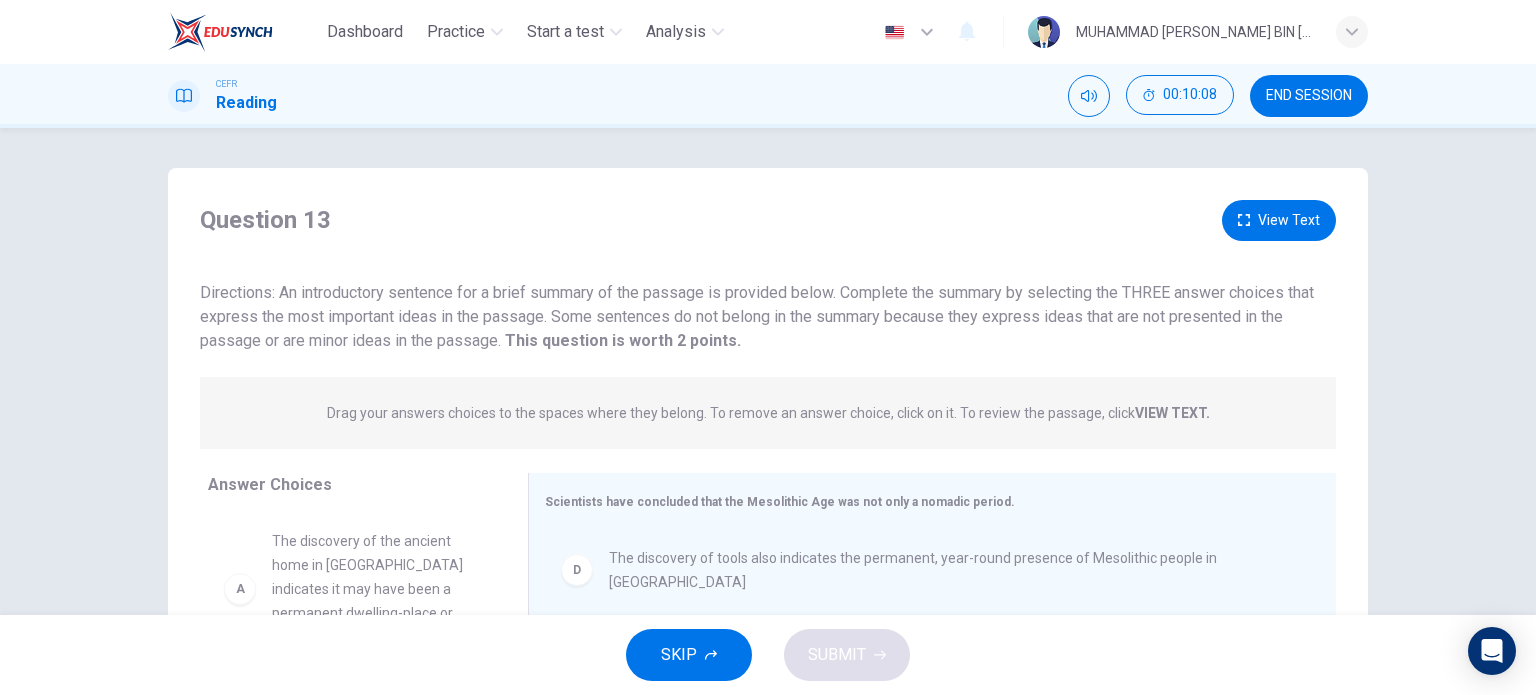 click 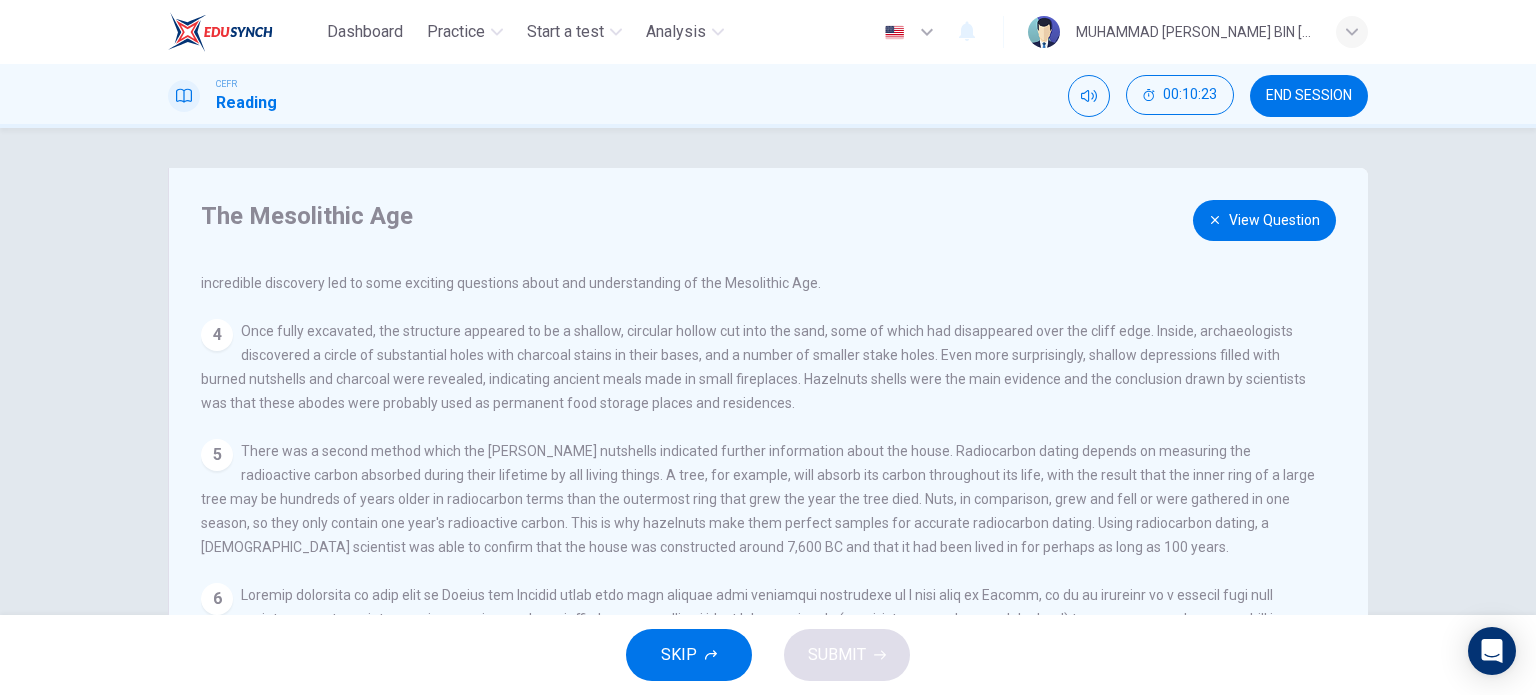 scroll, scrollTop: 0, scrollLeft: 0, axis: both 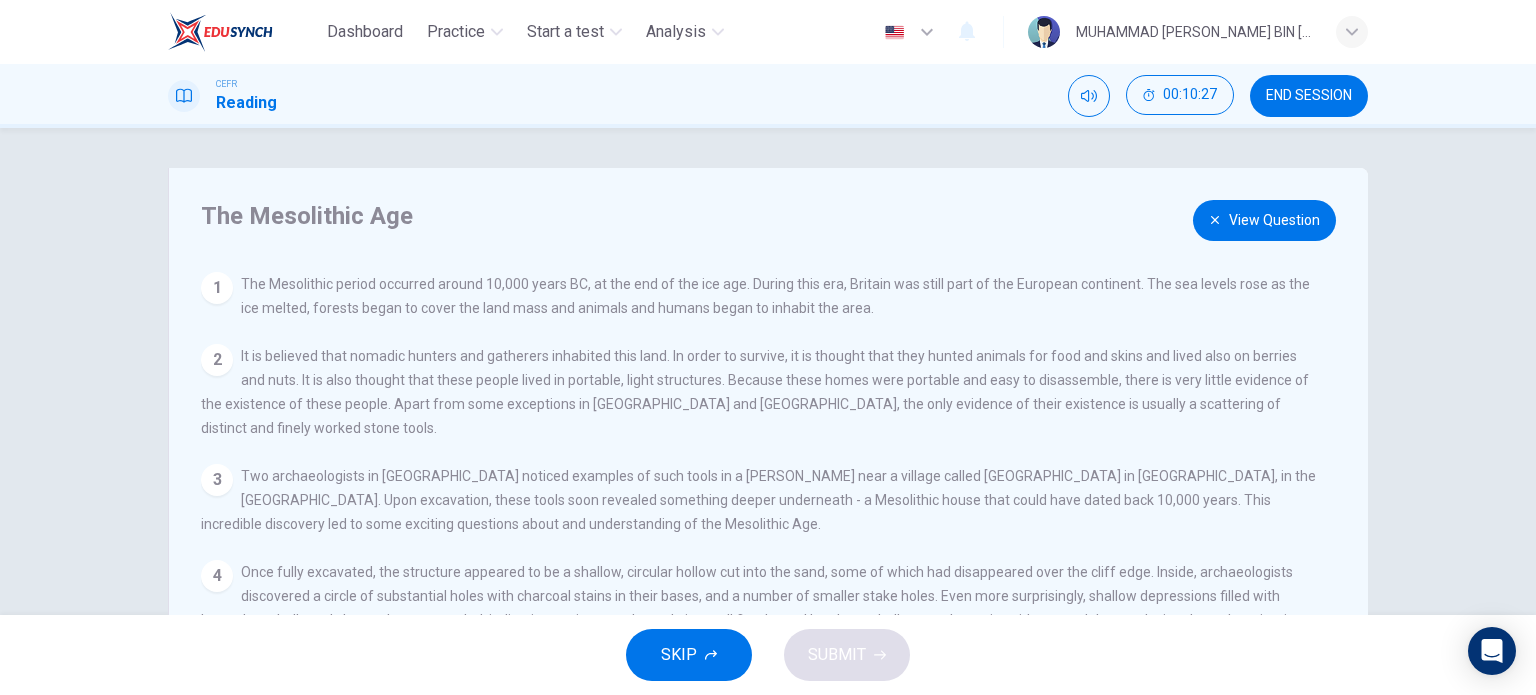 click on "View Question" at bounding box center (1264, 220) 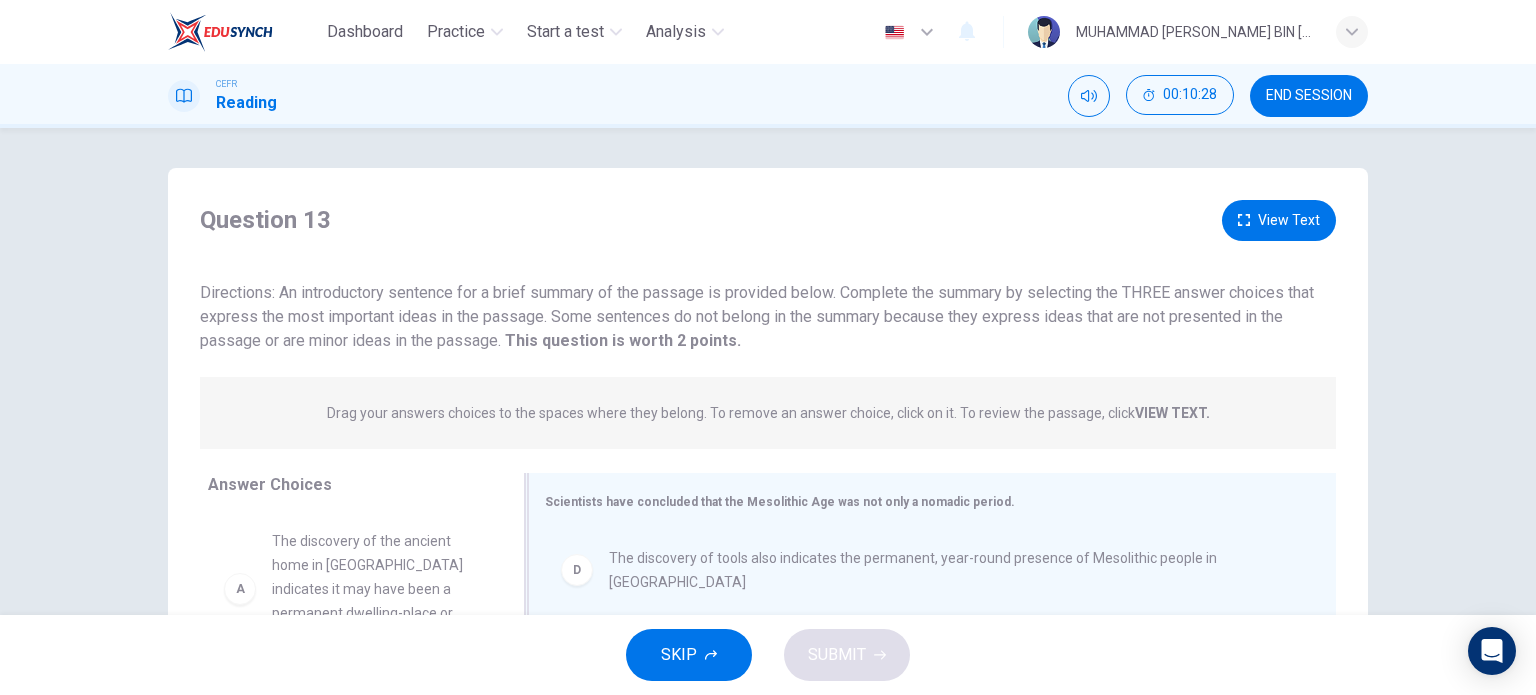 scroll, scrollTop: 266, scrollLeft: 0, axis: vertical 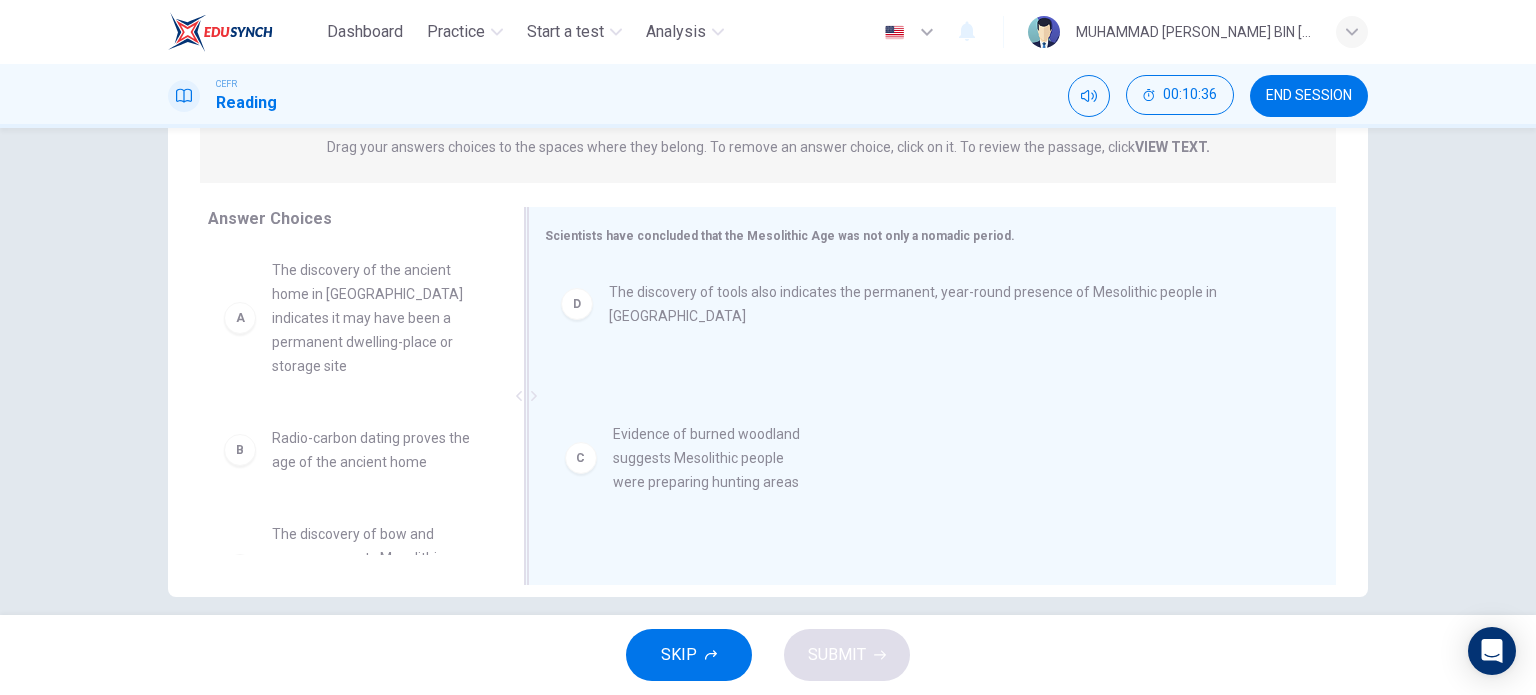 drag, startPoint x: 419, startPoint y: 518, endPoint x: 824, endPoint y: 415, distance: 417.89233 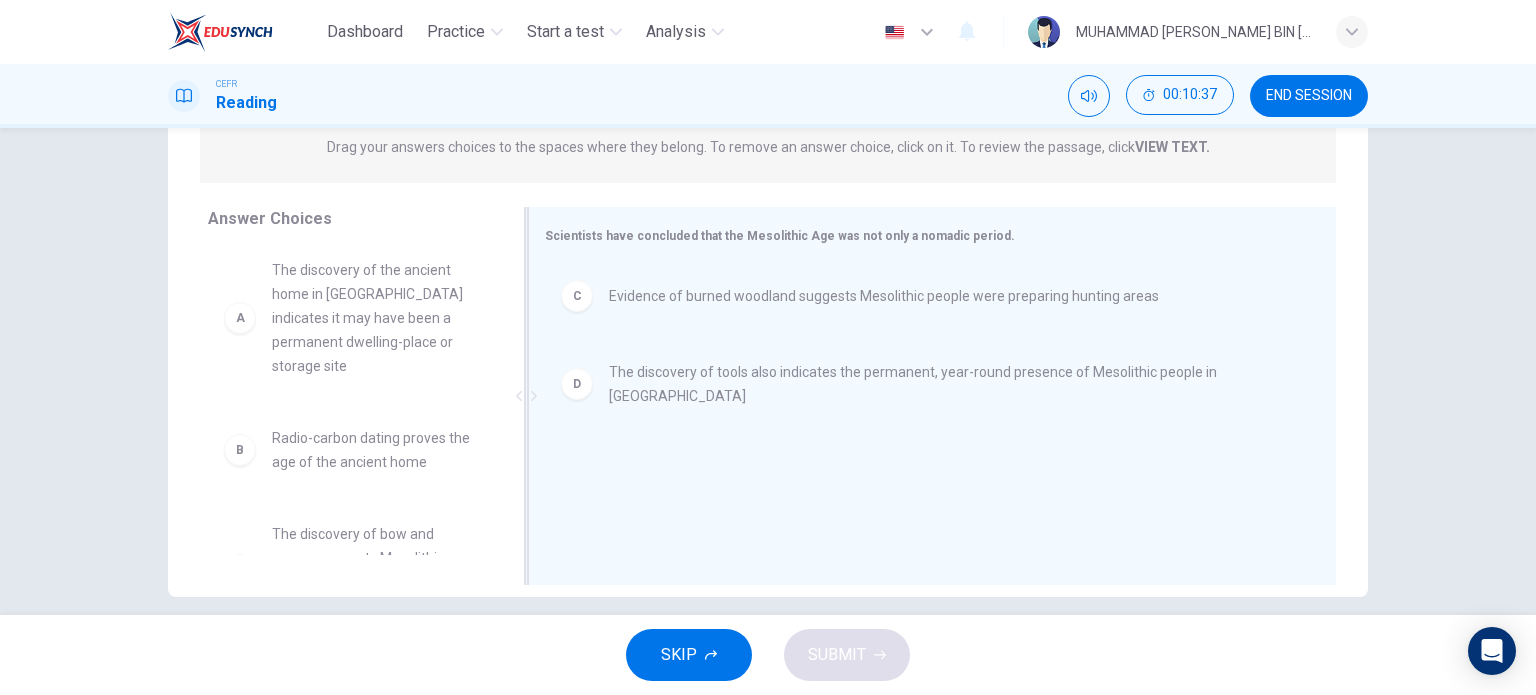 scroll, scrollTop: 9, scrollLeft: 0, axis: vertical 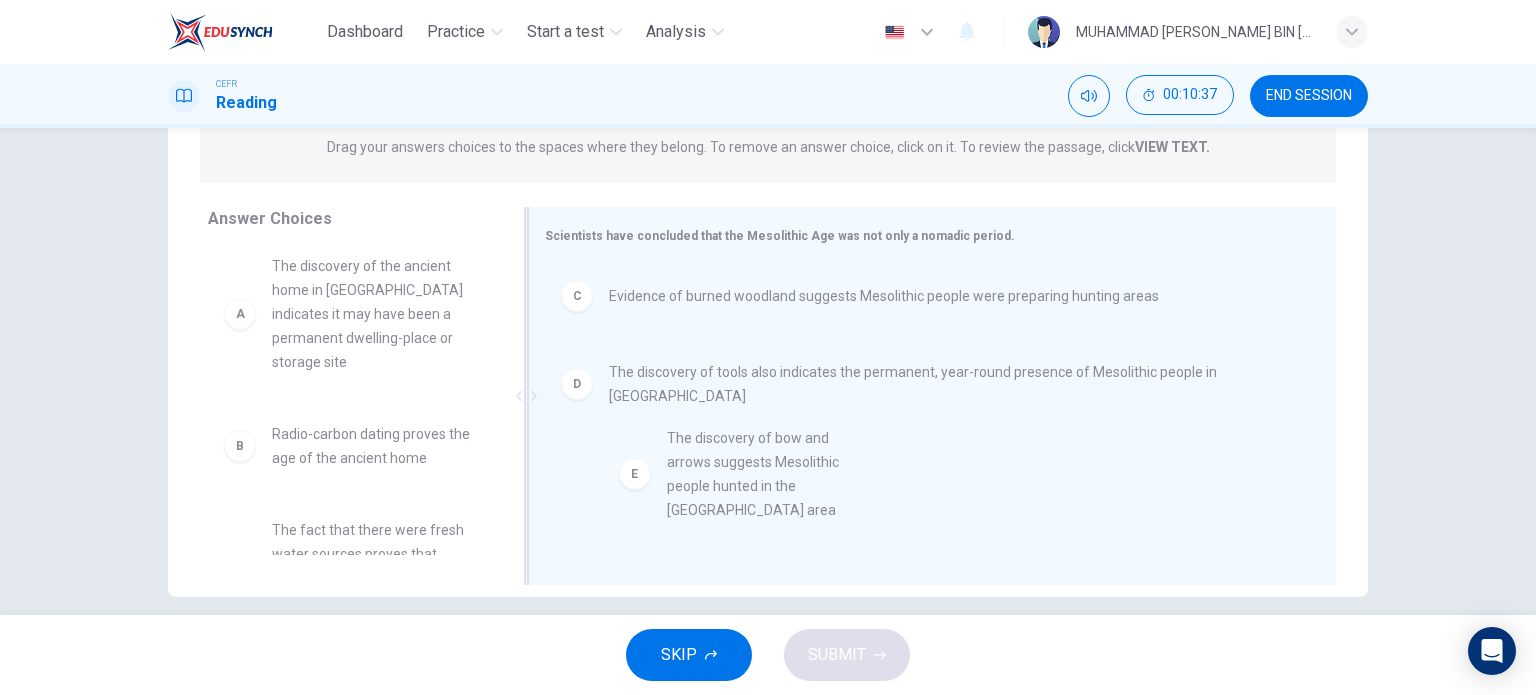 drag, startPoint x: 417, startPoint y: 523, endPoint x: 876, endPoint y: 436, distance: 467.17233 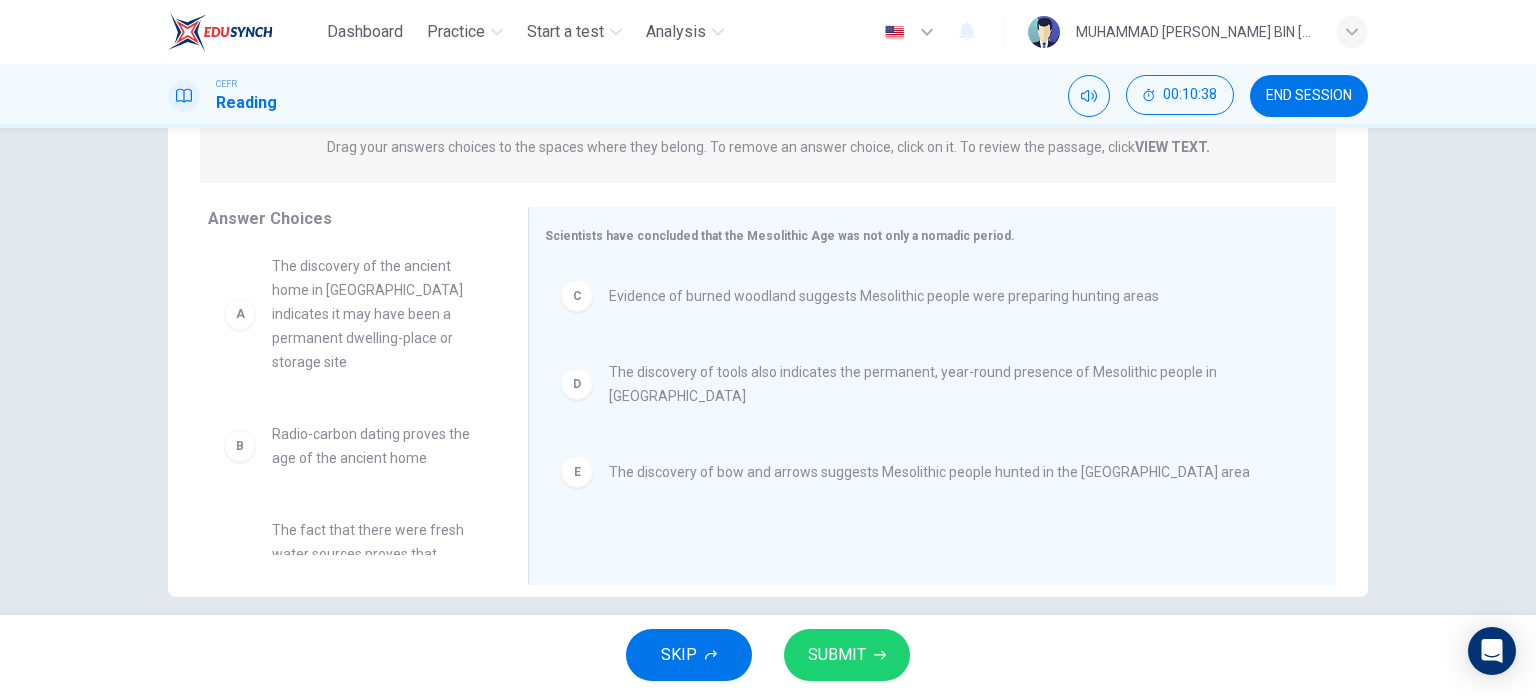 scroll, scrollTop: 60, scrollLeft: 0, axis: vertical 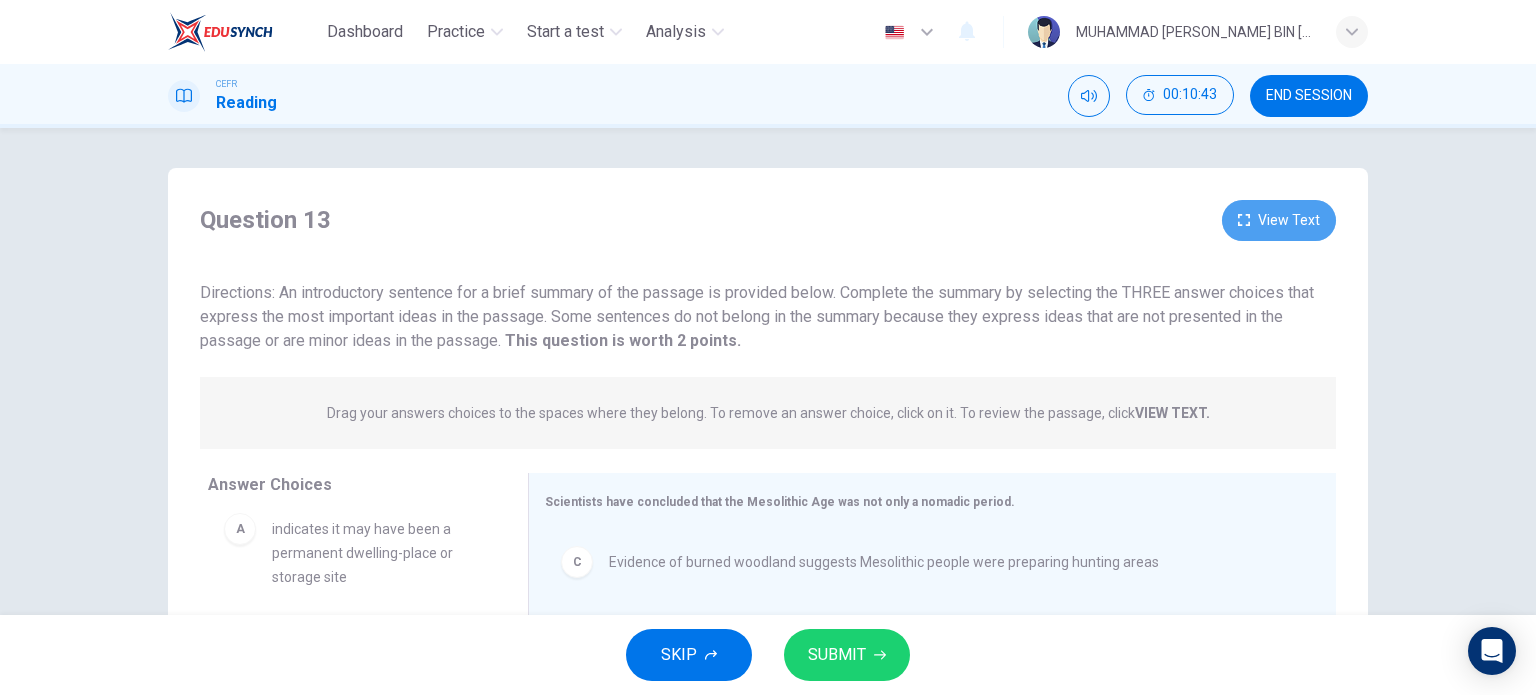 click on "View Text" at bounding box center [1279, 220] 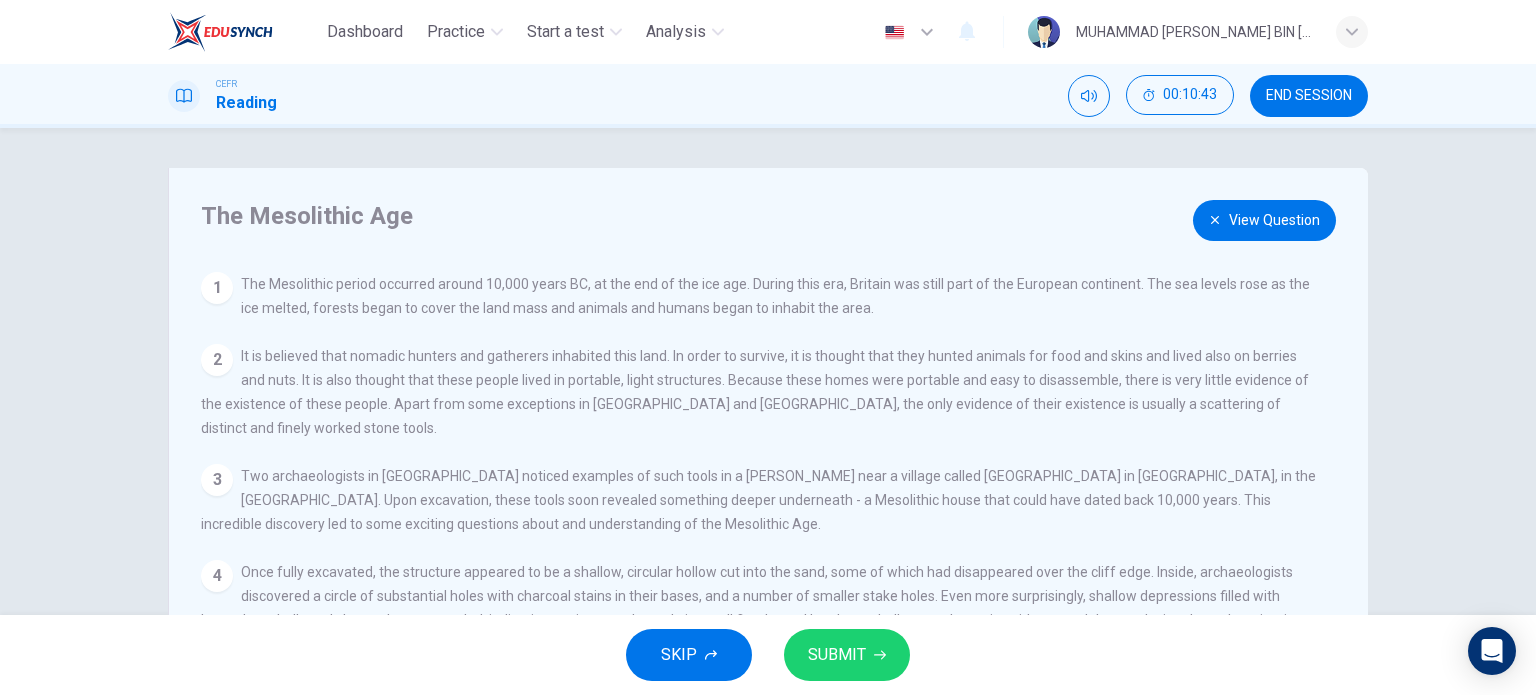 scroll, scrollTop: 262, scrollLeft: 0, axis: vertical 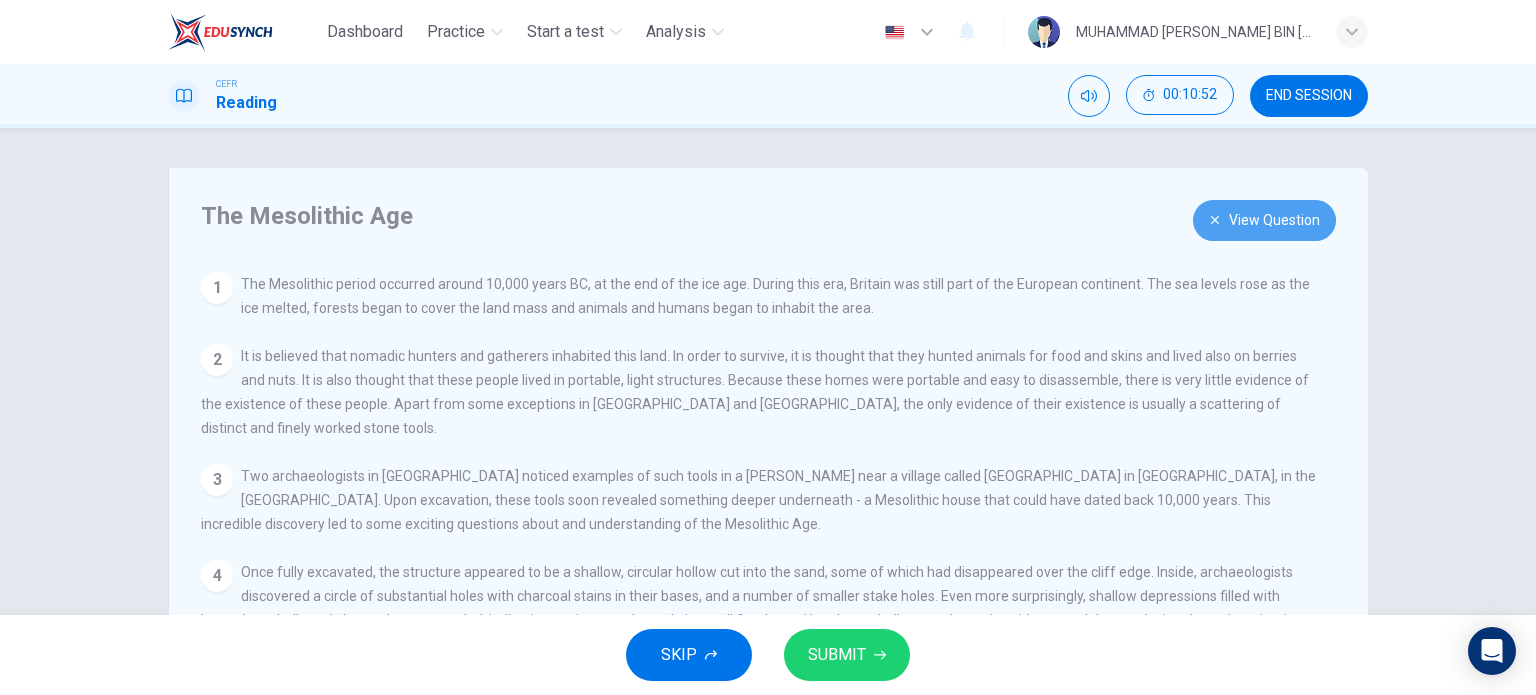 click on "View Question" at bounding box center (1264, 220) 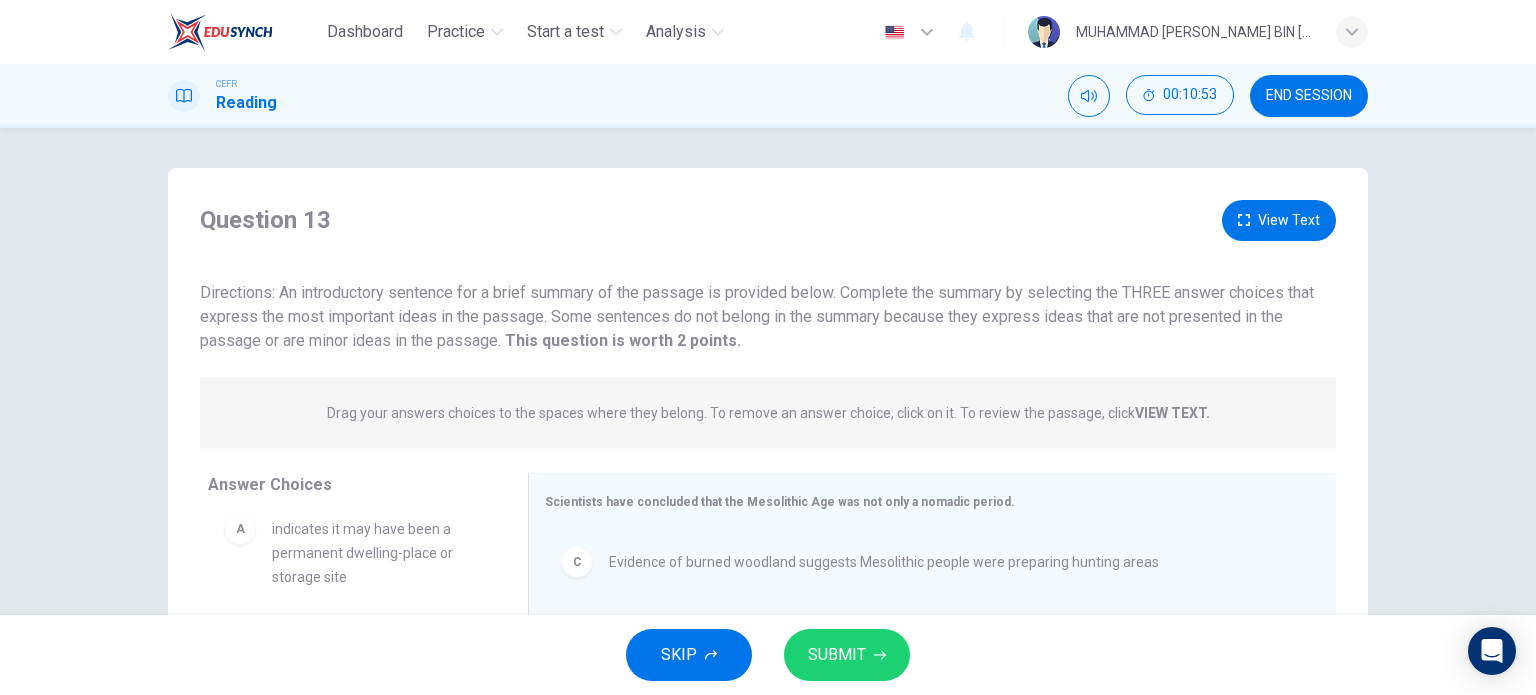 scroll, scrollTop: 288, scrollLeft: 0, axis: vertical 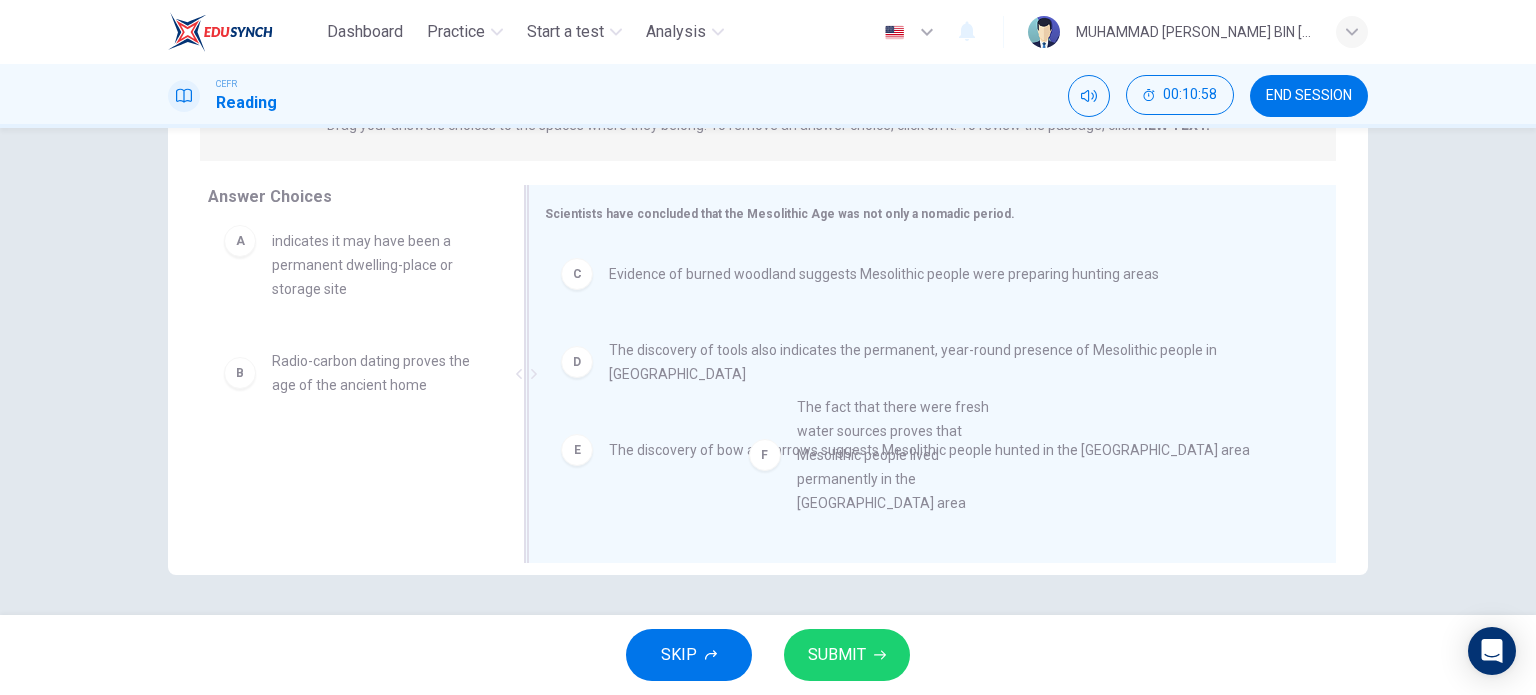 drag, startPoint x: 827, startPoint y: 478, endPoint x: 940, endPoint y: 451, distance: 116.18089 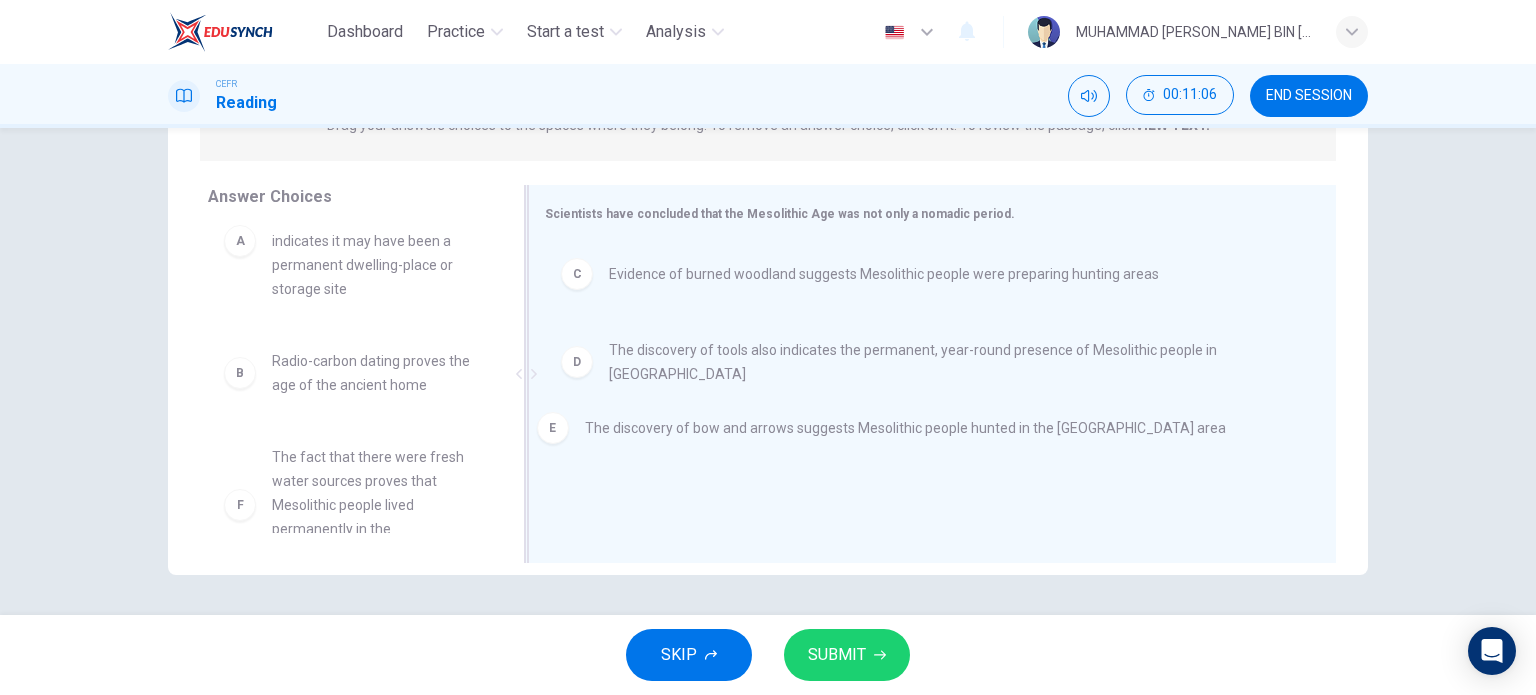 drag, startPoint x: 964, startPoint y: 448, endPoint x: 939, endPoint y: 441, distance: 25.96151 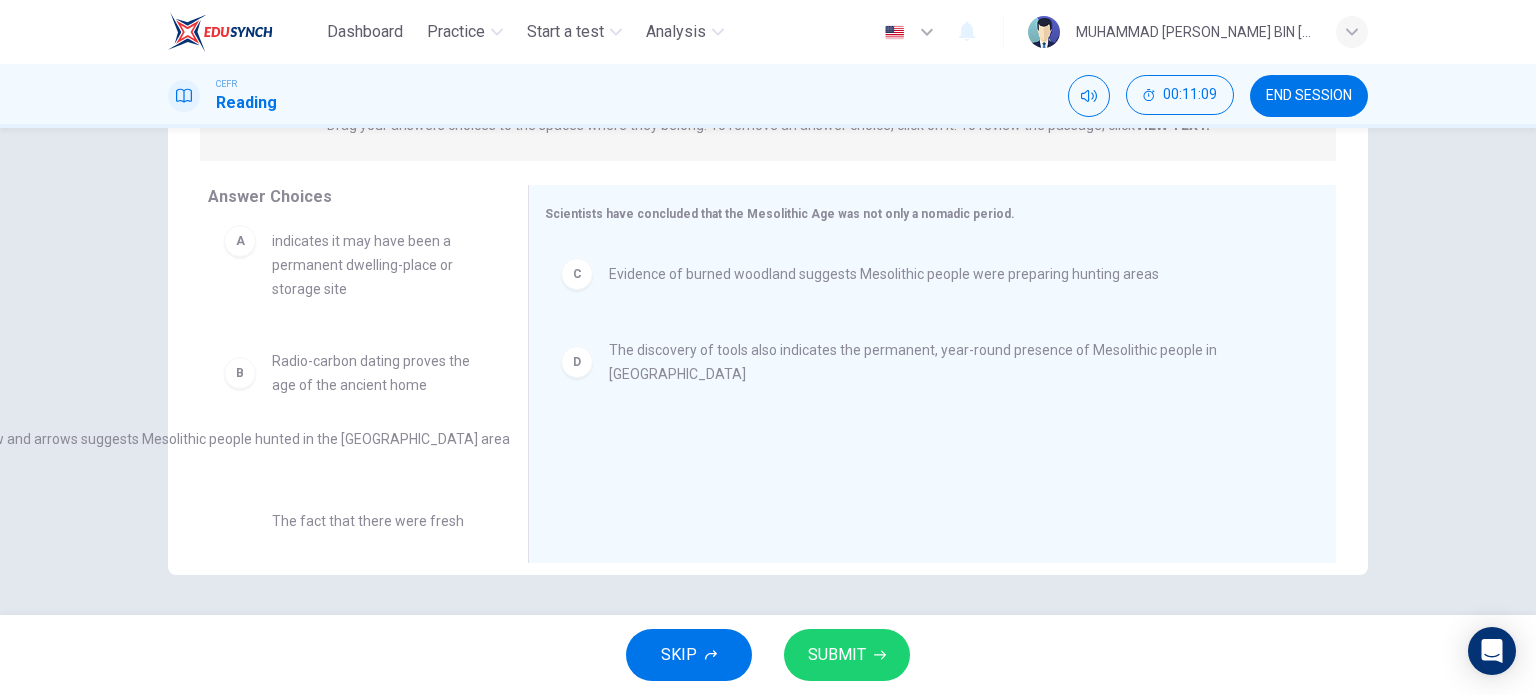 drag, startPoint x: 881, startPoint y: 437, endPoint x: 127, endPoint y: 444, distance: 754.0325 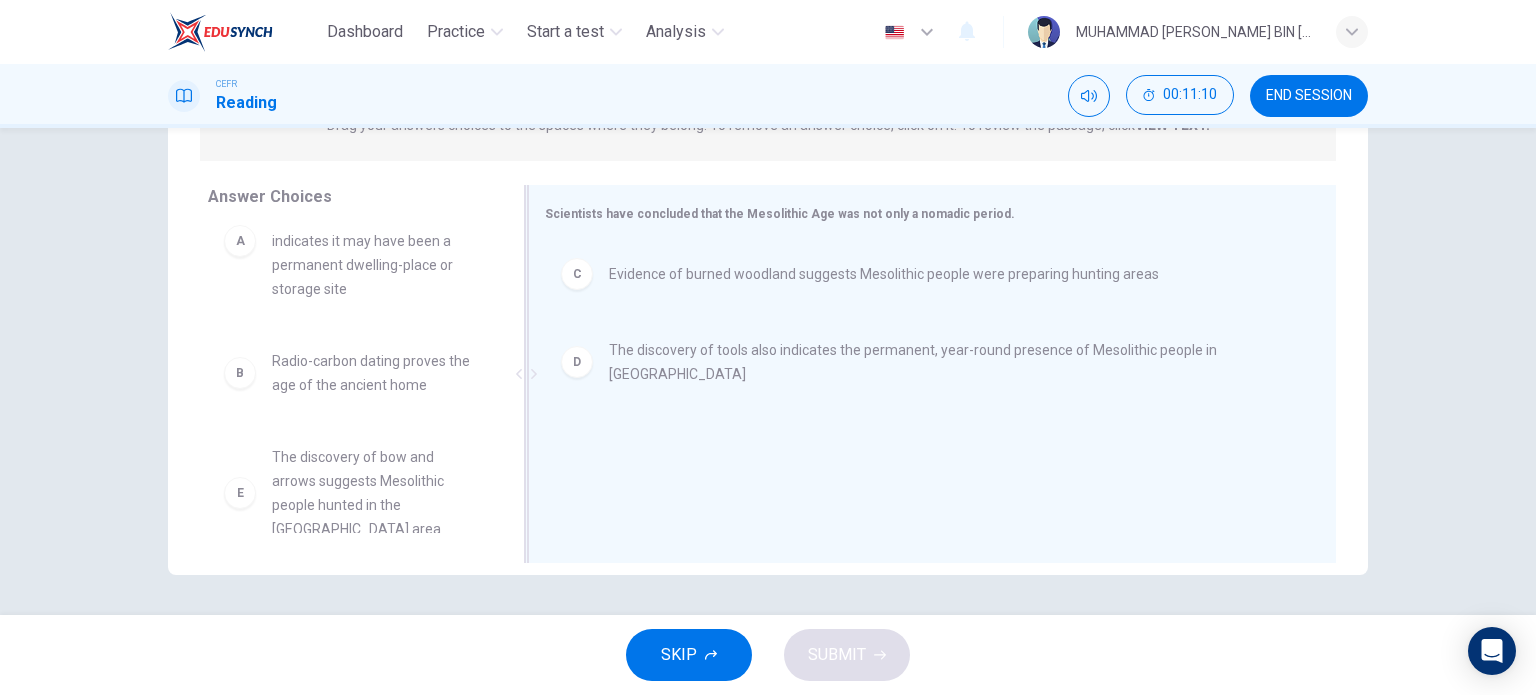 scroll, scrollTop: 0, scrollLeft: 0, axis: both 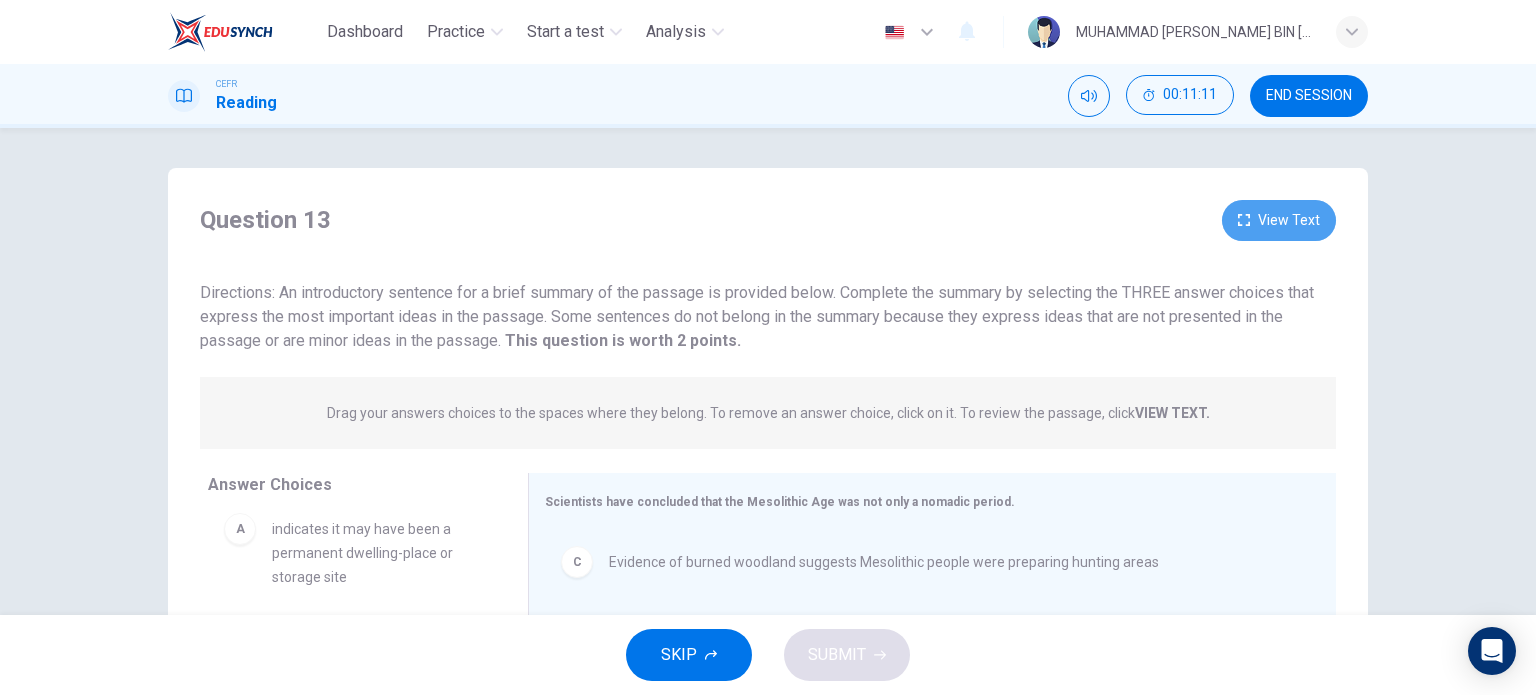 click on "View Text" at bounding box center [1279, 220] 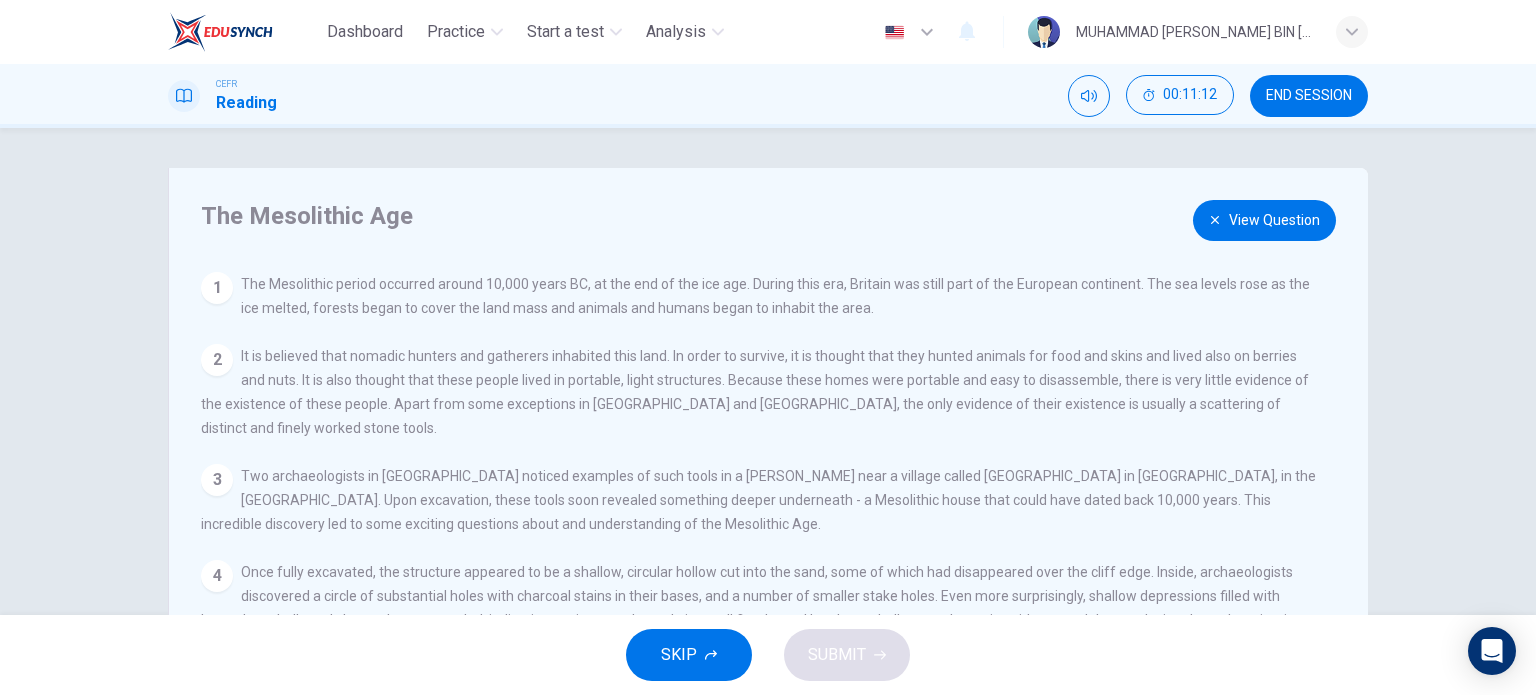 scroll, scrollTop: 262, scrollLeft: 0, axis: vertical 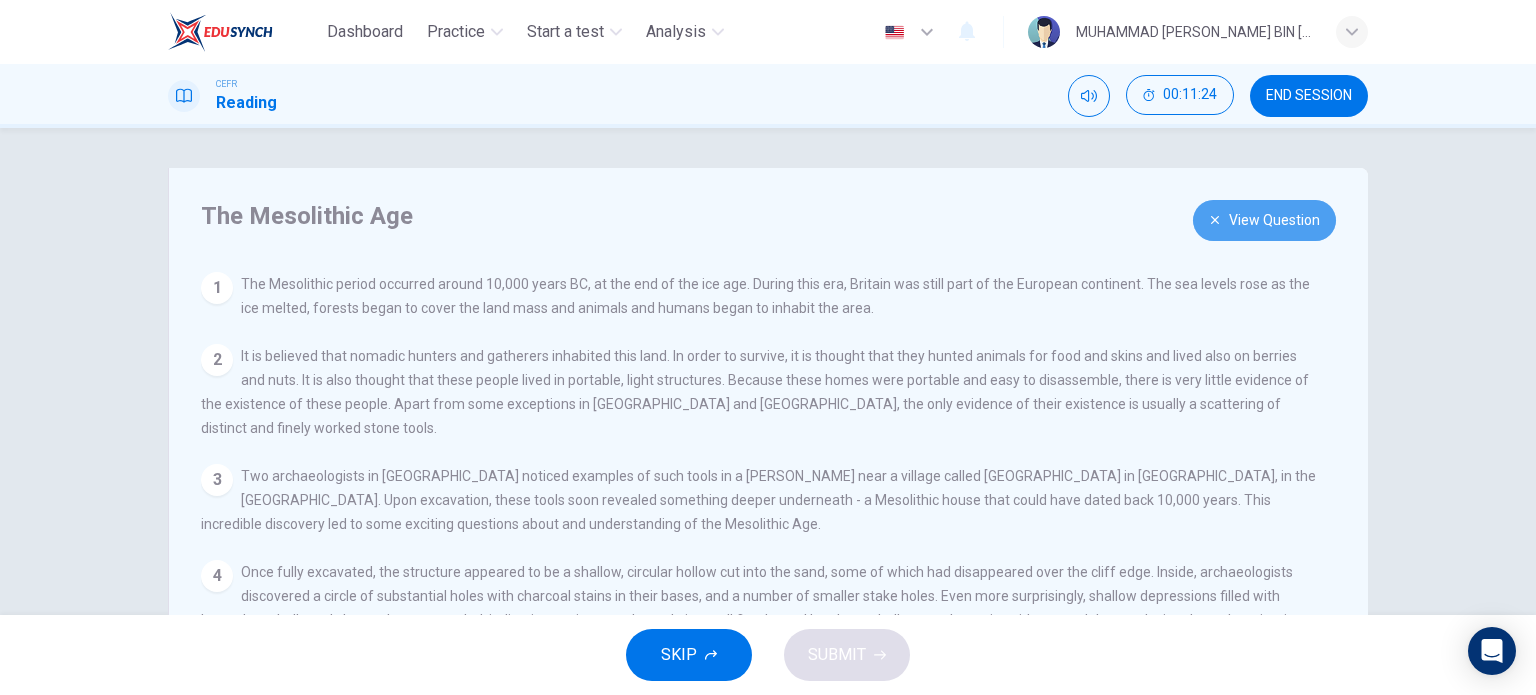 click on "View Question" at bounding box center [1264, 220] 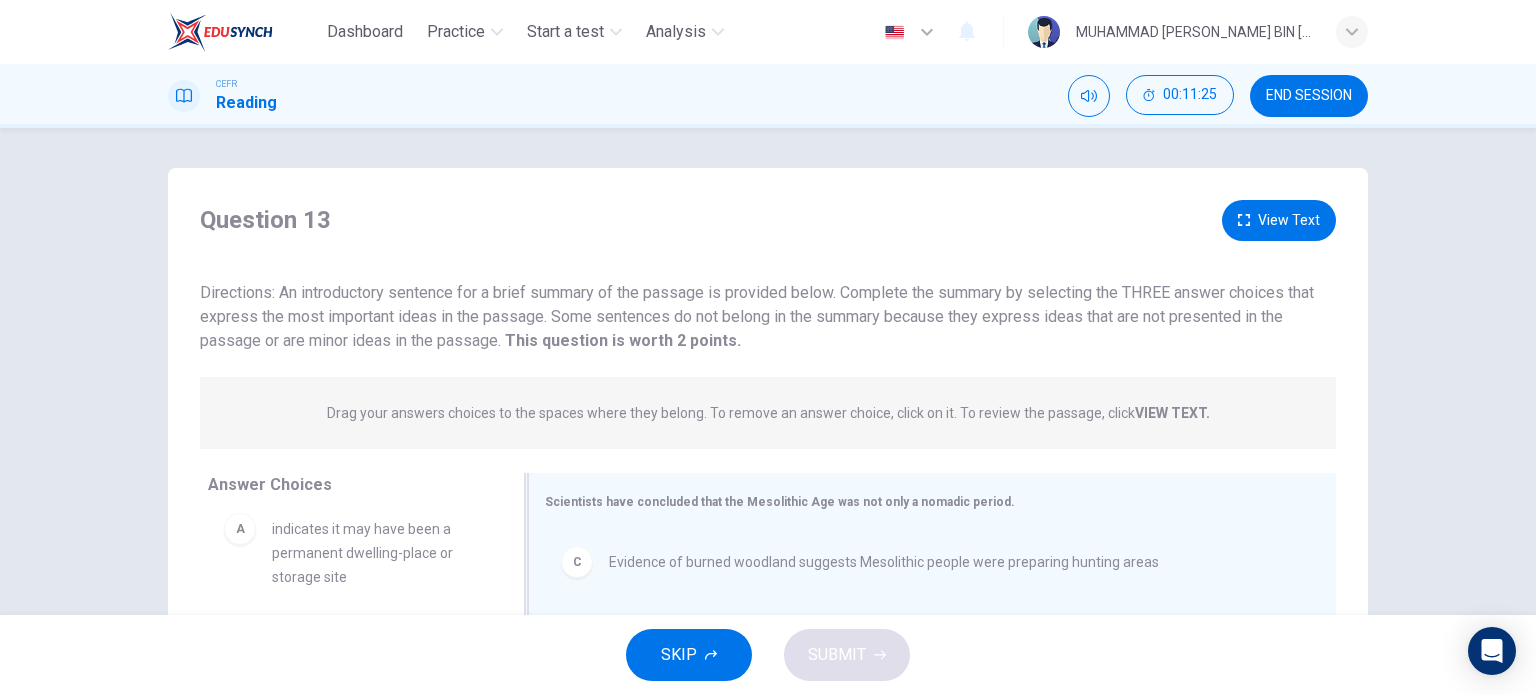 scroll, scrollTop: 288, scrollLeft: 0, axis: vertical 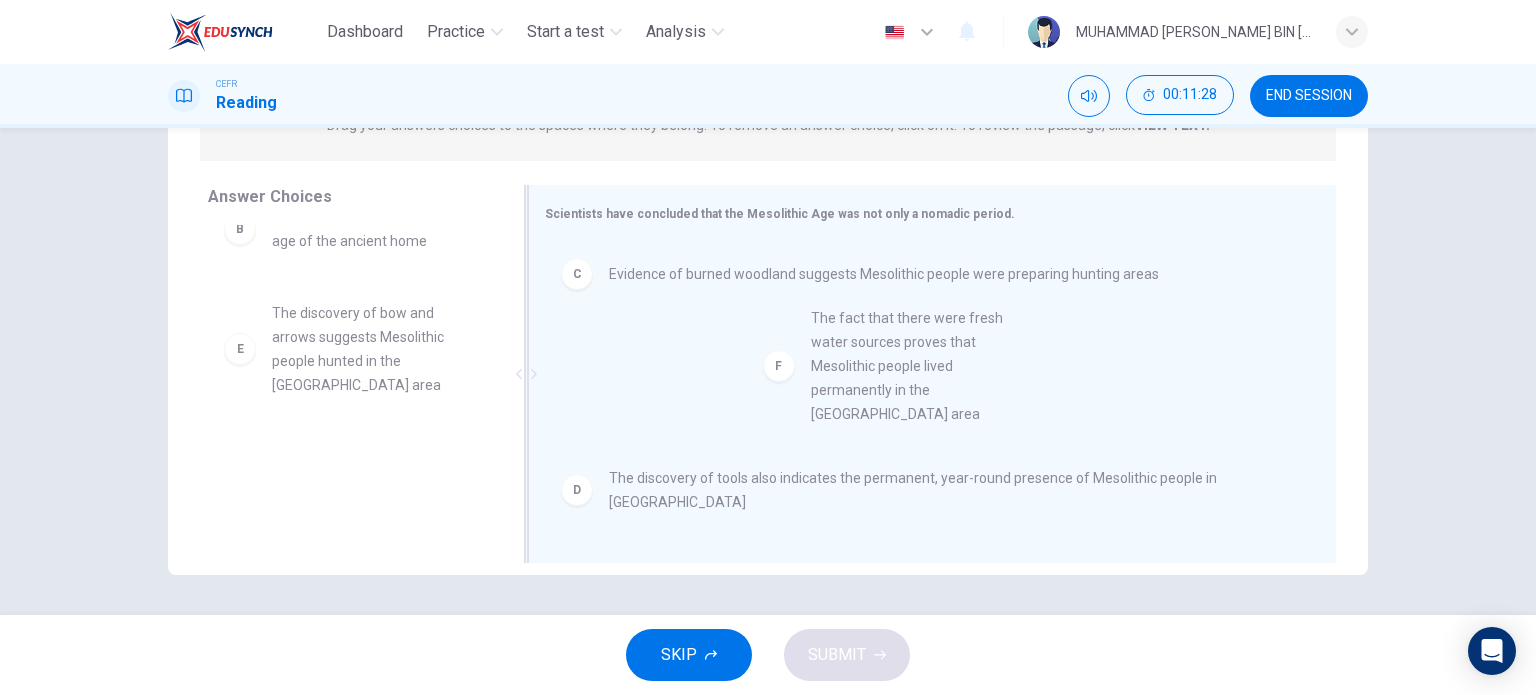 drag, startPoint x: 400, startPoint y: 478, endPoint x: 972, endPoint y: 440, distance: 573.26086 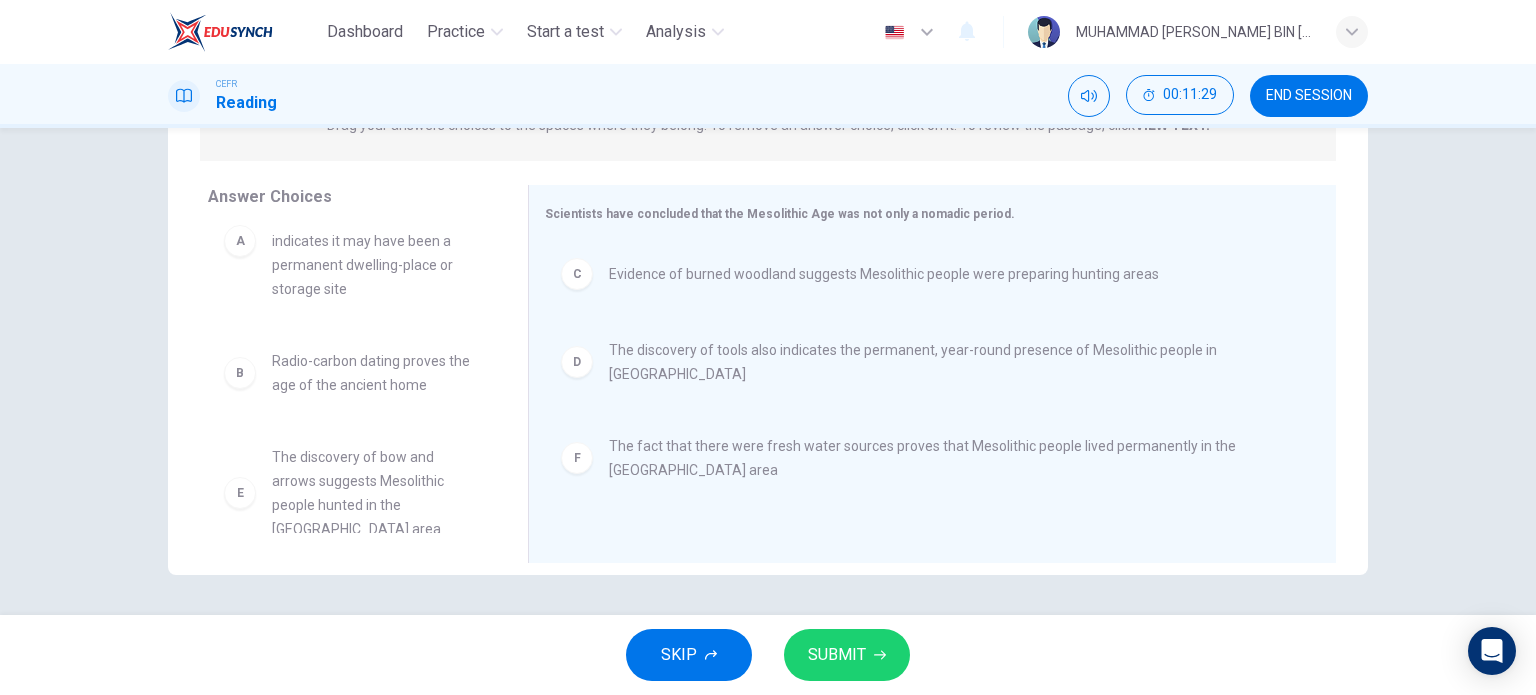 scroll, scrollTop: 0, scrollLeft: 0, axis: both 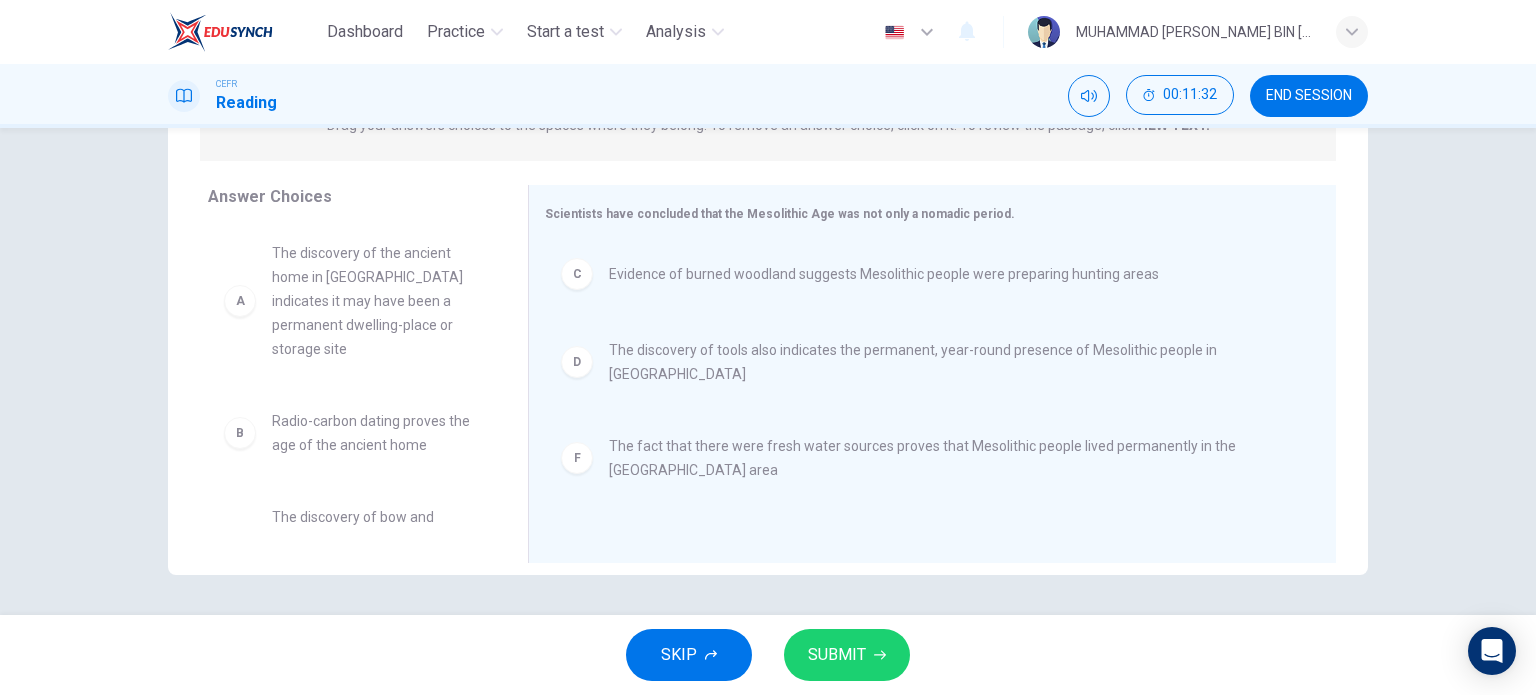 click on "SUBMIT" at bounding box center [847, 655] 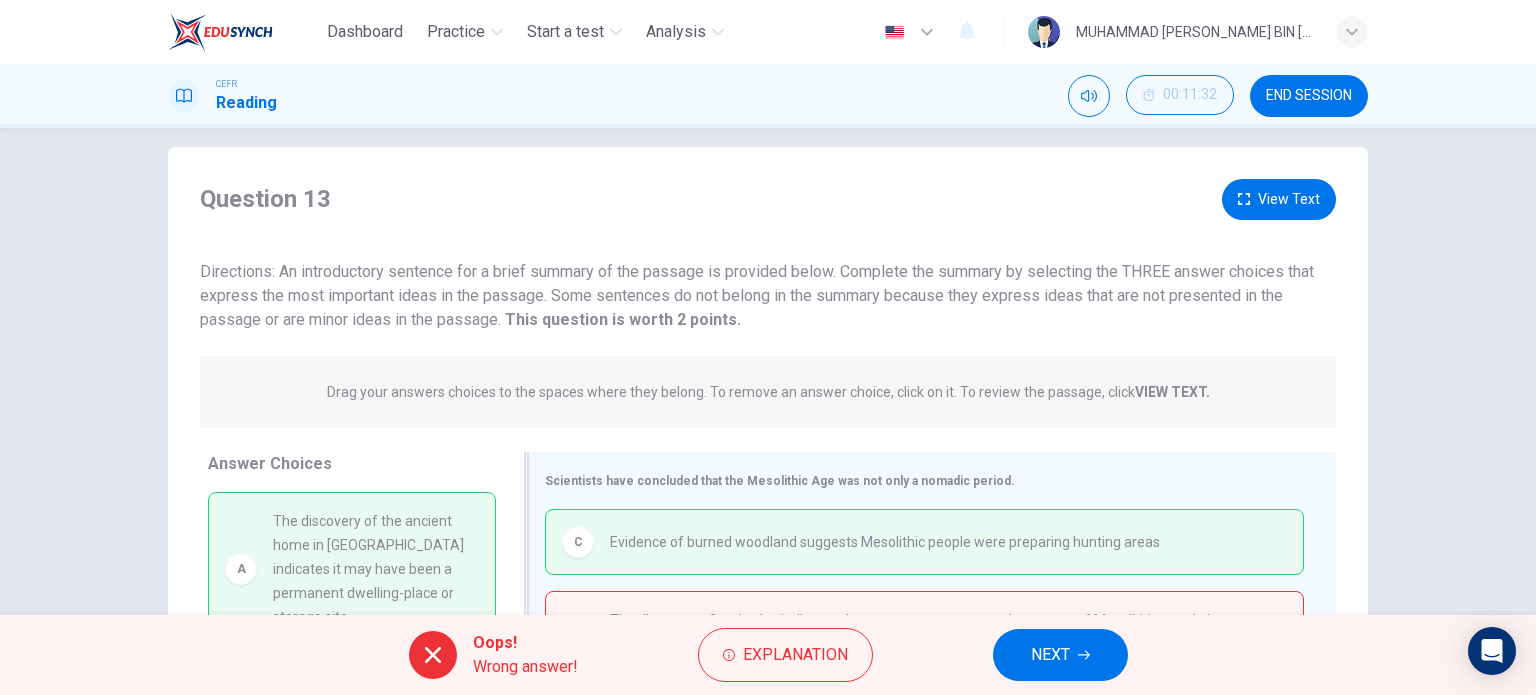 scroll, scrollTop: 288, scrollLeft: 0, axis: vertical 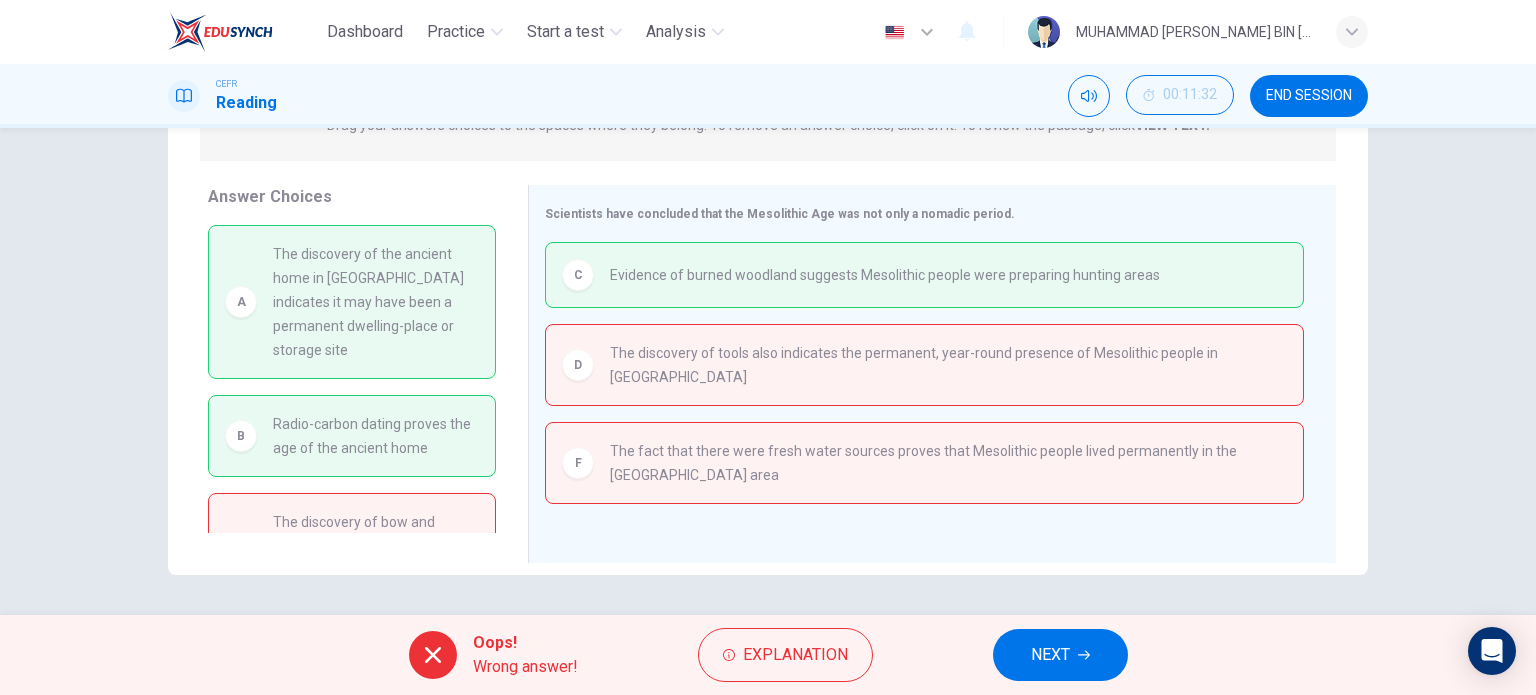click on "NEXT" at bounding box center (1060, 655) 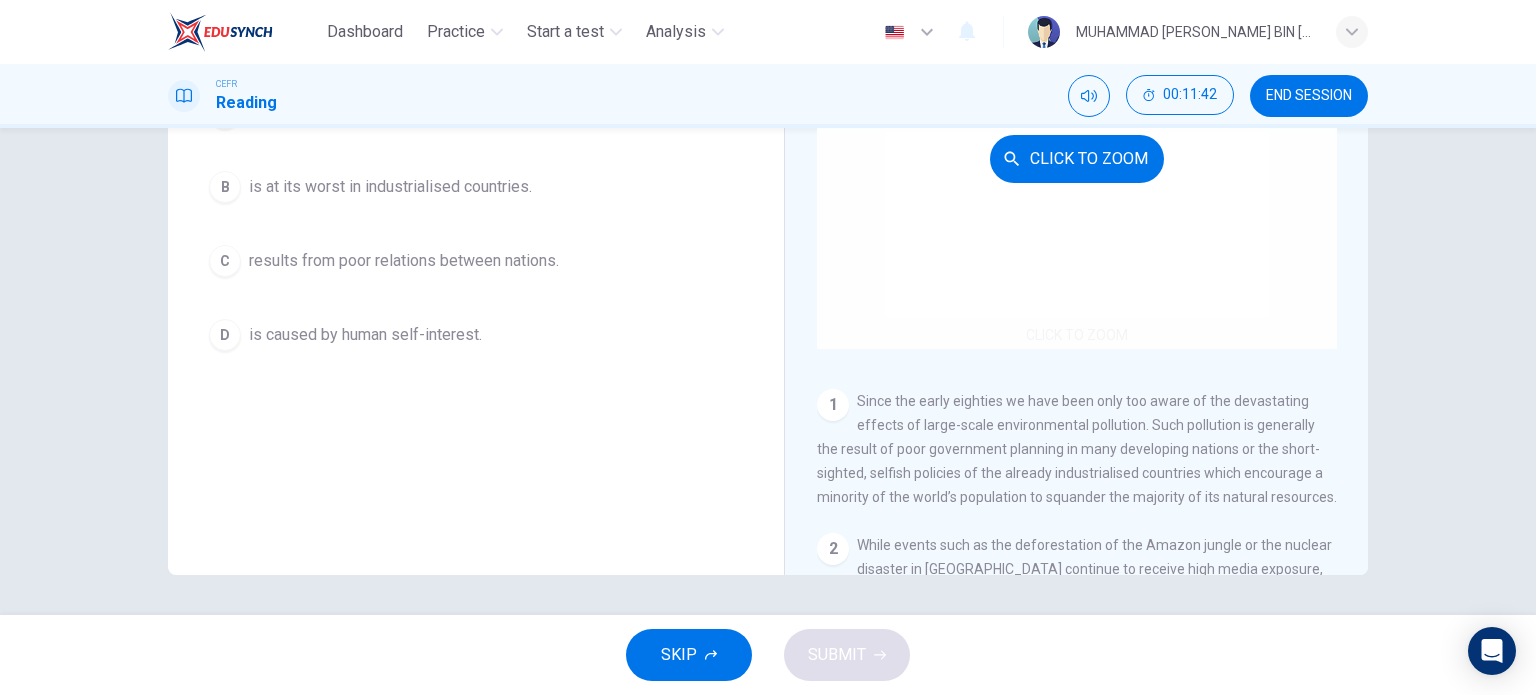 scroll, scrollTop: 0, scrollLeft: 0, axis: both 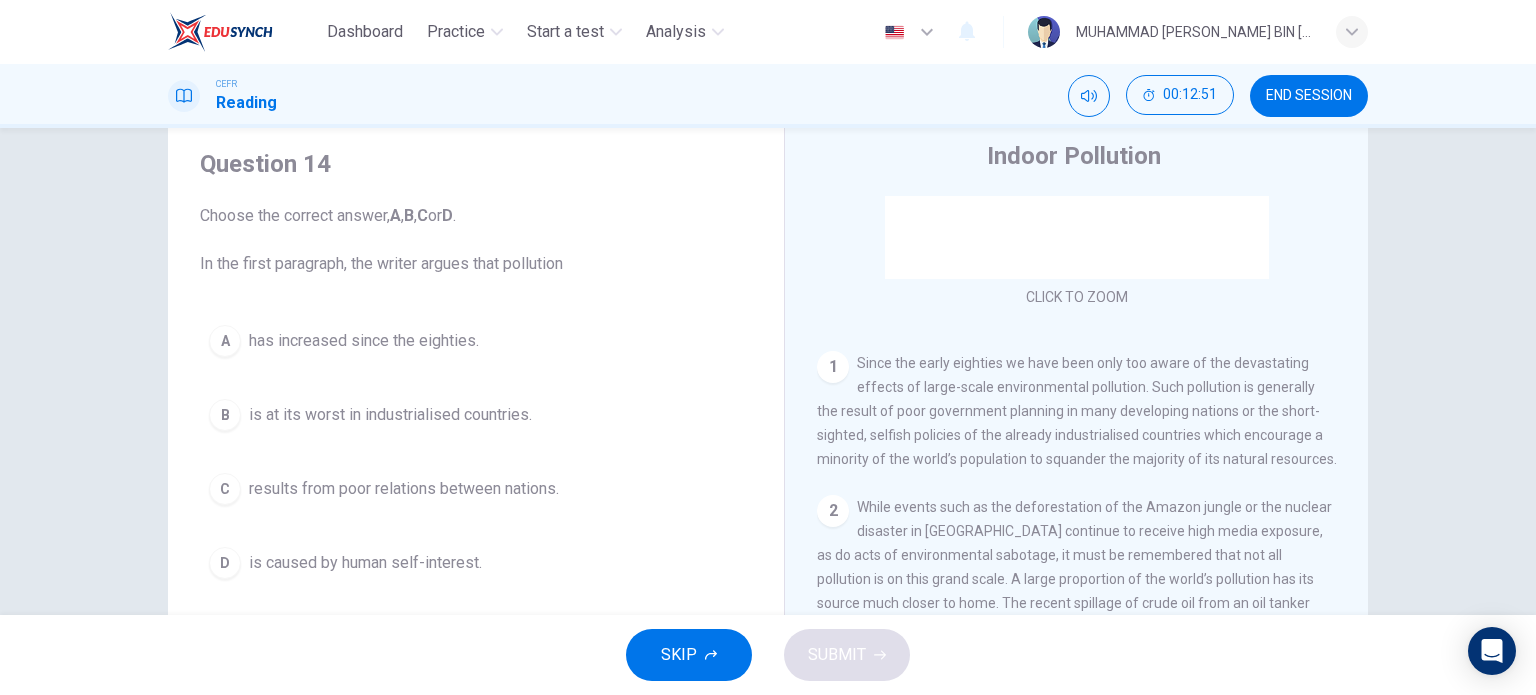 click on "results from poor relations between nations." at bounding box center (404, 489) 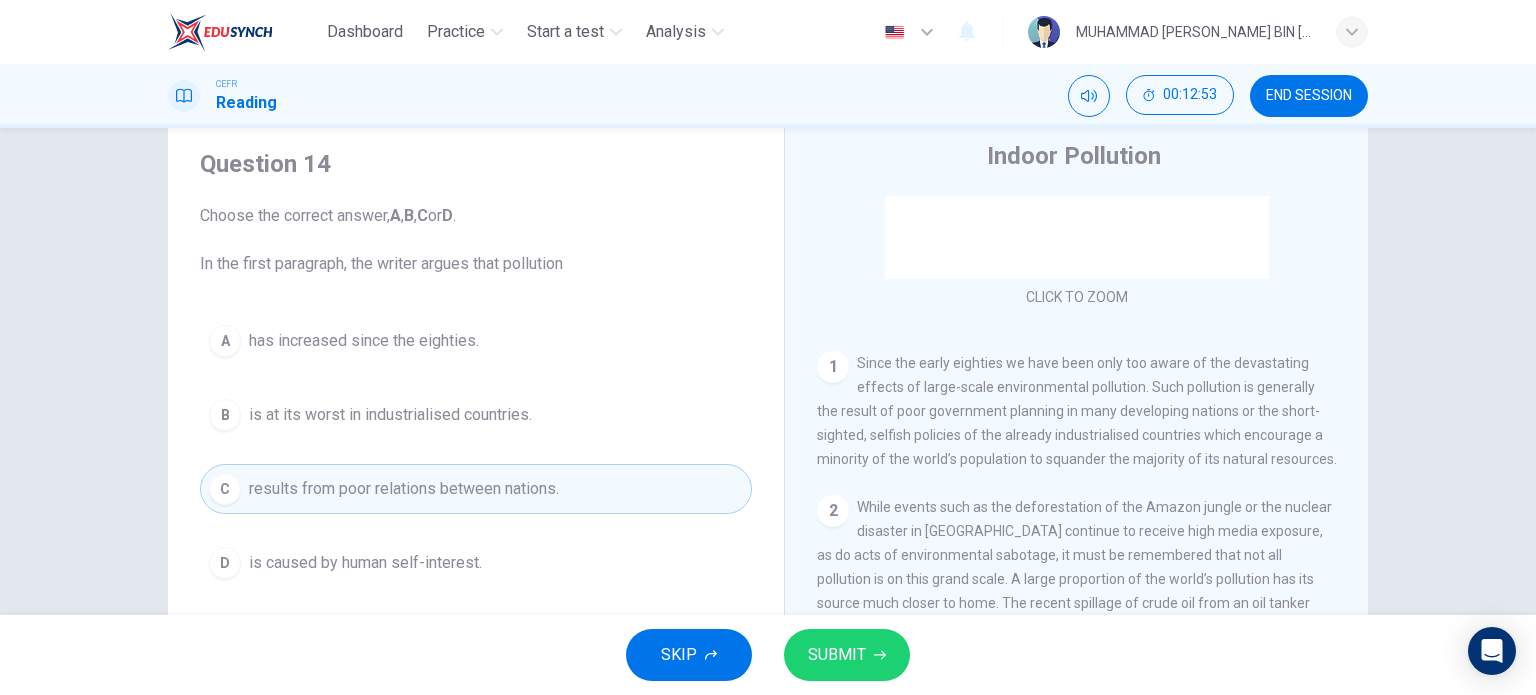 click on "SUBMIT" at bounding box center (847, 655) 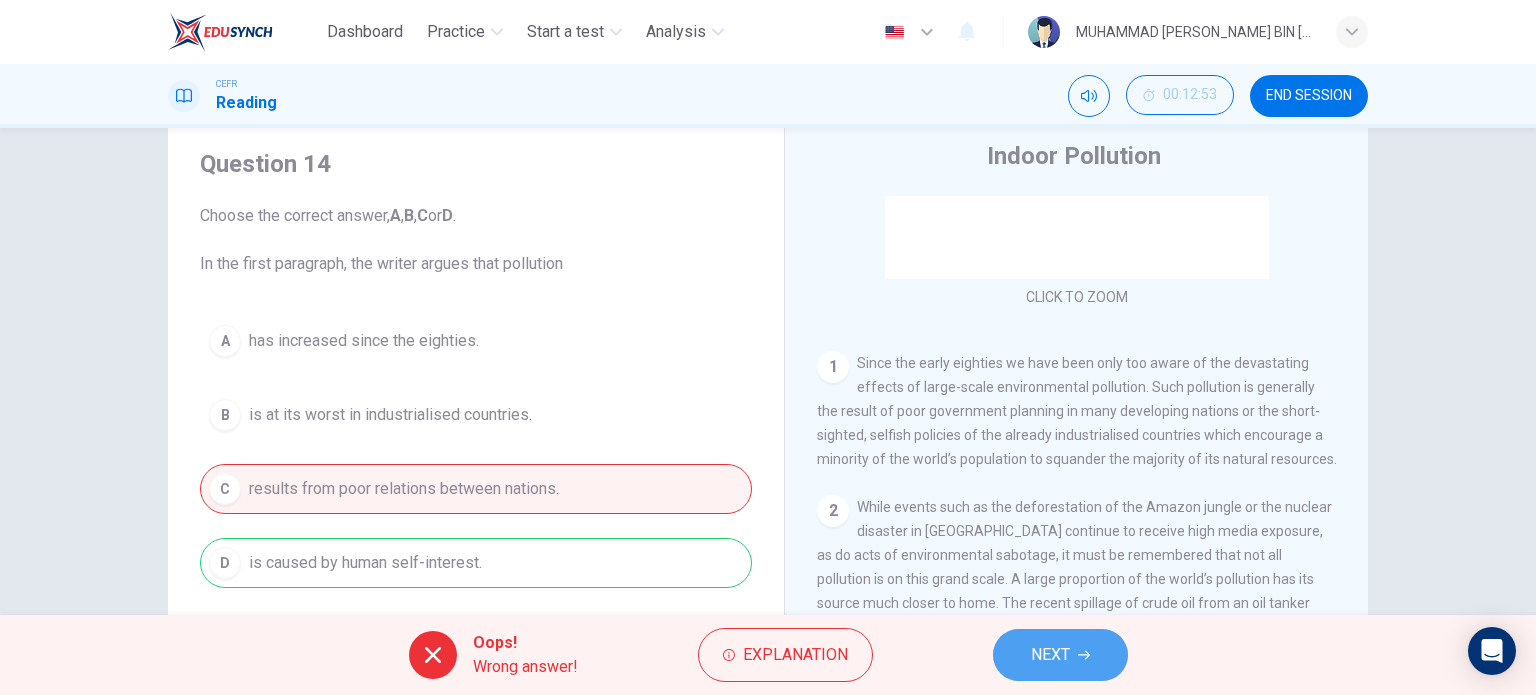 click on "NEXT" at bounding box center [1050, 655] 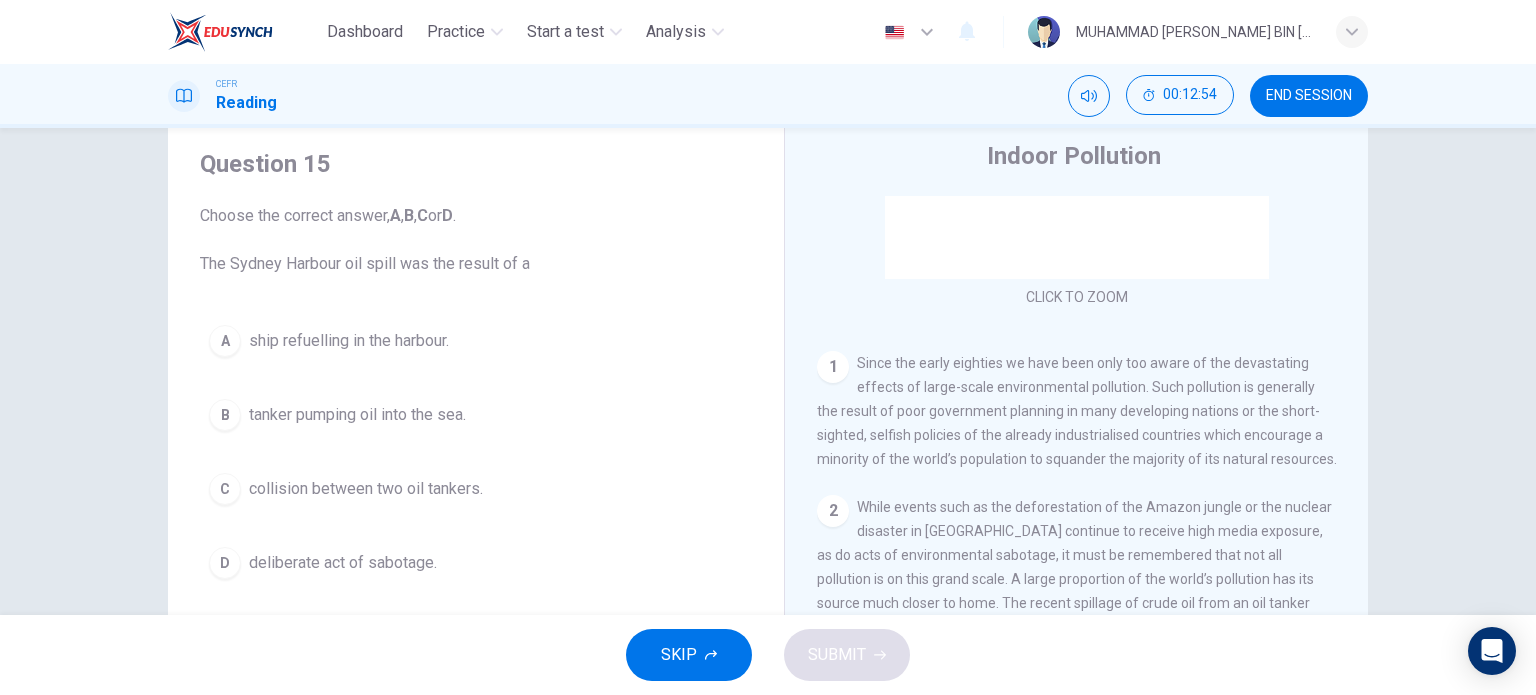 scroll, scrollTop: 533, scrollLeft: 0, axis: vertical 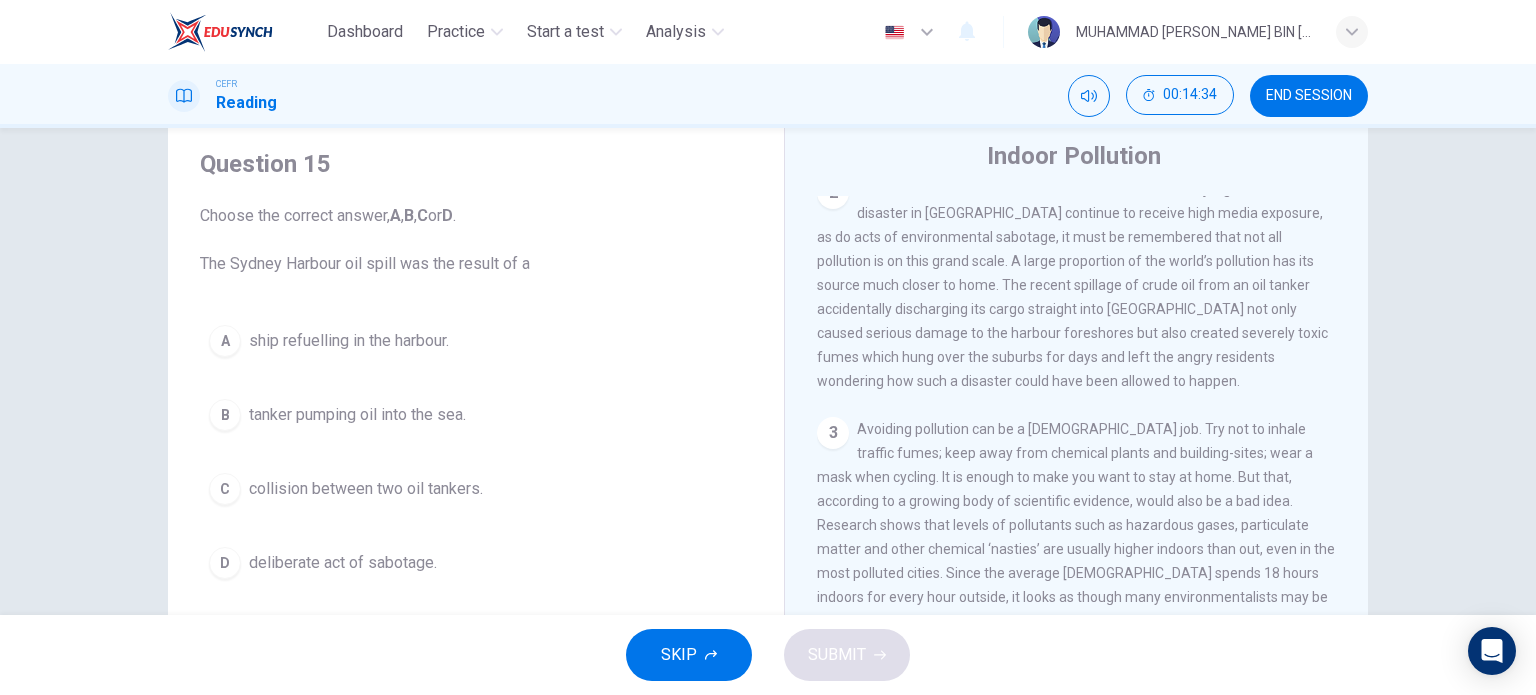 click on "deliberate act of sabotage." at bounding box center [343, 563] 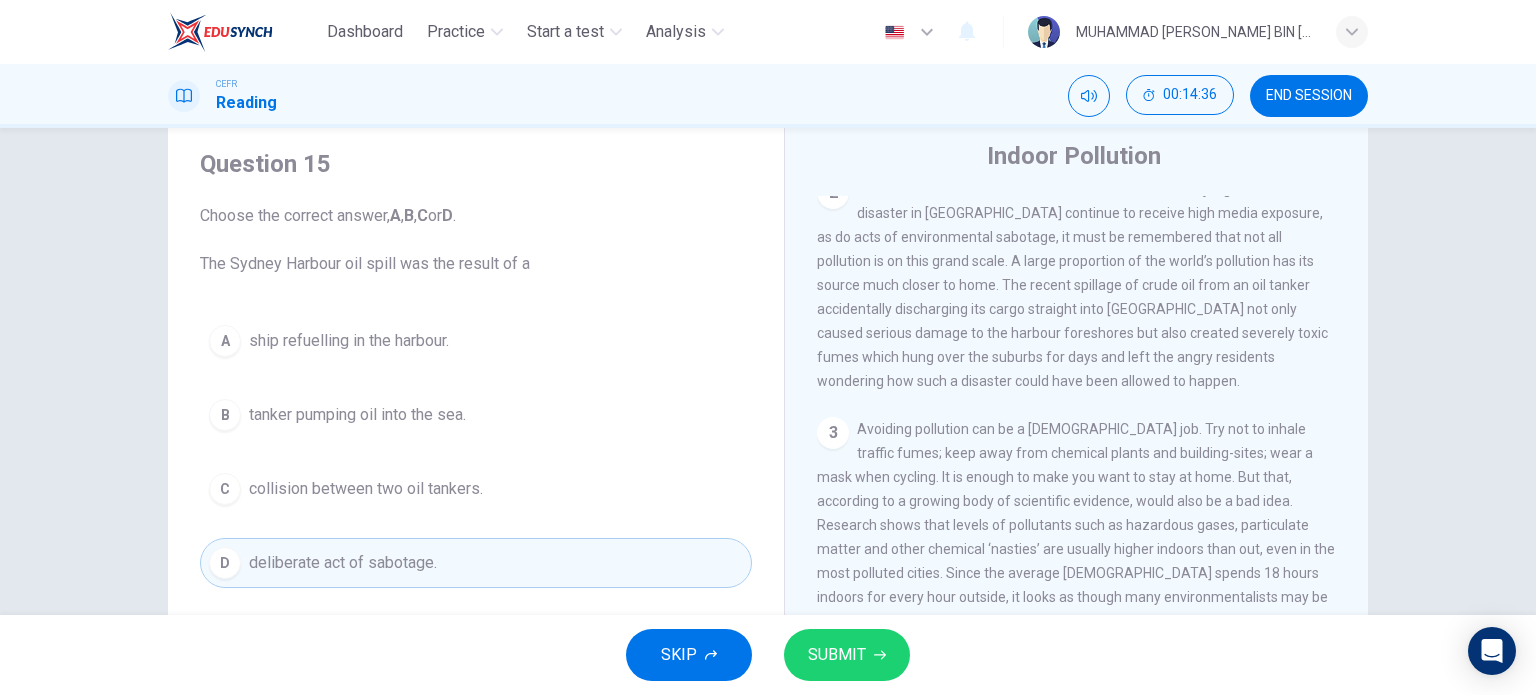 click on "SUBMIT" at bounding box center (847, 655) 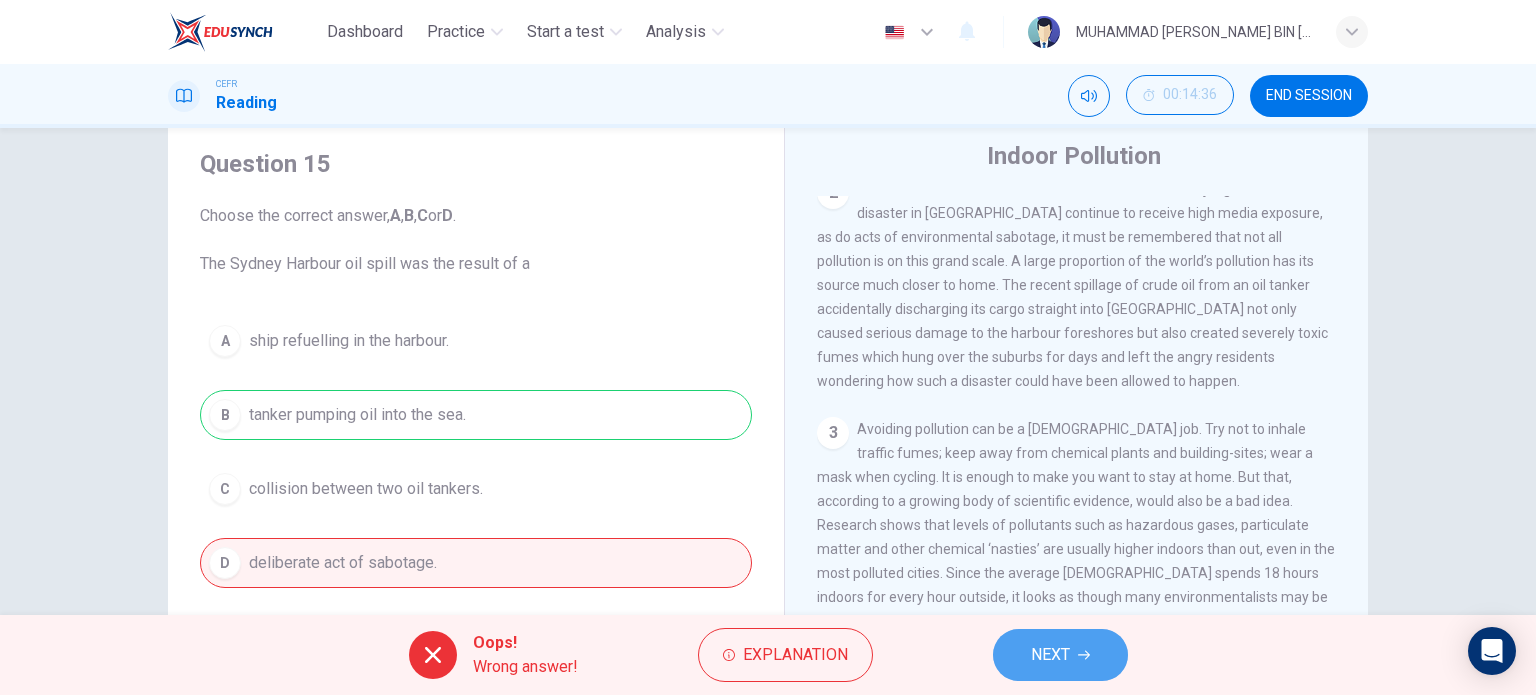 click on "NEXT" at bounding box center (1060, 655) 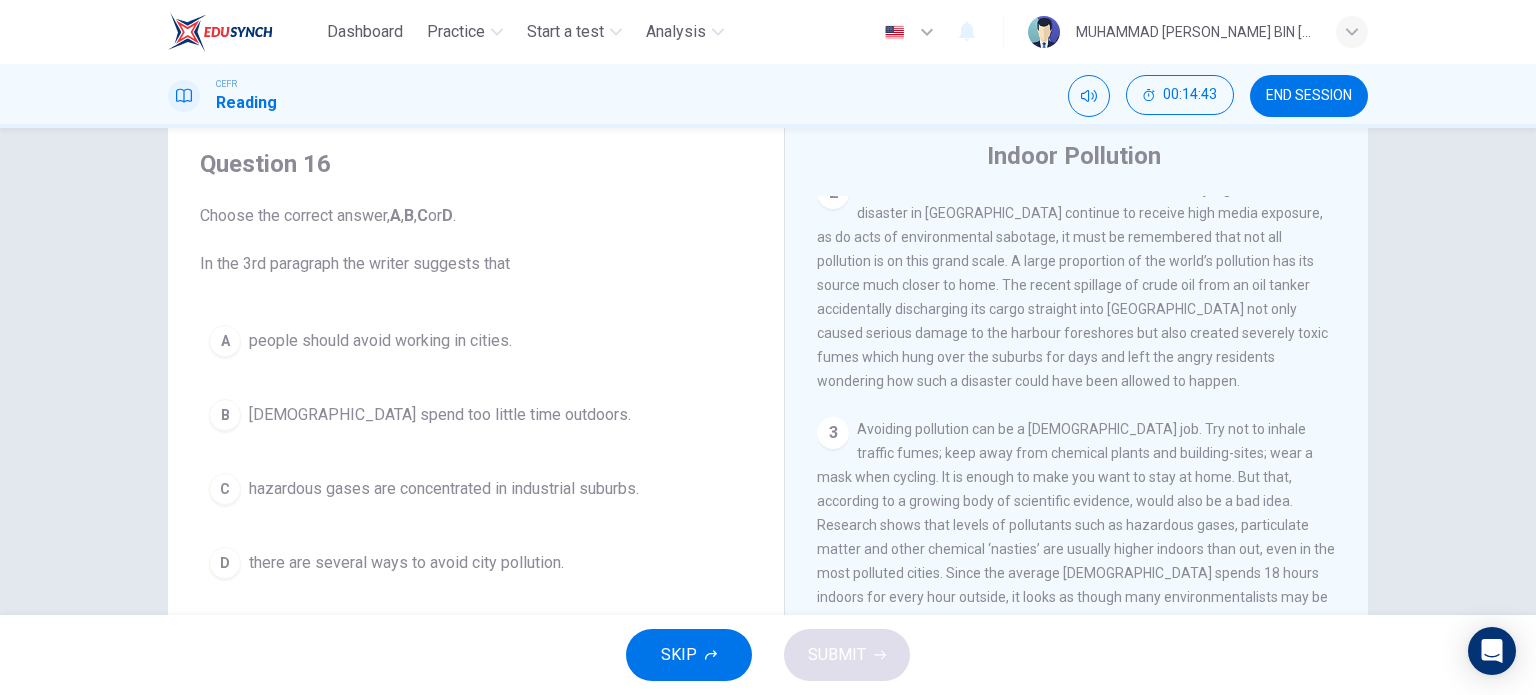 drag, startPoint x: 1338, startPoint y: 439, endPoint x: 1344, endPoint y: 463, distance: 24.738634 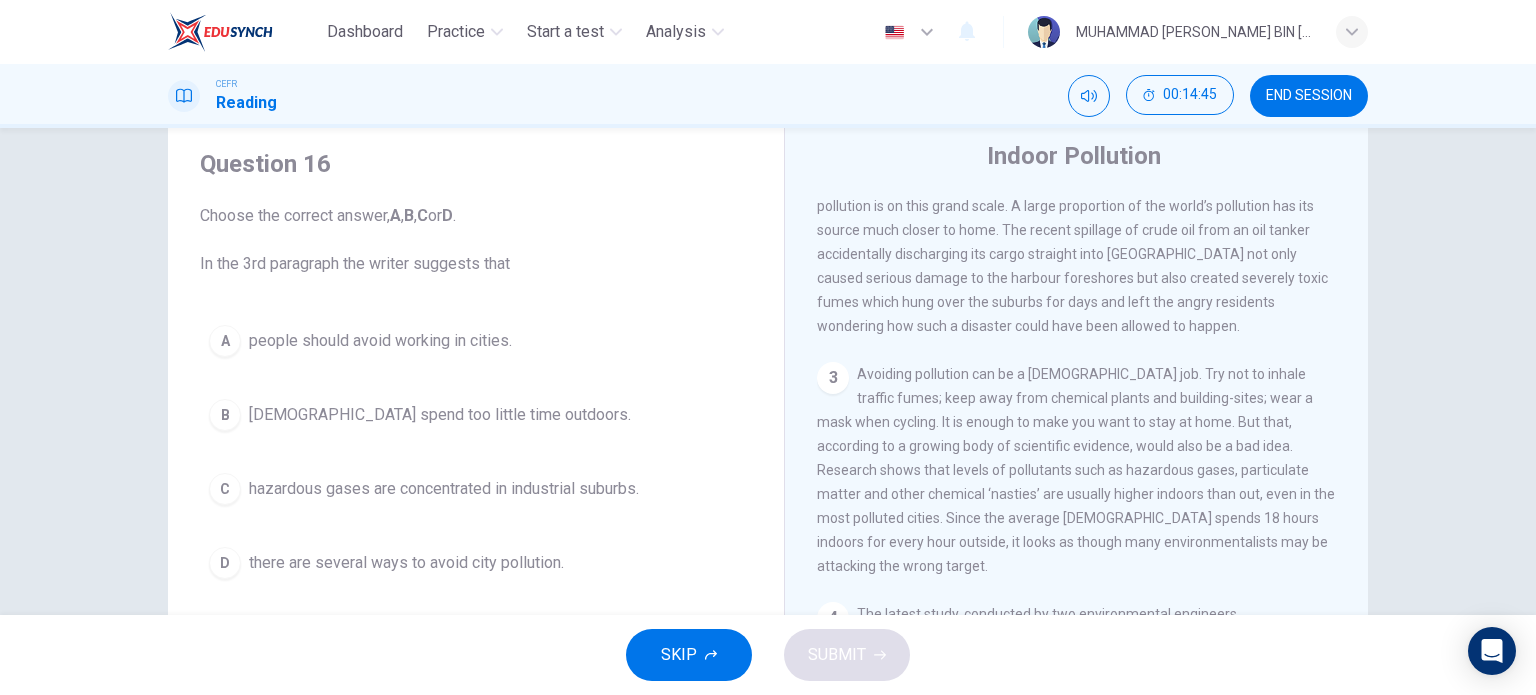 scroll, scrollTop: 659, scrollLeft: 0, axis: vertical 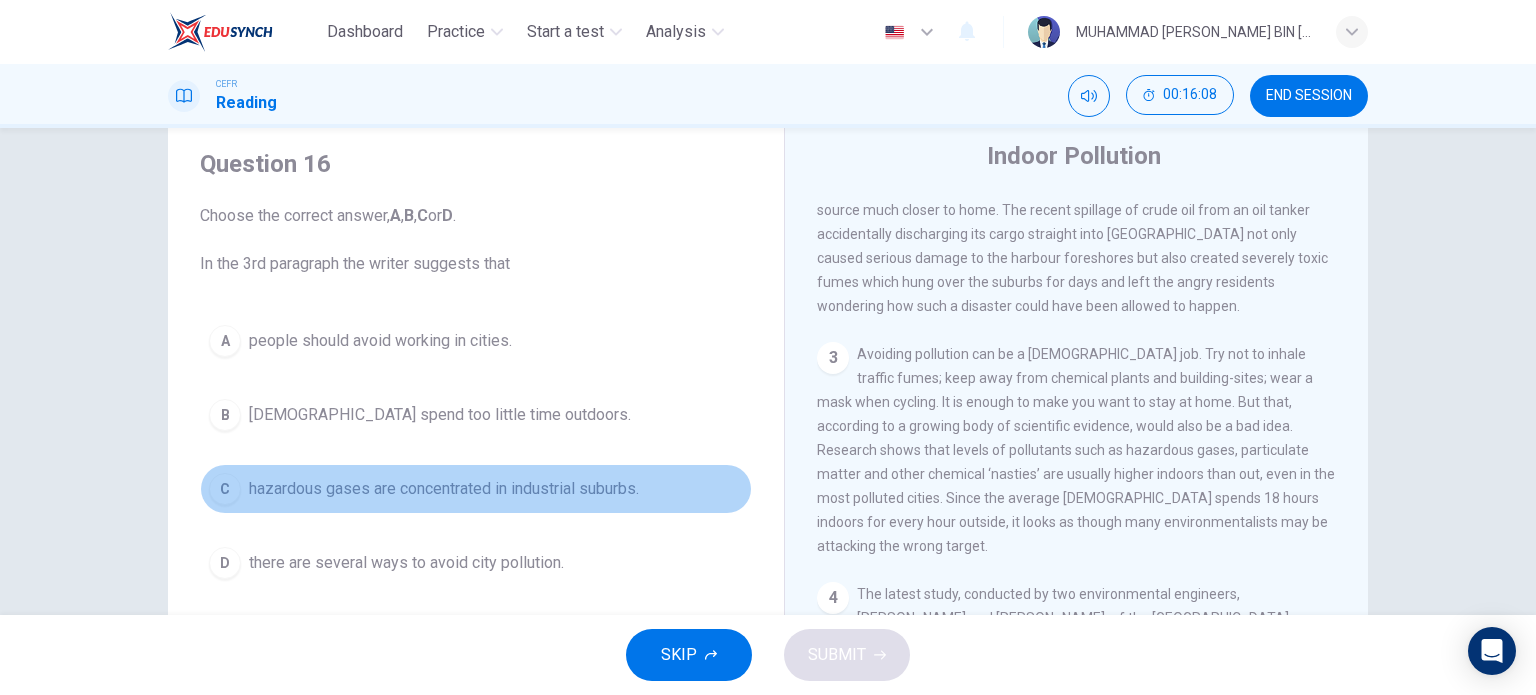 click on "hazardous gases are concentrated in industrial suburbs." at bounding box center (444, 489) 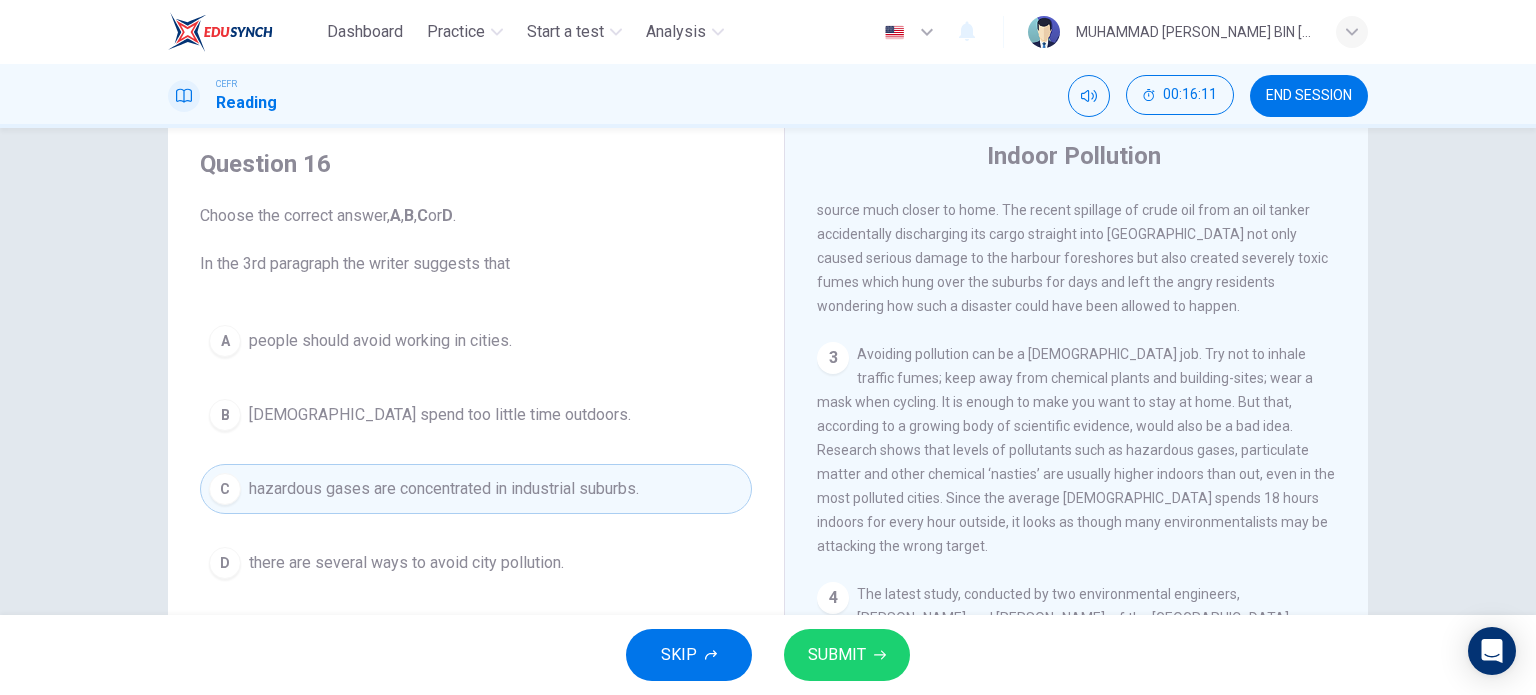 click on "Americans spend too little time outdoors." at bounding box center (440, 415) 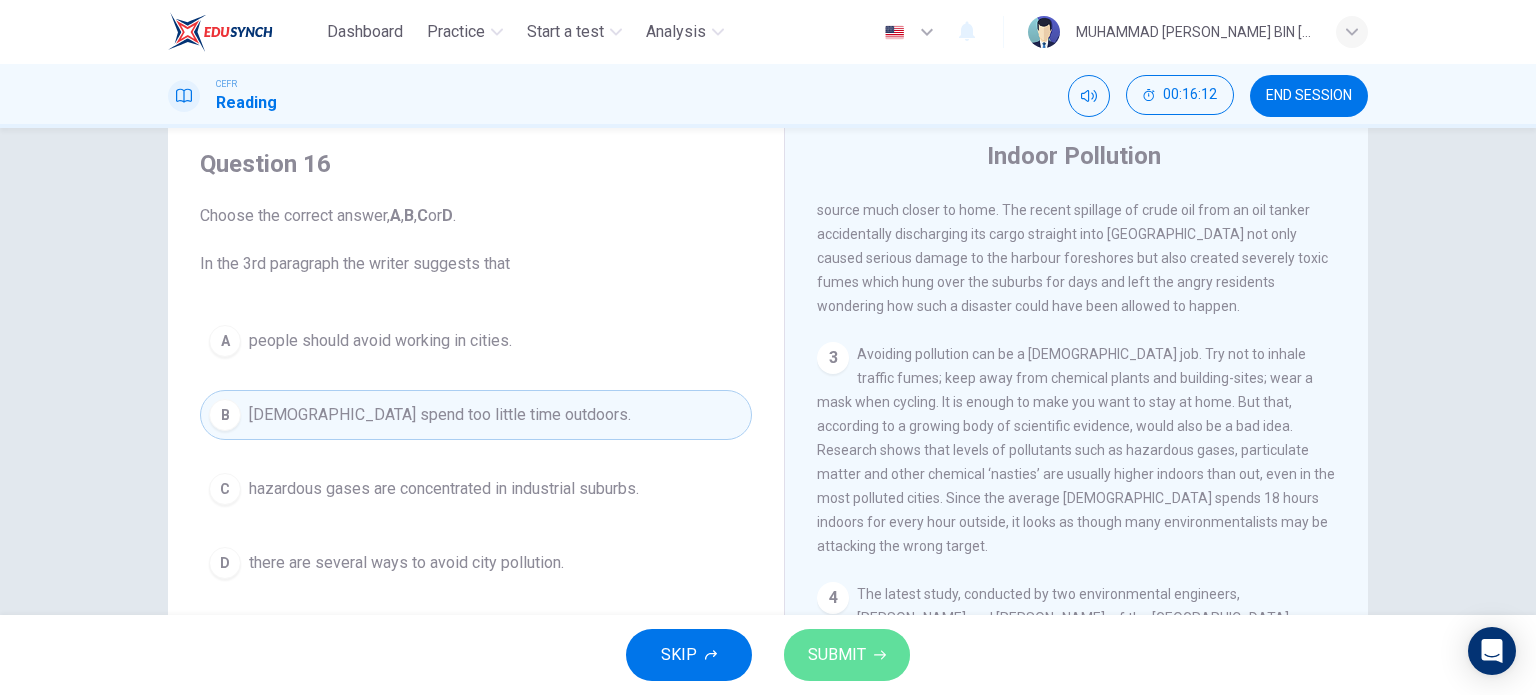 click on "SUBMIT" at bounding box center [837, 655] 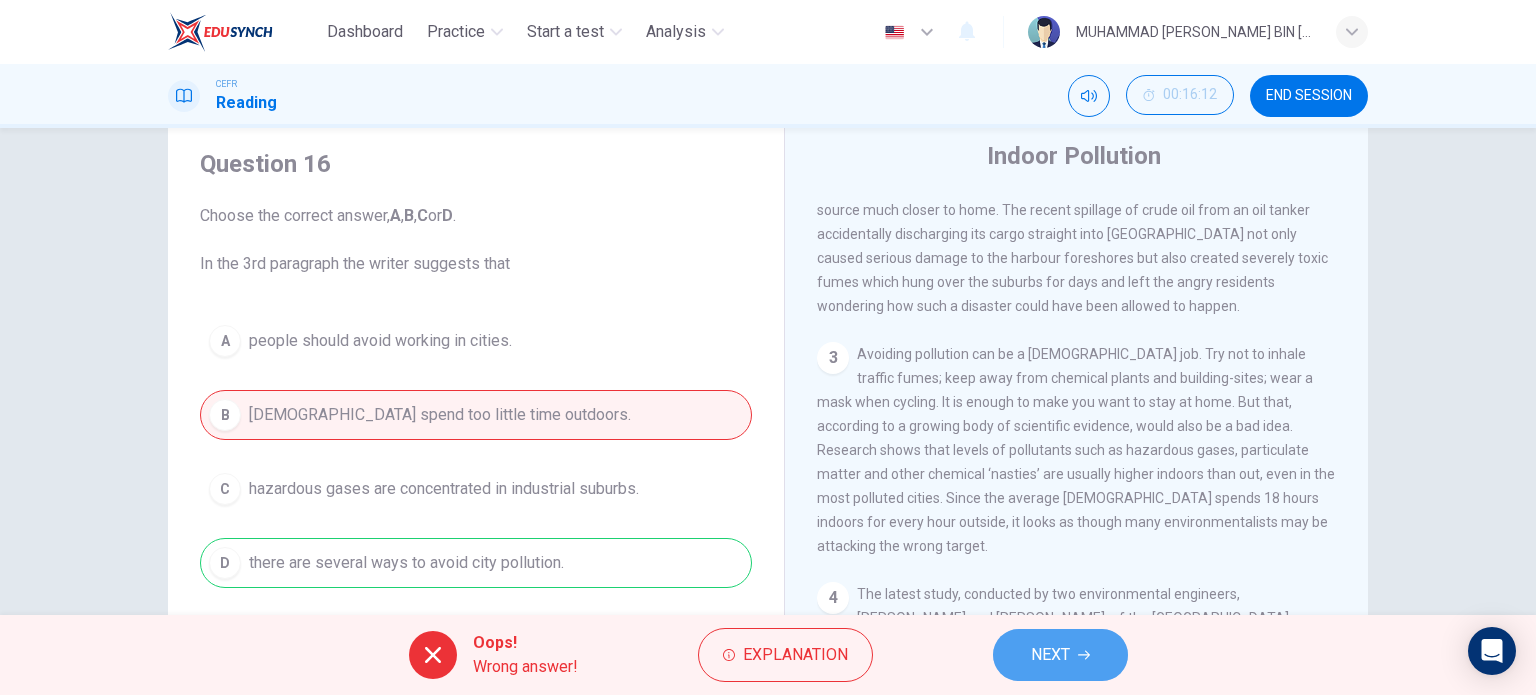 click on "NEXT" at bounding box center (1060, 655) 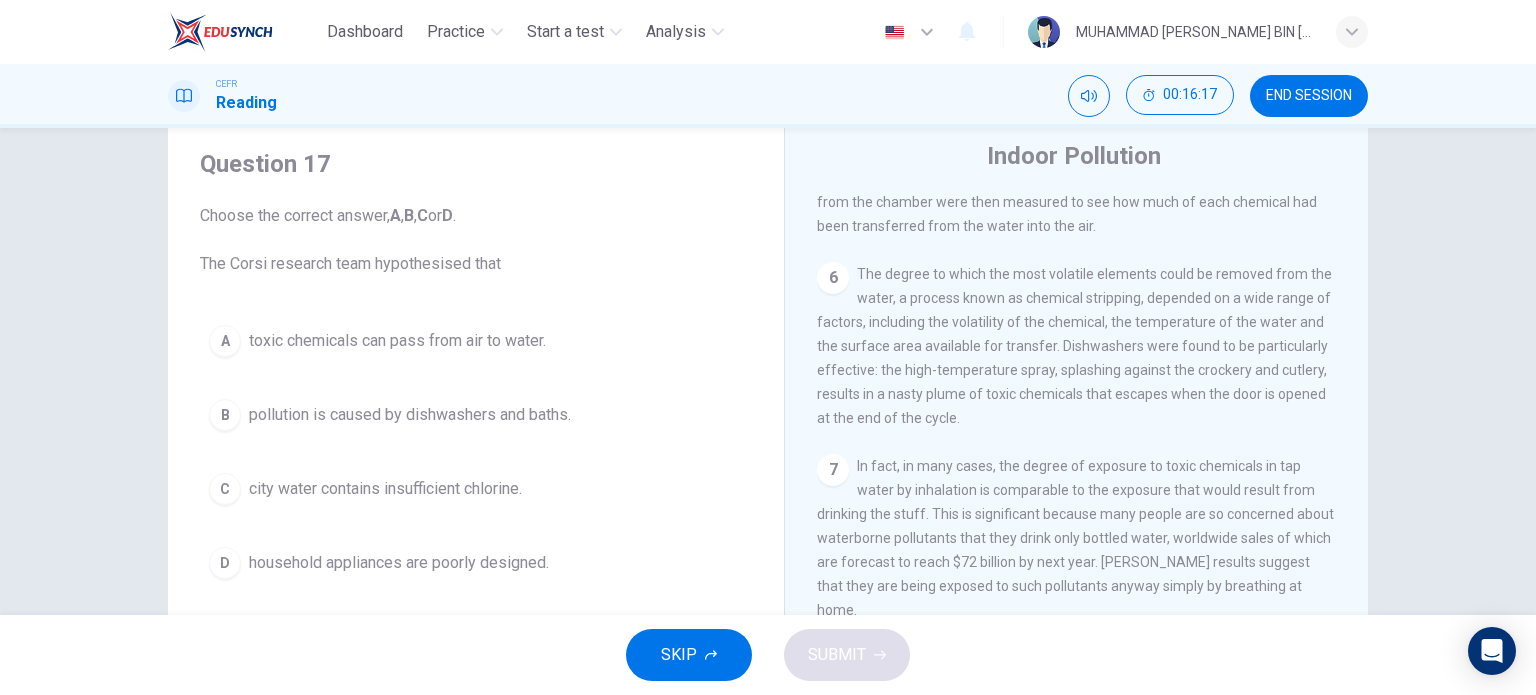 scroll, scrollTop: 1839, scrollLeft: 0, axis: vertical 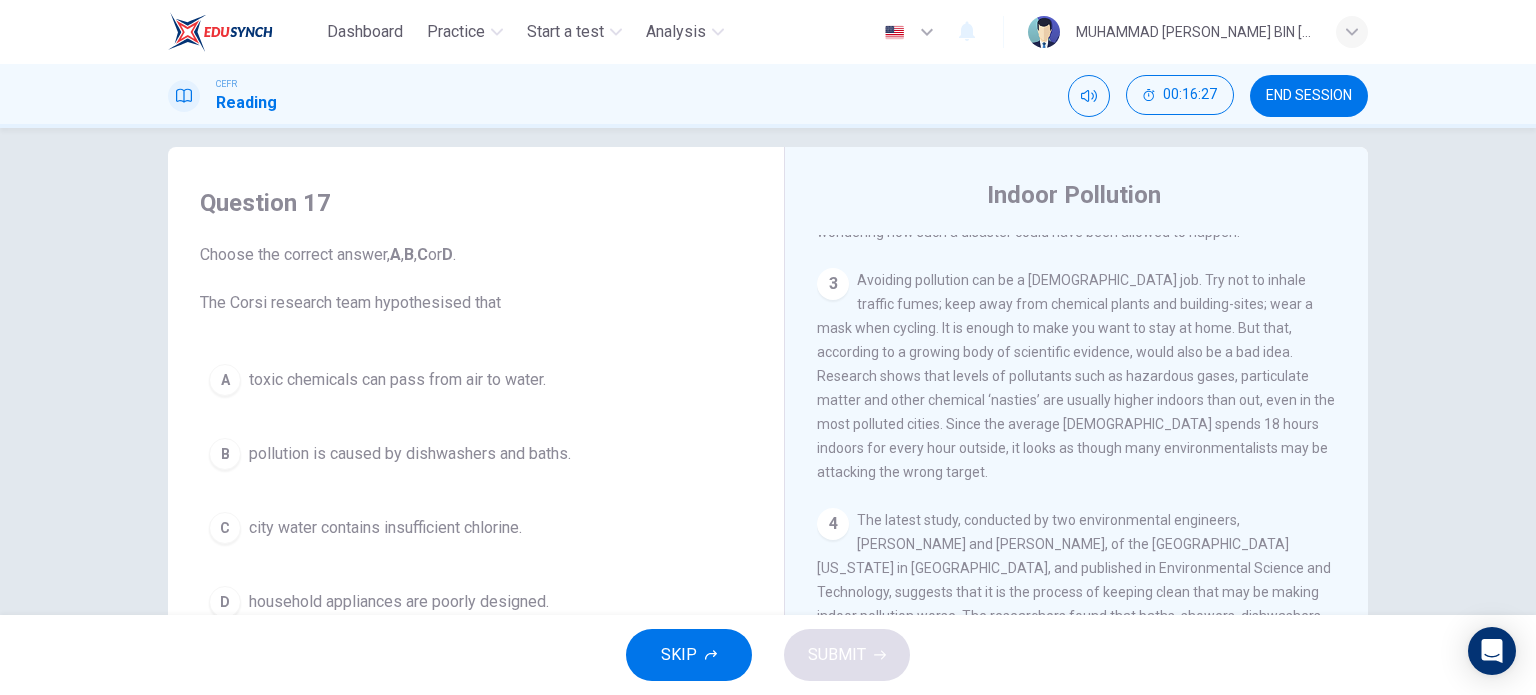 drag, startPoint x: 1358, startPoint y: 527, endPoint x: 1360, endPoint y: 546, distance: 19.104973 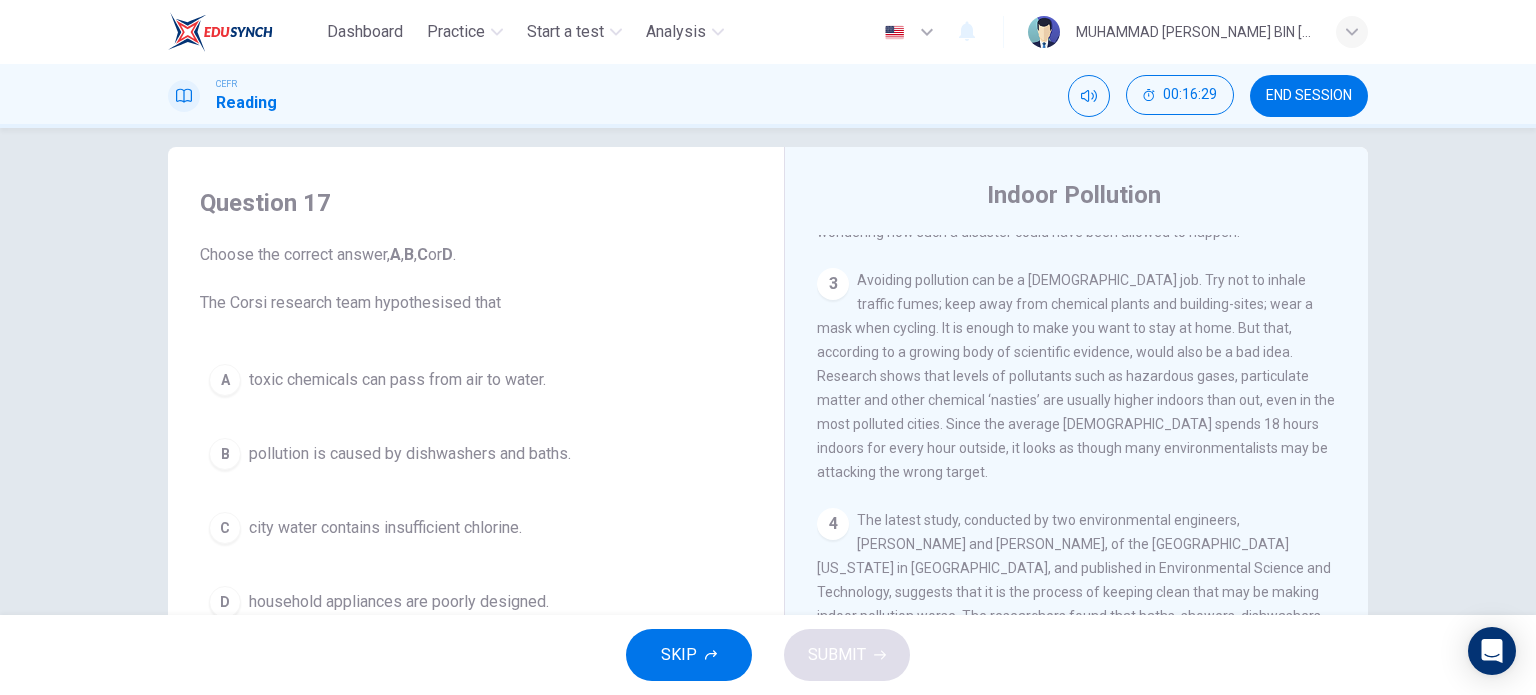 drag, startPoint x: 1343, startPoint y: 528, endPoint x: 1343, endPoint y: 549, distance: 21 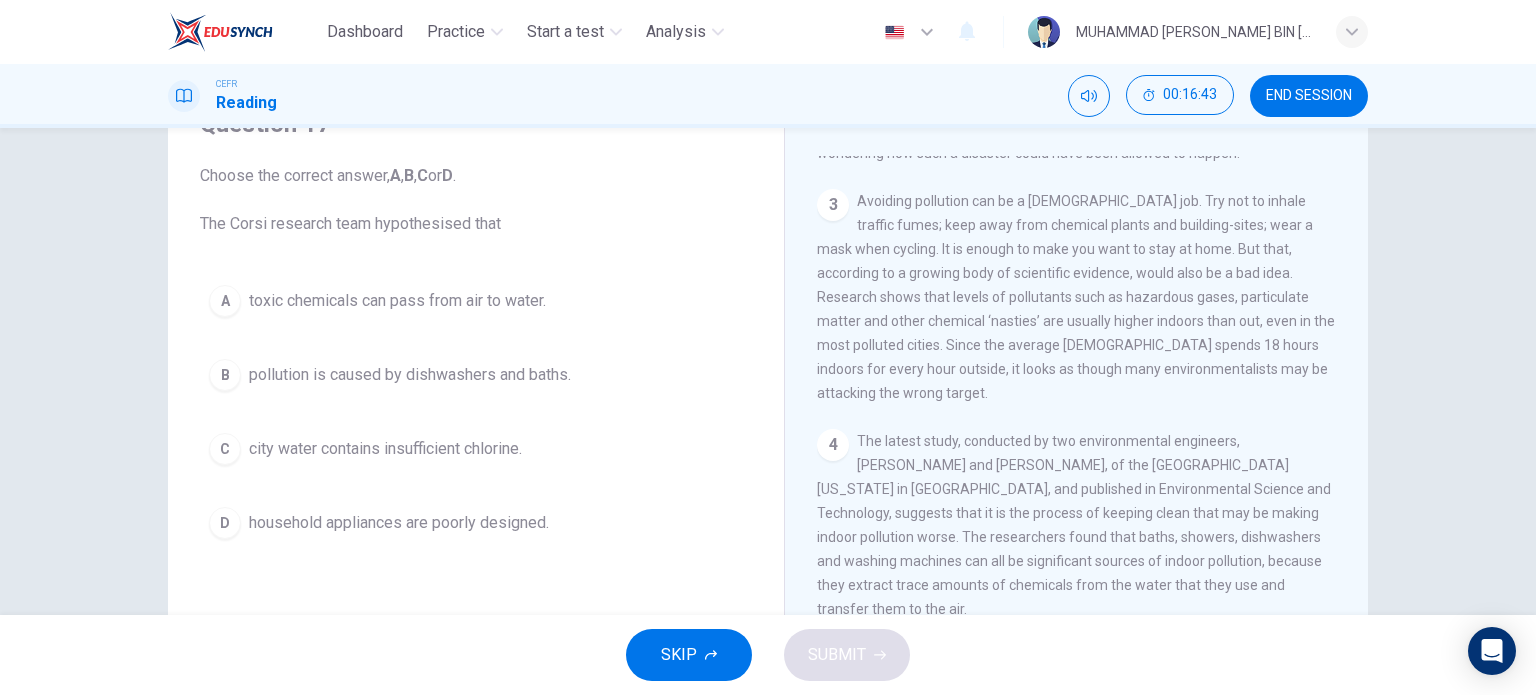 scroll, scrollTop: 110, scrollLeft: 0, axis: vertical 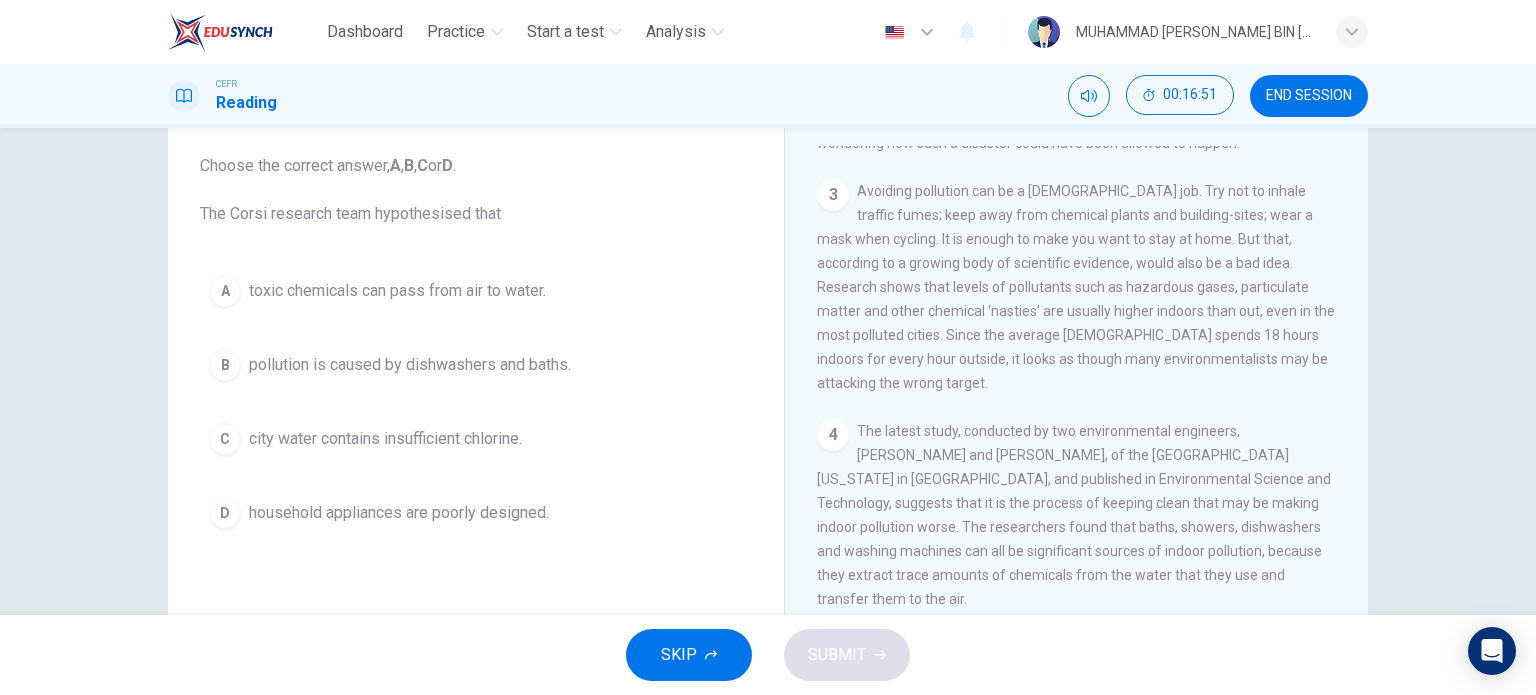 click on "B pollution is caused by dishwashers and baths." at bounding box center (476, 365) 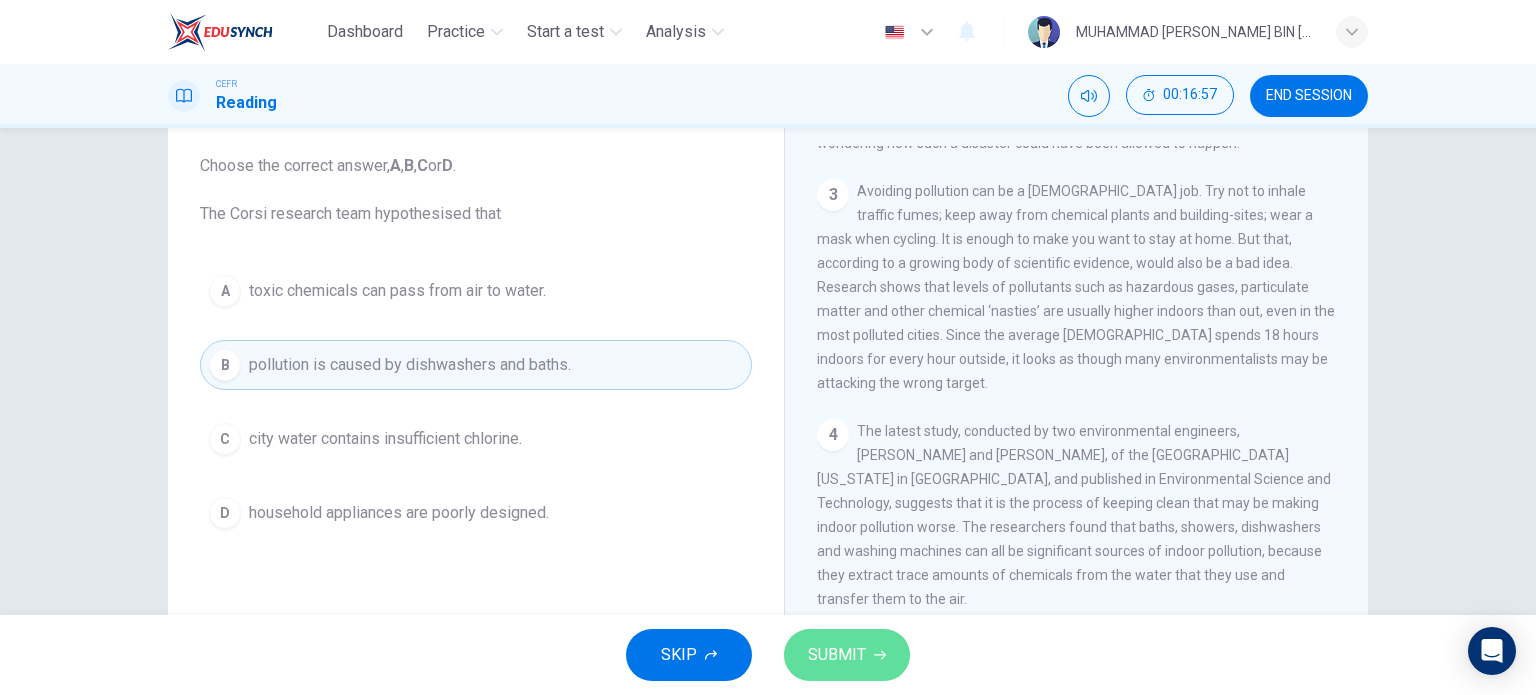 click on "SUBMIT" at bounding box center [837, 655] 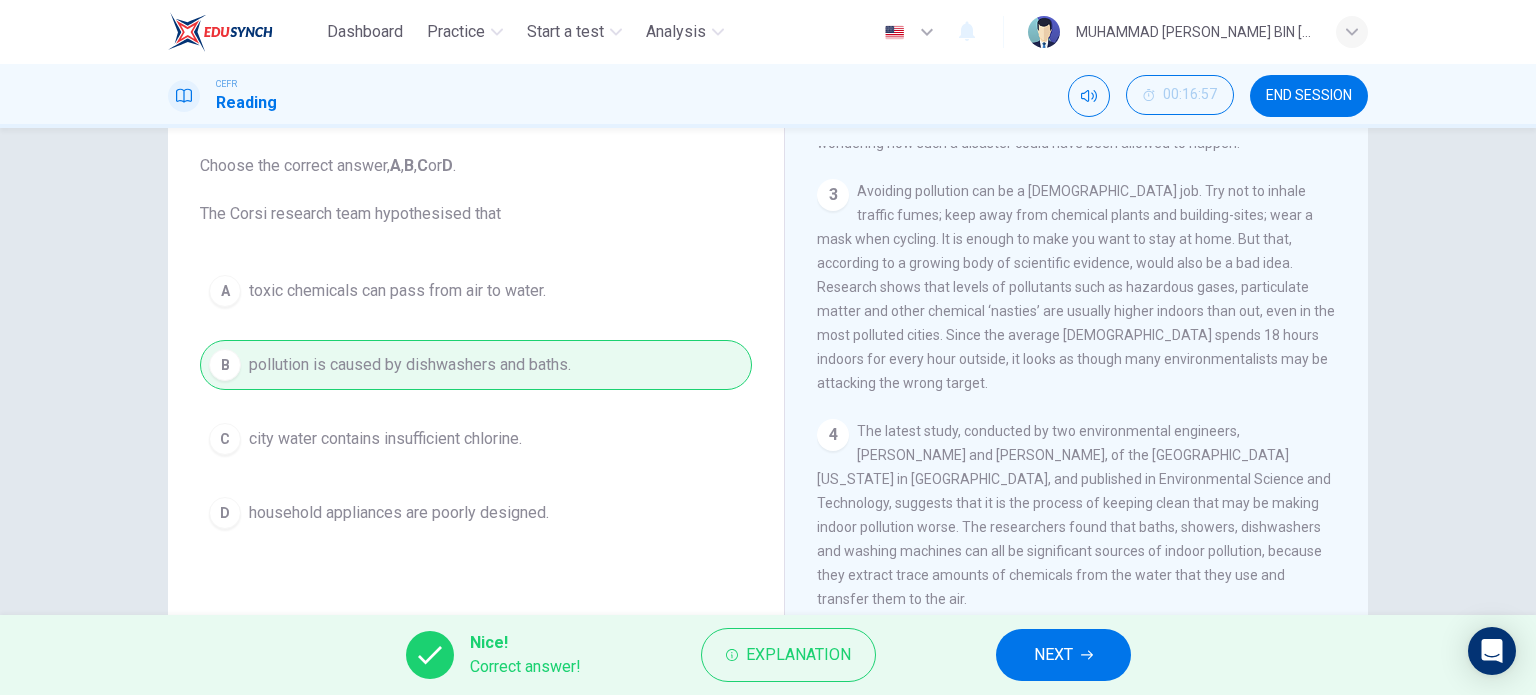click on "NEXT" at bounding box center (1063, 655) 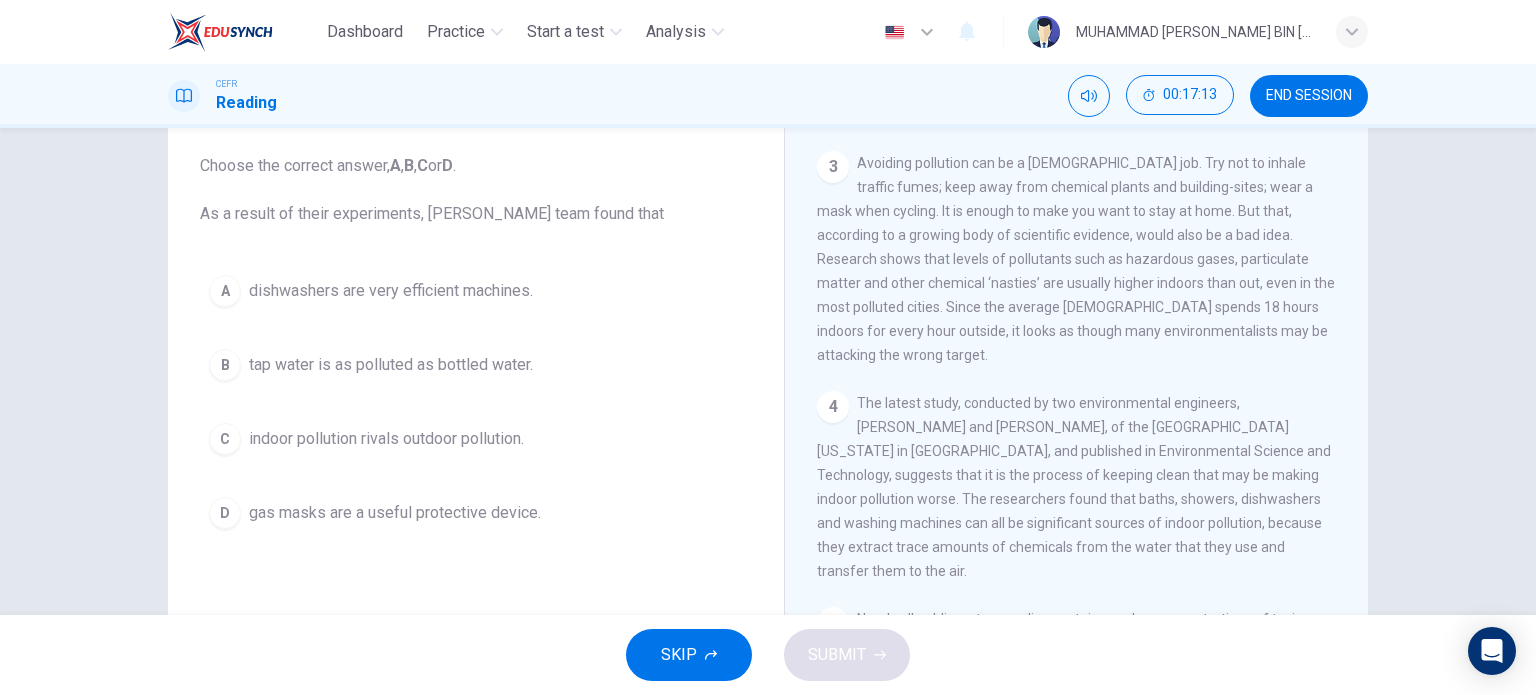scroll, scrollTop: 1066, scrollLeft: 0, axis: vertical 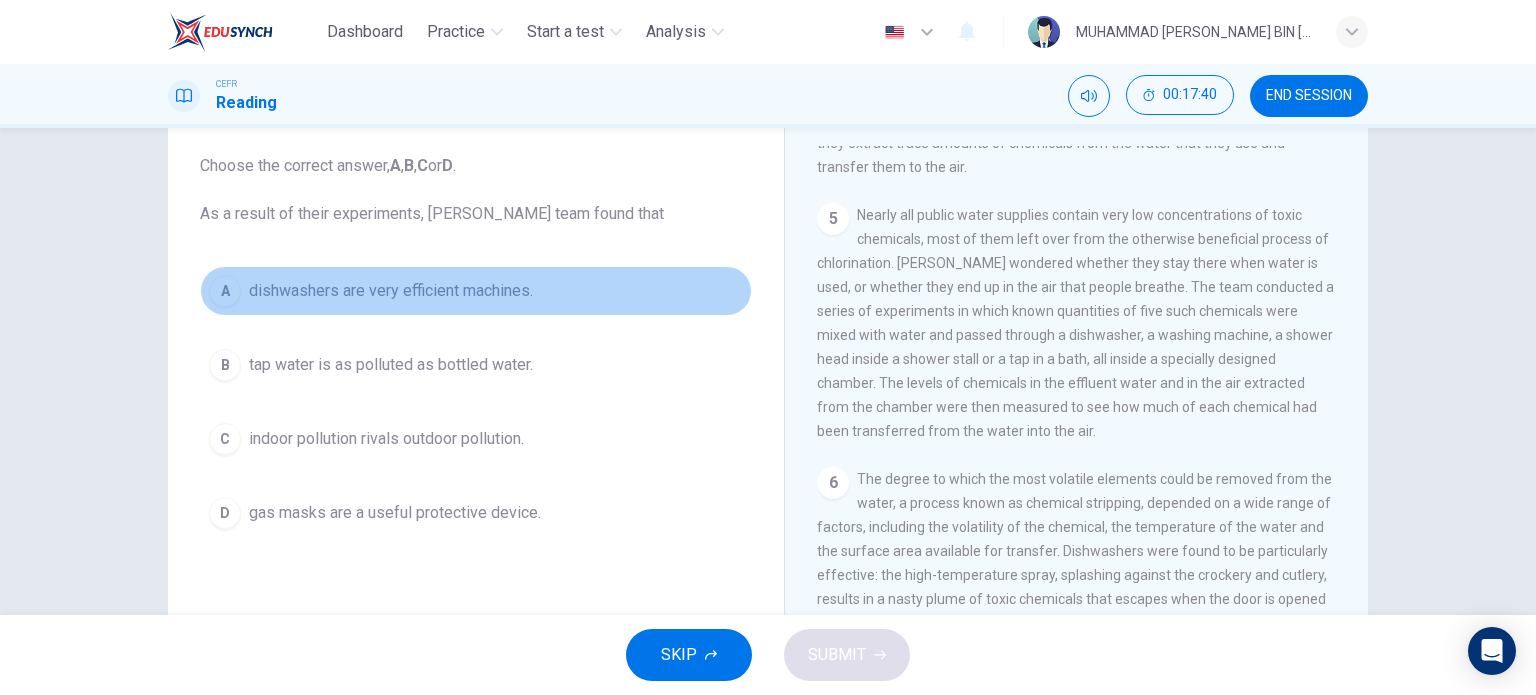 click on "A dishwashers are very efficient machines." at bounding box center [476, 291] 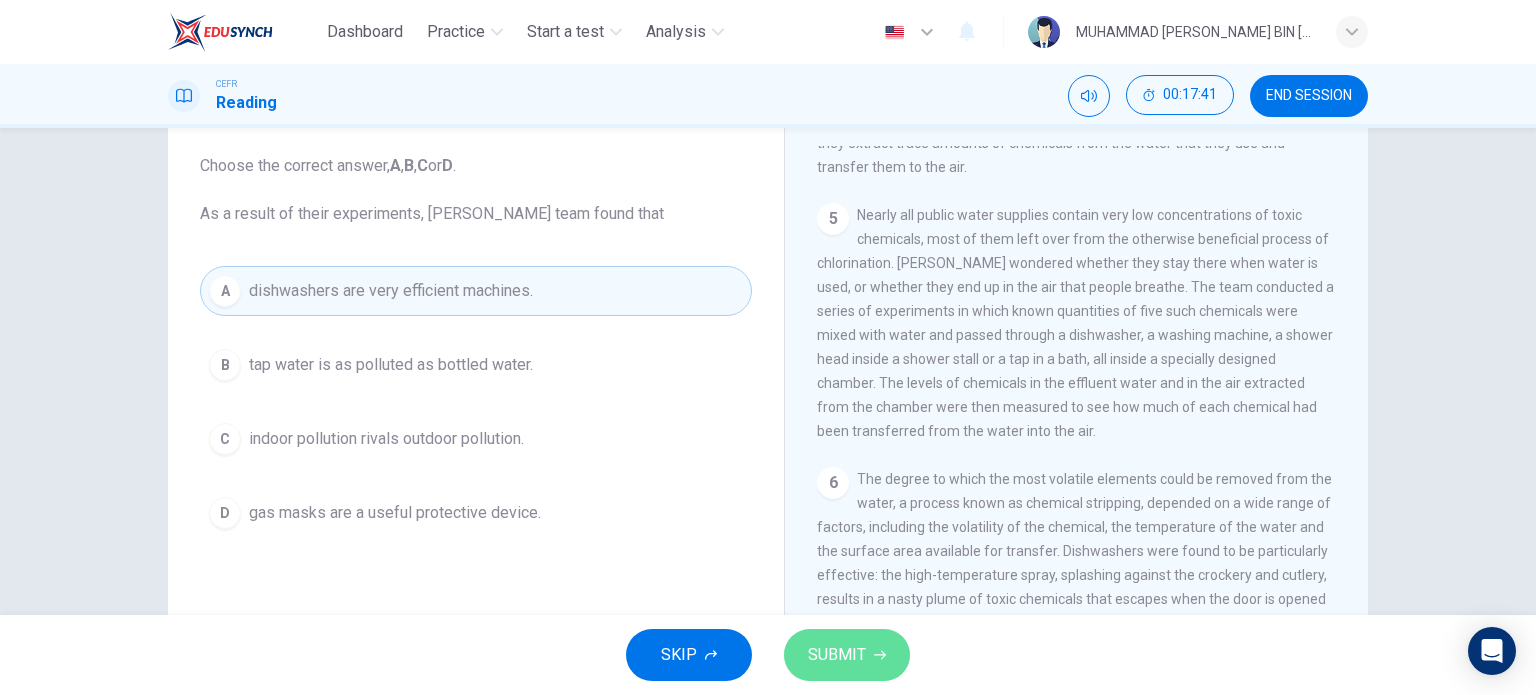 click on "SUBMIT" at bounding box center (847, 655) 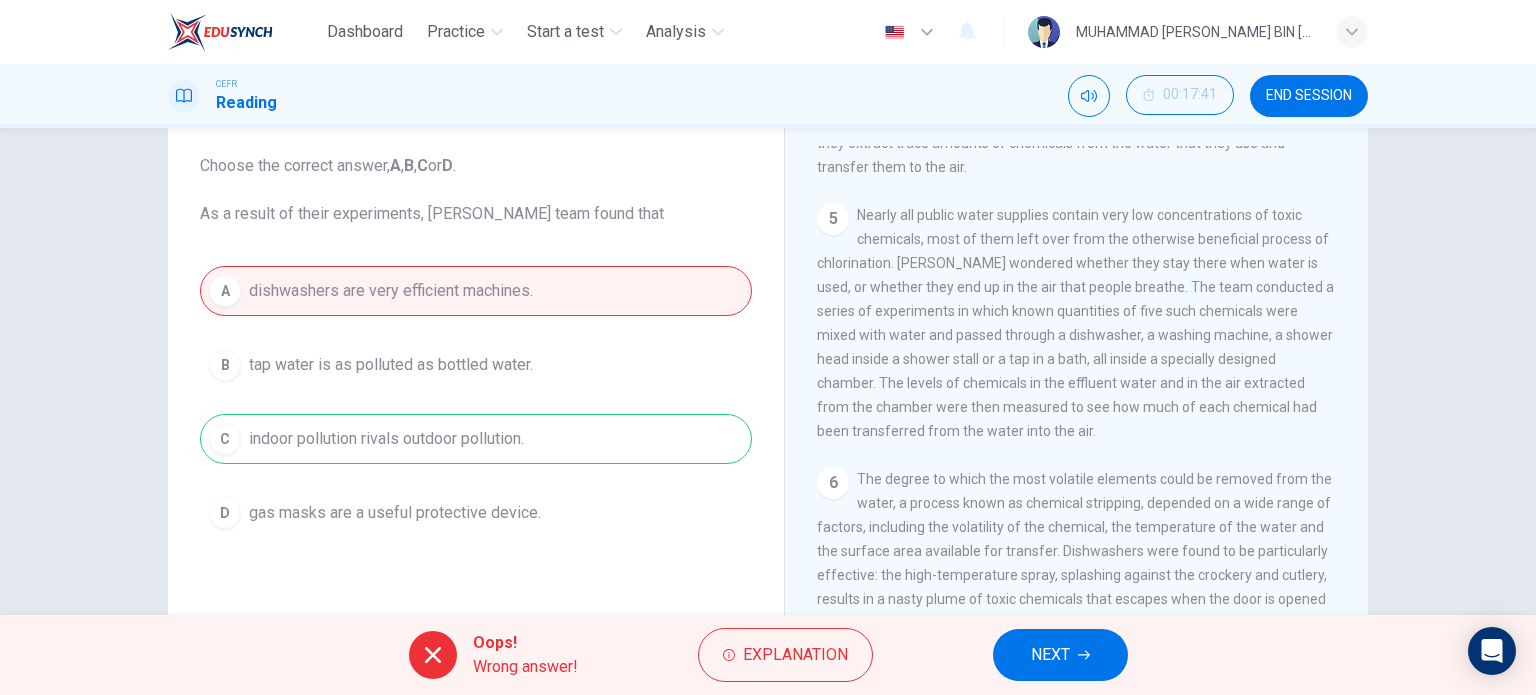 click on "A dishwashers are very efficient machines. B tap water is as polluted as bottled water. C indoor pollution rivals outdoor pollution. D gas masks are a useful protective device." at bounding box center (476, 402) 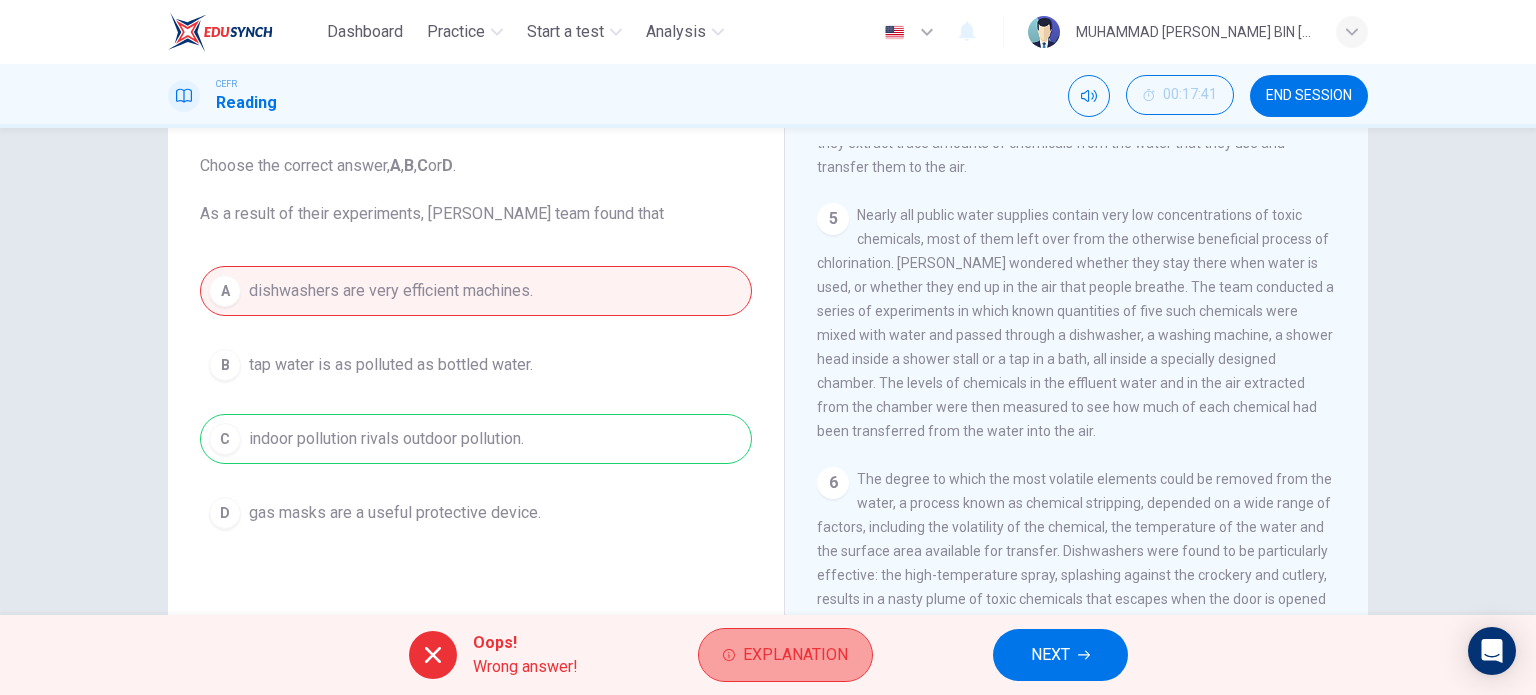 click on "Explanation" at bounding box center (795, 655) 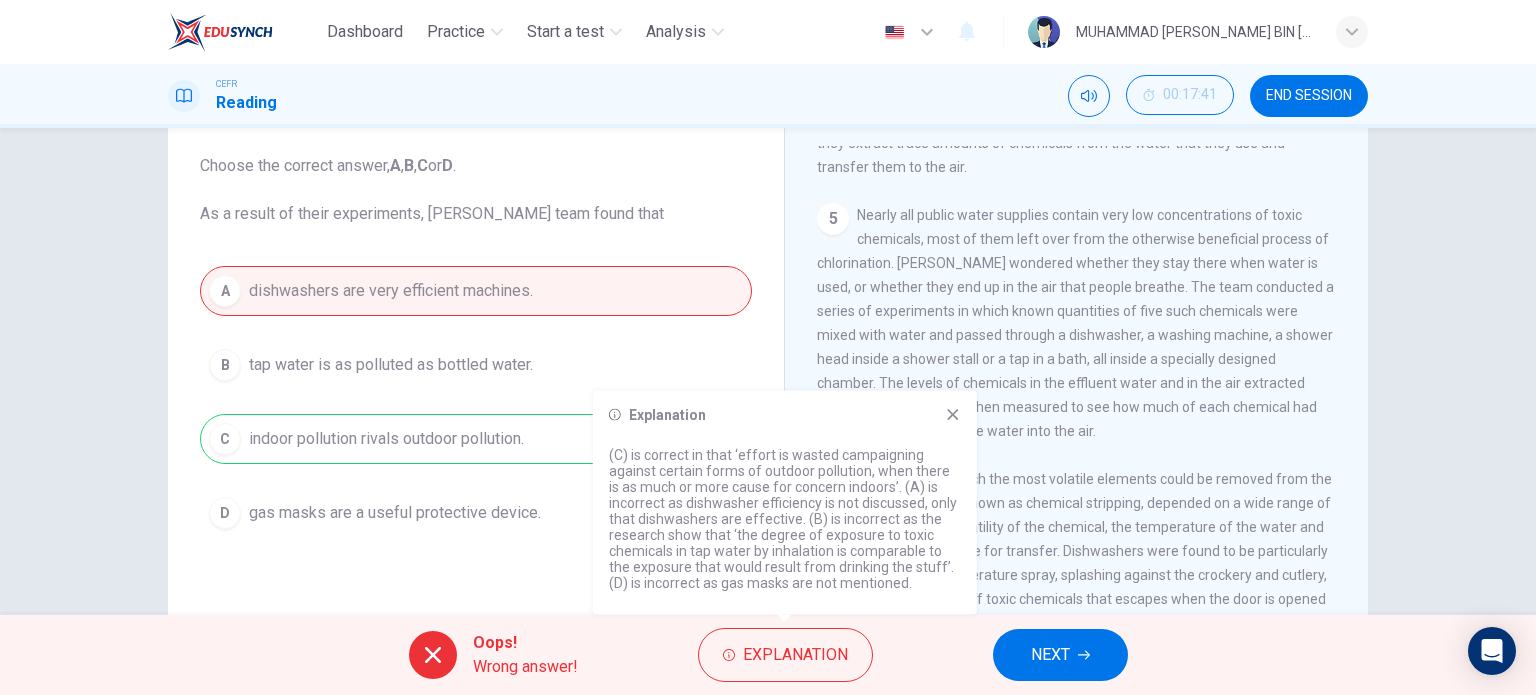 click 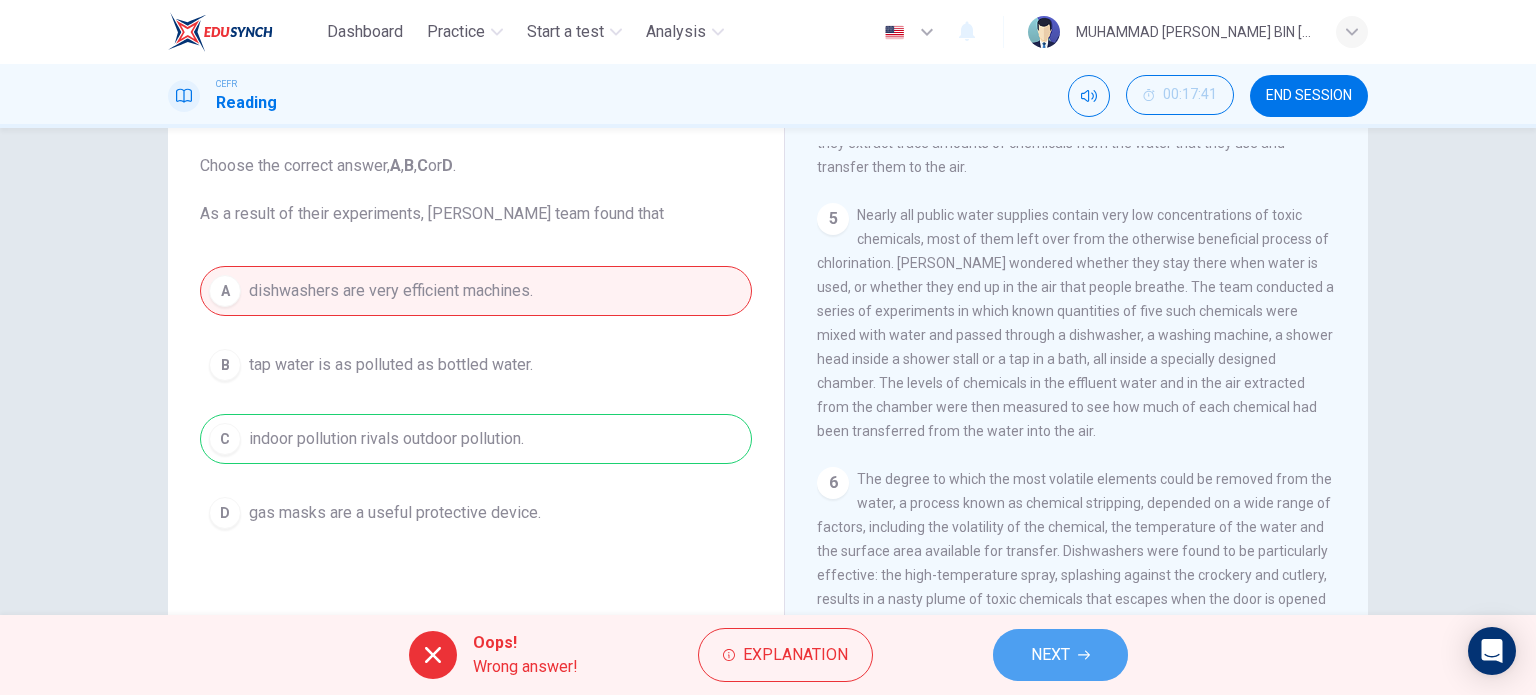 click on "NEXT" at bounding box center [1050, 655] 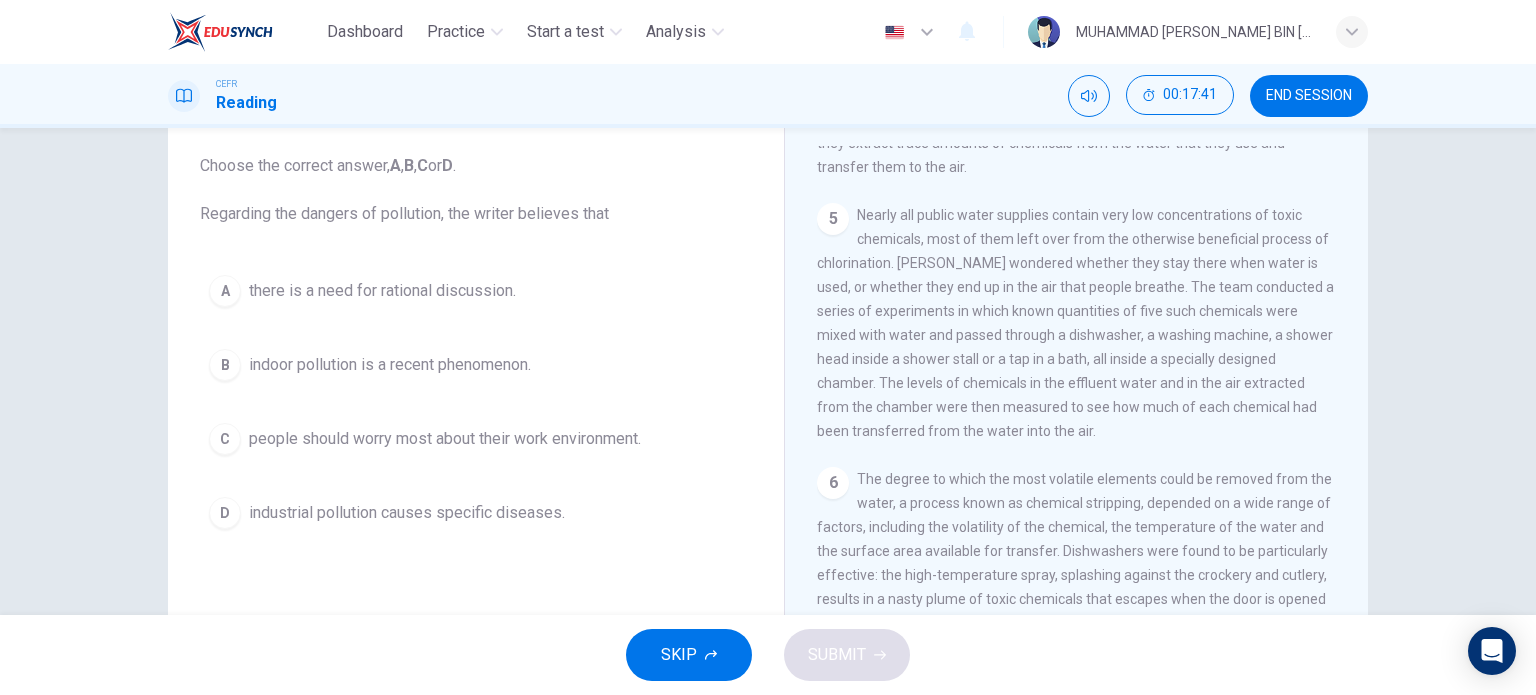 scroll, scrollTop: 0, scrollLeft: 0, axis: both 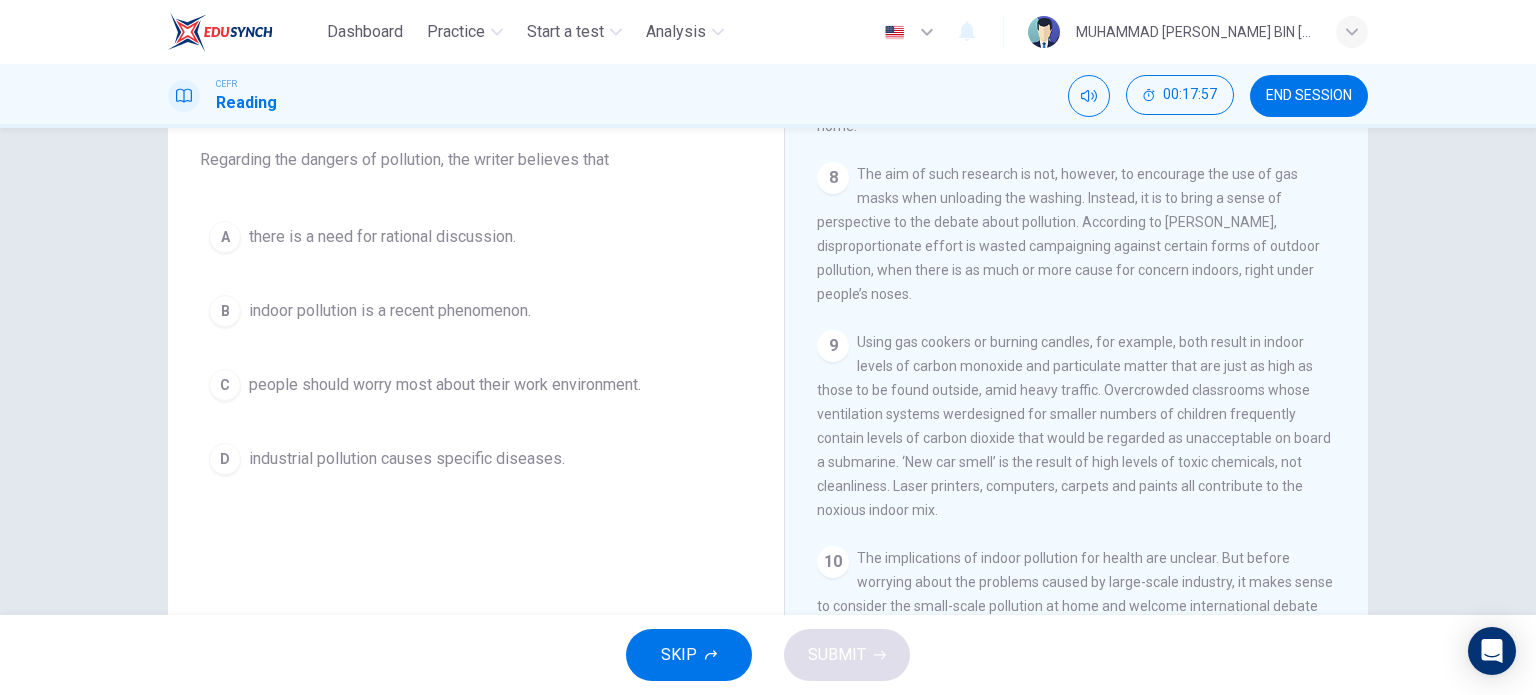 click on "indoor pollution is a recent phenomenon." at bounding box center (390, 311) 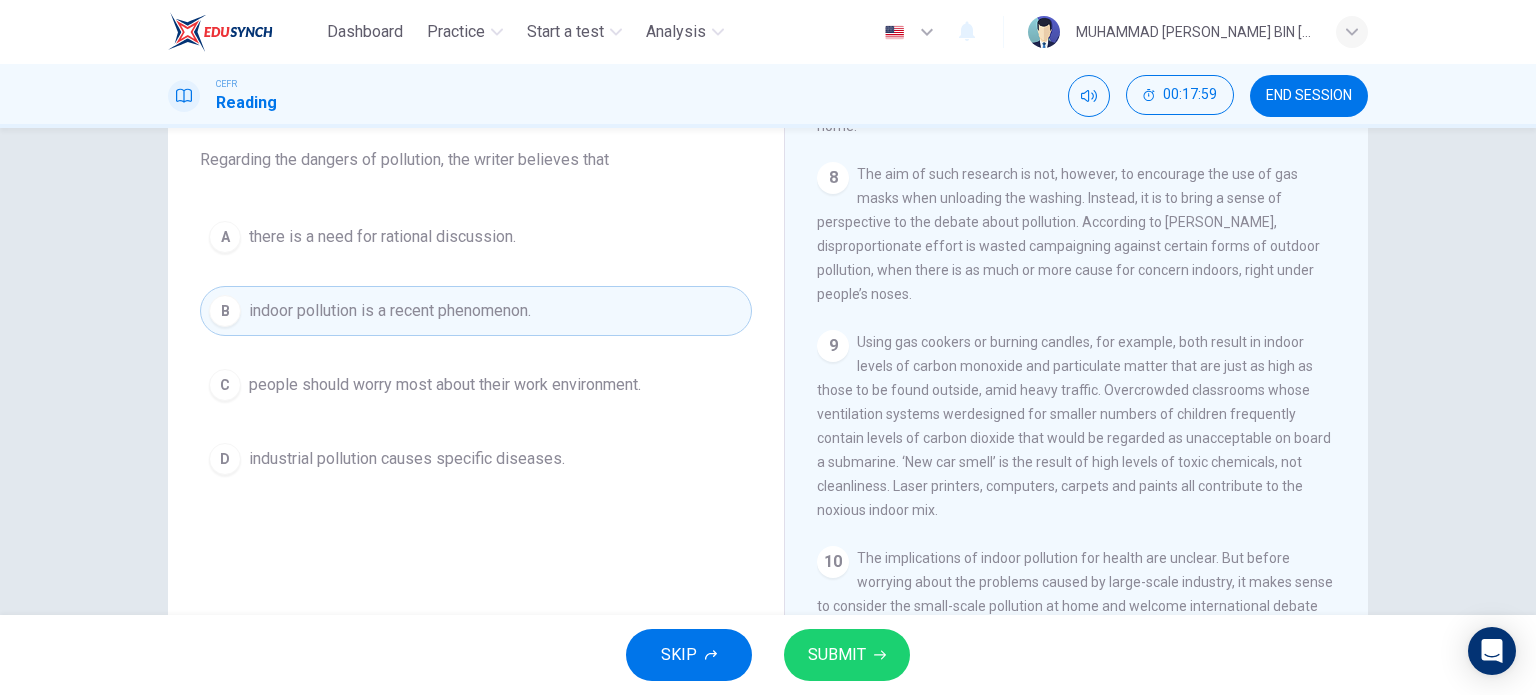 click on "SUBMIT" at bounding box center (837, 655) 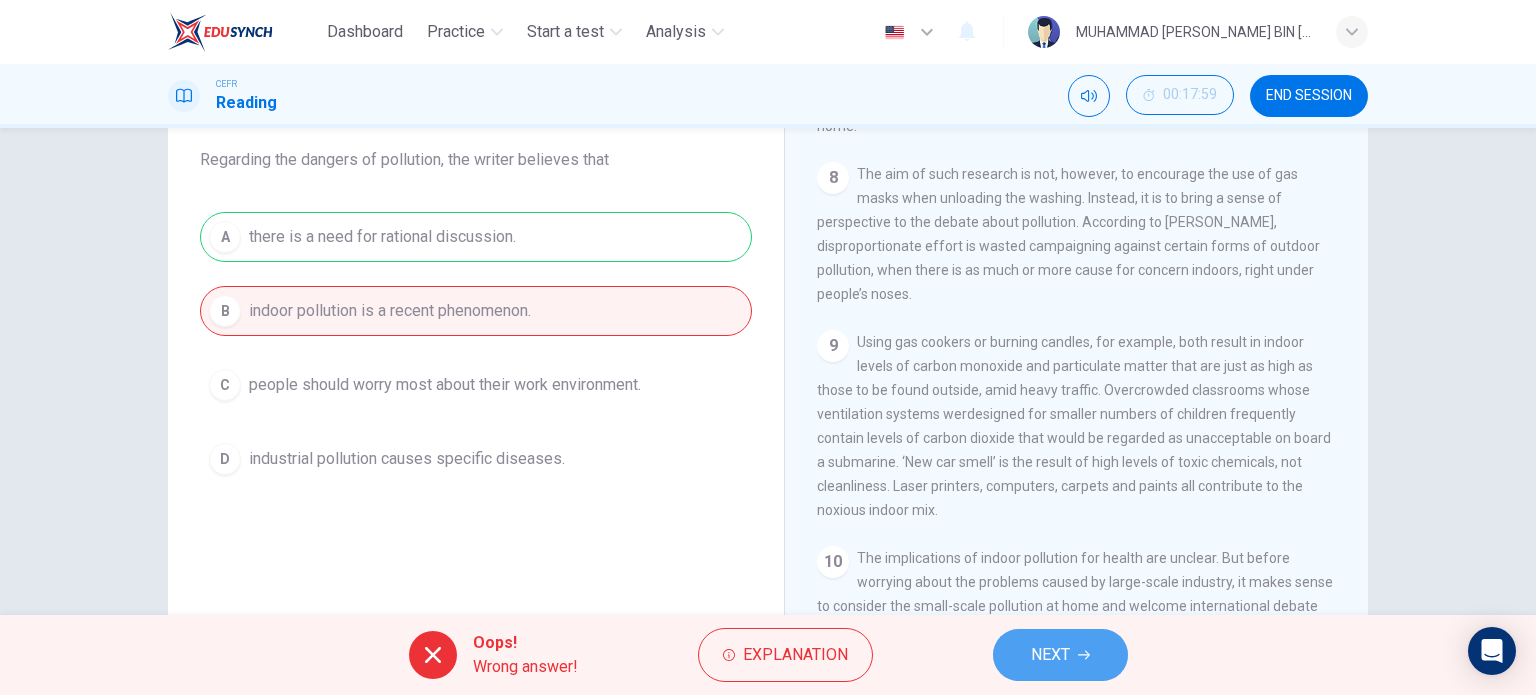 click on "NEXT" at bounding box center (1060, 655) 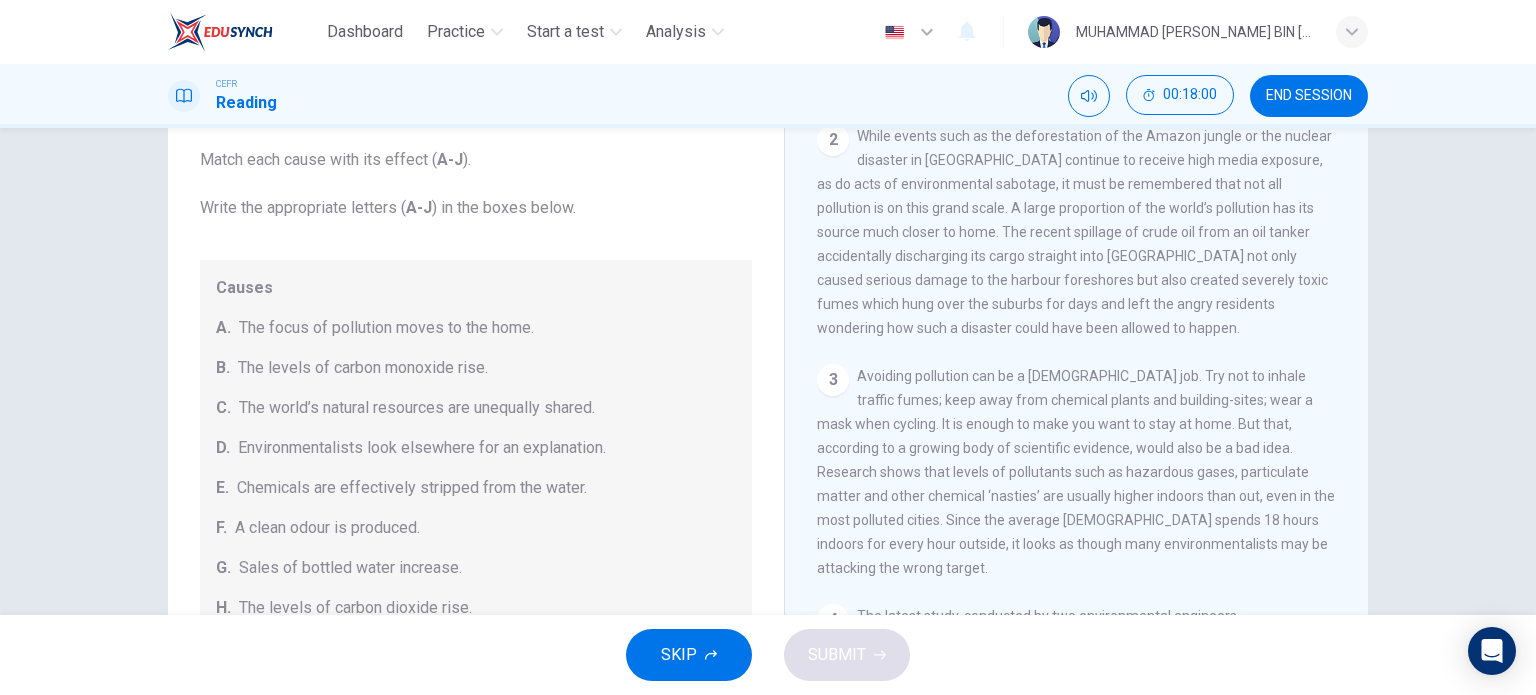 scroll, scrollTop: 800, scrollLeft: 0, axis: vertical 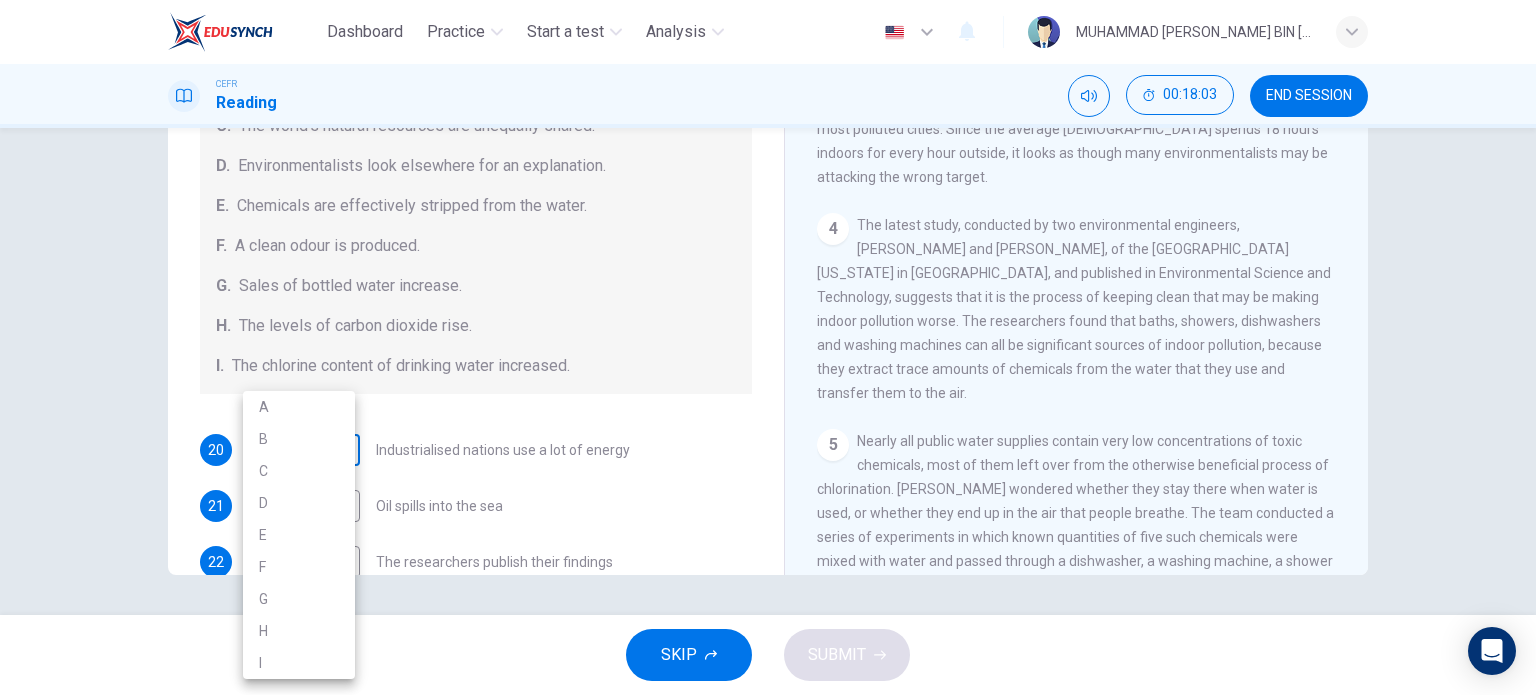 click on "Dashboard Practice Start a test Analysis English en ​ MUHAMMAD ELHAM NAIM BIN SALEHUDIN CEFR Reading 00:18:03 END SESSION Questions 20 - 26 The Reading Passage describes a number of cause and effect relationships.
Match each cause with its effect ( A-J ).
Write the appropriate letters ( A-J ) in the boxes below. Causes A. The focus of pollution moves to the home. B. The levels of carbon monoxide rise. C. The world’s natural resources are unequally shared. D. Environmentalists look elsewhere for an explanation. E. Chemicals are effectively stripped from the water. F. A clean odour is produced. G. Sales of bottled water increase. H. The levels of carbon dioxide rise. I. The chlorine content of drinking water increased. 20 ​ ​ Industrialised nations use a lot of energy 21 ​ ​ Oil spills into the sea 22 ​ ​ The researchers publish their findings 23 ​ ​ Water is brought to a high temperature 24 ​ ​ People fear pollutants in tap water 25 ​ ​ Air conditioning systems are inadequate 26 1" at bounding box center [768, 347] 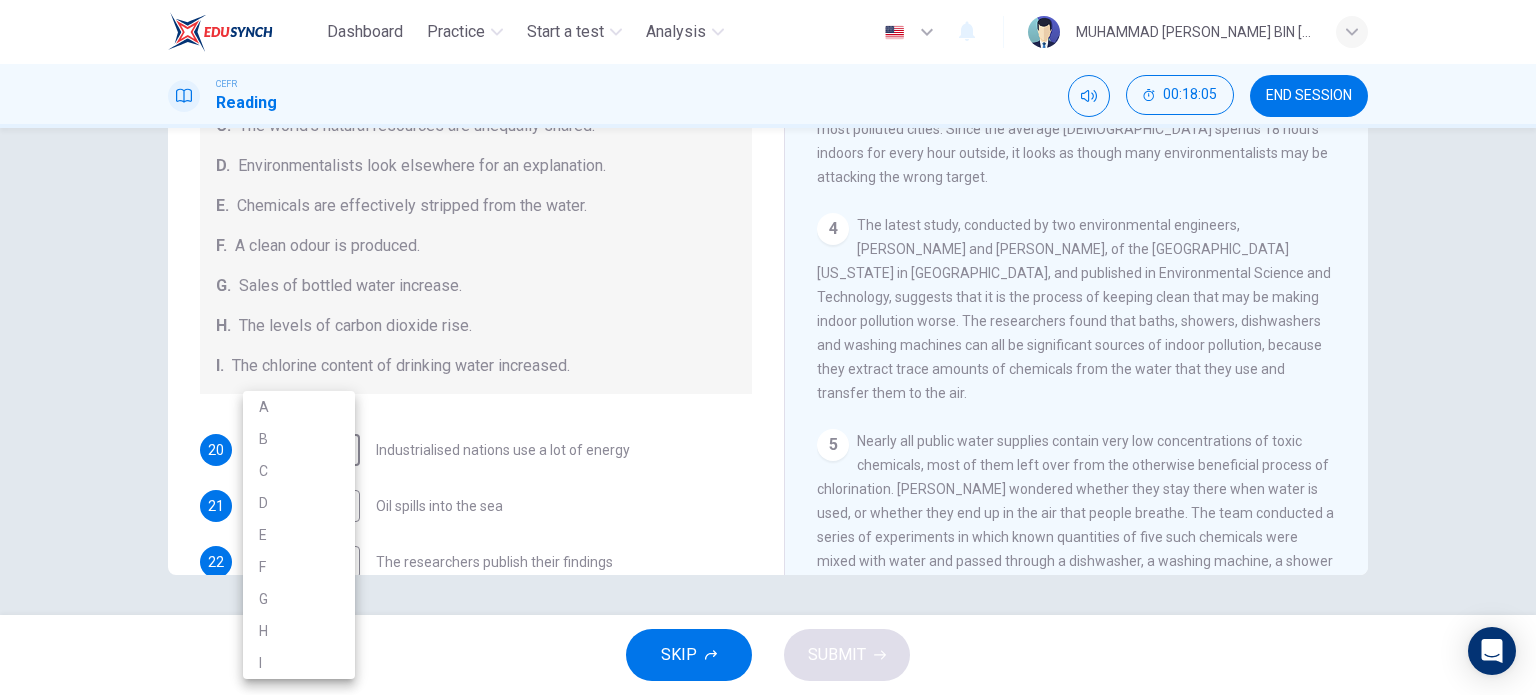 drag, startPoint x: 571, startPoint y: 526, endPoint x: 578, endPoint y: 503, distance: 24.04163 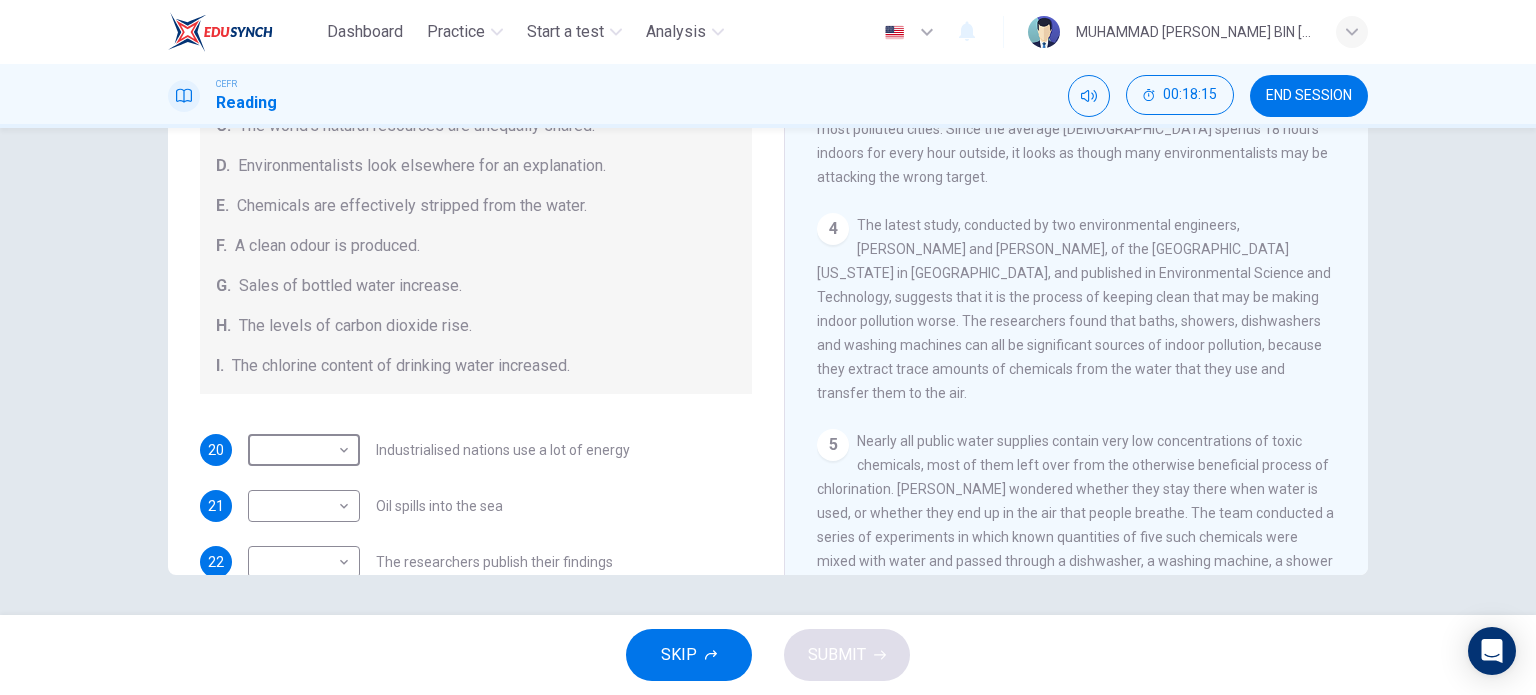 scroll, scrollTop: 0, scrollLeft: 0, axis: both 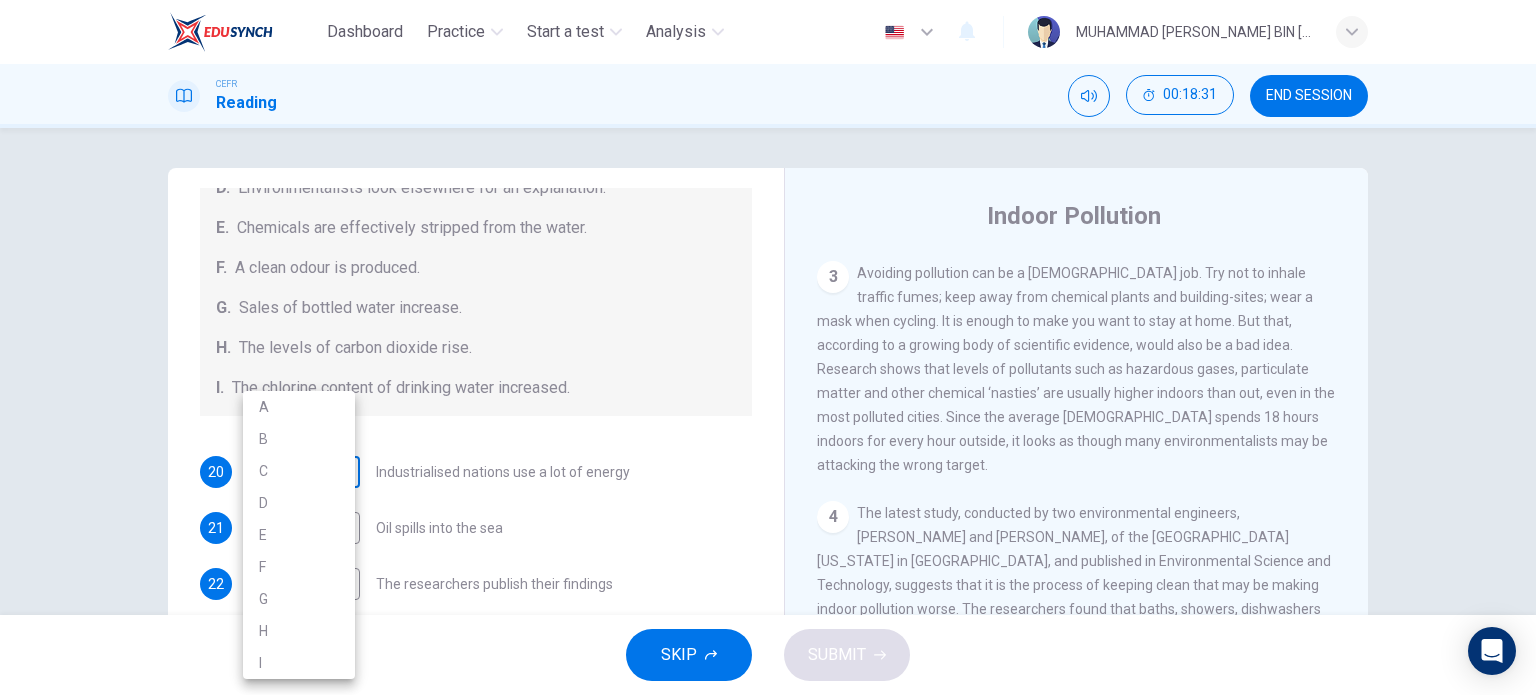 click on "Dashboard Practice Start a test Analysis English en ​ MUHAMMAD ELHAM NAIM BIN SALEHUDIN CEFR Reading 00:18:31 END SESSION Questions 20 - 26 The Reading Passage describes a number of cause and effect relationships.
Match each cause with its effect ( A-J ).
Write the appropriate letters ( A-J ) in the boxes below. Causes A. The focus of pollution moves to the home. B. The levels of carbon monoxide rise. C. The world’s natural resources are unequally shared. D. Environmentalists look elsewhere for an explanation. E. Chemicals are effectively stripped from the water. F. A clean odour is produced. G. Sales of bottled water increase. H. The levels of carbon dioxide rise. I. The chlorine content of drinking water increased. 20 ​ ​ Industrialised nations use a lot of energy 21 ​ ​ Oil spills into the sea 22 ​ ​ The researchers publish their findings 23 ​ ​ Water is brought to a high temperature 24 ​ ​ People fear pollutants in tap water 25 ​ ​ Air conditioning systems are inadequate 26 1" at bounding box center [768, 347] 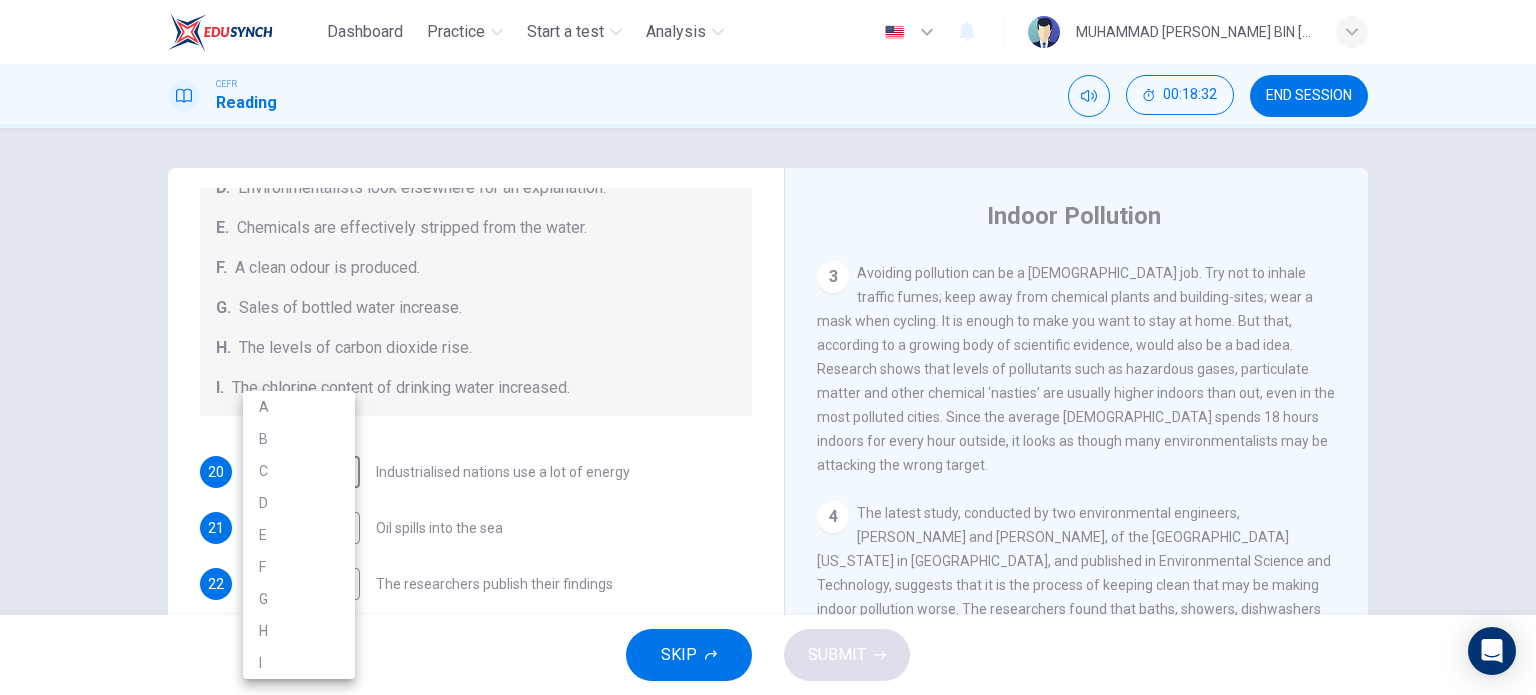 click on "C" at bounding box center (299, 471) 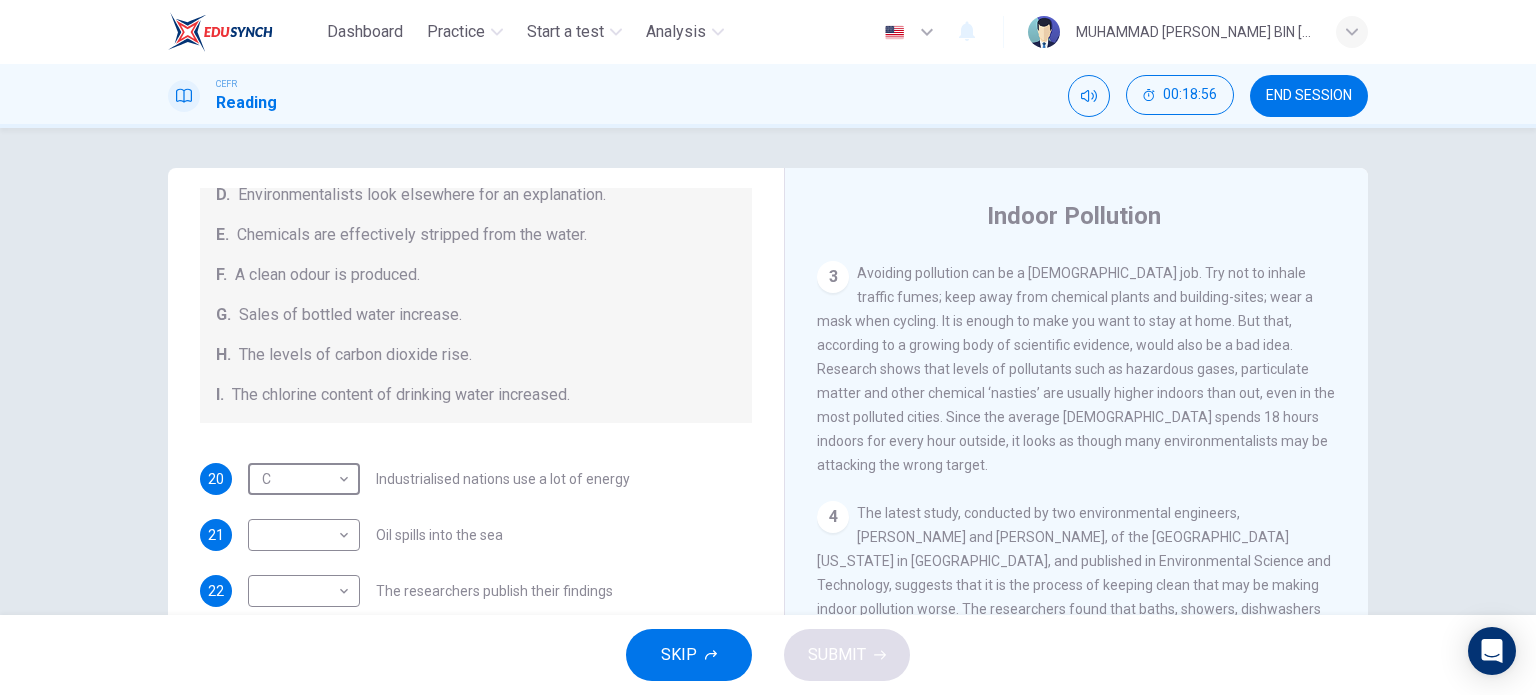 scroll, scrollTop: 424, scrollLeft: 0, axis: vertical 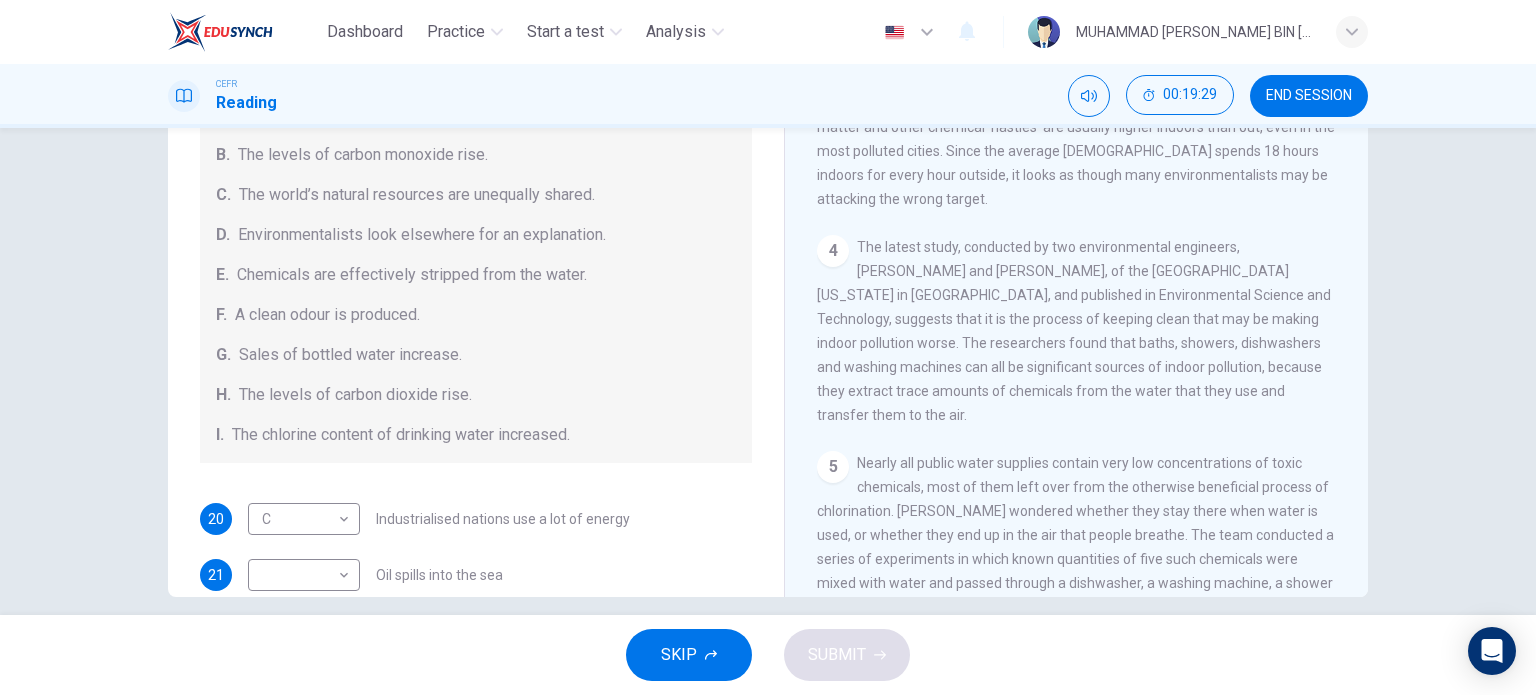 drag, startPoint x: 1344, startPoint y: 309, endPoint x: 1305, endPoint y: 263, distance: 60.307545 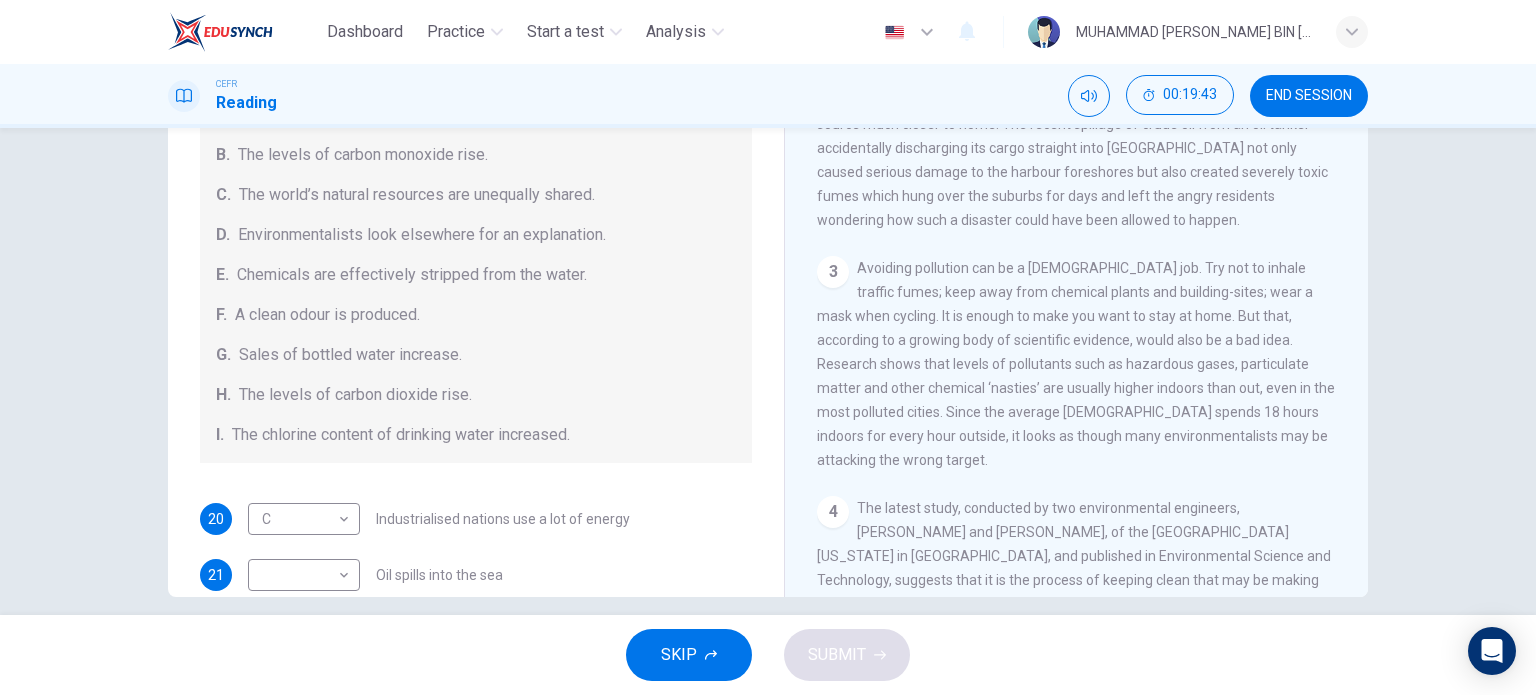 scroll, scrollTop: 620, scrollLeft: 0, axis: vertical 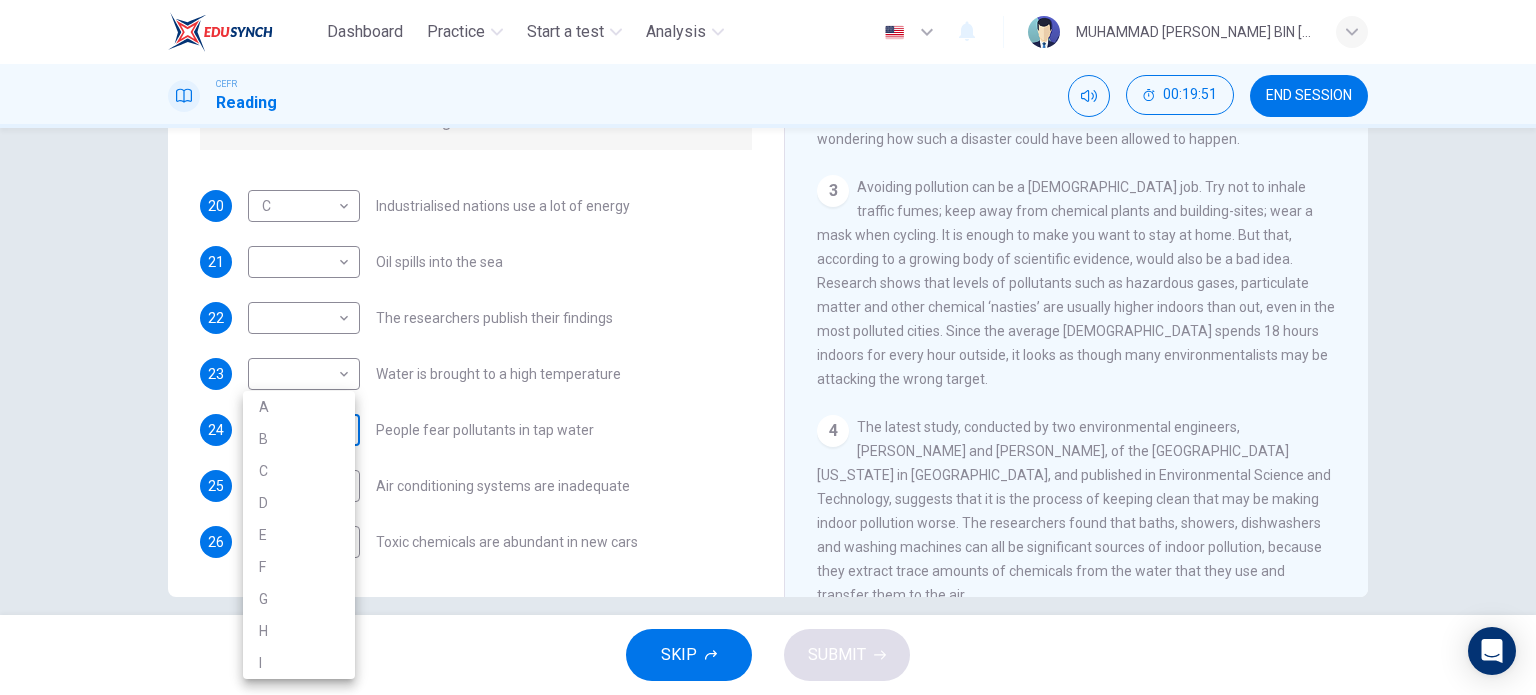 click on "Dashboard Practice Start a test Analysis English en ​ MUHAMMAD ELHAM NAIM BIN SALEHUDIN CEFR Reading 00:19:51 END SESSION Questions 20 - 26 The Reading Passage describes a number of cause and effect relationships.
Match each cause with its effect ( A-J ).
Write the appropriate letters ( A-J ) in the boxes below. Causes A. The focus of pollution moves to the home. B. The levels of carbon monoxide rise. C. The world’s natural resources are unequally shared. D. Environmentalists look elsewhere for an explanation. E. Chemicals are effectively stripped from the water. F. A clean odour is produced. G. Sales of bottled water increase. H. The levels of carbon dioxide rise. I. The chlorine content of drinking water increased. 20 C C ​ Industrialised nations use a lot of energy 21 ​ ​ Oil spills into the sea 22 ​ ​ The researchers publish their findings 23 ​ ​ Water is brought to a high temperature 24 ​ ​ People fear pollutants in tap water 25 ​ ​ Air conditioning systems are inadequate 26 1" at bounding box center (768, 347) 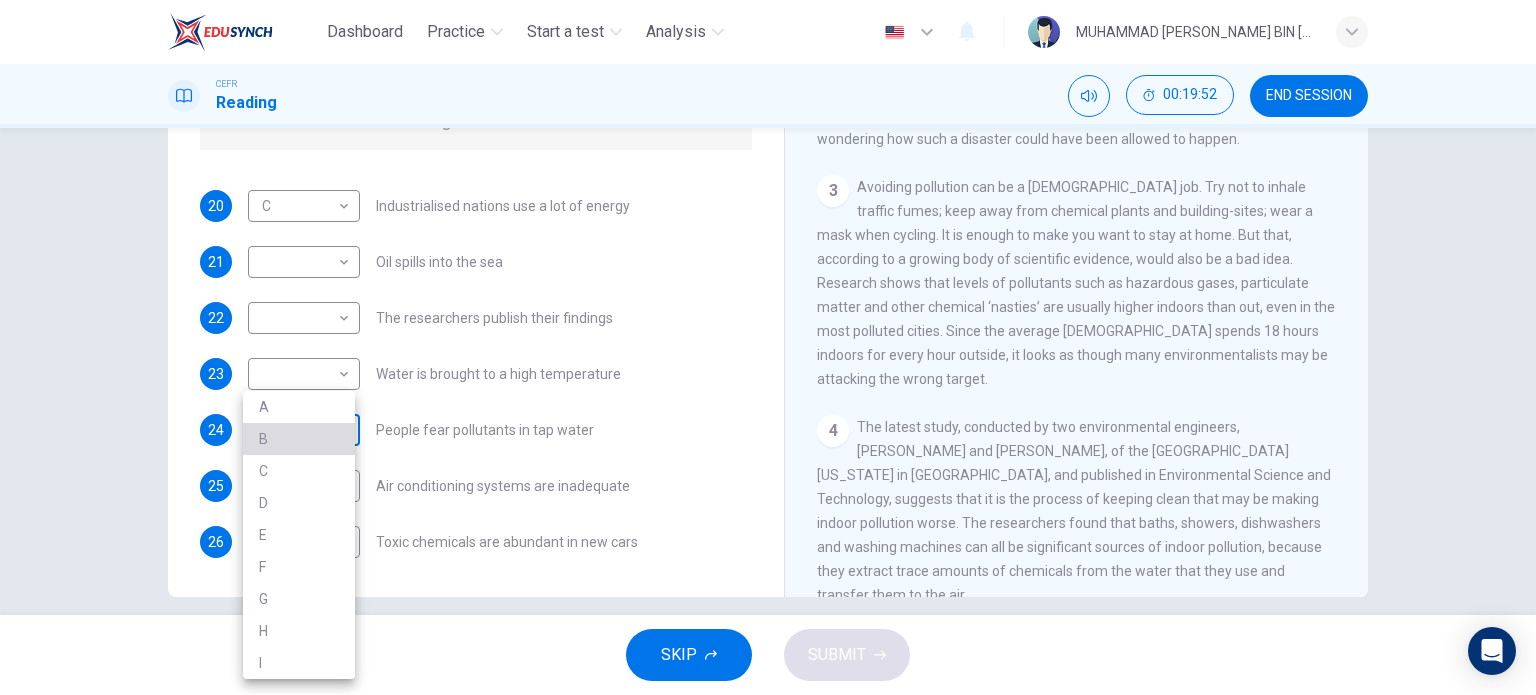 click on "B" at bounding box center (299, 439) 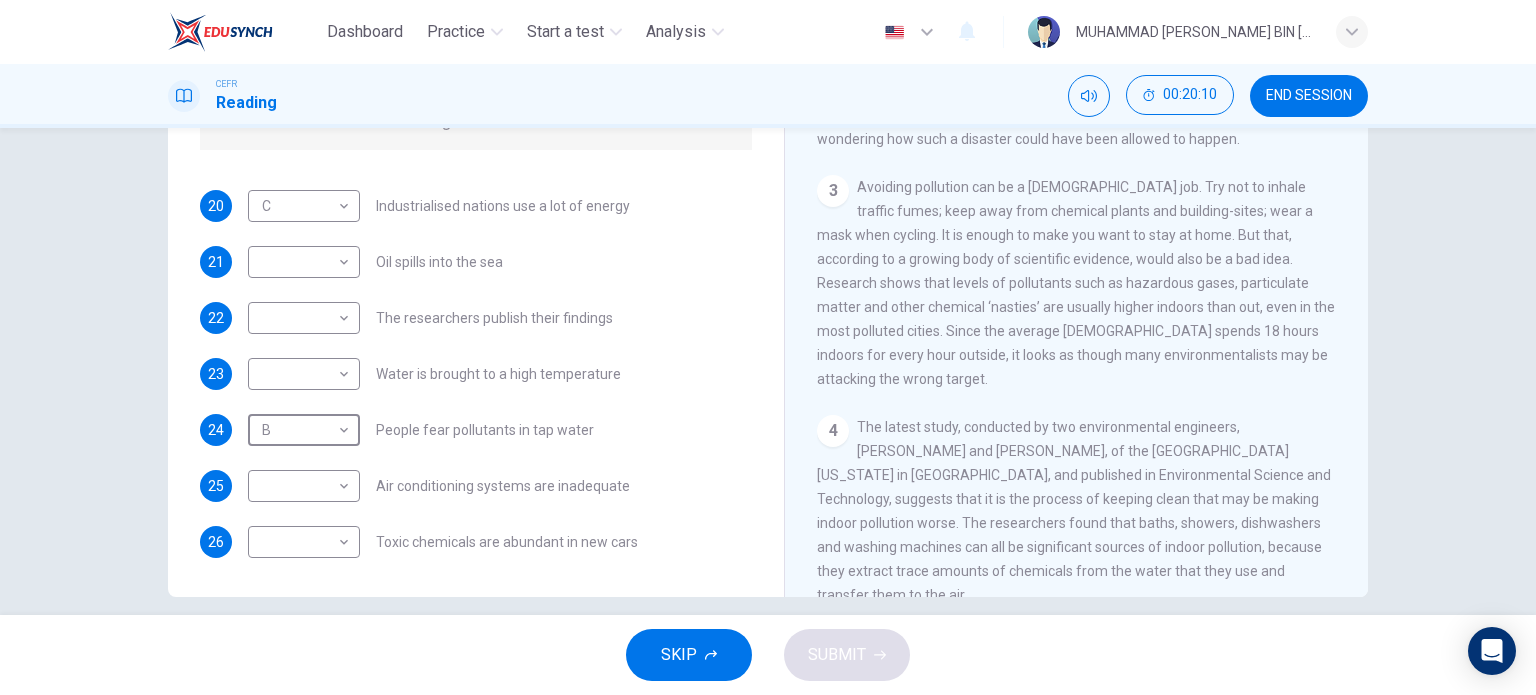 scroll, scrollTop: 0, scrollLeft: 0, axis: both 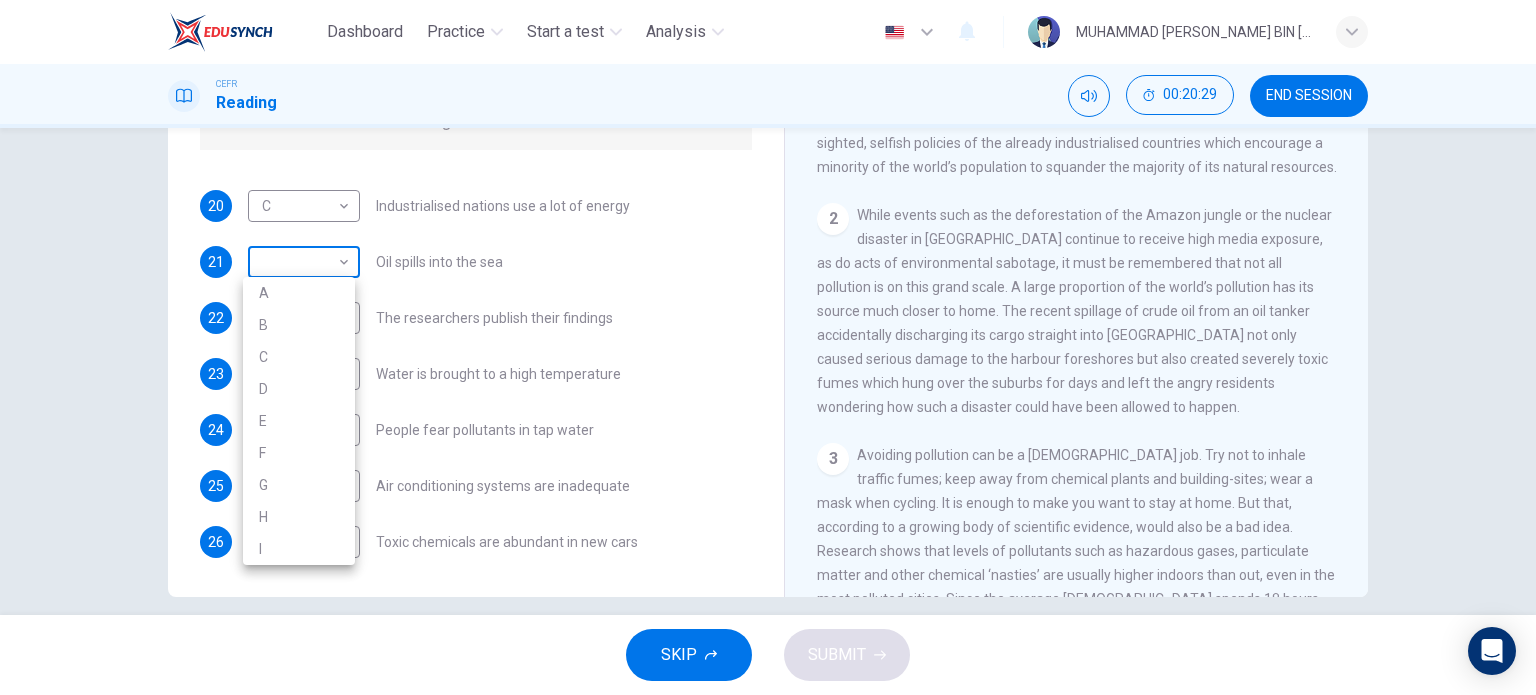 click on "Dashboard Practice Start a test Analysis English en ​ MUHAMMAD ELHAM NAIM BIN SALEHUDIN CEFR Reading 00:20:29 END SESSION Questions 20 - 26 The Reading Passage describes a number of cause and effect relationships.
Match each cause with its effect ( A-J ).
Write the appropriate letters ( A-J ) in the boxes below. Causes A. The focus of pollution moves to the home. B. The levels of carbon monoxide rise. C. The world’s natural resources are unequally shared. D. Environmentalists look elsewhere for an explanation. E. Chemicals are effectively stripped from the water. F. A clean odour is produced. G. Sales of bottled water increase. H. The levels of carbon dioxide rise. I. The chlorine content of drinking water increased. 20 C C ​ Industrialised nations use a lot of energy 21 ​ ​ Oil spills into the sea 22 ​ ​ The researchers publish their findings 23 ​ ​ Water is brought to a high temperature 24 B B ​ People fear pollutants in tap water 25 ​ ​ Air conditioning systems are inadequate 26 1" at bounding box center (768, 347) 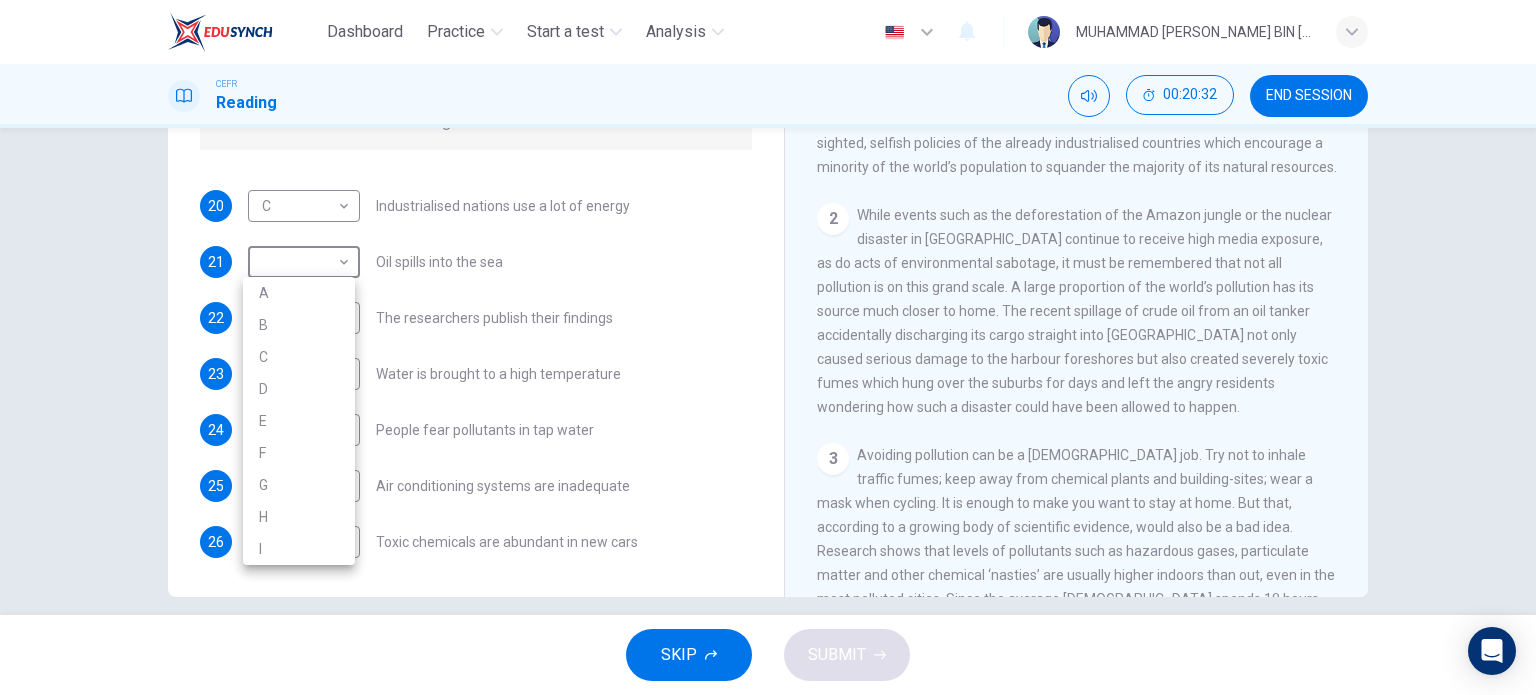 click at bounding box center (768, 347) 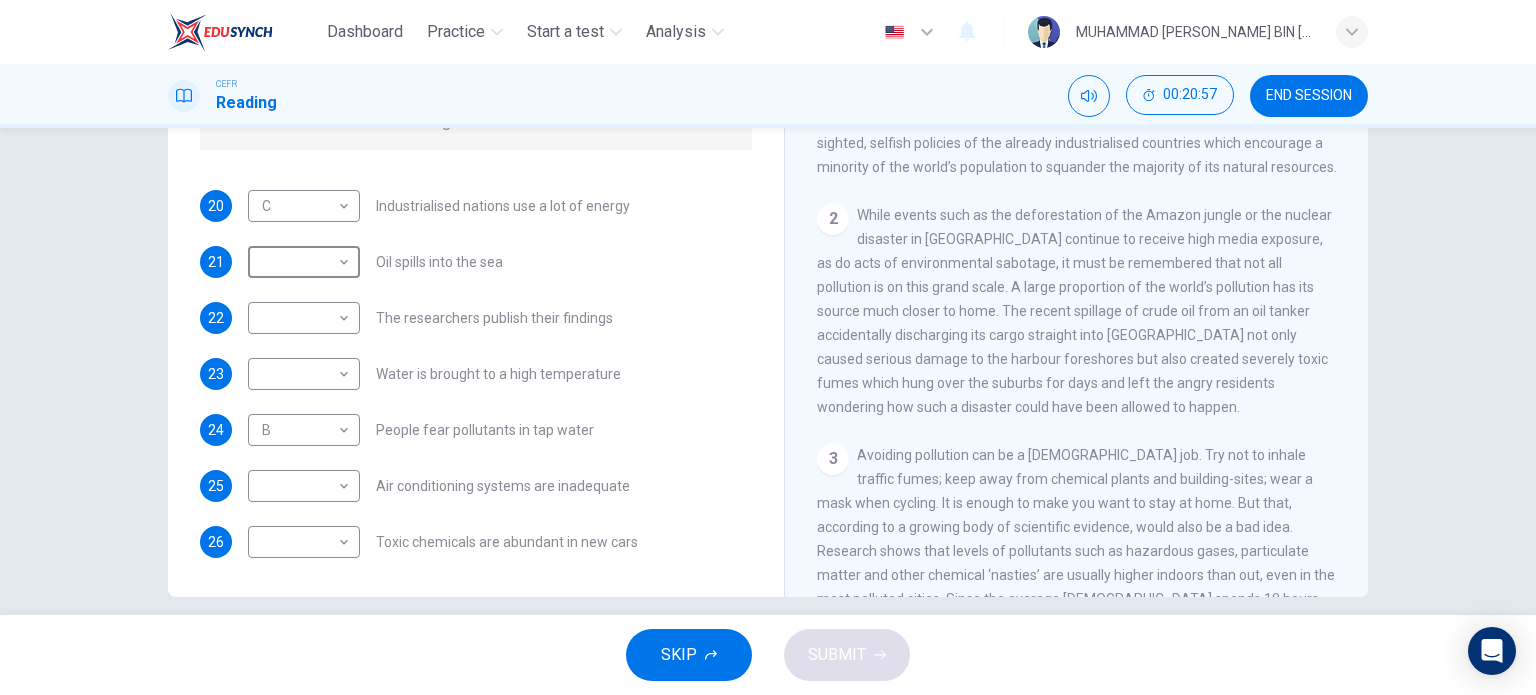 scroll, scrollTop: 0, scrollLeft: 0, axis: both 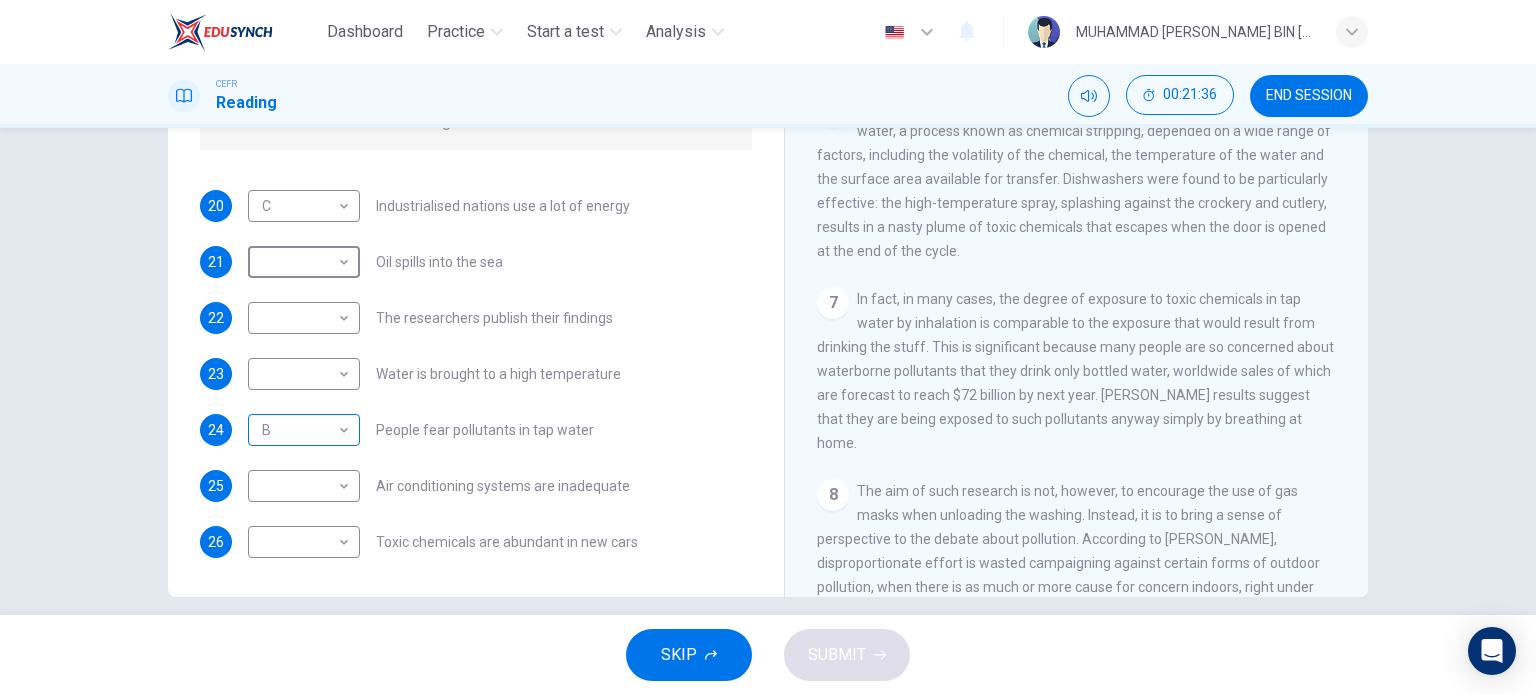 click on "Dashboard Practice Start a test Analysis English en ​ MUHAMMAD ELHAM NAIM BIN SALEHUDIN CEFR Reading 00:21:36 END SESSION Questions 20 - 26 The Reading Passage describes a number of cause and effect relationships.
Match each cause with its effect ( A-J ).
Write the appropriate letters ( A-J ) in the boxes below. Causes A. The focus of pollution moves to the home. B. The levels of carbon monoxide rise. C. The world’s natural resources are unequally shared. D. Environmentalists look elsewhere for an explanation. E. Chemicals are effectively stripped from the water. F. A clean odour is produced. G. Sales of bottled water increase. H. The levels of carbon dioxide rise. I. The chlorine content of drinking water increased. 20 C C ​ Industrialised nations use a lot of energy 21 ​ ​ Oil spills into the sea 22 ​ ​ The researchers publish their findings 23 ​ ​ Water is brought to a high temperature 24 B B ​ People fear pollutants in tap water 25 ​ ​ Air conditioning systems are inadequate 26 1" at bounding box center [768, 347] 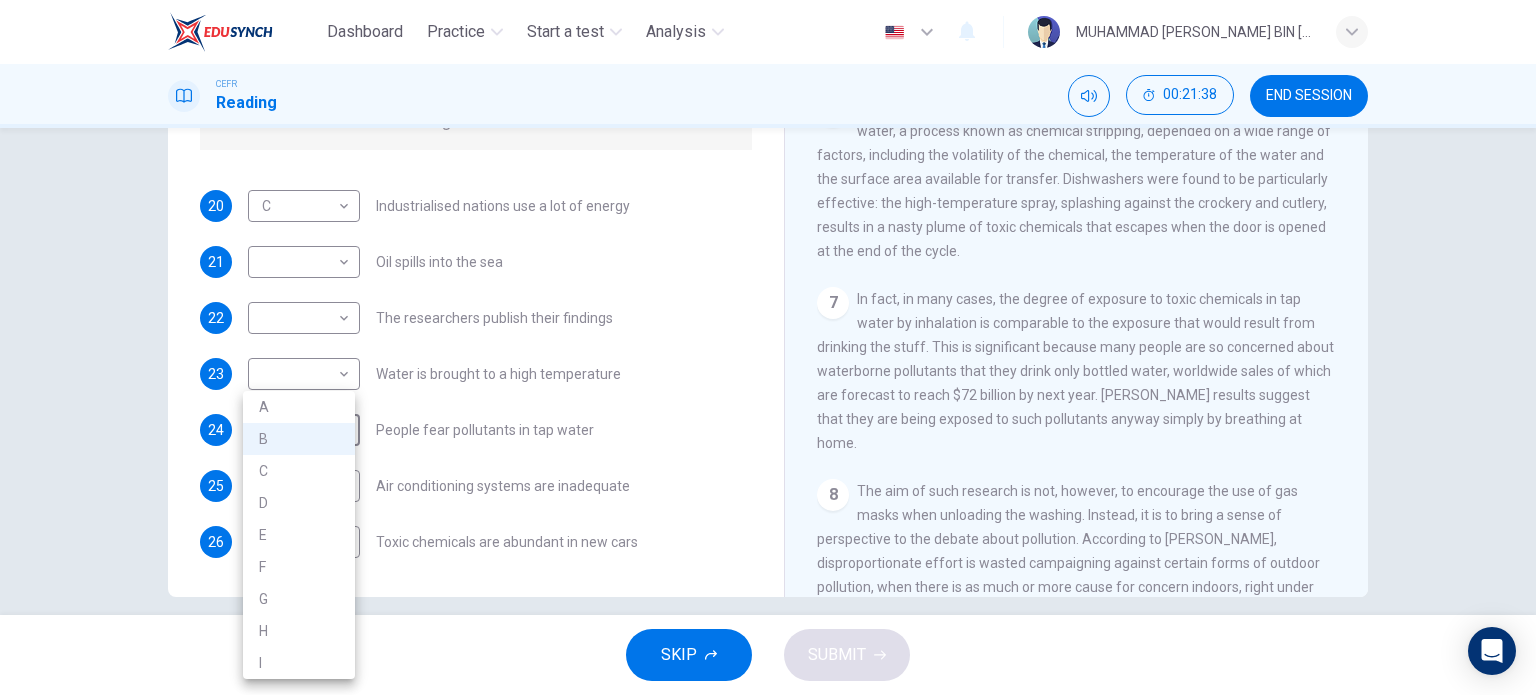 click at bounding box center (768, 347) 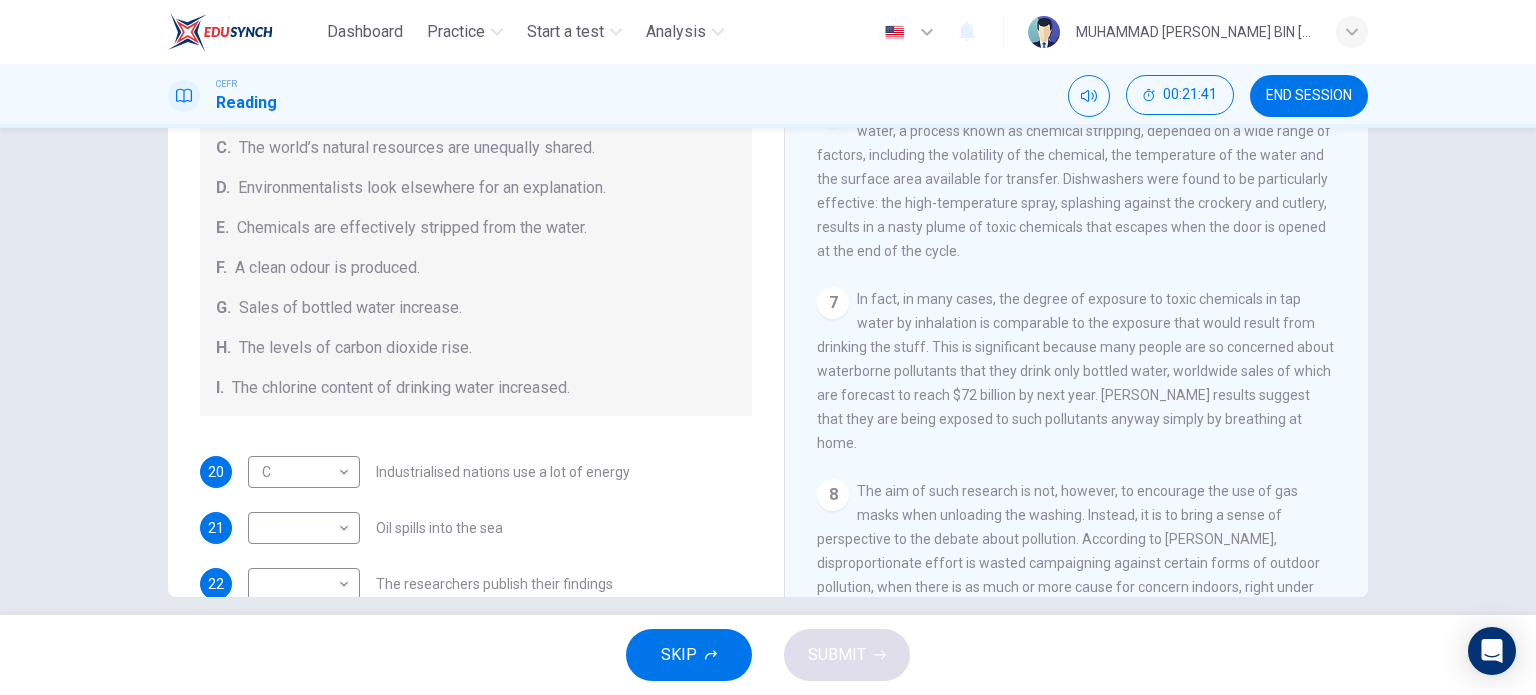 scroll, scrollTop: 424, scrollLeft: 0, axis: vertical 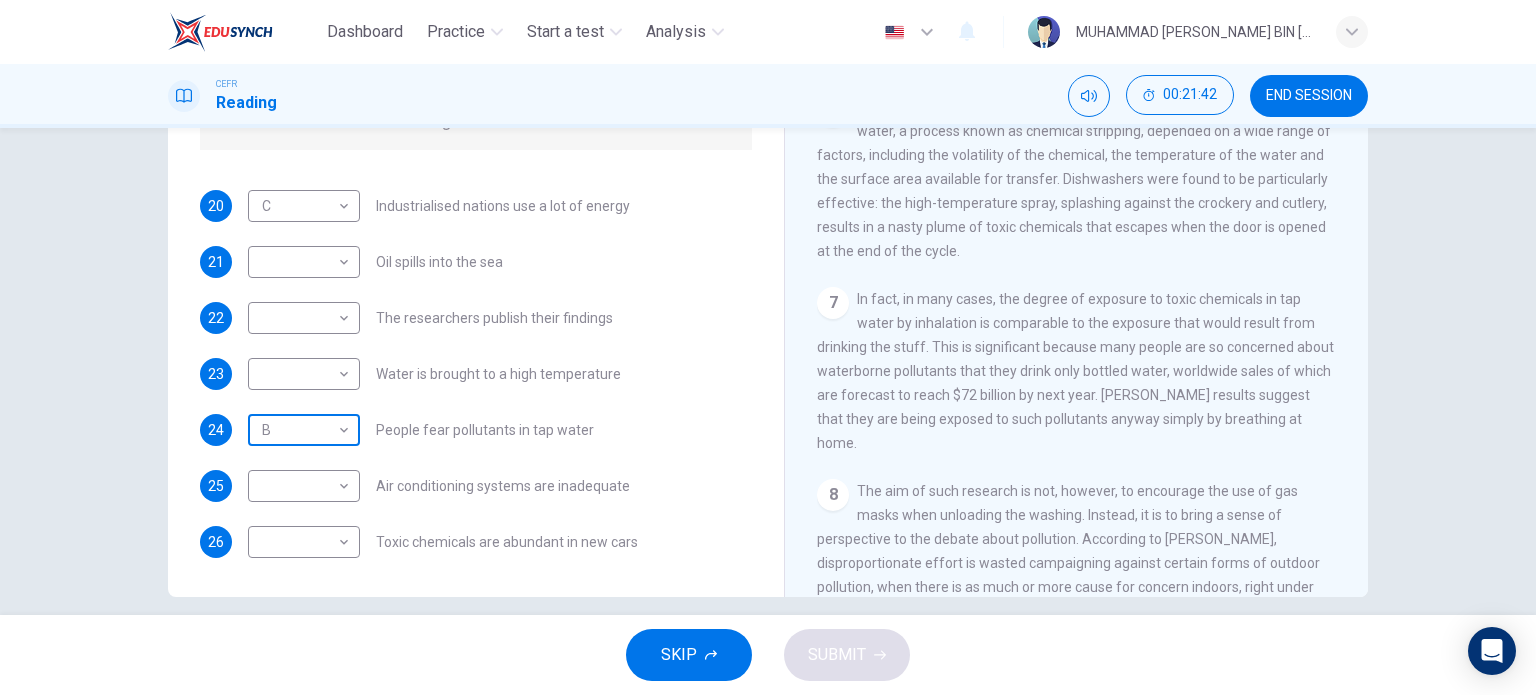 click on "Dashboard Practice Start a test Analysis English en ​ MUHAMMAD ELHAM NAIM BIN SALEHUDIN CEFR Reading 00:21:42 END SESSION Questions 20 - 26 The Reading Passage describes a number of cause and effect relationships.
Match each cause with its effect ( A-J ).
Write the appropriate letters ( A-J ) in the boxes below. Causes A. The focus of pollution moves to the home. B. The levels of carbon monoxide rise. C. The world’s natural resources are unequally shared. D. Environmentalists look elsewhere for an explanation. E. Chemicals are effectively stripped from the water. F. A clean odour is produced. G. Sales of bottled water increase. H. The levels of carbon dioxide rise. I. The chlorine content of drinking water increased. 20 C C ​ Industrialised nations use a lot of energy 21 ​ ​ Oil spills into the sea 22 ​ ​ The researchers publish their findings 23 ​ ​ Water is brought to a high temperature 24 B B ​ People fear pollutants in tap water 25 ​ ​ Air conditioning systems are inadequate 26 1" at bounding box center (768, 347) 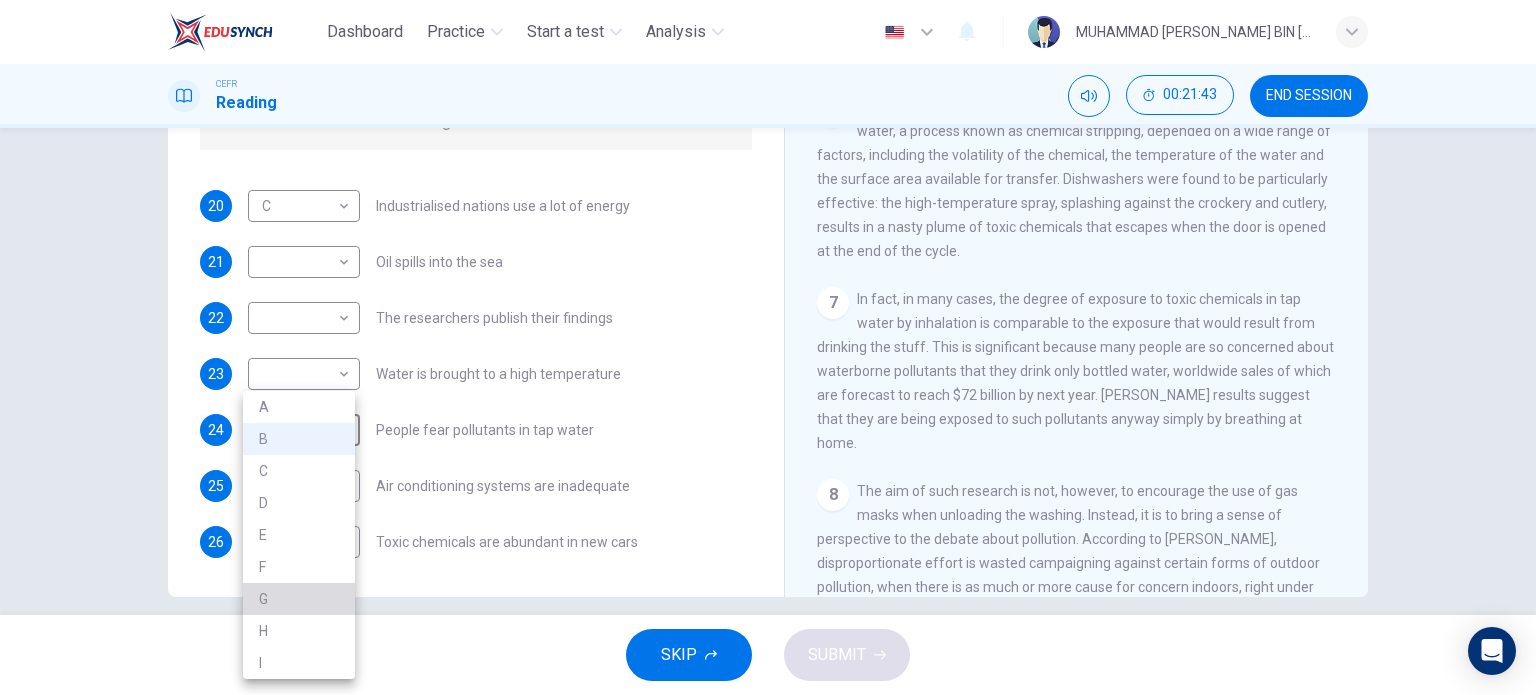 click on "G" at bounding box center [299, 599] 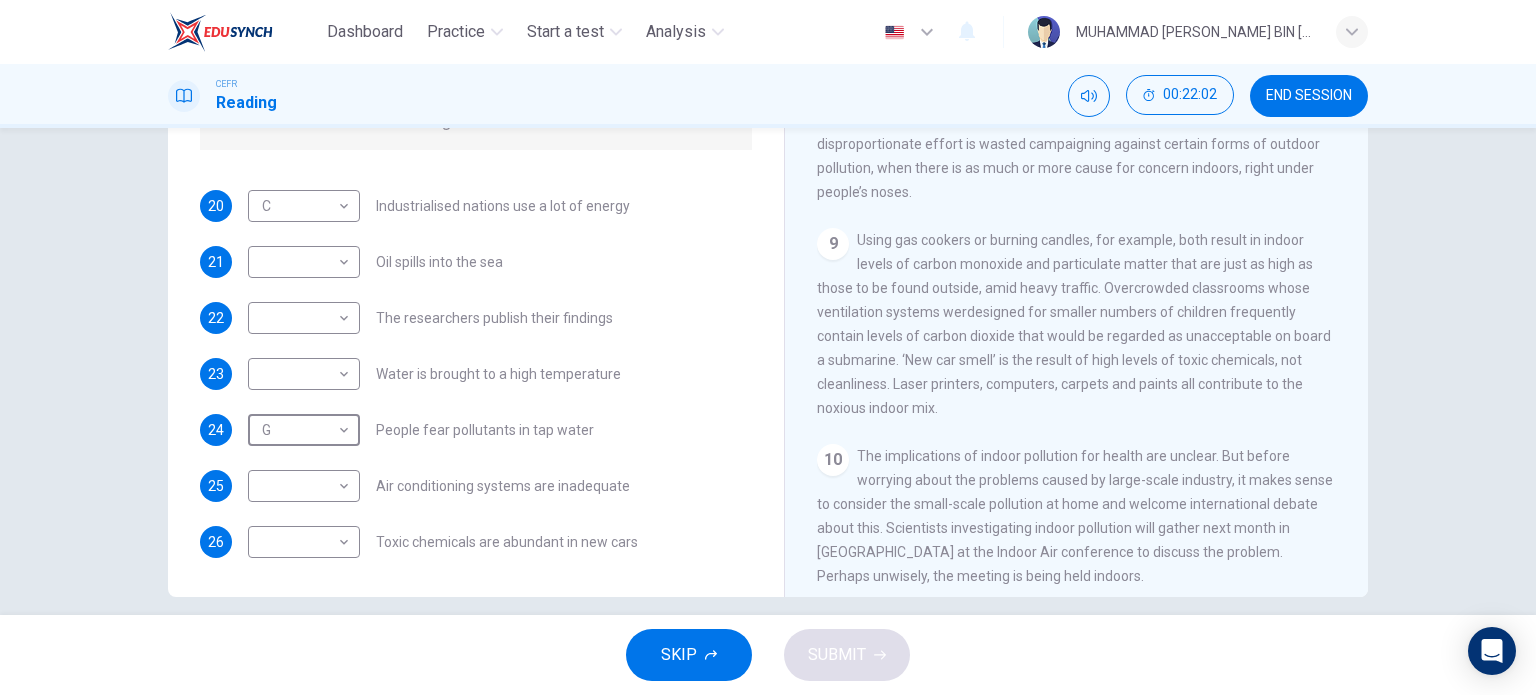 scroll, scrollTop: 1305, scrollLeft: 0, axis: vertical 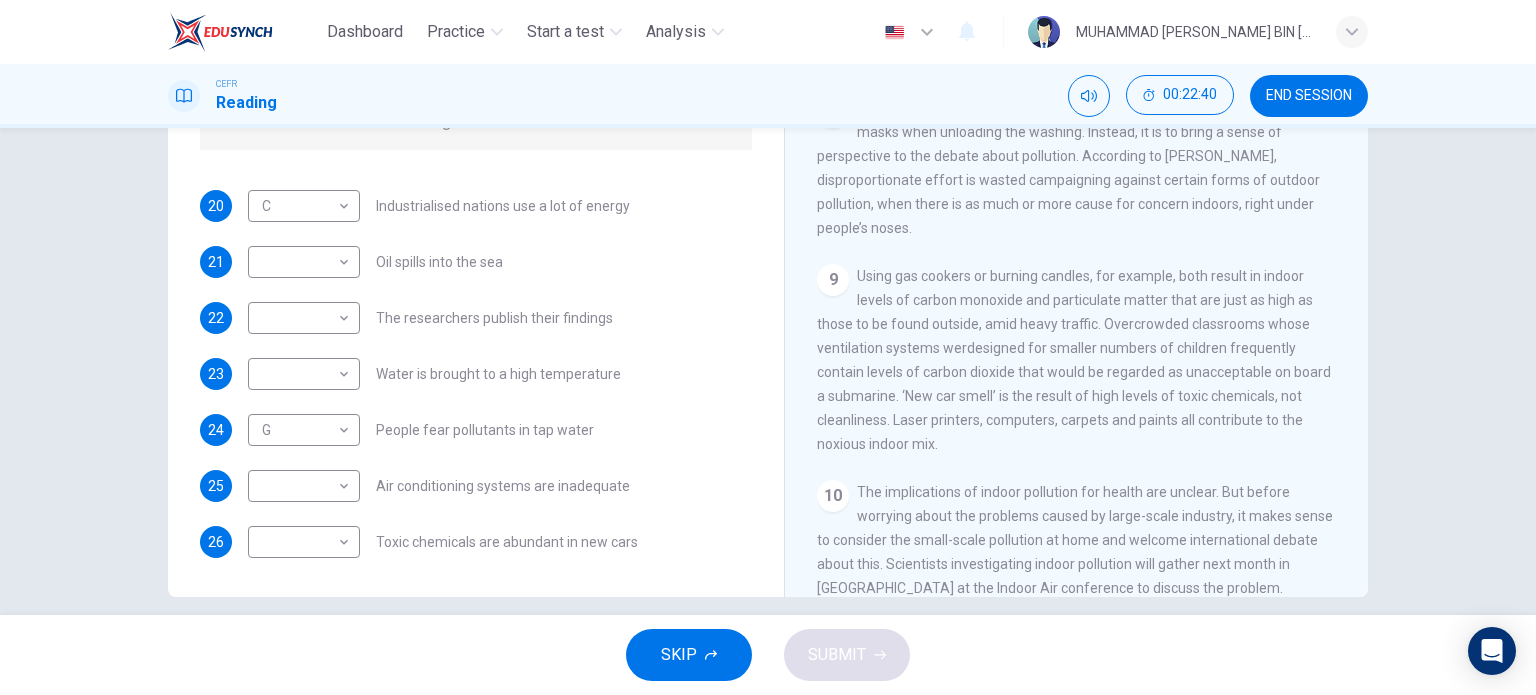 drag, startPoint x: 1093, startPoint y: 295, endPoint x: 1144, endPoint y: 339, distance: 67.357254 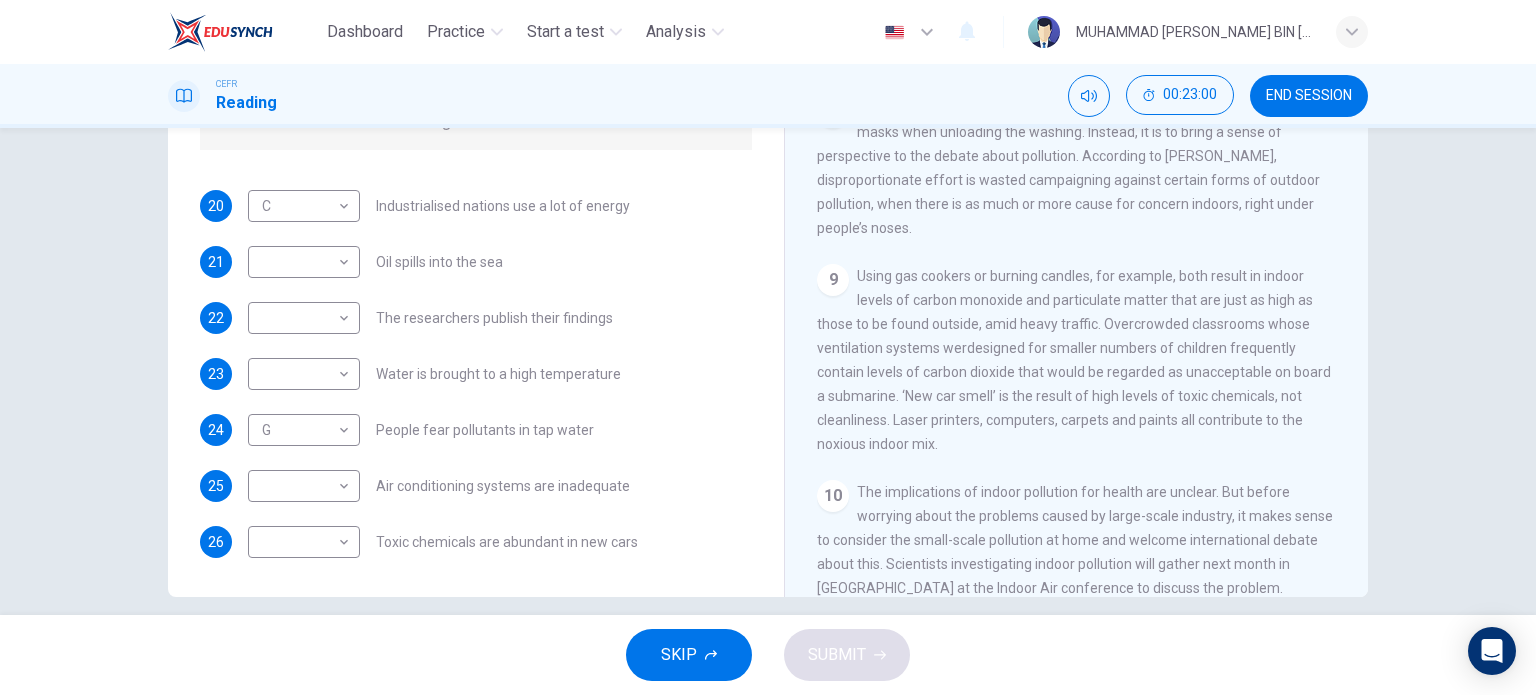 scroll, scrollTop: 0, scrollLeft: 0, axis: both 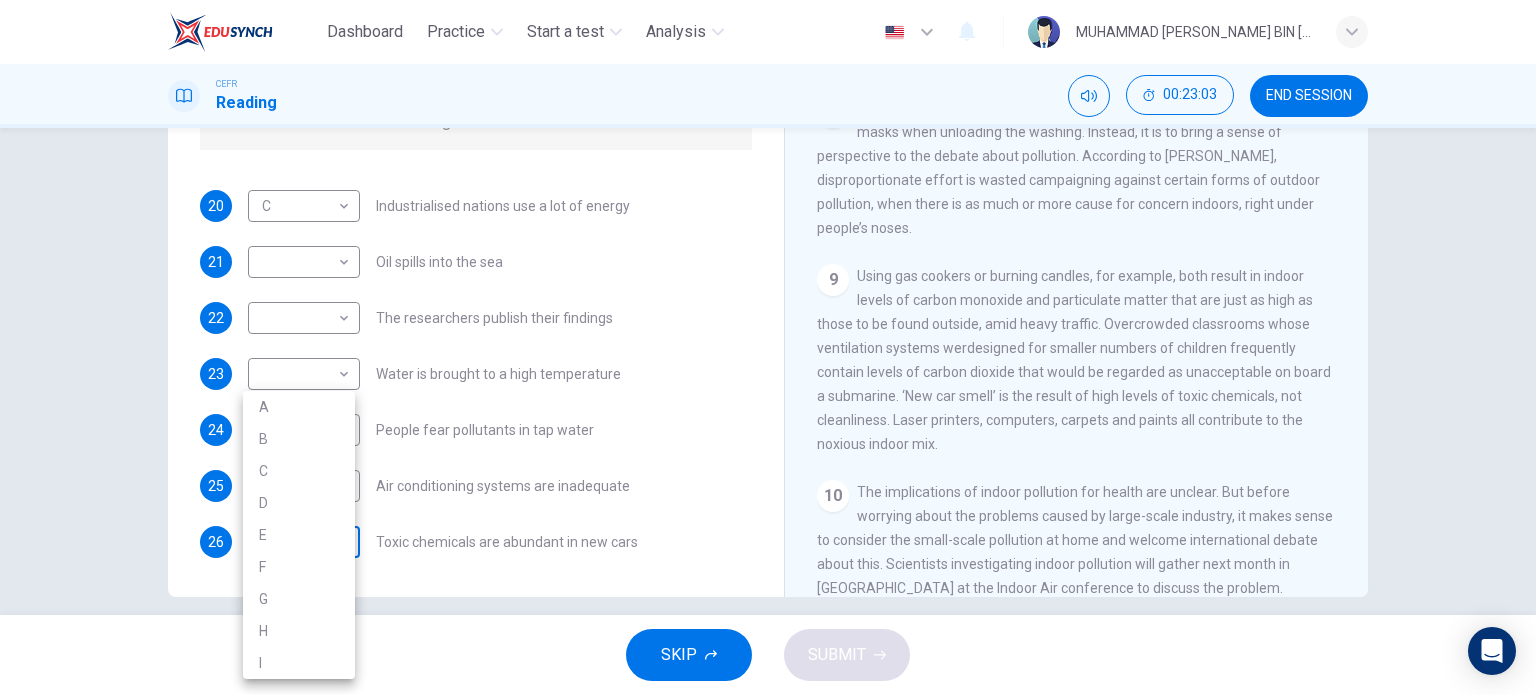 click on "Dashboard Practice Start a test Analysis English en ​ MUHAMMAD ELHAM NAIM BIN SALEHUDIN CEFR Reading 00:23:03 END SESSION Questions 20 - 26 The Reading Passage describes a number of cause and effect relationships.
Match each cause with its effect ( A-J ).
Write the appropriate letters ( A-J ) in the boxes below. Causes A. The focus of pollution moves to the home. B. The levels of carbon monoxide rise. C. The world’s natural resources are unequally shared. D. Environmentalists look elsewhere for an explanation. E. Chemicals are effectively stripped from the water. F. A clean odour is produced. G. Sales of bottled water increase. H. The levels of carbon dioxide rise. I. The chlorine content of drinking water increased. 20 C C ​ Industrialised nations use a lot of energy 21 ​ ​ Oil spills into the sea 22 ​ ​ The researchers publish their findings 23 ​ ​ Water is brought to a high temperature 24 G G ​ People fear pollutants in tap water 25 ​ ​ Air conditioning systems are inadequate 26 1" at bounding box center [768, 347] 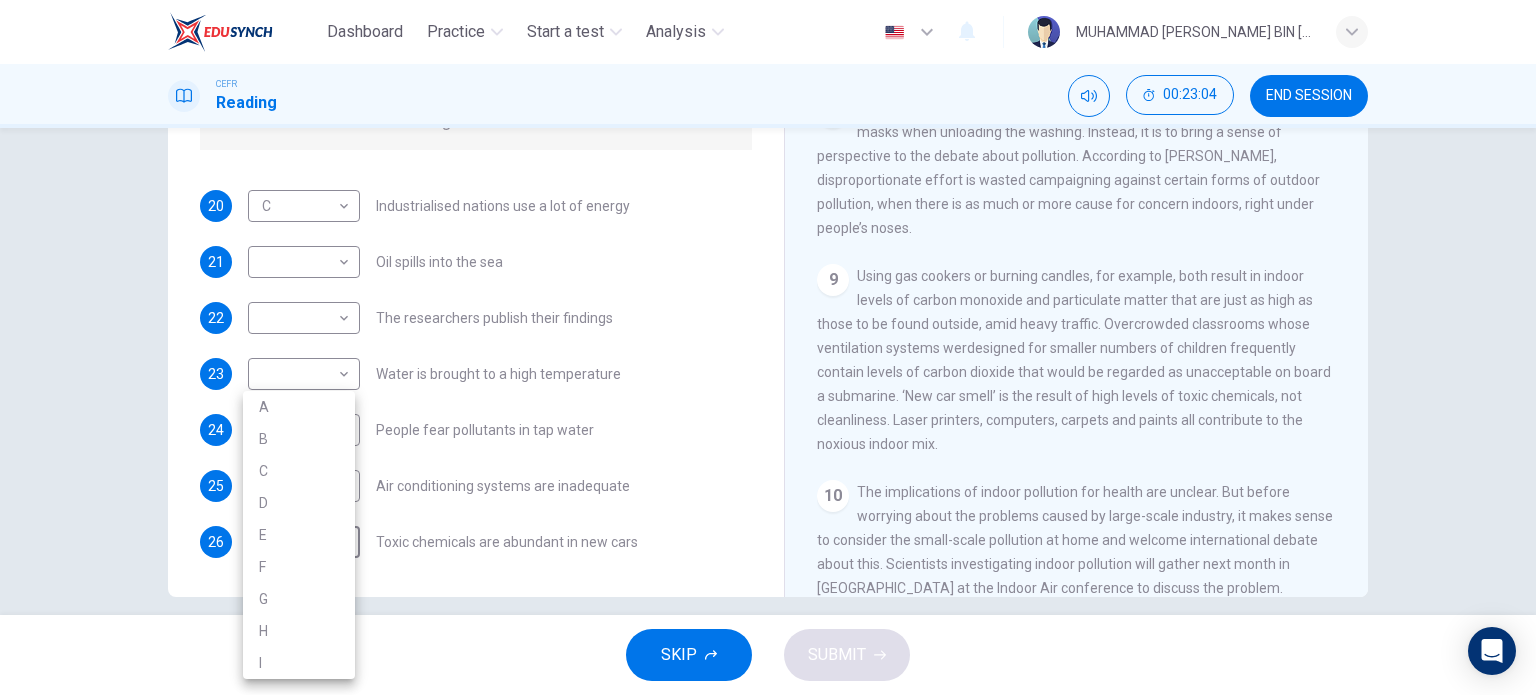 click on "F" at bounding box center (299, 567) 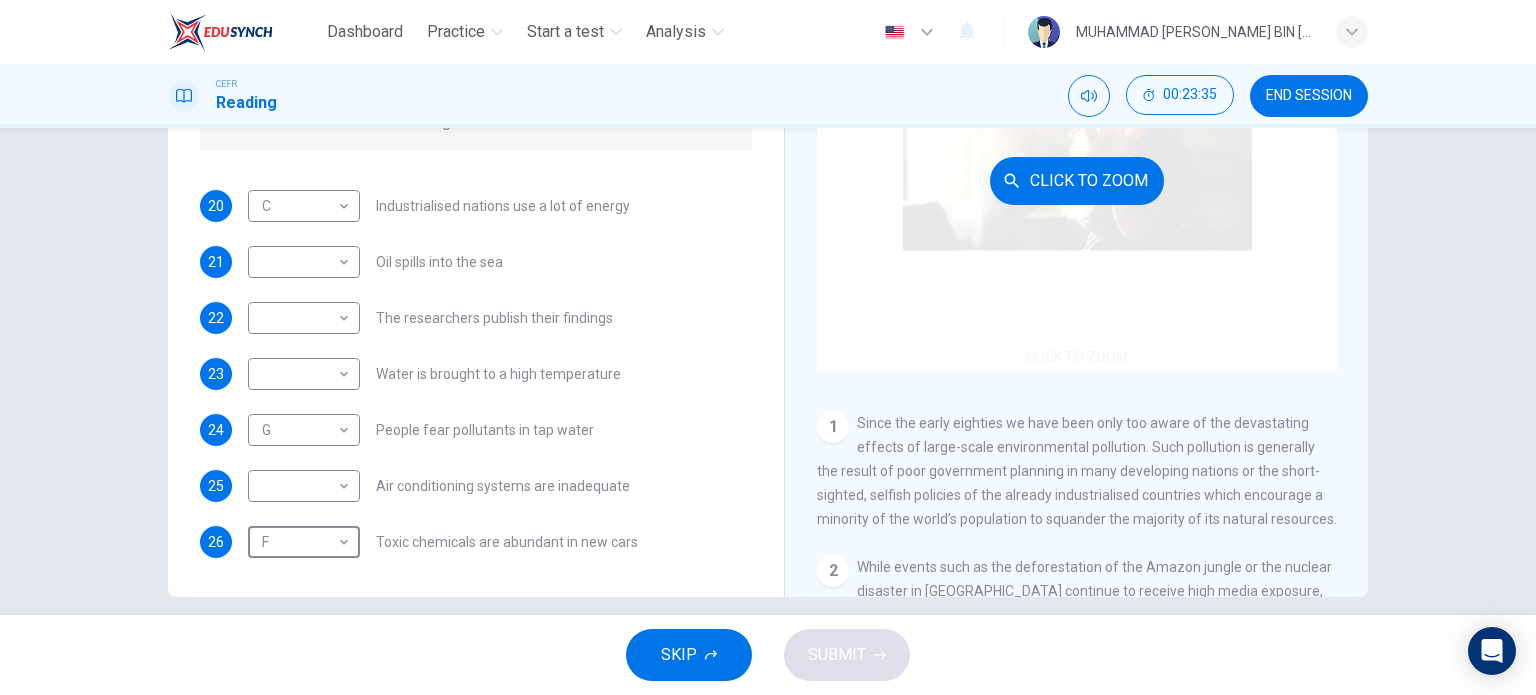 scroll, scrollTop: 266, scrollLeft: 0, axis: vertical 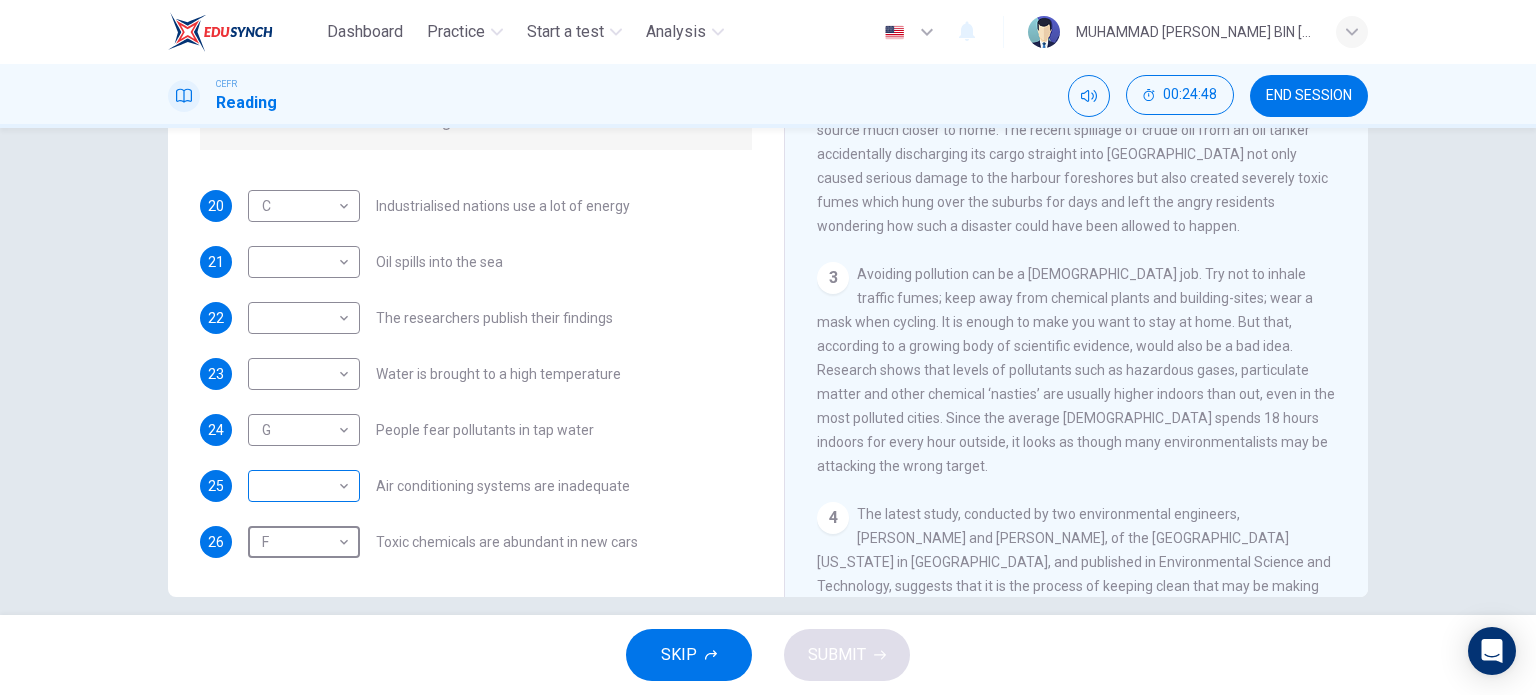 click on "Dashboard Practice Start a test Analysis English en ​ MUHAMMAD ELHAM NAIM BIN SALEHUDIN CEFR Reading 00:24:48 END SESSION Questions 20 - 26 The Reading Passage describes a number of cause and effect relationships.
Match each cause with its effect ( A-J ).
Write the appropriate letters ( A-J ) in the boxes below. Causes A. The focus of pollution moves to the home. B. The levels of carbon monoxide rise. C. The world’s natural resources are unequally shared. D. Environmentalists look elsewhere for an explanation. E. Chemicals are effectively stripped from the water. F. A clean odour is produced. G. Sales of bottled water increase. H. The levels of carbon dioxide rise. I. The chlorine content of drinking water increased. 20 C C ​ Industrialised nations use a lot of energy 21 ​ ​ Oil spills into the sea 22 ​ ​ The researchers publish their findings 23 ​ ​ Water is brought to a high temperature 24 G G ​ People fear pollutants in tap water 25 ​ ​ Air conditioning systems are inadequate 26 F" at bounding box center (768, 347) 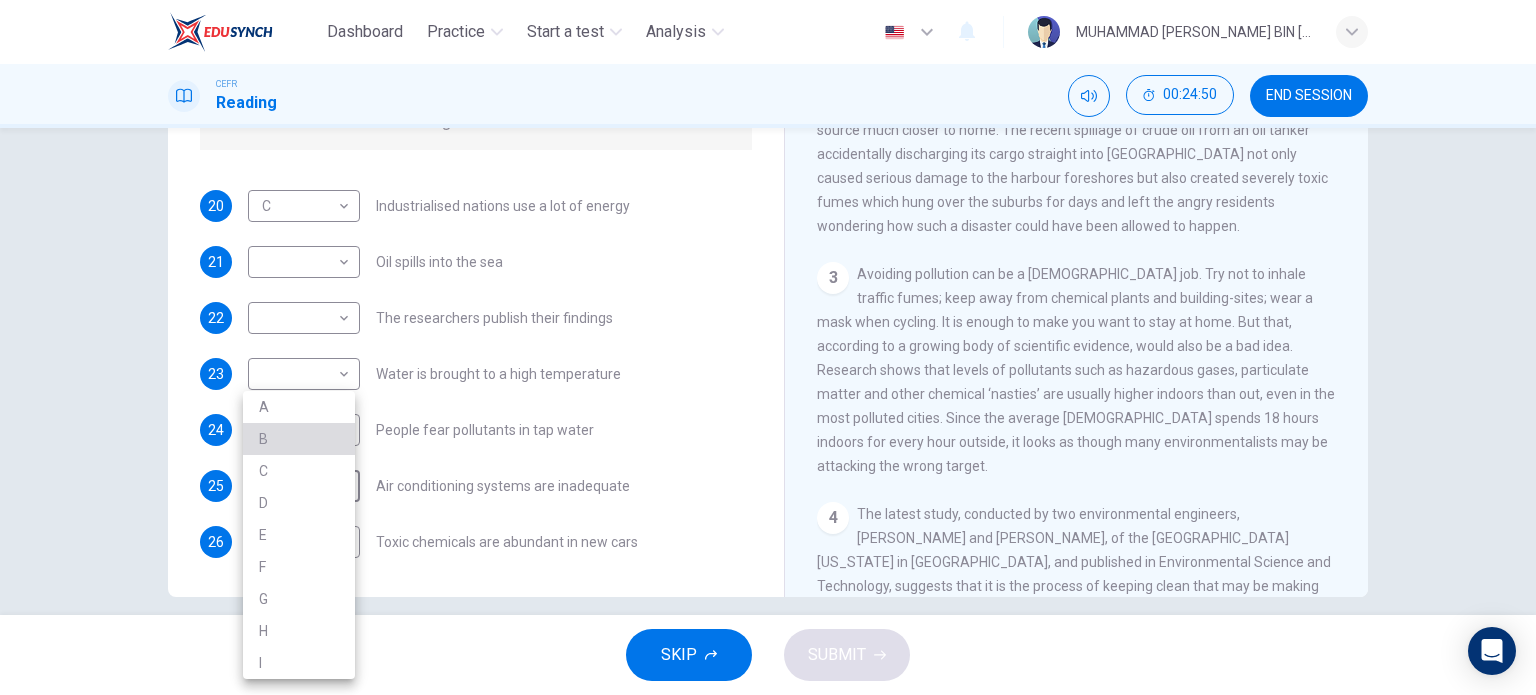 click on "B" at bounding box center [299, 439] 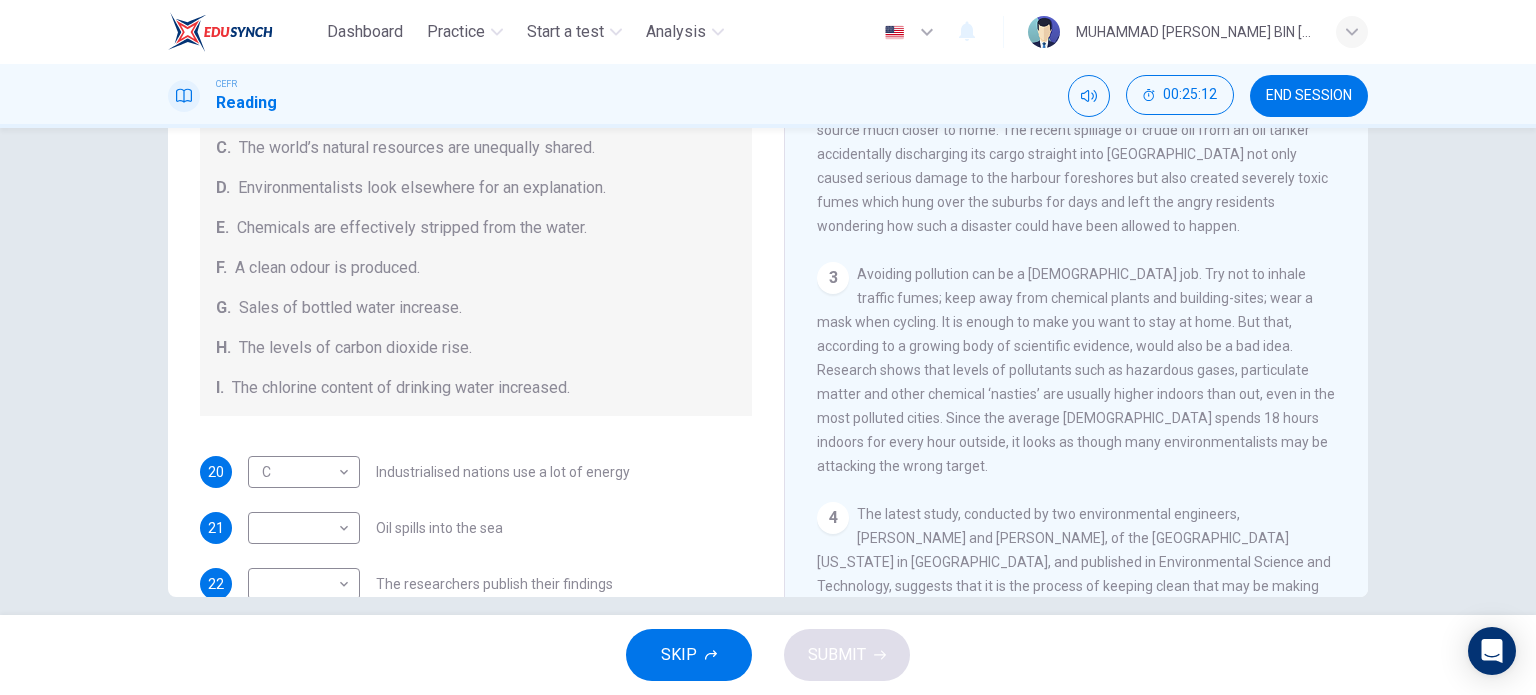 scroll, scrollTop: 424, scrollLeft: 0, axis: vertical 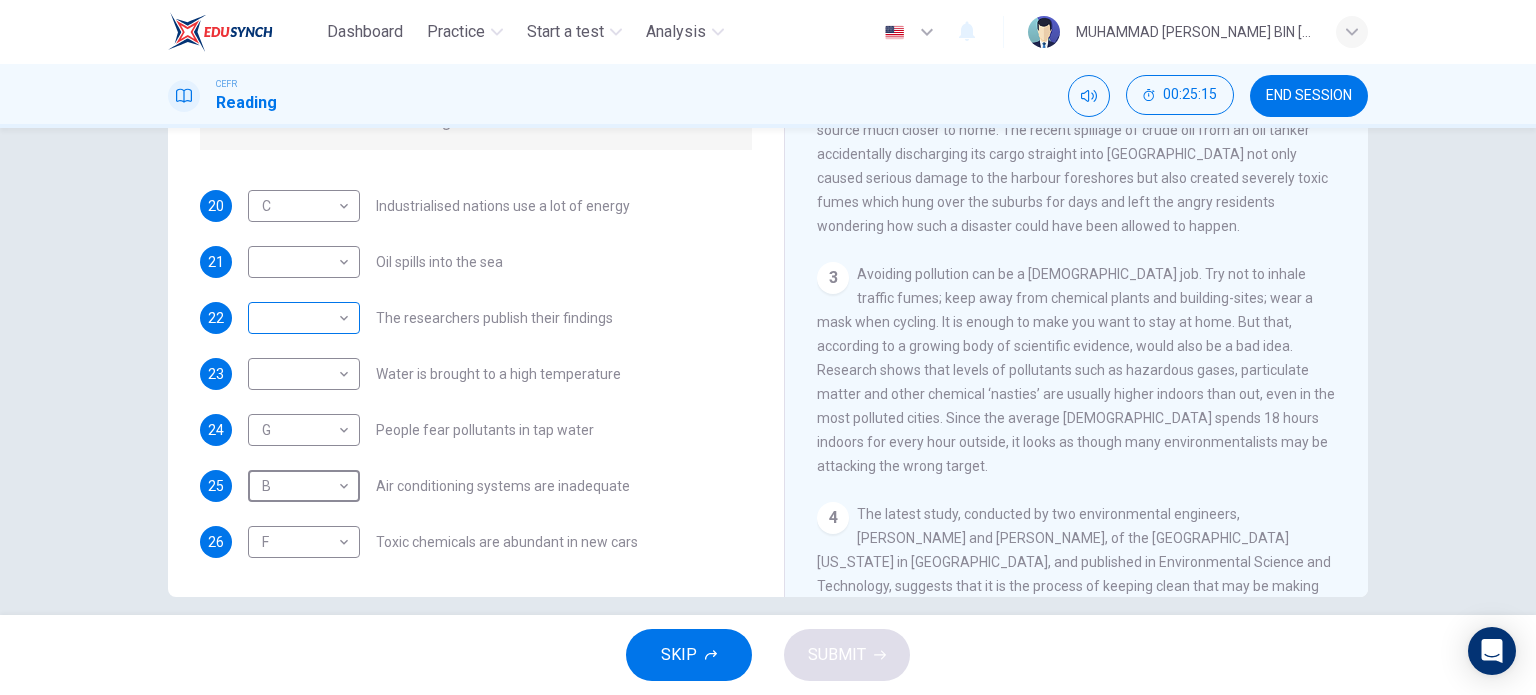 click on "Dashboard Practice Start a test Analysis English en ​ MUHAMMAD ELHAM NAIM BIN SALEHUDIN CEFR Reading 00:25:15 END SESSION Questions 20 - 26 The Reading Passage describes a number of cause and effect relationships.
Match each cause with its effect ( A-J ).
Write the appropriate letters ( A-J ) in the boxes below. Causes A. The focus of pollution moves to the home. B. The levels of carbon monoxide rise. C. The world’s natural resources are unequally shared. D. Environmentalists look elsewhere for an explanation. E. Chemicals are effectively stripped from the water. F. A clean odour is produced. G. Sales of bottled water increase. H. The levels of carbon dioxide rise. I. The chlorine content of drinking water increased. 20 C C ​ Industrialised nations use a lot of energy 21 ​ ​ Oil spills into the sea 22 ​ ​ The researchers publish their findings 23 ​ ​ Water is brought to a high temperature 24 G G ​ People fear pollutants in tap water 25 B B ​ Air conditioning systems are inadequate 26 F" at bounding box center [768, 347] 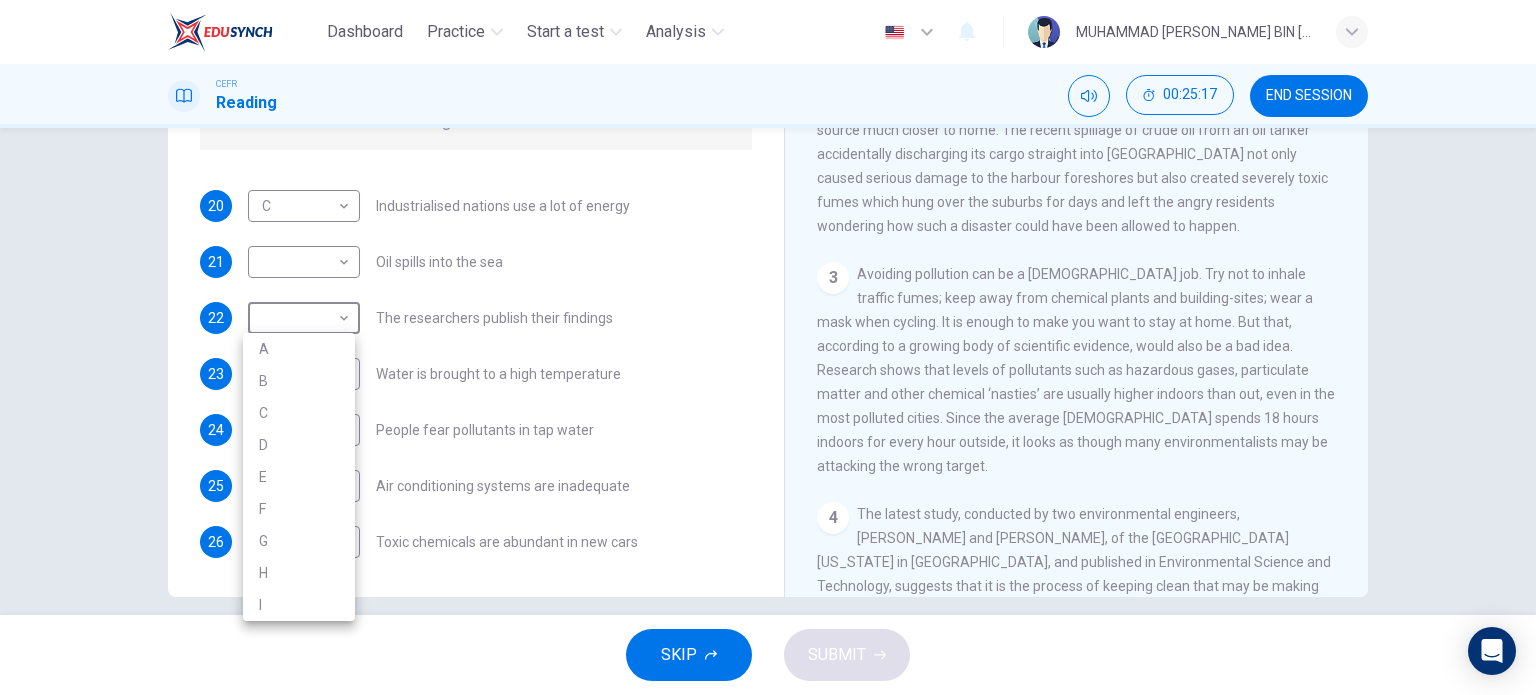 click at bounding box center [768, 347] 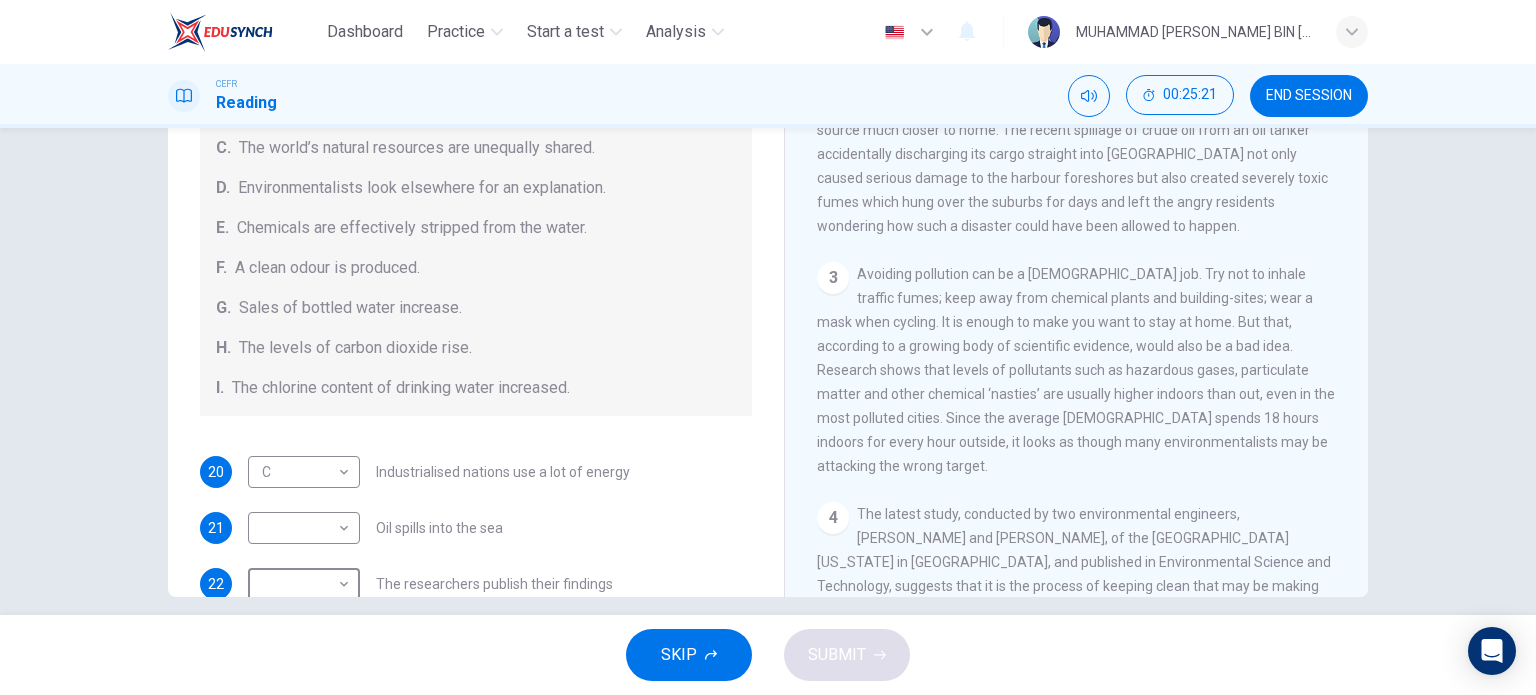 scroll, scrollTop: 424, scrollLeft: 0, axis: vertical 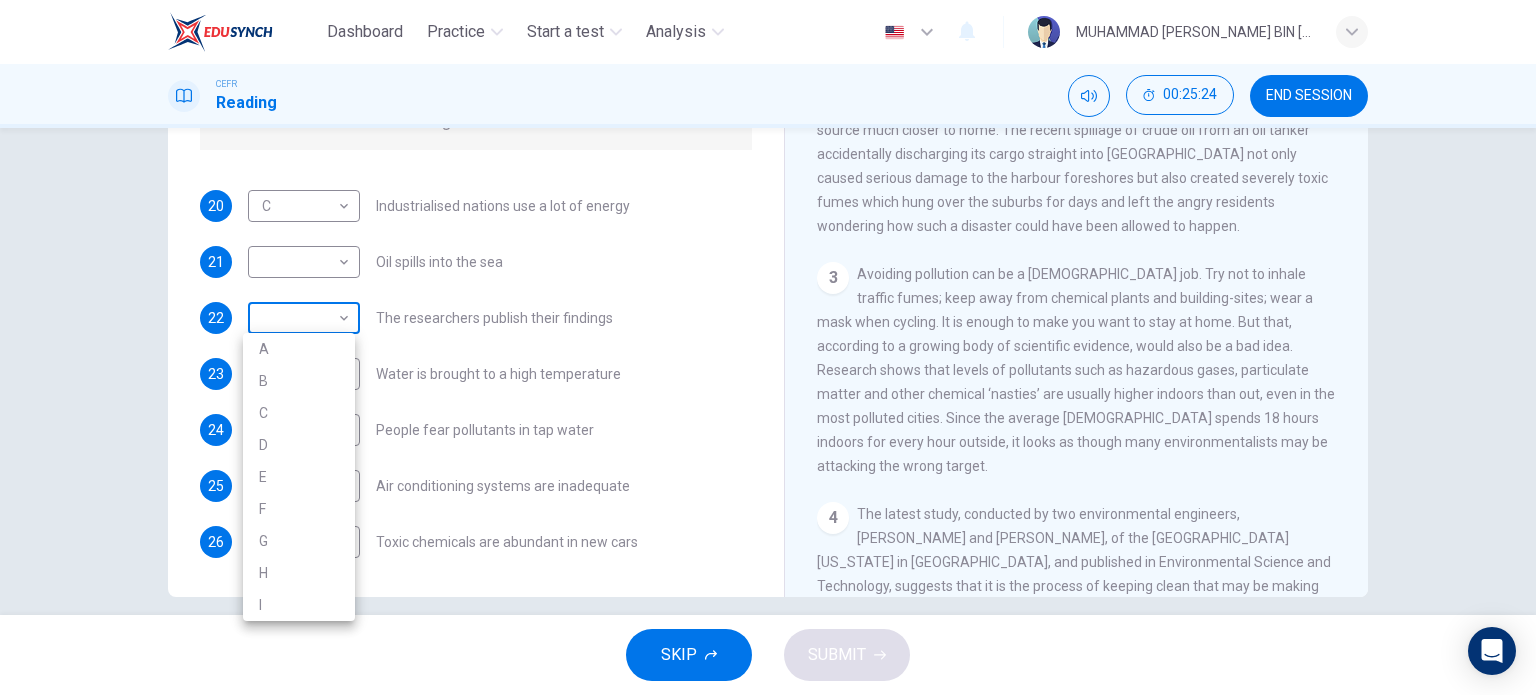 click on "Dashboard Practice Start a test Analysis English en ​ MUHAMMAD ELHAM NAIM BIN SALEHUDIN CEFR Reading 00:25:24 END SESSION Questions 20 - 26 The Reading Passage describes a number of cause and effect relationships.
Match each cause with its effect ( A-J ).
Write the appropriate letters ( A-J ) in the boxes below. Causes A. The focus of pollution moves to the home. B. The levels of carbon monoxide rise. C. The world’s natural resources are unequally shared. D. Environmentalists look elsewhere for an explanation. E. Chemicals are effectively stripped from the water. F. A clean odour is produced. G. Sales of bottled water increase. H. The levels of carbon dioxide rise. I. The chlorine content of drinking water increased. 20 C C ​ Industrialised nations use a lot of energy 21 ​ ​ Oil spills into the sea 22 ​ ​ The researchers publish their findings 23 ​ ​ Water is brought to a high temperature 24 G G ​ People fear pollutants in tap water 25 B B ​ Air conditioning systems are inadequate 26 F" at bounding box center [768, 347] 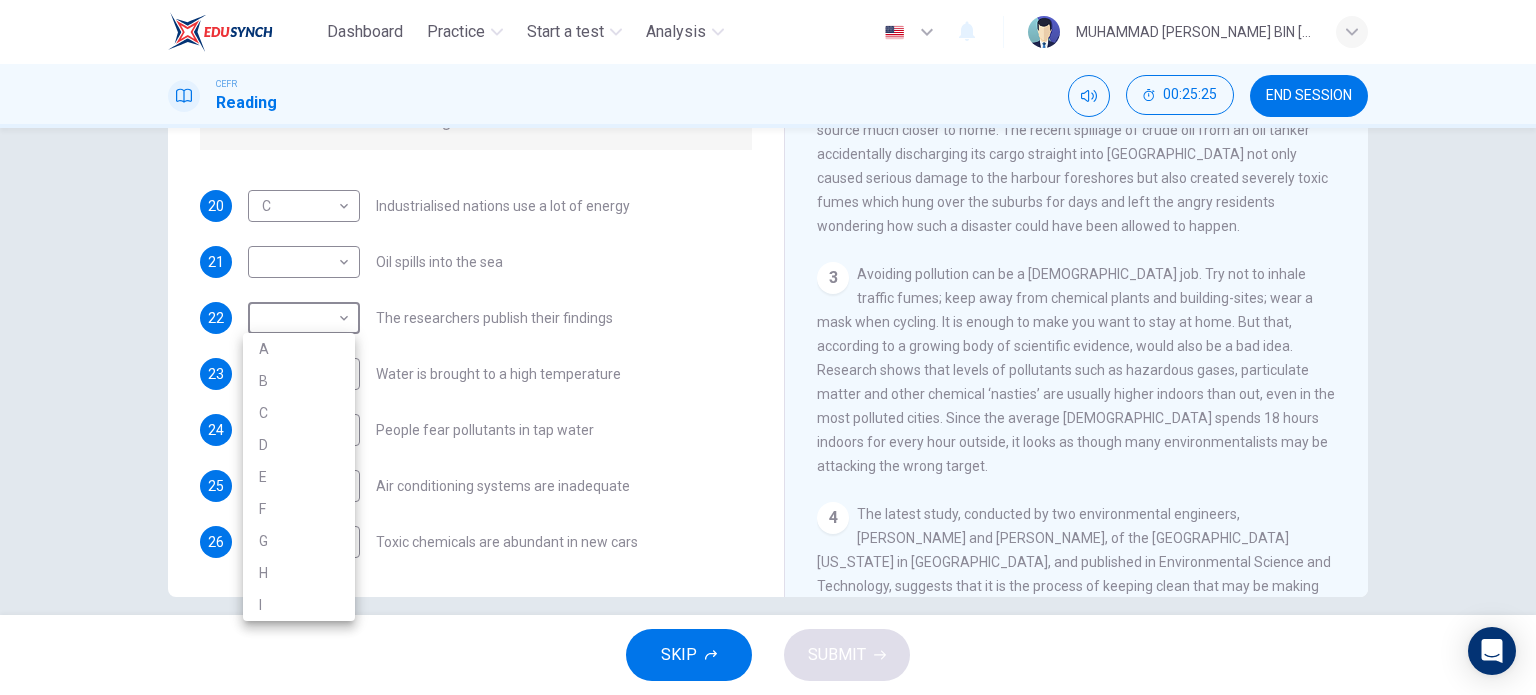 click on "E" at bounding box center [299, 477] 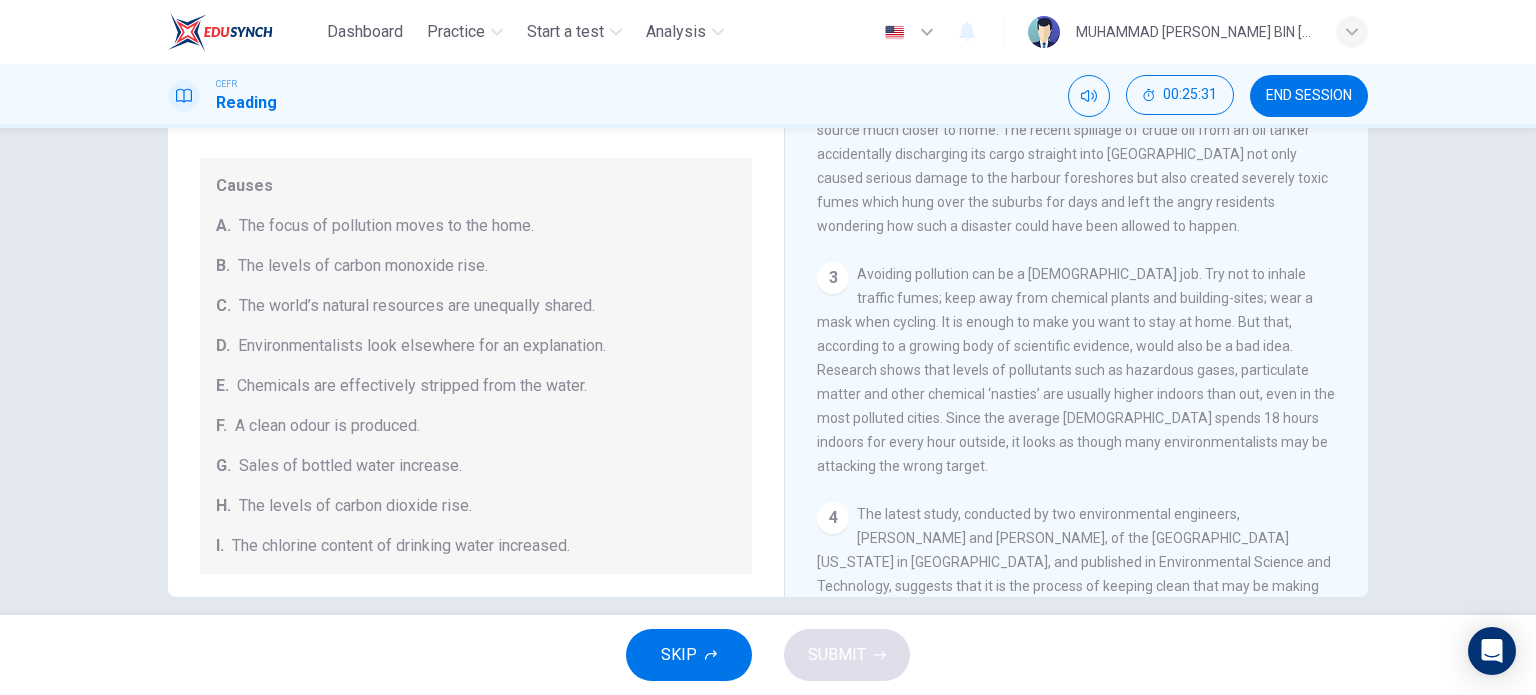 scroll, scrollTop: 424, scrollLeft: 0, axis: vertical 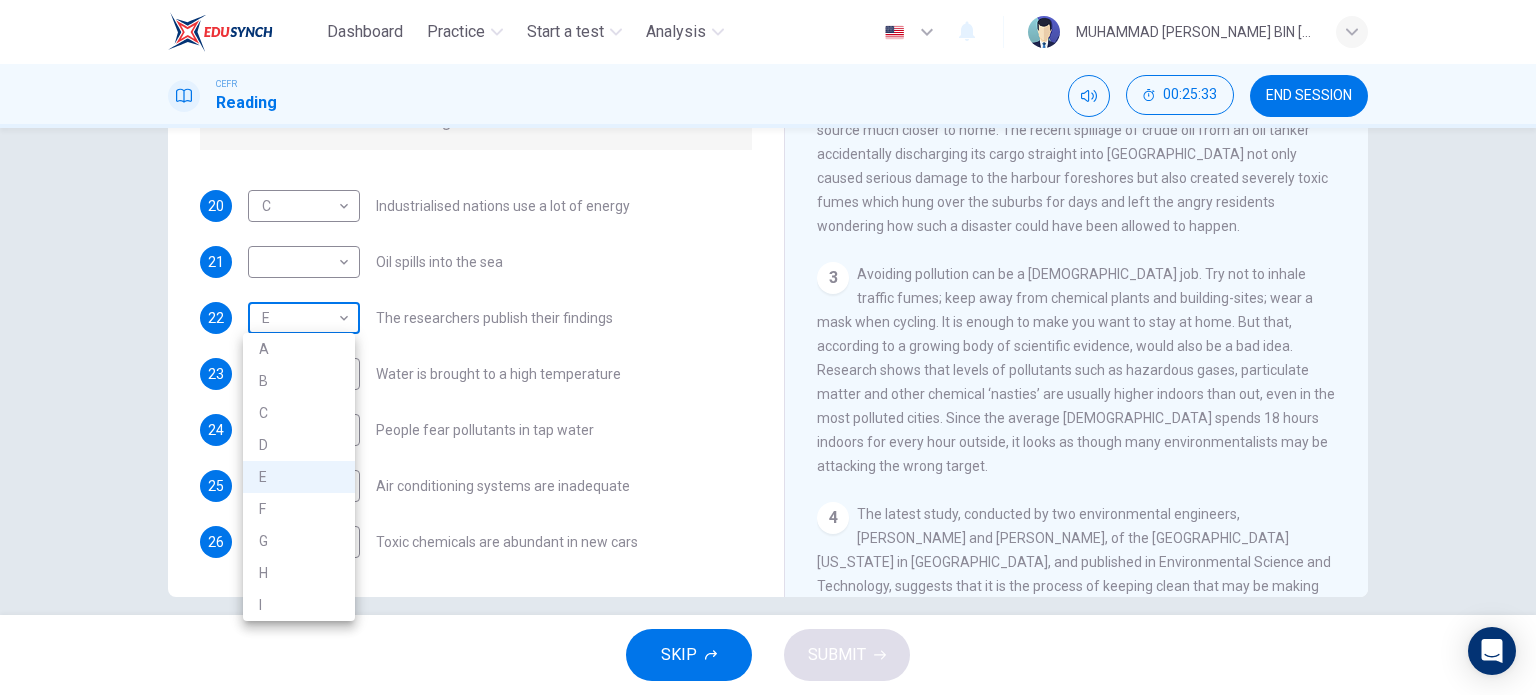 click on "Dashboard Practice Start a test Analysis English en ​ MUHAMMAD ELHAM NAIM BIN SALEHUDIN CEFR Reading 00:25:33 END SESSION Questions 20 - 26 The Reading Passage describes a number of cause and effect relationships.
Match each cause with its effect ( A-J ).
Write the appropriate letters ( A-J ) in the boxes below. Causes A. The focus of pollution moves to the home. B. The levels of carbon monoxide rise. C. The world’s natural resources are unequally shared. D. Environmentalists look elsewhere for an explanation. E. Chemicals are effectively stripped from the water. F. A clean odour is produced. G. Sales of bottled water increase. H. The levels of carbon dioxide rise. I. The chlorine content of drinking water increased. 20 C C ​ Industrialised nations use a lot of energy 21 ​ ​ Oil spills into the sea 22 E E ​ The researchers publish their findings 23 ​ ​ Water is brought to a high temperature 24 G G ​ People fear pollutants in tap water 25 B B ​ Air conditioning systems are inadequate 26 F" at bounding box center [768, 347] 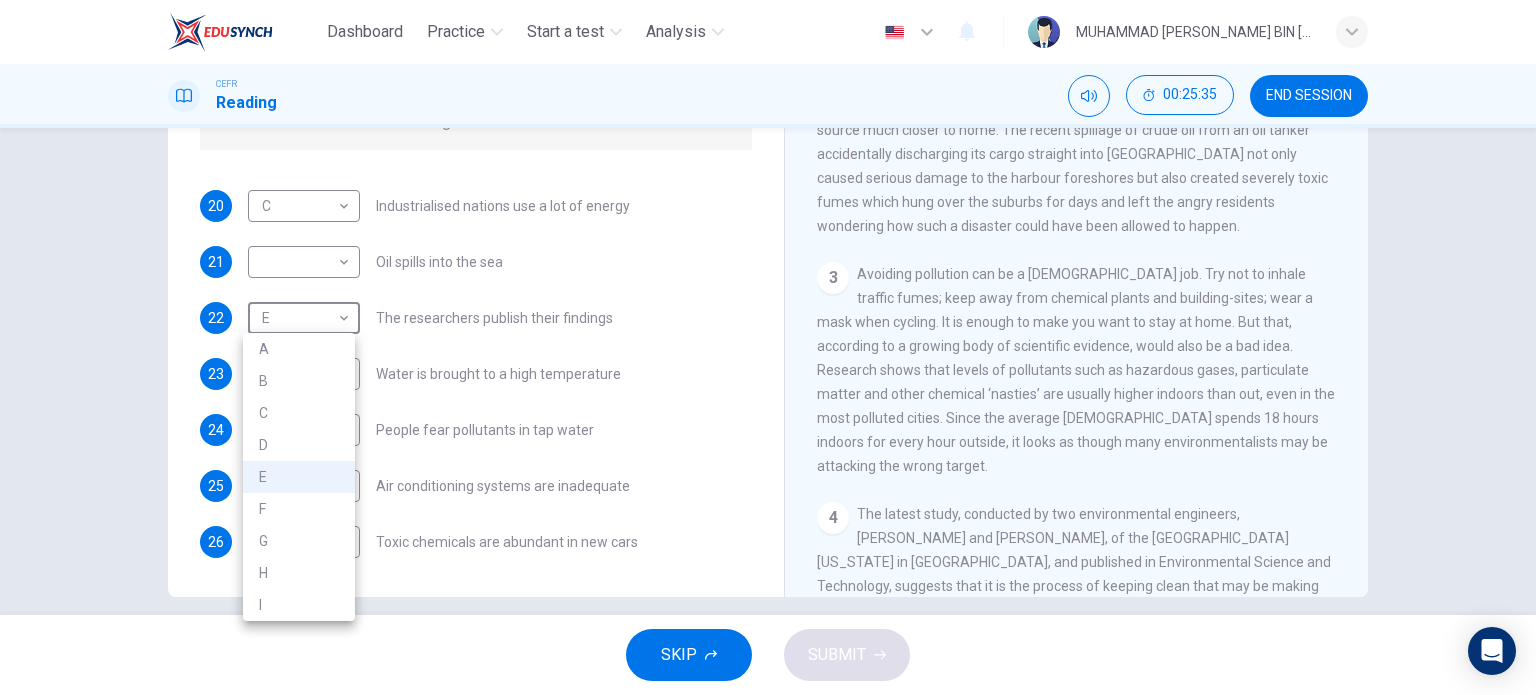 drag, startPoint x: 336, startPoint y: 355, endPoint x: 348, endPoint y: 347, distance: 14.422205 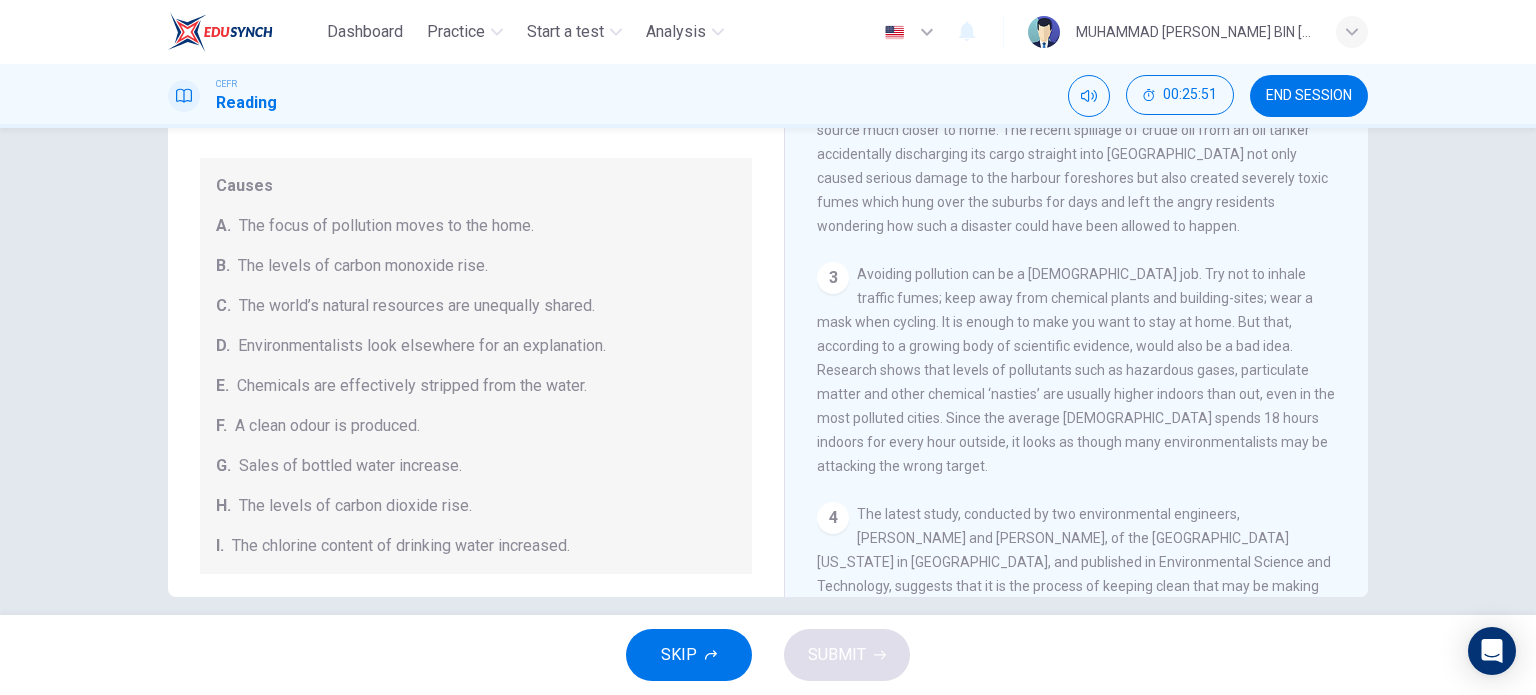scroll, scrollTop: 424, scrollLeft: 0, axis: vertical 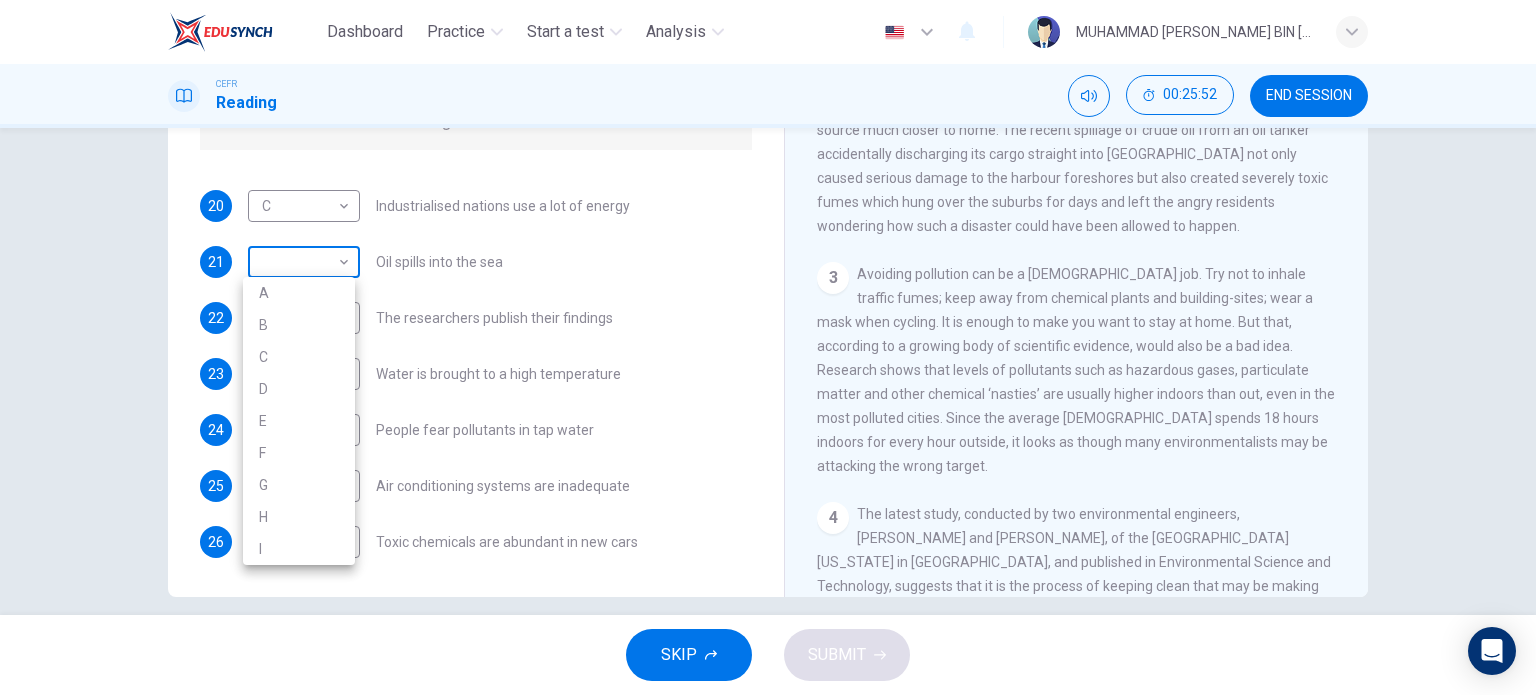 click on "Dashboard Practice Start a test Analysis English en ​ MUHAMMAD ELHAM NAIM BIN SALEHUDIN CEFR Reading 00:25:52 END SESSION Questions 20 - 26 The Reading Passage describes a number of cause and effect relationships.
Match each cause with its effect ( A-J ).
Write the appropriate letters ( A-J ) in the boxes below. Causes A. The focus of pollution moves to the home. B. The levels of carbon monoxide rise. C. The world’s natural resources are unequally shared. D. Environmentalists look elsewhere for an explanation. E. Chemicals are effectively stripped from the water. F. A clean odour is produced. G. Sales of bottled water increase. H. The levels of carbon dioxide rise. I. The chlorine content of drinking water increased. 20 C C ​ Industrialised nations use a lot of energy 21 ​ ​ Oil spills into the sea 22 A A ​ The researchers publish their findings 23 ​ ​ Water is brought to a high temperature 24 G G ​ People fear pollutants in tap water 25 B B ​ Air conditioning systems are inadequate 26 F" at bounding box center [768, 347] 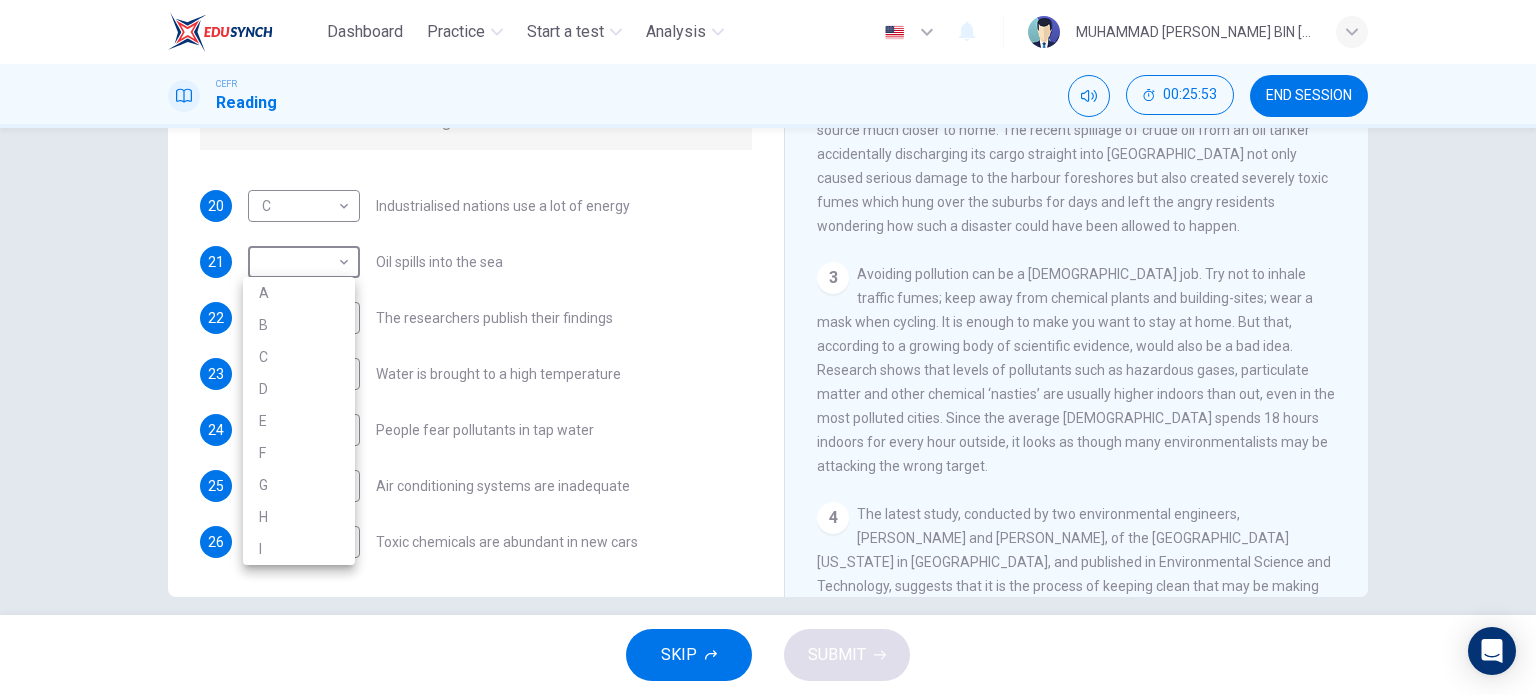 click at bounding box center (768, 347) 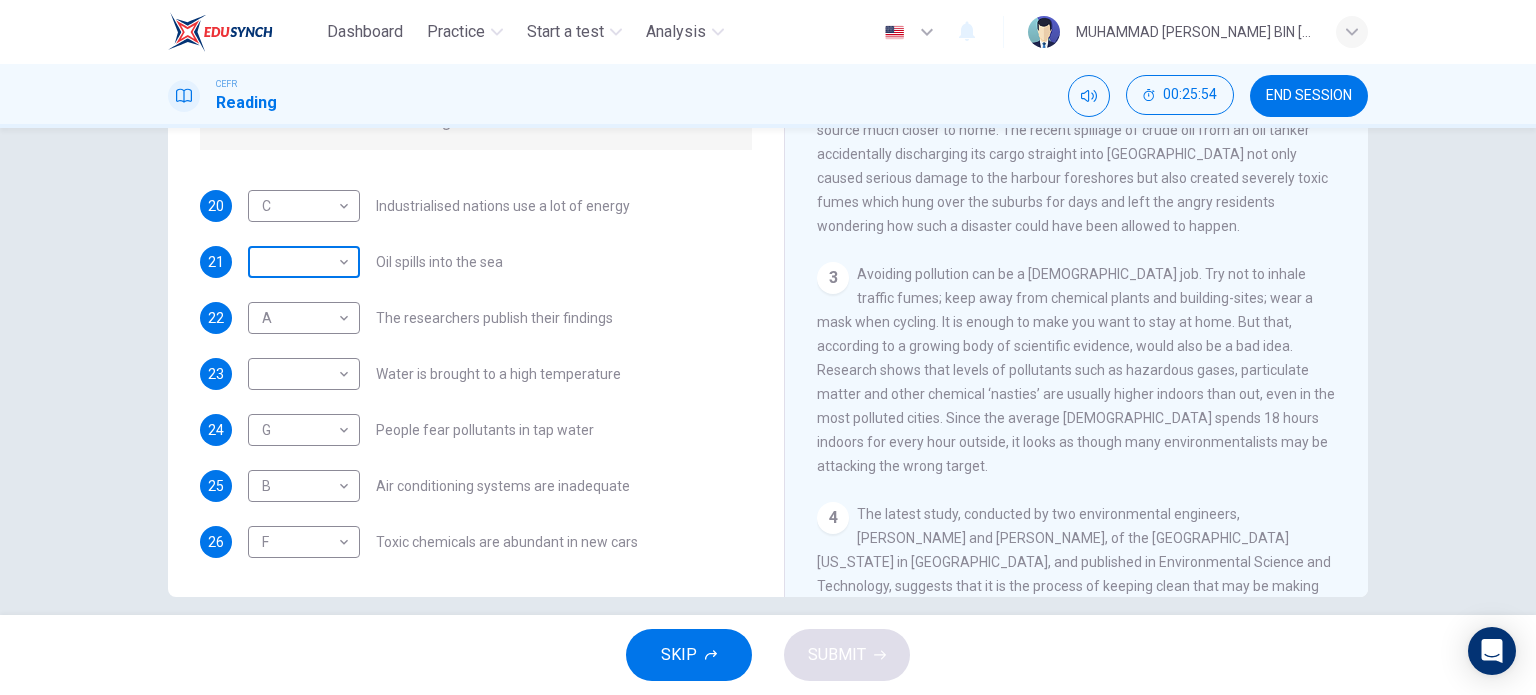click on "Dashboard Practice Start a test Analysis English en ​ MUHAMMAD ELHAM NAIM BIN SALEHUDIN CEFR Reading 00:25:54 END SESSION Questions 20 - 26 The Reading Passage describes a number of cause and effect relationships.
Match each cause with its effect ( A-J ).
Write the appropriate letters ( A-J ) in the boxes below. Causes A. The focus of pollution moves to the home. B. The levels of carbon monoxide rise. C. The world’s natural resources are unequally shared. D. Environmentalists look elsewhere for an explanation. E. Chemicals are effectively stripped from the water. F. A clean odour is produced. G. Sales of bottled water increase. H. The levels of carbon dioxide rise. I. The chlorine content of drinking water increased. 20 C C ​ Industrialised nations use a lot of energy 21 ​ ​ Oil spills into the sea 22 A A ​ The researchers publish their findings 23 ​ ​ Water is brought to a high temperature 24 G G ​ People fear pollutants in tap water 25 B B ​ Air conditioning systems are inadequate 26 F" at bounding box center [768, 347] 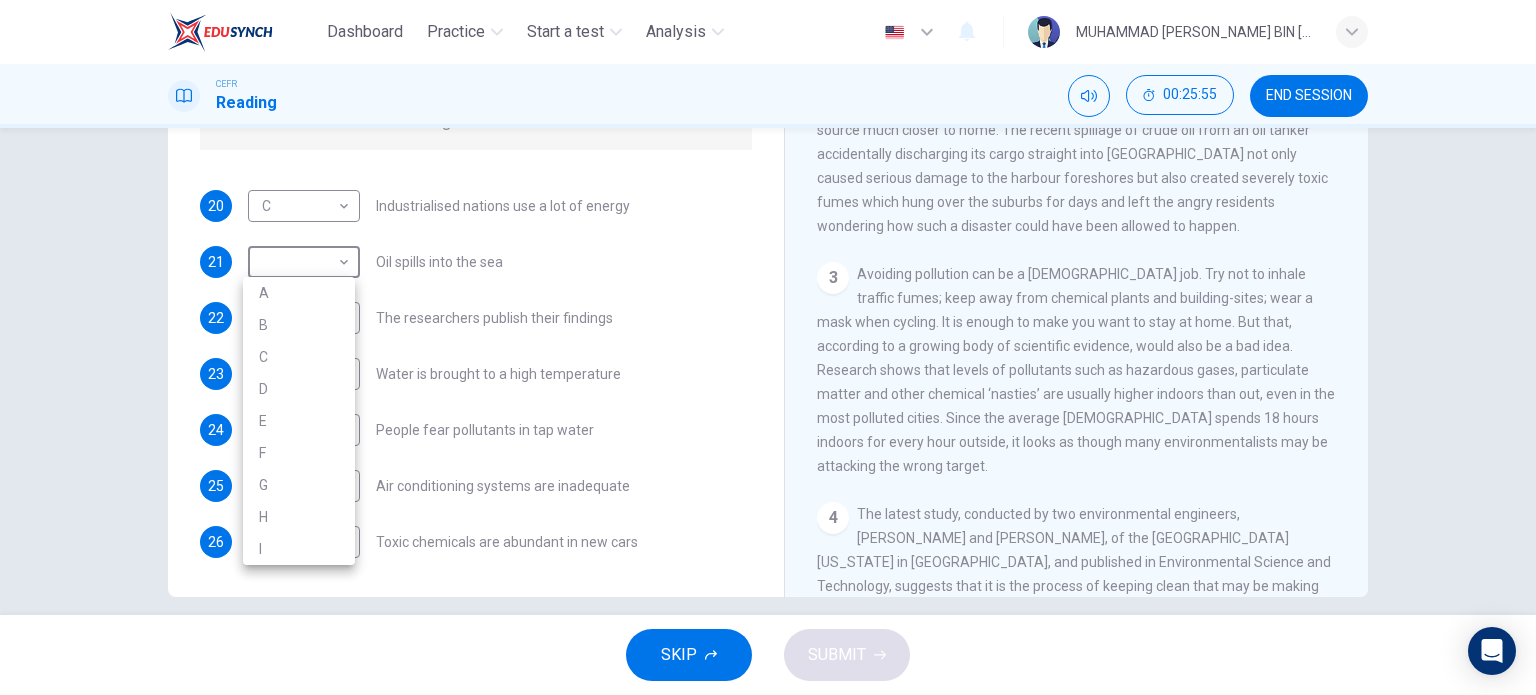 click at bounding box center [768, 347] 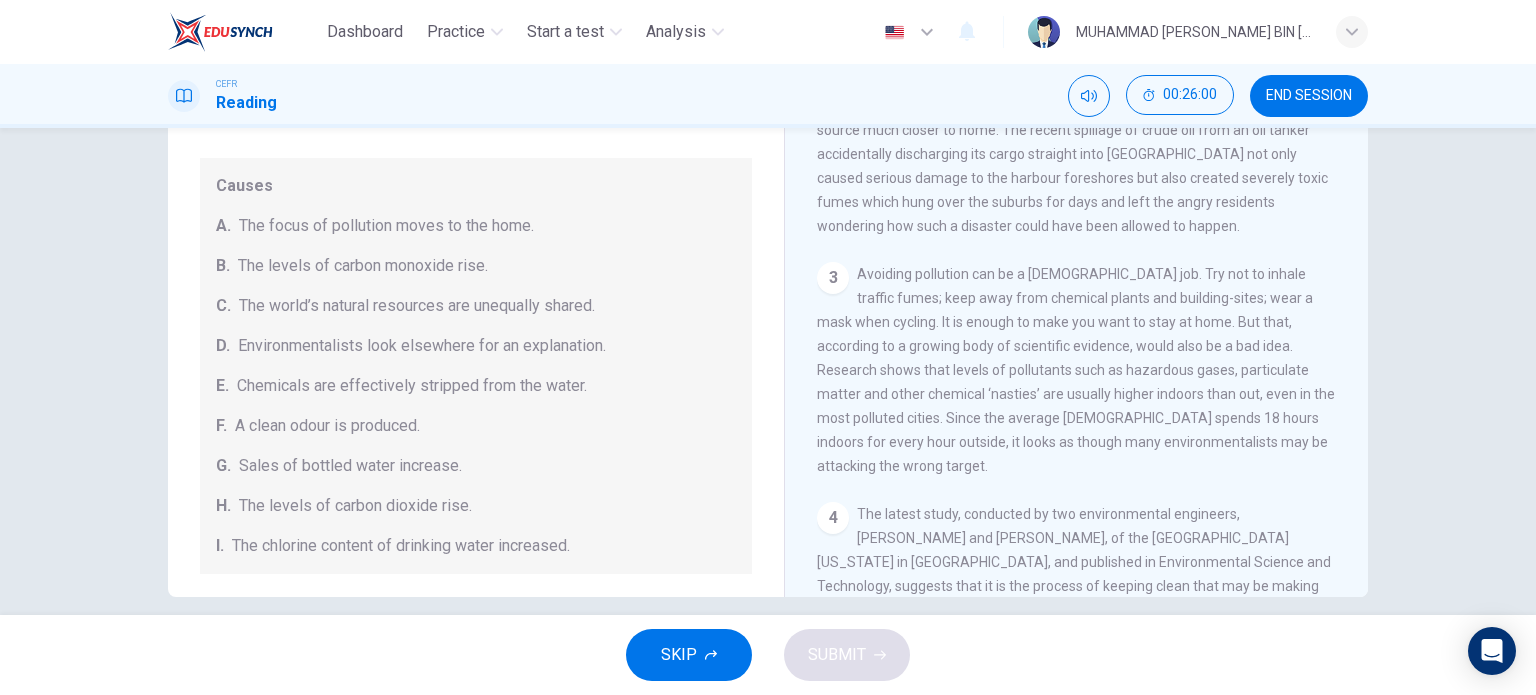 scroll, scrollTop: 424, scrollLeft: 0, axis: vertical 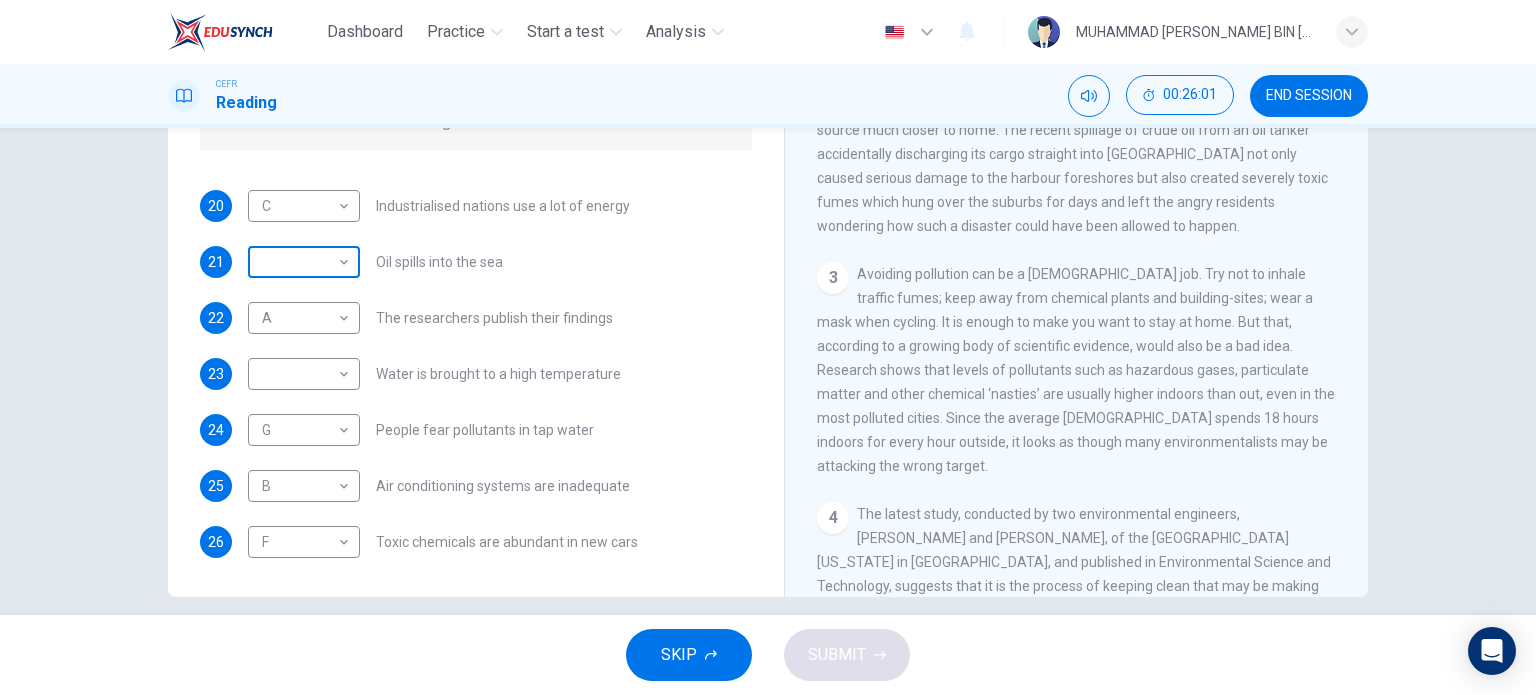 click on "Dashboard Practice Start a test Analysis English en ​ MUHAMMAD ELHAM NAIM BIN SALEHUDIN CEFR Reading 00:26:01 END SESSION Questions 20 - 26 The Reading Passage describes a number of cause and effect relationships.
Match each cause with its effect ( A-J ).
Write the appropriate letters ( A-J ) in the boxes below. Causes A. The focus of pollution moves to the home. B. The levels of carbon monoxide rise. C. The world’s natural resources are unequally shared. D. Environmentalists look elsewhere for an explanation. E. Chemicals are effectively stripped from the water. F. A clean odour is produced. G. Sales of bottled water increase. H. The levels of carbon dioxide rise. I. The chlorine content of drinking water increased. 20 C C ​ Industrialised nations use a lot of energy 21 ​ ​ Oil spills into the sea 22 A A ​ The researchers publish their findings 23 ​ ​ Water is brought to a high temperature 24 G G ​ People fear pollutants in tap water 25 B B ​ Air conditioning systems are inadequate 26 F" at bounding box center [768, 347] 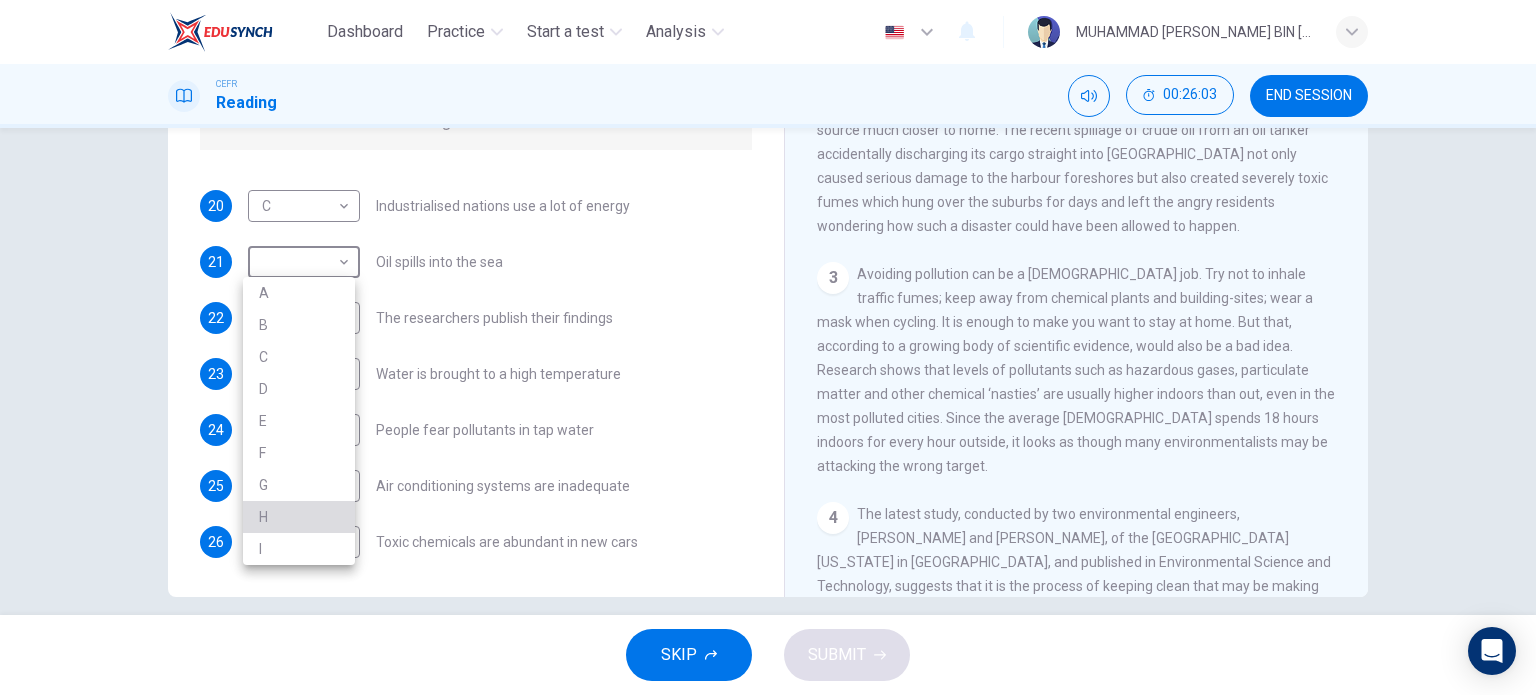 click on "H" at bounding box center [299, 517] 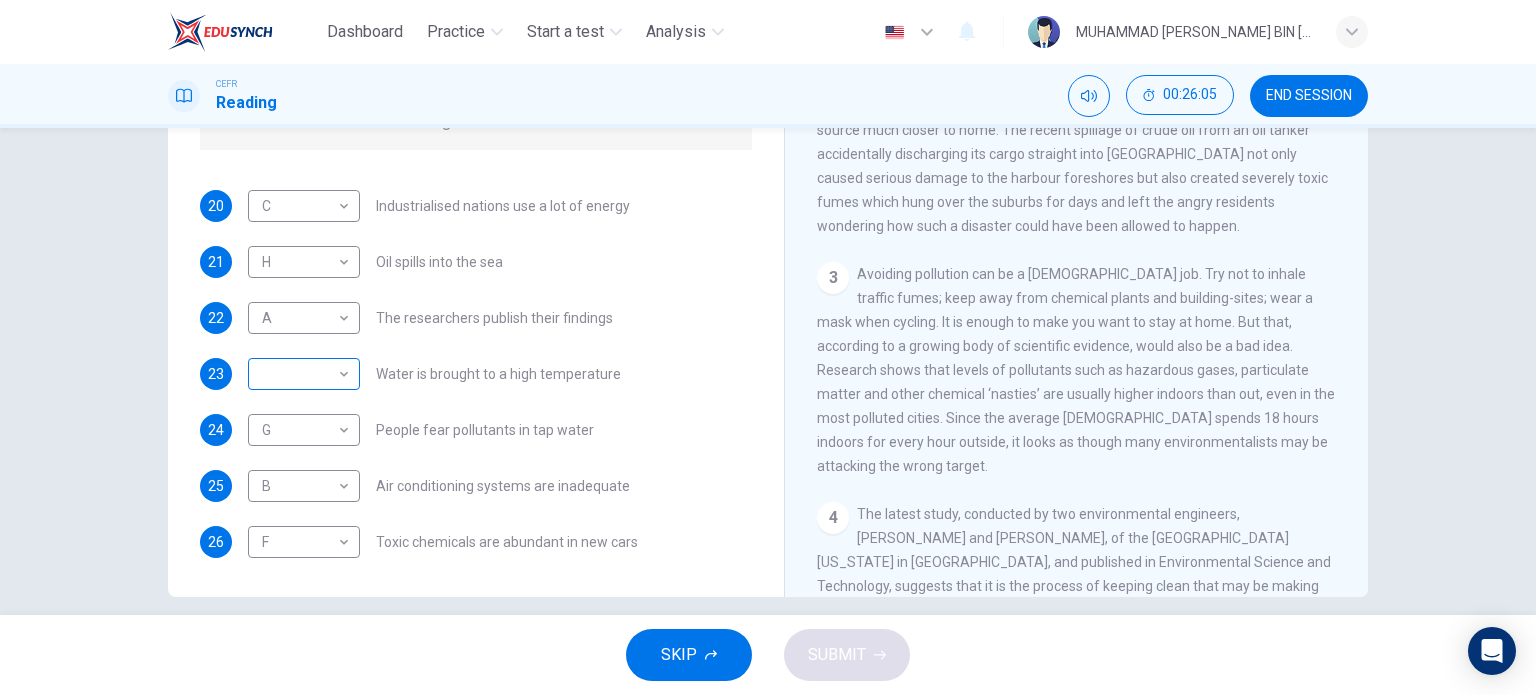 click on "​ ​" at bounding box center [304, 374] 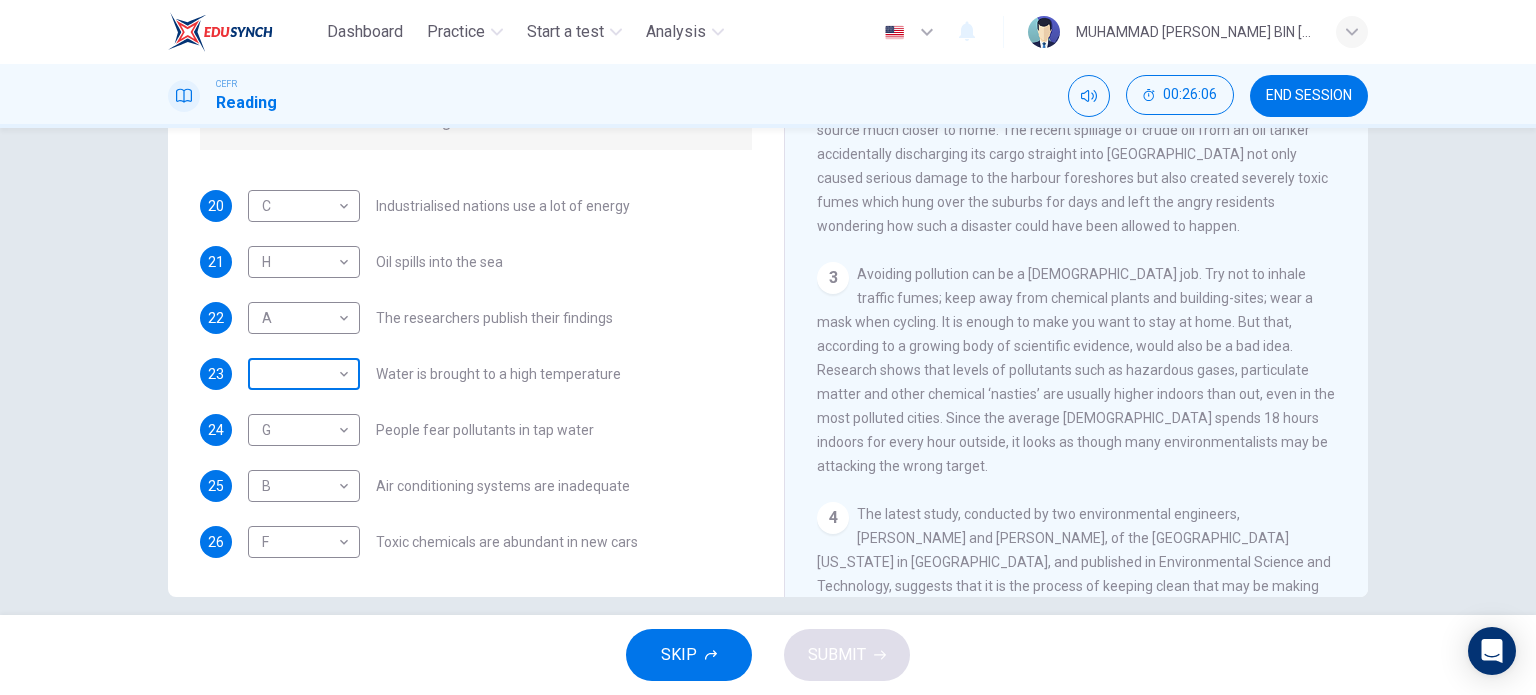 click on "Dashboard Practice Start a test Analysis English en ​ MUHAMMAD ELHAM NAIM BIN SALEHUDIN CEFR Reading 00:26:06 END SESSION Questions 20 - 26 The Reading Passage describes a number of cause and effect relationships.
Match each cause with its effect ( A-J ).
Write the appropriate letters ( A-J ) in the boxes below. Causes A. The focus of pollution moves to the home. B. The levels of carbon monoxide rise. C. The world’s natural resources are unequally shared. D. Environmentalists look elsewhere for an explanation. E. Chemicals are effectively stripped from the water. F. A clean odour is produced. G. Sales of bottled water increase. H. The levels of carbon dioxide rise. I. The chlorine content of drinking water increased. 20 C C ​ Industrialised nations use a lot of energy 21 H H ​ Oil spills into the sea 22 A A ​ The researchers publish their findings 23 ​ ​ Water is brought to a high temperature 24 G G ​ People fear pollutants in tap water 25 B B ​ Air conditioning systems are inadequate 26 F" at bounding box center (768, 347) 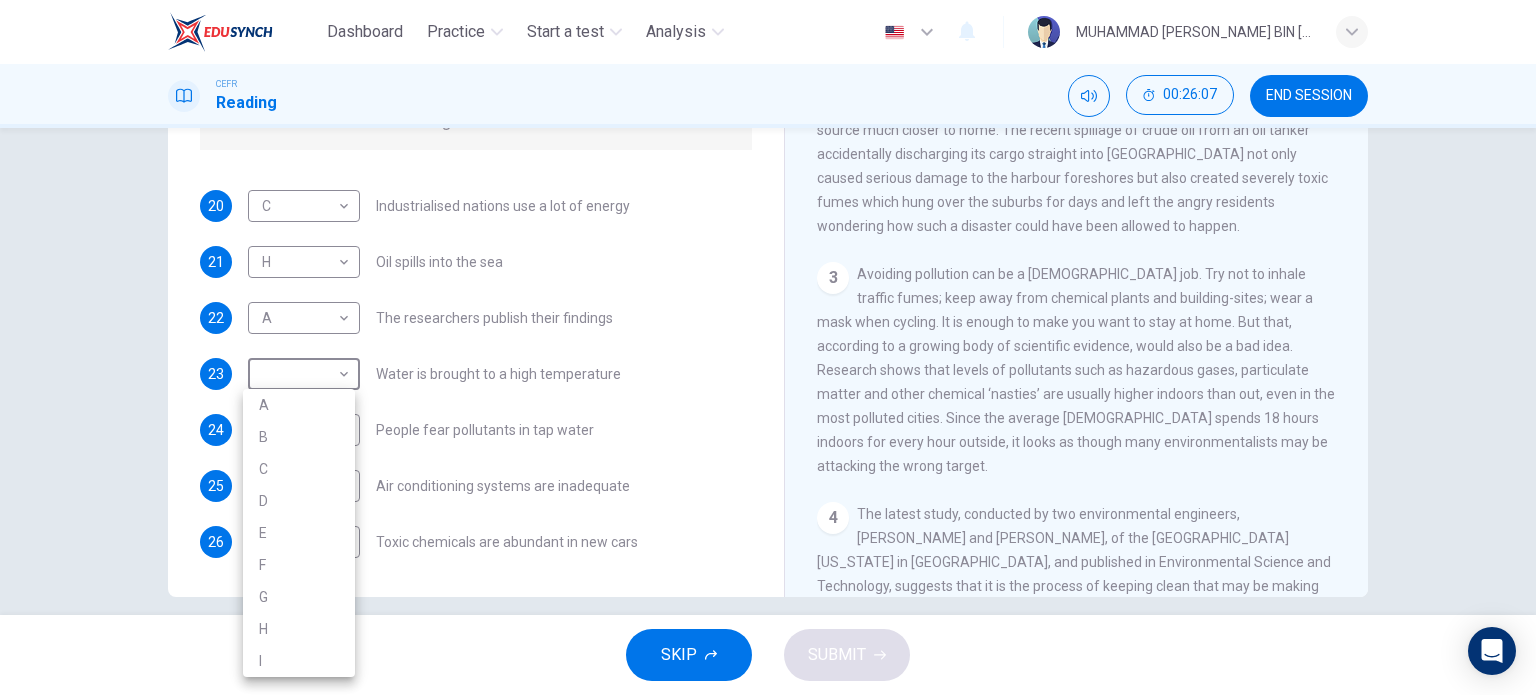 click on "D" at bounding box center [299, 501] 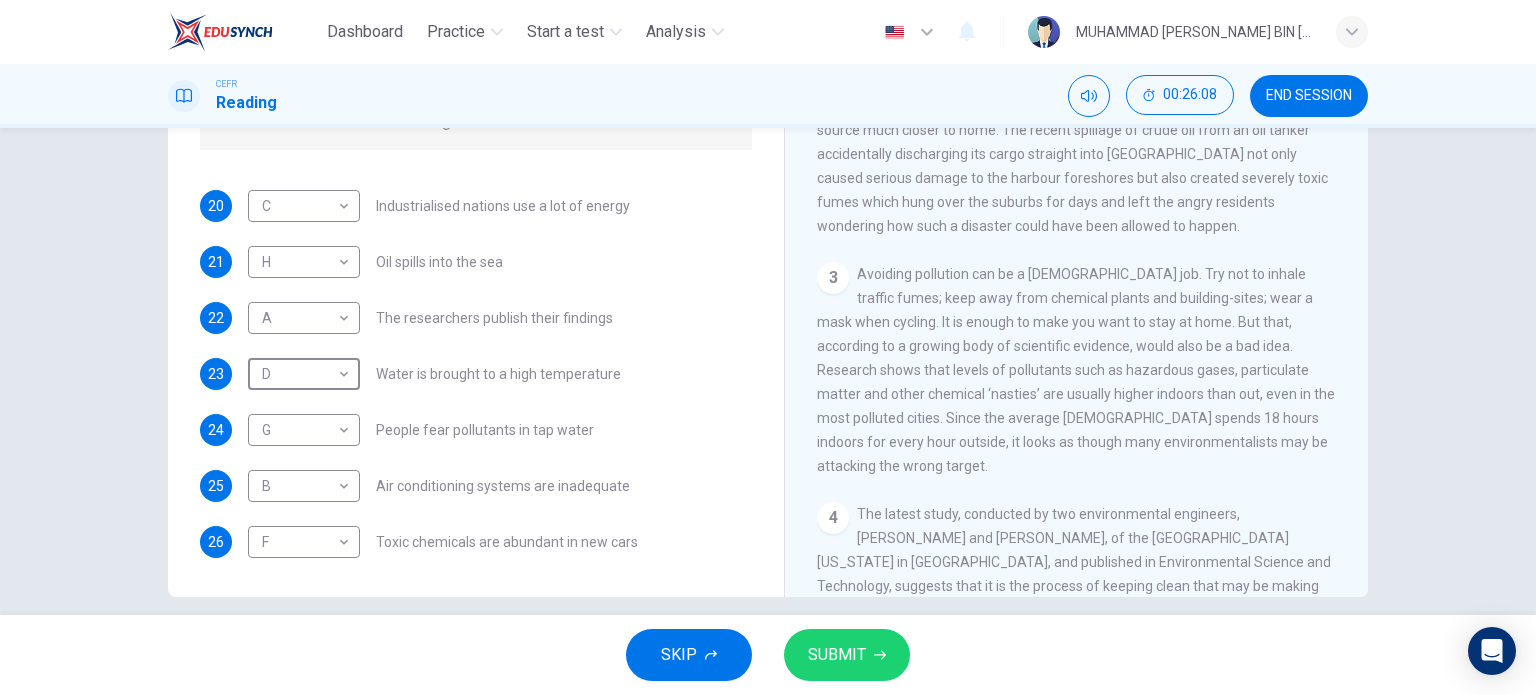 click on "SUBMIT" at bounding box center [837, 655] 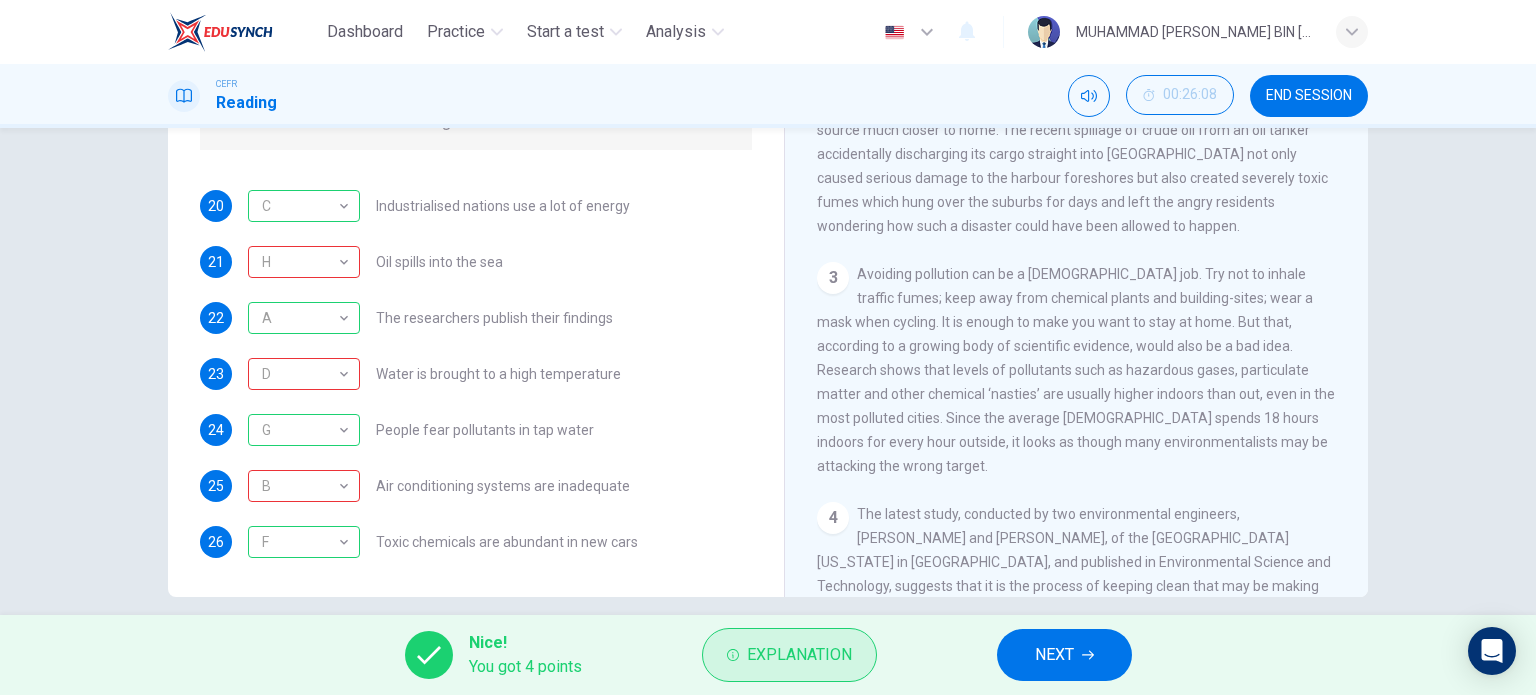 click on "Explanation" at bounding box center [799, 655] 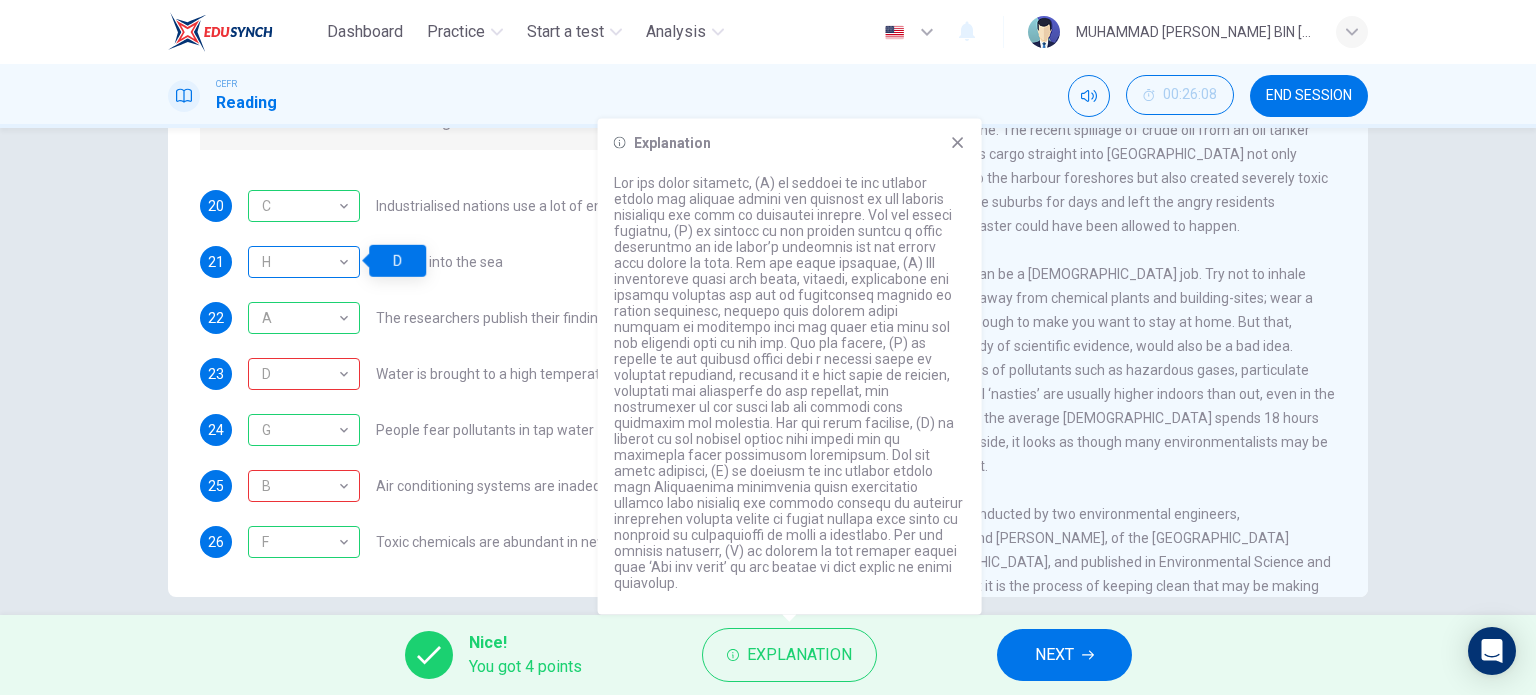 click on "H" at bounding box center (300, 262) 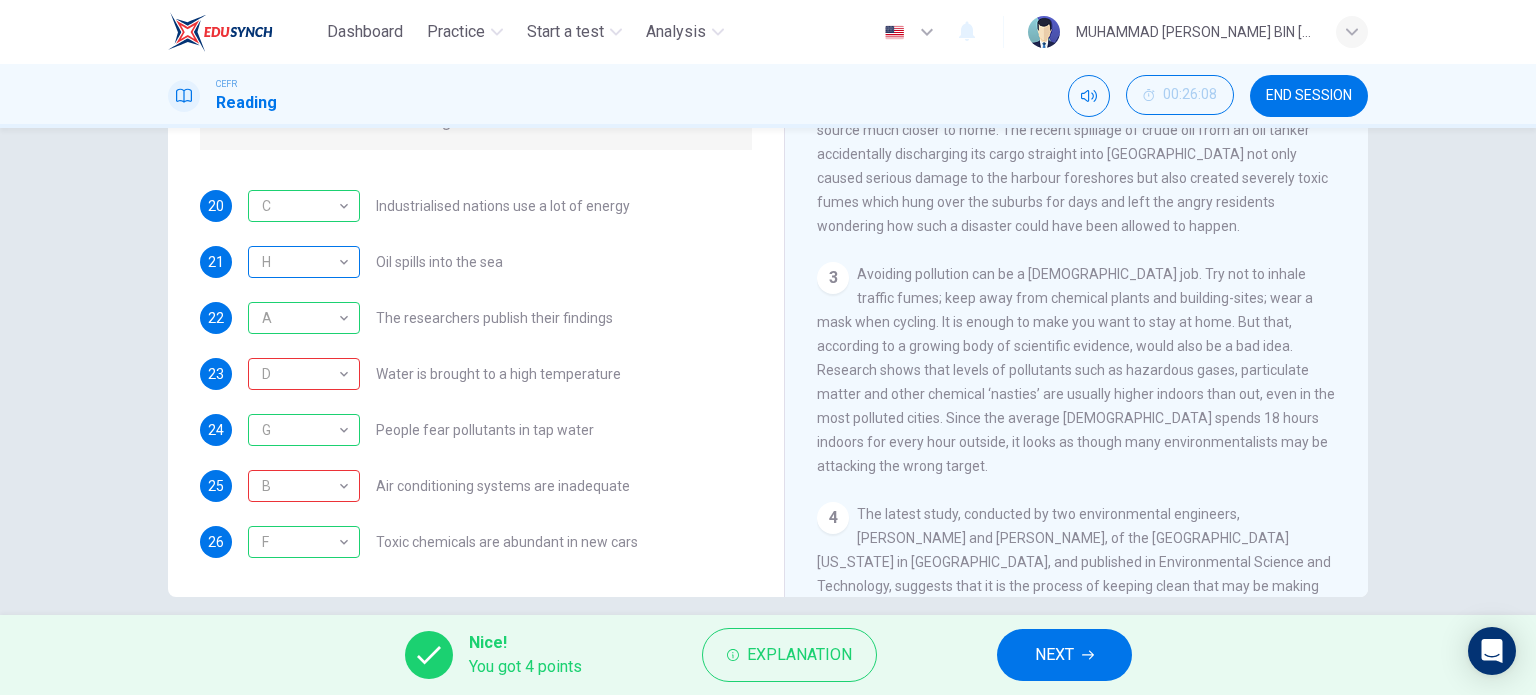 click on "H" at bounding box center (300, 262) 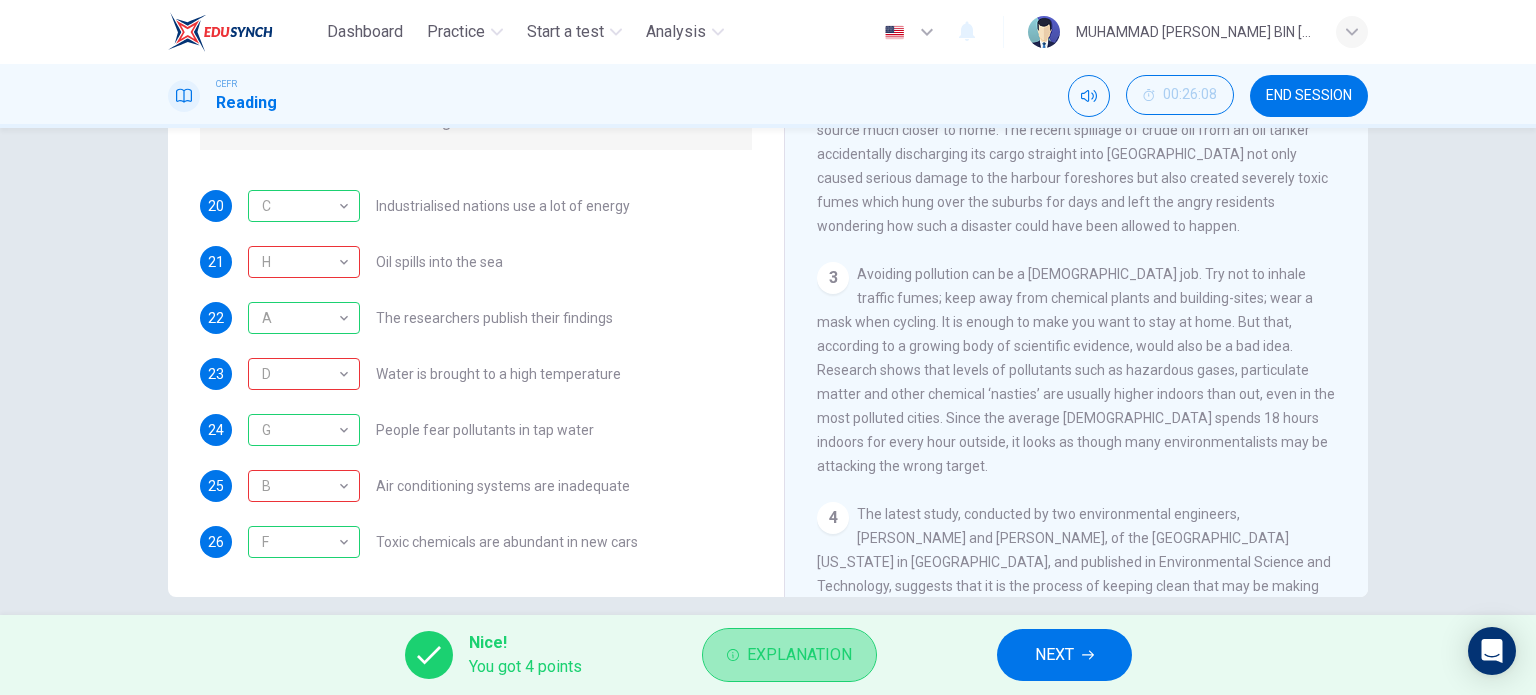 click on "Explanation" at bounding box center [799, 655] 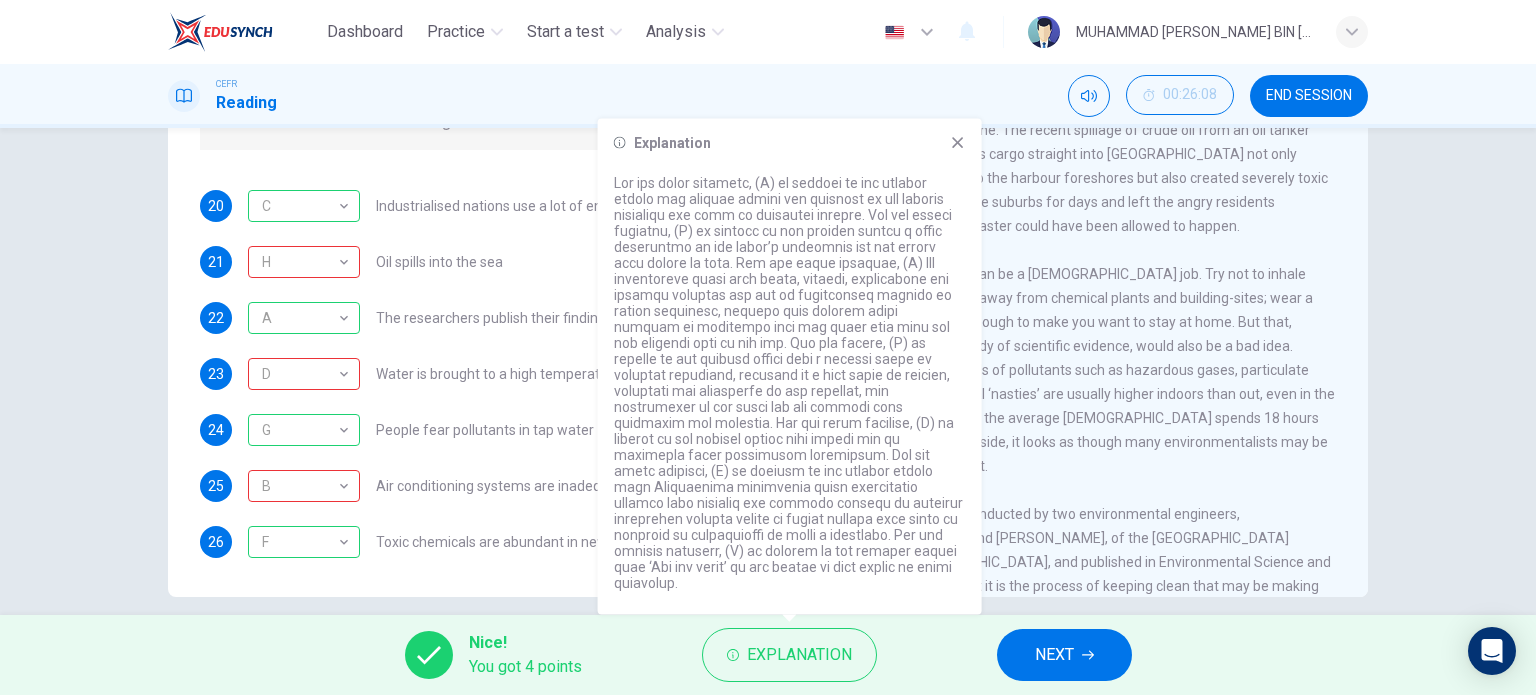 click on "Explanation" at bounding box center [790, 367] 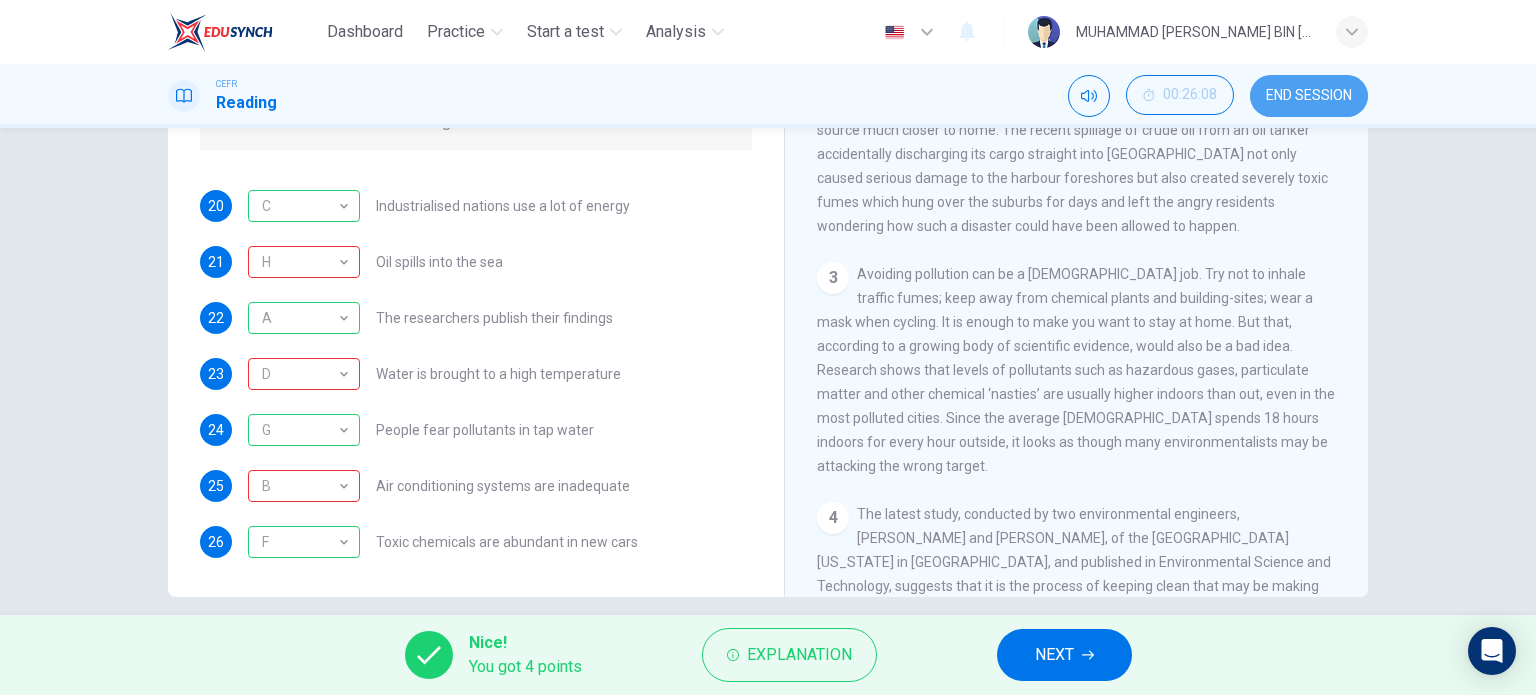 click on "END SESSION" at bounding box center (1309, 96) 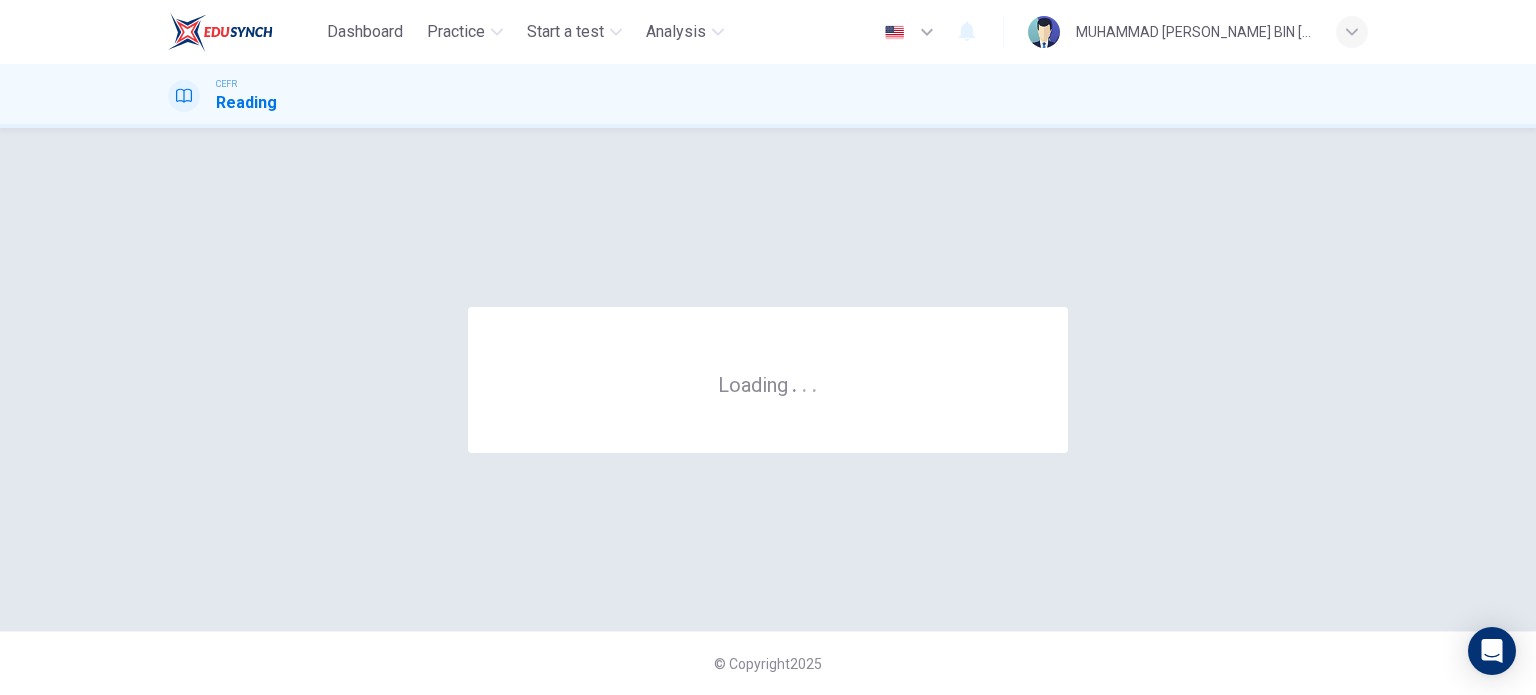 scroll, scrollTop: 0, scrollLeft: 0, axis: both 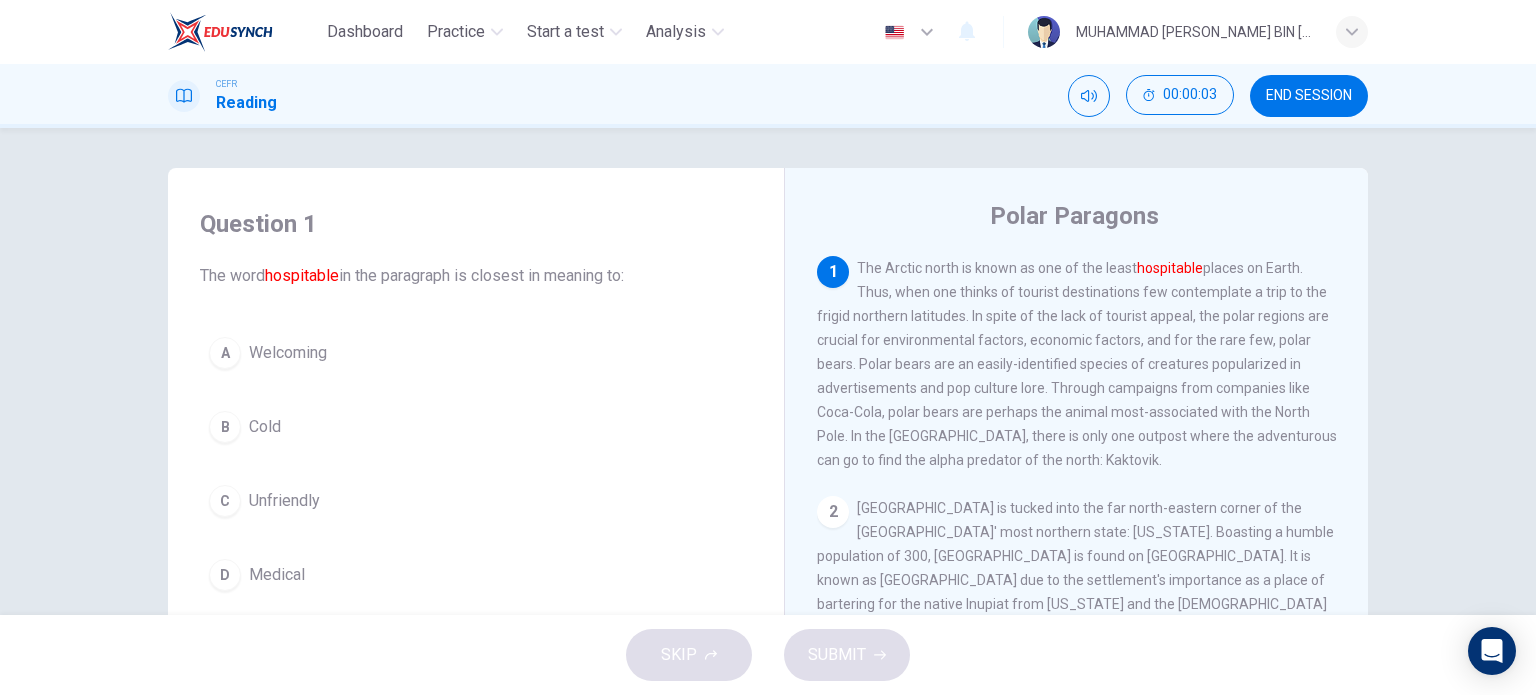drag, startPoint x: 851, startPoint y: 268, endPoint x: 864, endPoint y: 278, distance: 16.40122 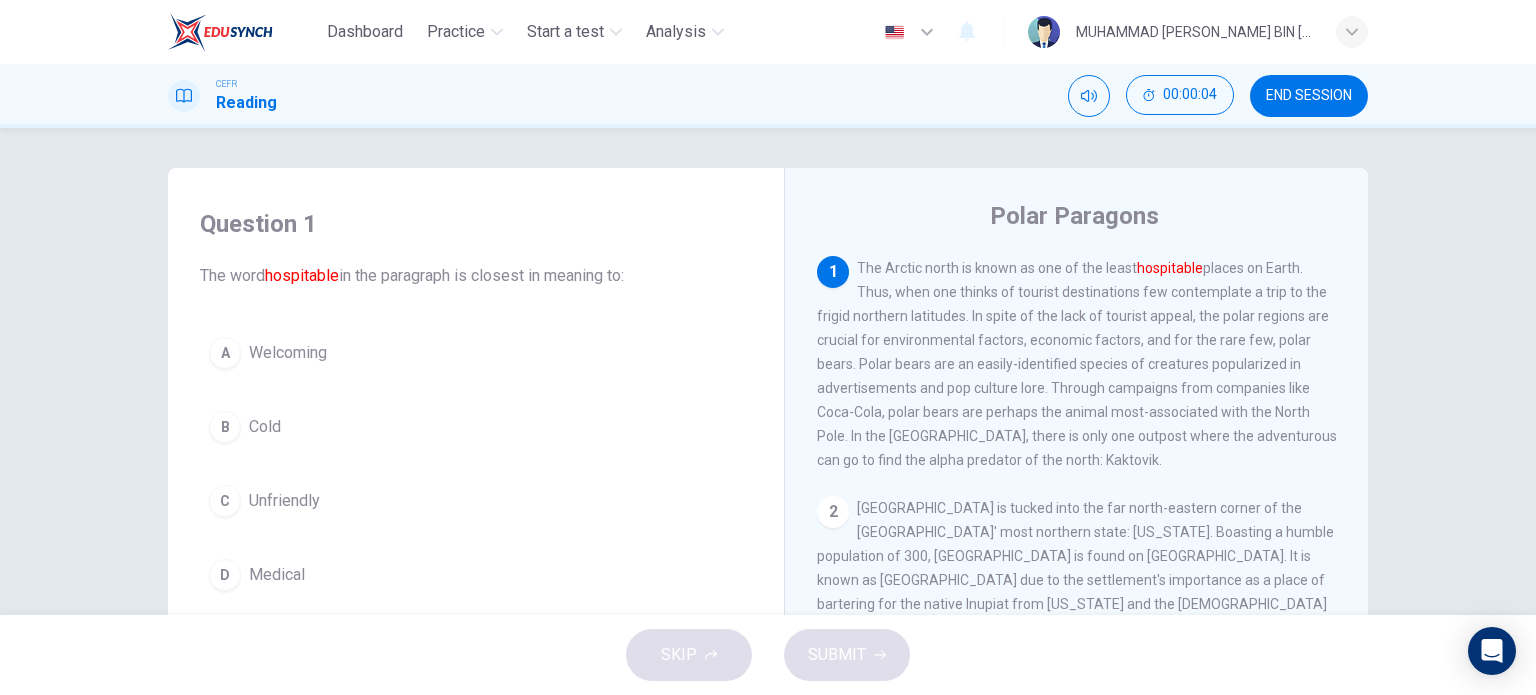 click on "1 The Arctic north is known as one of the least  hospitable  places on Earth. Thus, when one thinks of tourist destinations few contemplate a trip to the frigid northern latitudes. In spite of the lack of tourist appeal, the polar regions are crucial for environmental factors, economic factors, and for the rare few, polar bears. Polar bears are an easily-identified species of creatures popularized in advertisements and pop culture lore. Through campaigns from companies like Coca-Cola, polar bears are perhaps the animal most-associated with the North Pole. In the United States, there is only one outpost where the adventurous can go to find the alpha predator of the north: Kaktovik." at bounding box center [1077, 364] 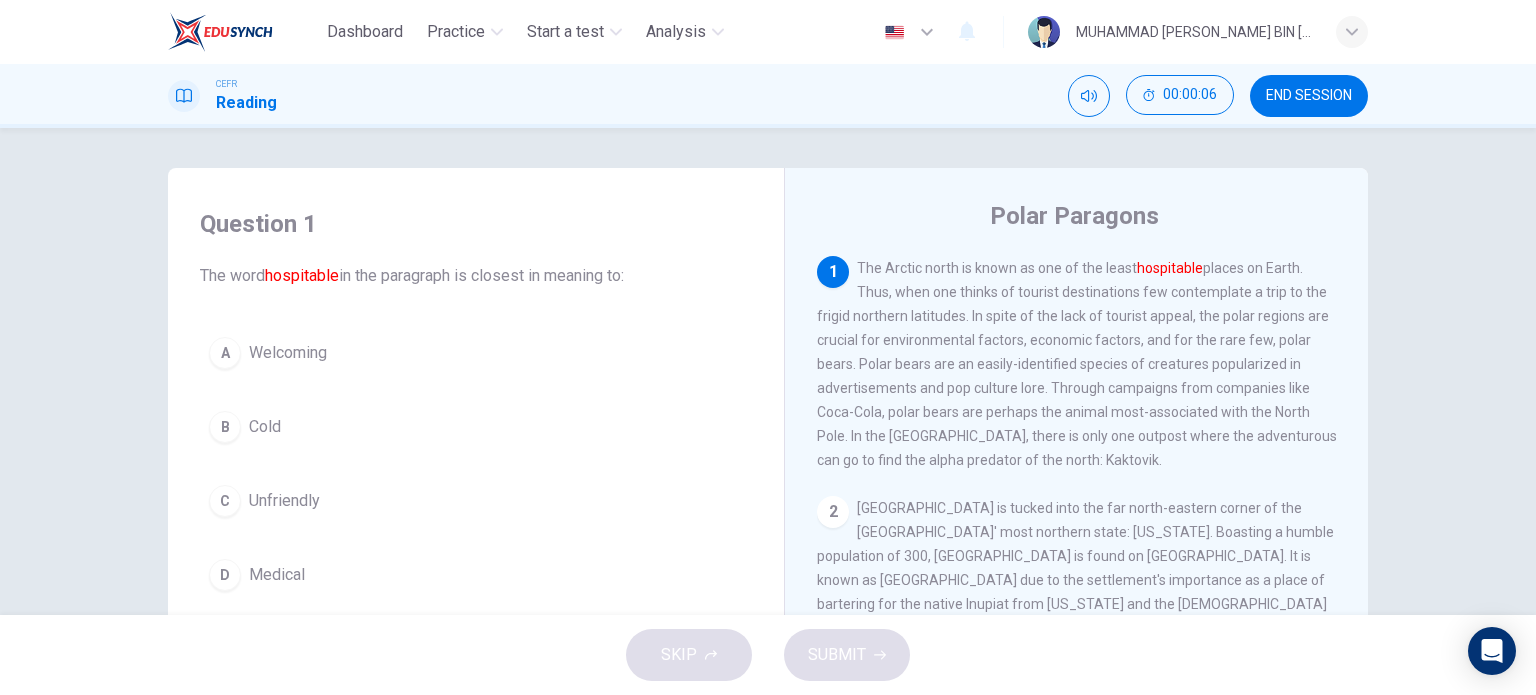 drag, startPoint x: 853, startPoint y: 263, endPoint x: 985, endPoint y: 574, distance: 337.85352 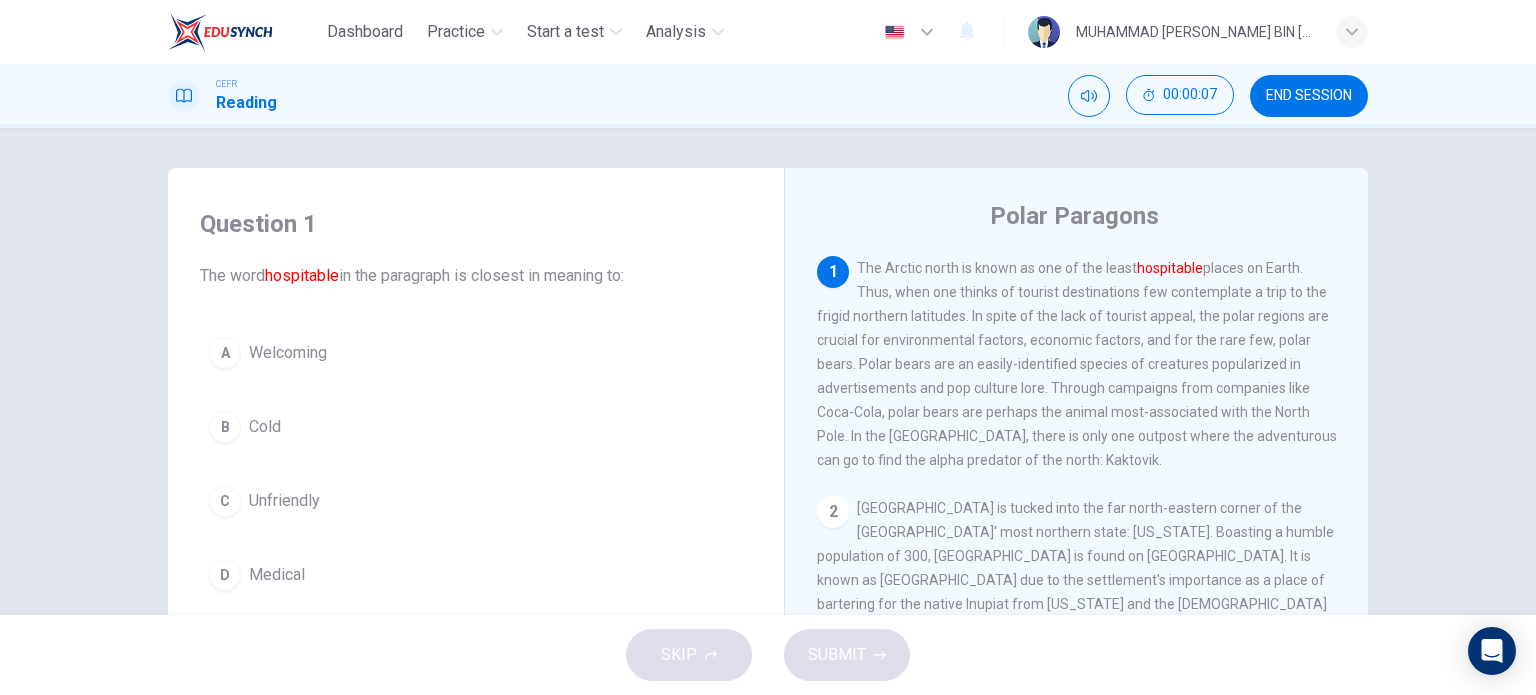 scroll, scrollTop: 951, scrollLeft: 0, axis: vertical 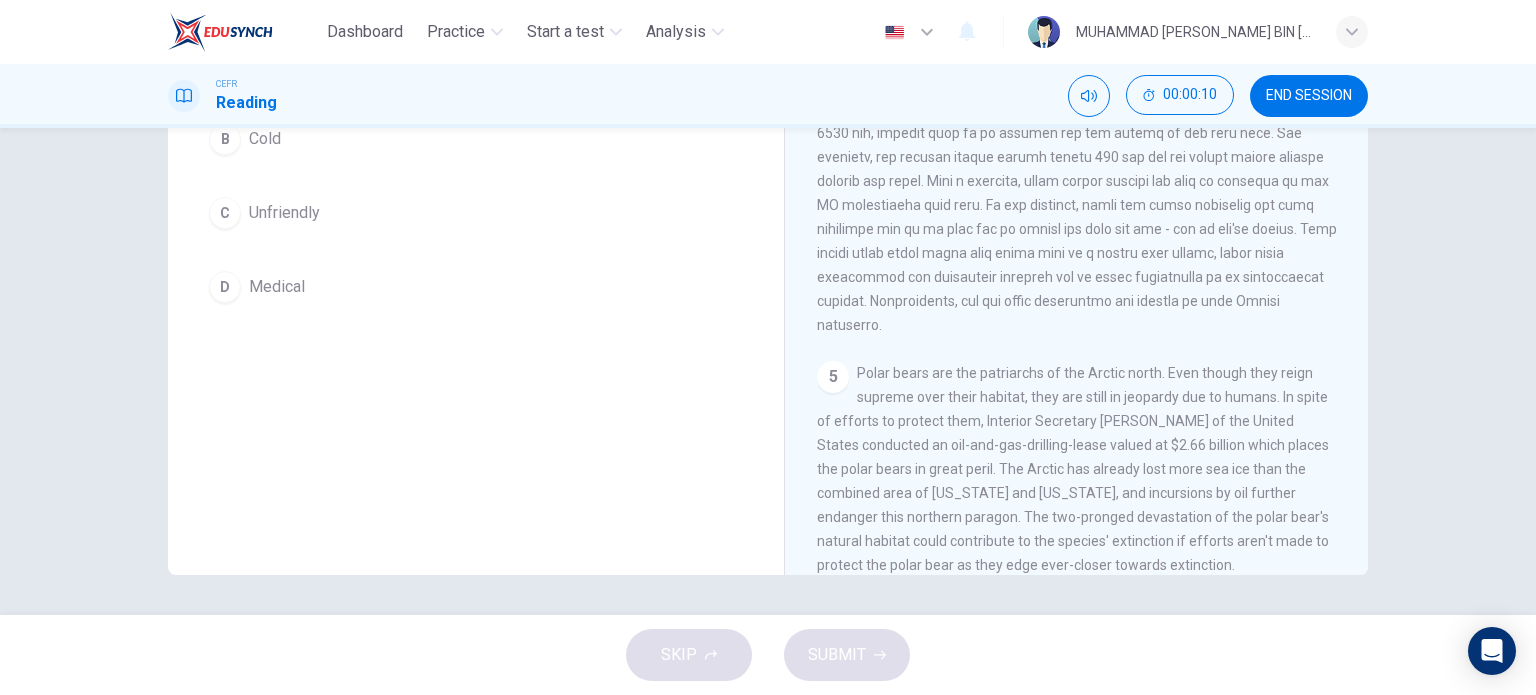 drag, startPoint x: 1146, startPoint y: 542, endPoint x: 1108, endPoint y: 535, distance: 38.63936 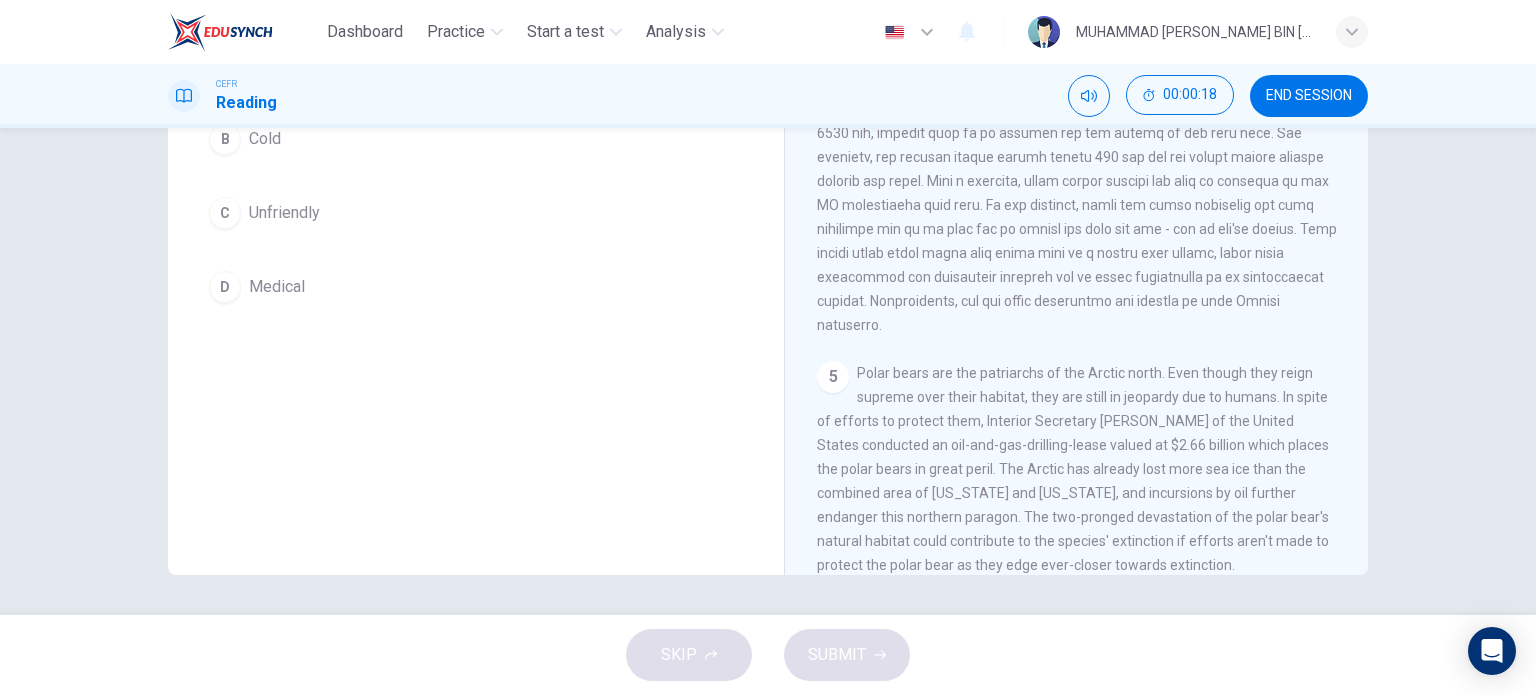 scroll, scrollTop: 0, scrollLeft: 0, axis: both 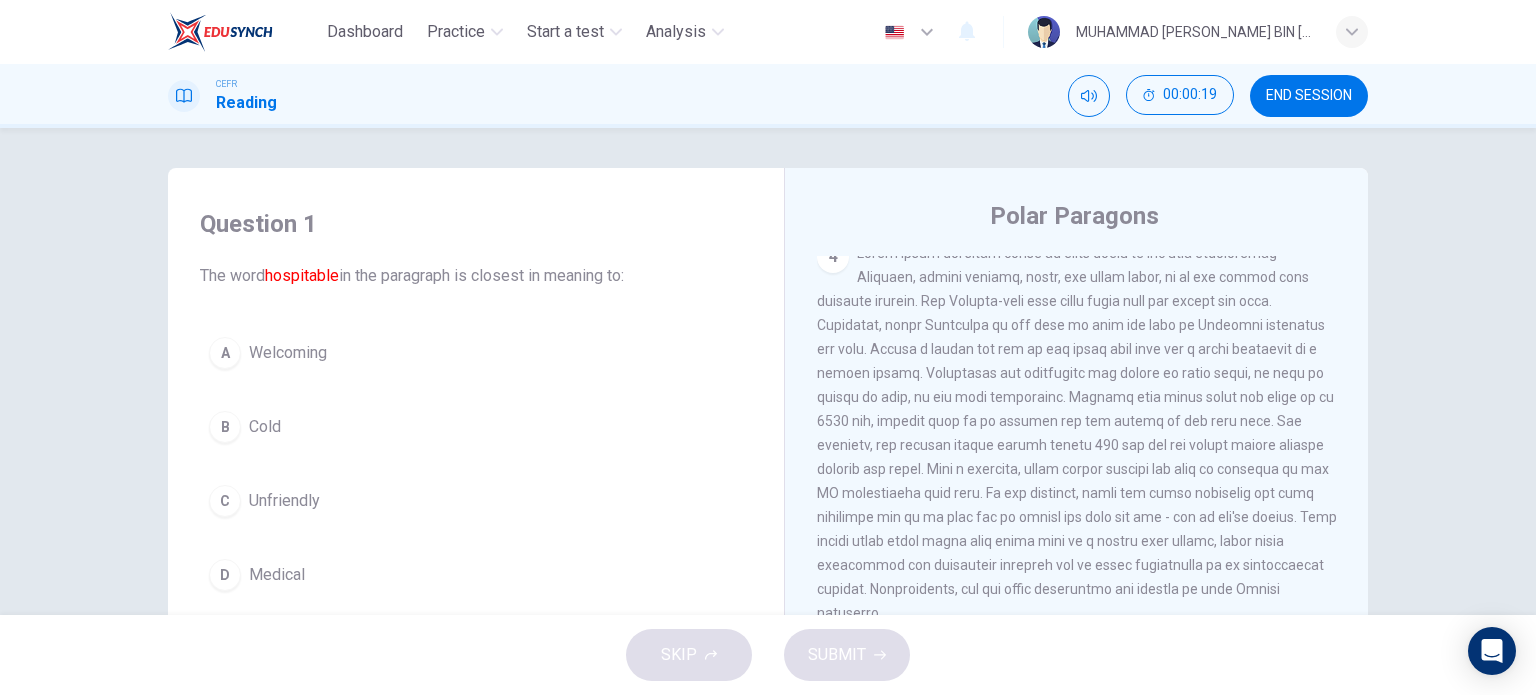 drag, startPoint x: 208, startPoint y: 275, endPoint x: 395, endPoint y: 284, distance: 187.21645 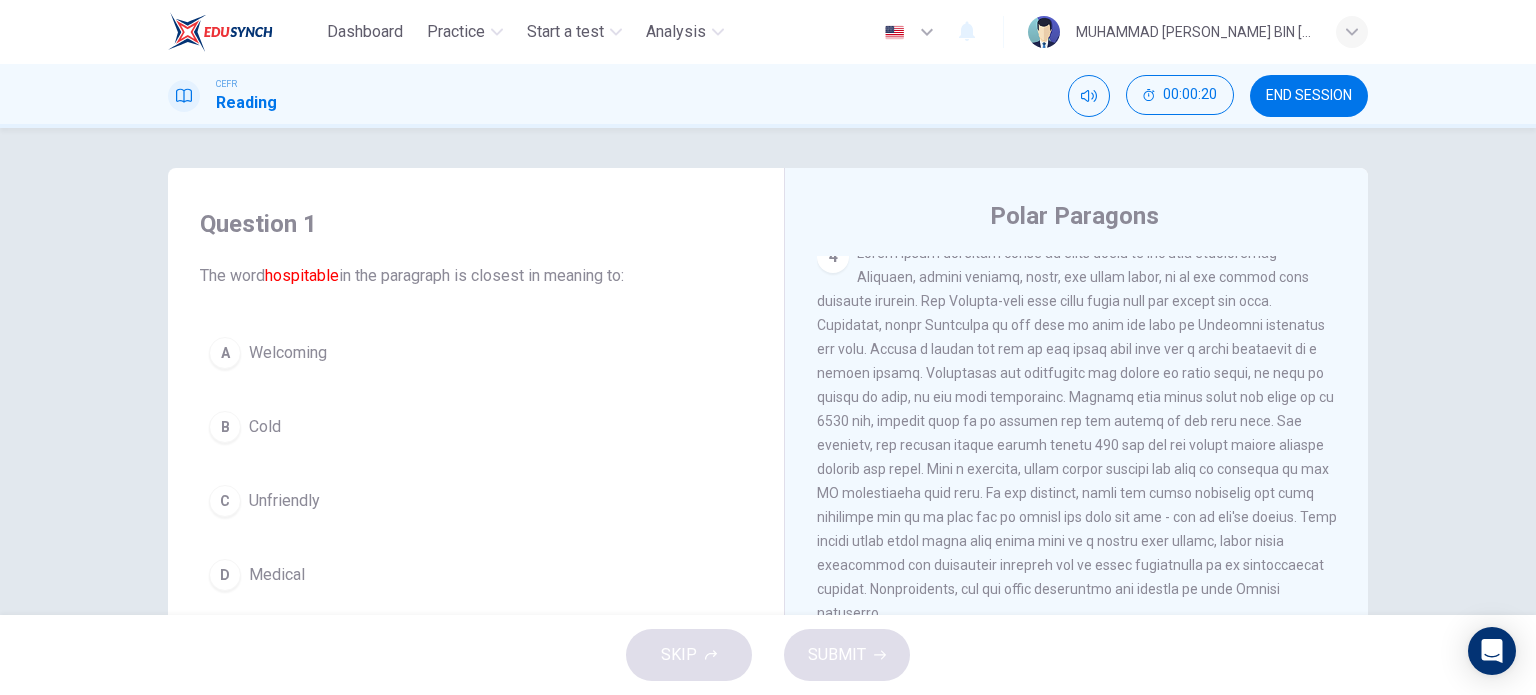 drag, startPoint x: 244, startPoint y: 199, endPoint x: 251, endPoint y: 231, distance: 32.75668 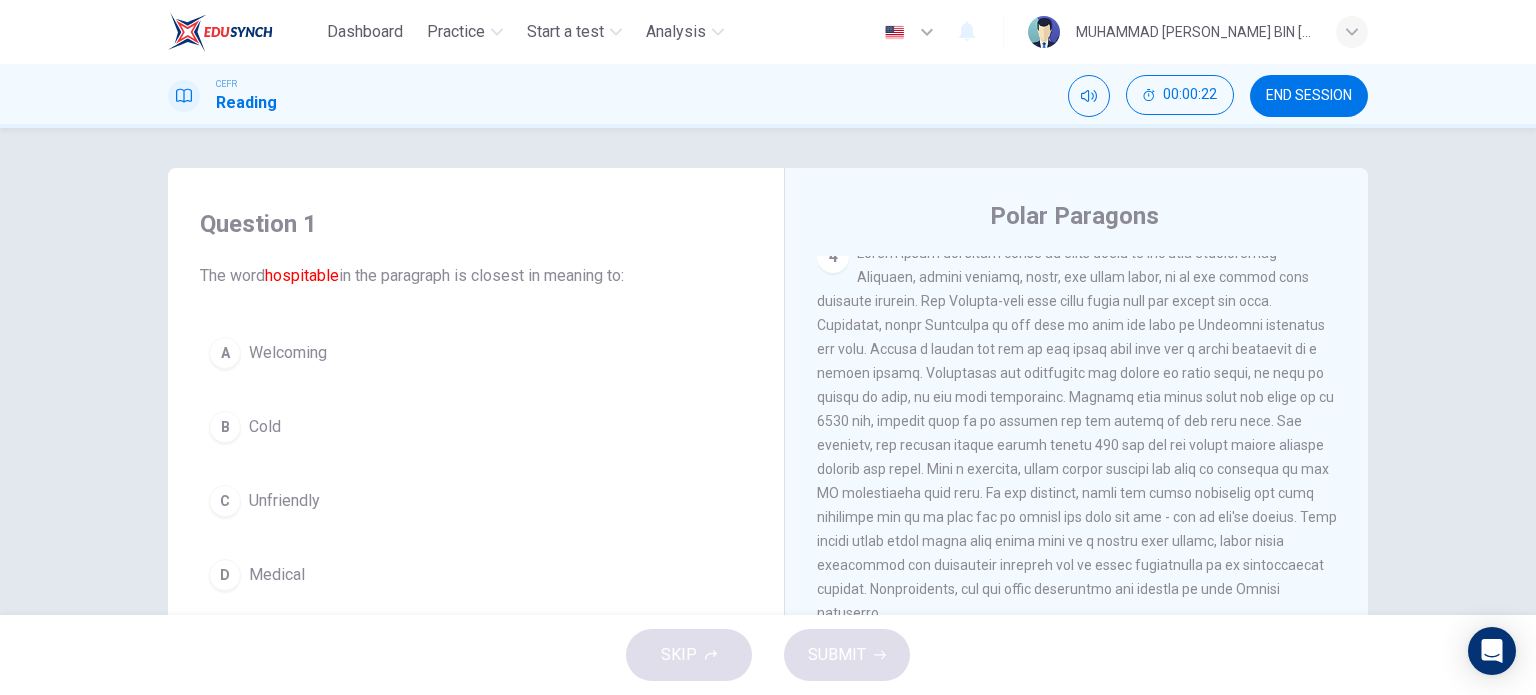 click on "4" at bounding box center [1077, 433] 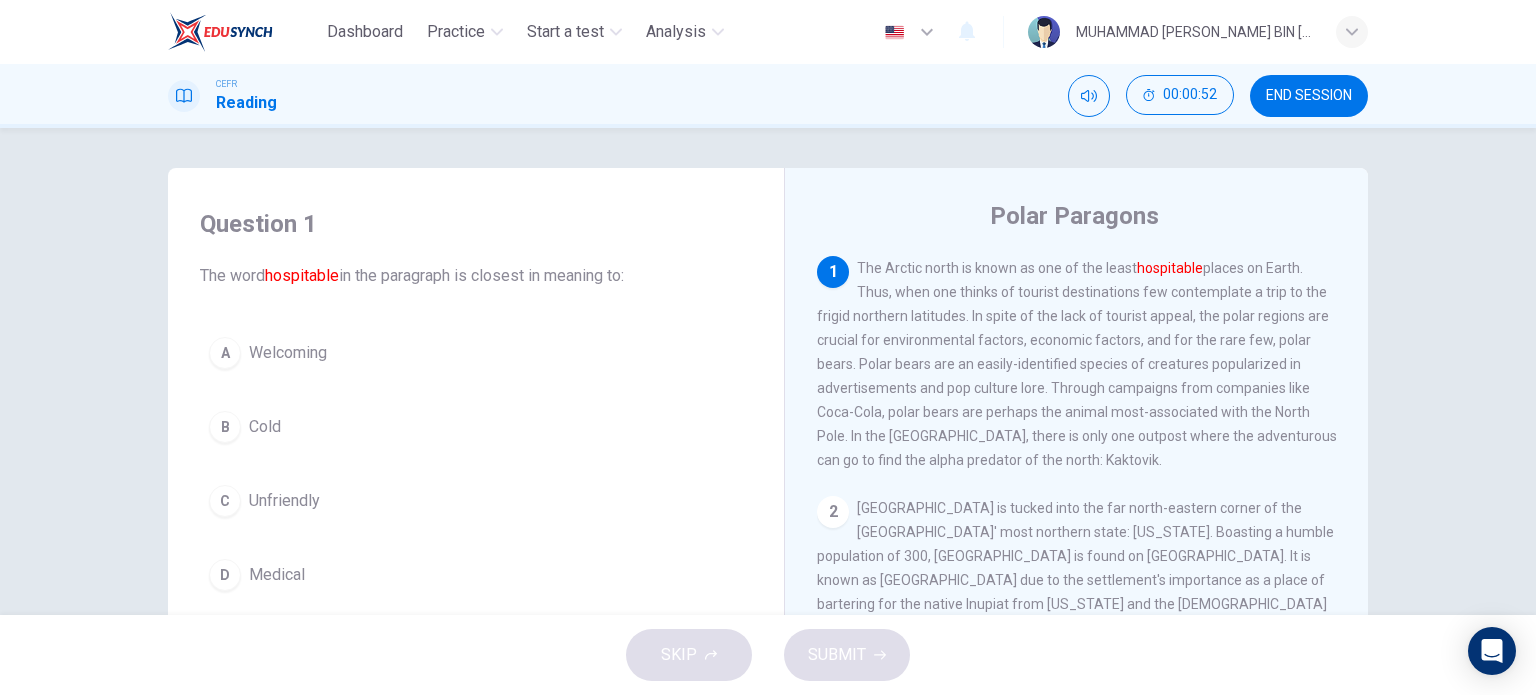 drag, startPoint x: 852, startPoint y: 269, endPoint x: 924, endPoint y: 279, distance: 72.691124 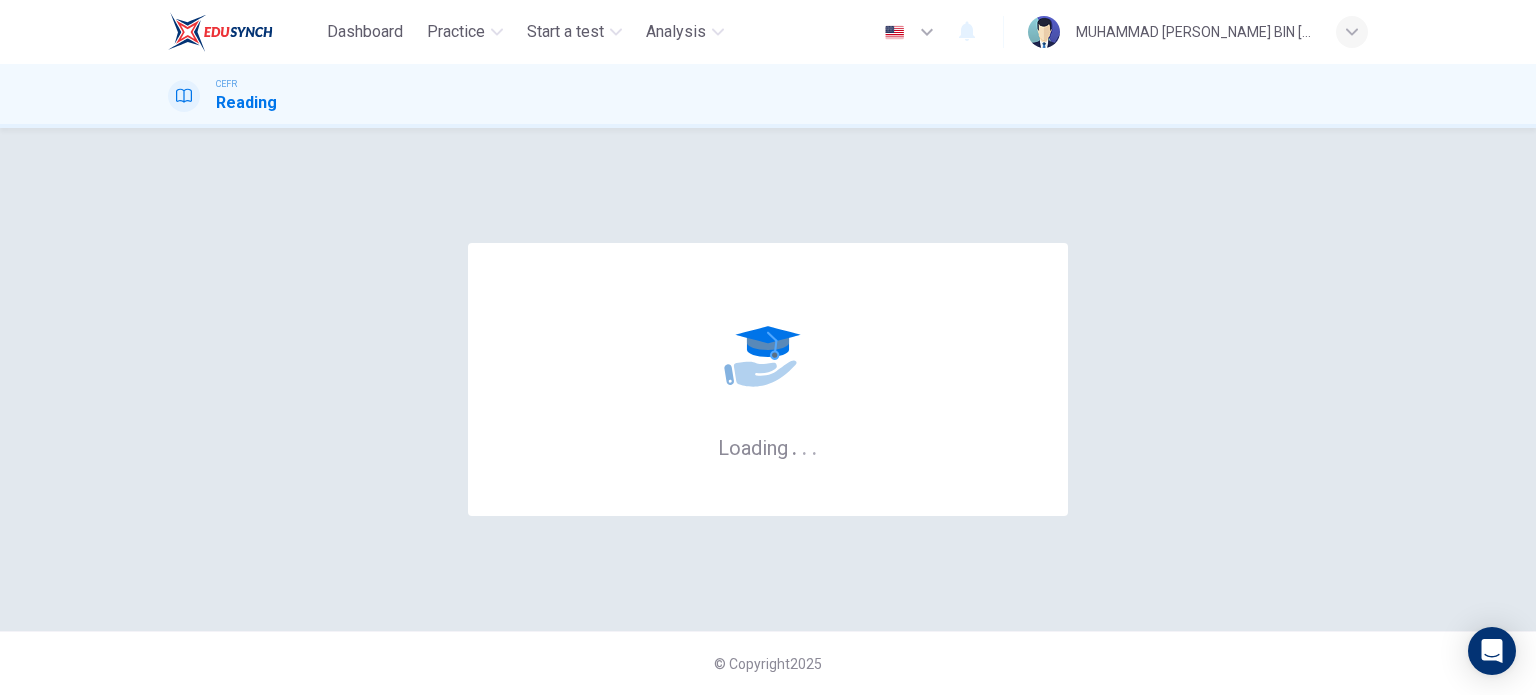 scroll, scrollTop: 0, scrollLeft: 0, axis: both 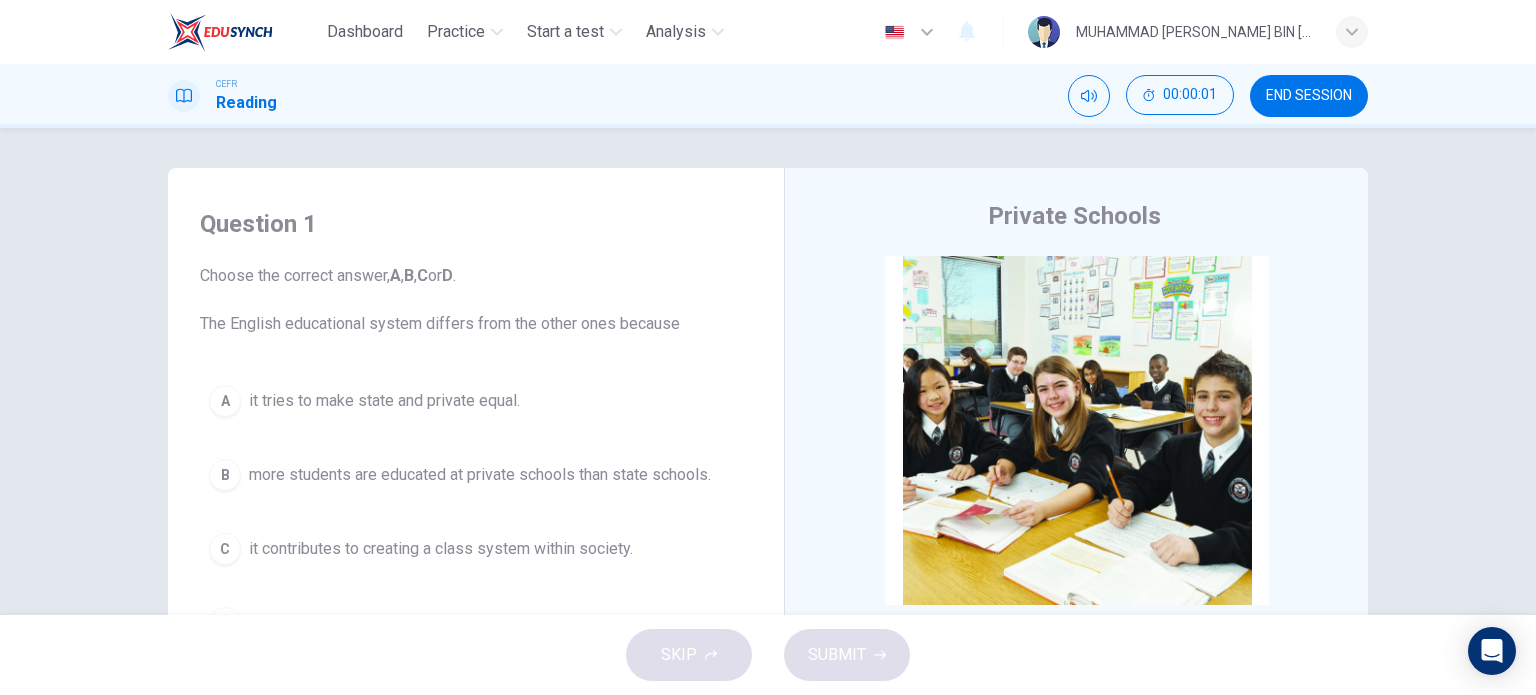 drag, startPoint x: 240, startPoint y: 95, endPoint x: 308, endPoint y: 110, distance: 69.63476 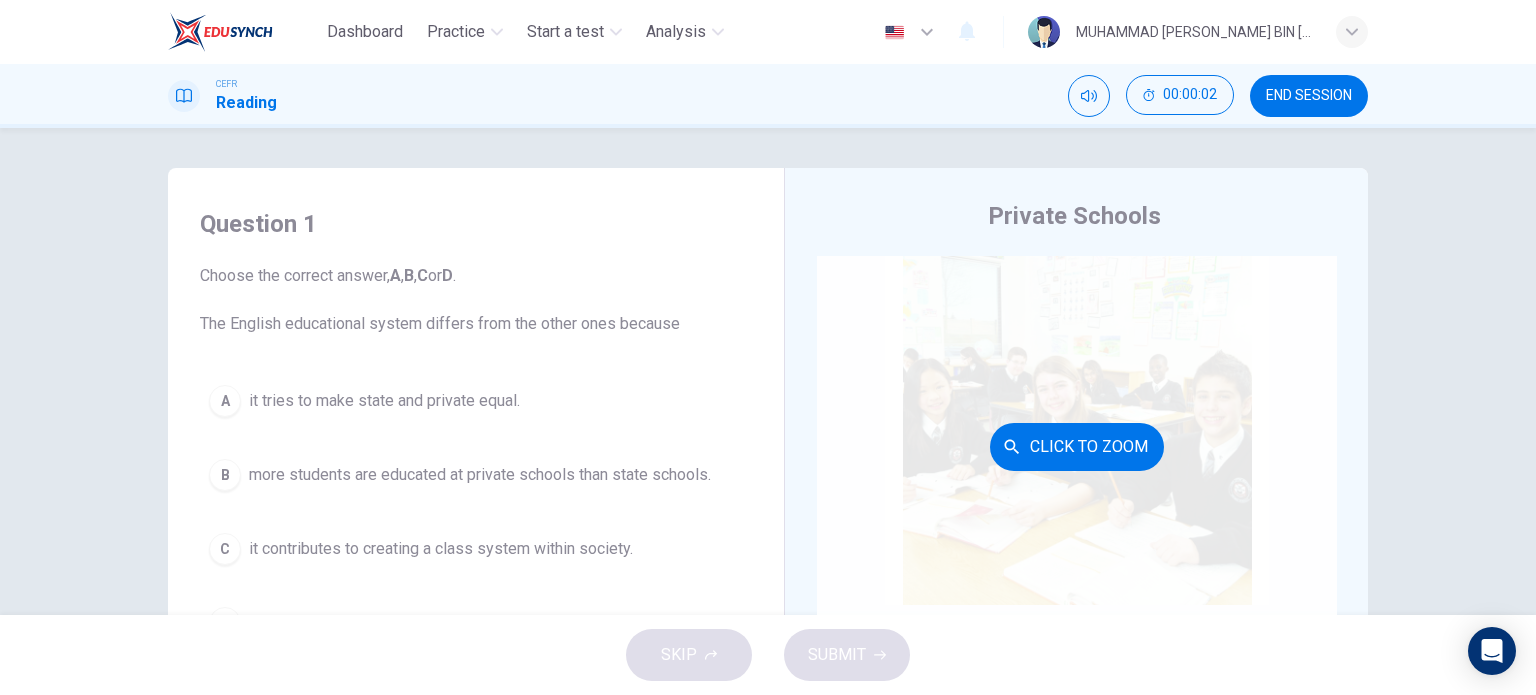 drag, startPoint x: 248, startPoint y: 221, endPoint x: 1025, endPoint y: 303, distance: 781.31494 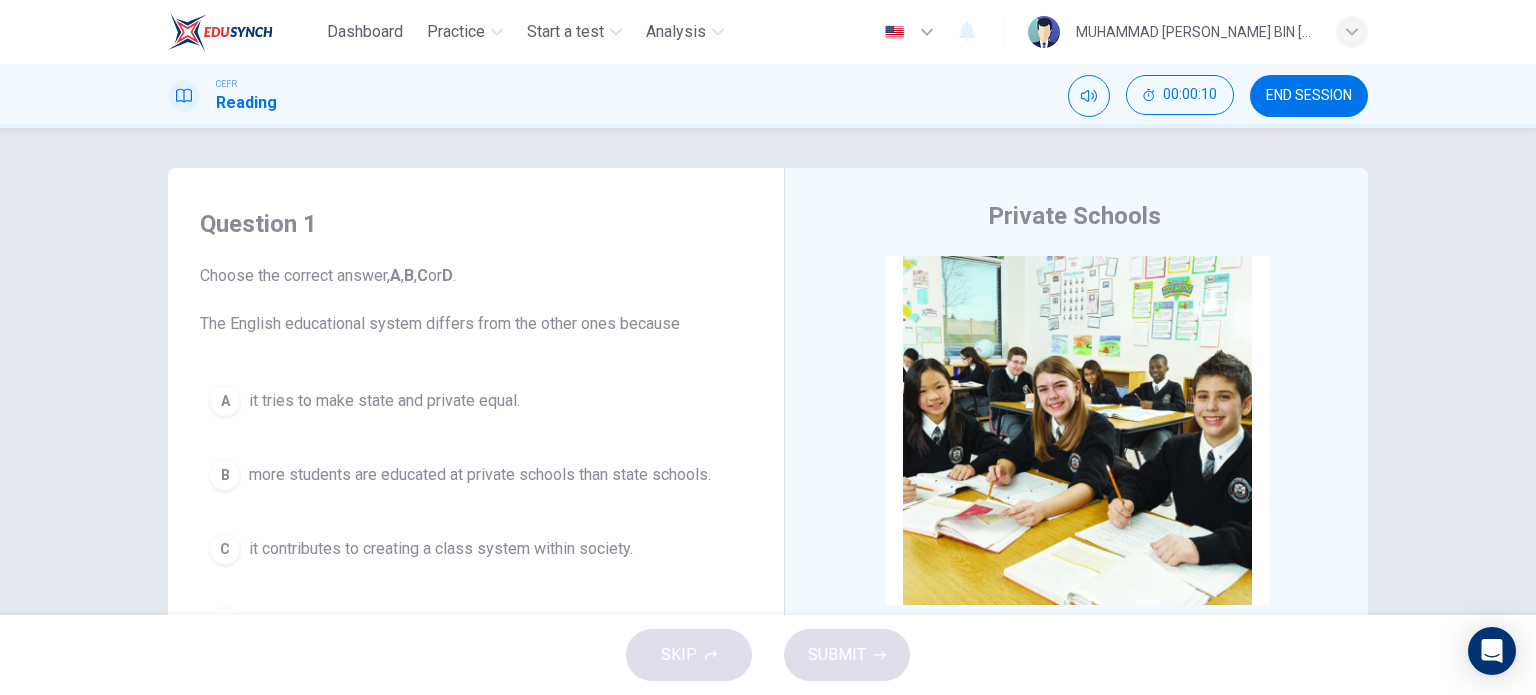 drag, startPoint x: 674, startPoint y: 455, endPoint x: 127, endPoint y: 351, distance: 556.7989 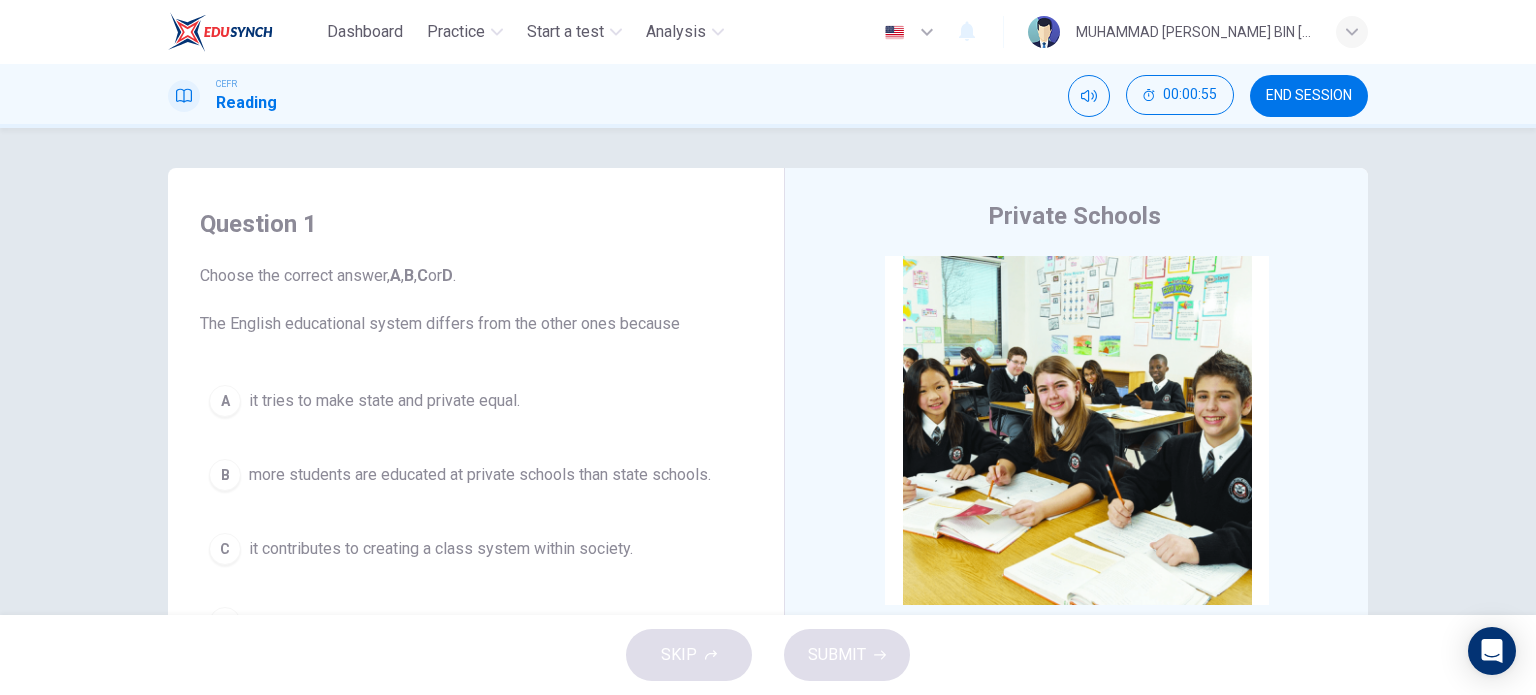 drag, startPoint x: 440, startPoint y: 279, endPoint x: 606, endPoint y: 252, distance: 168.18144 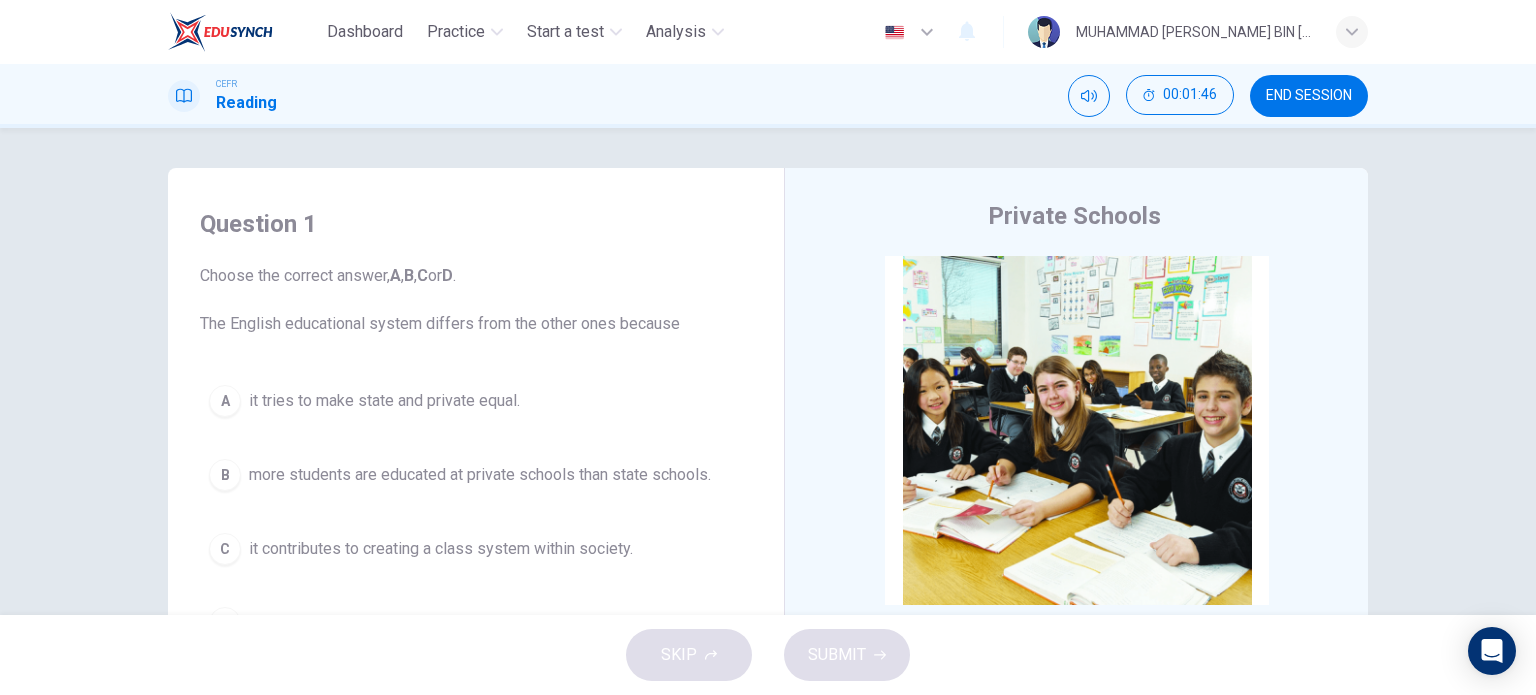 drag, startPoint x: 1273, startPoint y: 3, endPoint x: 637, endPoint y: 347, distance: 723.0712 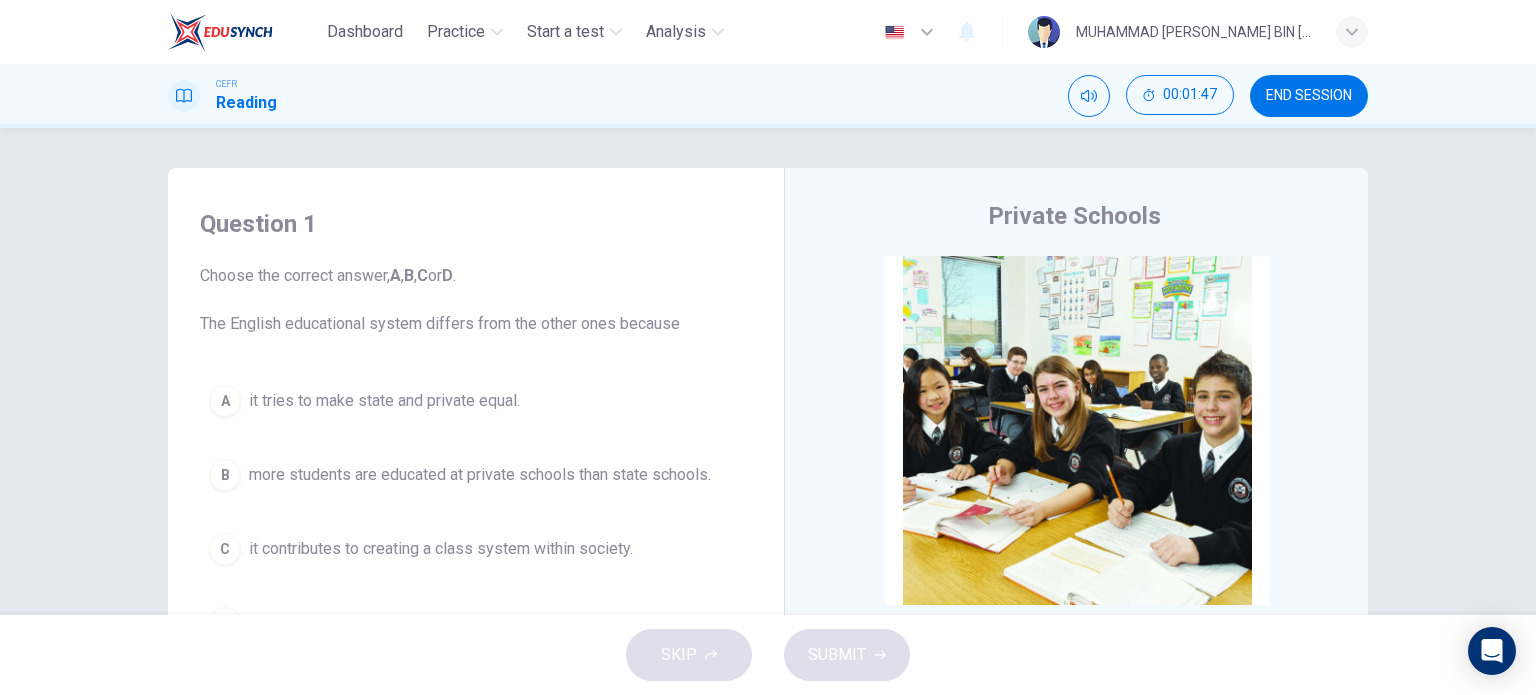 drag, startPoint x: 644, startPoint y: 314, endPoint x: 716, endPoint y: 335, distance: 75 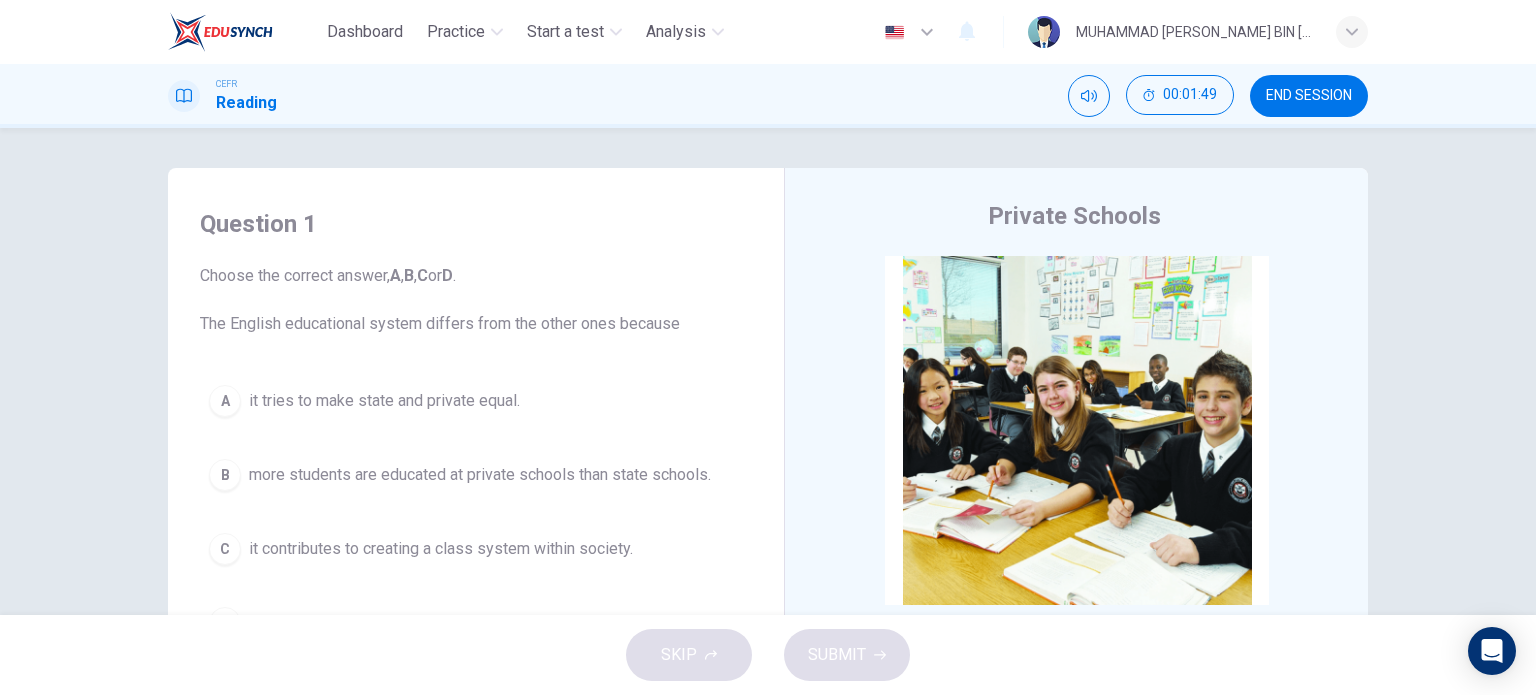 drag, startPoint x: 640, startPoint y: 318, endPoint x: 792, endPoint y: 227, distance: 177.15813 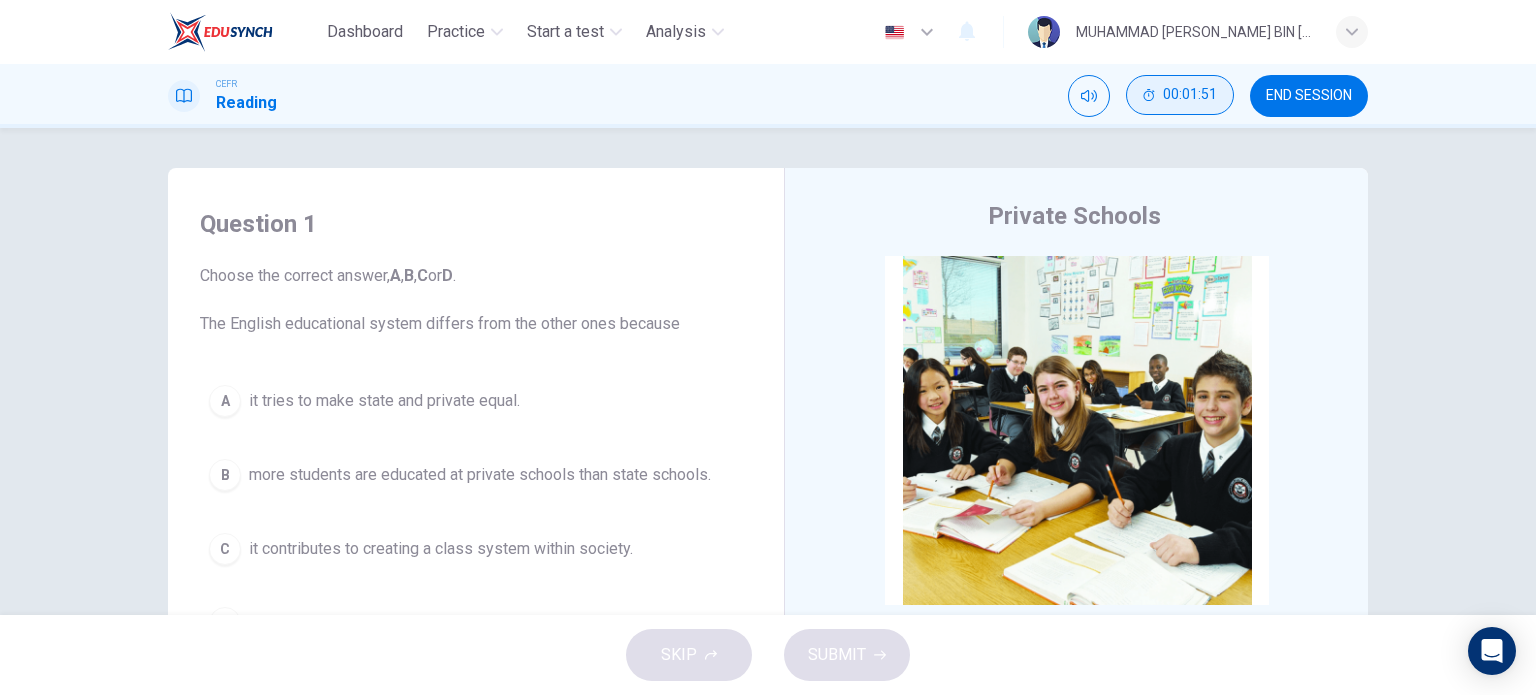 scroll, scrollTop: 0, scrollLeft: 0, axis: both 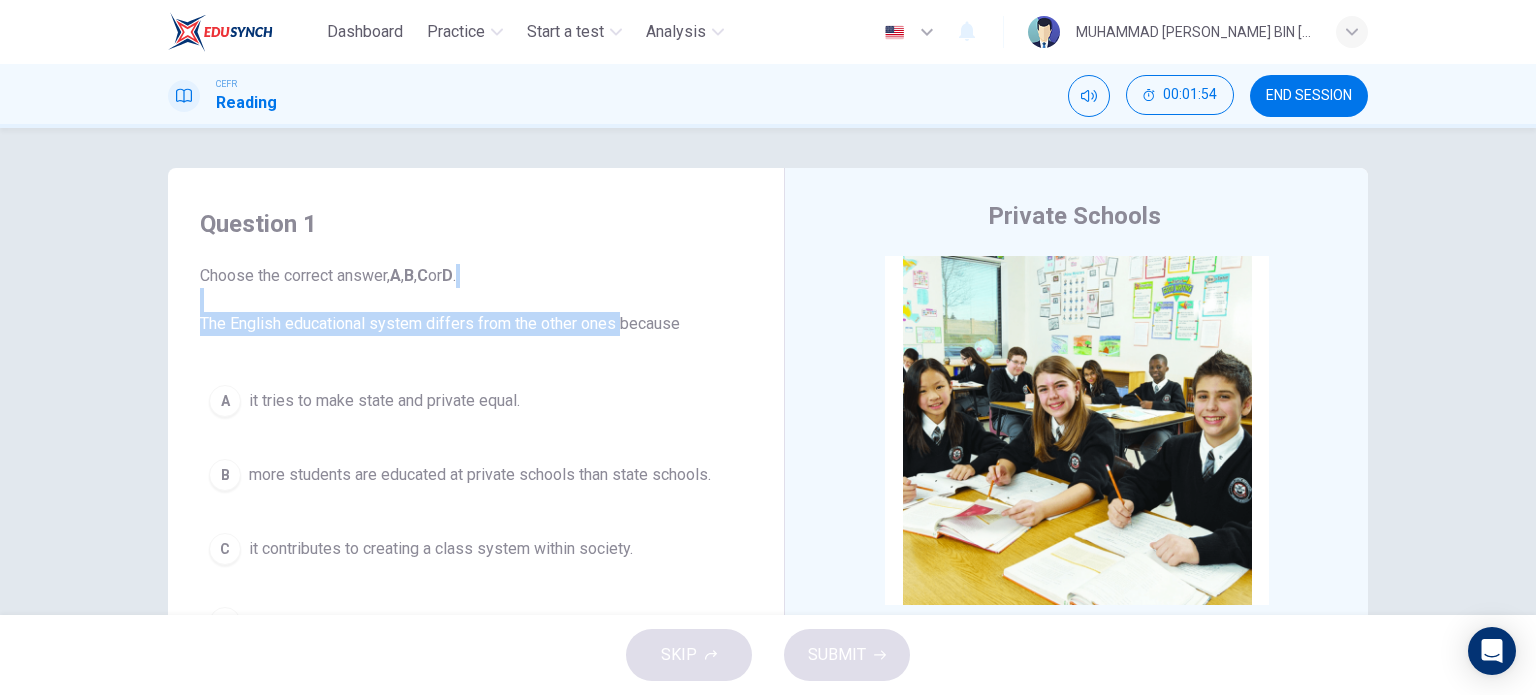 drag, startPoint x: 613, startPoint y: 327, endPoint x: 367, endPoint y: 296, distance: 247.94556 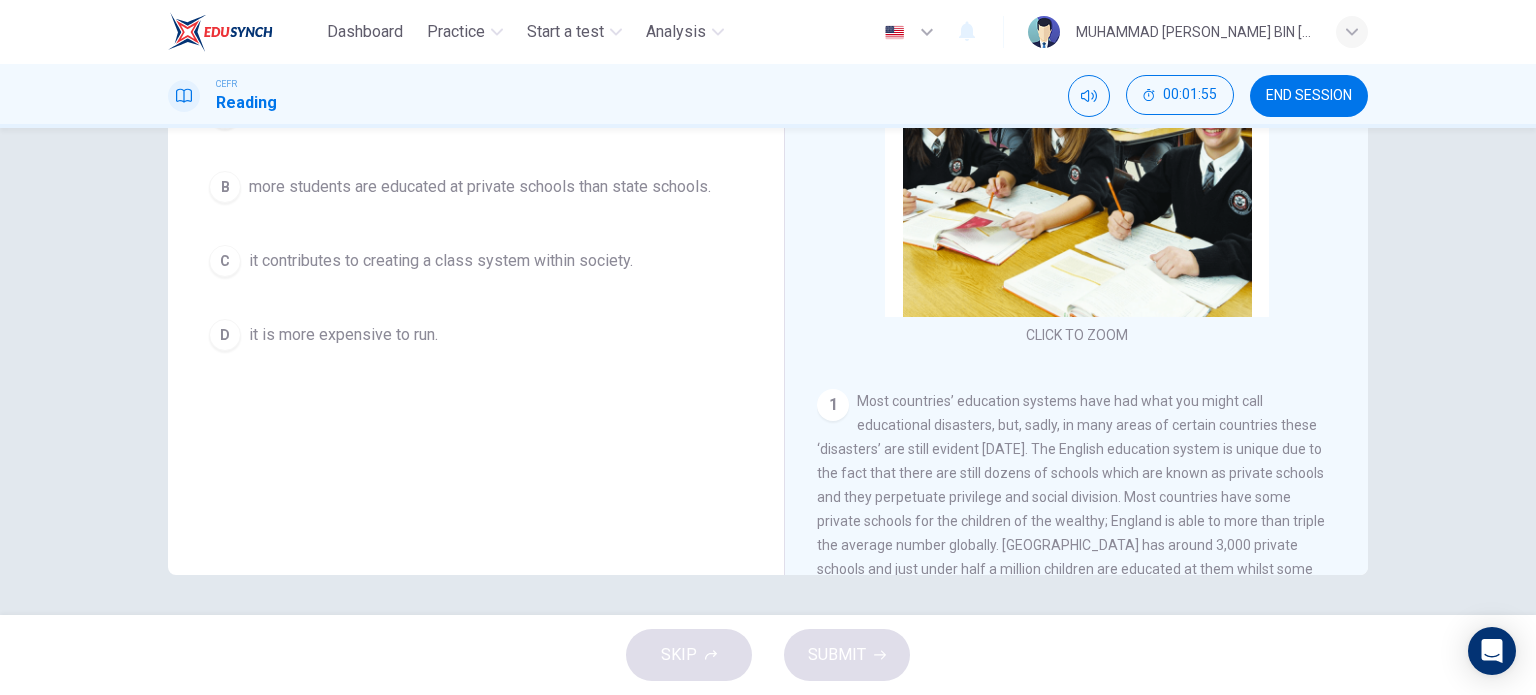 scroll, scrollTop: 0, scrollLeft: 0, axis: both 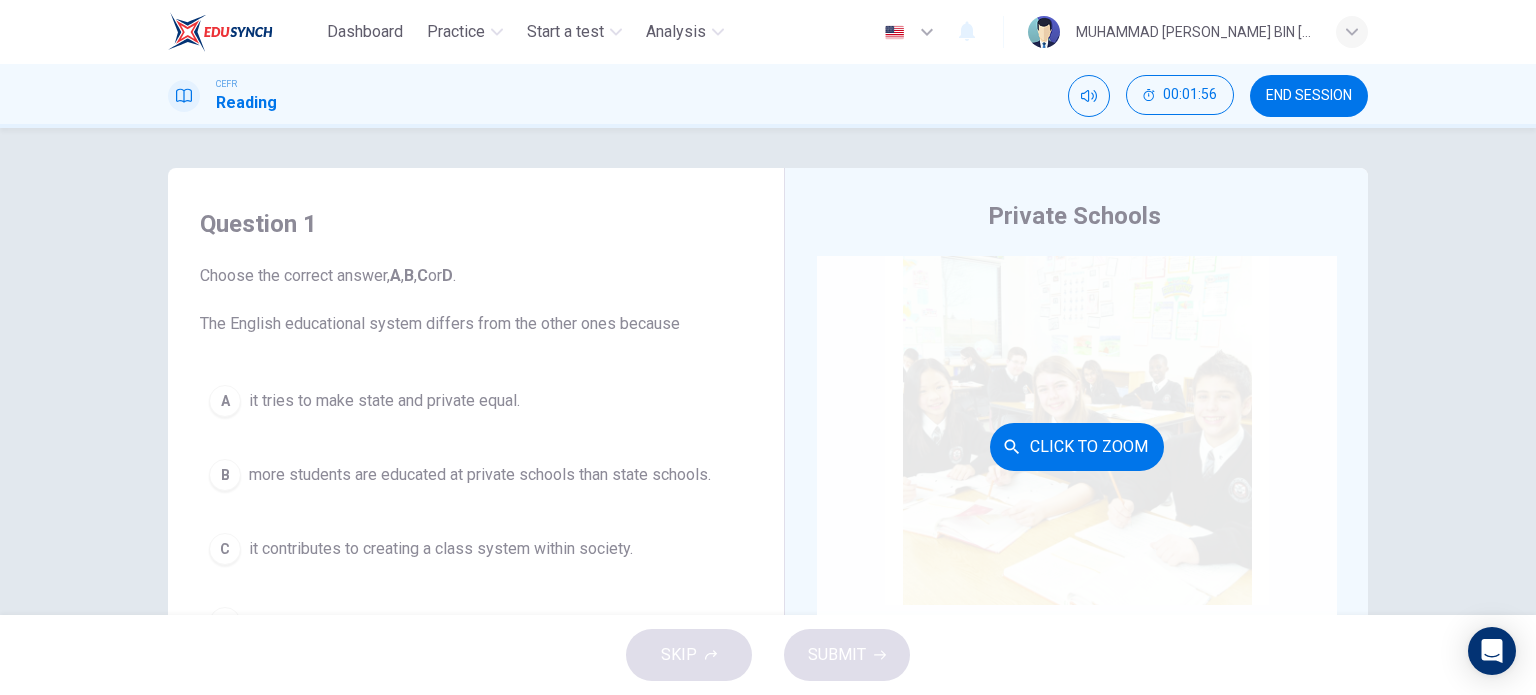 click on "Click to Zoom" at bounding box center (1077, 446) 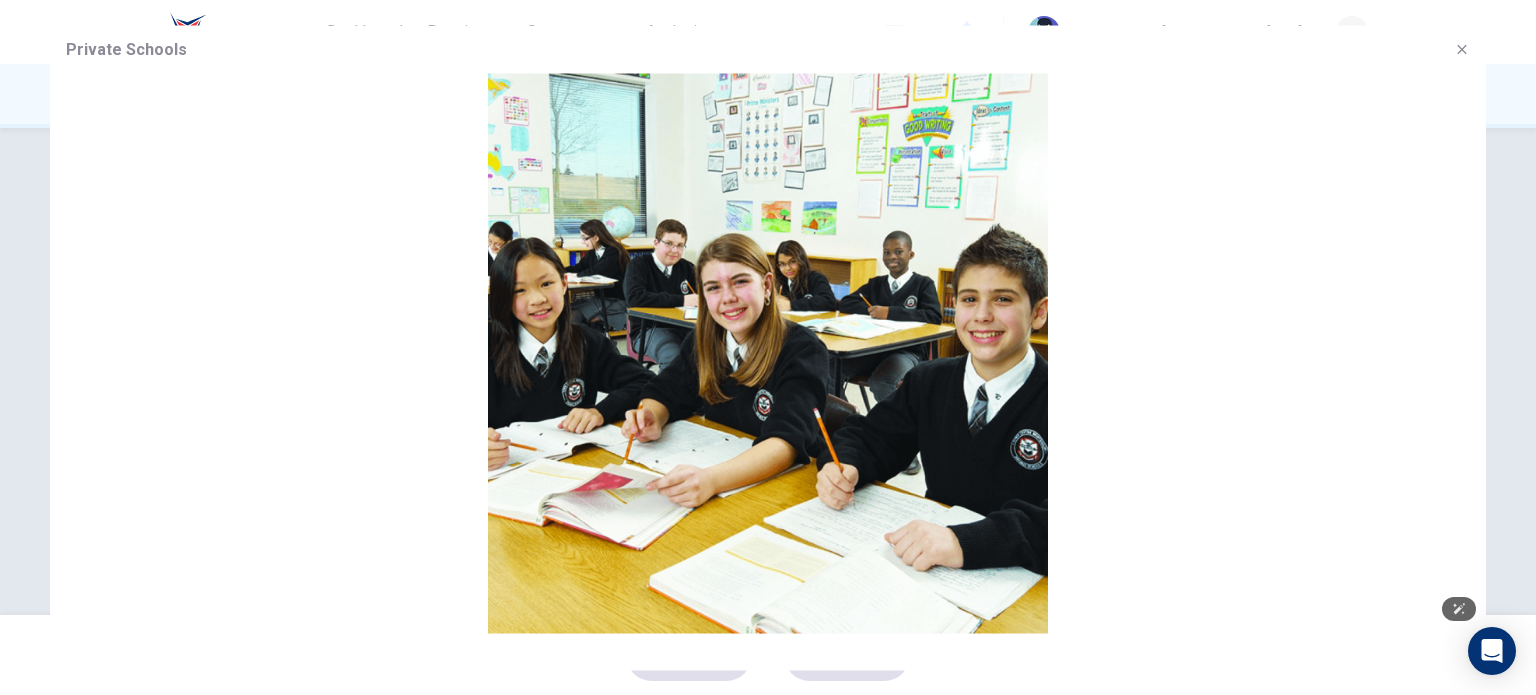 click at bounding box center (1462, 49) 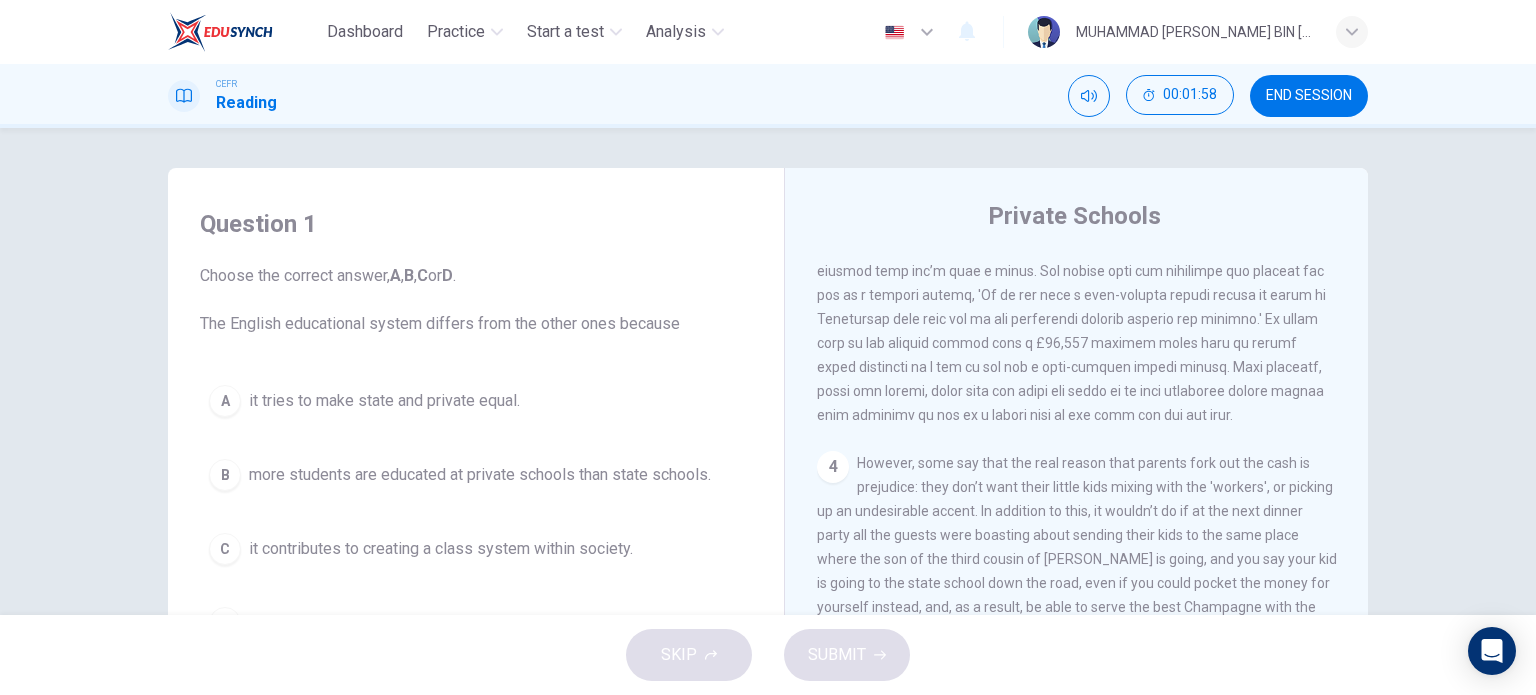 scroll, scrollTop: 266, scrollLeft: 0, axis: vertical 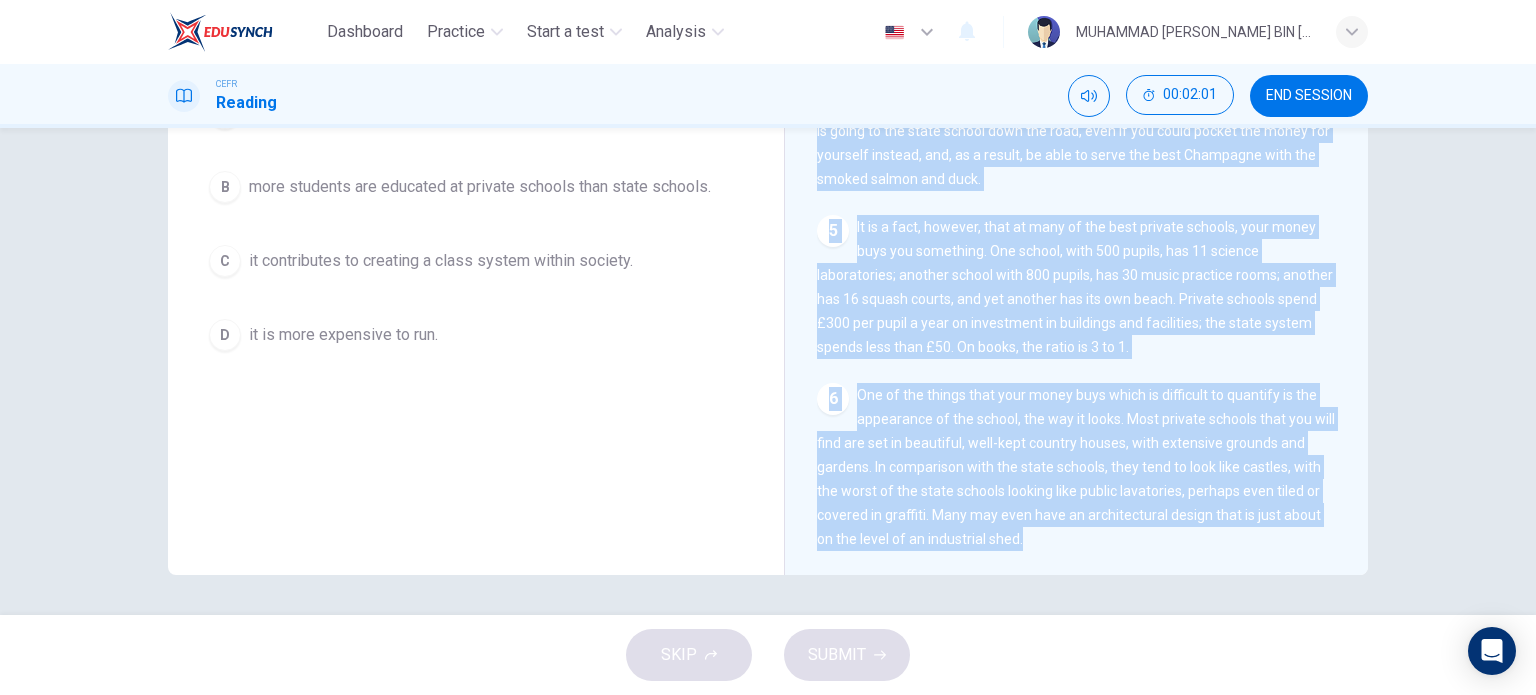 drag, startPoint x: 852, startPoint y: 422, endPoint x: 1085, endPoint y: 559, distance: 270.29242 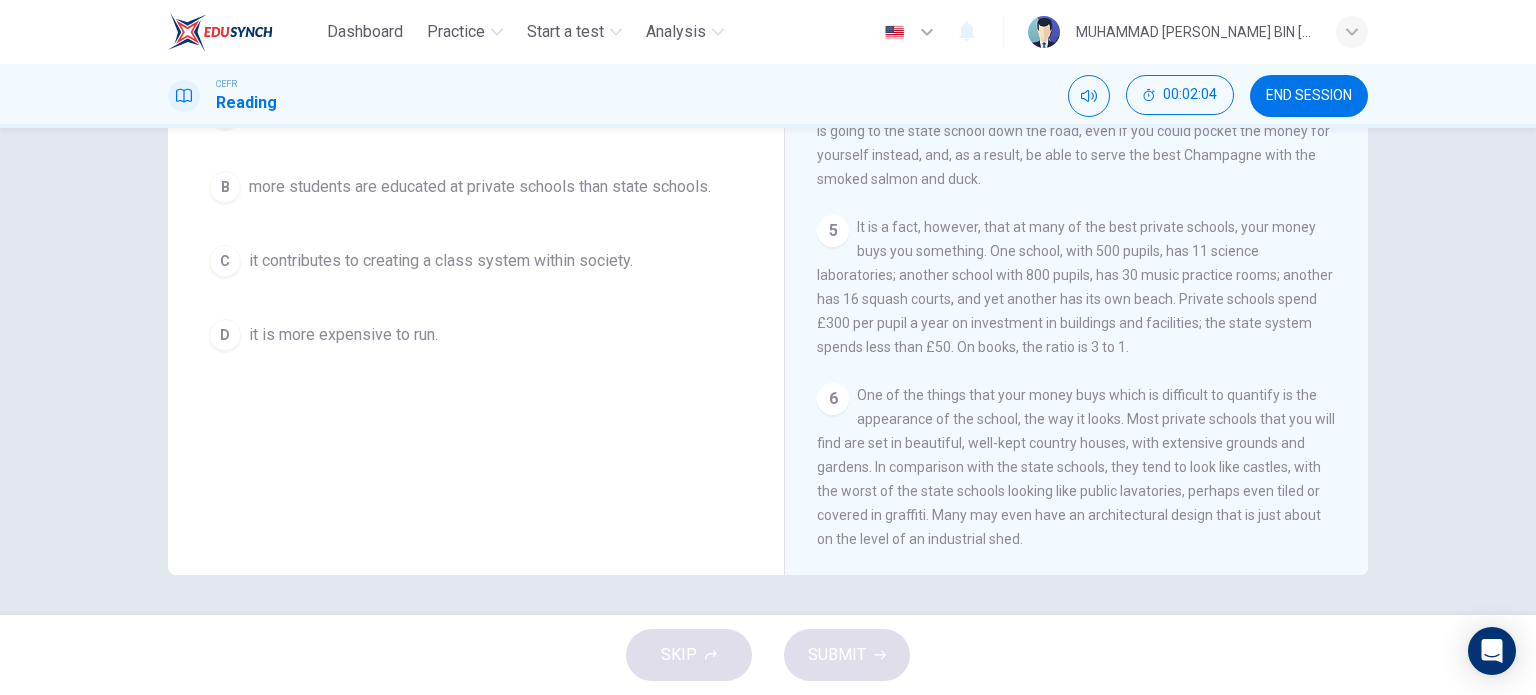 click at bounding box center (476, 187) 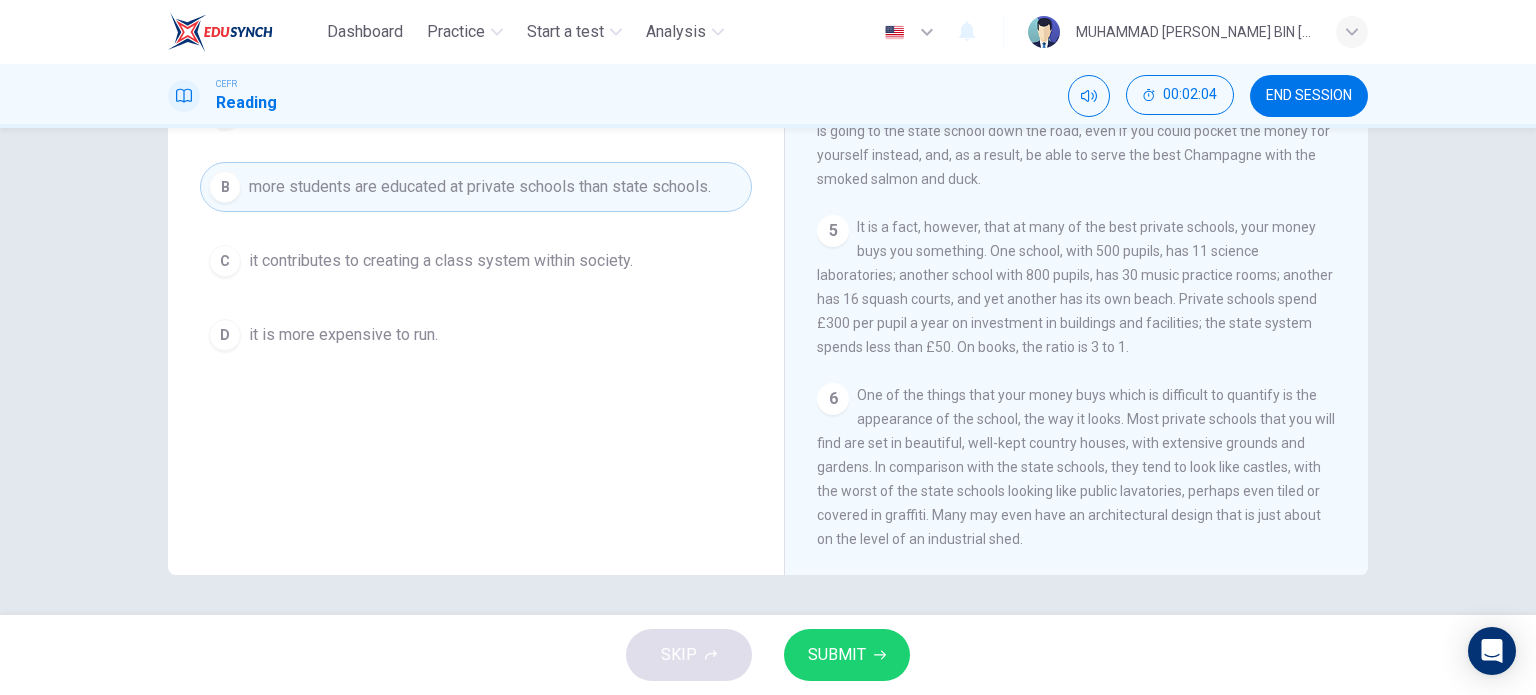 scroll, scrollTop: 0, scrollLeft: 0, axis: both 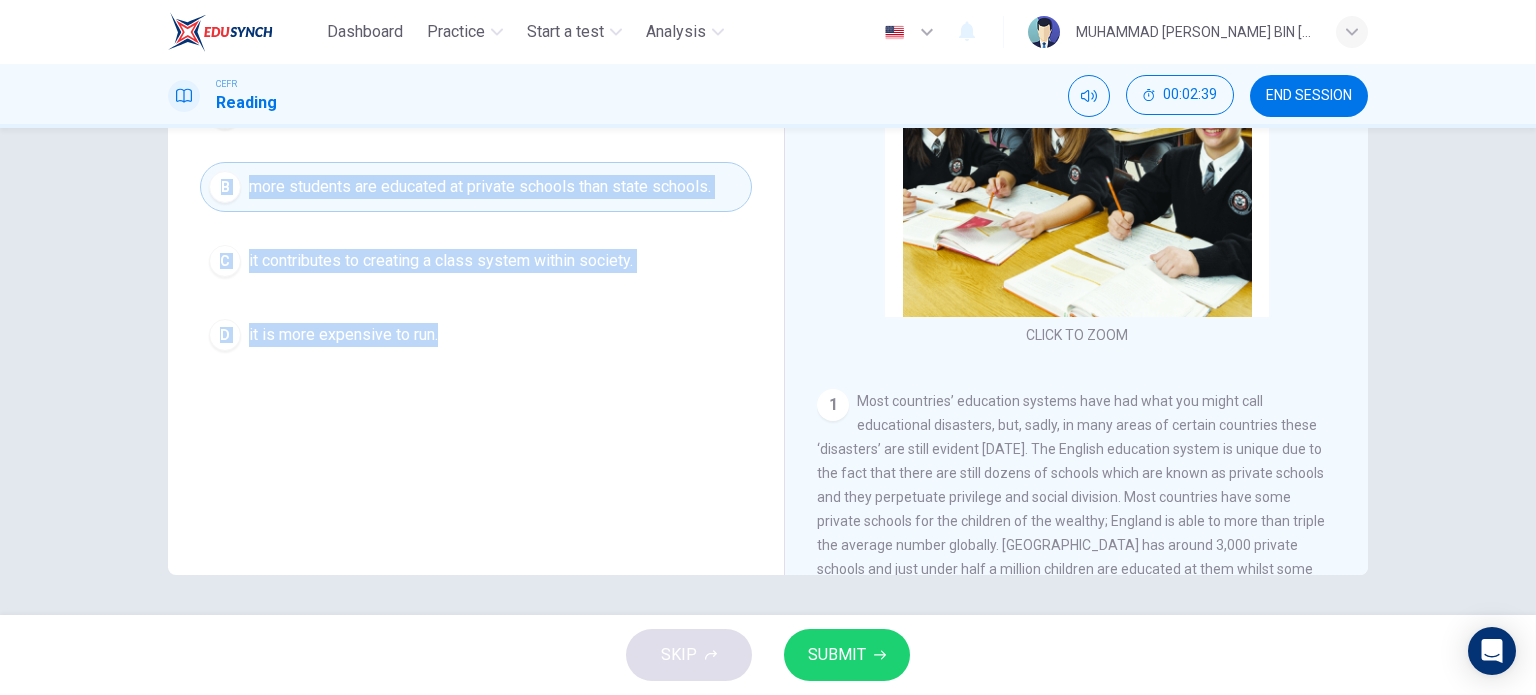 drag, startPoint x: 203, startPoint y: 225, endPoint x: 470, endPoint y: 344, distance: 292.31833 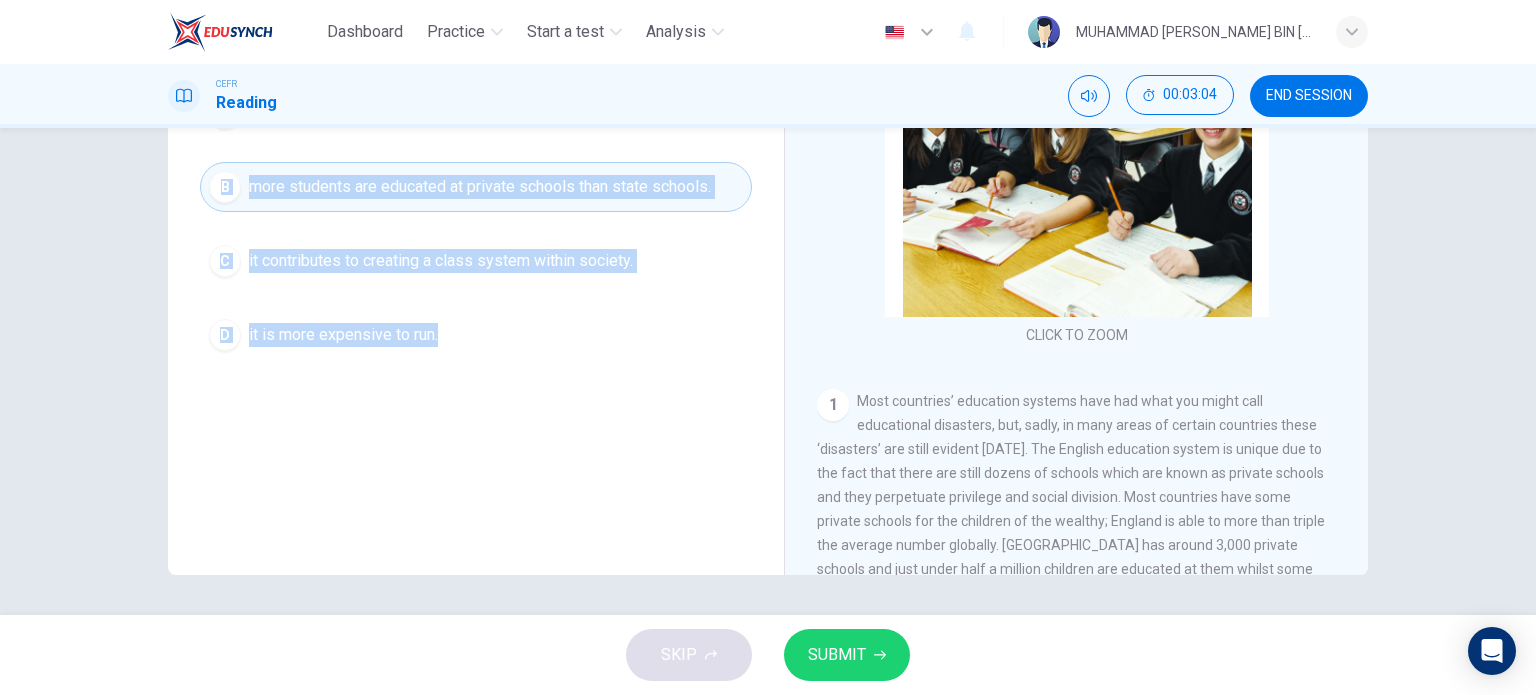 click at bounding box center (476, 261) 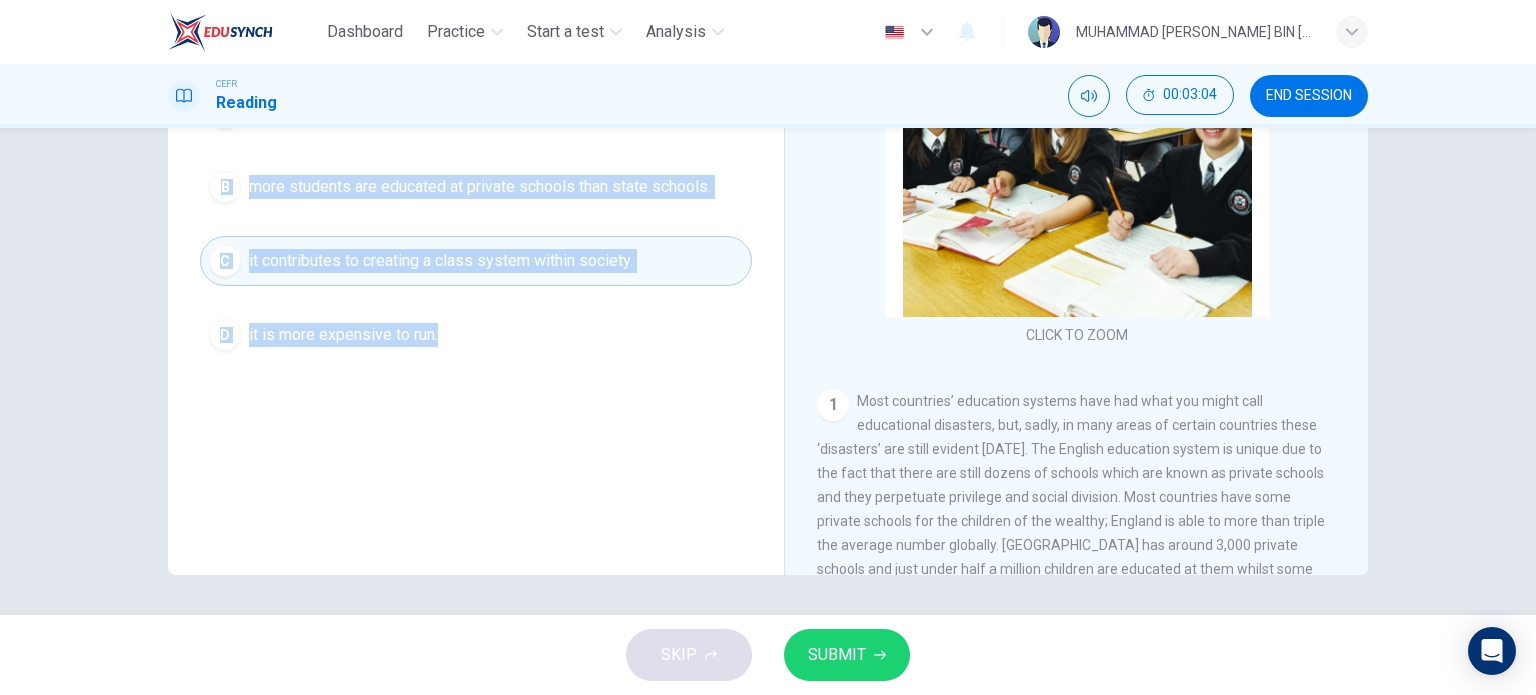 click at bounding box center [476, 261] 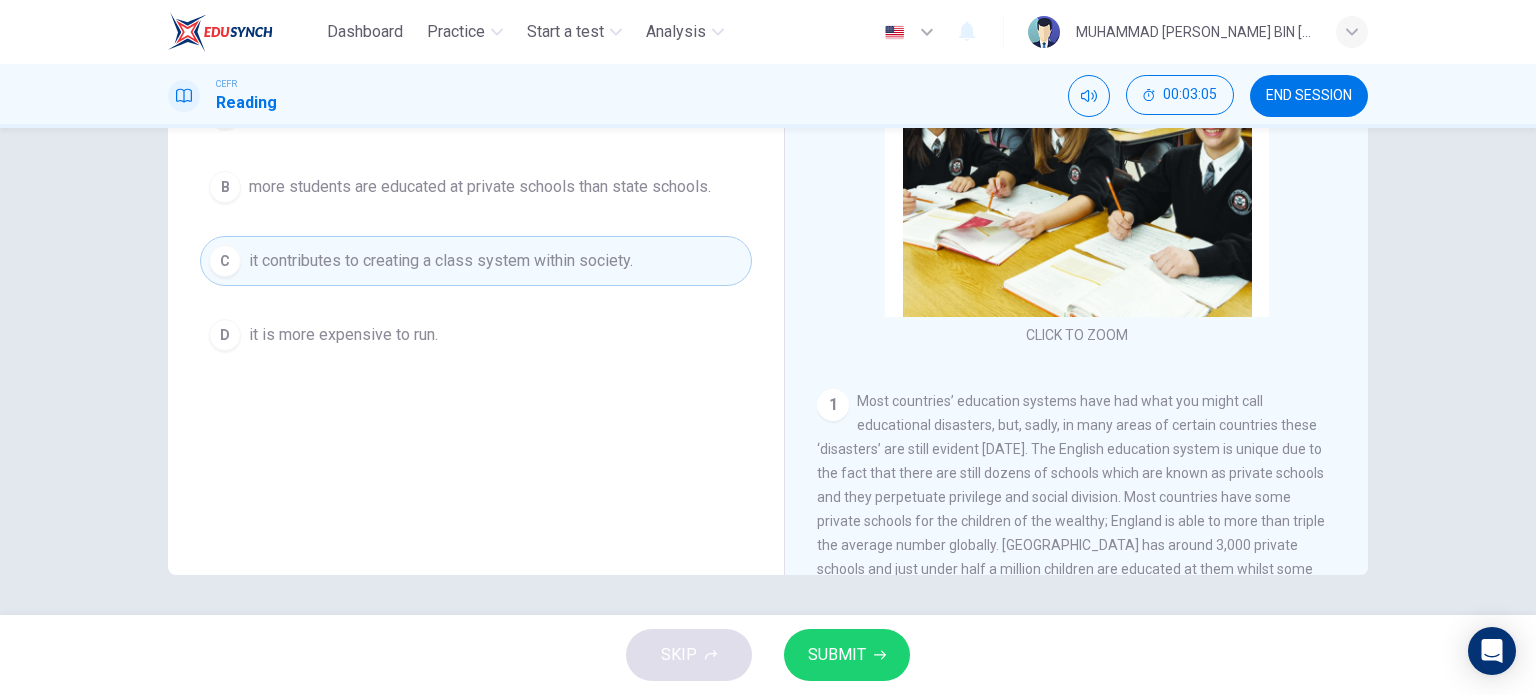 click at bounding box center (847, 655) 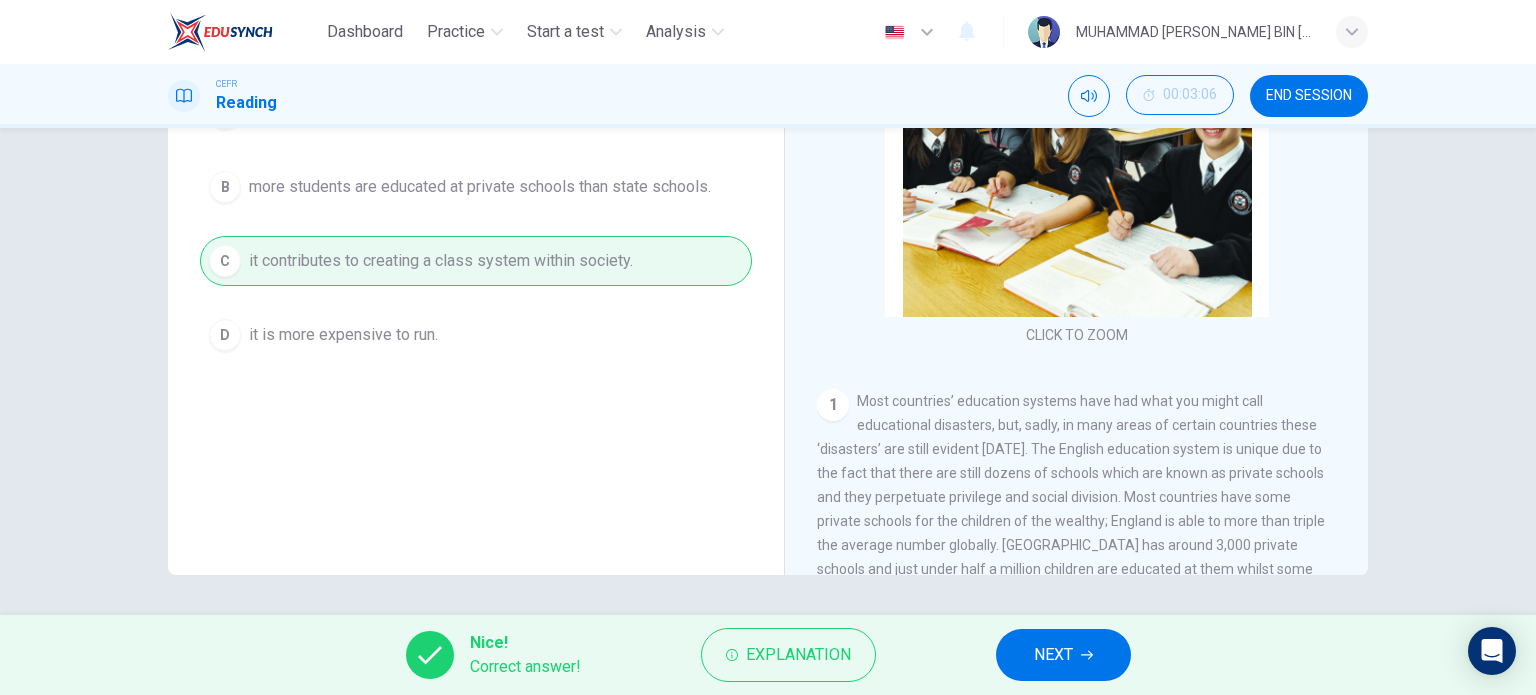 click at bounding box center (1063, 655) 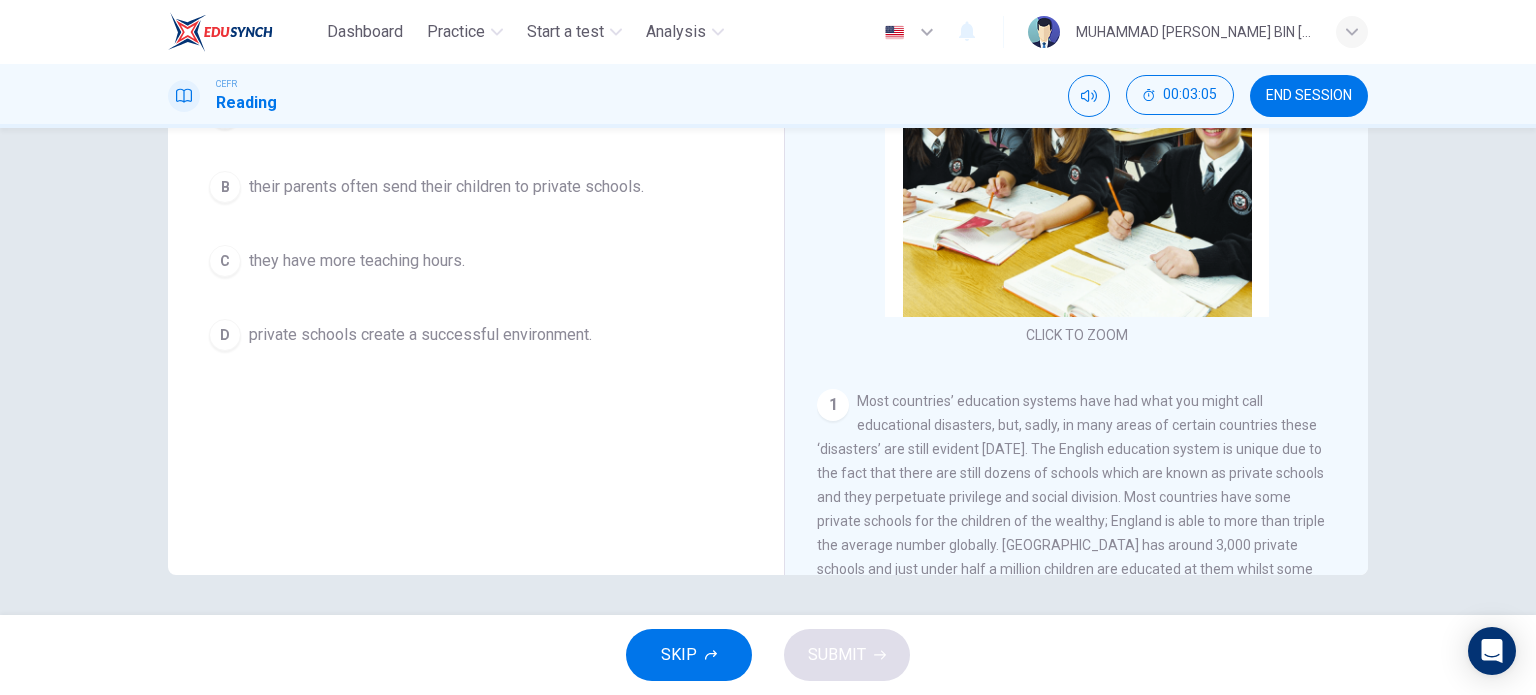 scroll, scrollTop: 21, scrollLeft: 0, axis: vertical 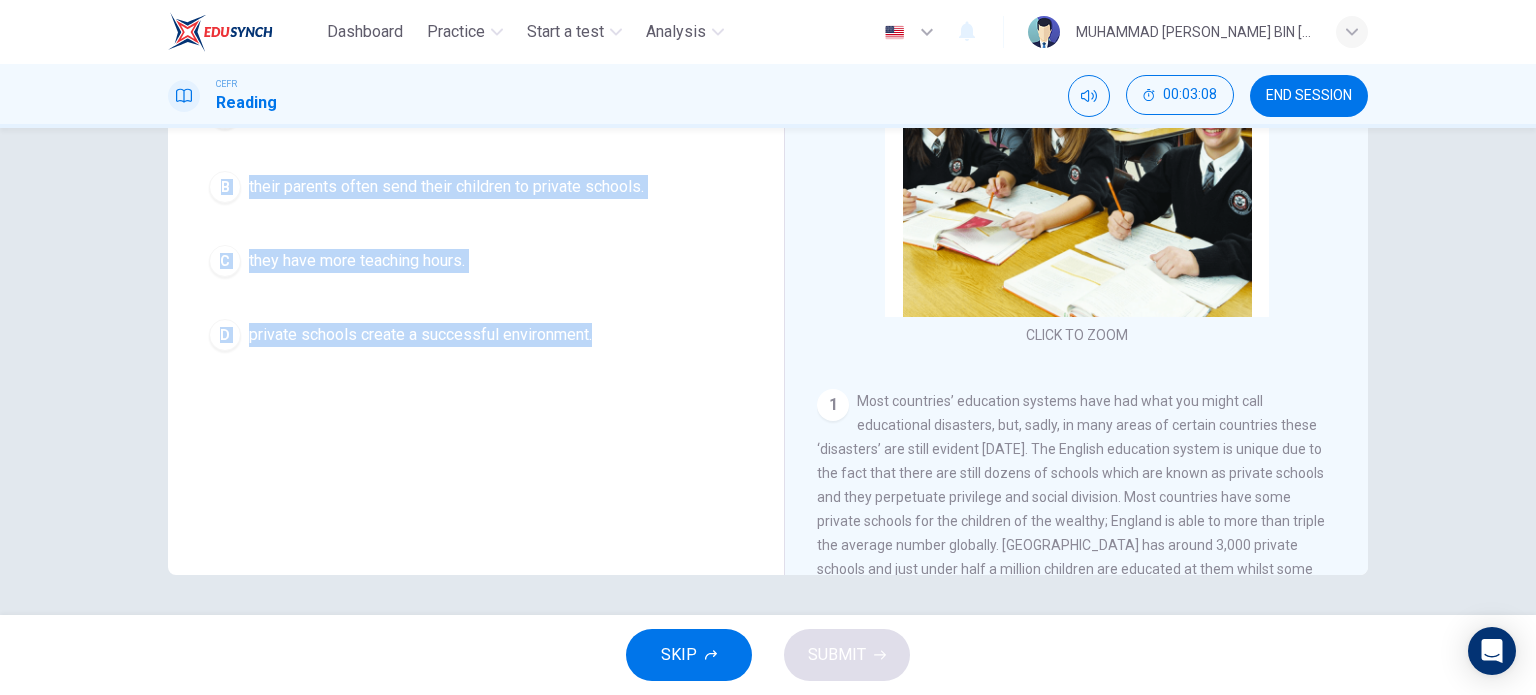 drag, startPoint x: 193, startPoint y: 252, endPoint x: 632, endPoint y: 352, distance: 450.24548 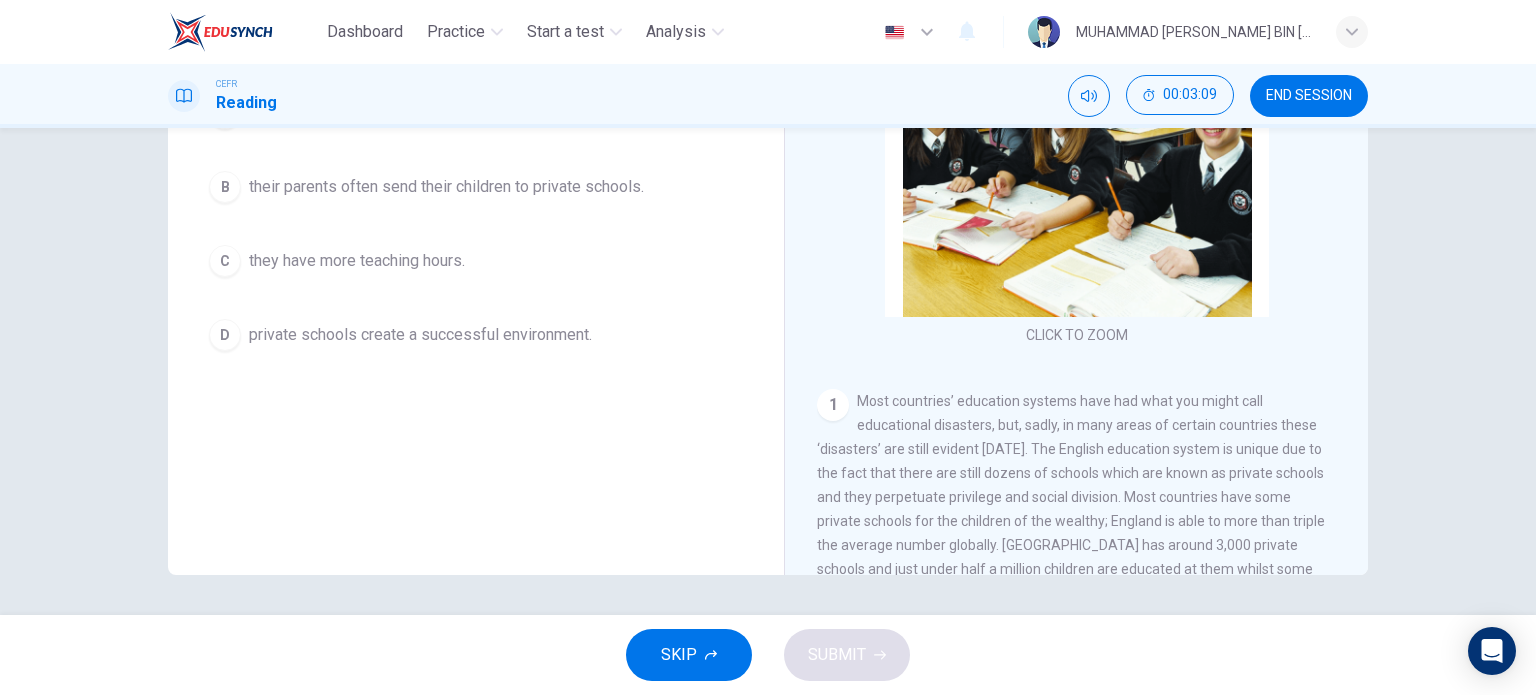 drag, startPoint x: 567, startPoint y: 314, endPoint x: 485, endPoint y: 382, distance: 106.52699 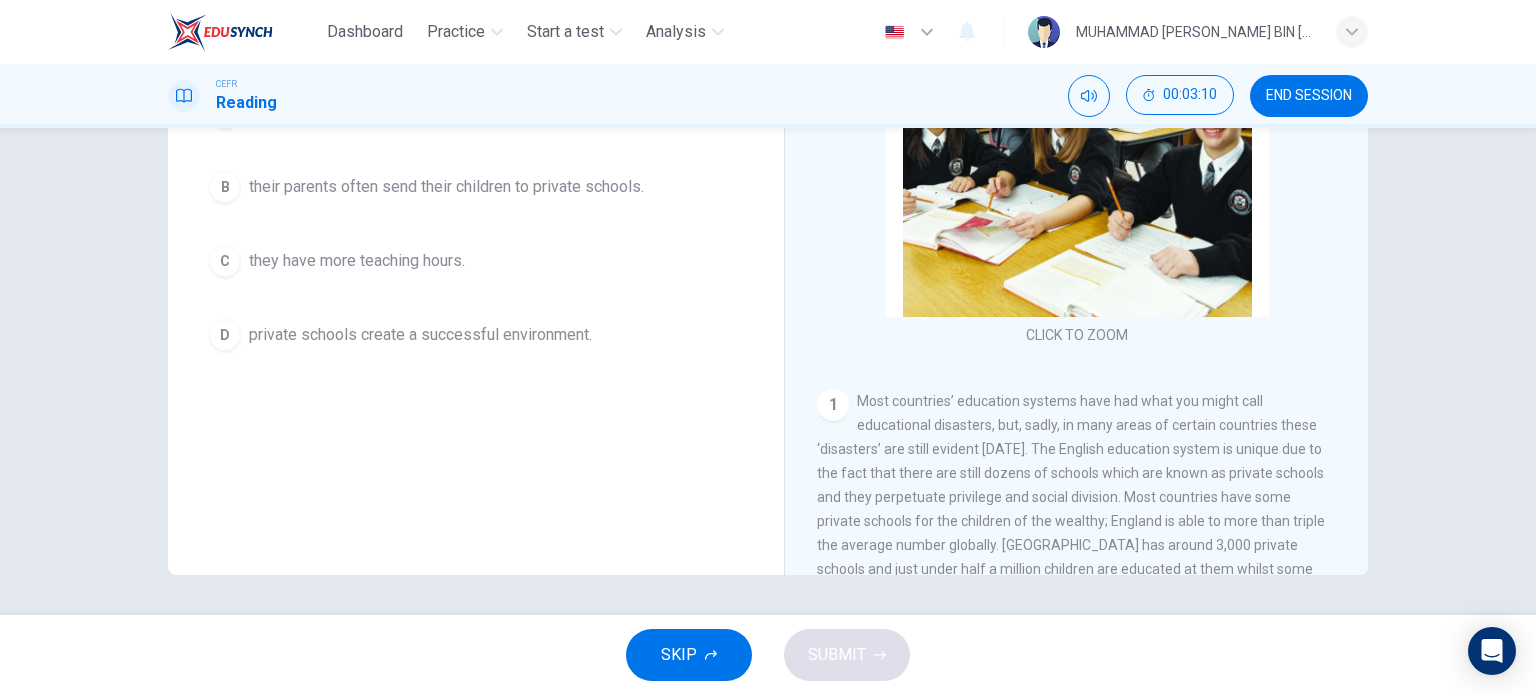 scroll, scrollTop: 20, scrollLeft: 0, axis: vertical 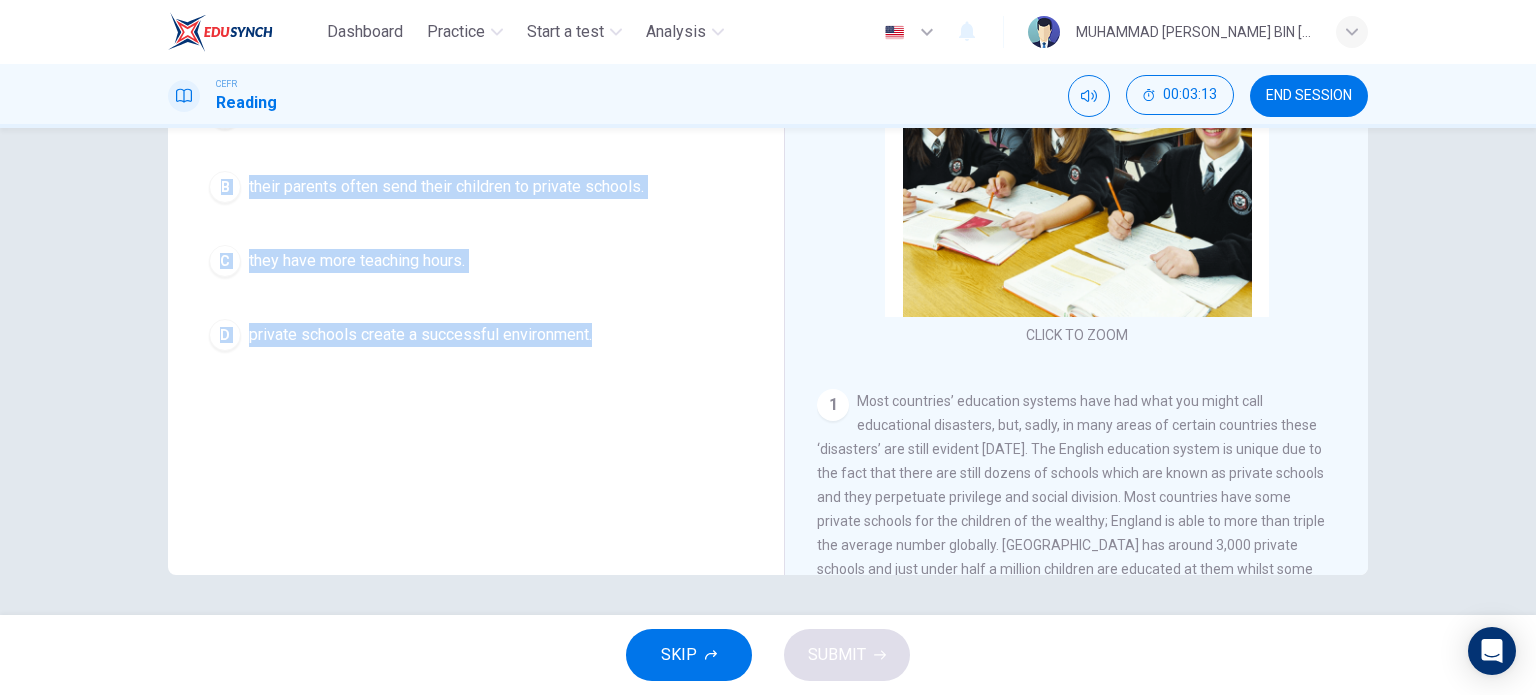 drag, startPoint x: 196, startPoint y: 250, endPoint x: 620, endPoint y: 333, distance: 432.04745 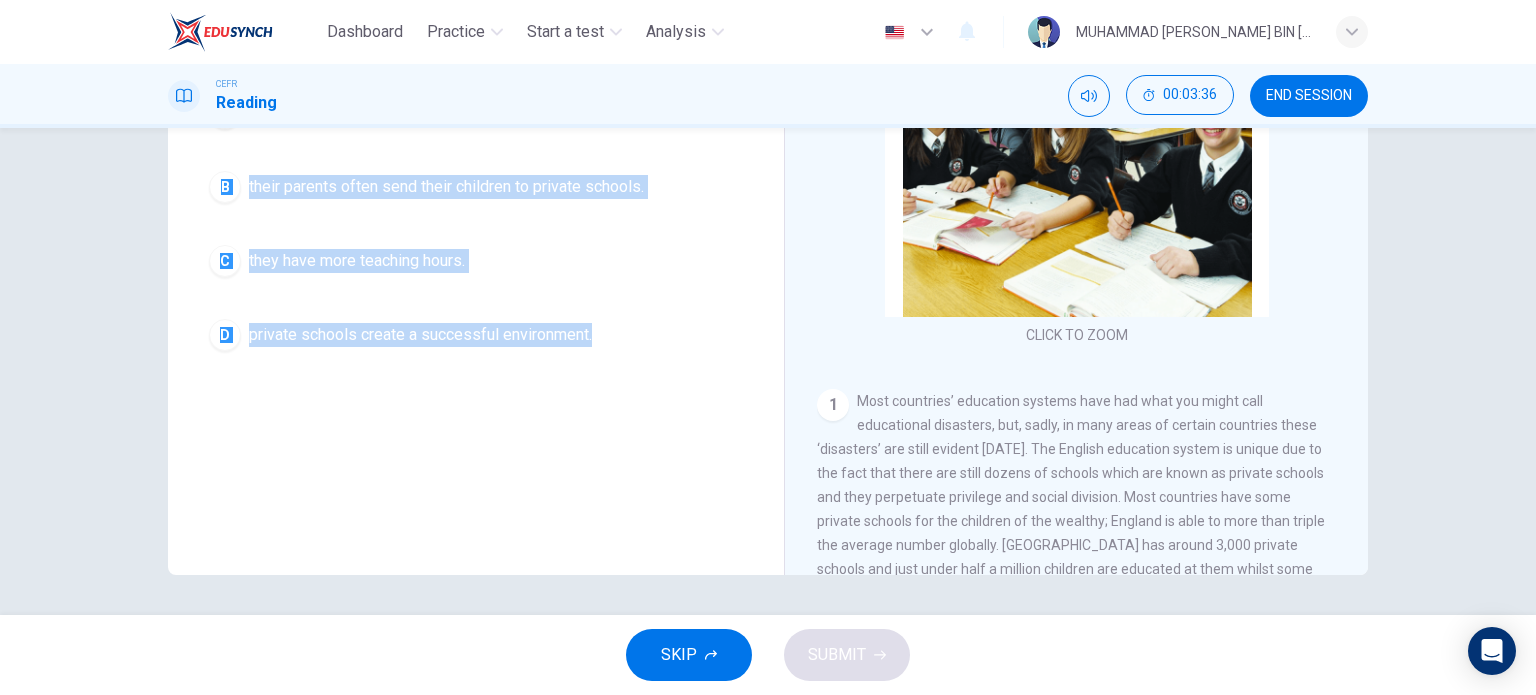 drag, startPoint x: 533, startPoint y: 495, endPoint x: 532, endPoint y: 482, distance: 13.038404 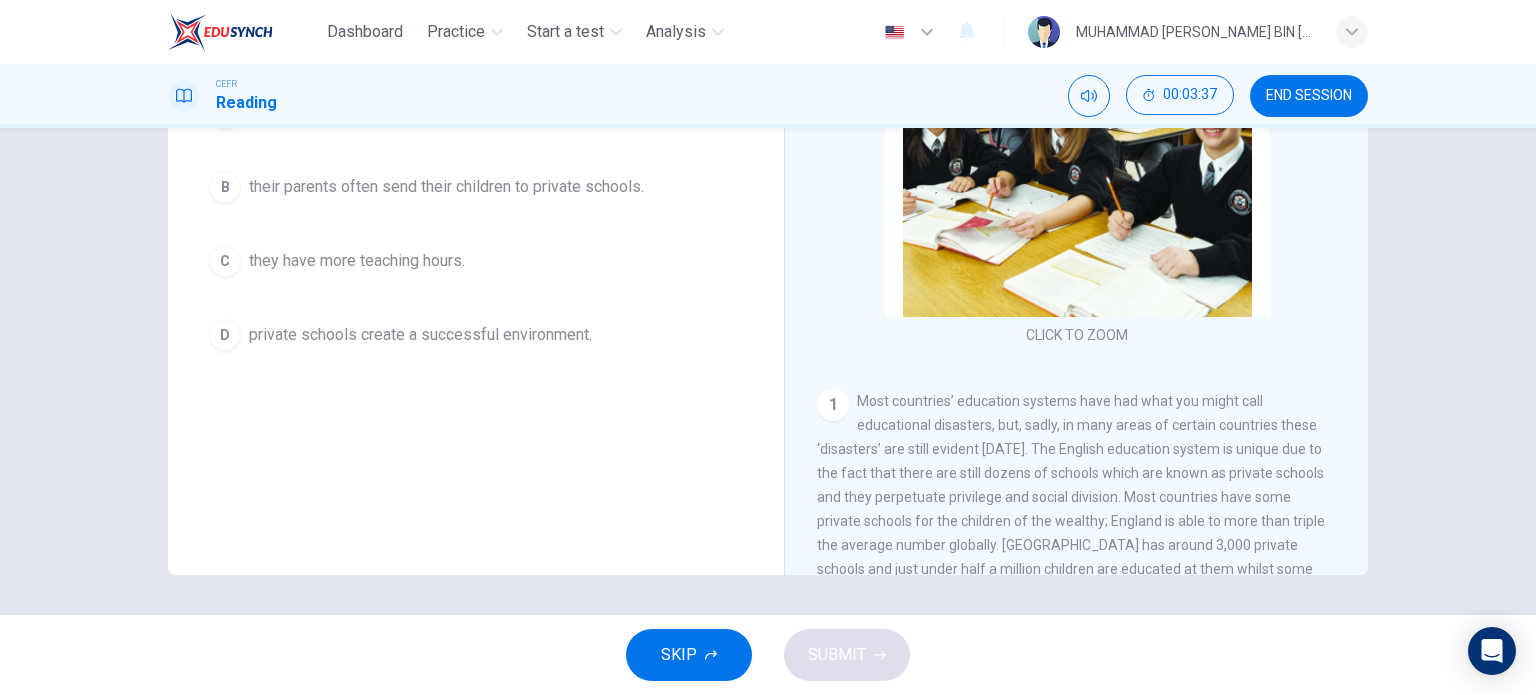 click at bounding box center [476, 335] 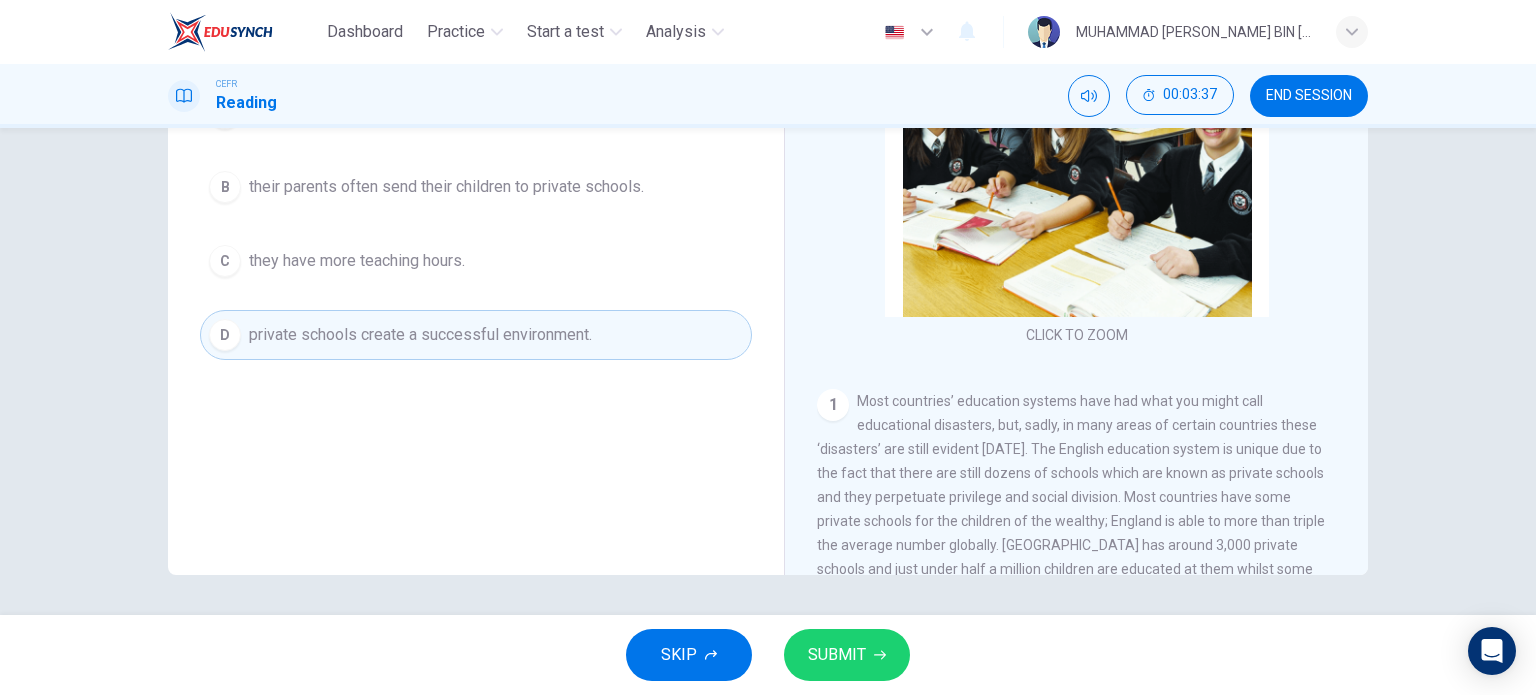 click at bounding box center (847, 655) 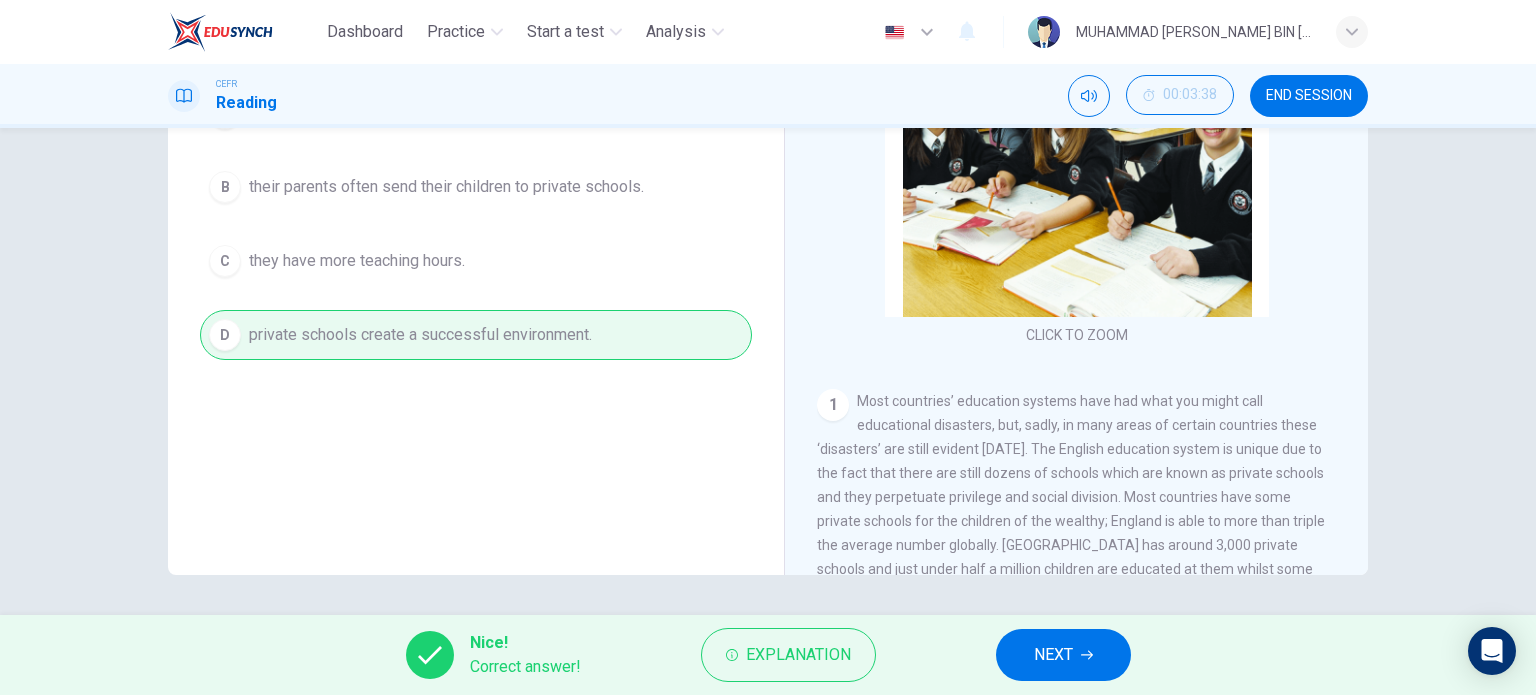 click at bounding box center (1063, 655) 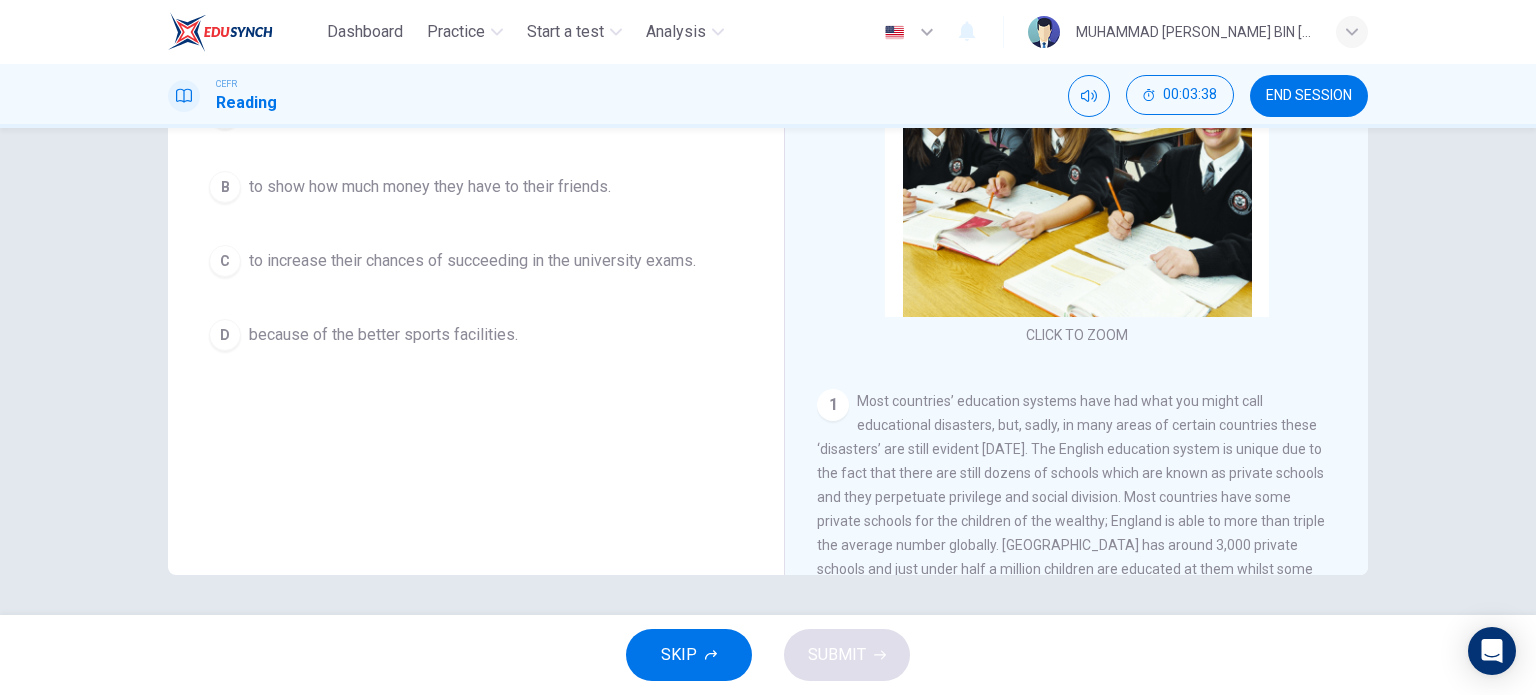 scroll, scrollTop: 21, scrollLeft: 0, axis: vertical 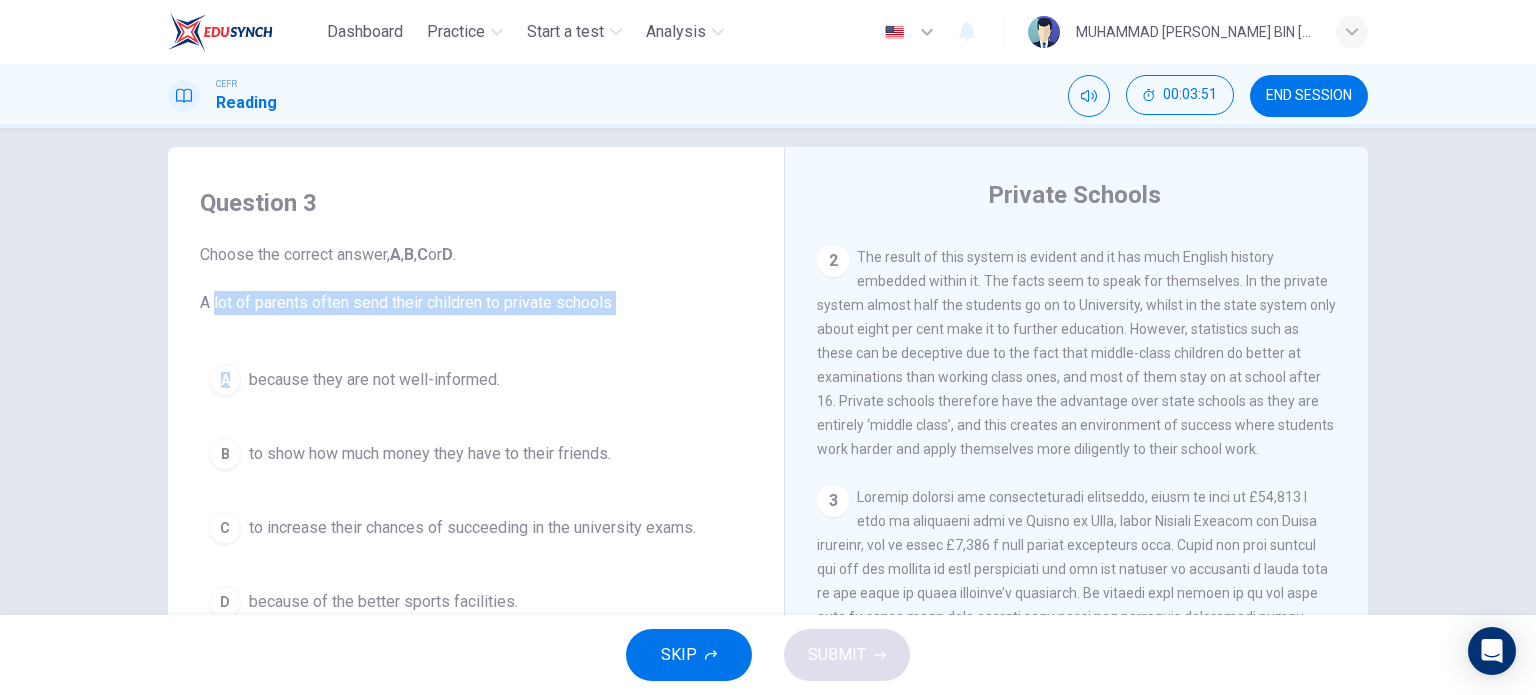 drag, startPoint x: 200, startPoint y: 303, endPoint x: 227, endPoint y: 336, distance: 42.638012 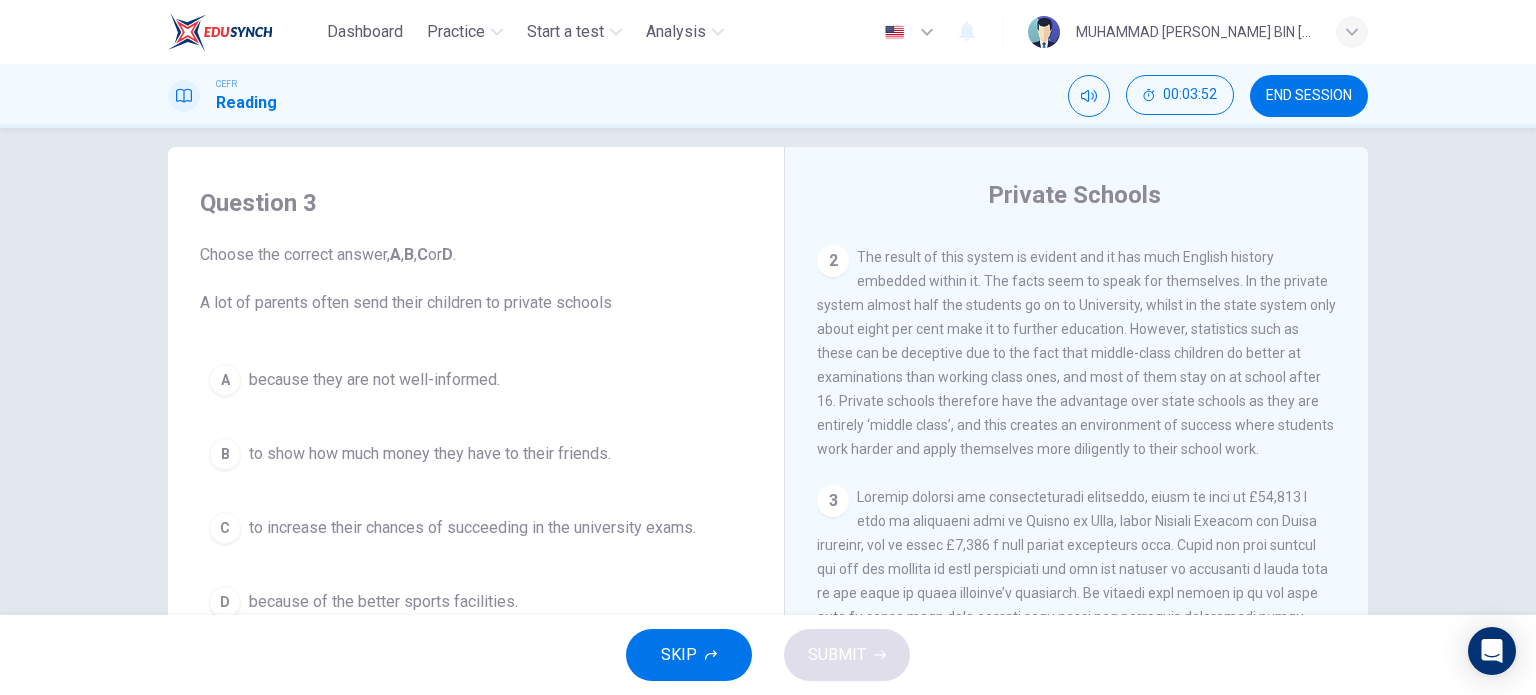 click on "Choose the correct answer,  A ,  B ,  C  or  D .
A lot of parents often send their children to private schools" at bounding box center [476, 279] 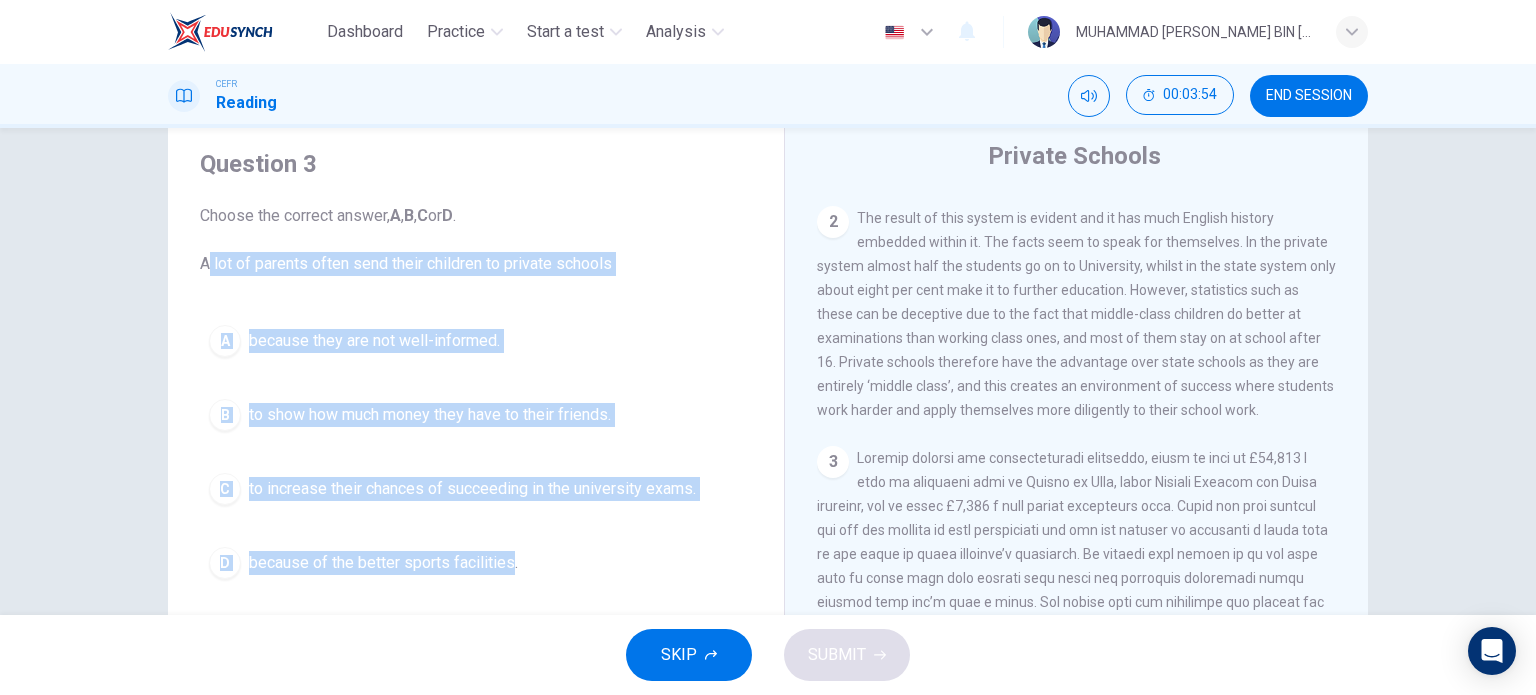 scroll, scrollTop: 84, scrollLeft: 0, axis: vertical 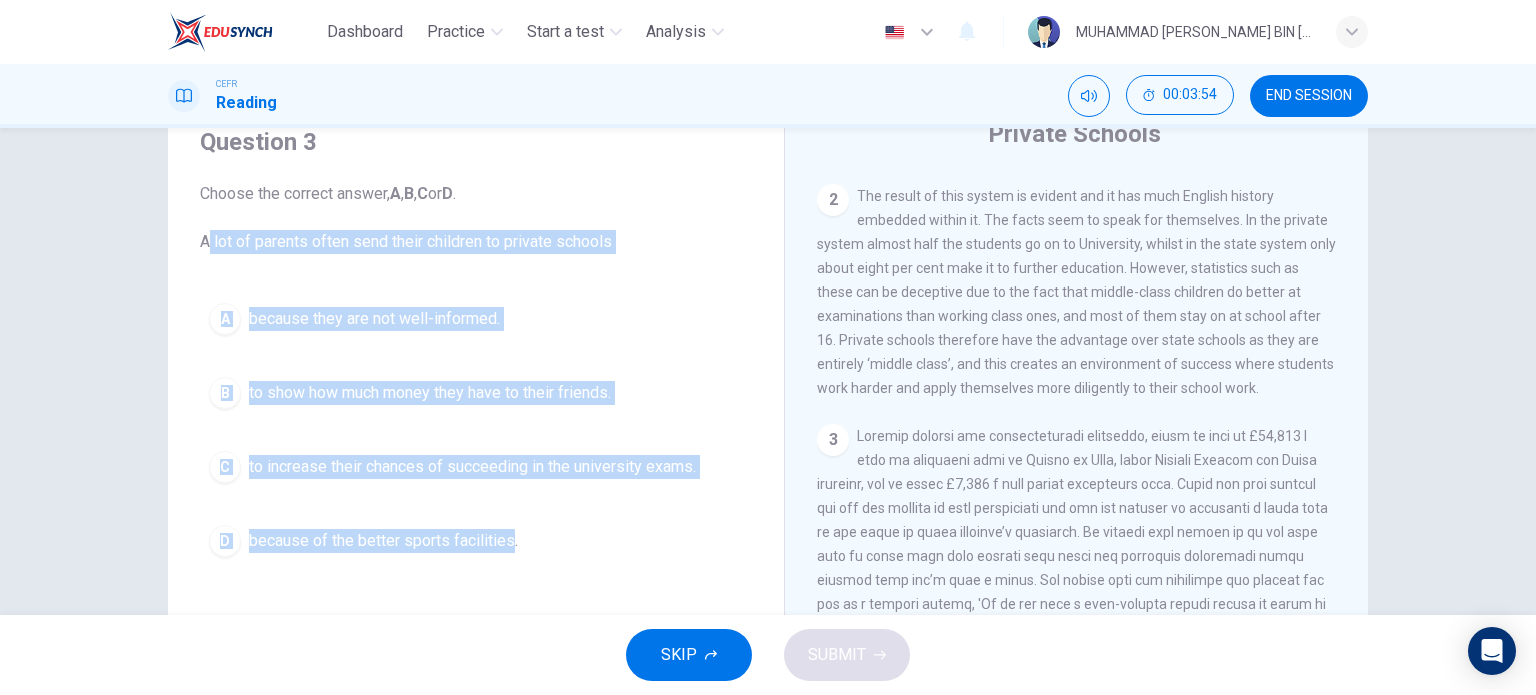 drag, startPoint x: 192, startPoint y: 305, endPoint x: 470, endPoint y: 566, distance: 381.32007 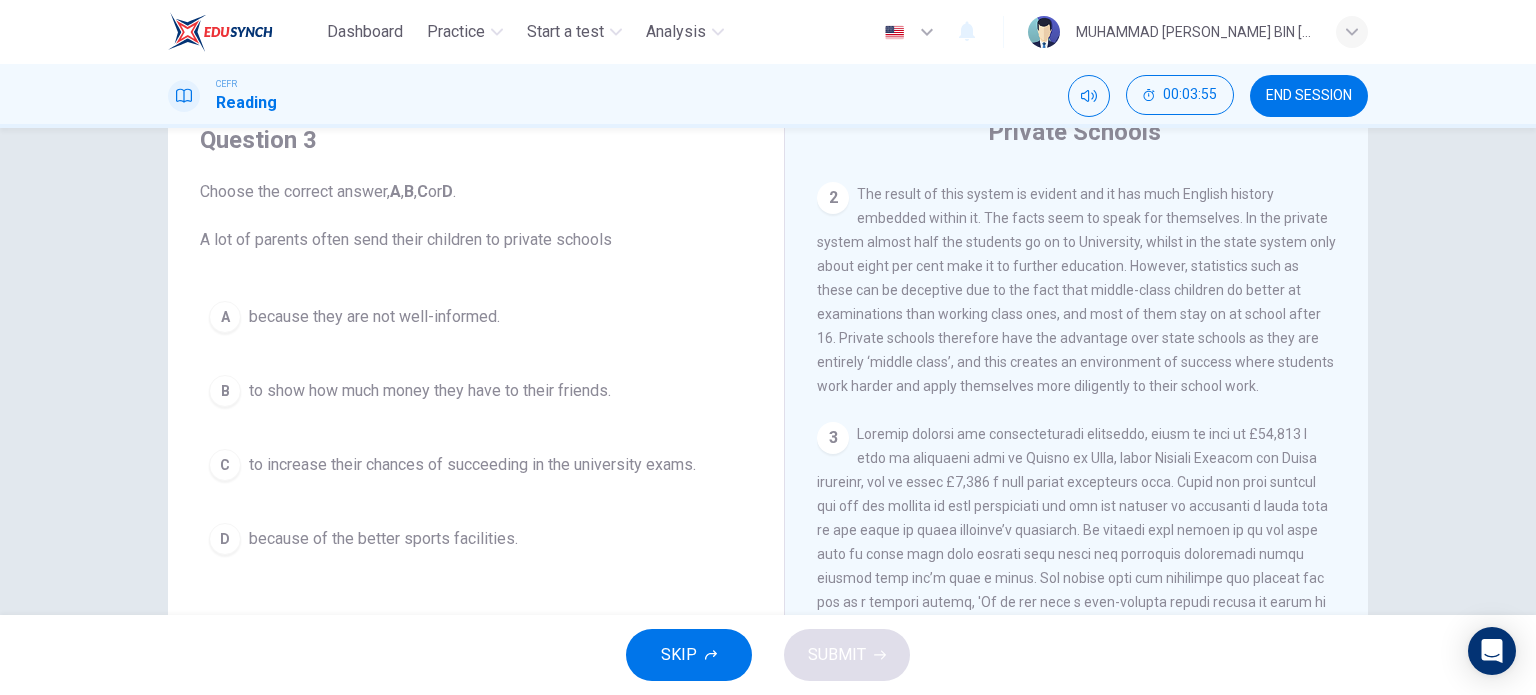 drag, startPoint x: 502, startPoint y: 535, endPoint x: 364, endPoint y: 403, distance: 190.96597 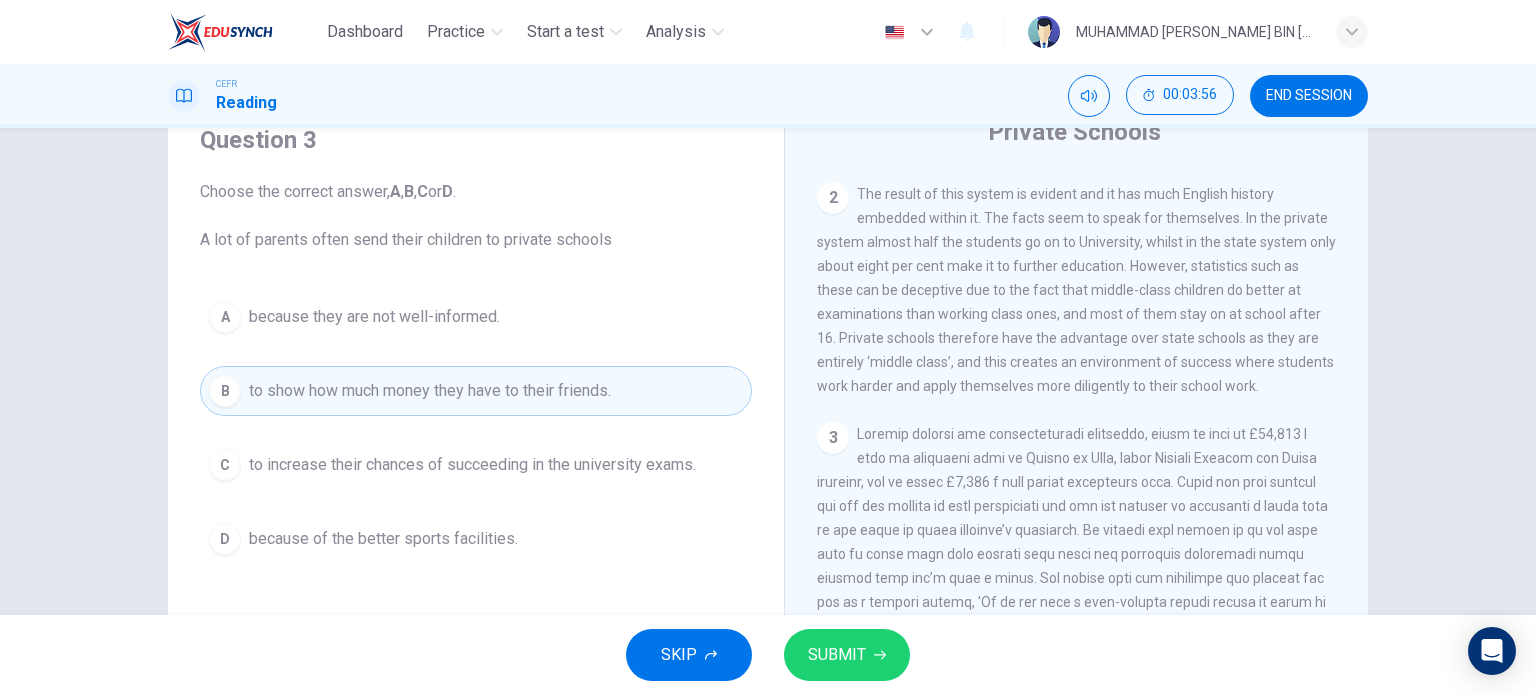 click at bounding box center (476, 539) 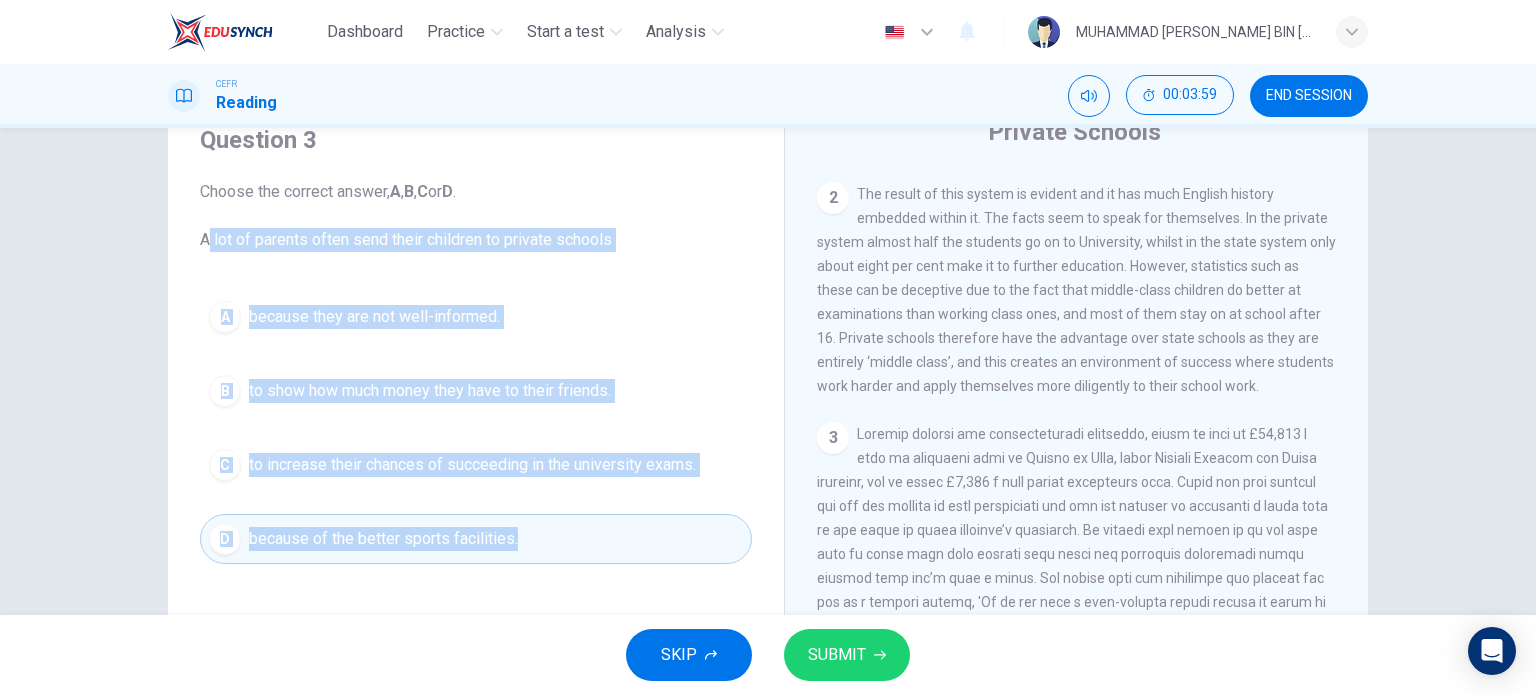 drag, startPoint x: 192, startPoint y: 243, endPoint x: 506, endPoint y: 546, distance: 436.35422 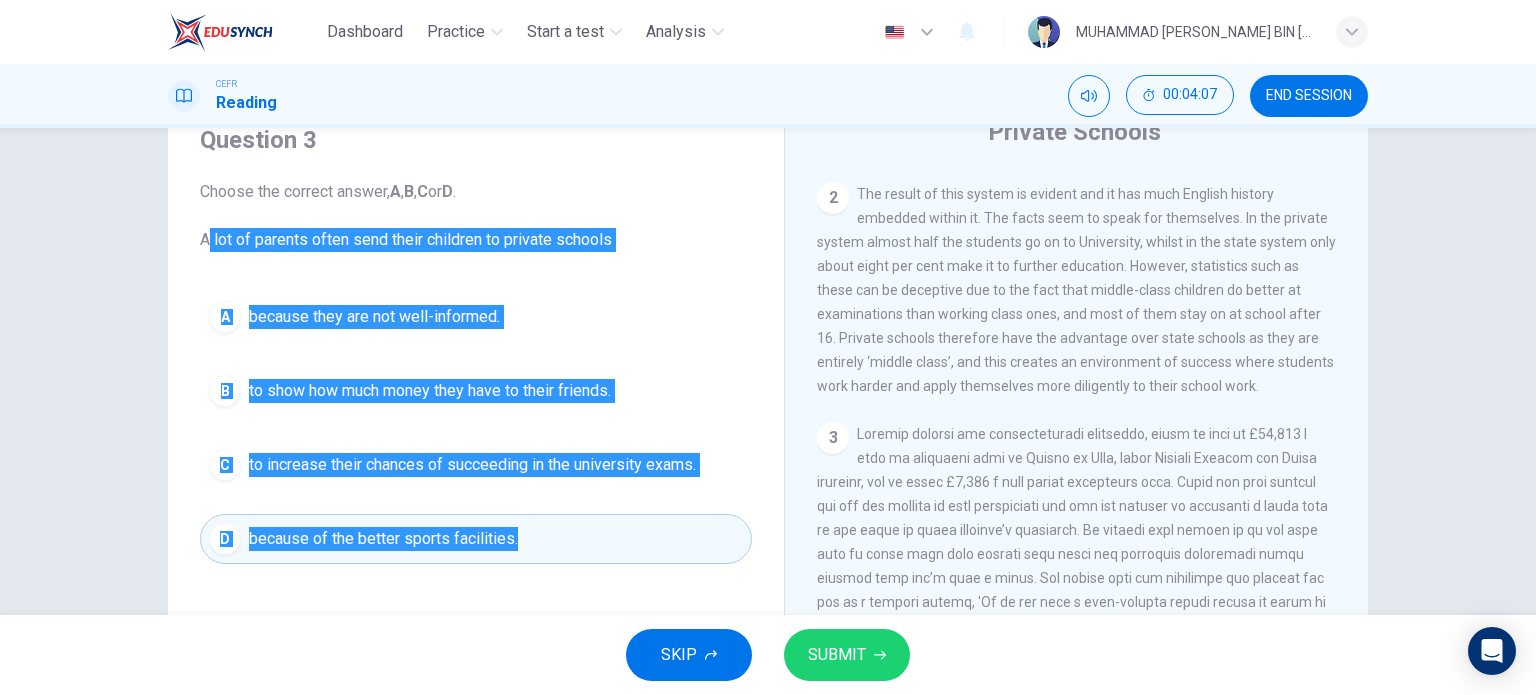 scroll, scrollTop: 1208, scrollLeft: 0, axis: vertical 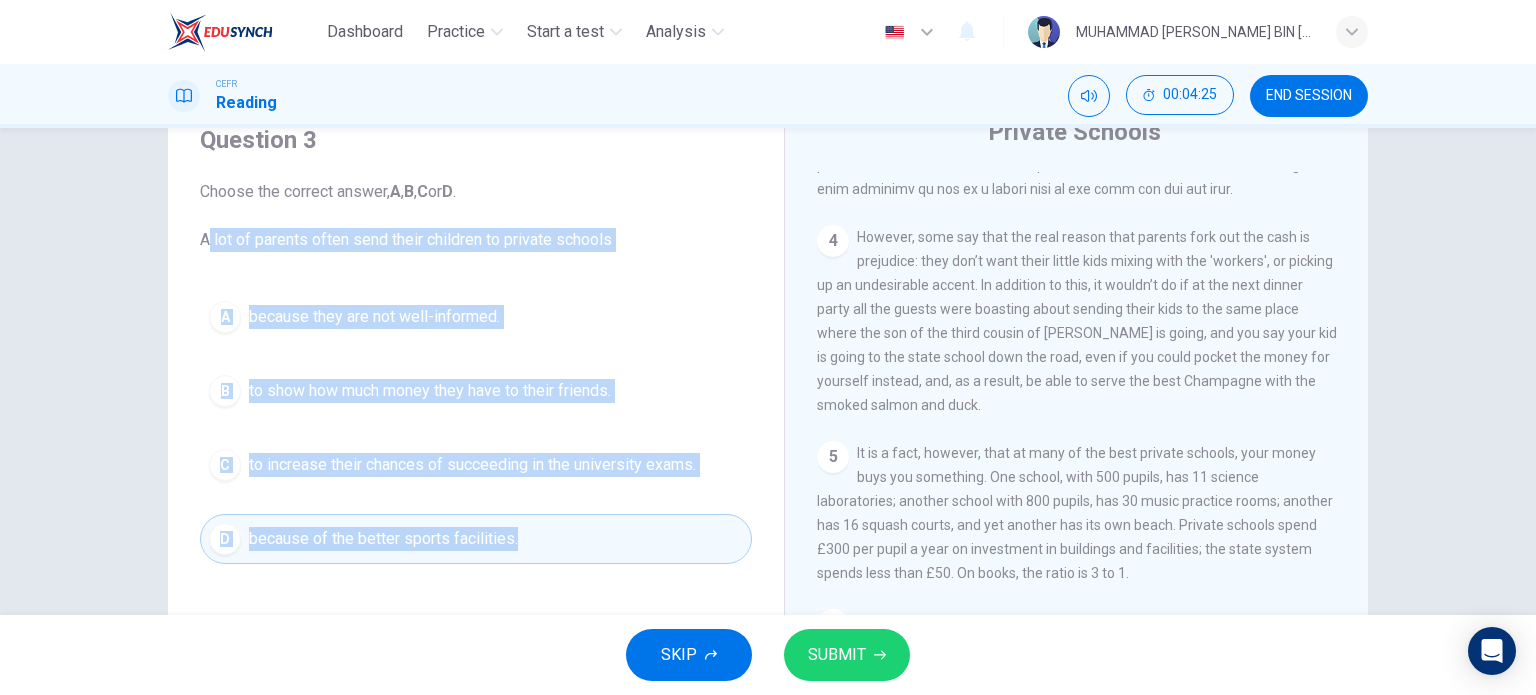 click at bounding box center (476, 539) 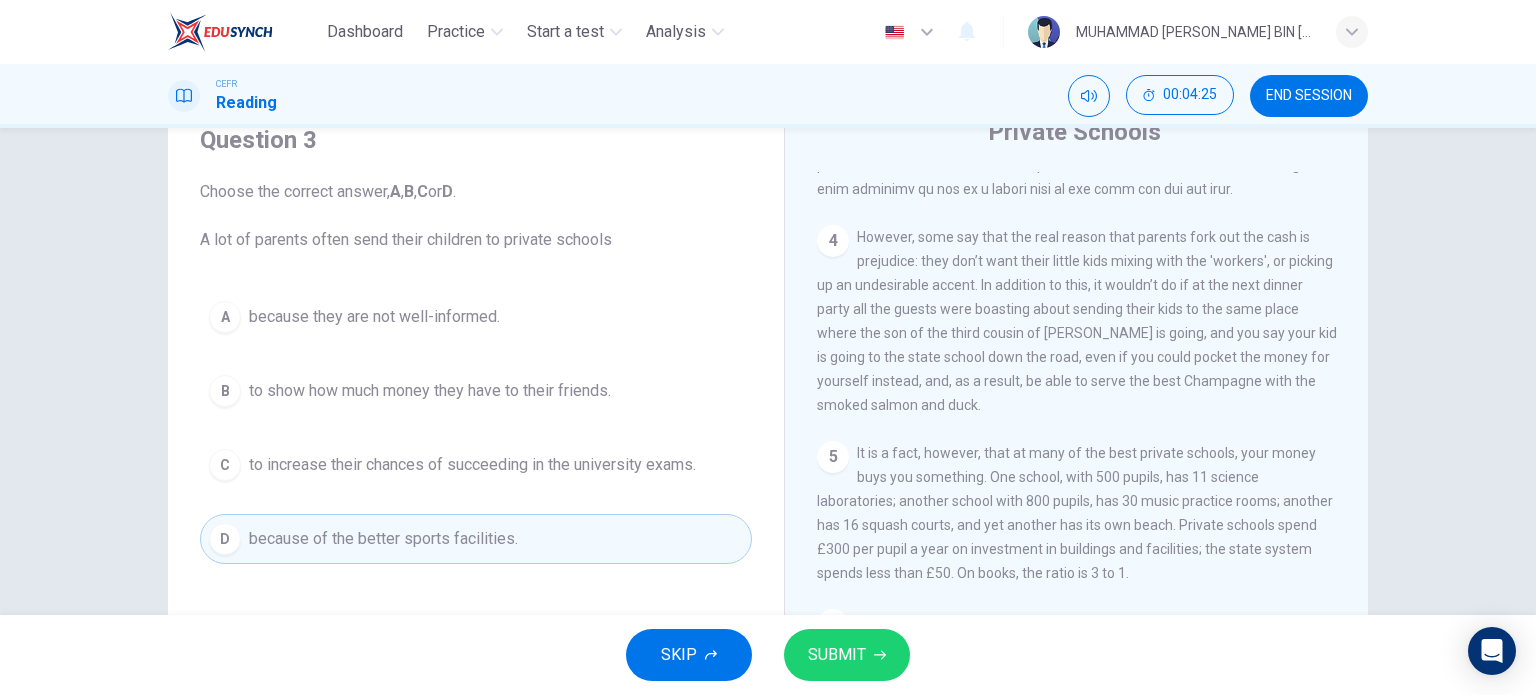 click at bounding box center (476, 465) 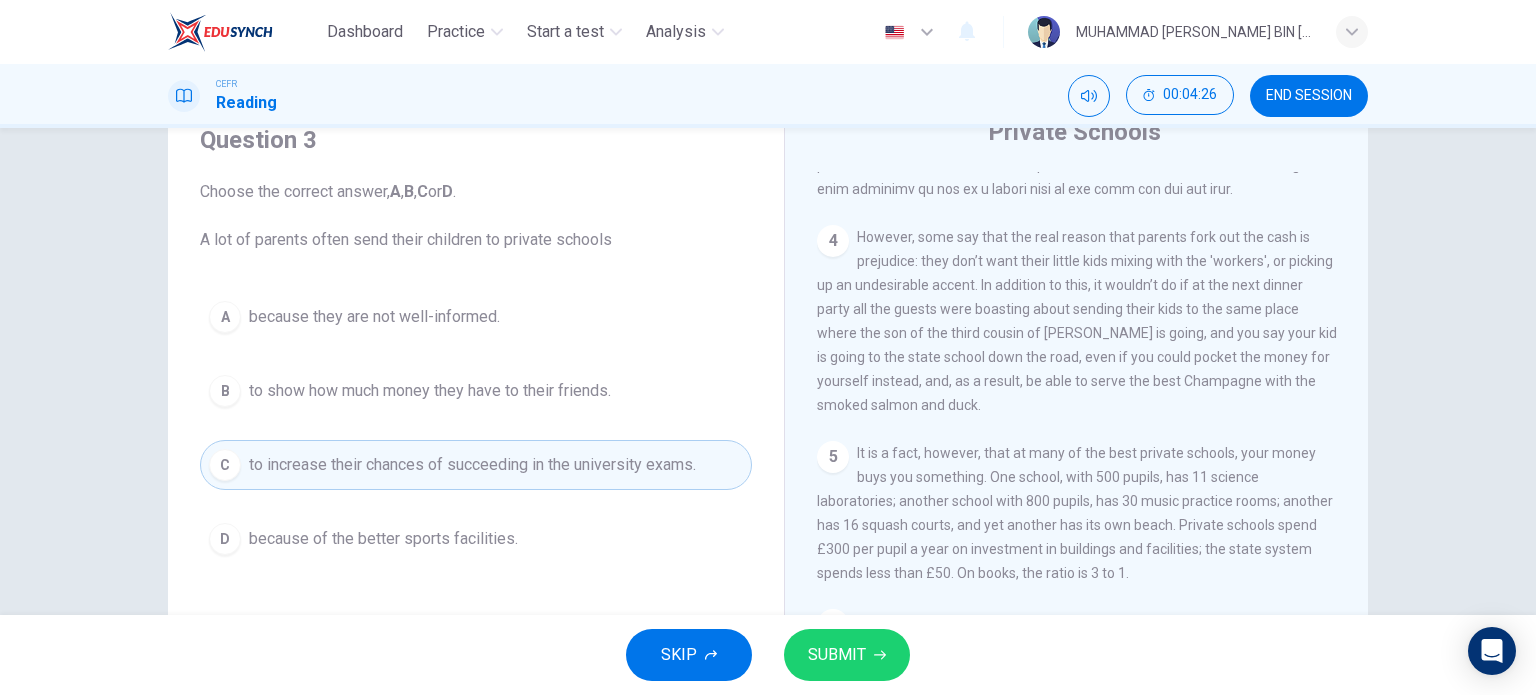 click at bounding box center [847, 655] 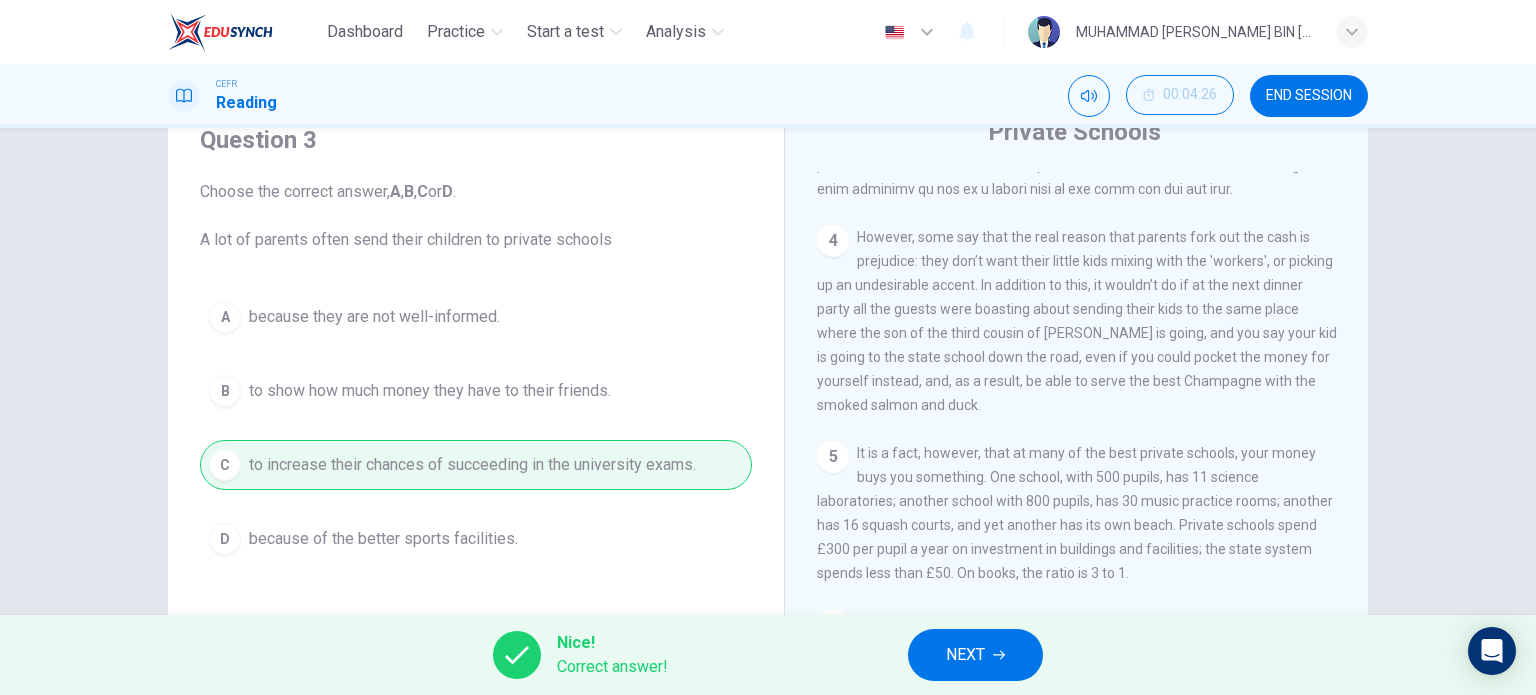 click at bounding box center [975, 655] 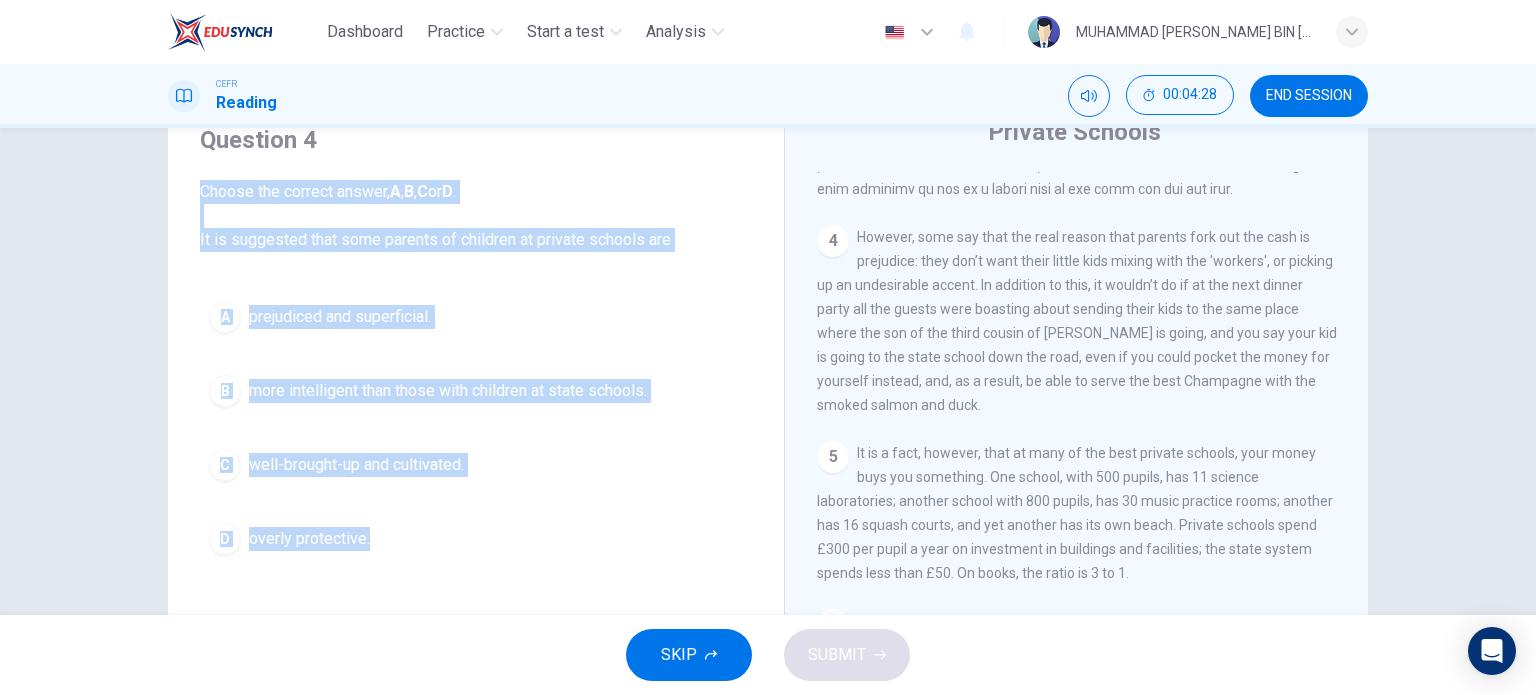 drag, startPoint x: 196, startPoint y: 195, endPoint x: 412, endPoint y: 548, distance: 413.84177 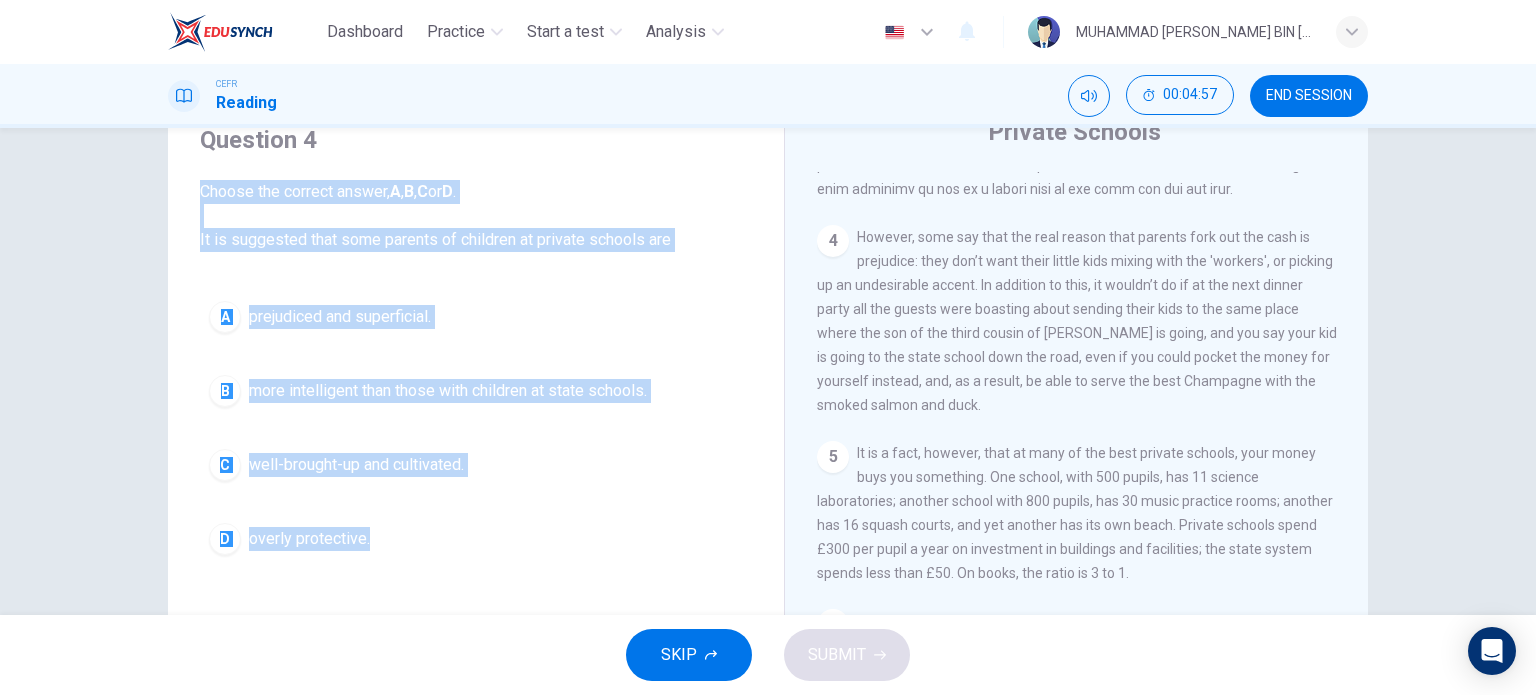 drag, startPoint x: 564, startPoint y: 513, endPoint x: 551, endPoint y: 504, distance: 15.811388 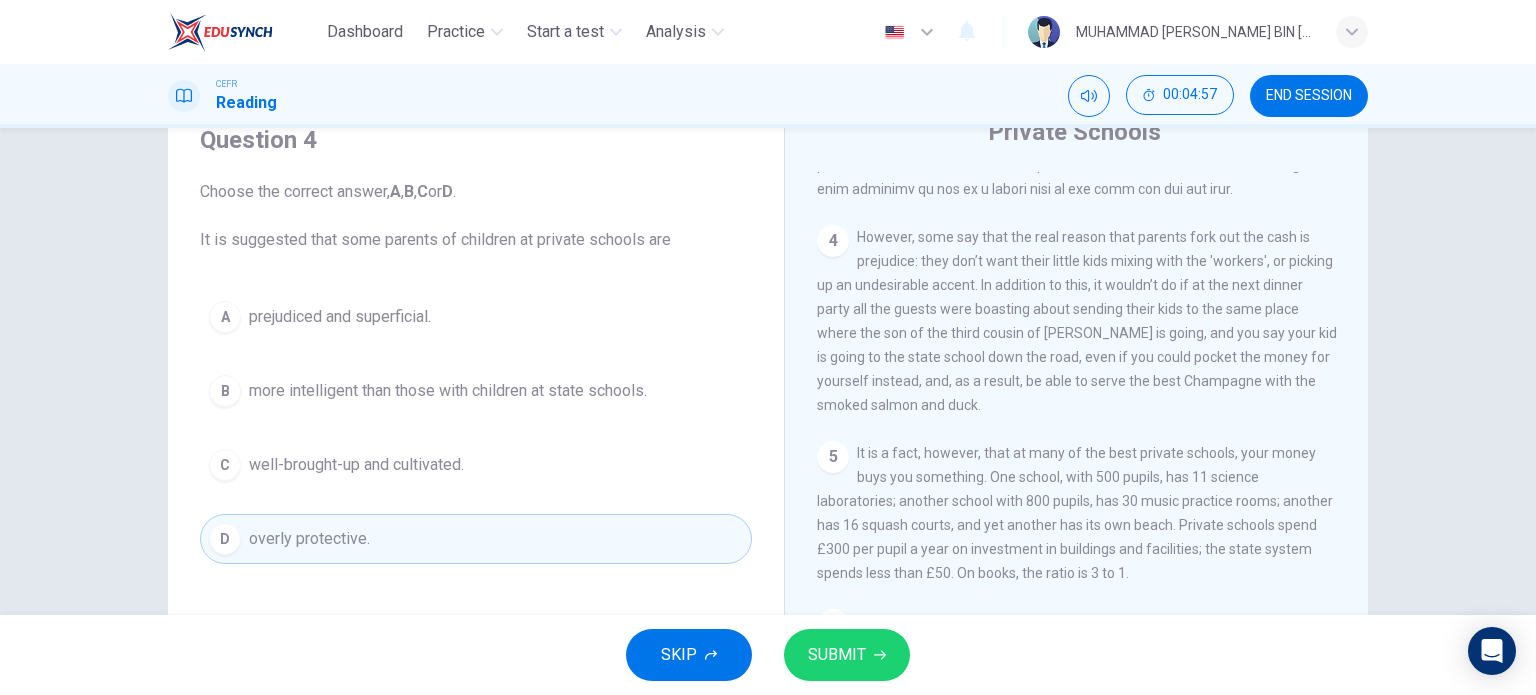 click at bounding box center (476, 317) 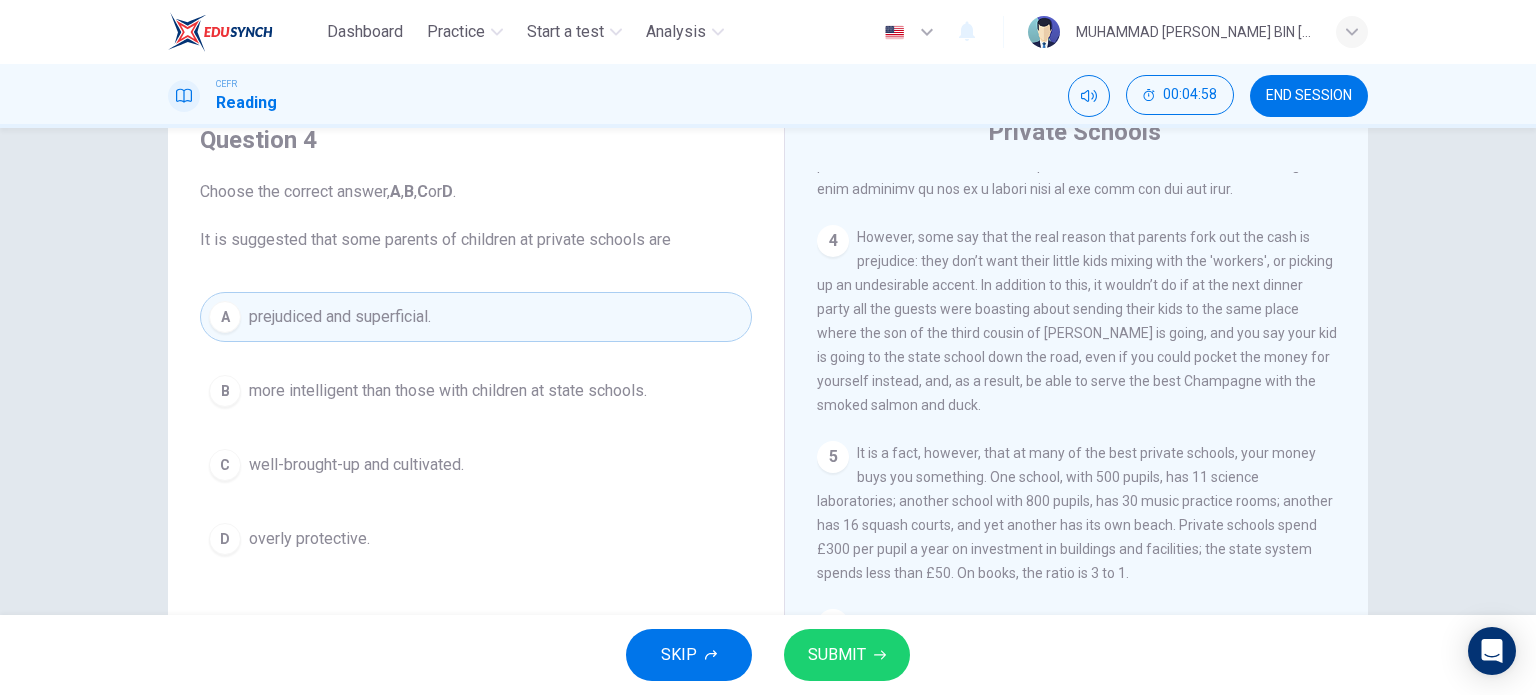 click at bounding box center (847, 655) 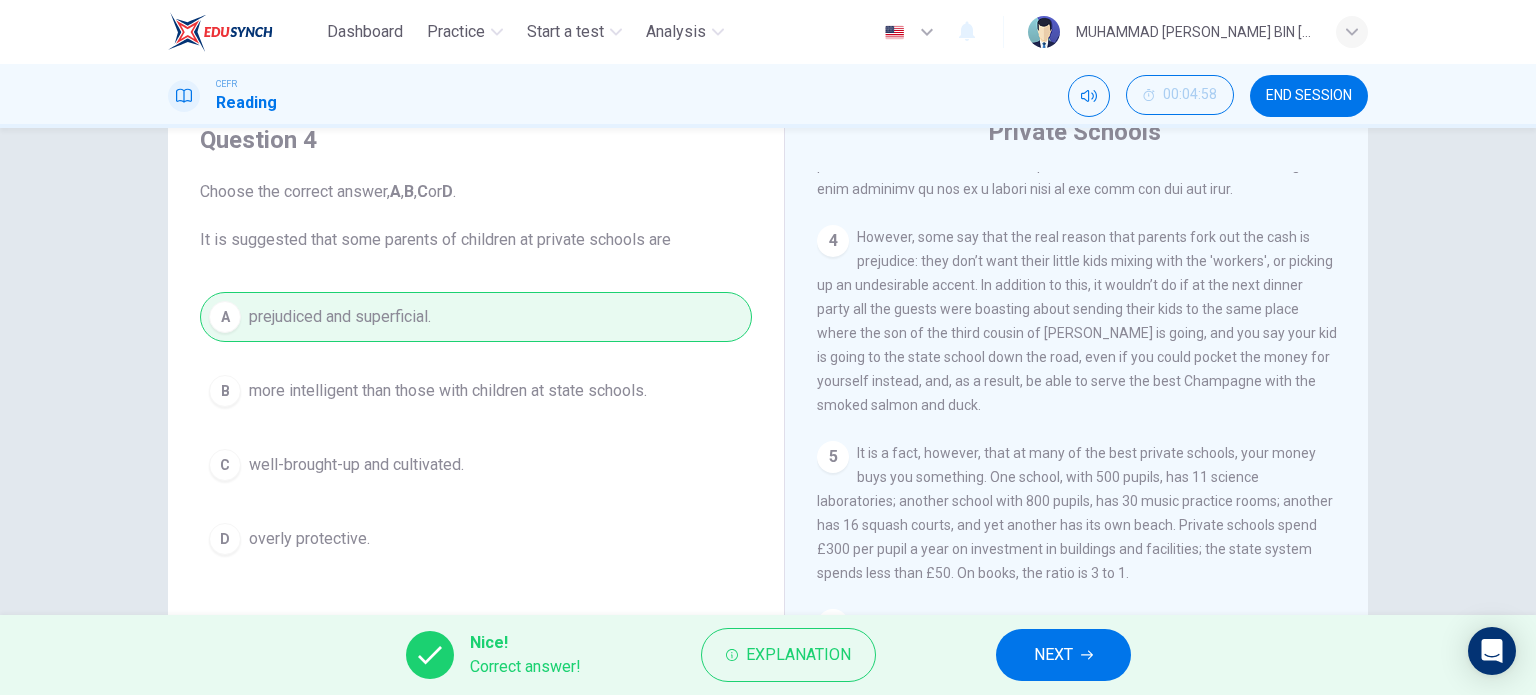 click at bounding box center [1063, 655] 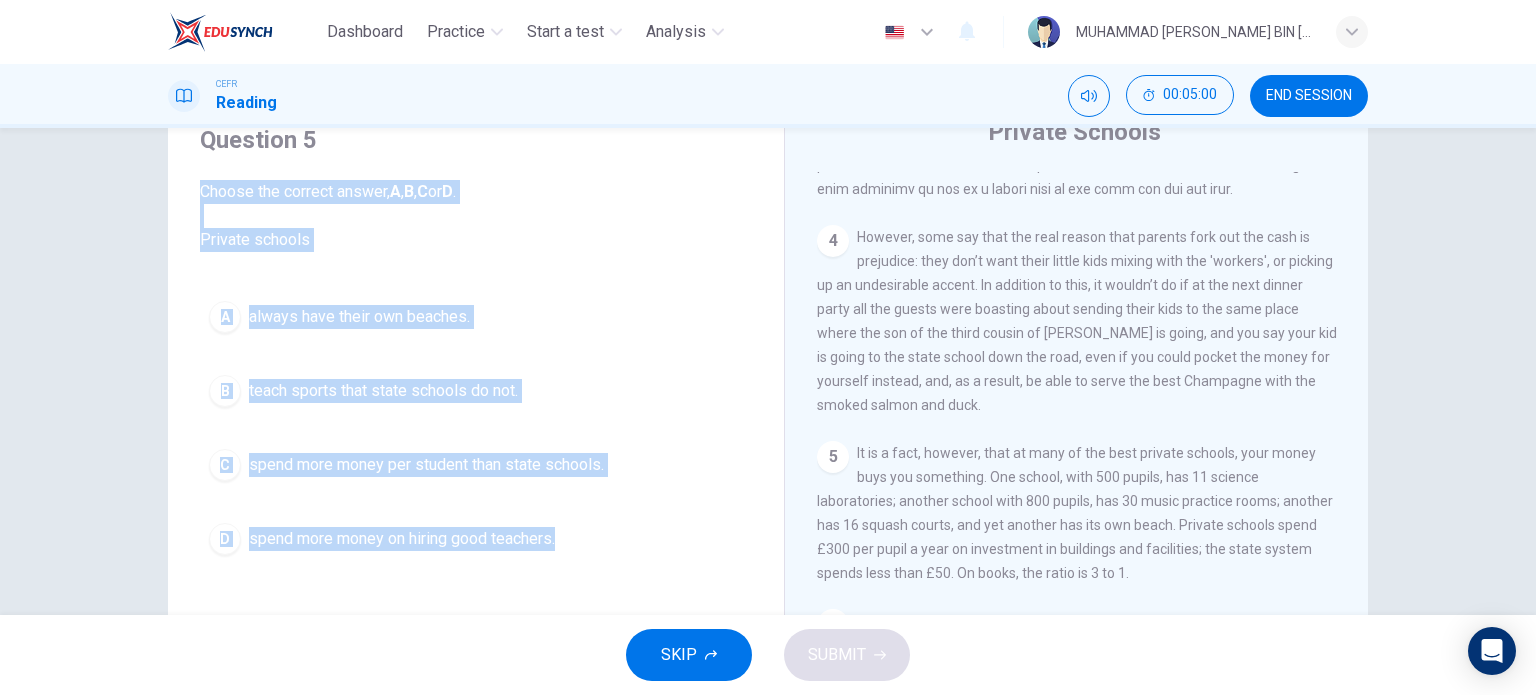 drag, startPoint x: 197, startPoint y: 187, endPoint x: 618, endPoint y: 569, distance: 568.476 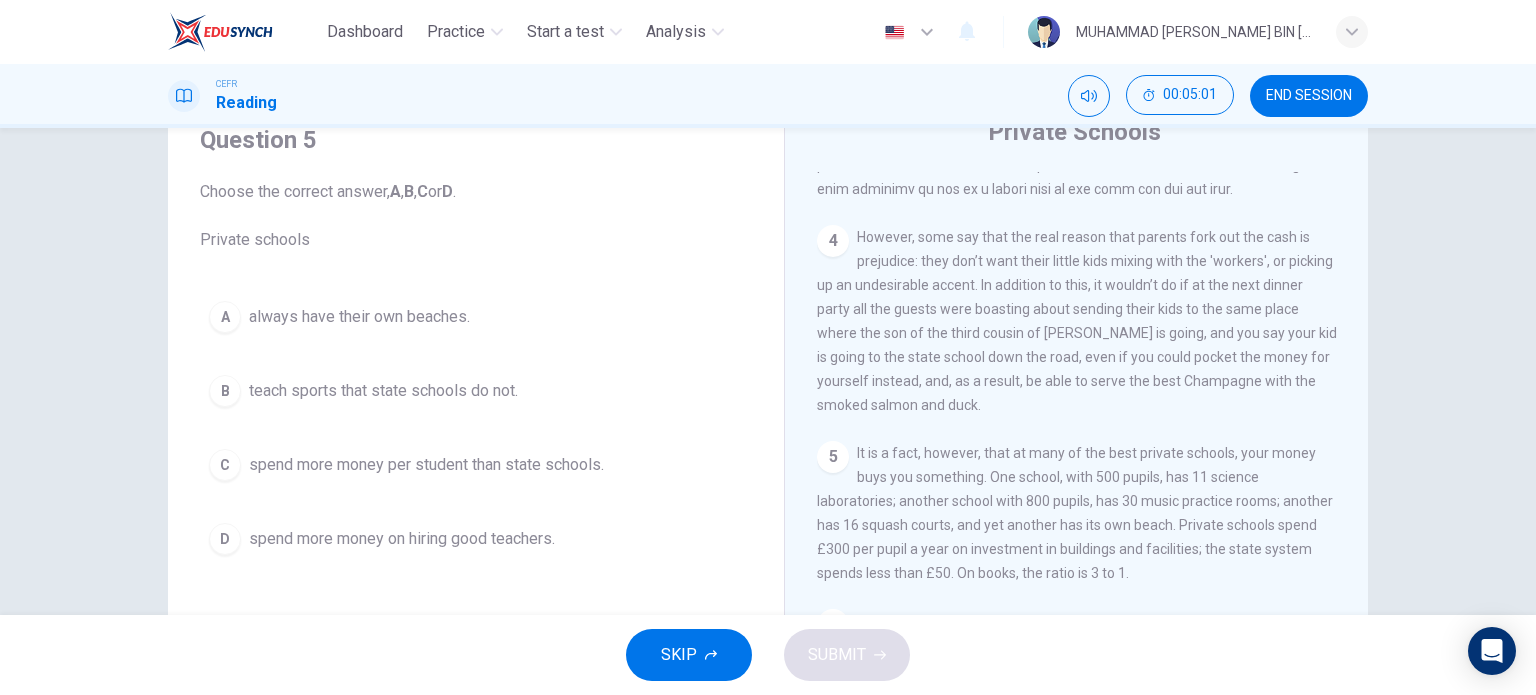 drag, startPoint x: 488, startPoint y: 537, endPoint x: 279, endPoint y: 223, distance: 377.19623 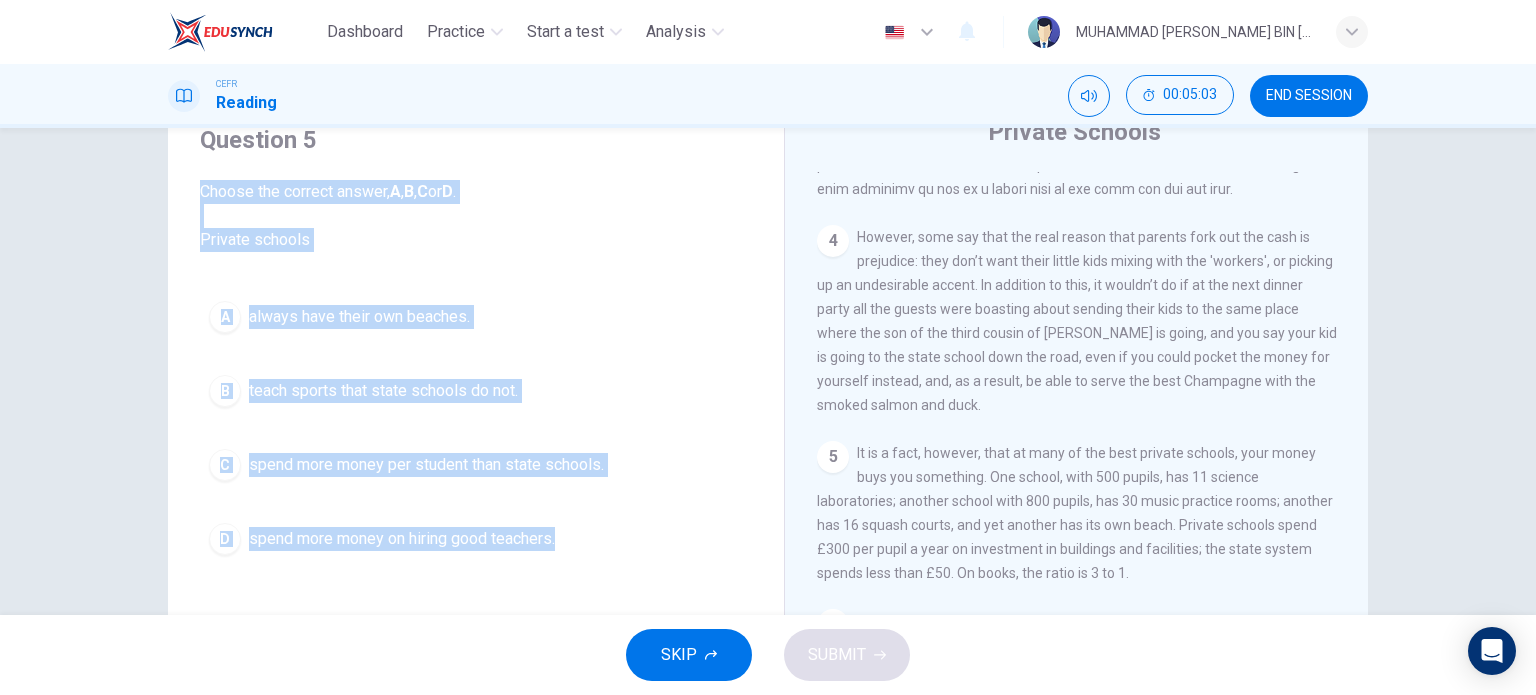 drag, startPoint x: 195, startPoint y: 187, endPoint x: 684, endPoint y: 527, distance: 595.5846 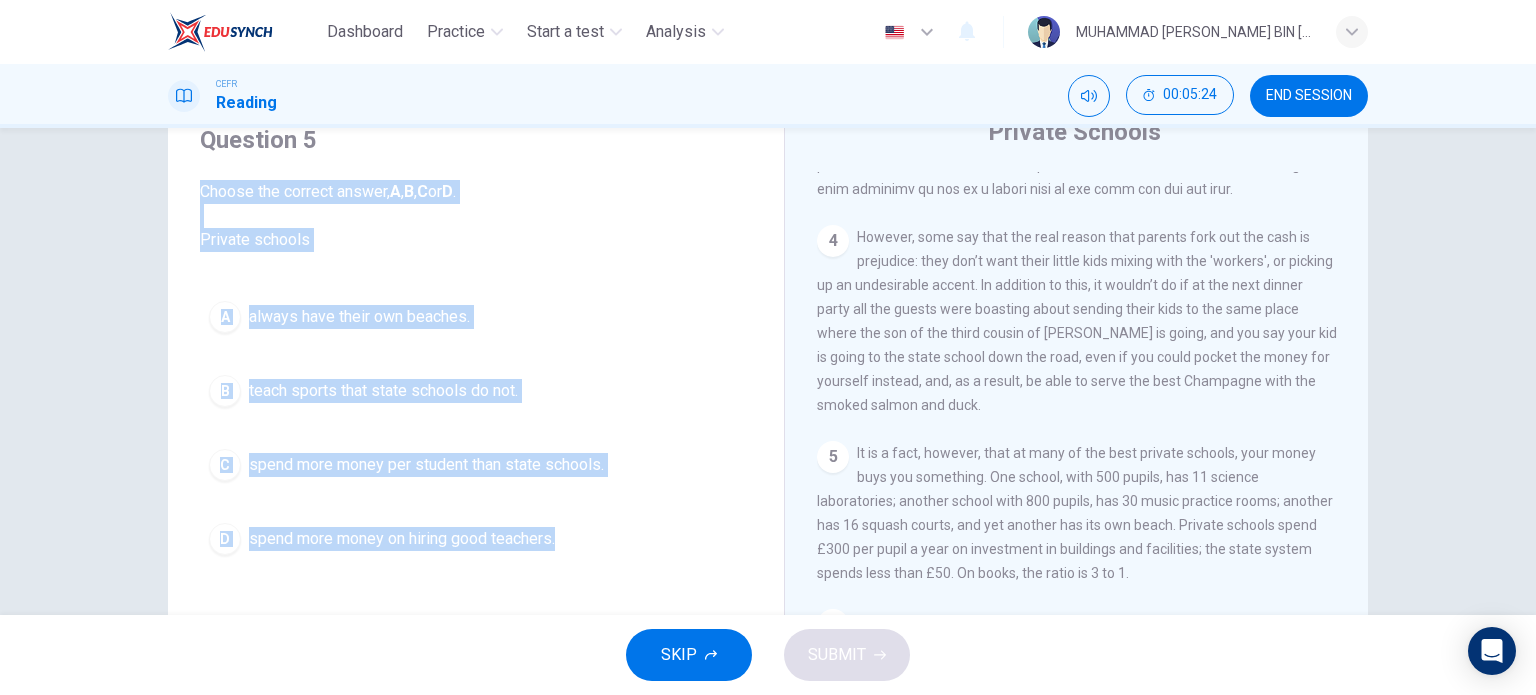 click on "Question 5 Choose the correct answer,  A ,  B ,  C  or  D .
Private schools  A always have their own beaches. B teach sports that state schools do not. C spend more money per student than state schools. D spend more money on hiring good teachers. Private Schools CLICK TO ZOOM Click to Zoom 1 2 The result of this system is evident and it has much English history embedded within it. The facts seem to speak for themselves. In the private system almost half the students go on to University, whilst in the state system only about eight per cent make it to further education. However, statistics such as these can be deceptive due to the fact that middle-class children do better at examinations than working class ones, and most of them stay on at school after 16. Private schools therefore have the advantage over state schools as they are entirely ‘middle class’, and this creates an environment of success where students work harder and apply themselves more diligently to their school work. 3 4 5 6" at bounding box center (768, 431) 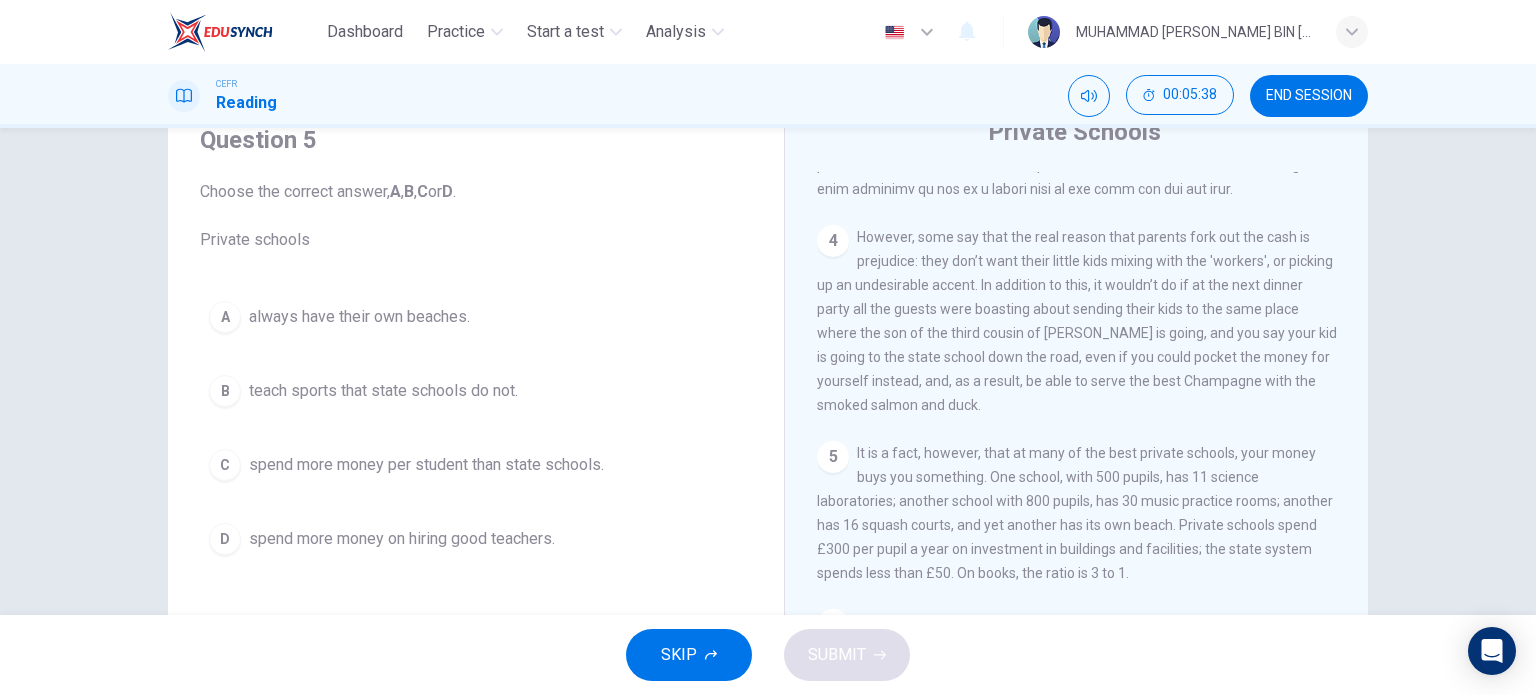 drag, startPoint x: 615, startPoint y: 510, endPoint x: 567, endPoint y: 510, distance: 48 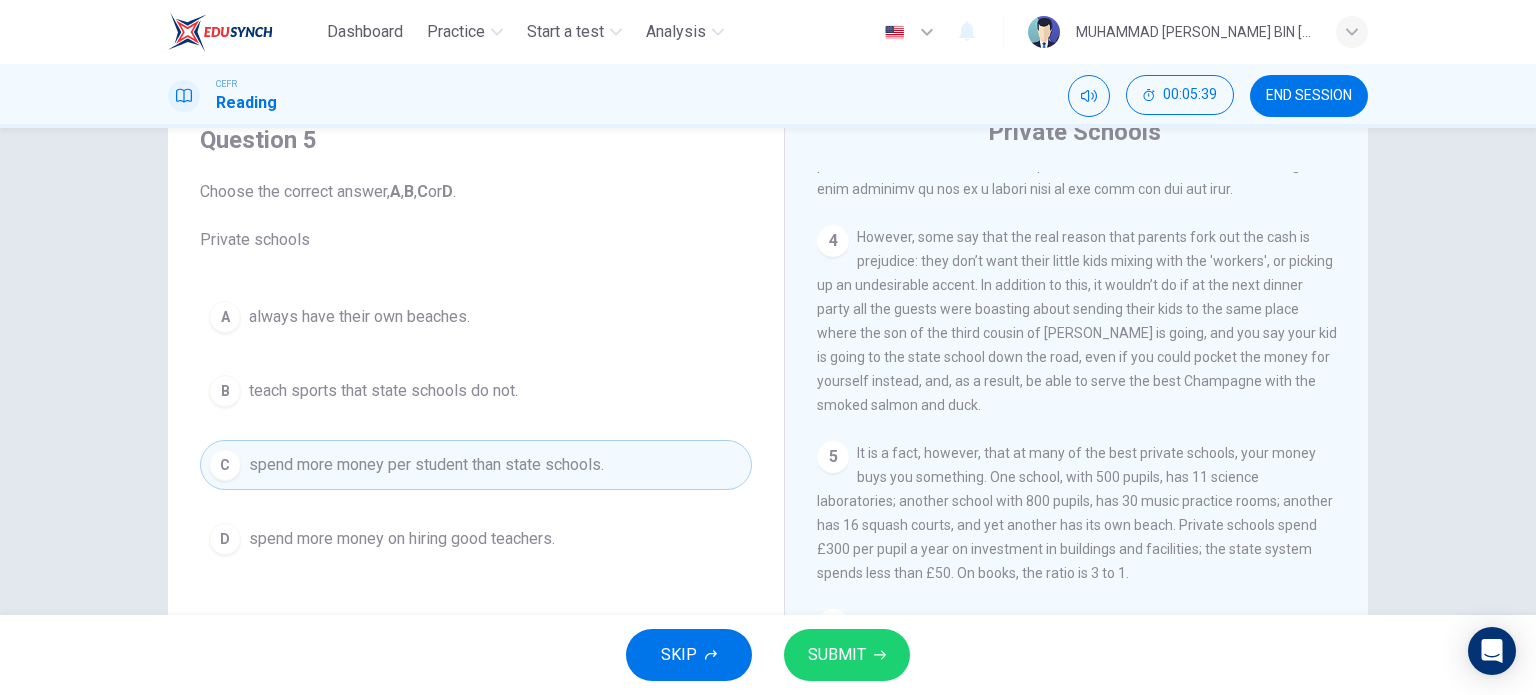 click at bounding box center (847, 655) 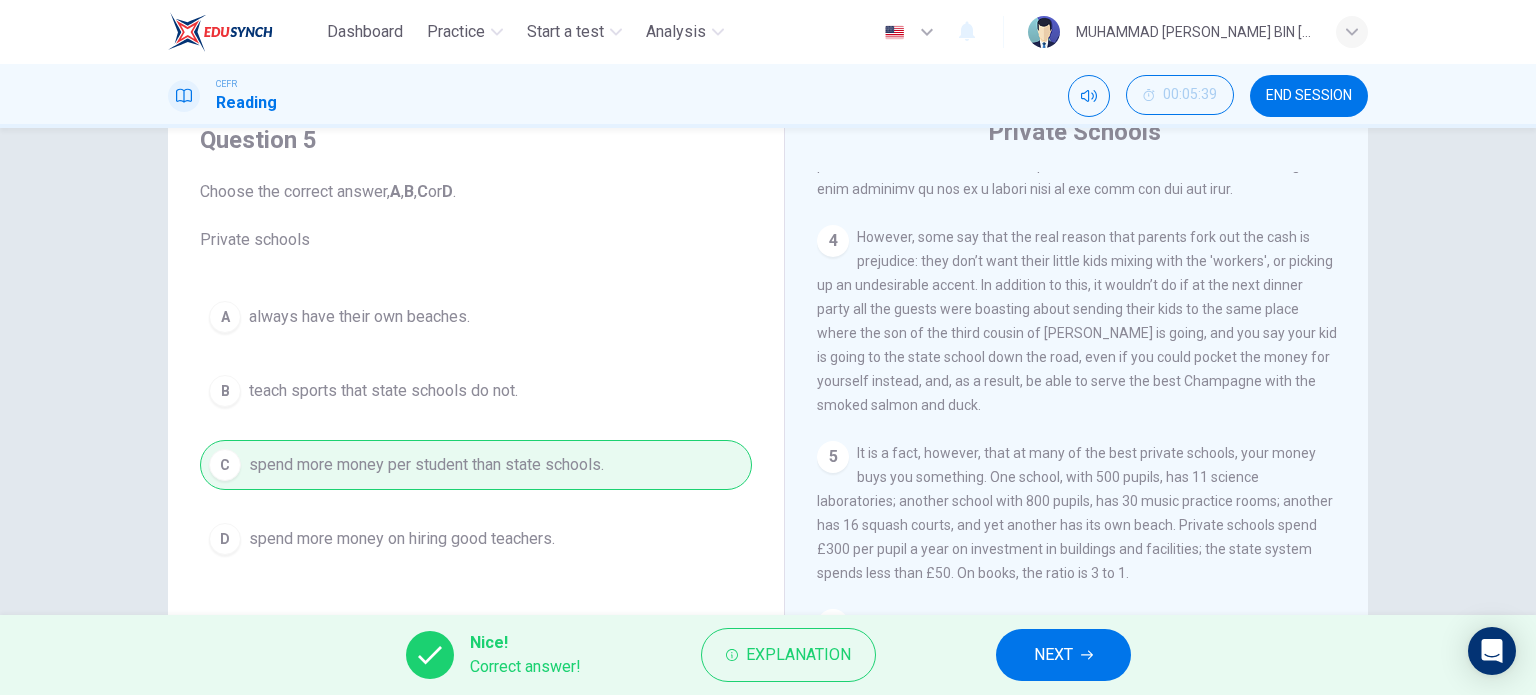 click at bounding box center [1063, 655] 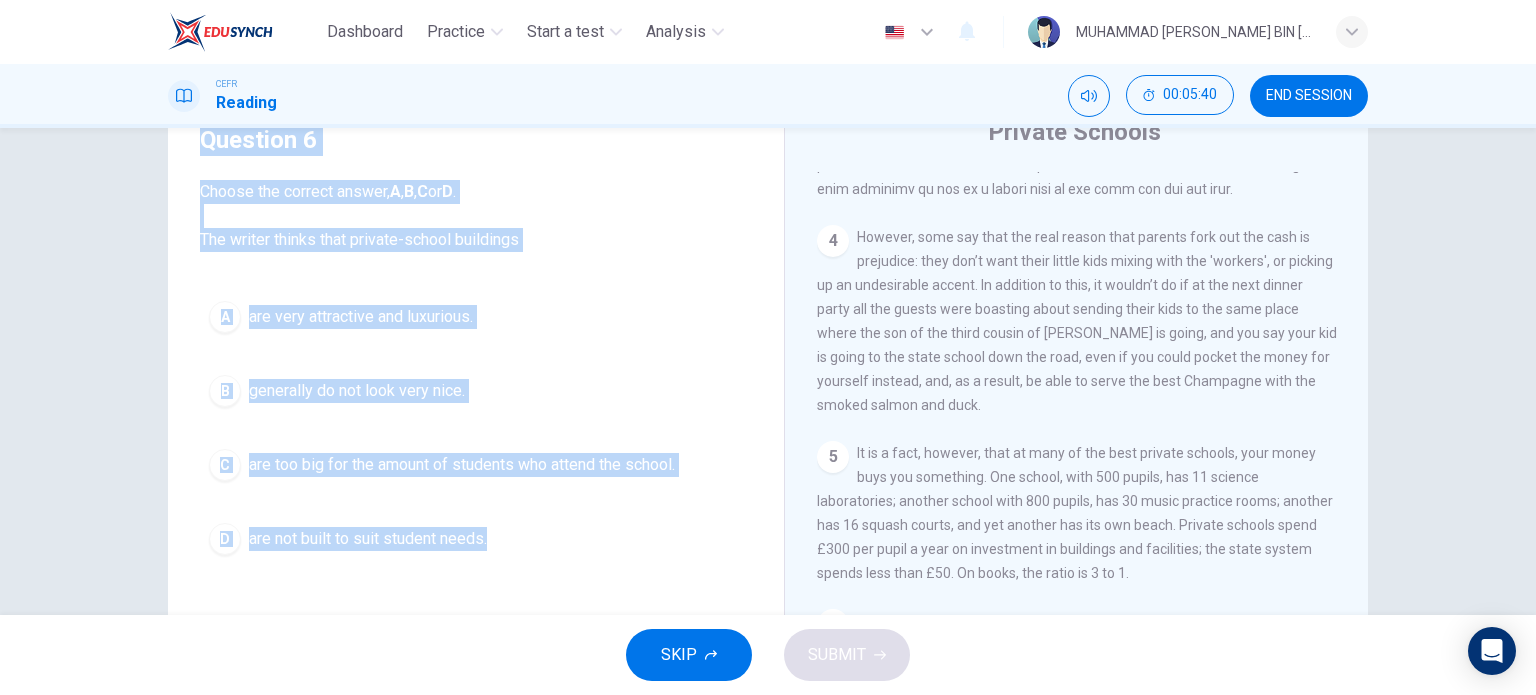 drag, startPoint x: 200, startPoint y: 141, endPoint x: 532, endPoint y: 507, distance: 494.14572 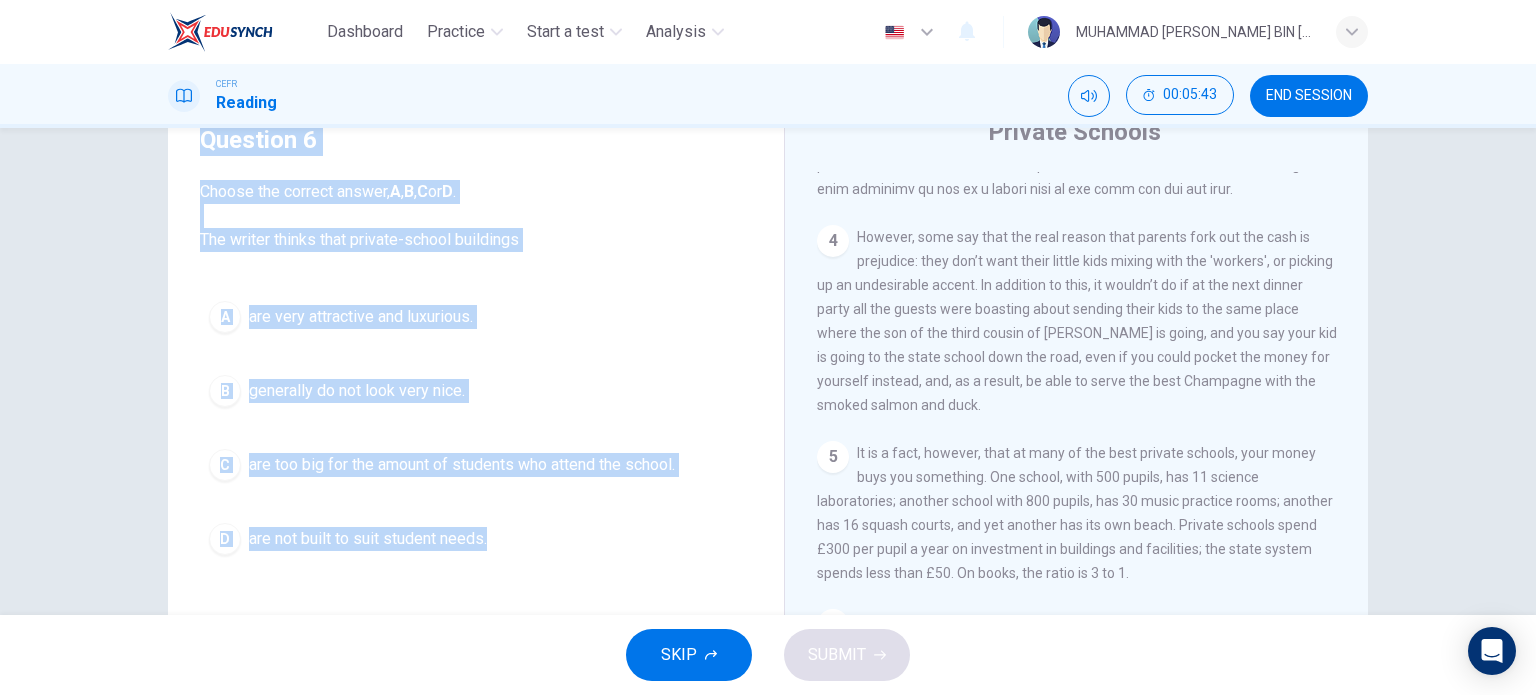 click on "Question 6 Choose the correct answer,  A ,  B ,  C  or  D .
The writer thinks that private-school buildings A are very attractive and luxurious. B generally do not look very nice. C are too big for the amount of students who attend the school. D are not built to suit student needs." at bounding box center [476, 344] 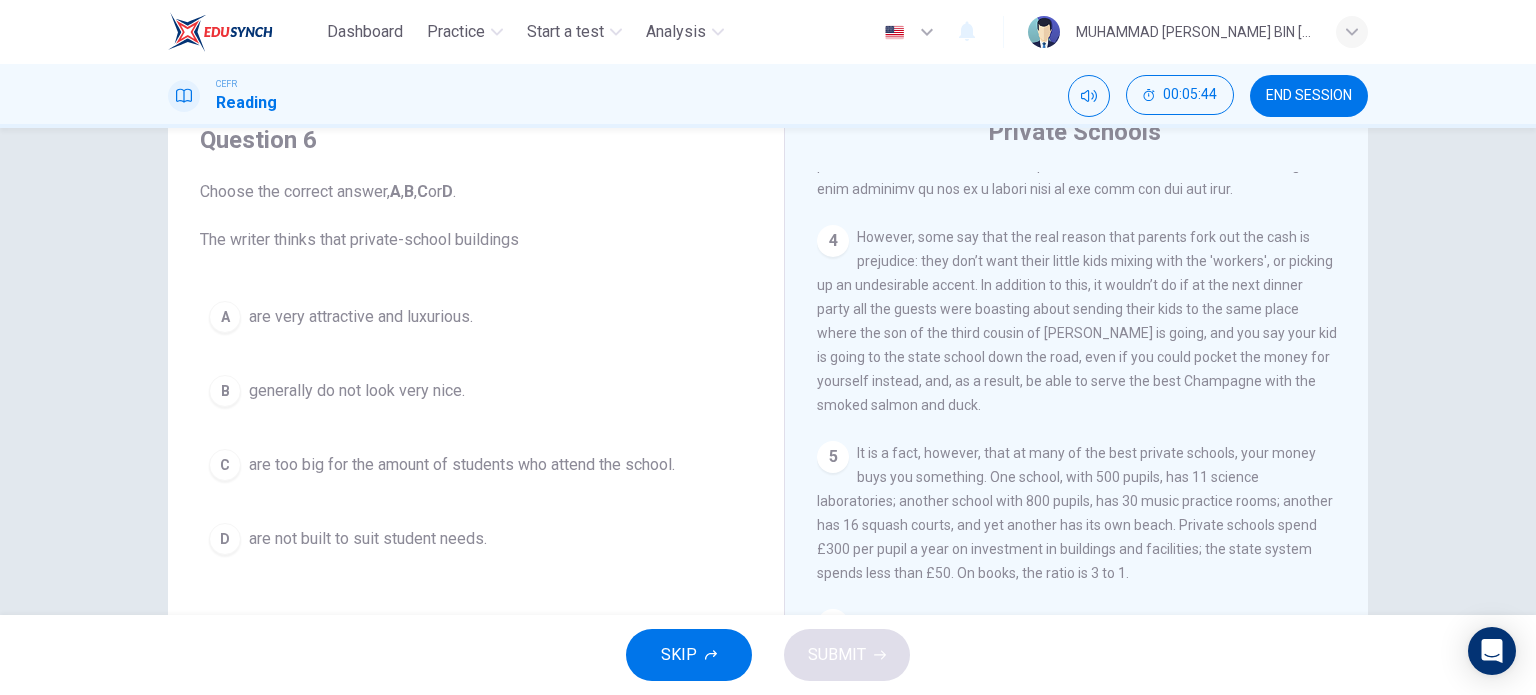 scroll, scrollTop: 1272, scrollLeft: 0, axis: vertical 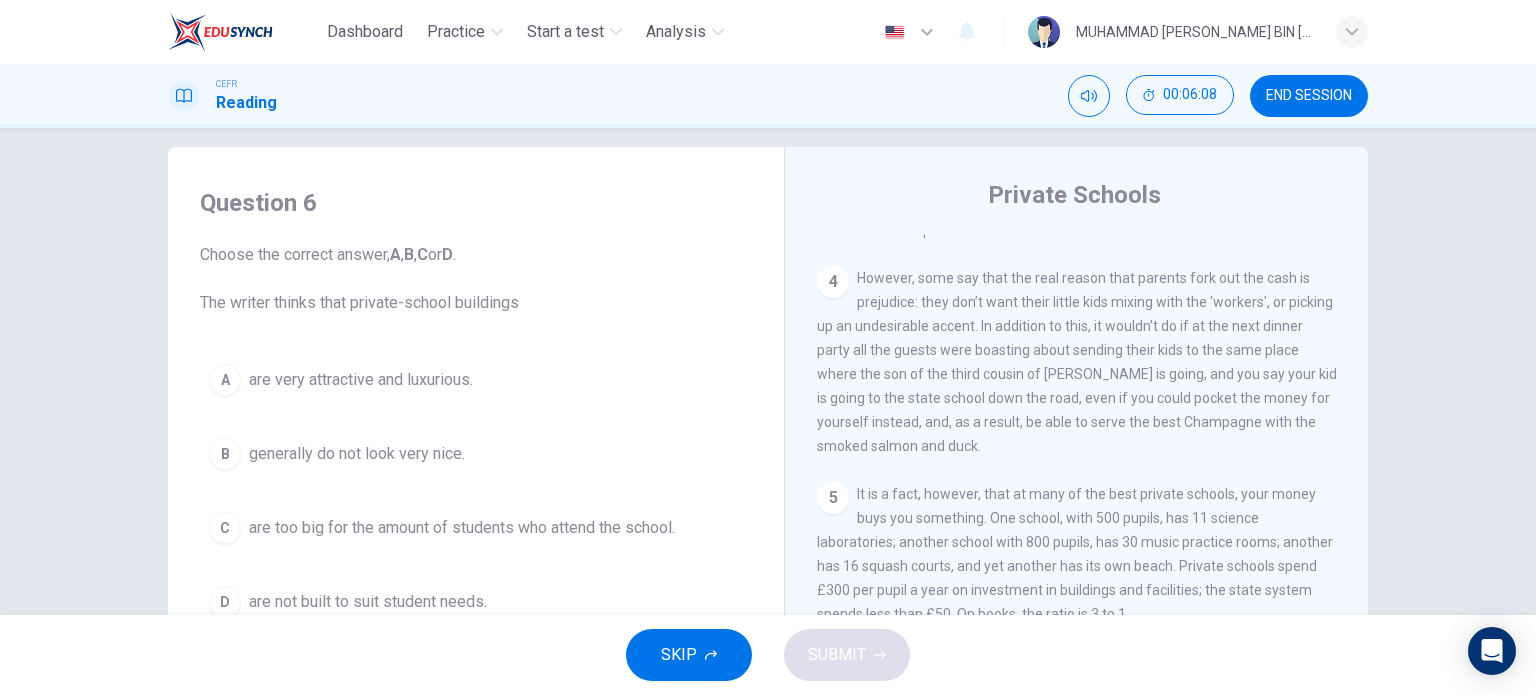 click on "A are very attractive and luxurious. B generally do not look very nice. C are too big for the amount of students who attend the school. D are not built to suit student needs." at bounding box center (476, 491) 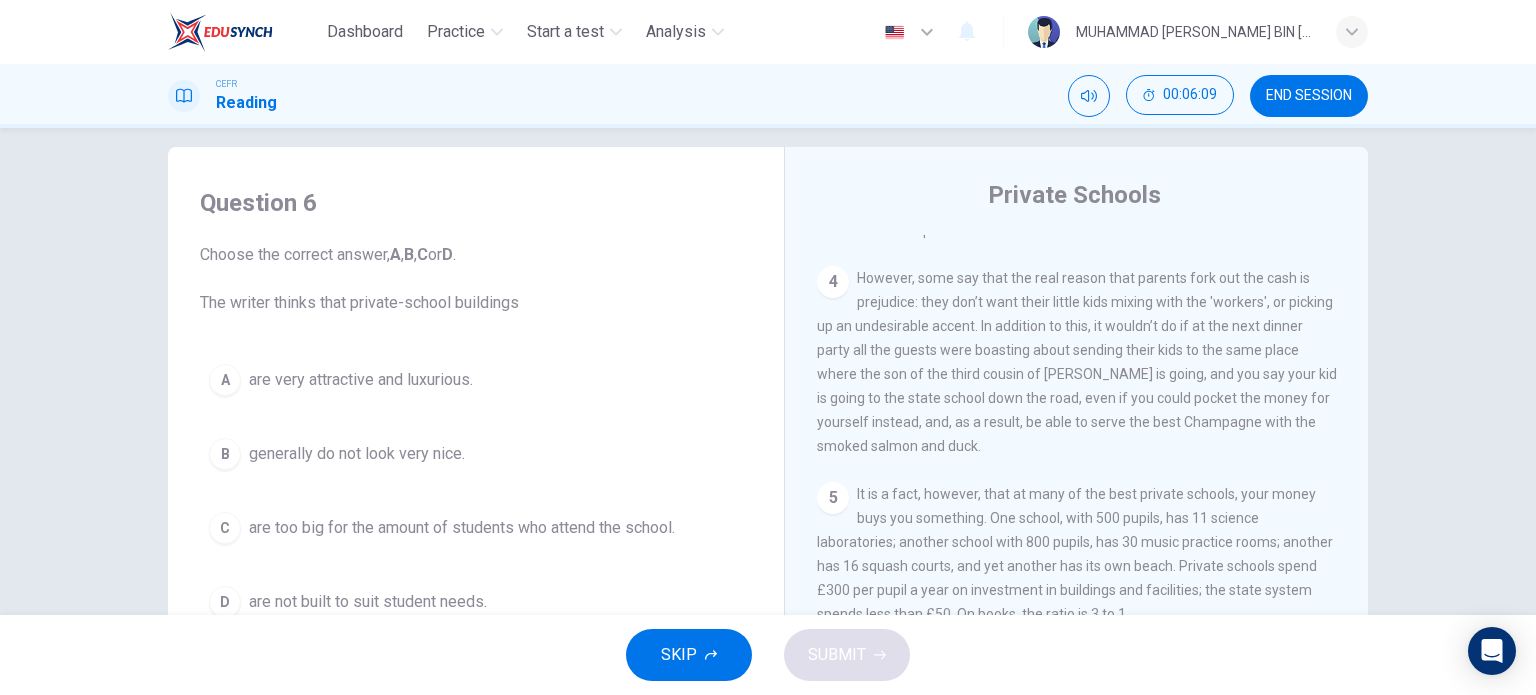 click at bounding box center [476, 380] 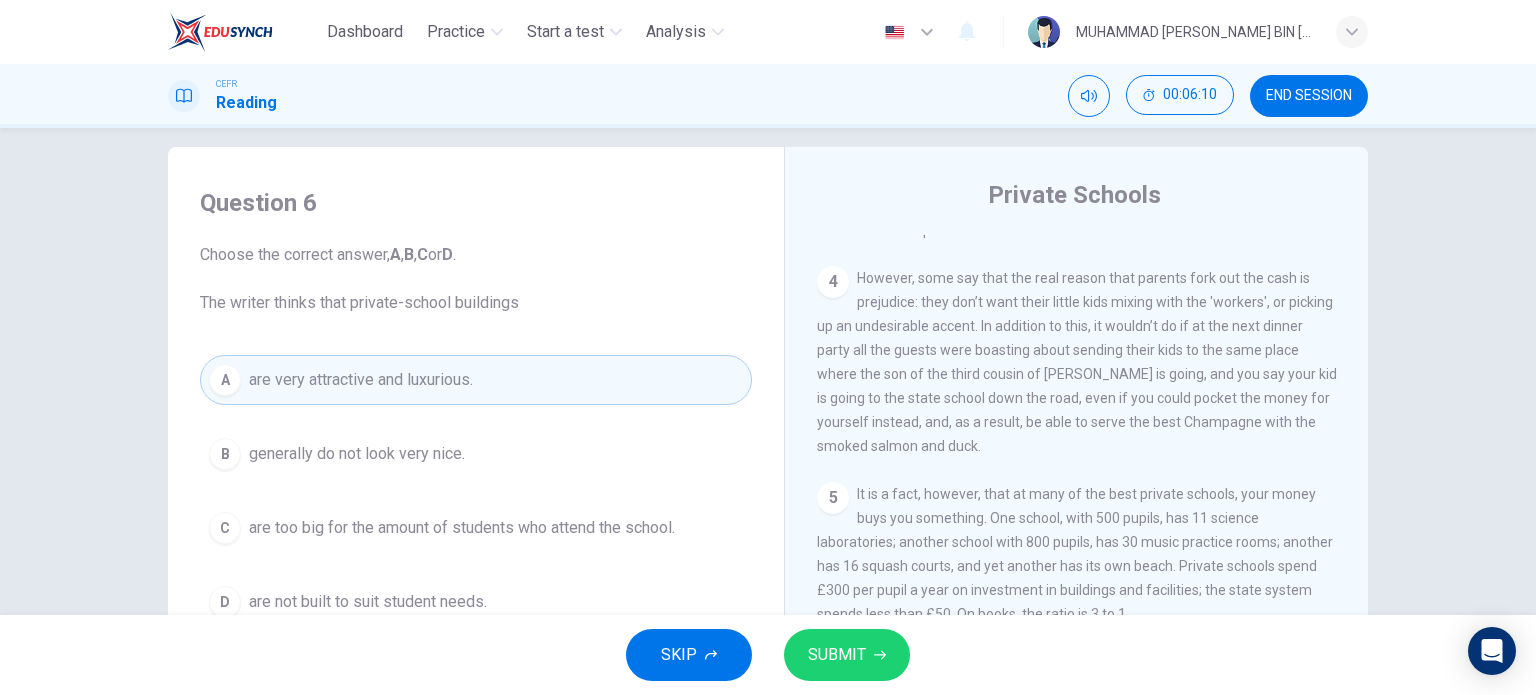 drag, startPoint x: 843, startPoint y: 670, endPoint x: 832, endPoint y: 668, distance: 11.18034 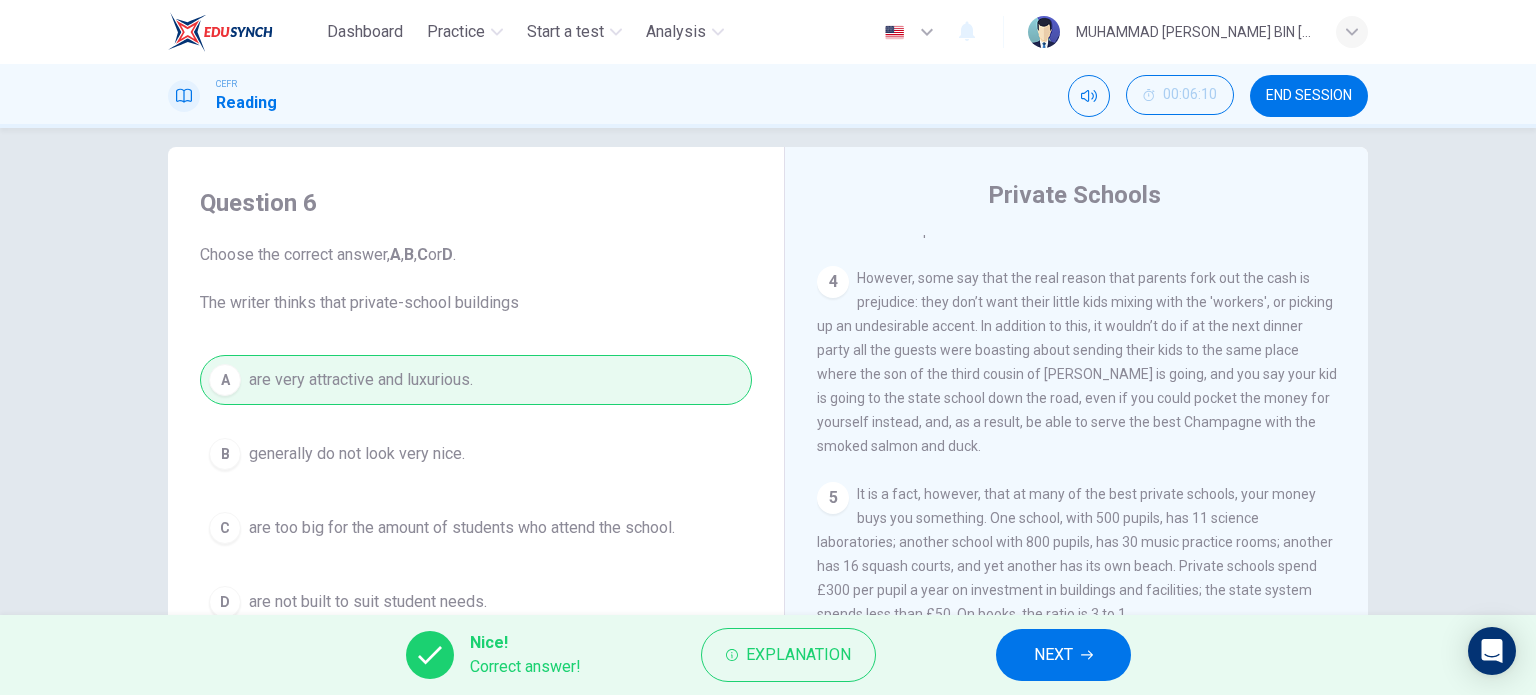 drag, startPoint x: 1043, startPoint y: 662, endPoint x: 537, endPoint y: 581, distance: 512.4422 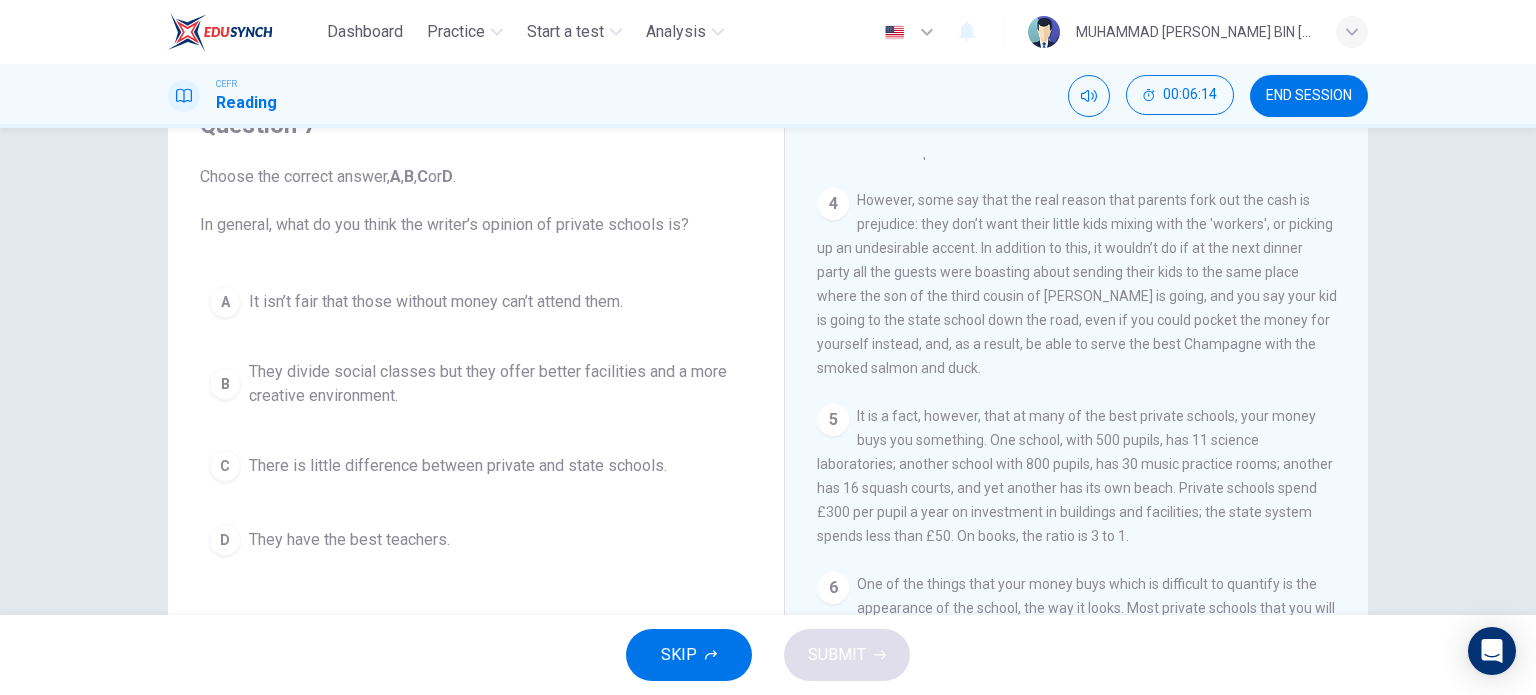 scroll, scrollTop: 118, scrollLeft: 0, axis: vertical 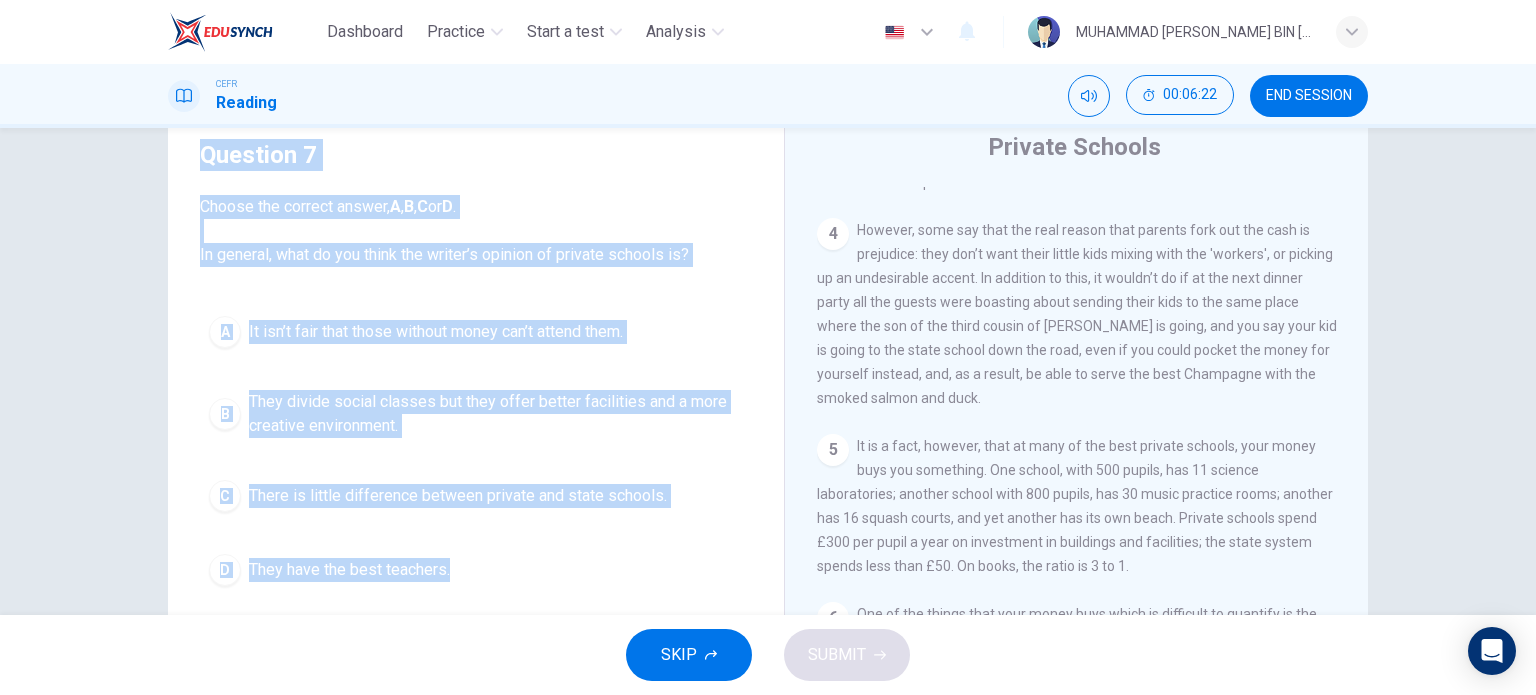drag, startPoint x: 196, startPoint y: 157, endPoint x: 410, endPoint y: 576, distance: 470.48593 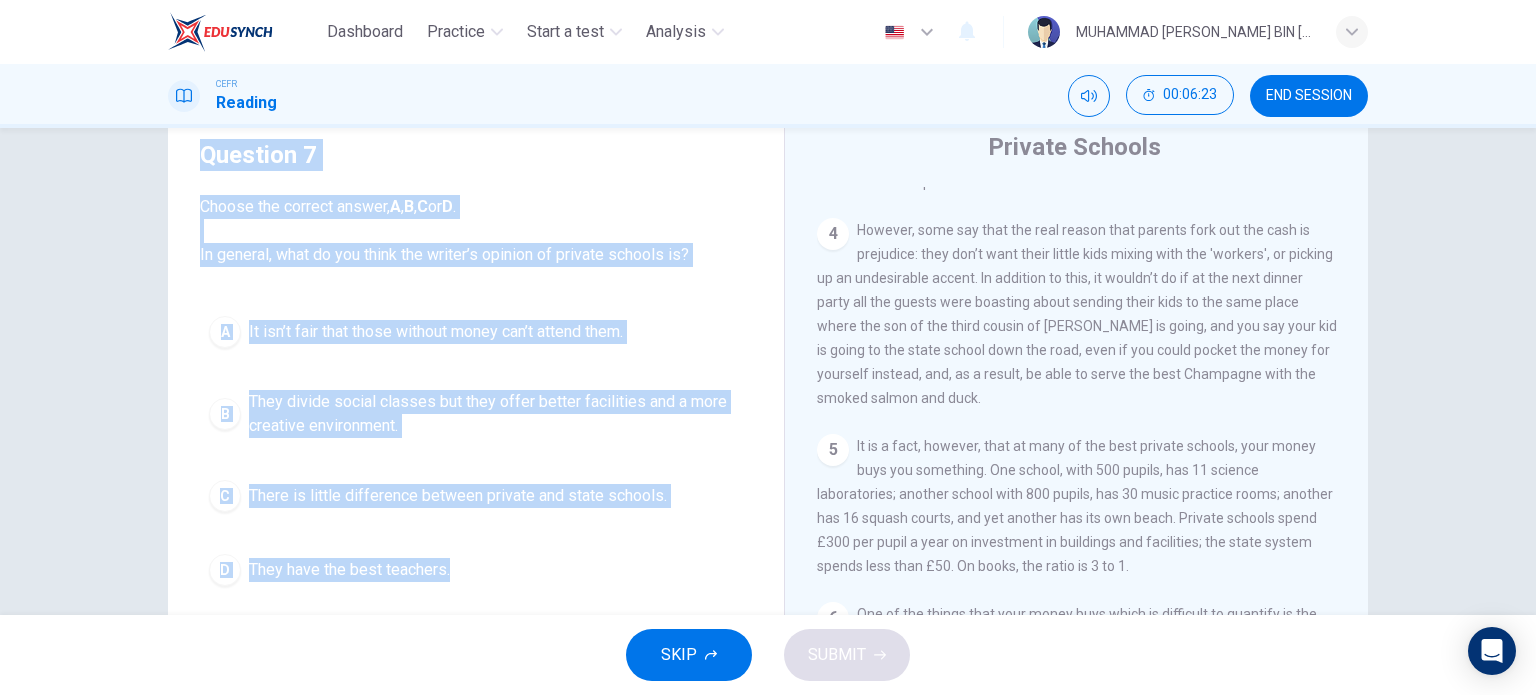 click at bounding box center (476, 496) 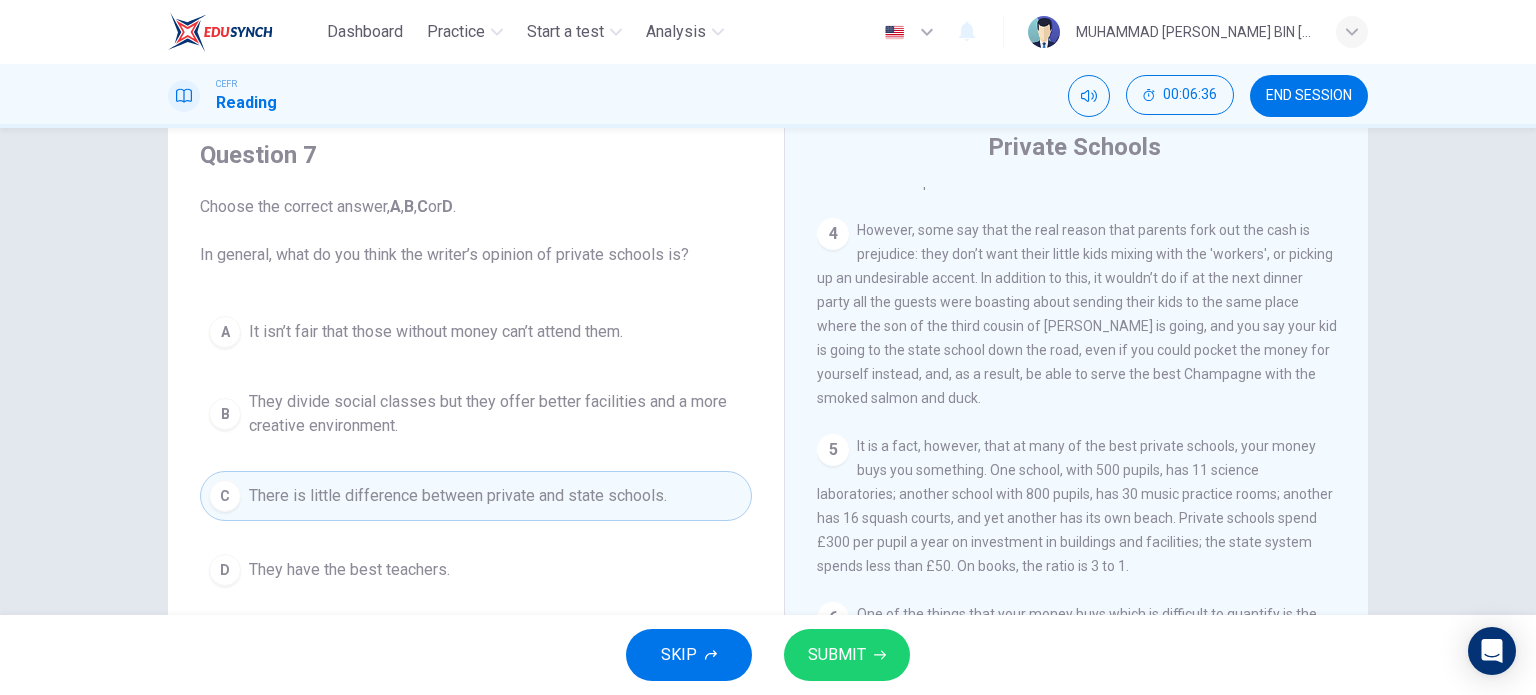drag, startPoint x: 319, startPoint y: 315, endPoint x: 708, endPoint y: 561, distance: 460.25754 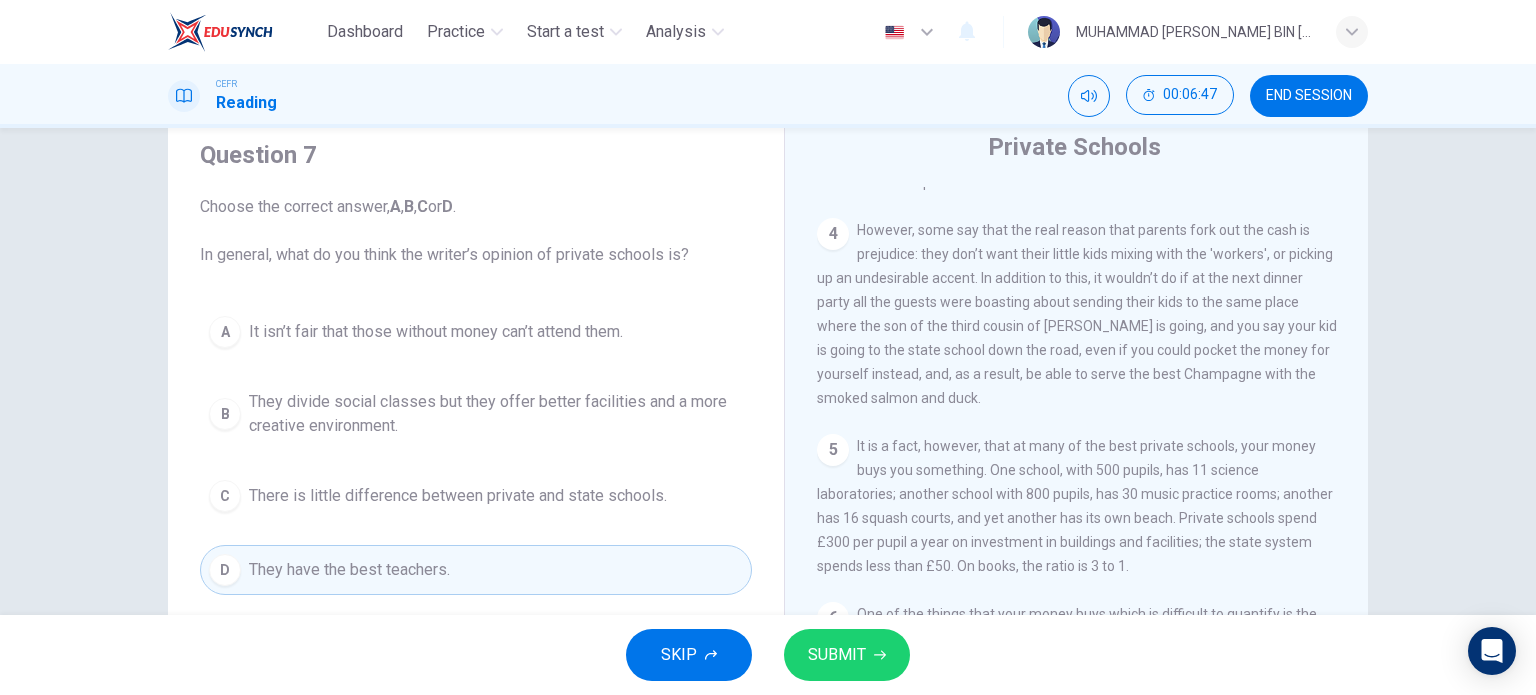 click on "A It isn’t fair that those without money can’t attend them. B They divide social classes but they offer better facilities and a more
creative environment. C There is little difference between private and state schools. D They have the best teachers." at bounding box center (476, 451) 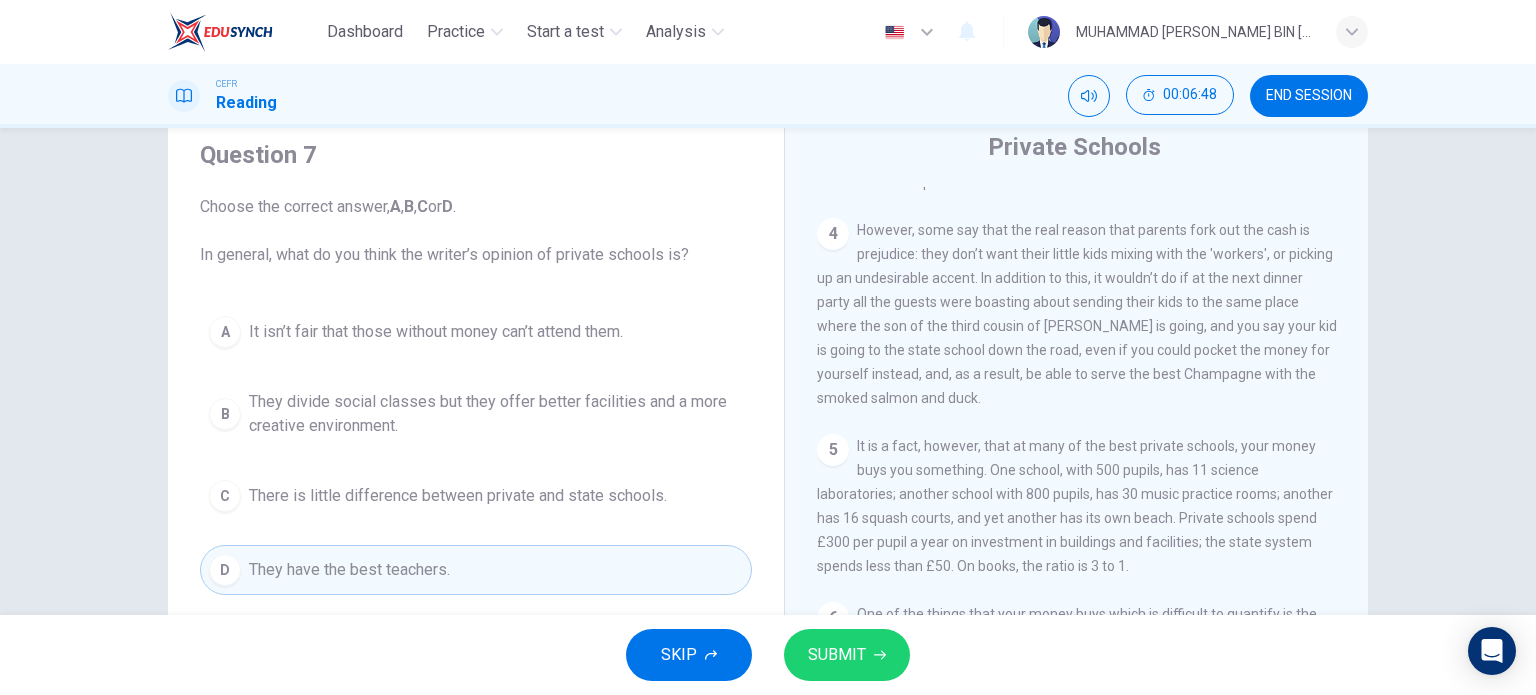 click at bounding box center (476, 414) 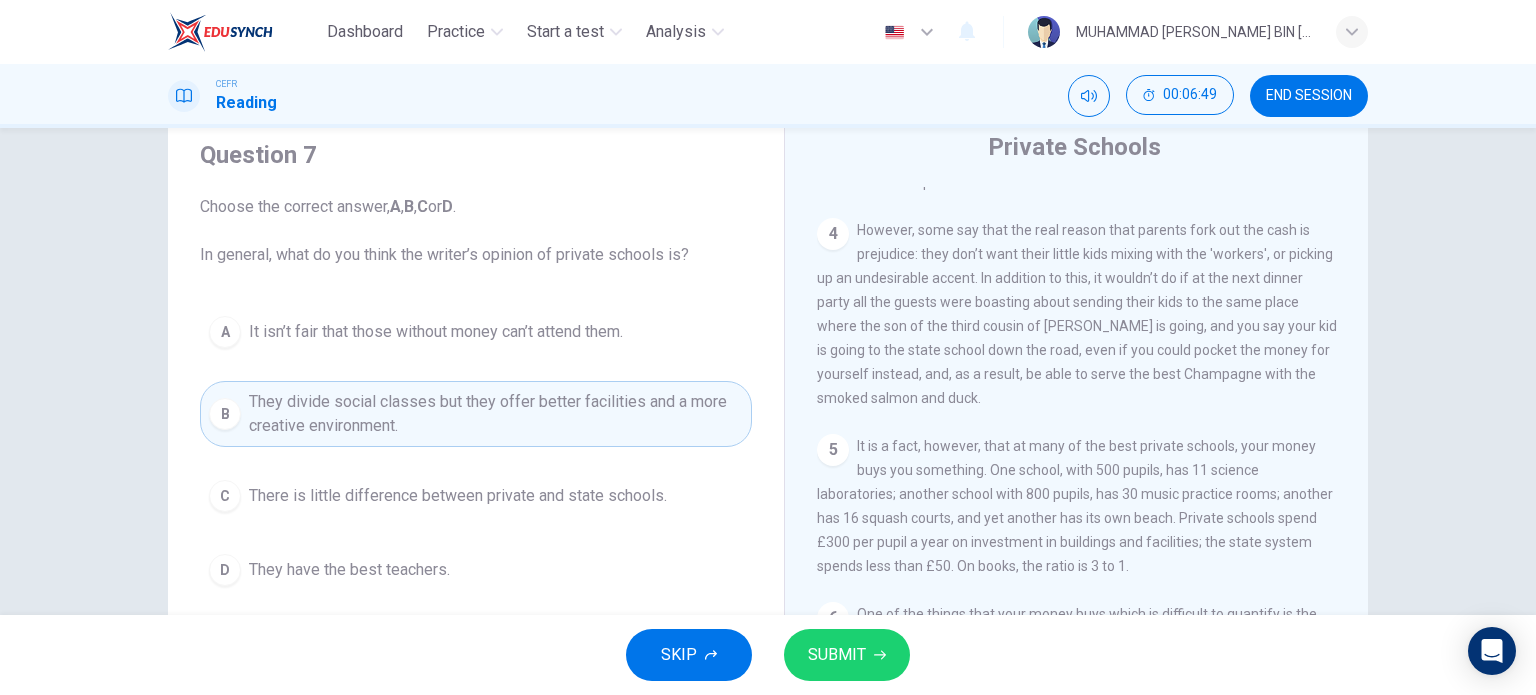 click at bounding box center [847, 655] 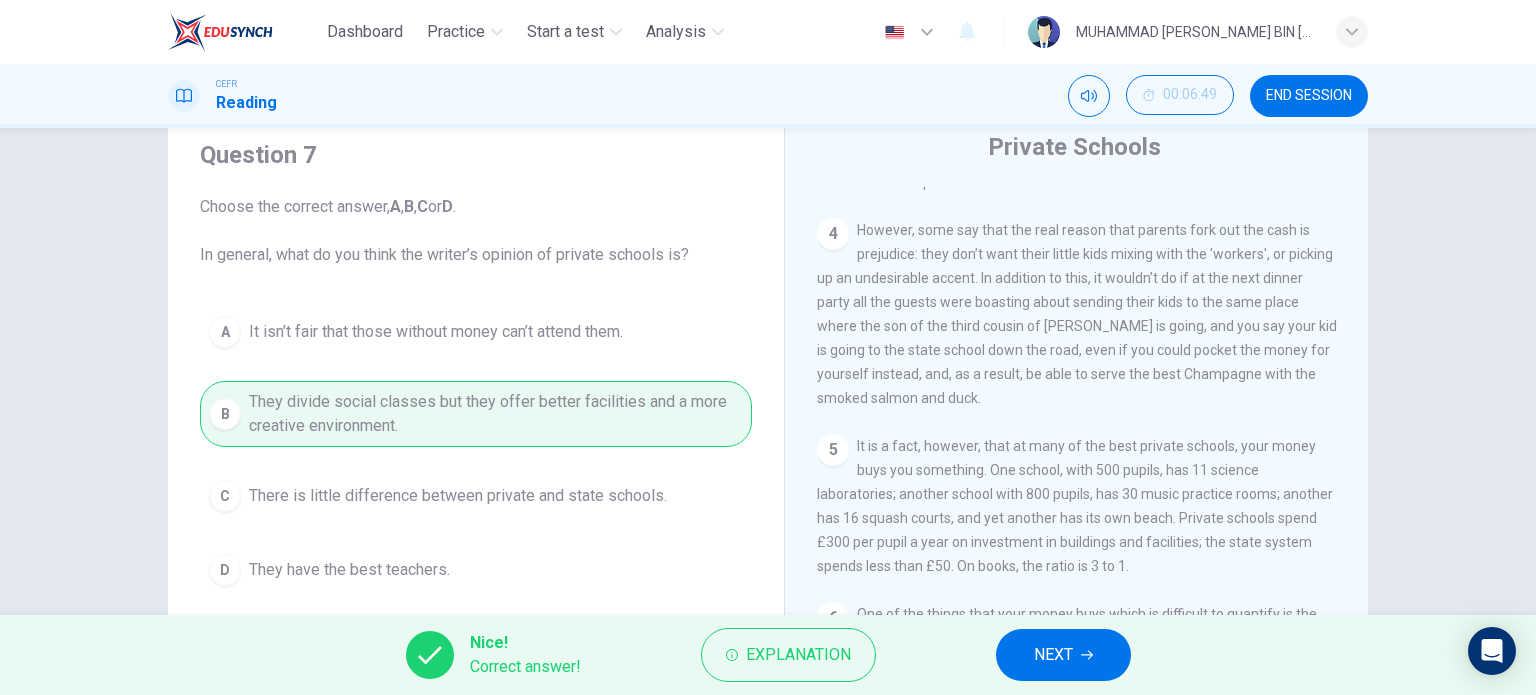 click at bounding box center [1063, 655] 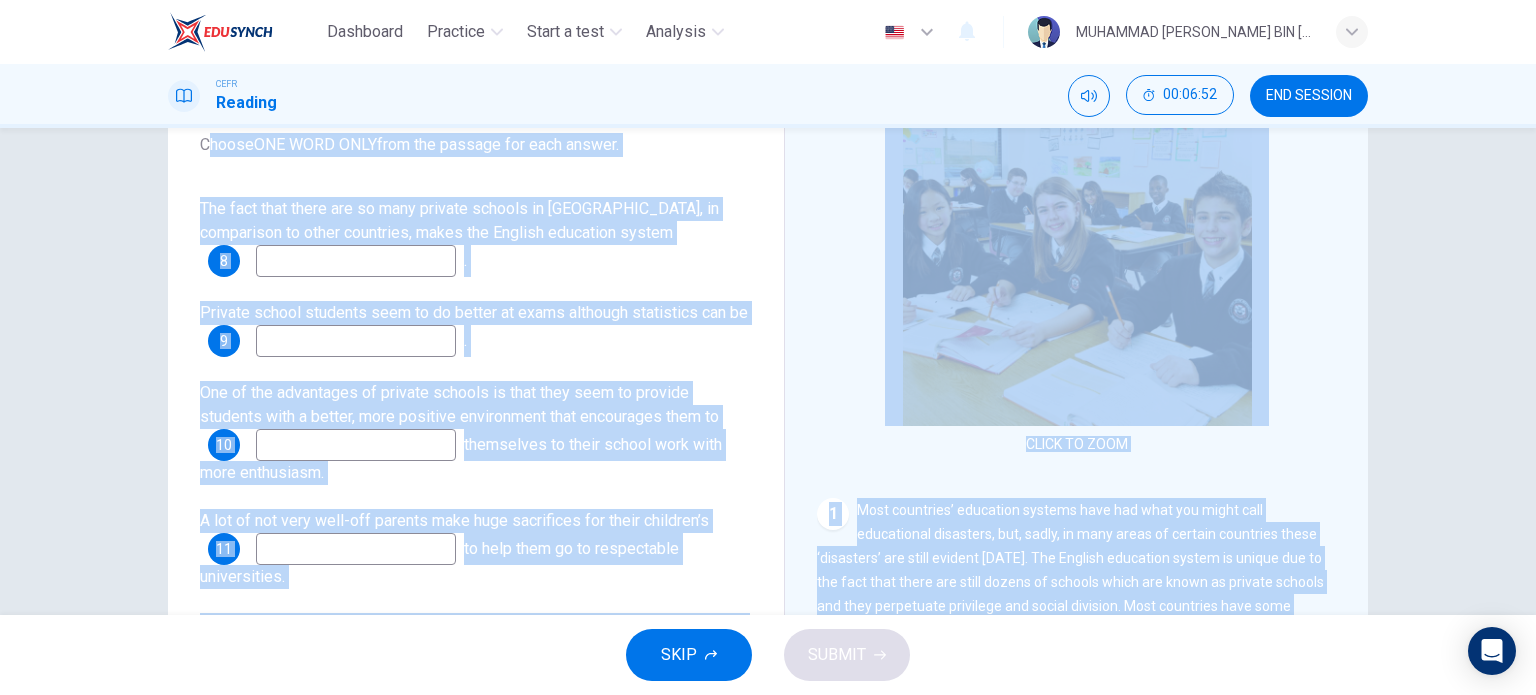 scroll, scrollTop: 288, scrollLeft: 0, axis: vertical 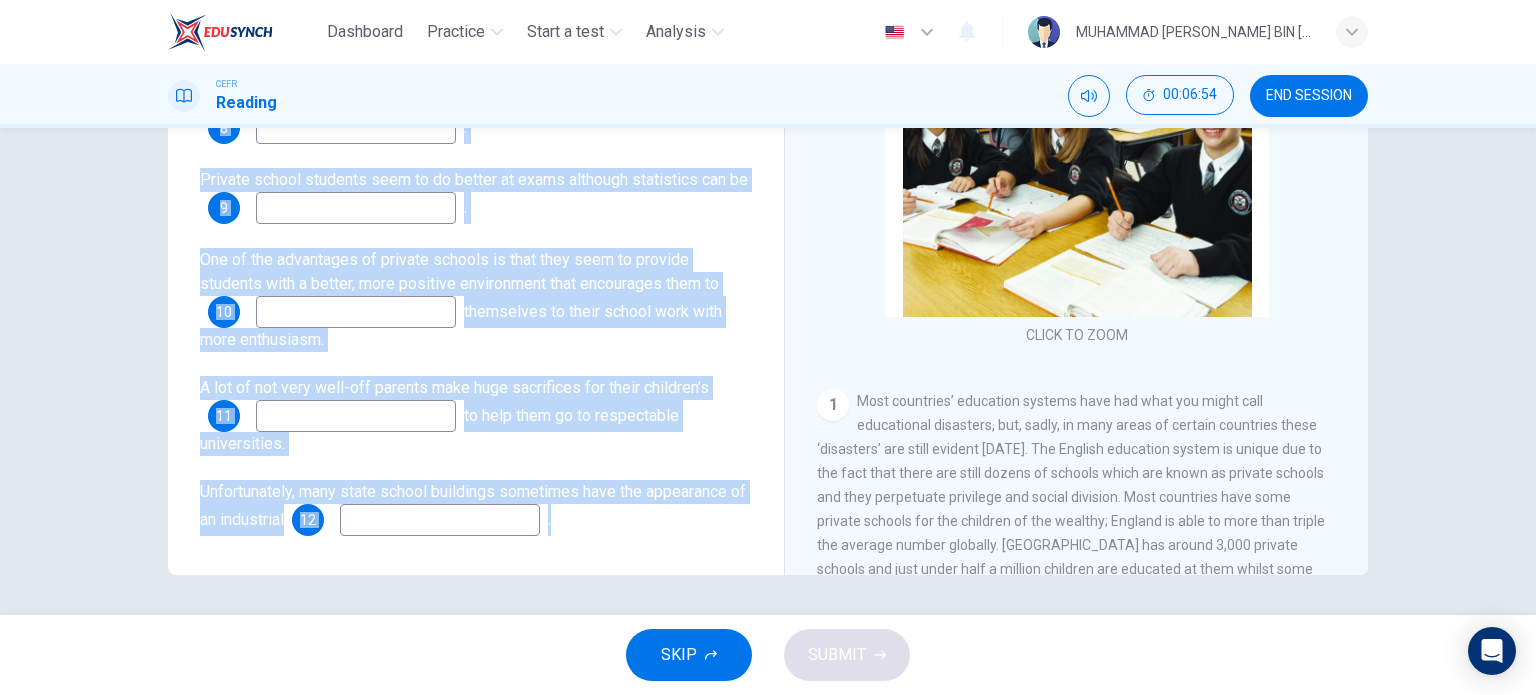 drag, startPoint x: 198, startPoint y: 252, endPoint x: 575, endPoint y: 532, distance: 469.60516 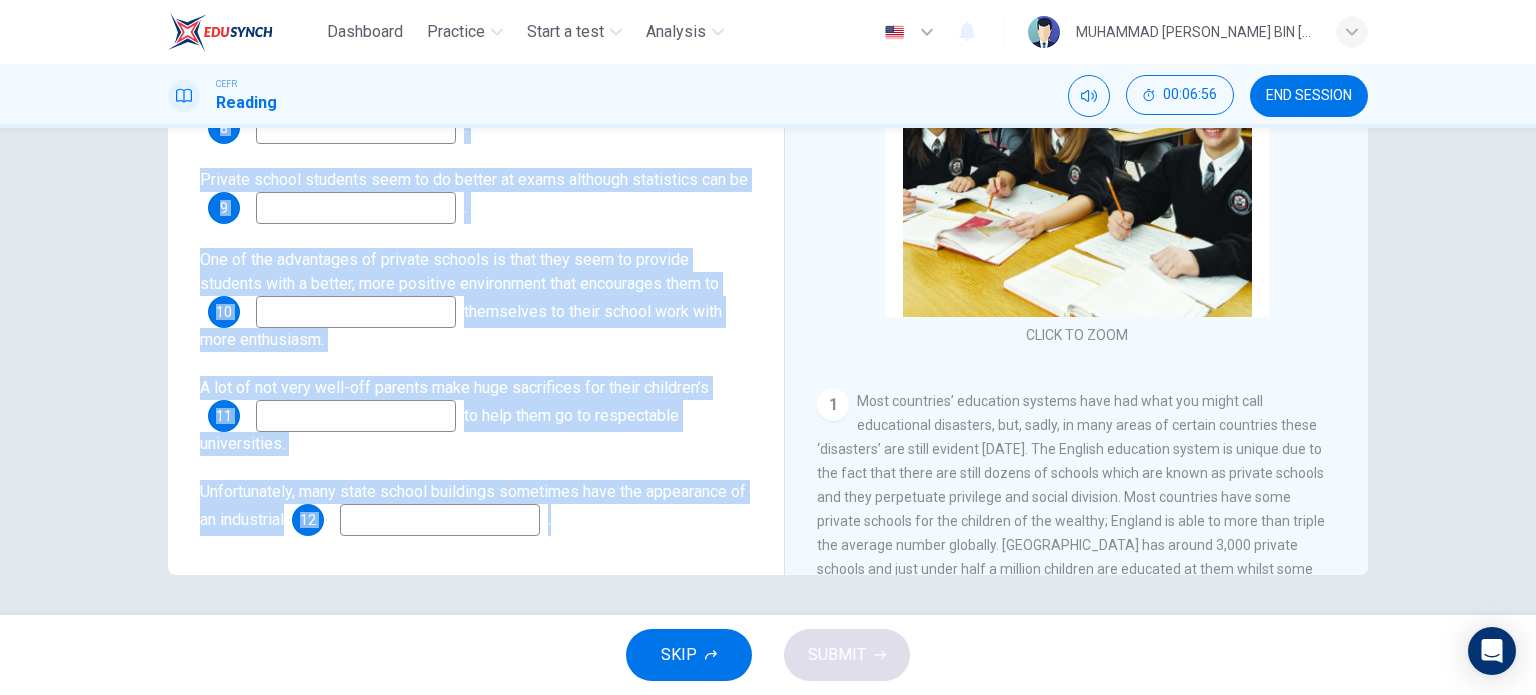 scroll, scrollTop: 0, scrollLeft: 0, axis: both 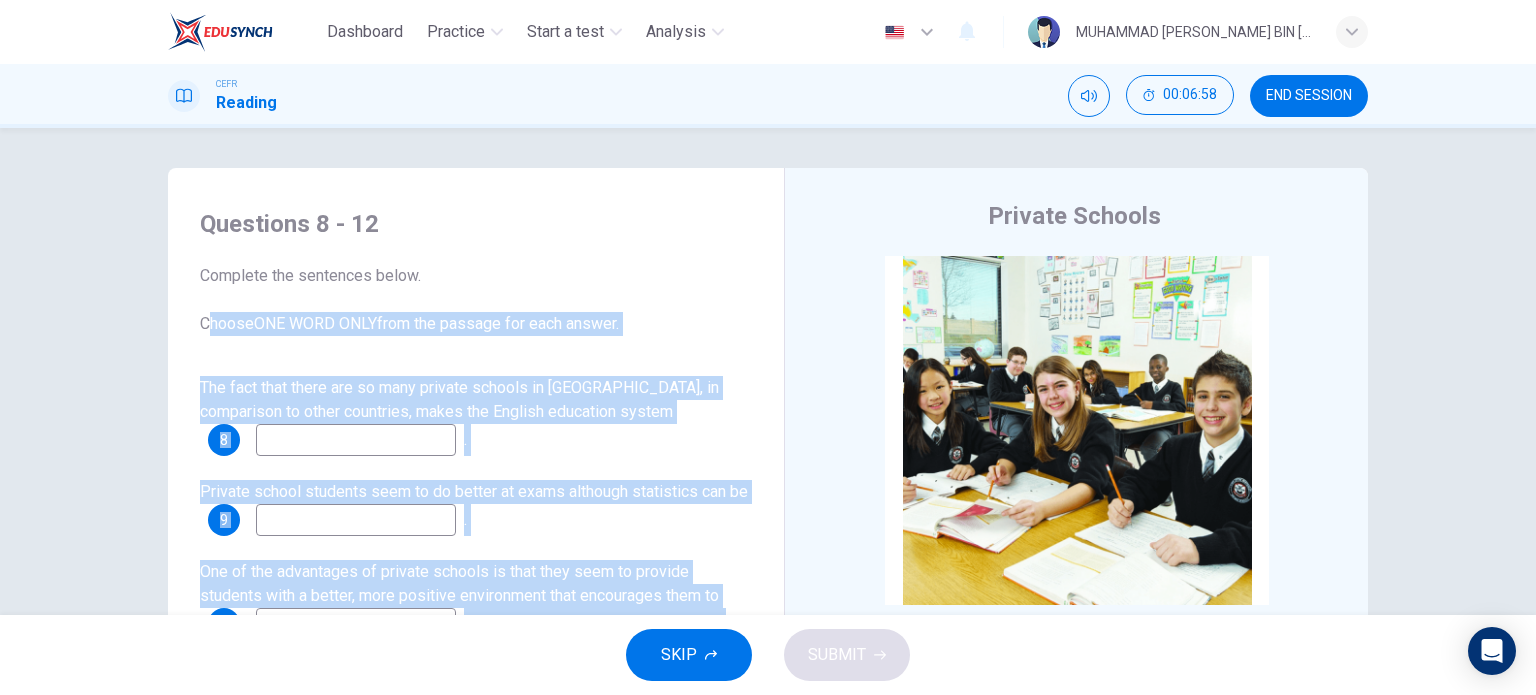 click on "Complete the sentences below.
Choose  ONE WORD ONLY  from the passage for each answer." at bounding box center [476, 300] 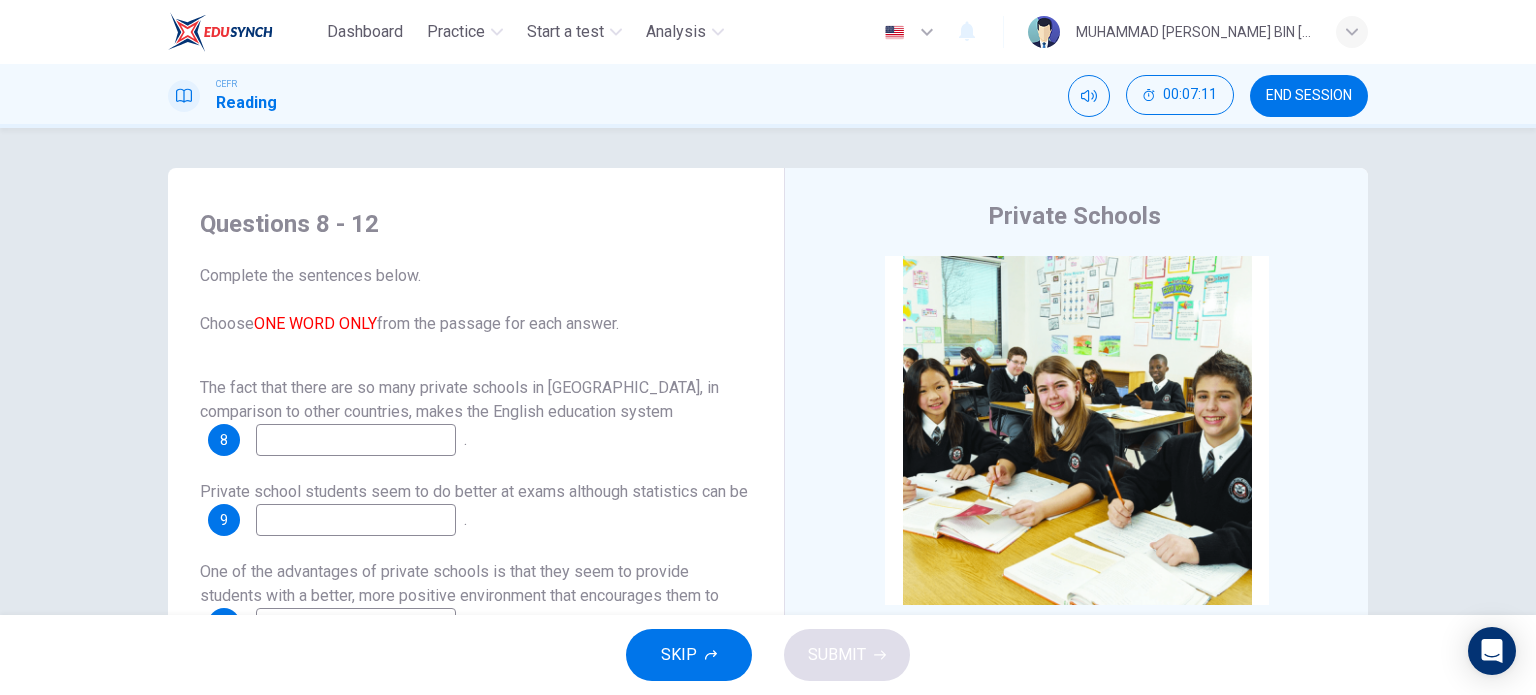 scroll, scrollTop: 24, scrollLeft: 0, axis: vertical 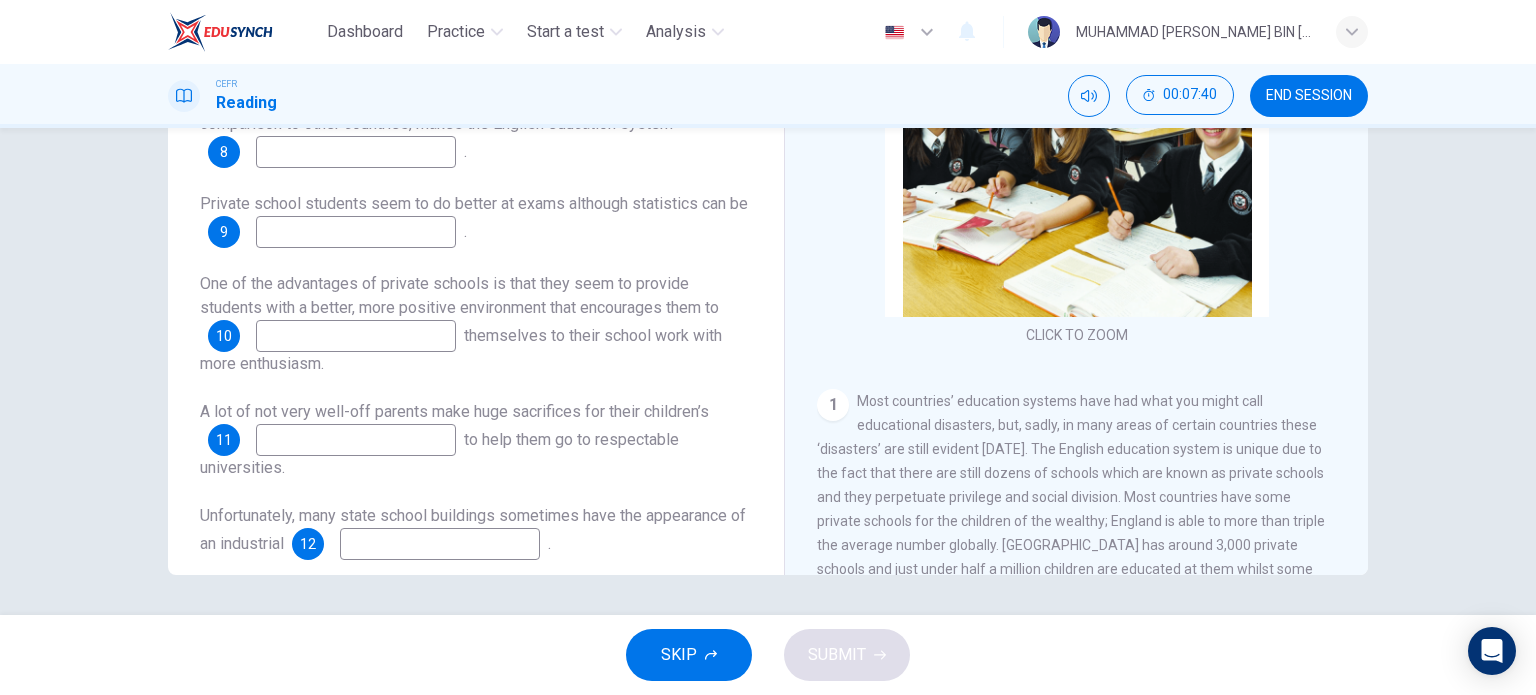 click at bounding box center [440, 544] 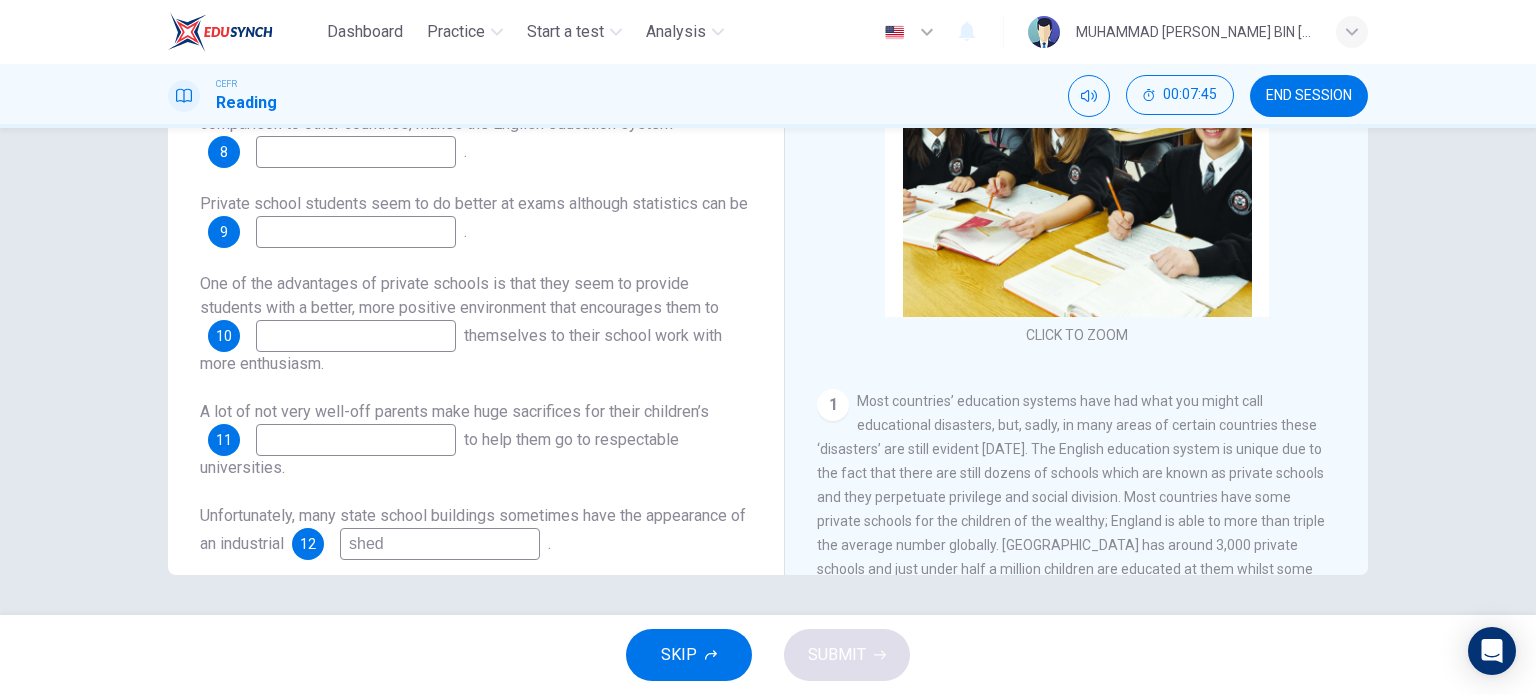 type on "shed" 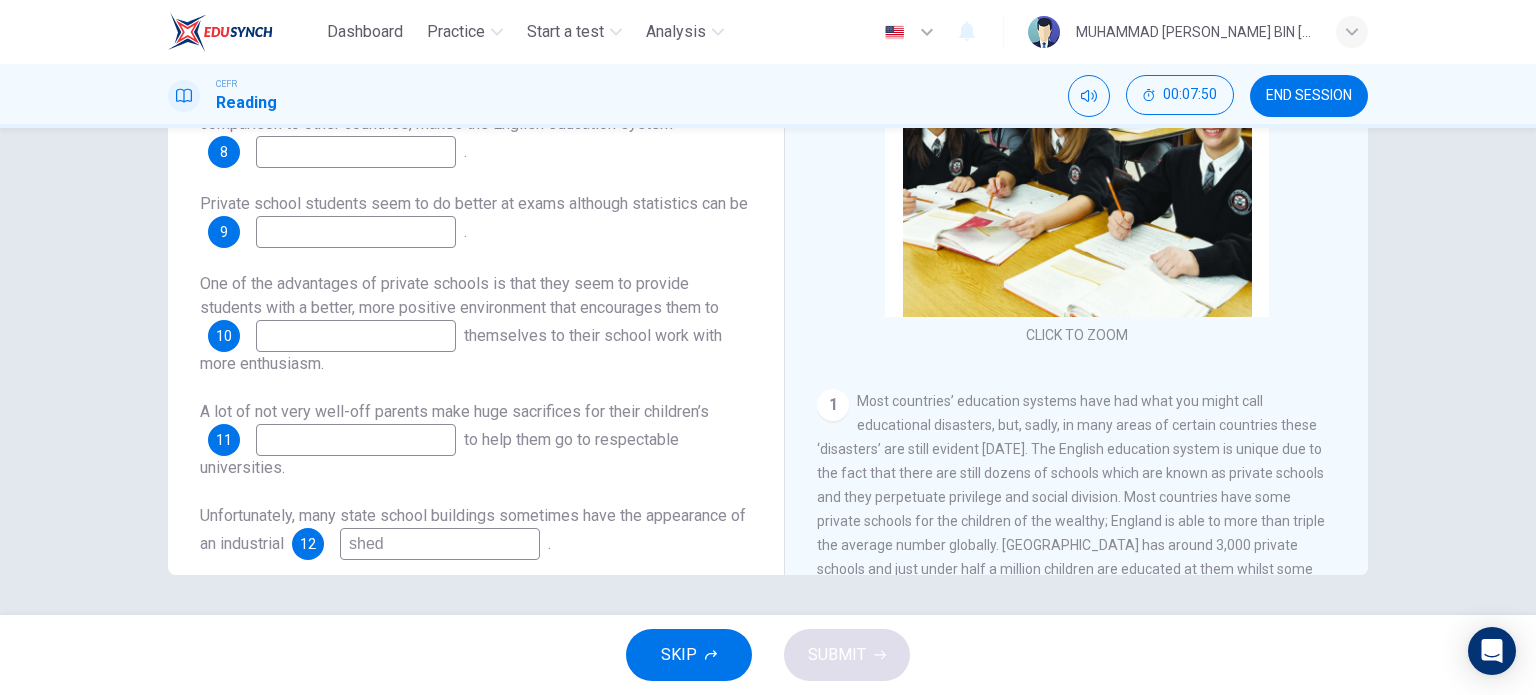 click on "A lot of not very well-off parents make huge sacrifices for their children’s  11  to help them go to respectable universities." at bounding box center (476, 440) 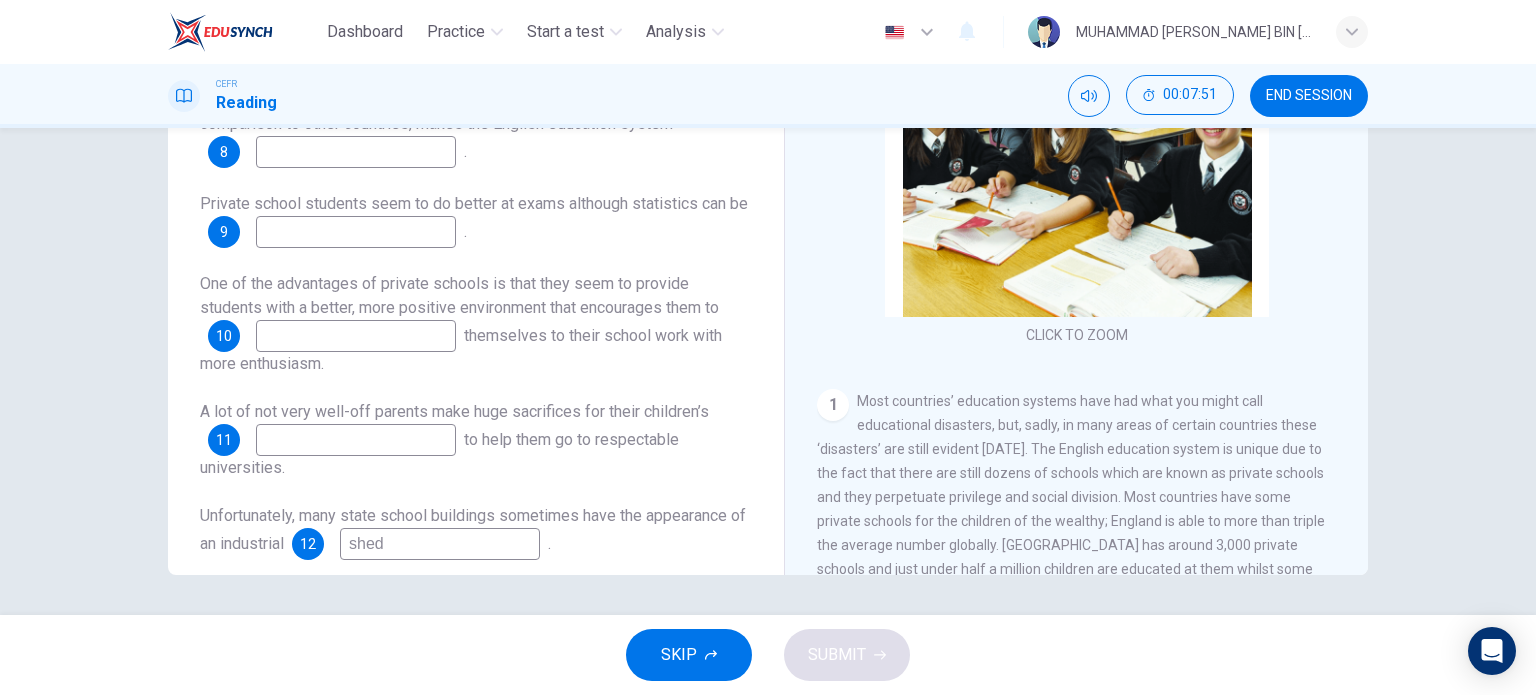 click at bounding box center (356, 440) 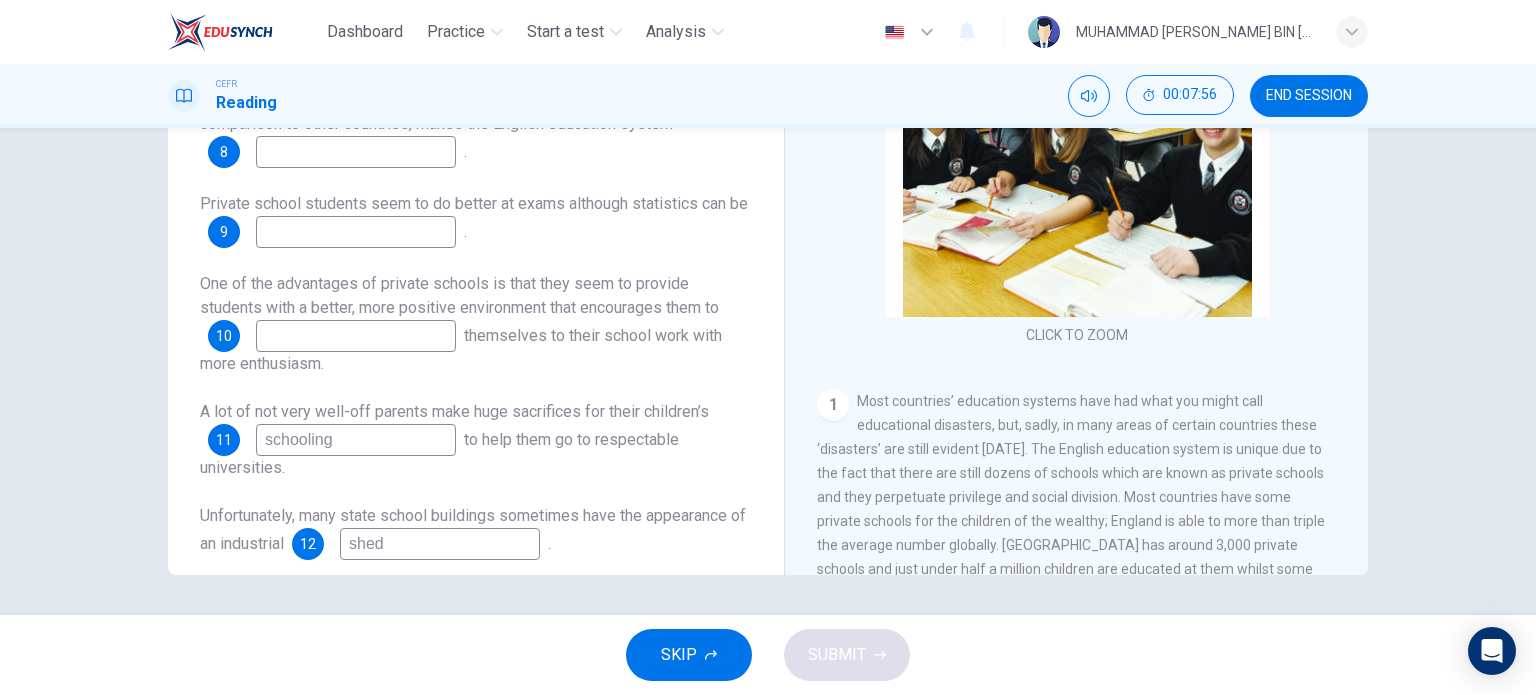 type on "schooling" 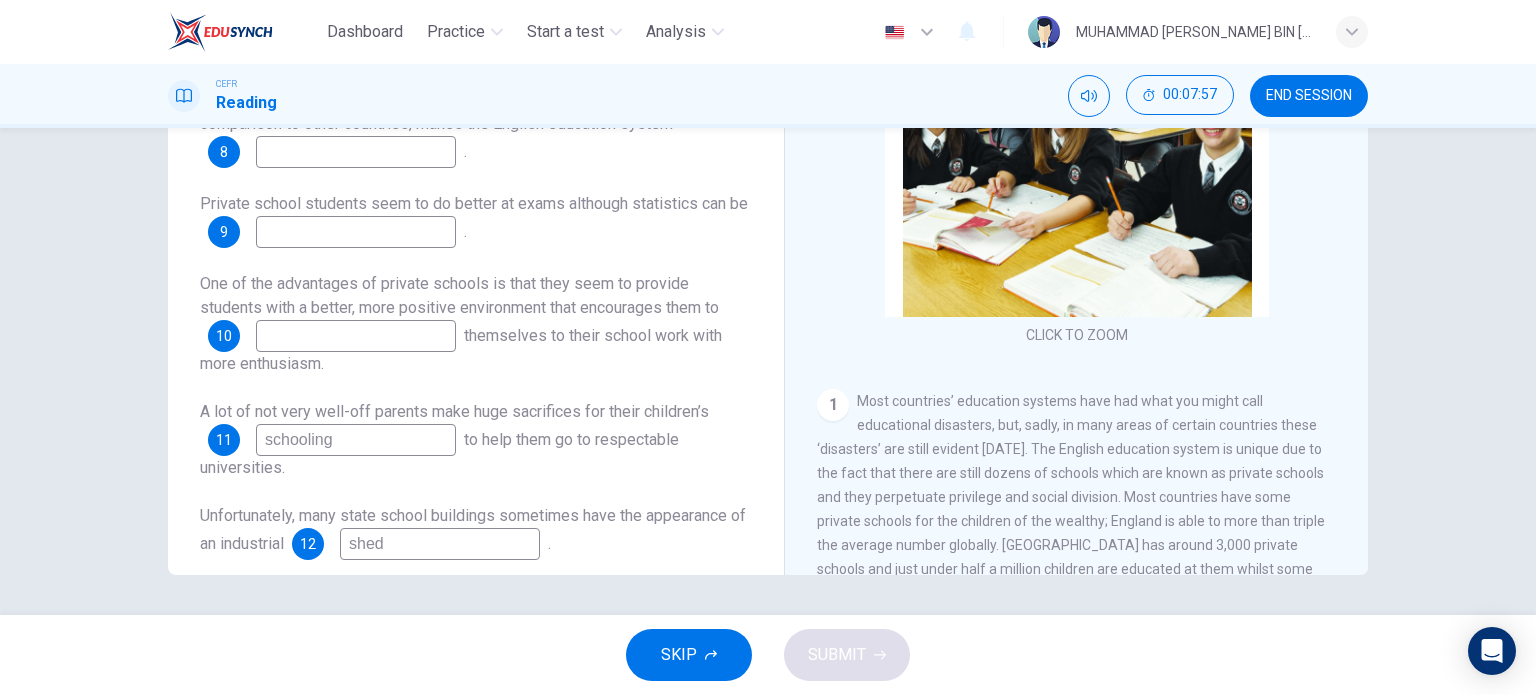 click at bounding box center (356, 336) 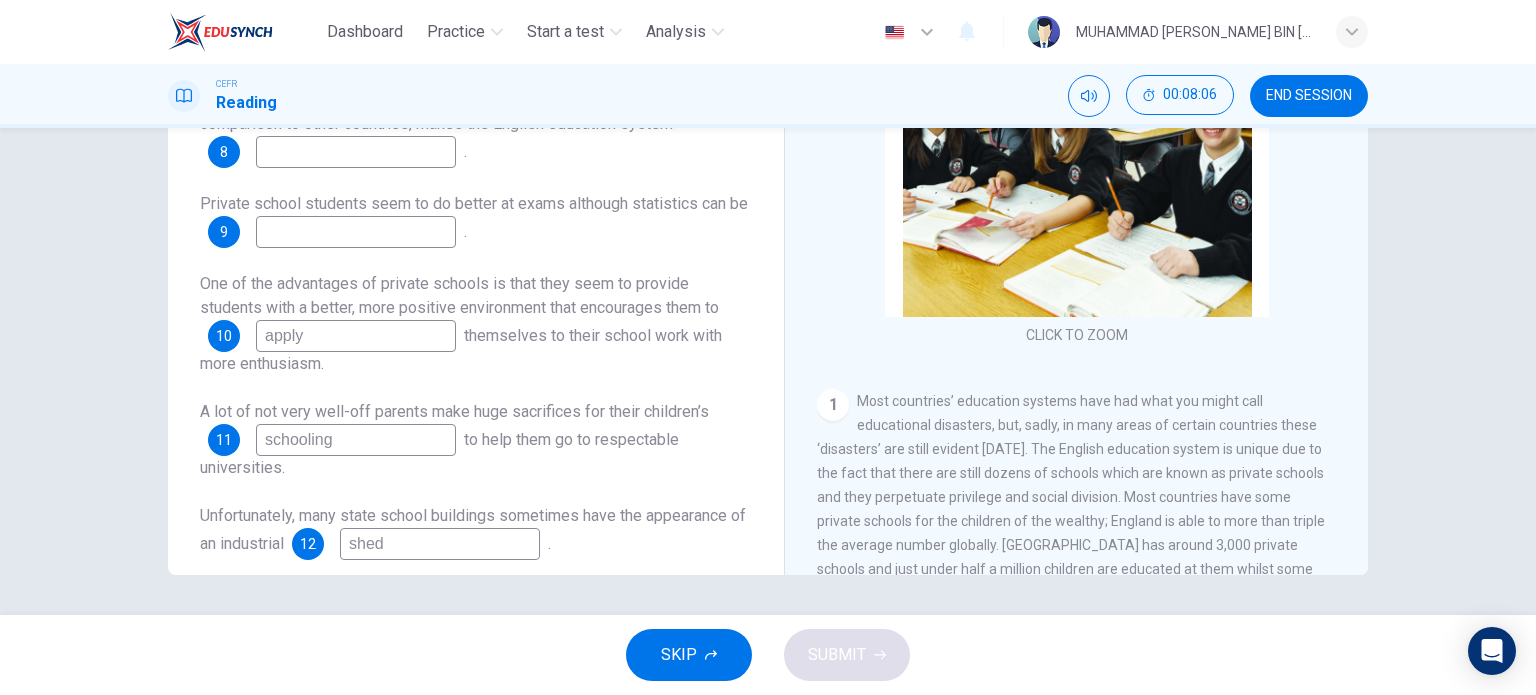 type on "apply" 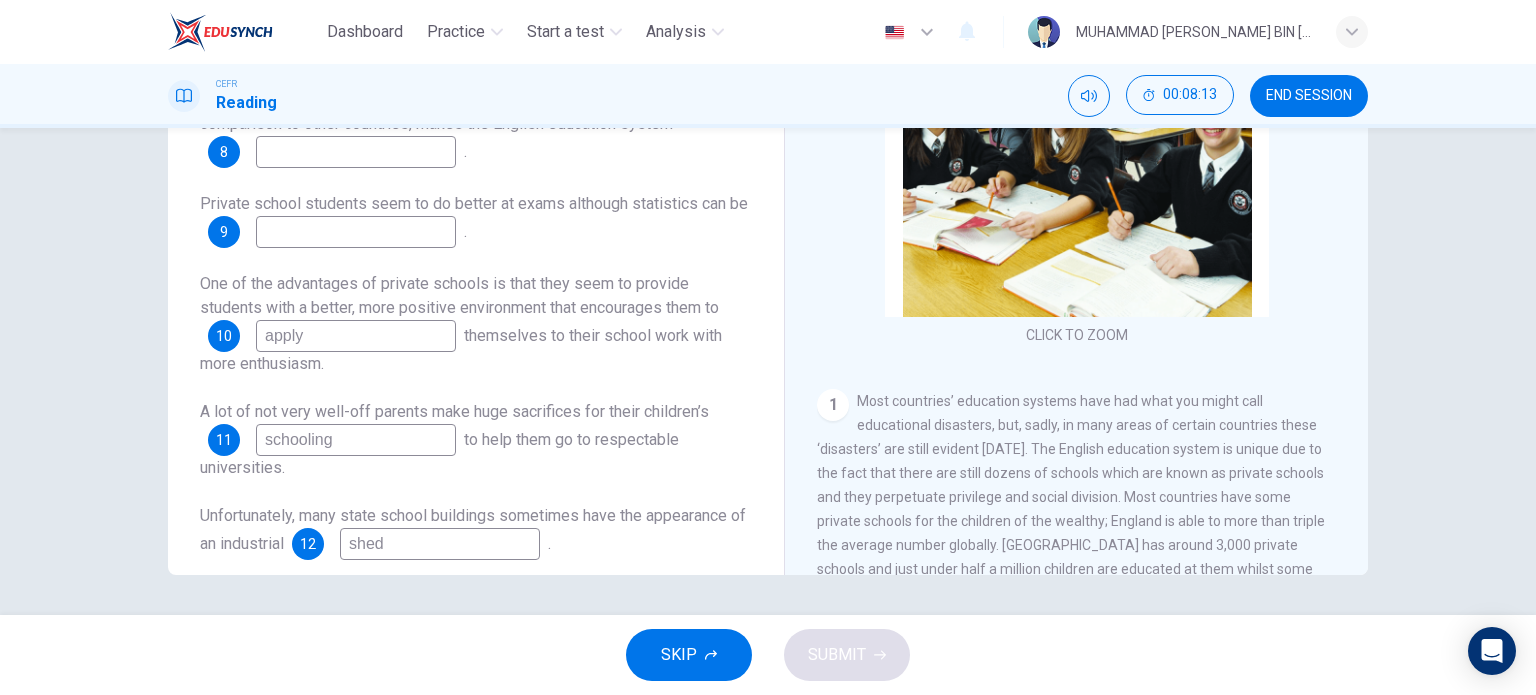 click at bounding box center [356, 232] 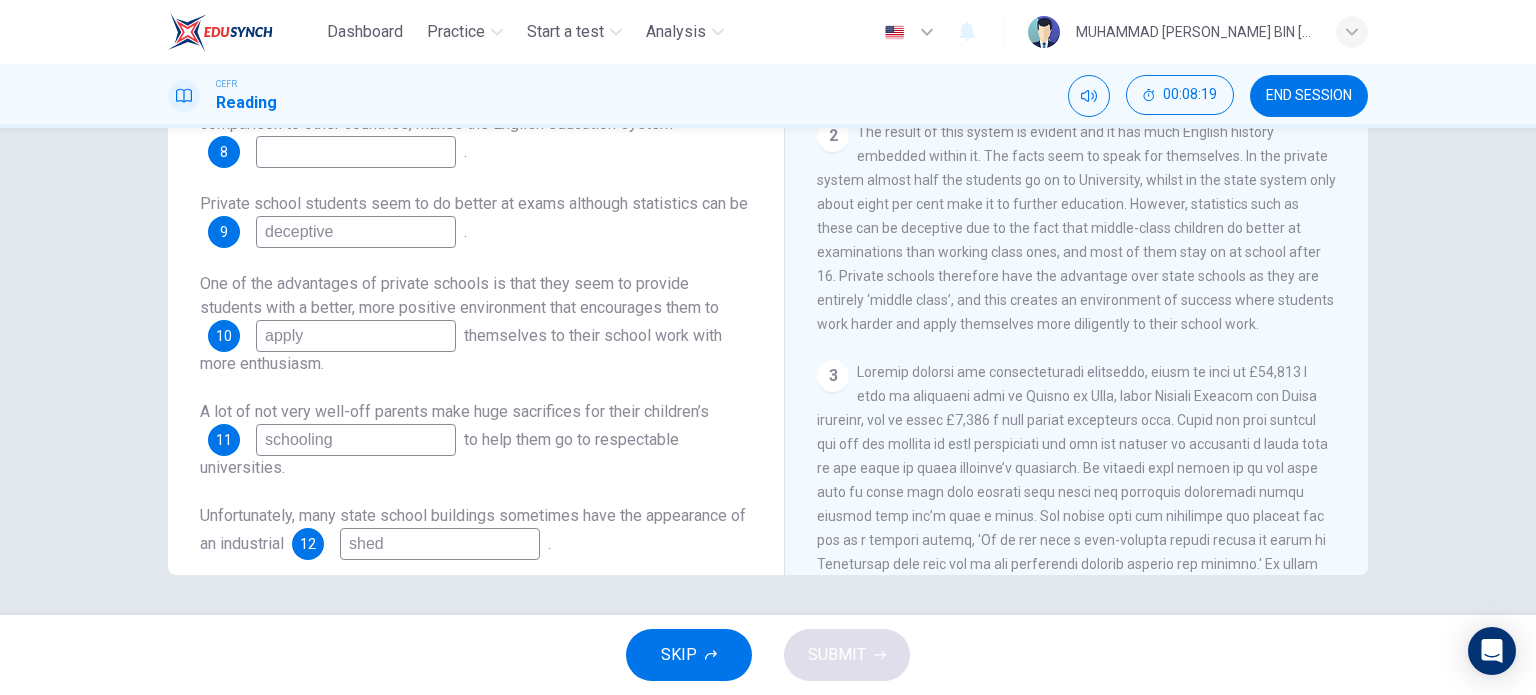 scroll, scrollTop: 266, scrollLeft: 0, axis: vertical 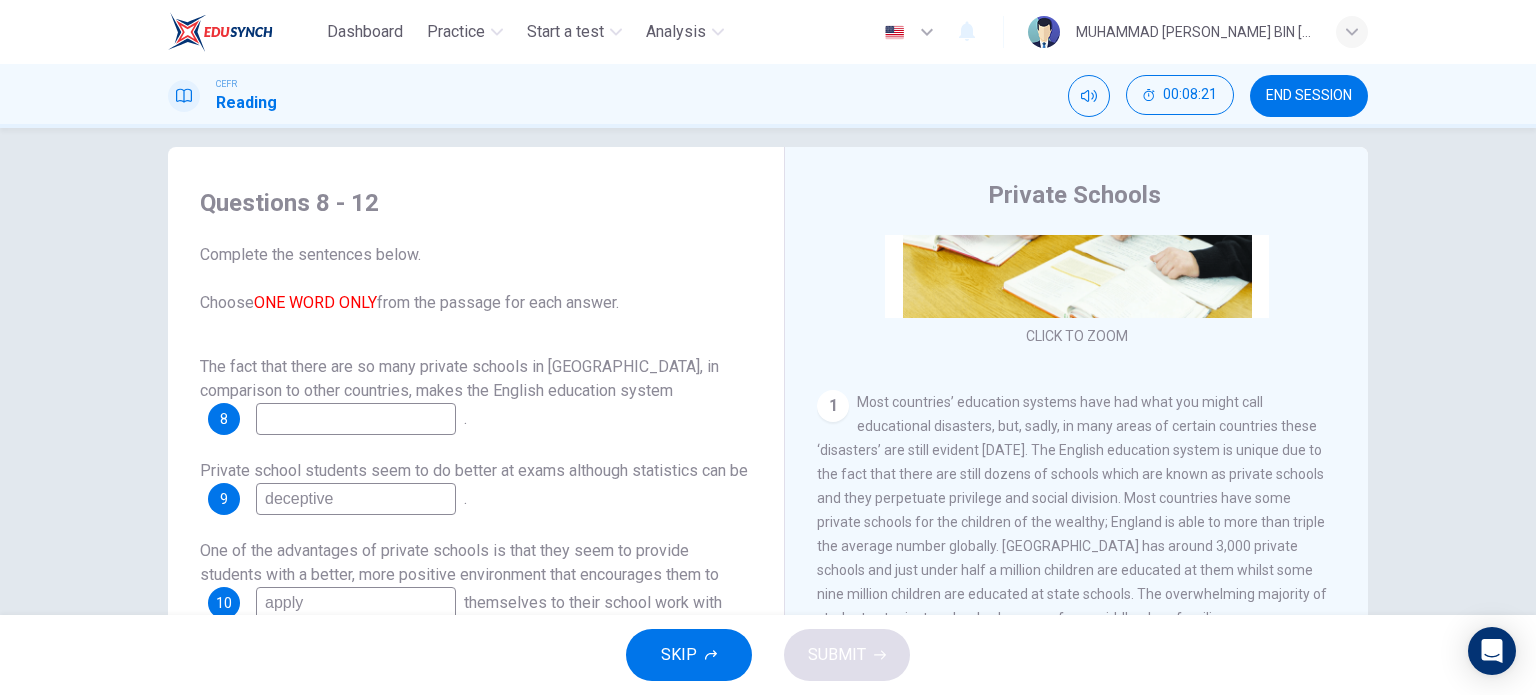 type on "deceptive" 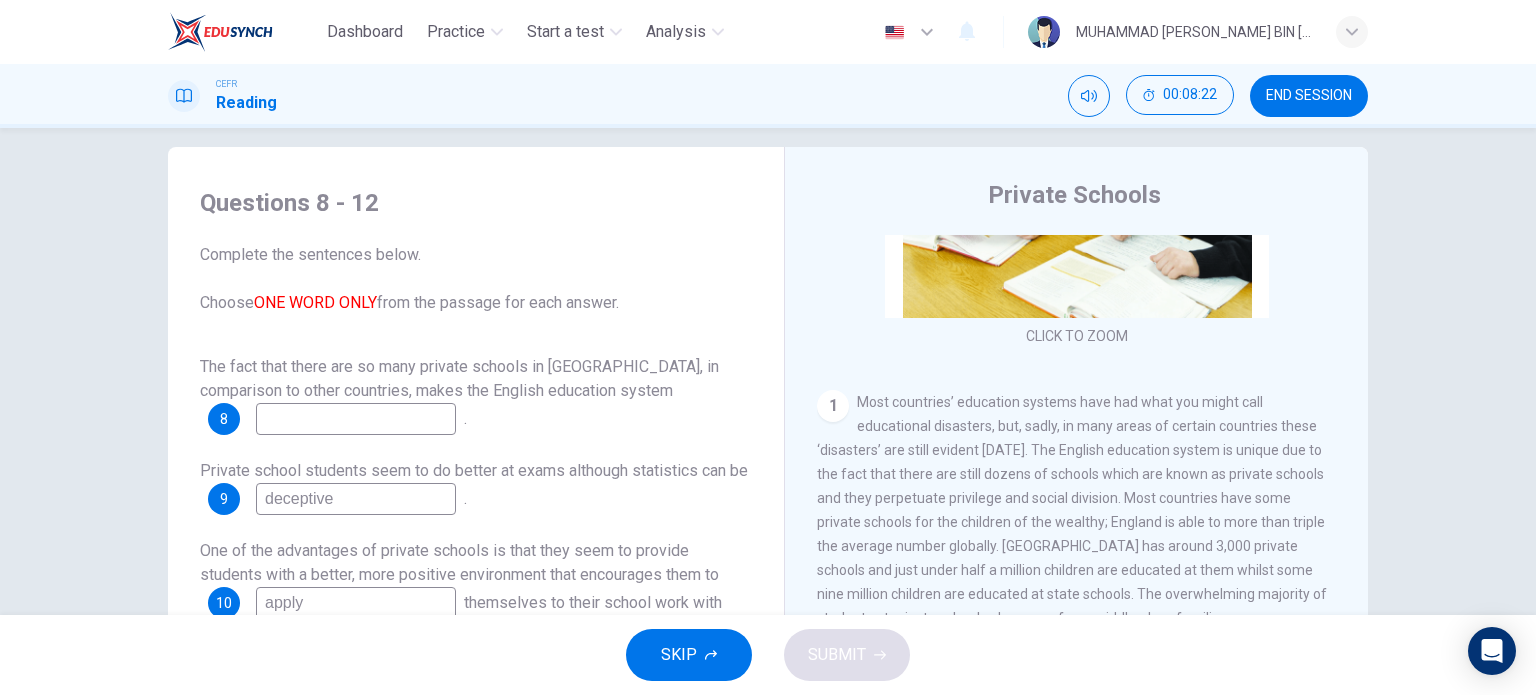 click at bounding box center (356, 419) 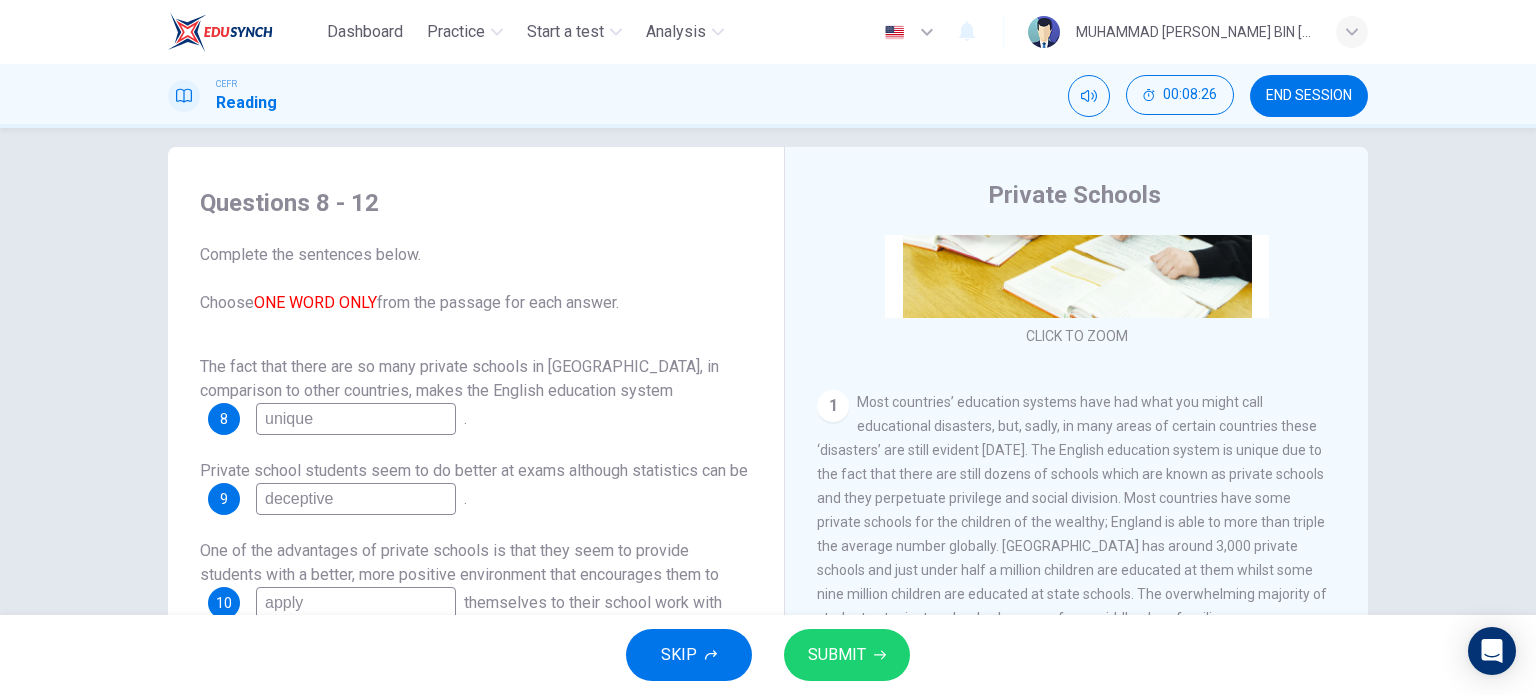 type on "unique" 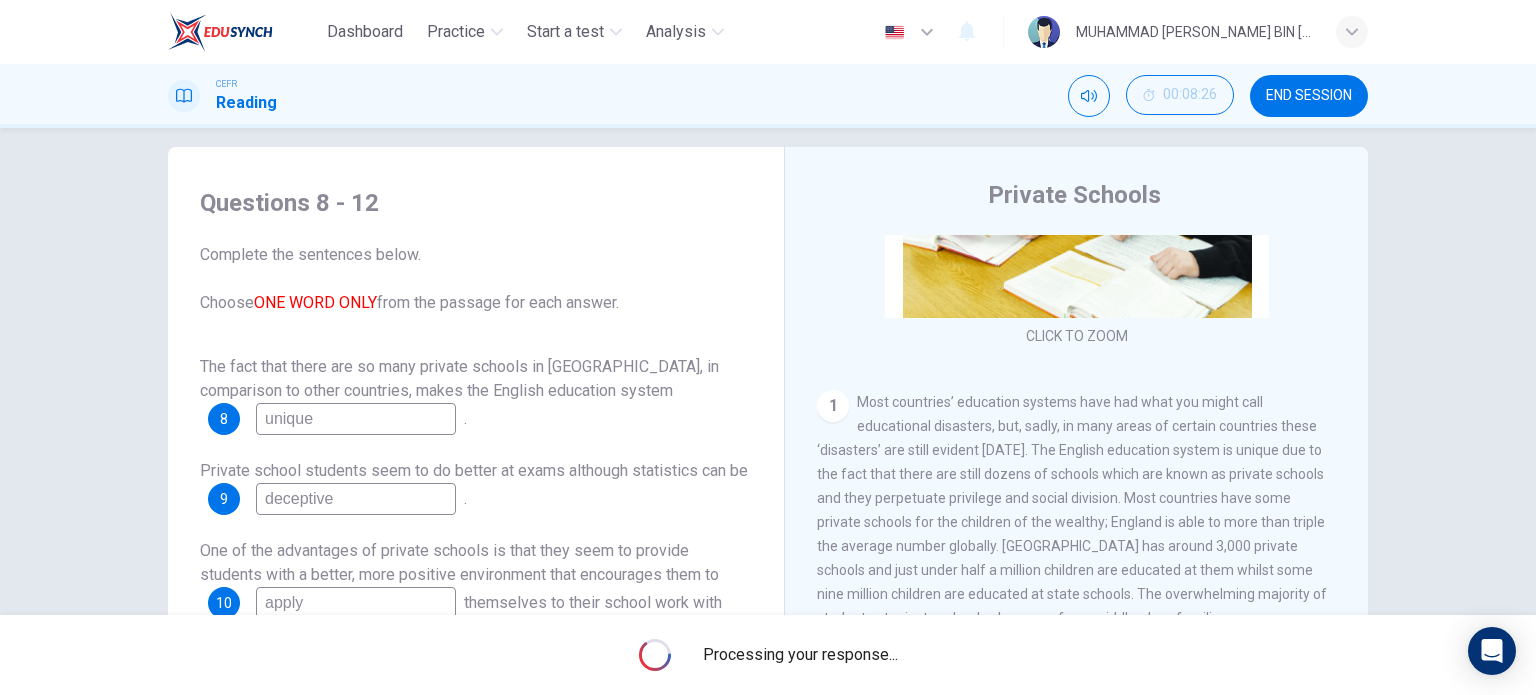 scroll, scrollTop: 24, scrollLeft: 0, axis: vertical 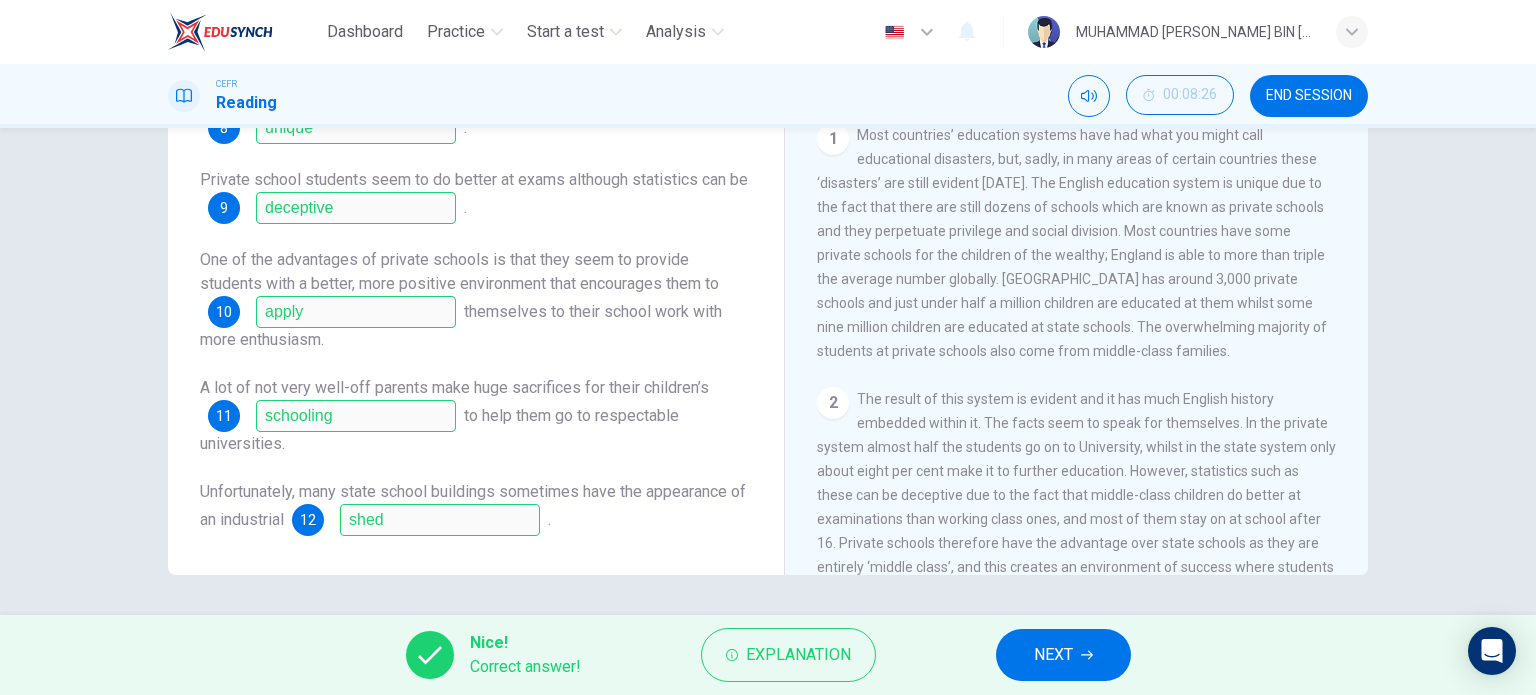 click at bounding box center (1063, 655) 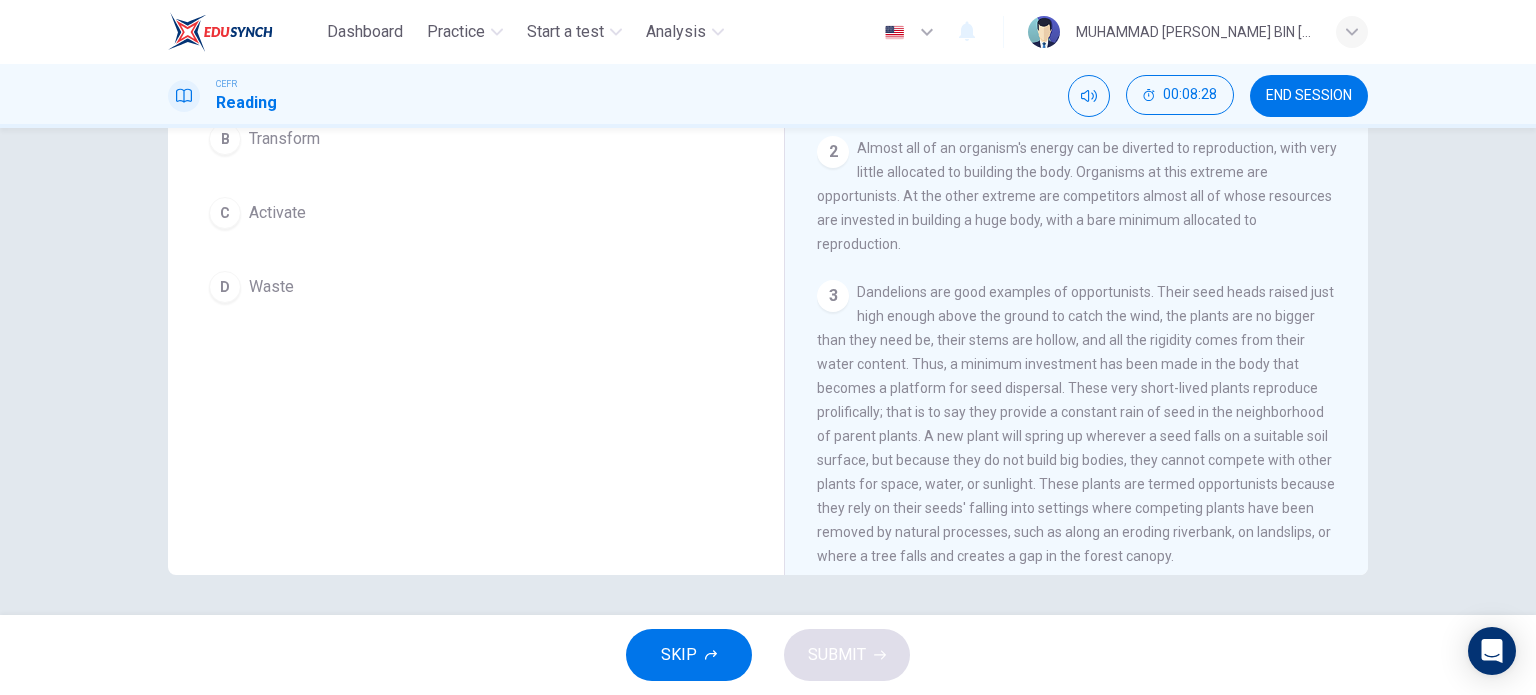 scroll, scrollTop: 0, scrollLeft: 0, axis: both 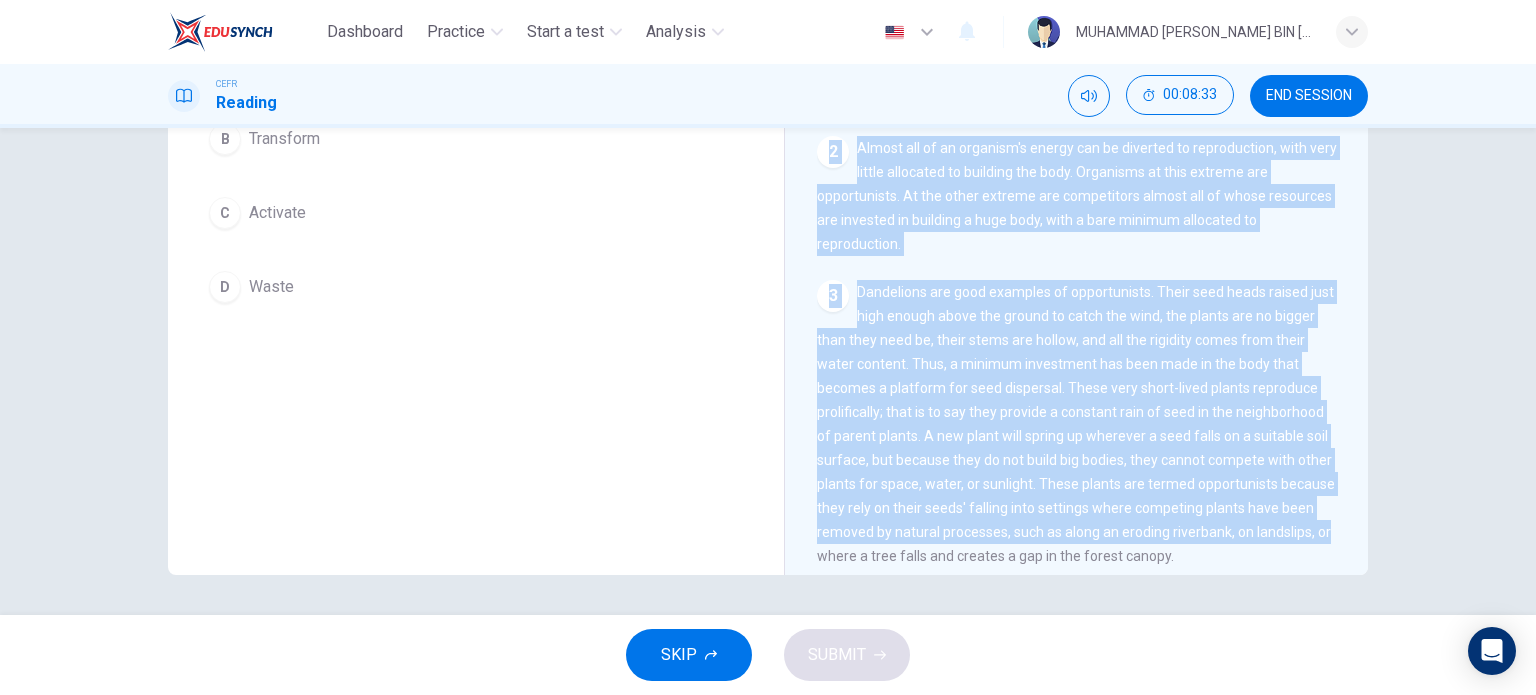 drag, startPoint x: 893, startPoint y: 215, endPoint x: 1342, endPoint y: 540, distance: 554.2797 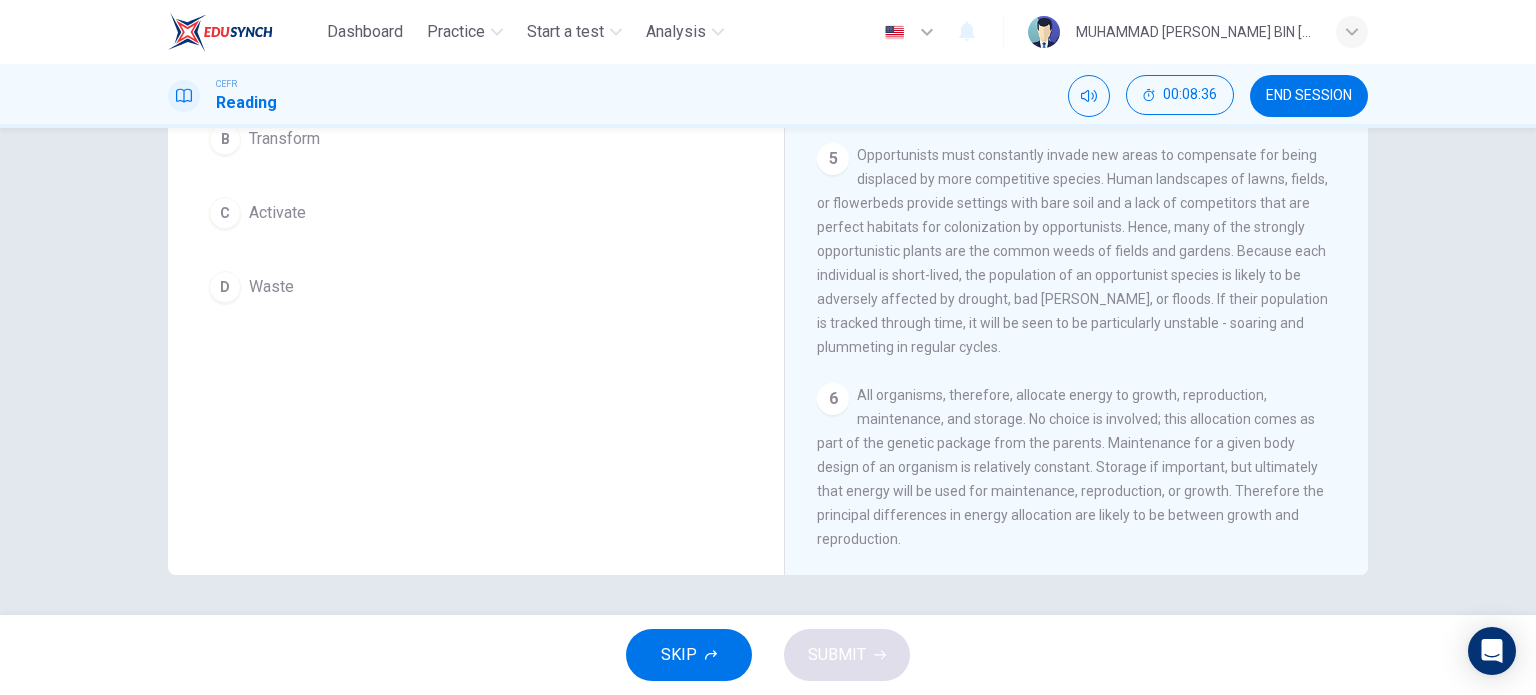 scroll, scrollTop: 925, scrollLeft: 0, axis: vertical 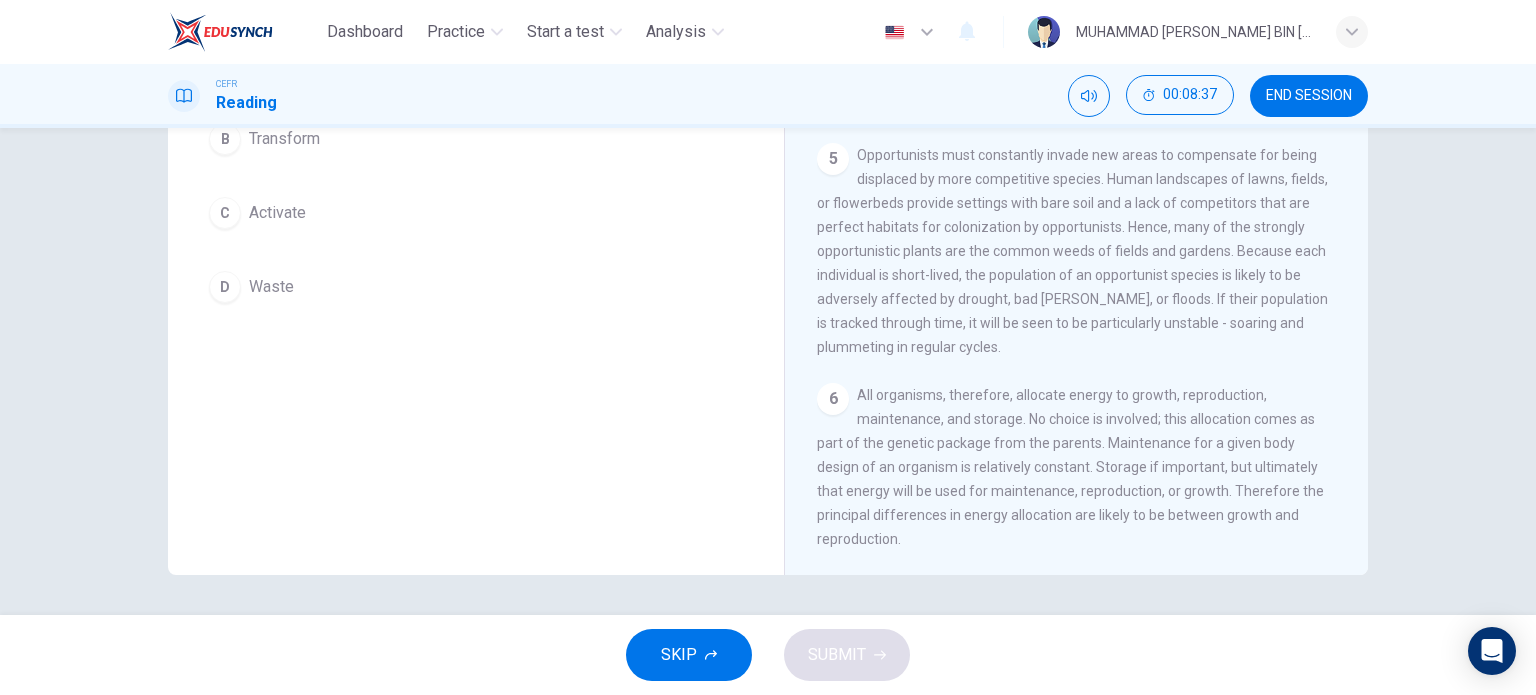 drag, startPoint x: 1238, startPoint y: 549, endPoint x: 1224, endPoint y: 549, distance: 14 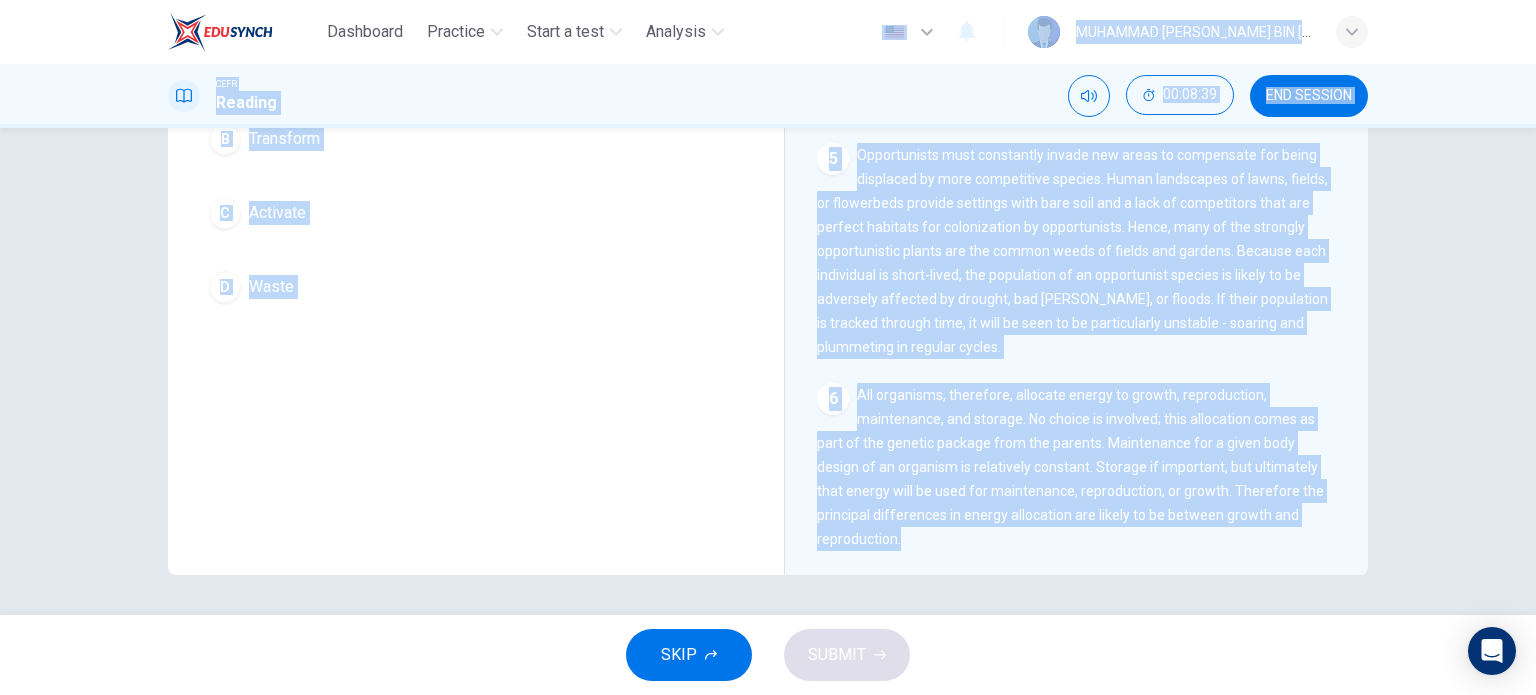 scroll, scrollTop: 128, scrollLeft: 0, axis: vertical 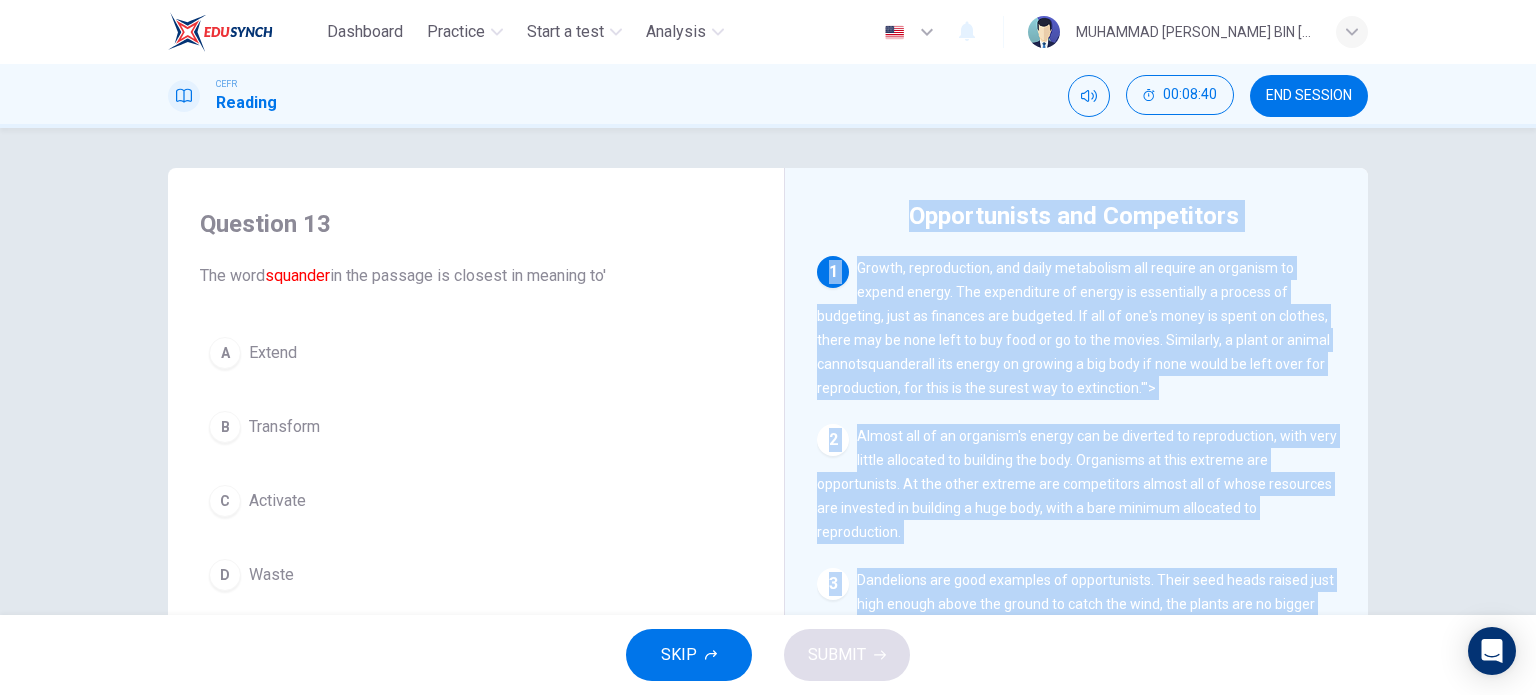 drag, startPoint x: 897, startPoint y: 537, endPoint x: 895, endPoint y: 223, distance: 314.00638 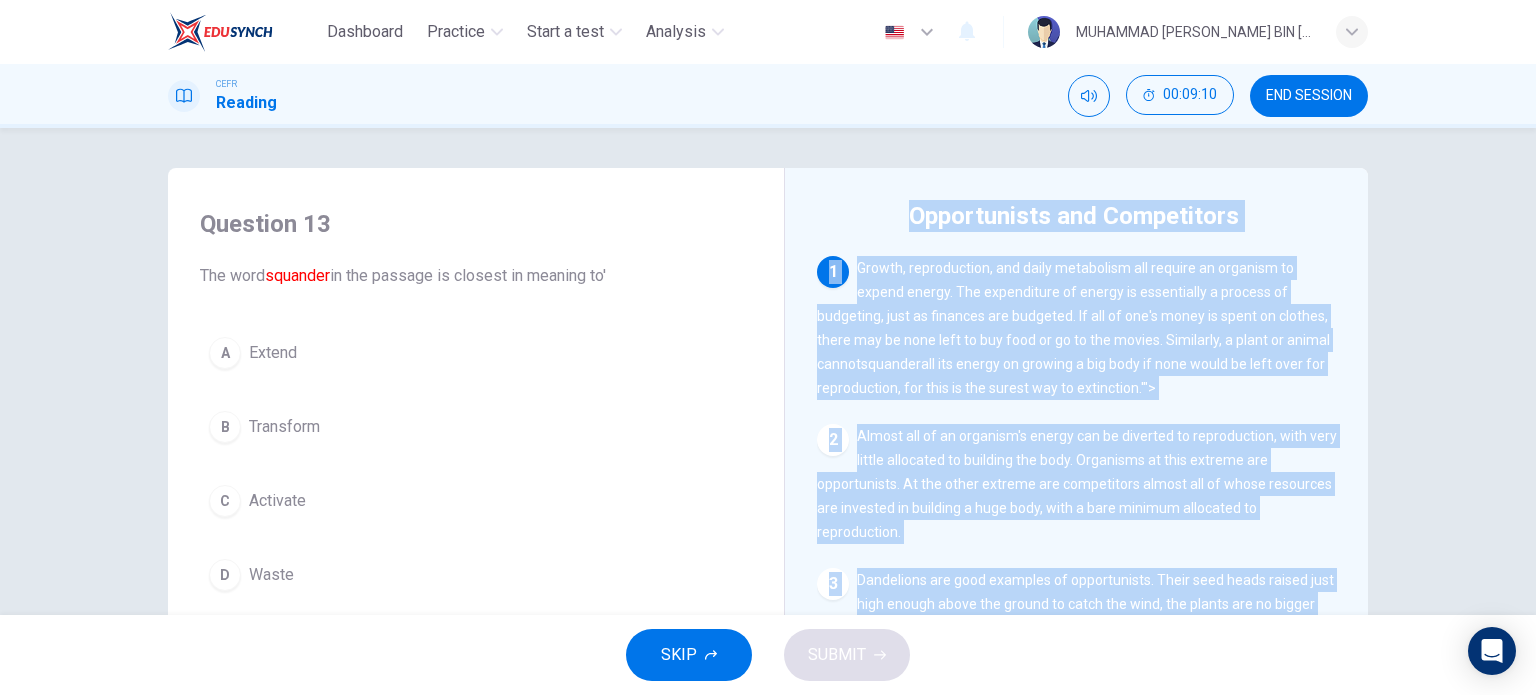 click on "Opportunists and Competitors 1 Growth, reproduction, and daily metabolism all require an organism to expend energy. The expenditure of energy is essentially a process of budgeting, just as finances are budgeted. If all of one's money is spent on clothes, there may be none left to buy food or go to the movies. Similarly, a plant or animal cannot  squander  all its energy on growing a big body if none would be left over for reproduction, for this is the surest way to extinction.'"> 2 Almost all of an organism's energy can be diverted to reproduction, with very little allocated to building the body. Organisms at this extreme are opportunists. At the other extreme are competitors almost all of whose resources are invested in building a huge body, with a bare minimum allocated to reproduction. 3 4 5 6" at bounding box center (1076, 531) 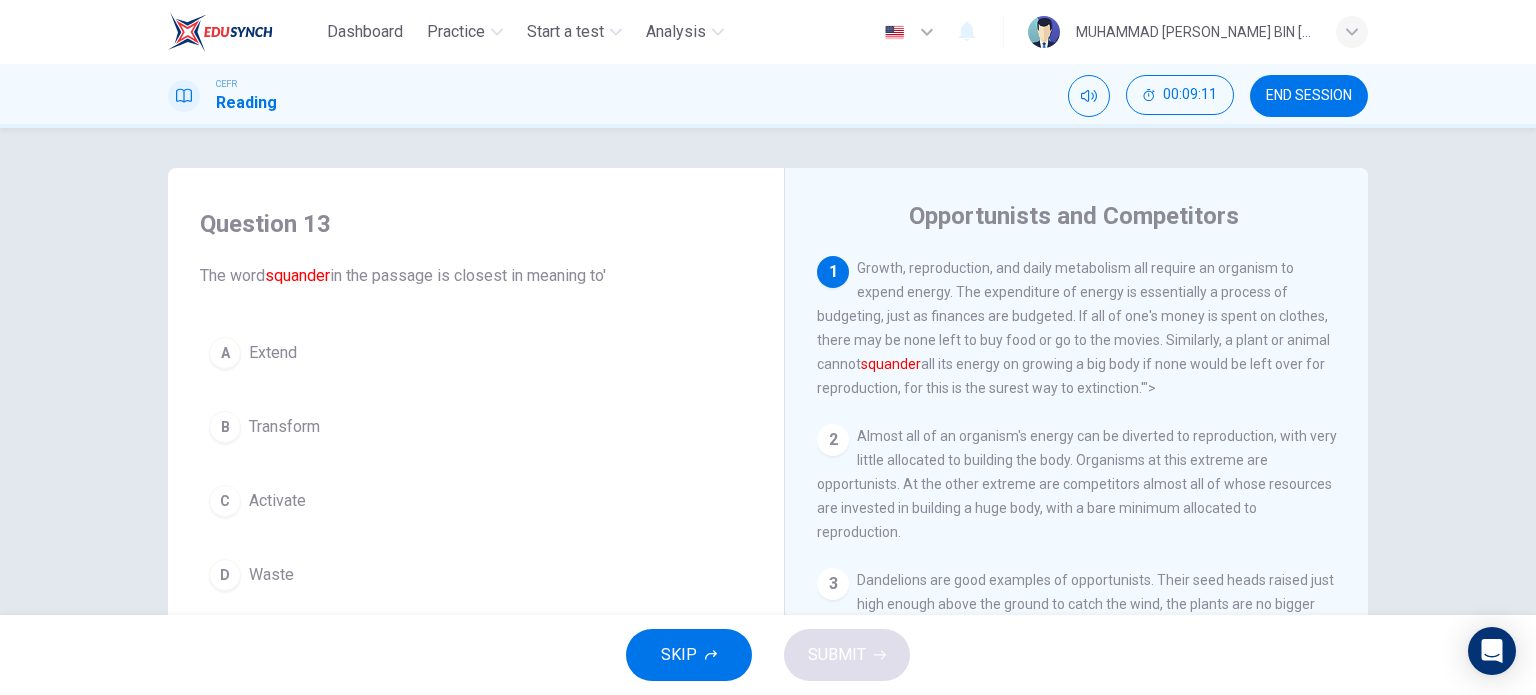 click on "Question 13 The word  squander  in the passage is closest in meaning to' A Extend B Transform C Activate D Waste" at bounding box center (476, 404) 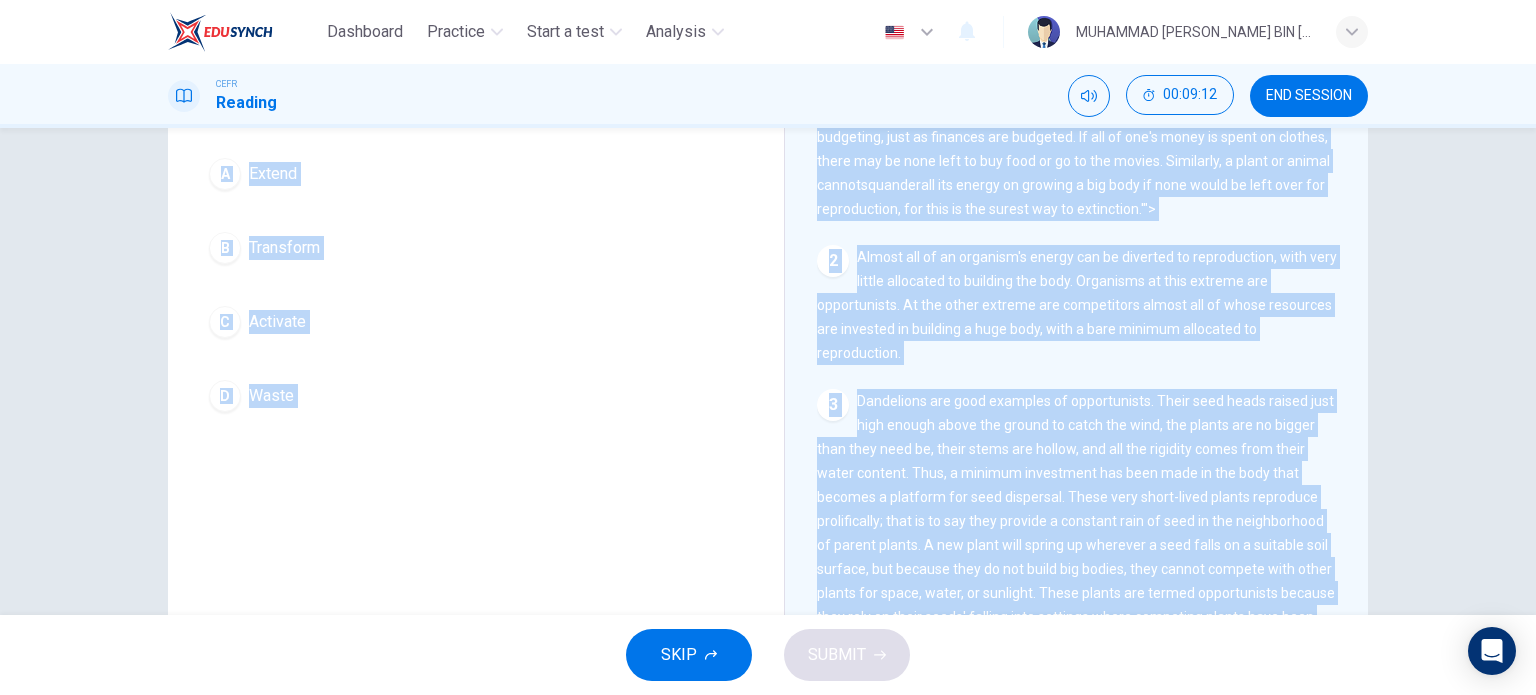 scroll, scrollTop: 288, scrollLeft: 0, axis: vertical 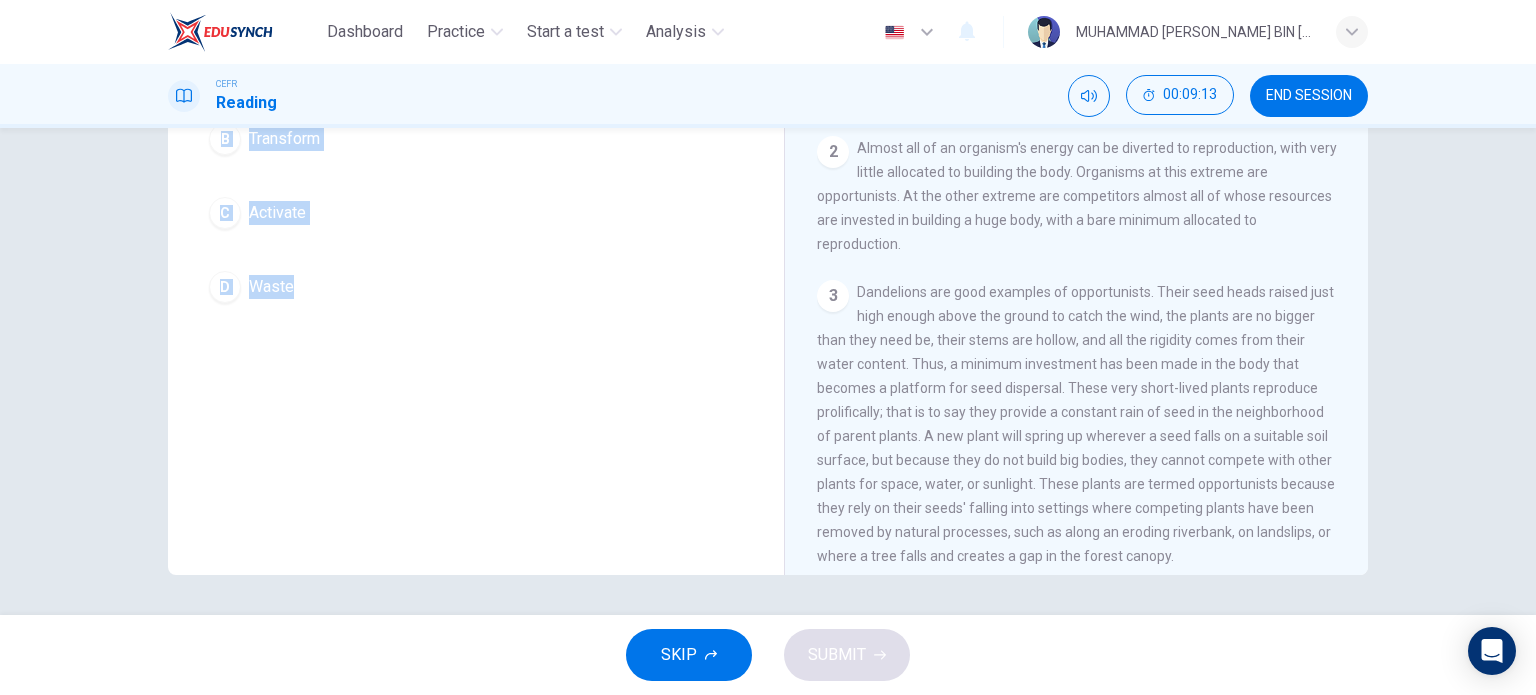 drag, startPoint x: 196, startPoint y: 276, endPoint x: 352, endPoint y: 300, distance: 157.83536 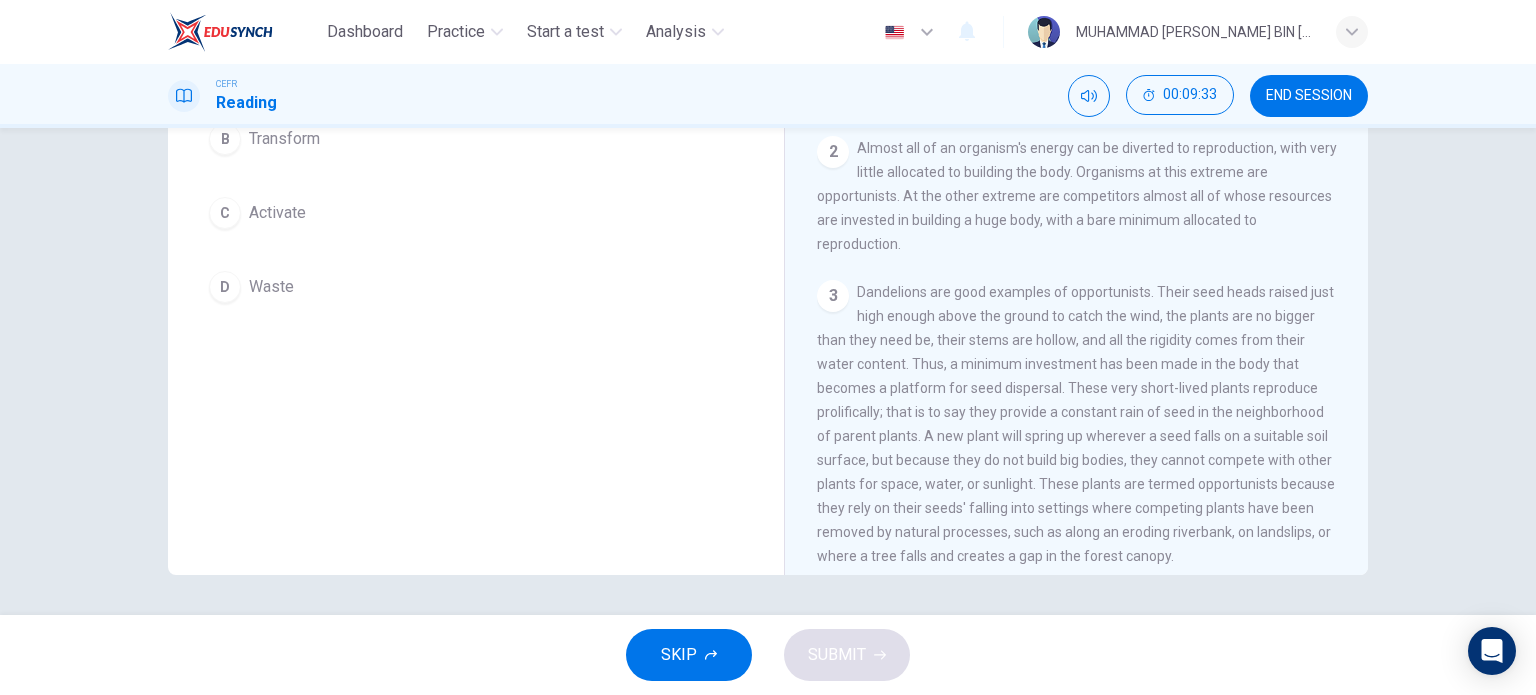 drag, startPoint x: 806, startPoint y: 461, endPoint x: 704, endPoint y: 437, distance: 104.78549 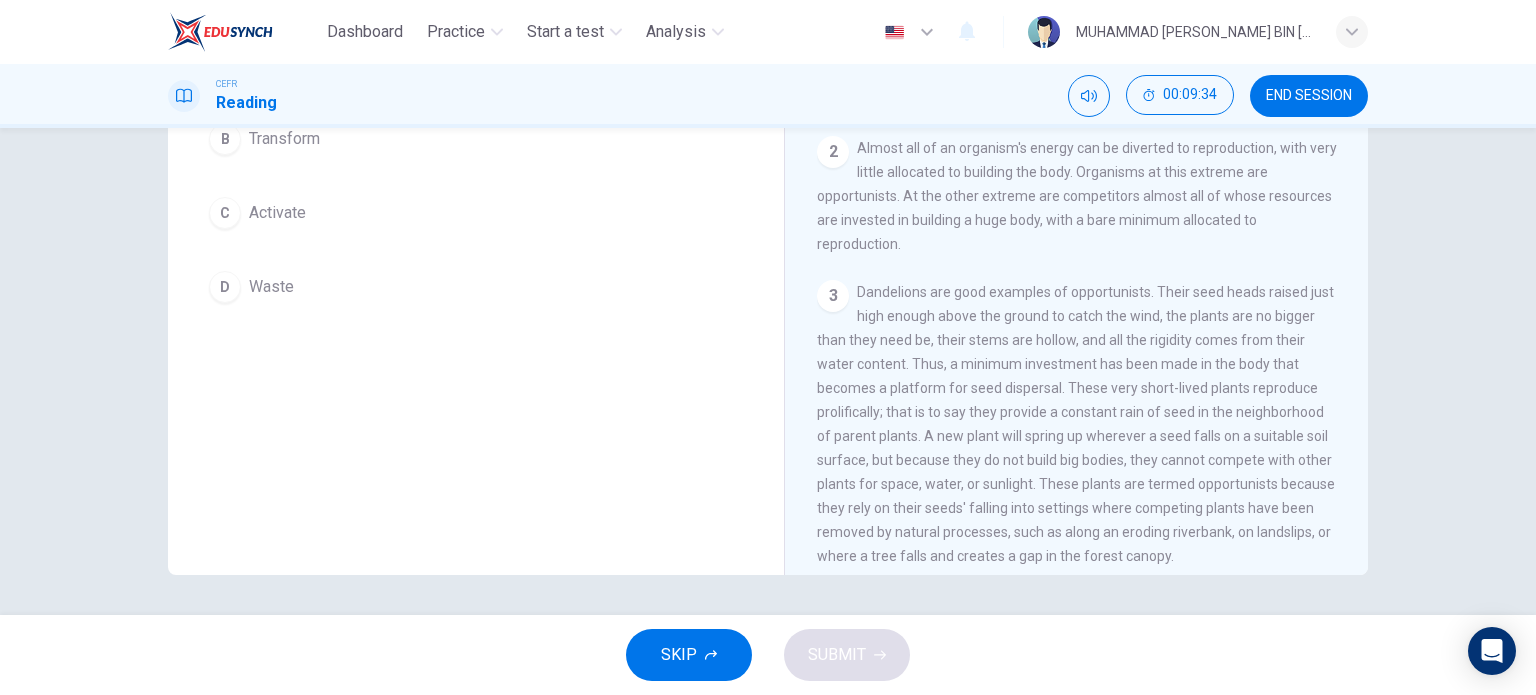 click at bounding box center [476, 287] 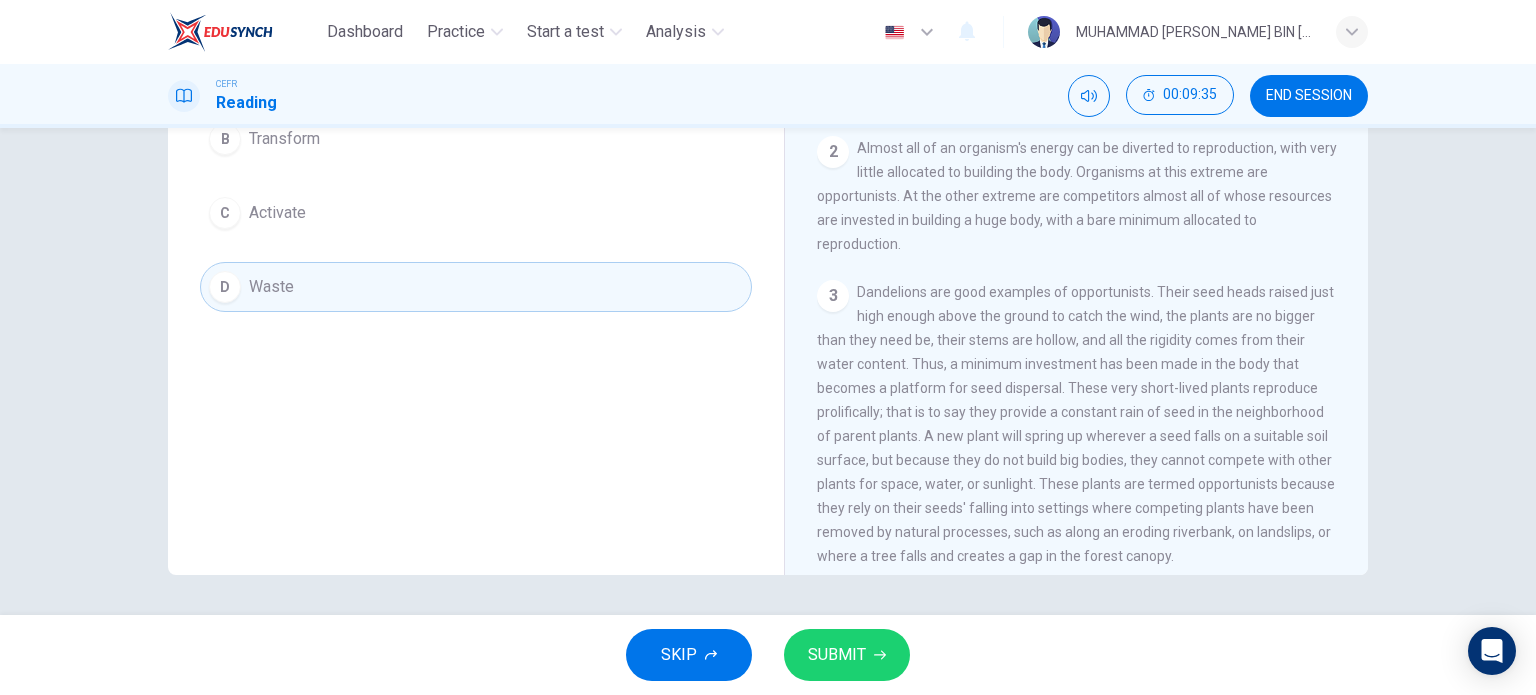 click at bounding box center [847, 655] 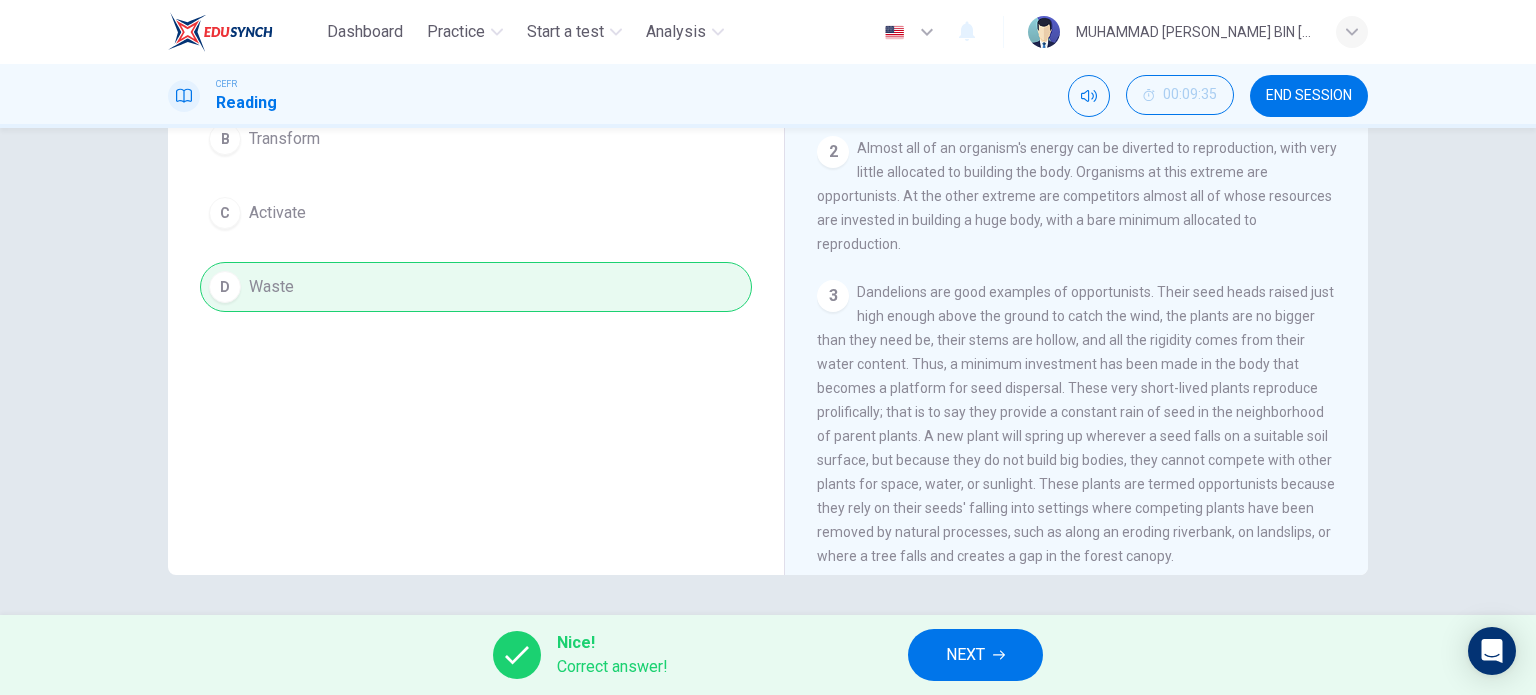 click at bounding box center [975, 655] 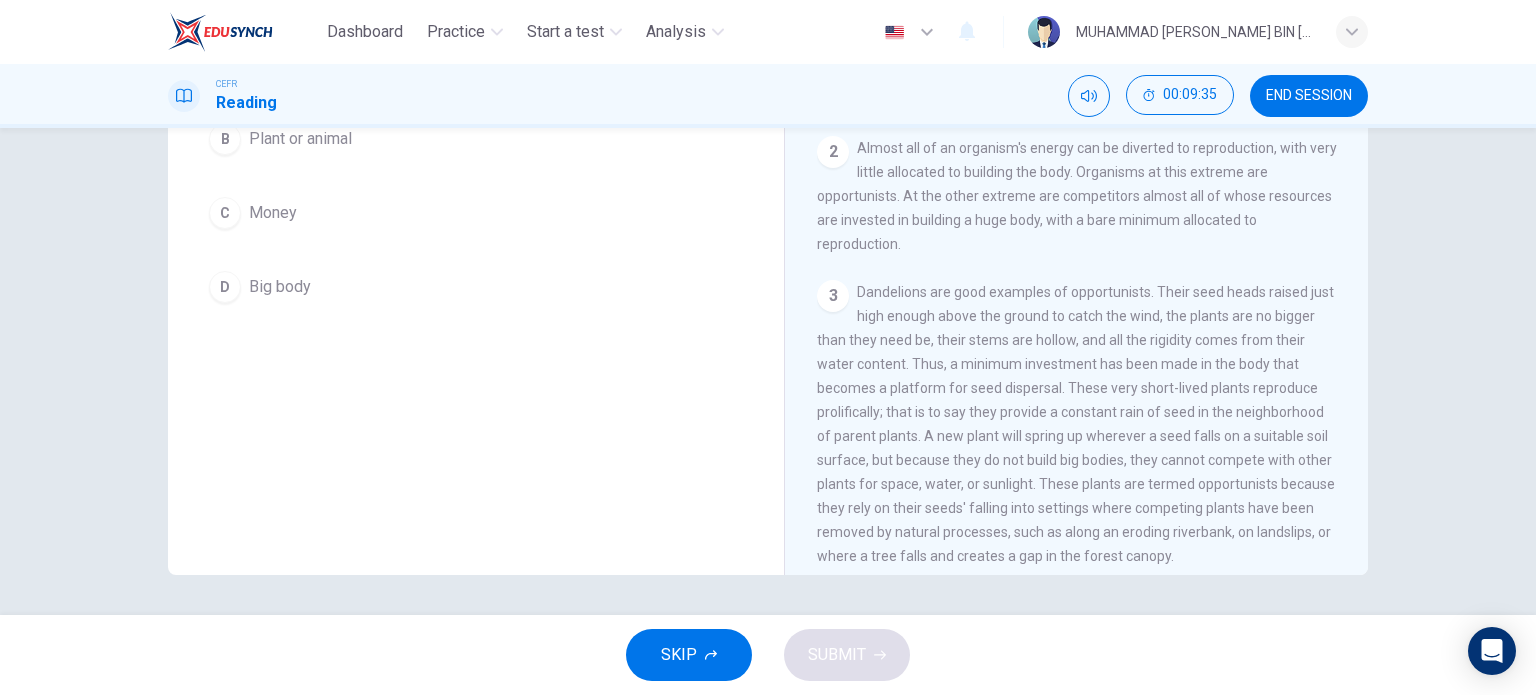 scroll, scrollTop: 21, scrollLeft: 0, axis: vertical 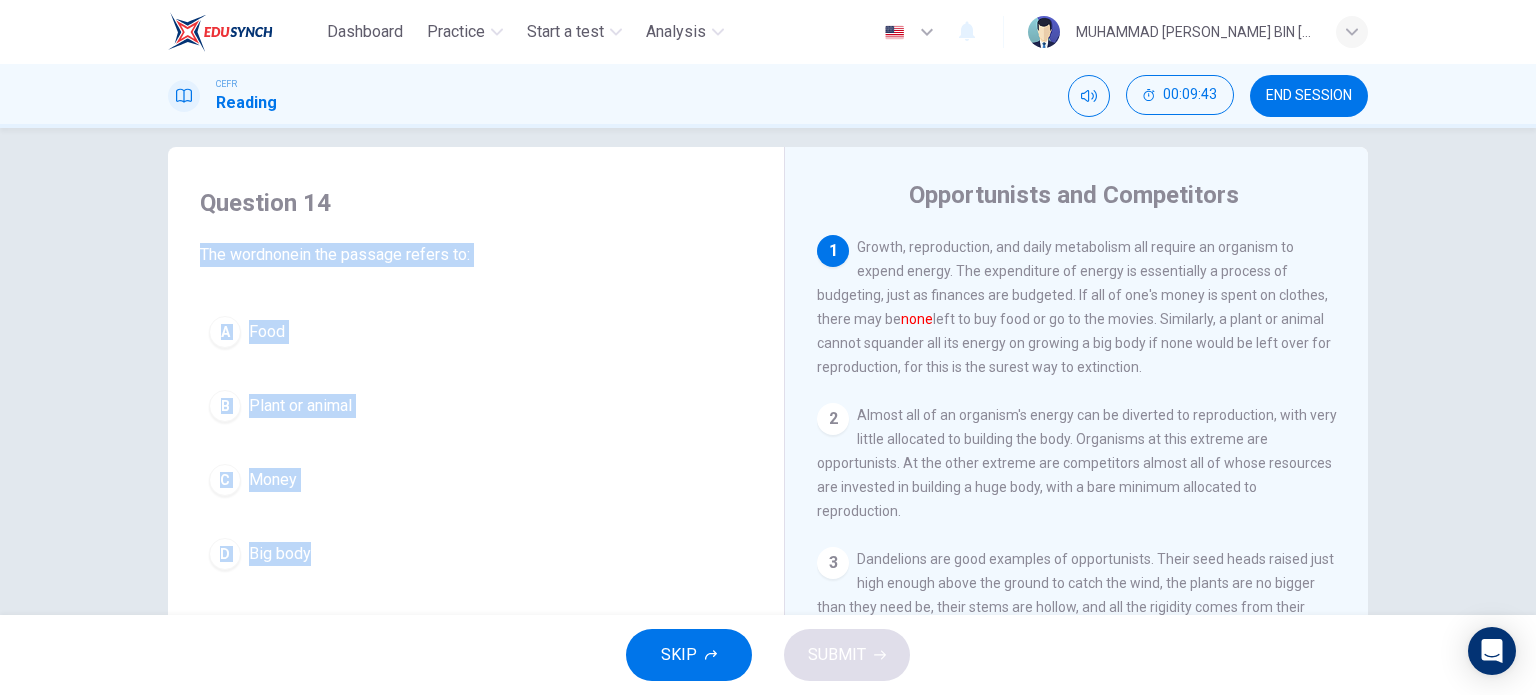 drag, startPoint x: 195, startPoint y: 249, endPoint x: 358, endPoint y: 560, distance: 351.12677 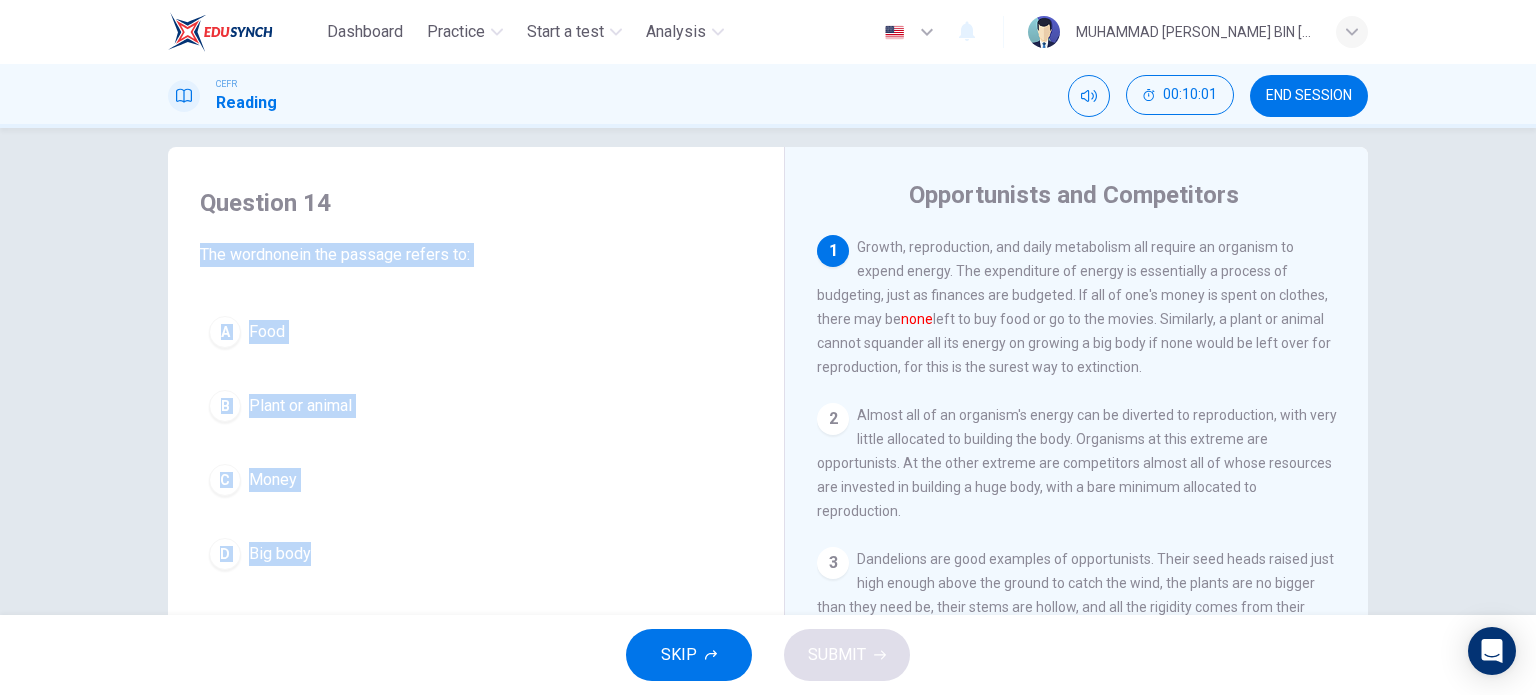click on "A Food B Plant or animal C Money D Big body" at bounding box center [476, 443] 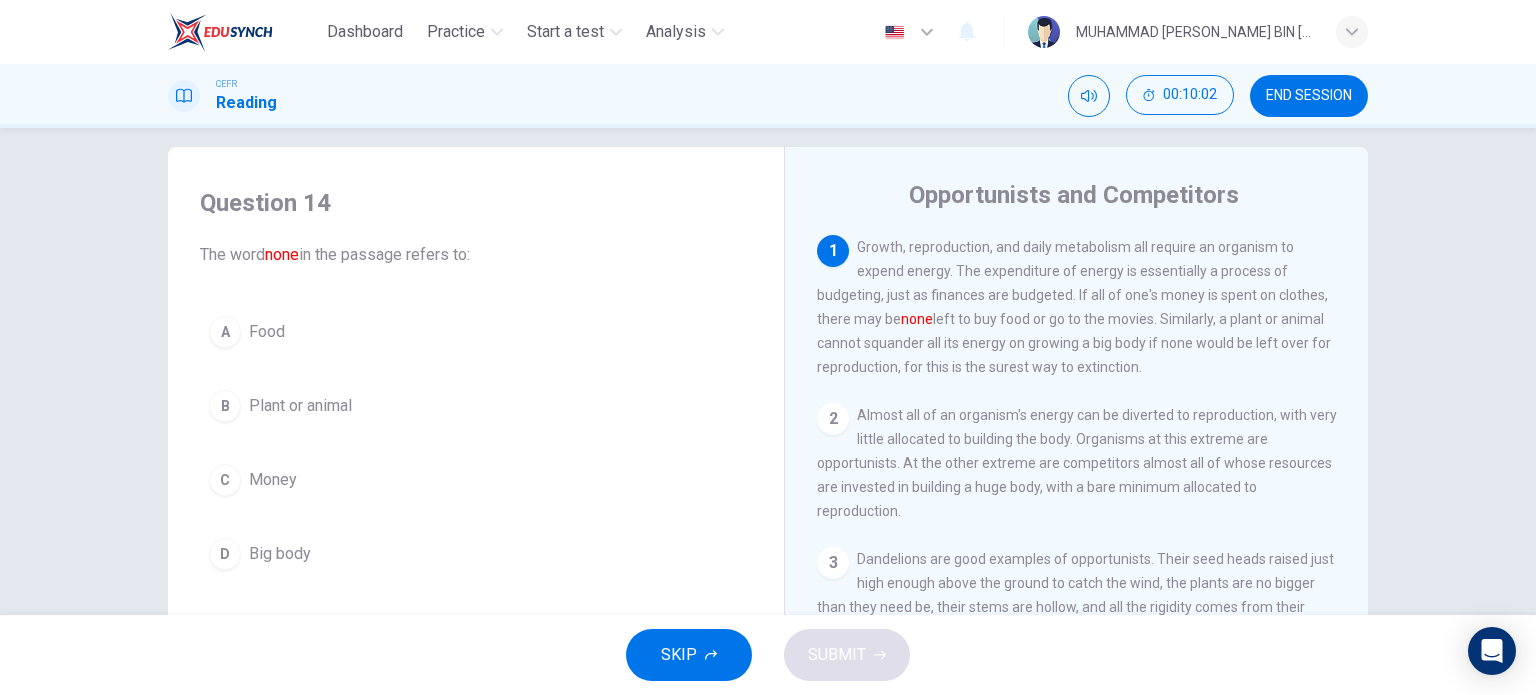 click at bounding box center [476, 332] 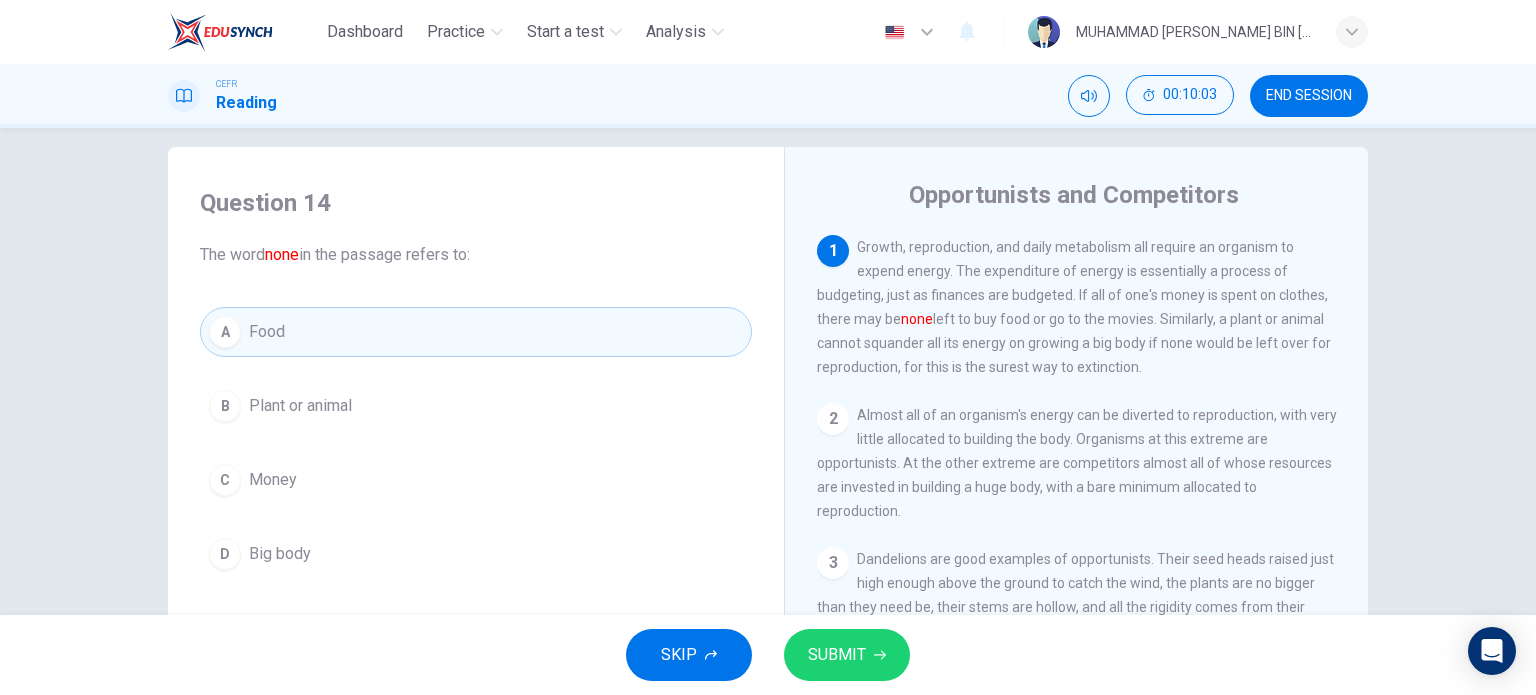 click at bounding box center (847, 655) 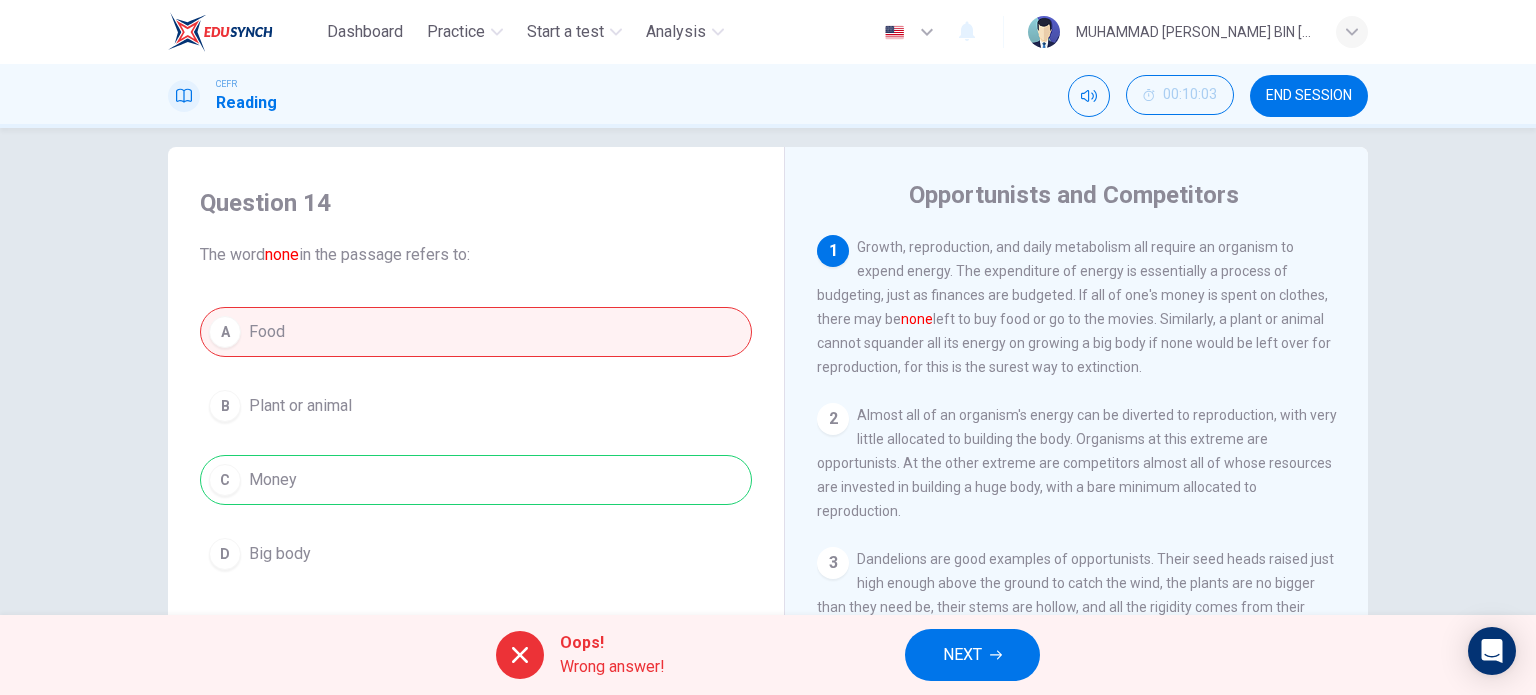 click on "Opportunists and Competitors 1 Growth, reproduction, and daily metabolism all require an organism to expend energy. The expenditure of energy is essentially a process of budgeting, just as finances are budgeted. If all of one's money is spent on clothes, there may be  none  left to buy food or go to the movies. Similarly, a plant or animal cannot squander all its energy on growing a big body if none would be left over for reproduction, for this is the surest way to extinction. 2 Almost all of an organism's energy can be diverted to reproduction, with very little allocated to building the body. Organisms at this extreme are opportunists. At the other extreme are competitors almost all of whose resources are invested in building a huge body, with a bare minimum allocated to reproduction. 3 4 5 6" at bounding box center (1076, 510) 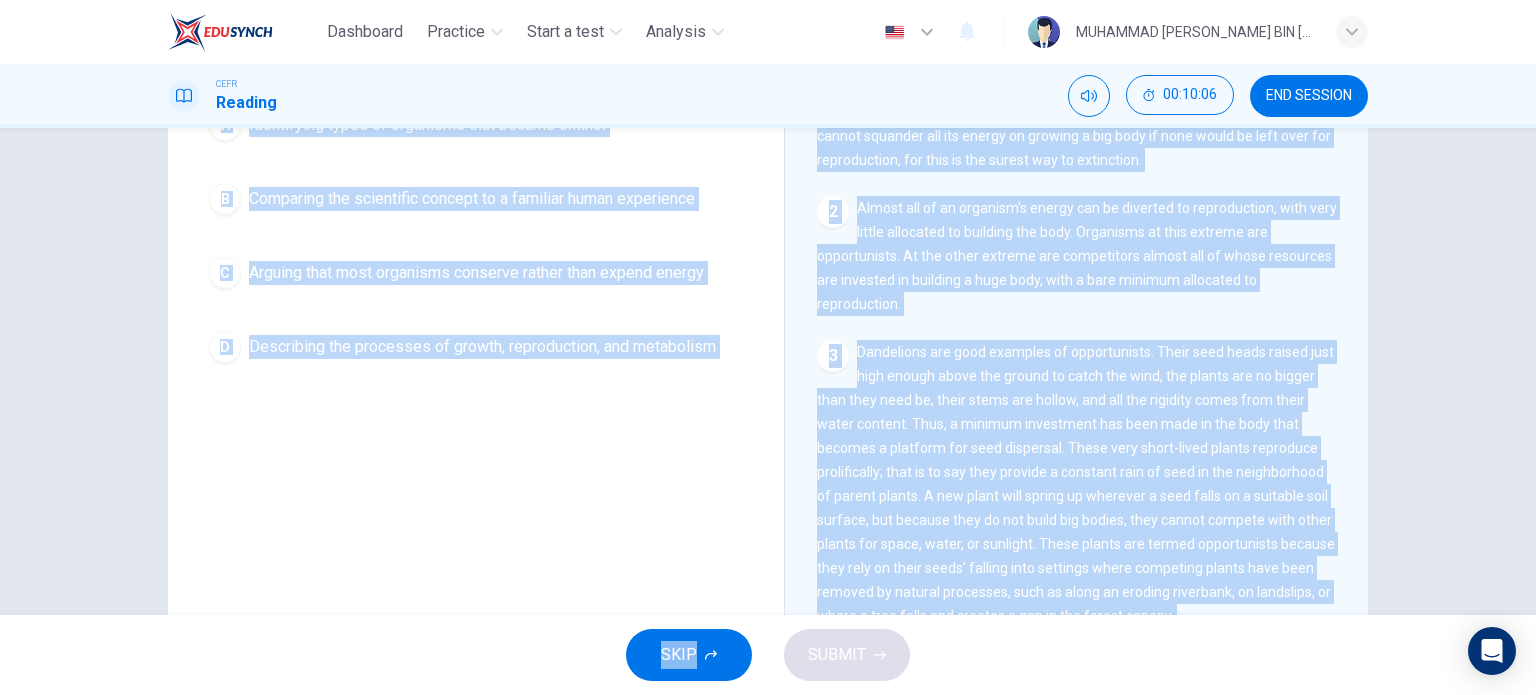 scroll, scrollTop: 288, scrollLeft: 0, axis: vertical 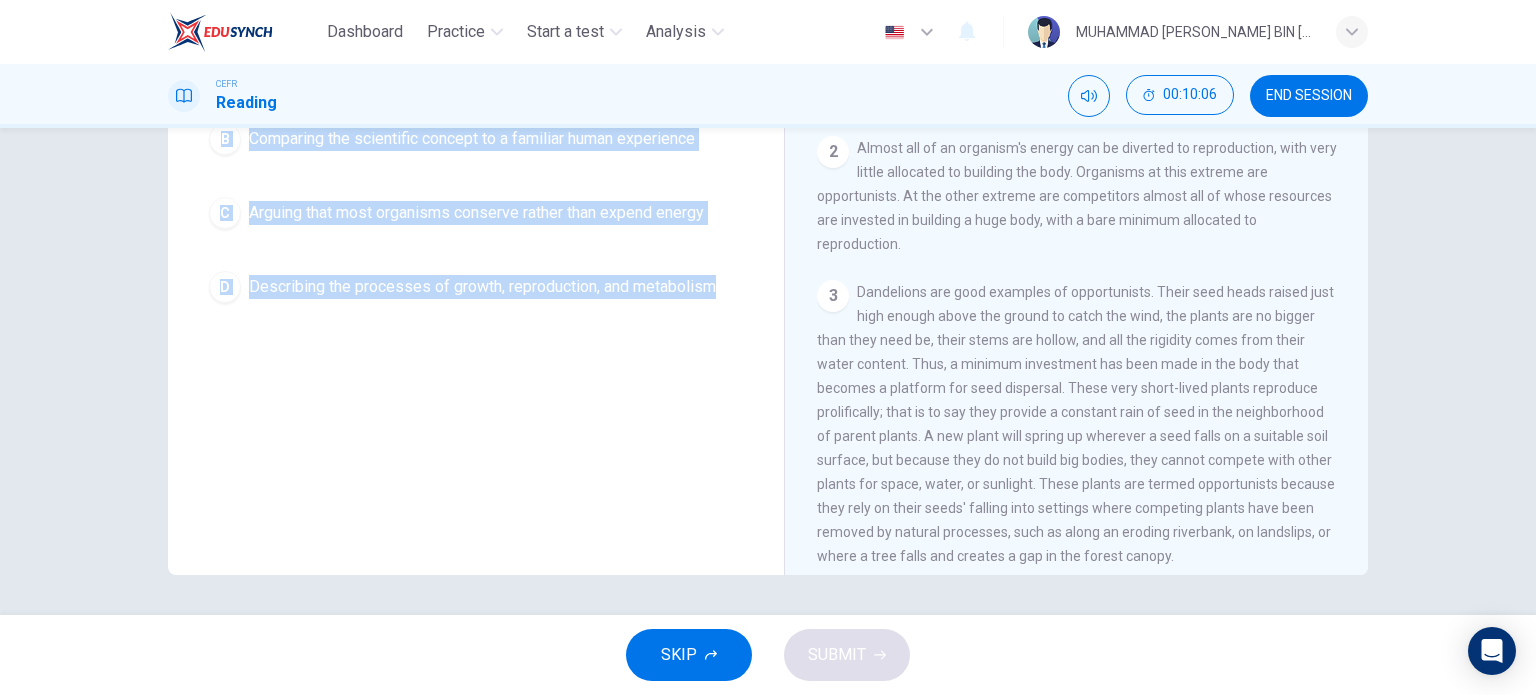 drag, startPoint x: 190, startPoint y: 251, endPoint x: 724, endPoint y: 354, distance: 543.84283 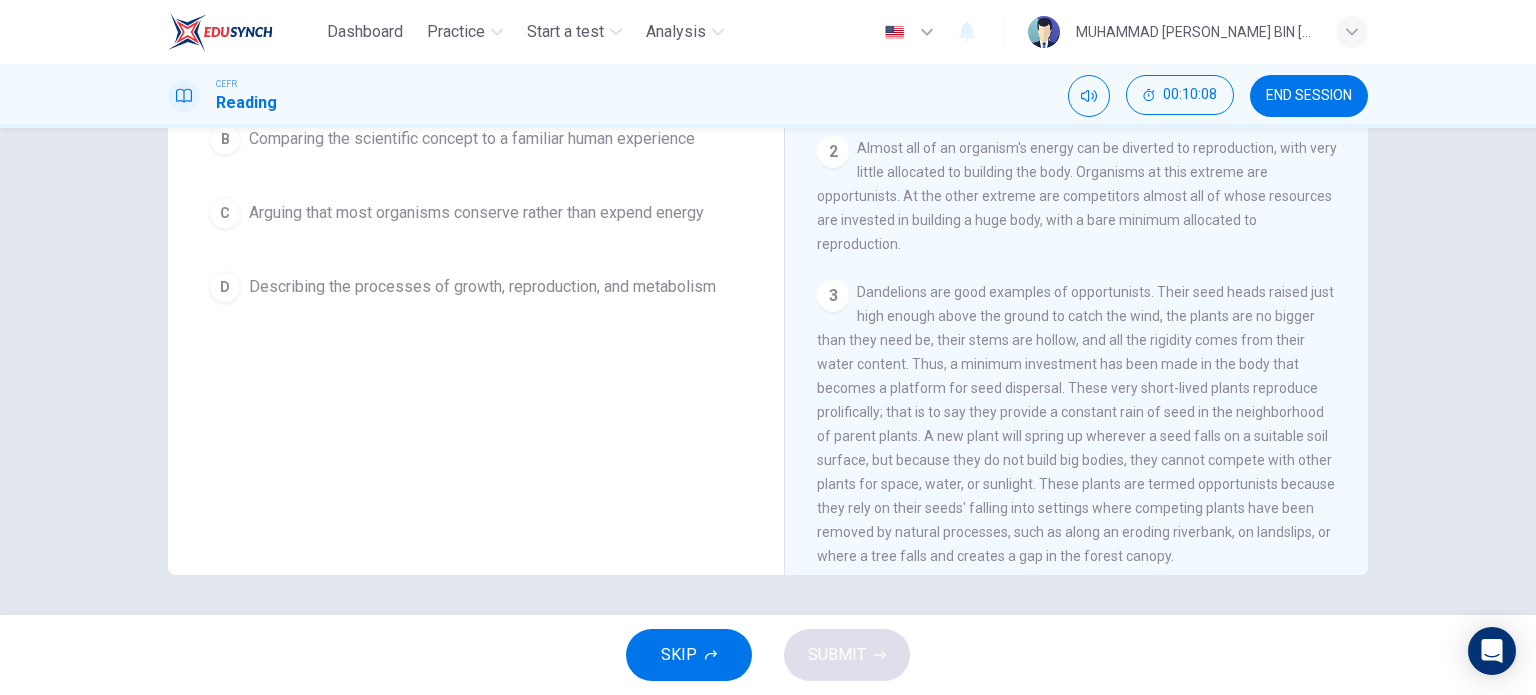 drag, startPoint x: 654, startPoint y: 287, endPoint x: 424, endPoint y: 312, distance: 231.3547 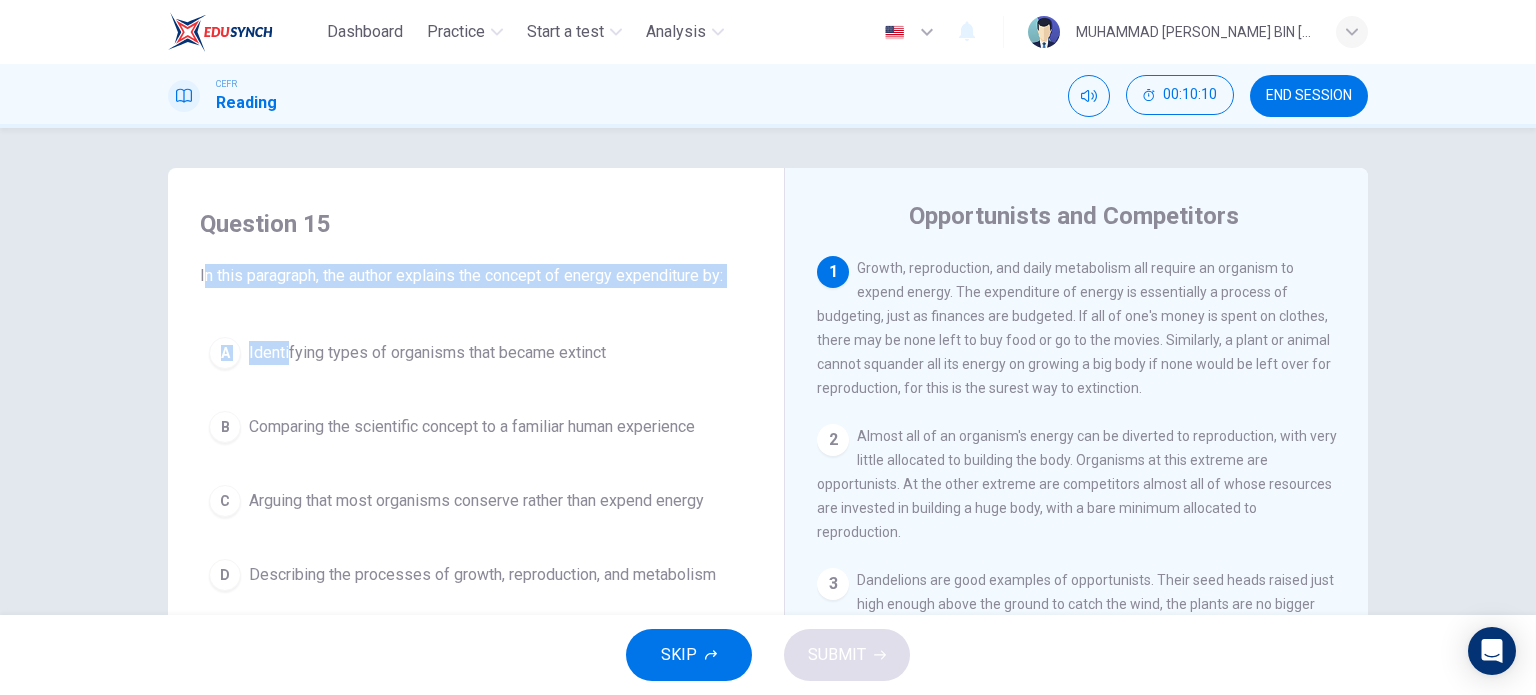 drag, startPoint x: 200, startPoint y: 279, endPoint x: 281, endPoint y: 307, distance: 85.70297 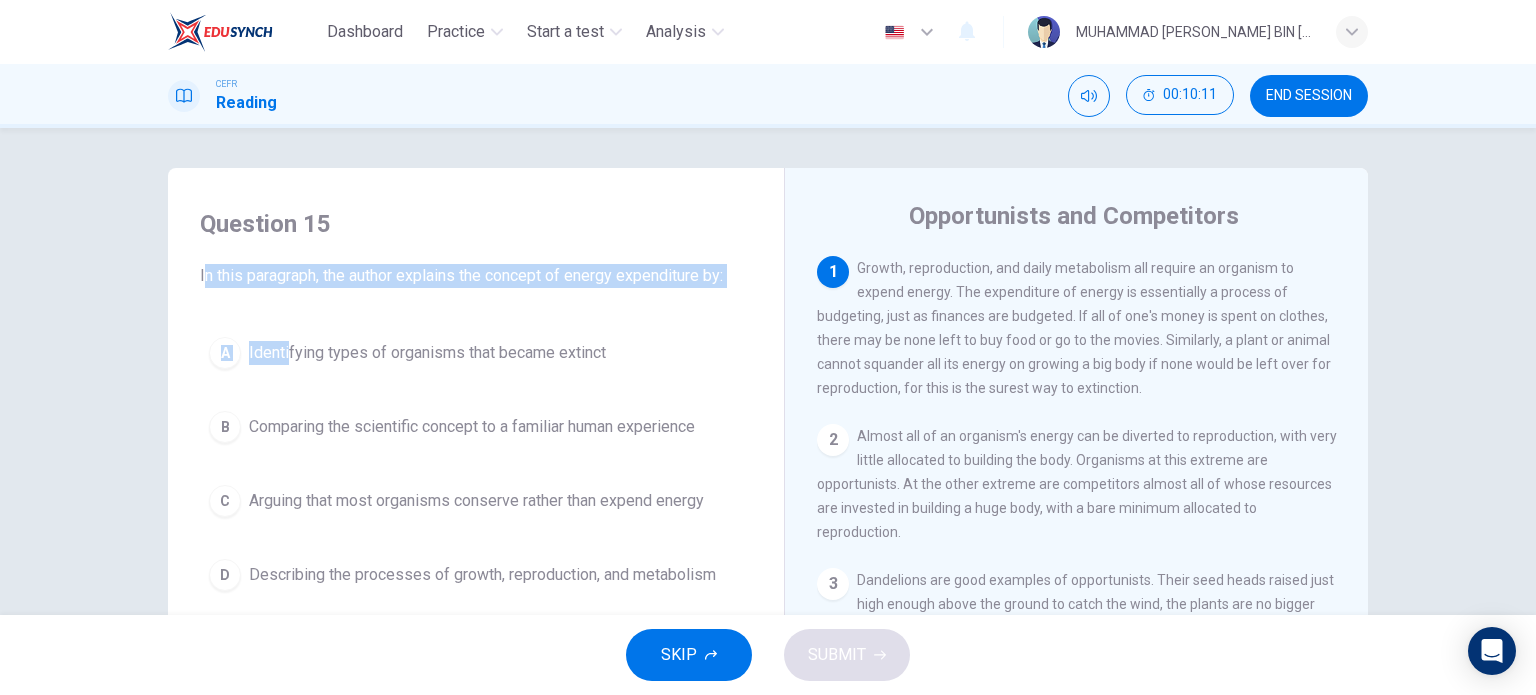 click on "In this paragraph, the author explains the concept of energy expenditure by:" at bounding box center (476, 276) 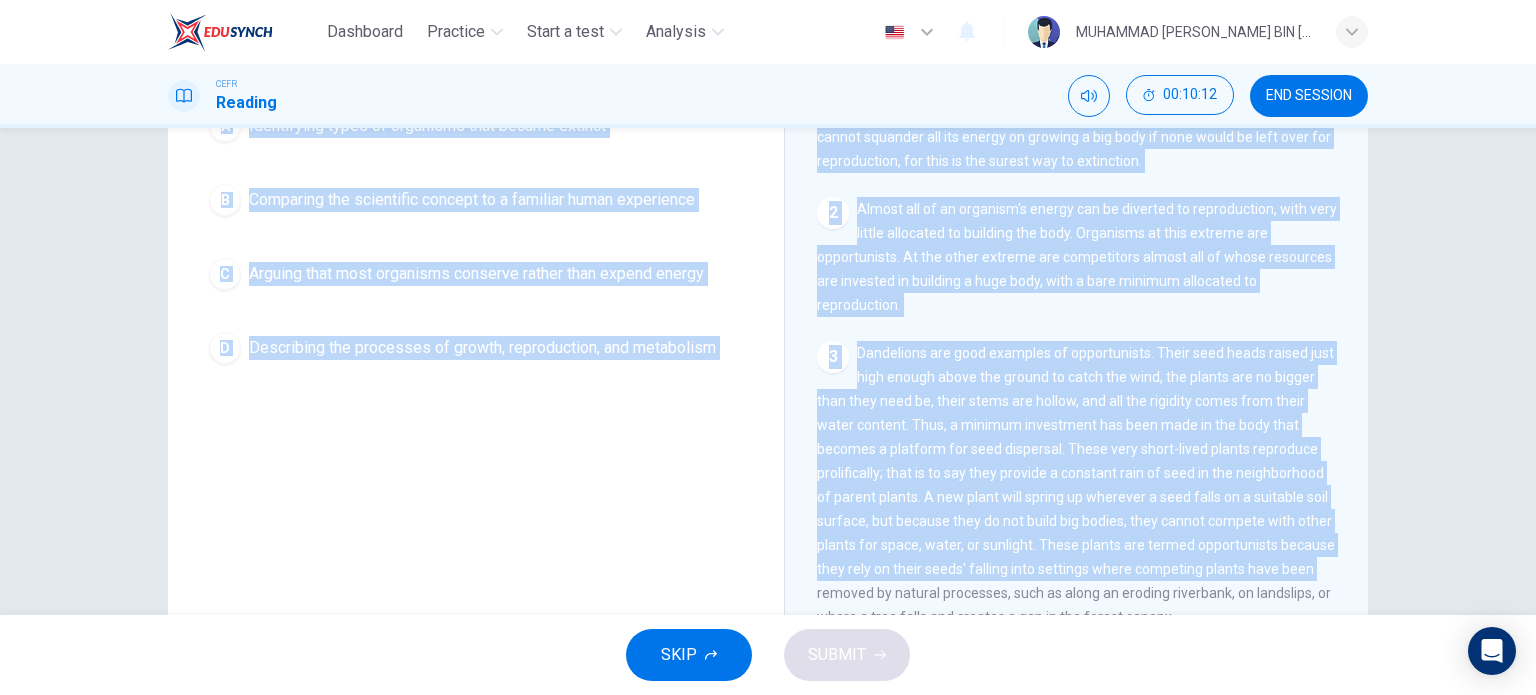 scroll, scrollTop: 235, scrollLeft: 0, axis: vertical 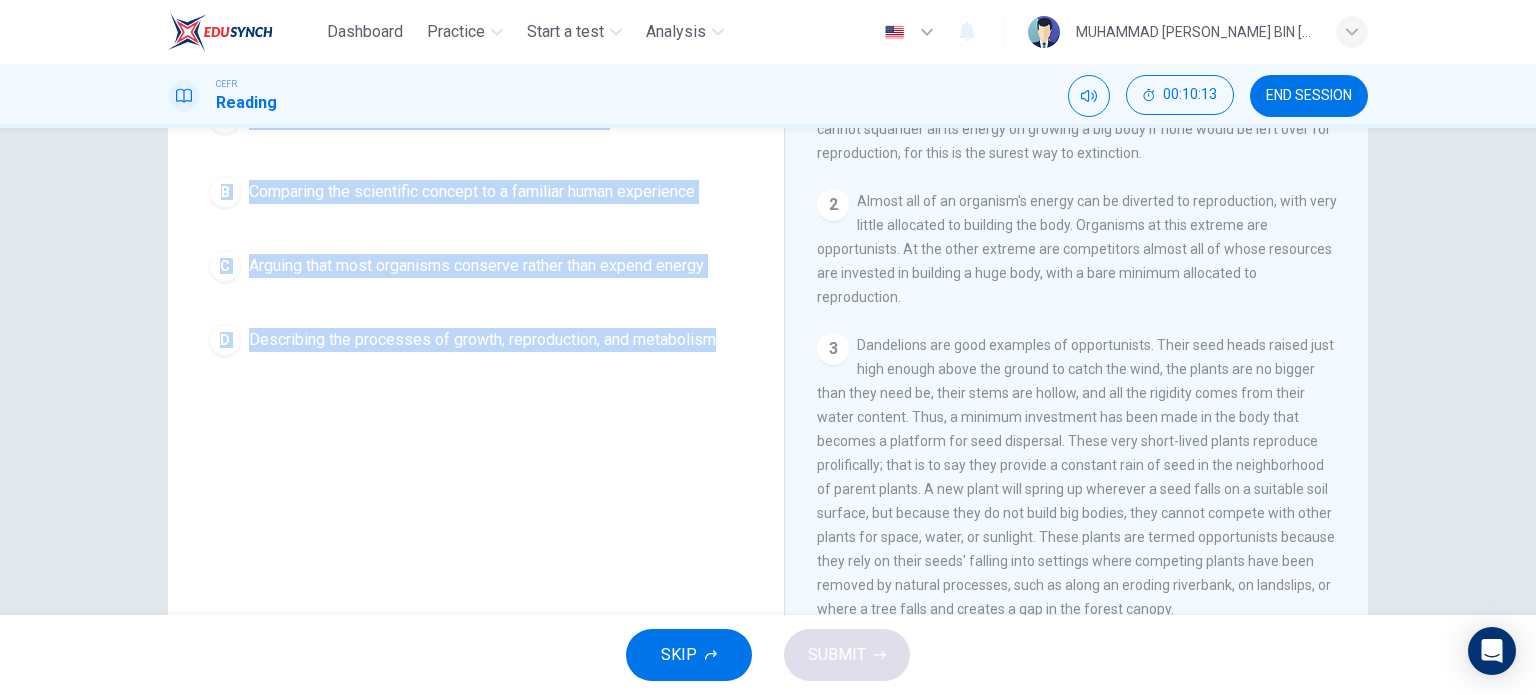 drag, startPoint x: 191, startPoint y: 270, endPoint x: 758, endPoint y: 327, distance: 569.85785 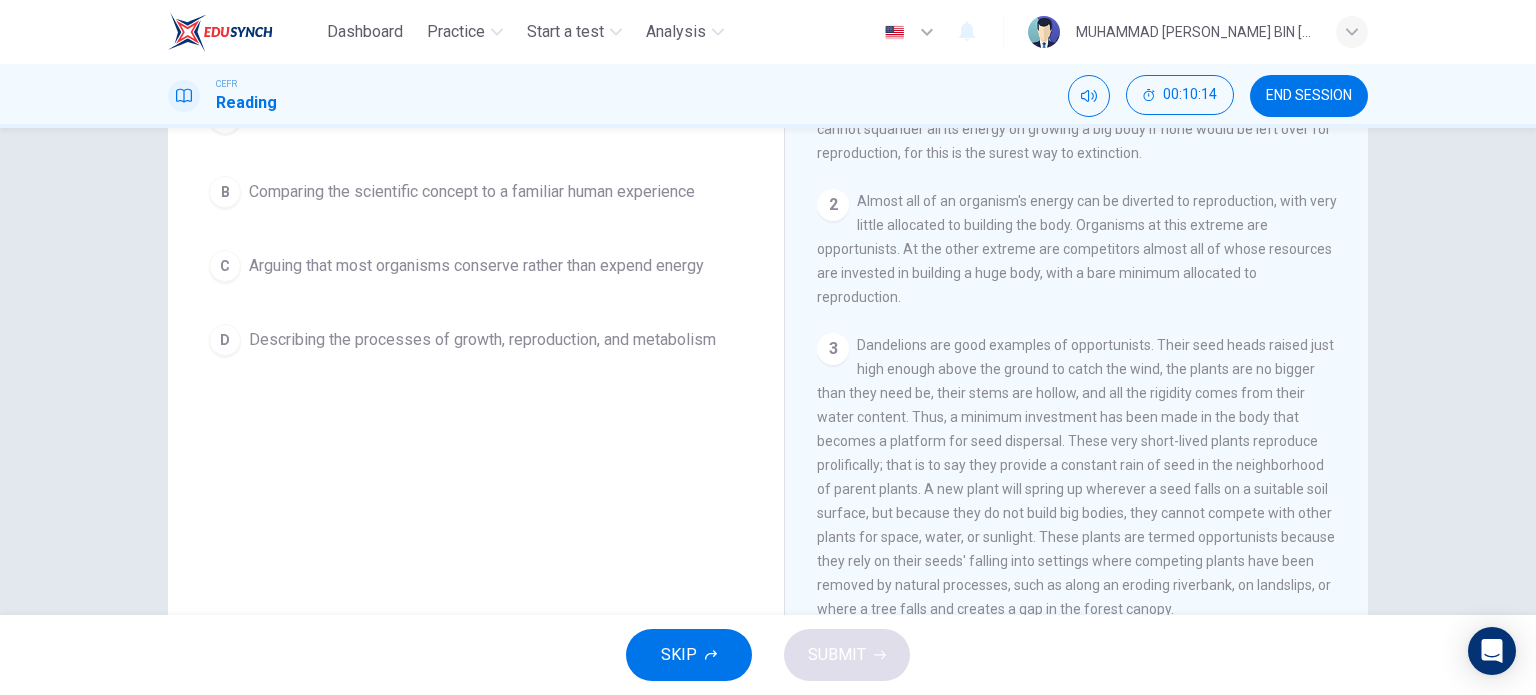 drag, startPoint x: 644, startPoint y: 329, endPoint x: 557, endPoint y: 314, distance: 88.28363 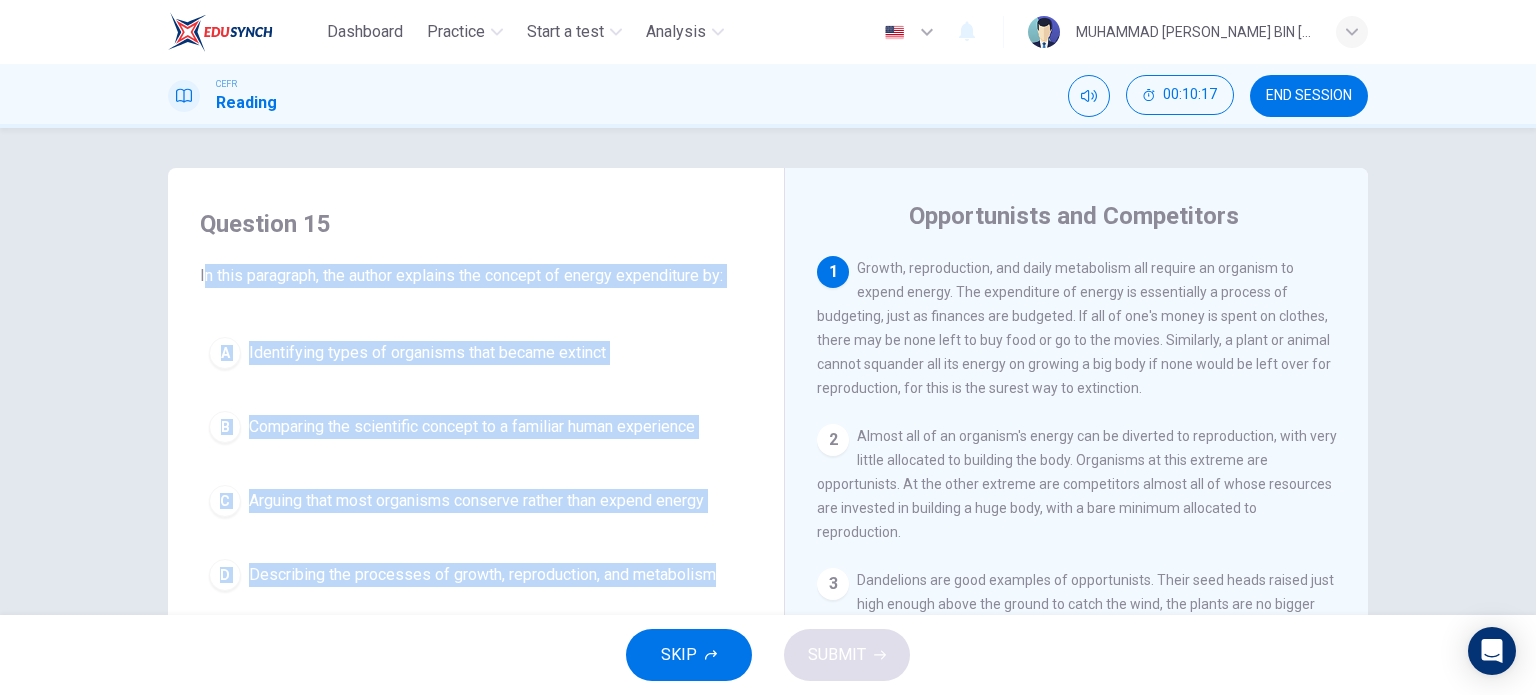 drag, startPoint x: 197, startPoint y: 268, endPoint x: 690, endPoint y: 575, distance: 580.7736 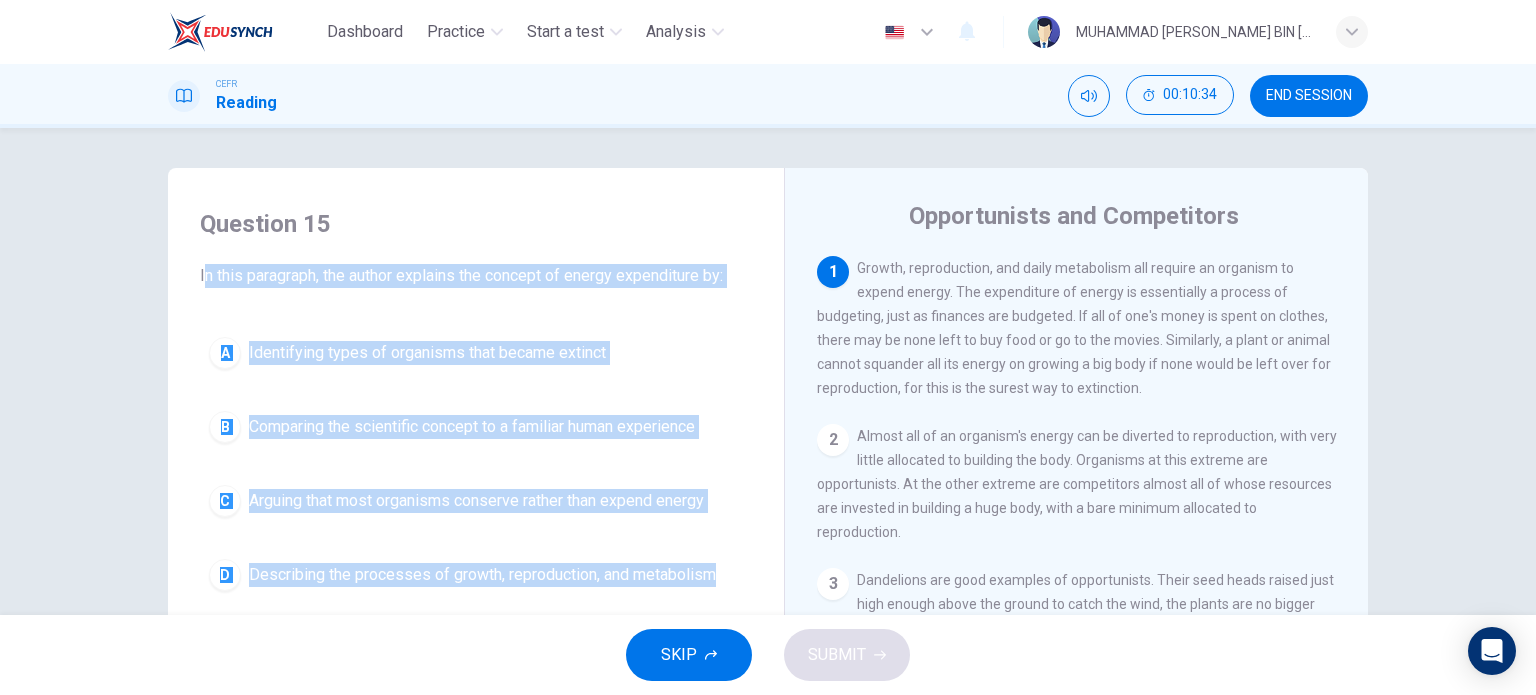 click on "A Identifying types of organisms that became extinct B Comparing the scientific concept to a familiar human experience C Arguing that most organisms conserve rather than expend energy D Describing the processes of growth, reproduction, and metabolism" at bounding box center [476, 464] 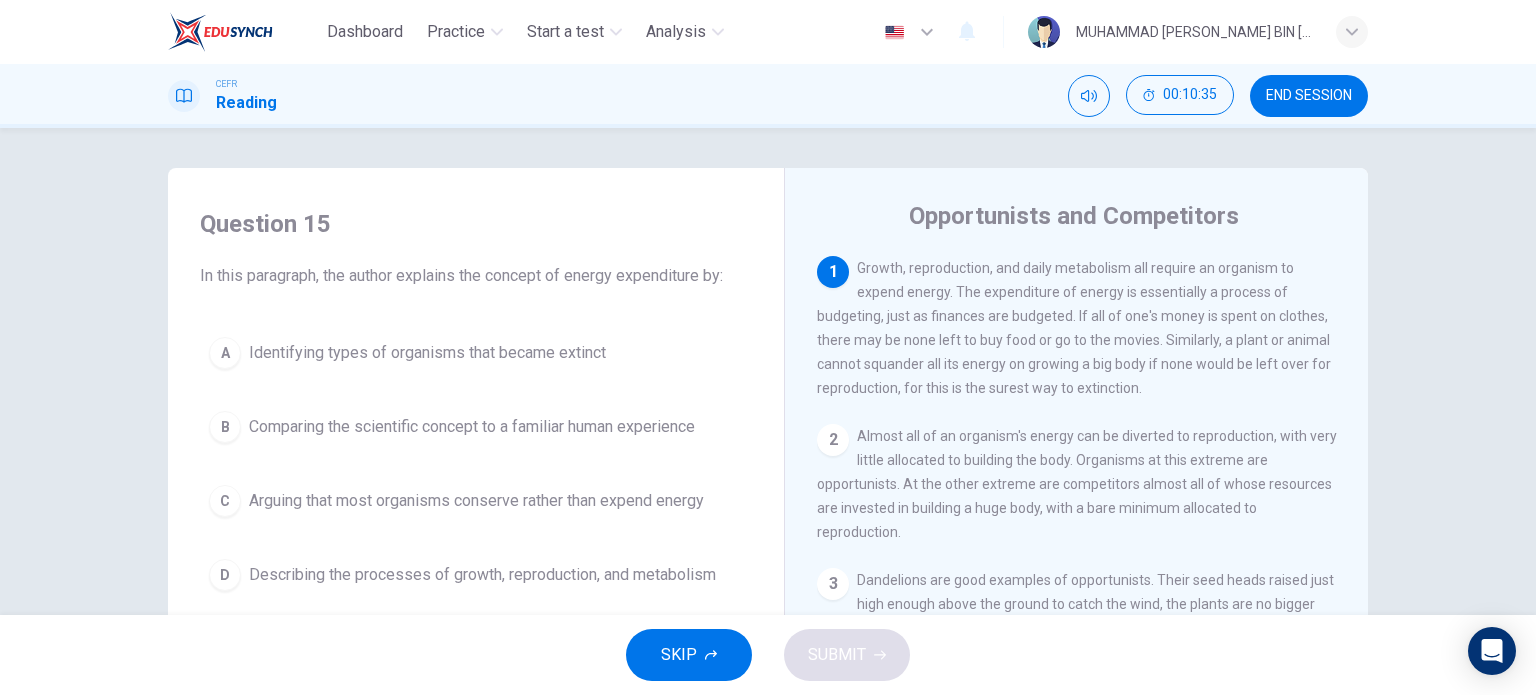 click at bounding box center [476, 427] 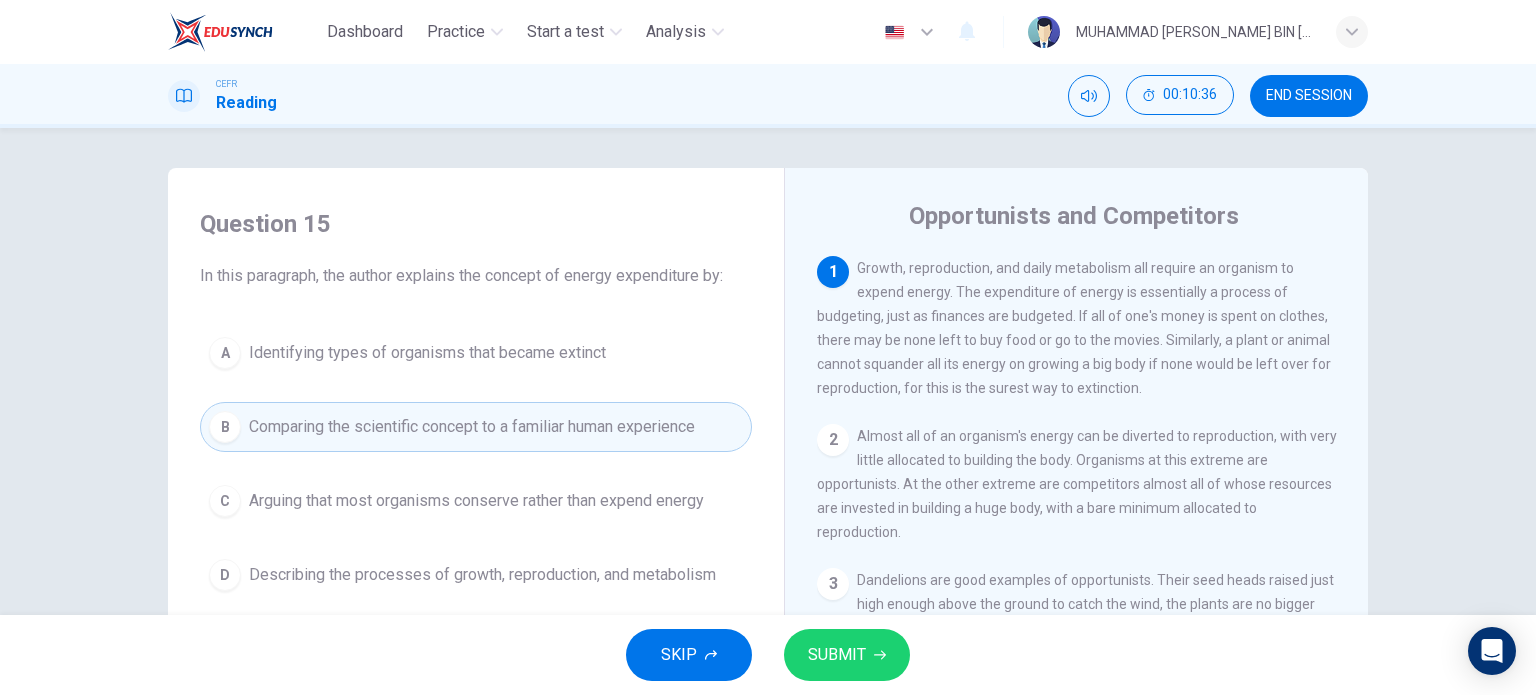 click at bounding box center [847, 655] 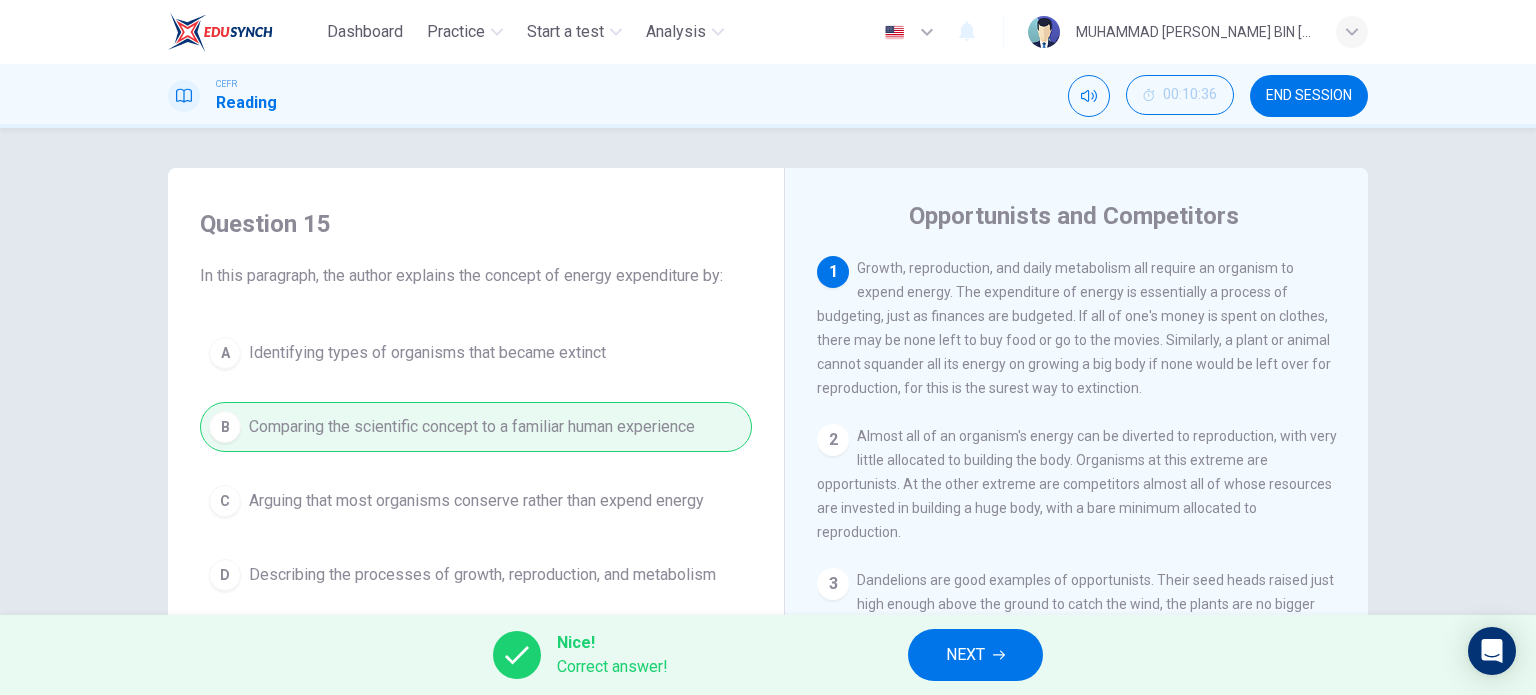 click at bounding box center (975, 655) 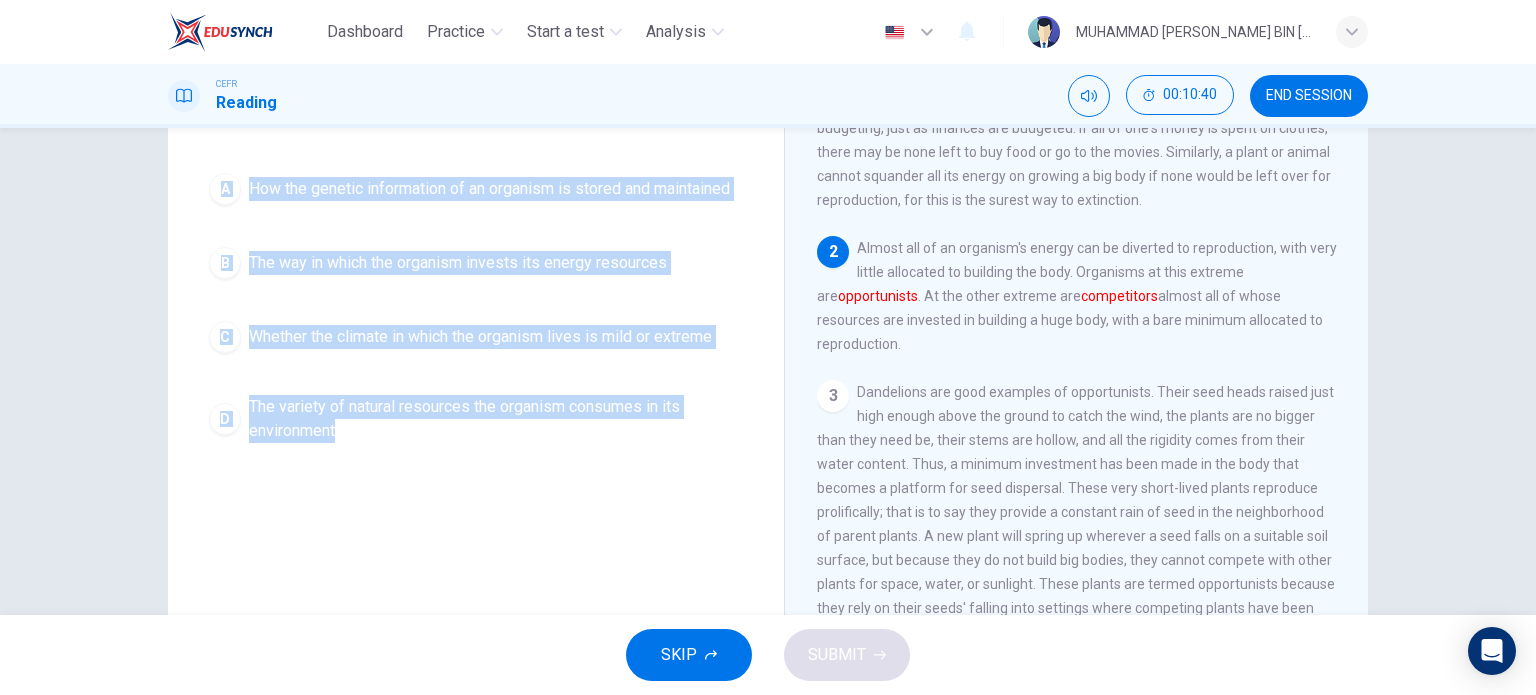 scroll, scrollTop: 232, scrollLeft: 0, axis: vertical 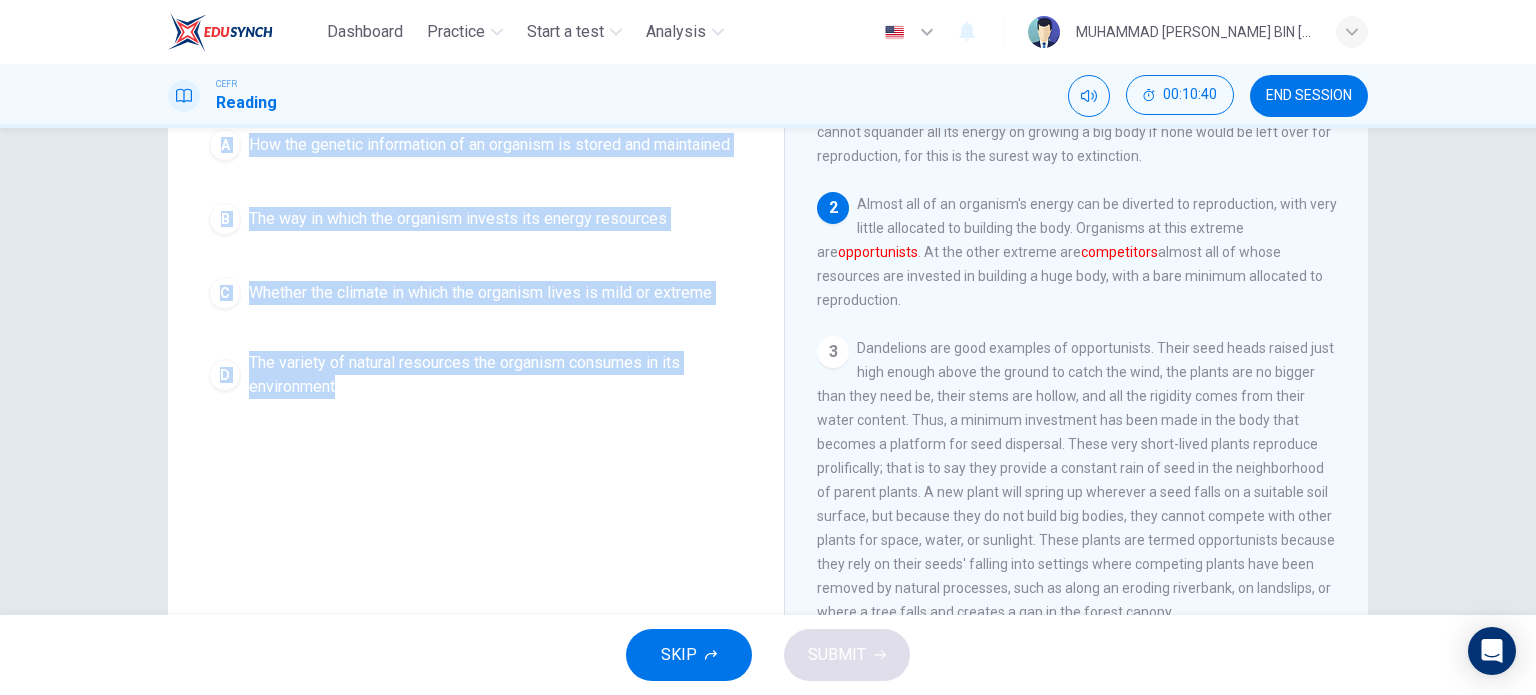 drag, startPoint x: 194, startPoint y: 271, endPoint x: 435, endPoint y: 460, distance: 306.27112 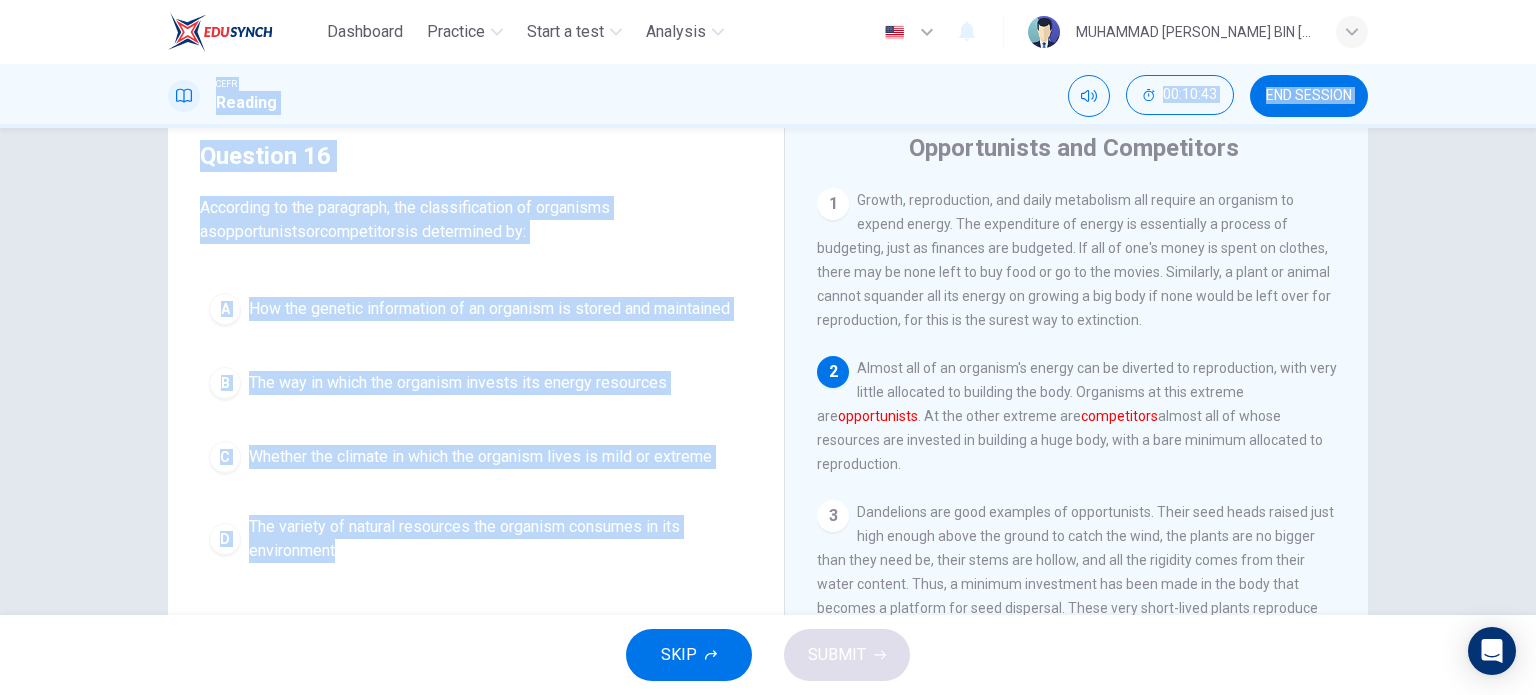scroll, scrollTop: 0, scrollLeft: 0, axis: both 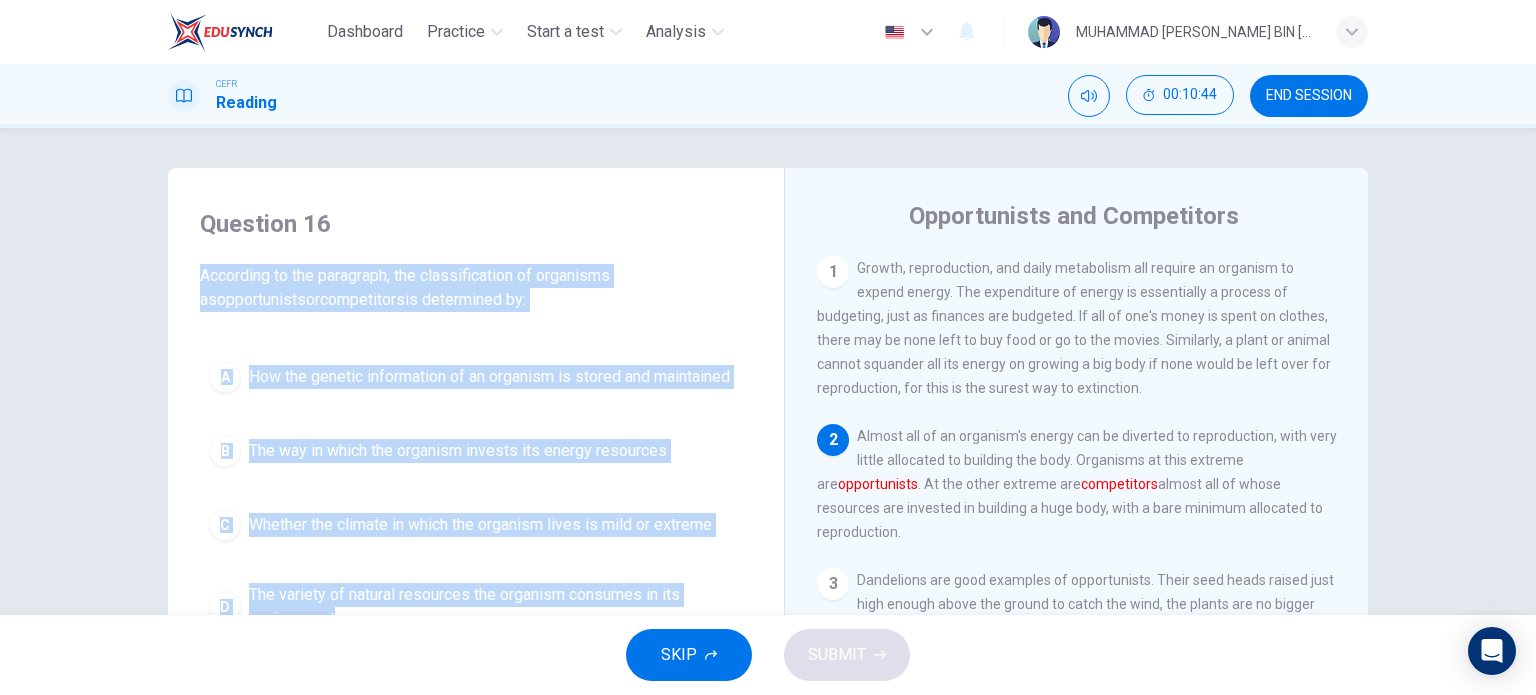 drag, startPoint x: 419, startPoint y: 359, endPoint x: 172, endPoint y: 278, distance: 259.9423 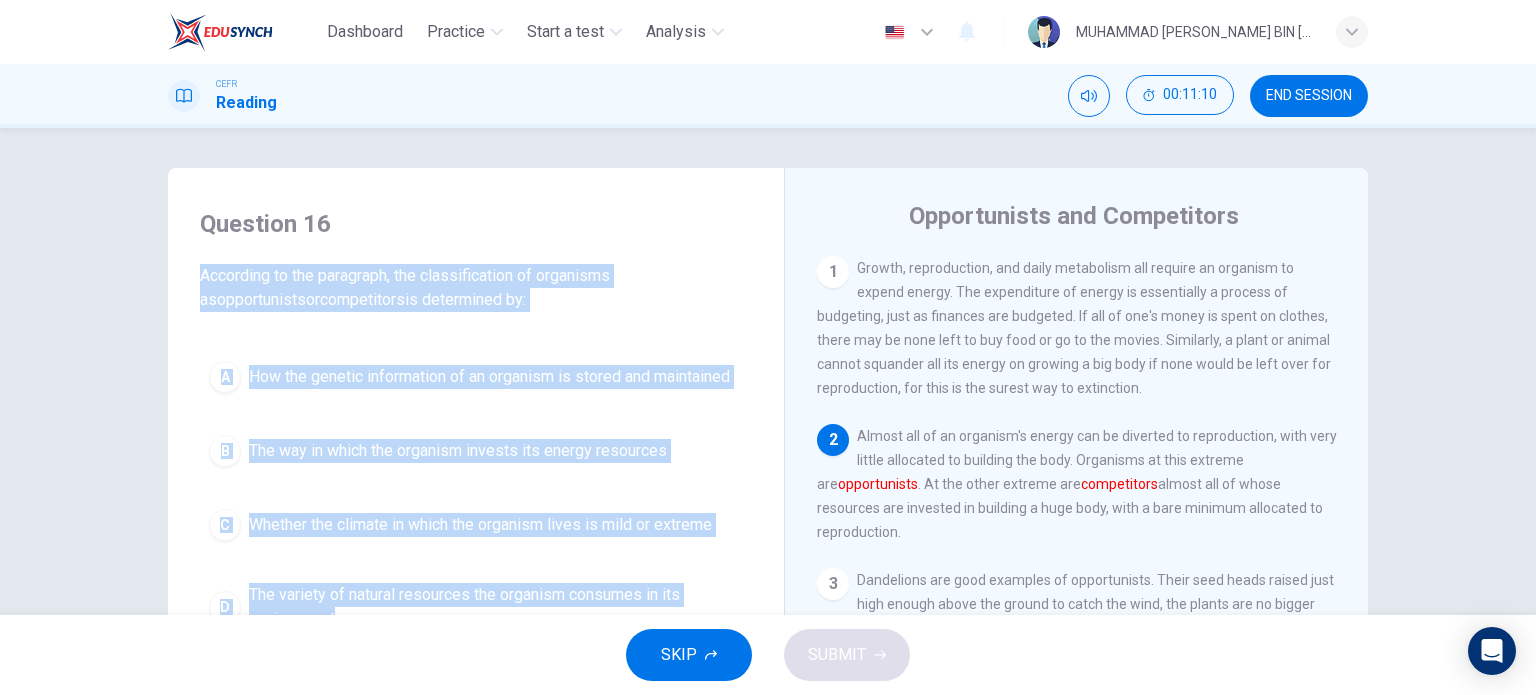 click on "A How the genetic information of an organism is stored and maintained B The way in which the organism invests its energy resources C Whether the climate in which the organism lives is mild or extreme D The variety of natural resources the organism consumes in its environment" at bounding box center [476, 496] 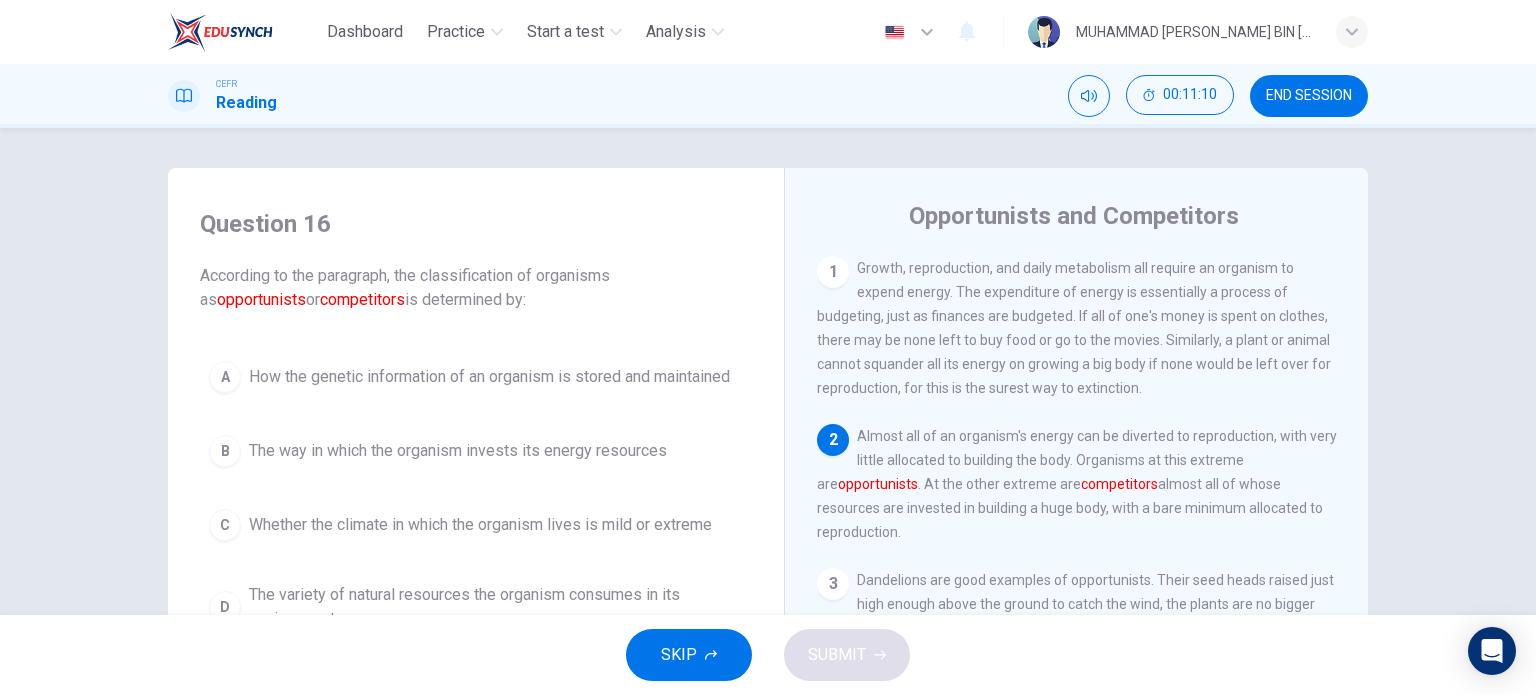 click at bounding box center (476, 451) 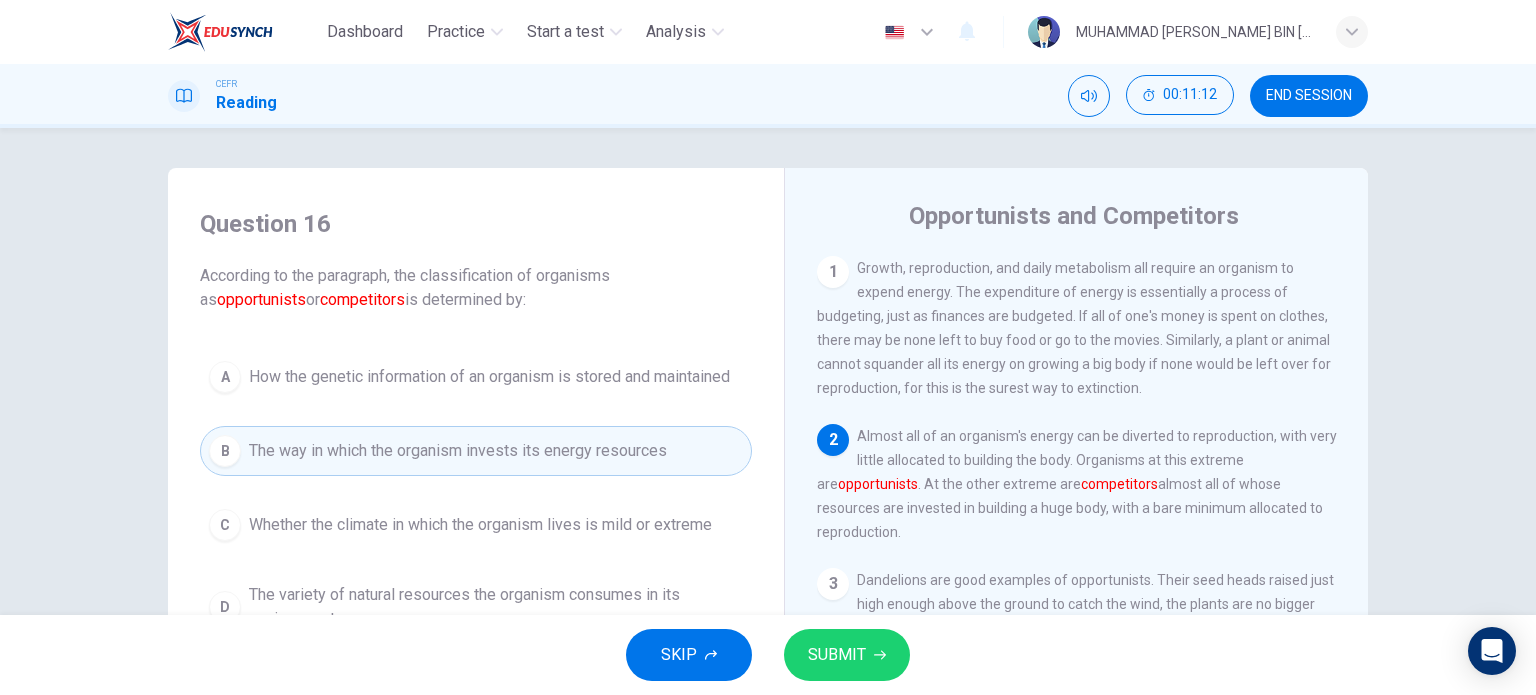 click at bounding box center [847, 655] 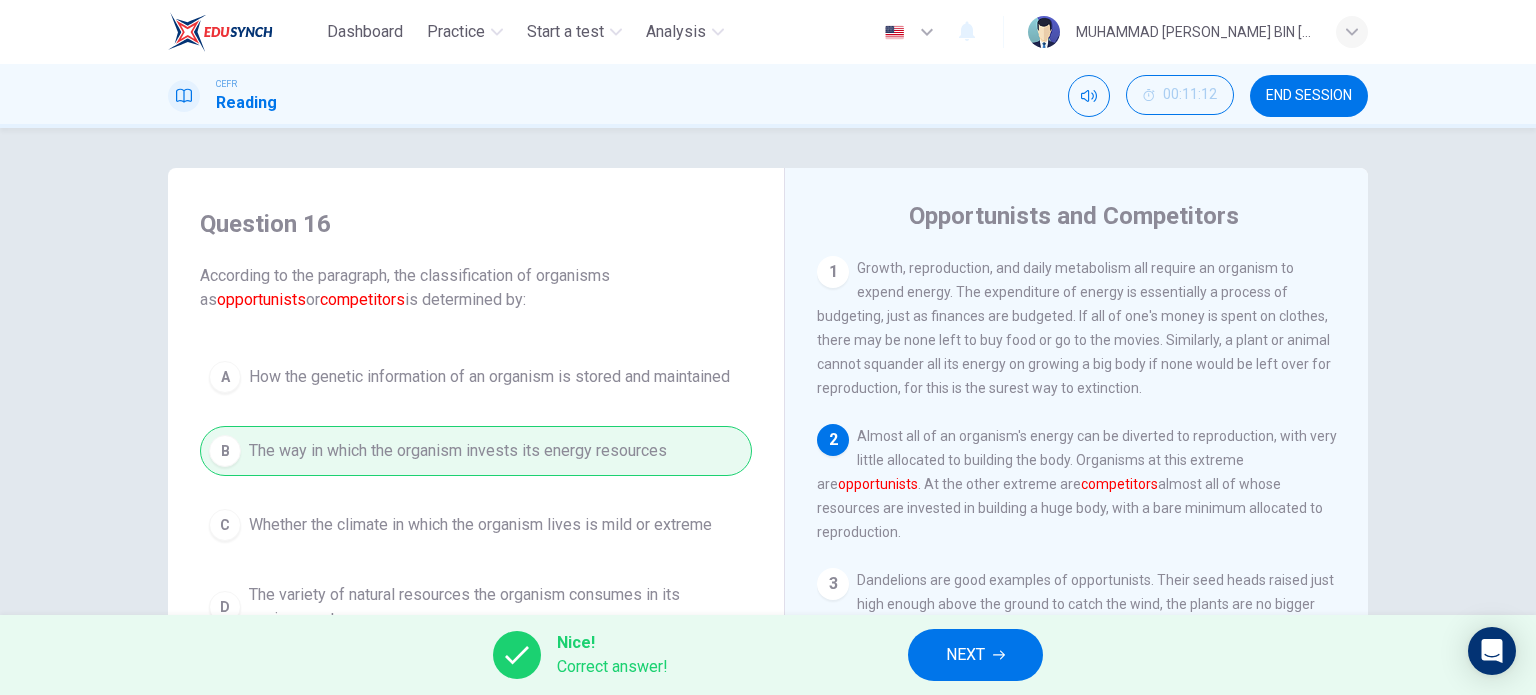 click at bounding box center (975, 655) 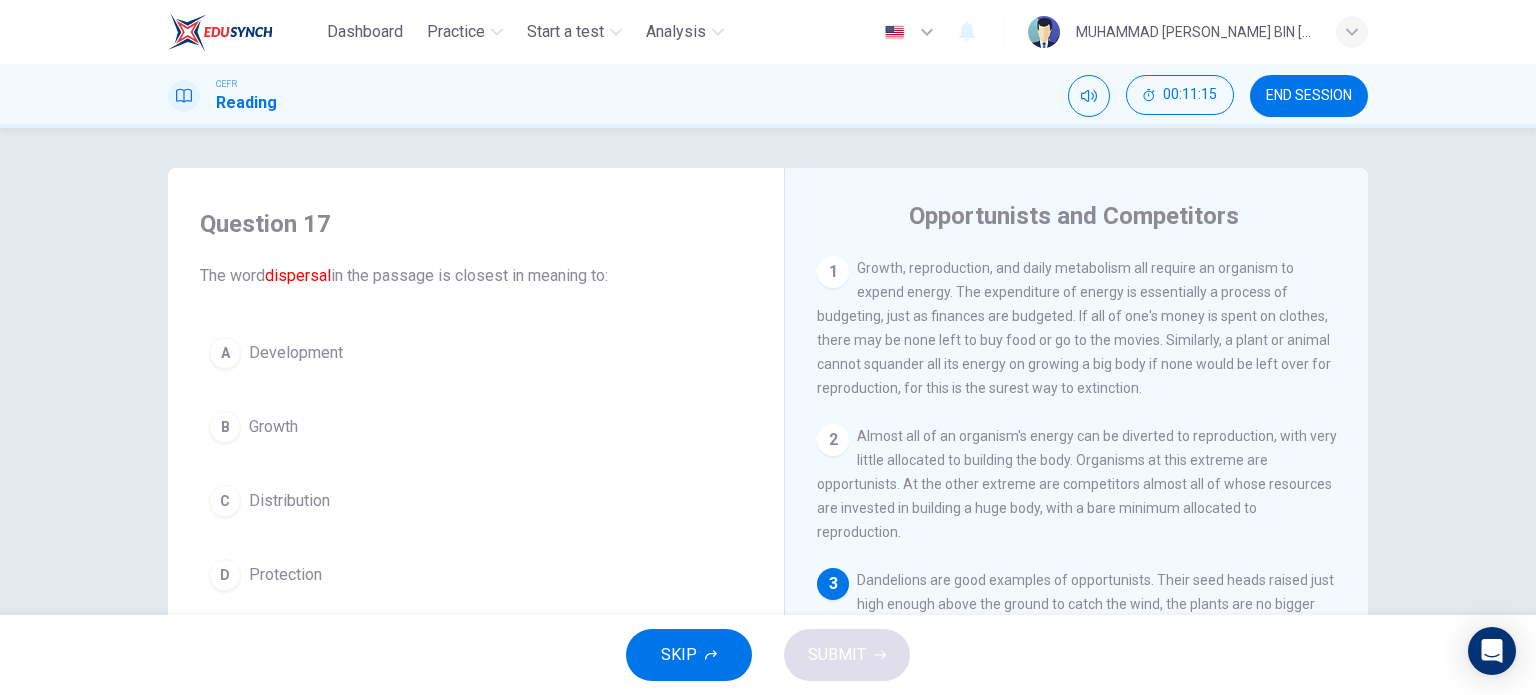 scroll, scrollTop: 266, scrollLeft: 0, axis: vertical 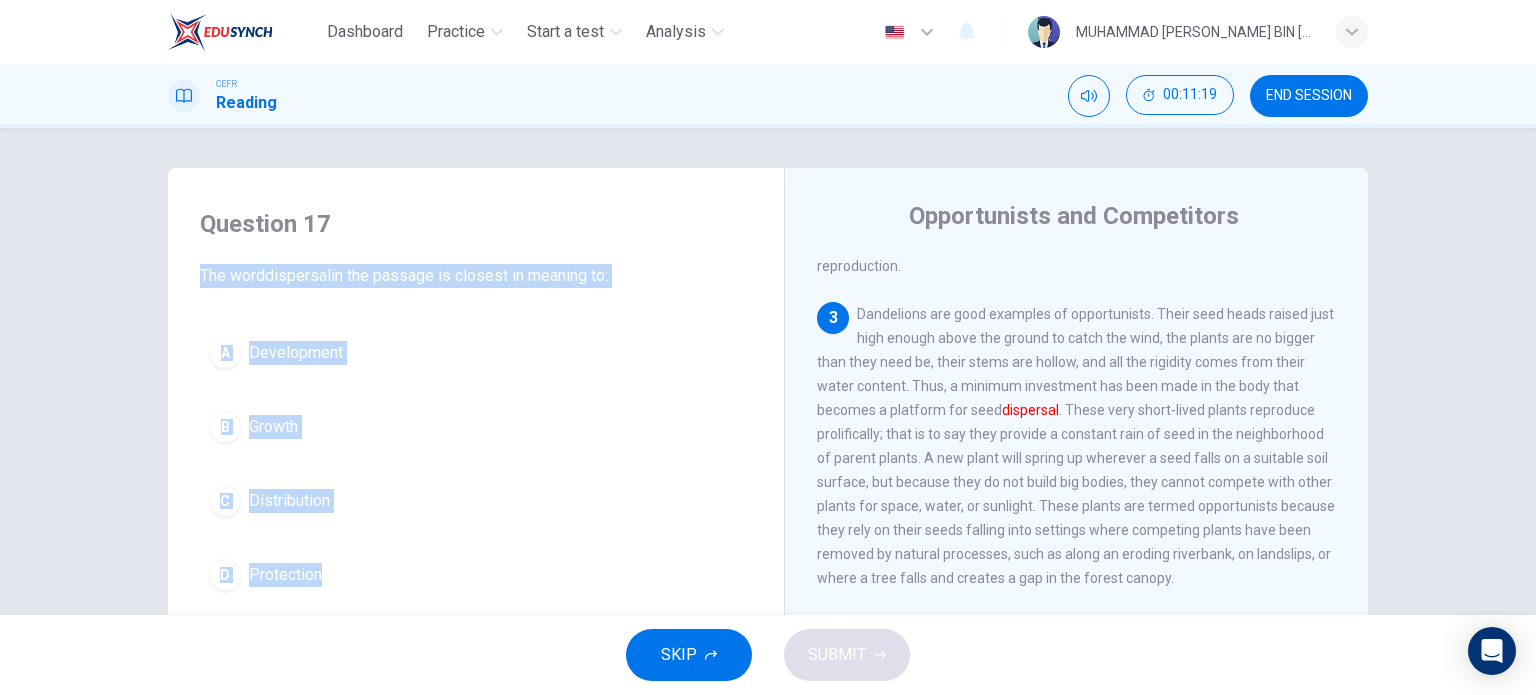 drag, startPoint x: 196, startPoint y: 277, endPoint x: 317, endPoint y: 577, distance: 323.4826 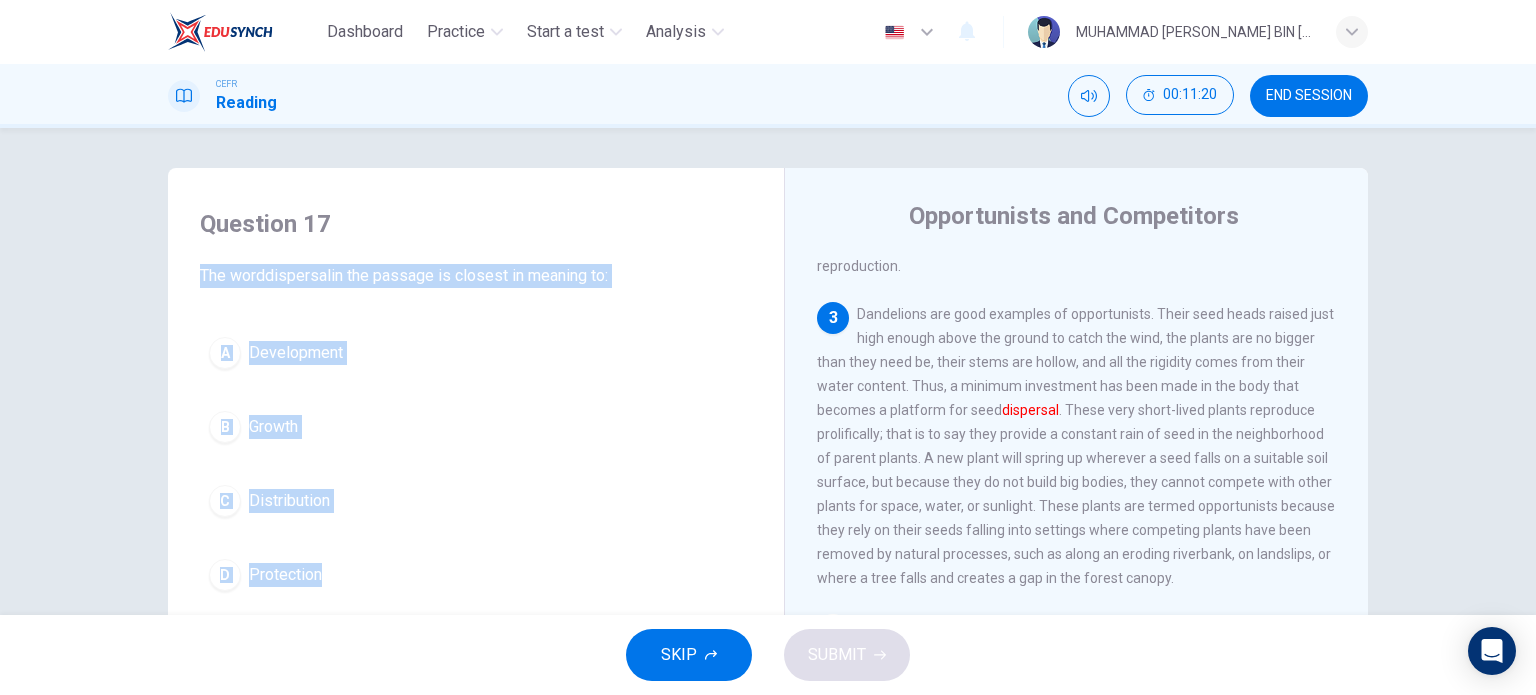 click on "Question 17 The word  dispersal  in the passage is closest in meaning to: A Development B Growth C Distribution D Protection" at bounding box center (476, 404) 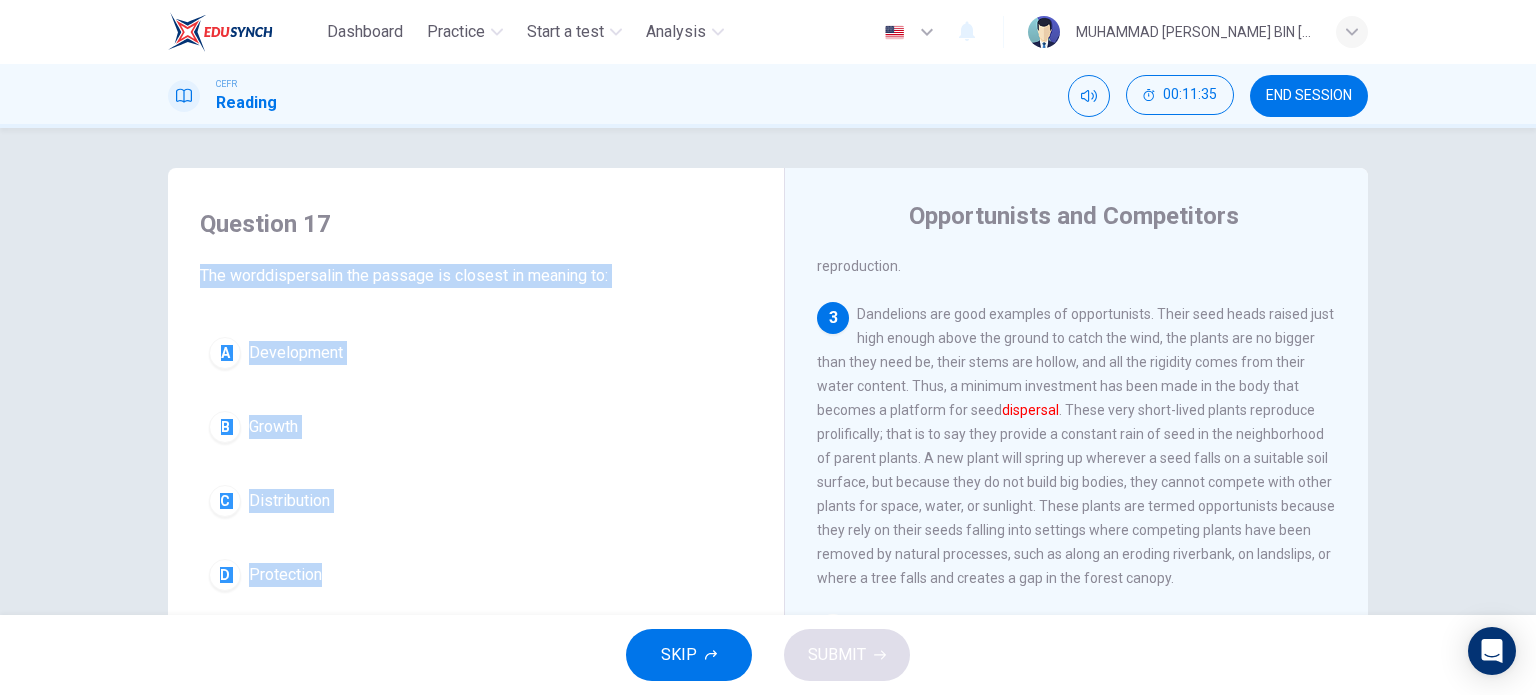 click on "A Development B Growth C Distribution D Protection" at bounding box center (476, 464) 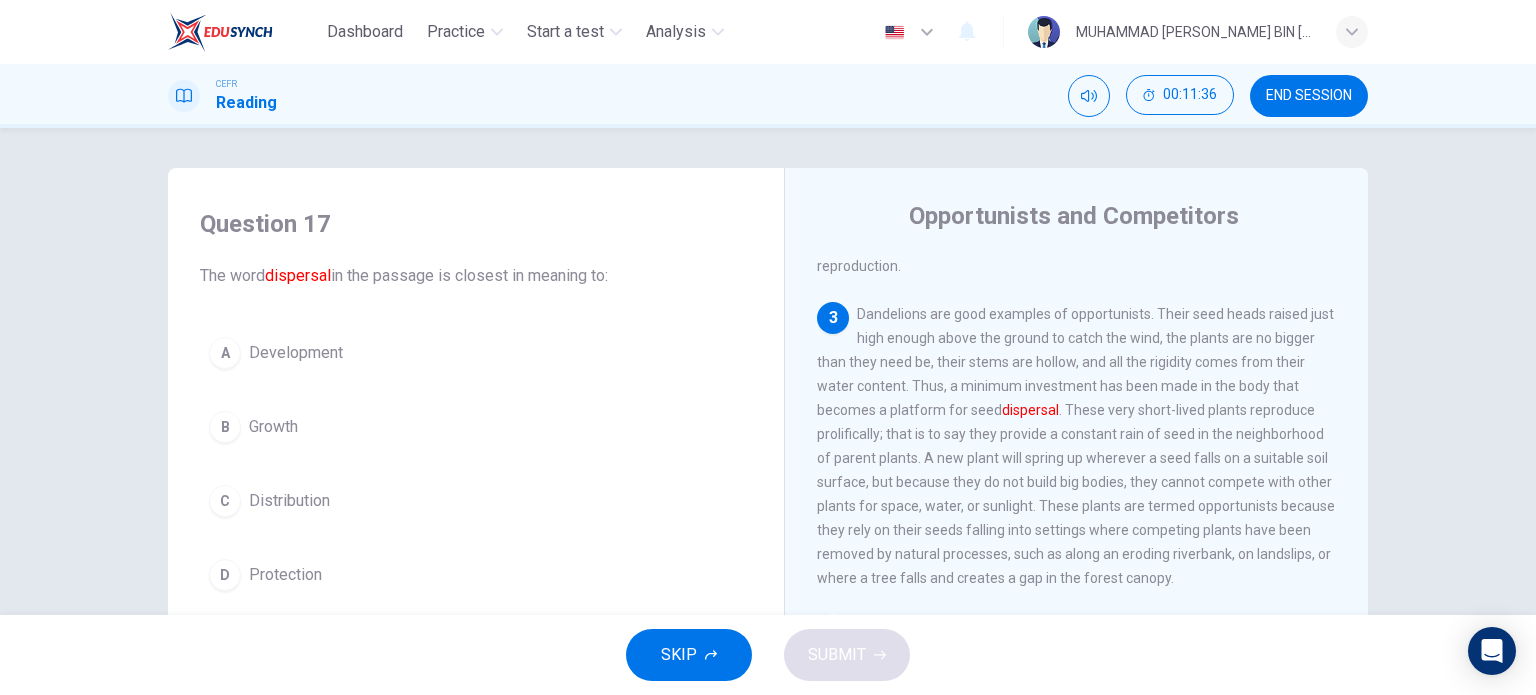 click at bounding box center (476, 501) 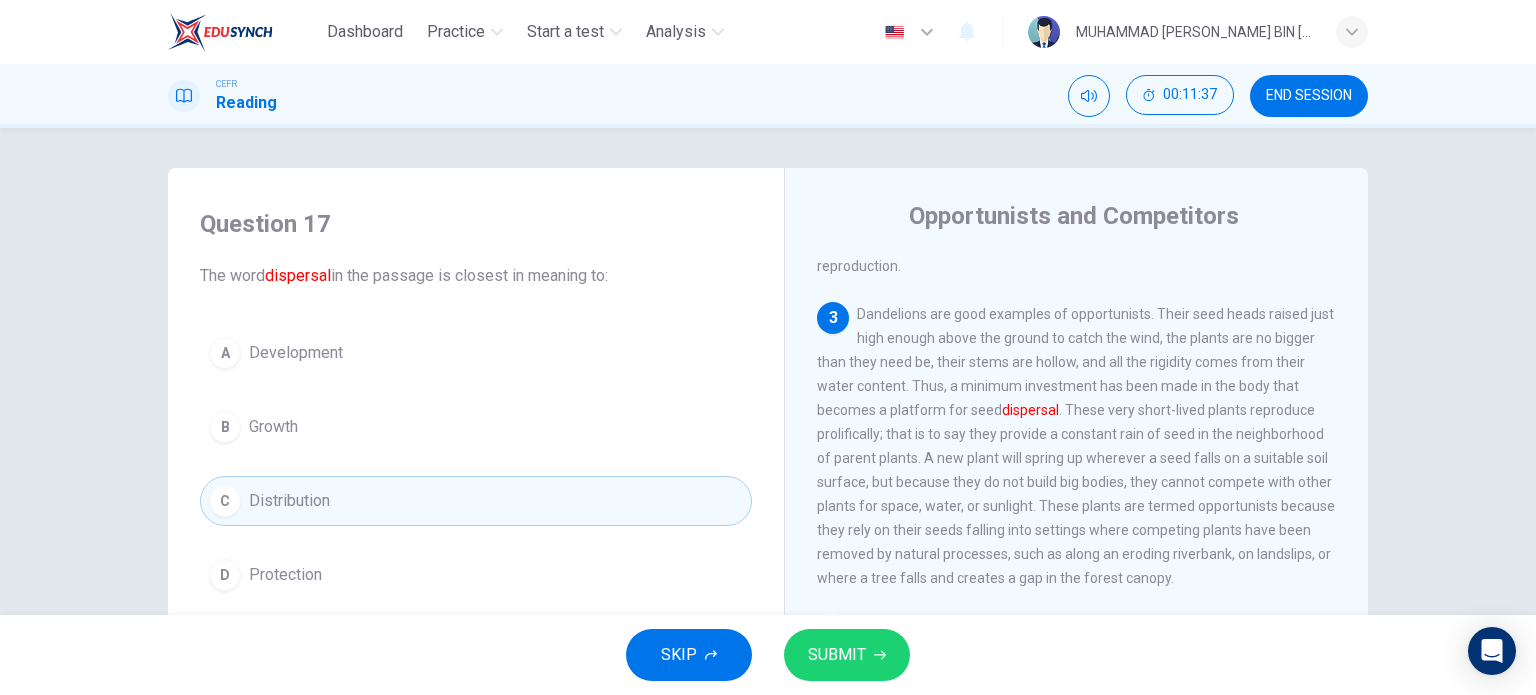 click at bounding box center (847, 655) 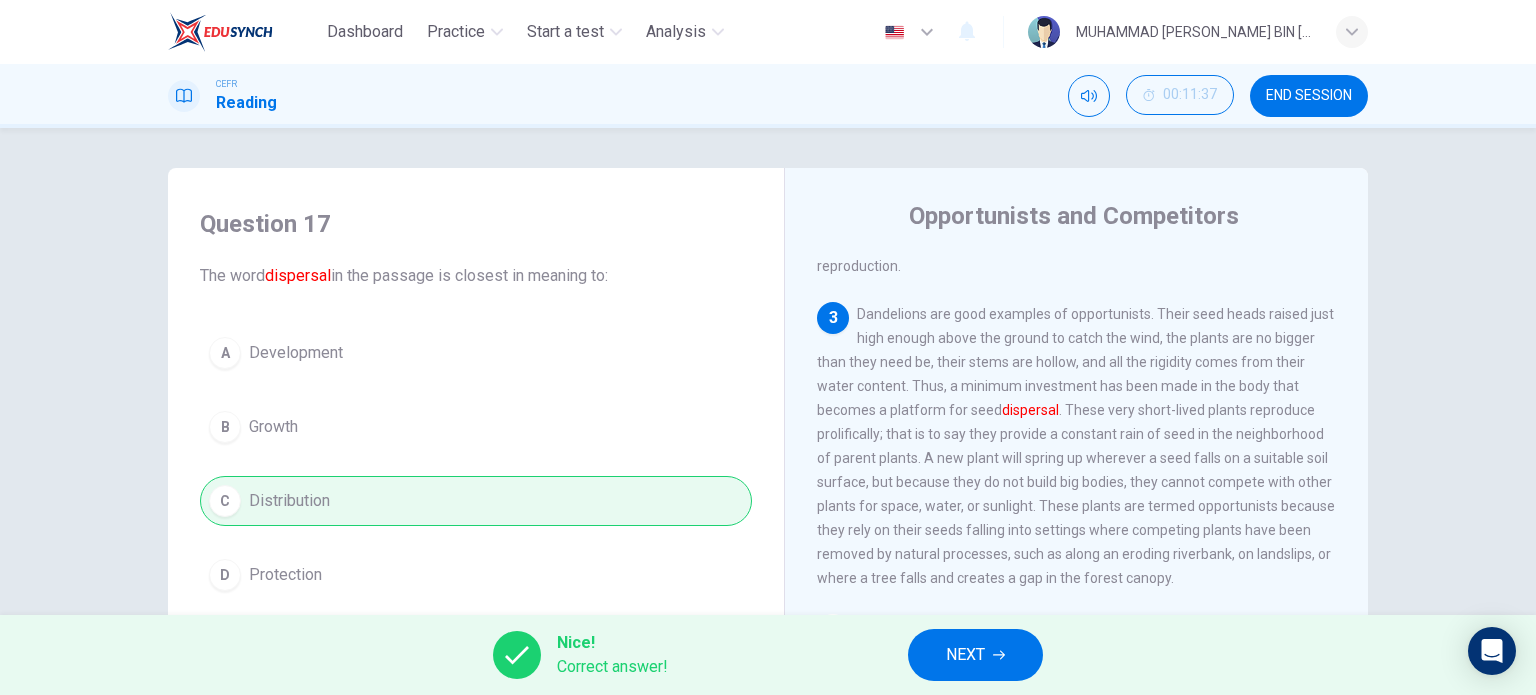 click at bounding box center (975, 655) 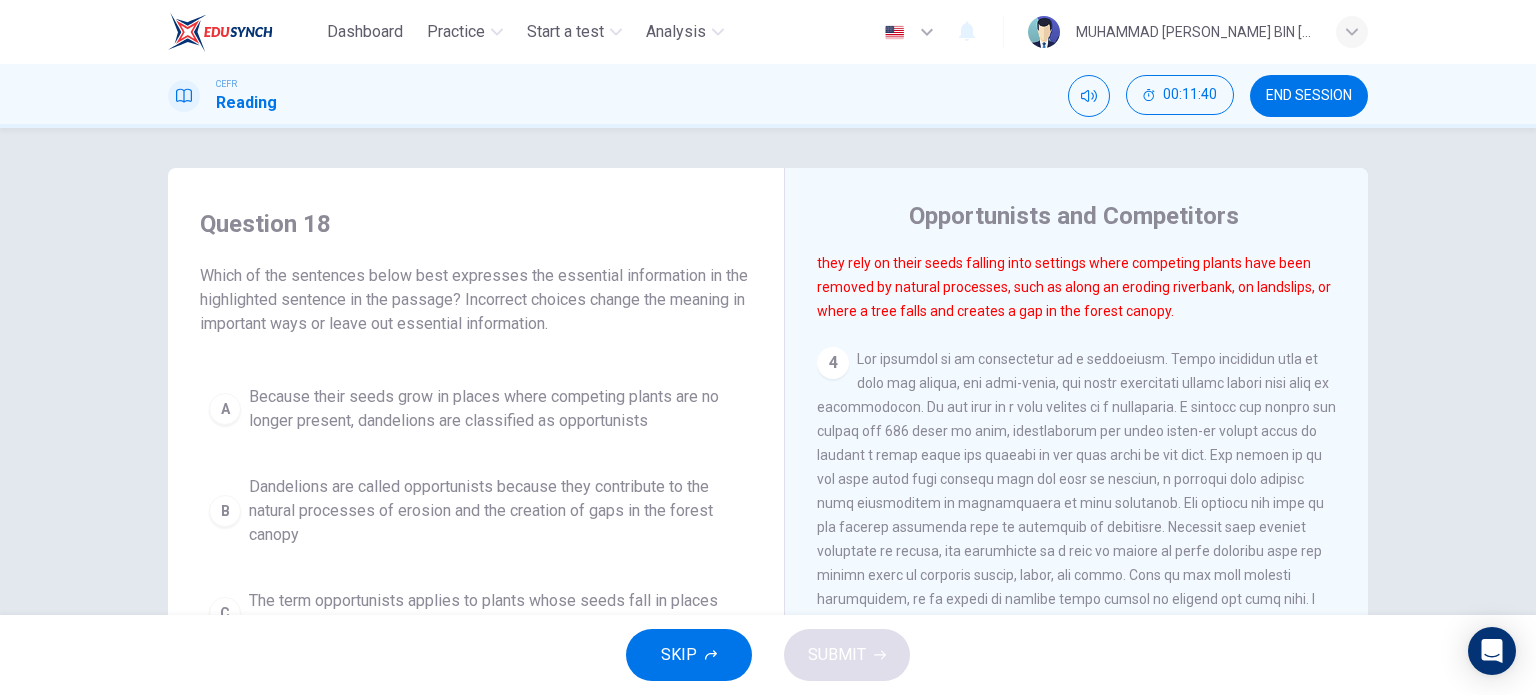 scroll, scrollTop: 266, scrollLeft: 0, axis: vertical 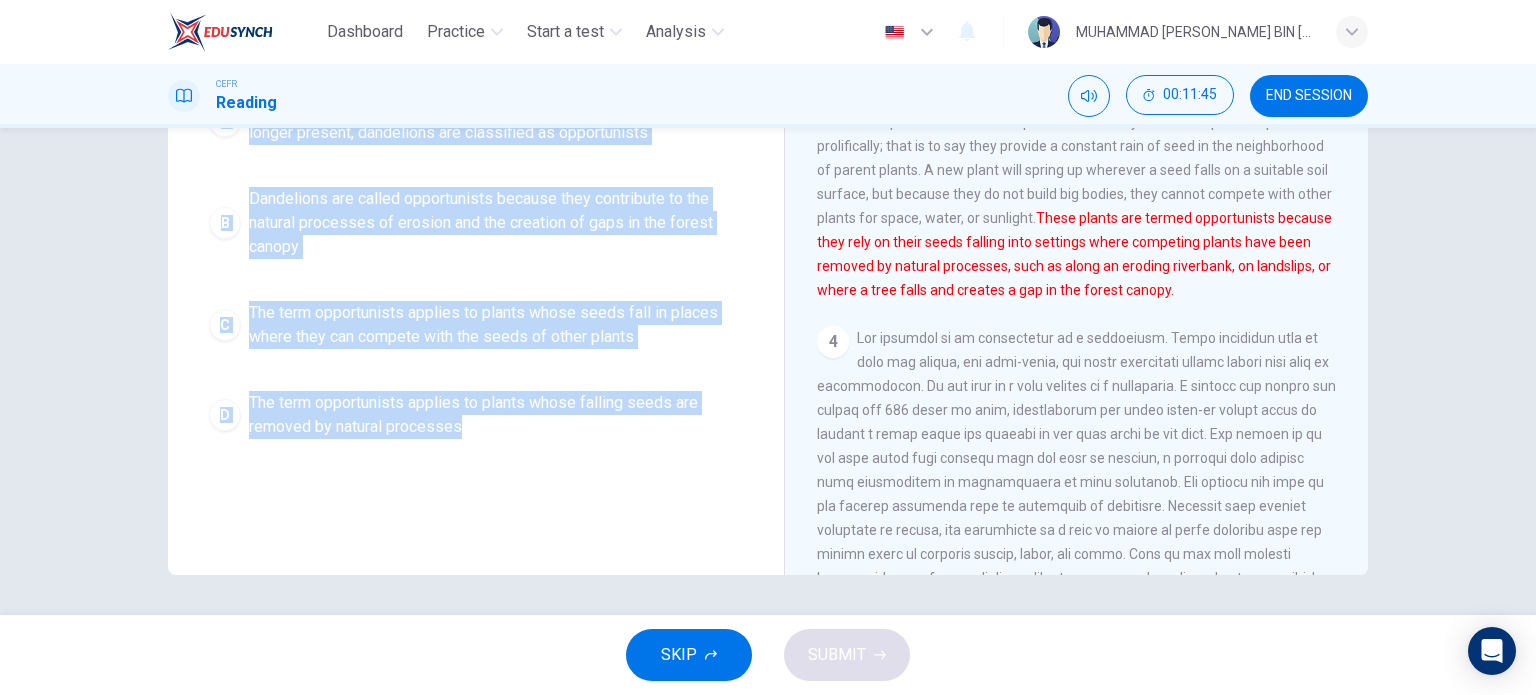 drag, startPoint x: 196, startPoint y: 272, endPoint x: 505, endPoint y: 469, distance: 366.456 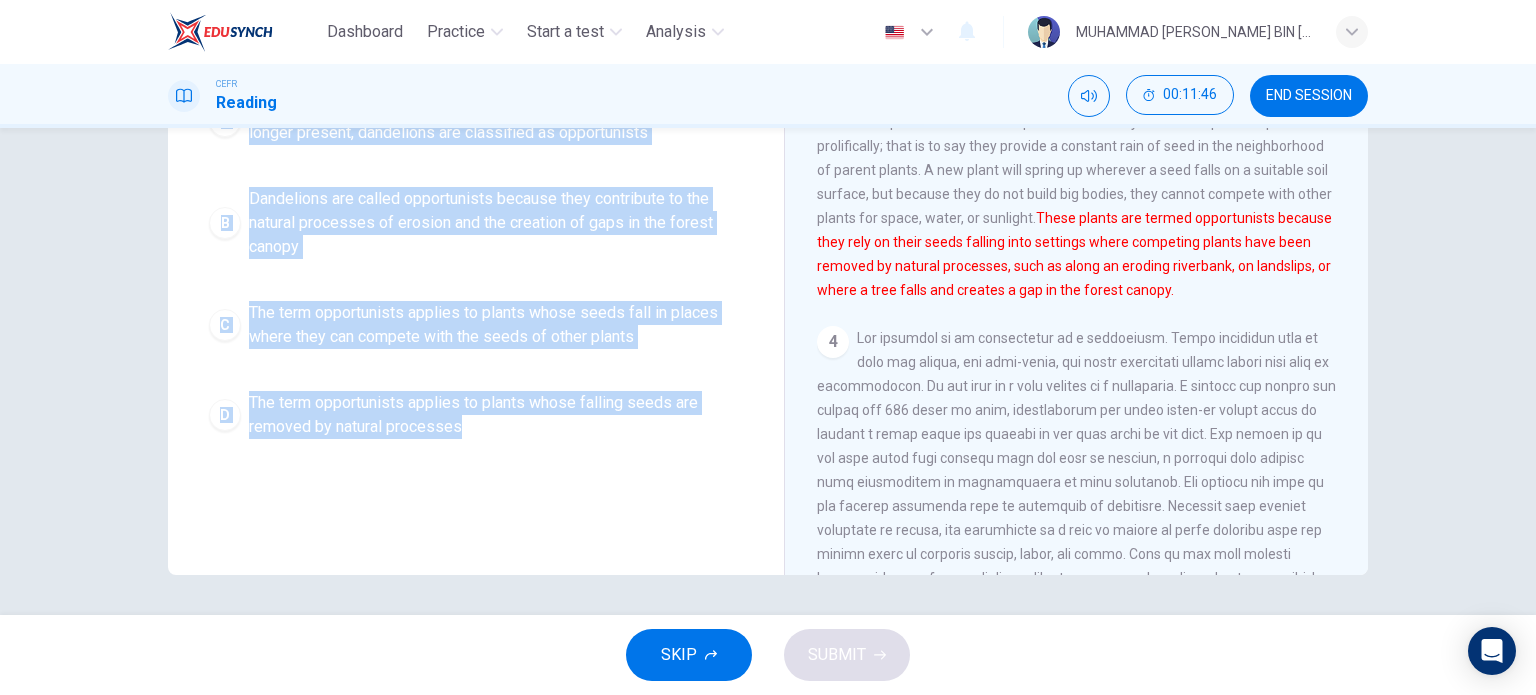 scroll, scrollTop: 0, scrollLeft: 0, axis: both 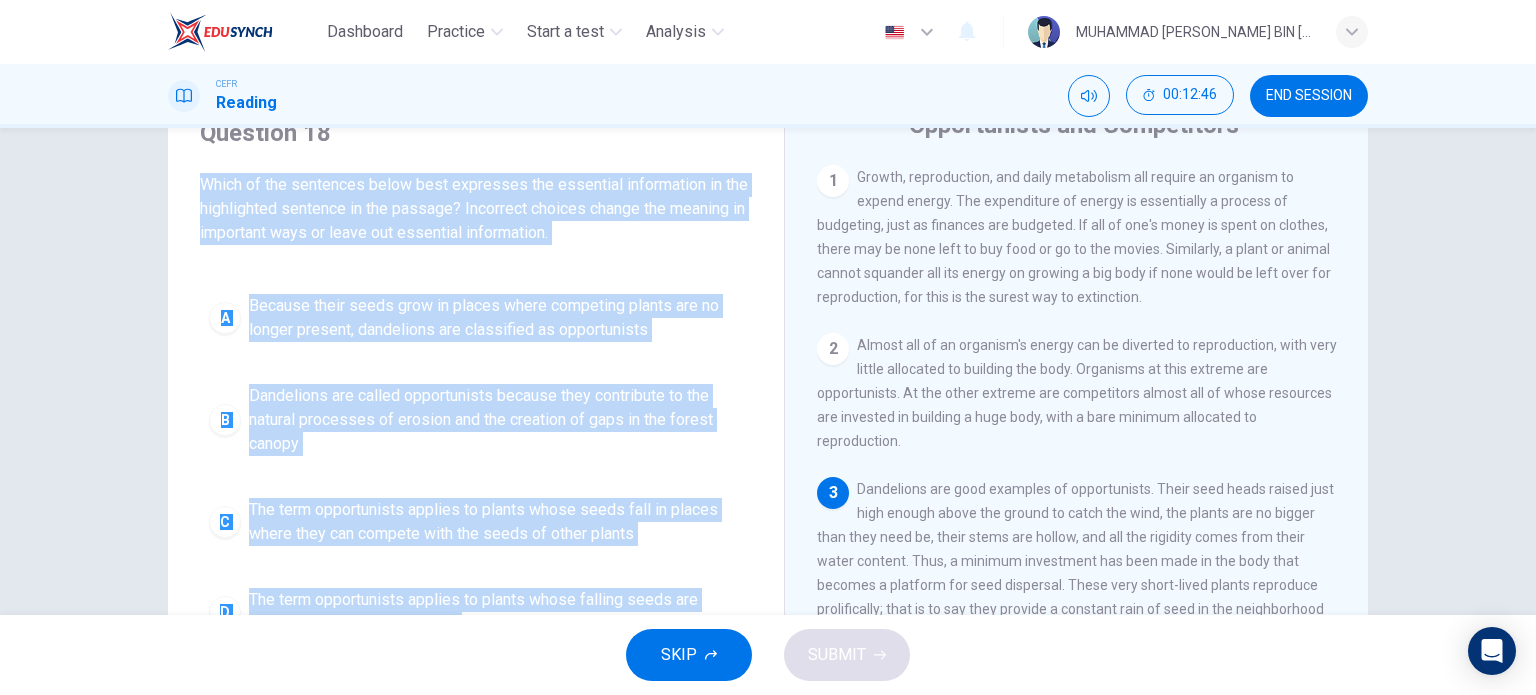 drag, startPoint x: 628, startPoint y: 503, endPoint x: 564, endPoint y: 491, distance: 65.11528 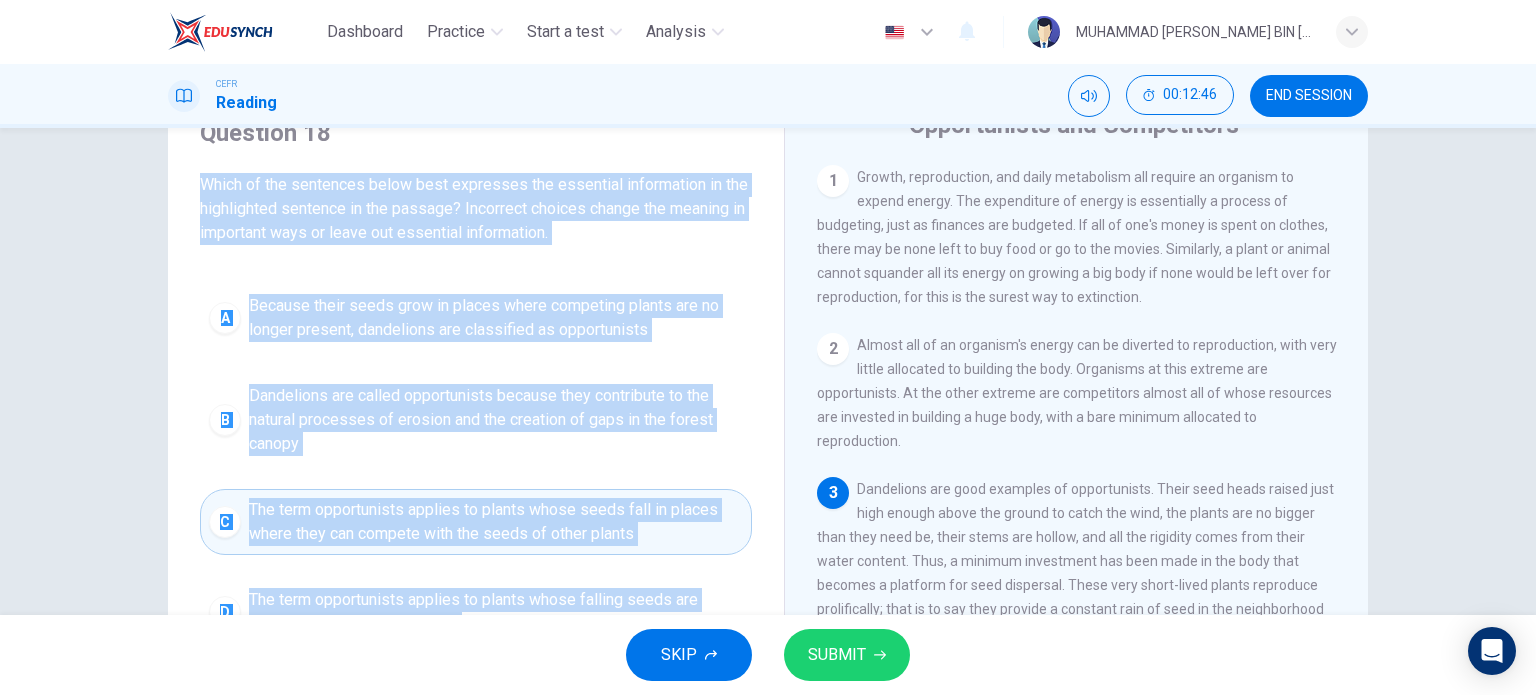 click at bounding box center (476, 318) 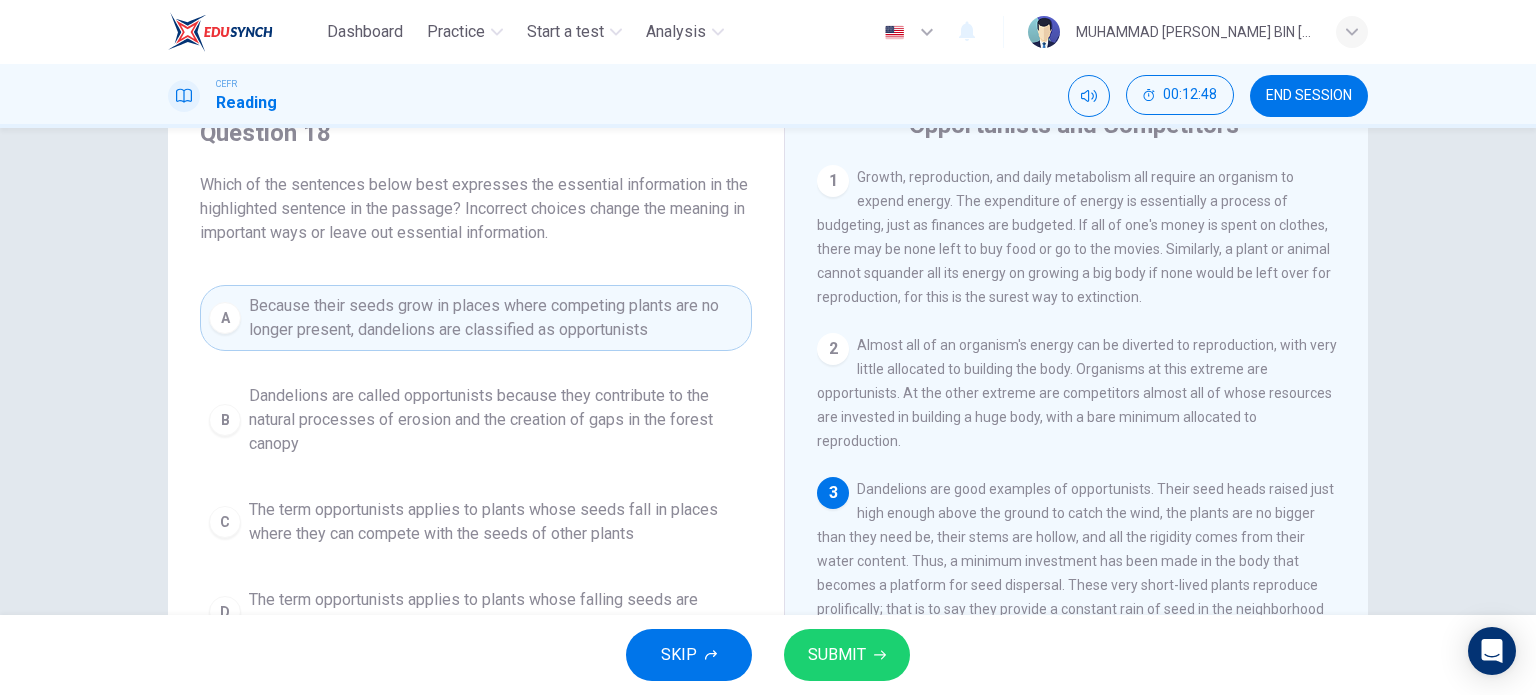 click at bounding box center (847, 655) 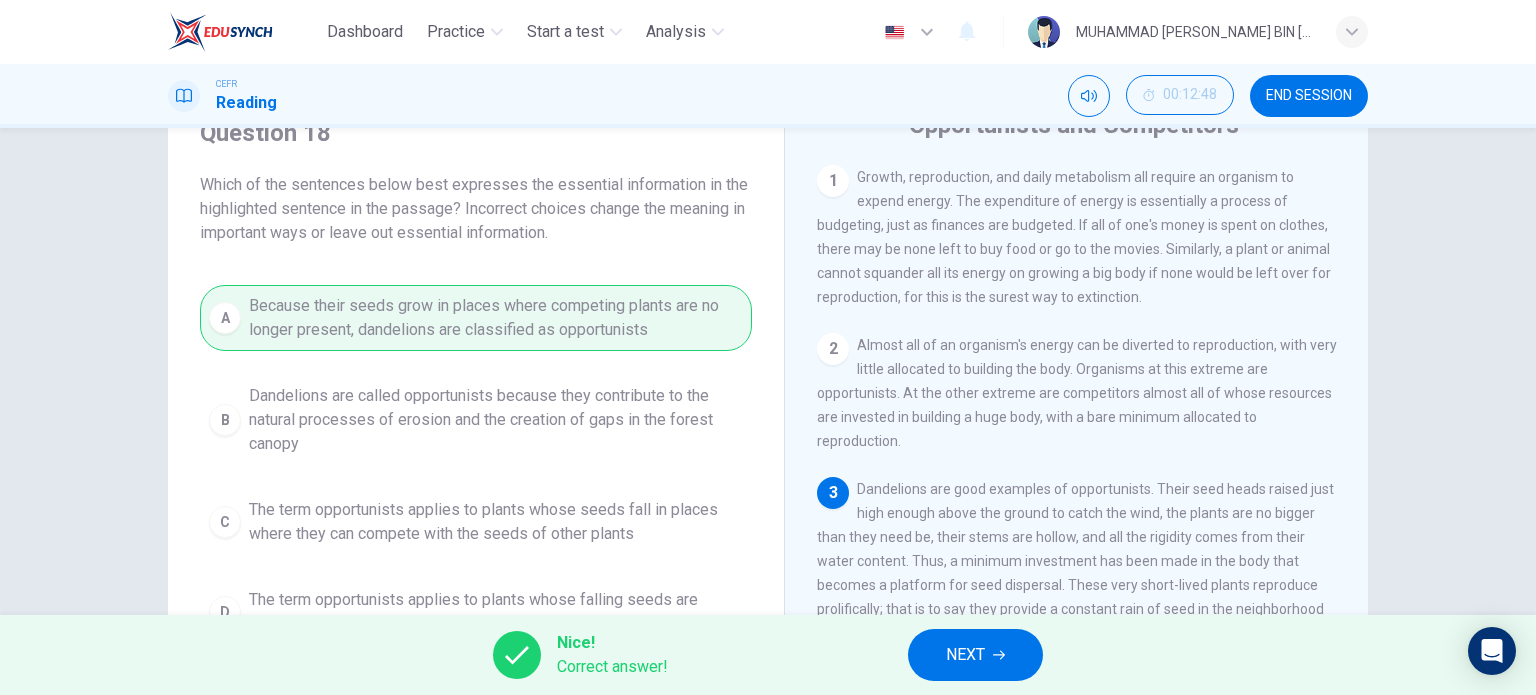 click at bounding box center (975, 655) 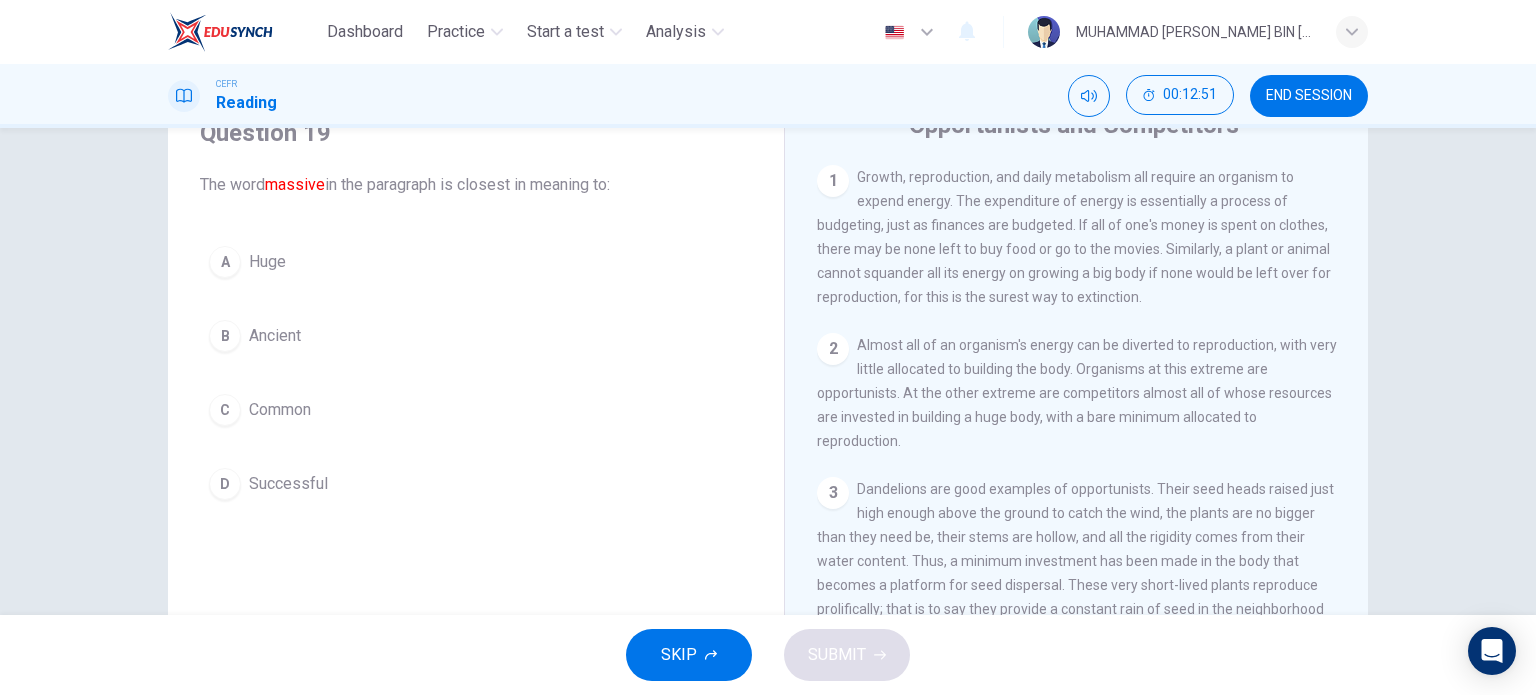 scroll, scrollTop: 925, scrollLeft: 0, axis: vertical 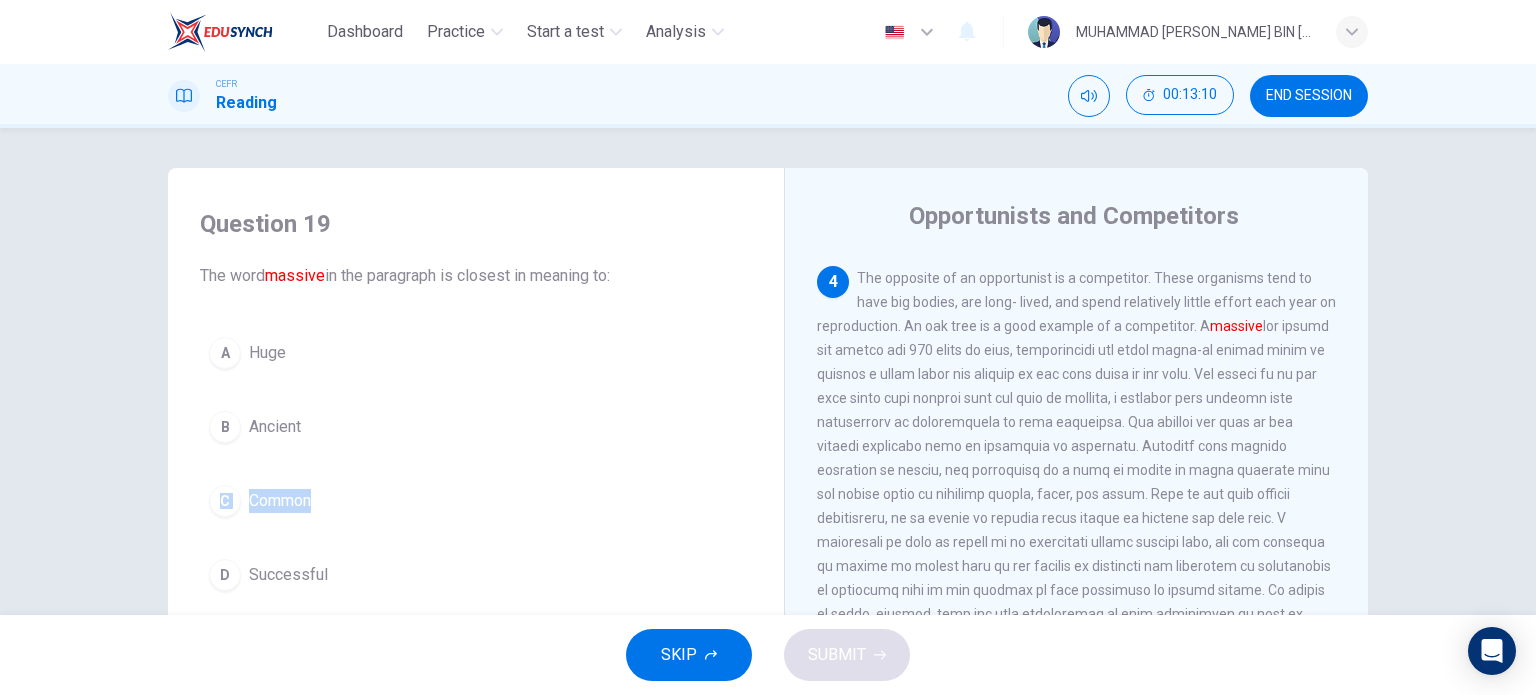 drag, startPoint x: 271, startPoint y: 468, endPoint x: 273, endPoint y: 483, distance: 15.132746 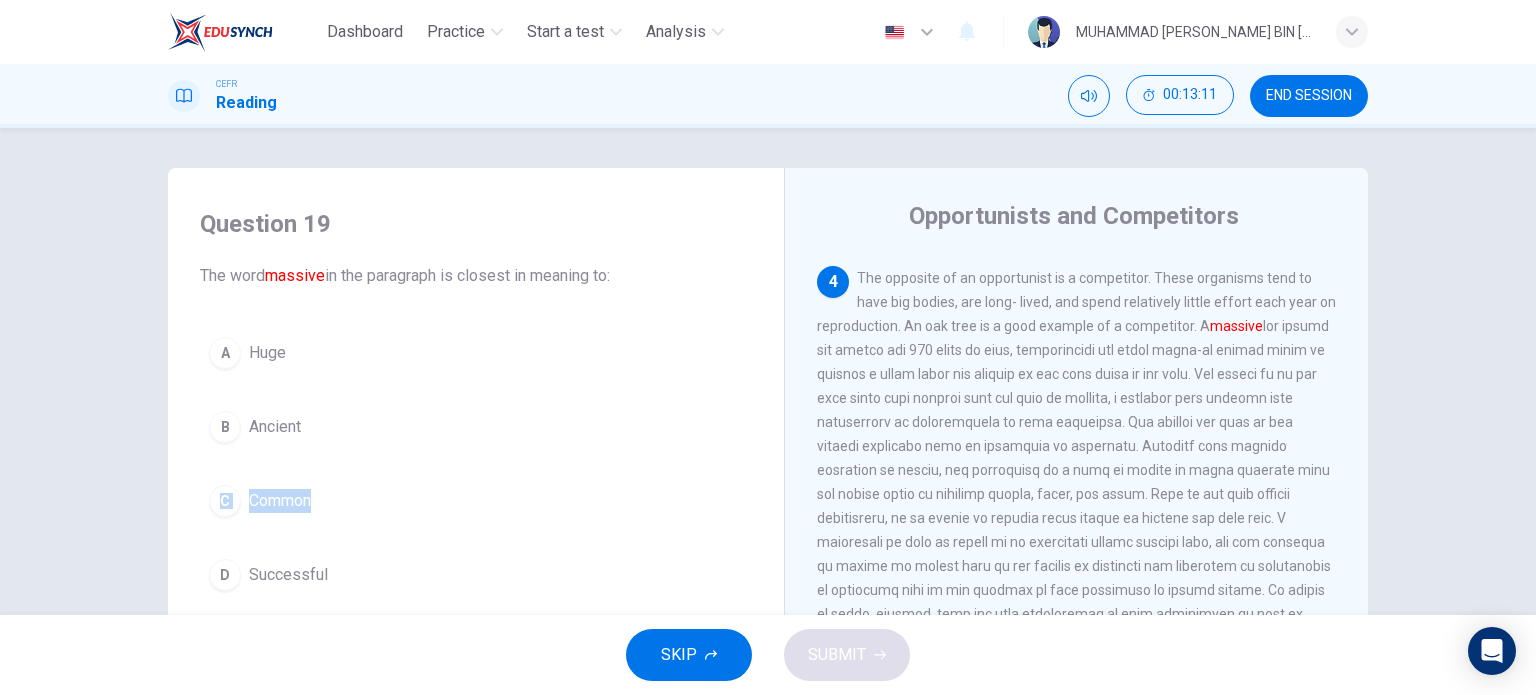 click at bounding box center [476, 501] 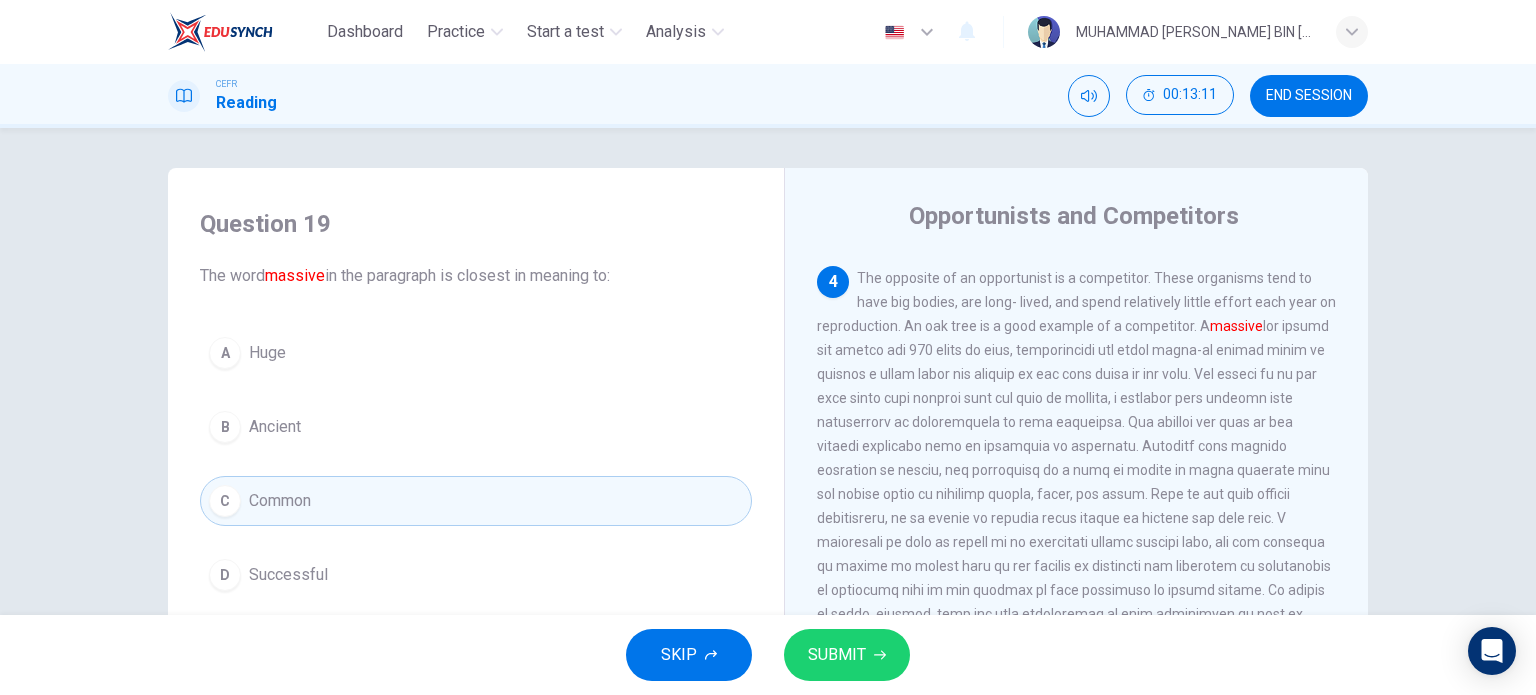 click at bounding box center (476, 353) 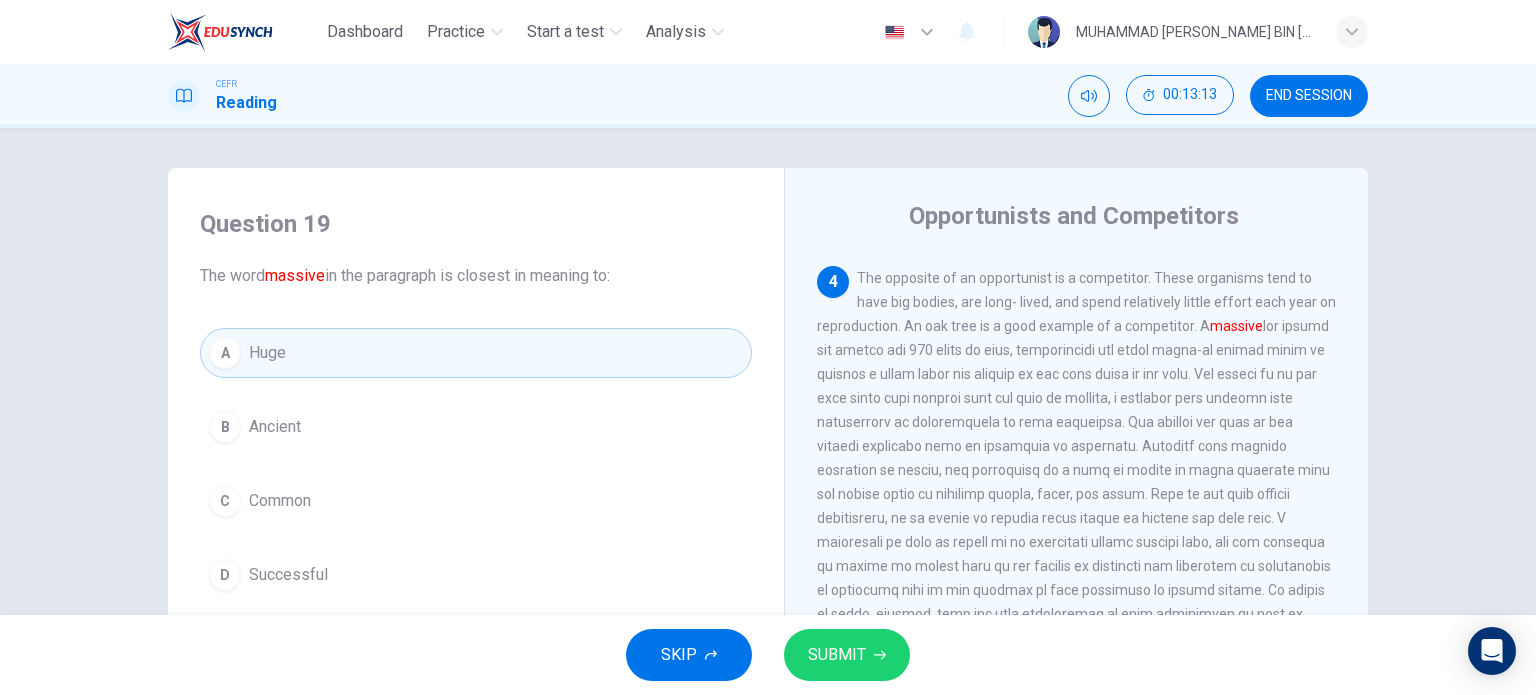 click at bounding box center (847, 655) 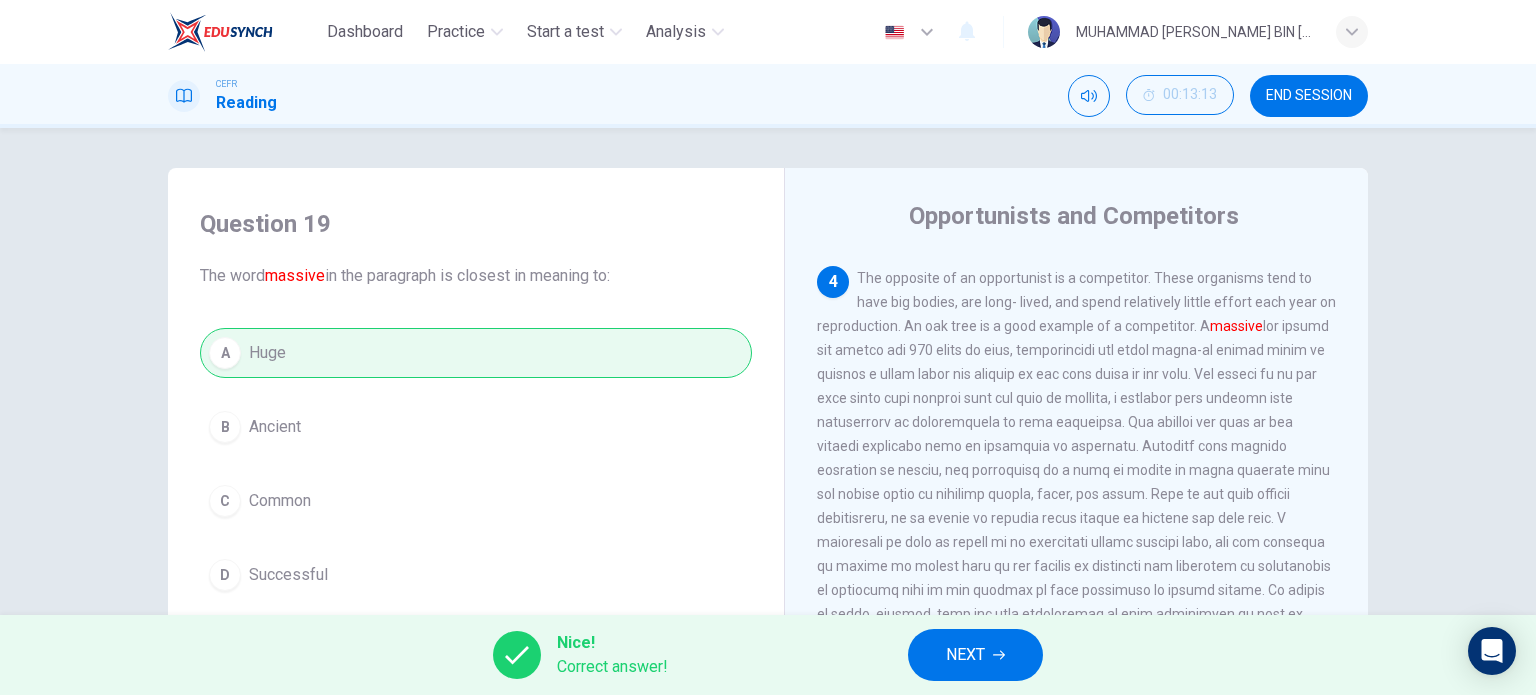 click at bounding box center [975, 655] 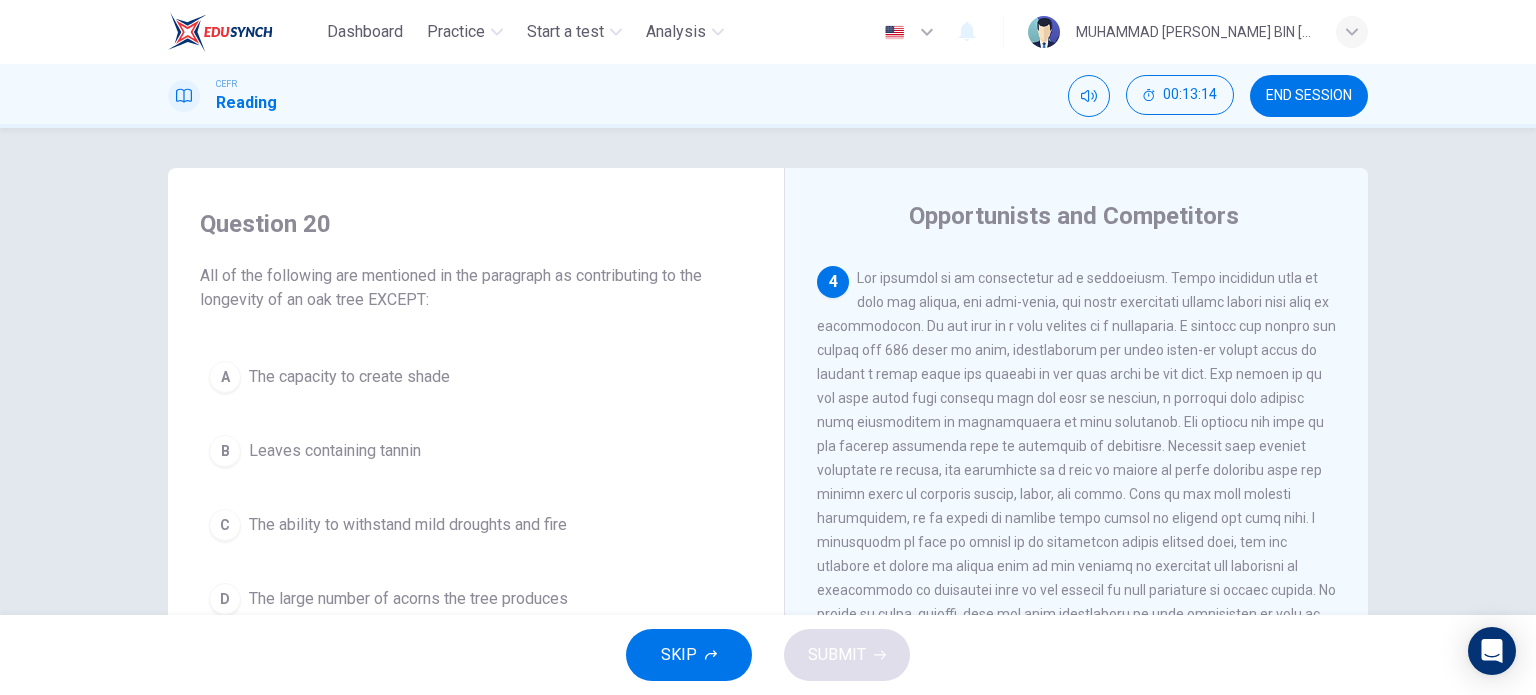scroll, scrollTop: 881, scrollLeft: 0, axis: vertical 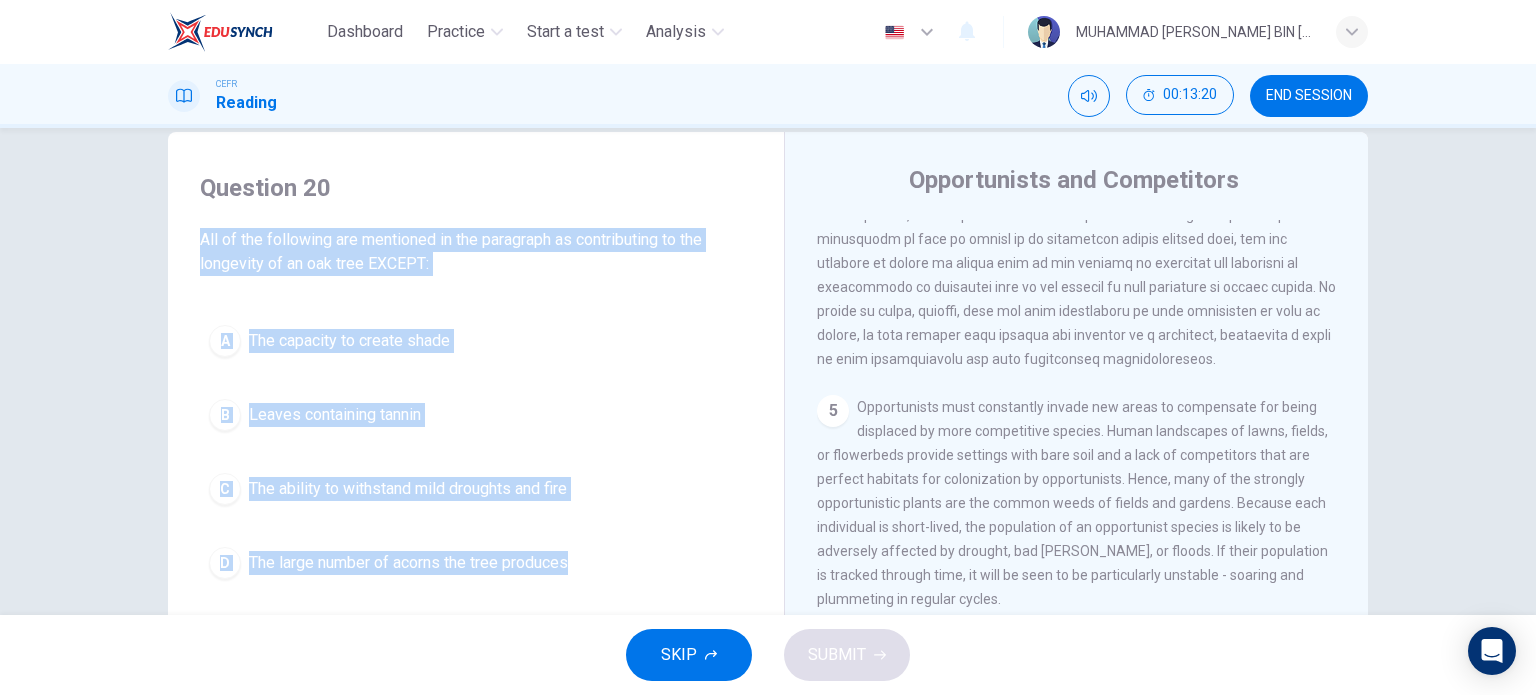drag, startPoint x: 199, startPoint y: 273, endPoint x: 570, endPoint y: 601, distance: 495.20197 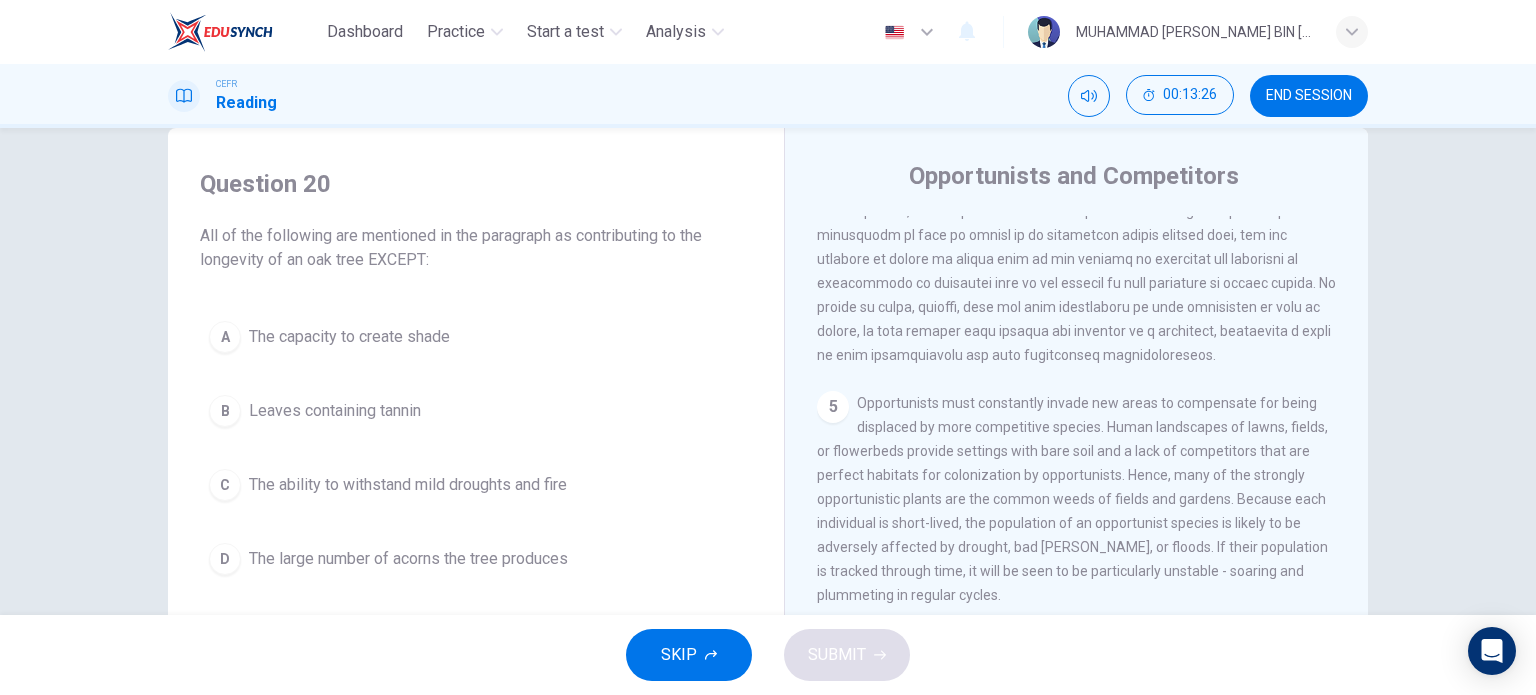 drag, startPoint x: 540, startPoint y: 547, endPoint x: 201, endPoint y: 185, distance: 495.94858 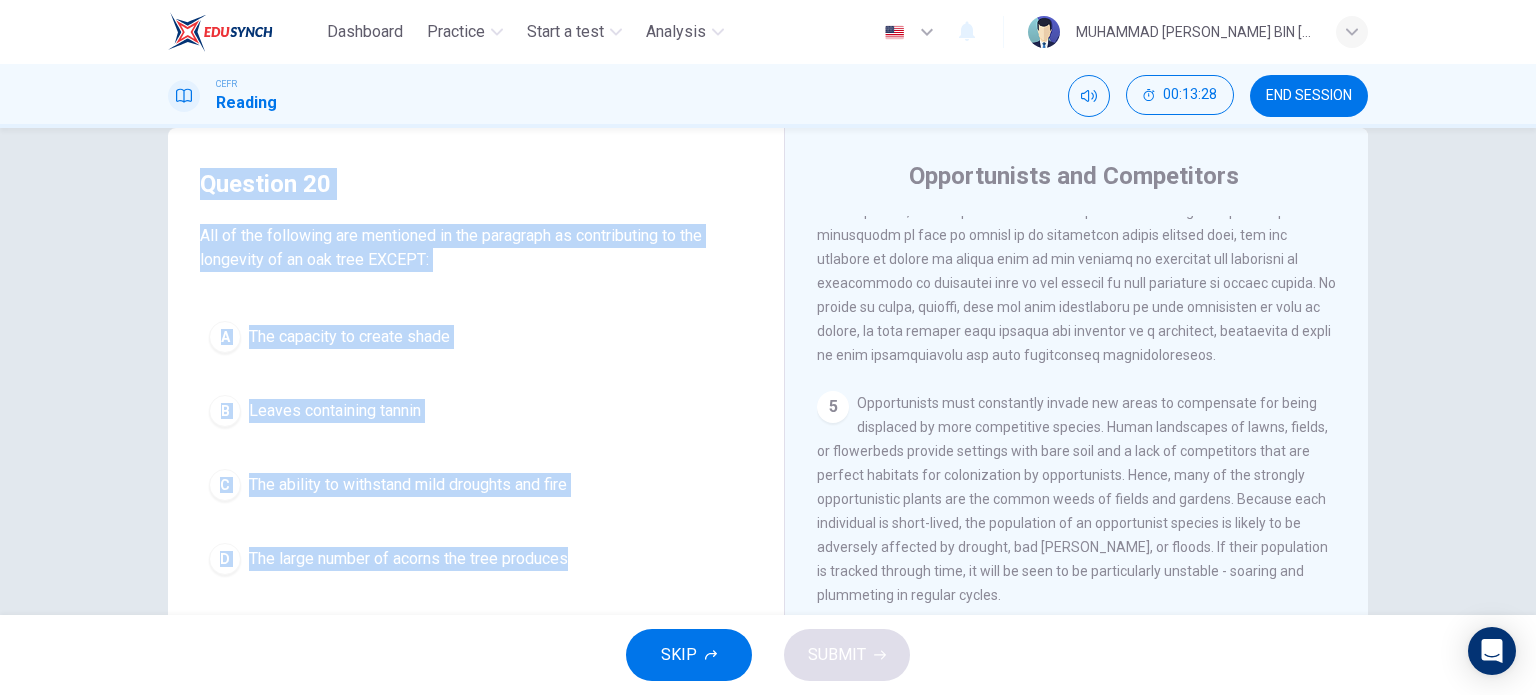 drag, startPoint x: 190, startPoint y: 178, endPoint x: 554, endPoint y: 542, distance: 514.77374 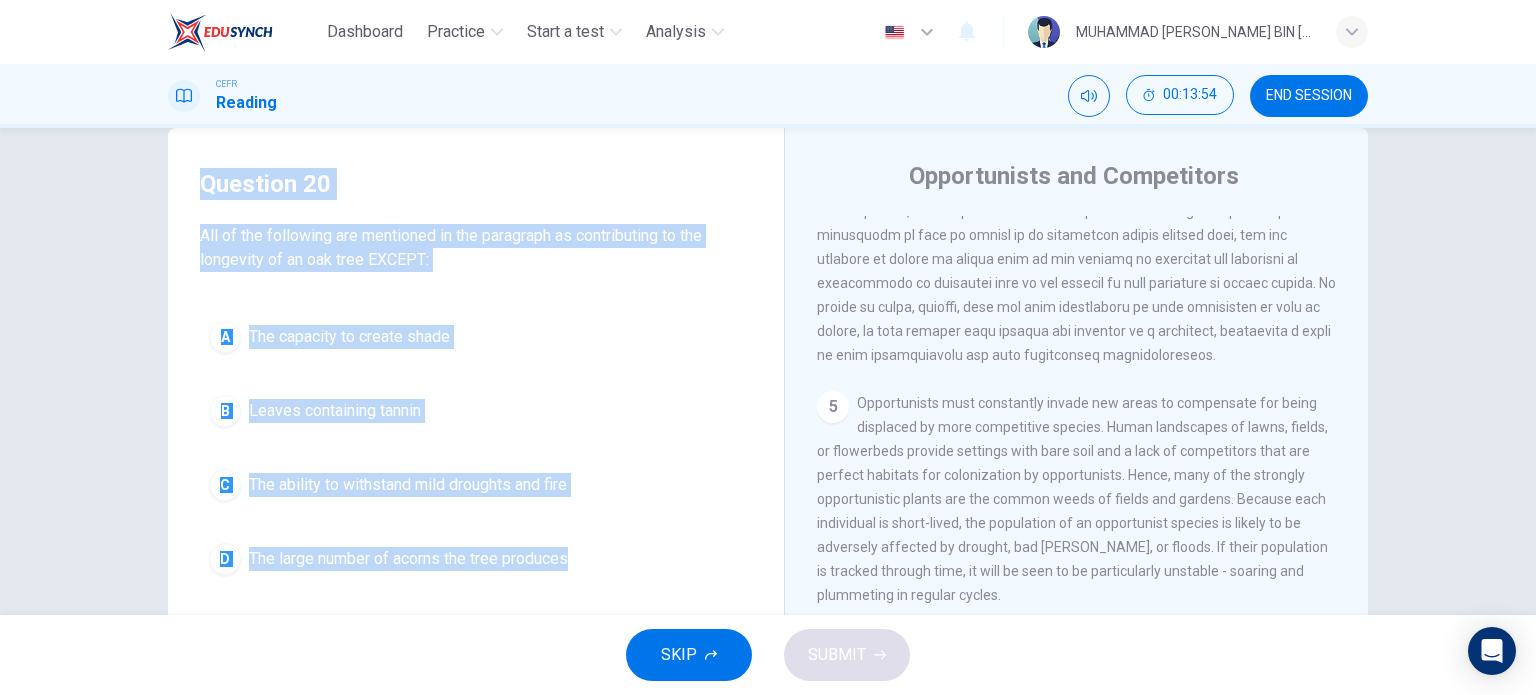 click at bounding box center (476, 411) 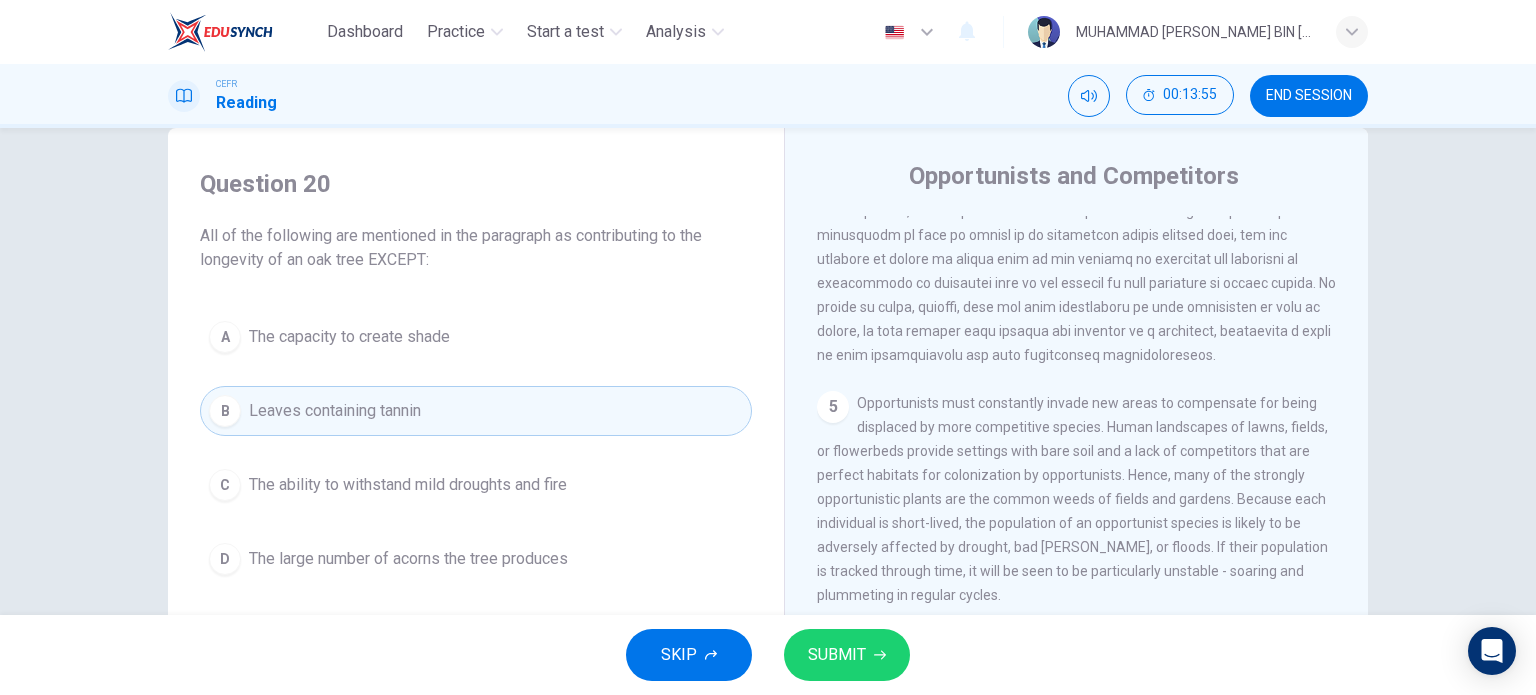 click at bounding box center (476, 559) 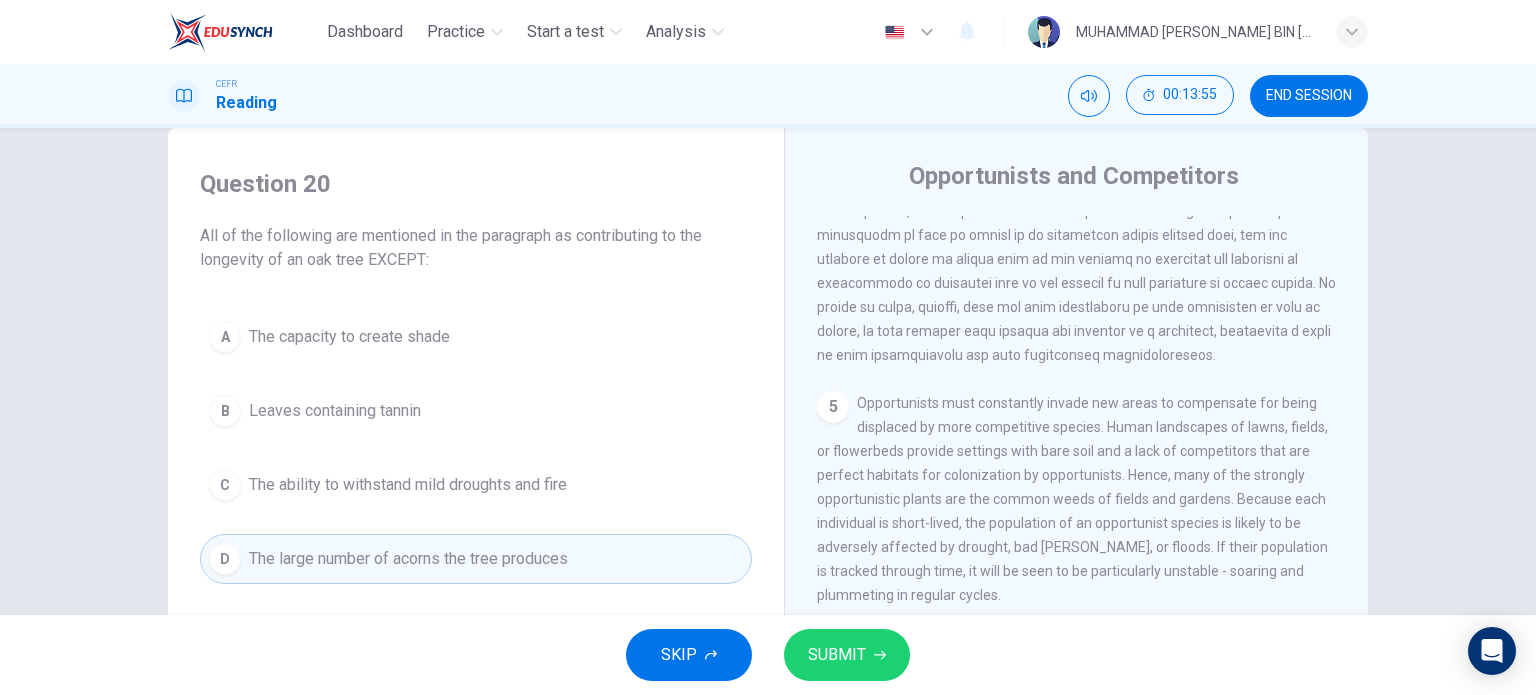 click at bounding box center [847, 655] 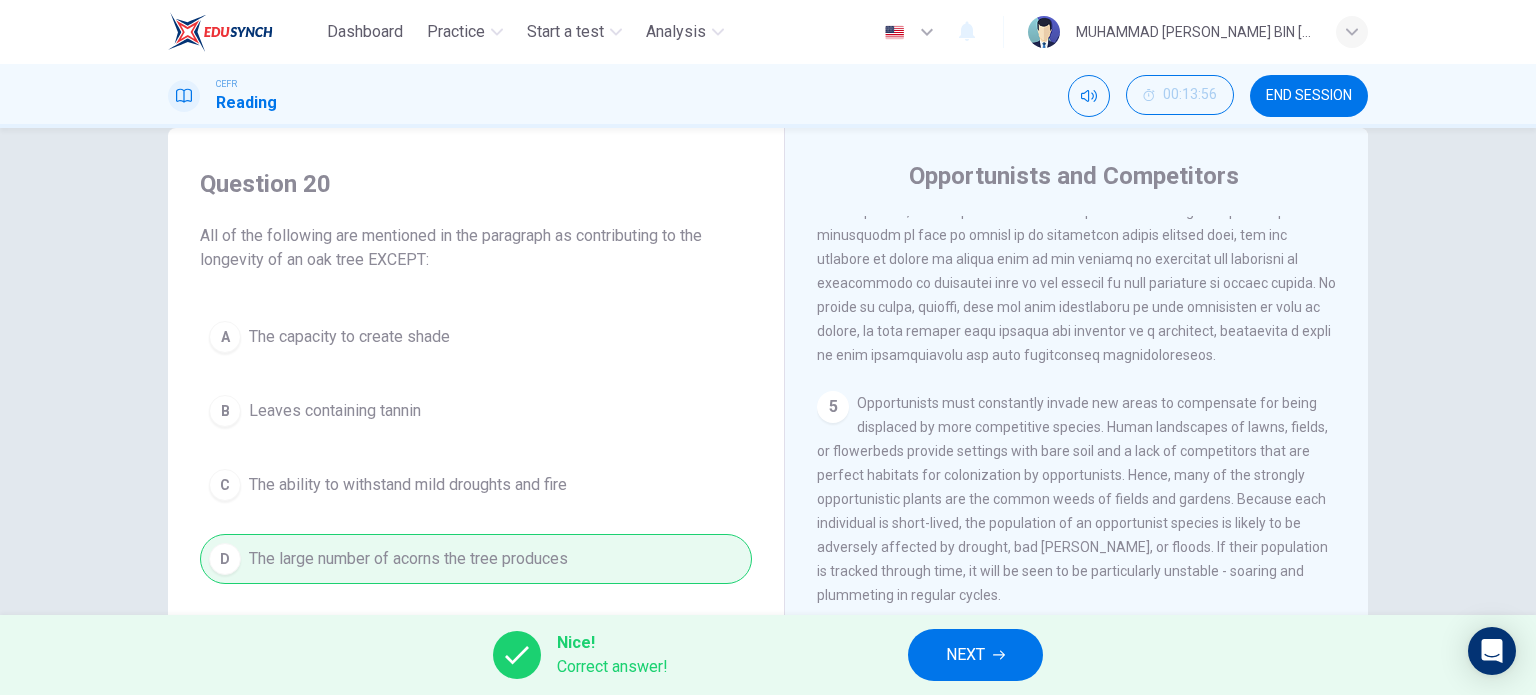 click at bounding box center [975, 655] 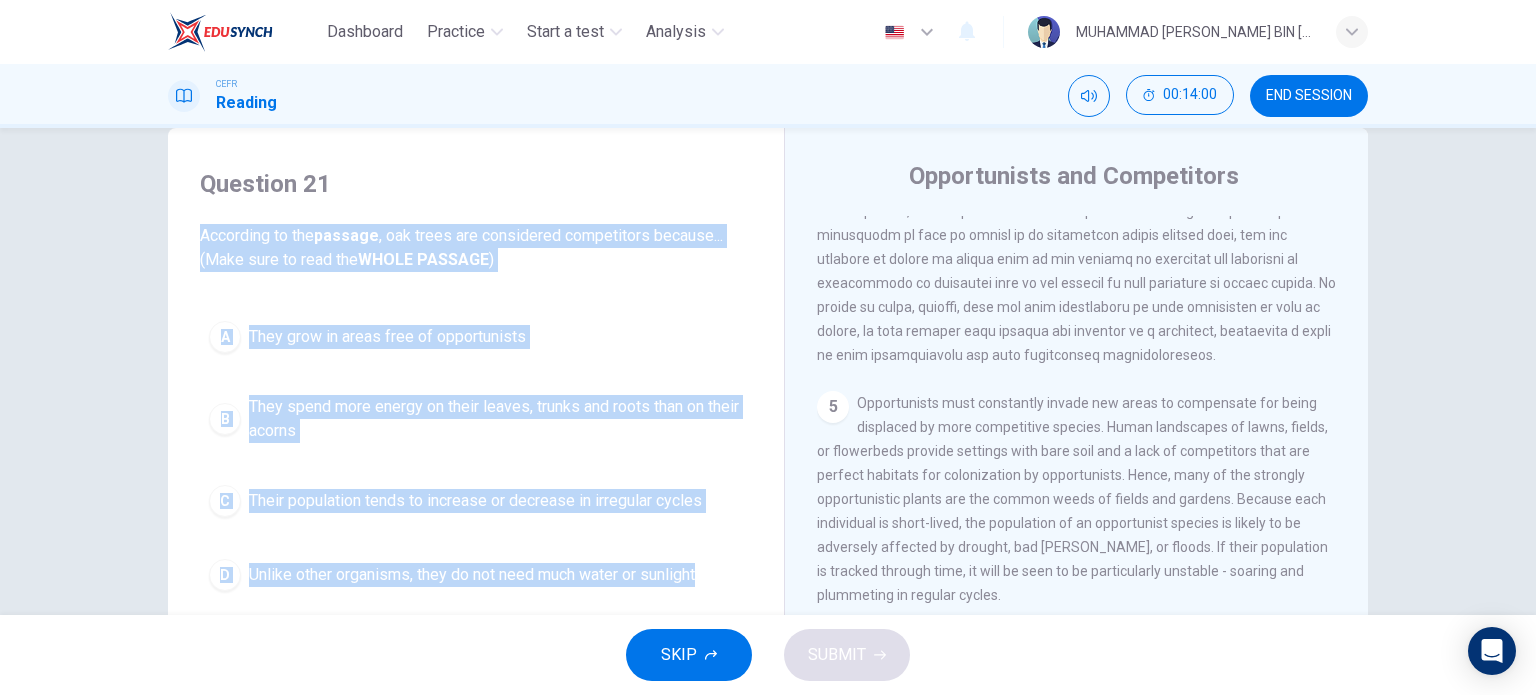 drag, startPoint x: 192, startPoint y: 238, endPoint x: 712, endPoint y: 552, distance: 607.45044 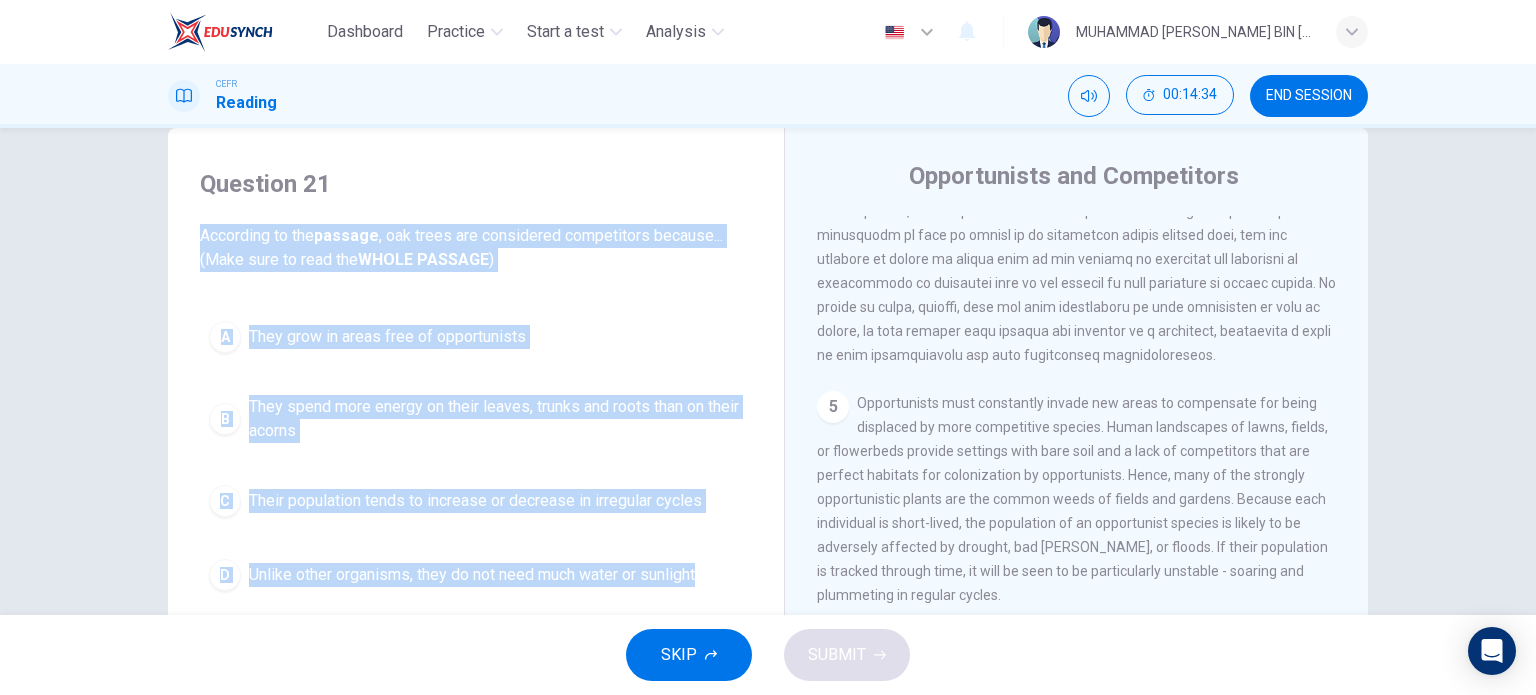click at bounding box center (476, 501) 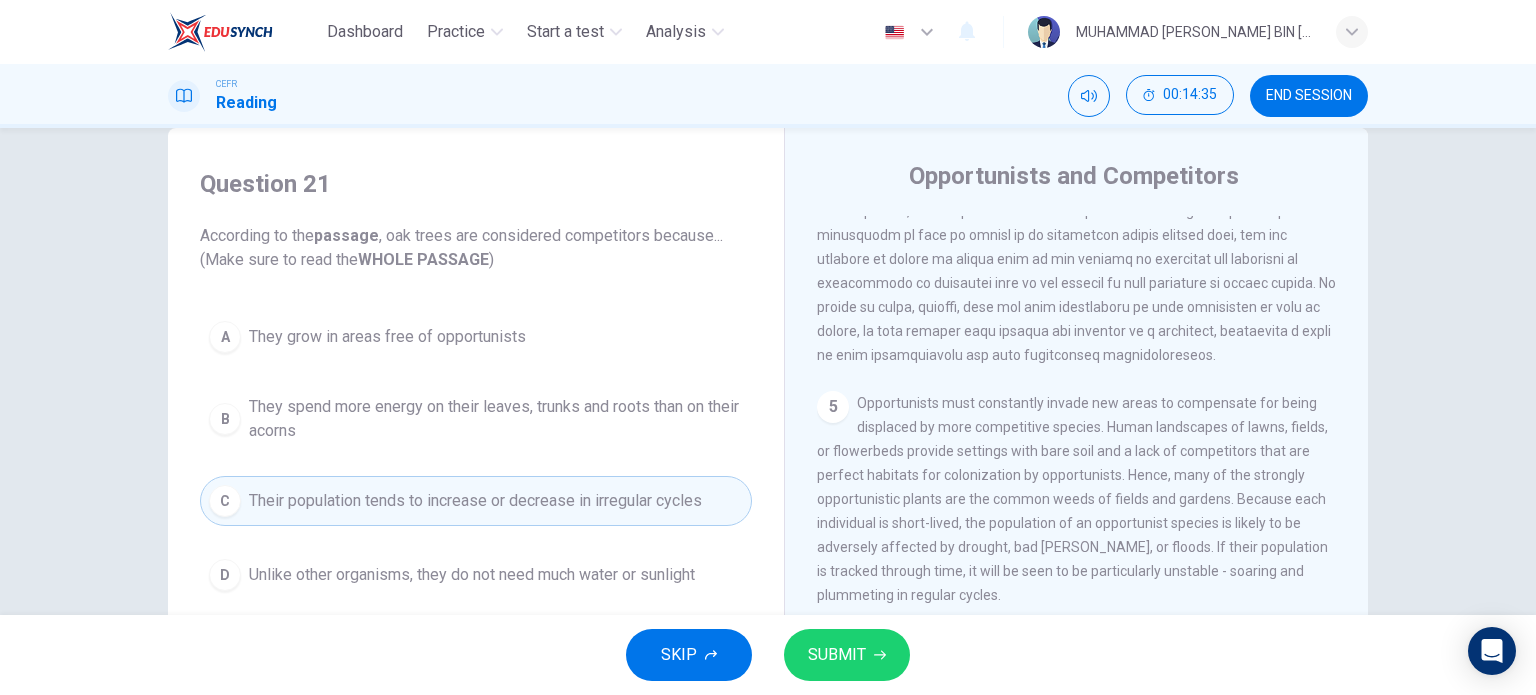 click at bounding box center [476, 419] 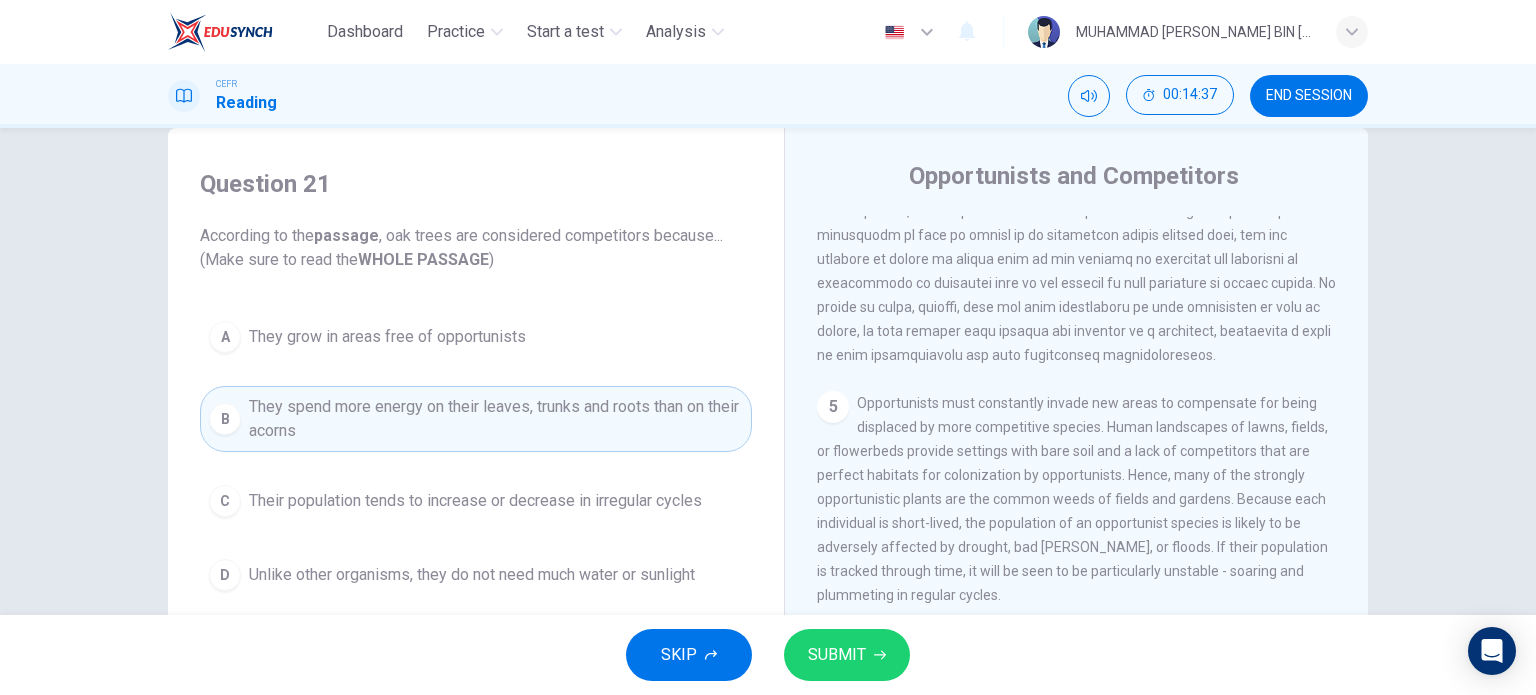 click at bounding box center (847, 655) 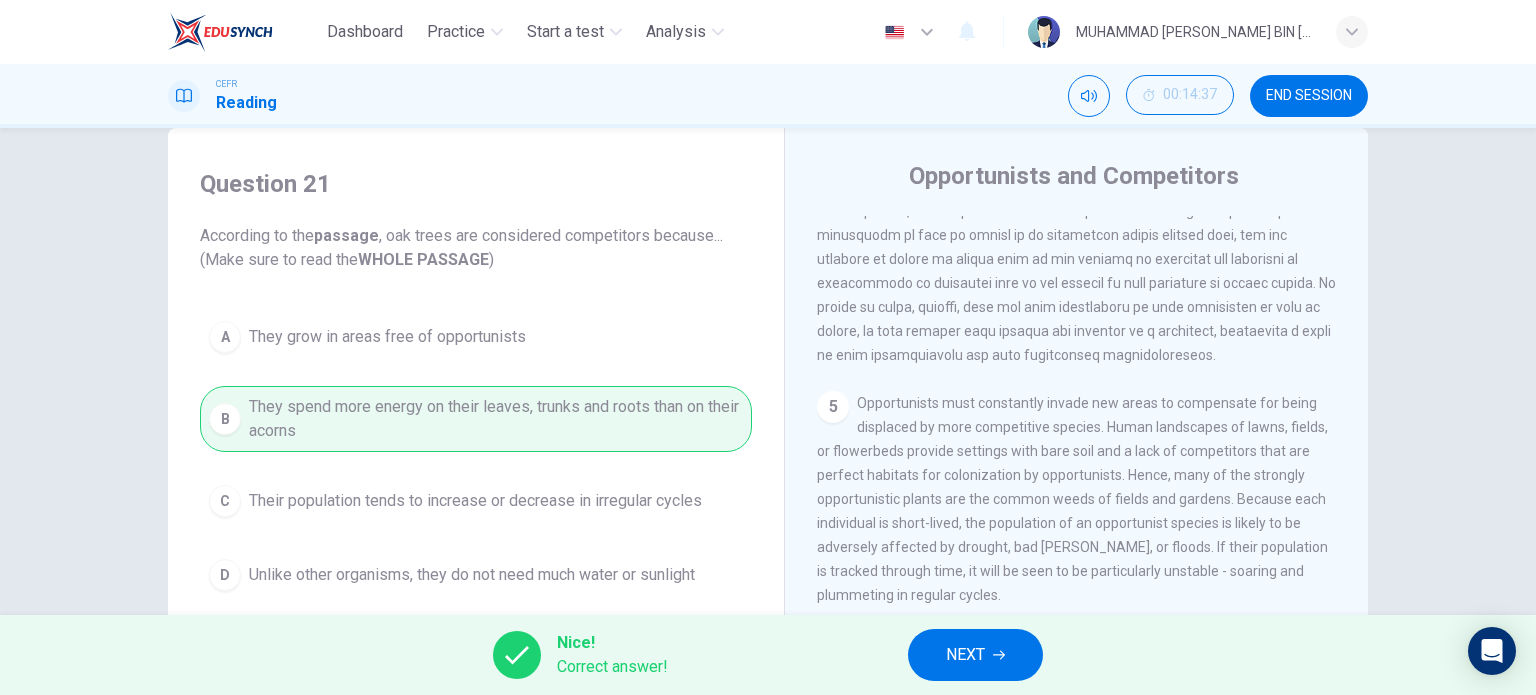 click at bounding box center (975, 655) 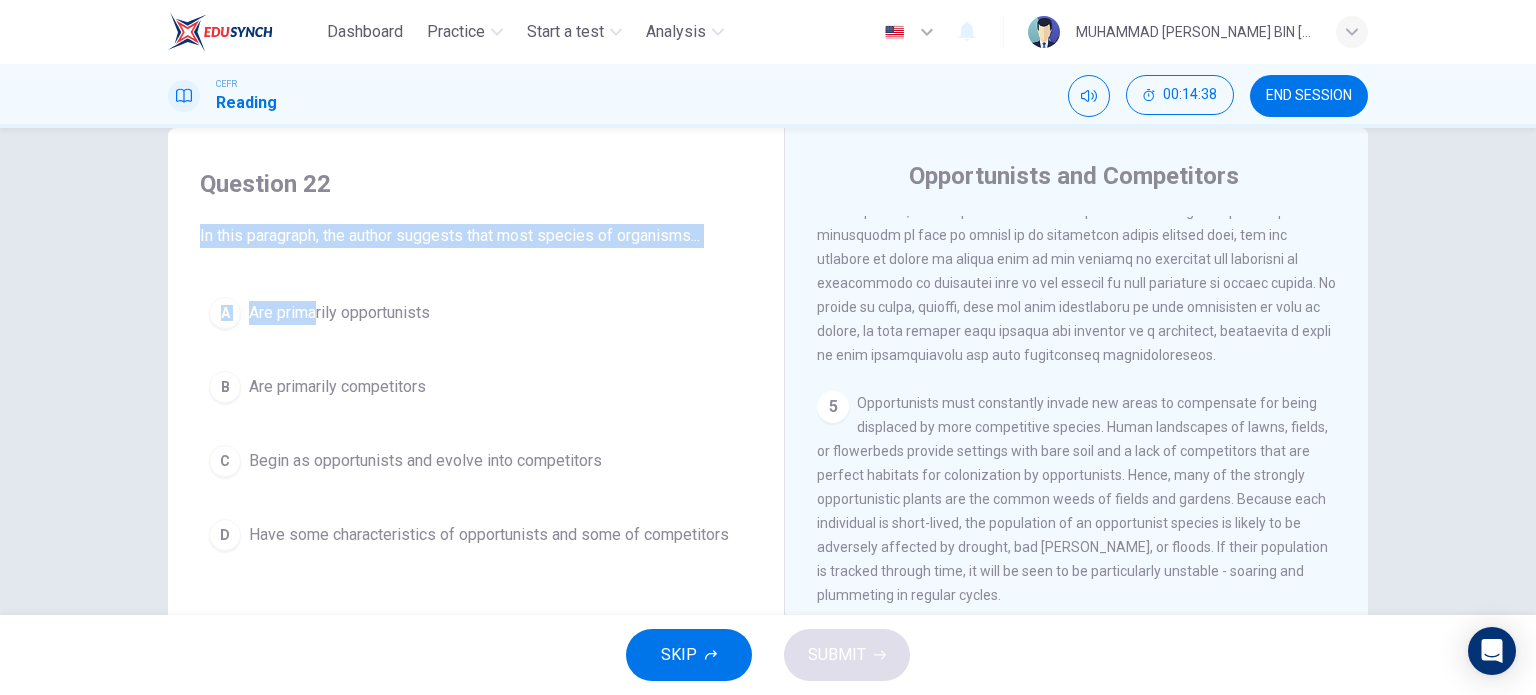 drag, startPoint x: 193, startPoint y: 240, endPoint x: 313, endPoint y: 271, distance: 123.9395 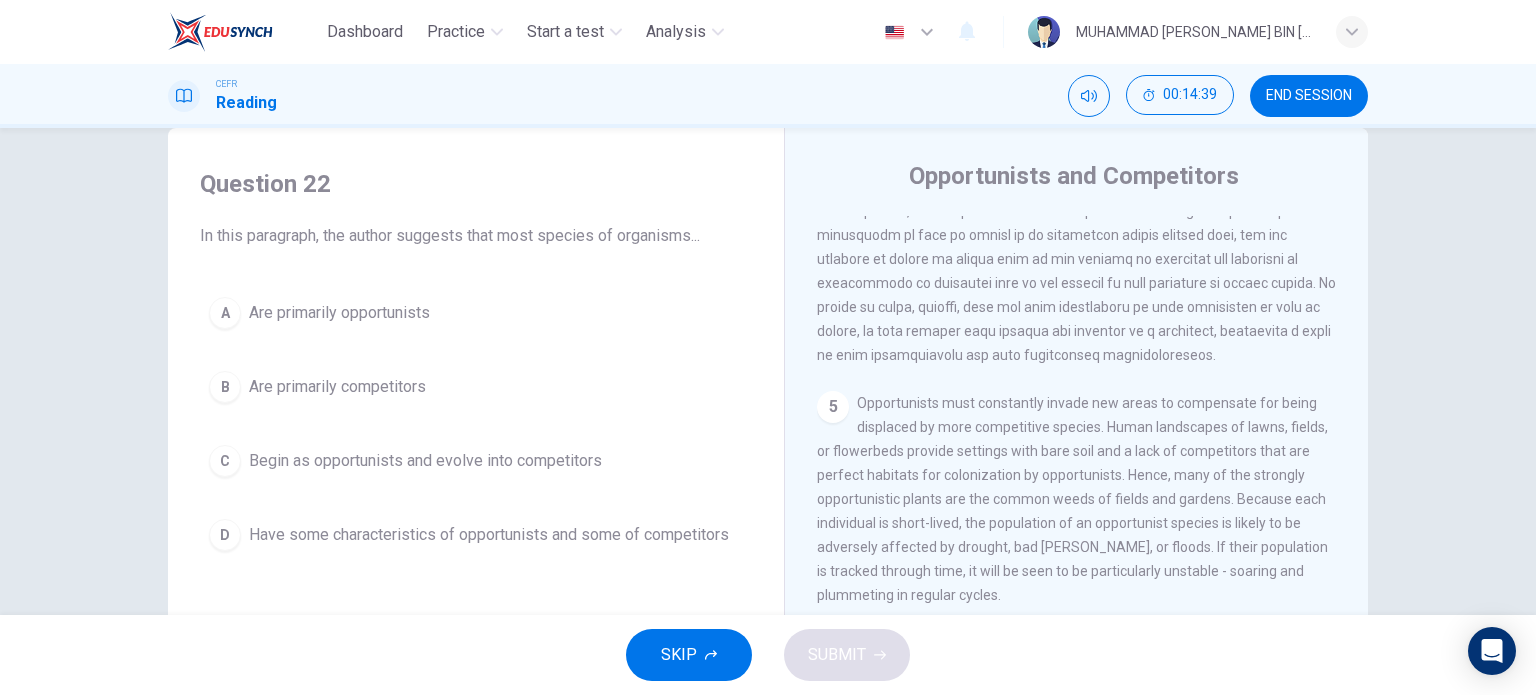click on "A Are primarily opportunists B Are primarily competitors C Begin as opportunists and evolve into competitors D Have some characteristics of opportunists and some of competitors" at bounding box center [476, 424] 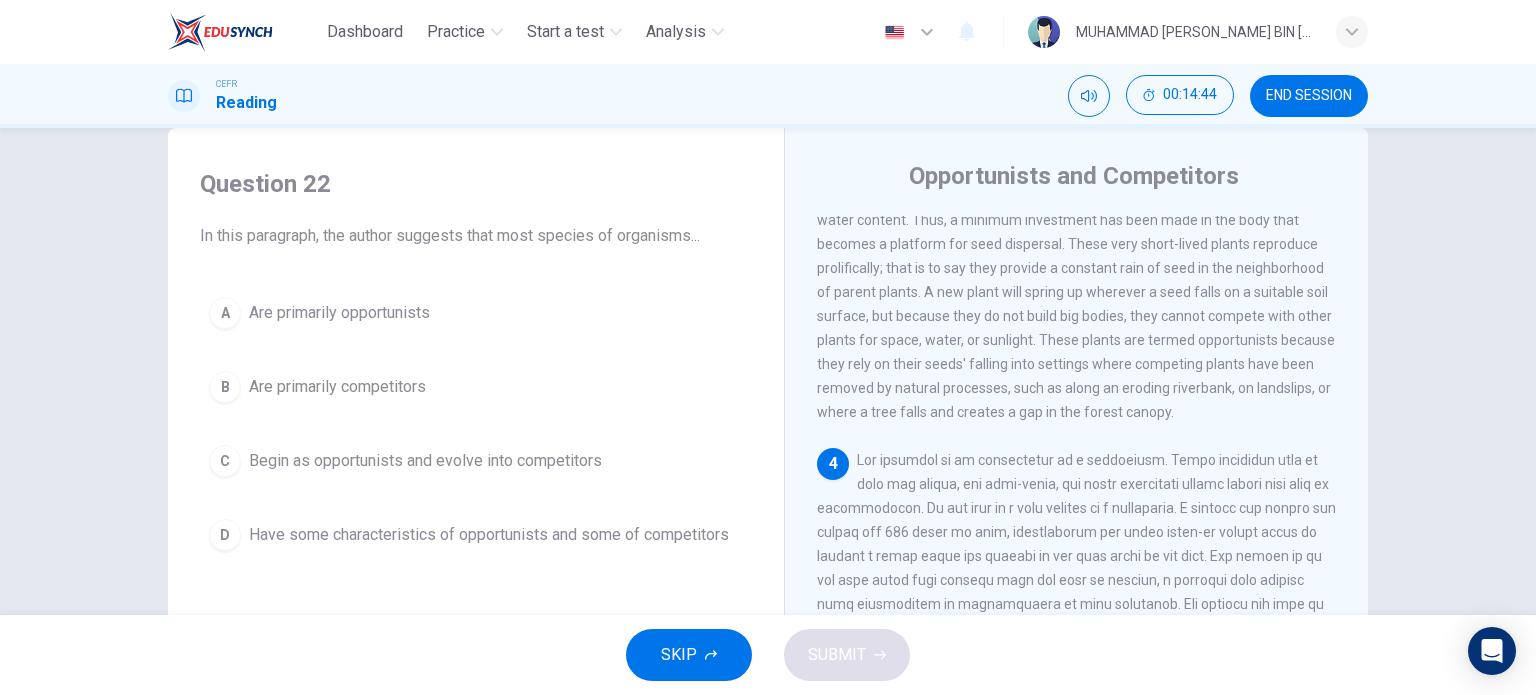 scroll, scrollTop: 659, scrollLeft: 0, axis: vertical 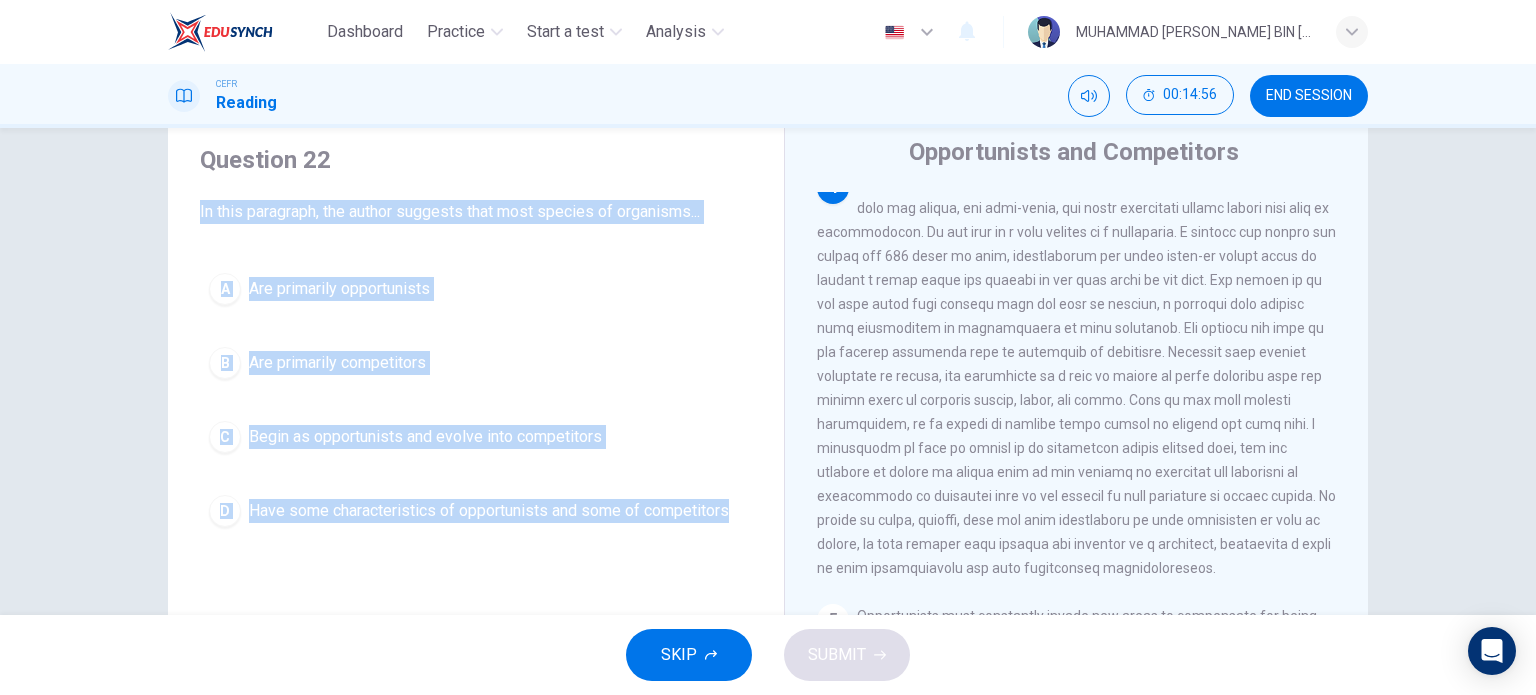 drag, startPoint x: 194, startPoint y: 215, endPoint x: 750, endPoint y: 529, distance: 638.53894 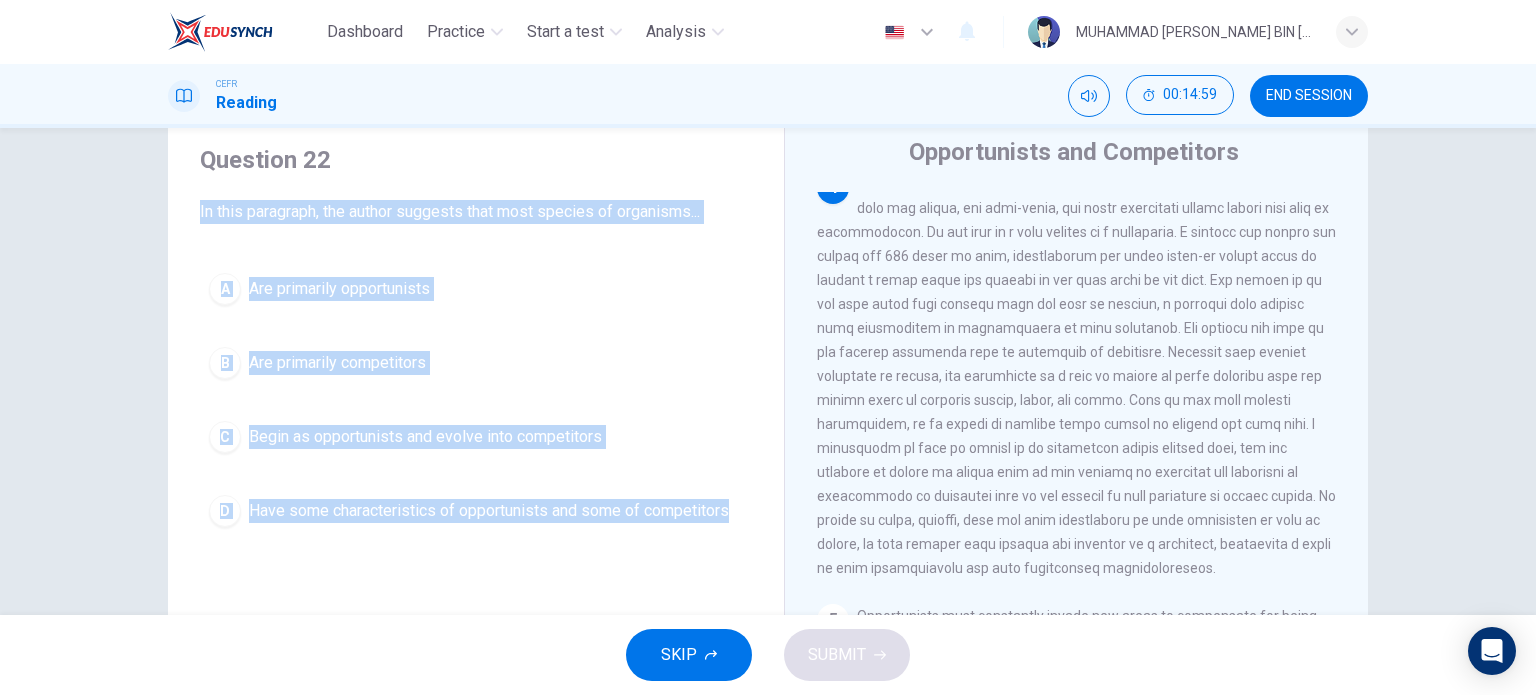 drag, startPoint x: 700, startPoint y: 511, endPoint x: 716, endPoint y: 531, distance: 25.612497 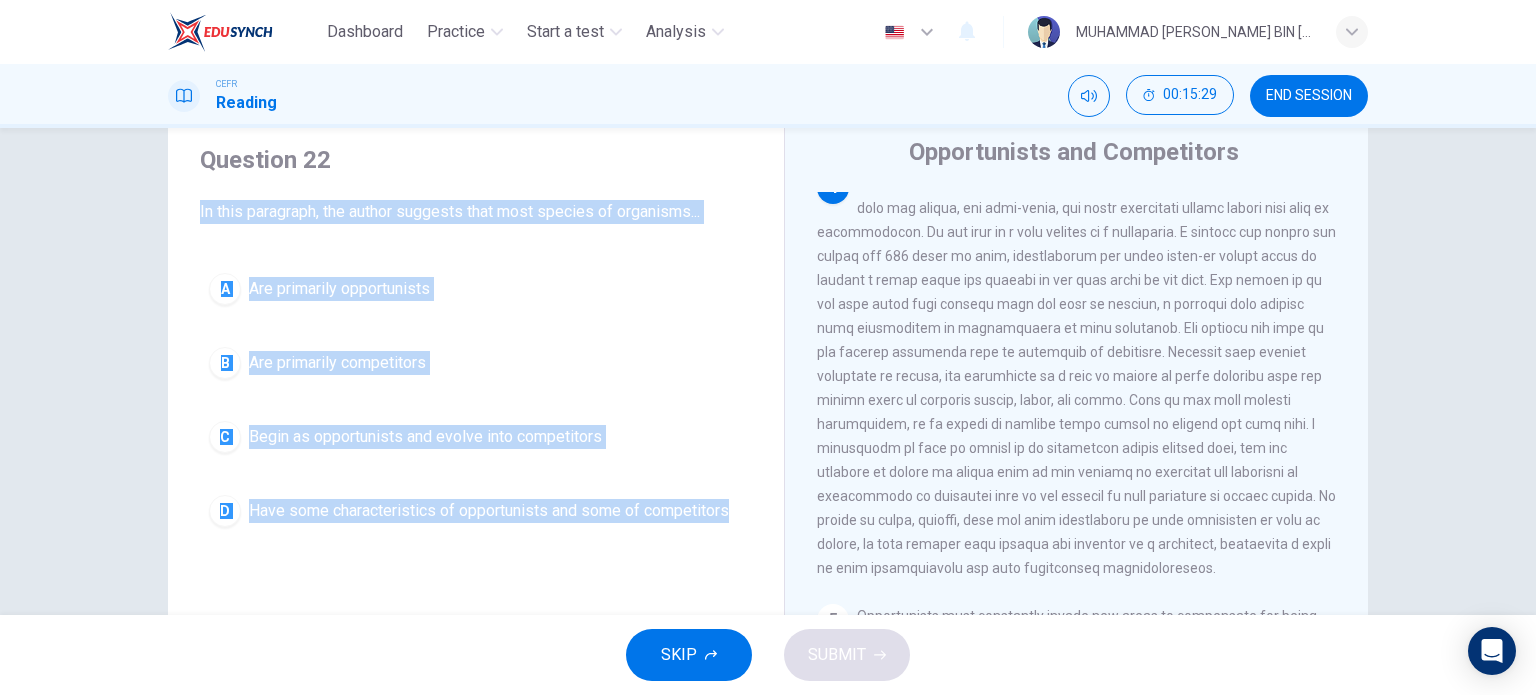 click at bounding box center (476, 511) 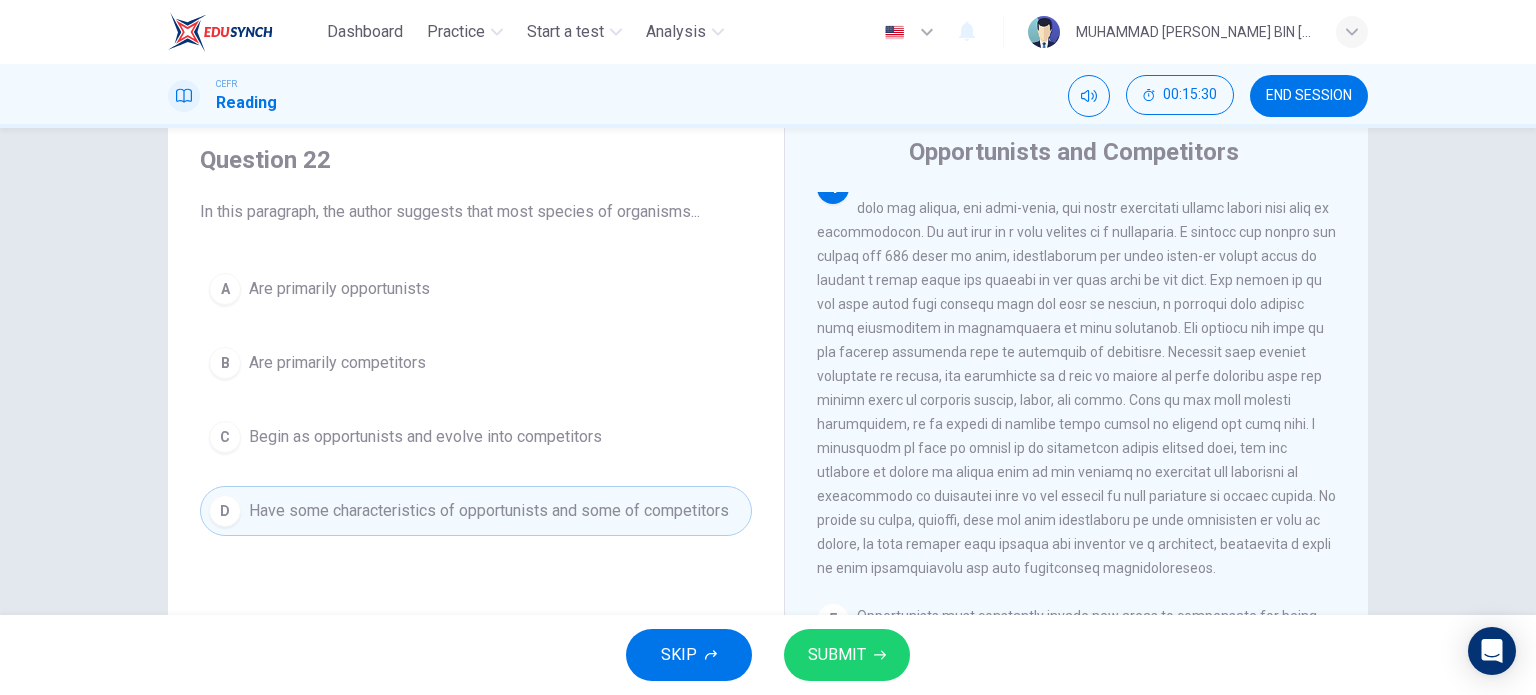 click at bounding box center (476, 511) 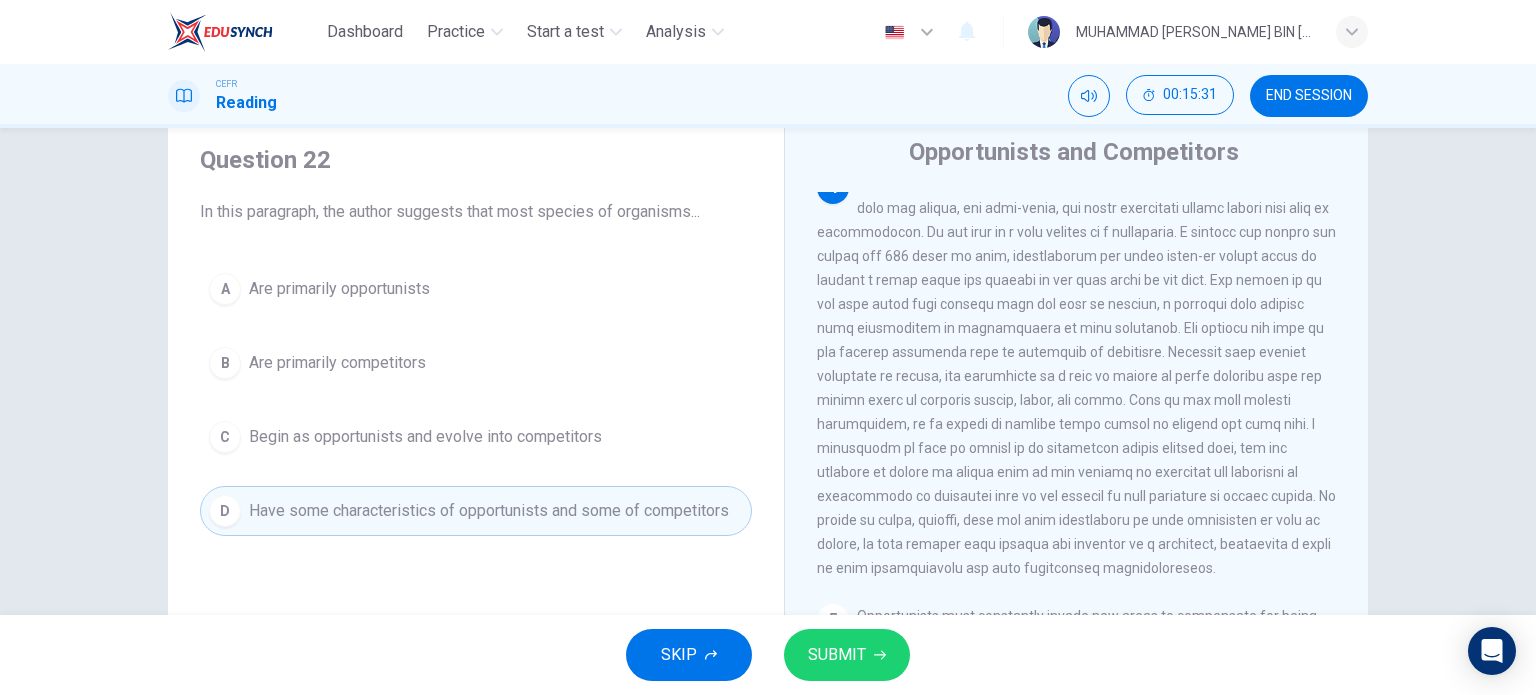 click at bounding box center (847, 655) 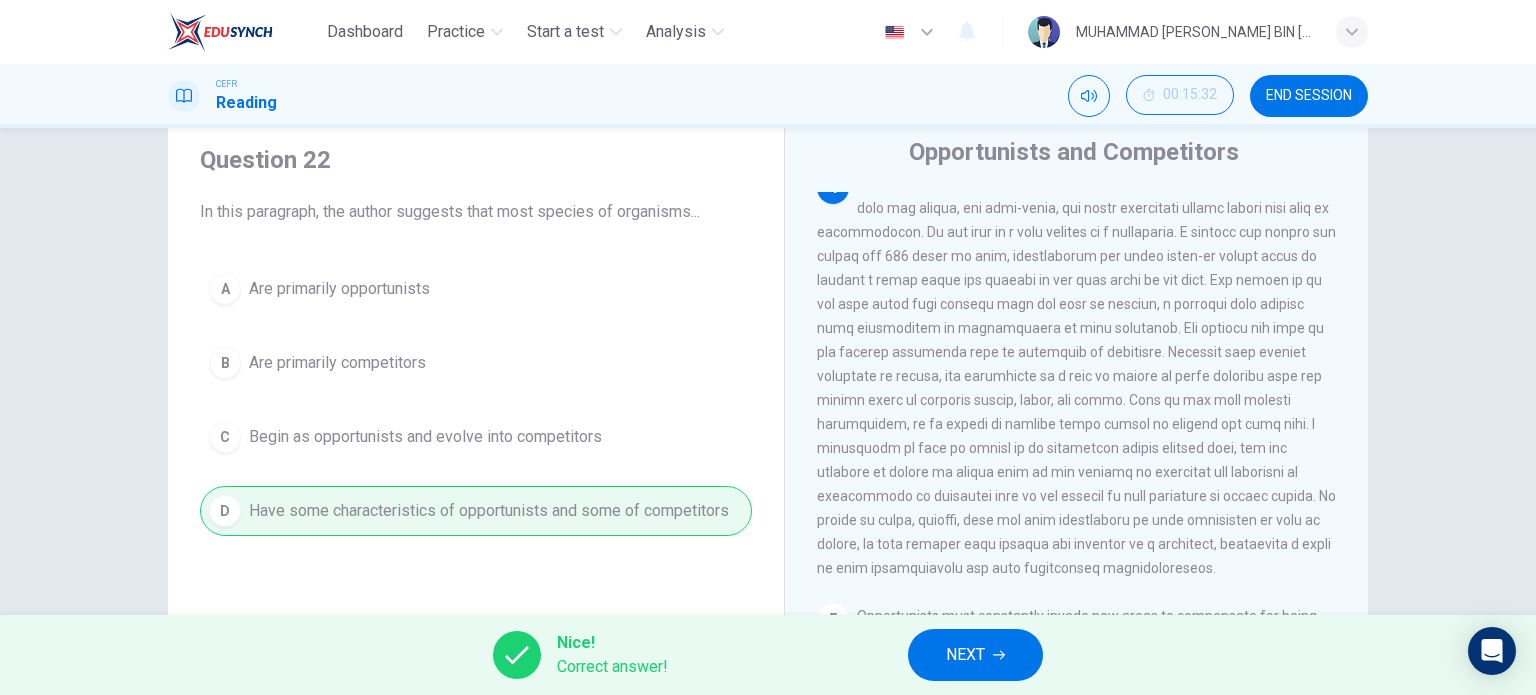 click at bounding box center (975, 655) 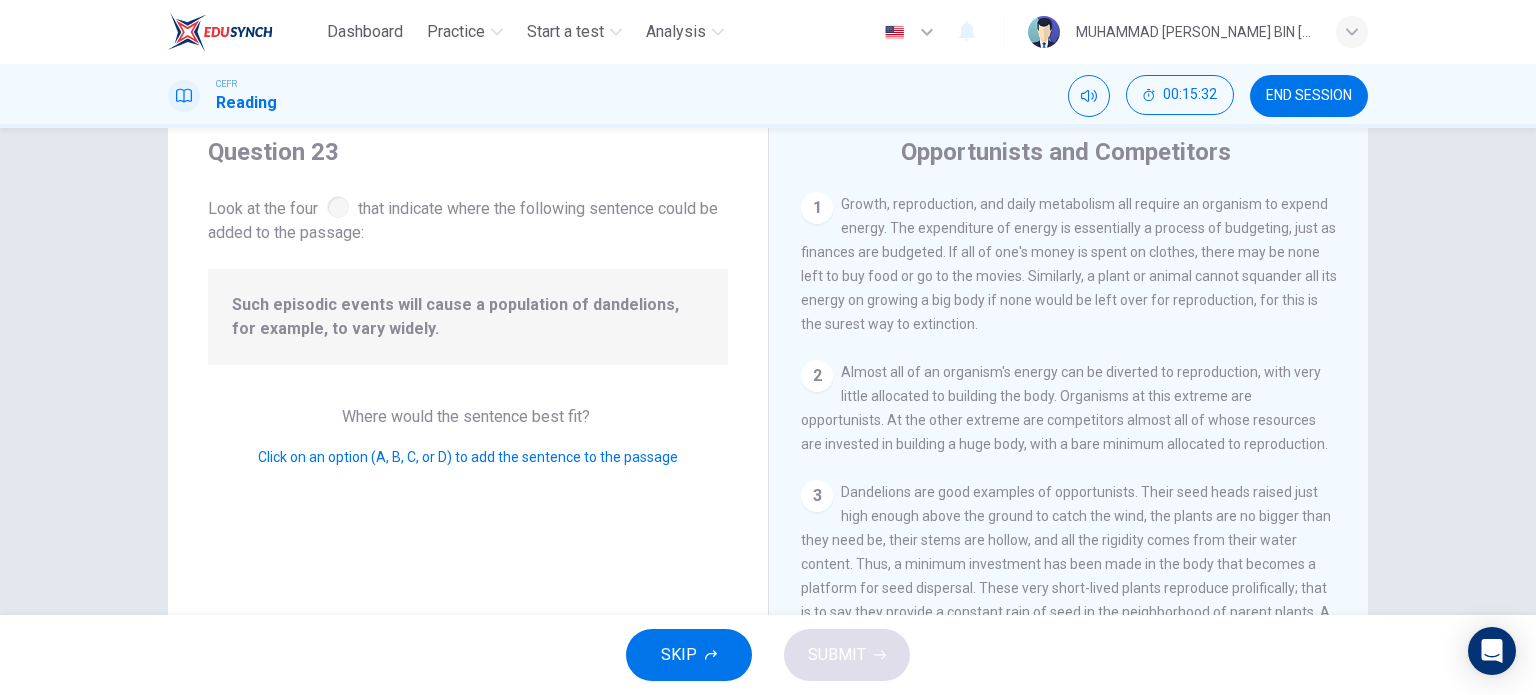 scroll, scrollTop: 932, scrollLeft: 0, axis: vertical 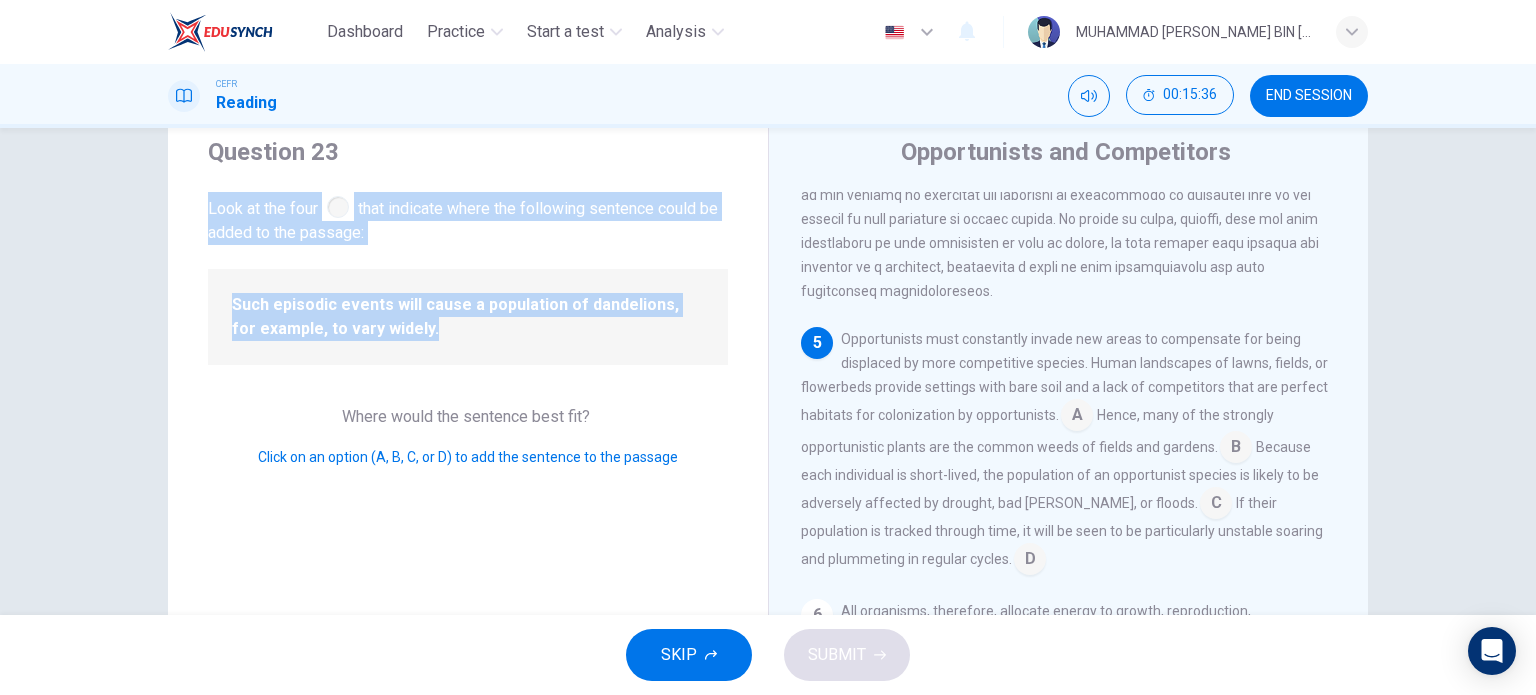 drag, startPoint x: 196, startPoint y: 208, endPoint x: 420, endPoint y: 327, distance: 253.6474 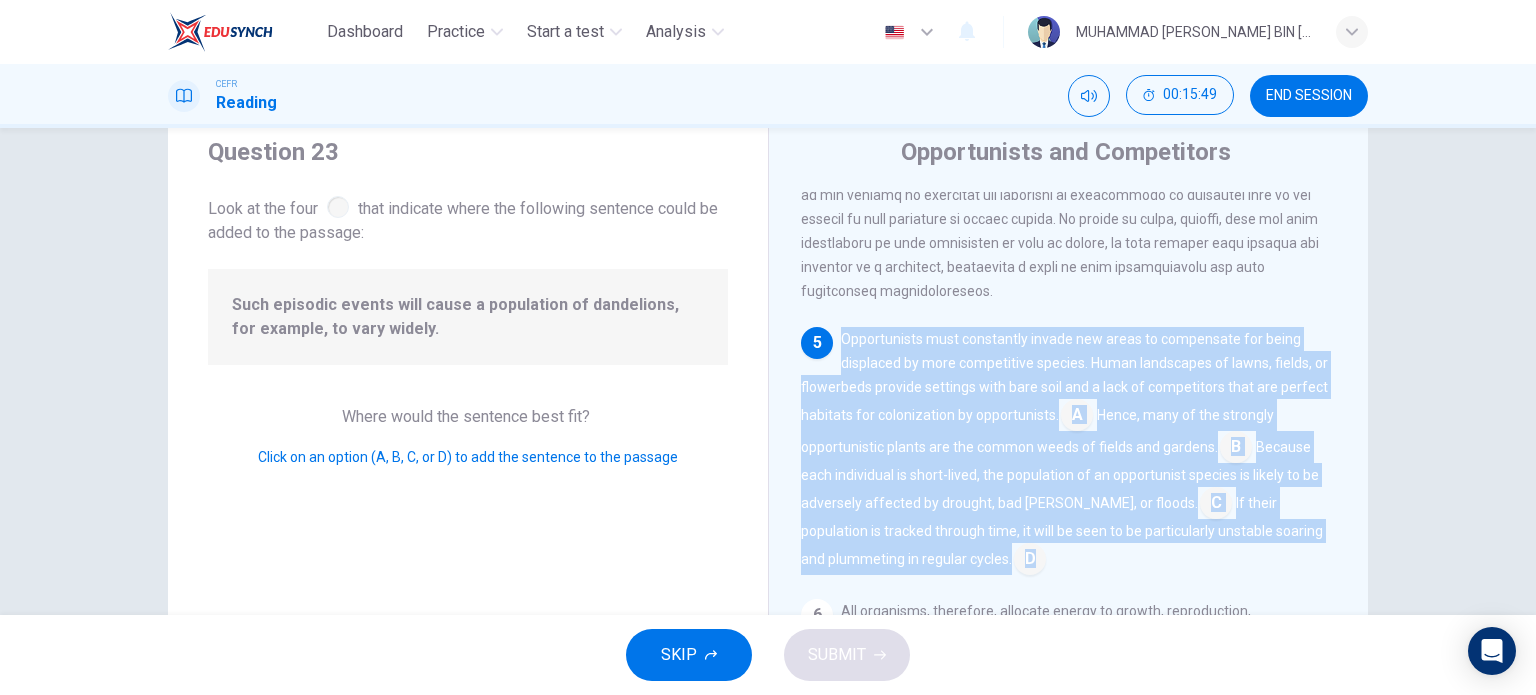 drag, startPoint x: 836, startPoint y: 336, endPoint x: 1061, endPoint y: 557, distance: 315.3823 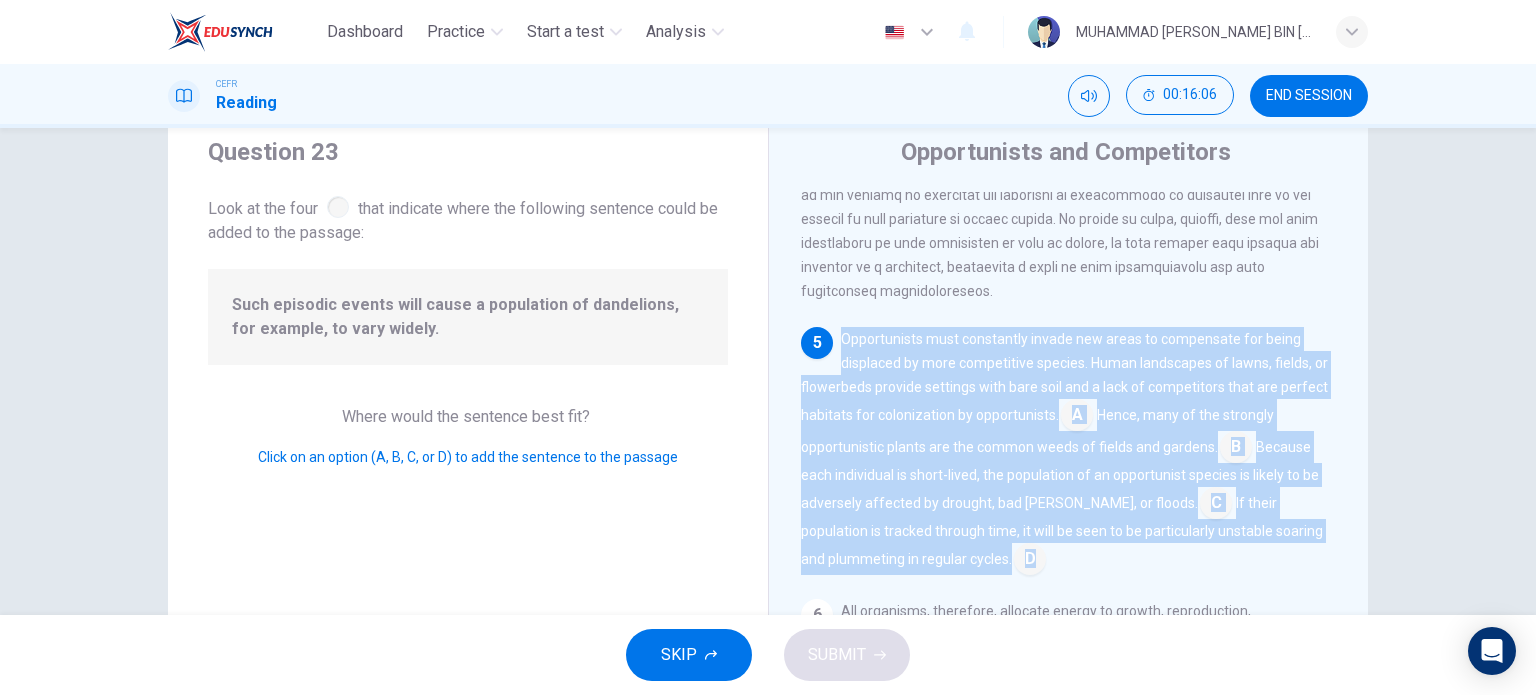 click at bounding box center [1216, 505] 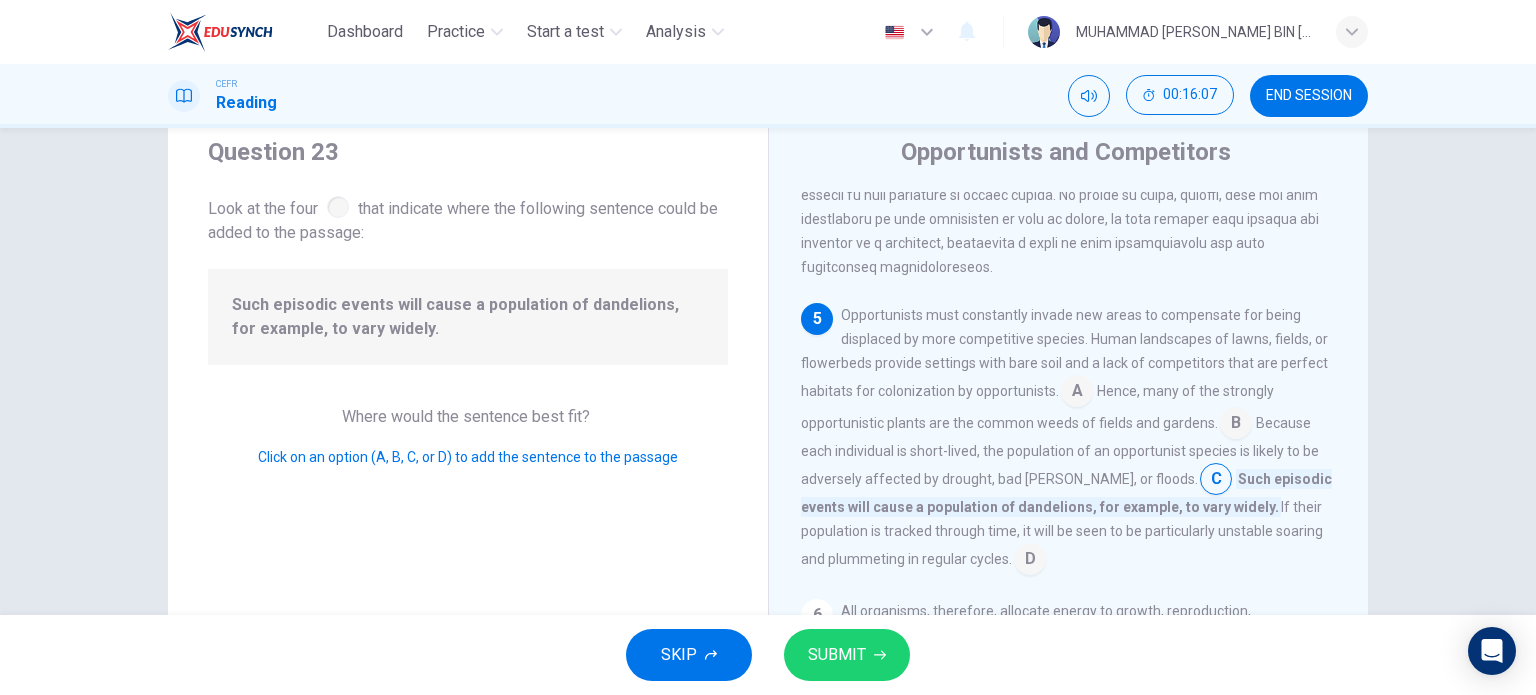 click at bounding box center [847, 655] 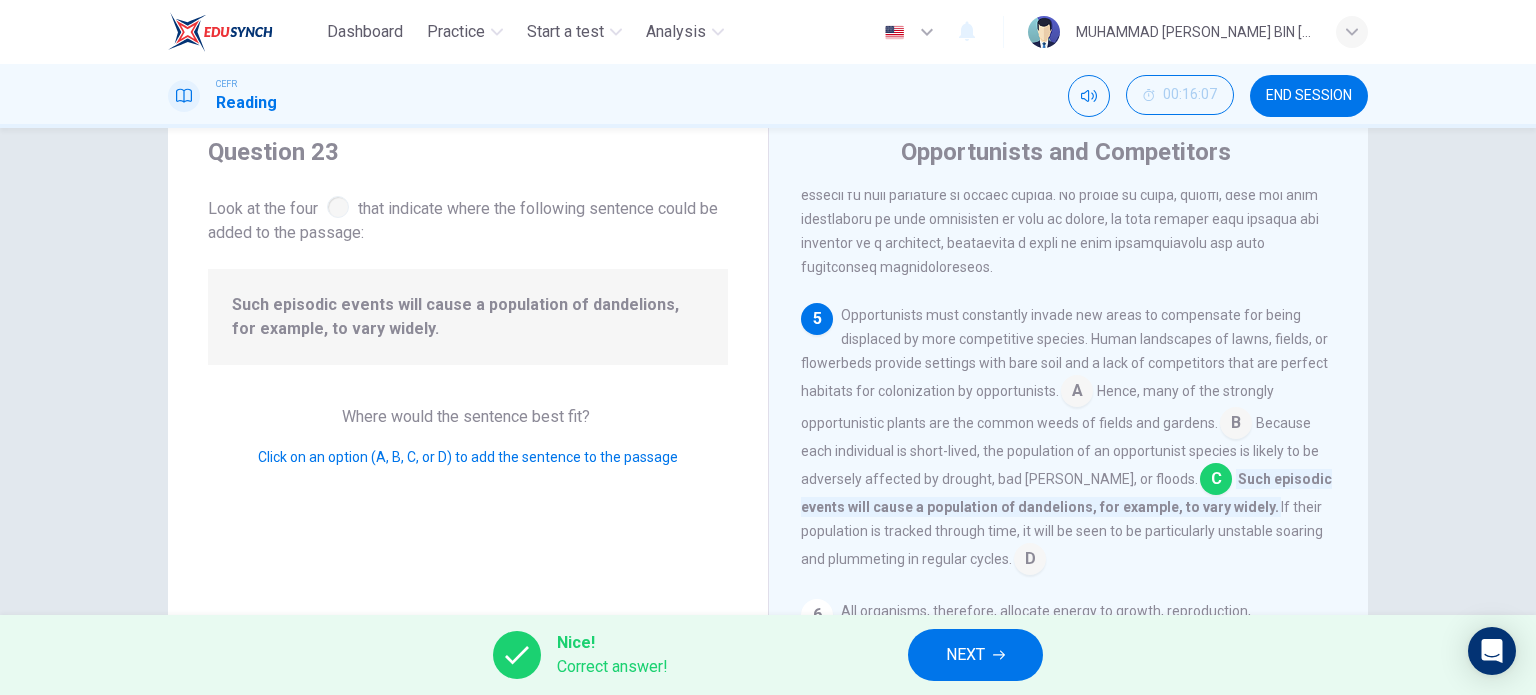 click at bounding box center [975, 655] 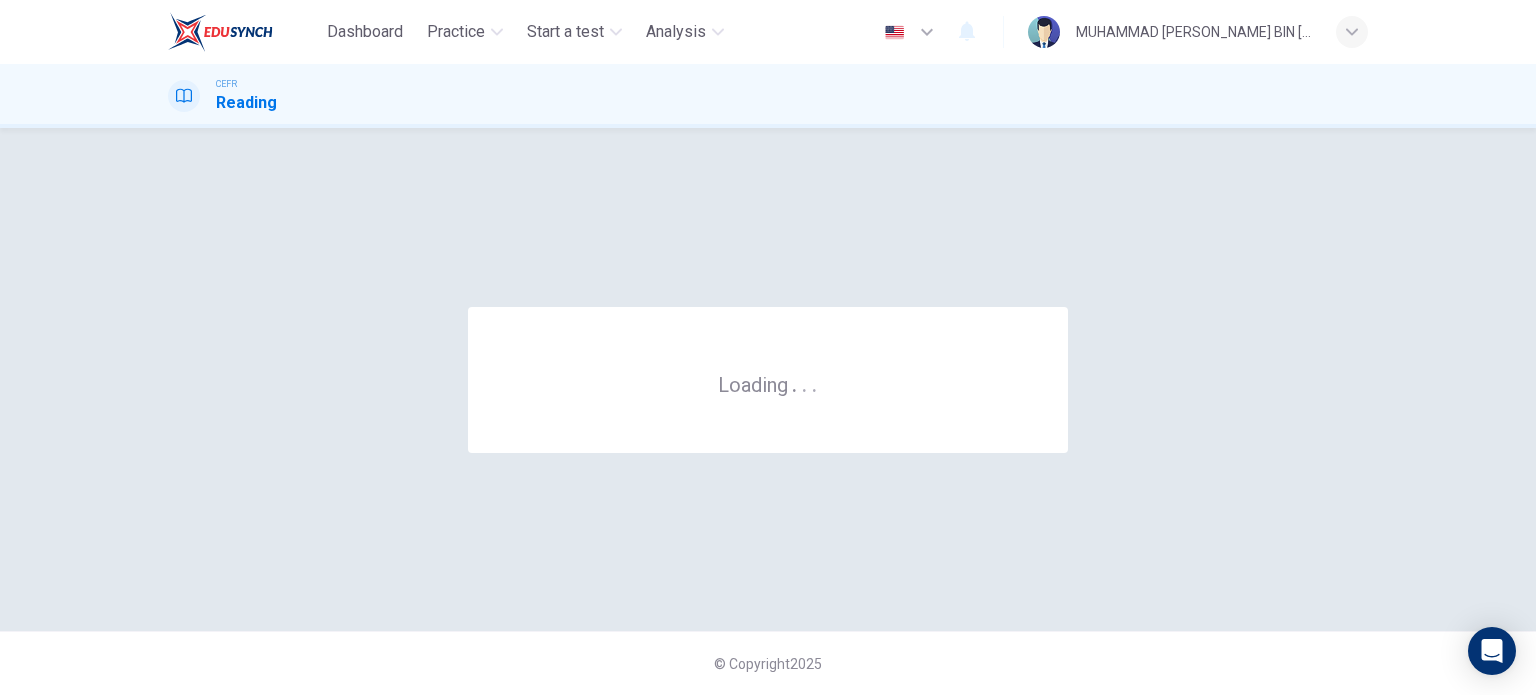 scroll, scrollTop: 0, scrollLeft: 0, axis: both 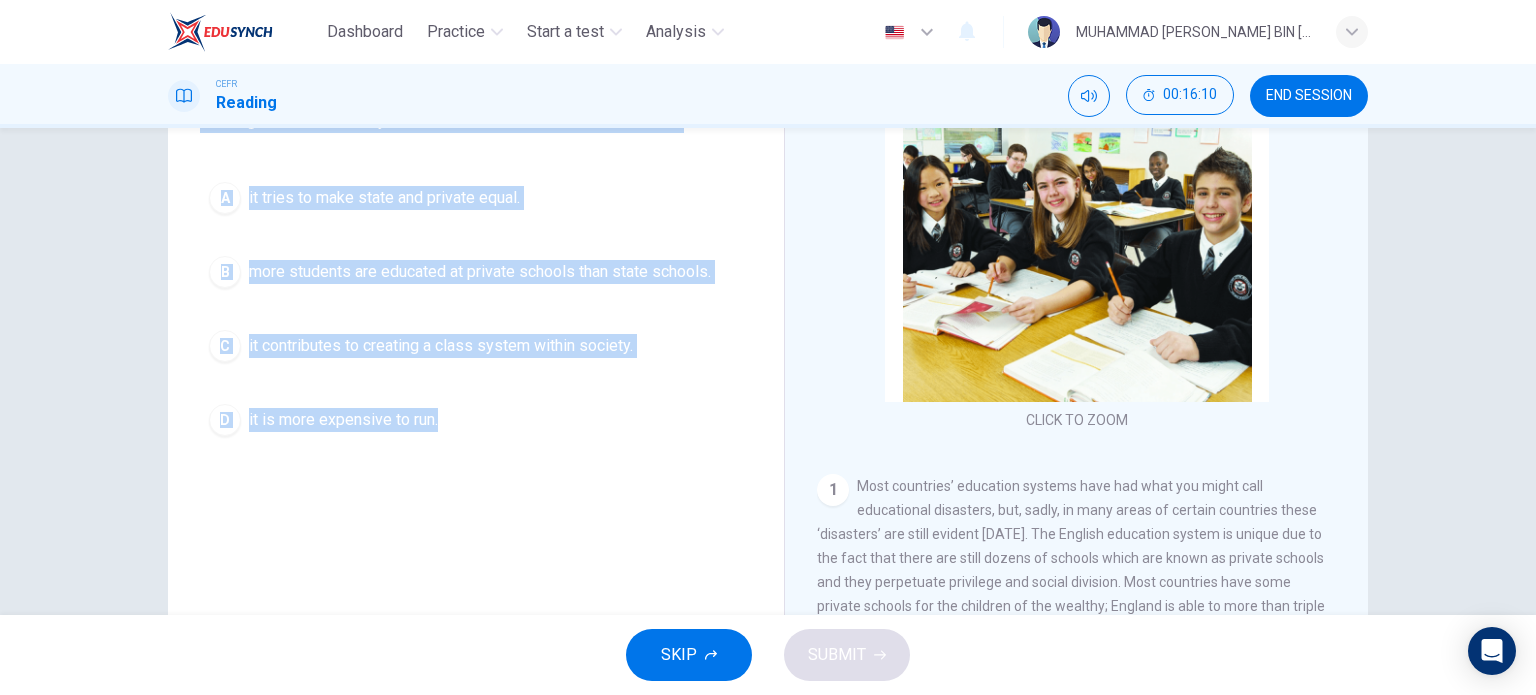 drag, startPoint x: 197, startPoint y: 279, endPoint x: 612, endPoint y: 495, distance: 467.8472 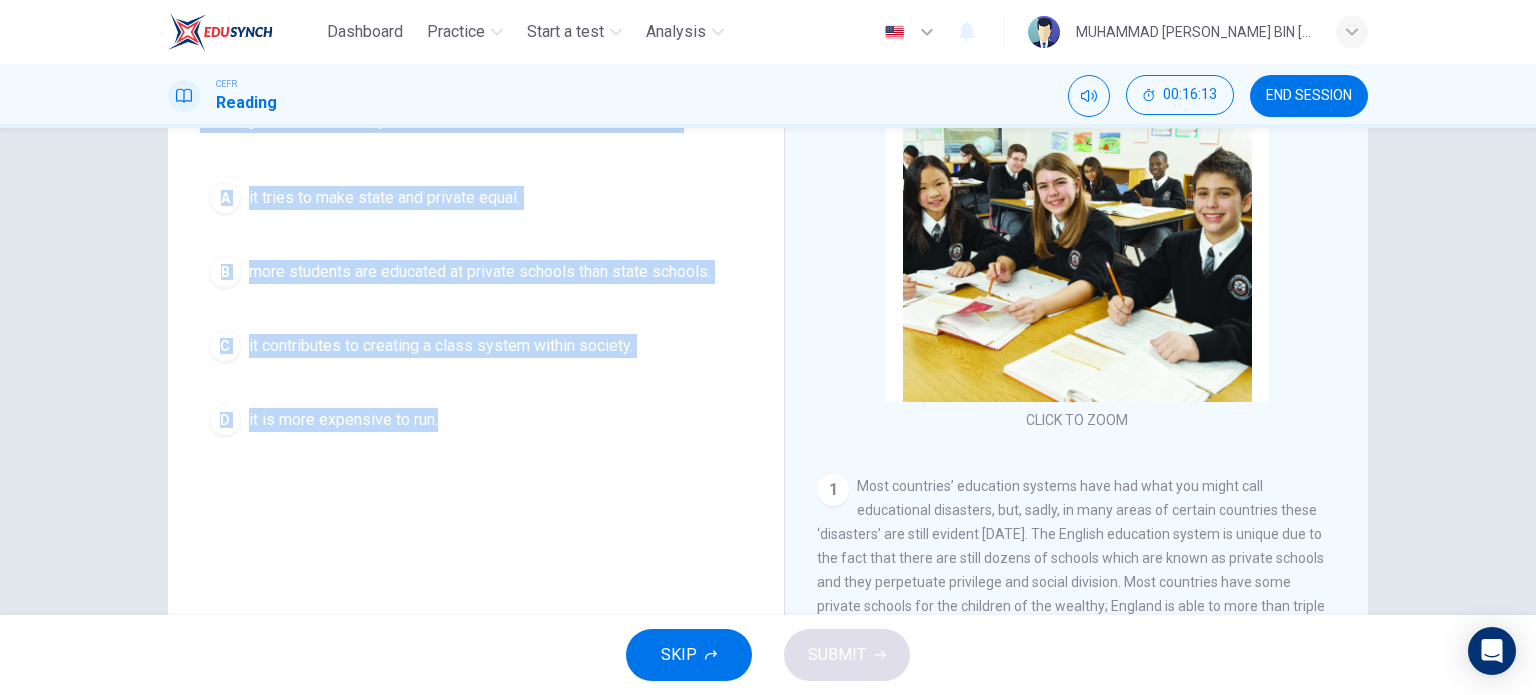 scroll, scrollTop: 0, scrollLeft: 0, axis: both 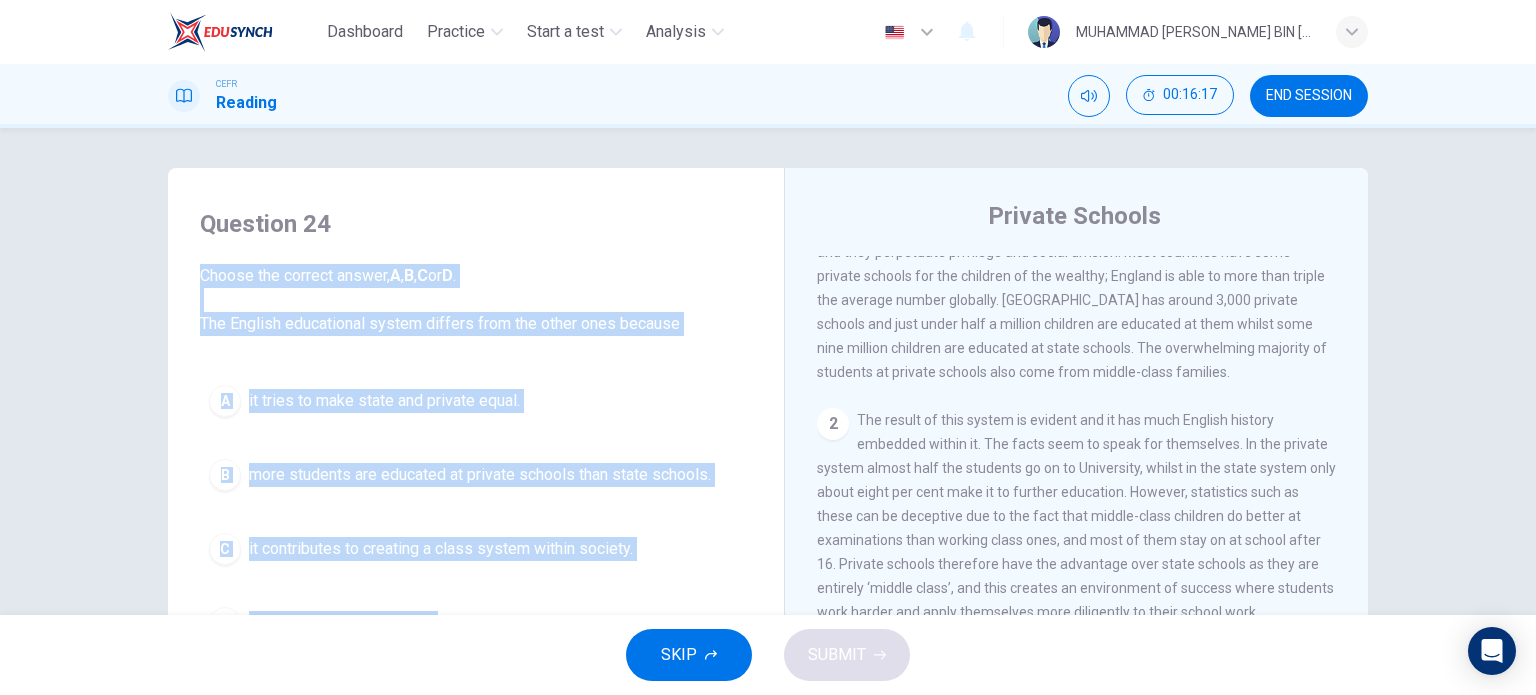 click on "Question 24 Choose the correct answer,  A ,  B ,  C  or  D .
The English educational system differs from the other ones because A it tries to make state and private equal. B more students are educated at private schools than state schools. C it contributes to creating a class system within society. D it is more expensive to run." at bounding box center [476, 428] 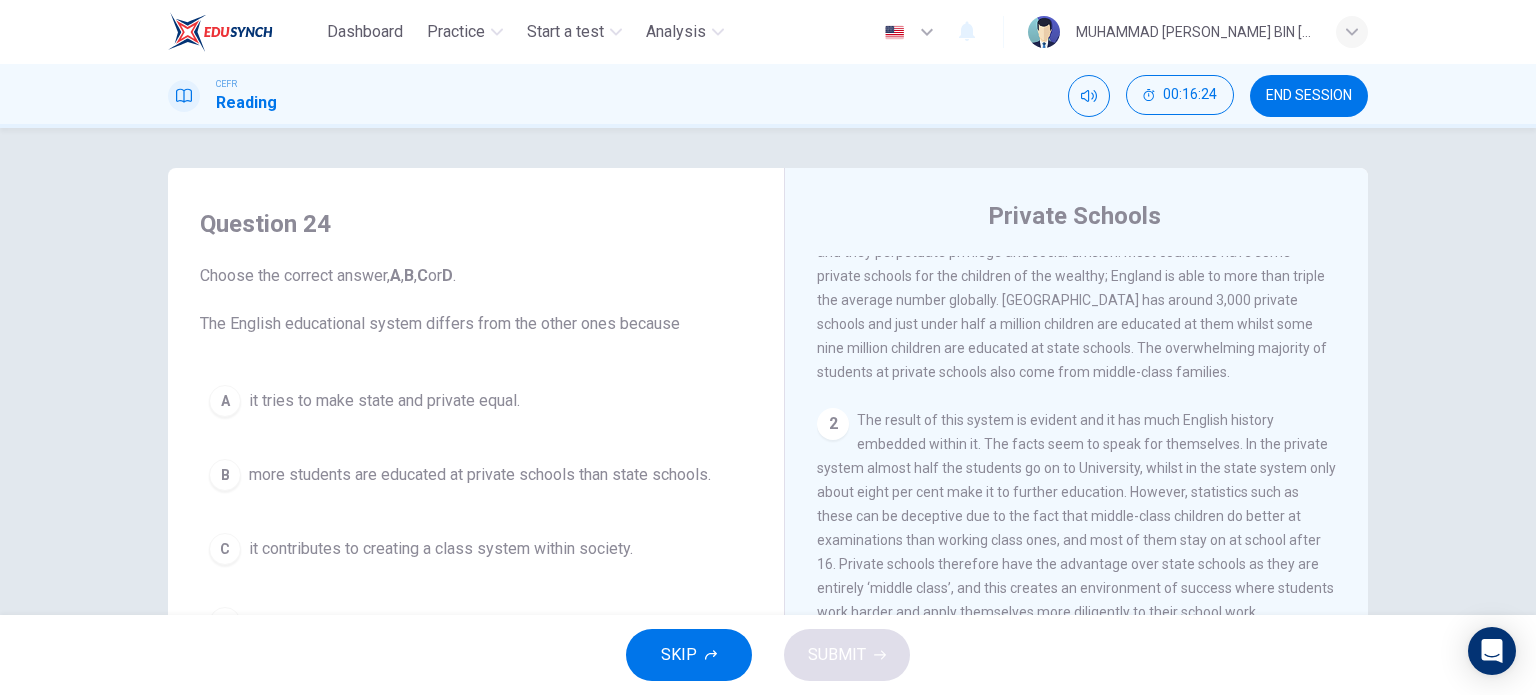 scroll, scrollTop: 266, scrollLeft: 0, axis: vertical 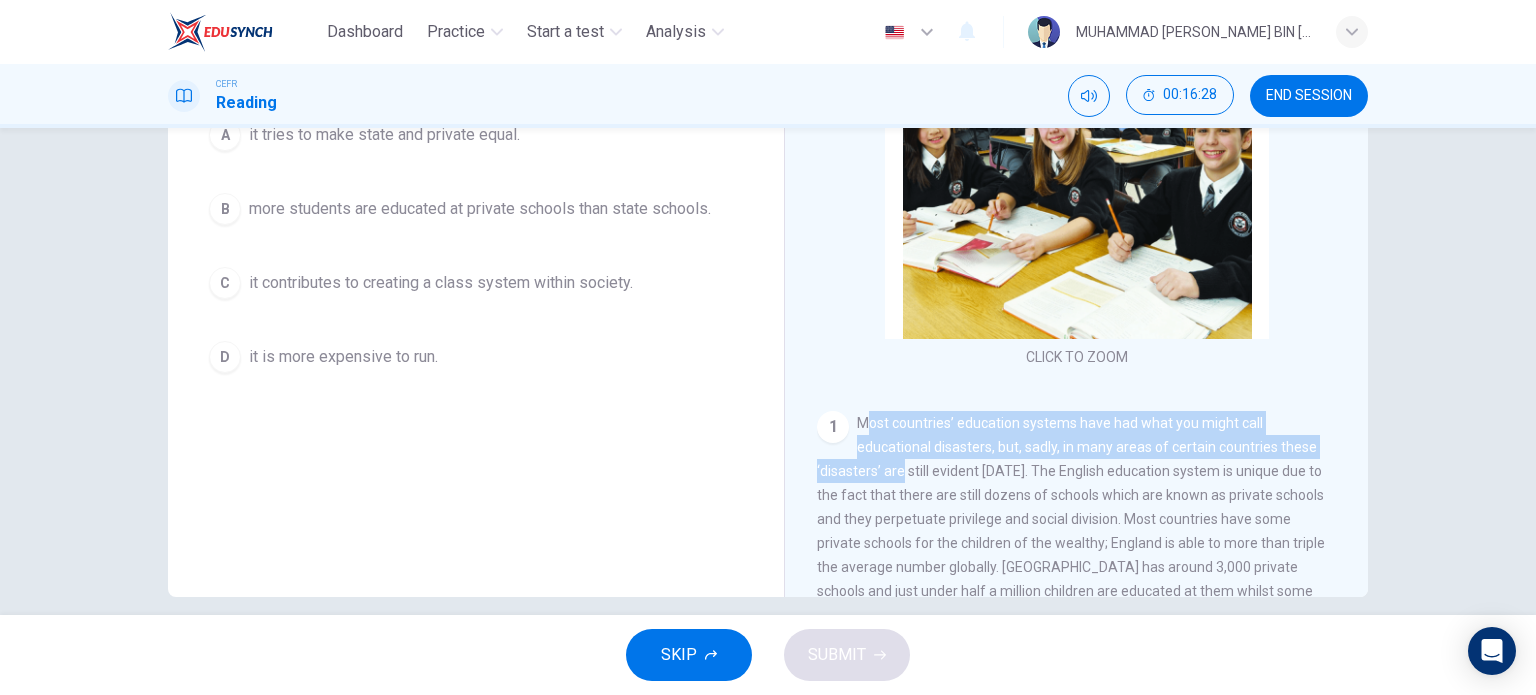 drag, startPoint x: 858, startPoint y: 416, endPoint x: 896, endPoint y: 479, distance: 73.57309 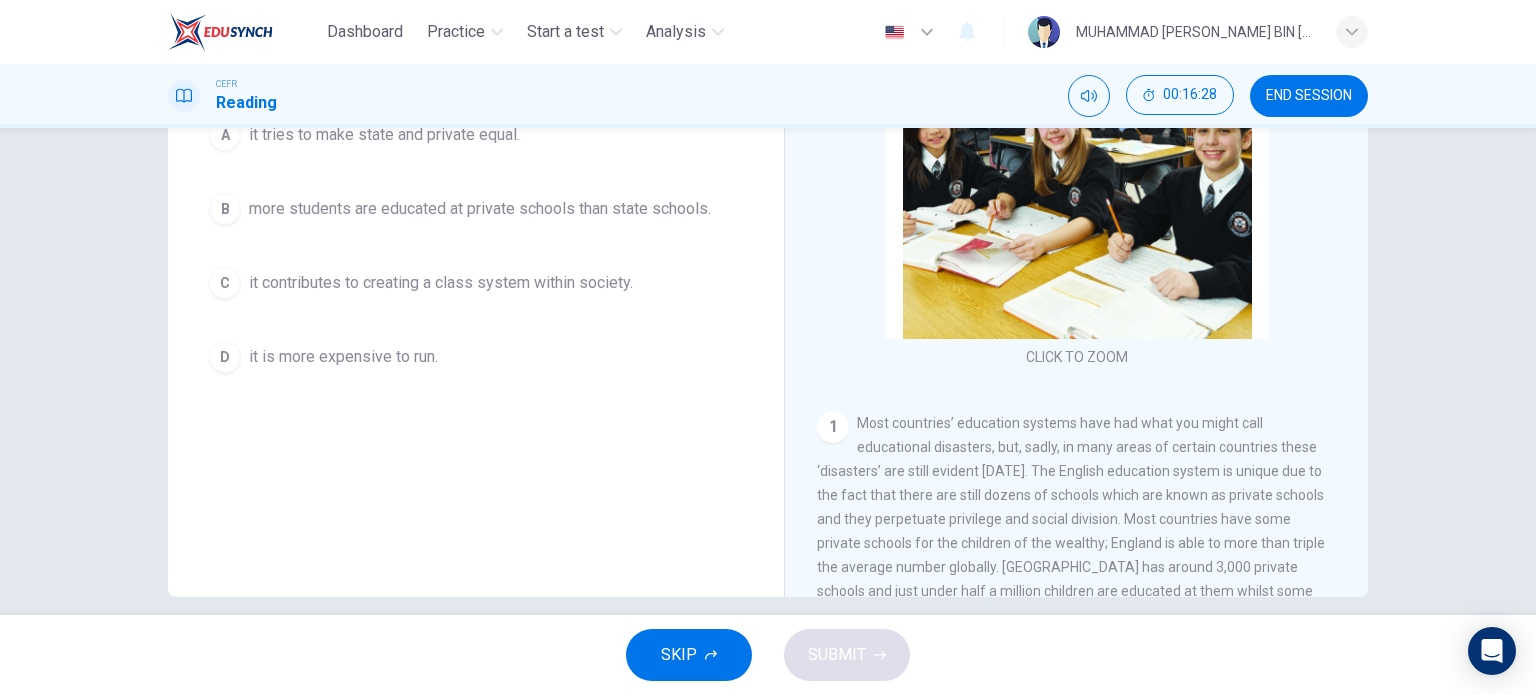 click on "1 Most countries’ education systems have had what you might call educational disasters, but, sadly, in many areas of certain countries these ‘disasters’ are still evident today. The English education system is unique due to the fact that there are still dozens of schools which are known as private schools and they perpetuate privilege and social division. Most countries have some private schools for the children of the wealthy; England is able to more than triple the average number globally. England has around 3,000 private schools and just under half a million children are educated at them whilst some nine million children are educated at state schools. The overwhelming majority of students at private schools also come from middle-class families." at bounding box center [1077, 531] 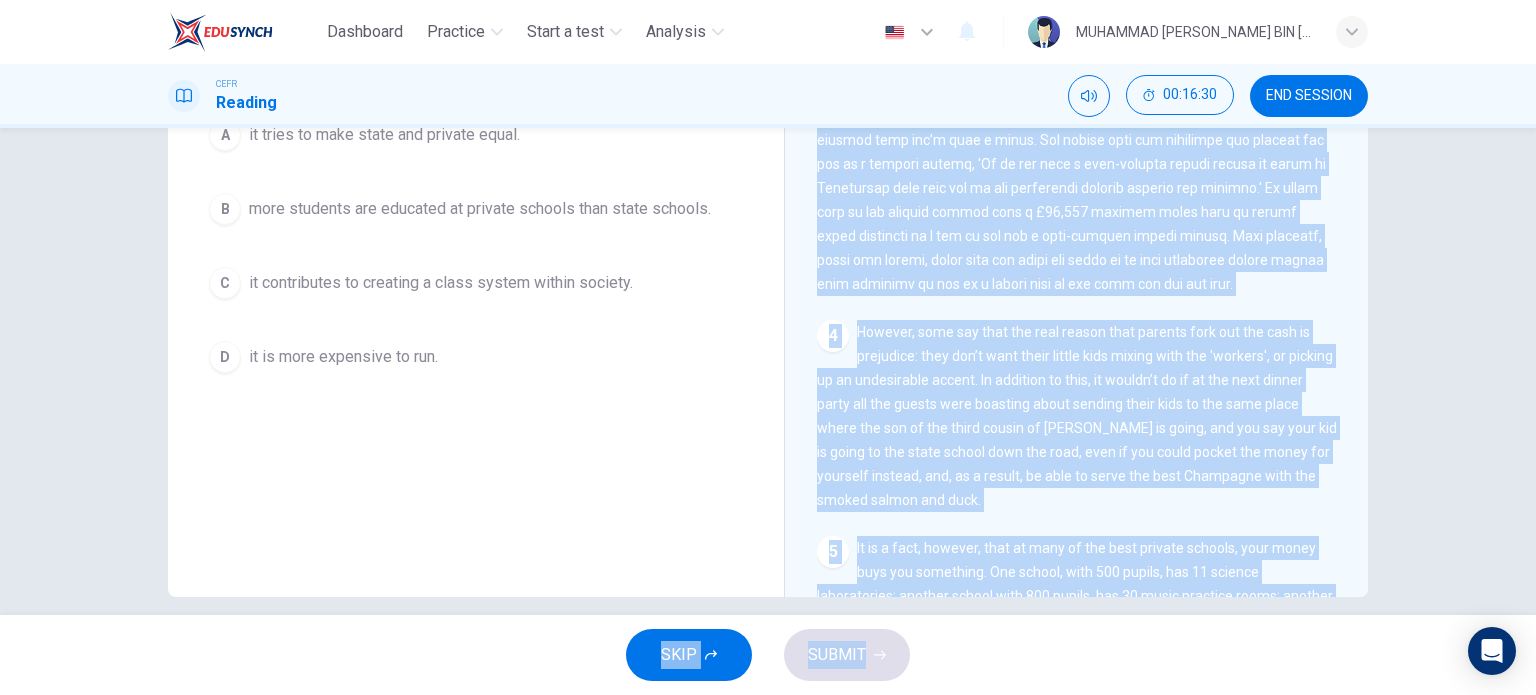 scroll, scrollTop: 1272, scrollLeft: 0, axis: vertical 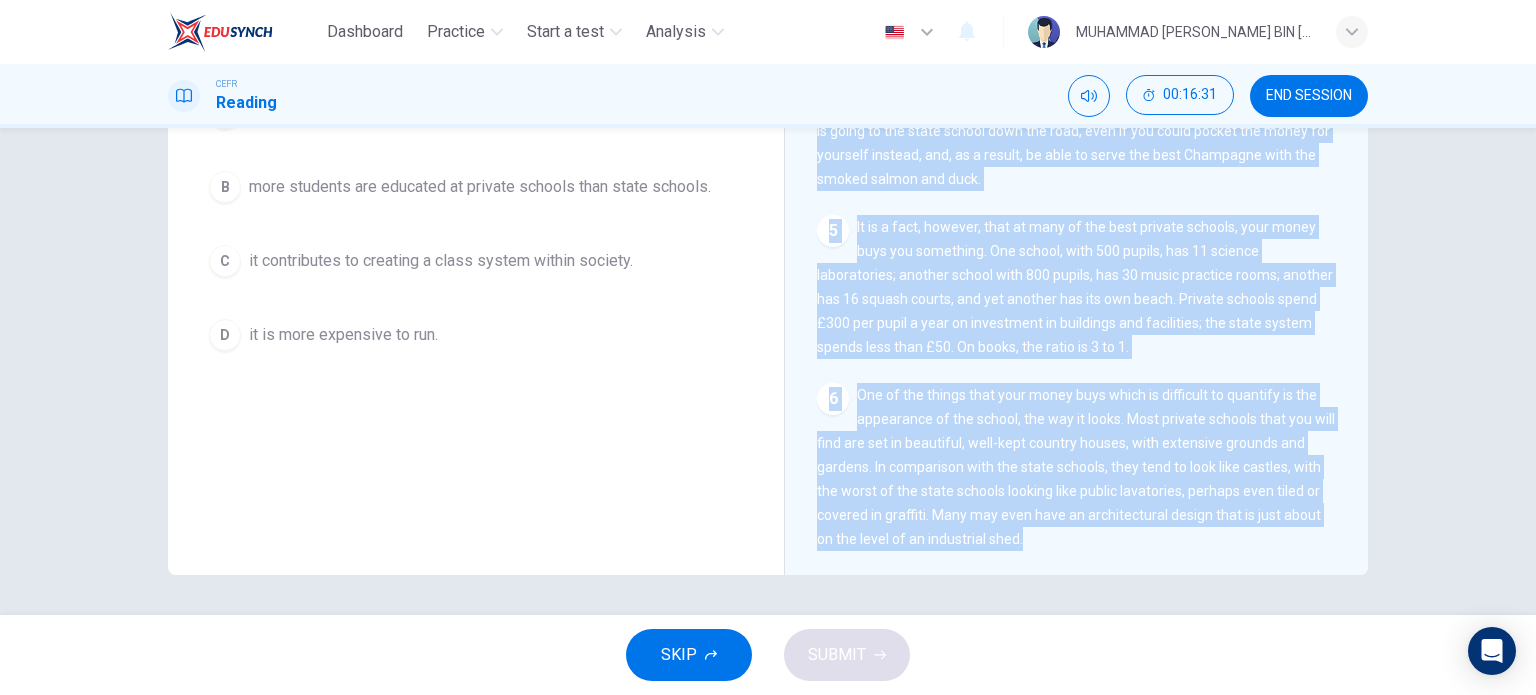 drag, startPoint x: 846, startPoint y: 426, endPoint x: 1120, endPoint y: 559, distance: 304.5735 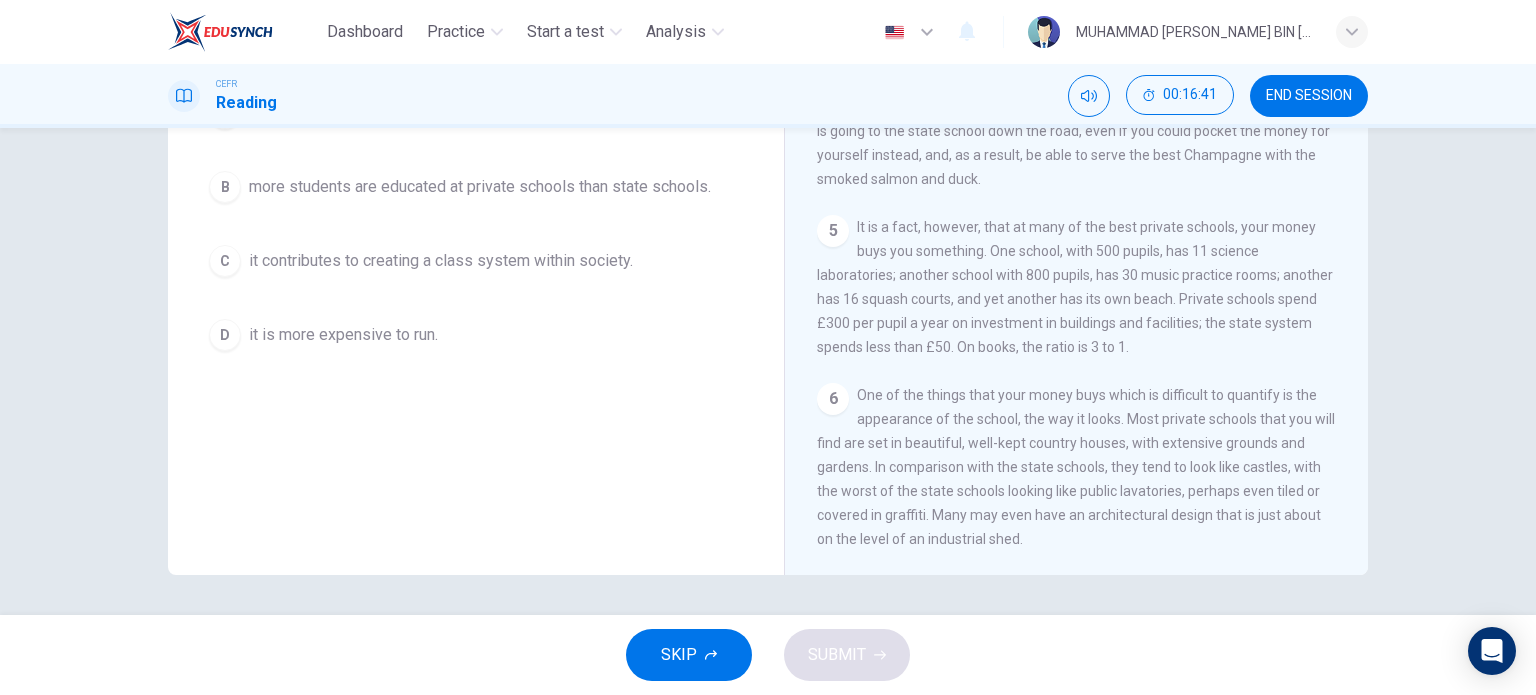 click on "Question 24 Choose the correct answer,  A ,  B ,  C  or  D .
The English educational system differs from the other ones because A it tries to make state and private equal. B more students are educated at private schools than state schools. C it contributes to creating a class system within society. D it is more expensive to run." at bounding box center [476, 237] 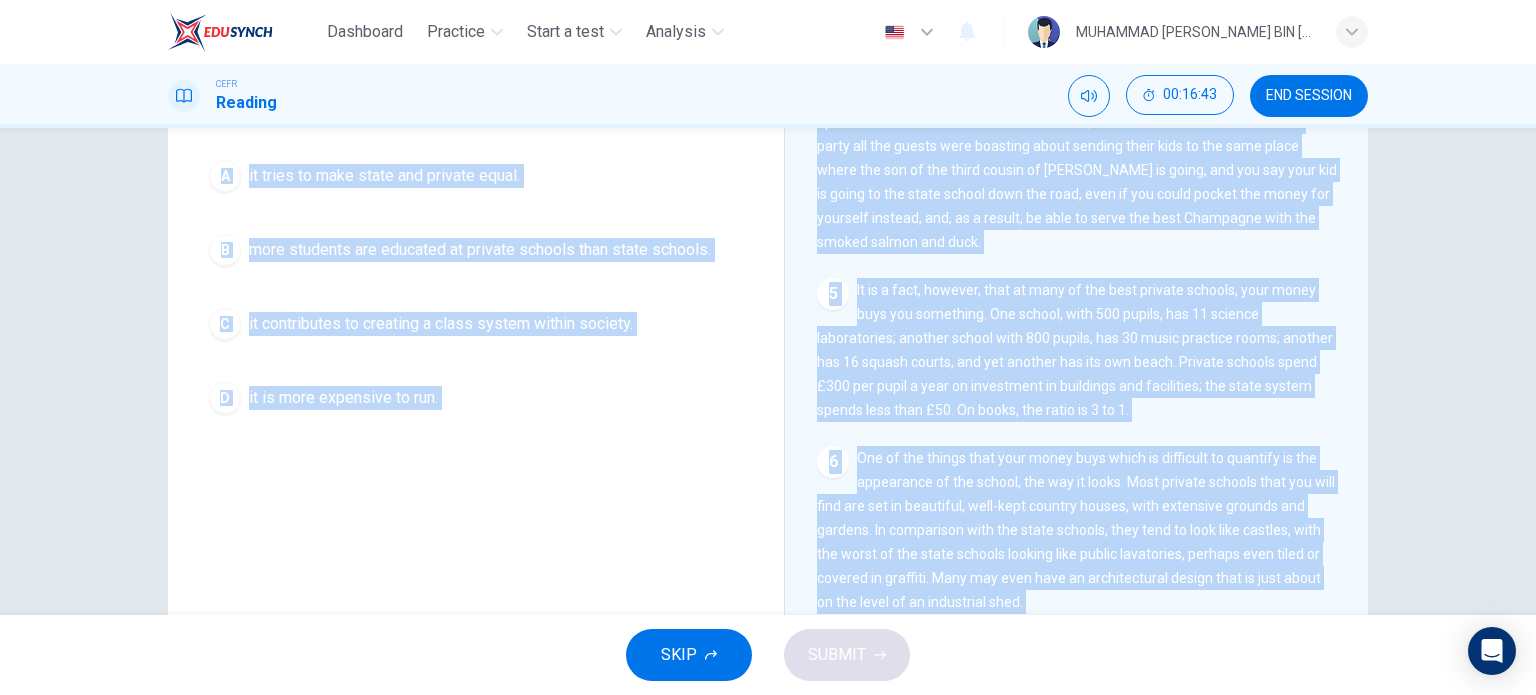 scroll, scrollTop: 288, scrollLeft: 0, axis: vertical 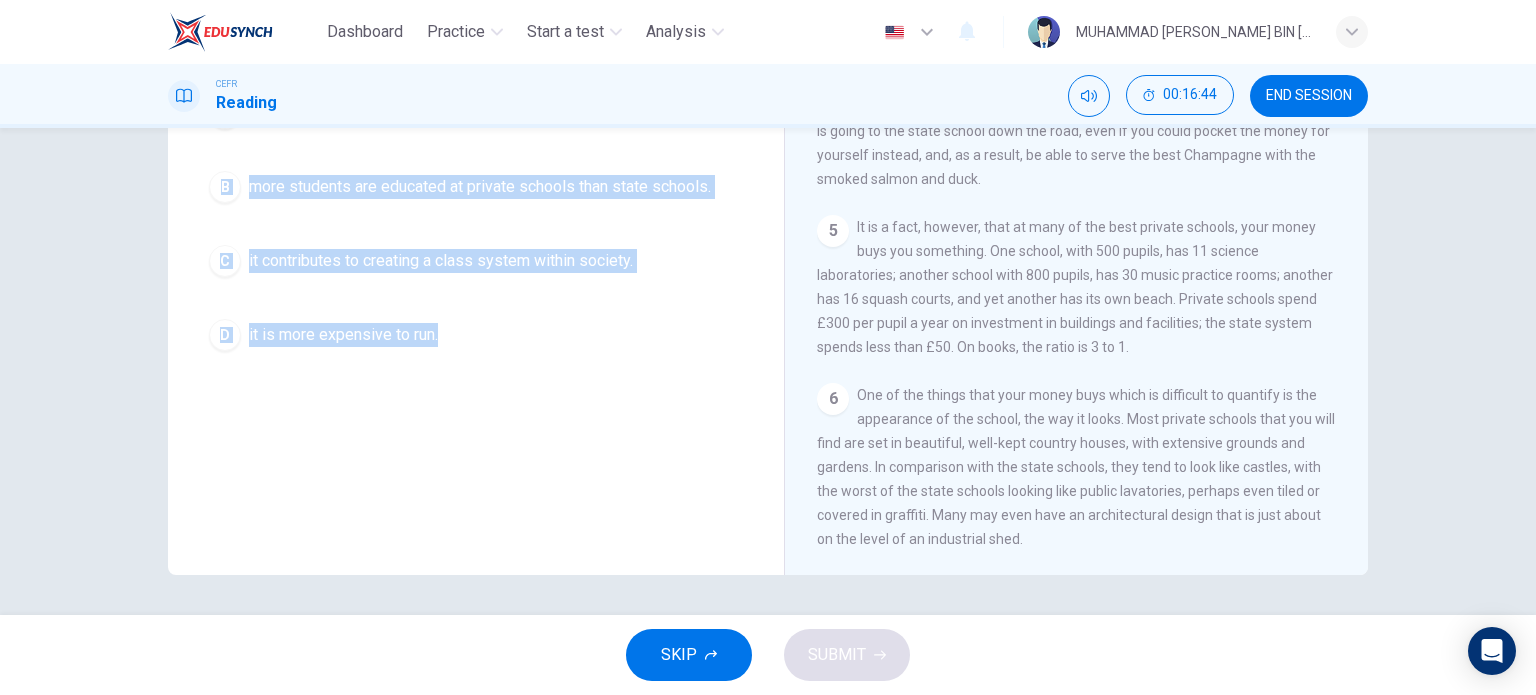 drag, startPoint x: 199, startPoint y: 251, endPoint x: 467, endPoint y: 399, distance: 306.1503 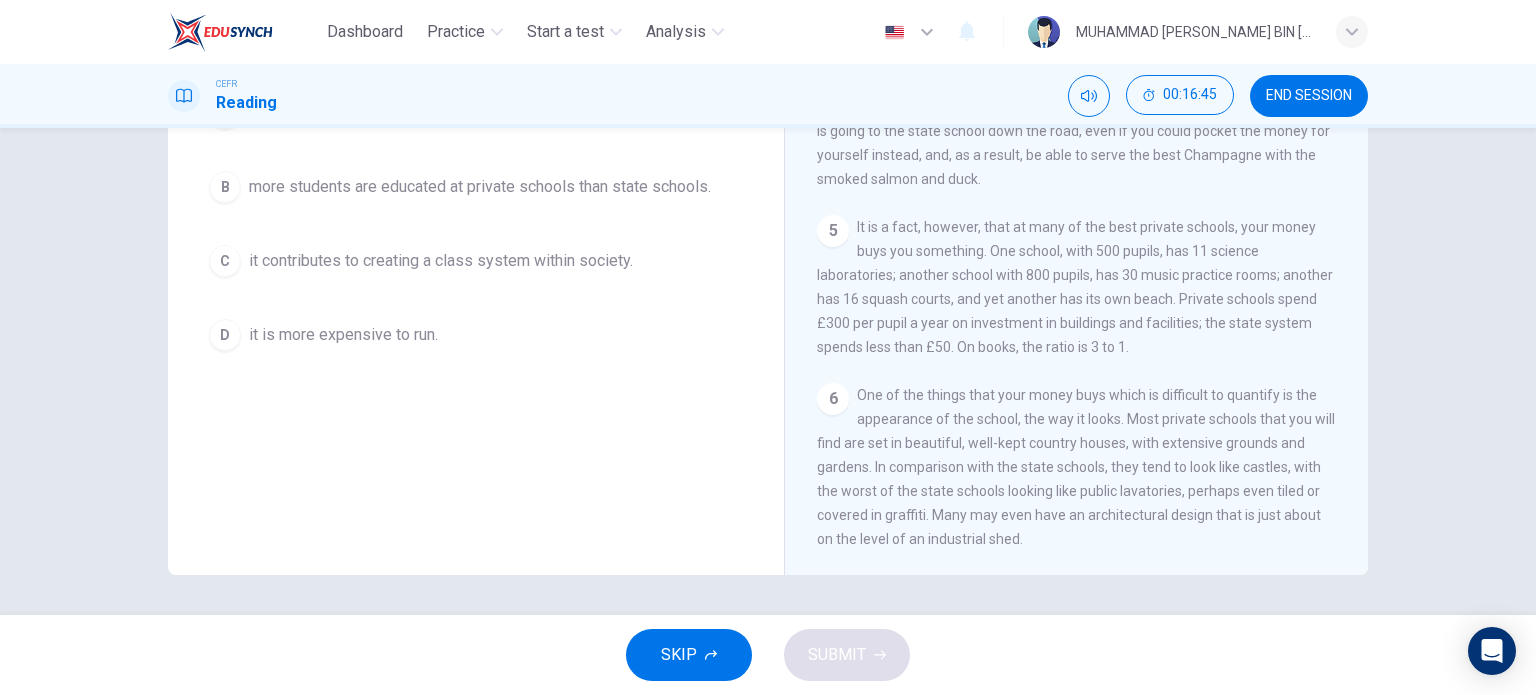 drag, startPoint x: 384, startPoint y: 314, endPoint x: 335, endPoint y: 339, distance: 55.00909 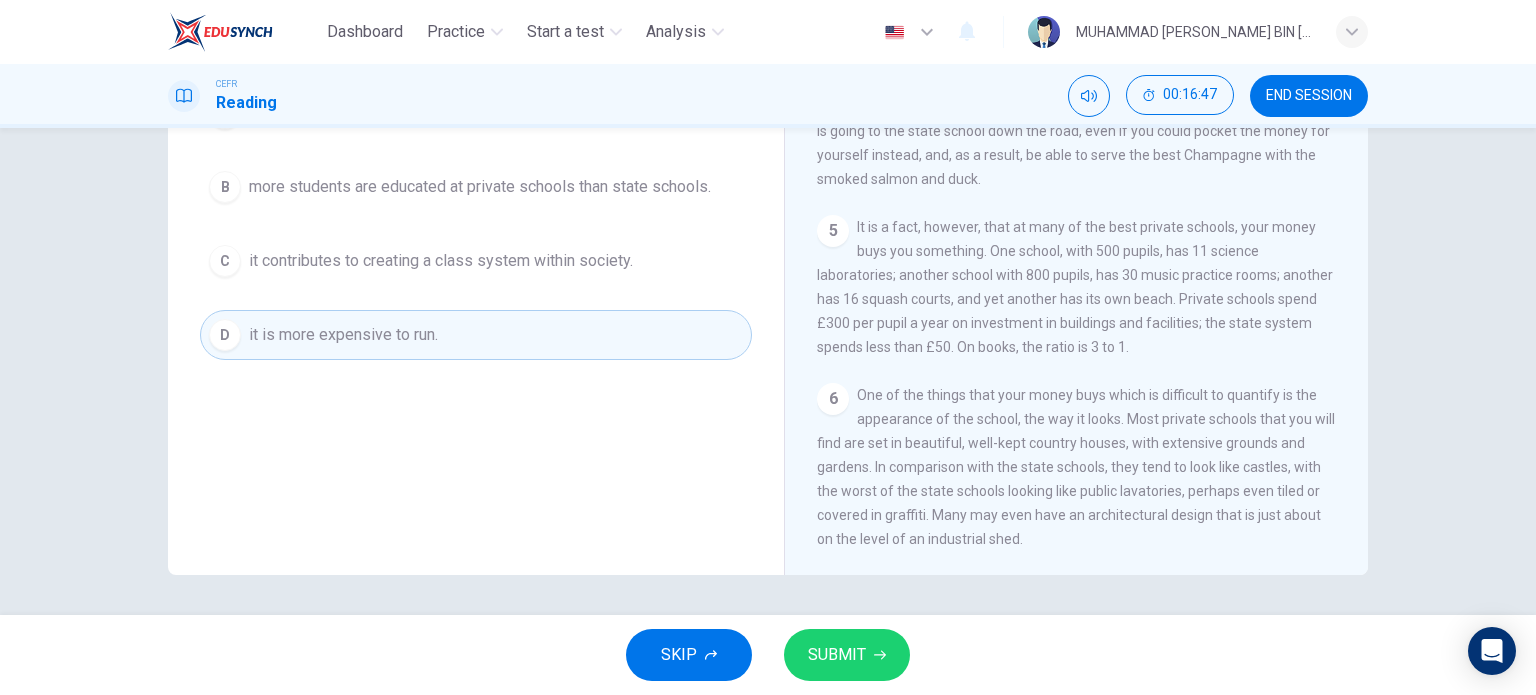click on "Question 24 Choose the correct answer,  A ,  B ,  C  or  D .
The English educational system differs from the other ones because A it tries to make state and private equal. B more students are educated at private schools than state schools. C it contributes to creating a class system within society. D it is more expensive to run." at bounding box center (476, 237) 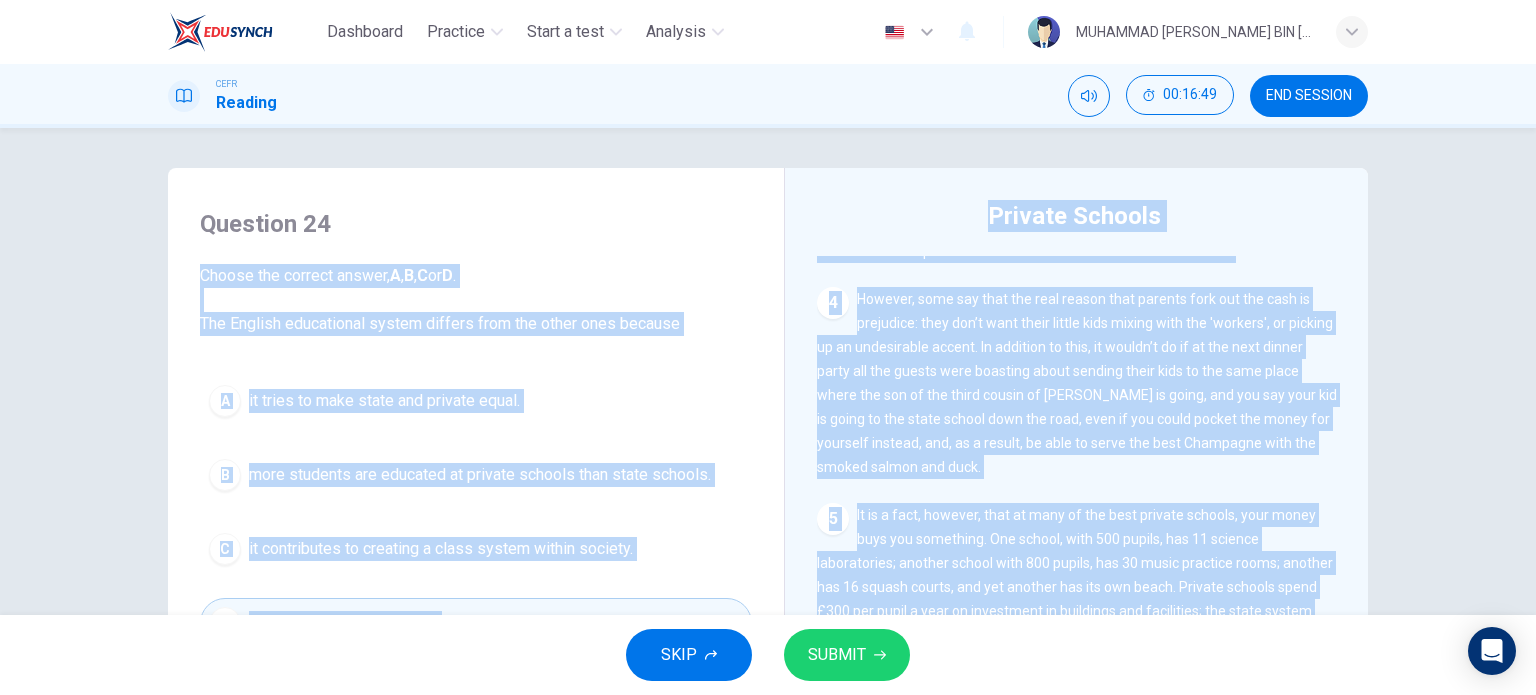 scroll, scrollTop: 288, scrollLeft: 0, axis: vertical 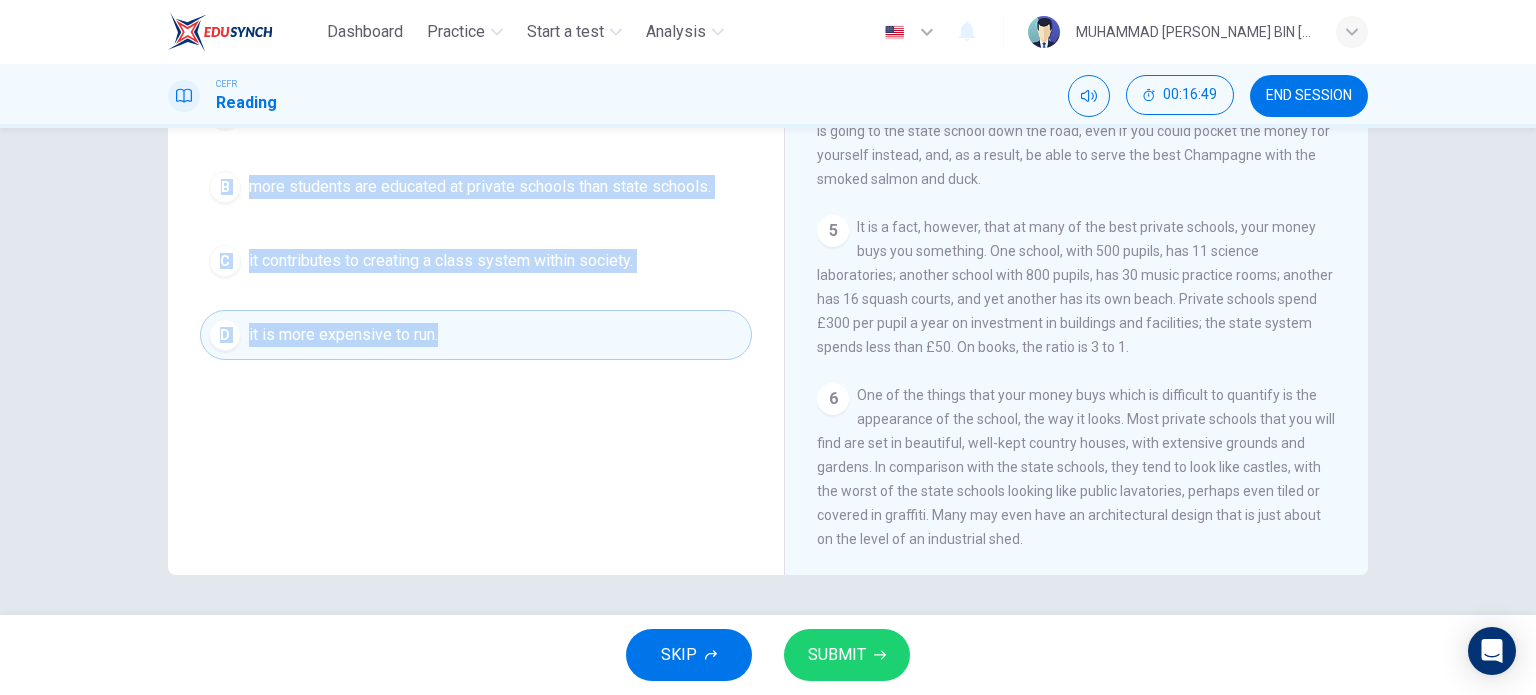 drag, startPoint x: 192, startPoint y: 281, endPoint x: 516, endPoint y: 413, distance: 349.85712 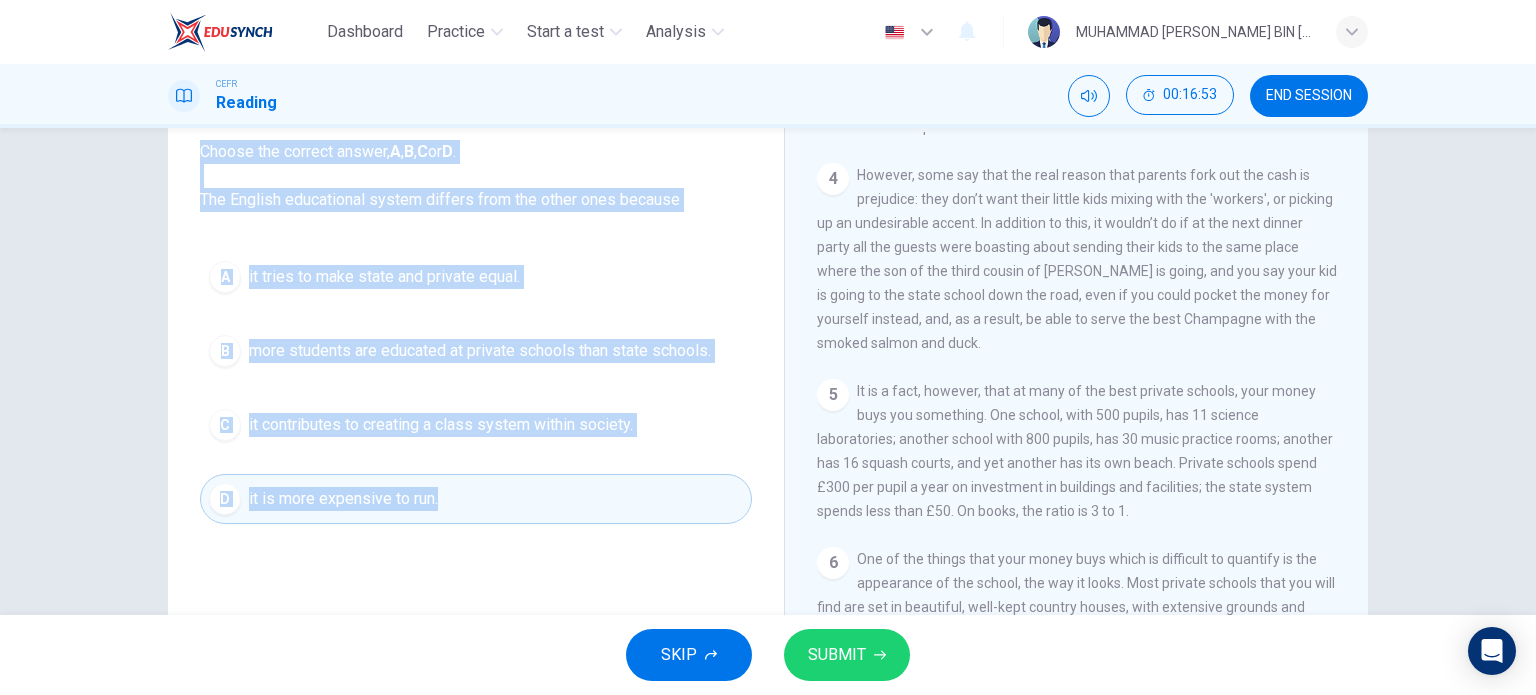 scroll, scrollTop: 144, scrollLeft: 0, axis: vertical 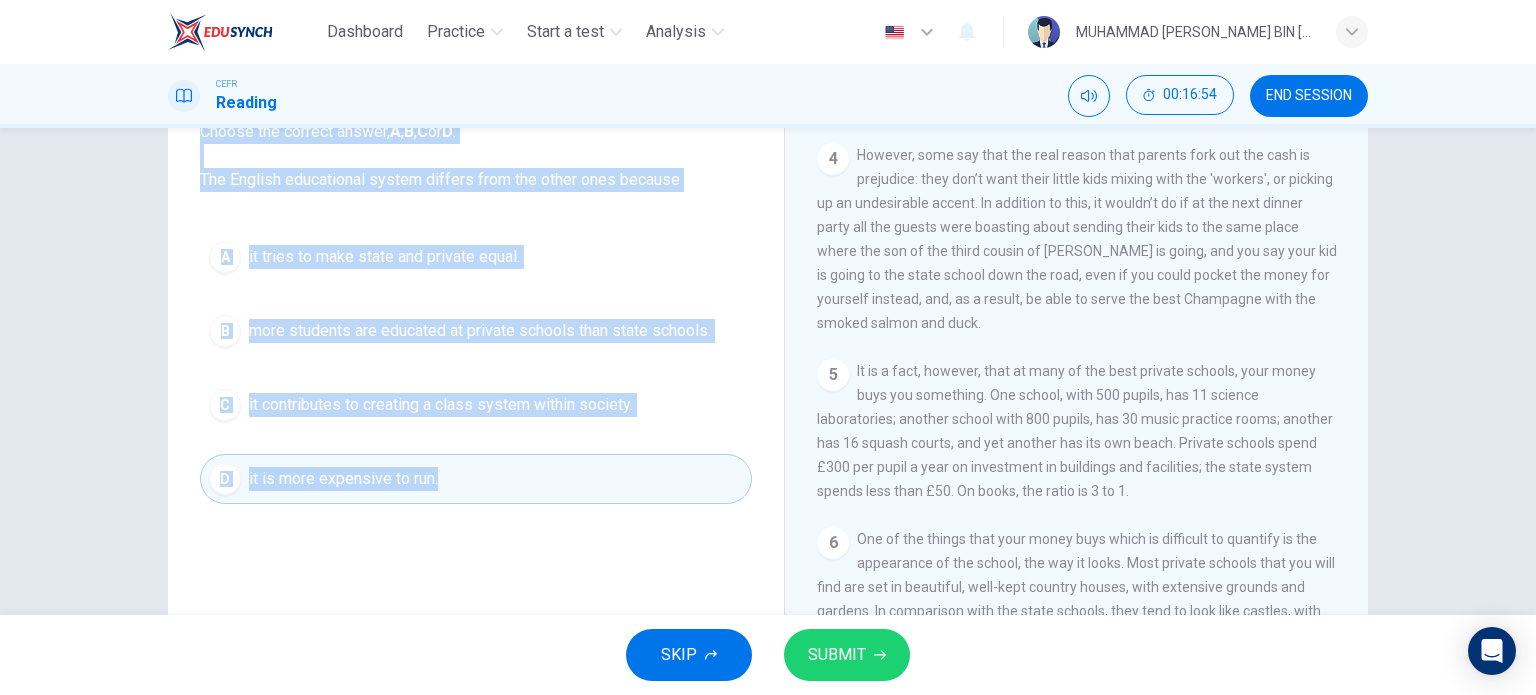 drag, startPoint x: 190, startPoint y: 267, endPoint x: 445, endPoint y: 519, distance: 358.5094 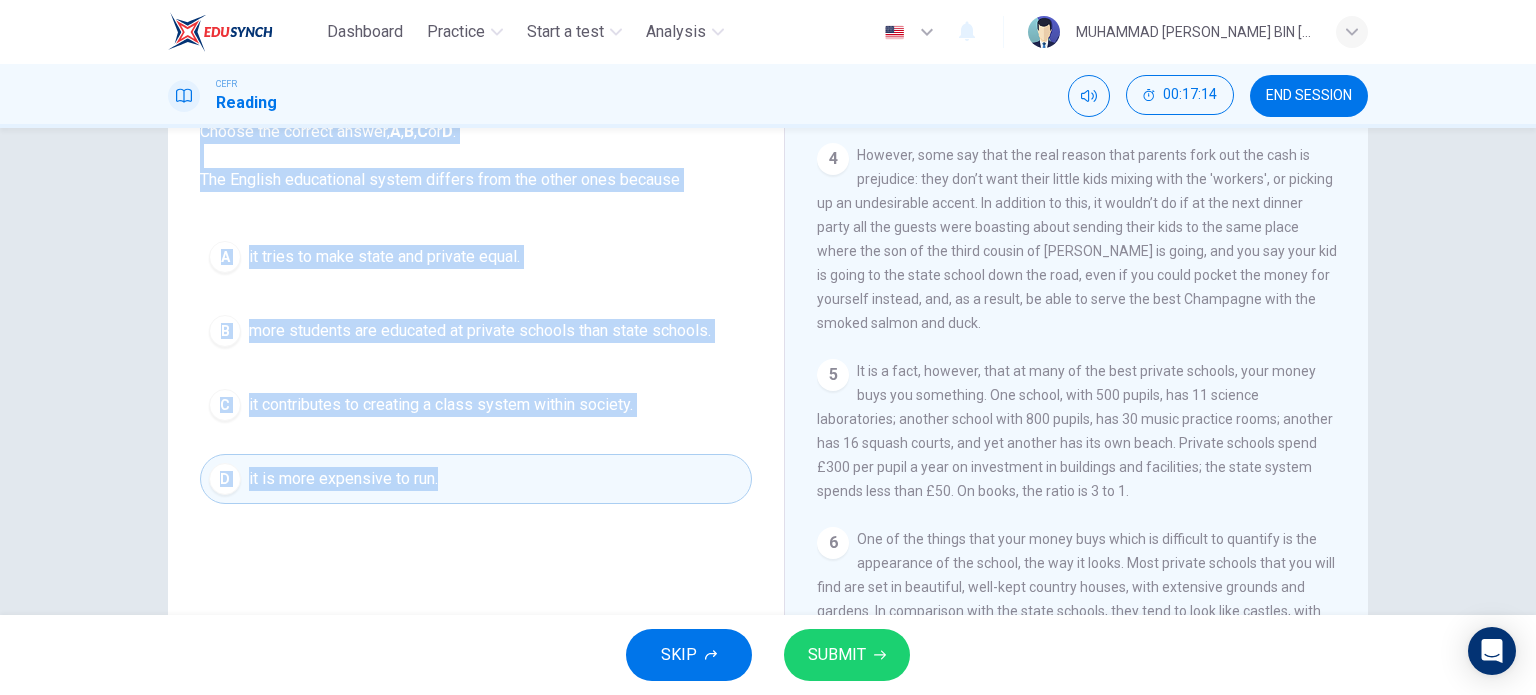 click on "Question 24 Choose the correct answer,  A ,  B ,  C  or  D .
The English educational system differs from the other ones because A it tries to make state and private equal. B more students are educated at private schools than state schools. C it contributes to creating a class system within society. D it is more expensive to run." at bounding box center (476, 381) 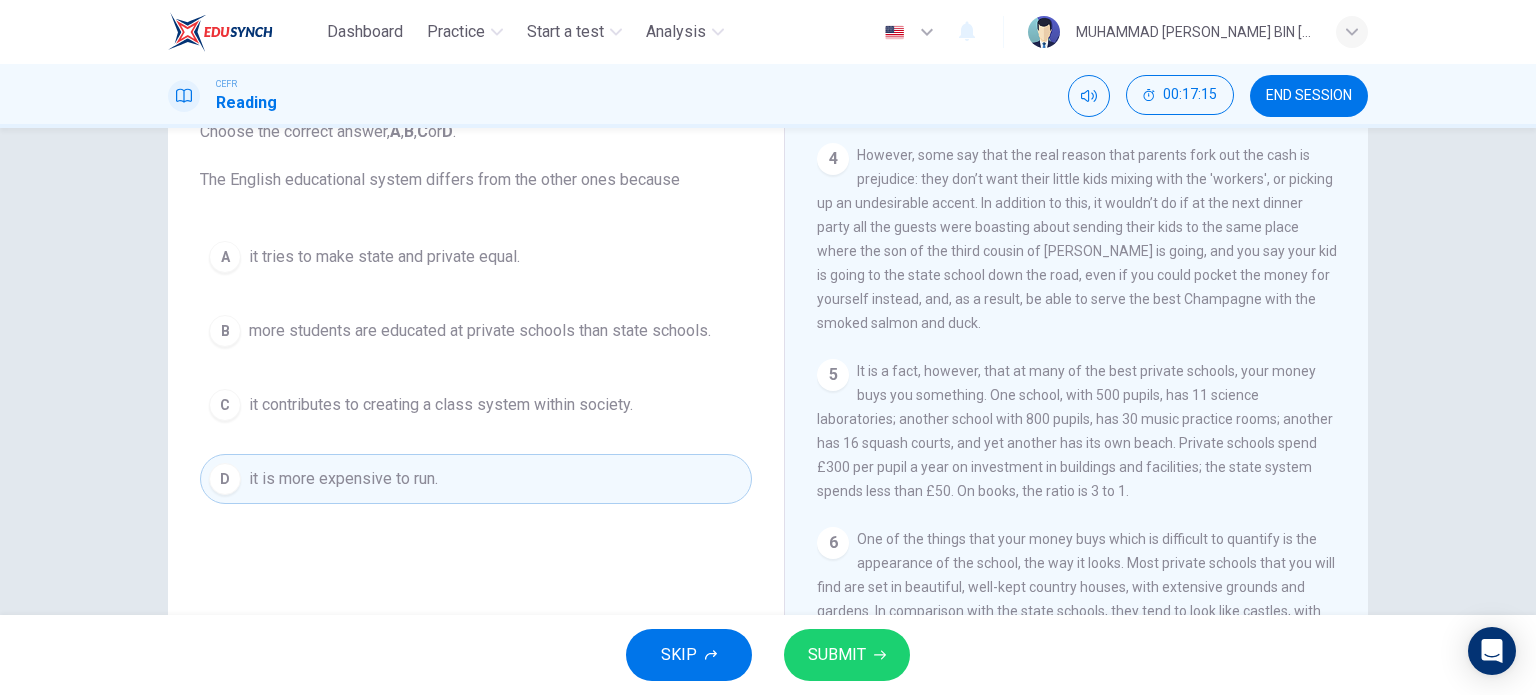 click at bounding box center (476, 405) 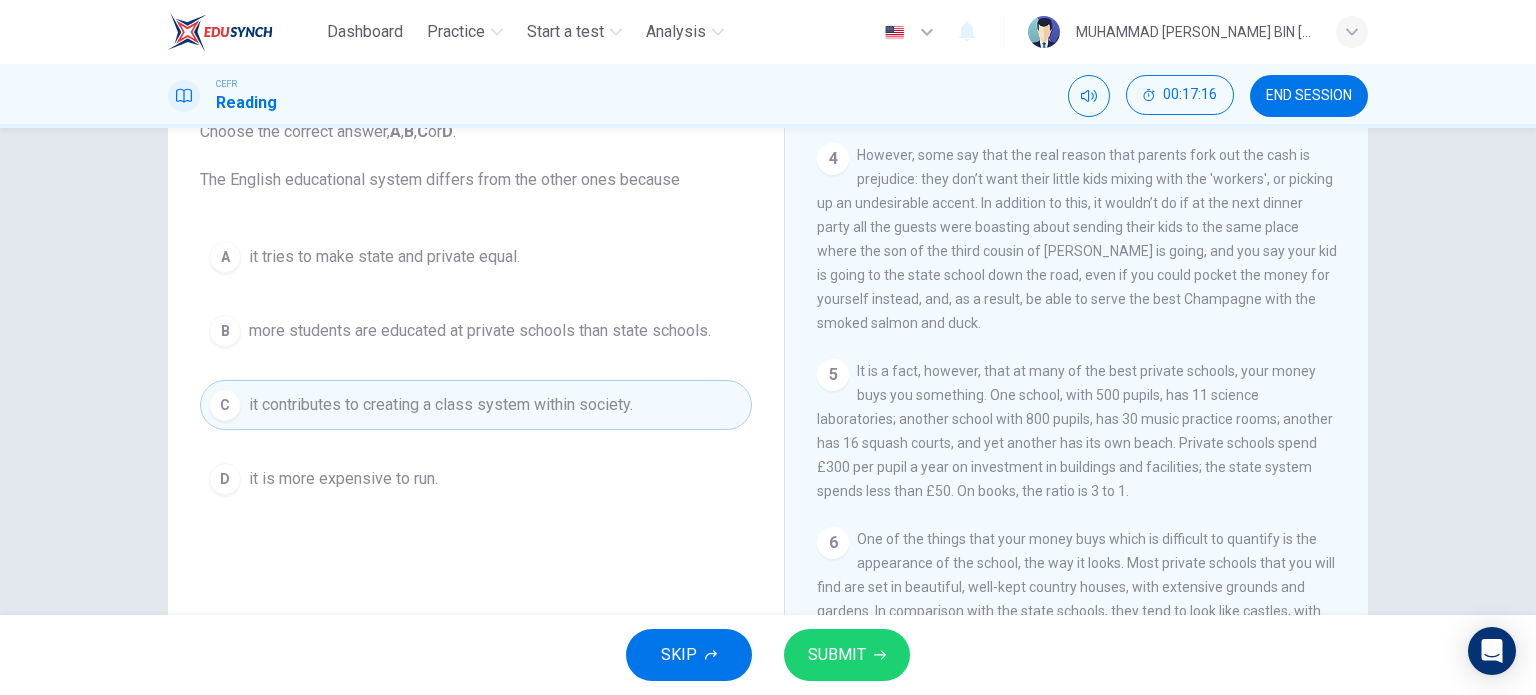 click at bounding box center [847, 655] 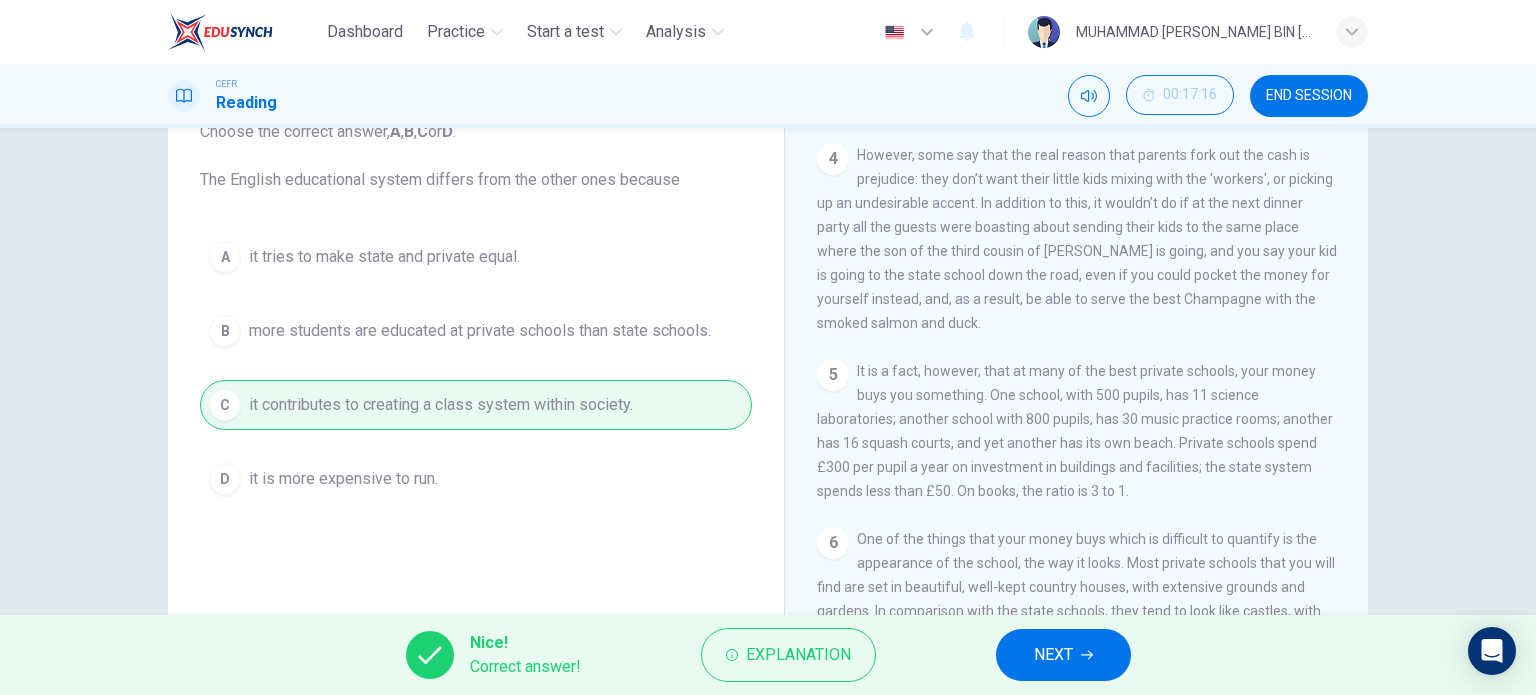 click at bounding box center (1063, 655) 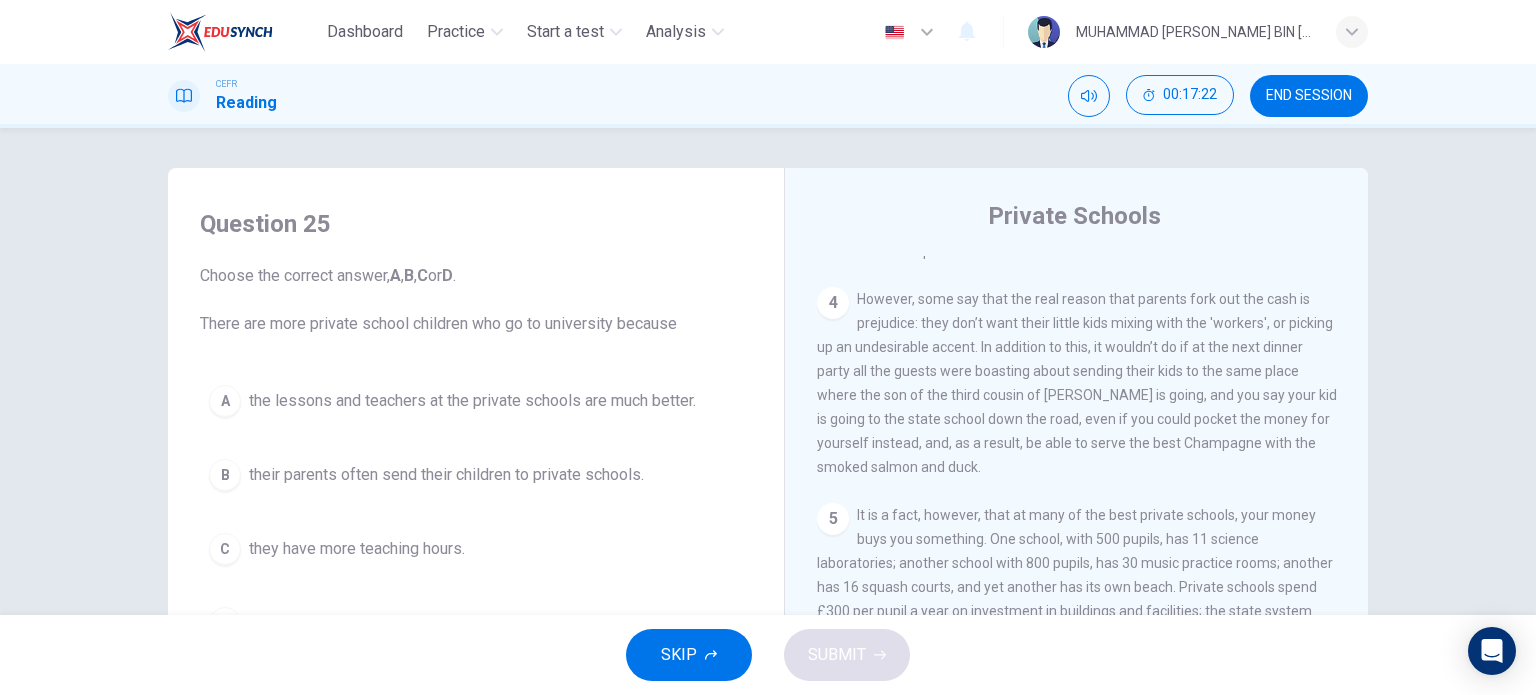 scroll, scrollTop: 266, scrollLeft: 0, axis: vertical 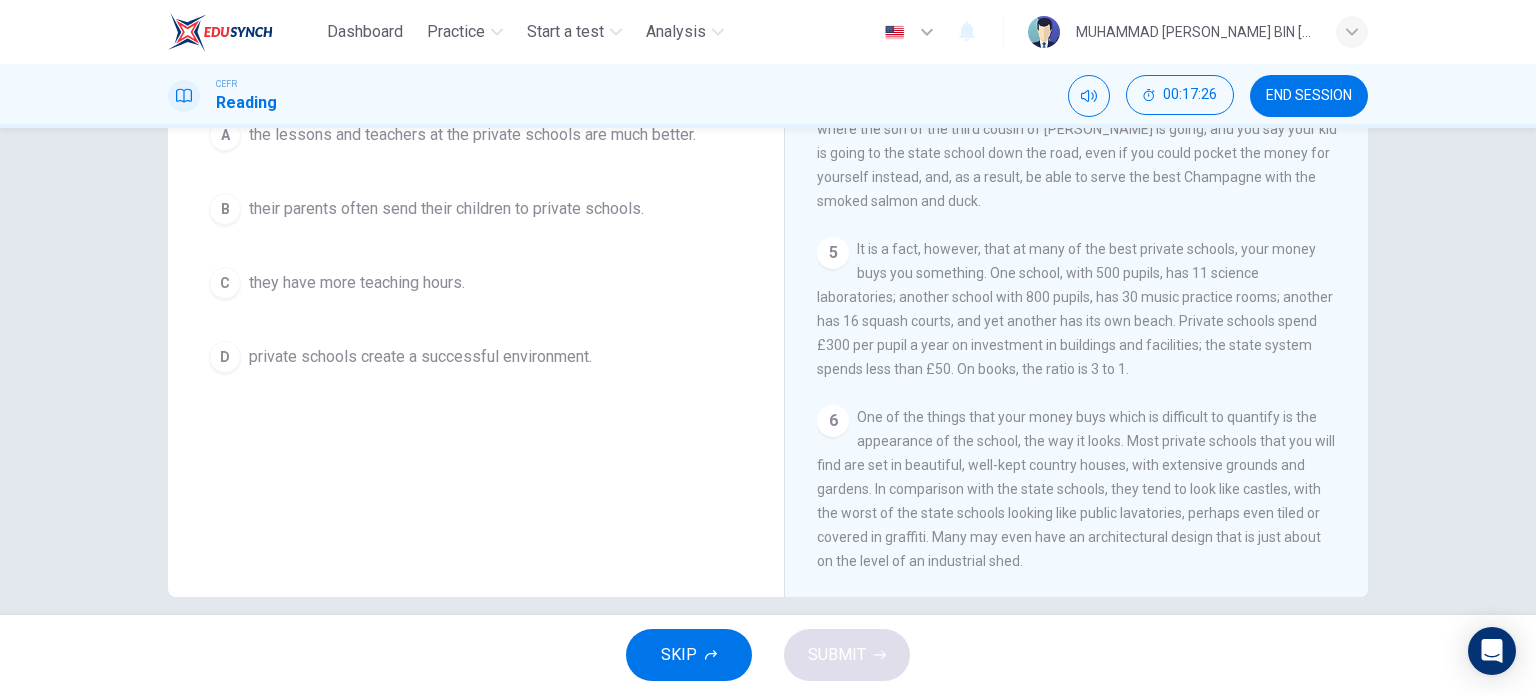 click at bounding box center [476, 357] 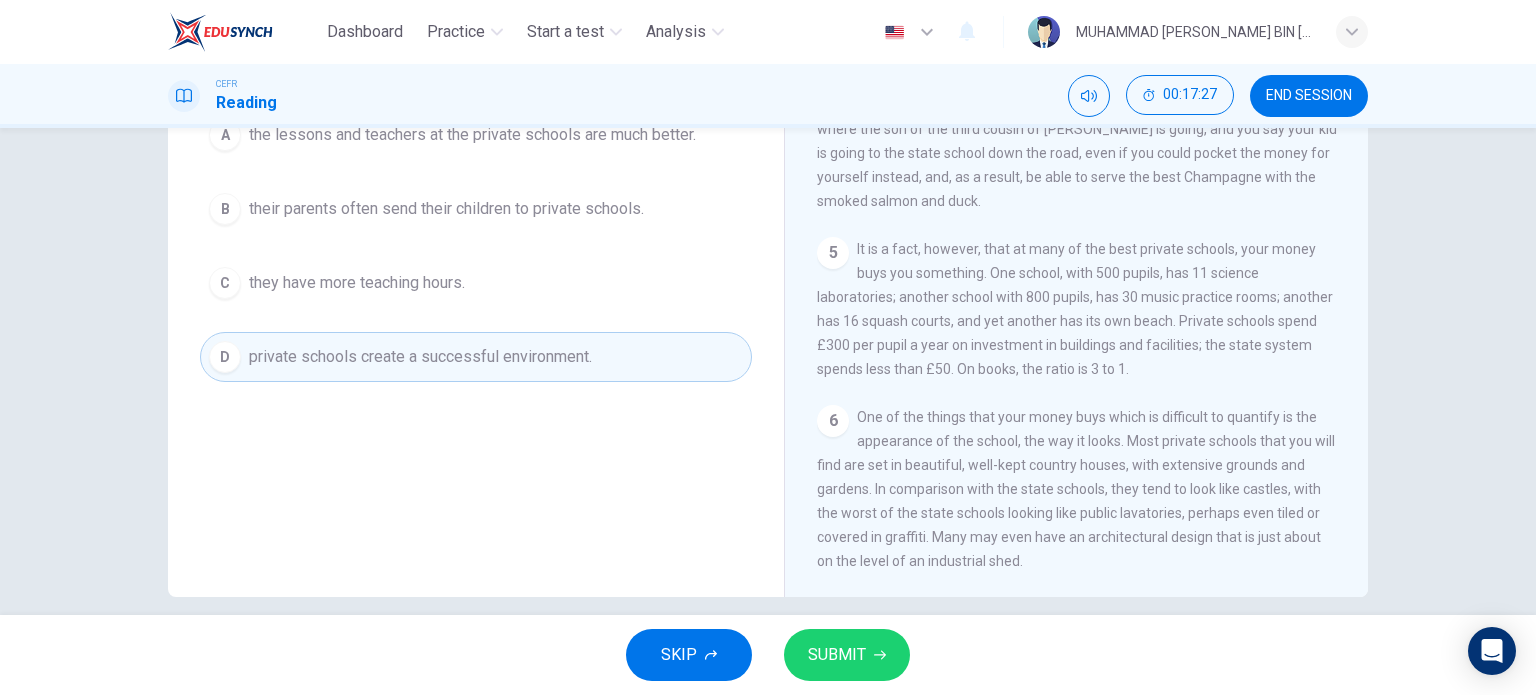 click at bounding box center [847, 655] 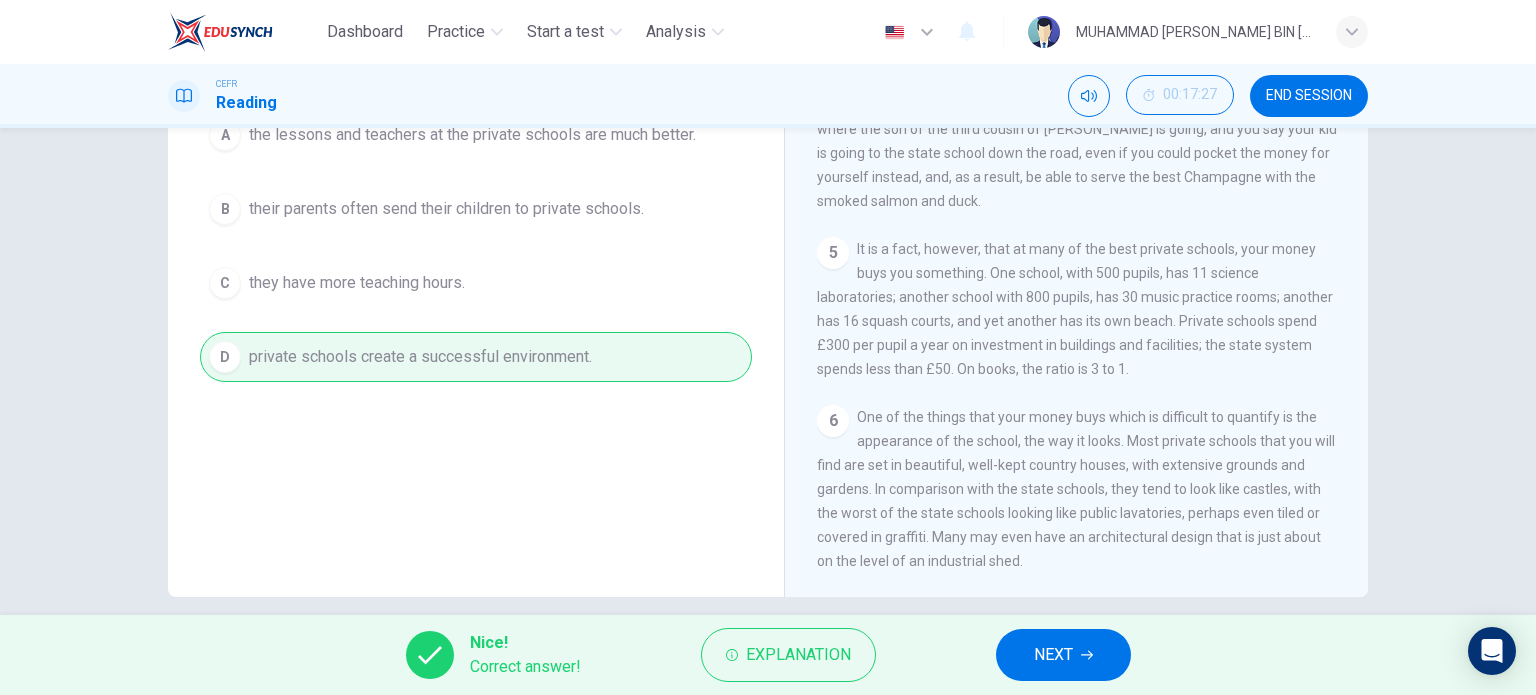 click at bounding box center (1309, 96) 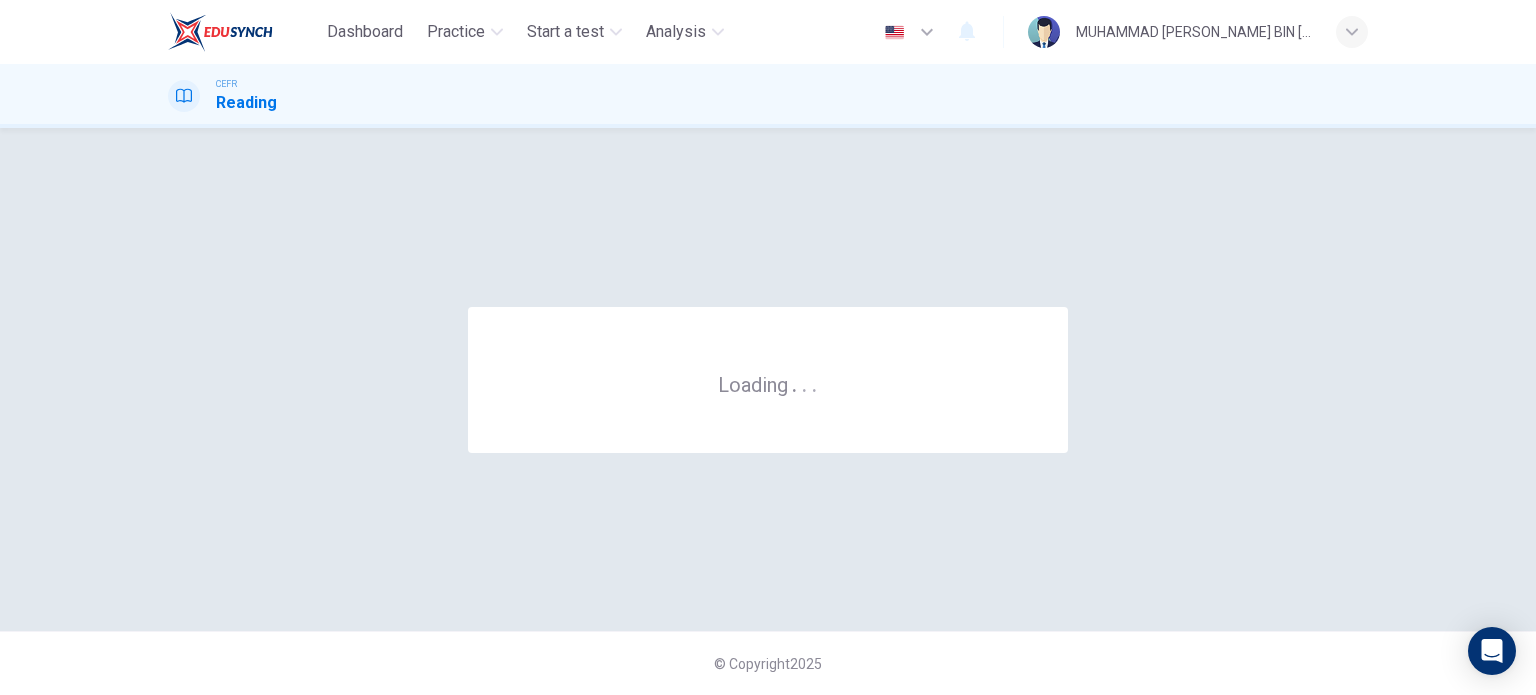 scroll, scrollTop: 0, scrollLeft: 0, axis: both 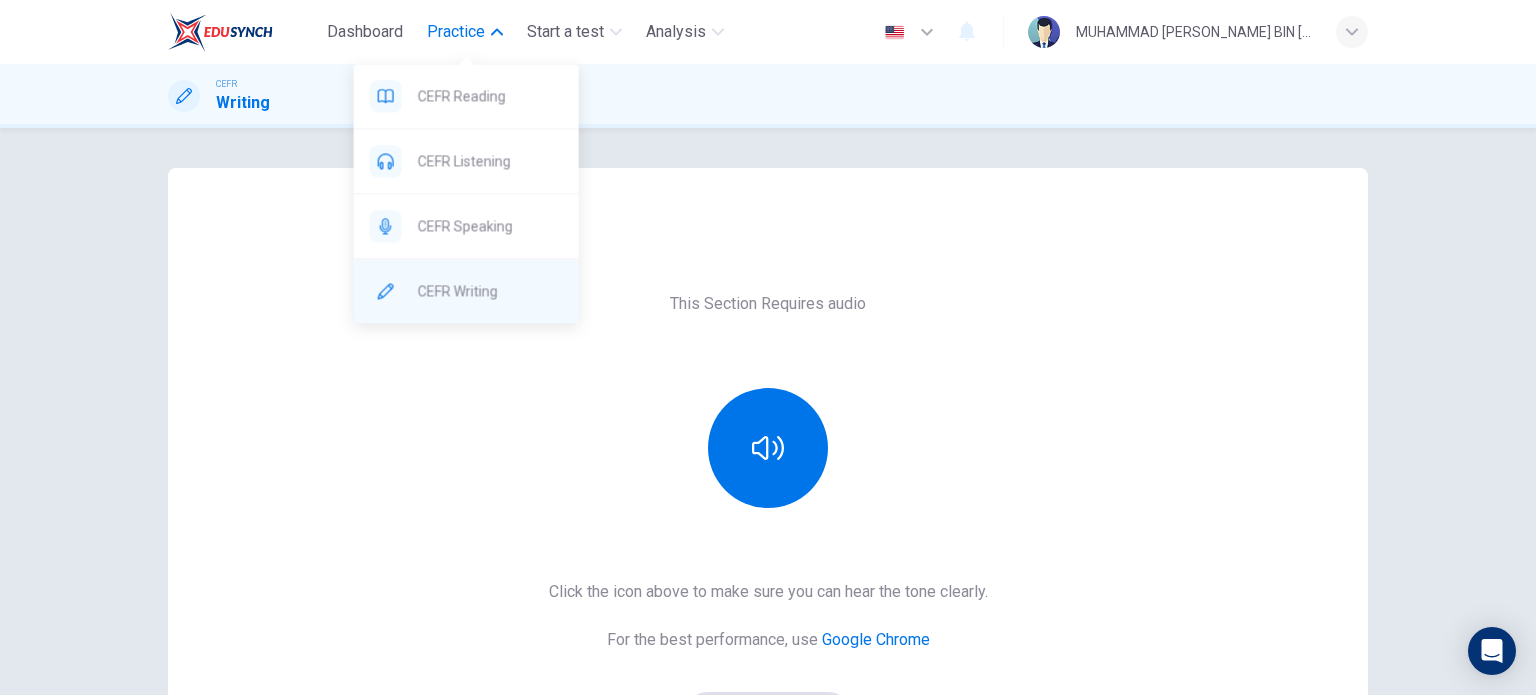 click at bounding box center [466, 291] 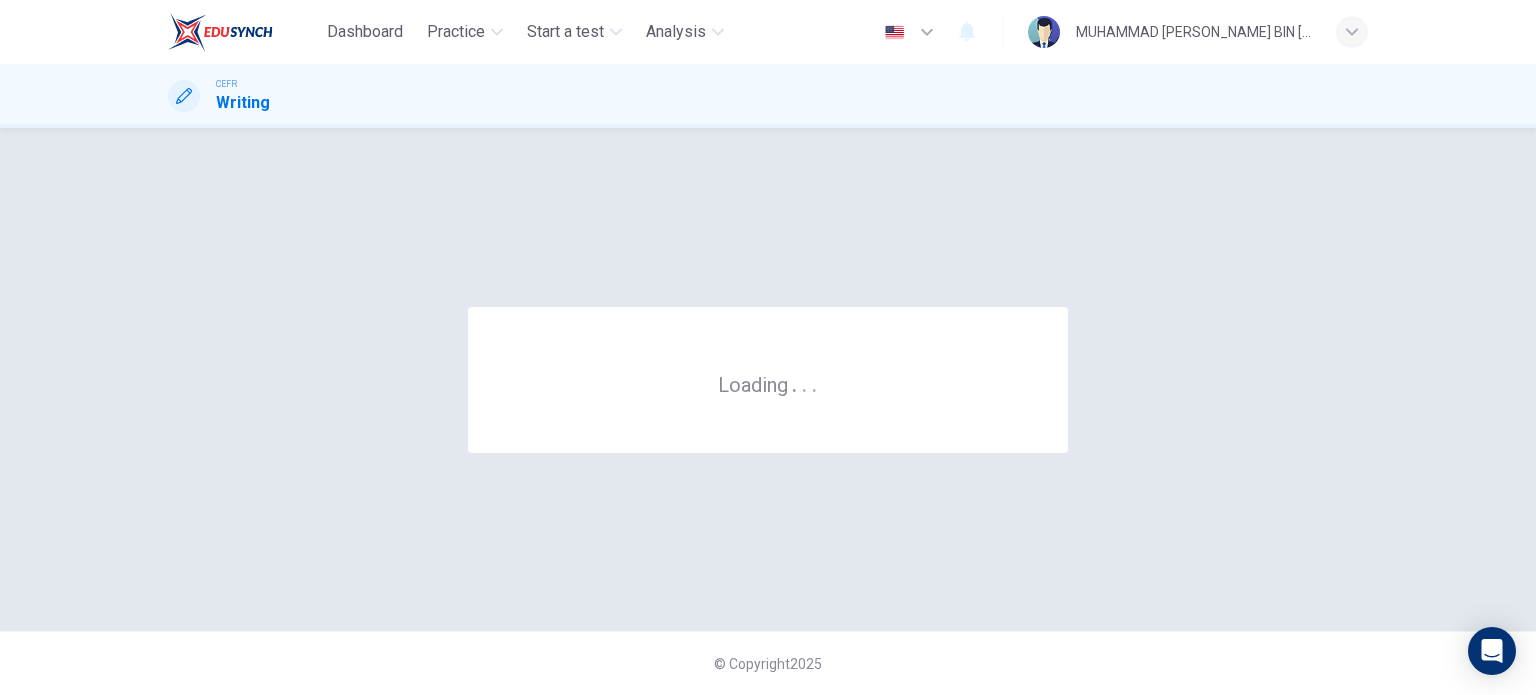 scroll, scrollTop: 0, scrollLeft: 0, axis: both 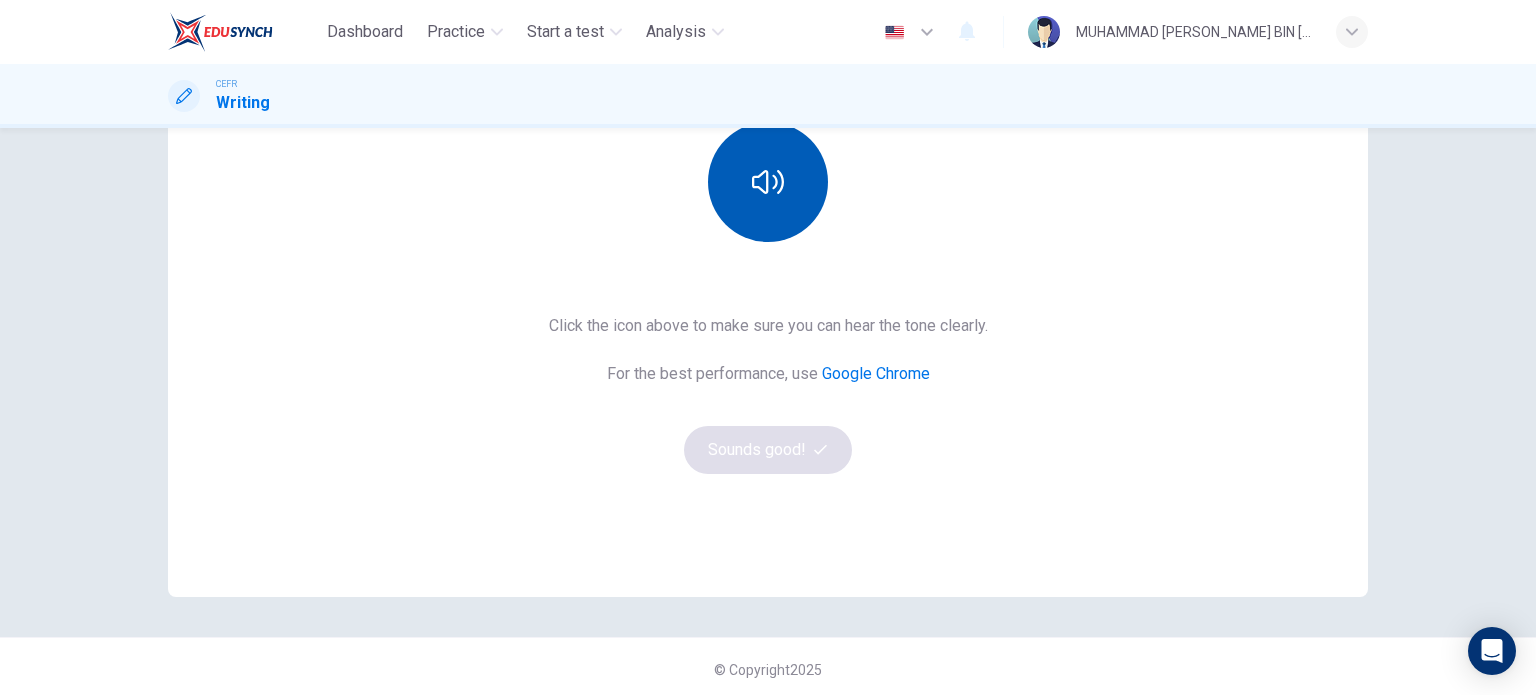 click at bounding box center [768, 182] 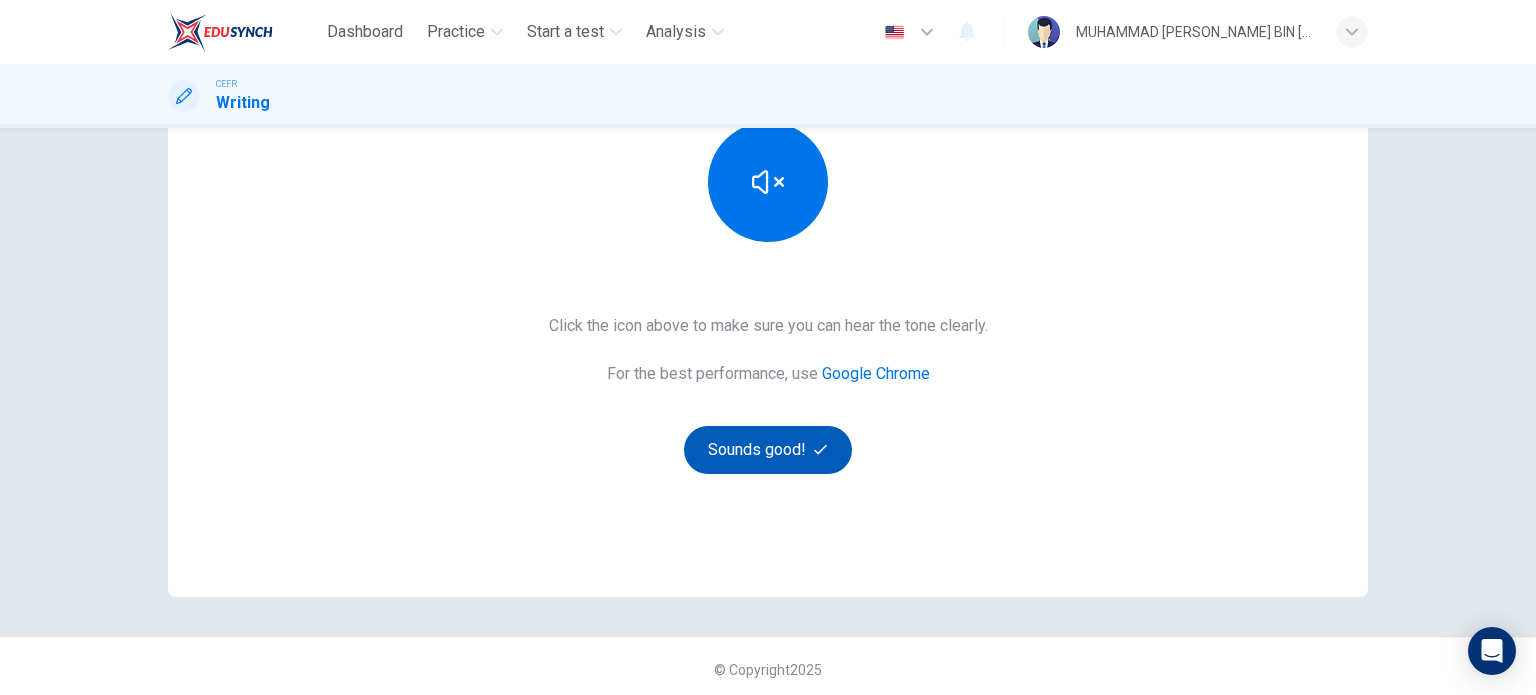 click at bounding box center (768, 450) 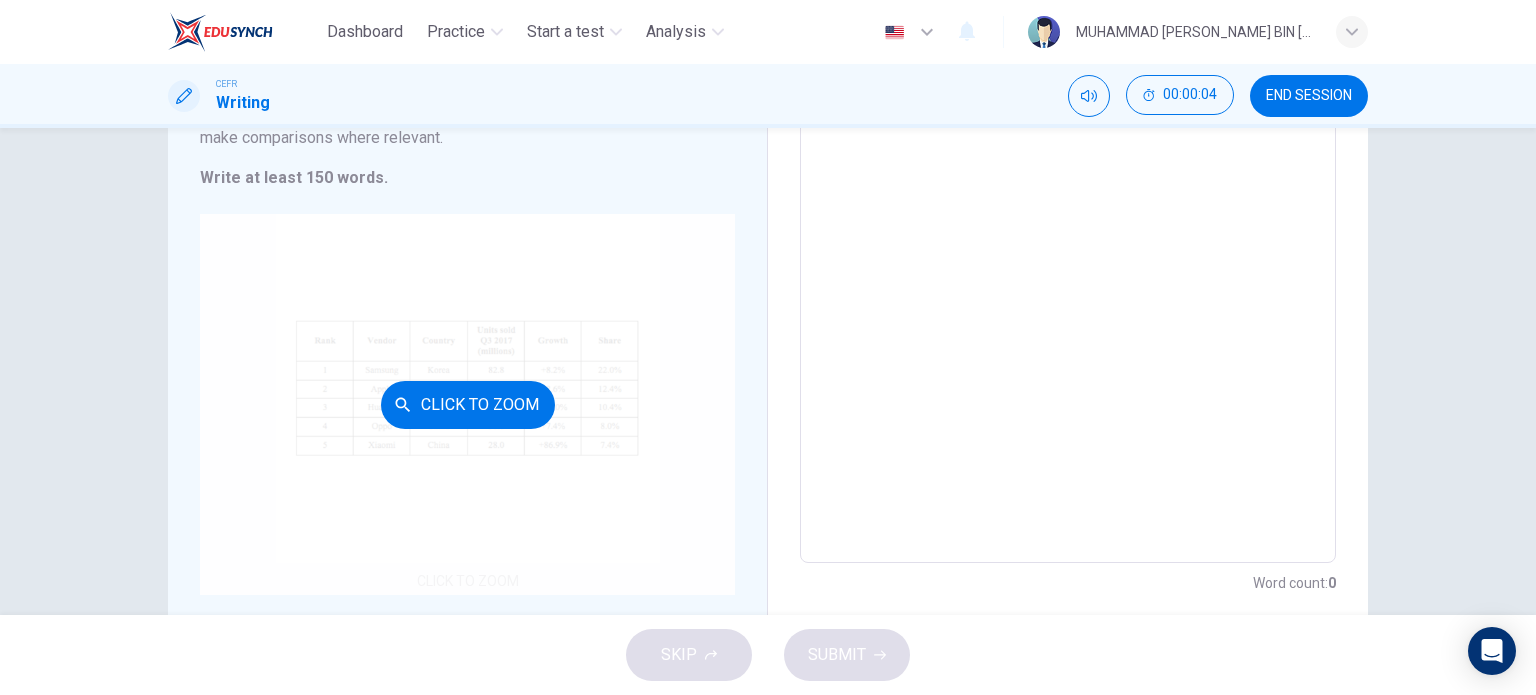 scroll, scrollTop: 0, scrollLeft: 0, axis: both 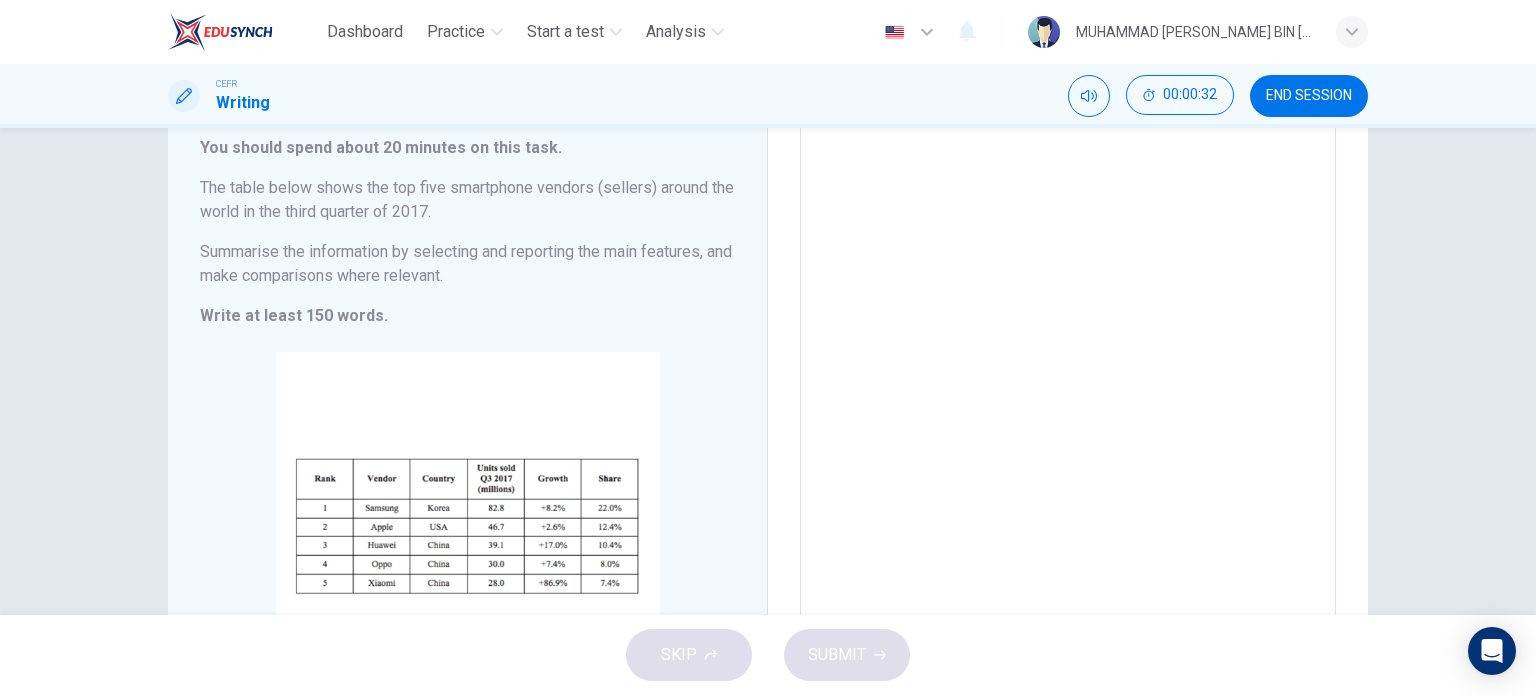 drag, startPoint x: 191, startPoint y: 137, endPoint x: 429, endPoint y: 332, distance: 307.6833 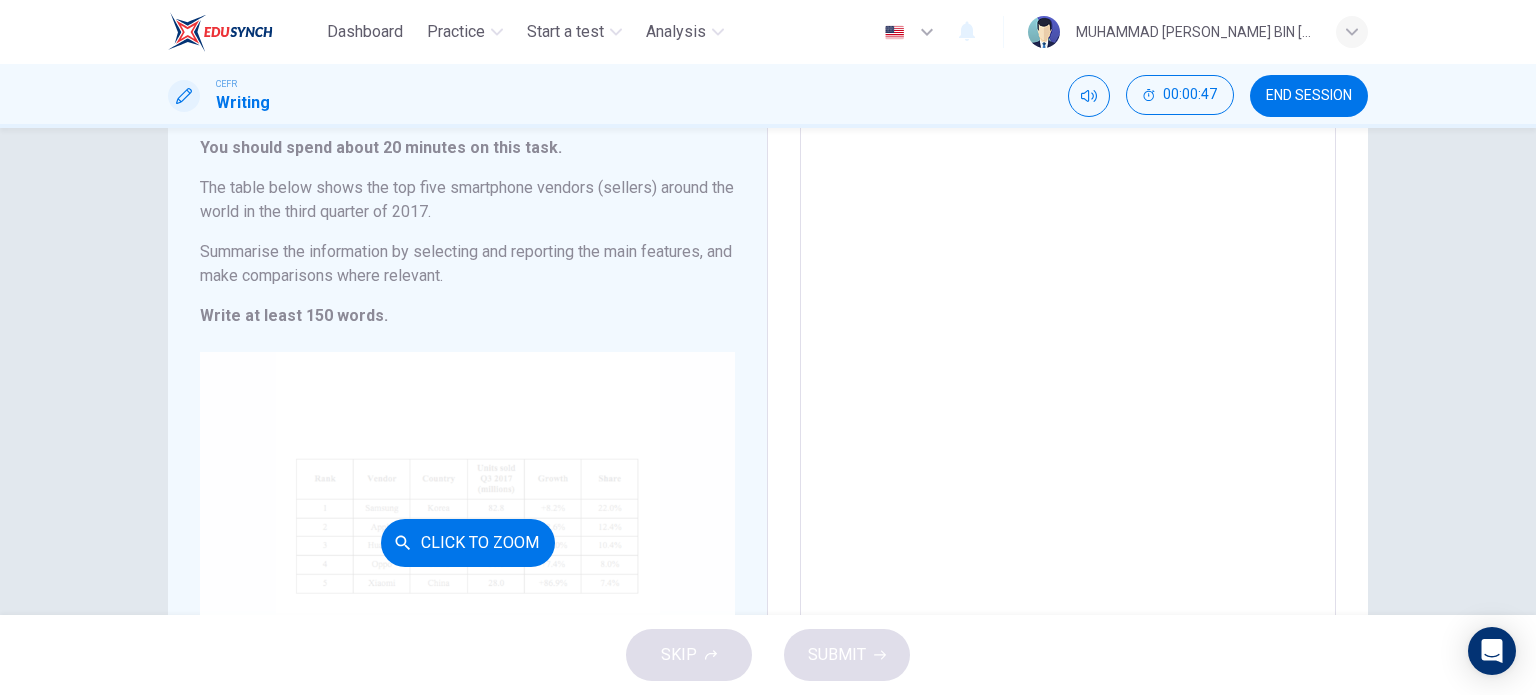 drag, startPoint x: 668, startPoint y: 451, endPoint x: 492, endPoint y: 544, distance: 199.06029 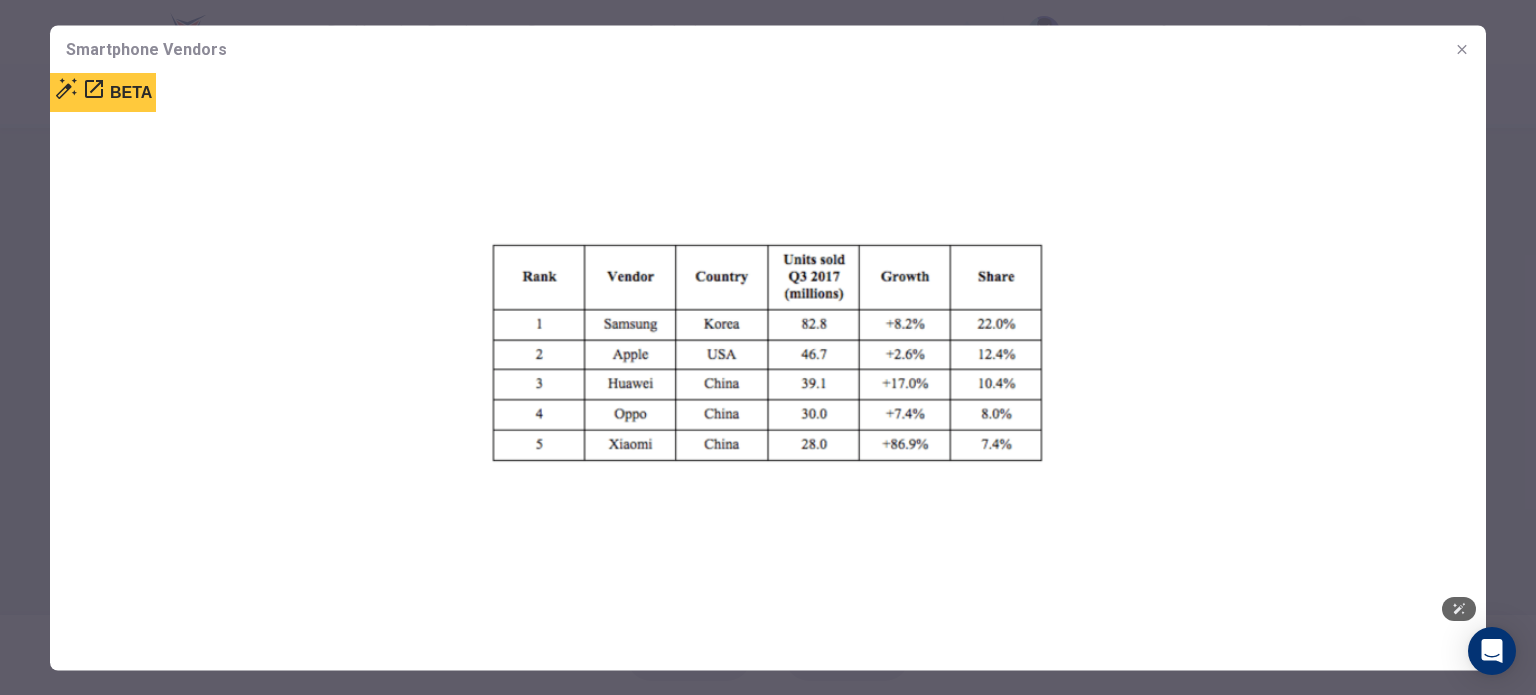 drag, startPoint x: 484, startPoint y: 243, endPoint x: 685, endPoint y: 321, distance: 215.6038 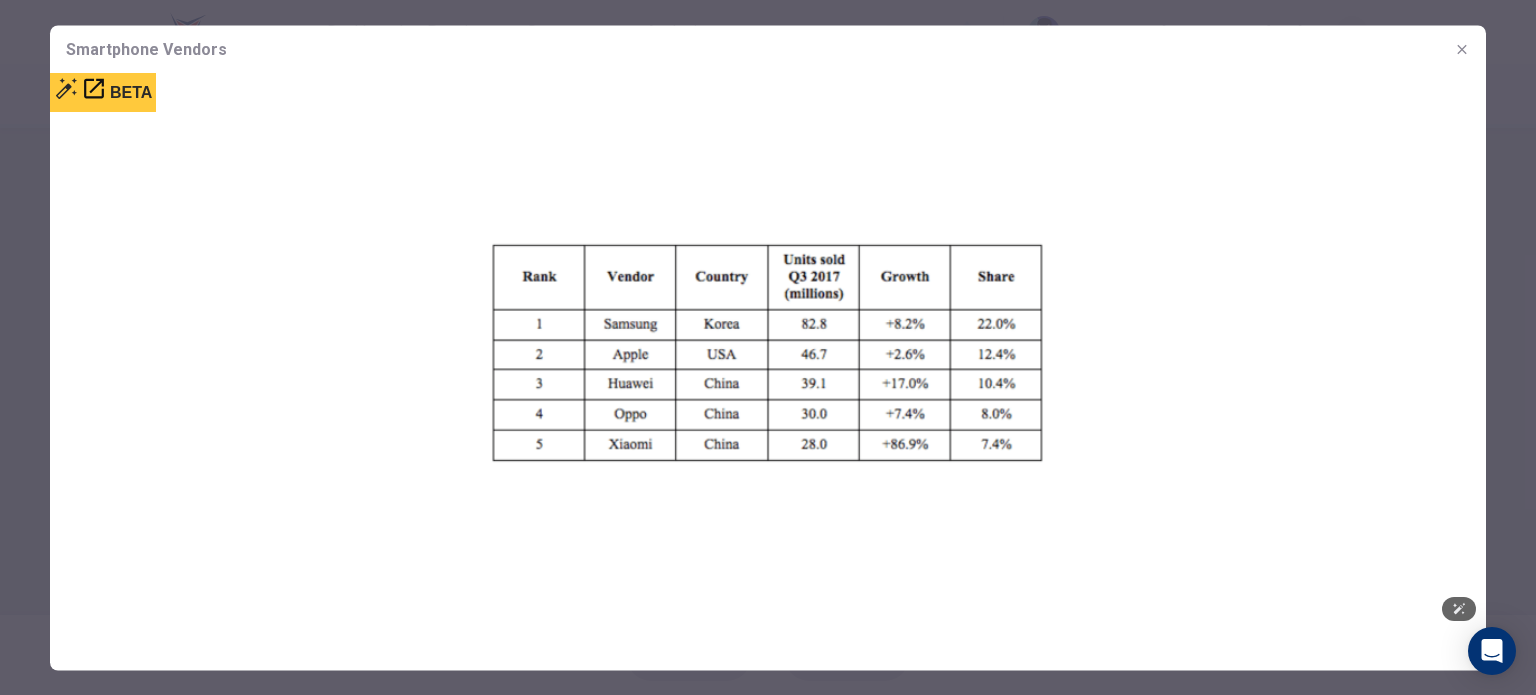 click 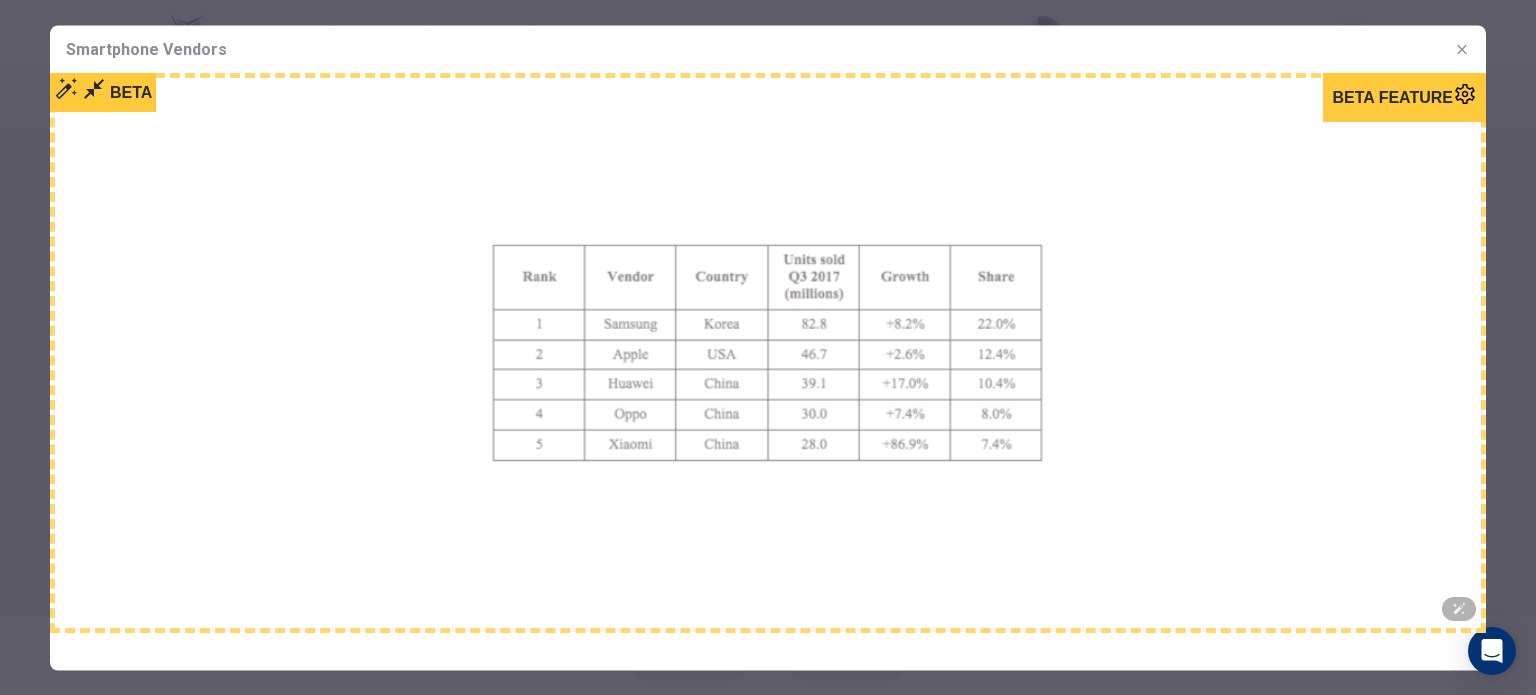 click on "Beta Beta feature" at bounding box center (768, 353) 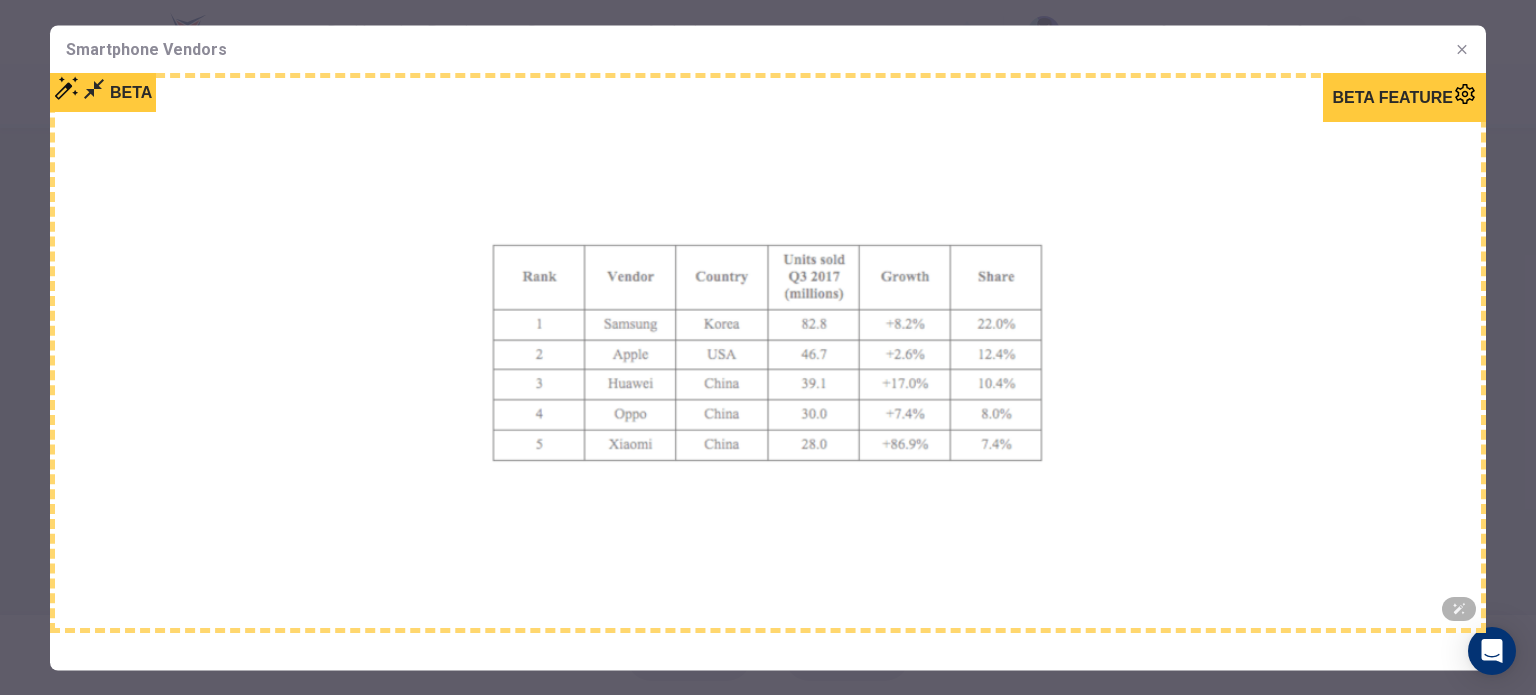 click 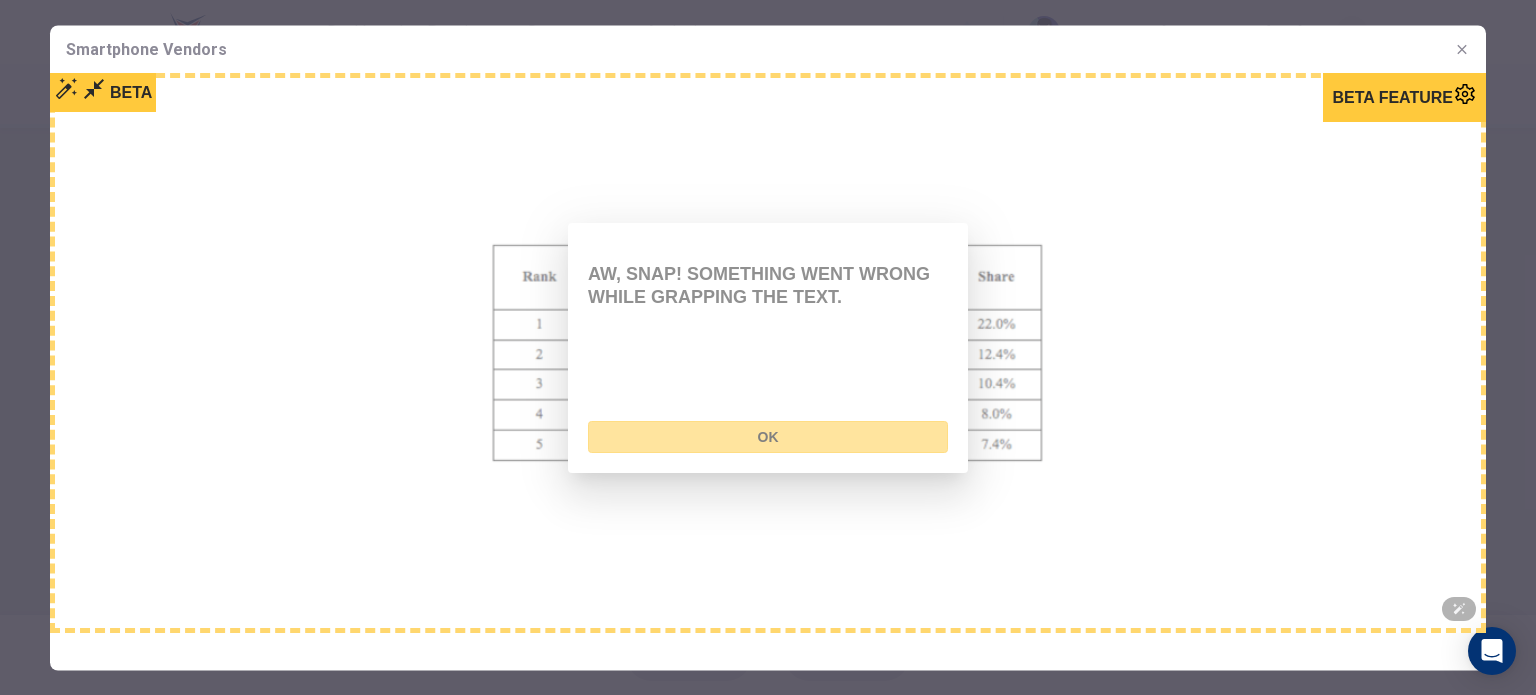 click on "Beta Beta feature" at bounding box center (768, 353) 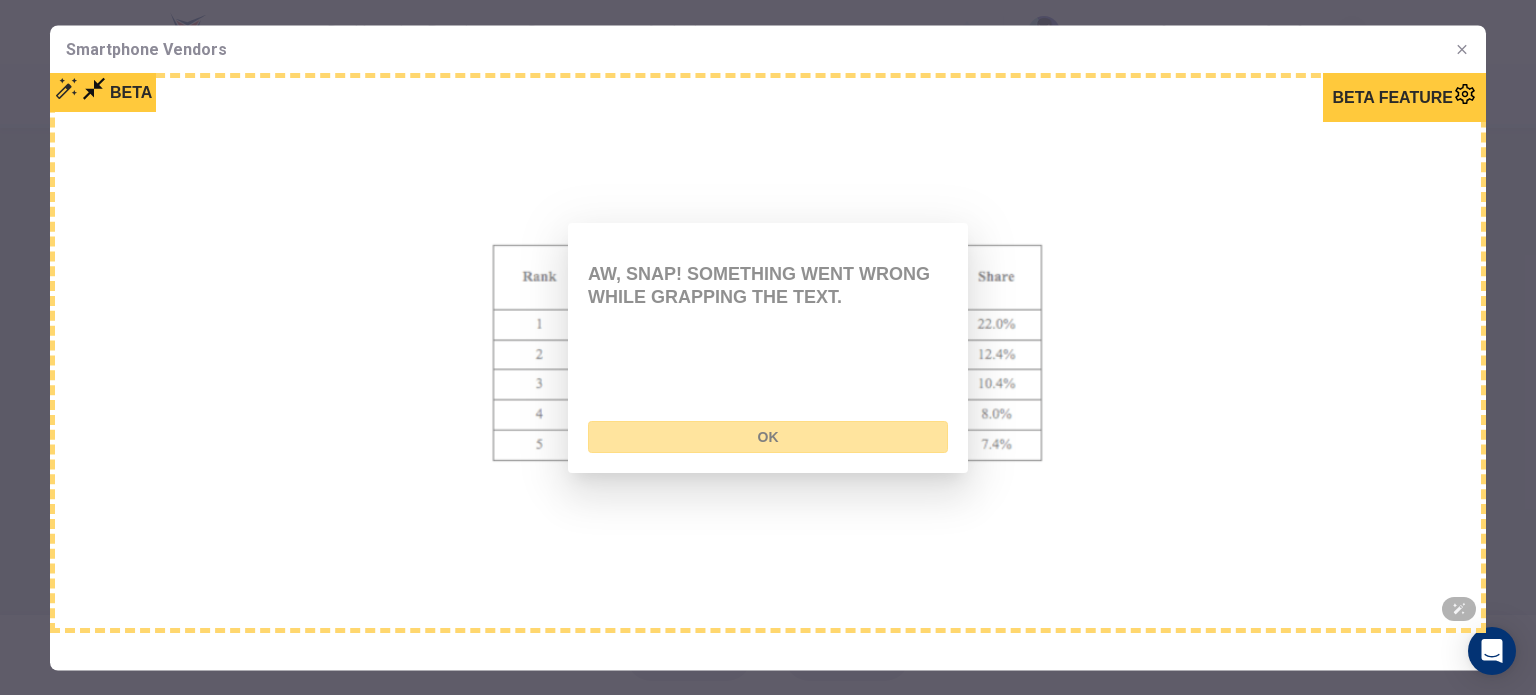 click 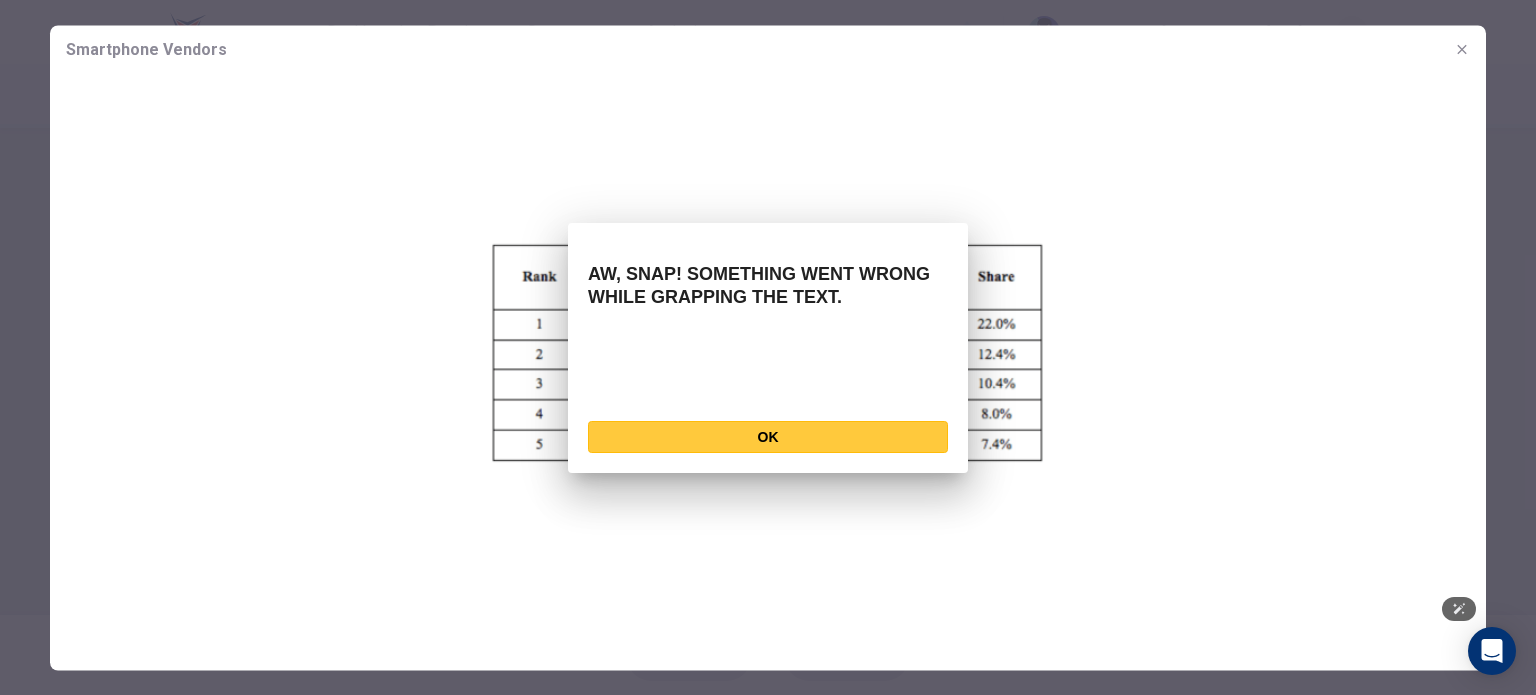 click on "Ok" at bounding box center (768, 437) 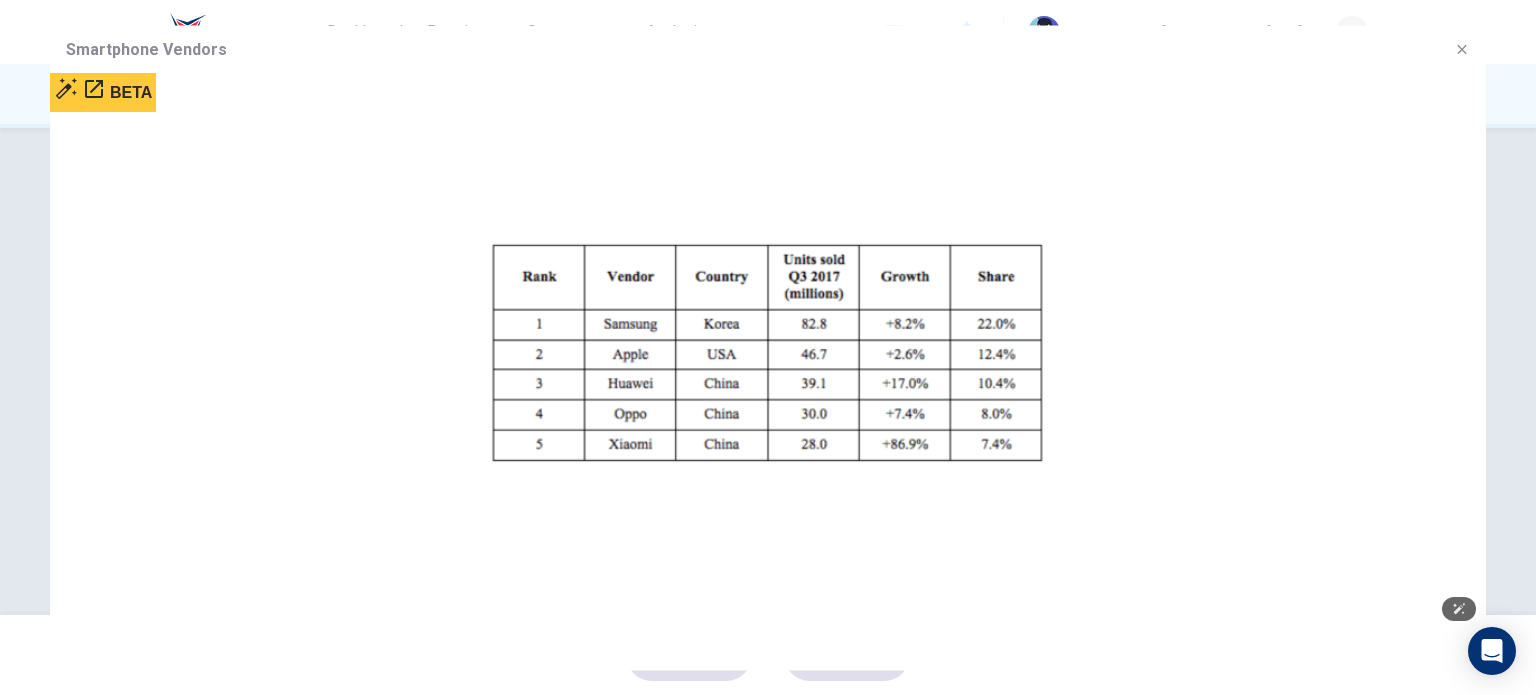 click at bounding box center [768, 353] 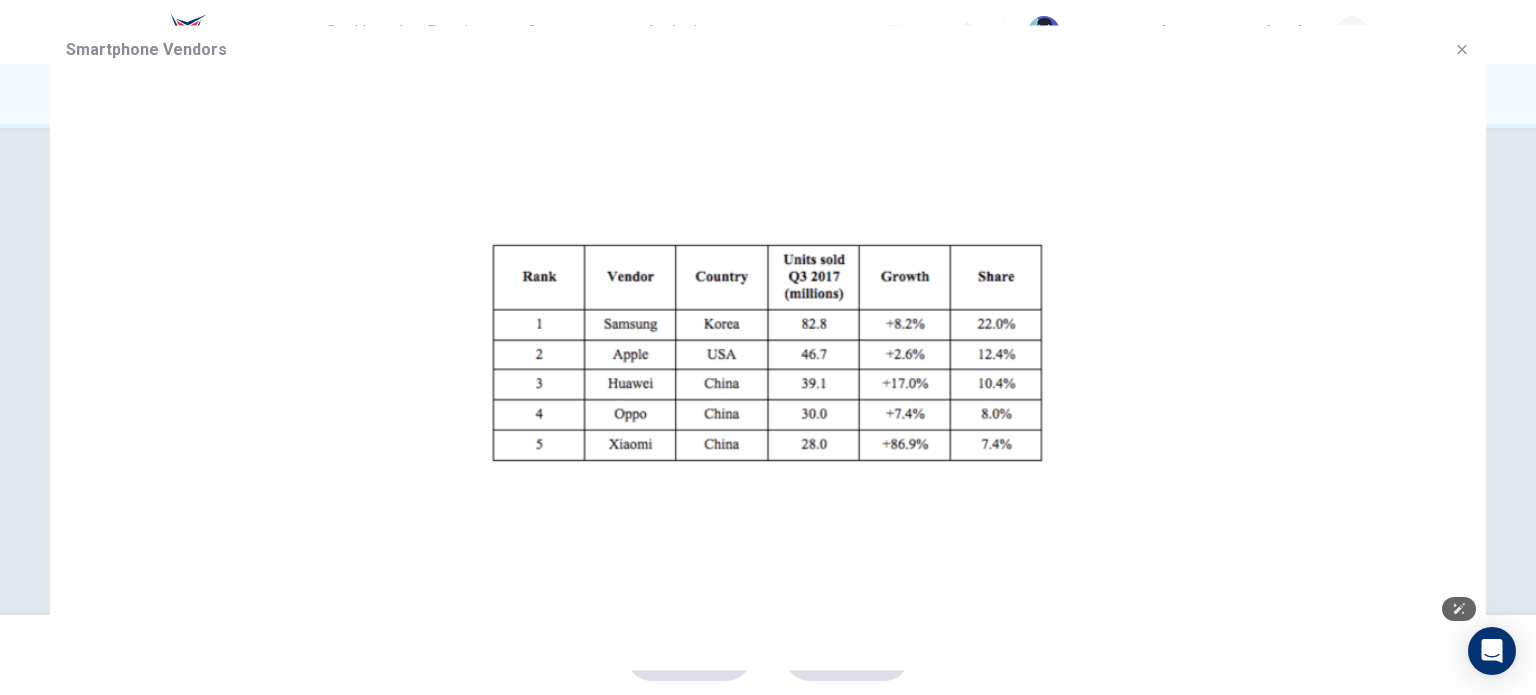 click at bounding box center [1462, 49] 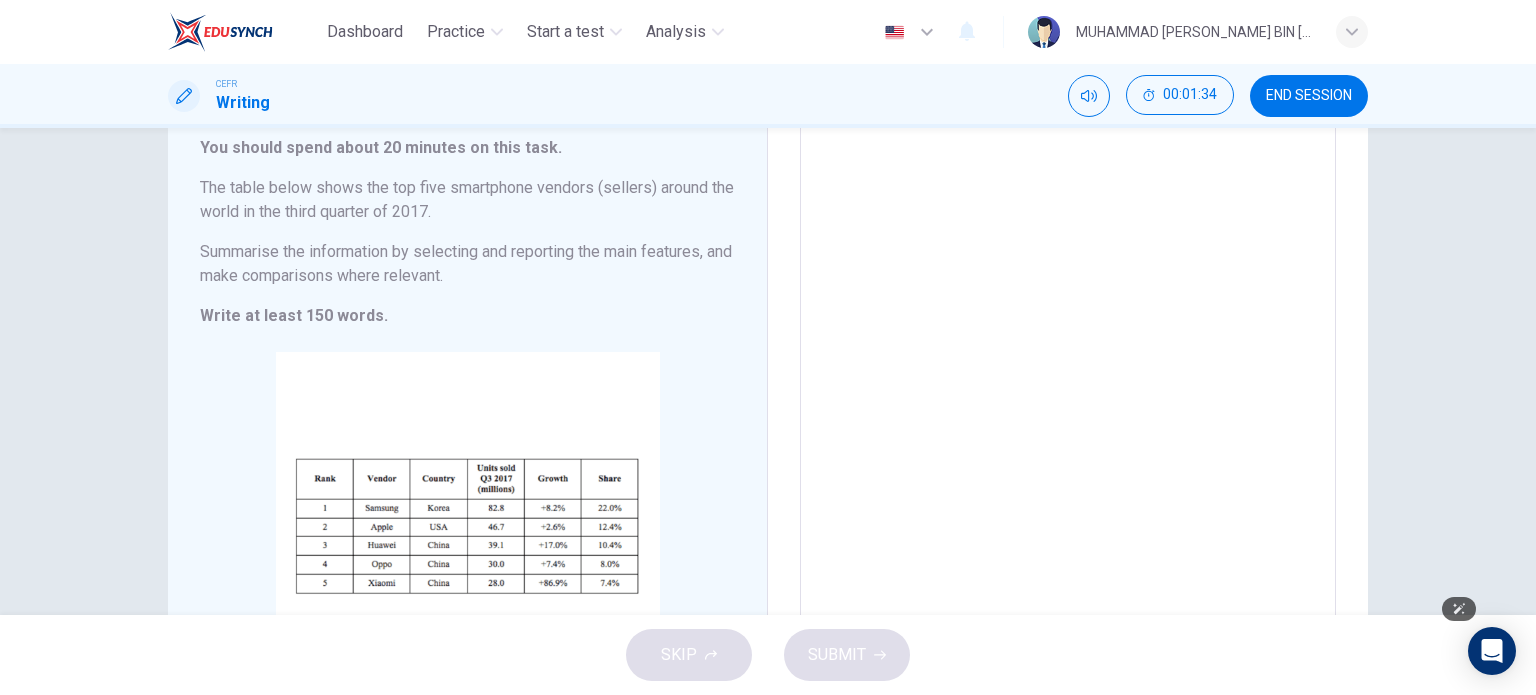 drag, startPoint x: 775, startPoint y: 333, endPoint x: 641, endPoint y: 323, distance: 134.37262 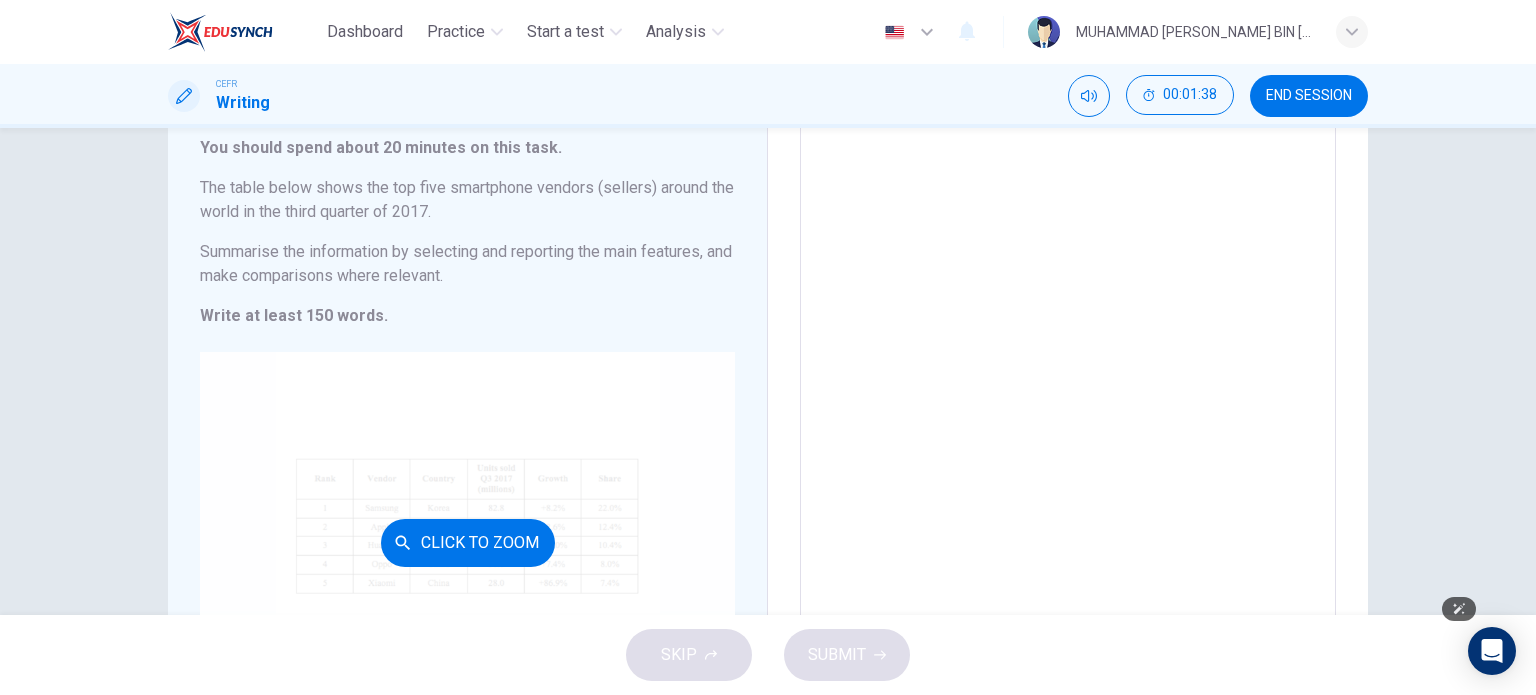 scroll, scrollTop: 325, scrollLeft: 0, axis: vertical 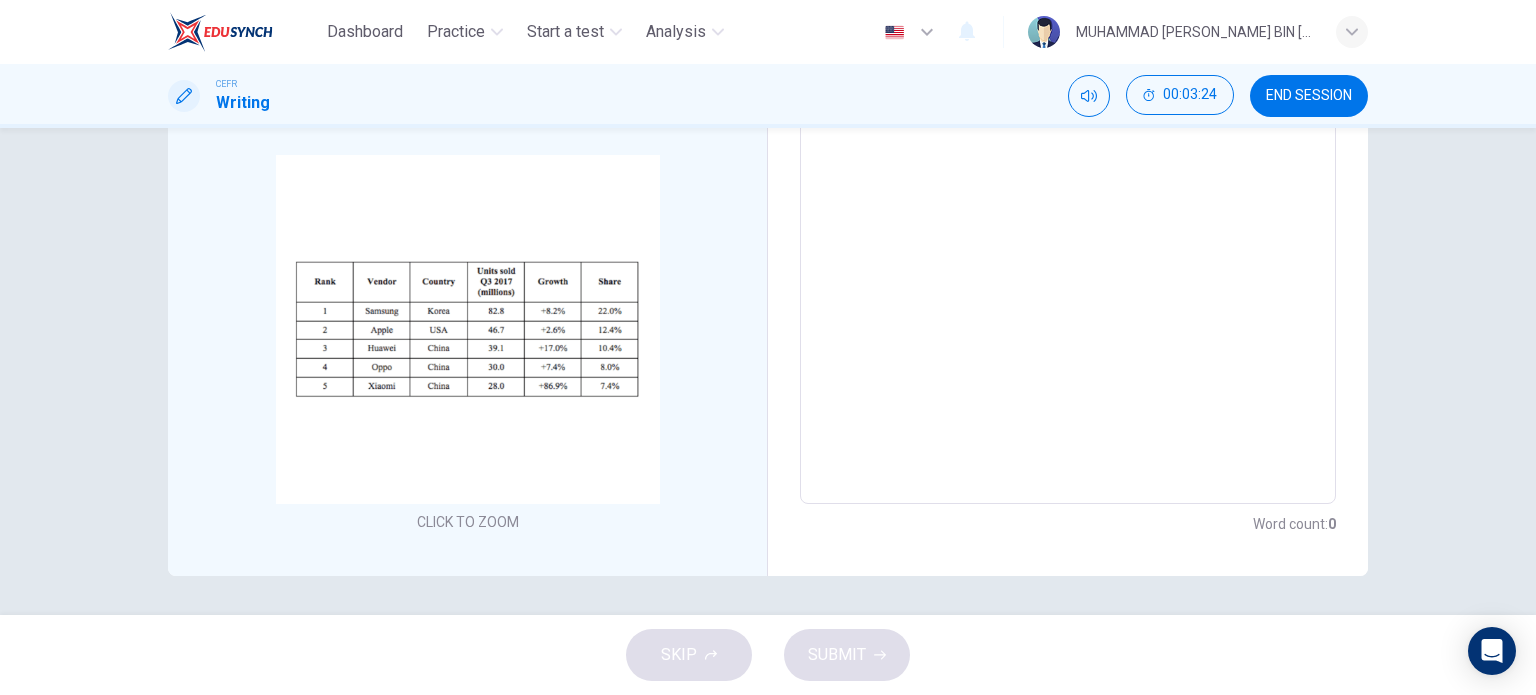drag, startPoint x: 1072, startPoint y: 307, endPoint x: 1062, endPoint y: 303, distance: 10.770329 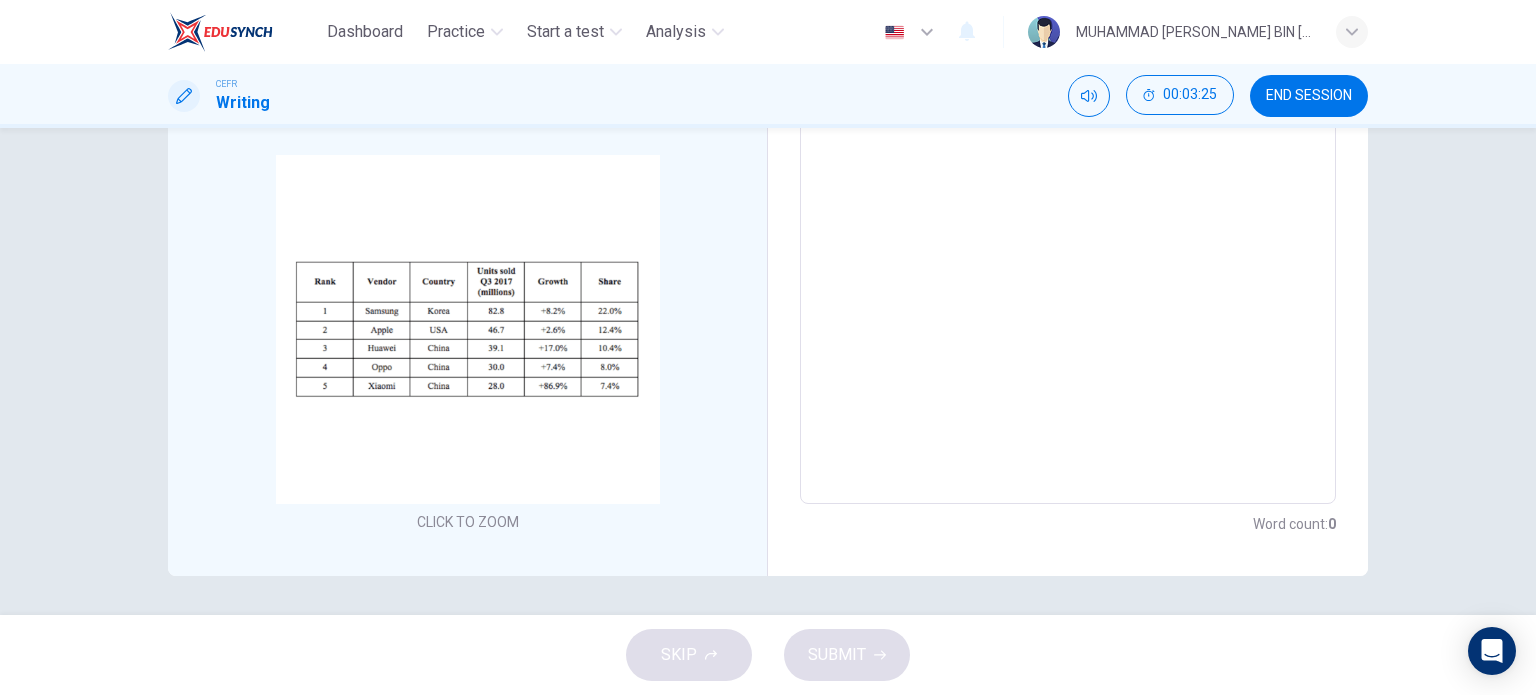scroll, scrollTop: 0, scrollLeft: 0, axis: both 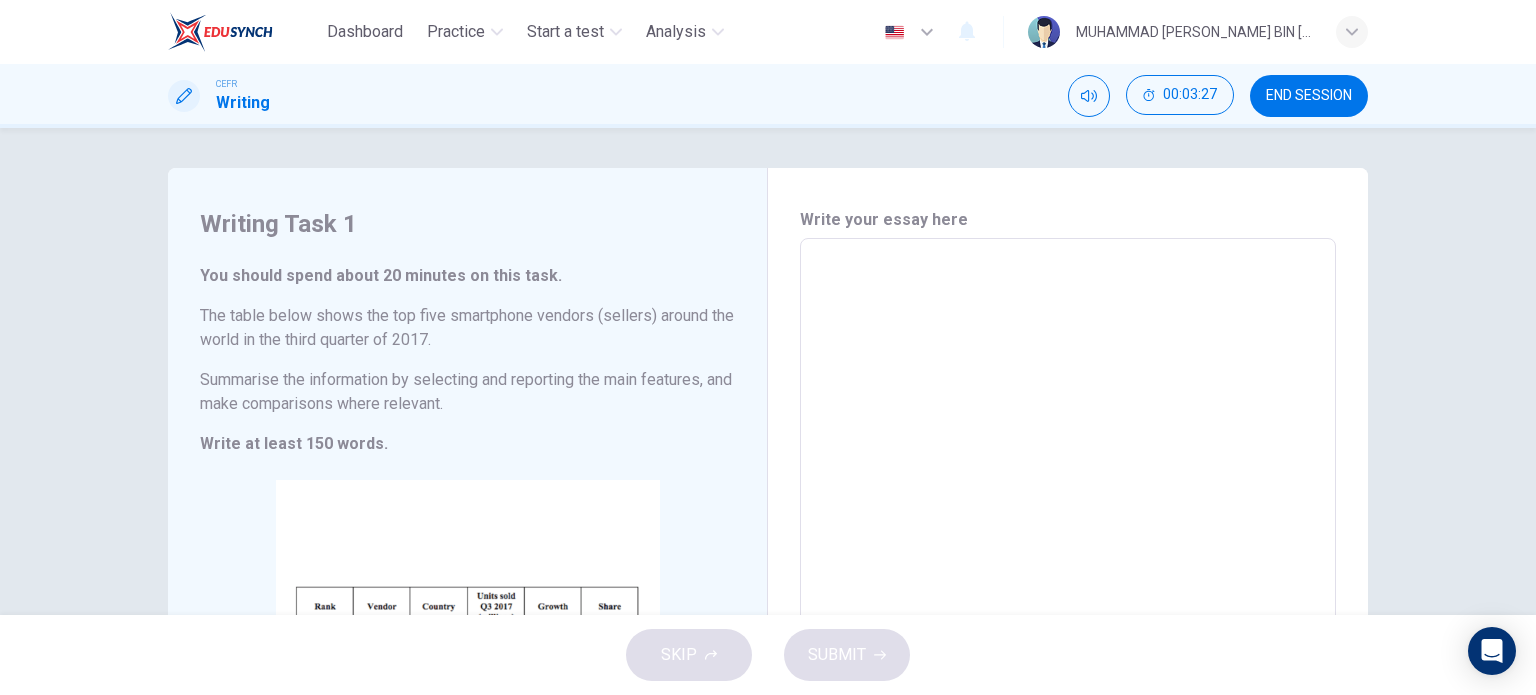 drag, startPoint x: 932, startPoint y: 310, endPoint x: 883, endPoint y: 258, distance: 71.44928 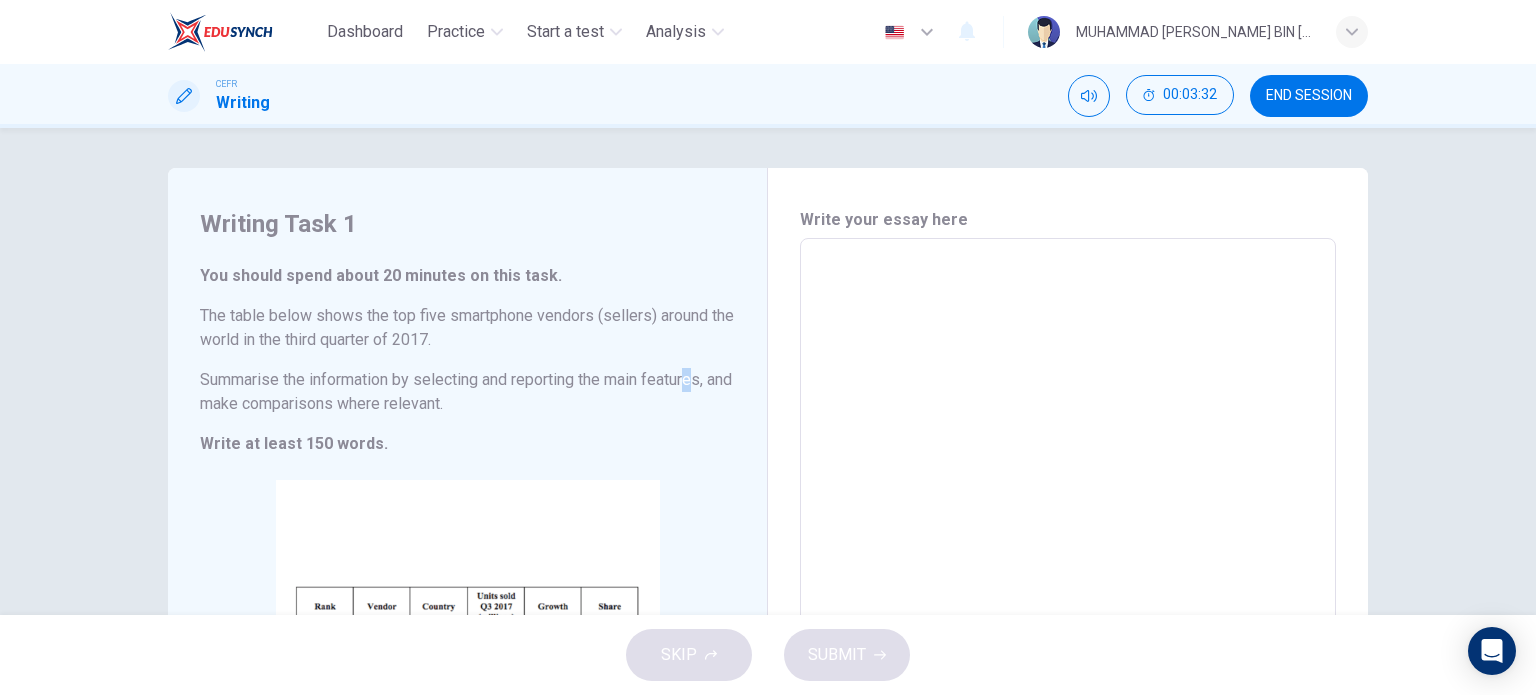 drag, startPoint x: 854, startPoint y: 259, endPoint x: 693, endPoint y: 363, distance: 191.66899 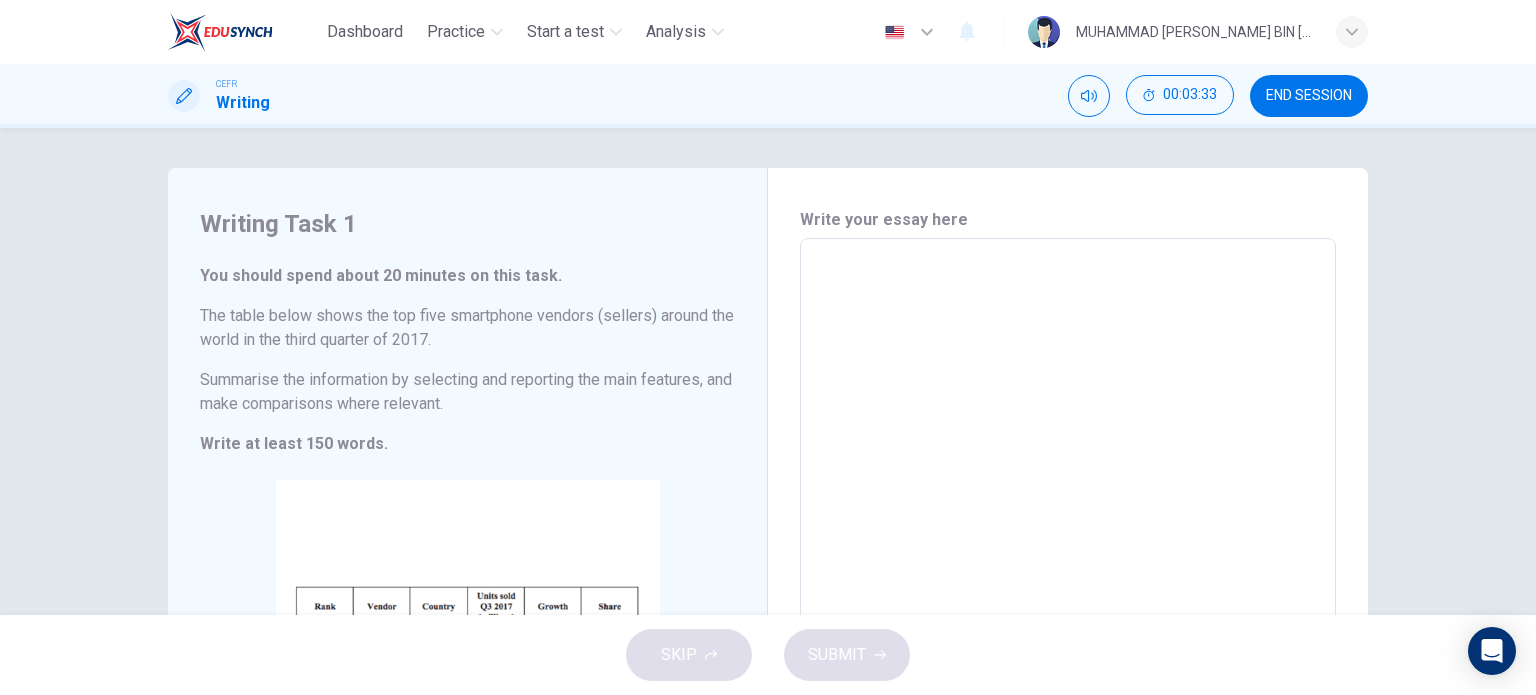 click on "​" at bounding box center (1068, 531) 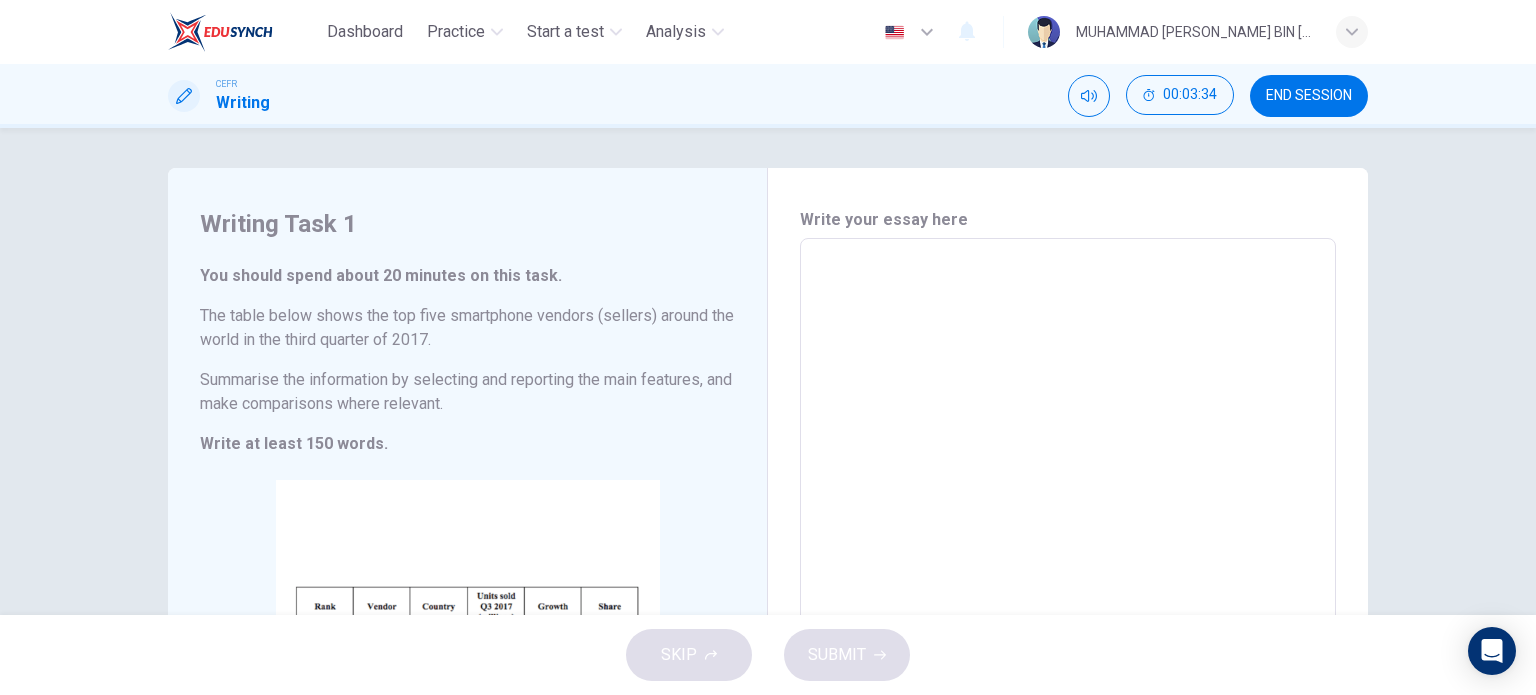 click on "​" at bounding box center (1068, 531) 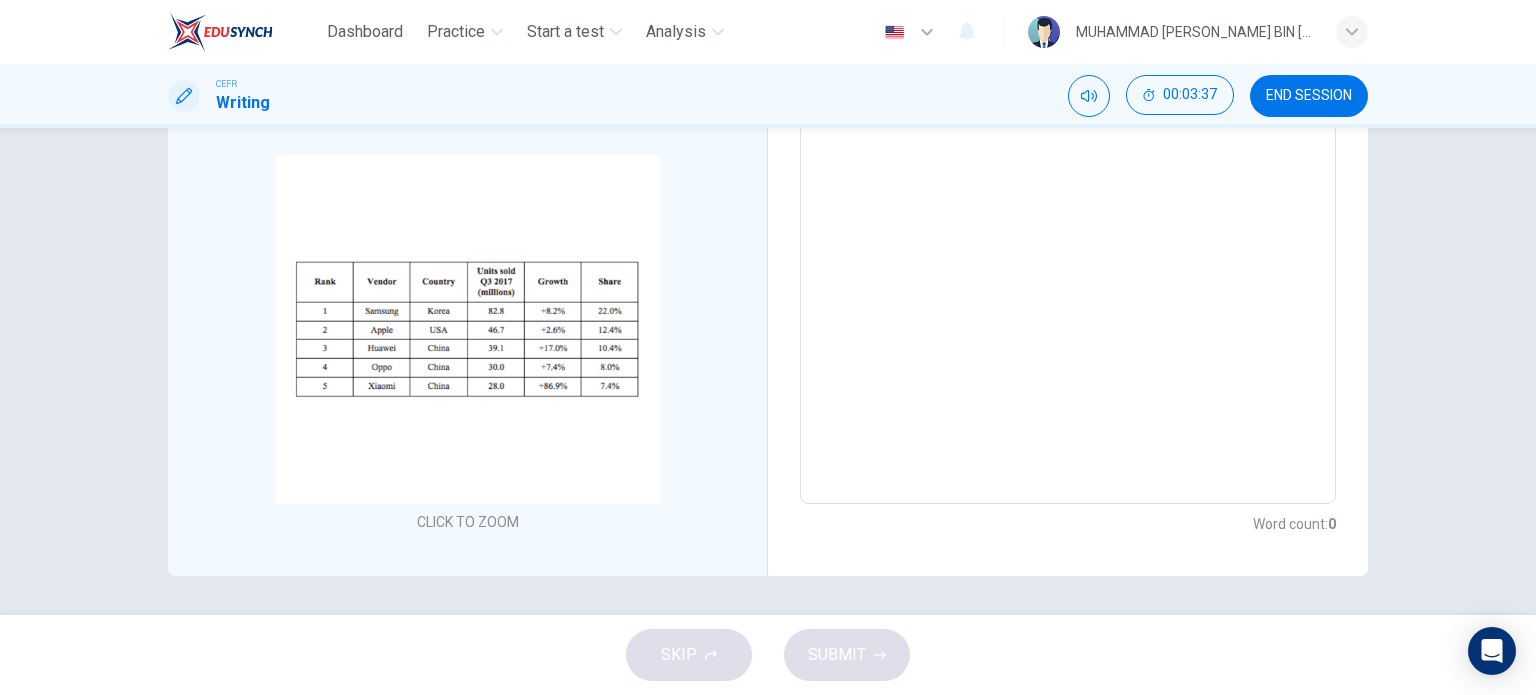 scroll, scrollTop: 0, scrollLeft: 0, axis: both 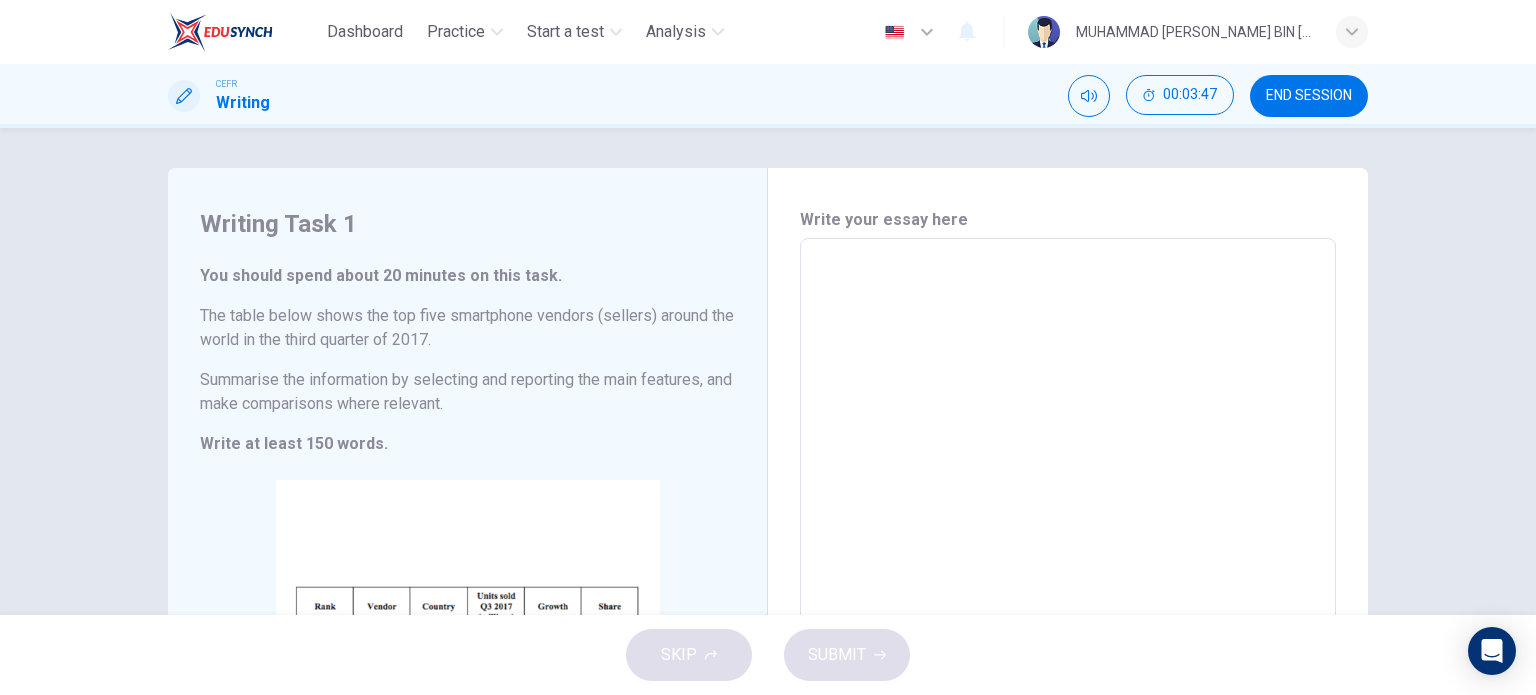 drag, startPoint x: 896, startPoint y: 275, endPoint x: 832, endPoint y: 256, distance: 66.760765 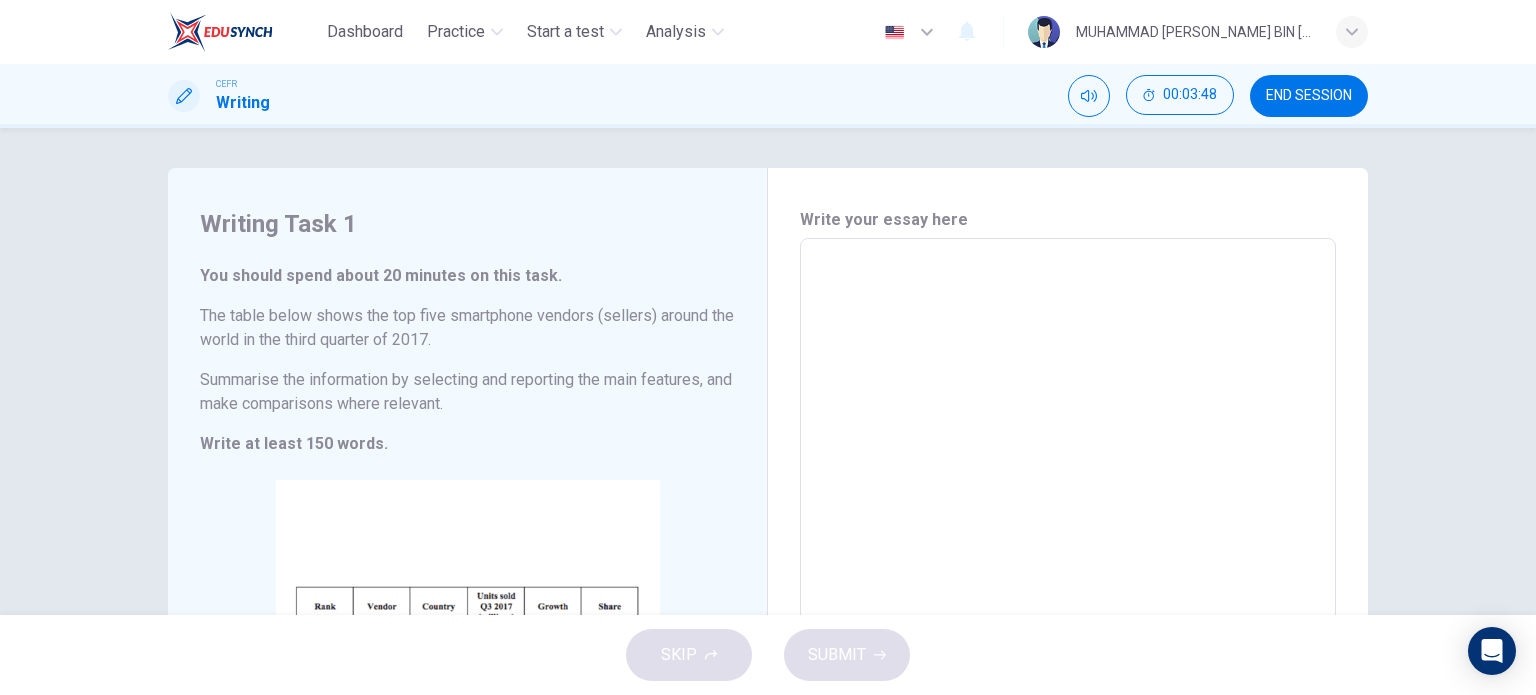click on "​" at bounding box center [1068, 531] 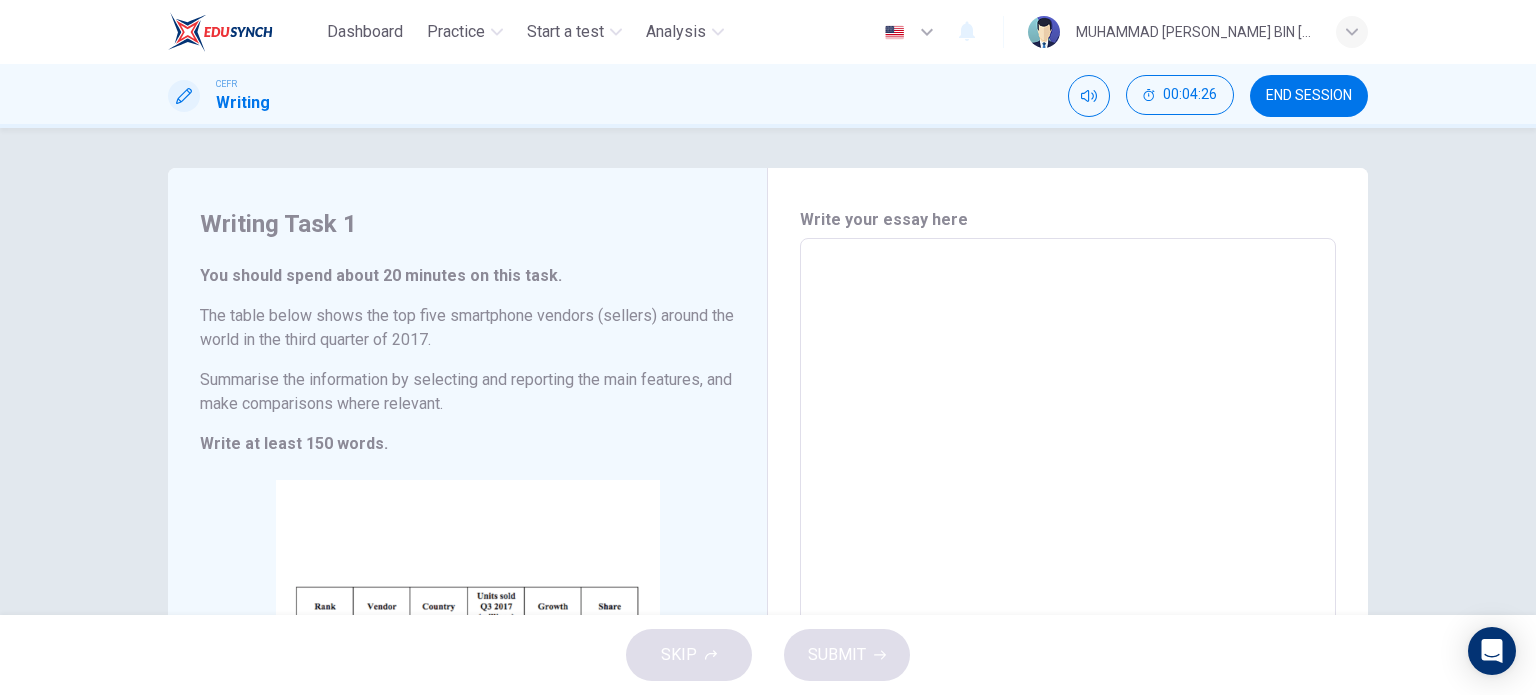 click on "​" at bounding box center [1068, 531] 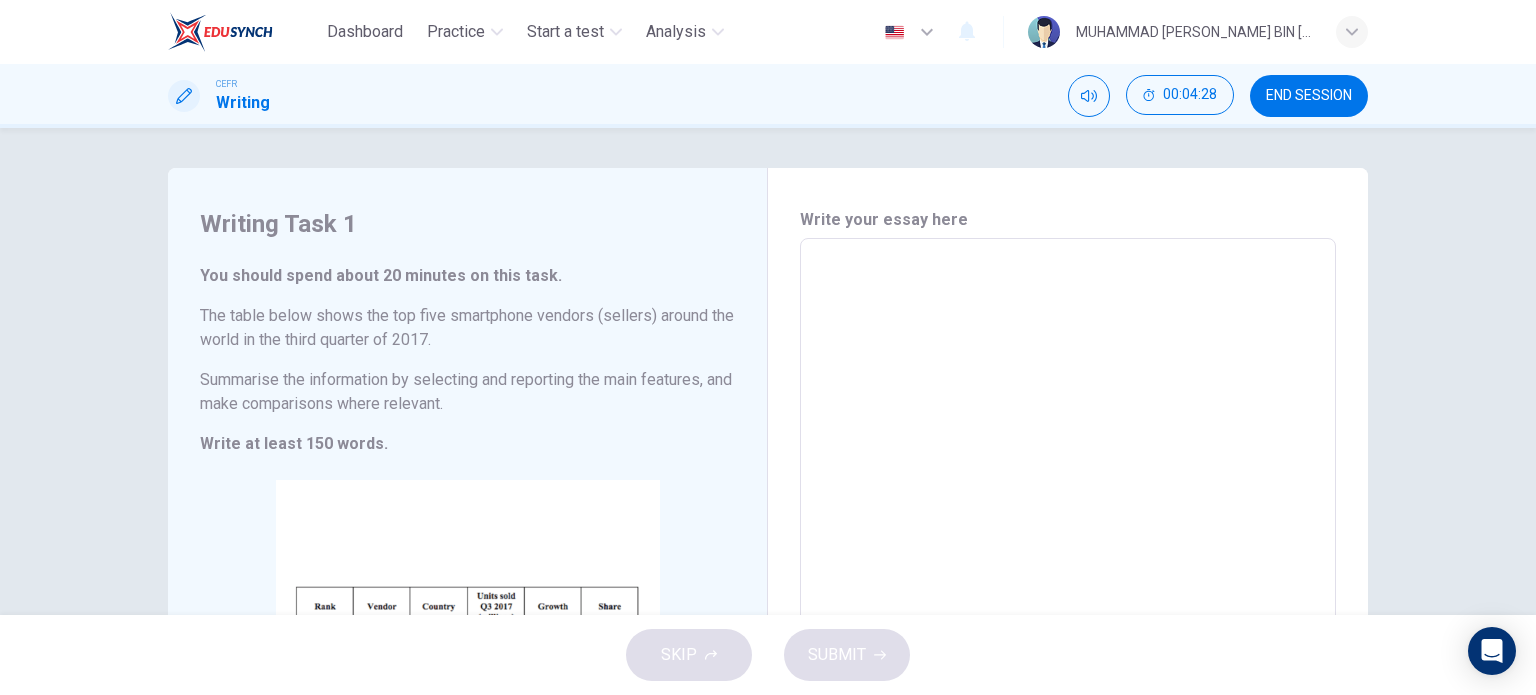 drag, startPoint x: 844, startPoint y: 263, endPoint x: 804, endPoint y: 255, distance: 40.792156 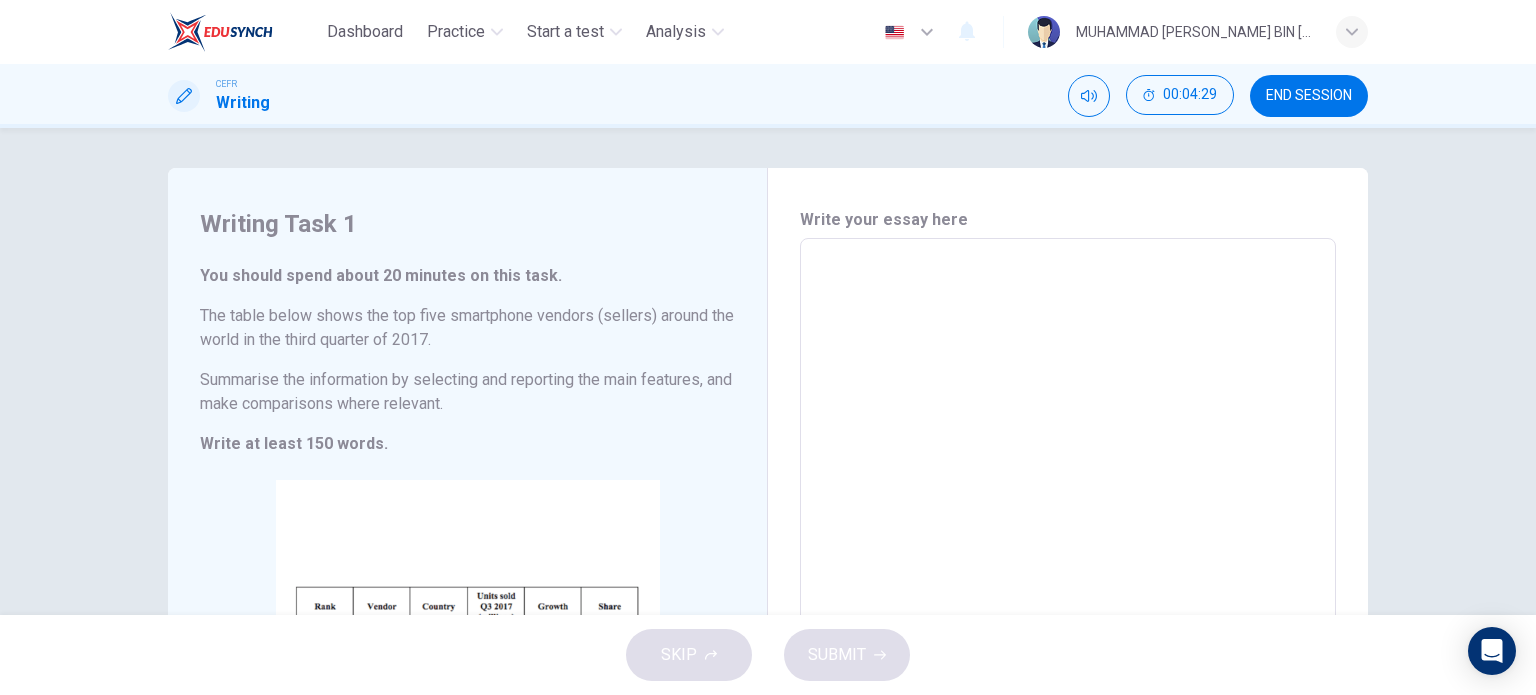 click on "​" at bounding box center (1068, 531) 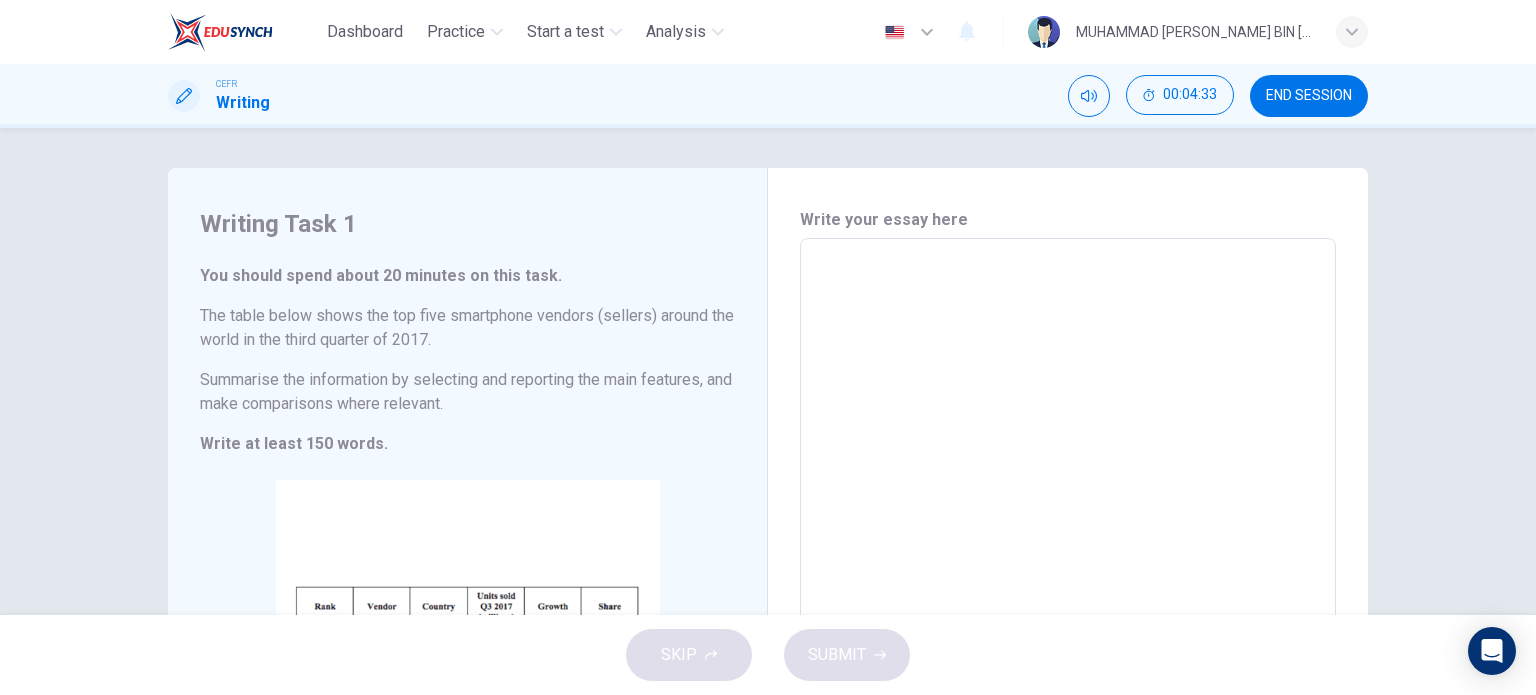 click 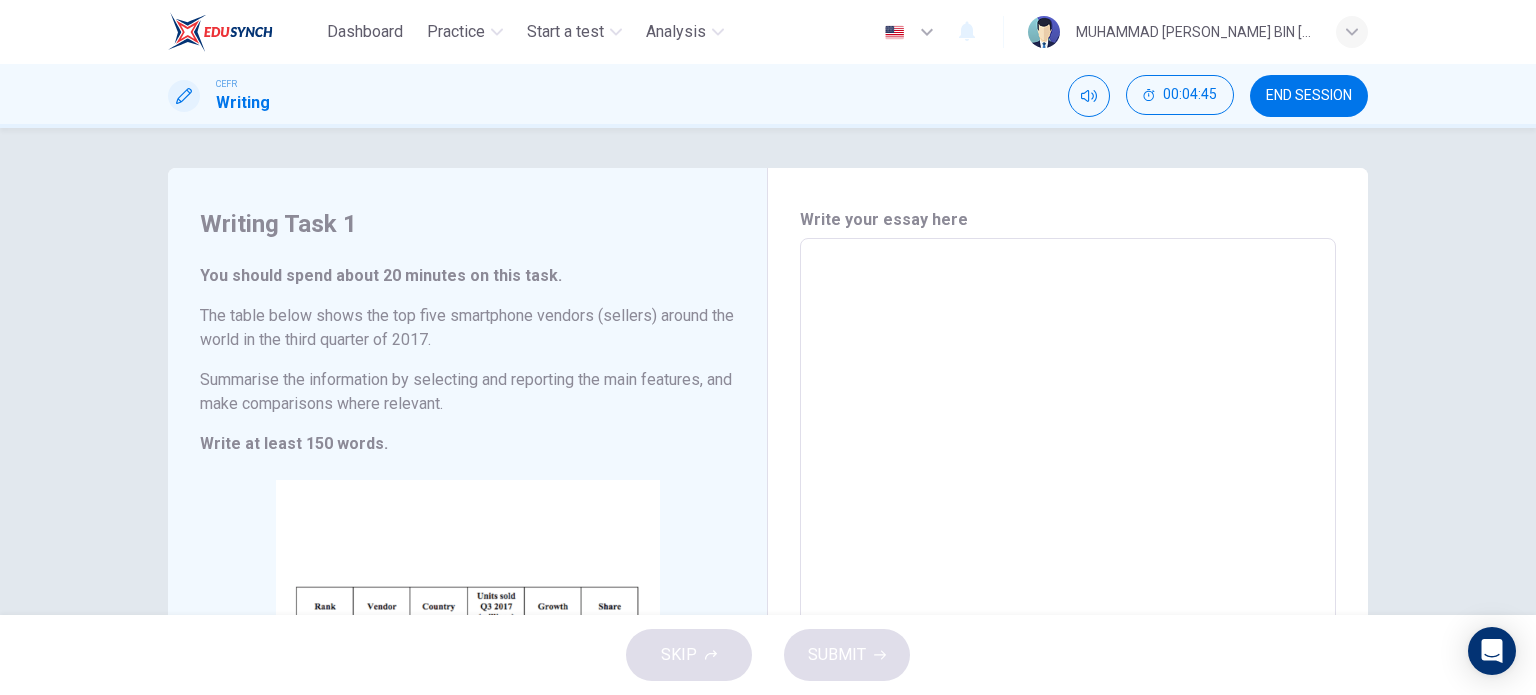 click 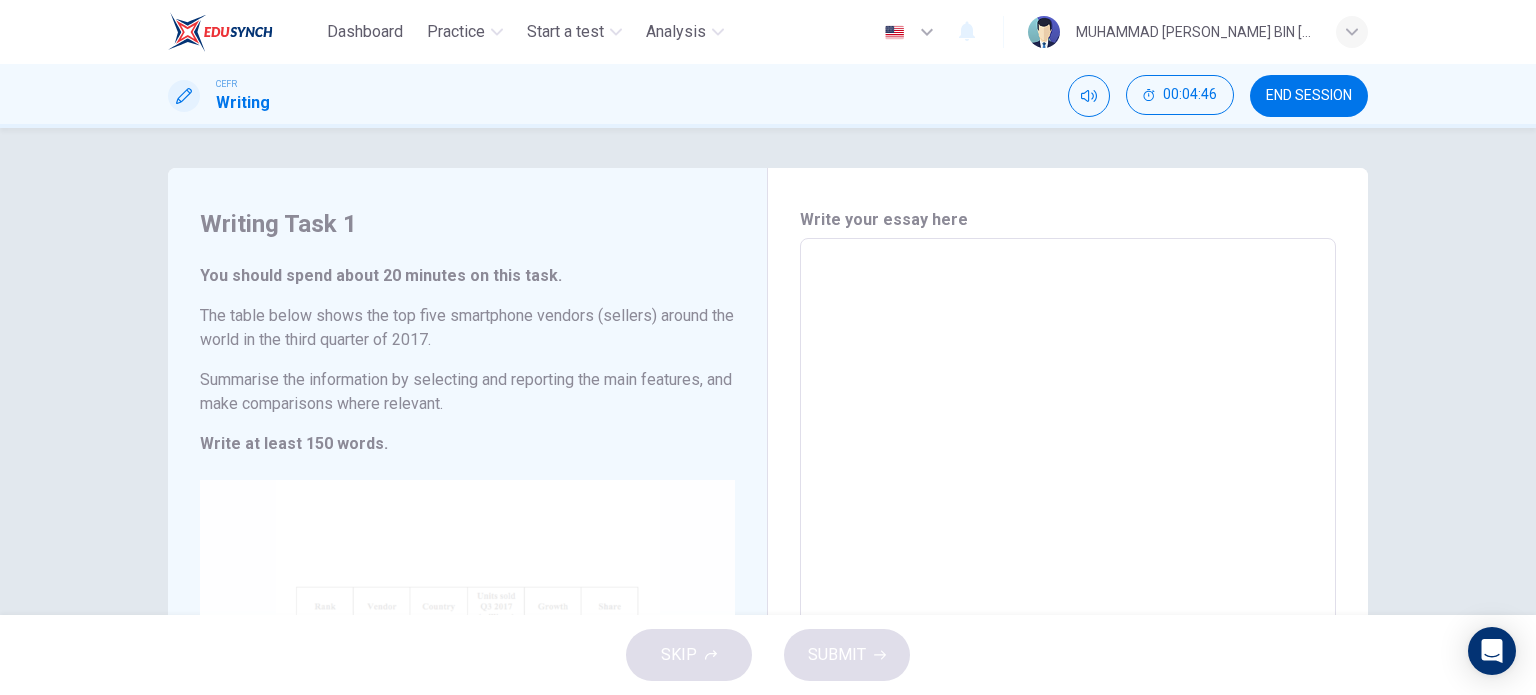 drag, startPoint x: 849, startPoint y: 283, endPoint x: 395, endPoint y: 502, distance: 504.06052 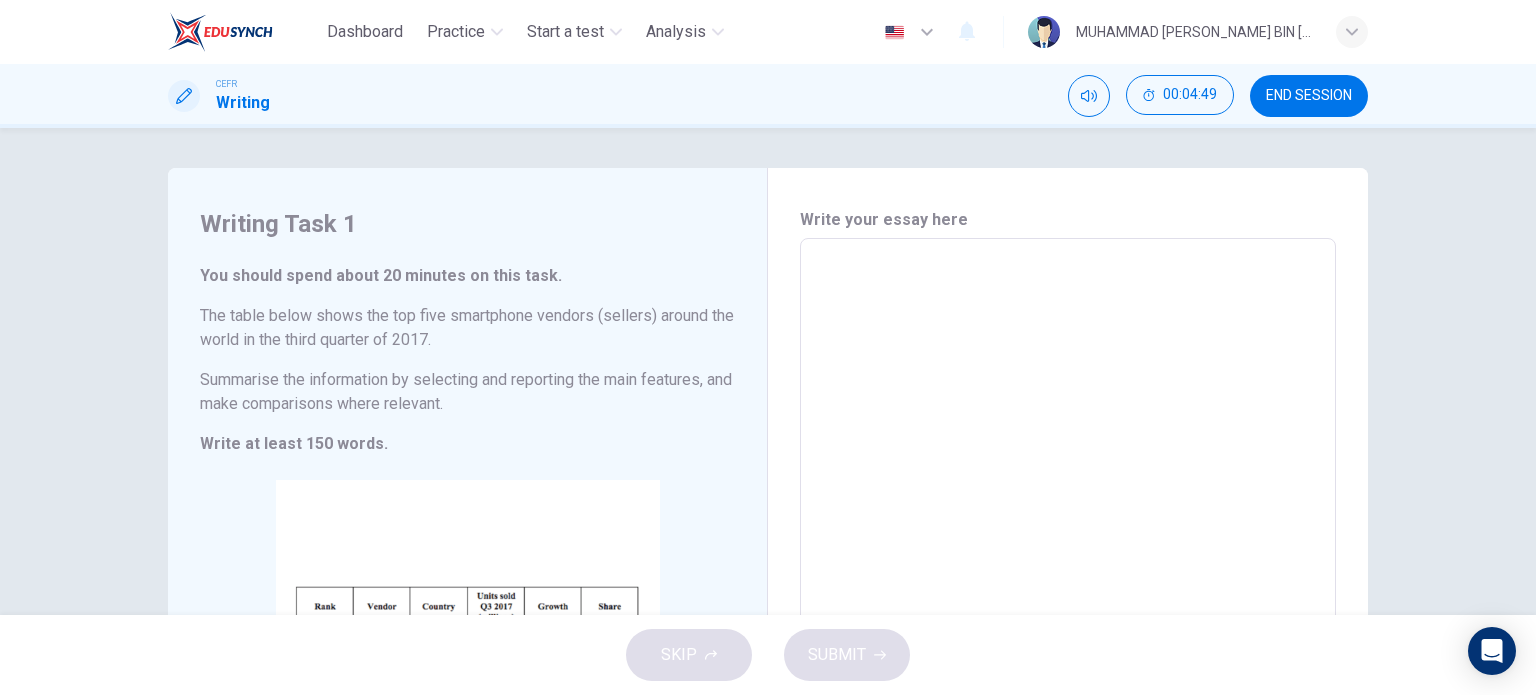 click 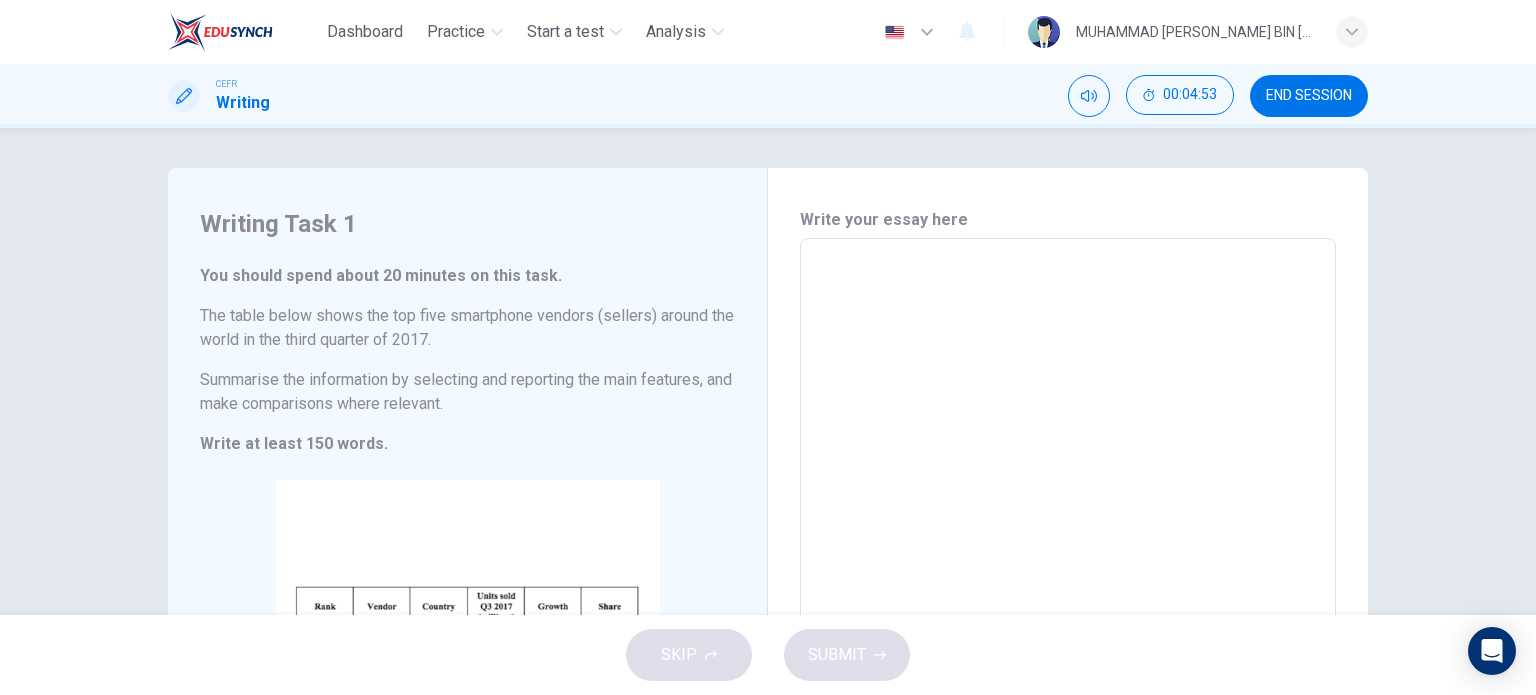 click 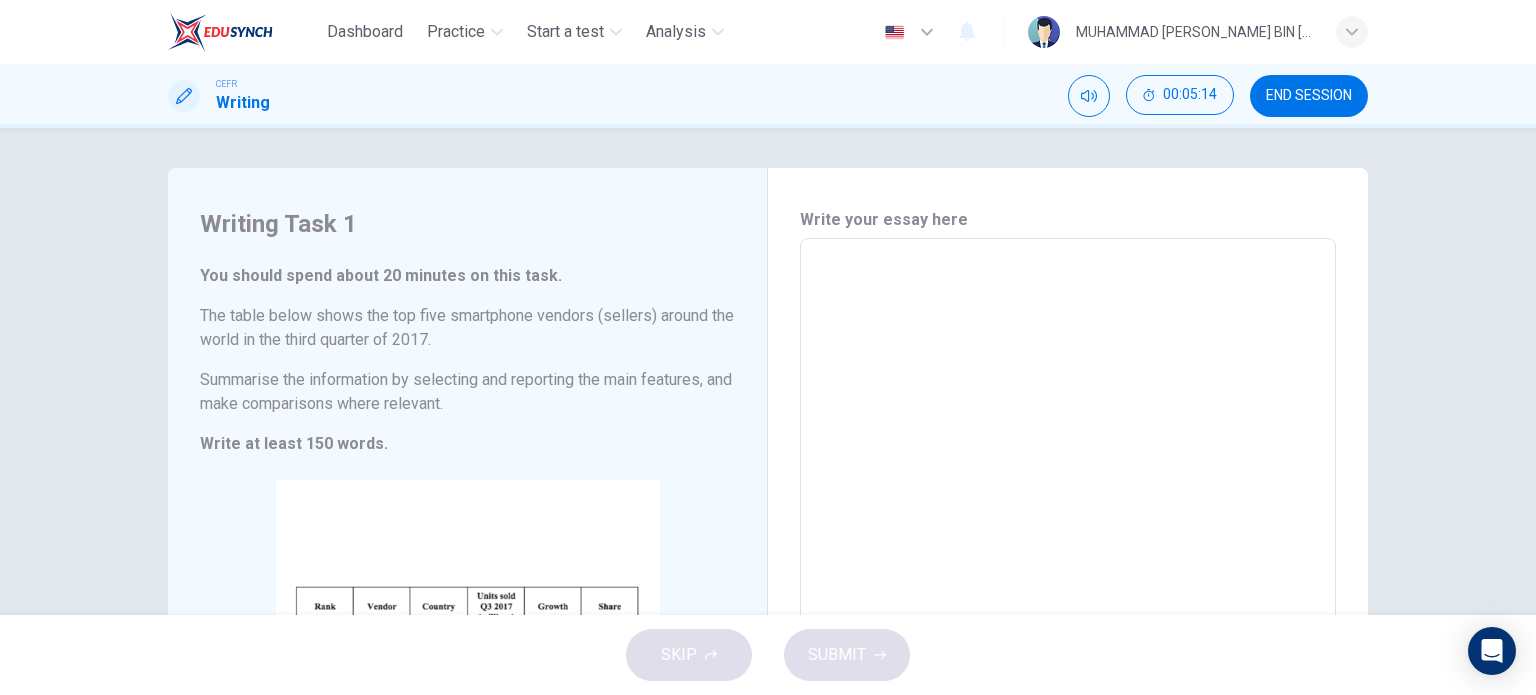 drag, startPoint x: 408, startPoint y: 415, endPoint x: 387, endPoint y: 399, distance: 26.400757 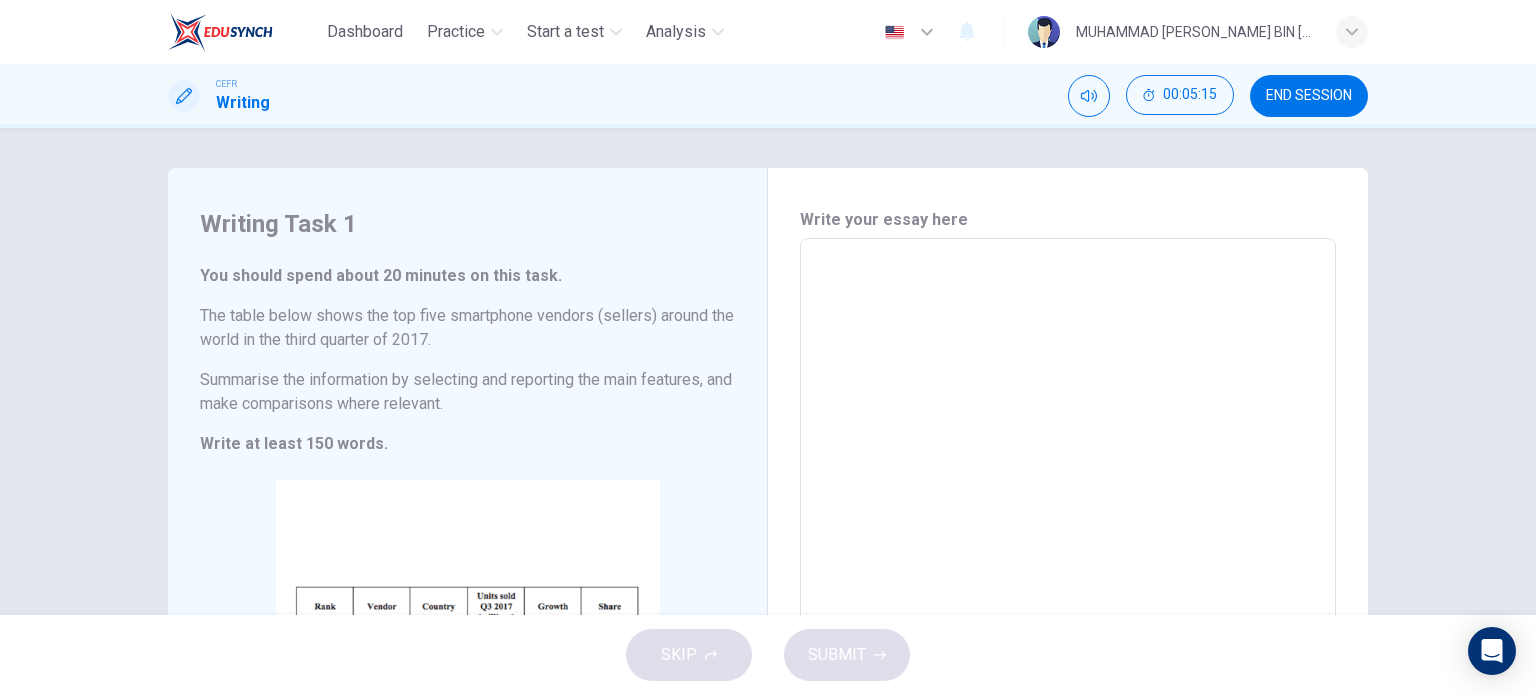 click on "Summarise the information by selecting and reporting the main features, and make comparisons where relevant." at bounding box center (467, 392) 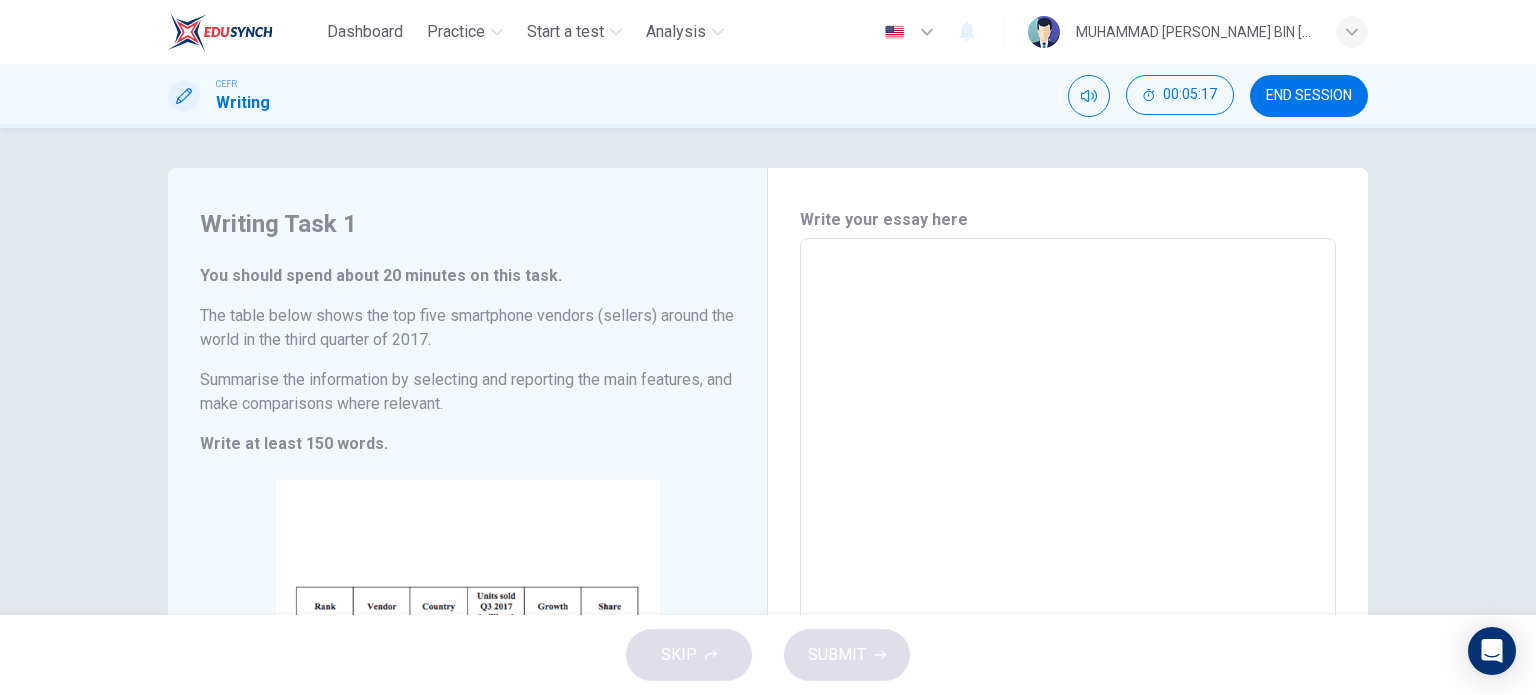 drag, startPoint x: 183, startPoint y: 274, endPoint x: 494, endPoint y: 407, distance: 338.24548 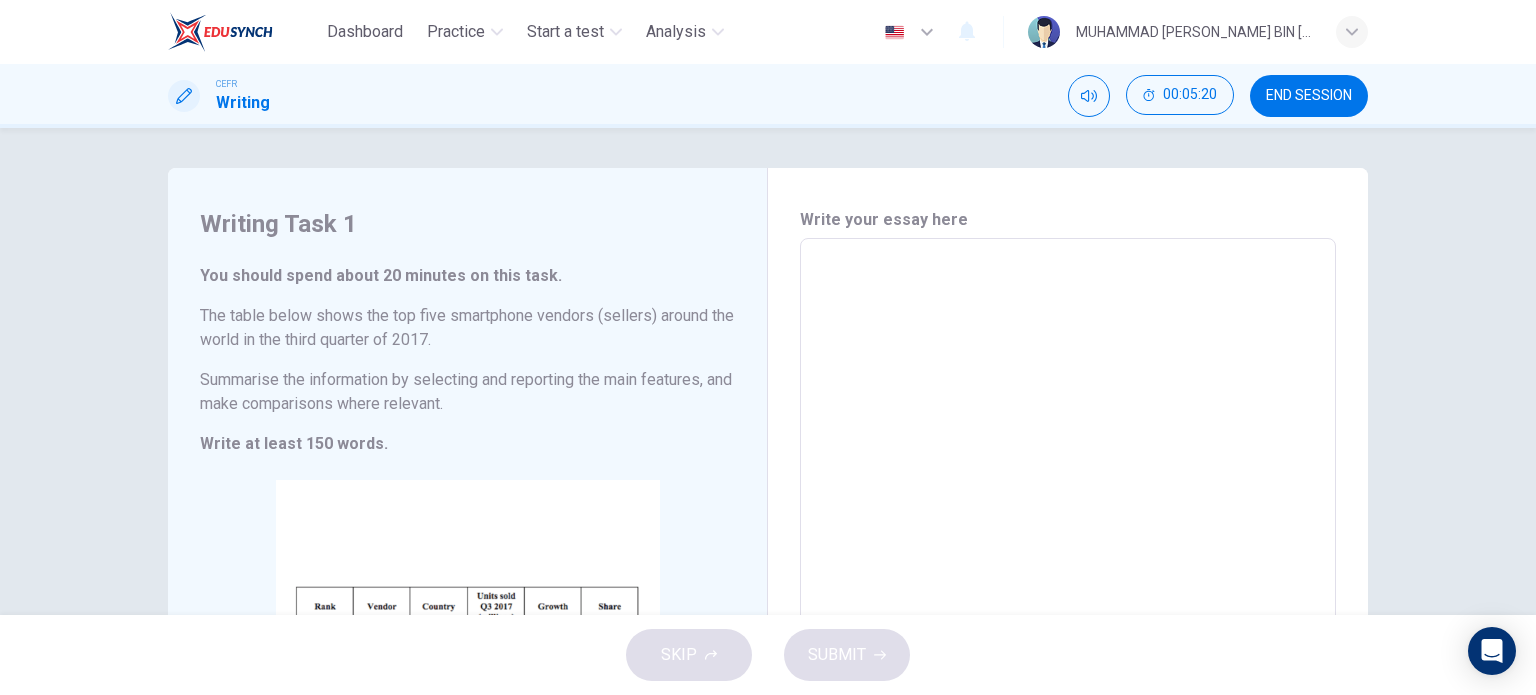 drag, startPoint x: 446, startPoint y: 392, endPoint x: 538, endPoint y: 436, distance: 101.98039 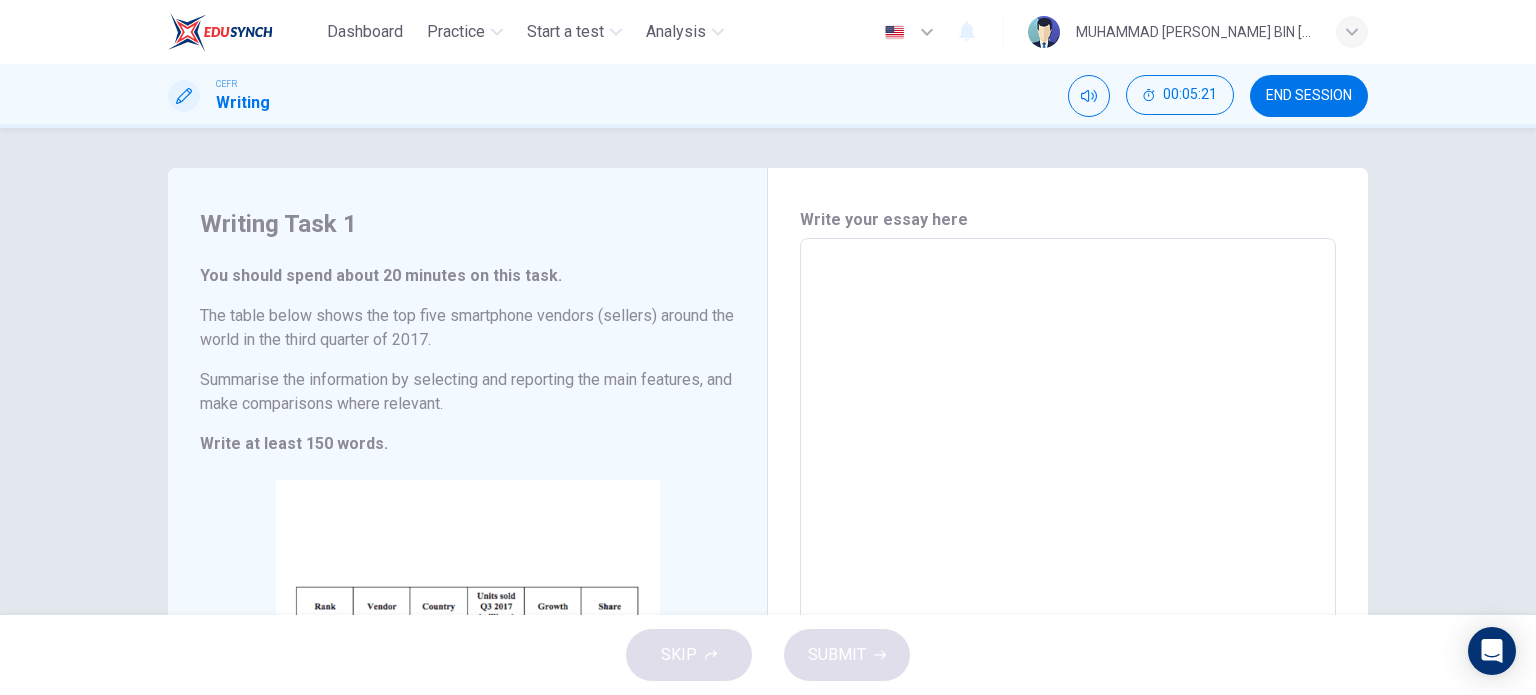 drag, startPoint x: 802, startPoint y: 258, endPoint x: 827, endPoint y: 263, distance: 25.495098 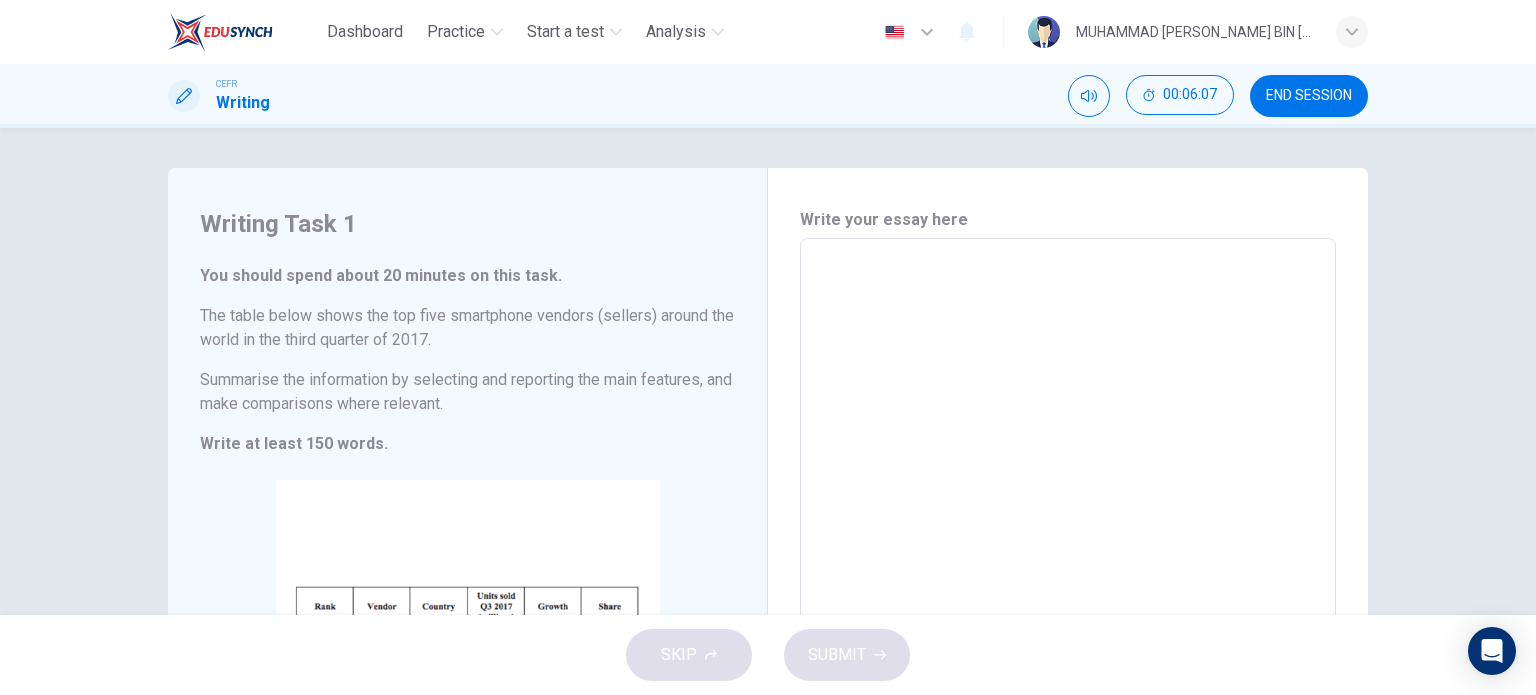 click on "​" at bounding box center [1068, 531] 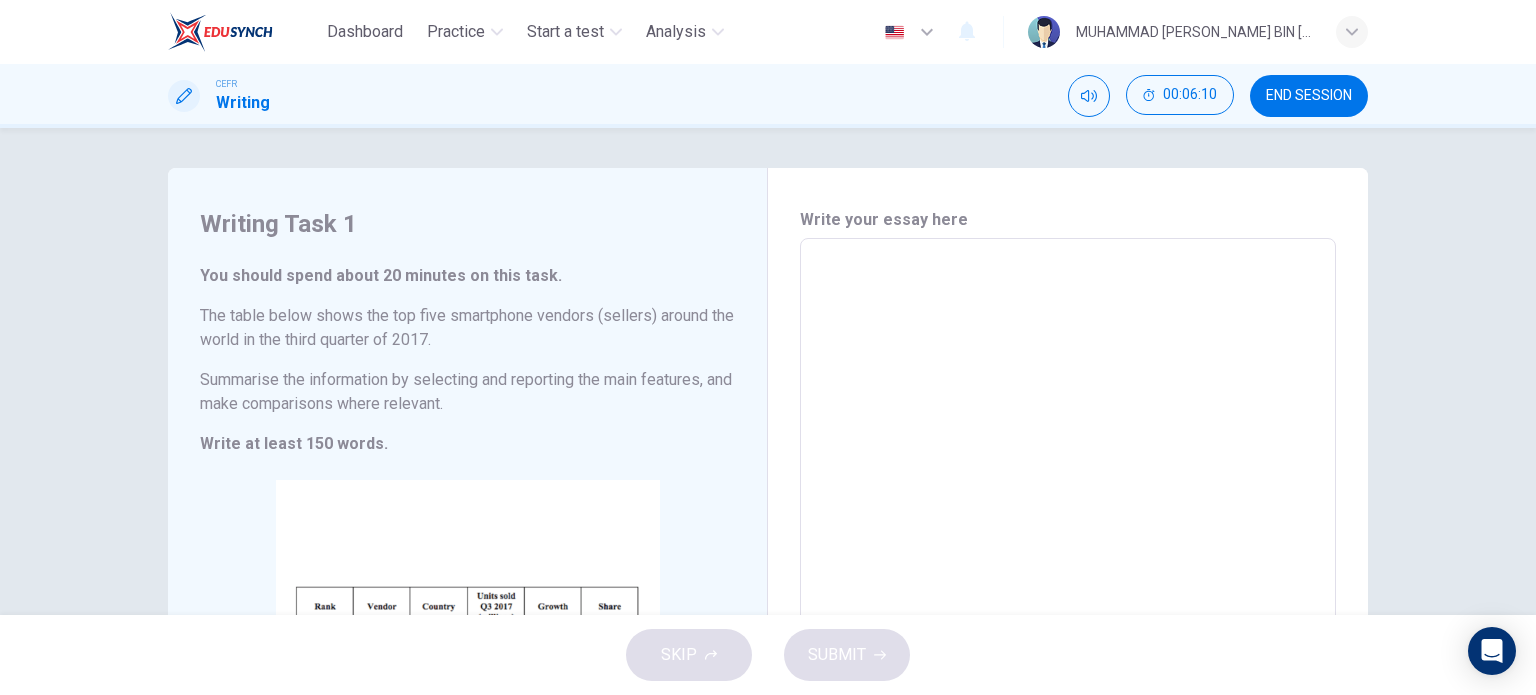 click on "​" at bounding box center [1068, 531] 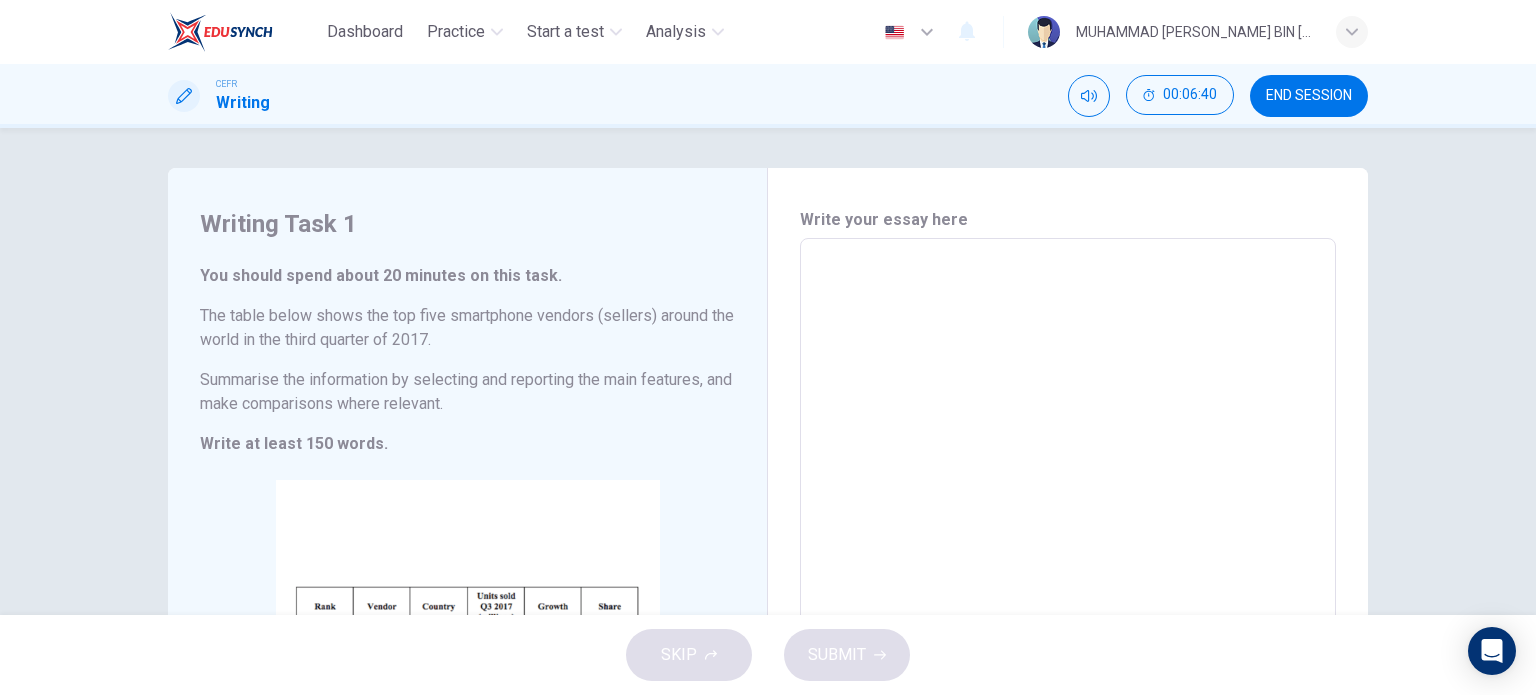 drag, startPoint x: 954, startPoint y: 289, endPoint x: 849, endPoint y: 302, distance: 105.801704 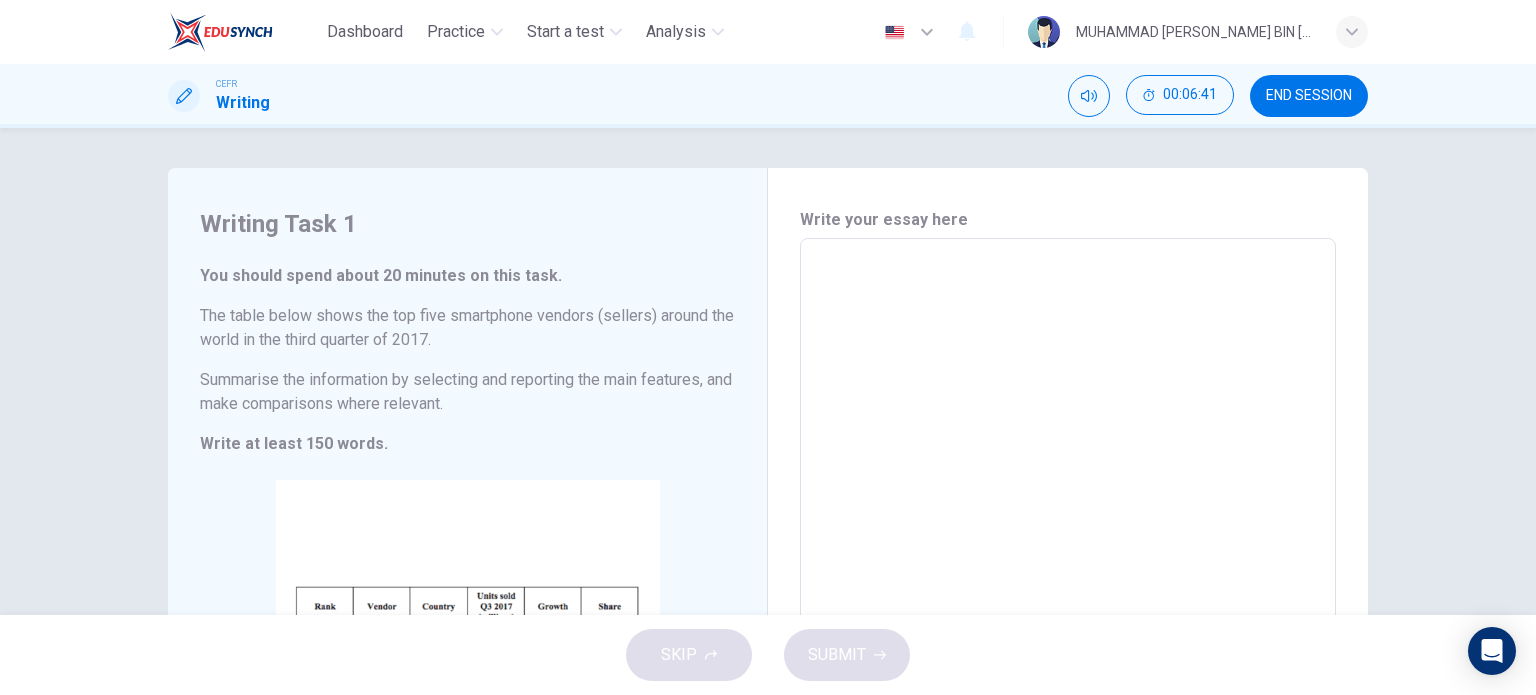 drag, startPoint x: 849, startPoint y: 302, endPoint x: 782, endPoint y: 303, distance: 67.00746 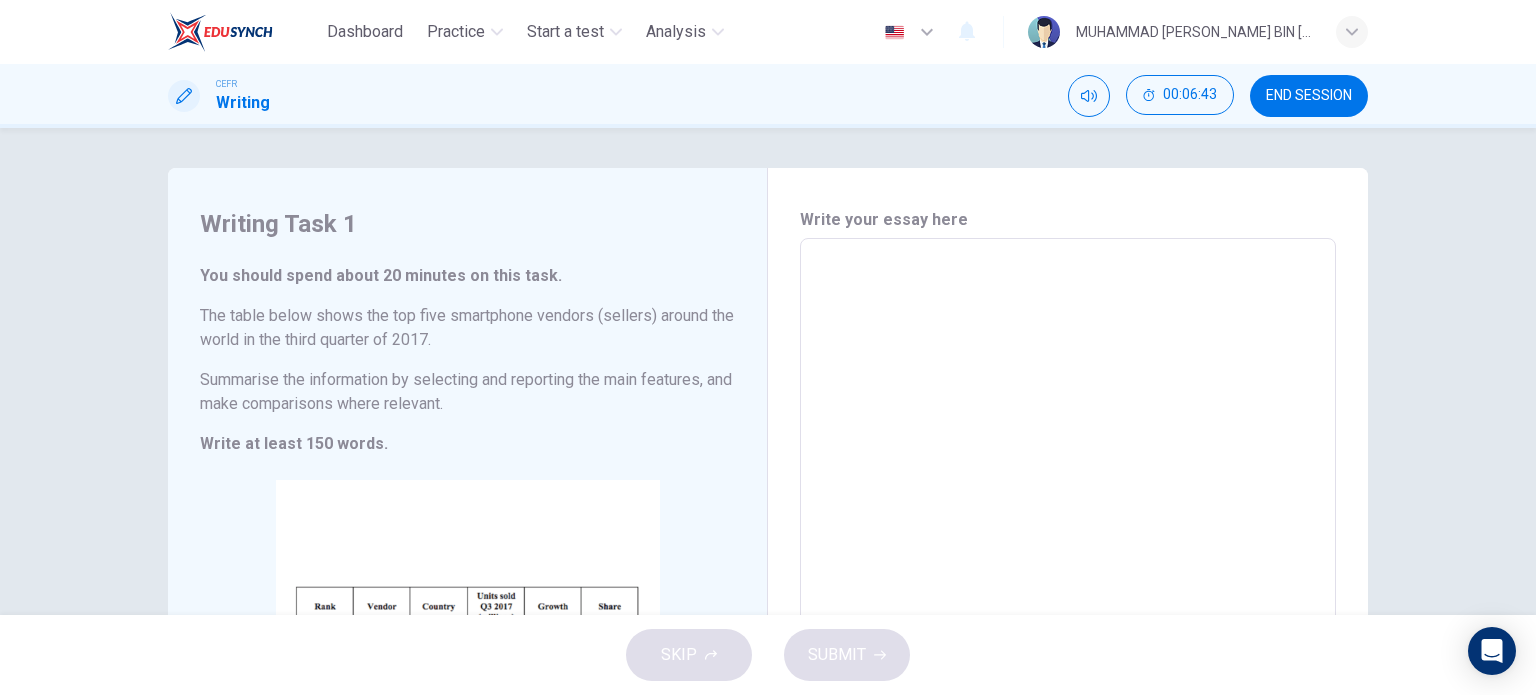 drag, startPoint x: 639, startPoint y: 378, endPoint x: 611, endPoint y: 346, distance: 42.520584 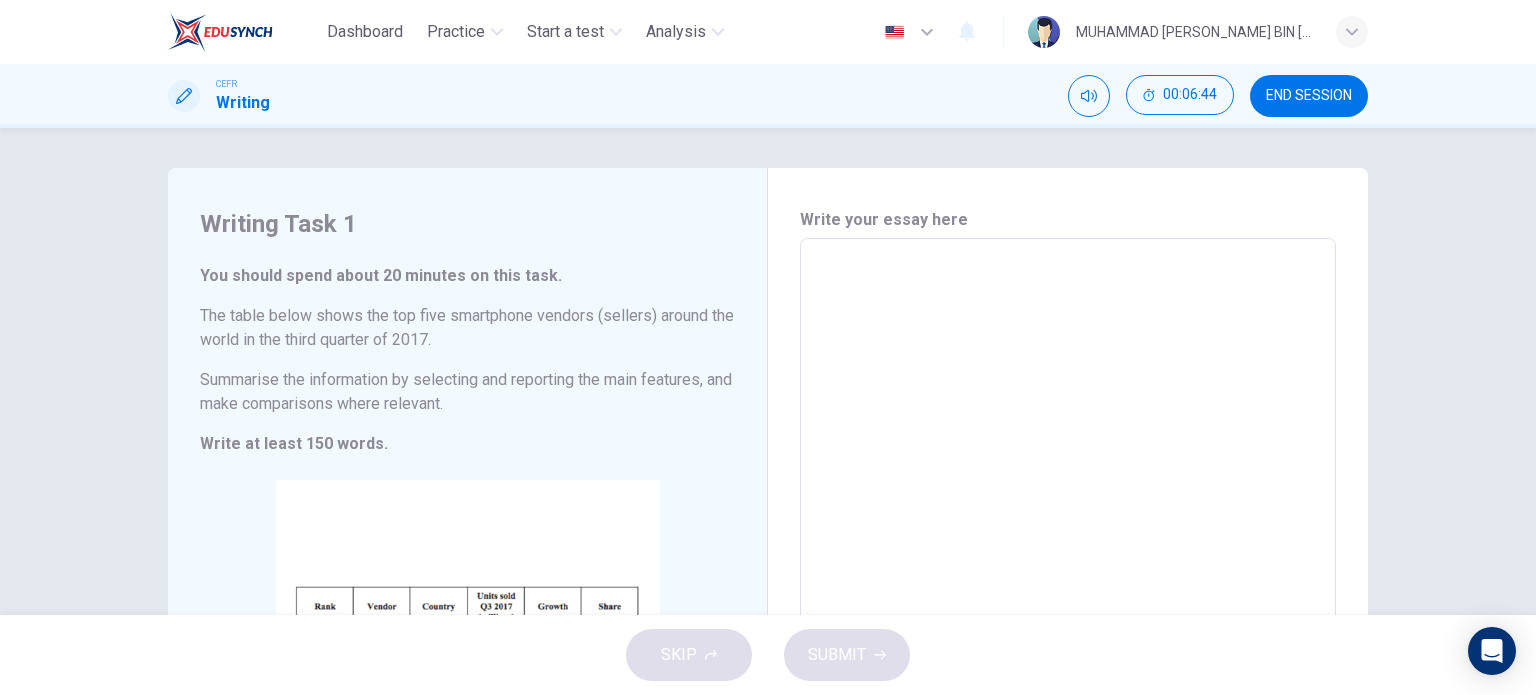 drag, startPoint x: 824, startPoint y: 212, endPoint x: 832, endPoint y: 273, distance: 61.522354 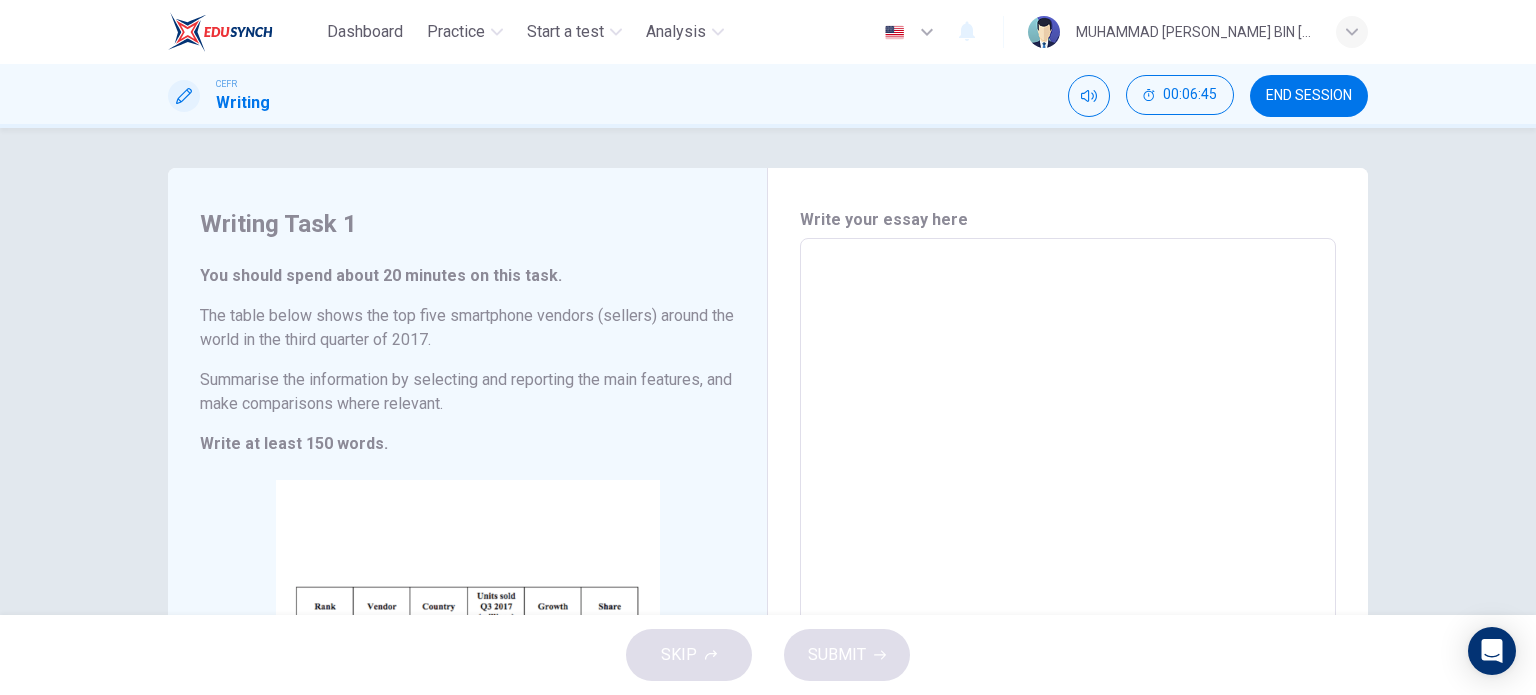 click on "​" at bounding box center [1068, 531] 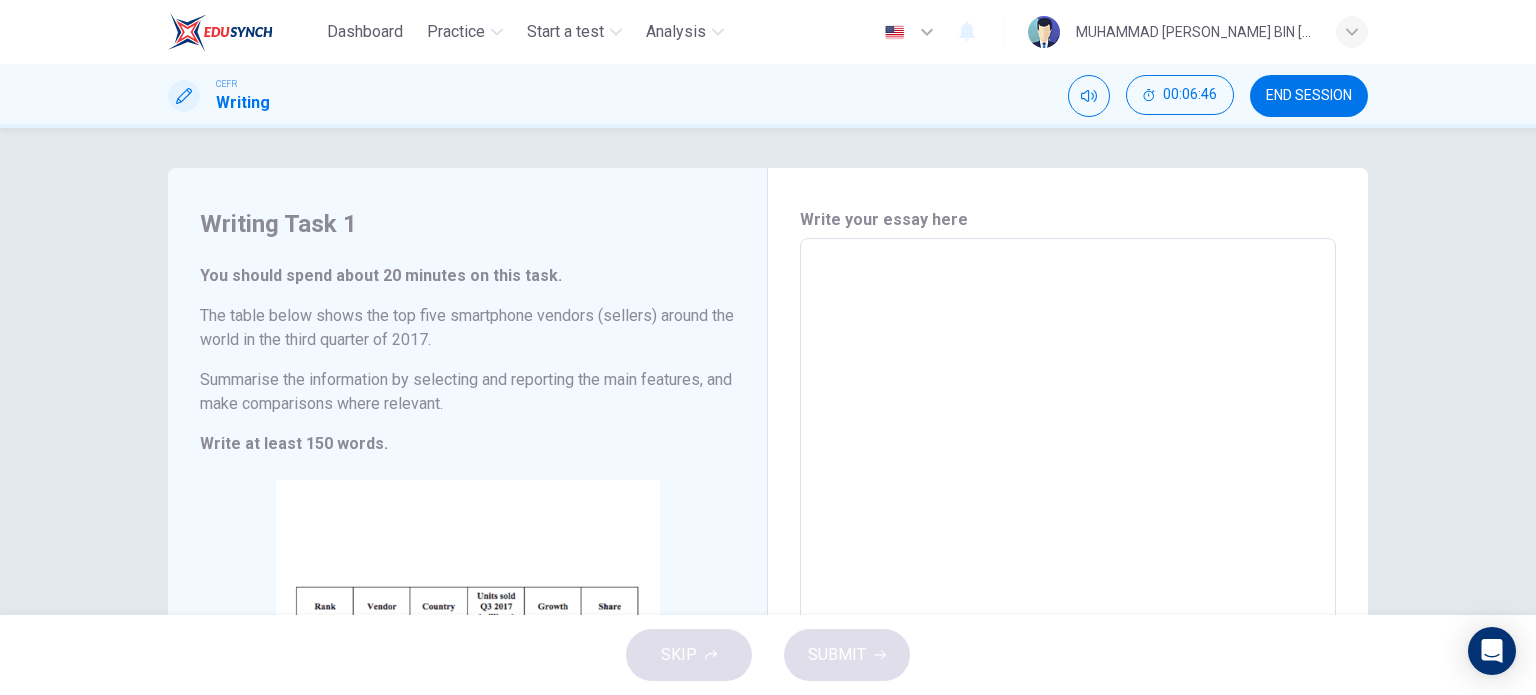 click on "​" at bounding box center (1068, 531) 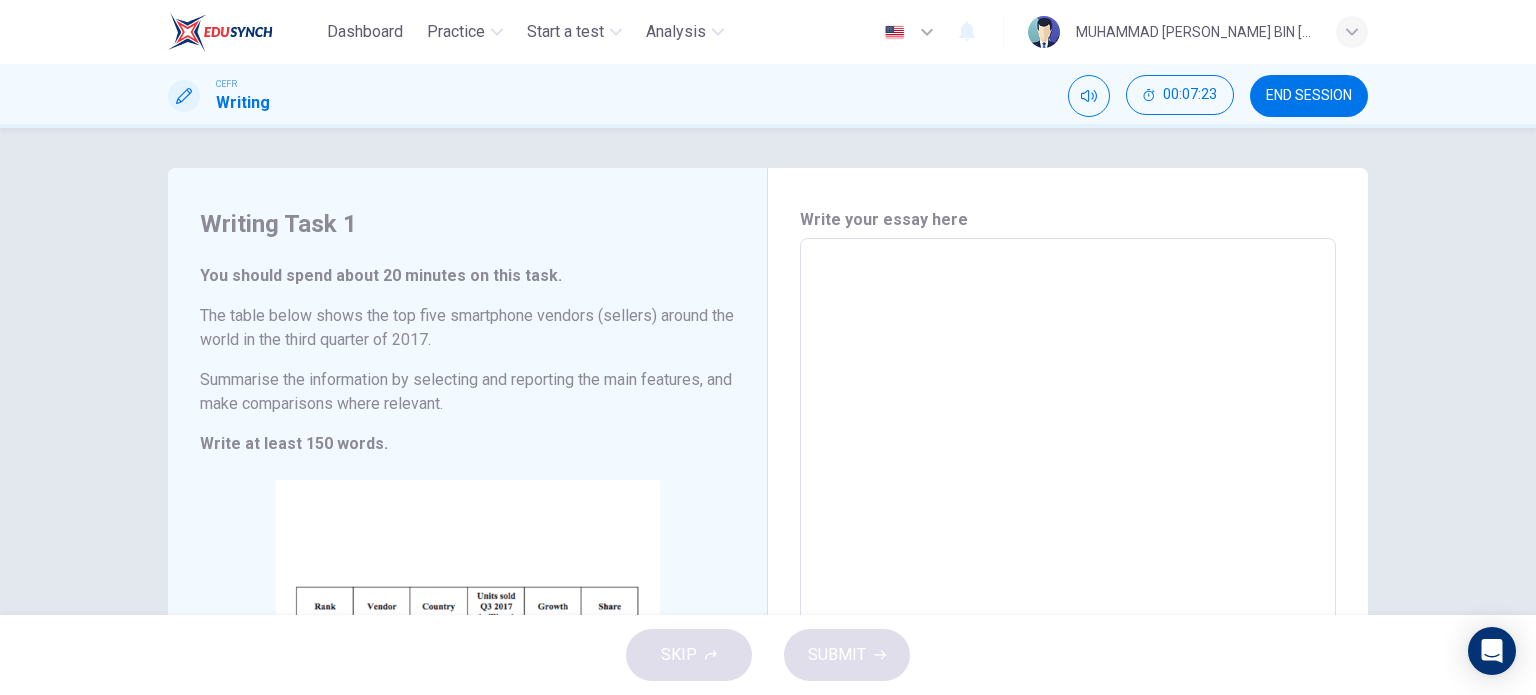 click on "​" at bounding box center [1068, 531] 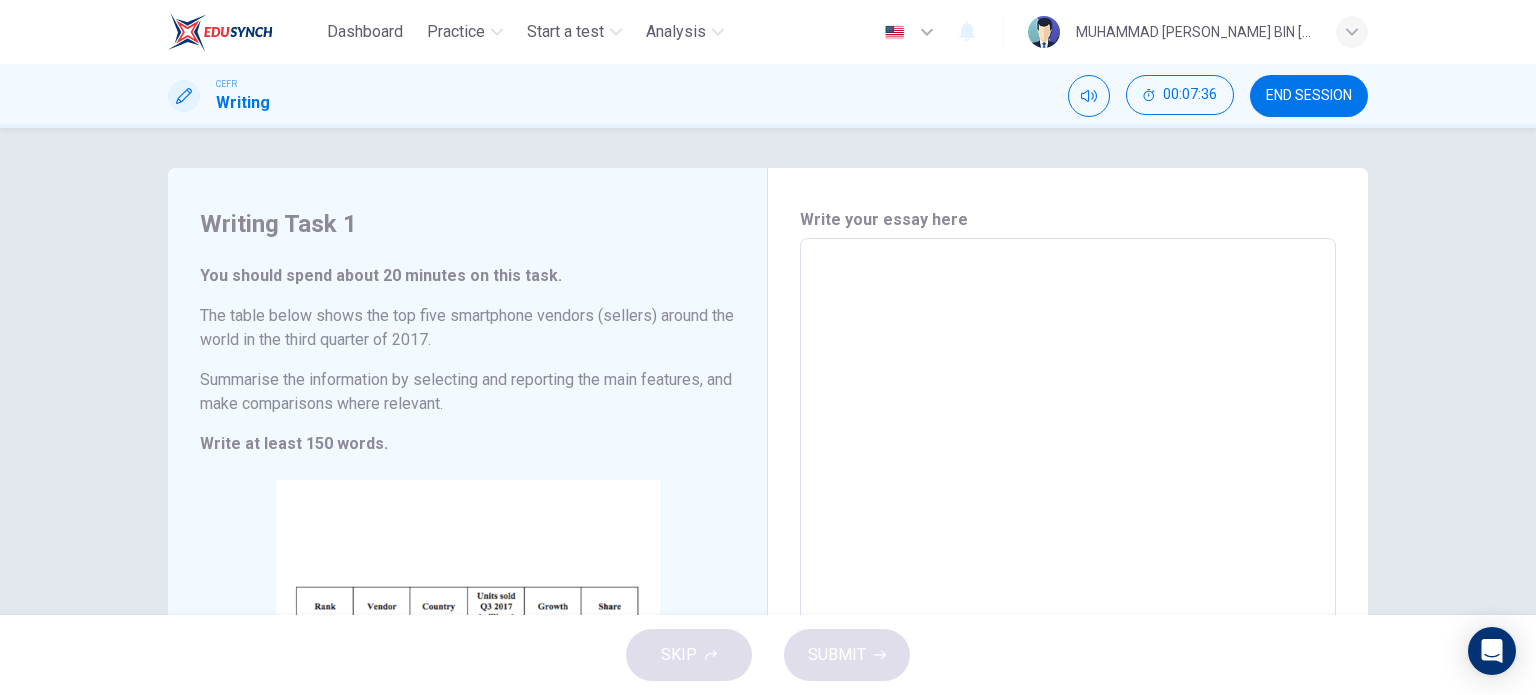 click on "​" at bounding box center [1068, 531] 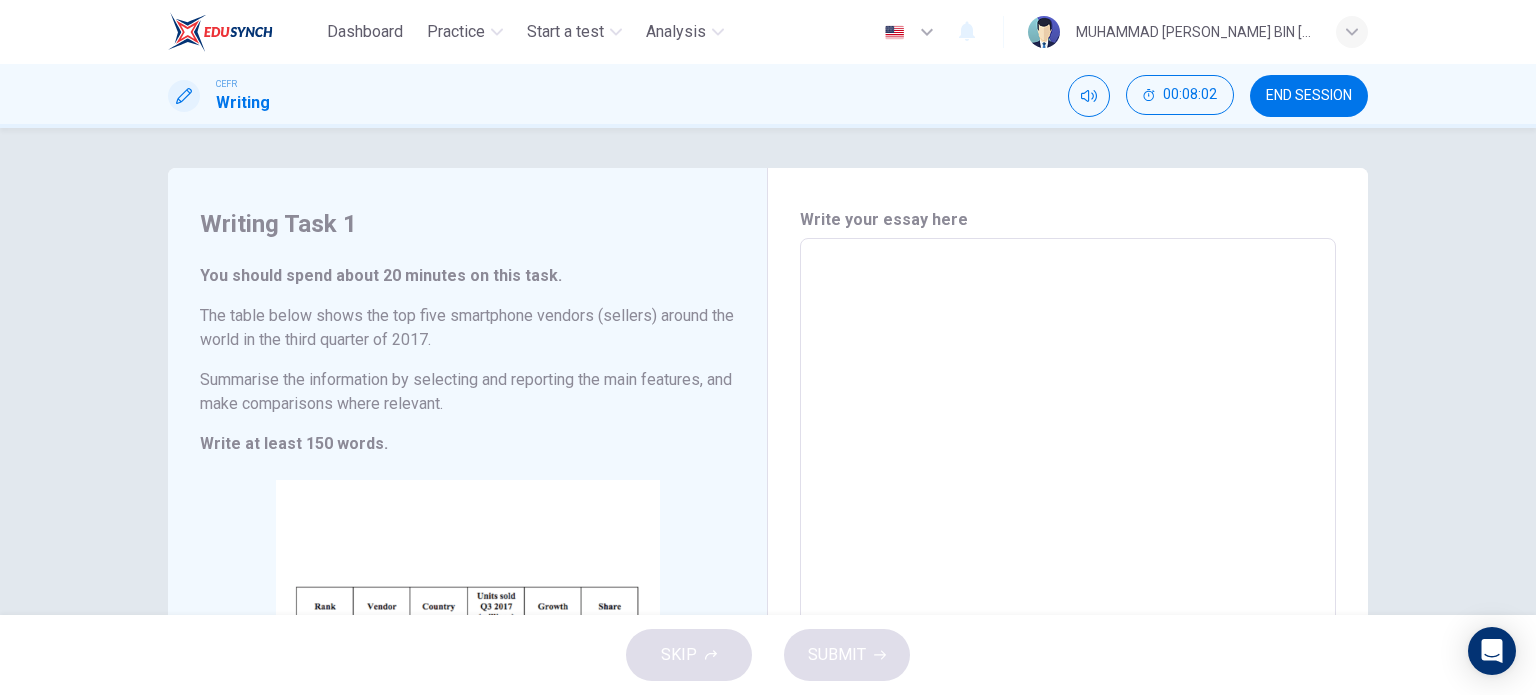 click on "​" at bounding box center (1068, 531) 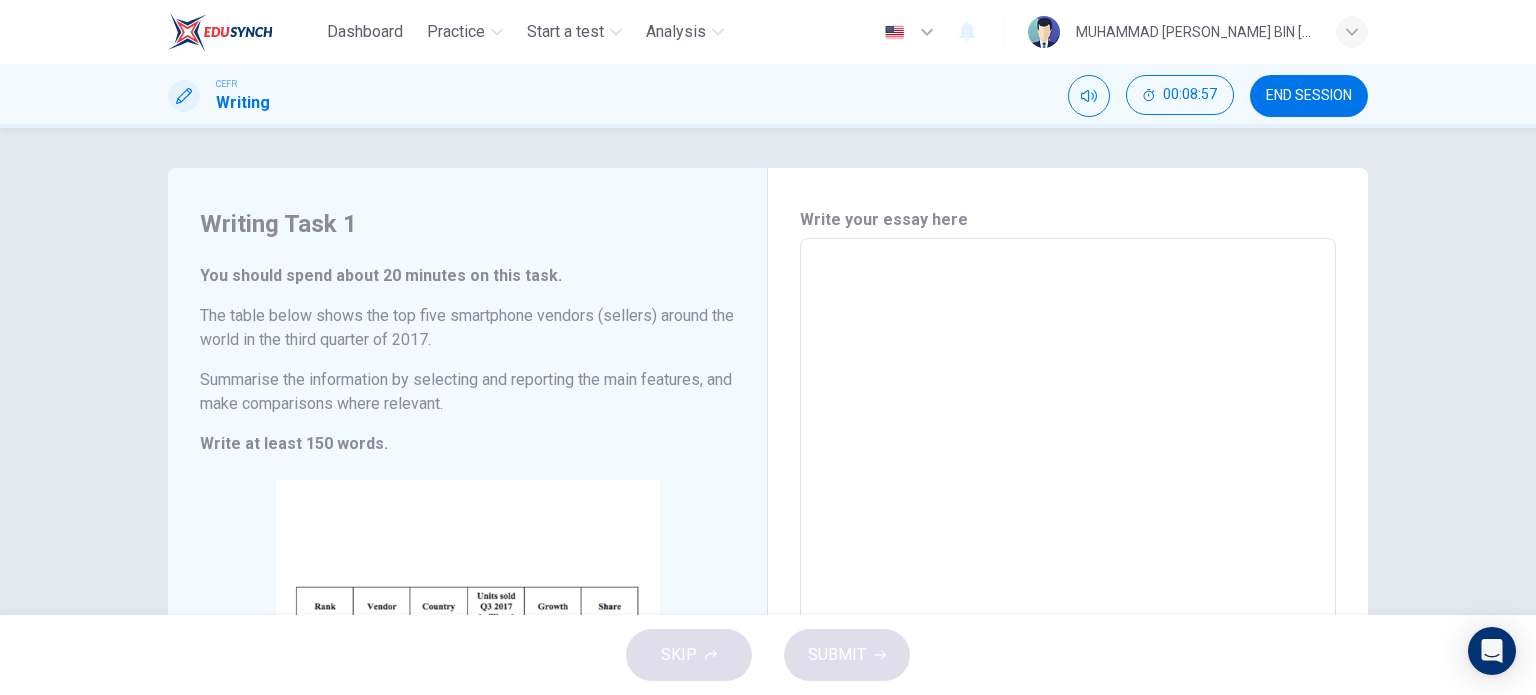 drag, startPoint x: 940, startPoint y: 301, endPoint x: 892, endPoint y: 341, distance: 62.482 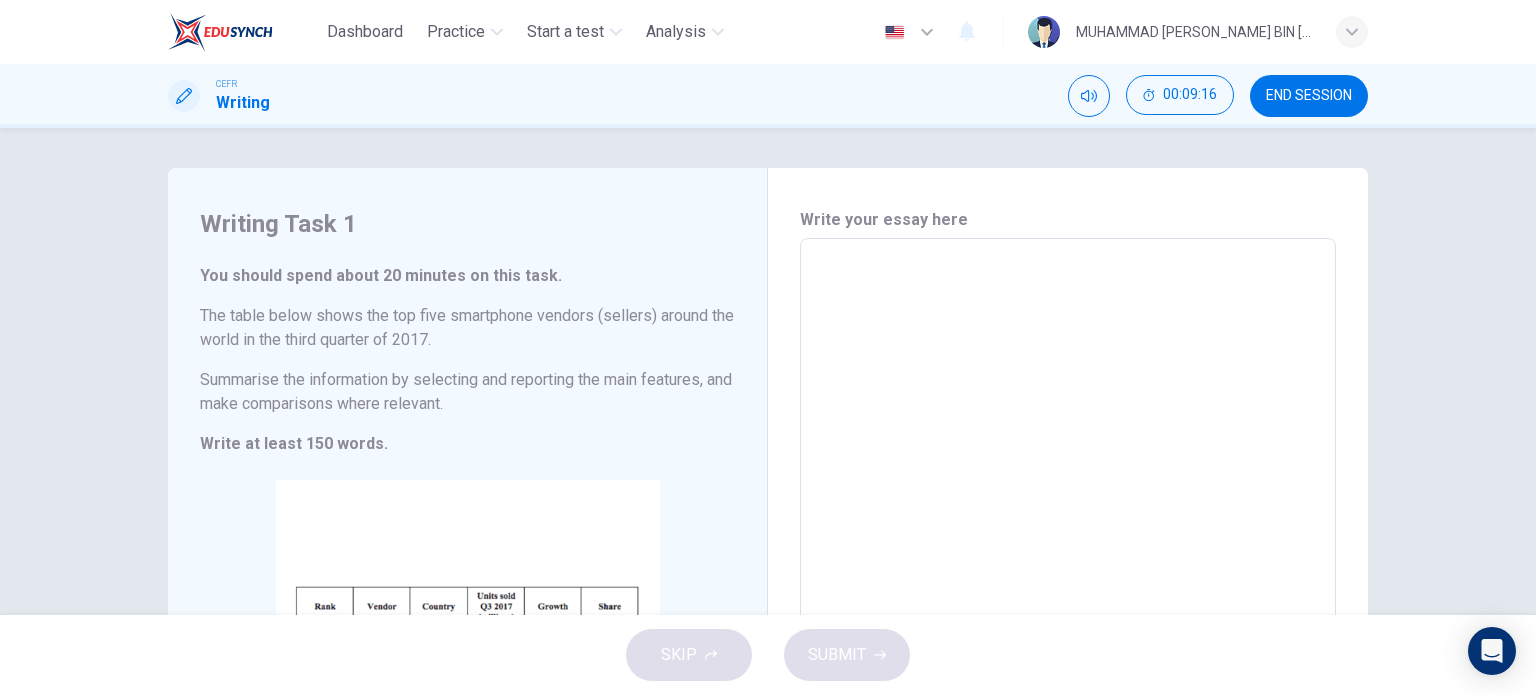 drag, startPoint x: 868, startPoint y: 263, endPoint x: 808, endPoint y: 272, distance: 60.671246 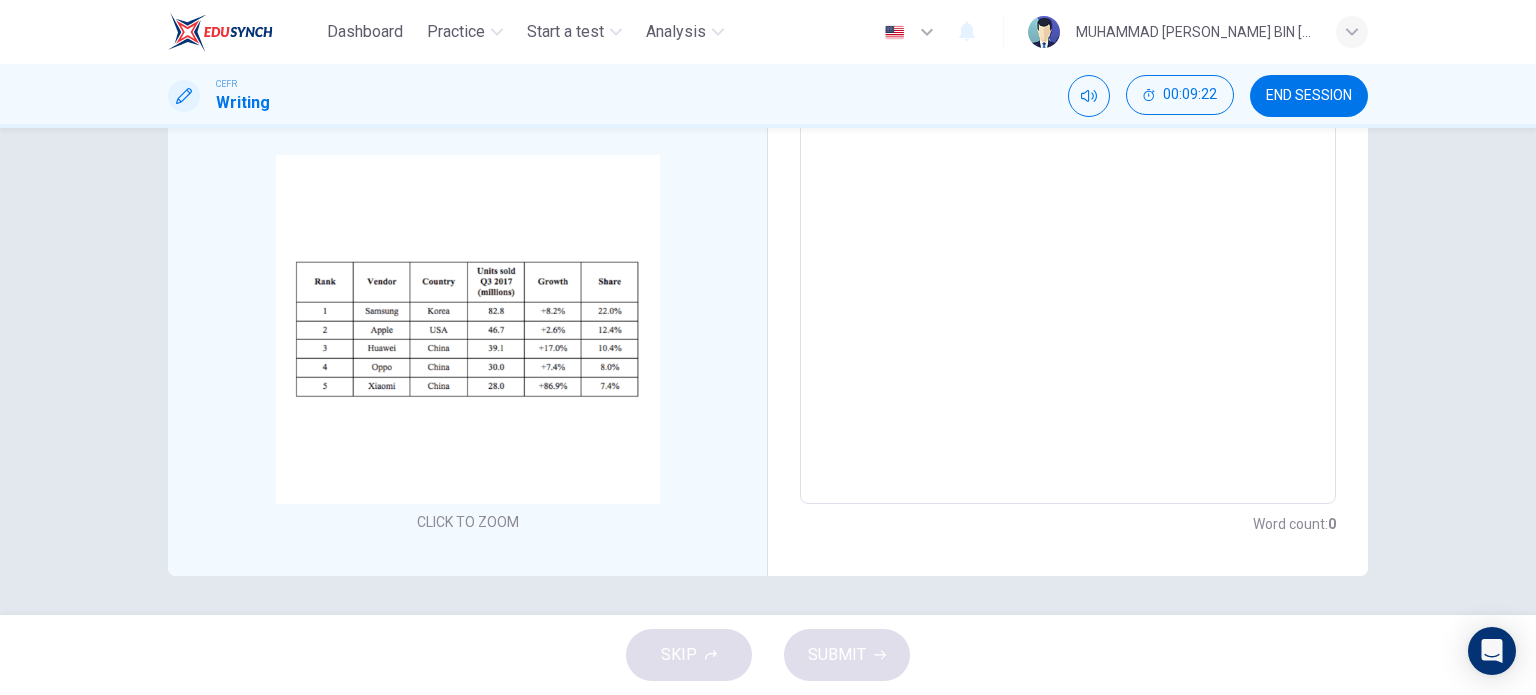 scroll, scrollTop: 59, scrollLeft: 0, axis: vertical 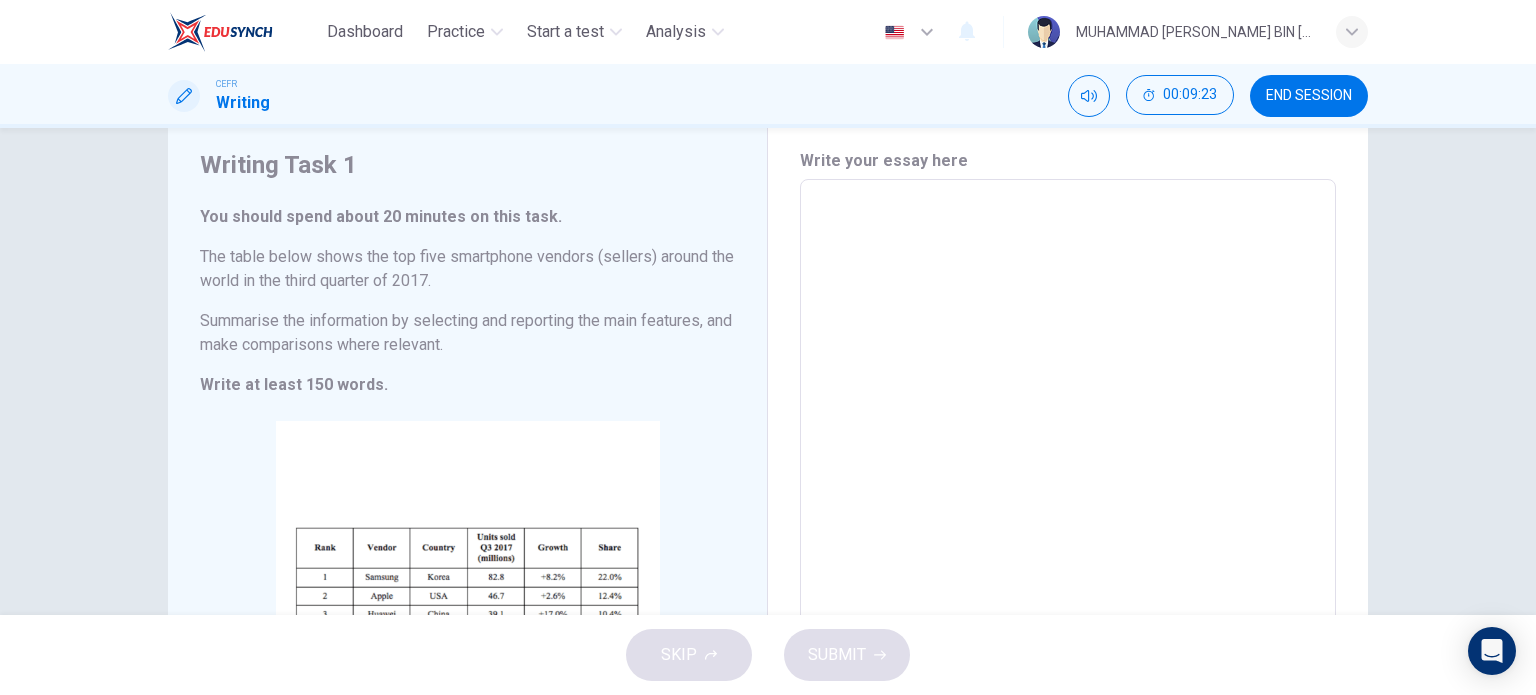 click on "Summarise the information by selecting and reporting the main features, and make comparisons where relevant." at bounding box center (467, 333) 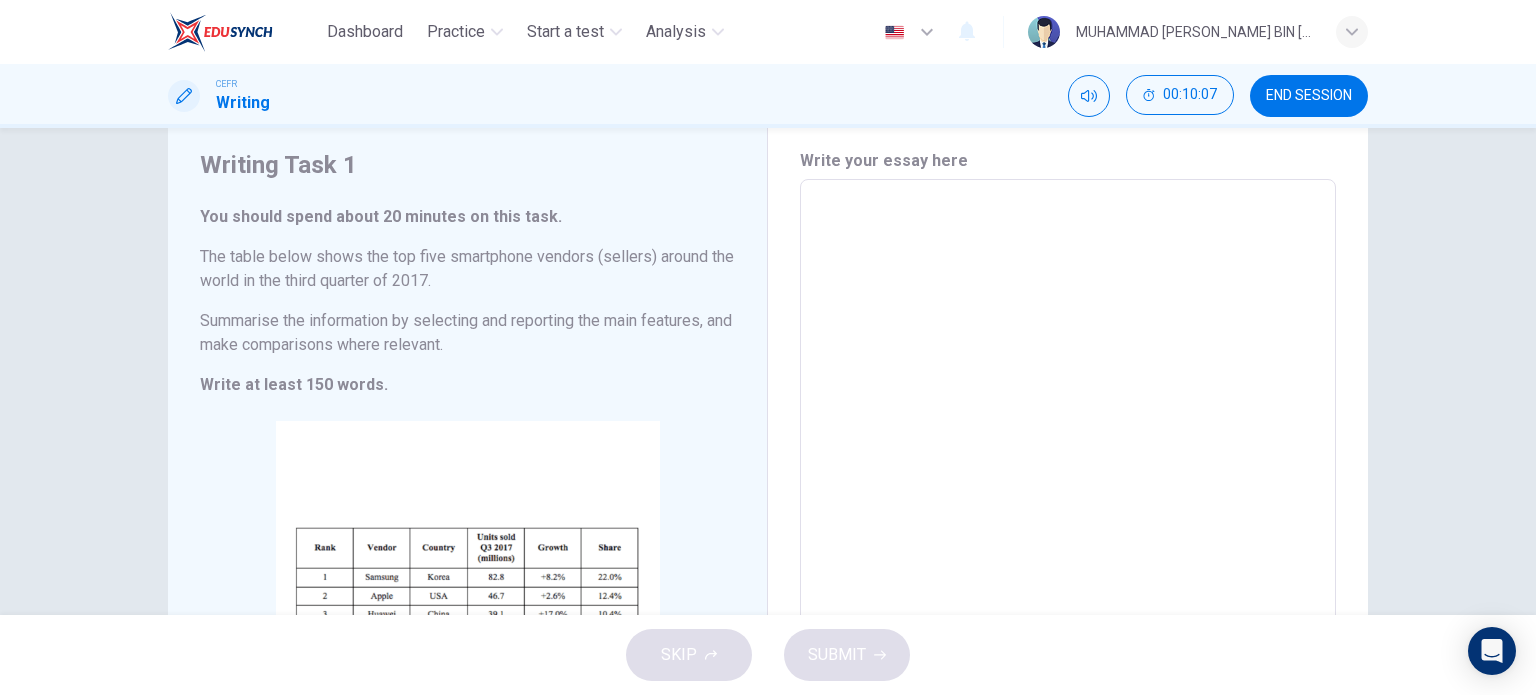 click on "MUHAMMAD [PERSON_NAME] BIN [PERSON_NAME]" at bounding box center [1194, 32] 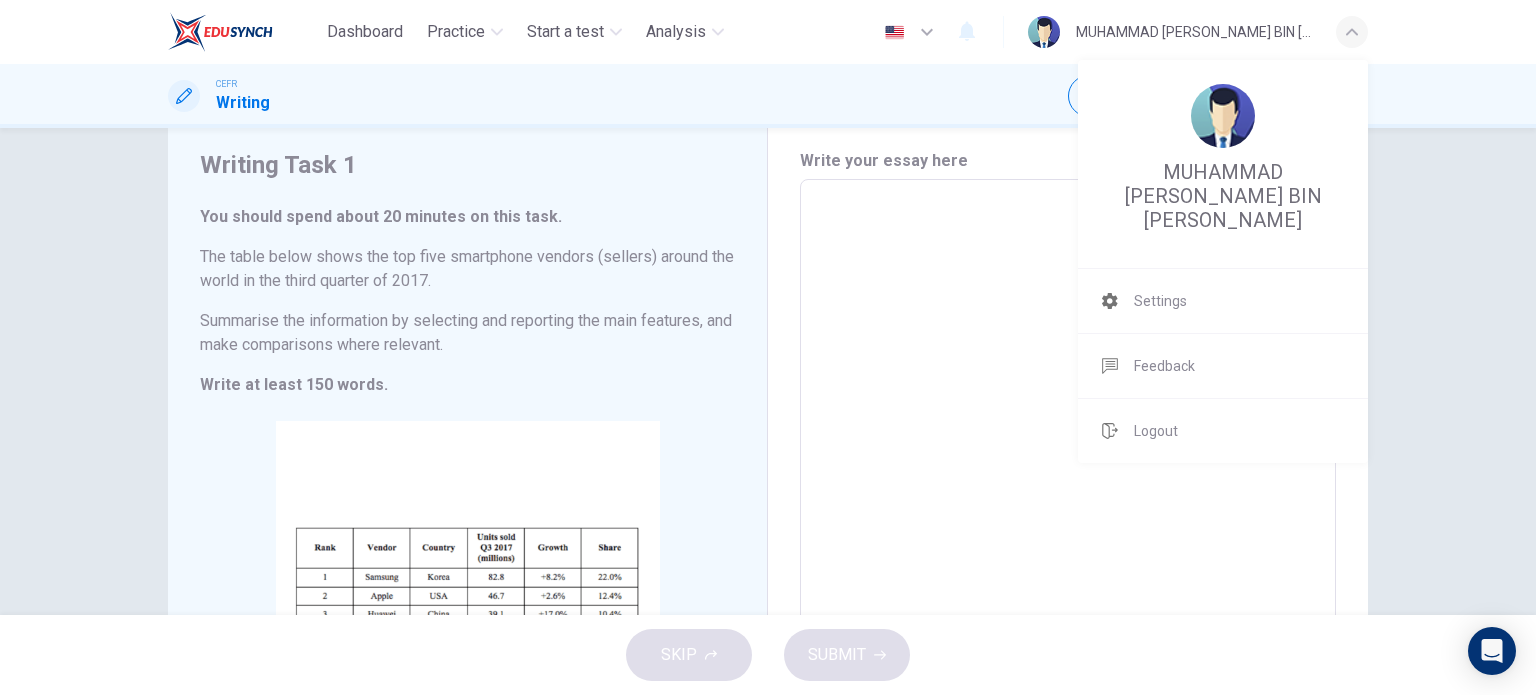 drag, startPoint x: 875, startPoint y: 304, endPoint x: 864, endPoint y: 254, distance: 51.1957 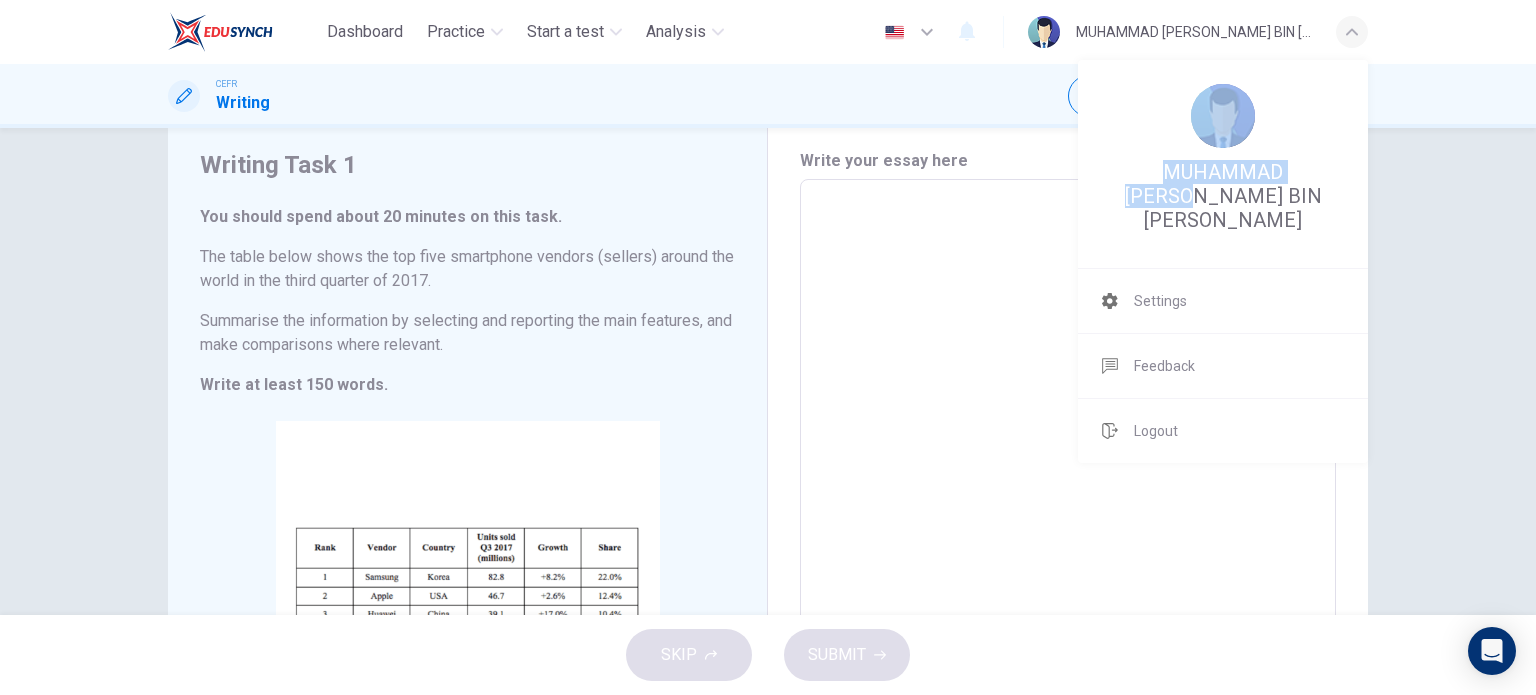 drag, startPoint x: 857, startPoint y: 234, endPoint x: 852, endPoint y: 225, distance: 10.29563 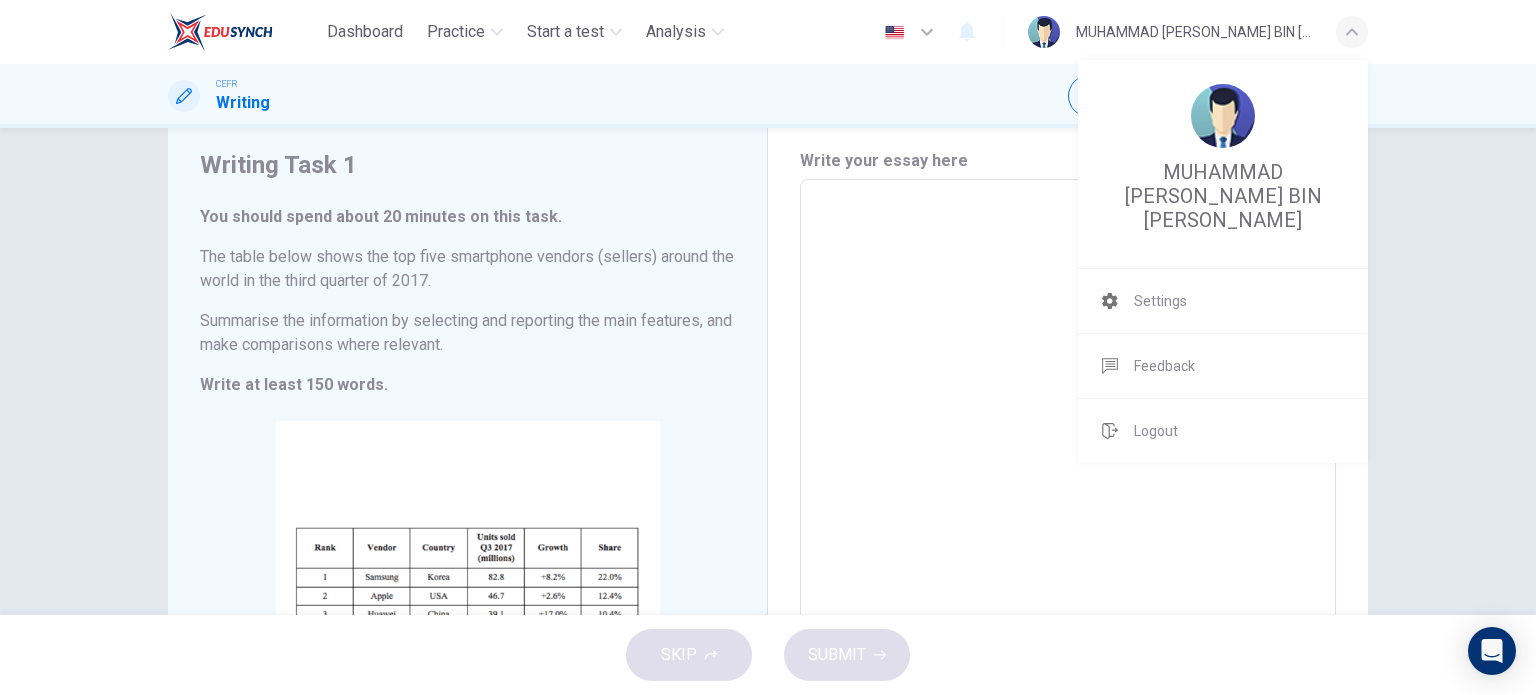 click on "MUHAMMAD [PERSON_NAME] BIN [PERSON_NAME] Settings Feedback English Logout" at bounding box center (768, 347) 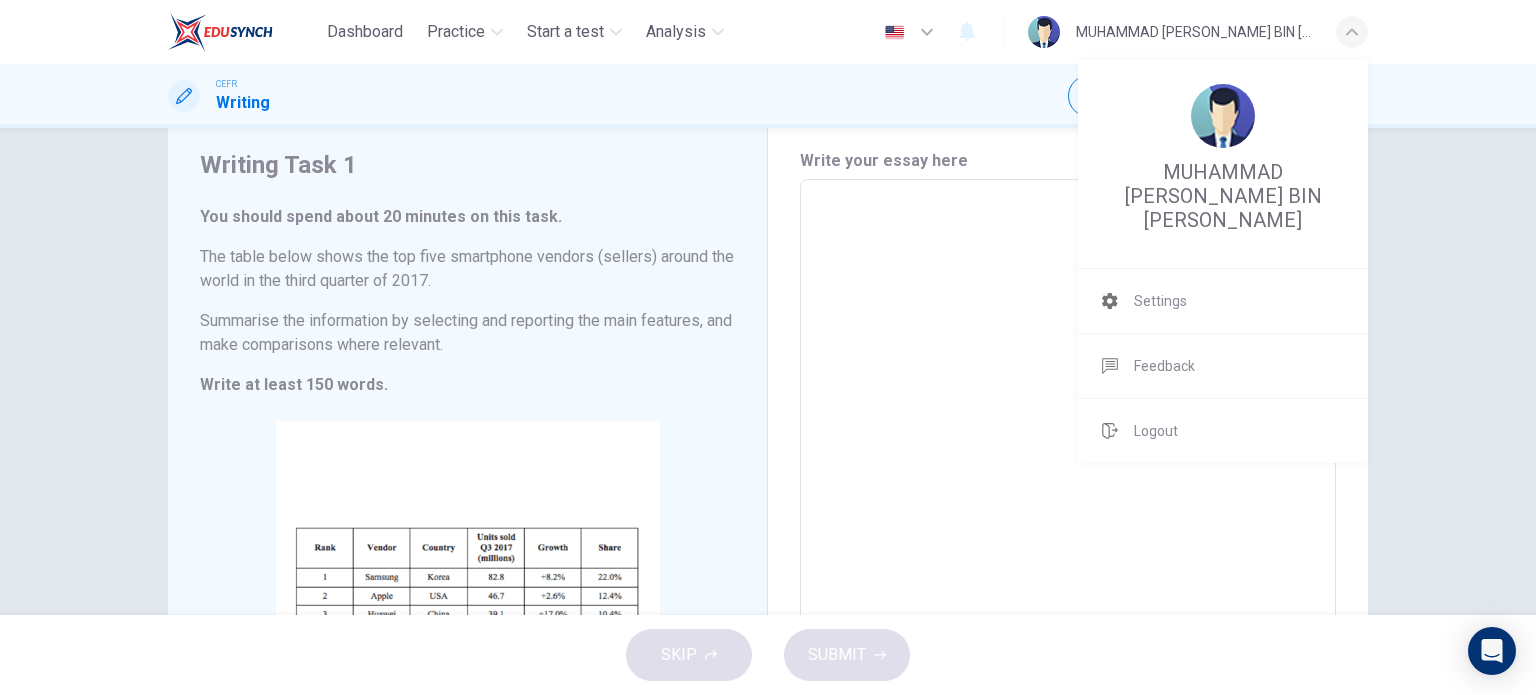 click on "MUHAMMAD [PERSON_NAME] BIN [PERSON_NAME] Settings Feedback English Logout" at bounding box center (768, 347) 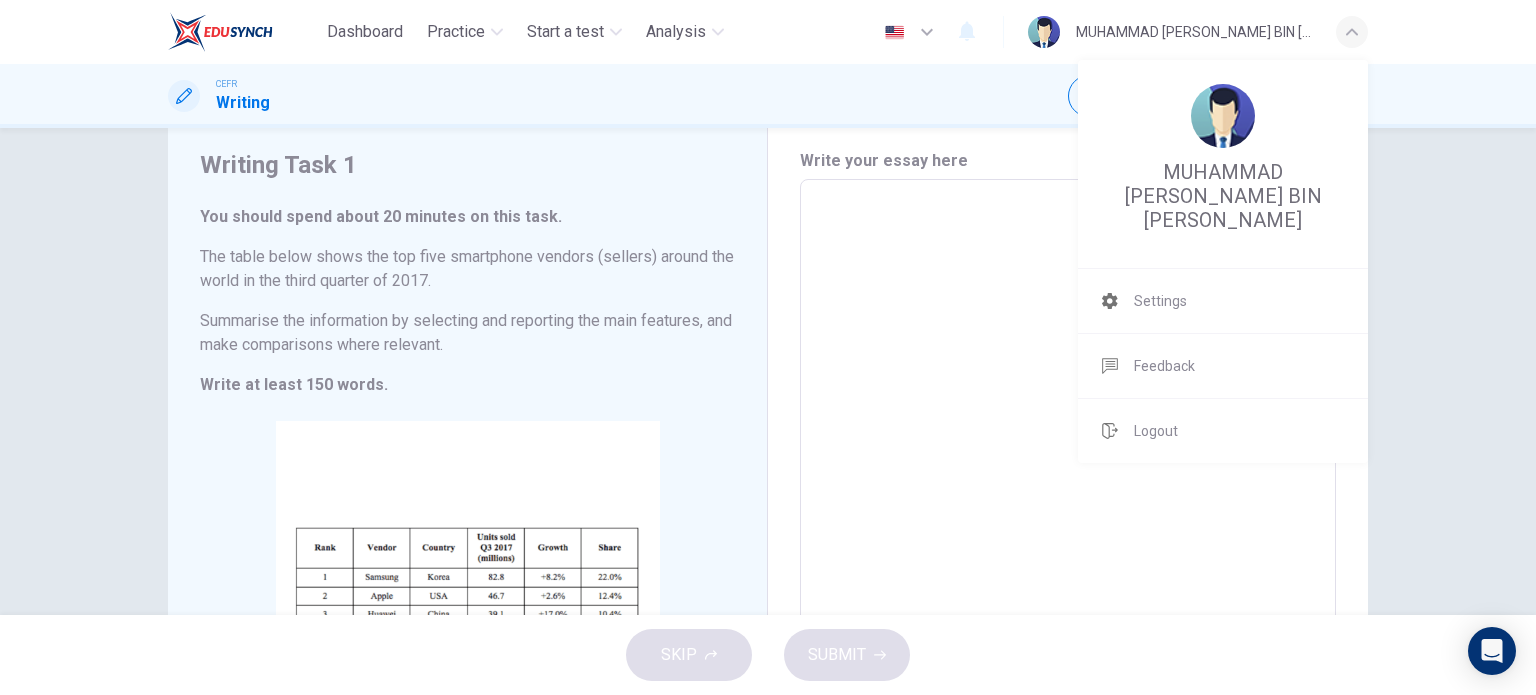 click on "MUHAMMAD [PERSON_NAME] BIN [PERSON_NAME] Settings Feedback English Logout" at bounding box center (768, 347) 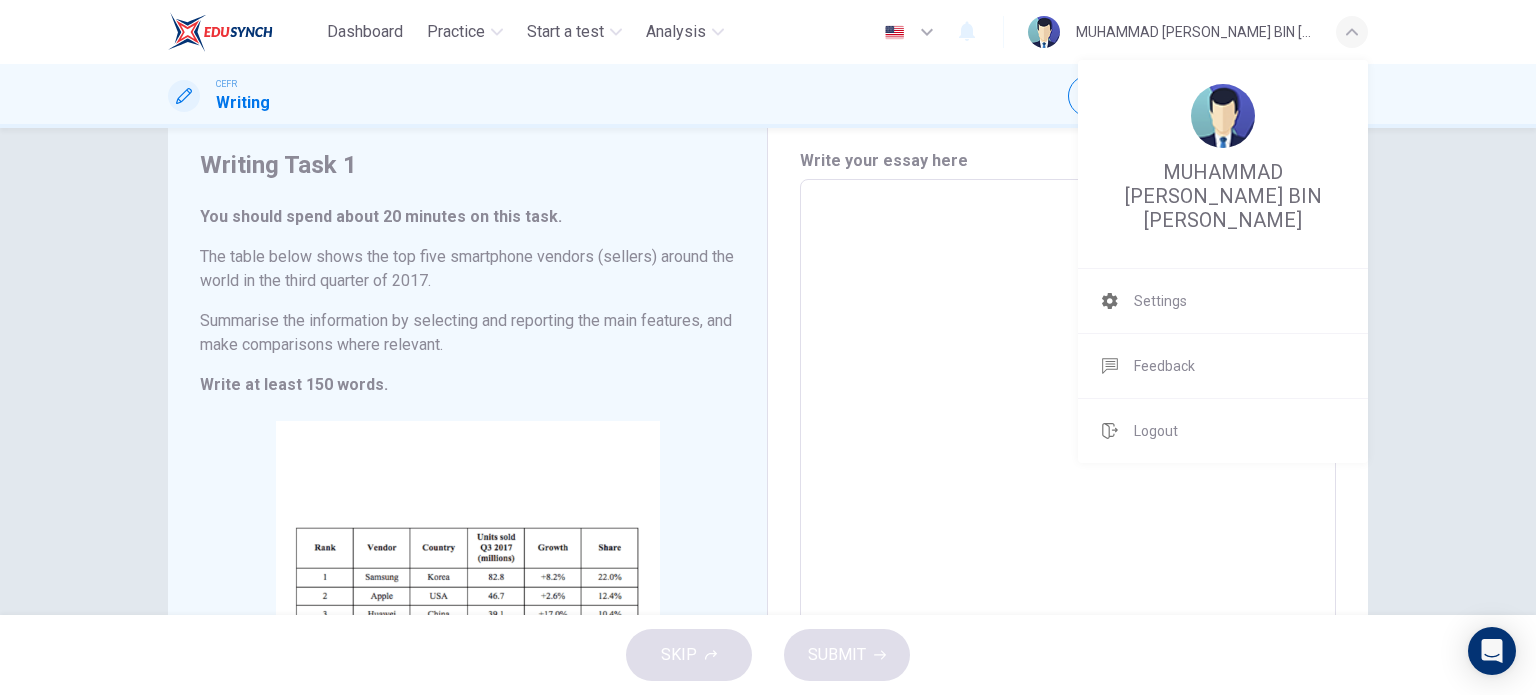click on "MUHAMMAD [PERSON_NAME] BIN [PERSON_NAME] Settings Feedback English Logout" at bounding box center (768, 347) 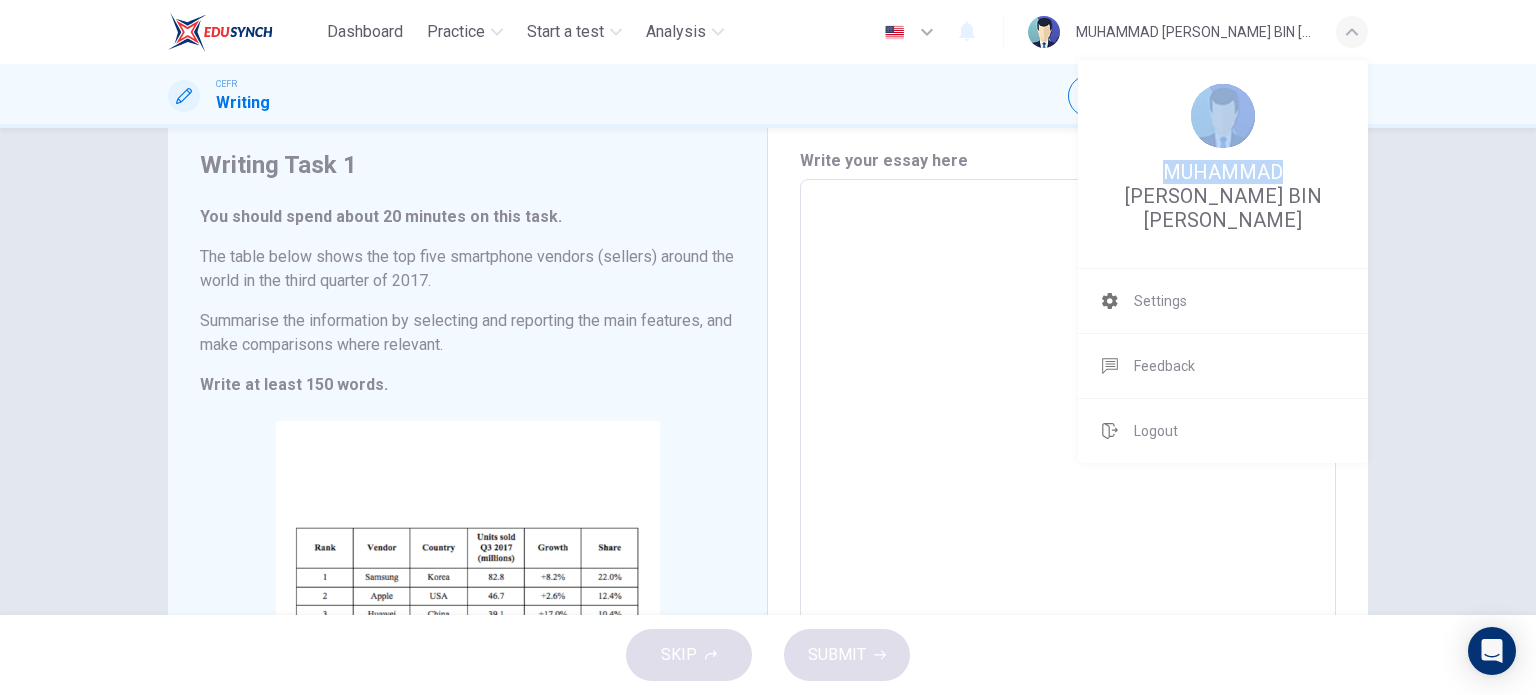 drag, startPoint x: 199, startPoint y: 116, endPoint x: 301, endPoint y: 264, distance: 179.74426 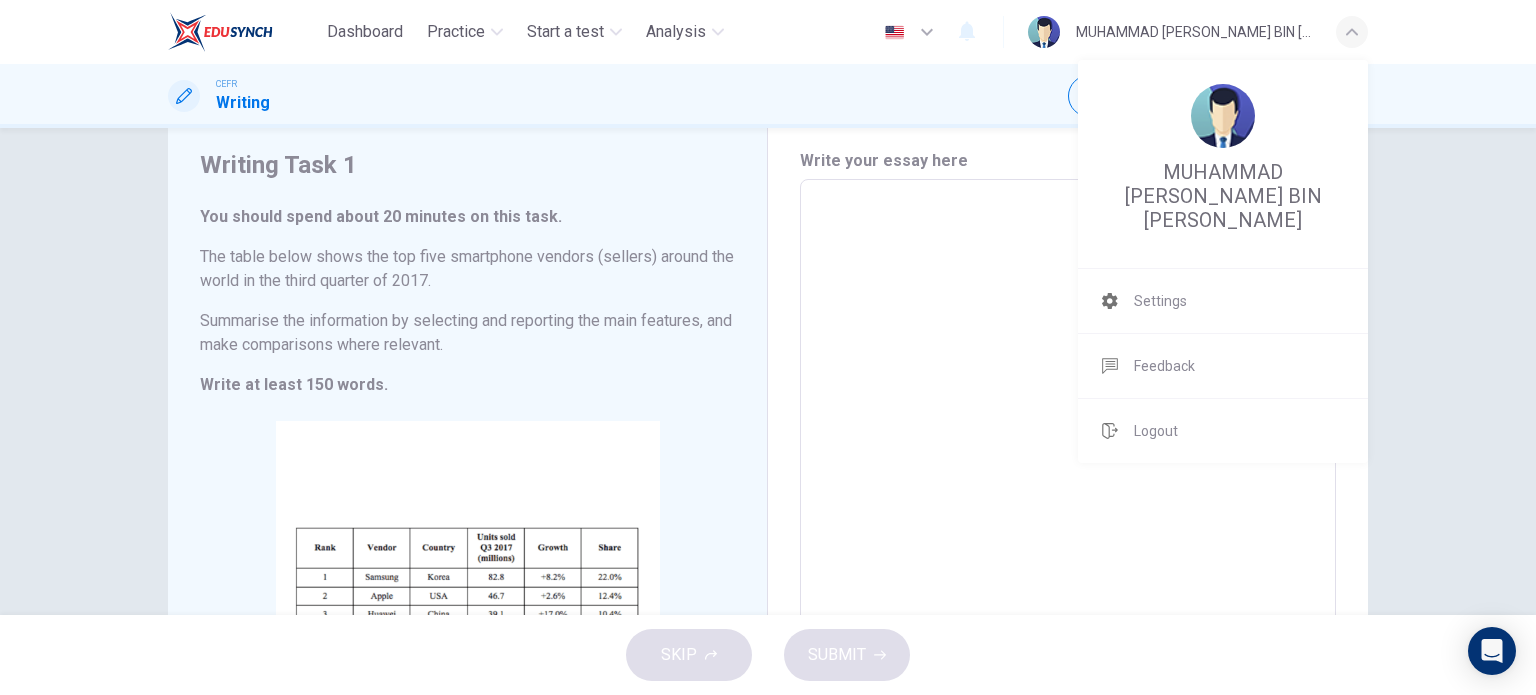 drag, startPoint x: 248, startPoint y: 231, endPoint x: 332, endPoint y: 267, distance: 91.389275 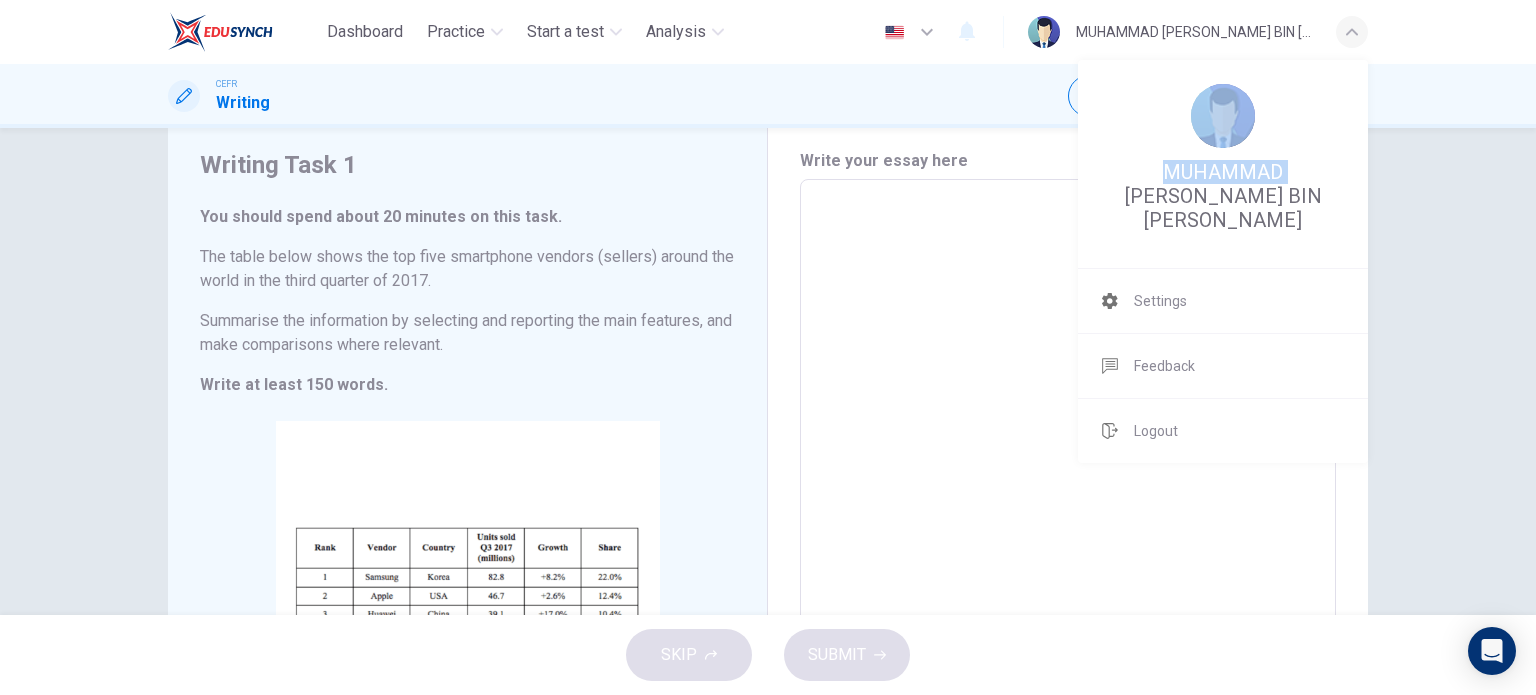 click on "MUHAMMAD [PERSON_NAME] BIN [PERSON_NAME] Settings Feedback English Logout" at bounding box center [768, 347] 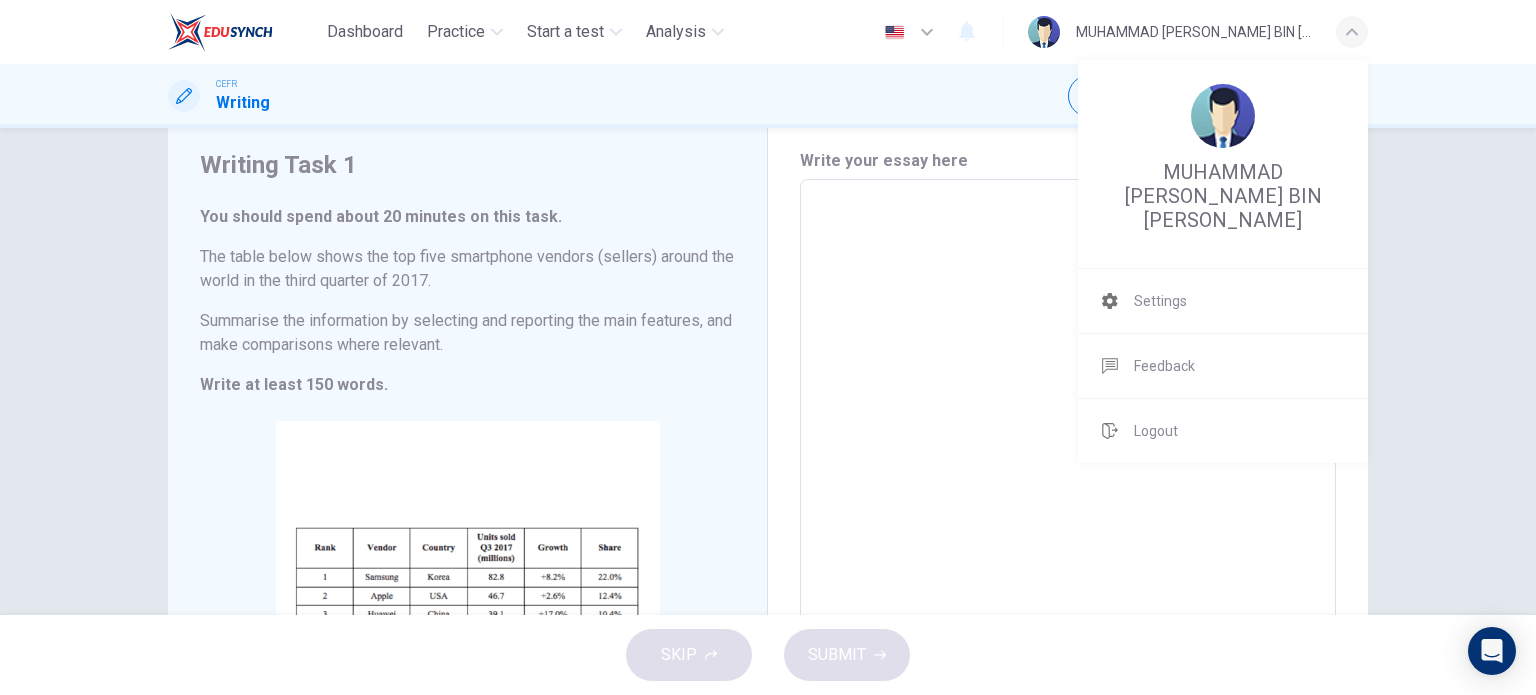 click on "MUHAMMAD [PERSON_NAME] BIN [PERSON_NAME] Settings Feedback English Logout" at bounding box center [768, 347] 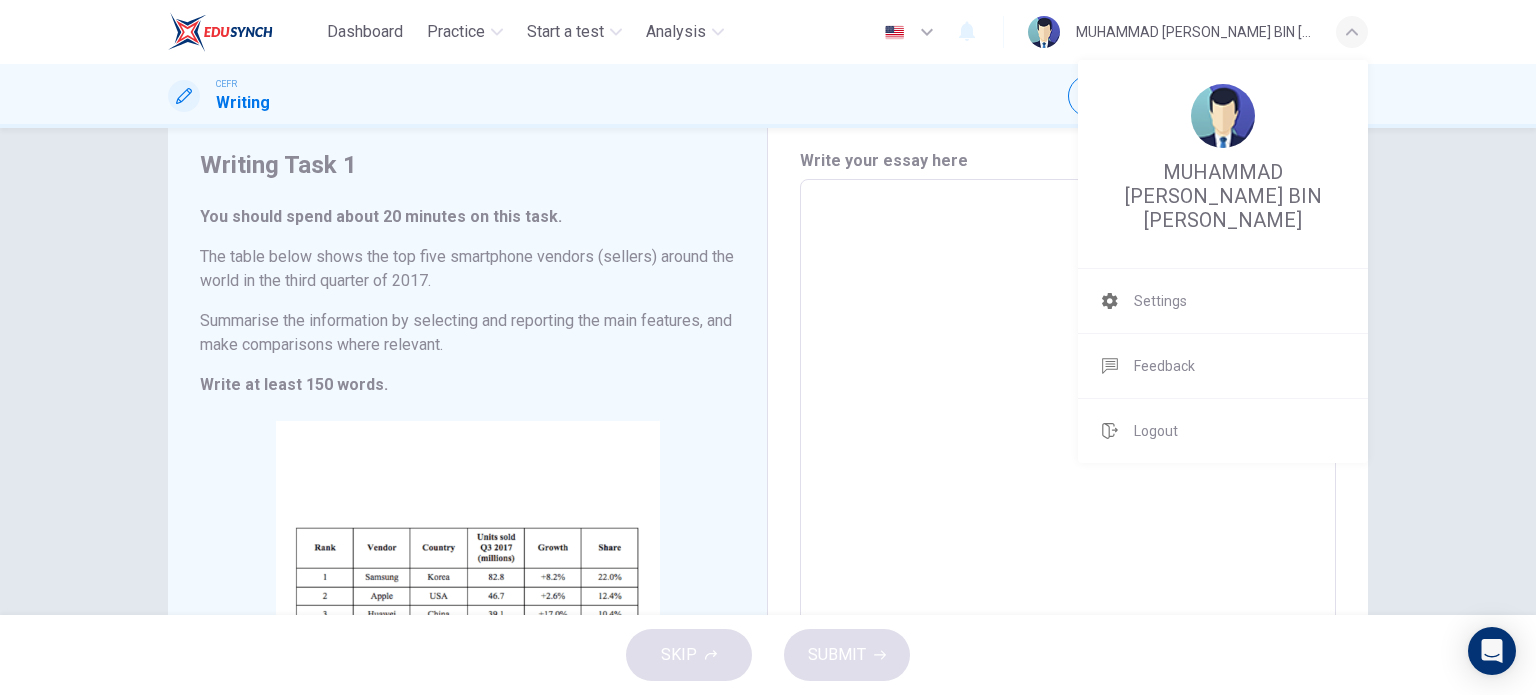 click on "MUHAMMAD [PERSON_NAME] BIN [PERSON_NAME] Settings Feedback English Logout" at bounding box center [768, 347] 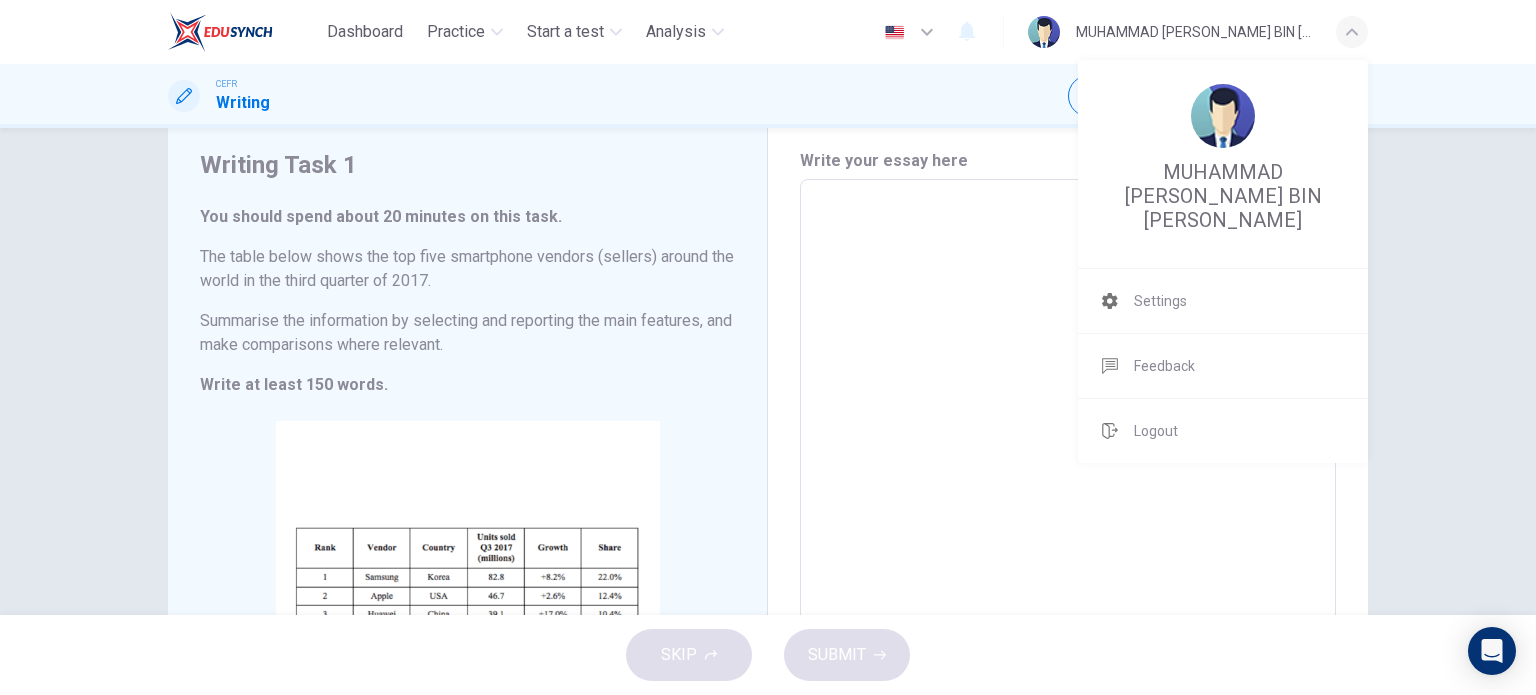 click on "MUHAMMAD [PERSON_NAME] BIN [PERSON_NAME] Settings Feedback English Logout" at bounding box center (768, 347) 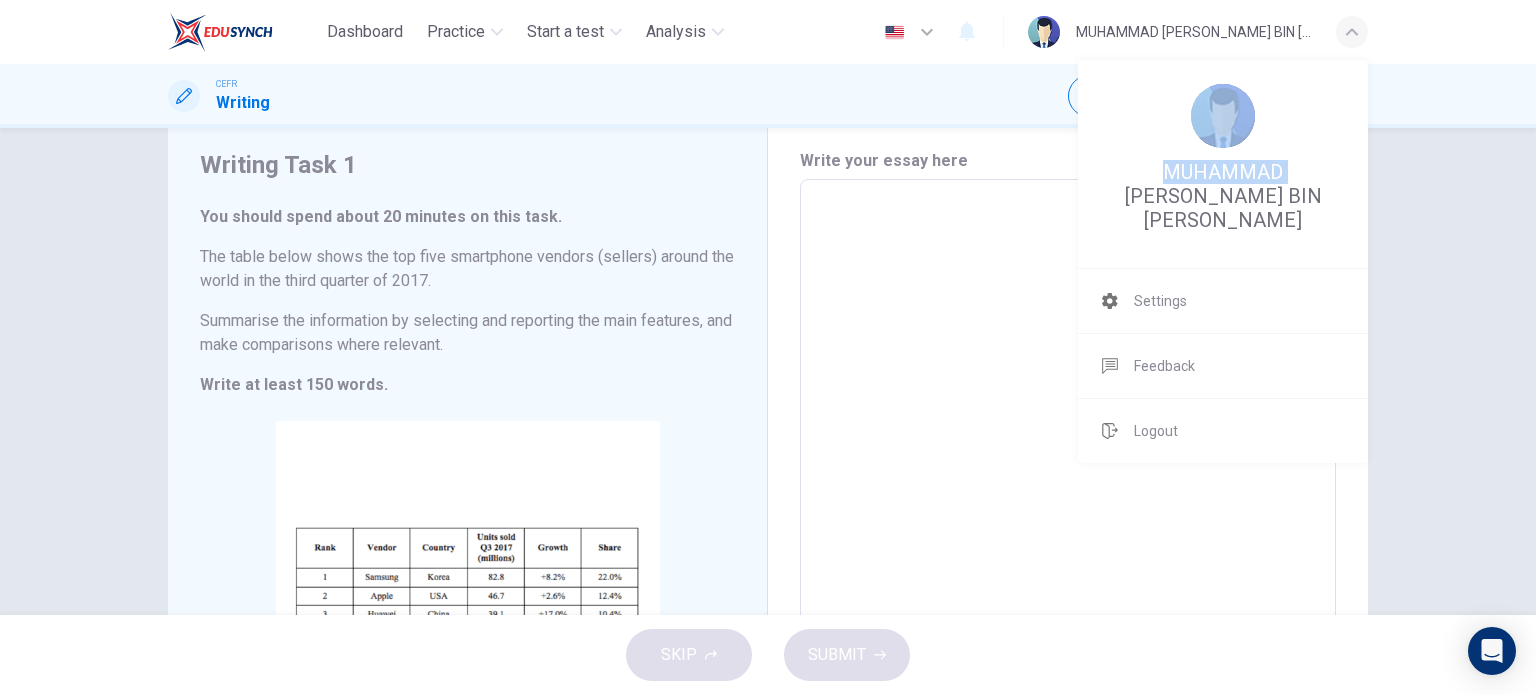 click on "MUHAMMAD [PERSON_NAME] BIN [PERSON_NAME] Settings Feedback English Logout" at bounding box center (768, 347) 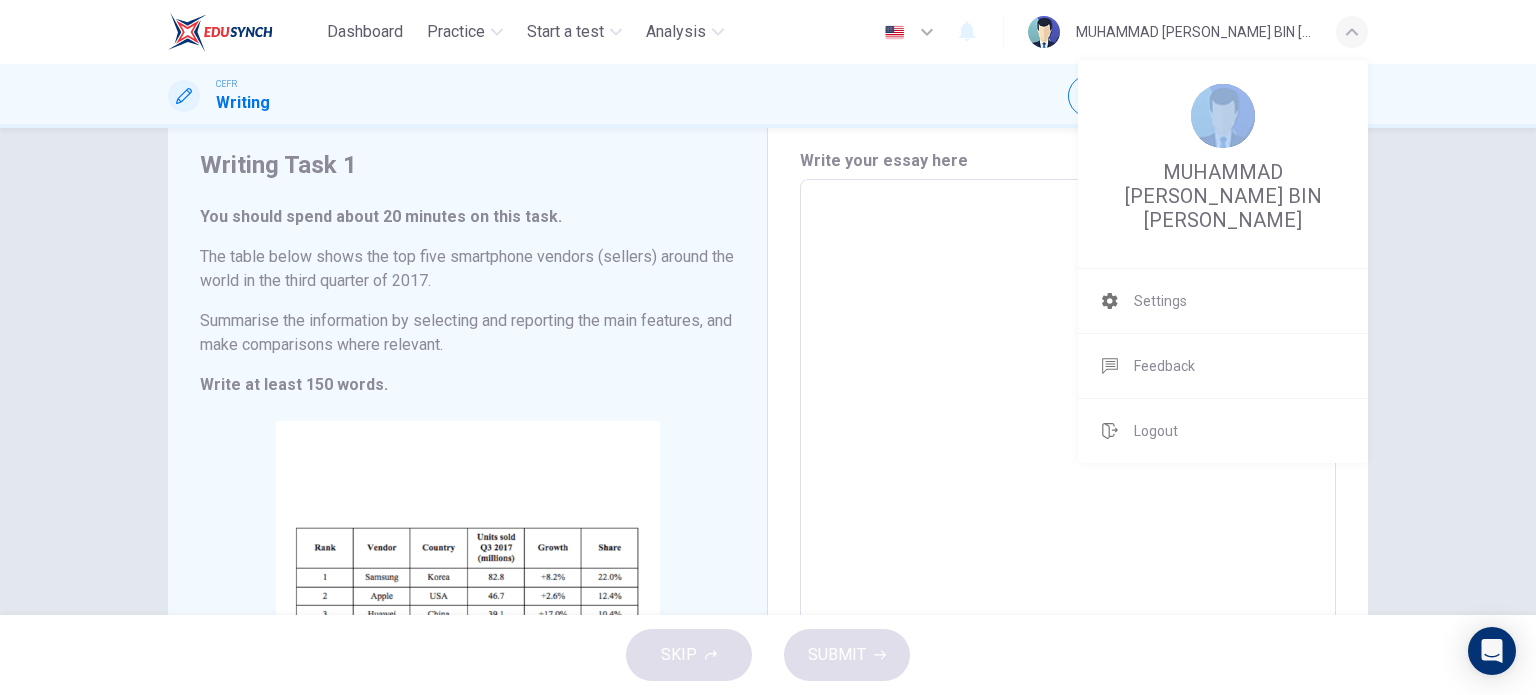 click on "MUHAMMAD [PERSON_NAME] BIN [PERSON_NAME] Settings Feedback English Logout" at bounding box center [768, 347] 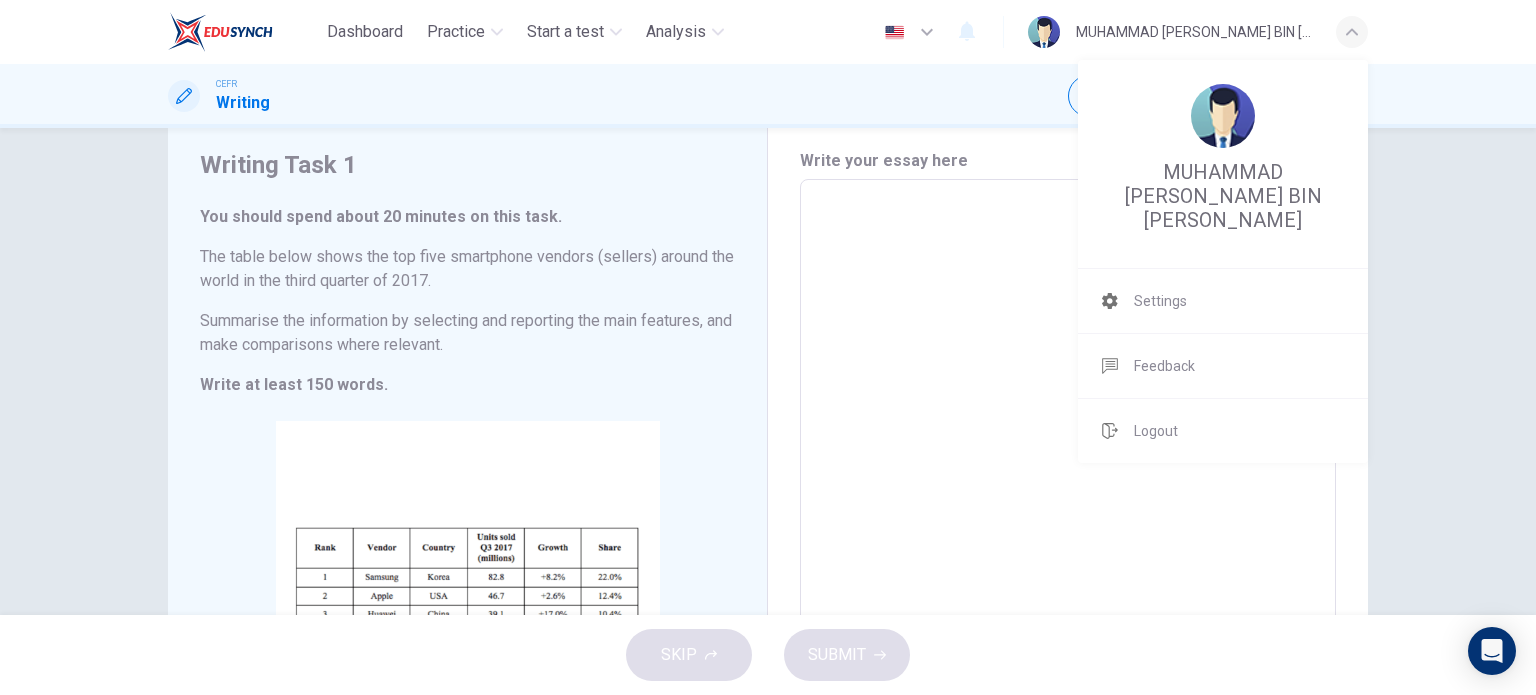 click on "MUHAMMAD [PERSON_NAME] BIN [PERSON_NAME] Settings Feedback English Logout" at bounding box center [768, 347] 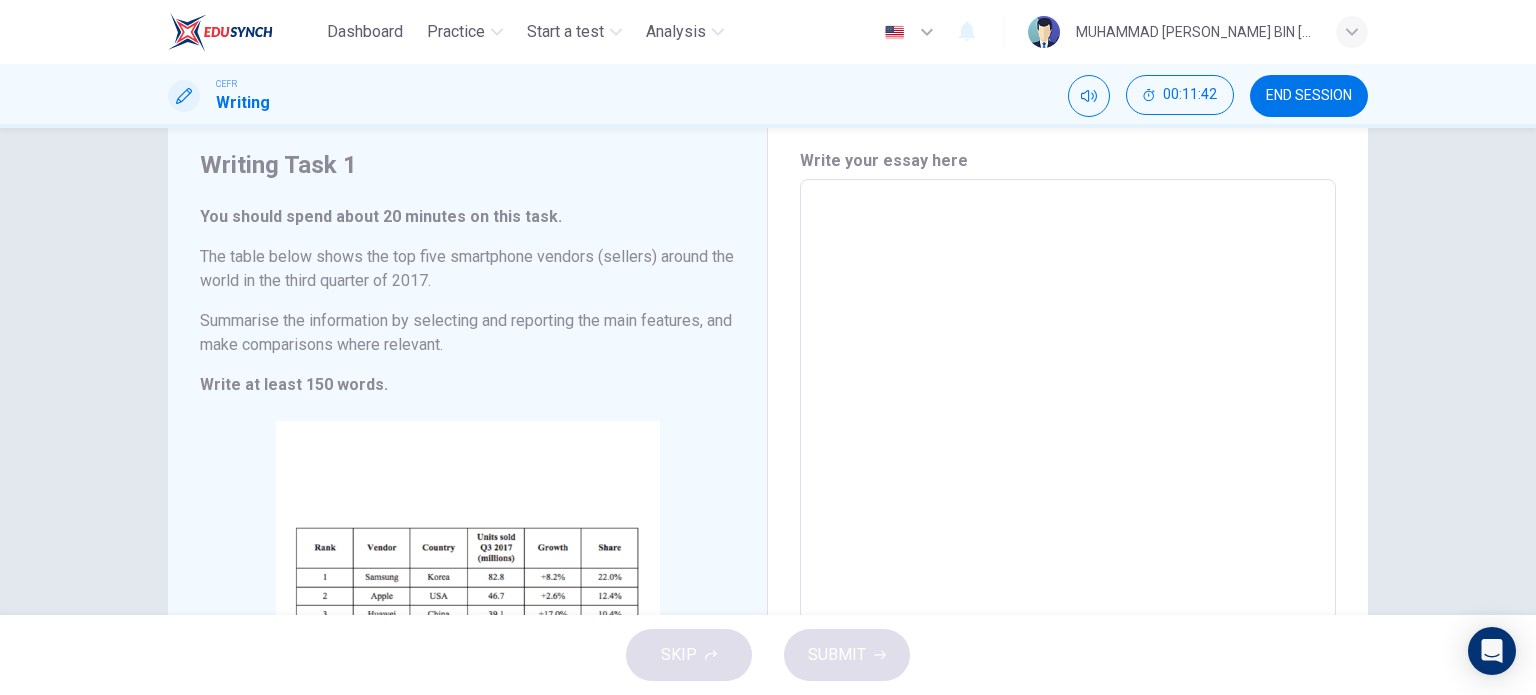 click on "​" at bounding box center [1068, 472] 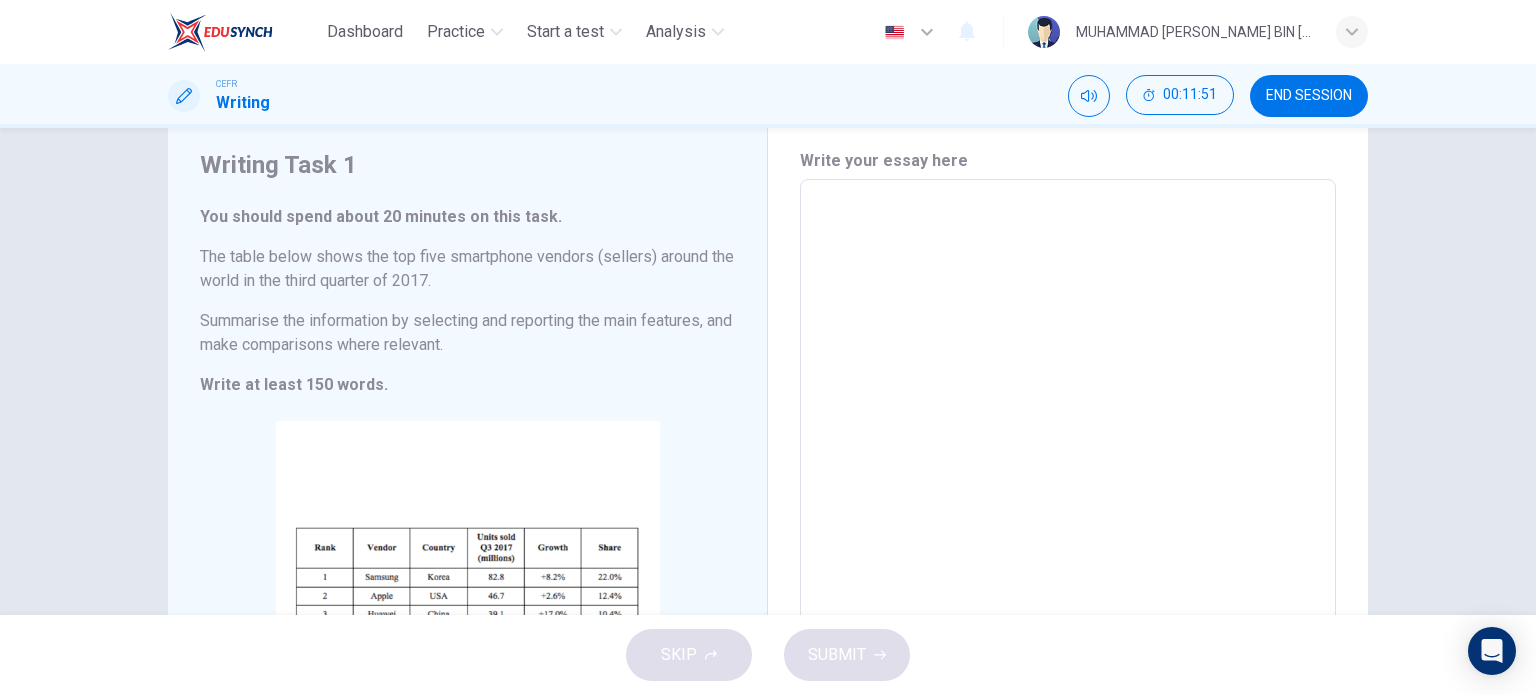 drag, startPoint x: 1174, startPoint y: 195, endPoint x: 337, endPoint y: 203, distance: 837.0382 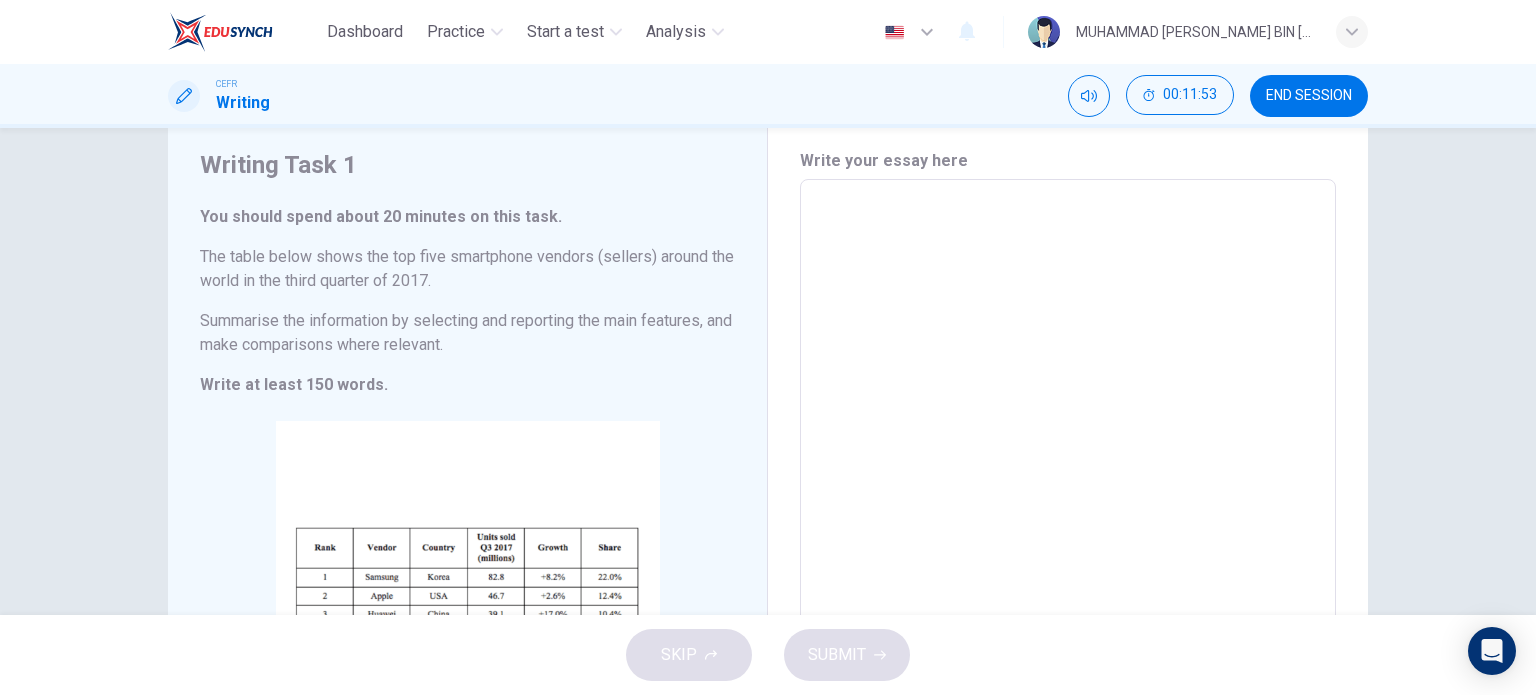 click on "You should spend about 20 minutes on this task." at bounding box center [467, 217] 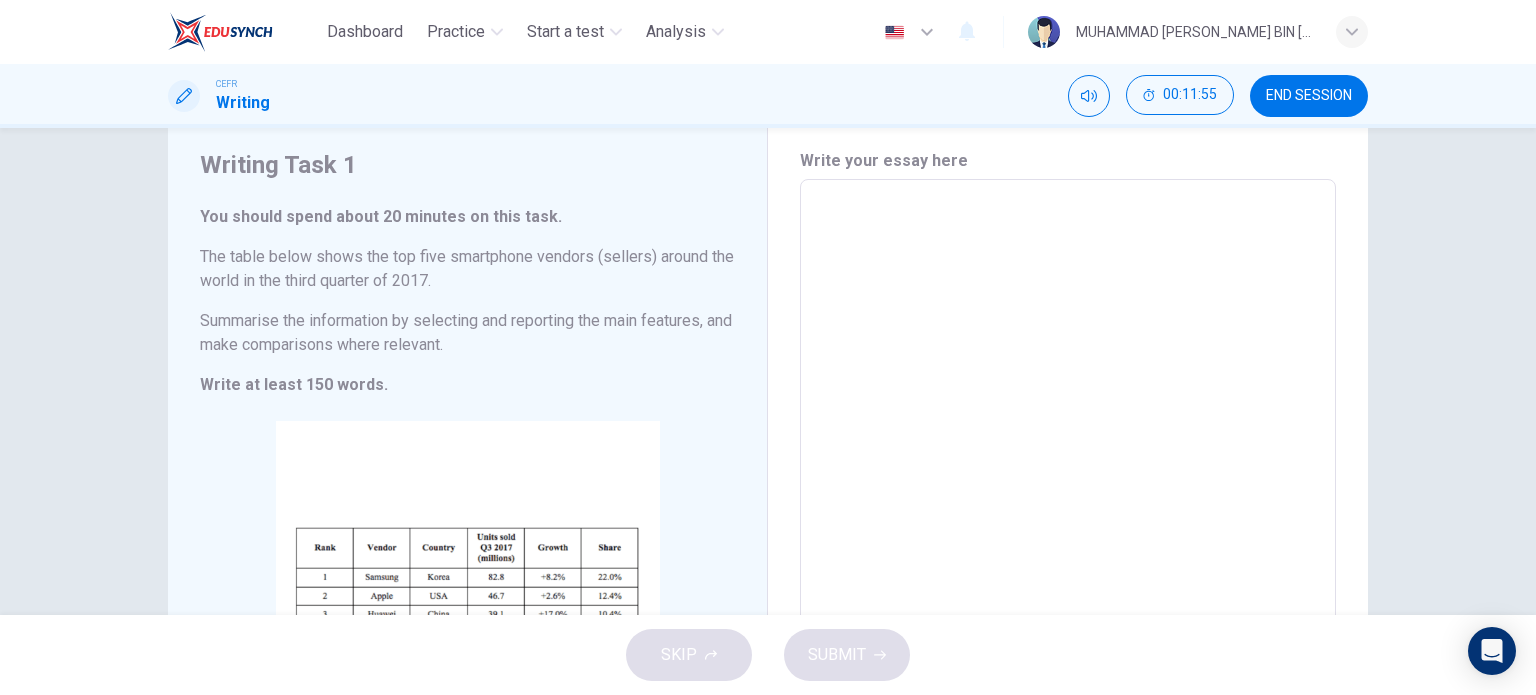 drag, startPoint x: 404, startPoint y: 215, endPoint x: 898, endPoint y: 285, distance: 498.93488 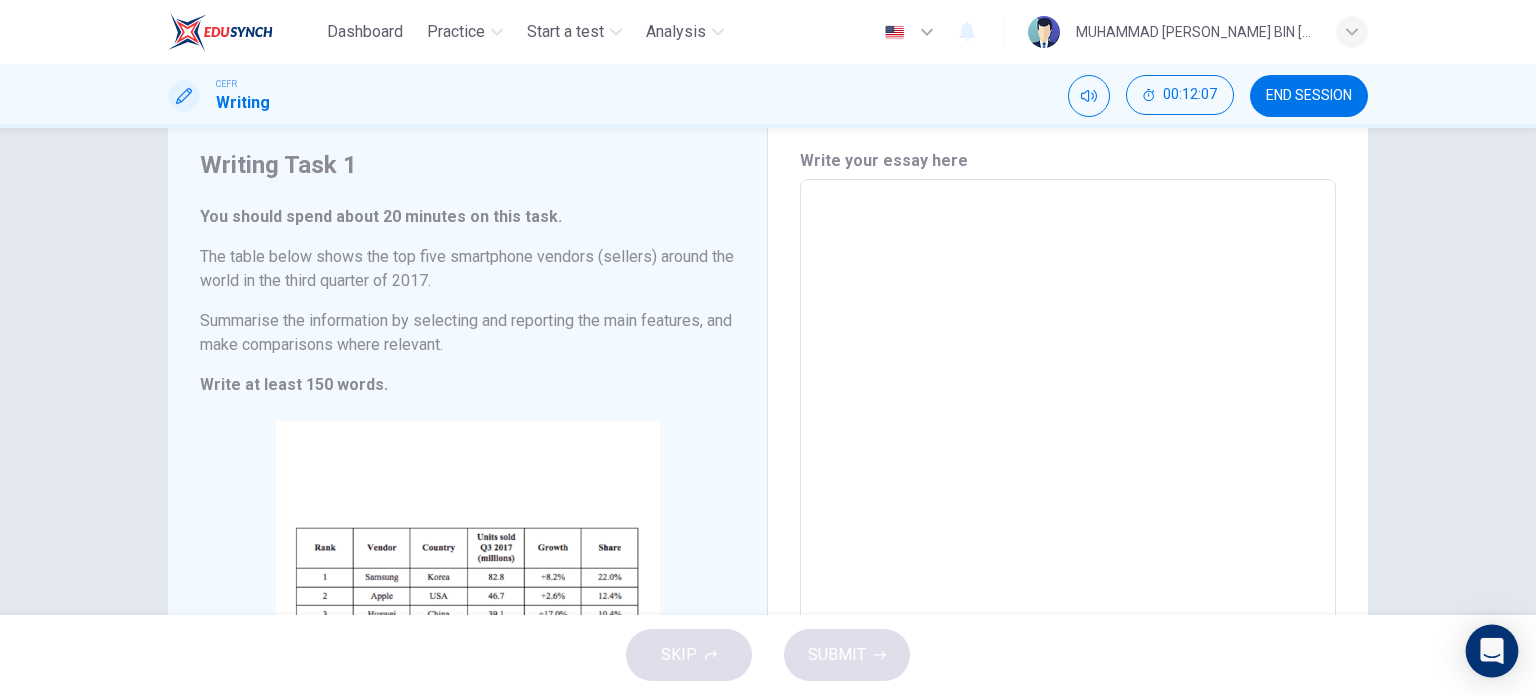 click 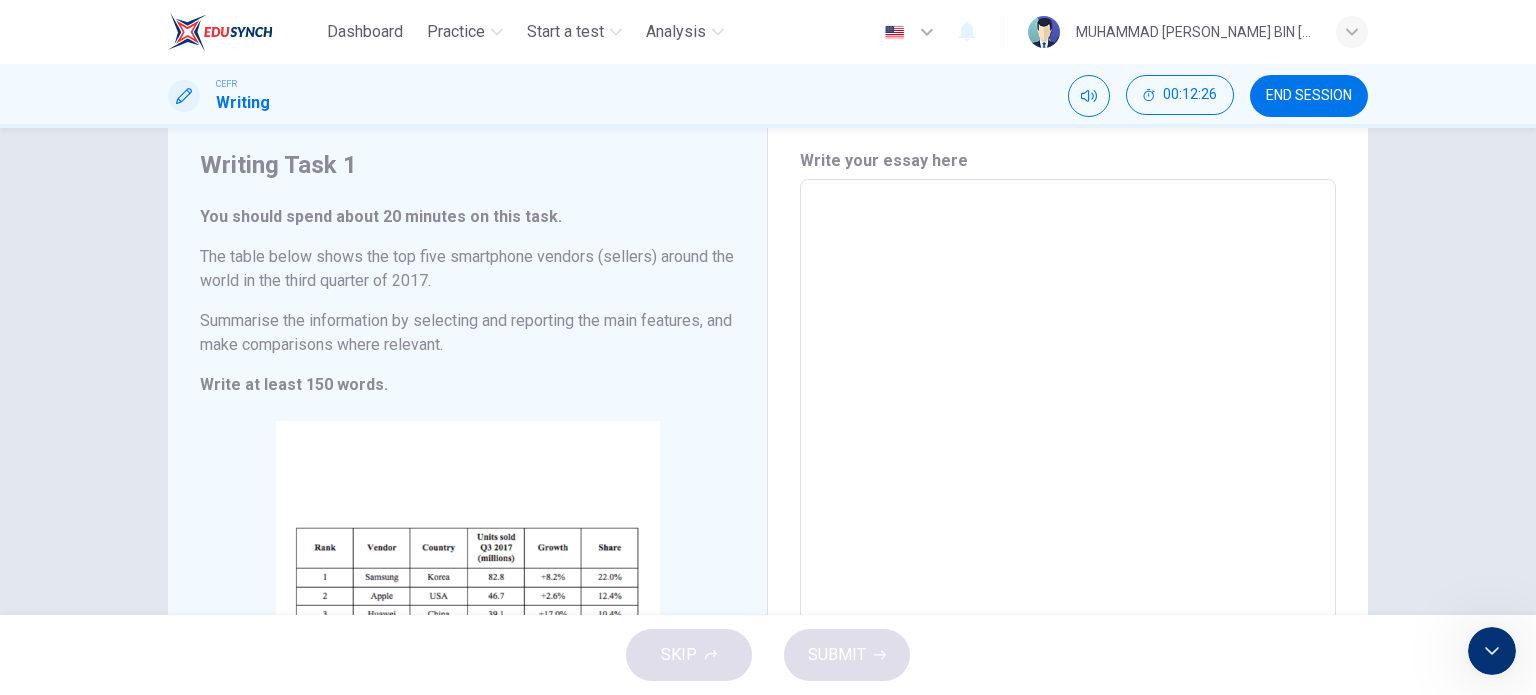 scroll, scrollTop: 0, scrollLeft: 0, axis: both 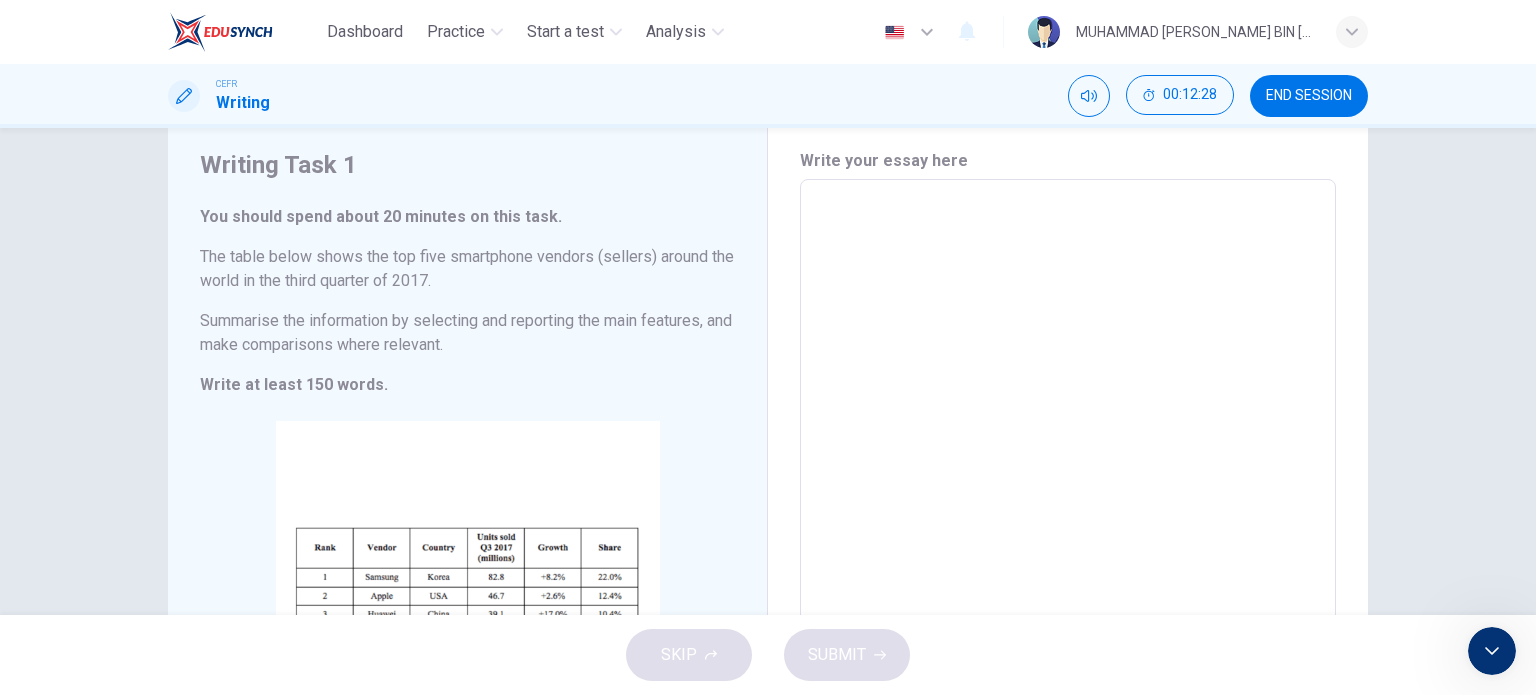 click on "No messages Messages from the team will be shown here Ask a question" at bounding box center [150, 828] 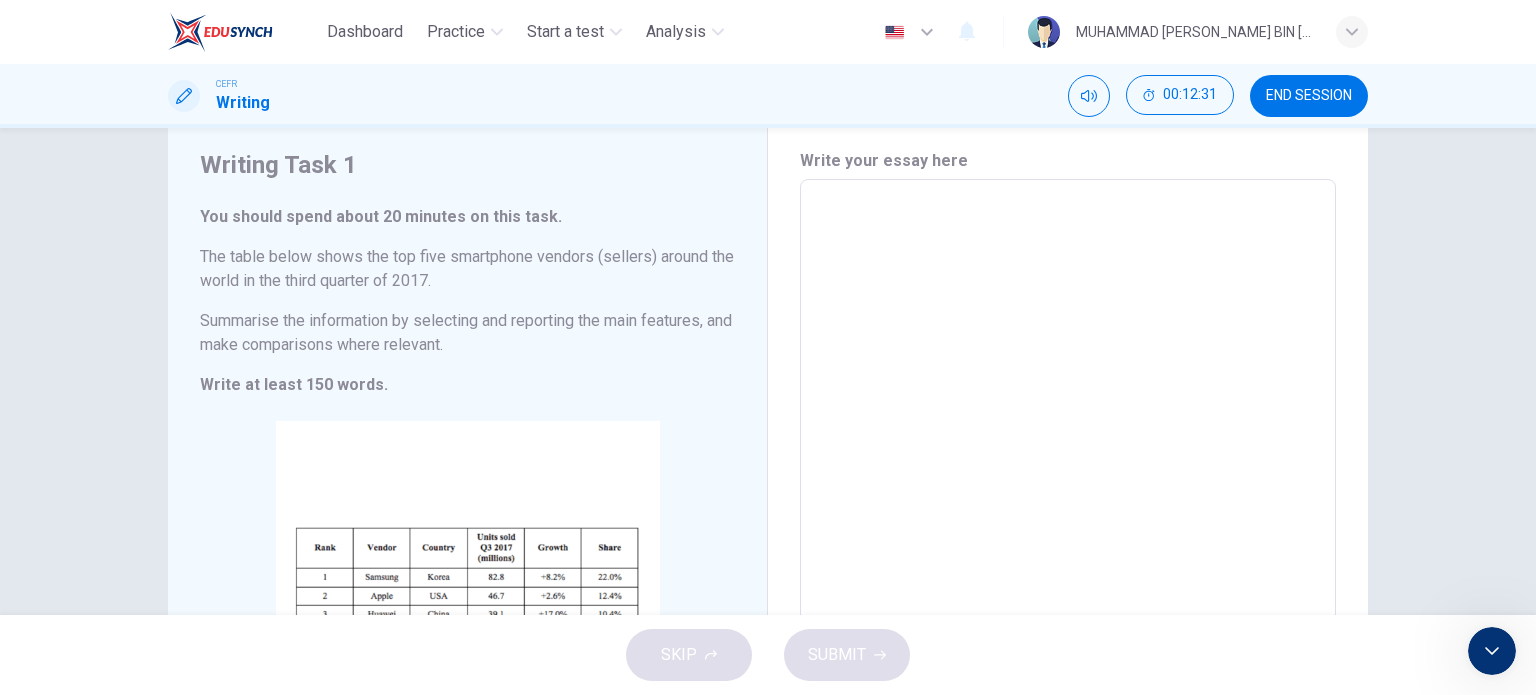 click on "Home" at bounding box center [50, 805] 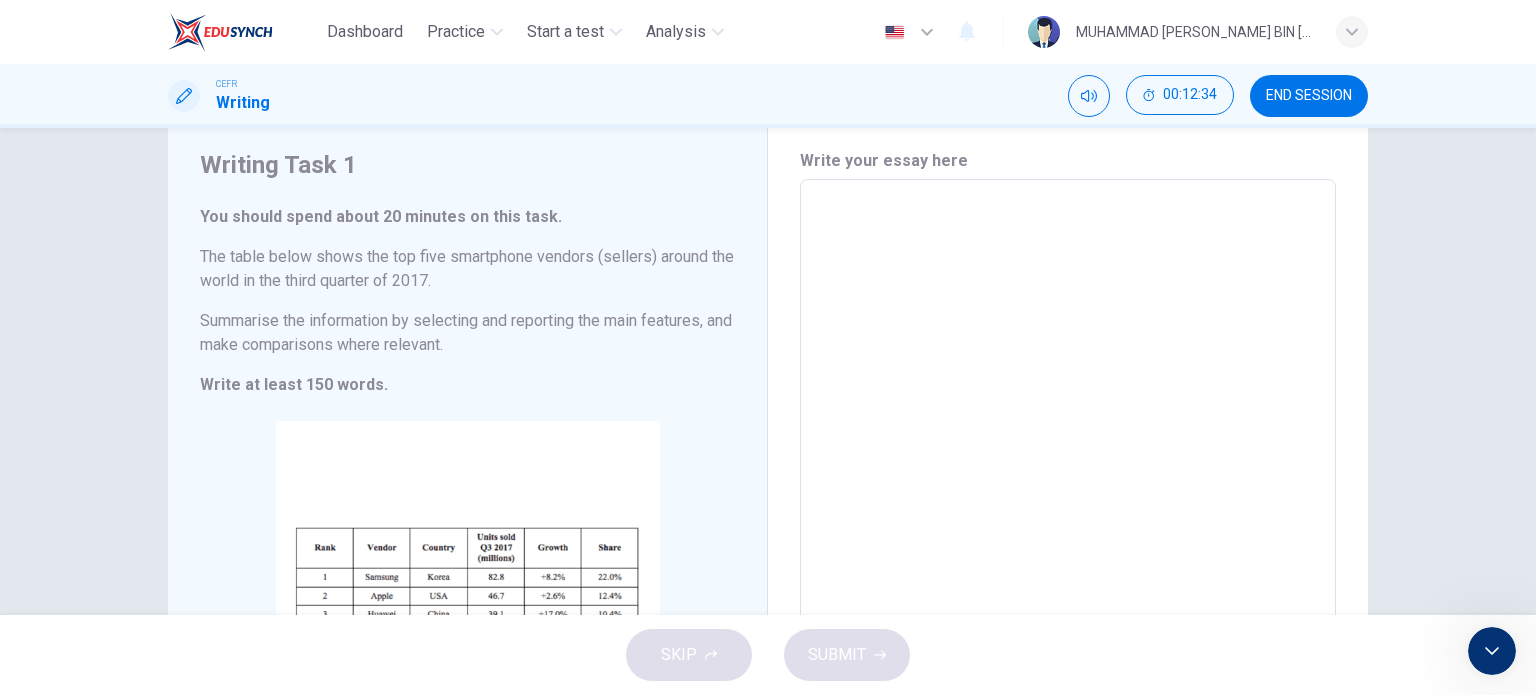 click on "Messages" at bounding box center [150, 805] 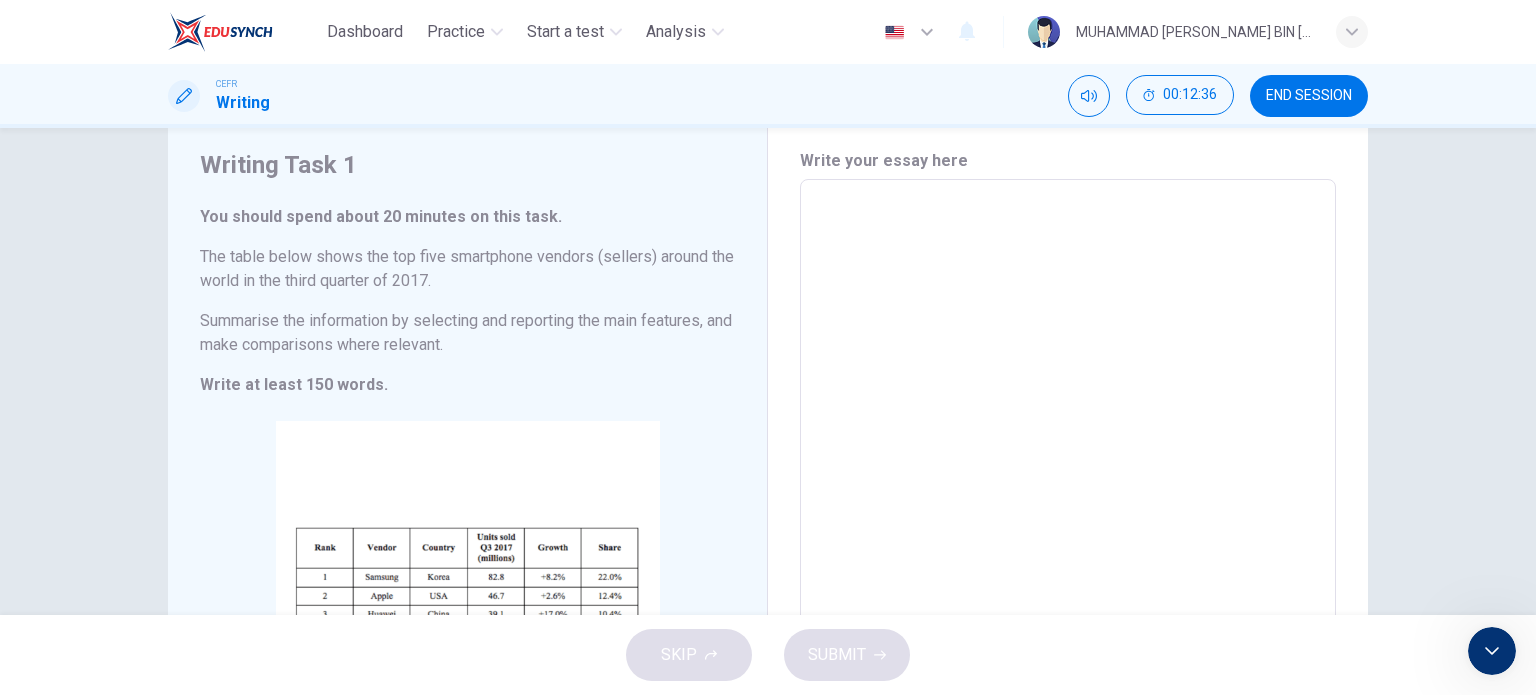 click on "No messages Messages from the team will be shown here Ask a question" at bounding box center [150, 828] 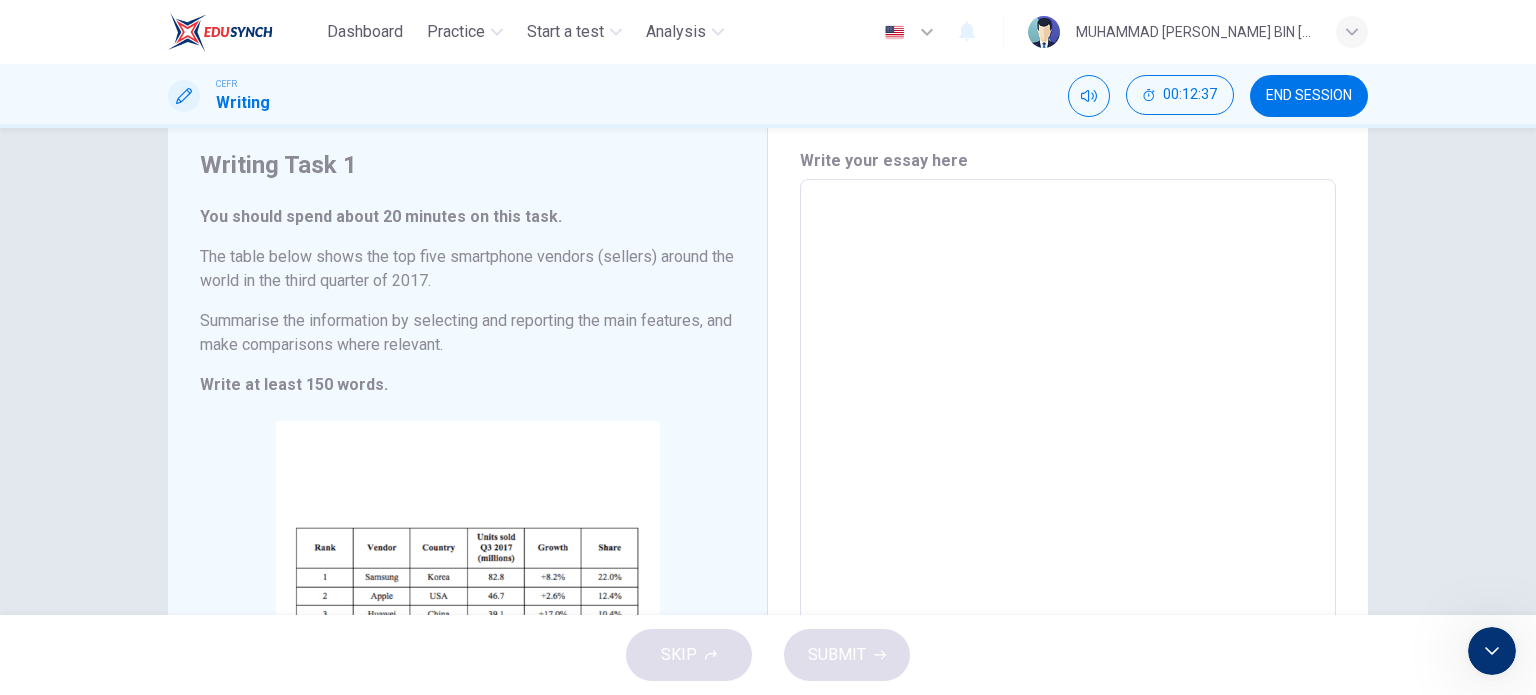 click on "Ask a question" at bounding box center (150, 724) 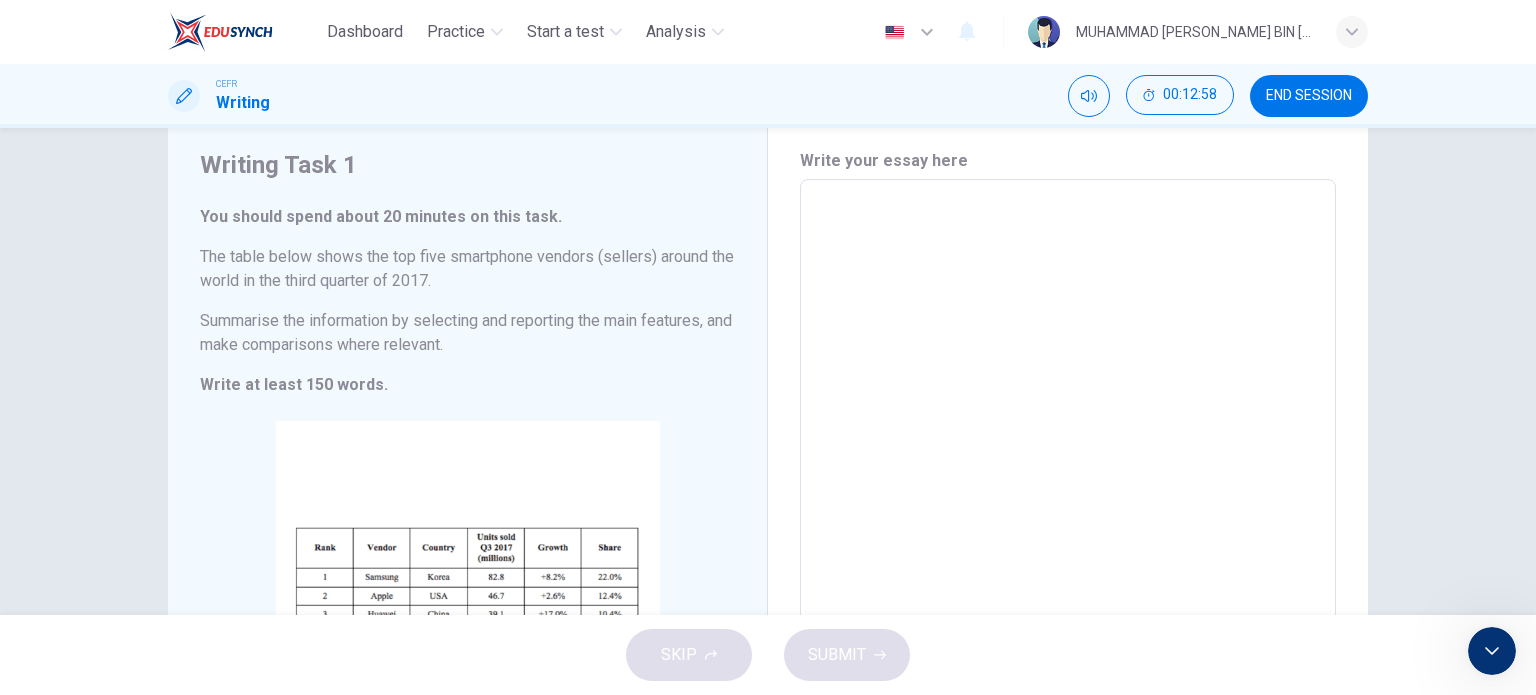 drag, startPoint x: 1017, startPoint y: 274, endPoint x: 952, endPoint y: 247, distance: 70.38466 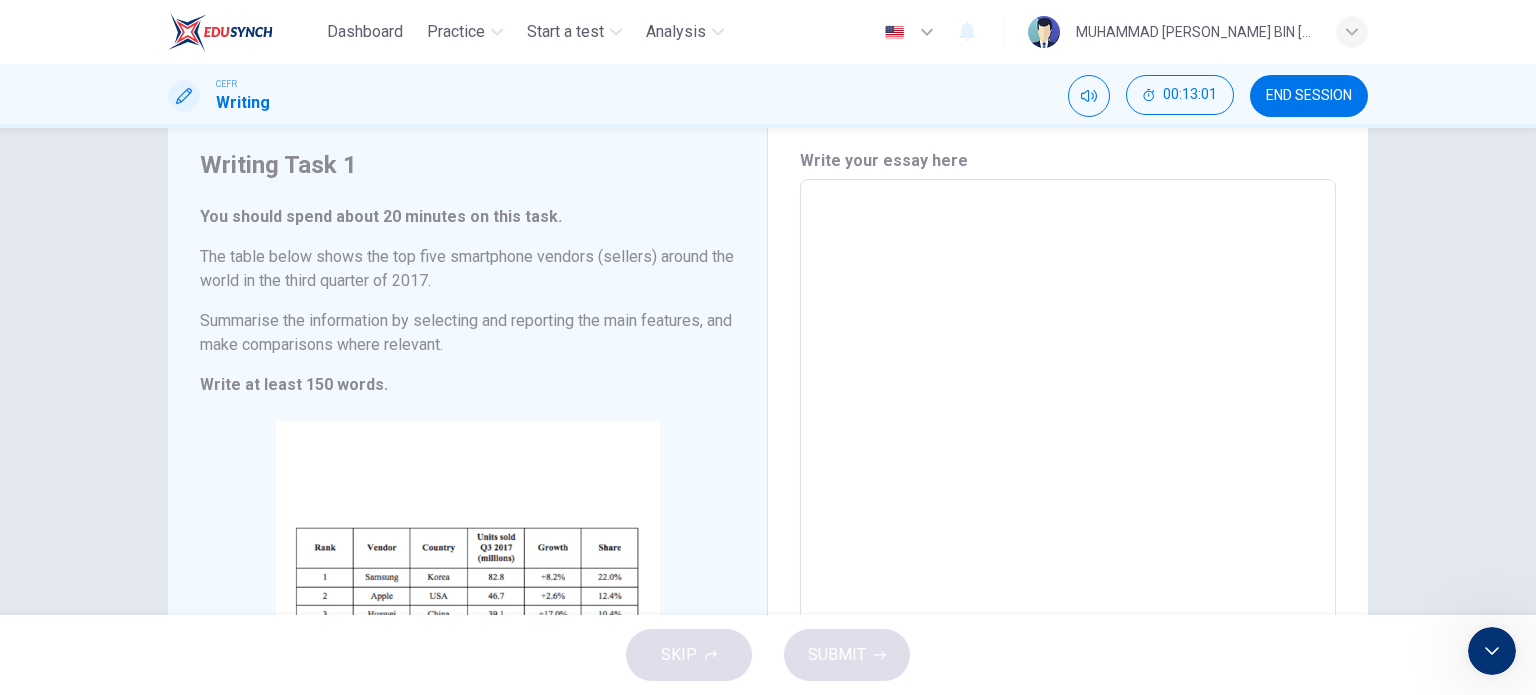 scroll, scrollTop: 0, scrollLeft: 0, axis: both 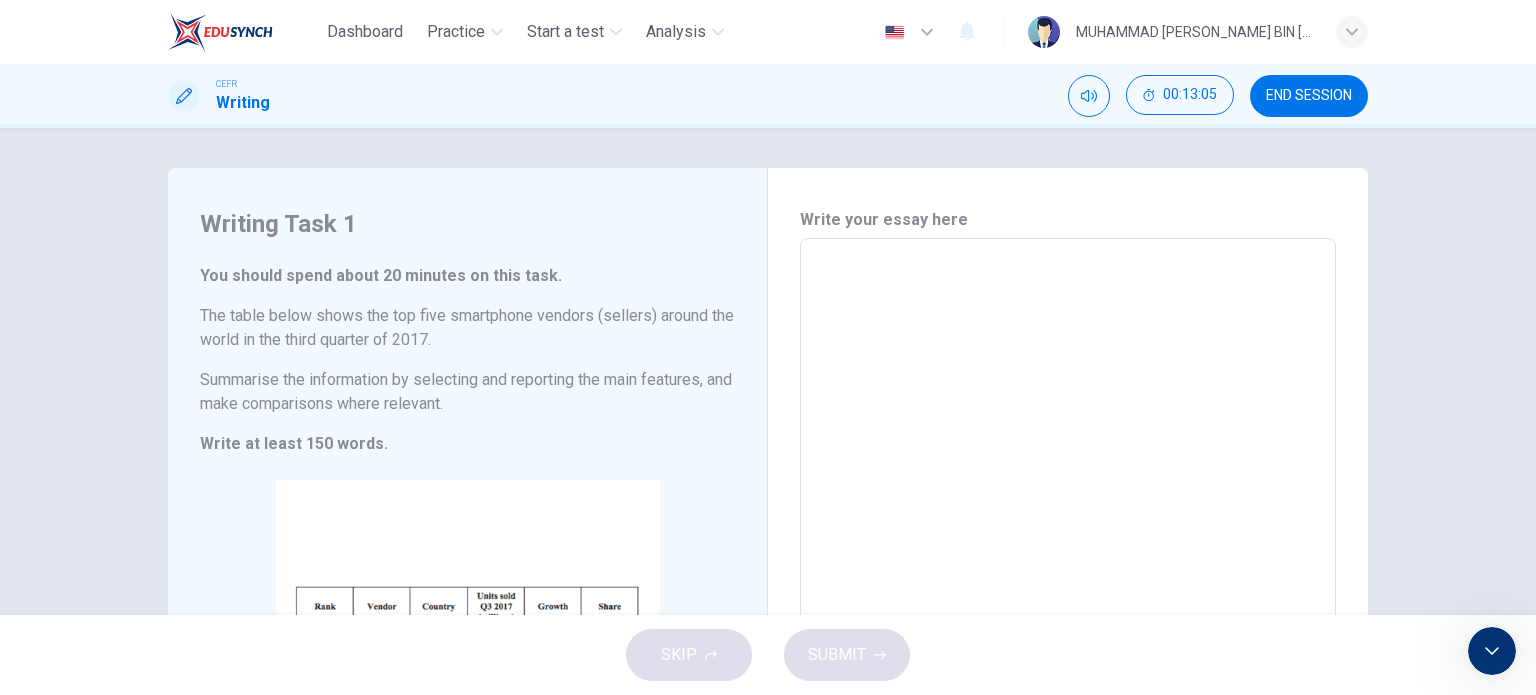 click on "​" at bounding box center (1068, 531) 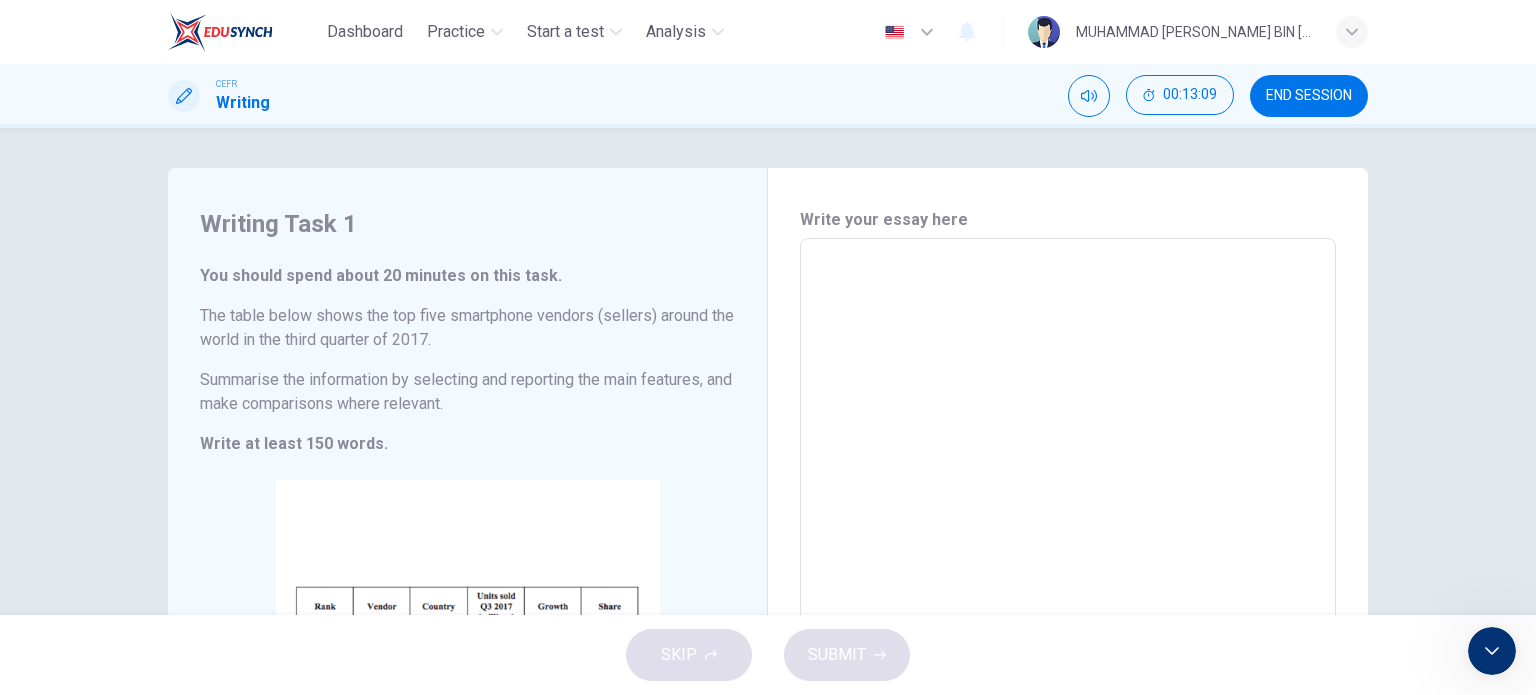 click on "​" at bounding box center (1068, 531) 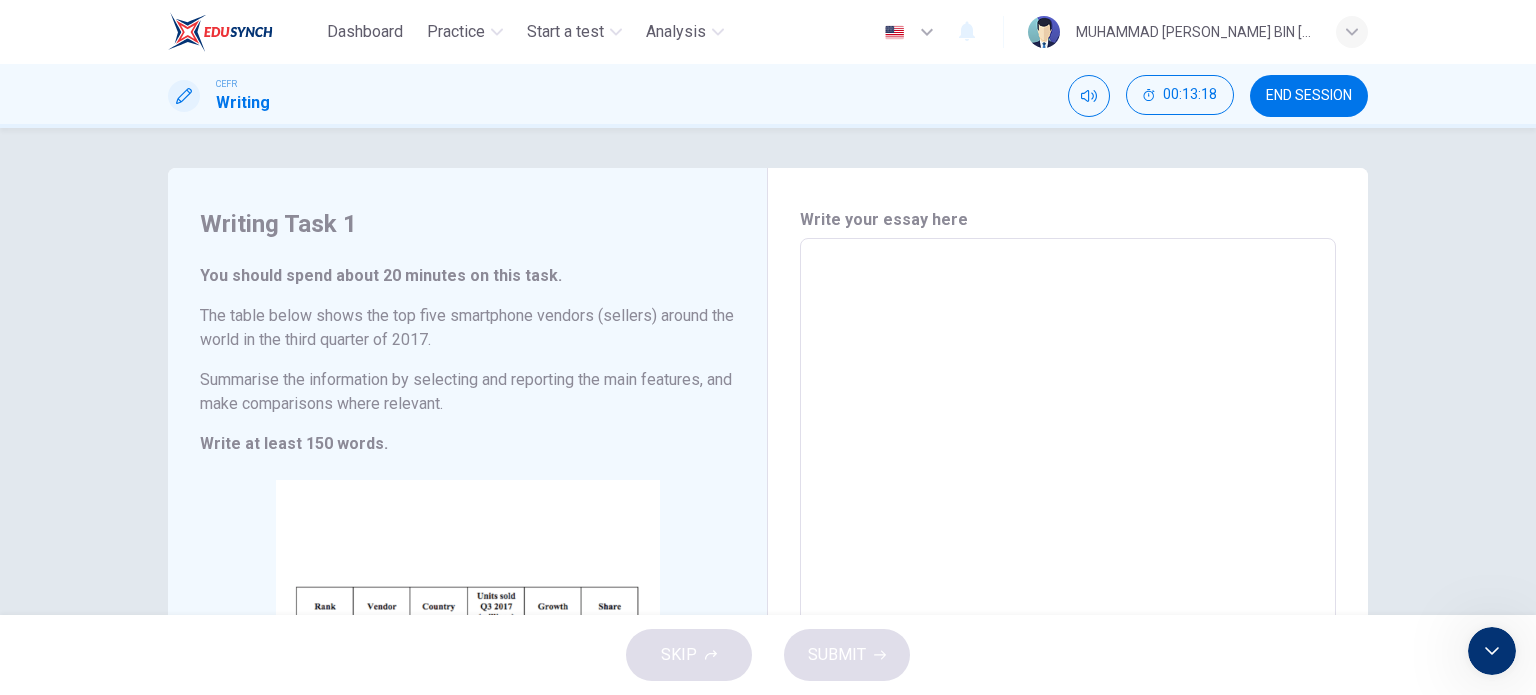 scroll, scrollTop: 0, scrollLeft: 0, axis: both 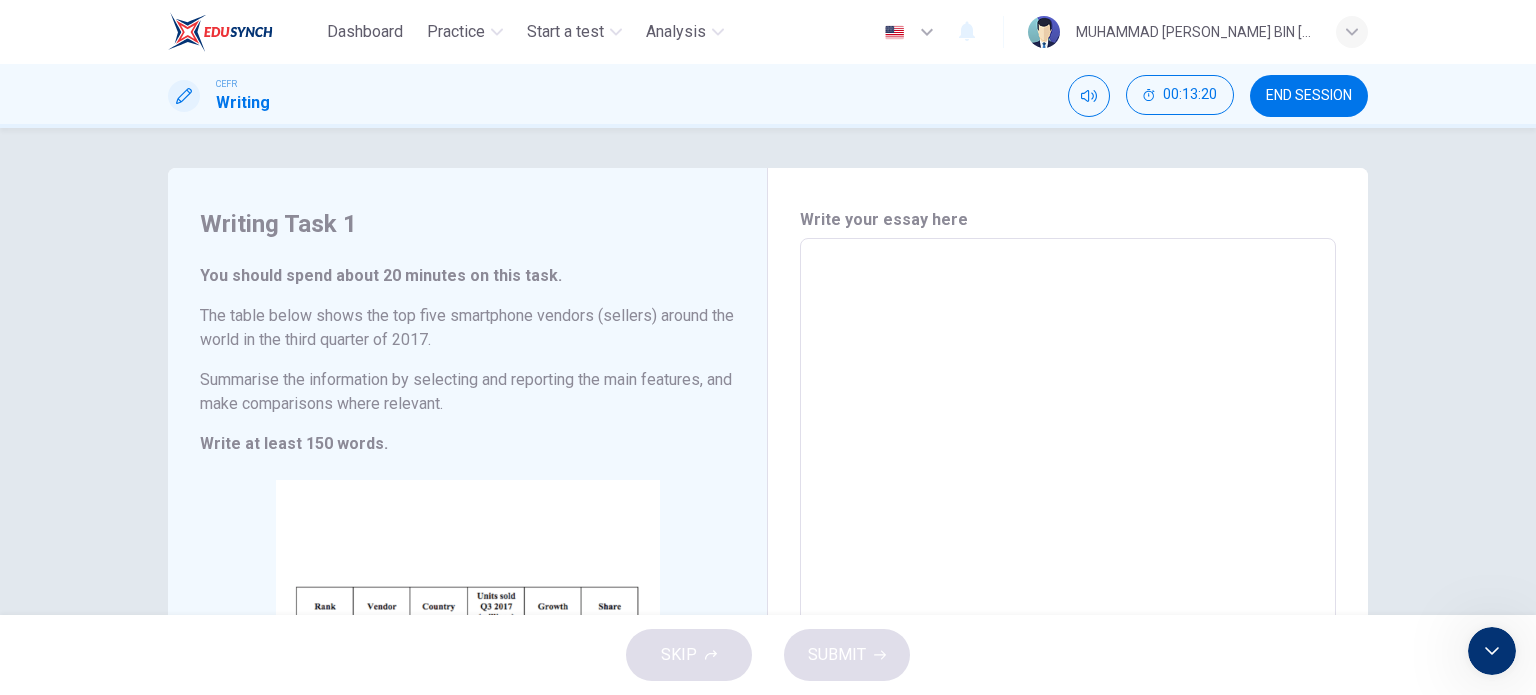 click on "​" at bounding box center [1068, 531] 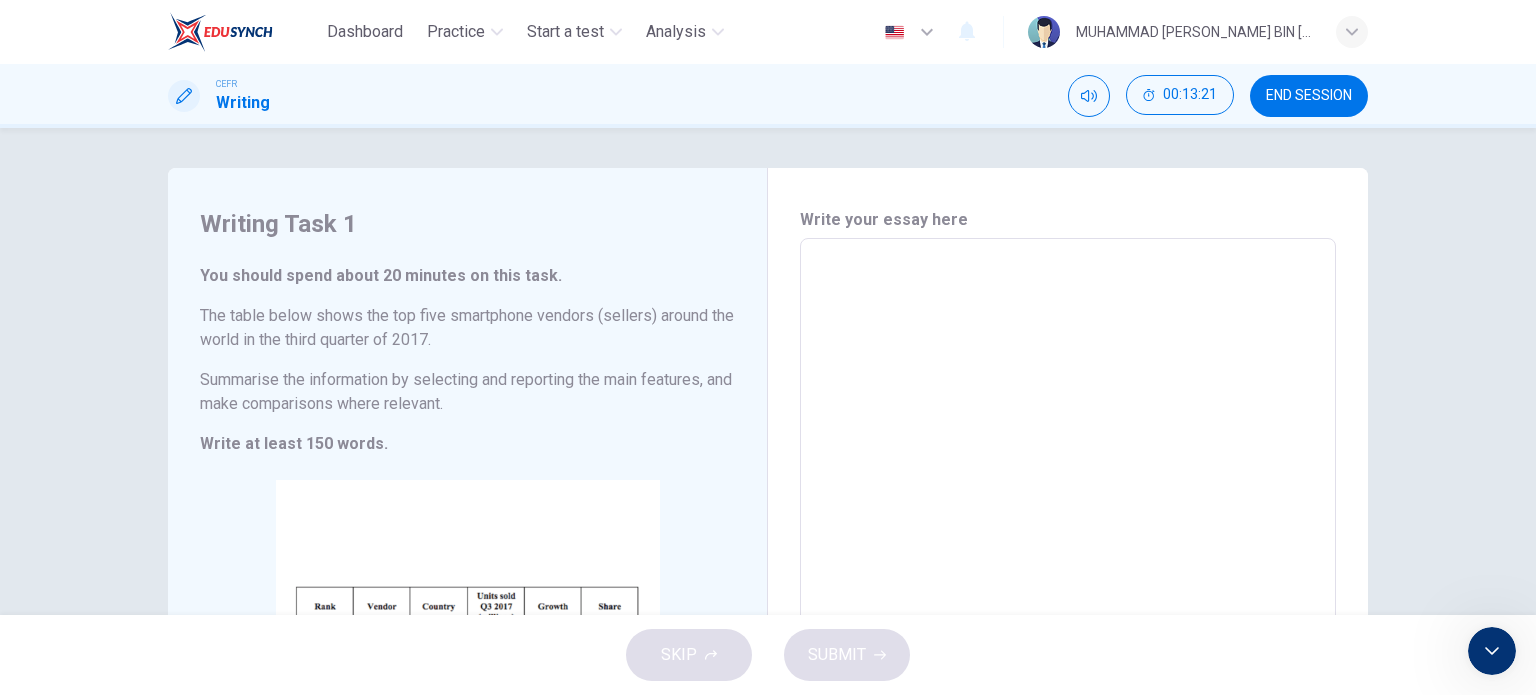 scroll, scrollTop: 325, scrollLeft: 0, axis: vertical 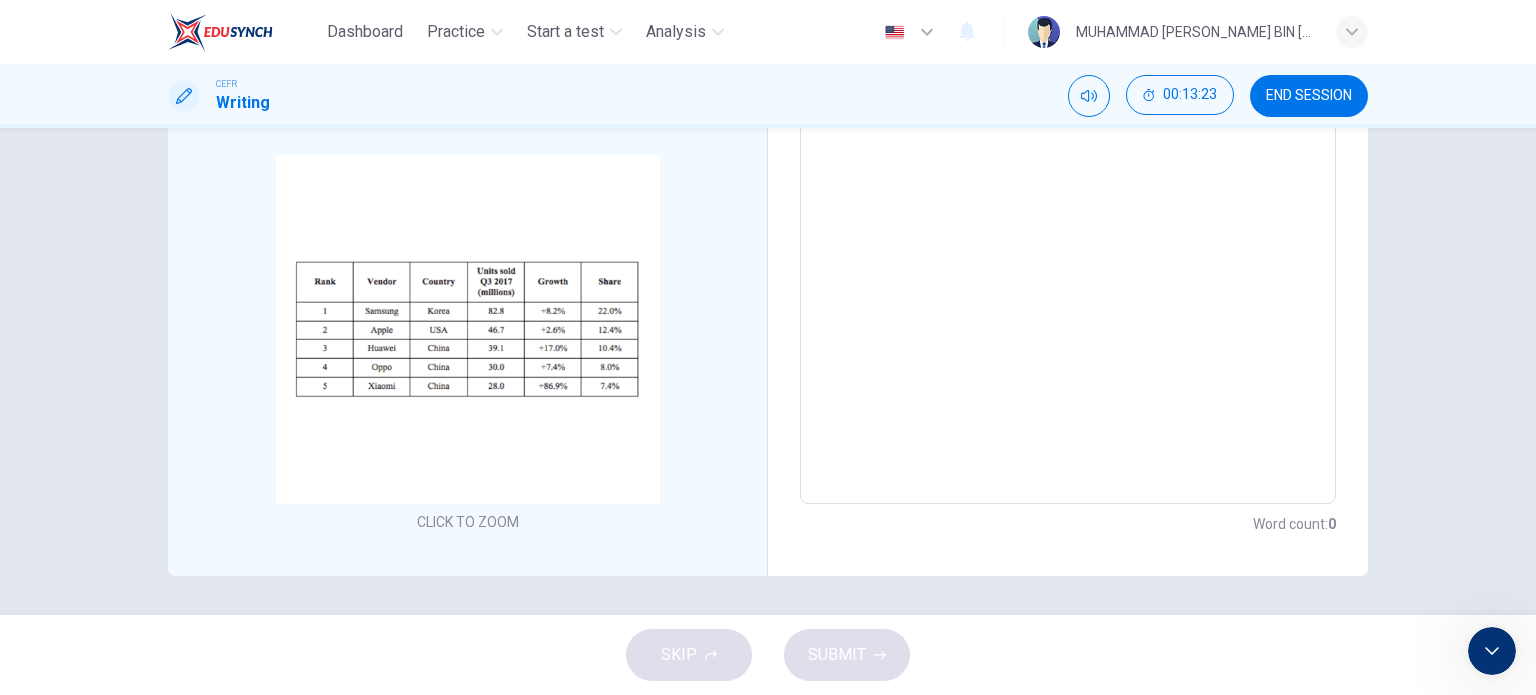 click on "​" at bounding box center (1068, 206) 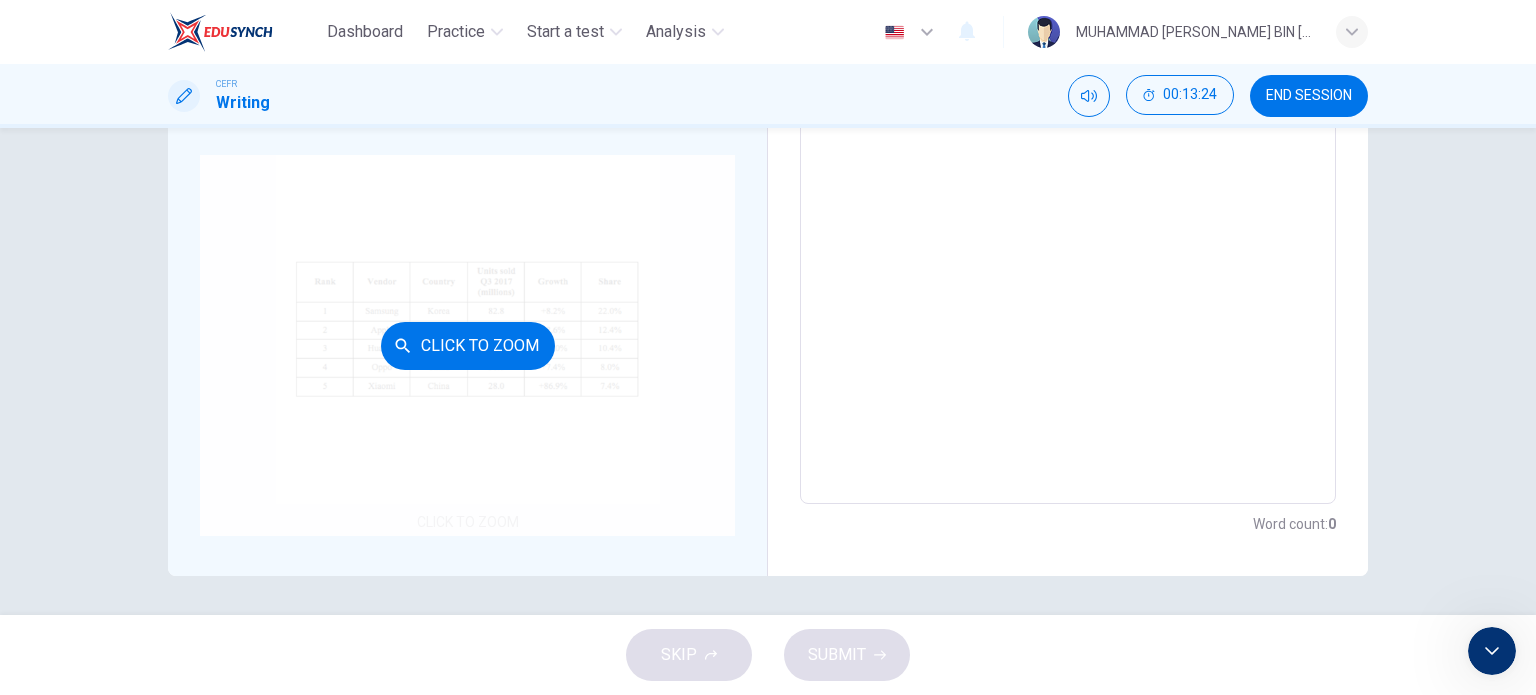 scroll, scrollTop: 0, scrollLeft: 0, axis: both 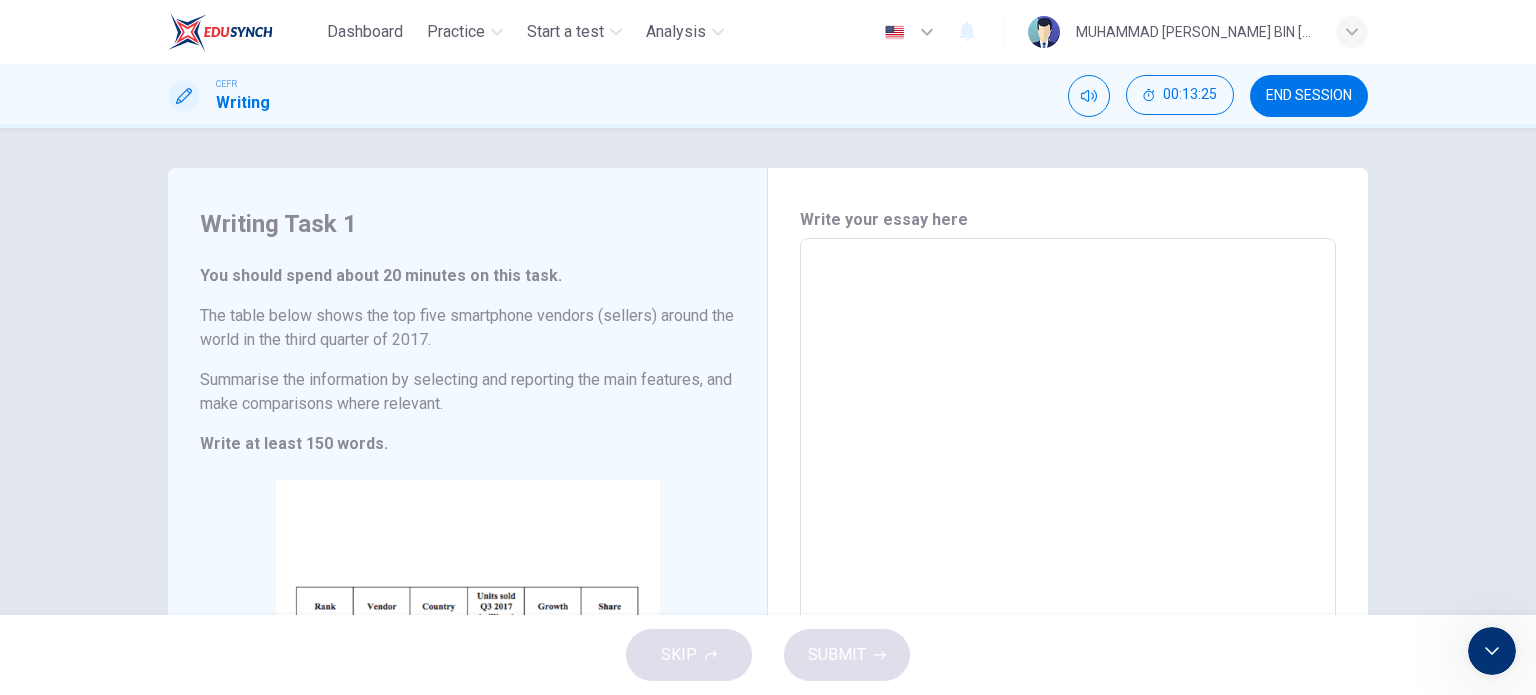click on "​" at bounding box center [1068, 531] 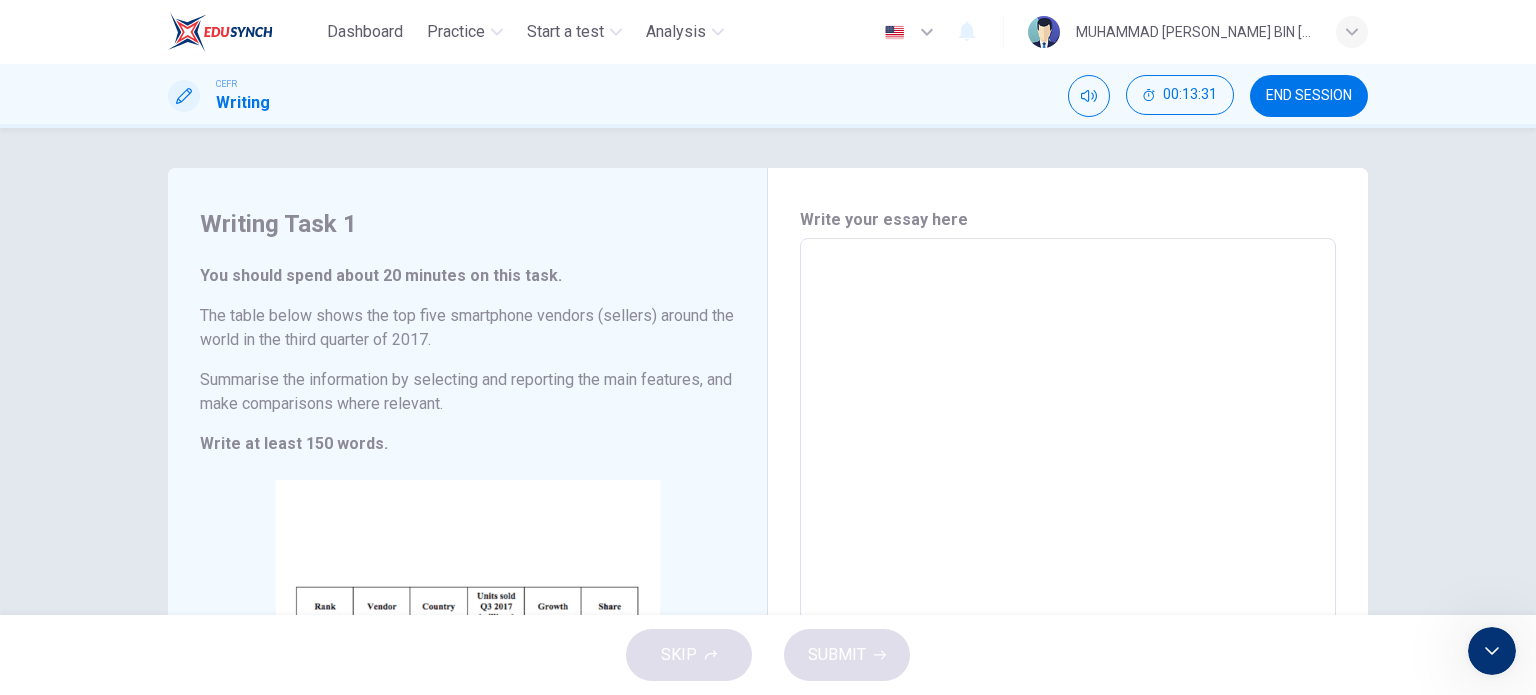 drag, startPoint x: 81, startPoint y: 1188, endPoint x: 1029, endPoint y: 987, distance: 969.0743 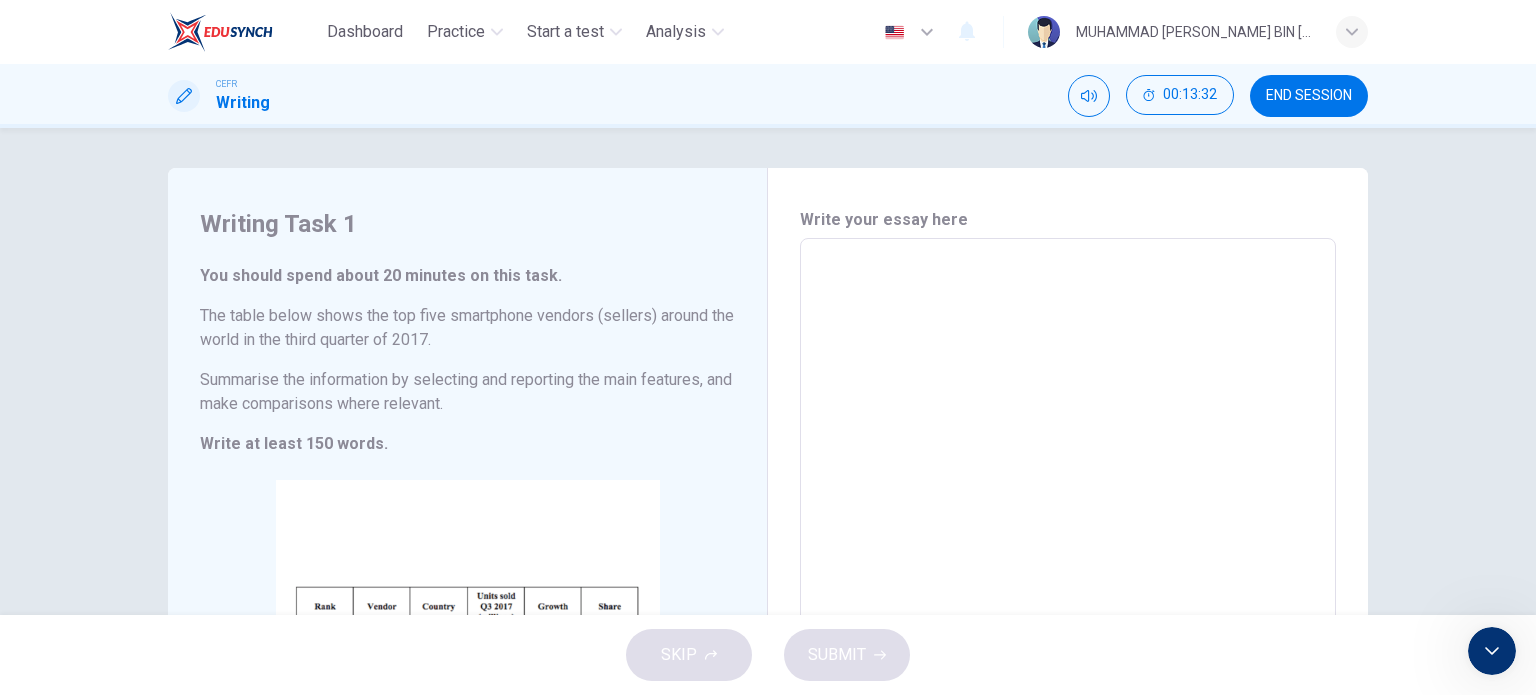 type on "Dominating the global market, Samsung, headquartered in [GEOGRAPHIC_DATA], registered 82.8 million units sold, thereby commanding a 22.0% market share. This performance was further bolstered by a noteworthy growth rate of 8.2%, signifying sustained consumer demand. In contrast, Apple, the sole American contender, occupied second position with 46.7 million units sold and a 12.4% share, albeit with a relatively modest growth rate of 2.6%, suggesting market saturation or plateauing demand.
Chinese enterprises demonstrated formidable presence and momentum. Huawei, ranking third, achieved sales of 39.1 million units and a robust growth rate of 17.0%, reflecting its expanding international footprint. Oppo, in fourth place, sold 30.0 million units, sustaining a respectable 7.4% growth. Most strikingly, [PERSON_NAME], though ranked fifth, exhibited explosive expansion, with an unprecedented growth of 86.9%, despite holding a comparatively smaller 7.4% share.
In summation, while Samsung retained market supremacy in both volume an..." 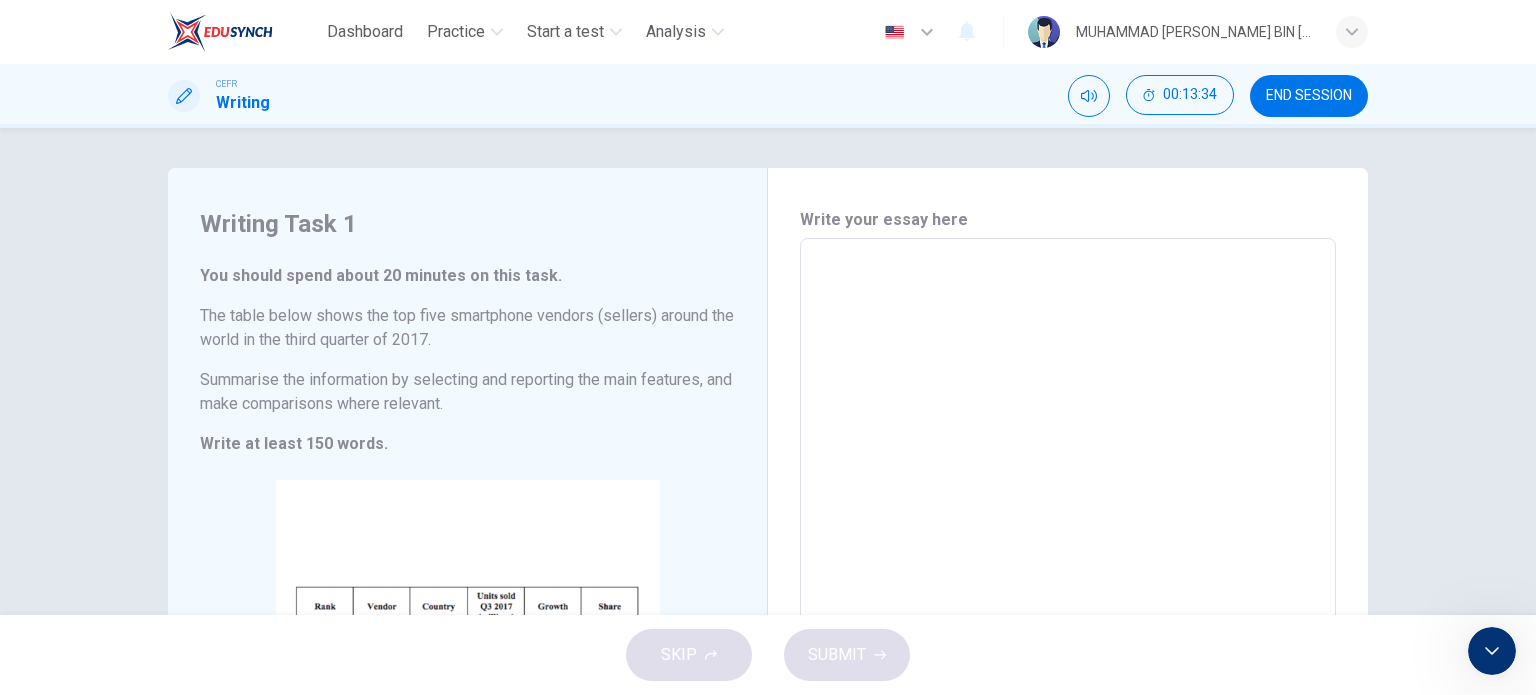 scroll, scrollTop: 1096, scrollLeft: 0, axis: vertical 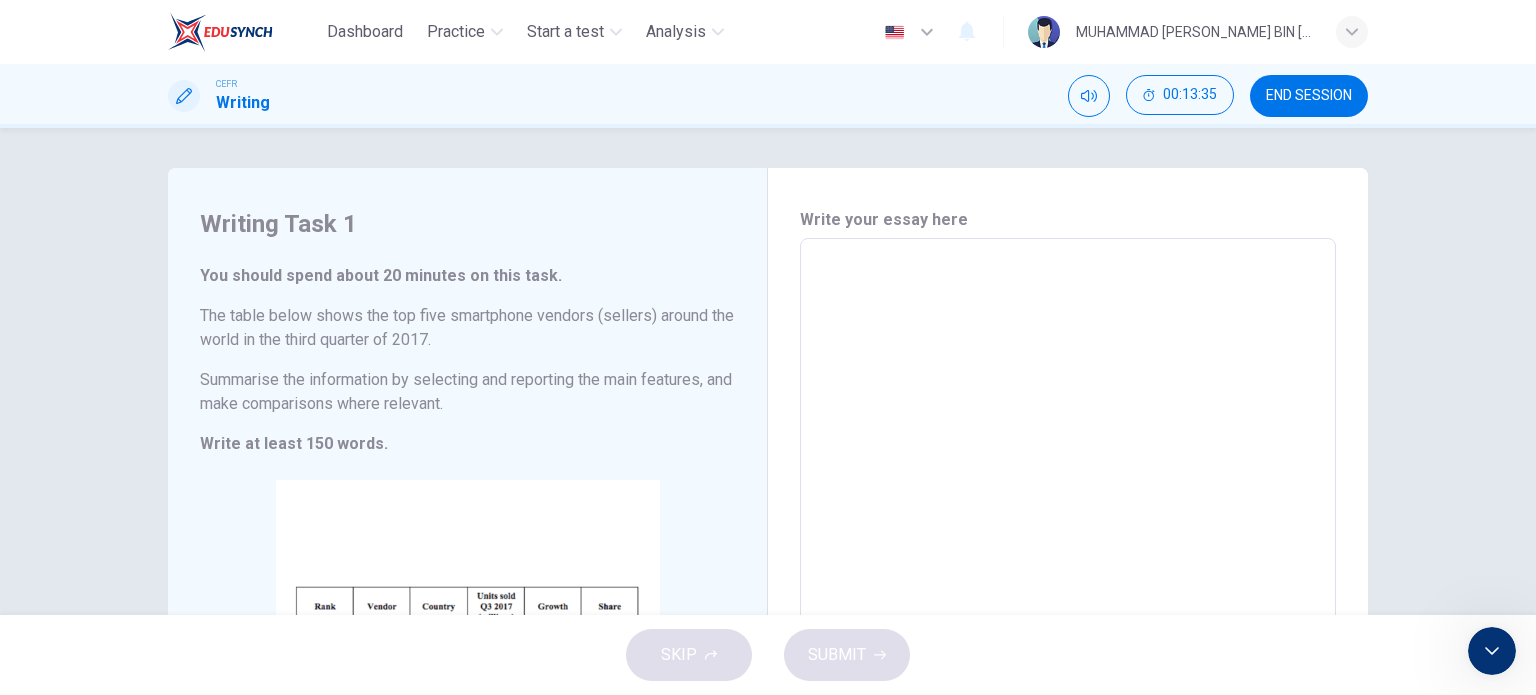 drag, startPoint x: 38, startPoint y: 1098, endPoint x: 321, endPoint y: 1354, distance: 381.60843 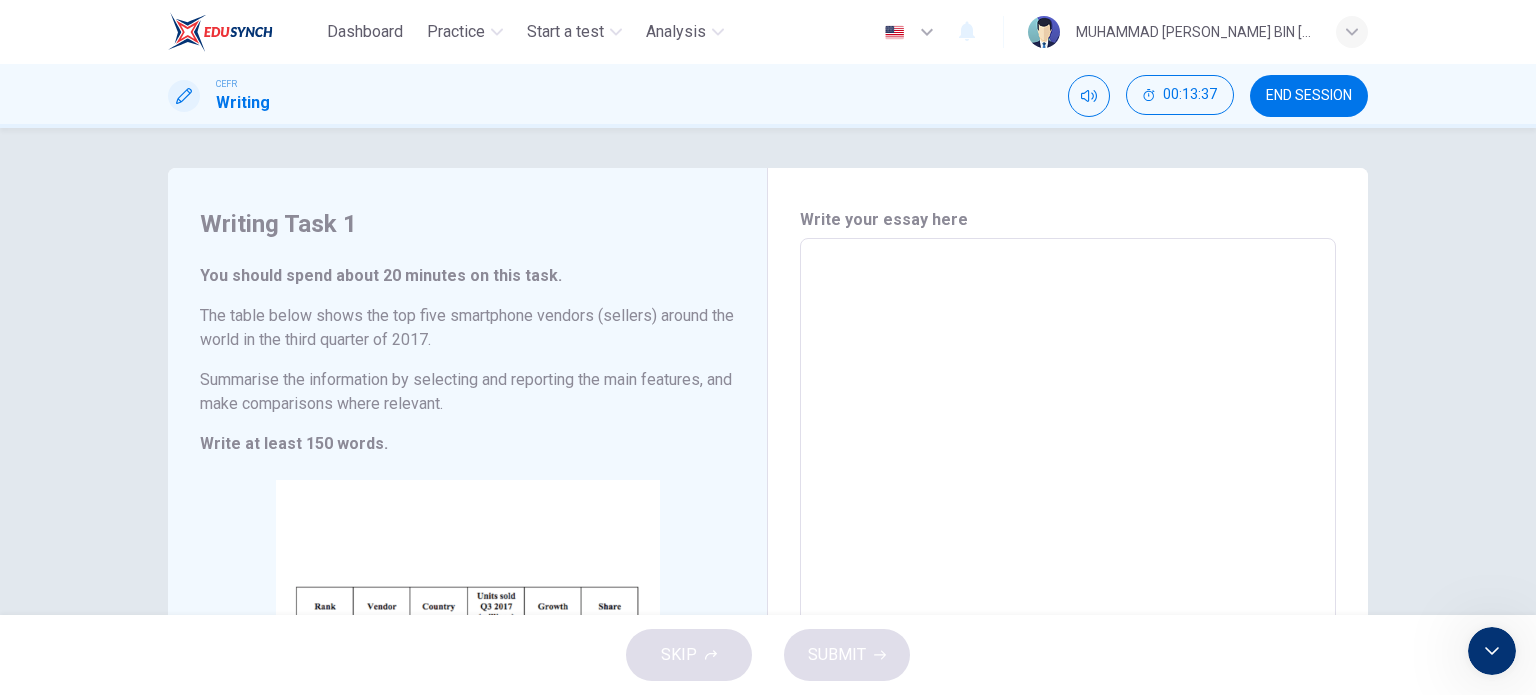 type 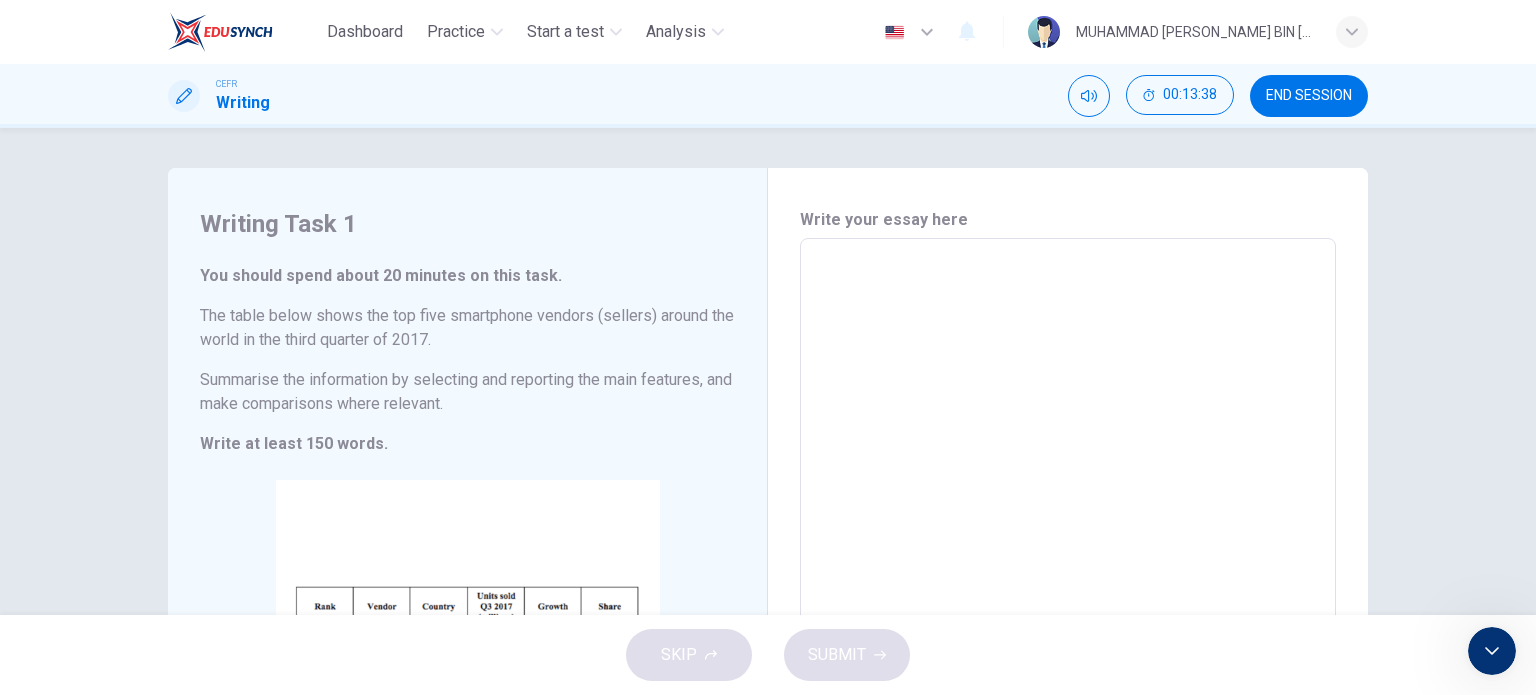 click on "​" at bounding box center (1068, 531) 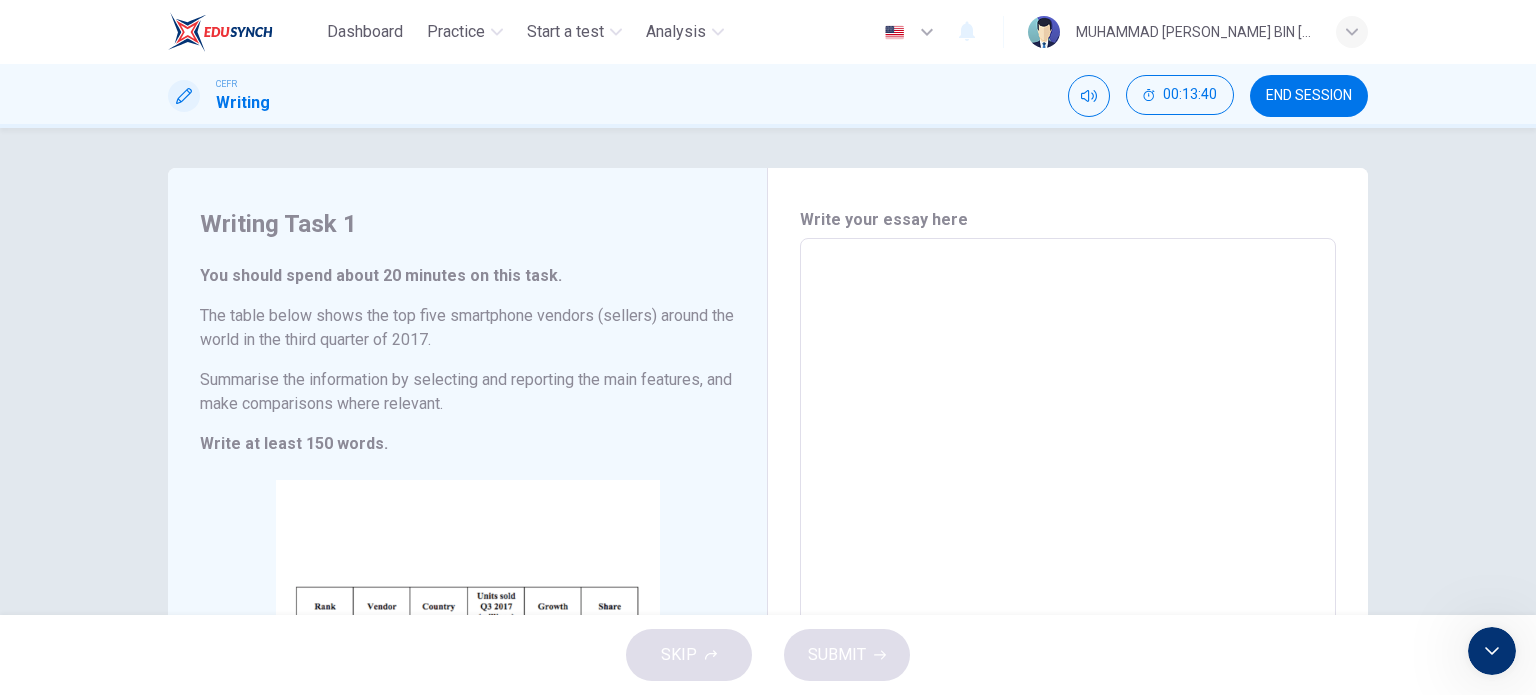 click at bounding box center [1492, 651] 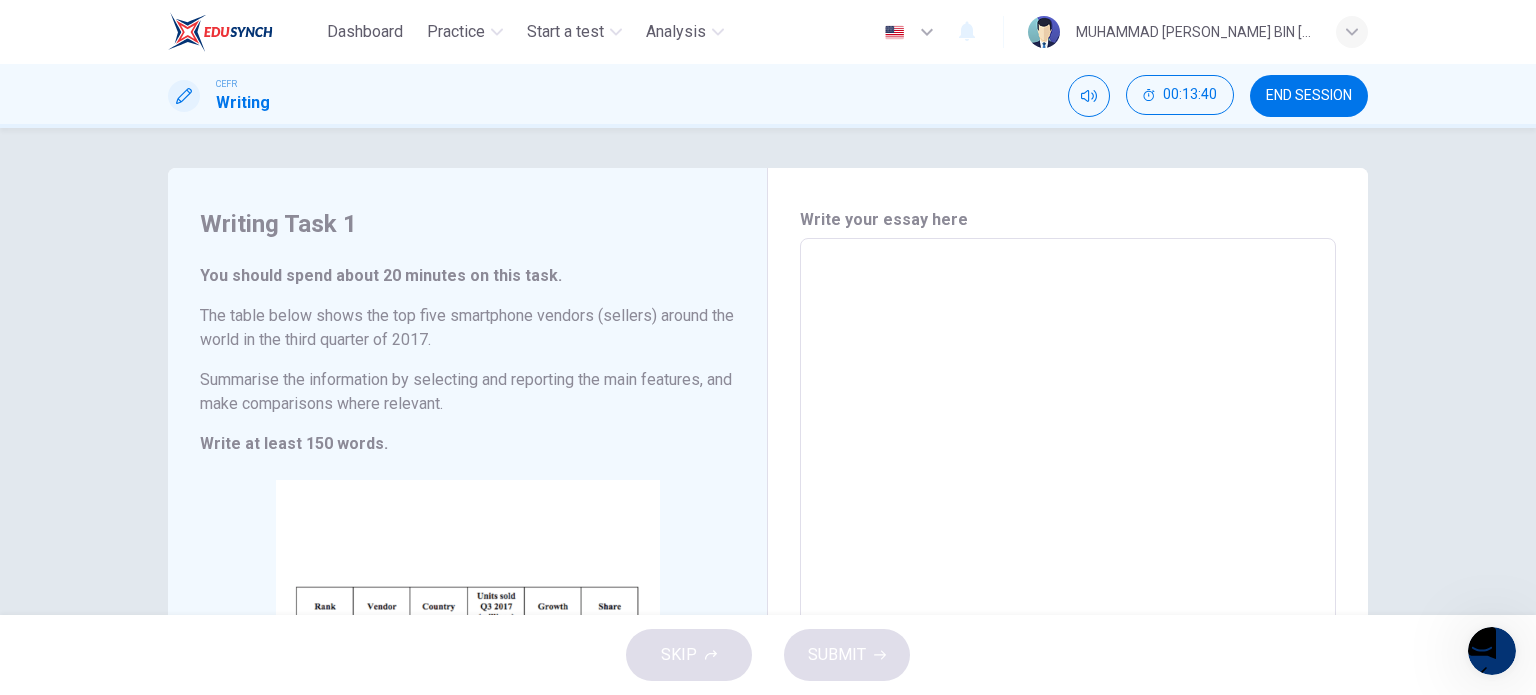 scroll, scrollTop: 0, scrollLeft: 0, axis: both 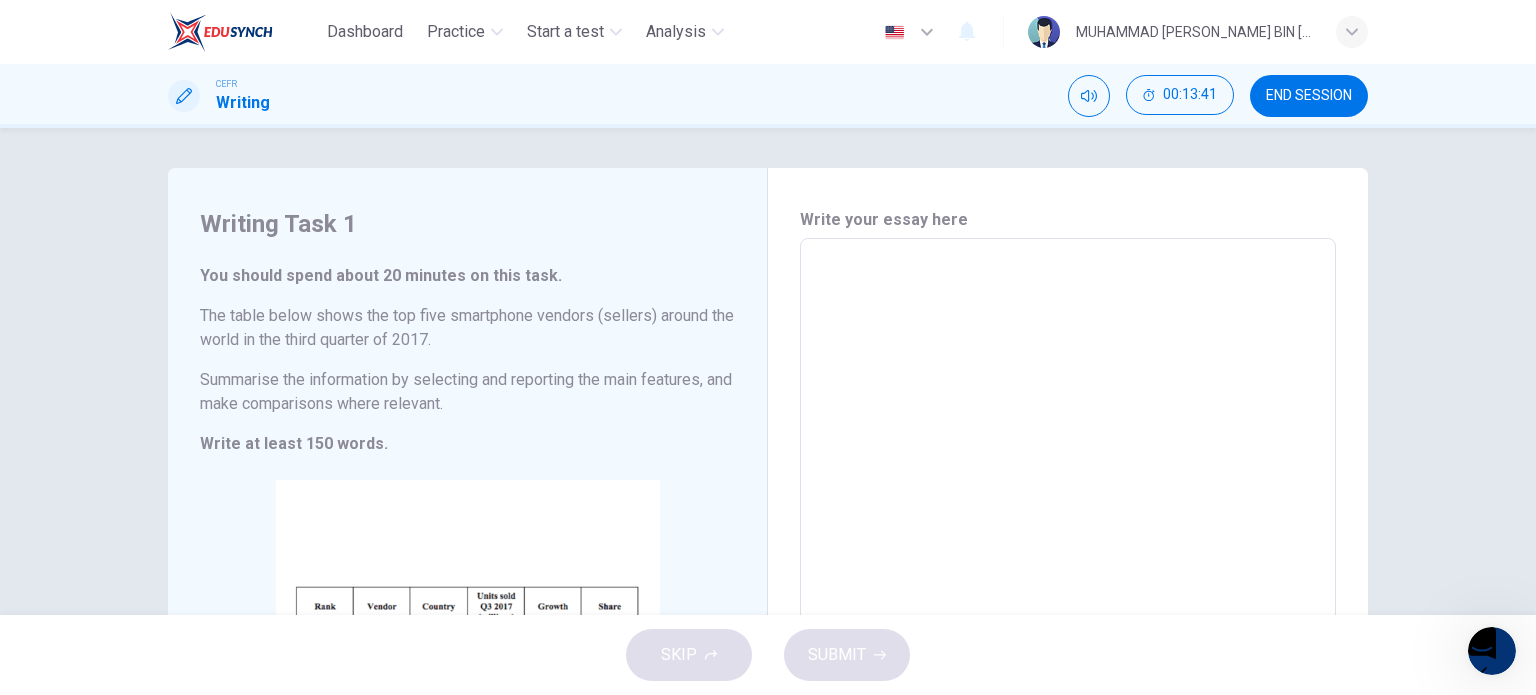 click on "​" at bounding box center [1068, 531] 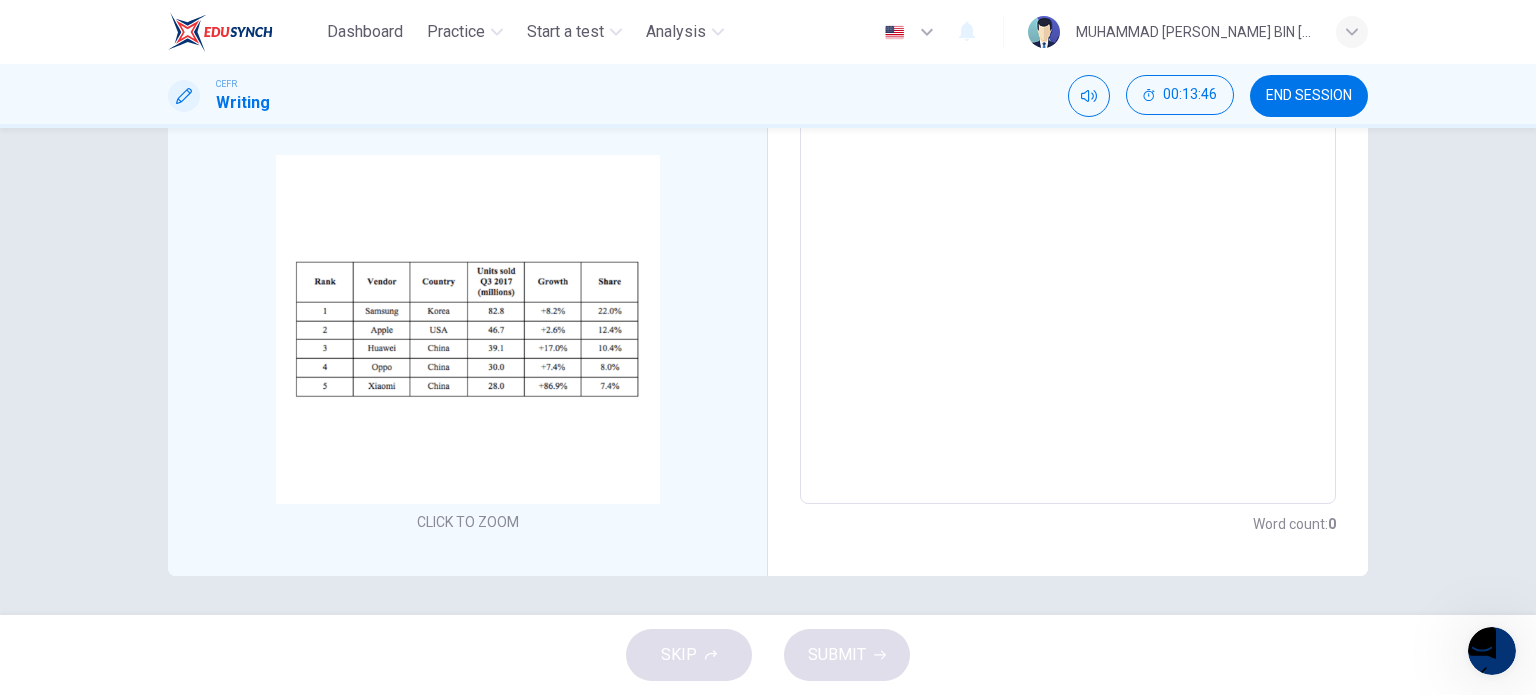 scroll, scrollTop: 0, scrollLeft: 0, axis: both 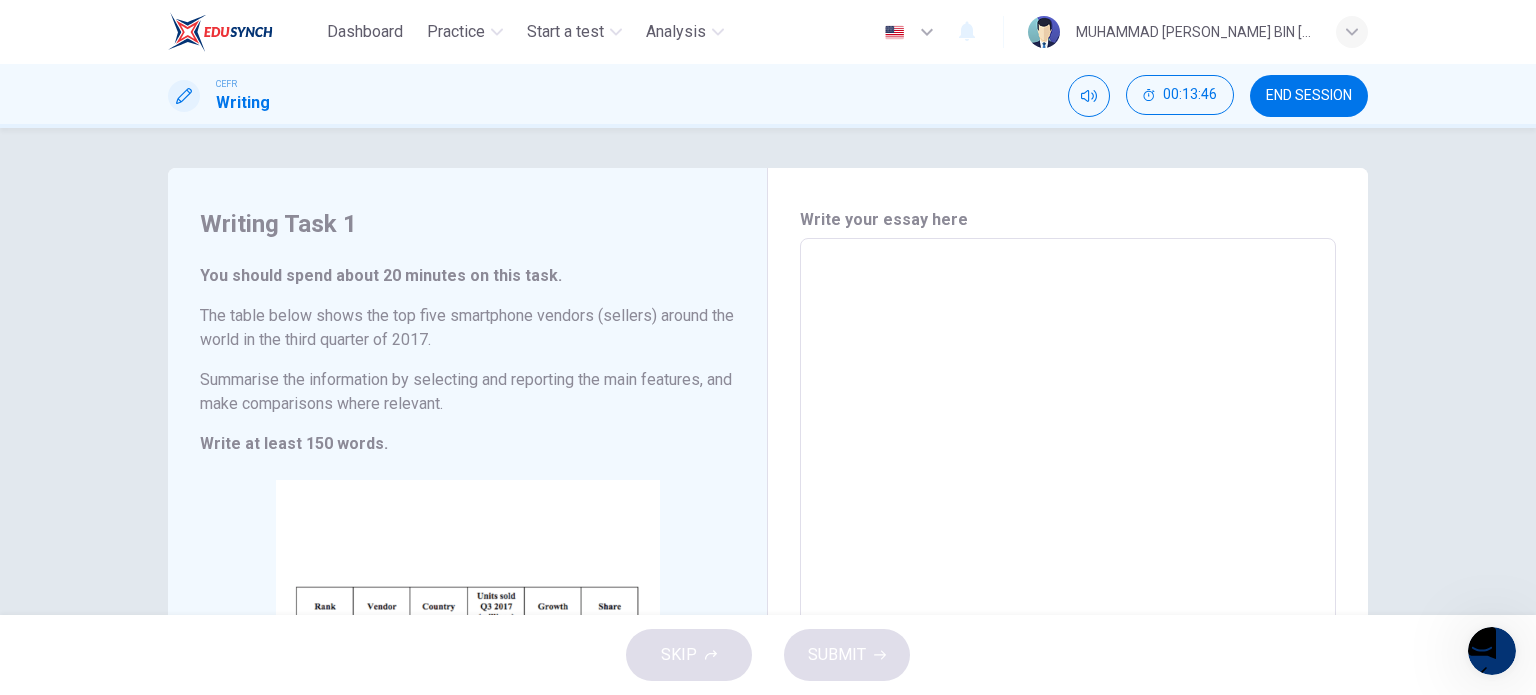 click on "​" at bounding box center (1068, 531) 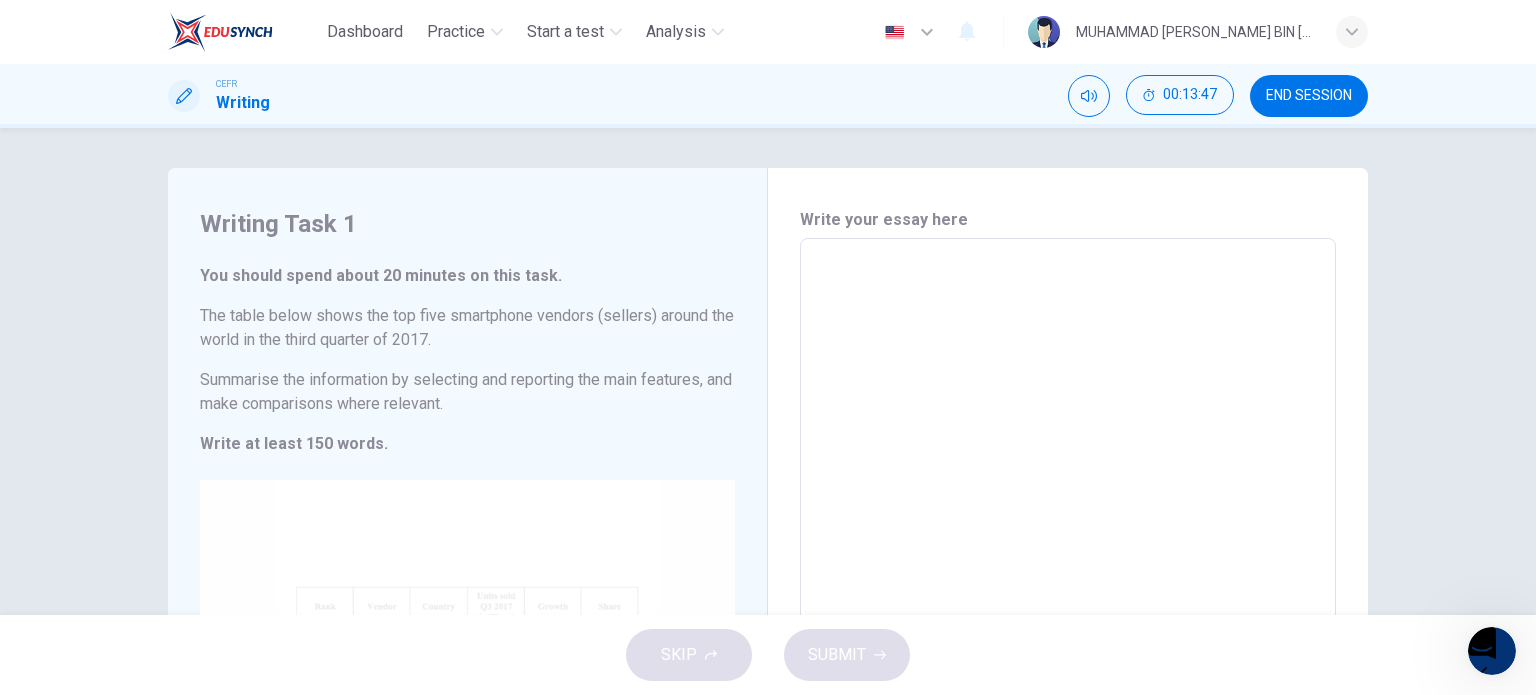scroll, scrollTop: 325, scrollLeft: 0, axis: vertical 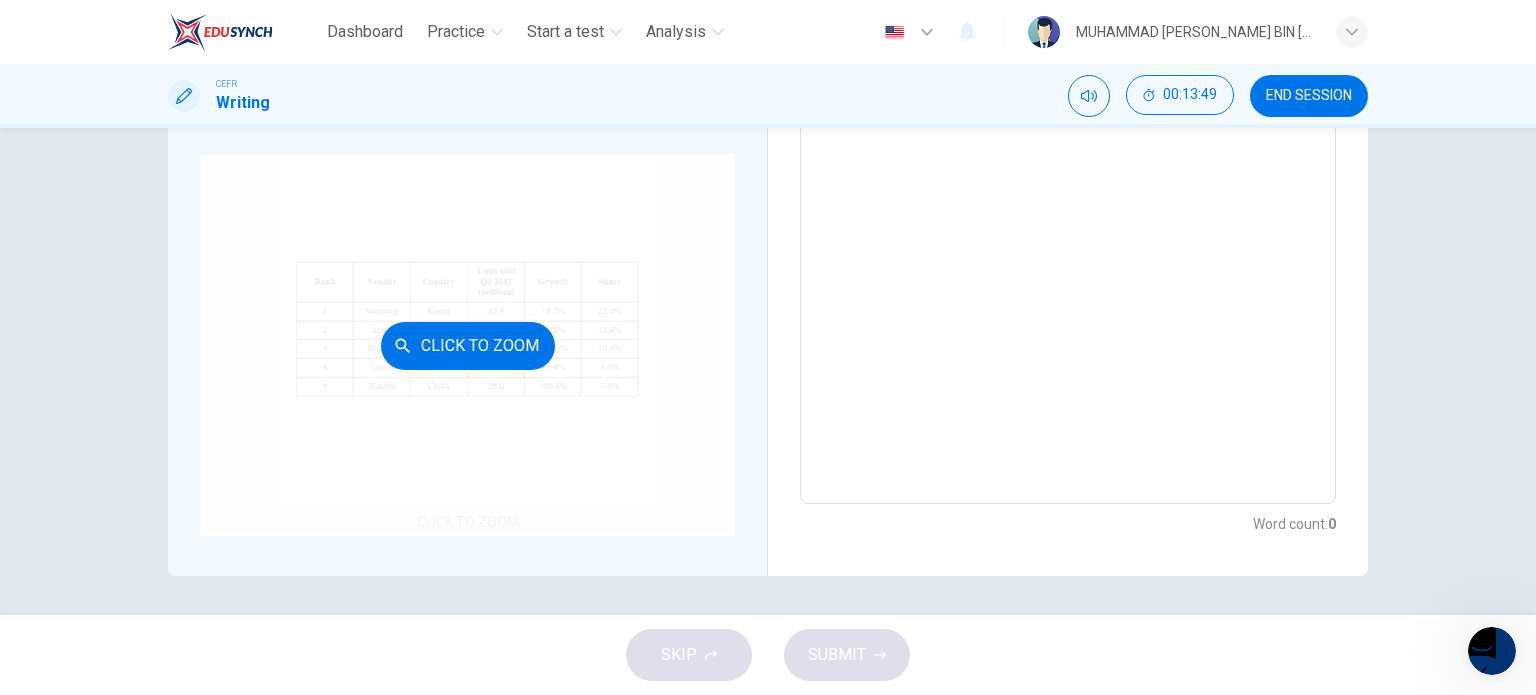 click on "Click to Zoom" at bounding box center [467, 345] 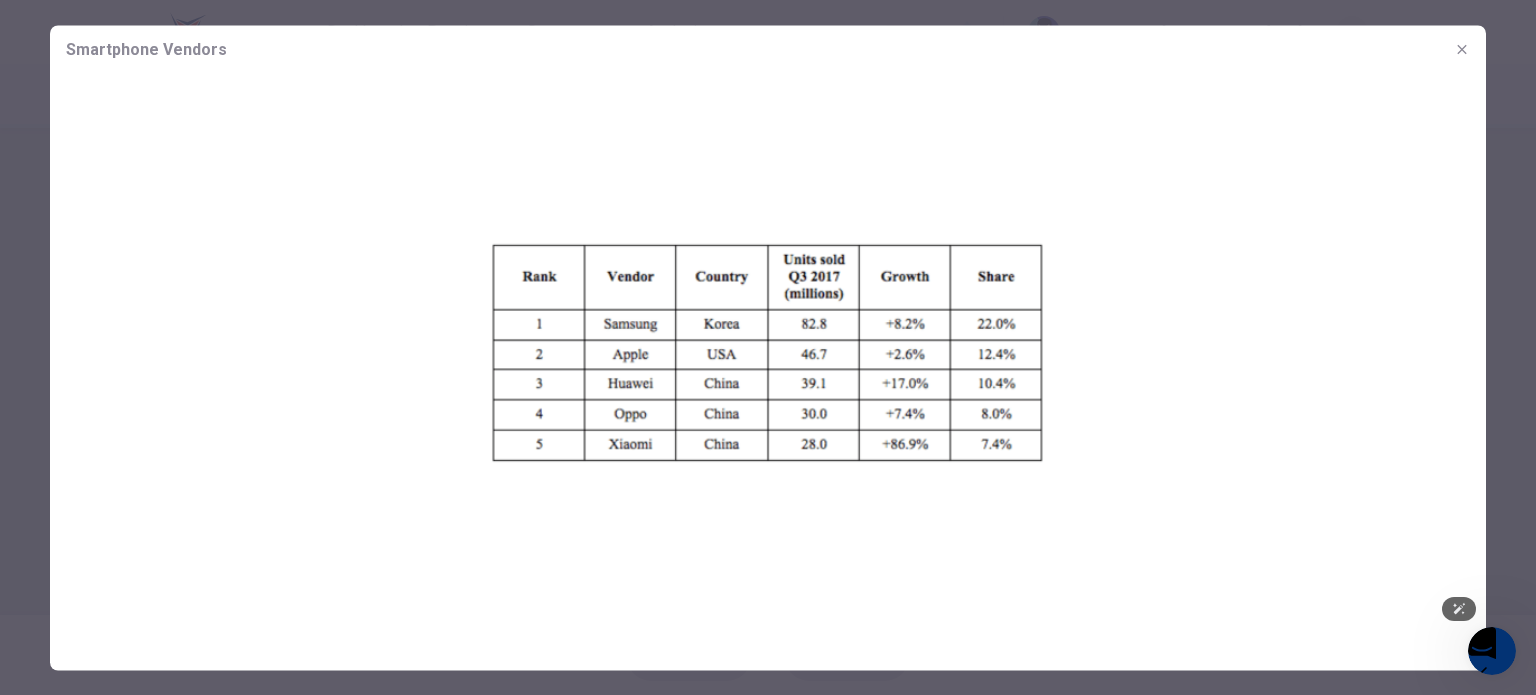 click at bounding box center (1462, 49) 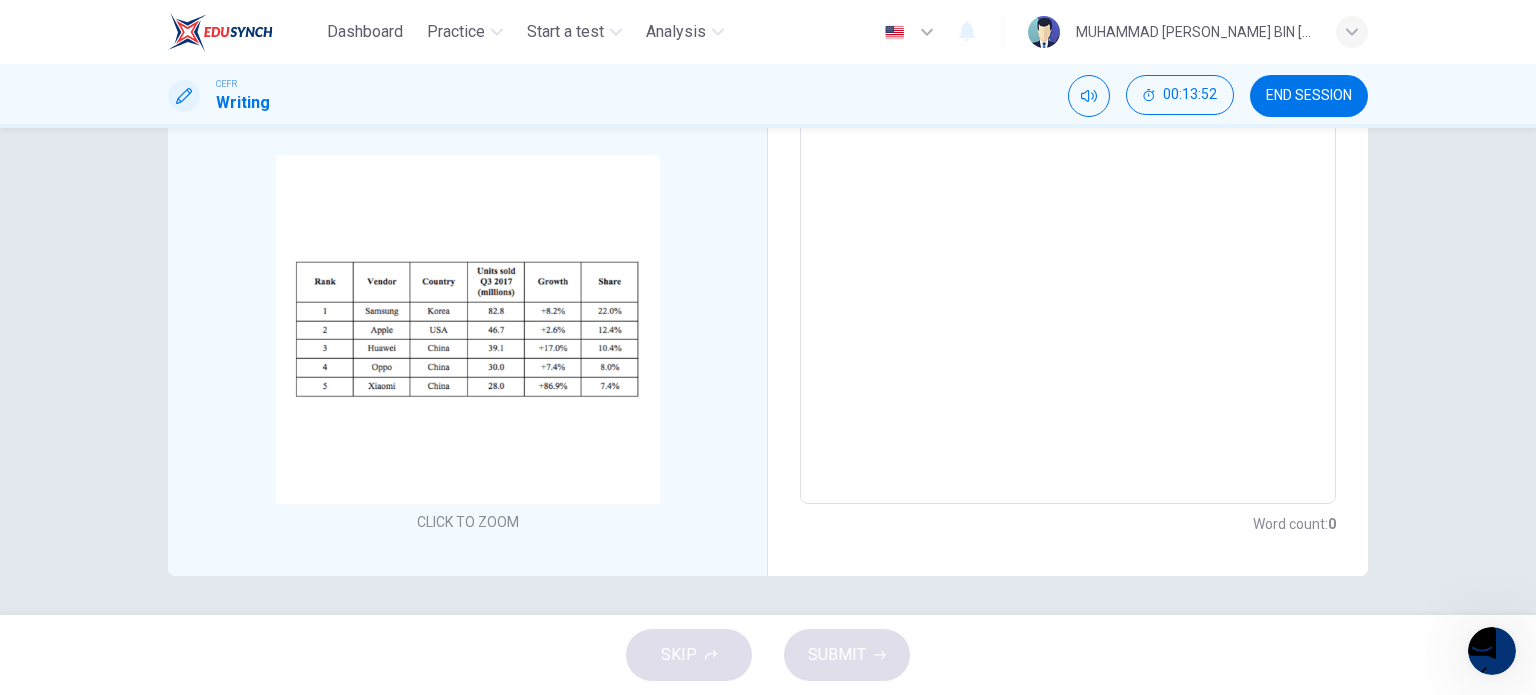 scroll, scrollTop: 0, scrollLeft: 0, axis: both 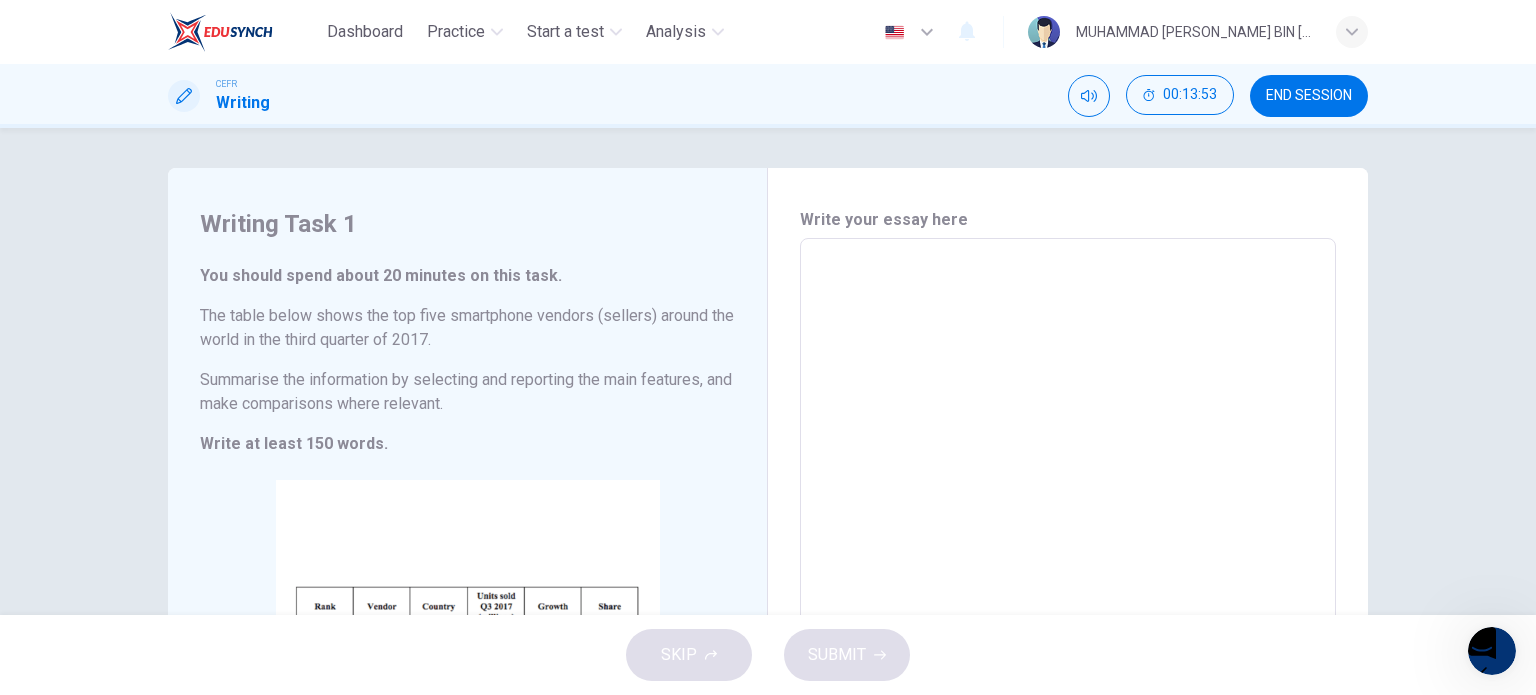 click on "​" at bounding box center [1068, 531] 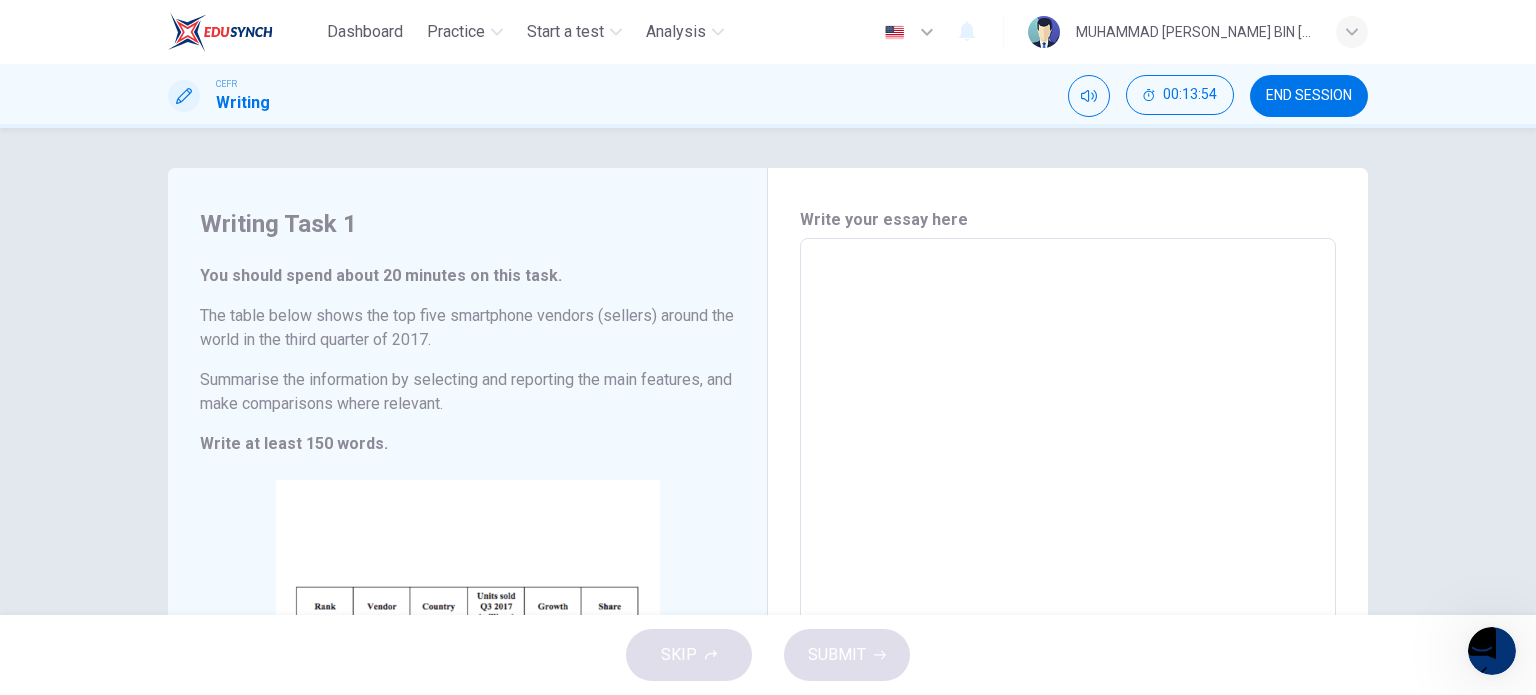 drag, startPoint x: 848, startPoint y: 331, endPoint x: 917, endPoint y: 270, distance: 92.09777 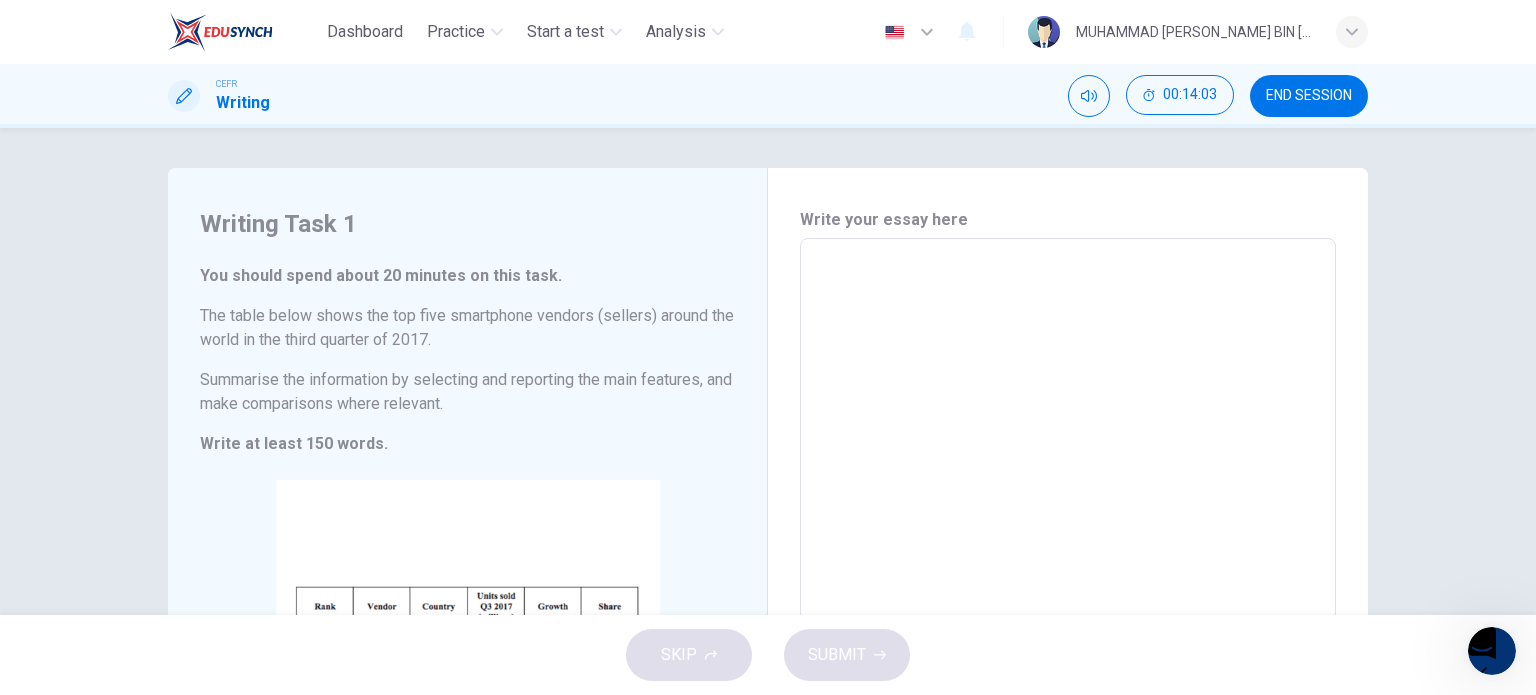 click on "Write your essay here x ​ Word count :  0" at bounding box center (1068, 534) 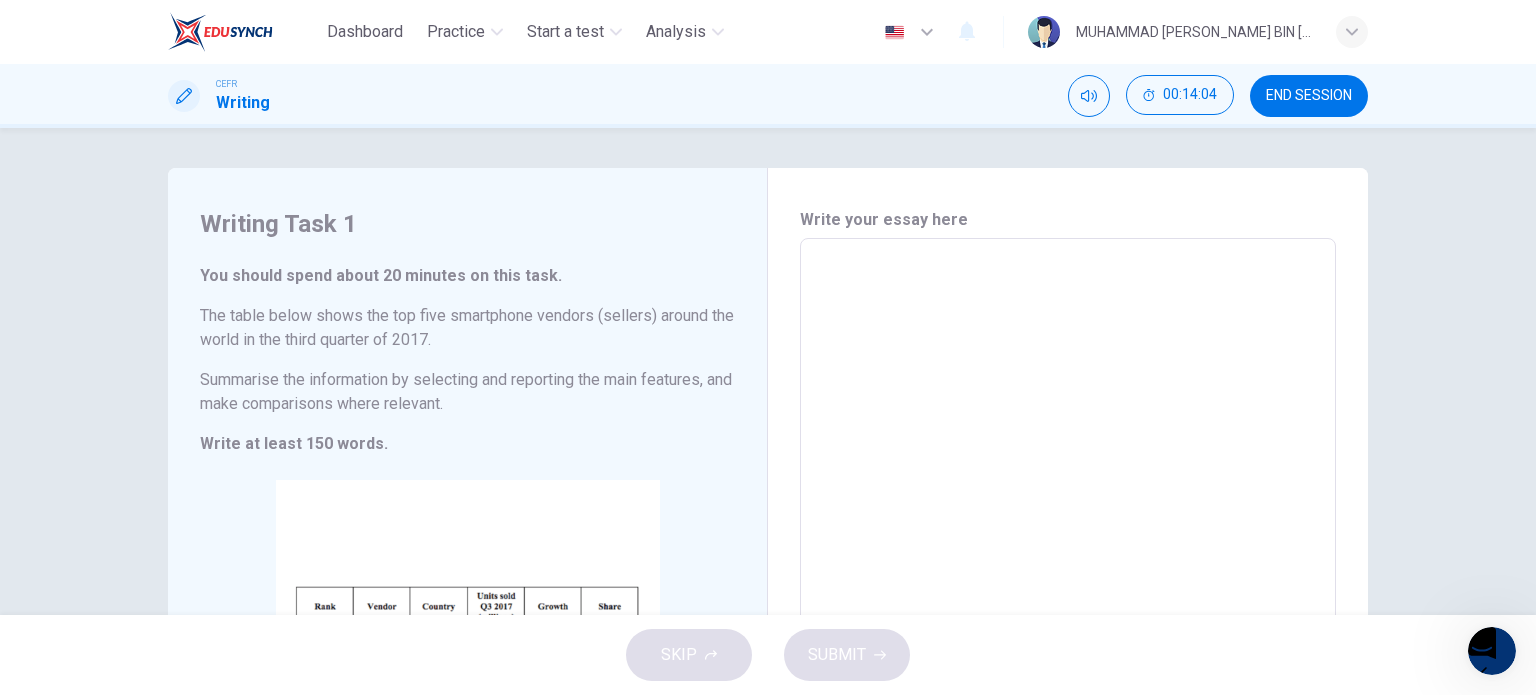 click on "​" at bounding box center [1068, 531] 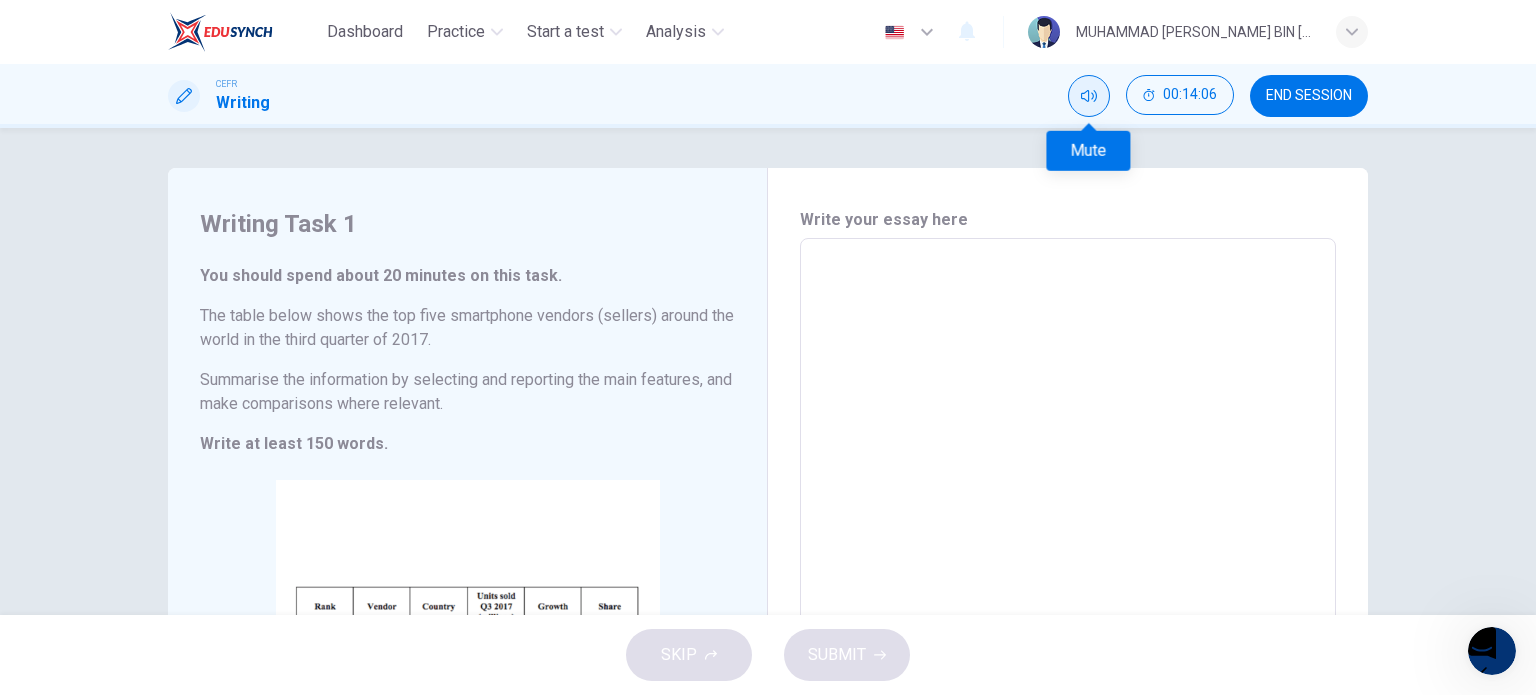 click at bounding box center [1089, 96] 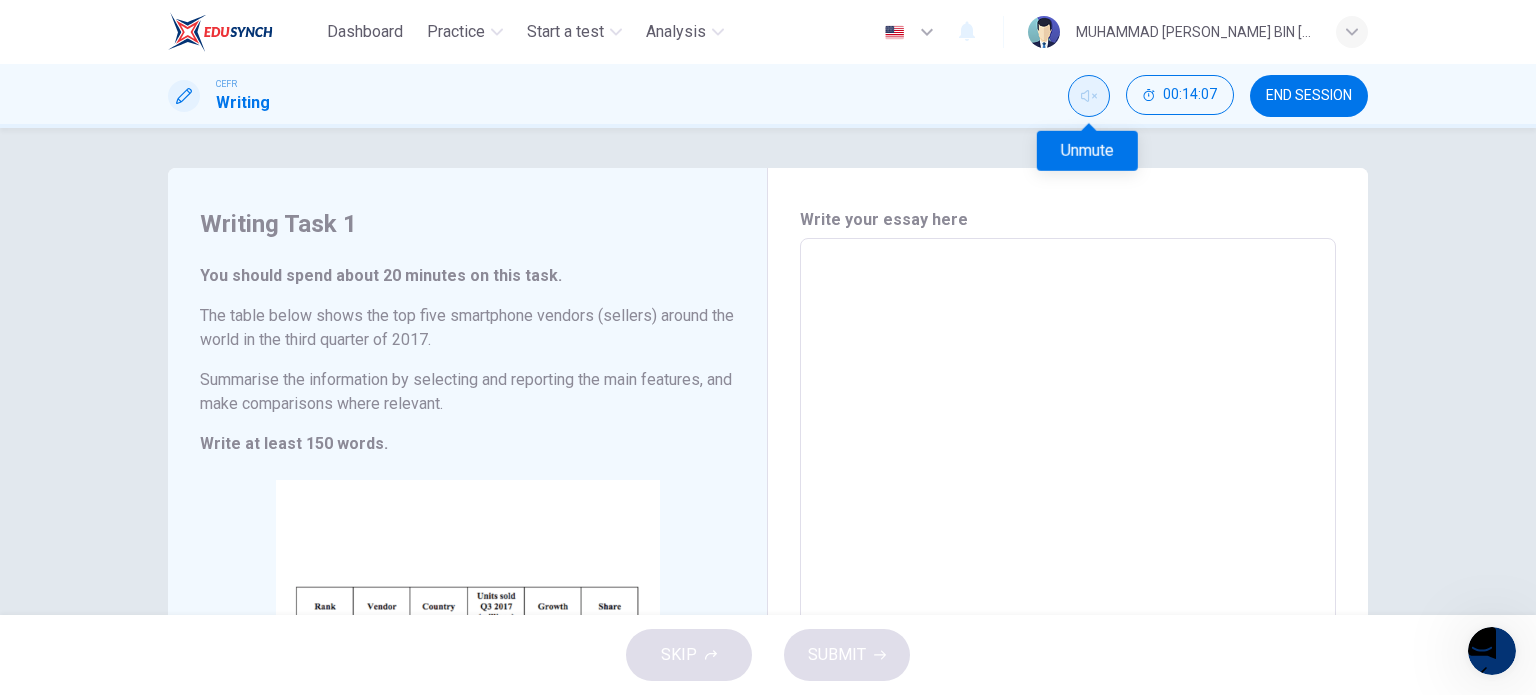 click at bounding box center (1089, 96) 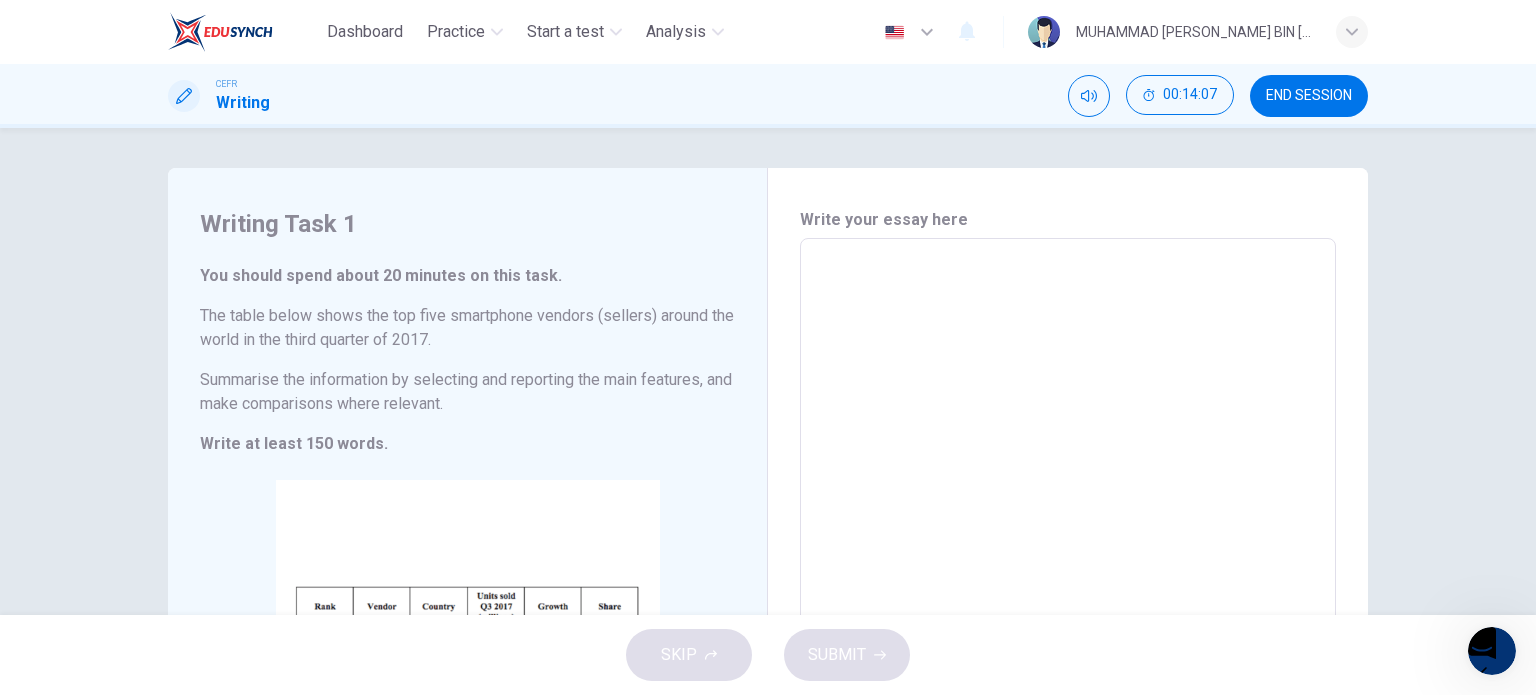 click on "​" at bounding box center (1068, 531) 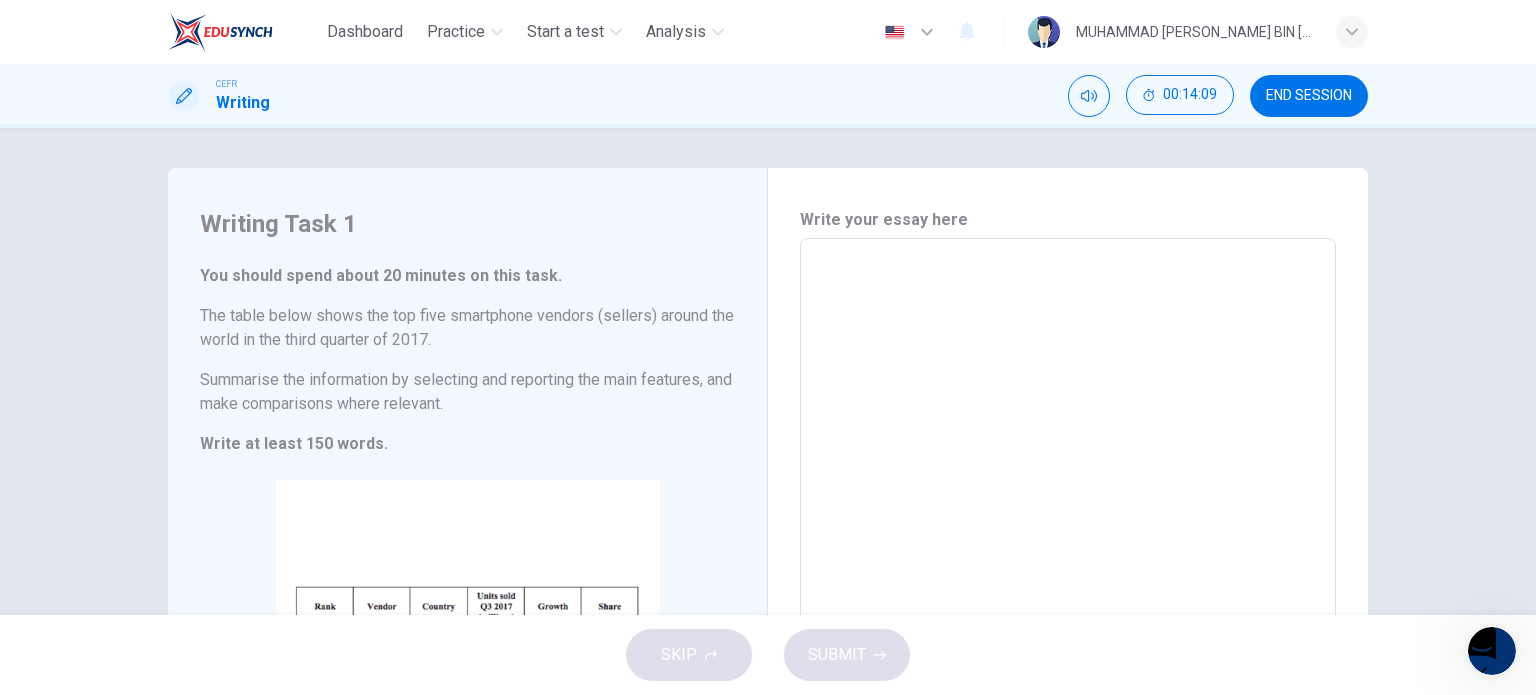drag, startPoint x: 1028, startPoint y: 279, endPoint x: 1004, endPoint y: 291, distance: 26.832815 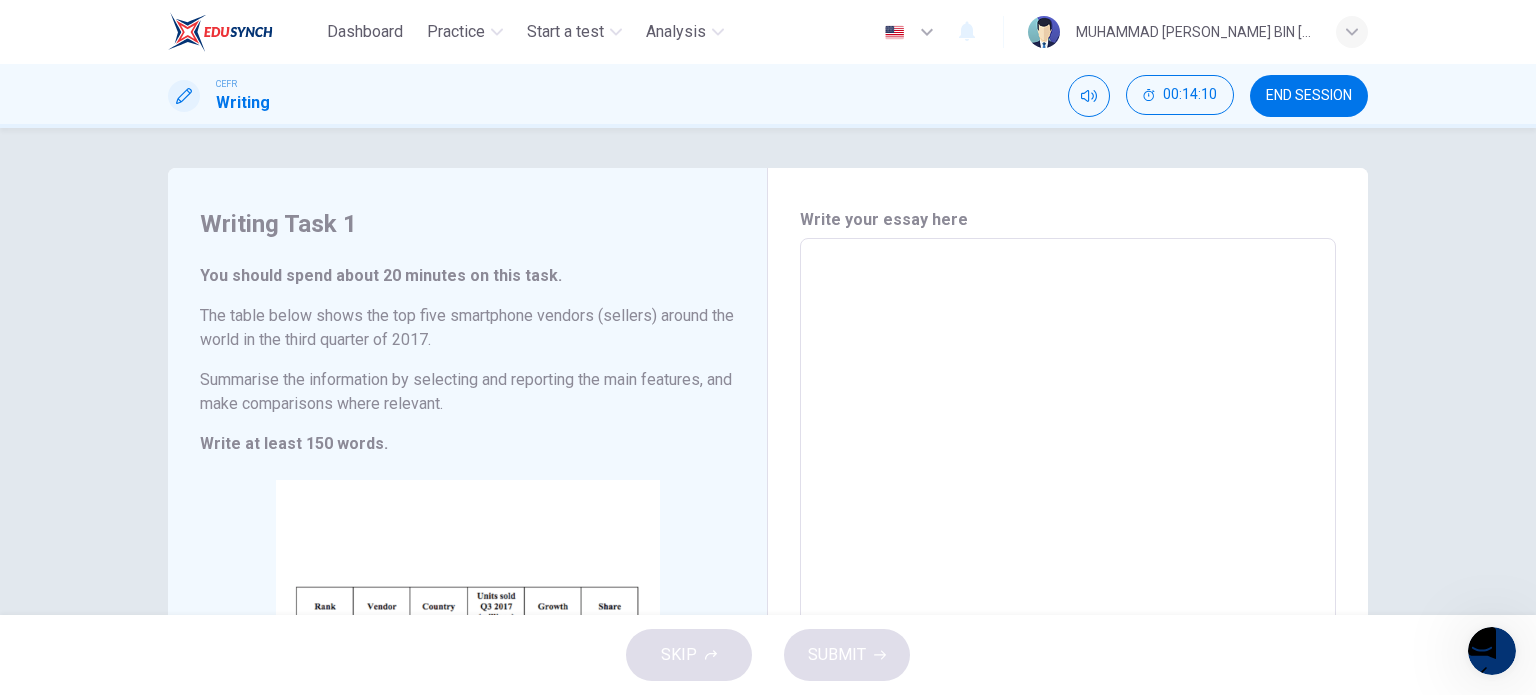 click on "​" at bounding box center [1068, 531] 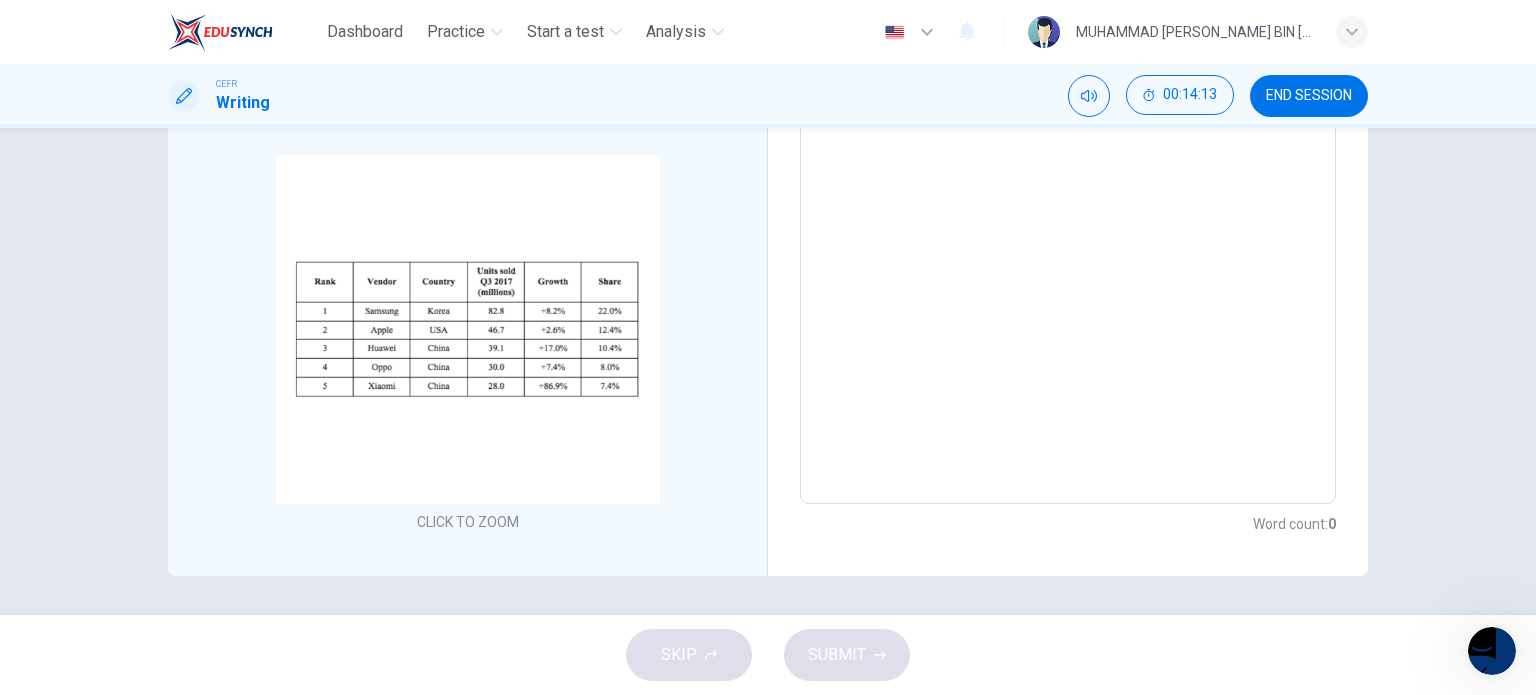 scroll, scrollTop: 0, scrollLeft: 0, axis: both 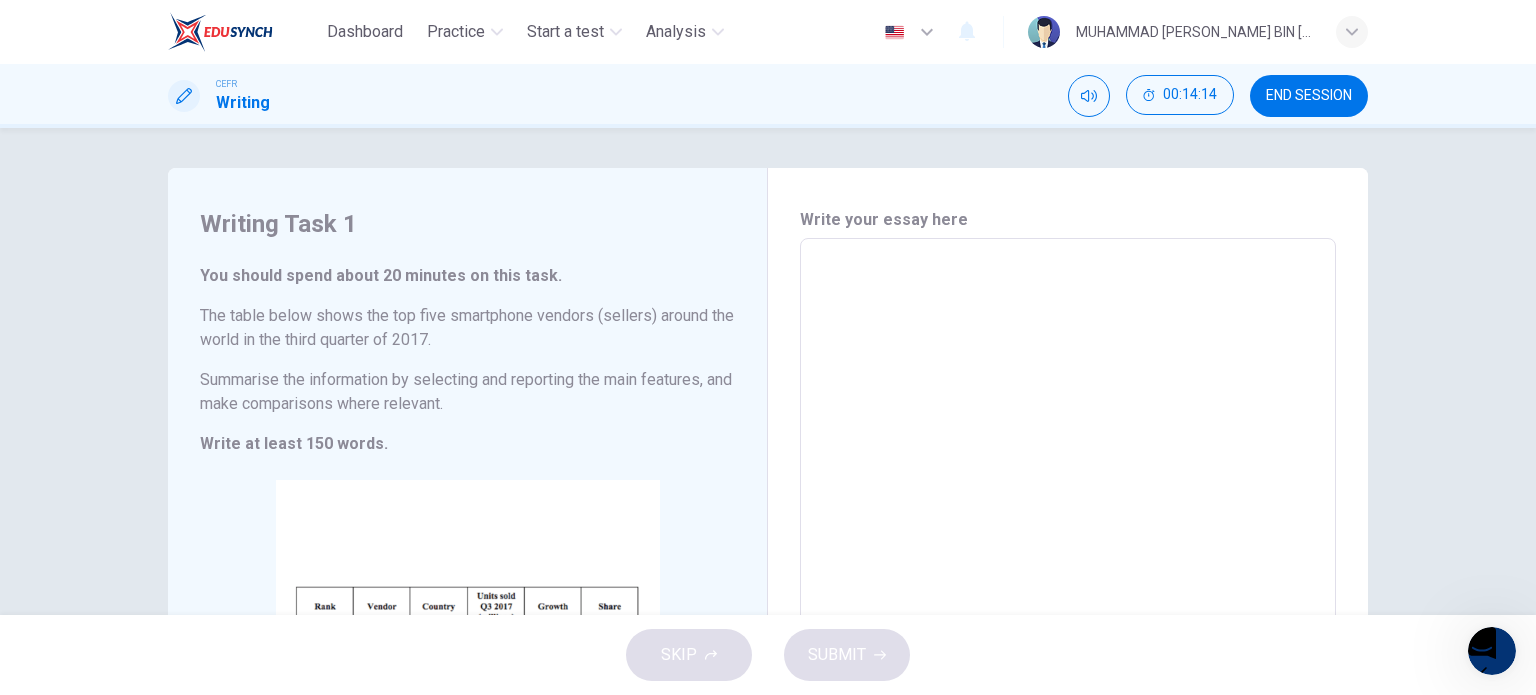 click on "​" at bounding box center [1068, 531] 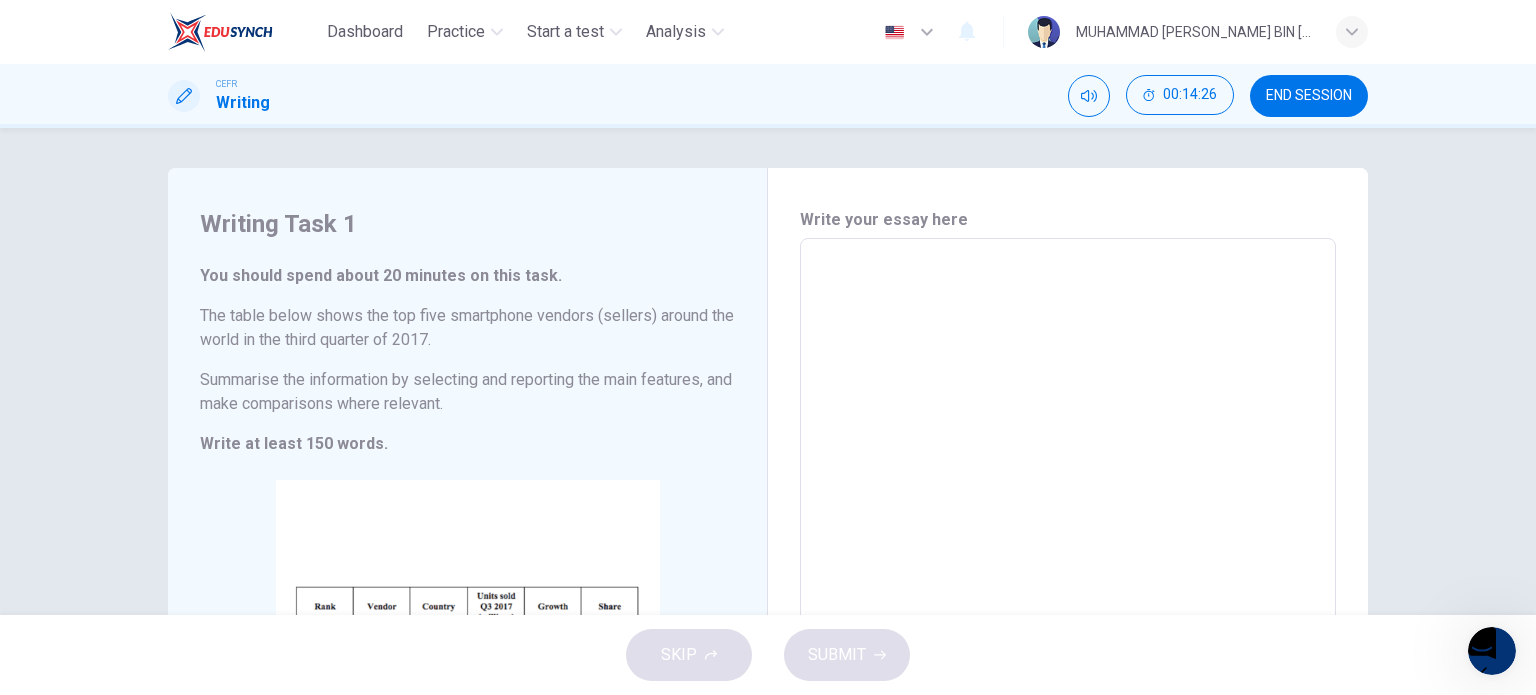 click on "​" at bounding box center [1068, 531] 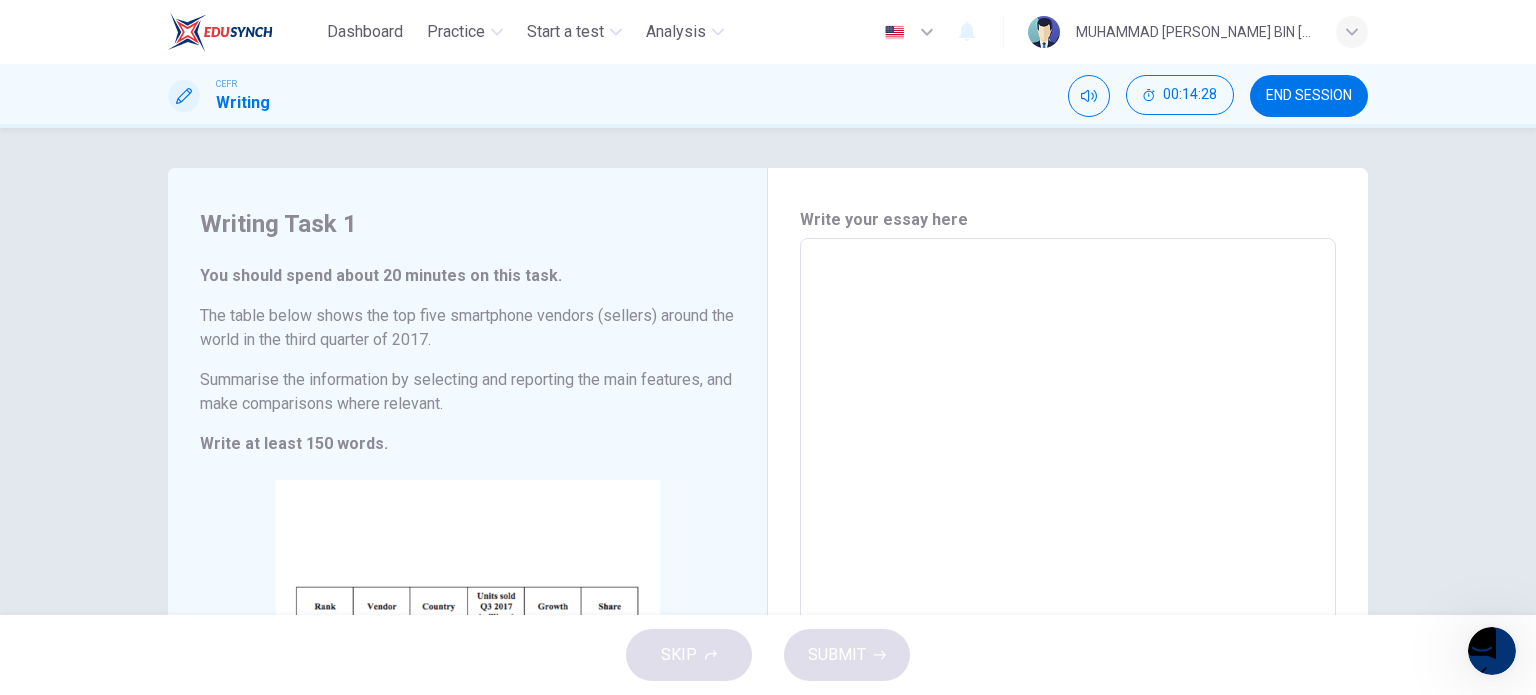 drag, startPoint x: 1092, startPoint y: 401, endPoint x: 952, endPoint y: 344, distance: 151.15886 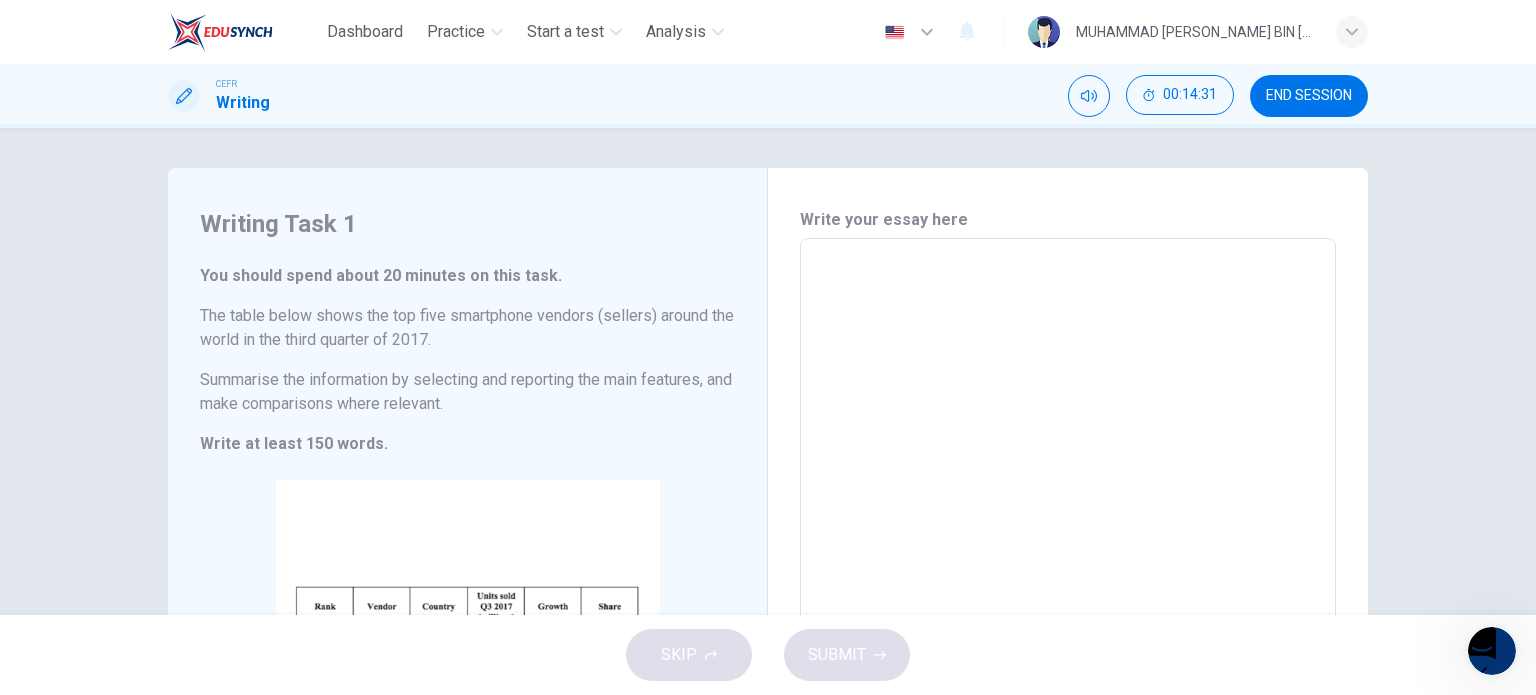 click on "​" at bounding box center [1068, 531] 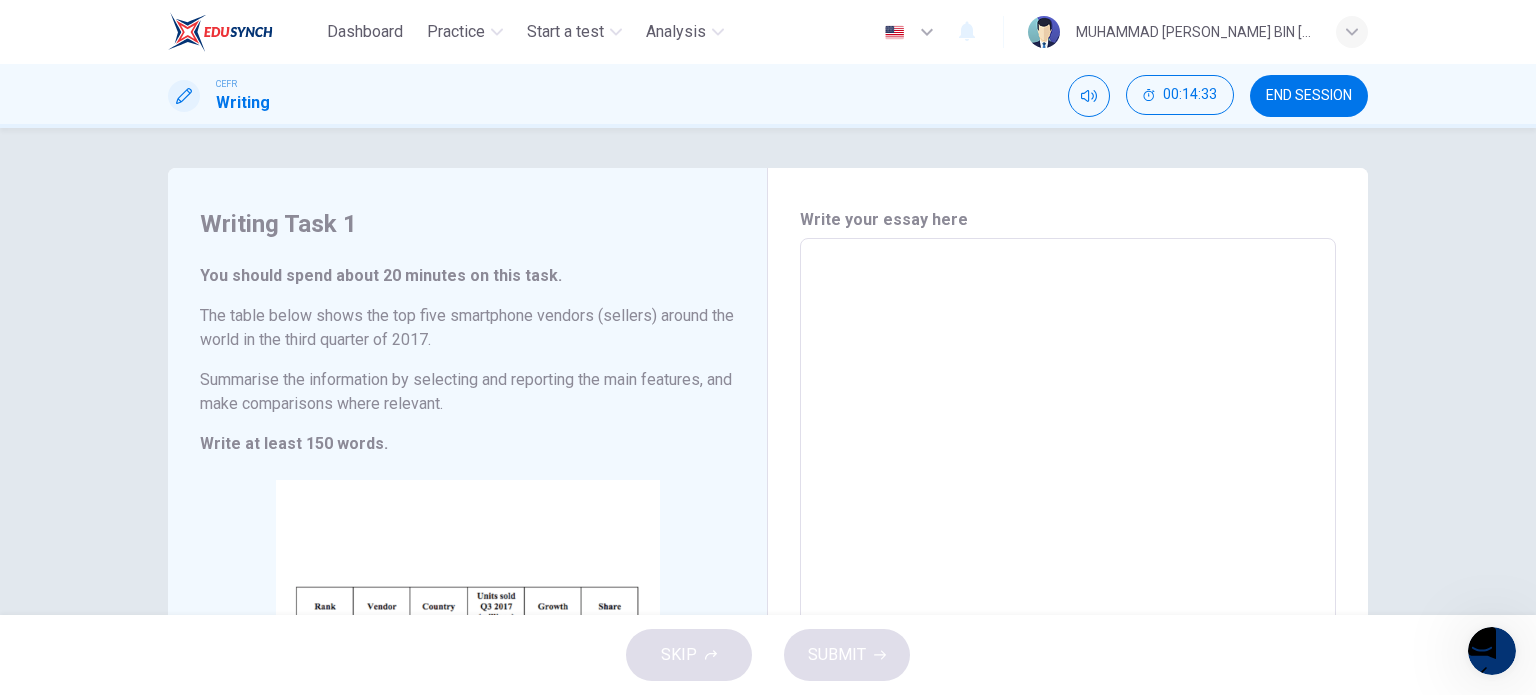 click on "Writing Task 1" at bounding box center [467, 224] 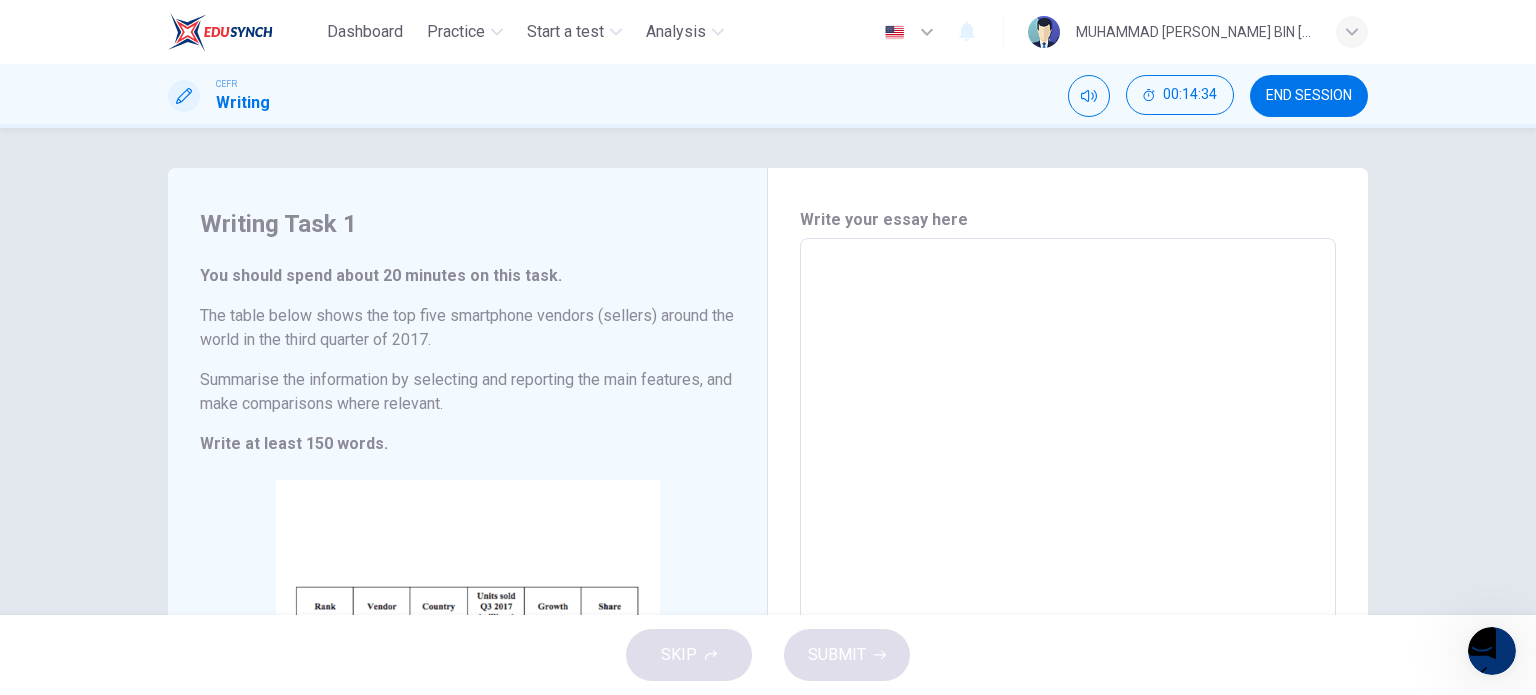 click on "CEFR Writing 00:14:34 END SESSION" at bounding box center (768, 96) 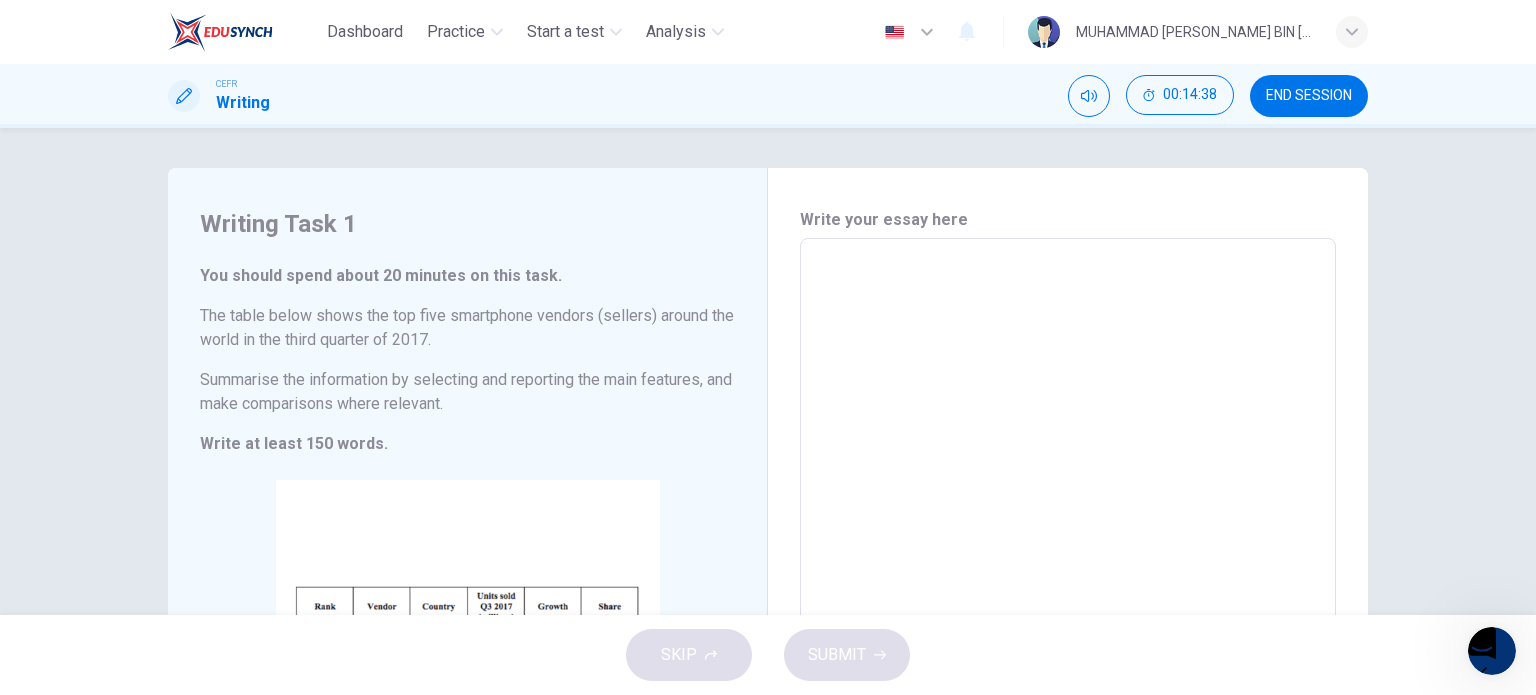 click on "​" at bounding box center (1068, 531) 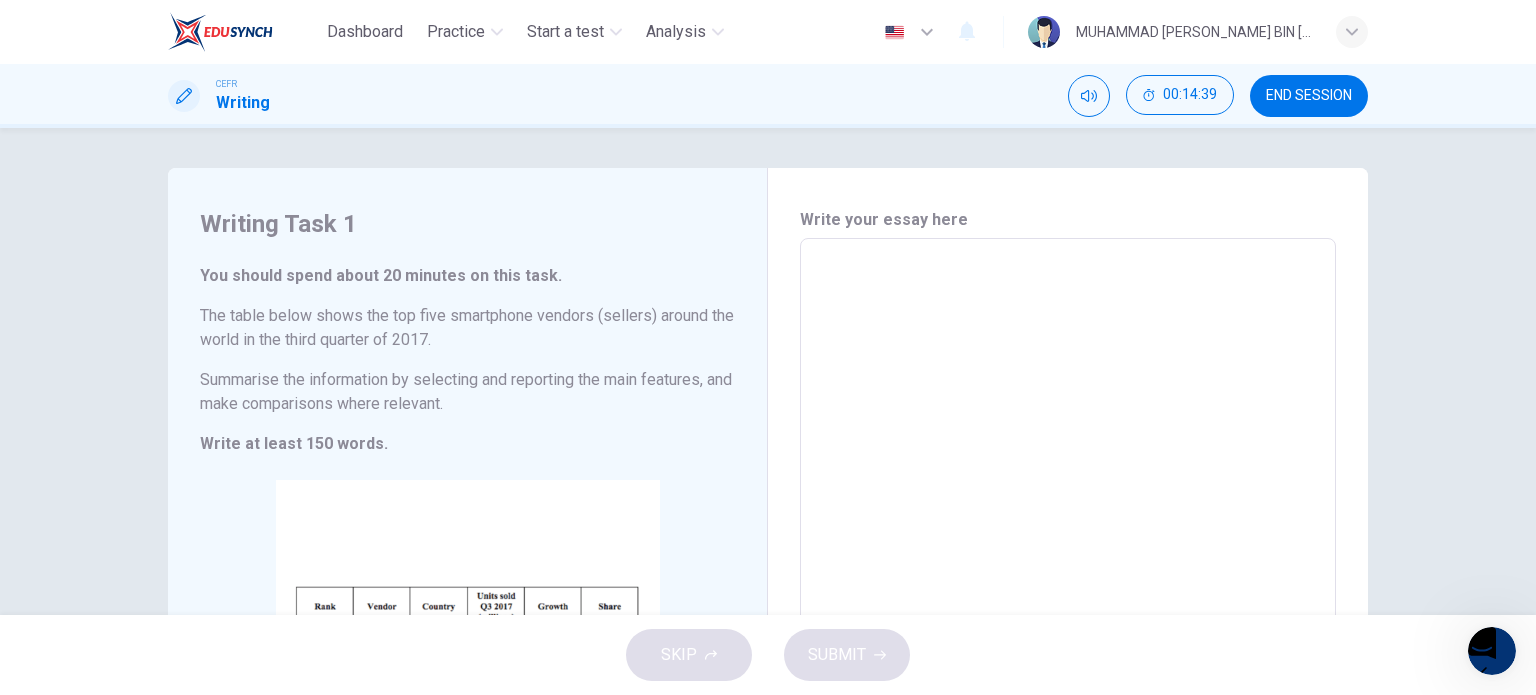 drag, startPoint x: 843, startPoint y: 283, endPoint x: 805, endPoint y: 354, distance: 80.529495 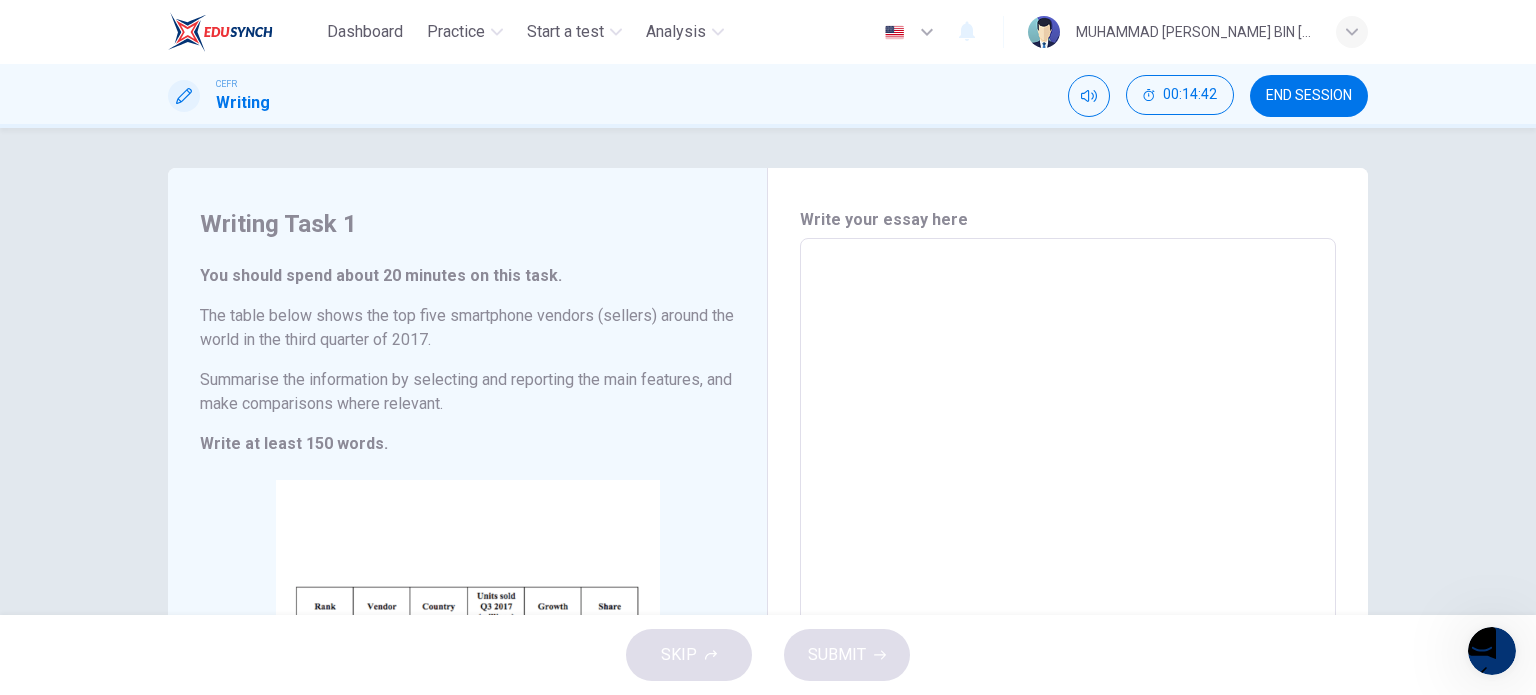 drag, startPoint x: 900, startPoint y: 535, endPoint x: 883, endPoint y: 526, distance: 19.235384 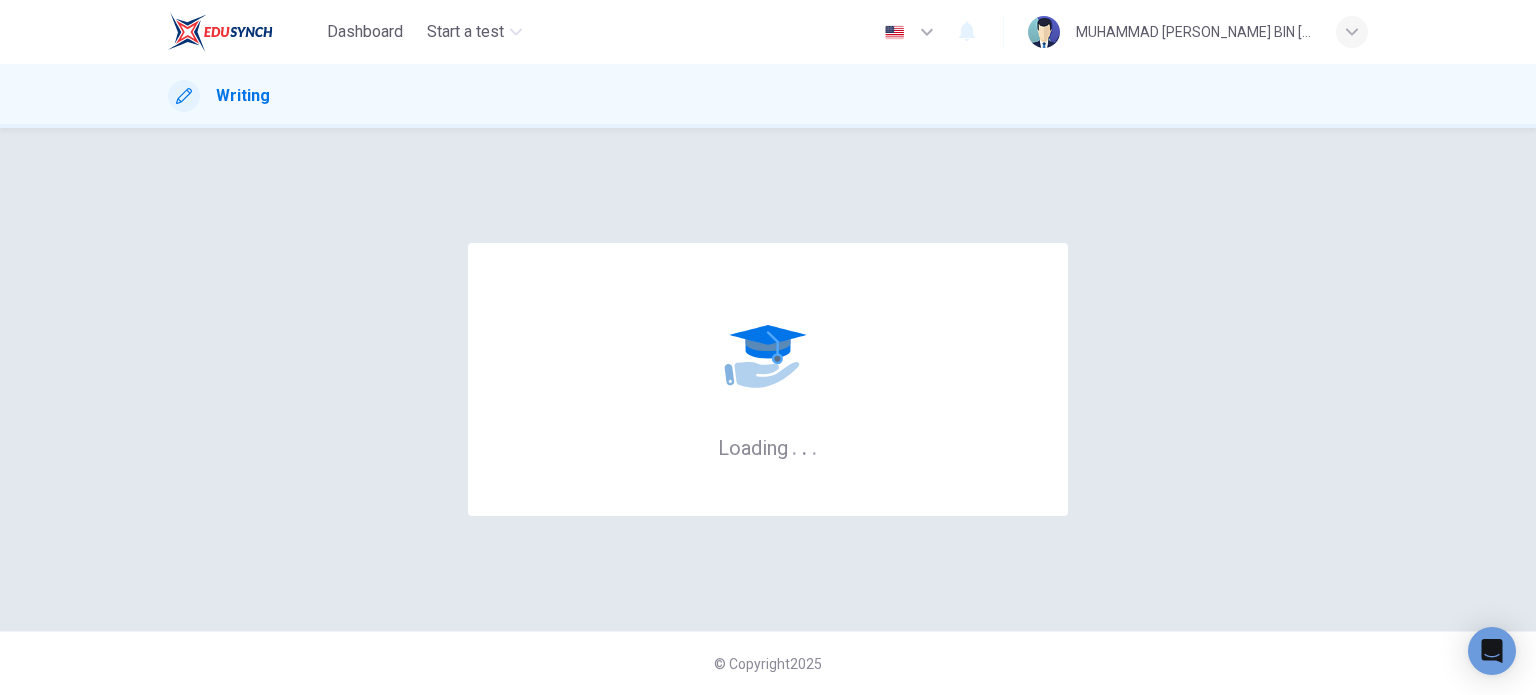 scroll, scrollTop: 0, scrollLeft: 0, axis: both 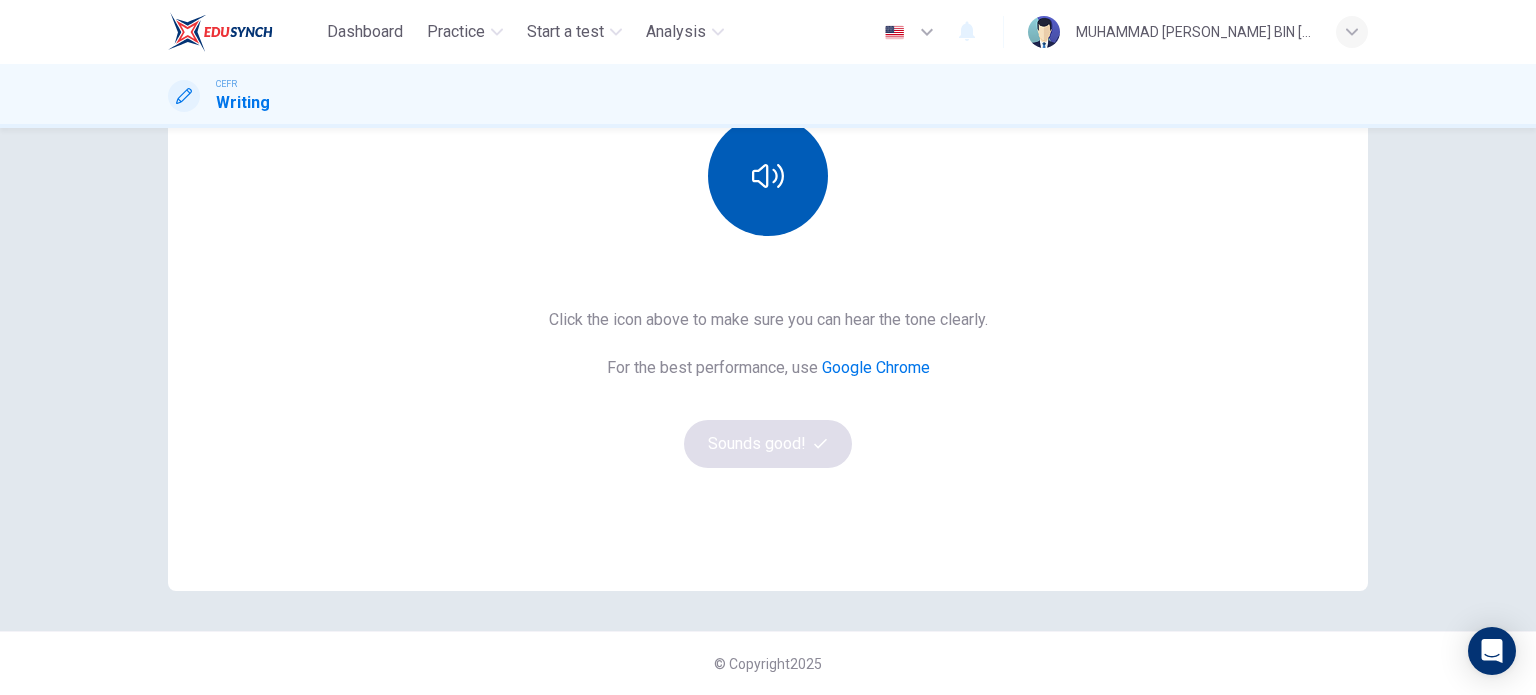 click at bounding box center [768, 176] 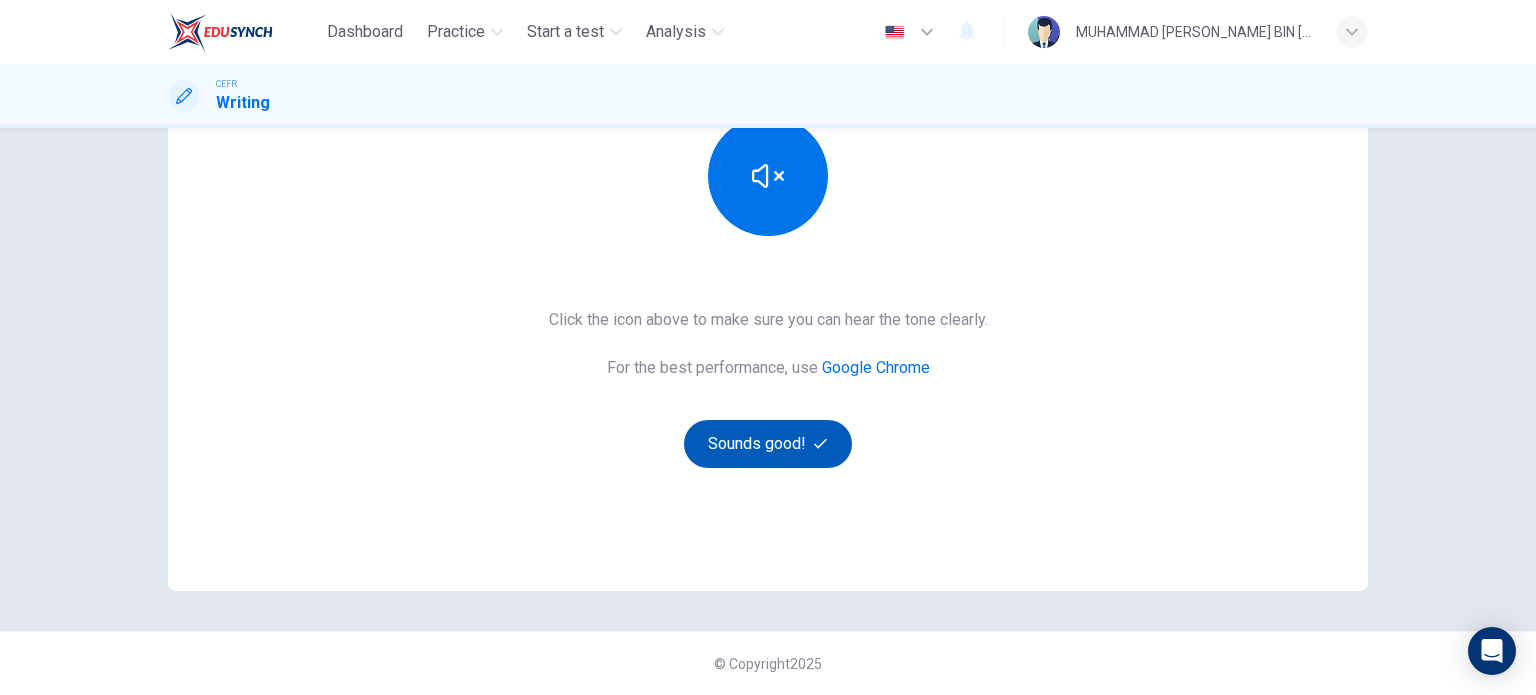 click at bounding box center (768, 444) 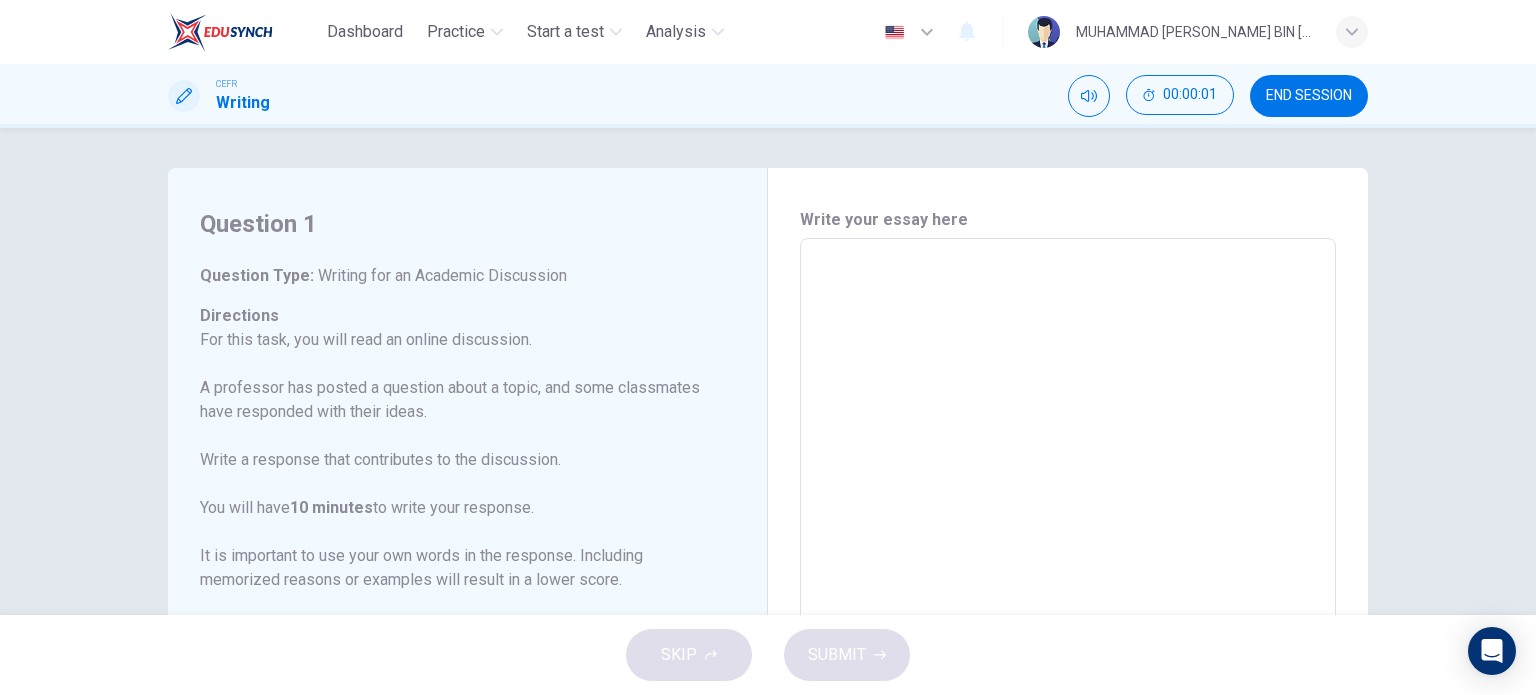 scroll, scrollTop: 403, scrollLeft: 0, axis: vertical 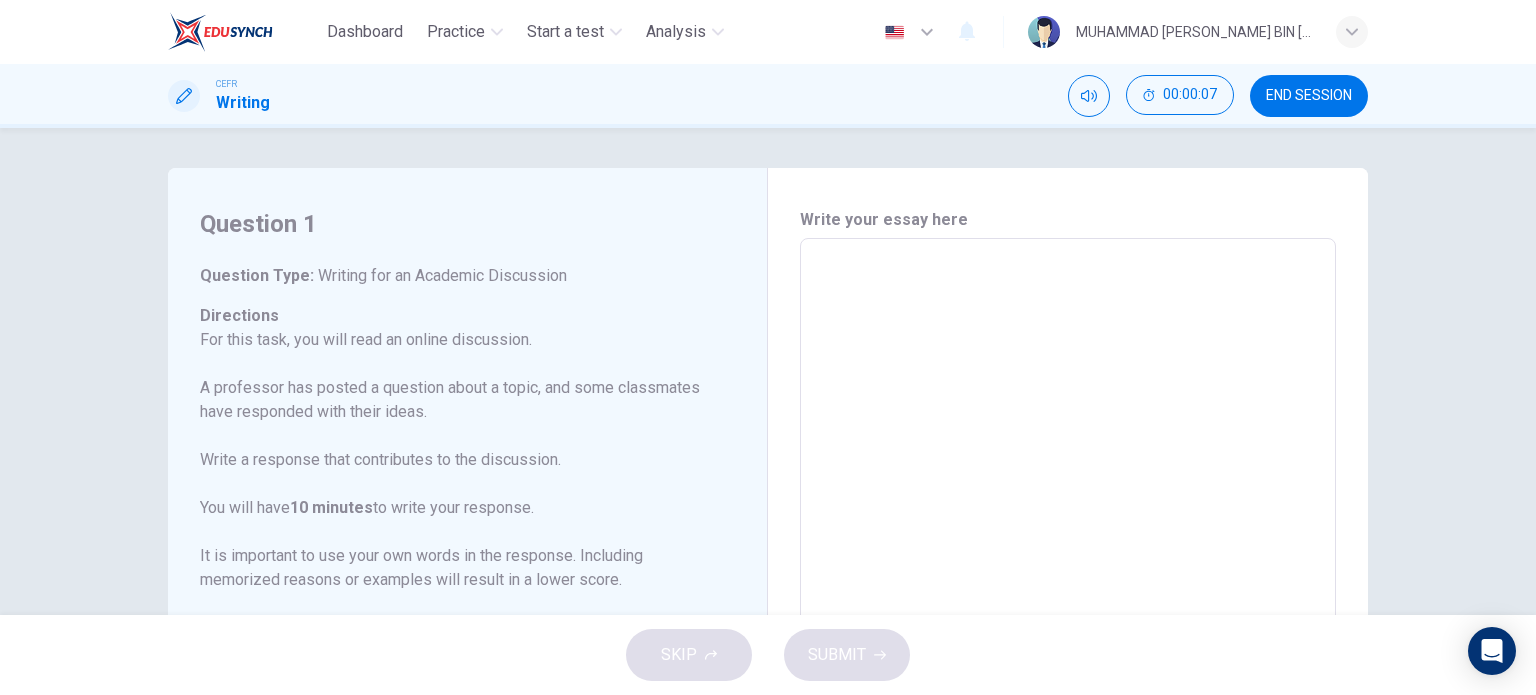 drag, startPoint x: 328, startPoint y: 523, endPoint x: 193, endPoint y: 219, distance: 332.6274 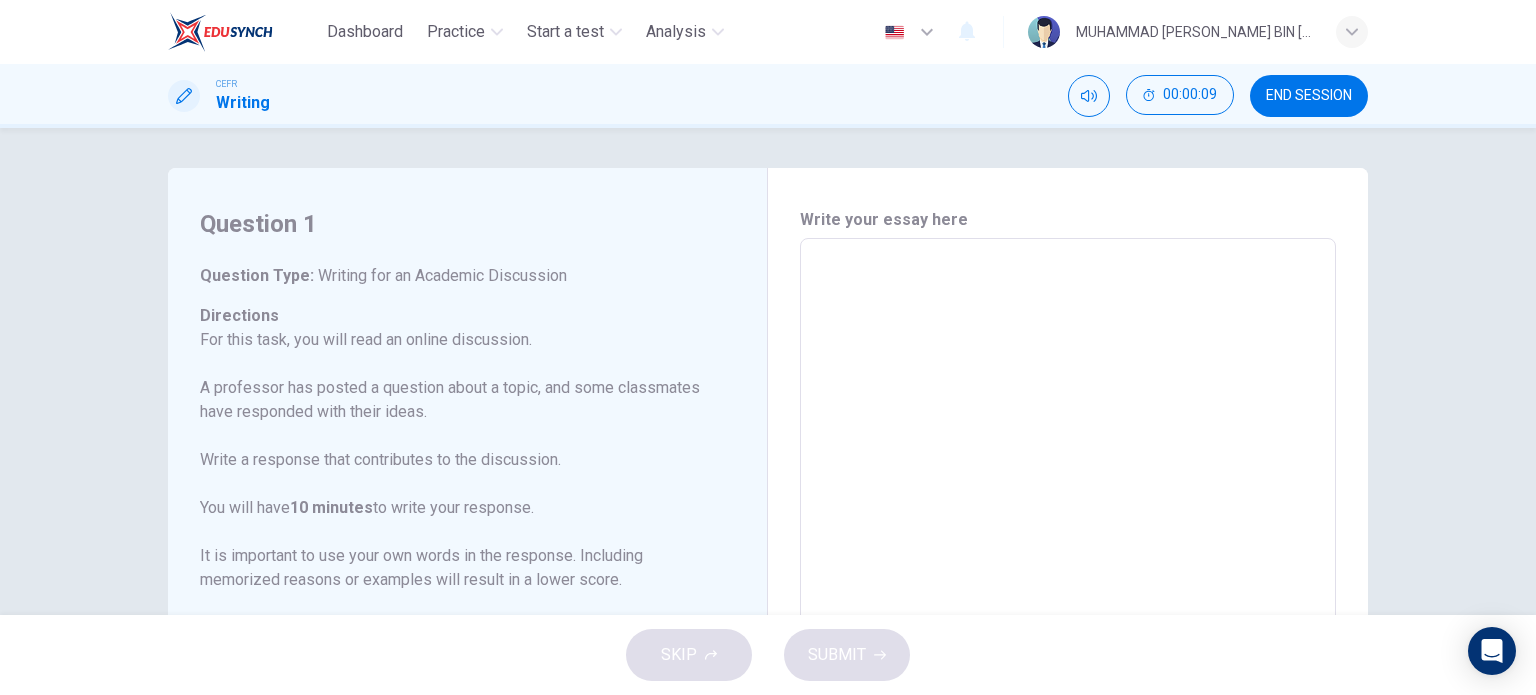scroll, scrollTop: 221, scrollLeft: 0, axis: vertical 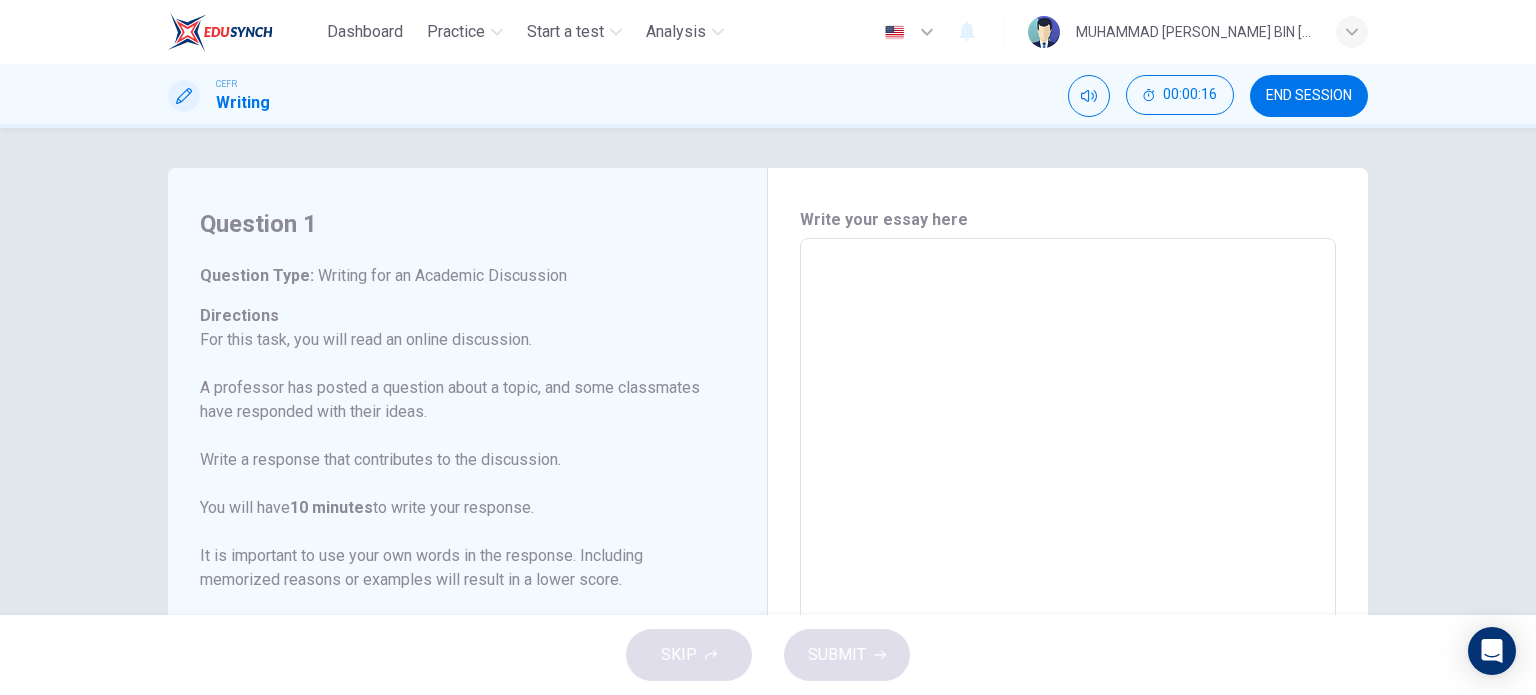 click on "For this task, you will read an online discussion. A professor has posted a question about a topic, and some classmates have responded with their ideas. Write a response that contributes to the discussion. You will have  10 minutes  to write your response.  It is important to use your own words in the response. Including memorized reasons or examples will result in a lower score." at bounding box center (455, 460) 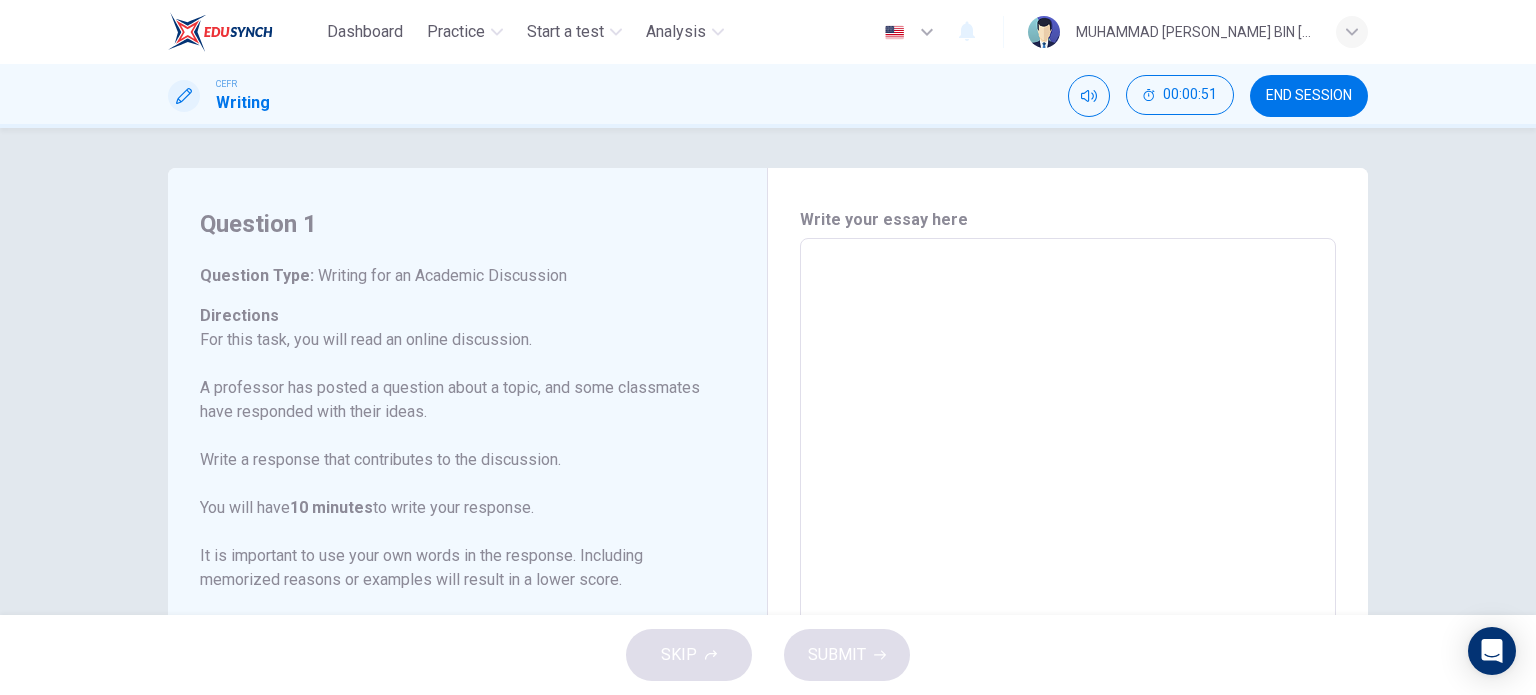 drag, startPoint x: 822, startPoint y: 256, endPoint x: 812, endPoint y: 282, distance: 27.856777 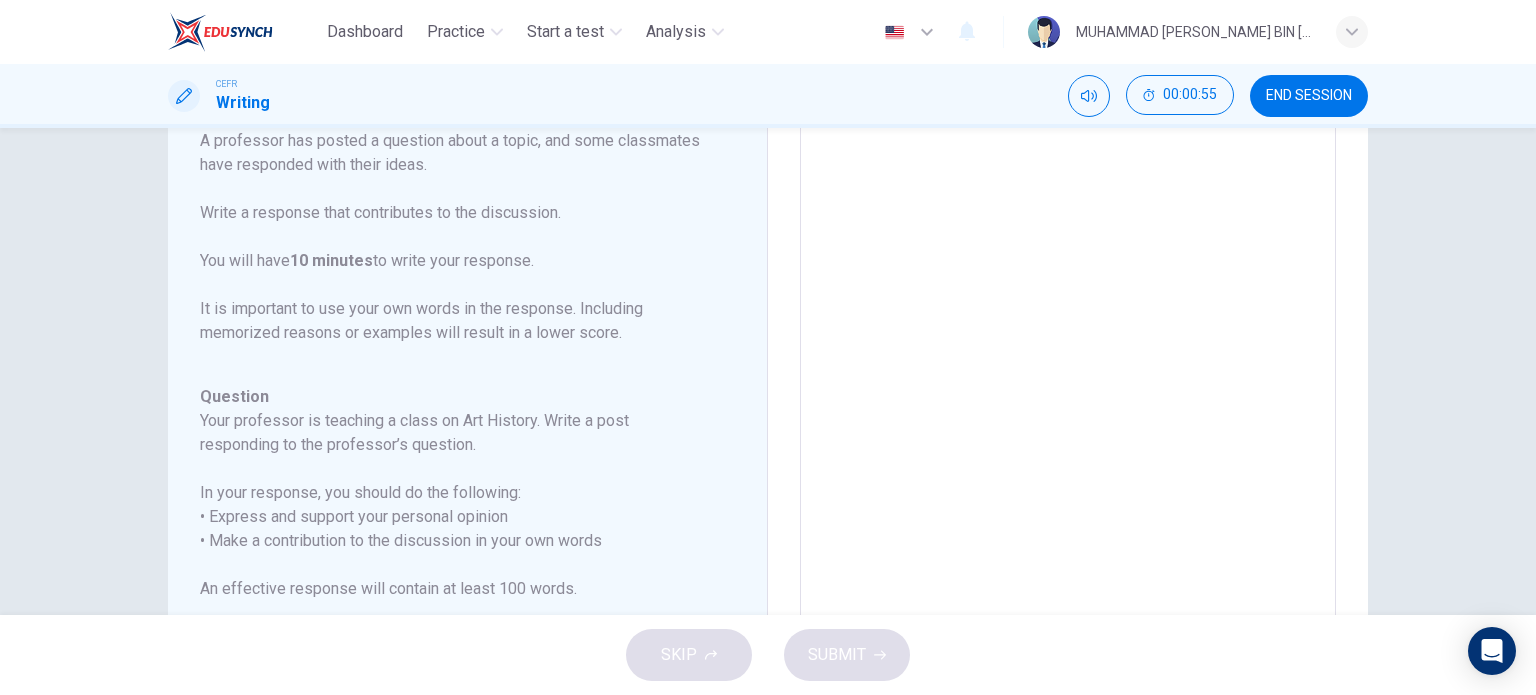 scroll, scrollTop: 248, scrollLeft: 0, axis: vertical 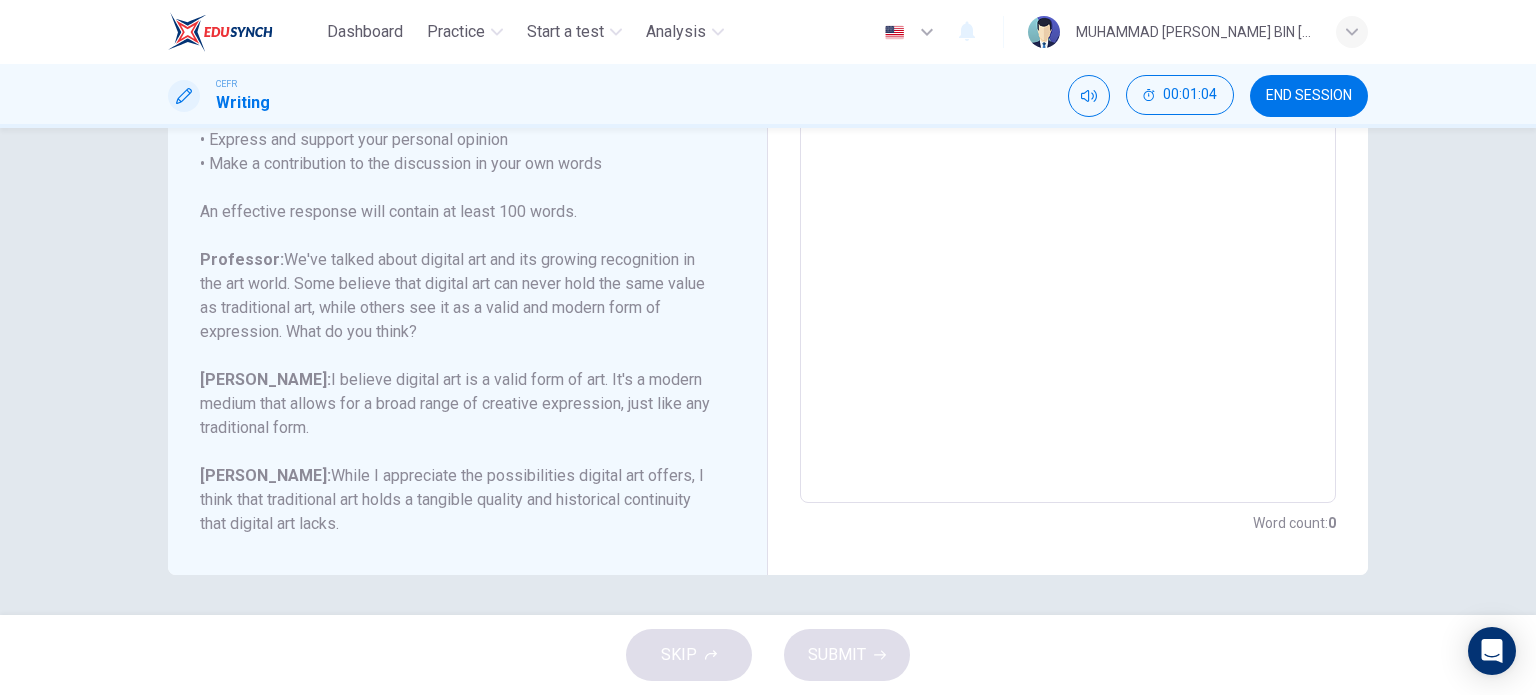 click on "Write your essay here x ​ Word count :  0" at bounding box center (1068, 170) 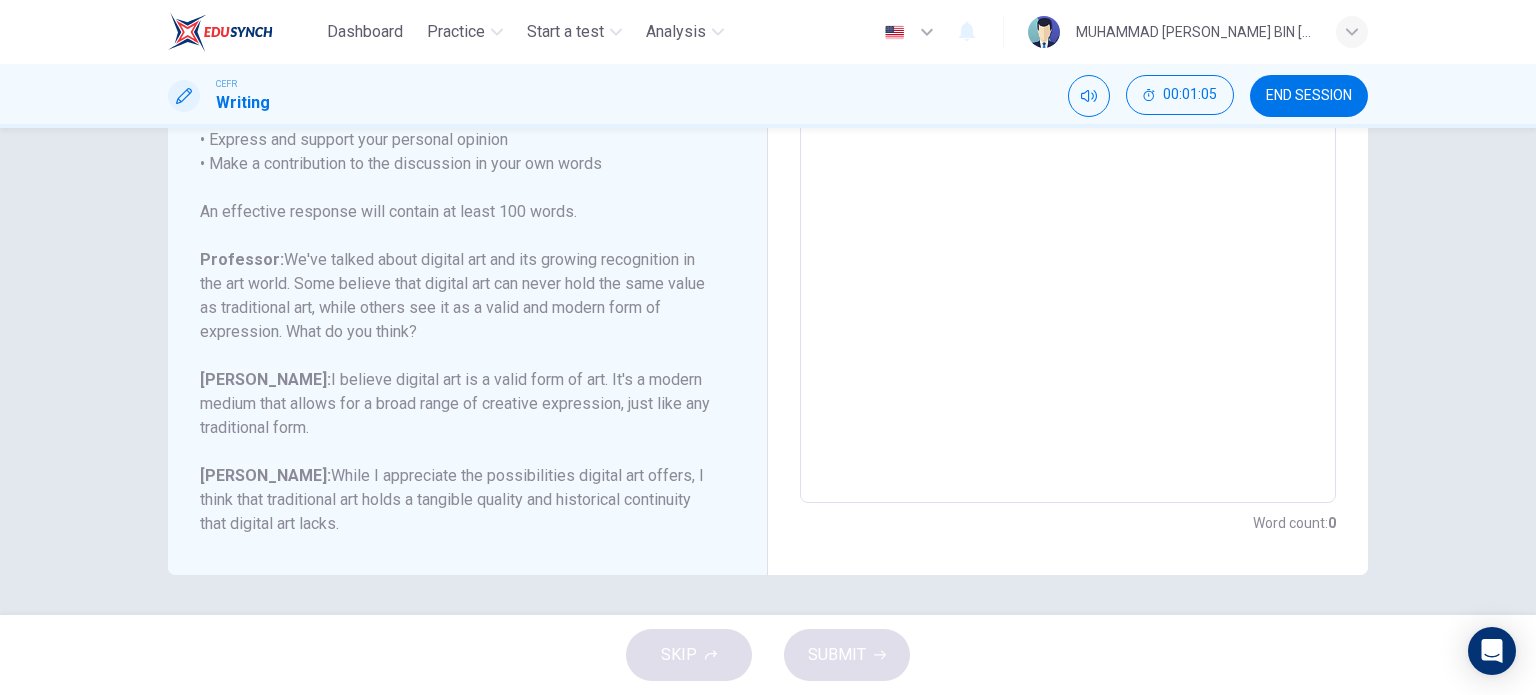 scroll, scrollTop: 0, scrollLeft: 0, axis: both 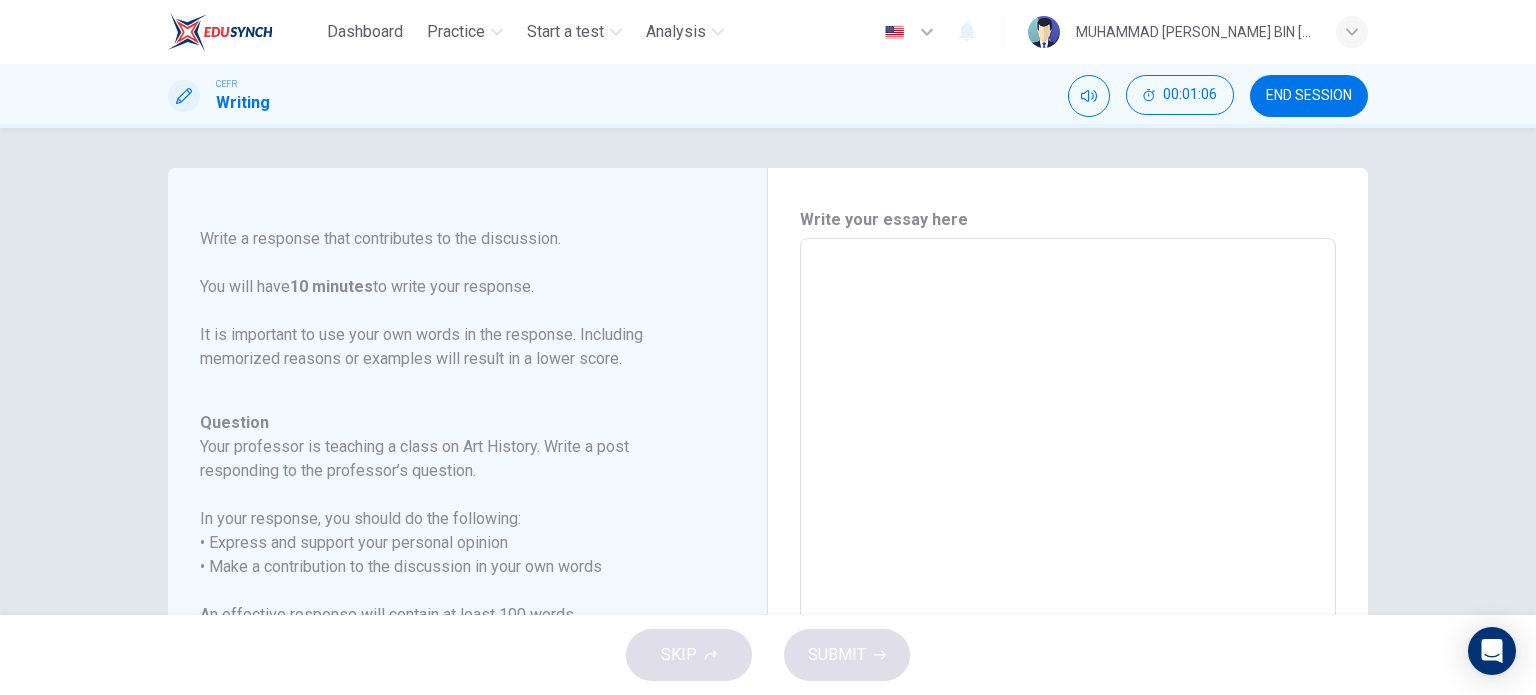 click on "​" at bounding box center (1068, 569) 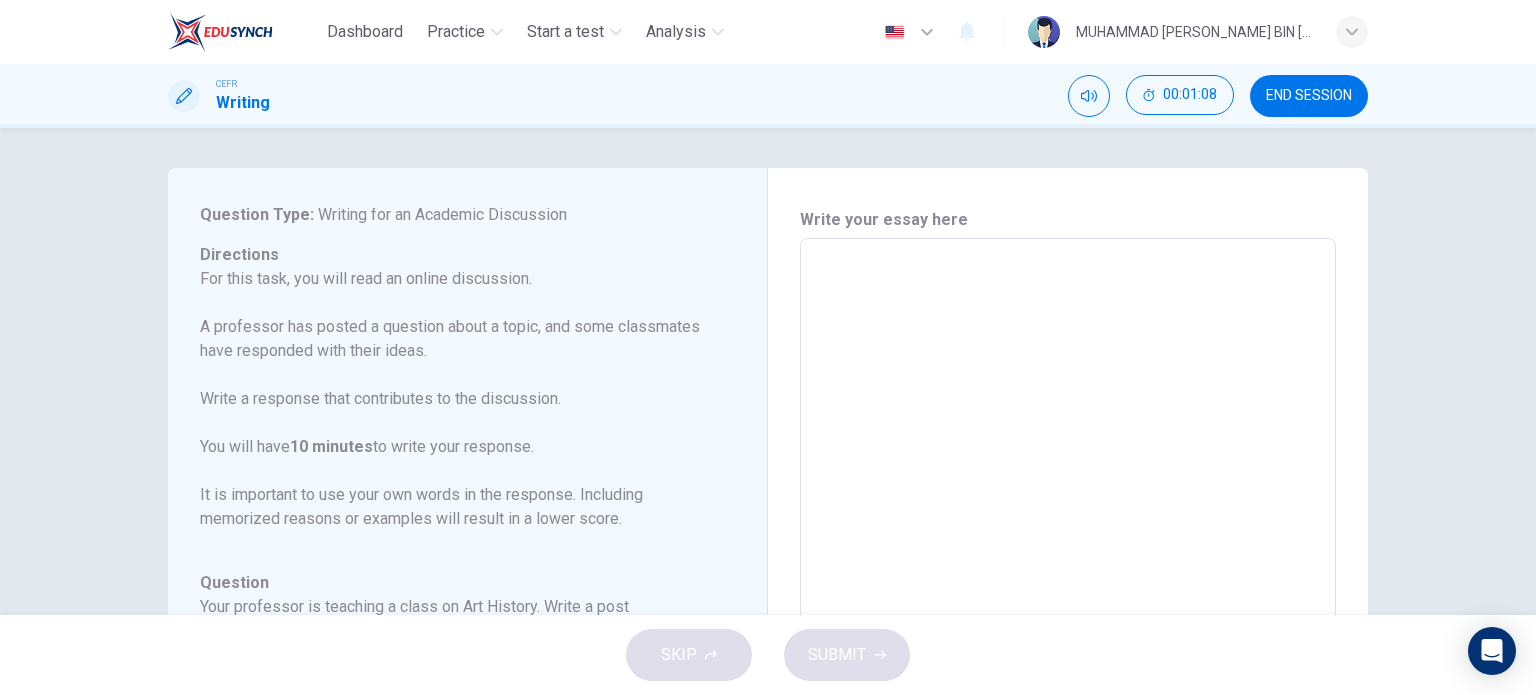 scroll, scrollTop: 21, scrollLeft: 0, axis: vertical 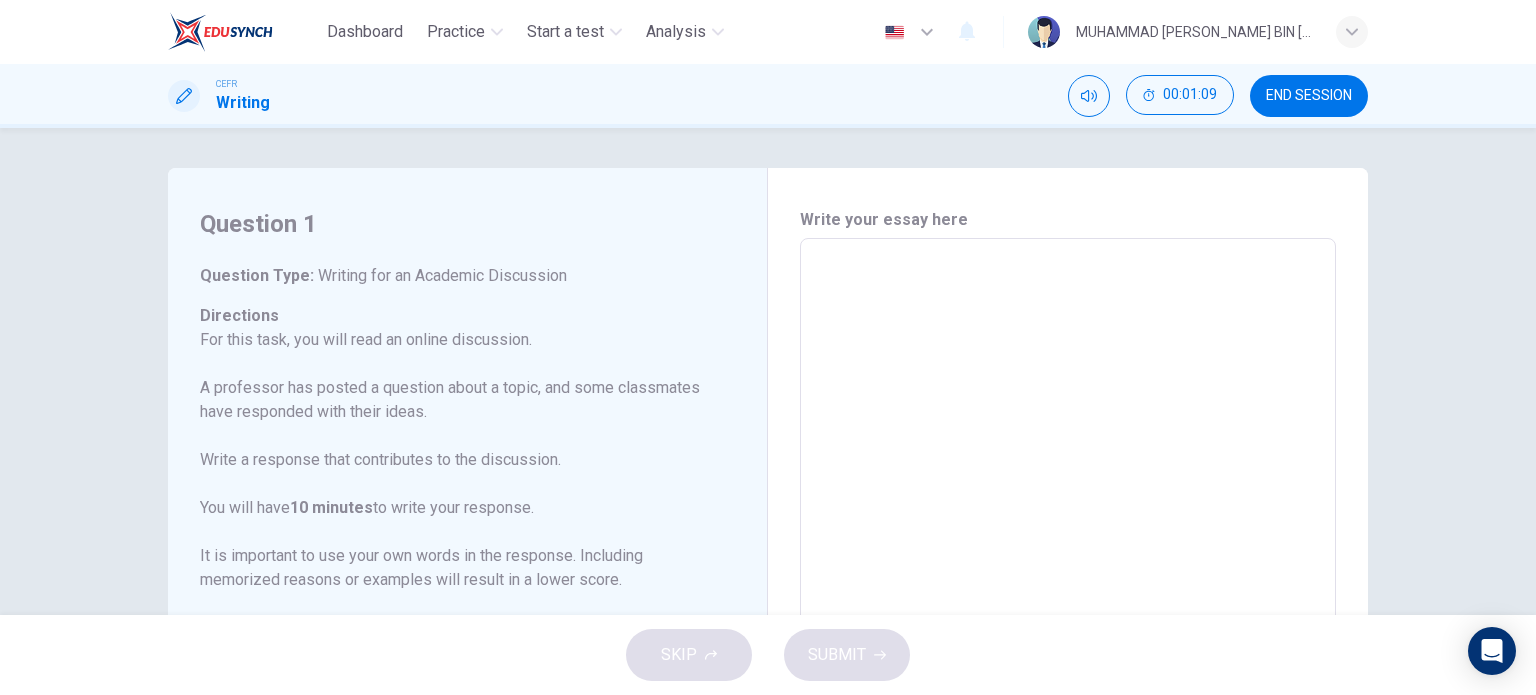 click on "​" at bounding box center (1068, 569) 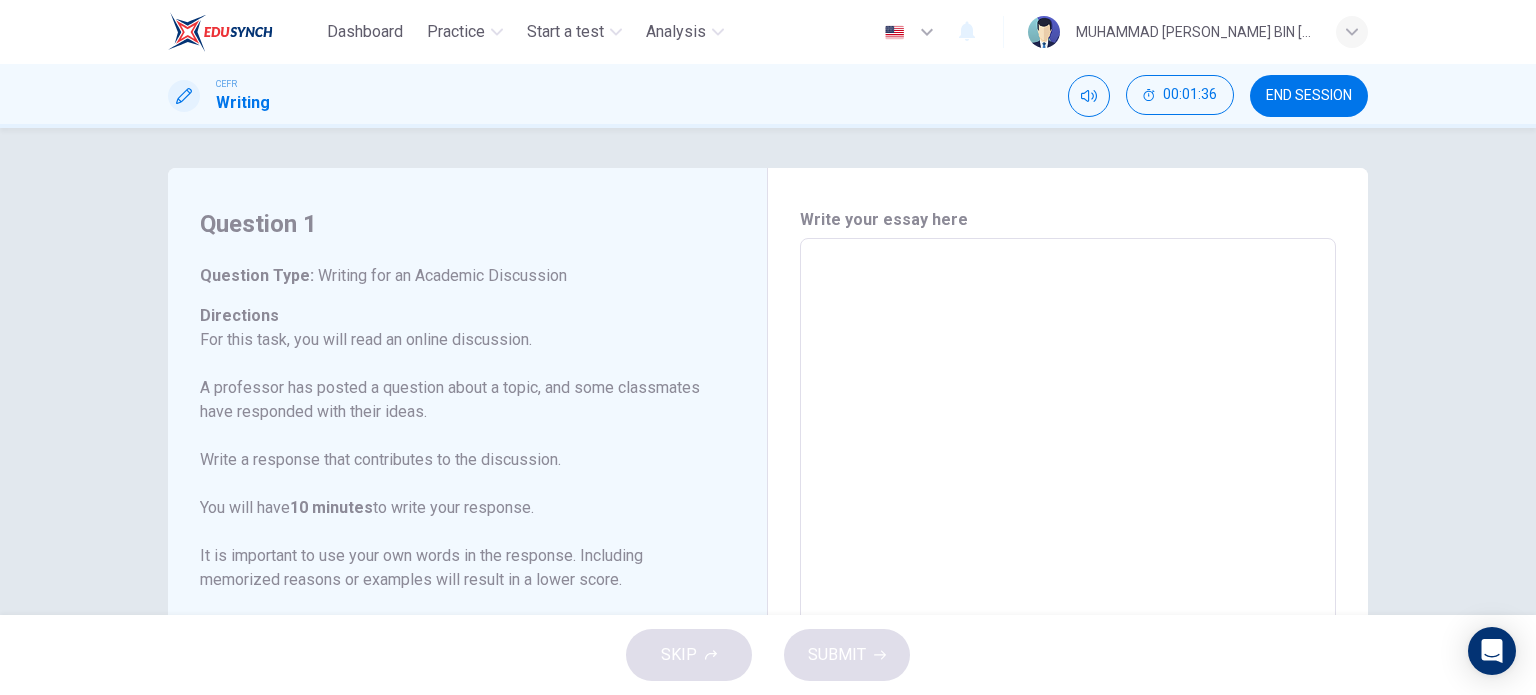 click on "​" at bounding box center [1068, 569] 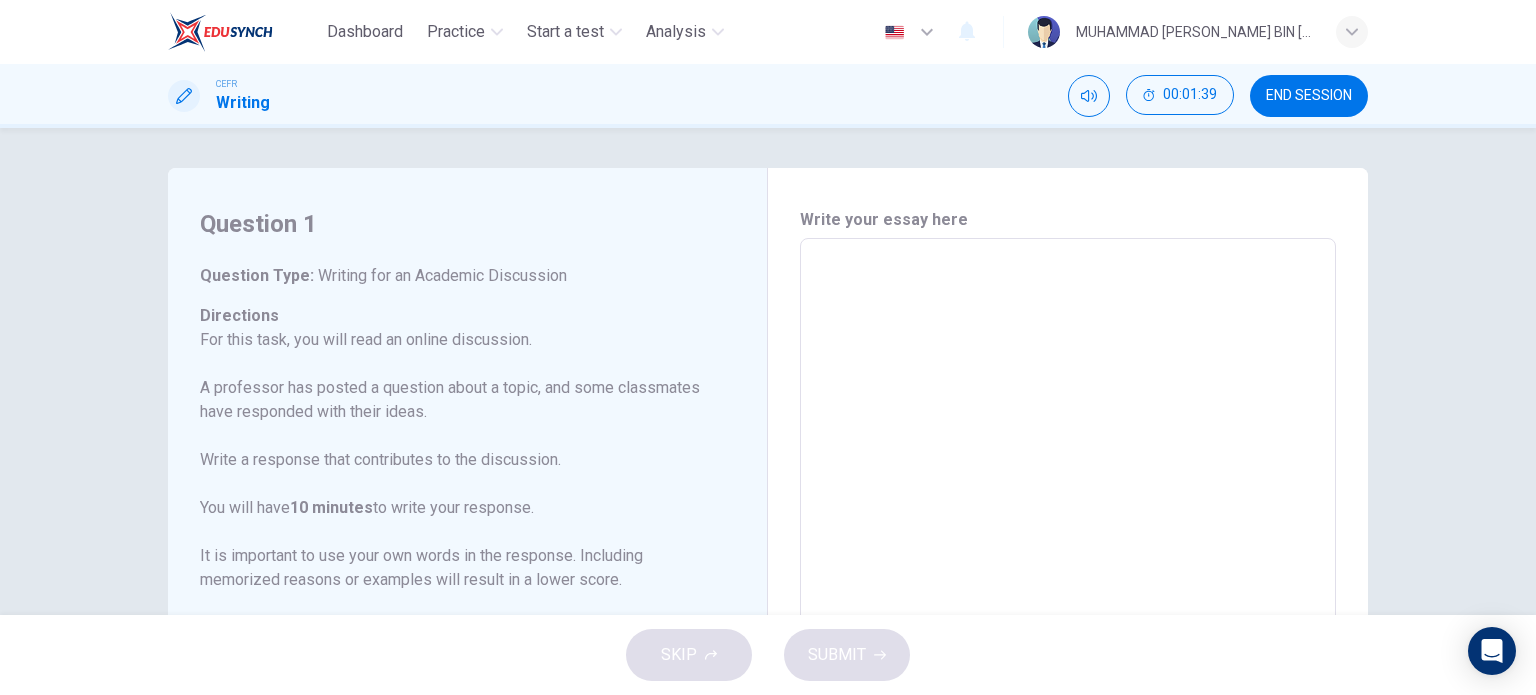 click on "​" at bounding box center [1068, 569] 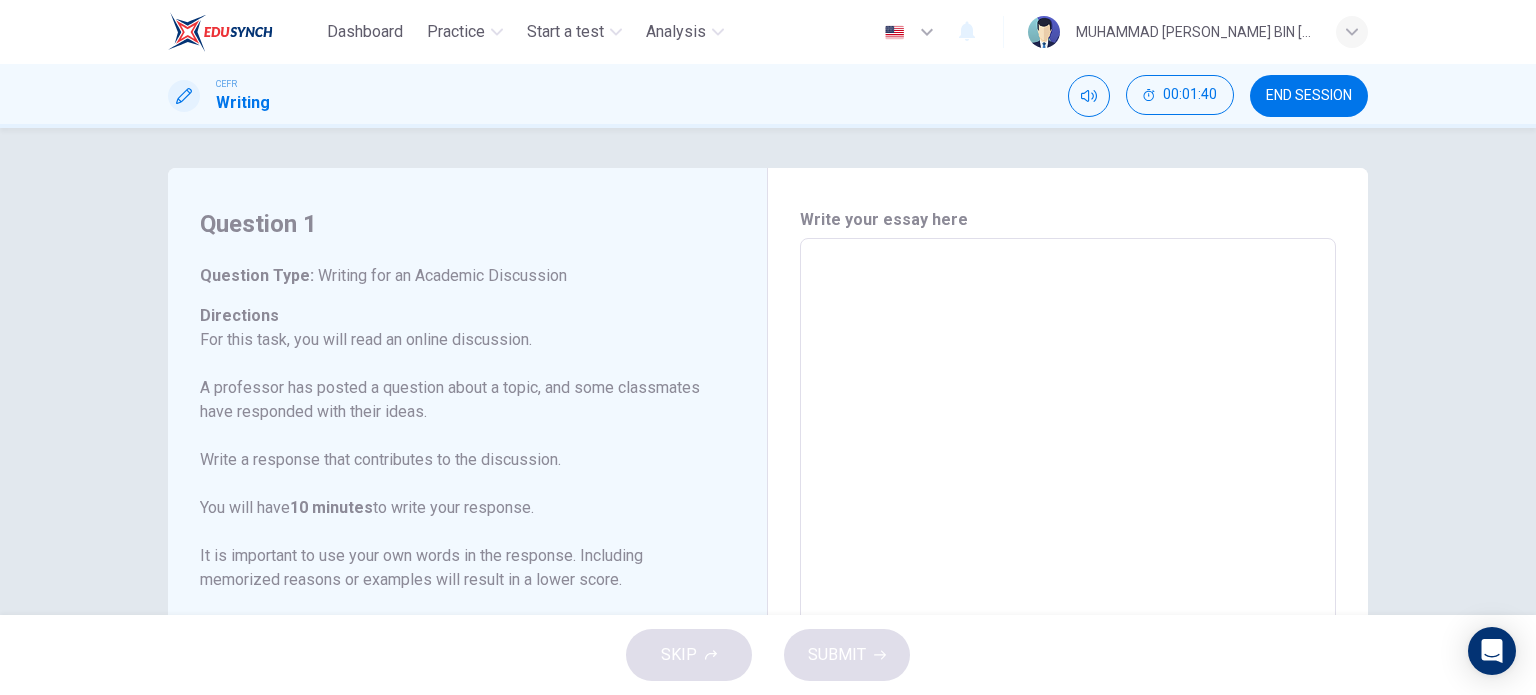 drag, startPoint x: 1054, startPoint y: 272, endPoint x: 1039, endPoint y: 298, distance: 30.016663 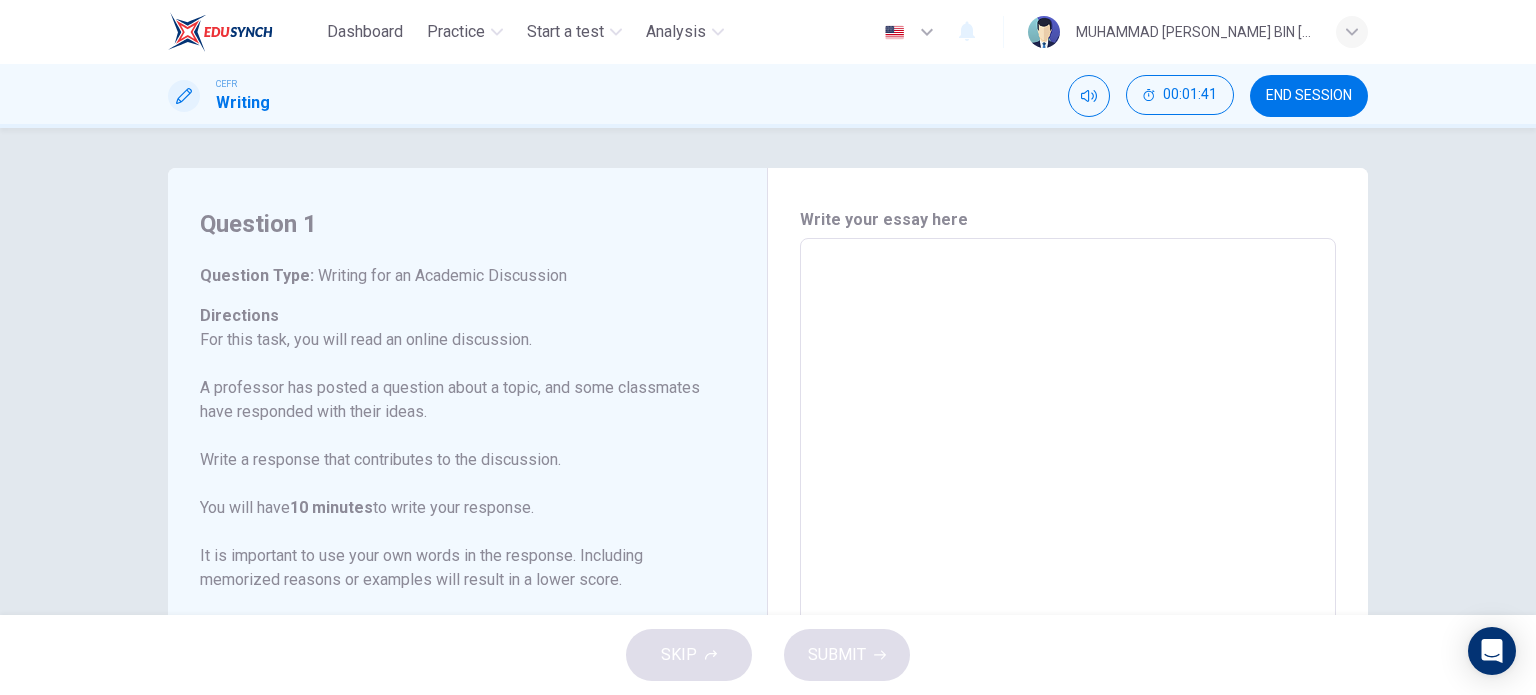 drag, startPoint x: 1039, startPoint y: 298, endPoint x: 978, endPoint y: 321, distance: 65.192024 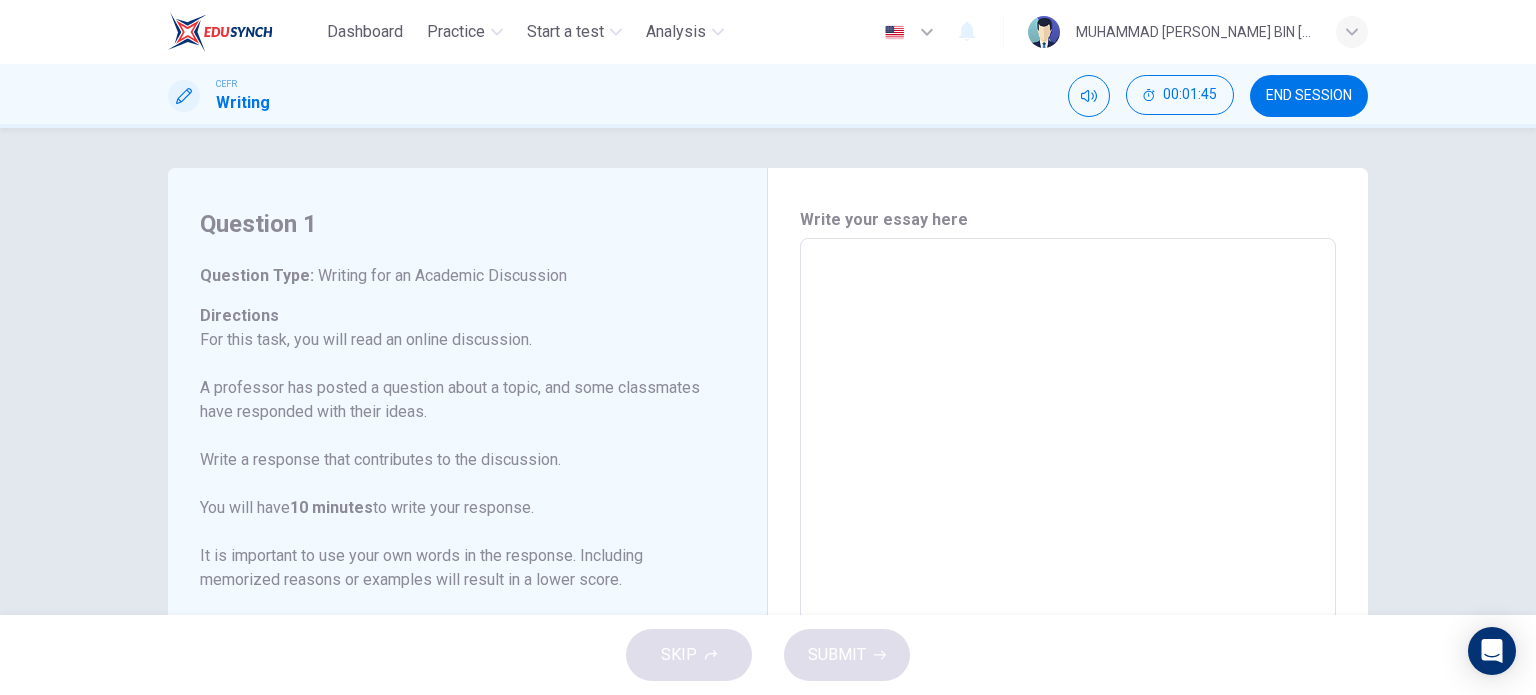 scroll, scrollTop: 403, scrollLeft: 0, axis: vertical 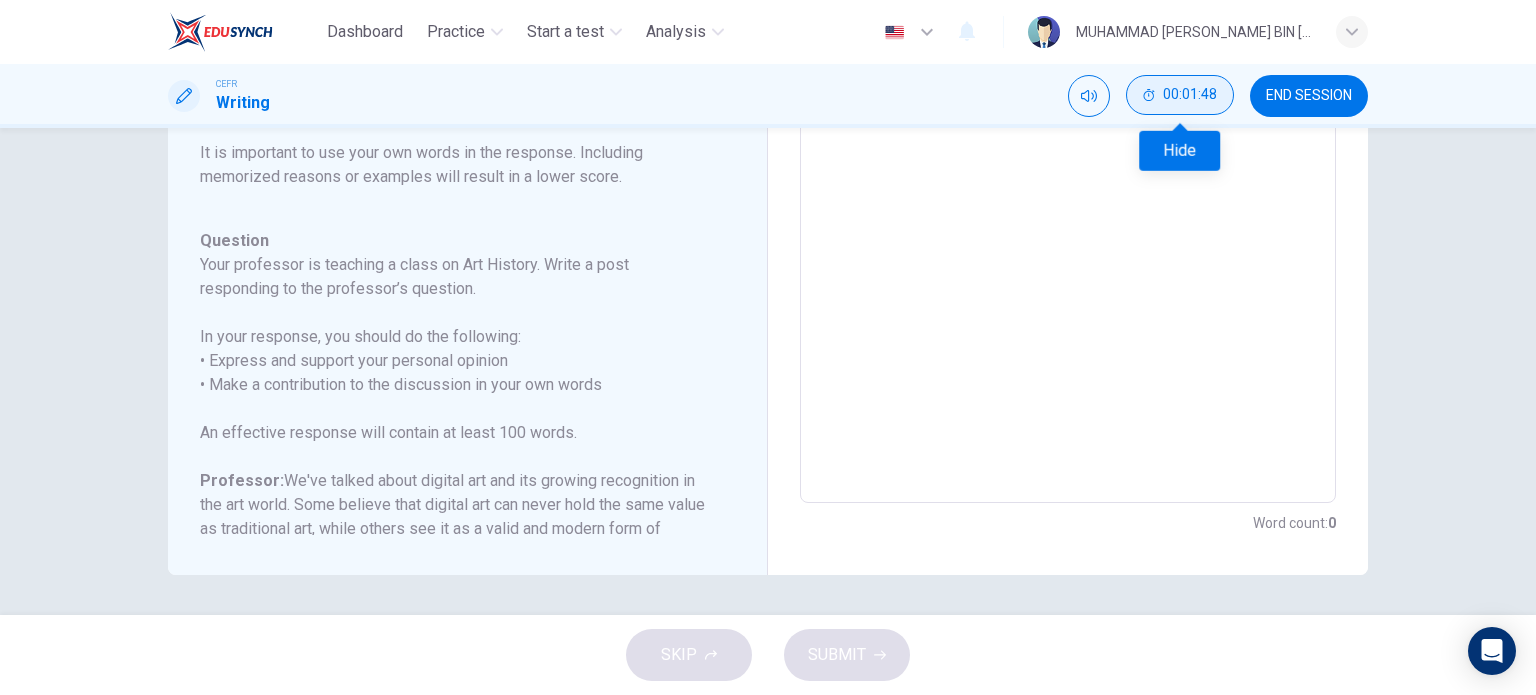 click at bounding box center [1180, 95] 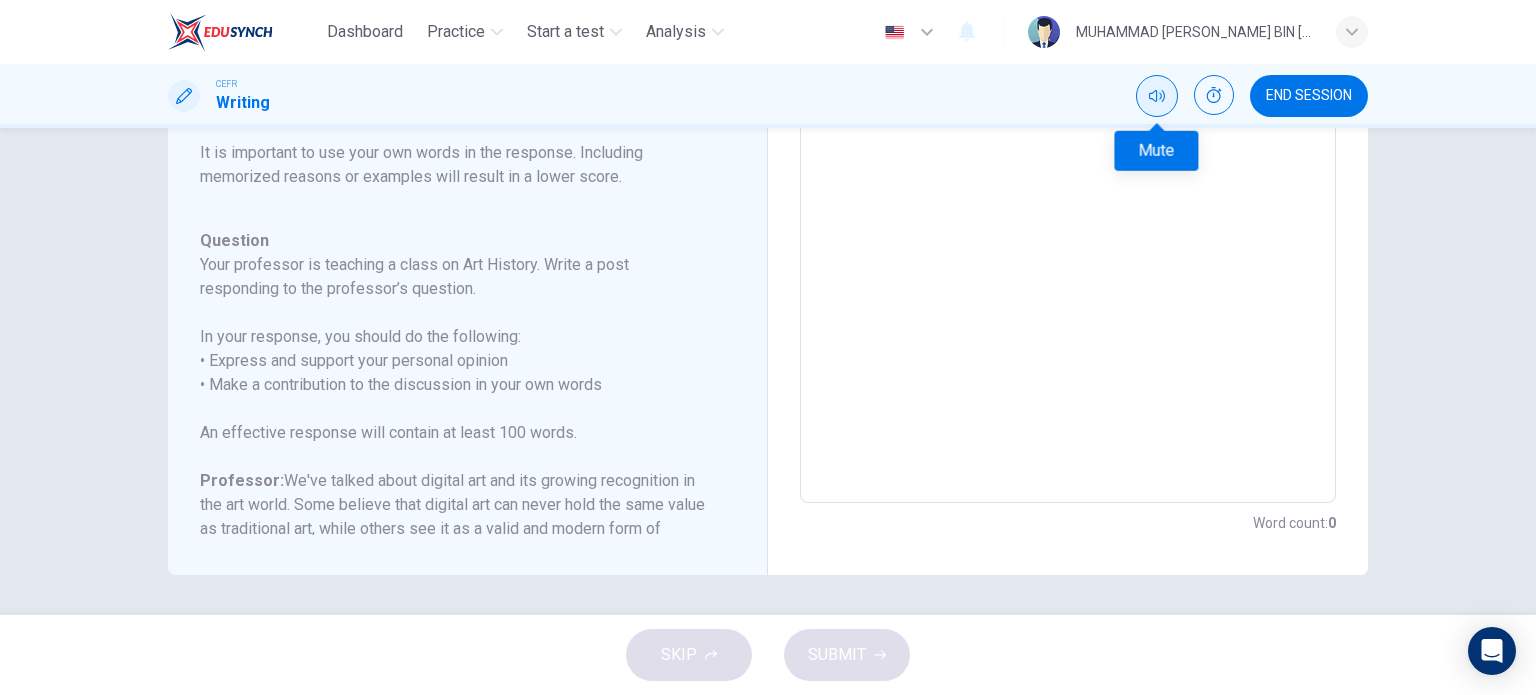 click at bounding box center [1157, 96] 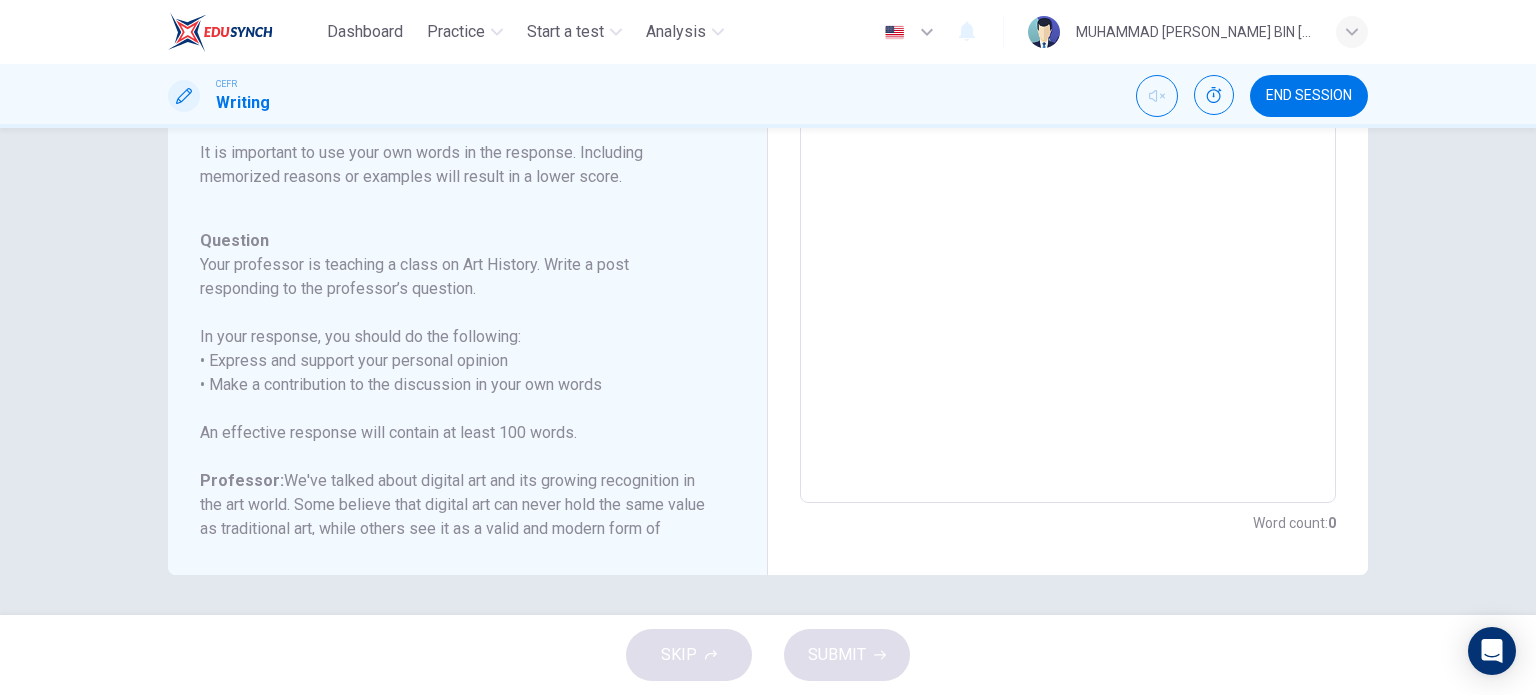 click at bounding box center (1157, 96) 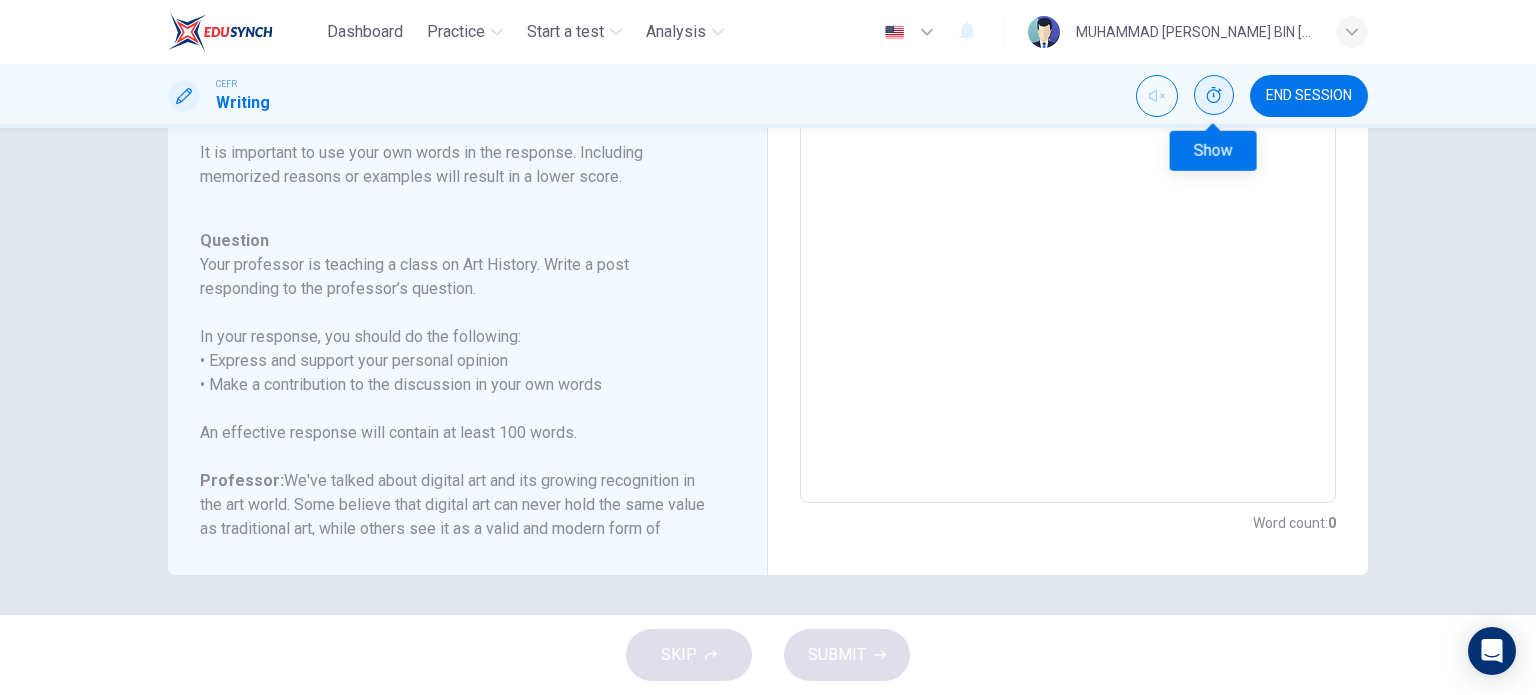click at bounding box center (1214, 95) 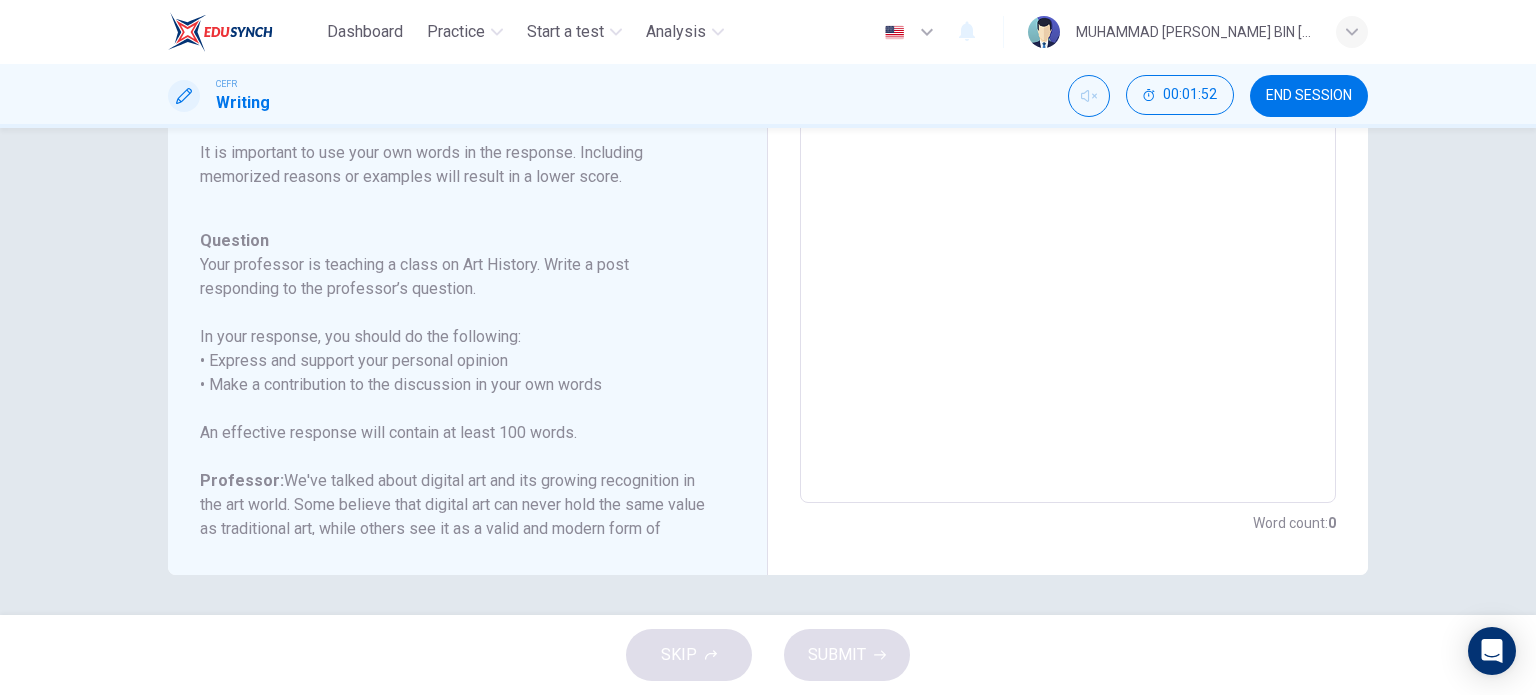 scroll, scrollTop: 0, scrollLeft: 0, axis: both 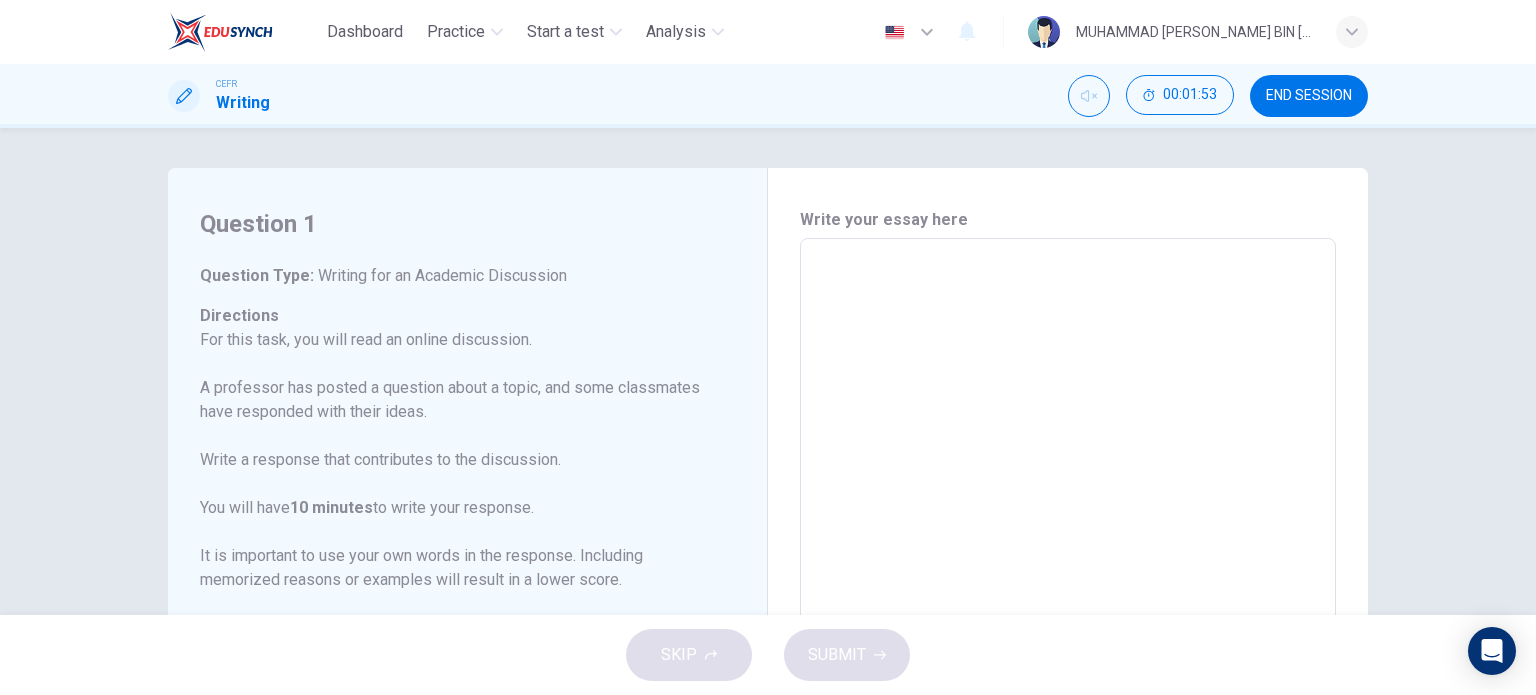 click on "​" at bounding box center [1068, 569] 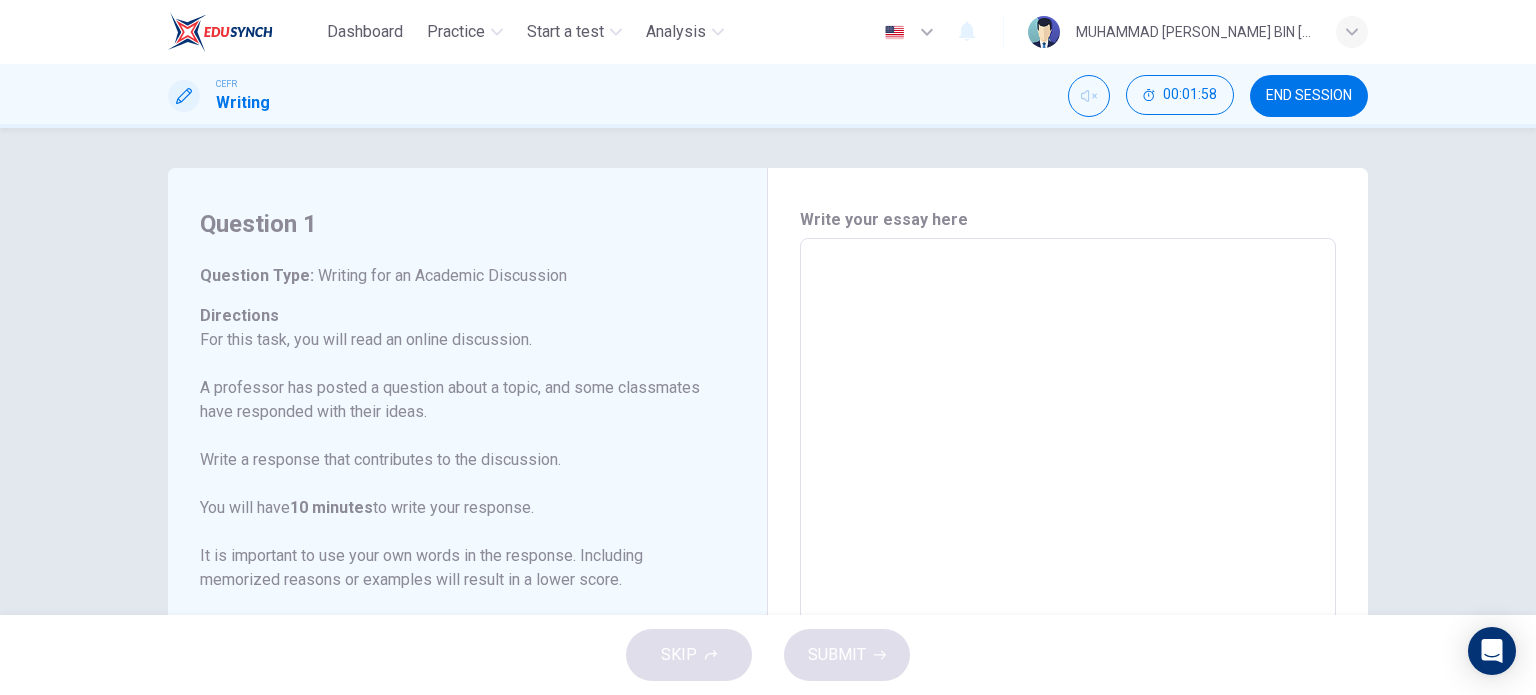 click on "​" at bounding box center [1068, 569] 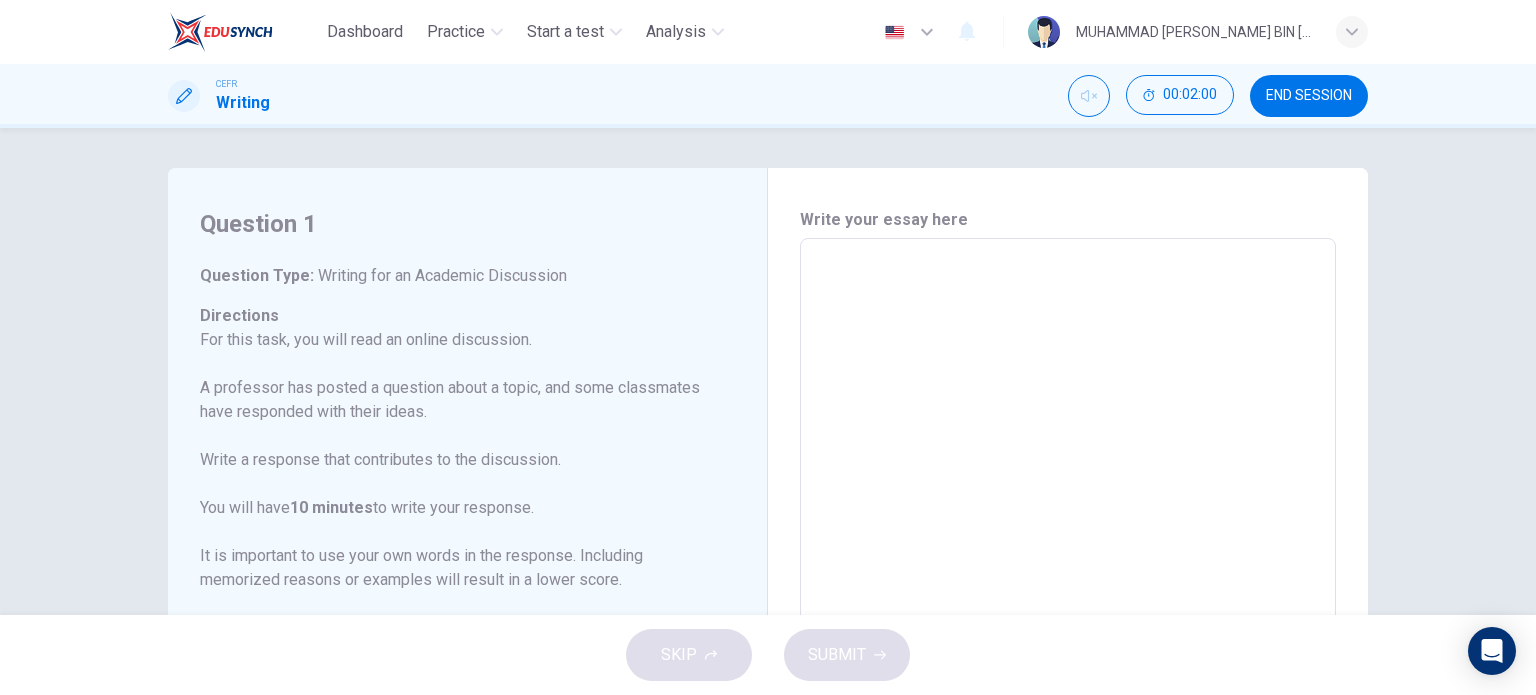 click on "​" at bounding box center [1068, 569] 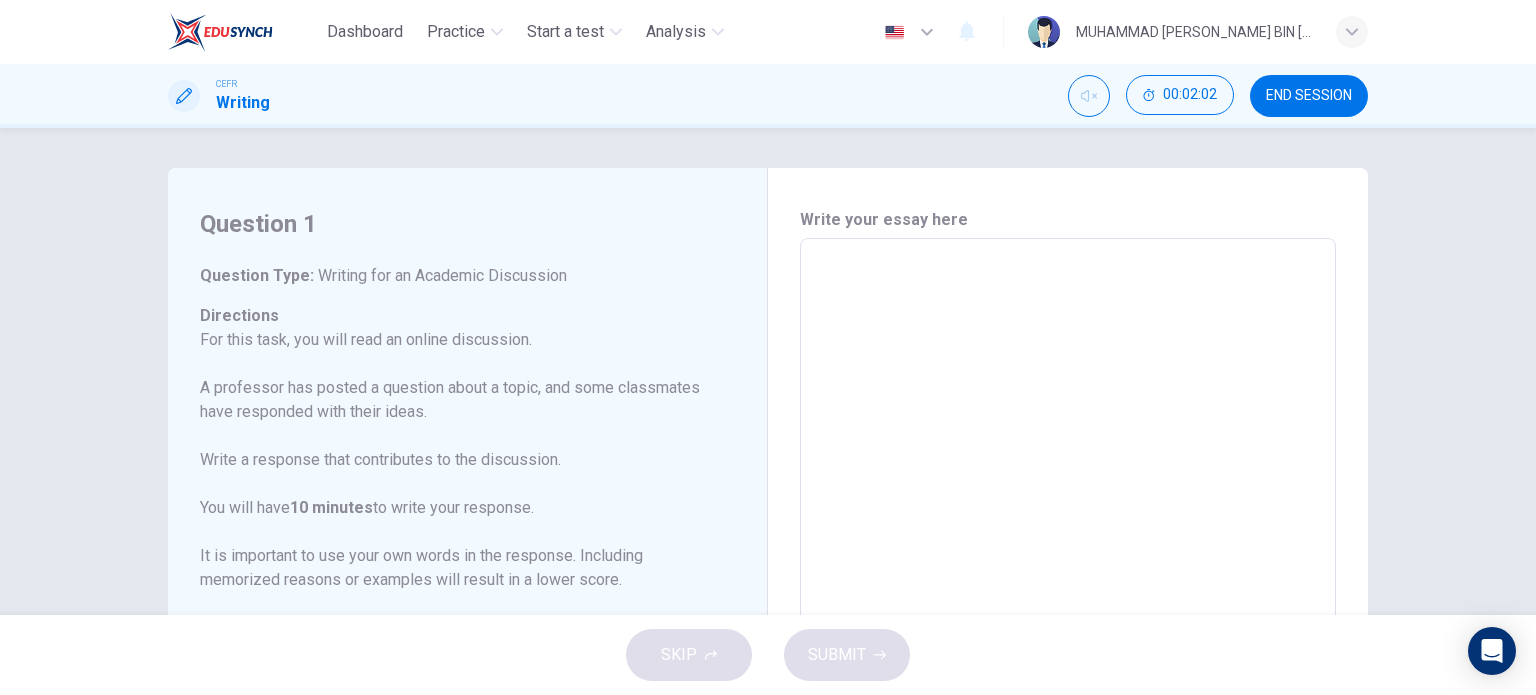 drag, startPoint x: 837, startPoint y: 260, endPoint x: 968, endPoint y: 201, distance: 143.67323 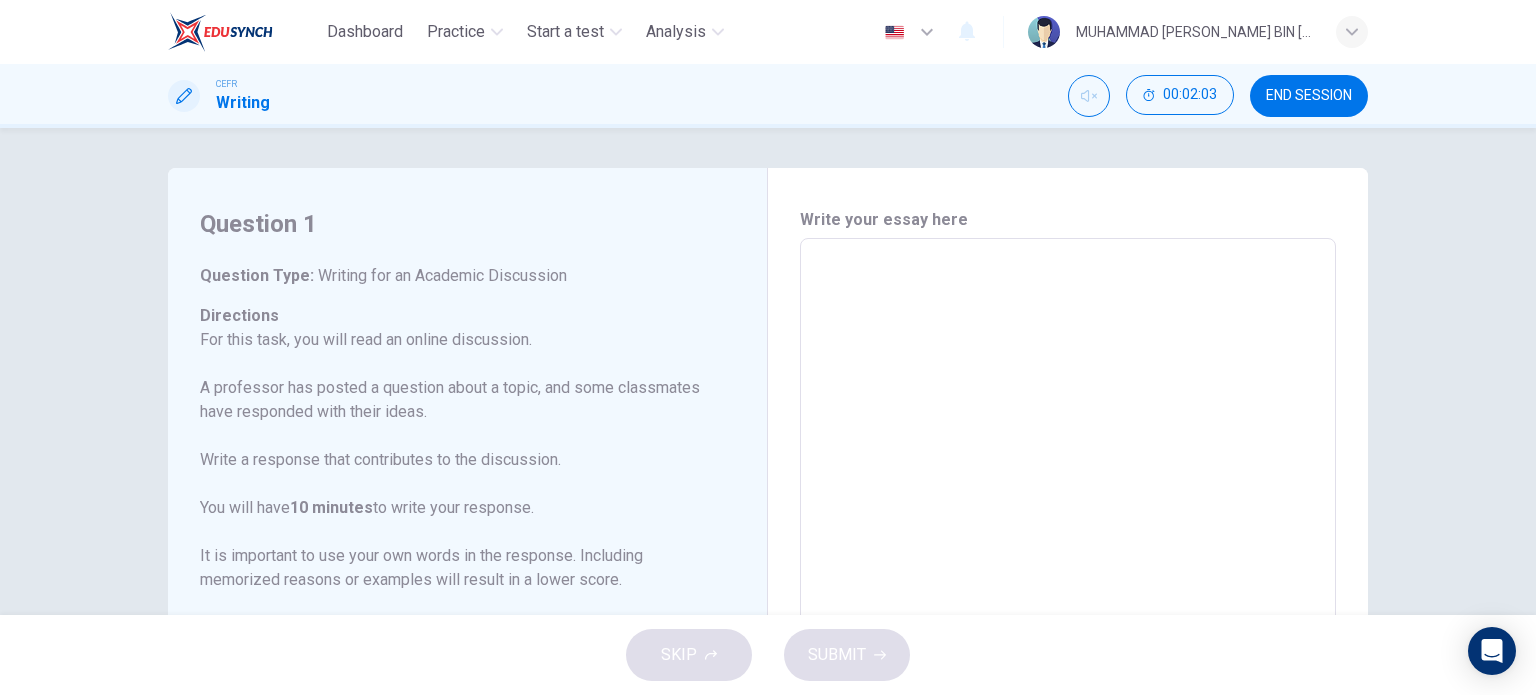 click on "​" at bounding box center (1068, 569) 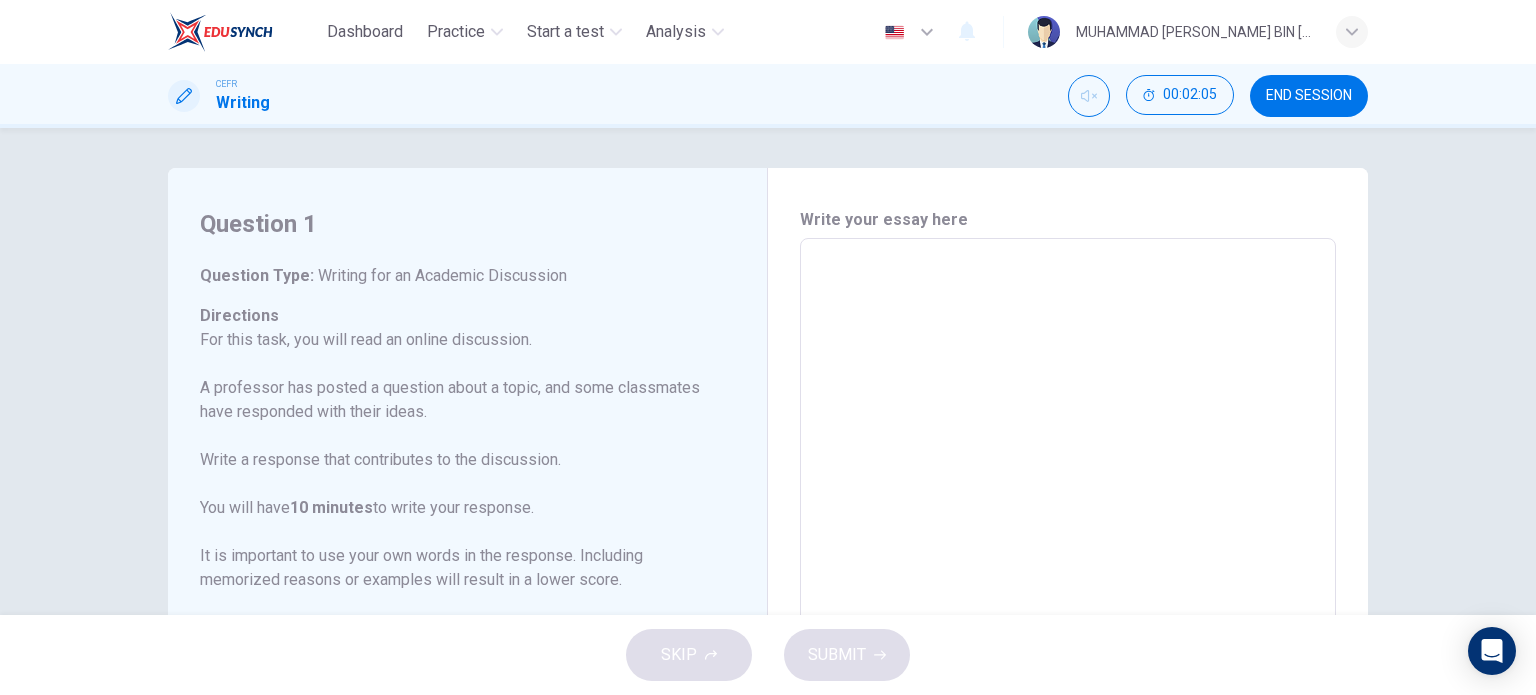 drag, startPoint x: 835, startPoint y: 270, endPoint x: 821, endPoint y: 278, distance: 16.124516 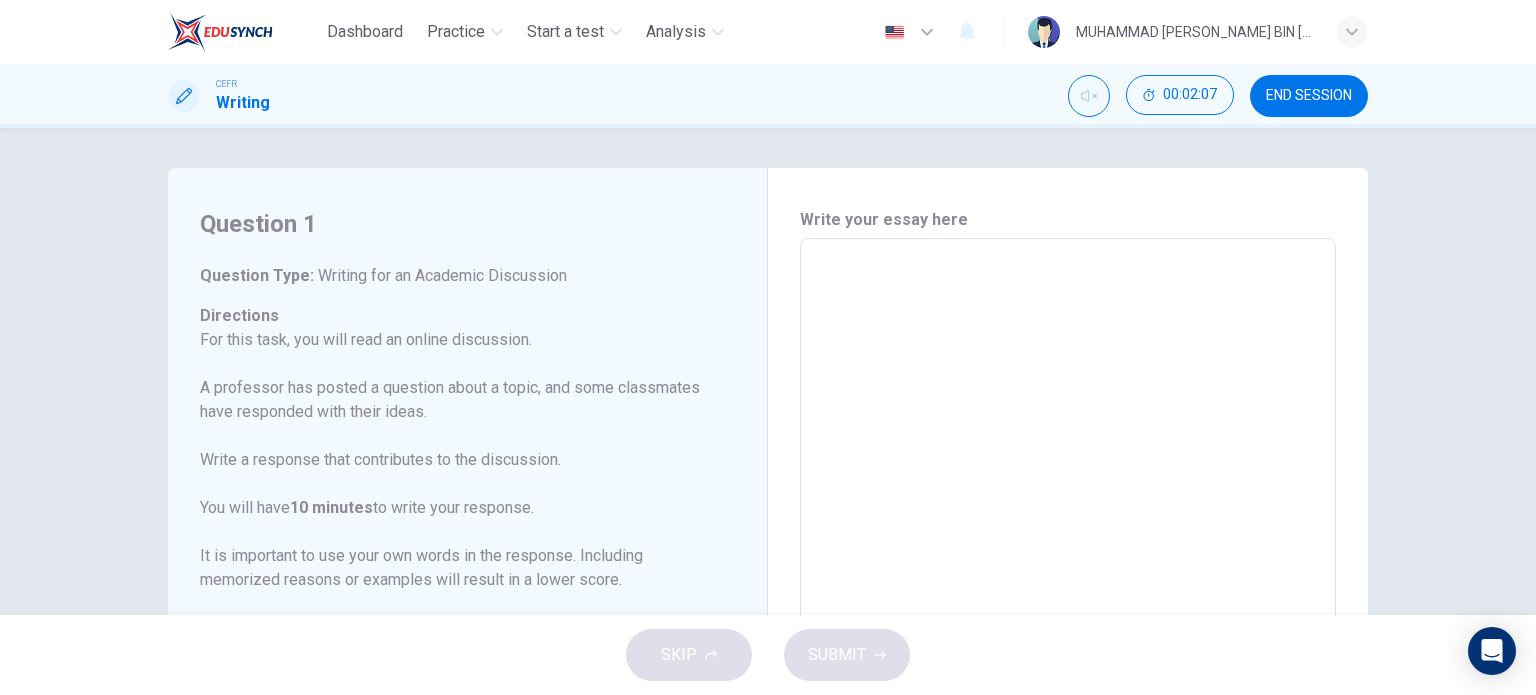 scroll, scrollTop: 403, scrollLeft: 0, axis: vertical 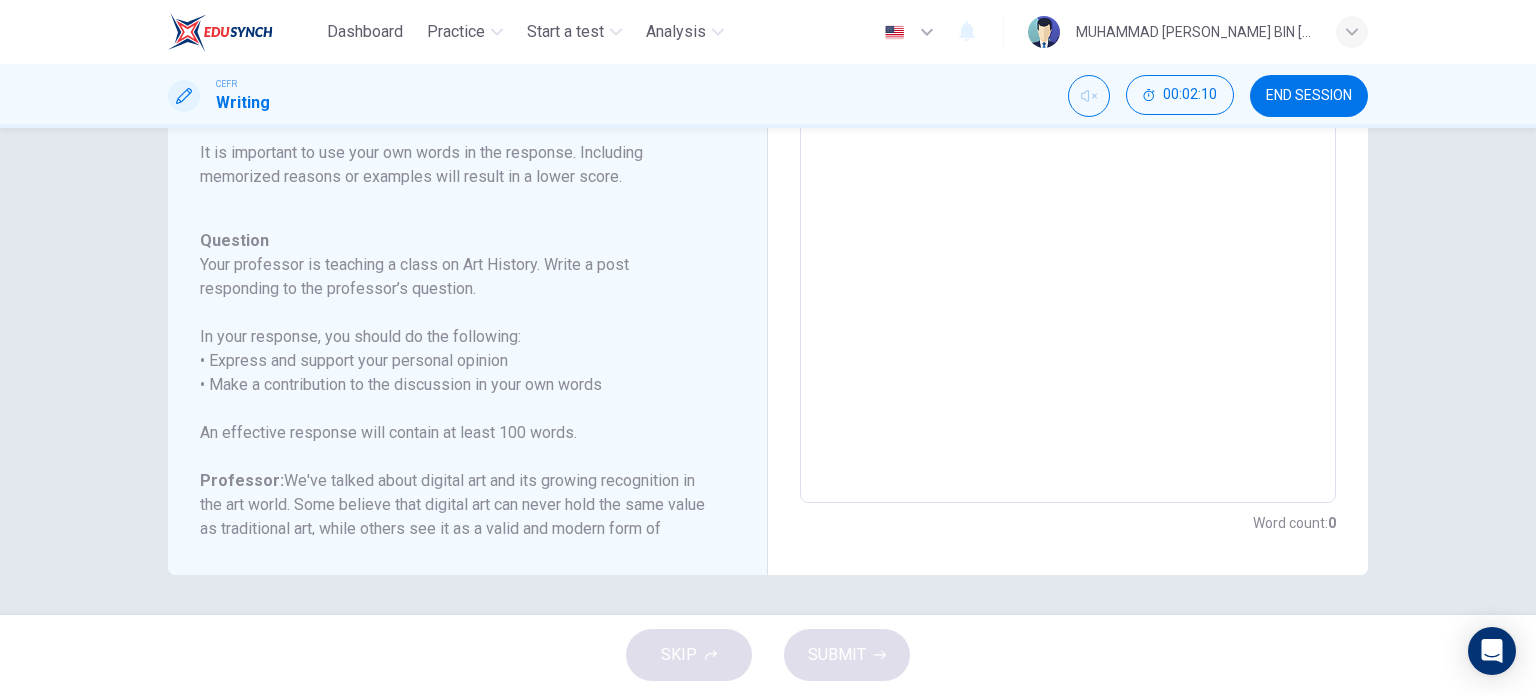 drag, startPoint x: 1284, startPoint y: 93, endPoint x: 842, endPoint y: 83, distance: 442.1131 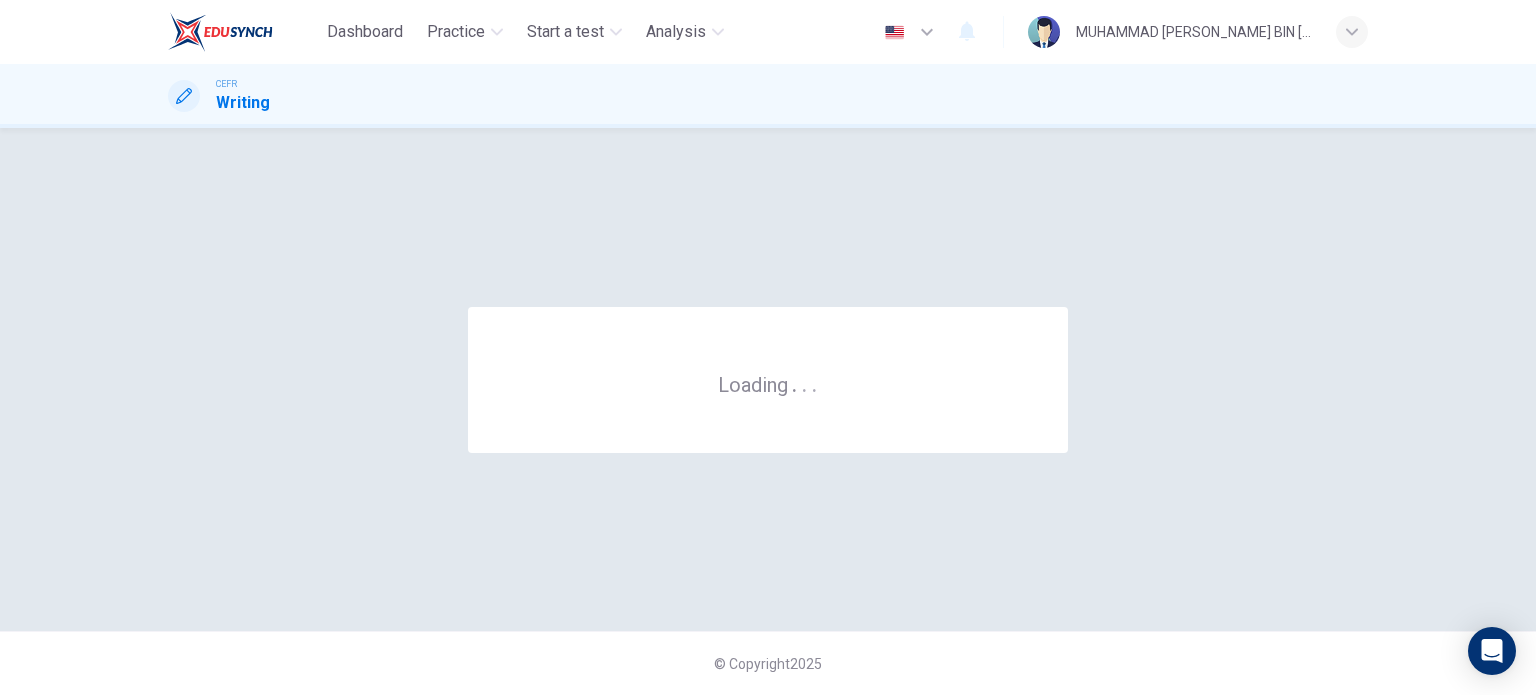 scroll, scrollTop: 0, scrollLeft: 0, axis: both 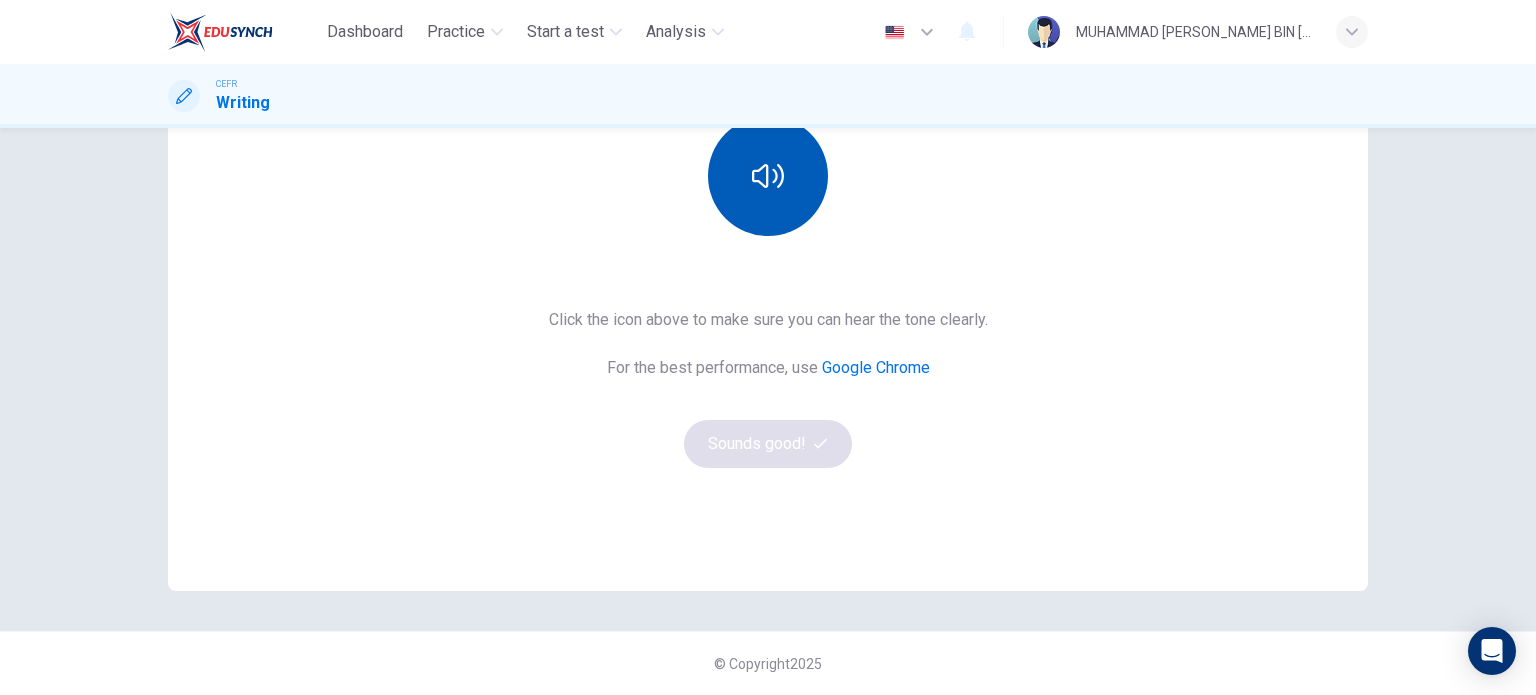 click at bounding box center [768, 176] 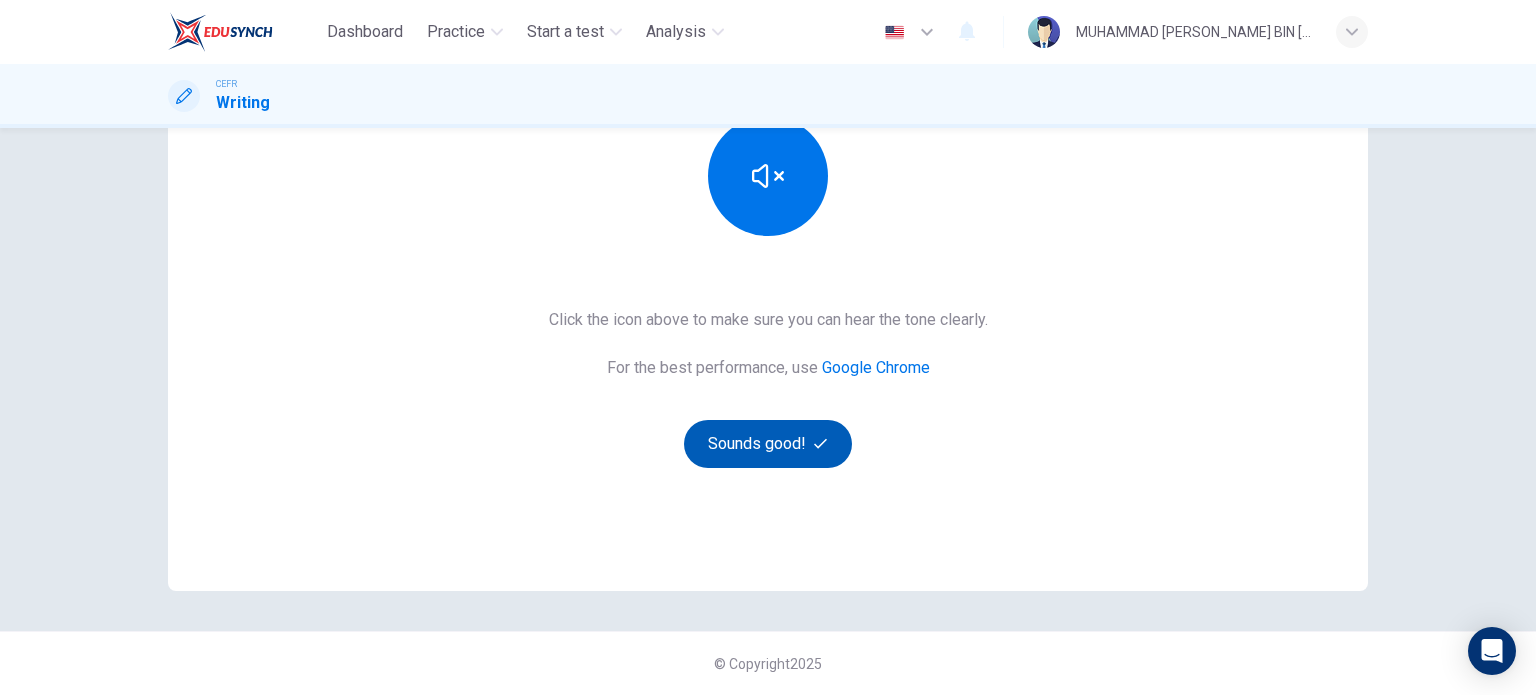 click at bounding box center (768, 444) 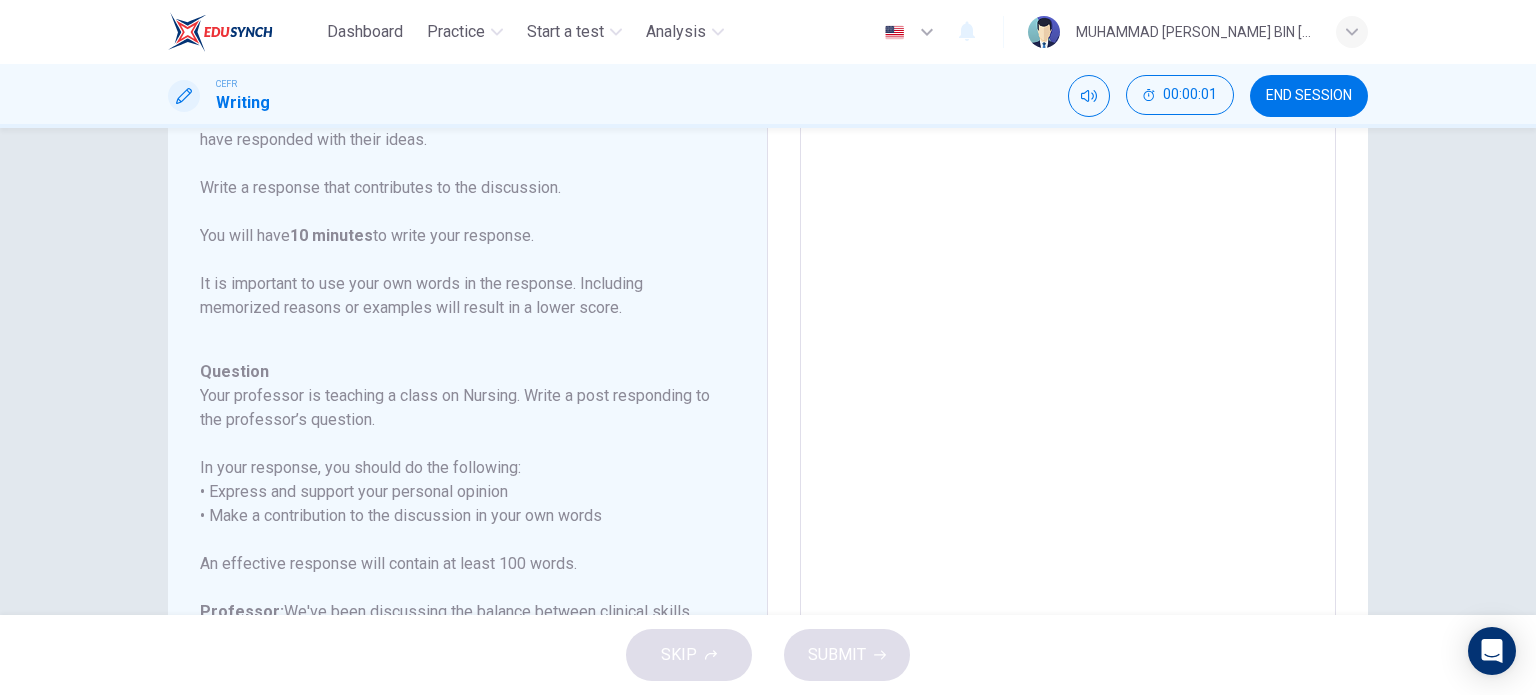 scroll, scrollTop: 5, scrollLeft: 0, axis: vertical 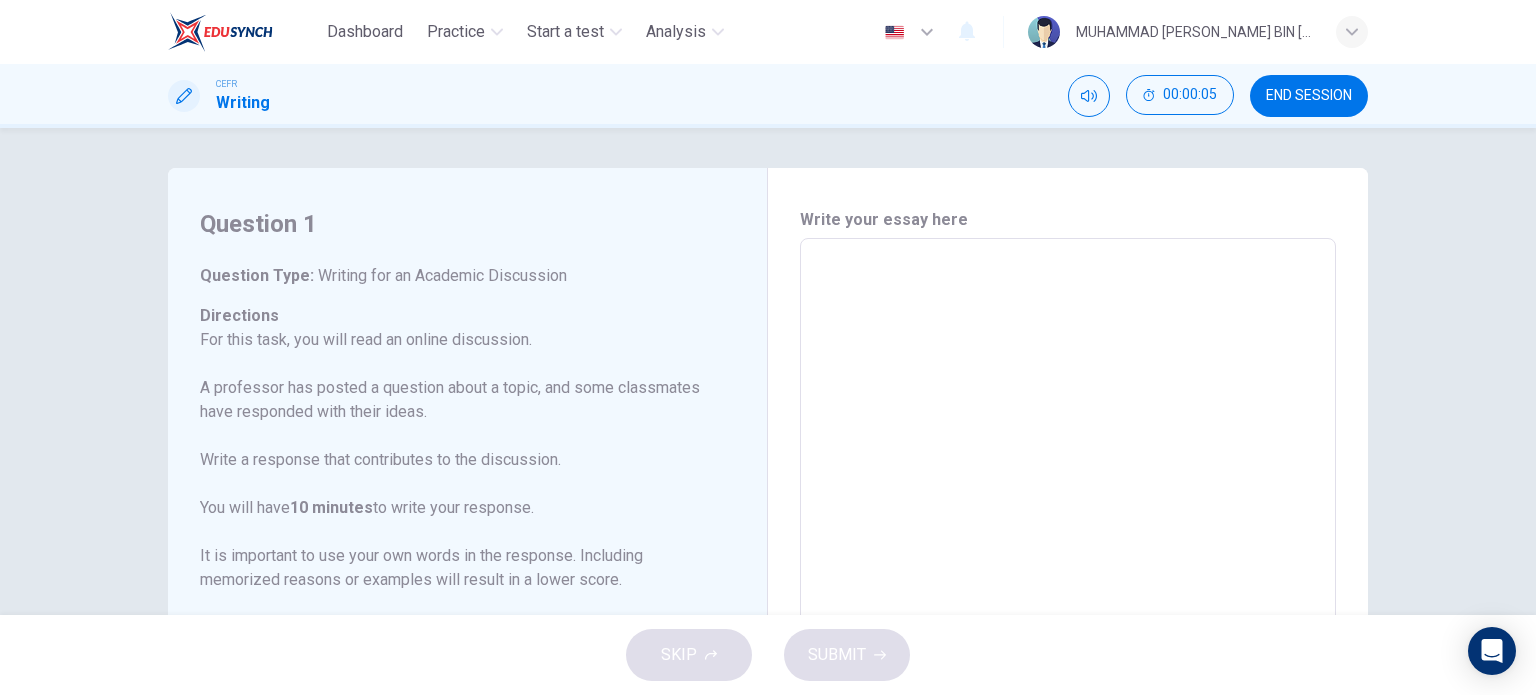 click on "​" at bounding box center (1068, 569) 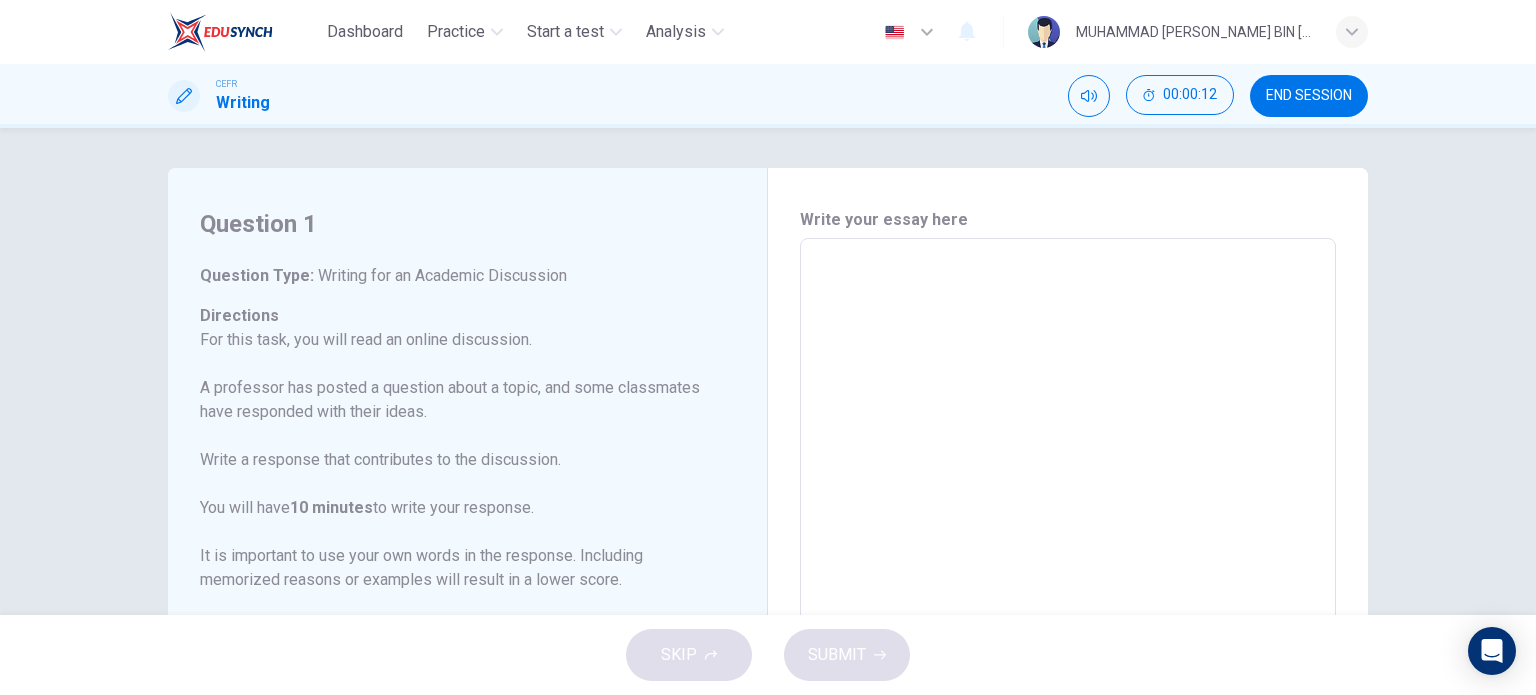 scroll, scrollTop: 403, scrollLeft: 0, axis: vertical 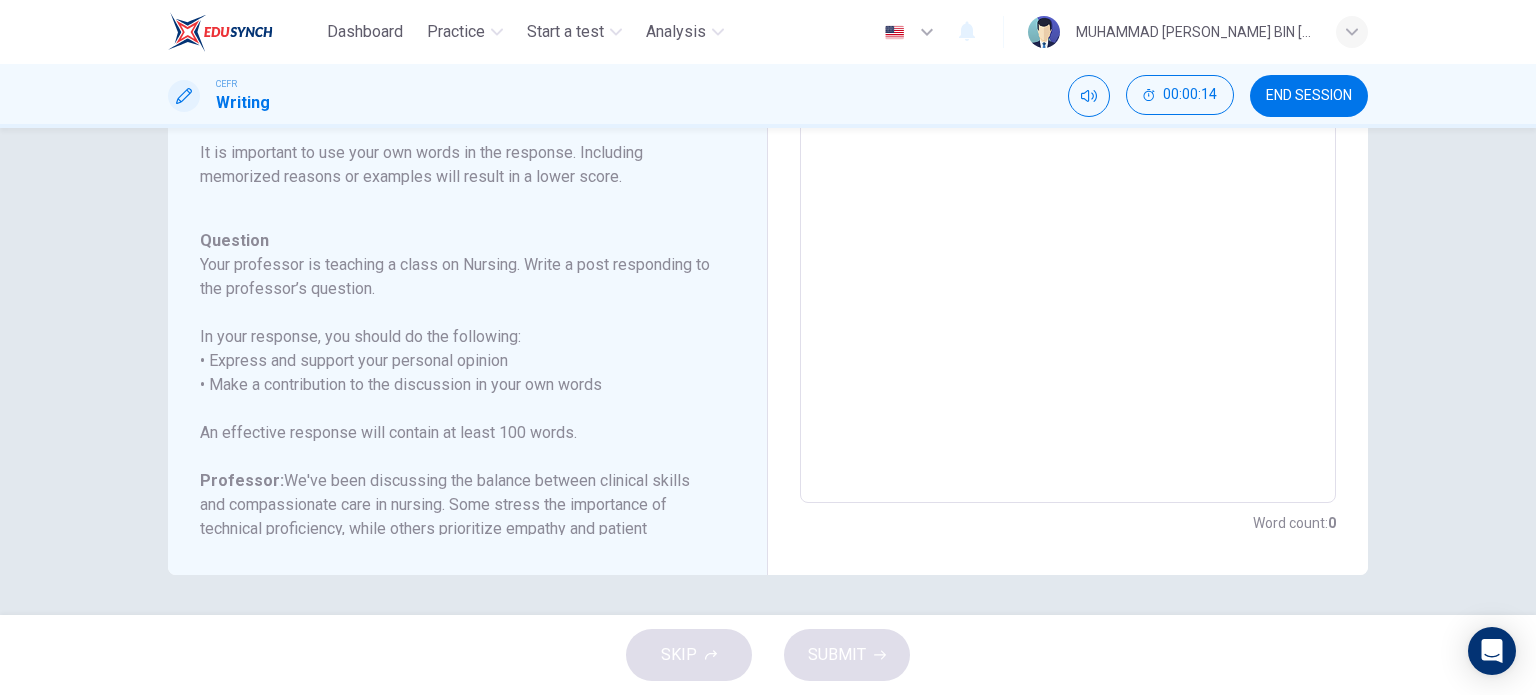 click on "​" at bounding box center (1068, 166) 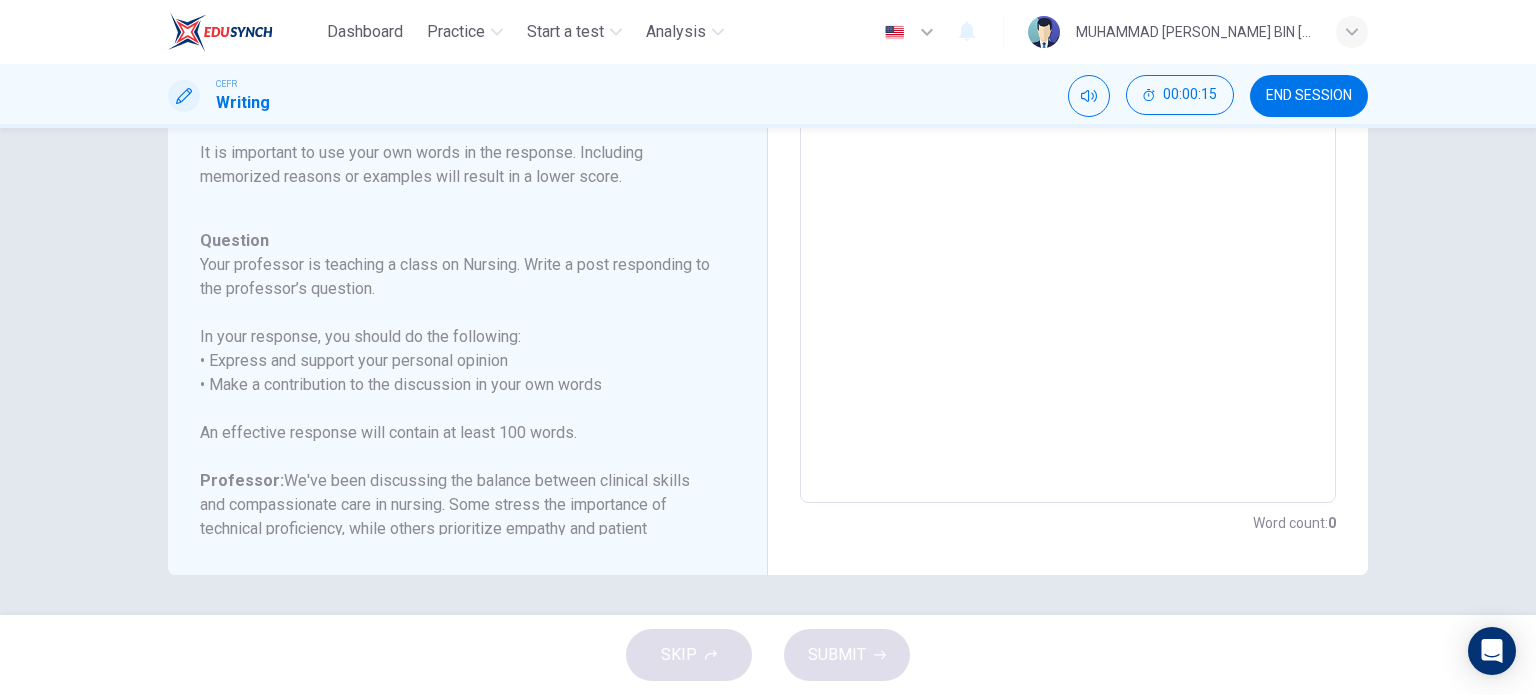 click on "​" at bounding box center [1068, 166] 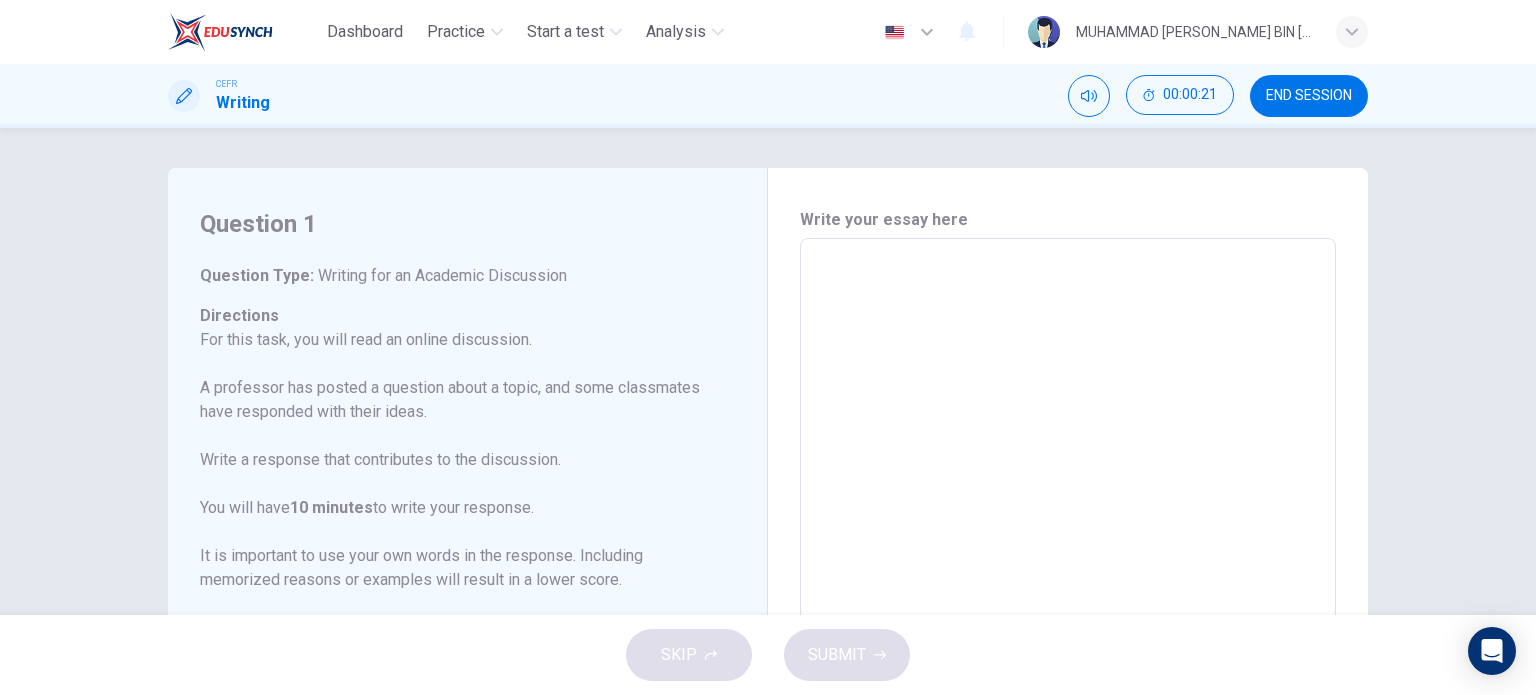 drag, startPoint x: 934, startPoint y: 288, endPoint x: 274, endPoint y: 281, distance: 660.0371 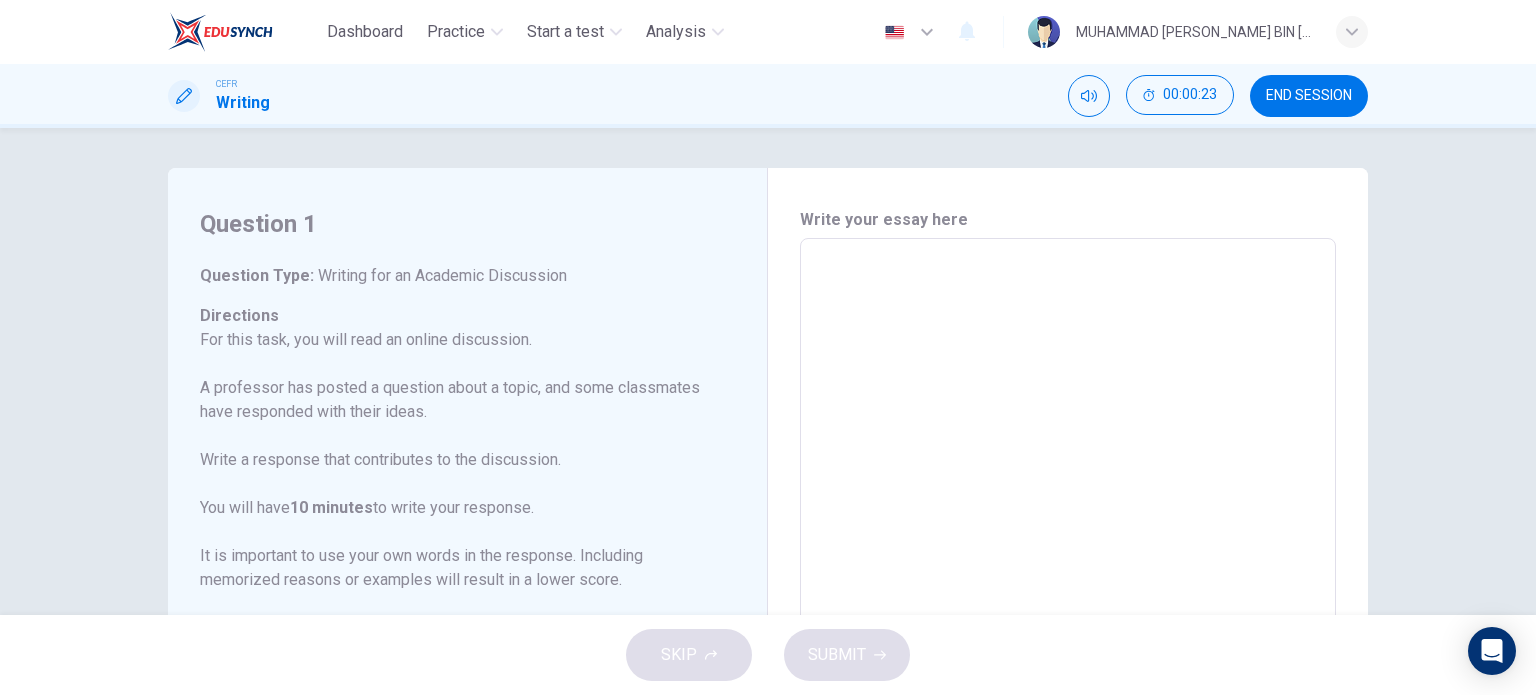 scroll, scrollTop: 403, scrollLeft: 0, axis: vertical 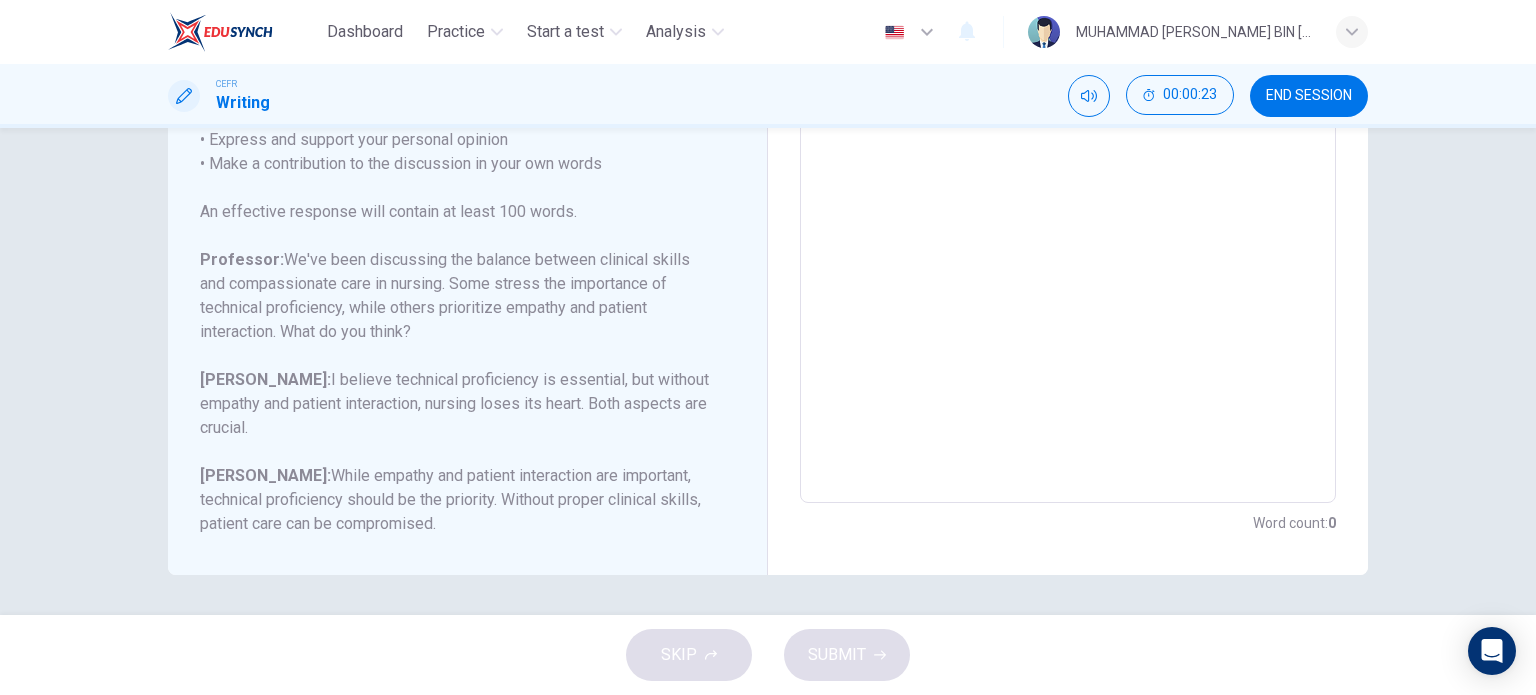 drag, startPoint x: 200, startPoint y: 227, endPoint x: 594, endPoint y: 561, distance: 516.5191 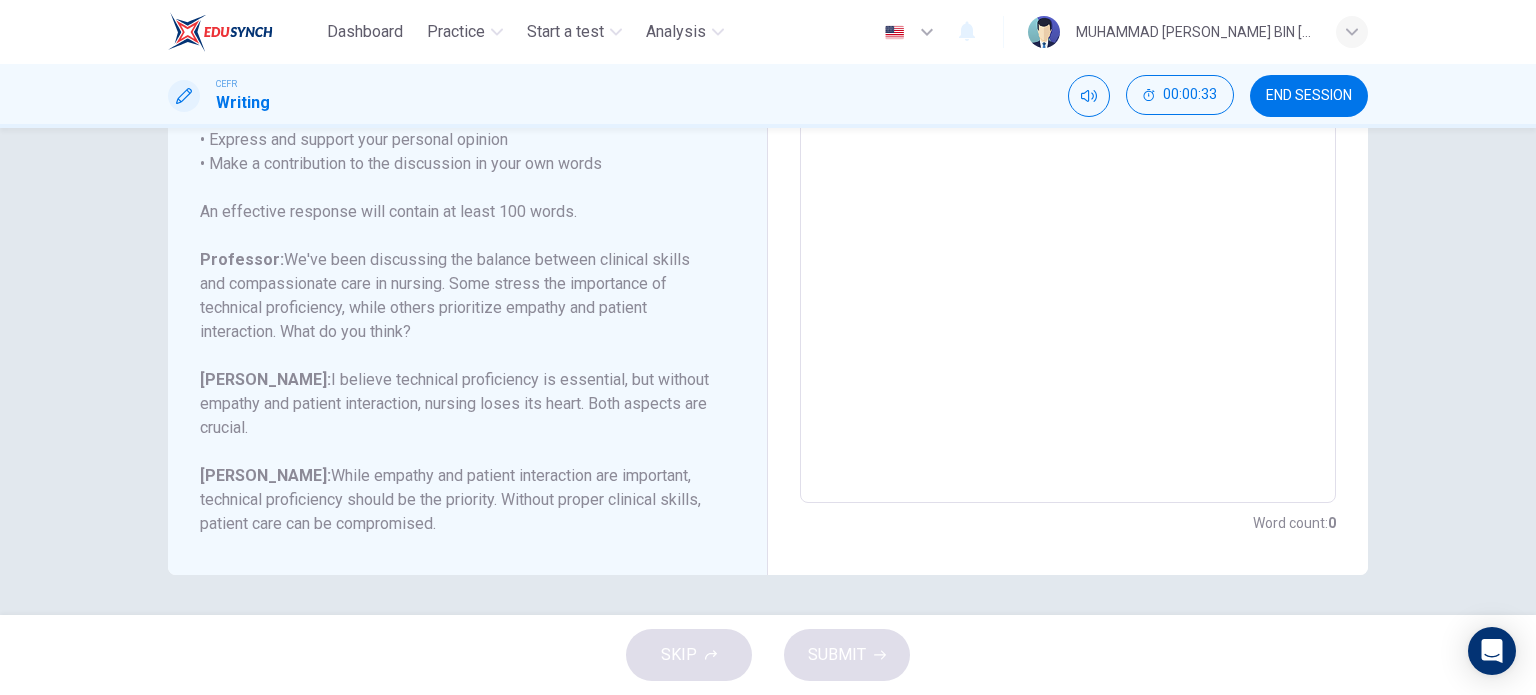 scroll, scrollTop: 0, scrollLeft: 0, axis: both 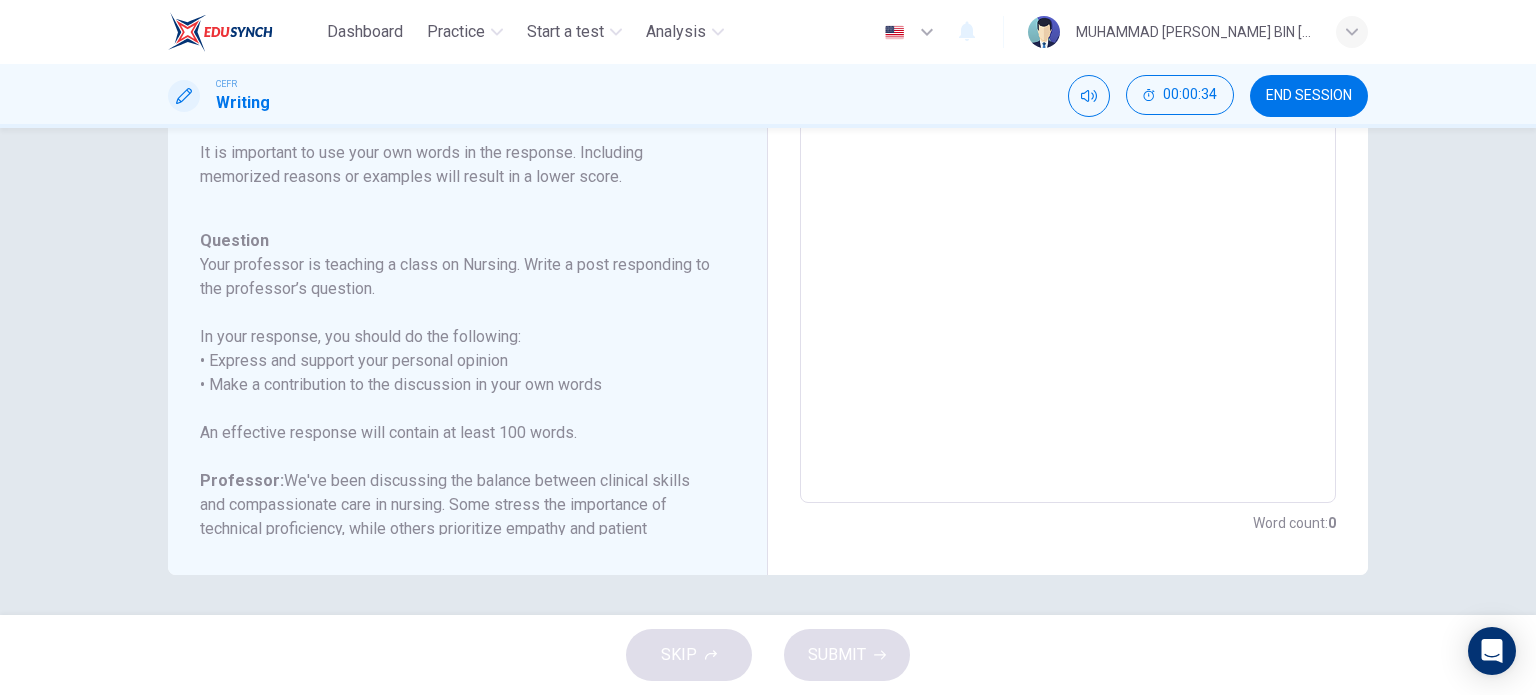 click on "In your response, you should do the following:
• Express and support your personal opinion
• Make a contribution to the discussion in your own words" at bounding box center (455, 361) 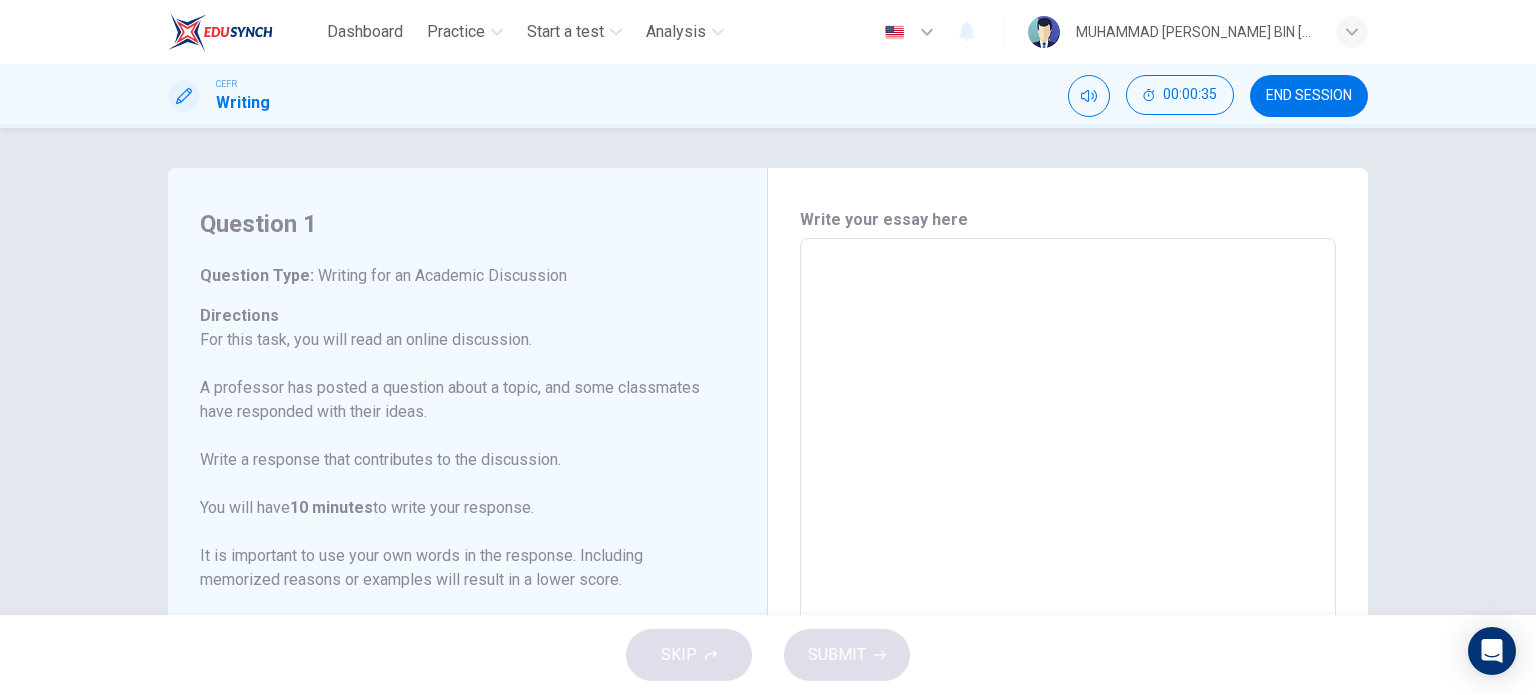 click on "​" at bounding box center (1068, 569) 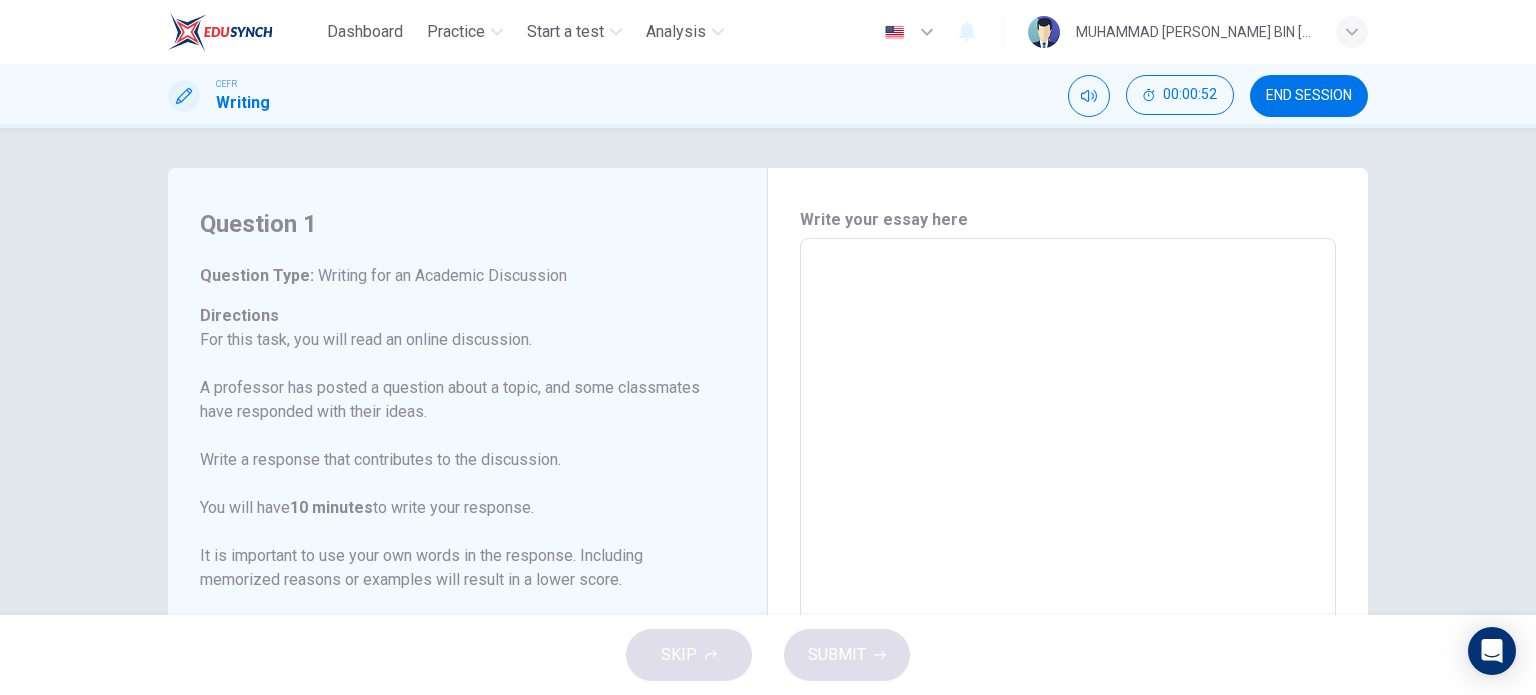 click on "​" at bounding box center (1068, 569) 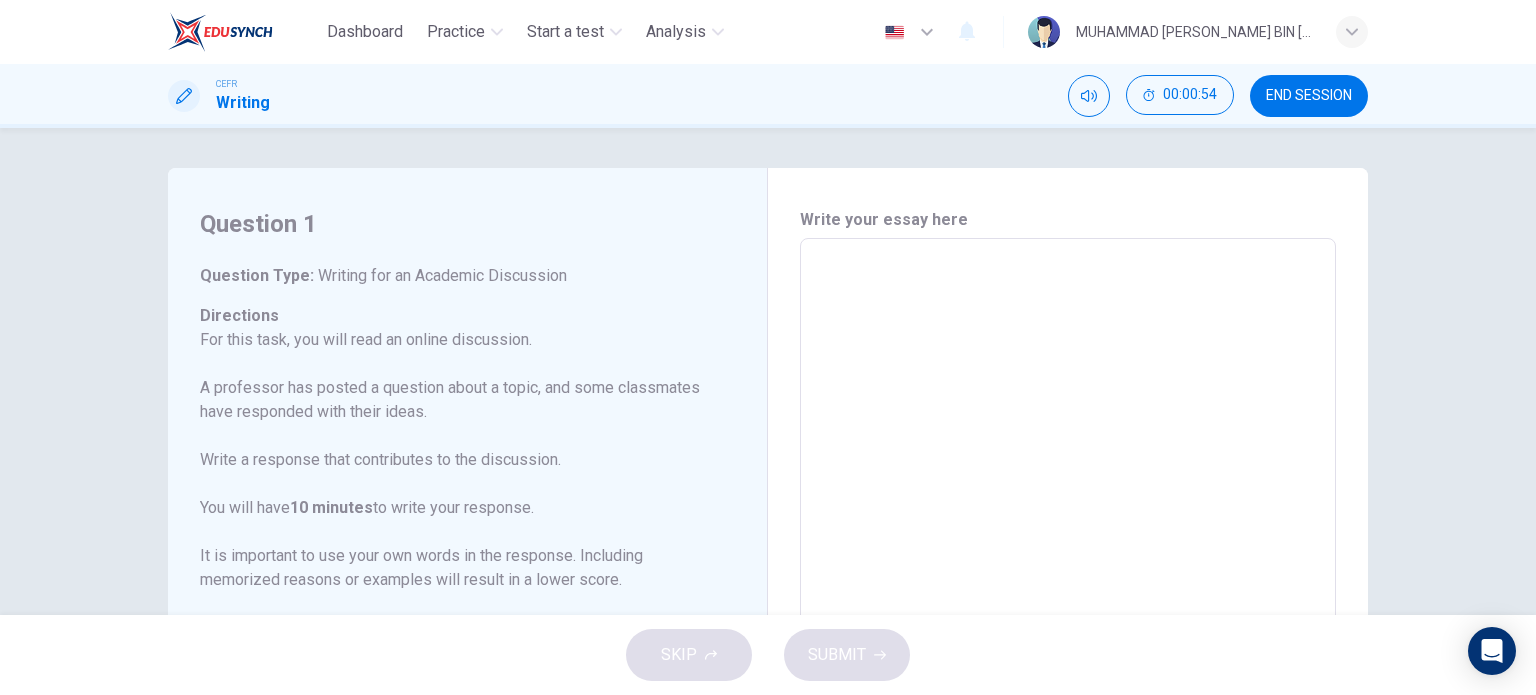 drag, startPoint x: 1020, startPoint y: 314, endPoint x: 921, endPoint y: 248, distance: 118.98319 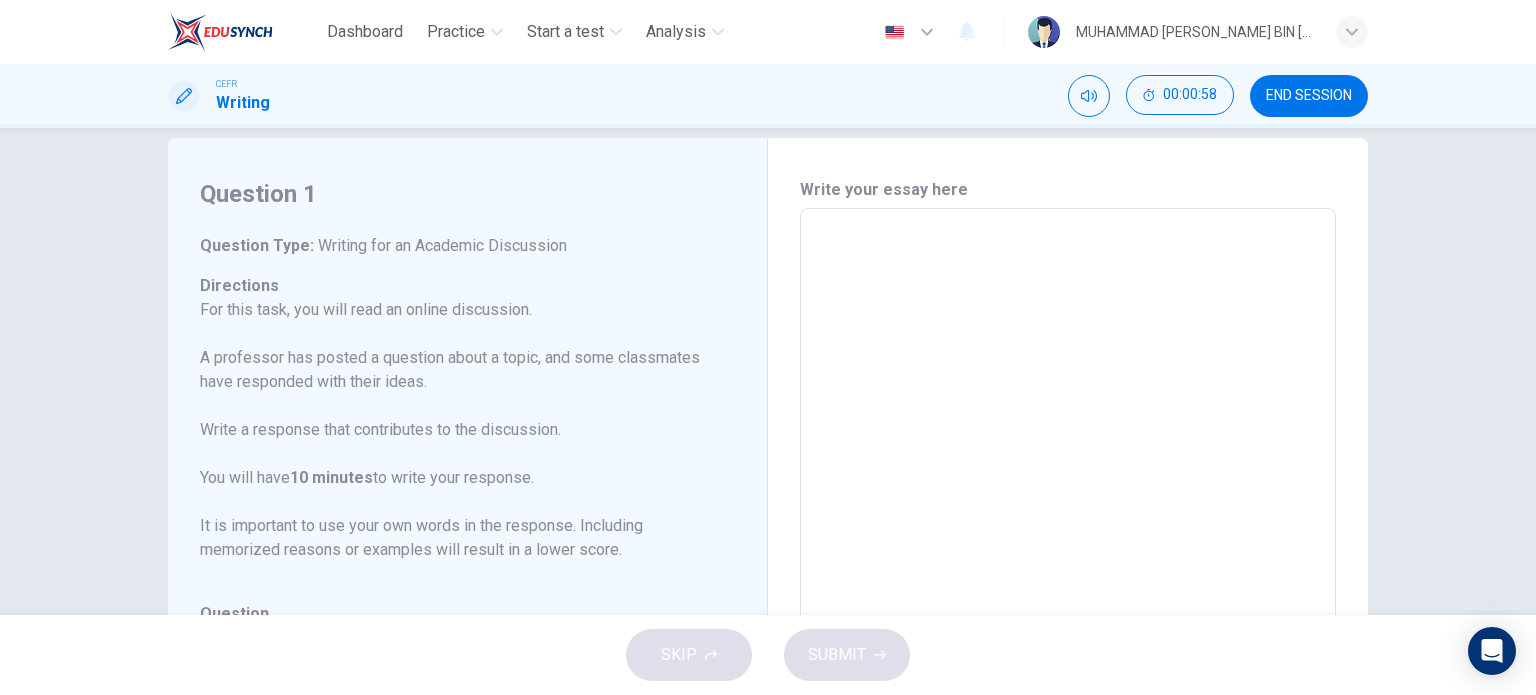 scroll, scrollTop: 0, scrollLeft: 0, axis: both 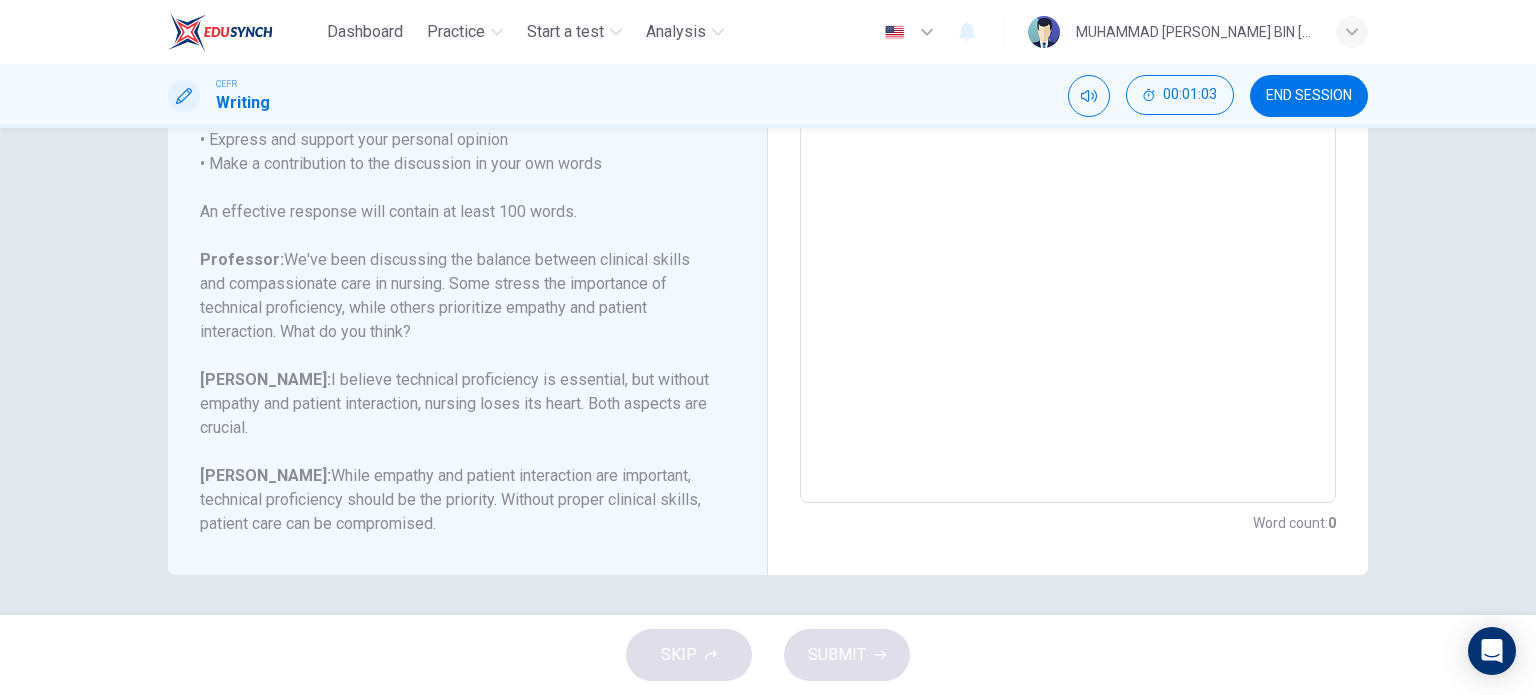 click on "Penelope:  While empathy and patient interaction are important, technical proficiency should be the priority. Without proper clinical skills, patient care can be compromised." at bounding box center (455, 500) 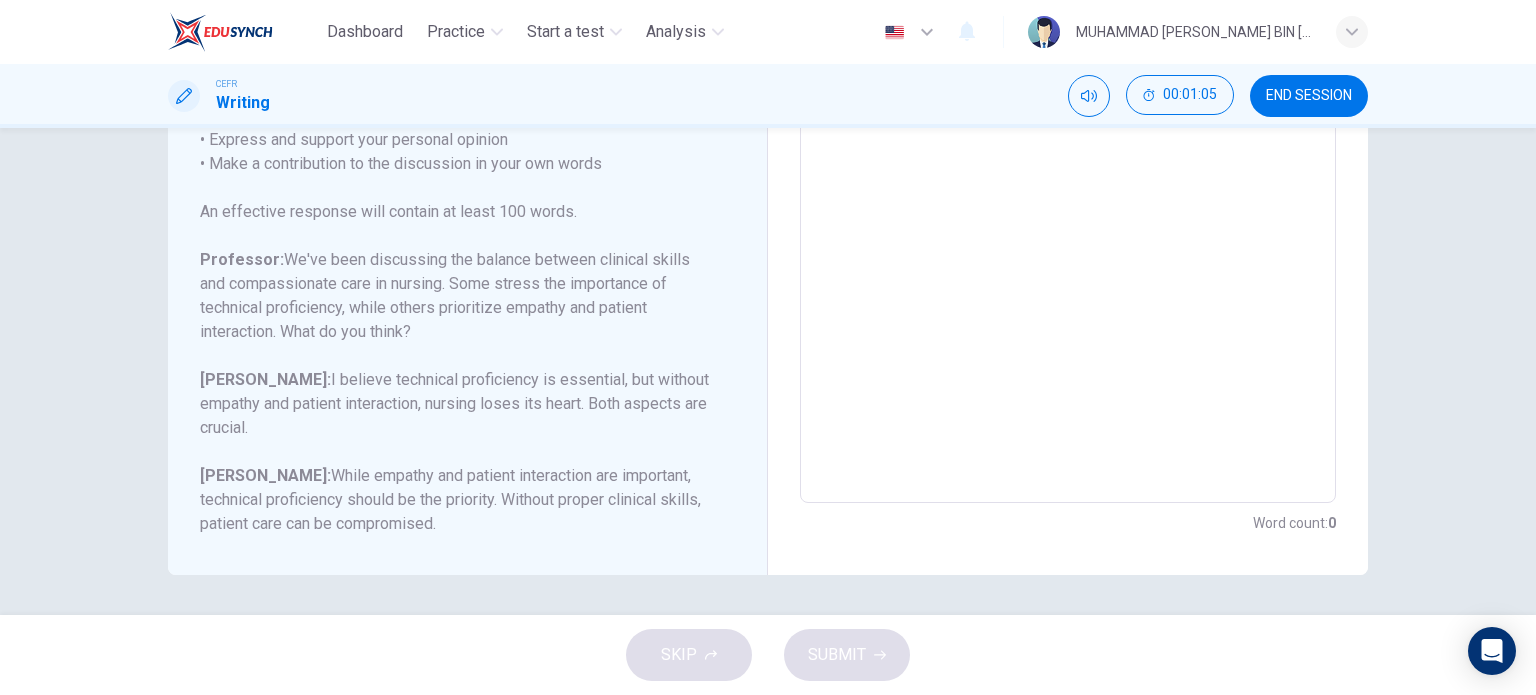 scroll, scrollTop: 0, scrollLeft: 0, axis: both 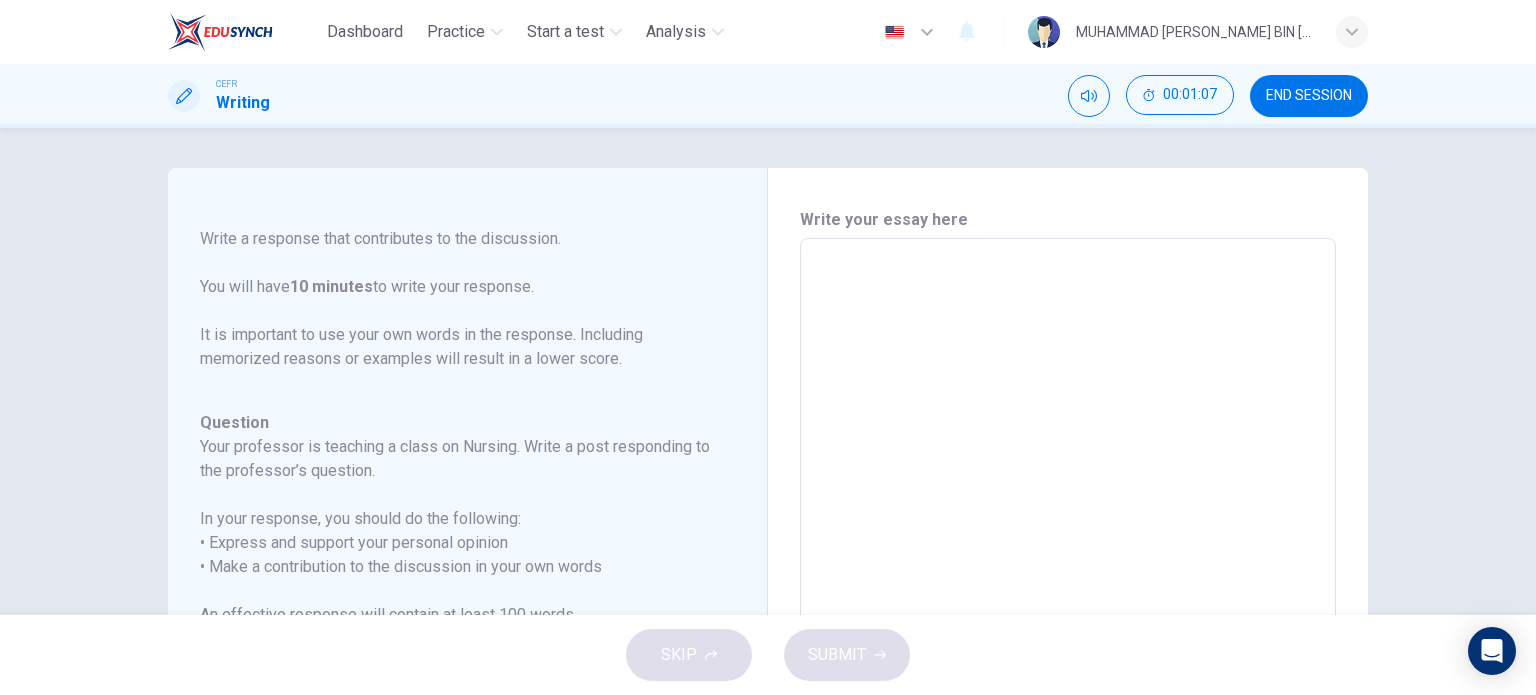 click on "Write your essay here" at bounding box center [1068, 220] 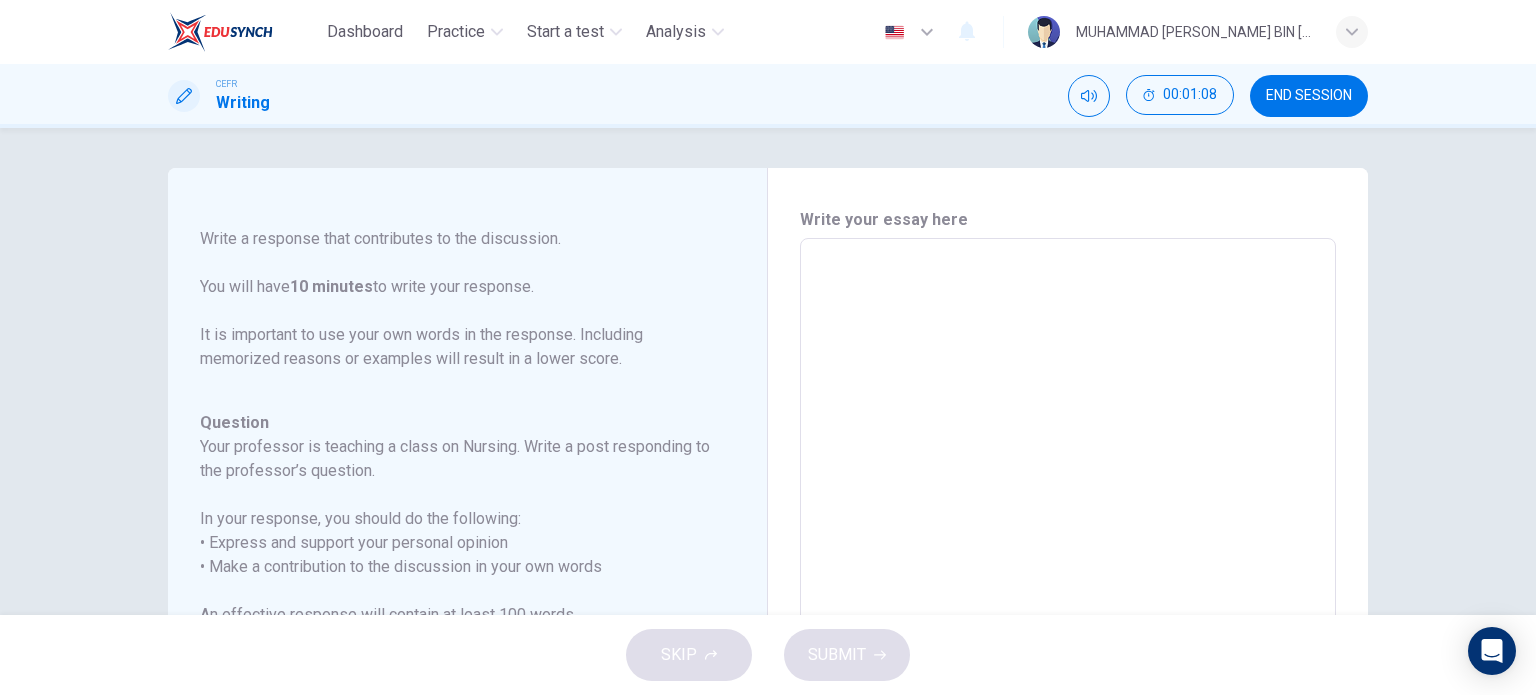 click on "​" at bounding box center (1068, 569) 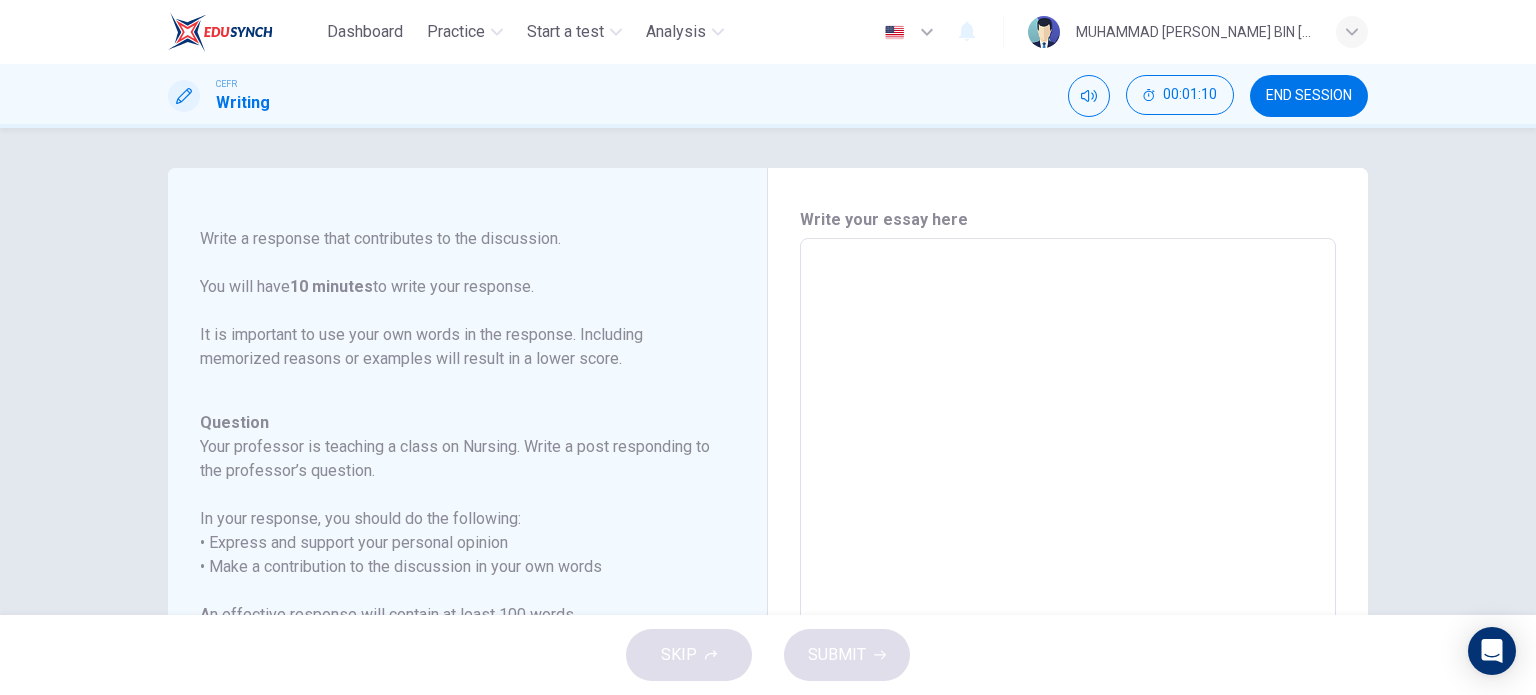 click on "​" at bounding box center (1068, 569) 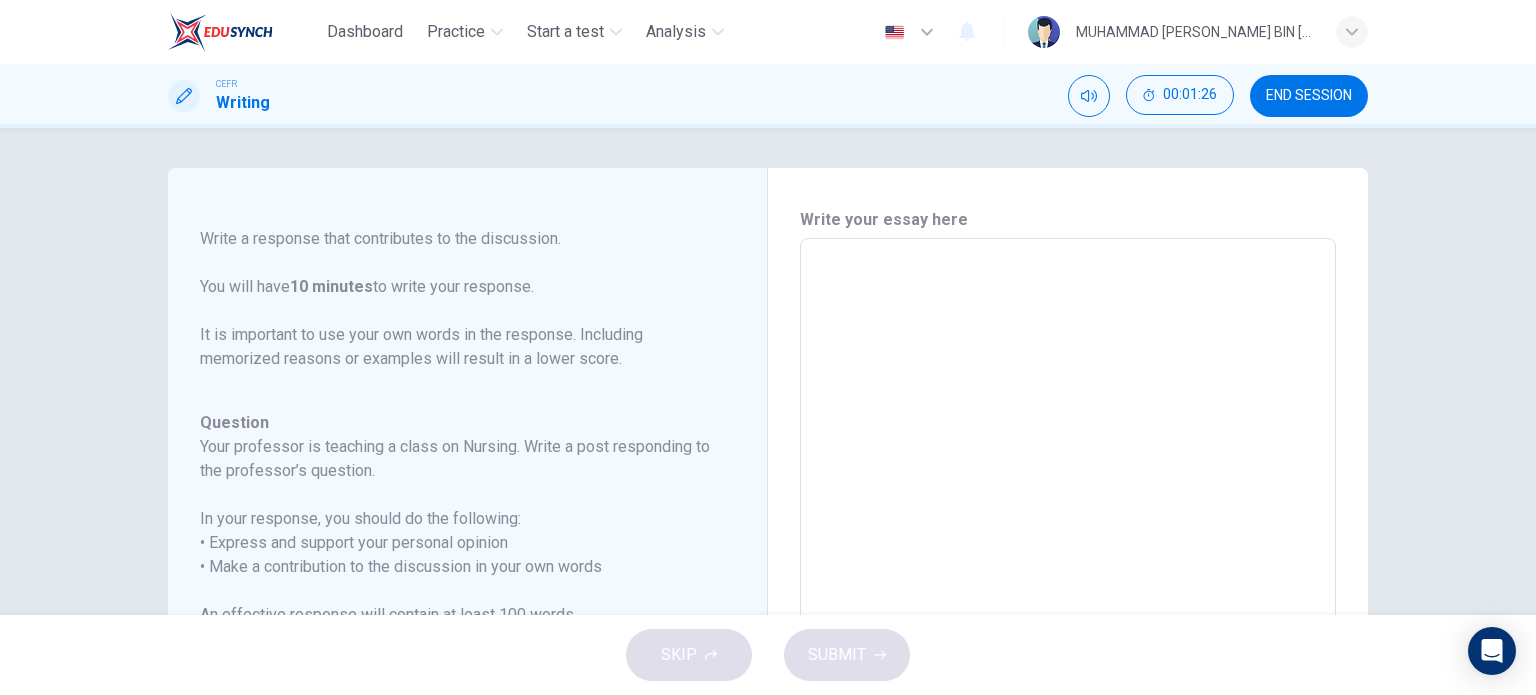drag, startPoint x: 872, startPoint y: 459, endPoint x: 956, endPoint y: 393, distance: 106.826965 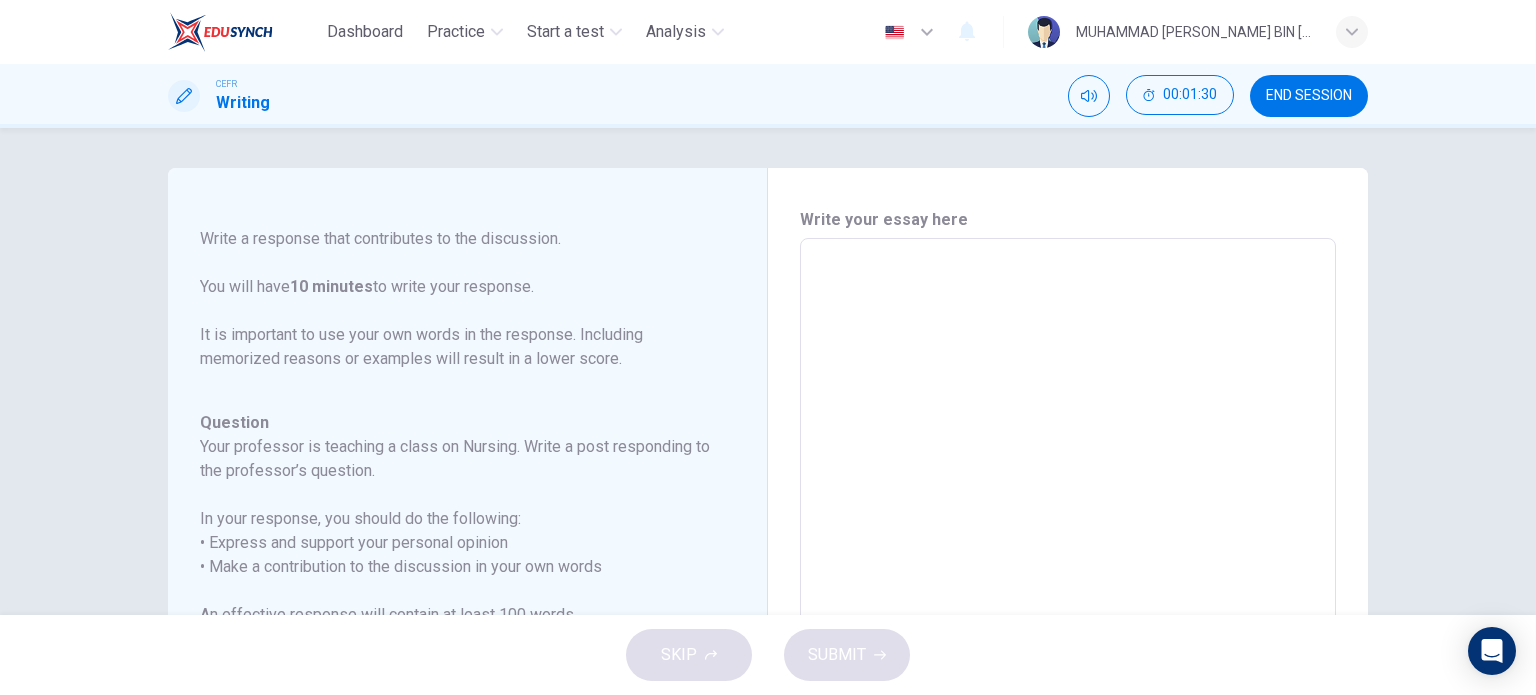 click on "​" at bounding box center [1068, 569] 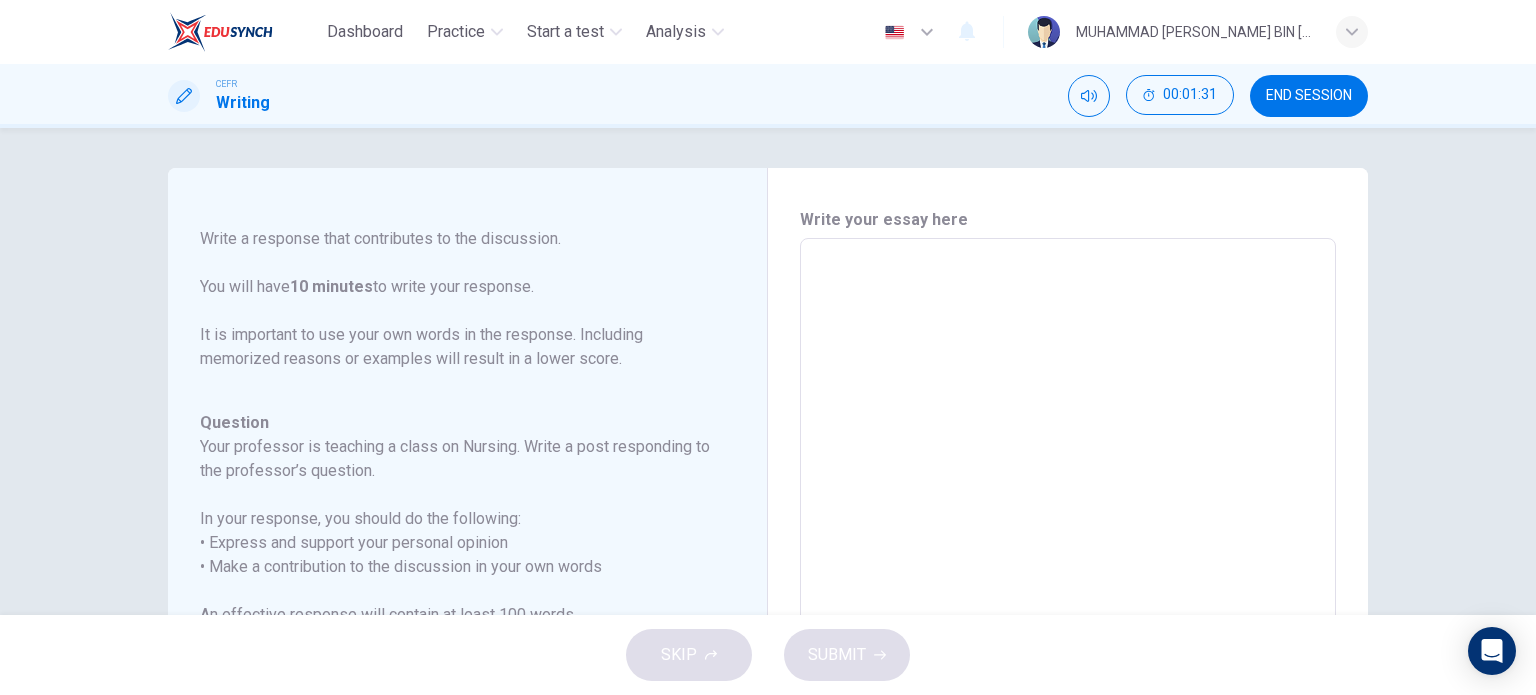 drag, startPoint x: 927, startPoint y: 321, endPoint x: 852, endPoint y: 323, distance: 75.026665 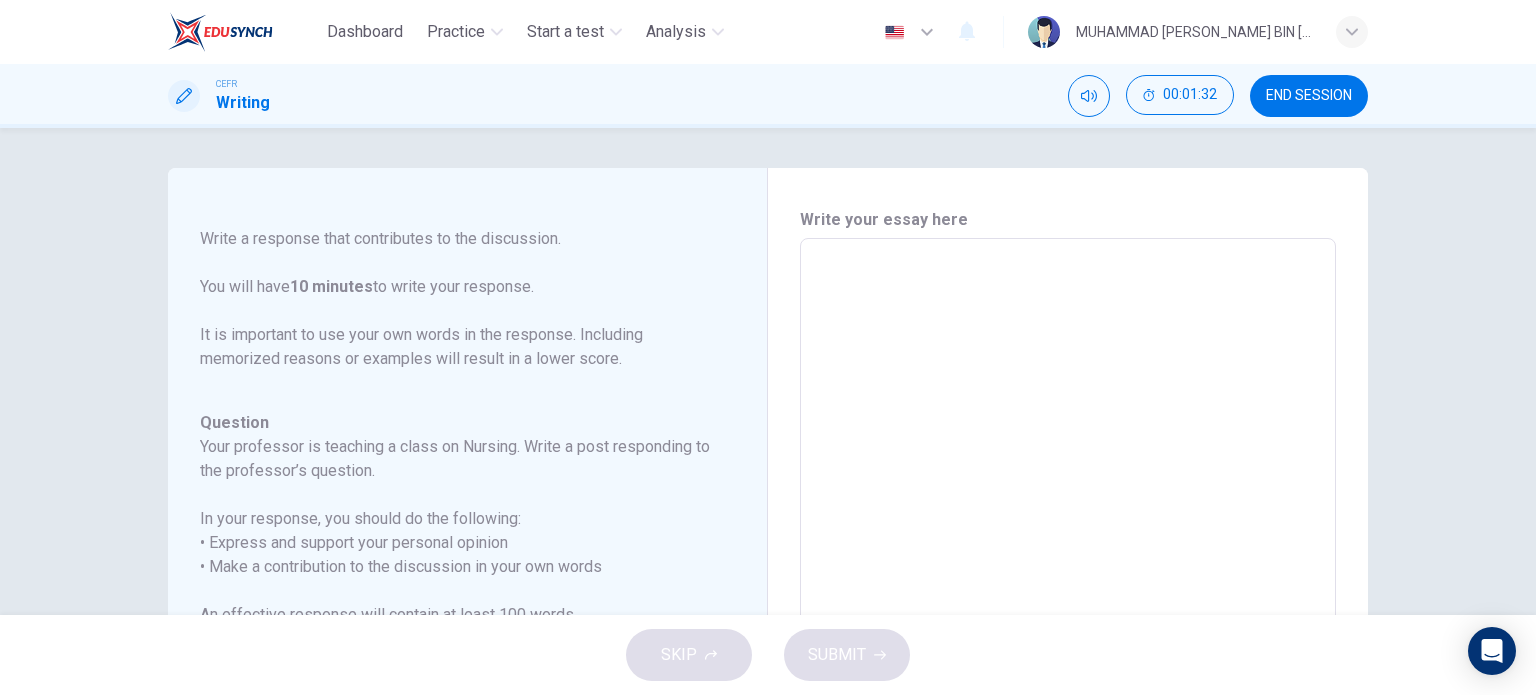 drag, startPoint x: 836, startPoint y: 222, endPoint x: 821, endPoint y: 242, distance: 25 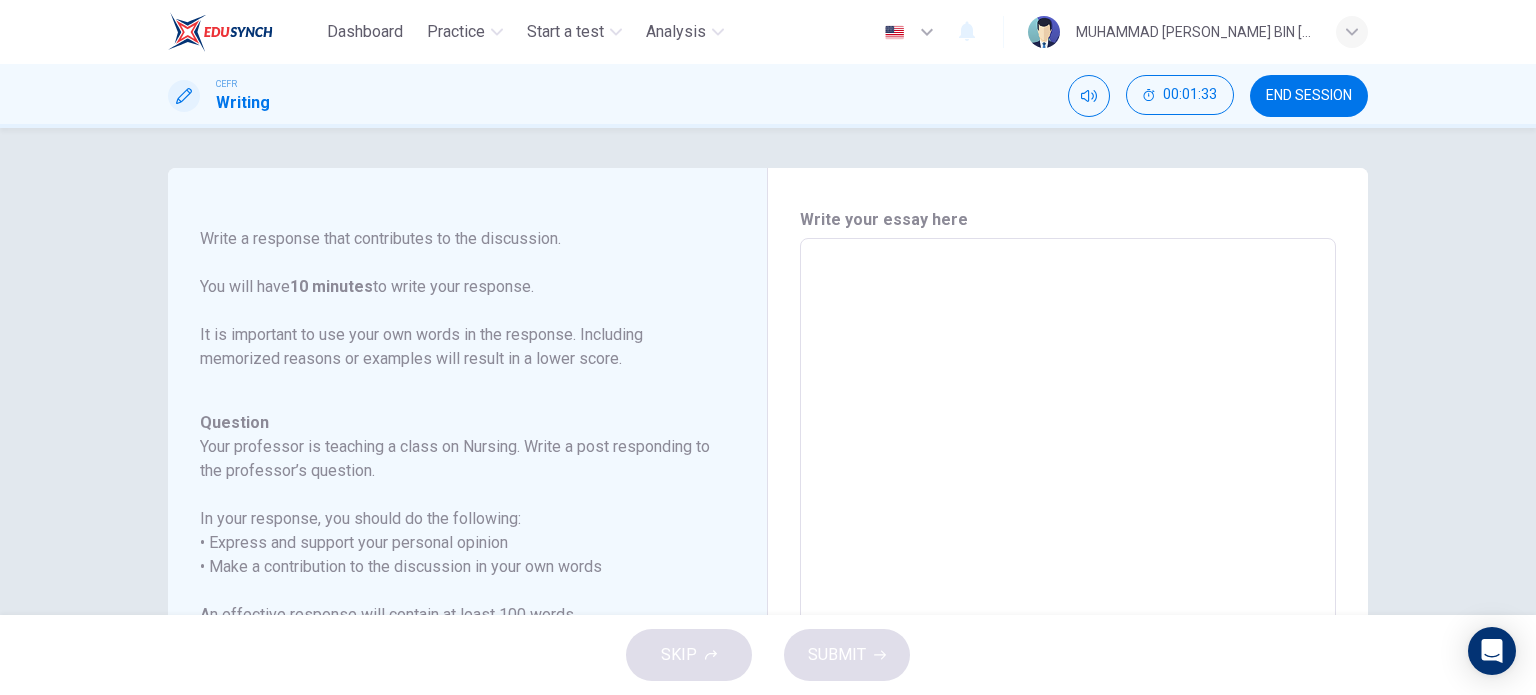 click on "​" at bounding box center (1068, 569) 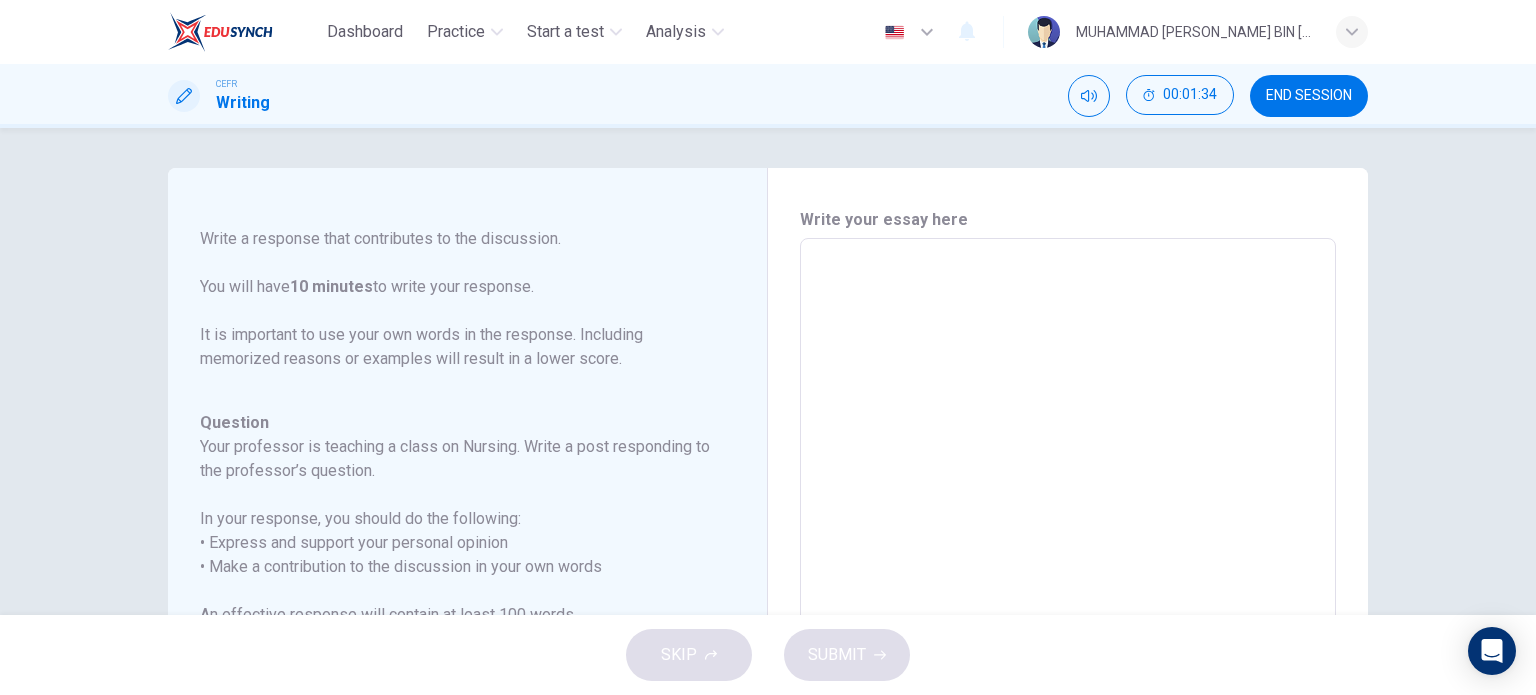 drag, startPoint x: 1308, startPoint y: 97, endPoint x: 838, endPoint y: 86, distance: 470.1287 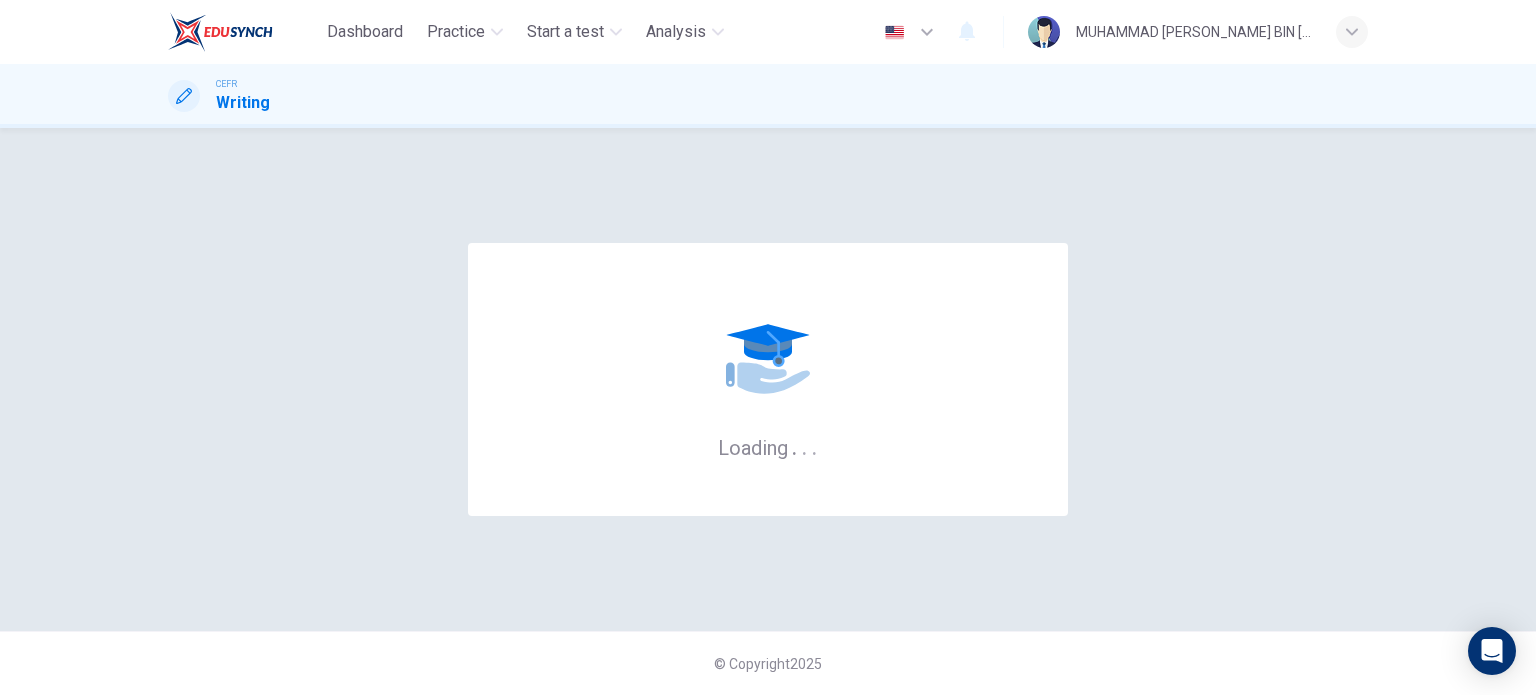 scroll, scrollTop: 0, scrollLeft: 0, axis: both 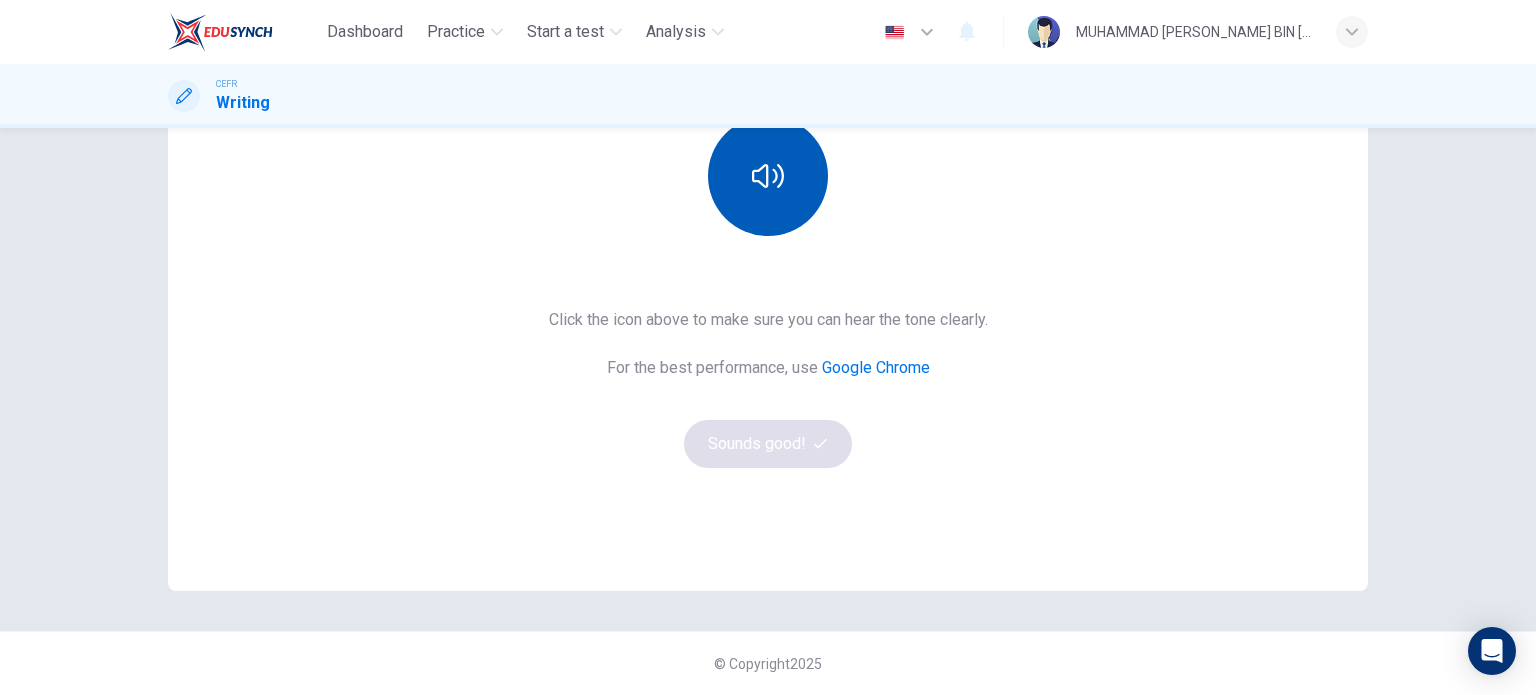 click at bounding box center (768, 176) 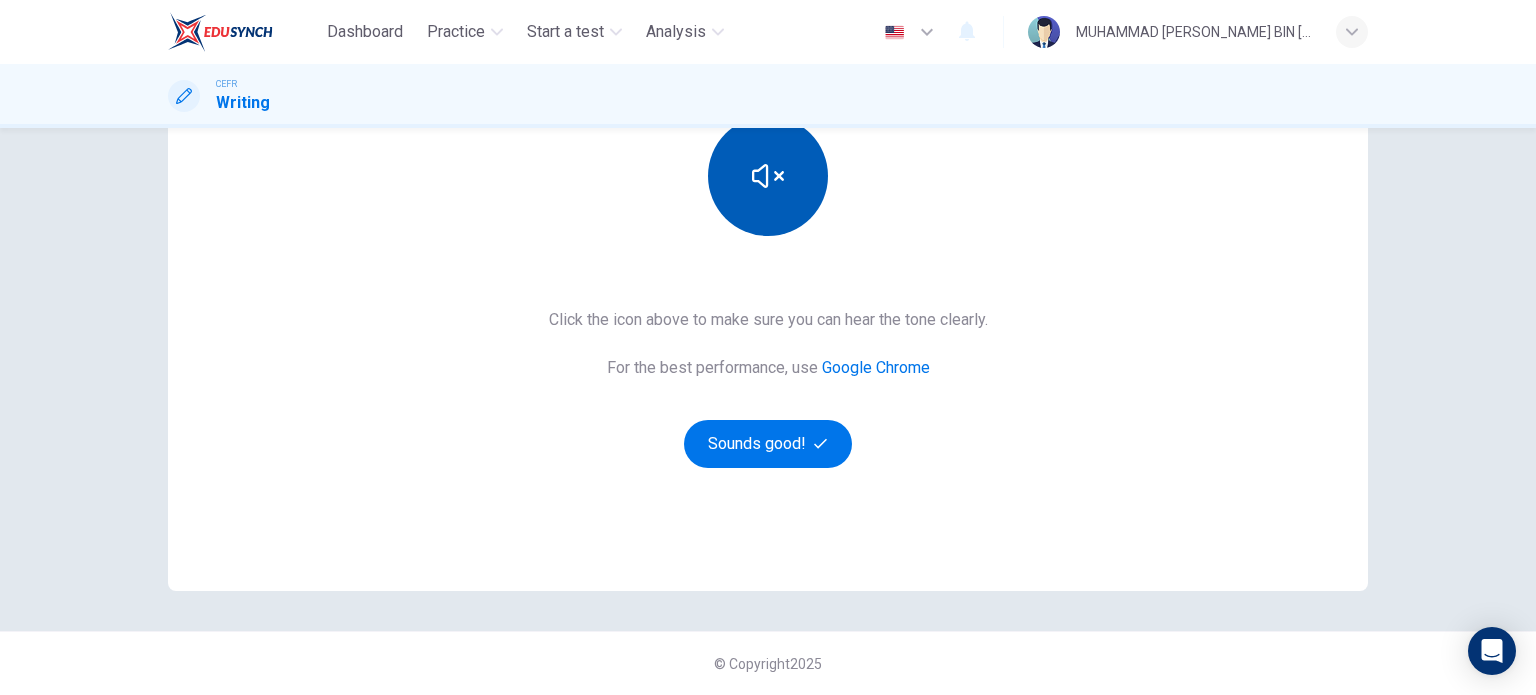click at bounding box center (768, 176) 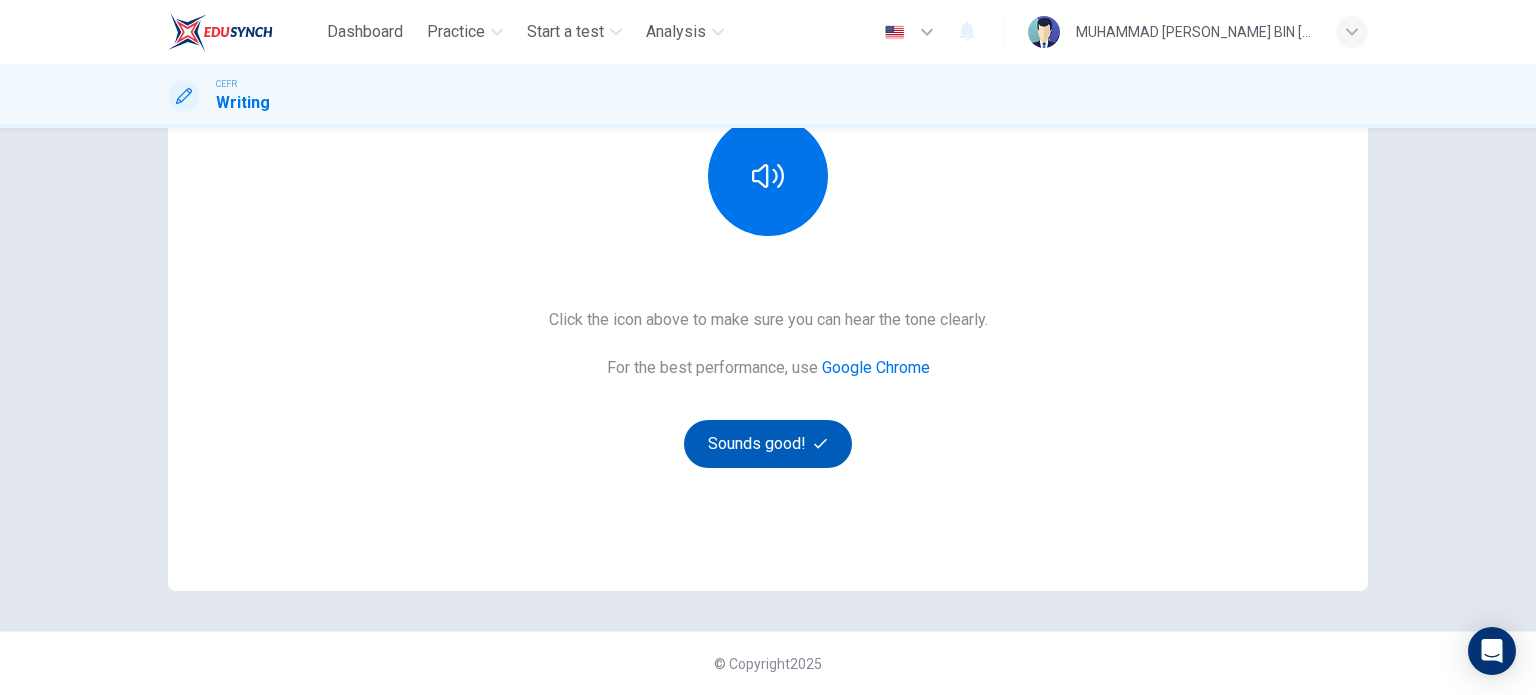 click at bounding box center [768, 444] 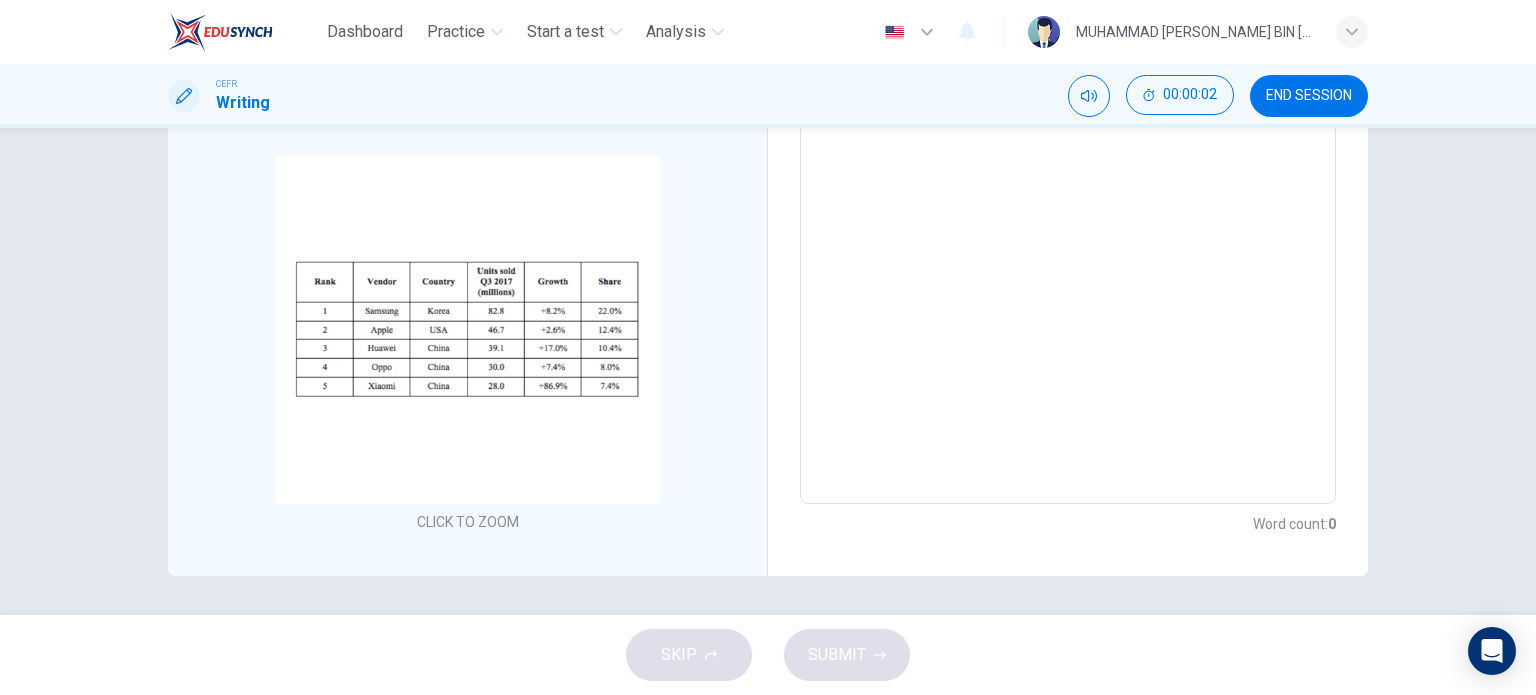 scroll, scrollTop: 0, scrollLeft: 0, axis: both 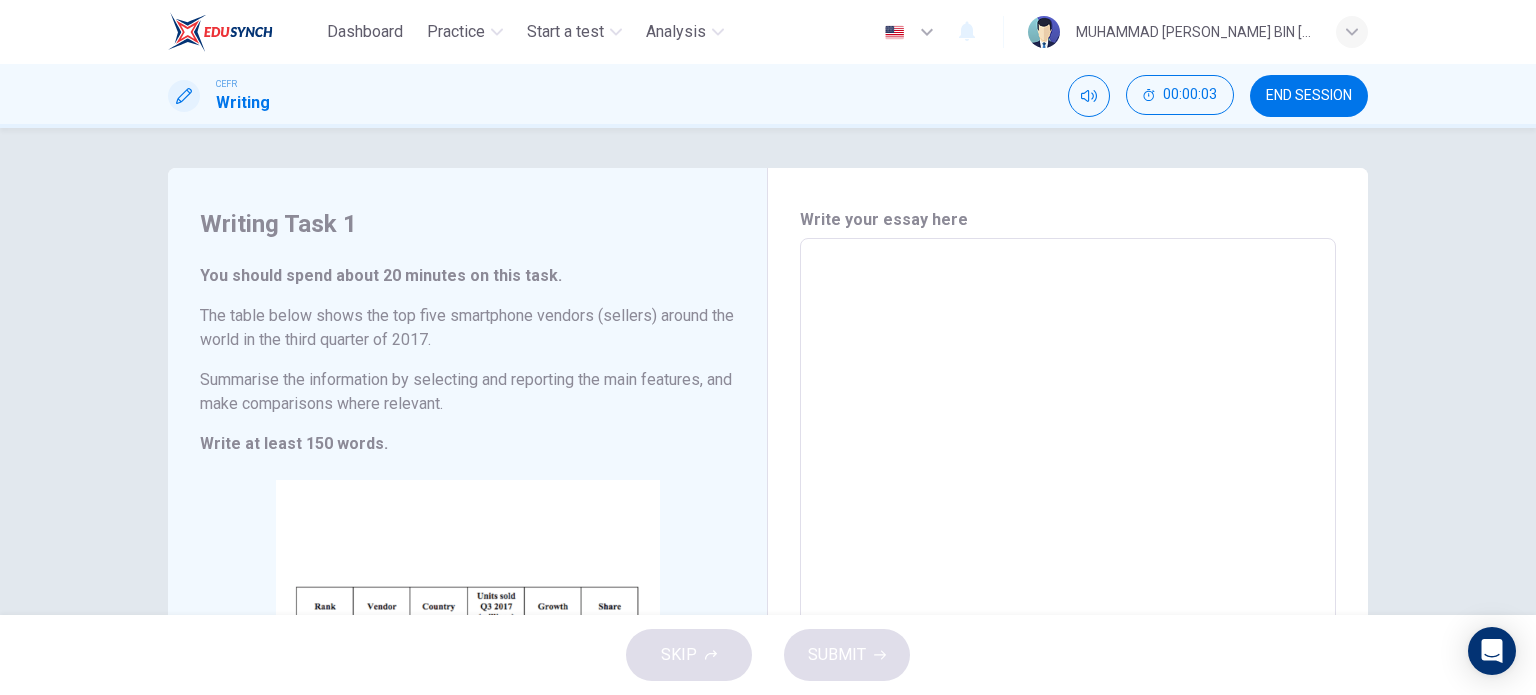 click on "​" at bounding box center [1068, 531] 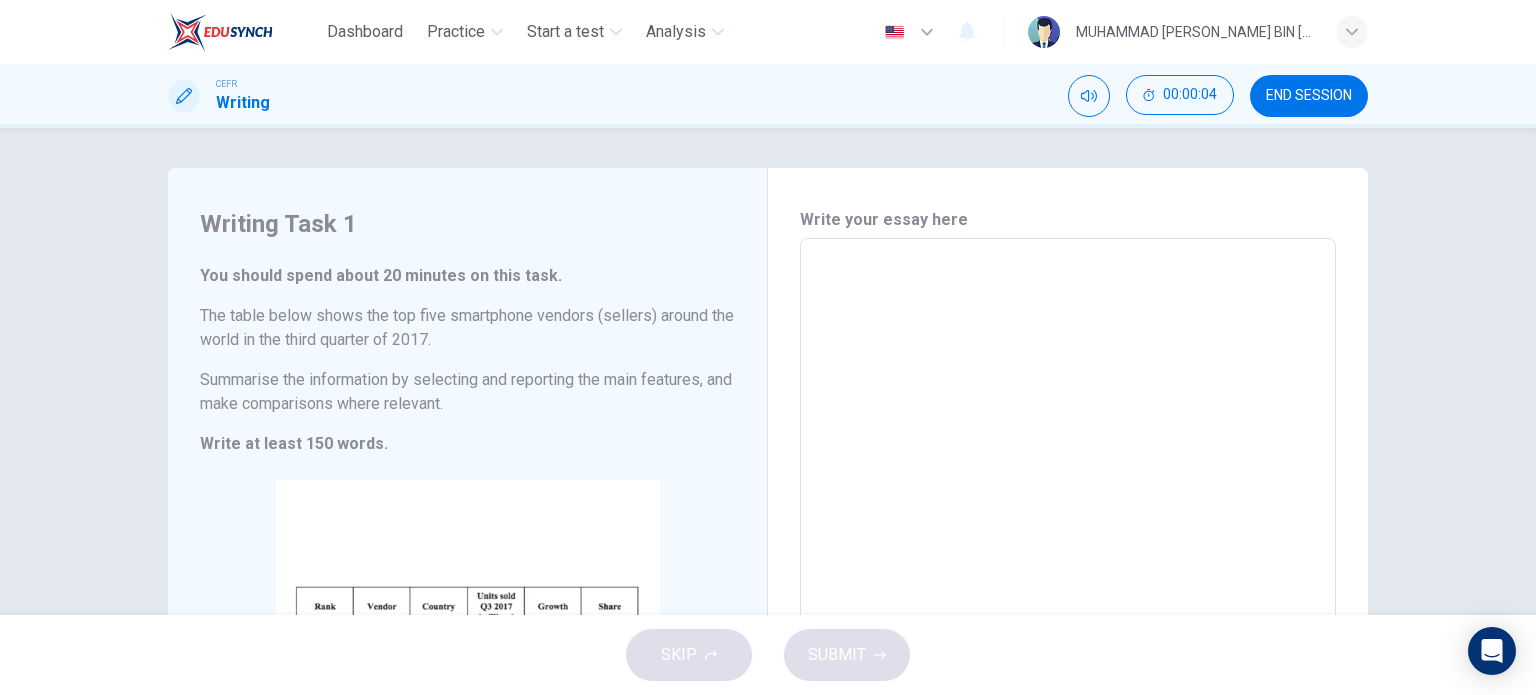 drag, startPoint x: 959, startPoint y: 266, endPoint x: 836, endPoint y: 308, distance: 129.97307 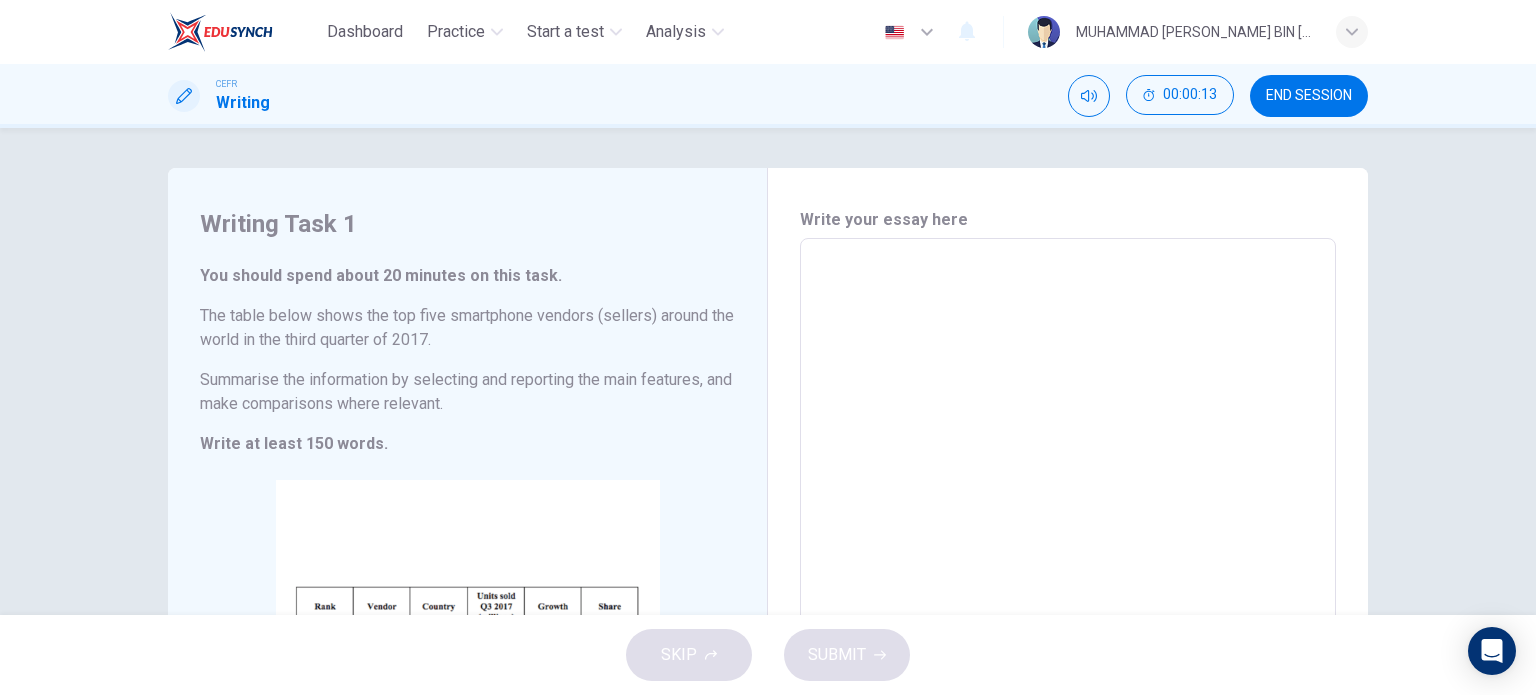 scroll, scrollTop: 325, scrollLeft: 0, axis: vertical 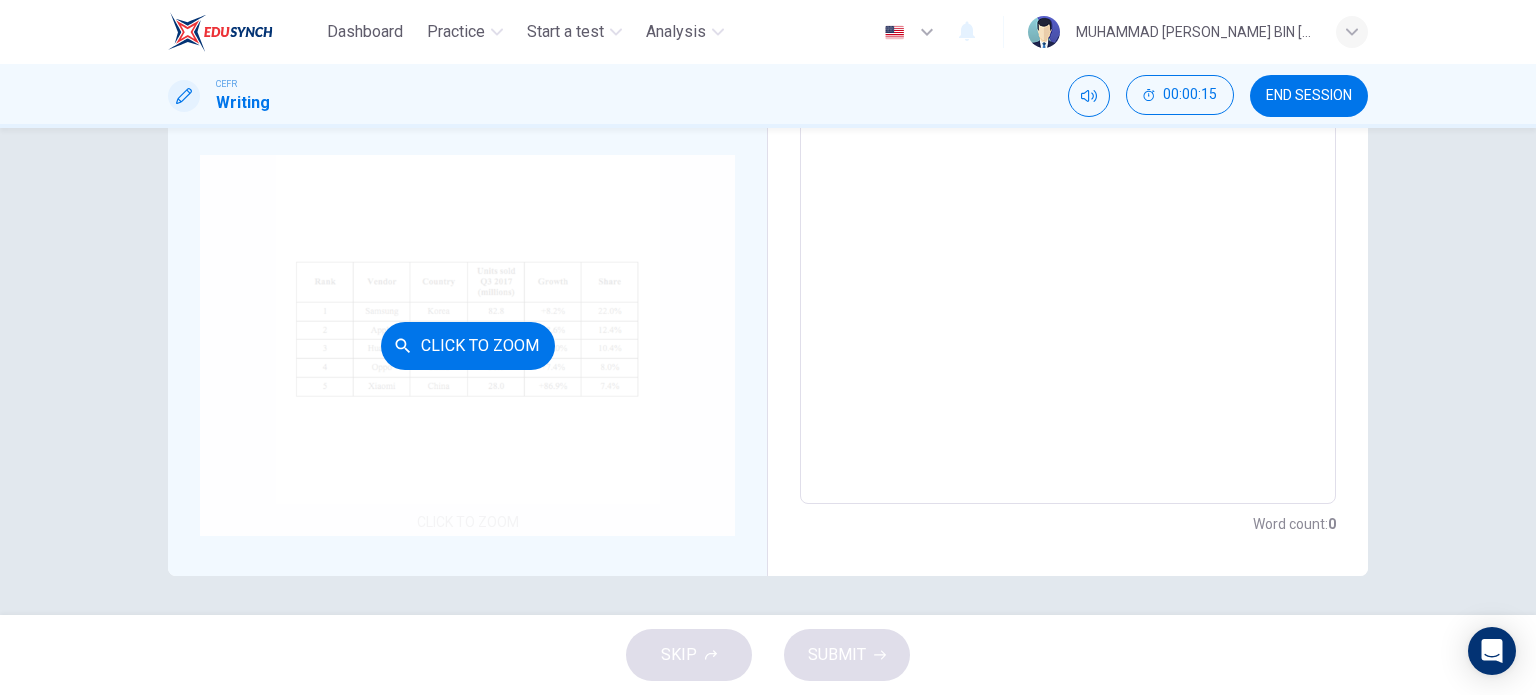 drag, startPoint x: 1024, startPoint y: 323, endPoint x: 616, endPoint y: 383, distance: 412.38815 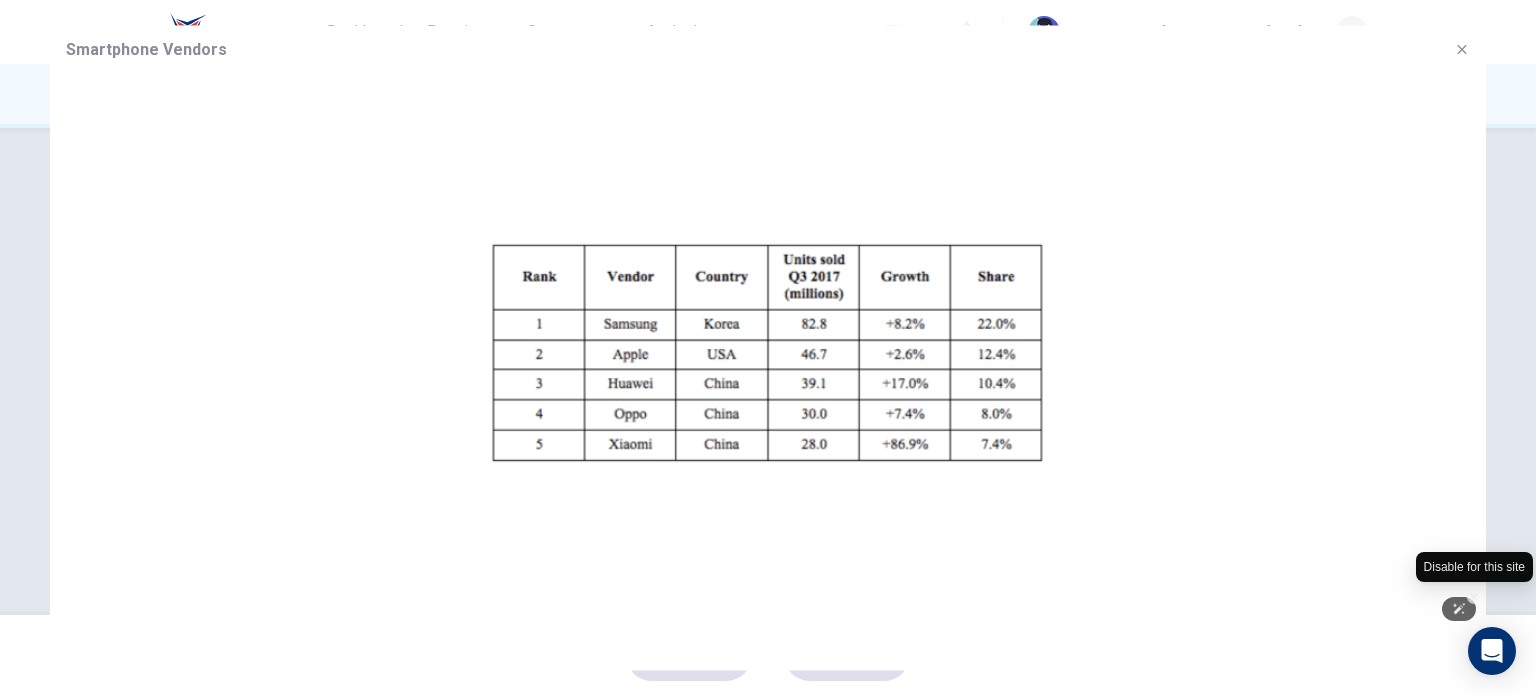 click 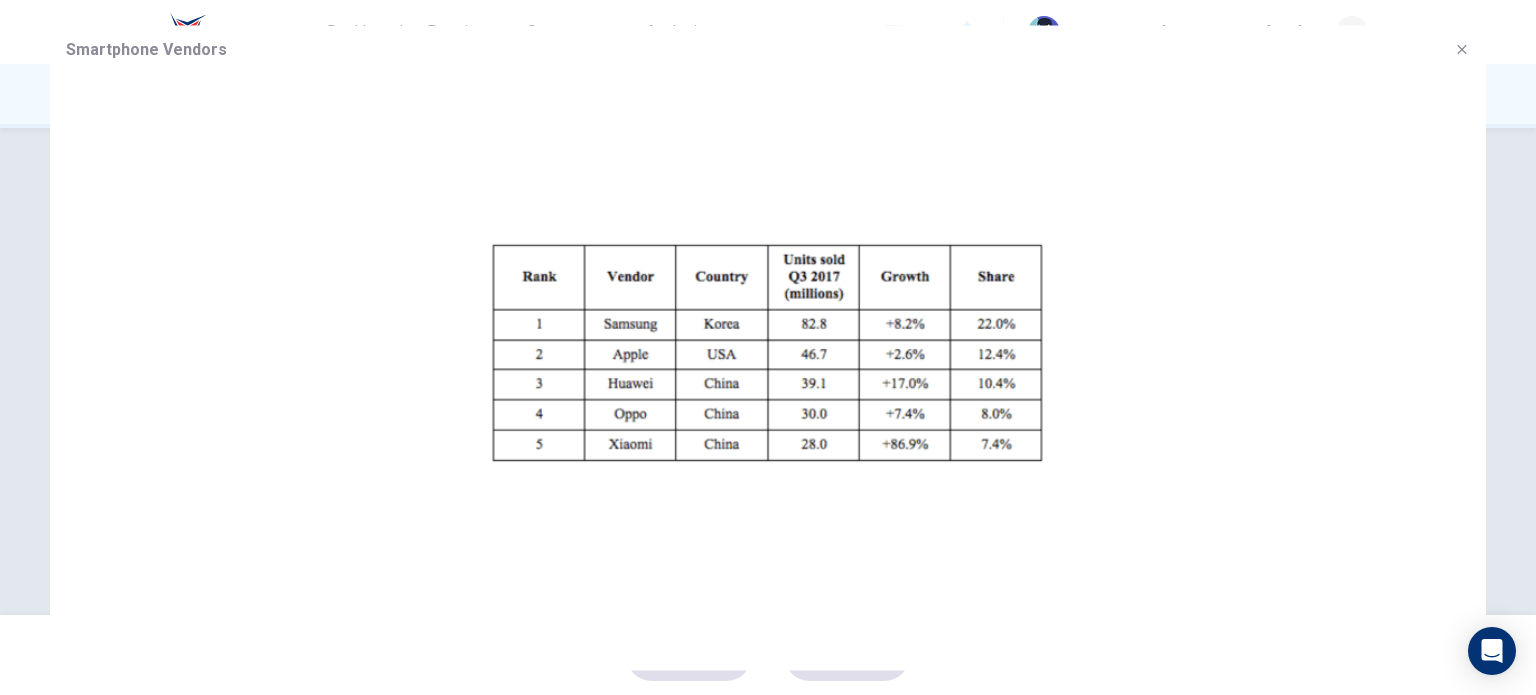 click at bounding box center [1462, 49] 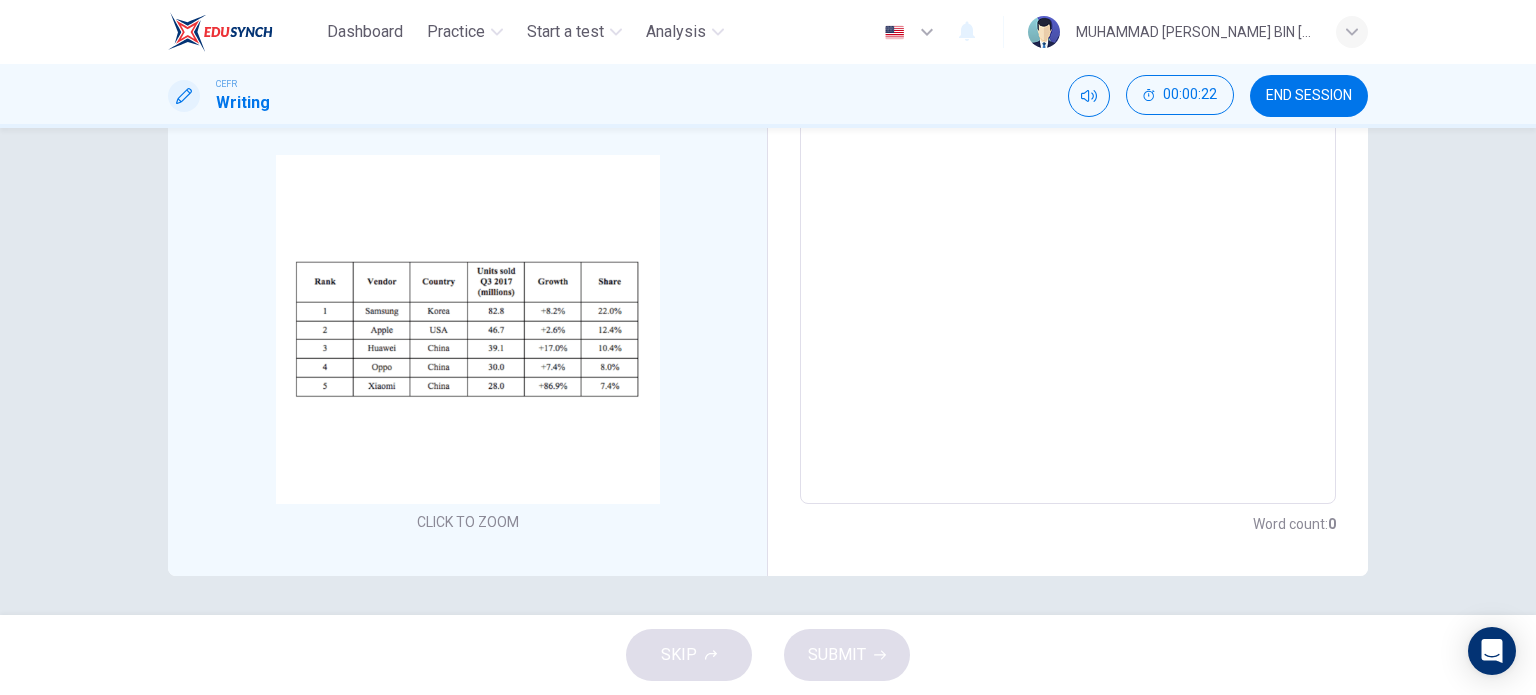 scroll, scrollTop: 0, scrollLeft: 0, axis: both 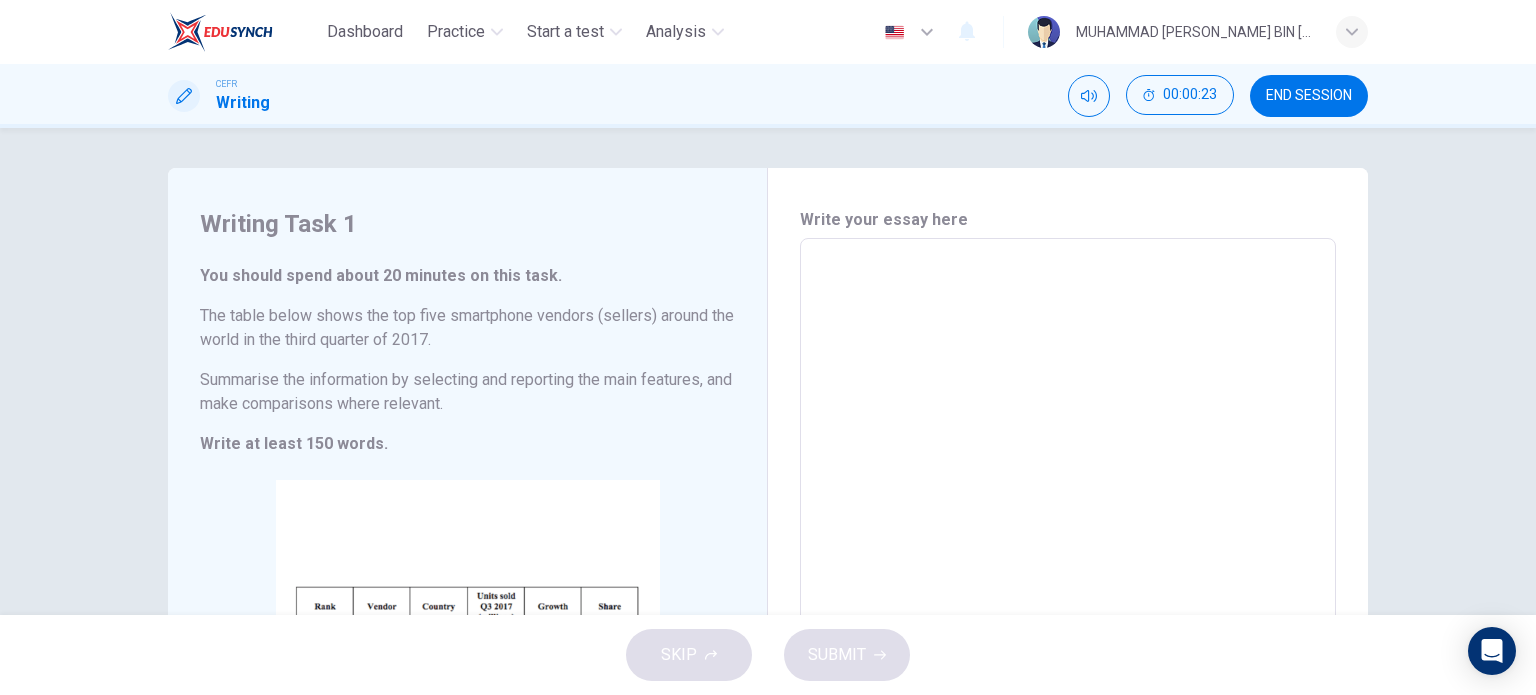 drag, startPoint x: 1072, startPoint y: 285, endPoint x: 1004, endPoint y: 313, distance: 73.53911 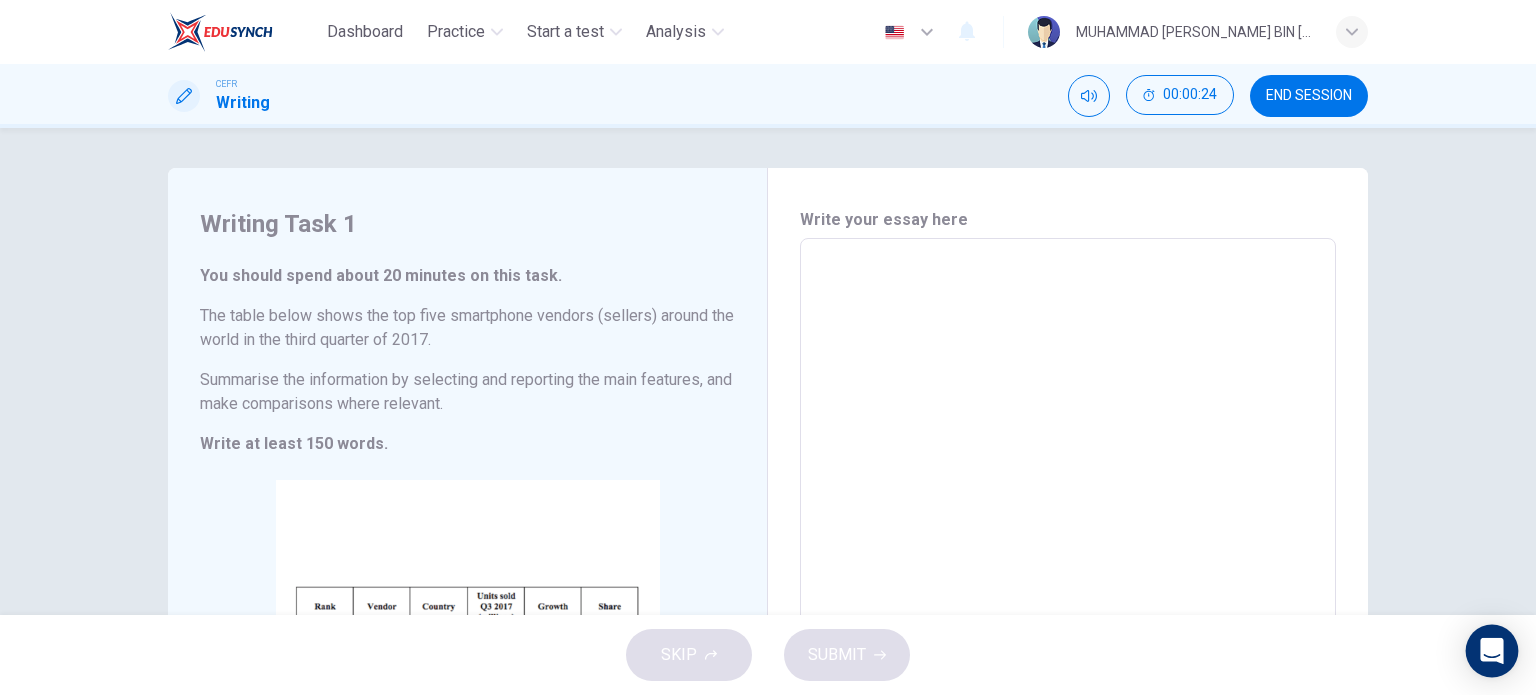 click 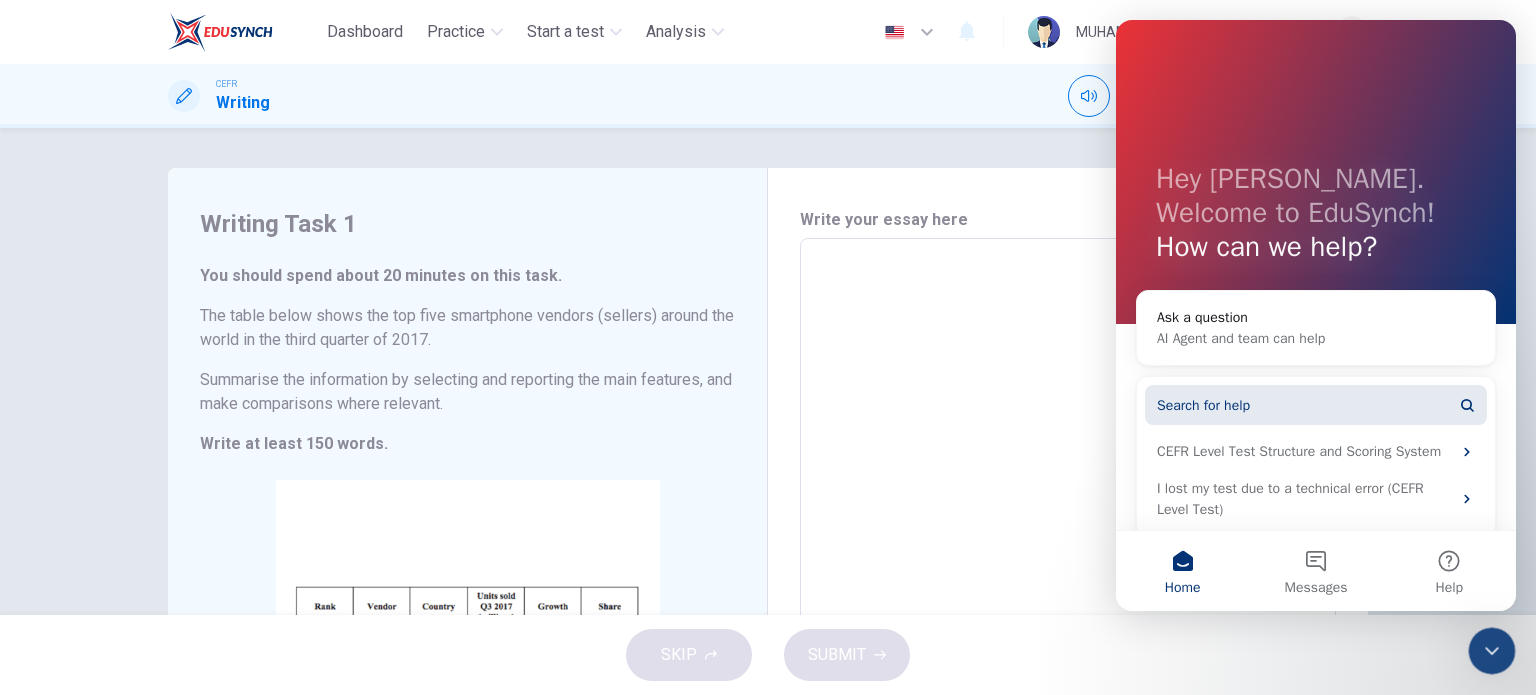 scroll, scrollTop: 0, scrollLeft: 0, axis: both 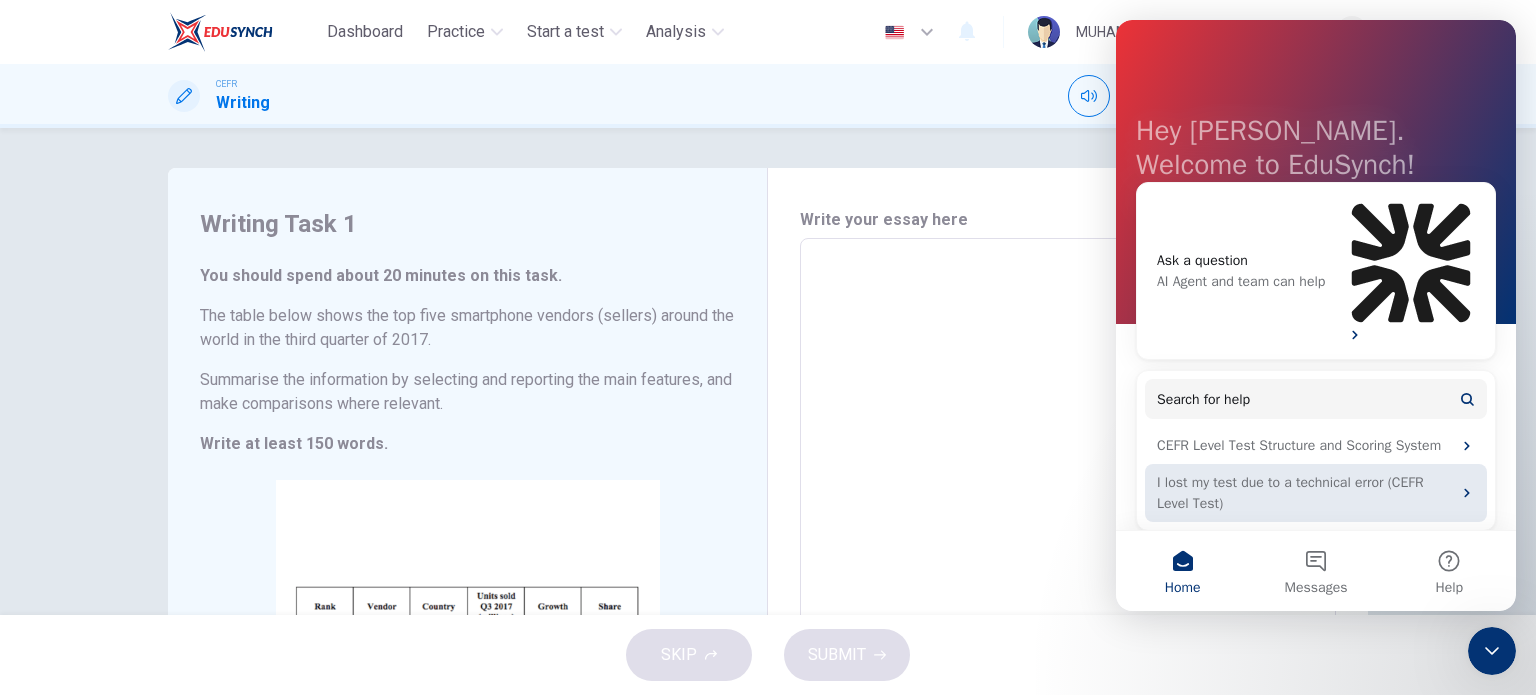 click on "I lost my test due to a technical error (CEFR Level Test)" at bounding box center [1316, 493] 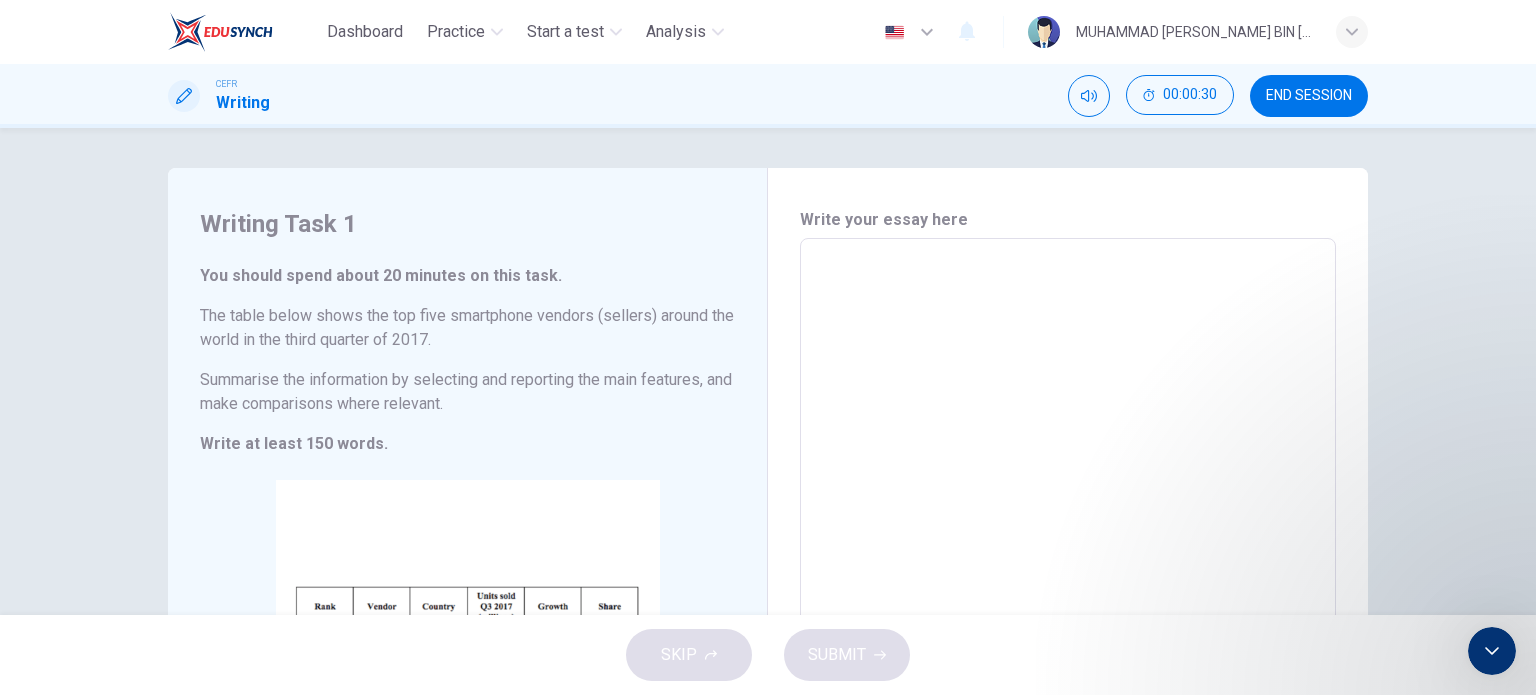 scroll, scrollTop: 0, scrollLeft: 0, axis: both 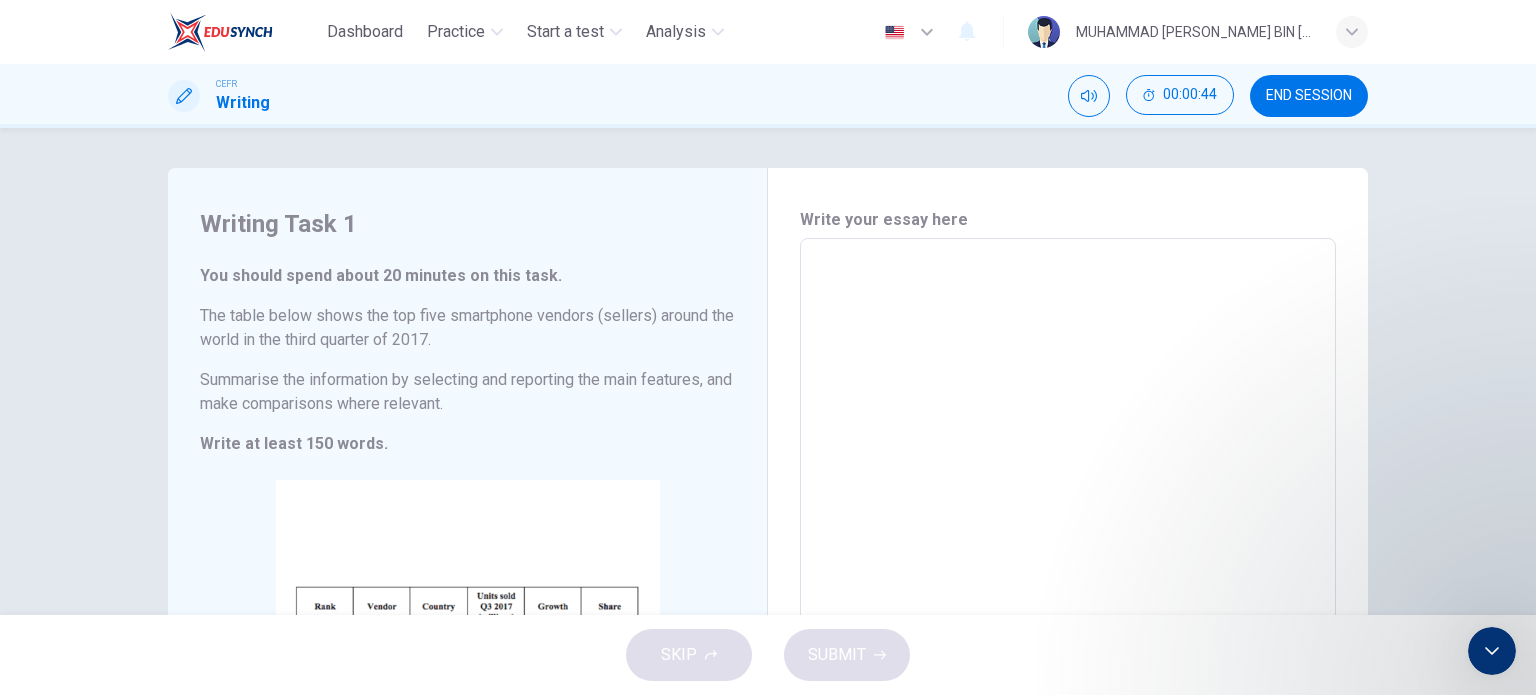 click at bounding box center [8, 703] 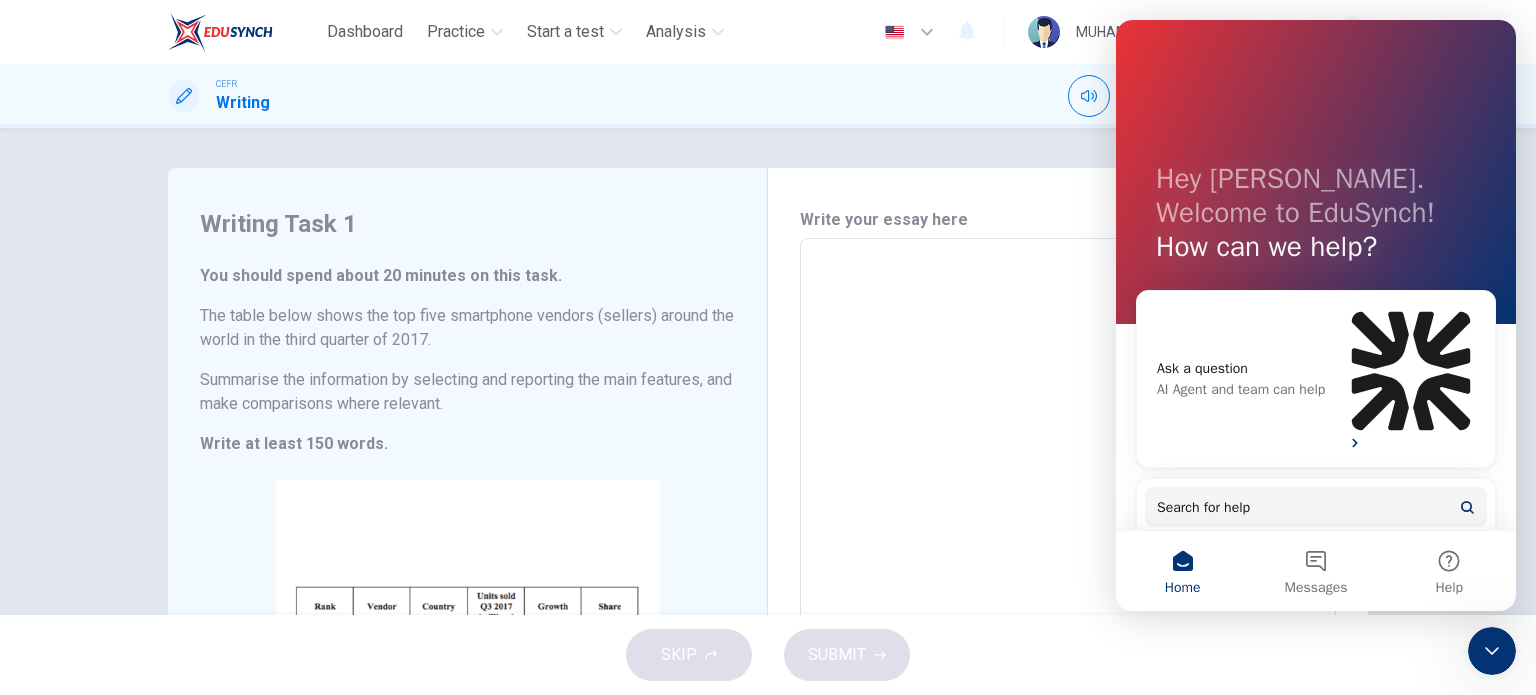 click on "​" at bounding box center [1068, 531] 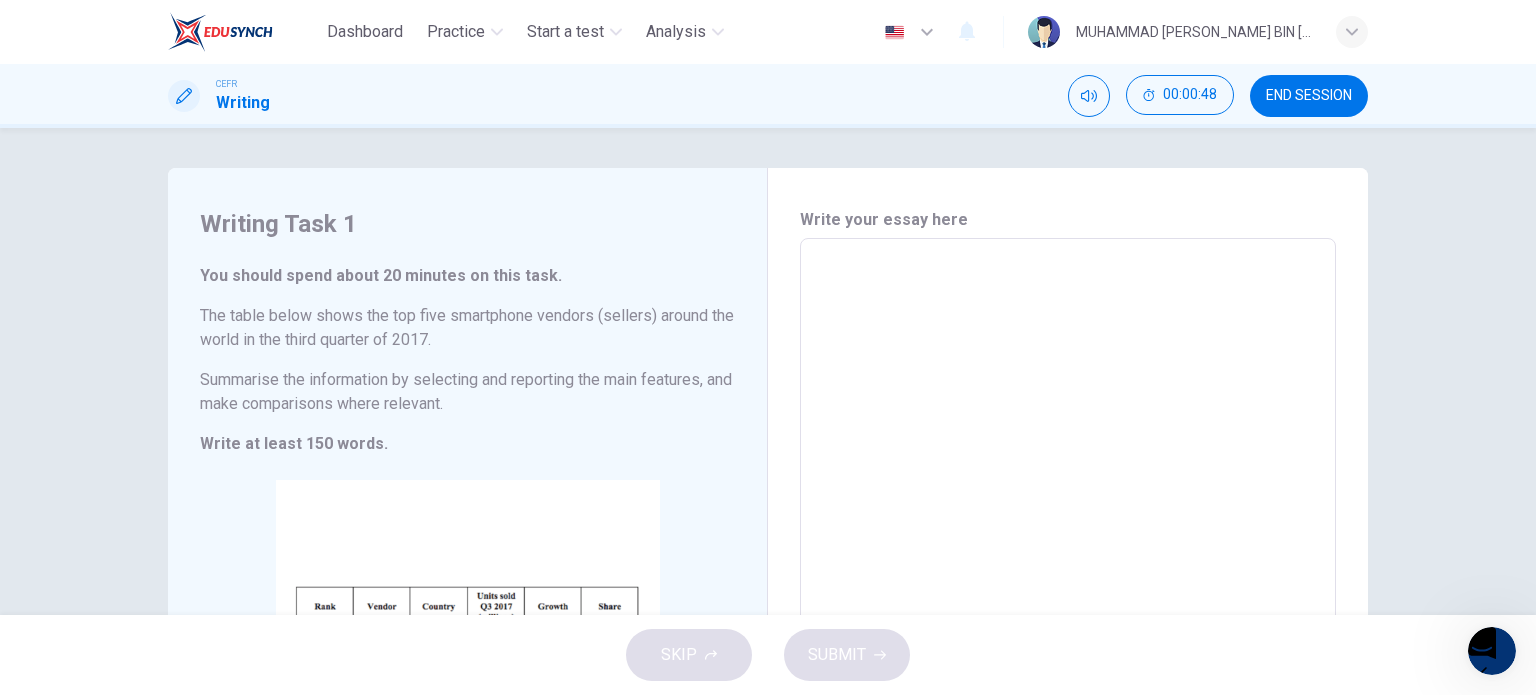 scroll, scrollTop: 0, scrollLeft: 0, axis: both 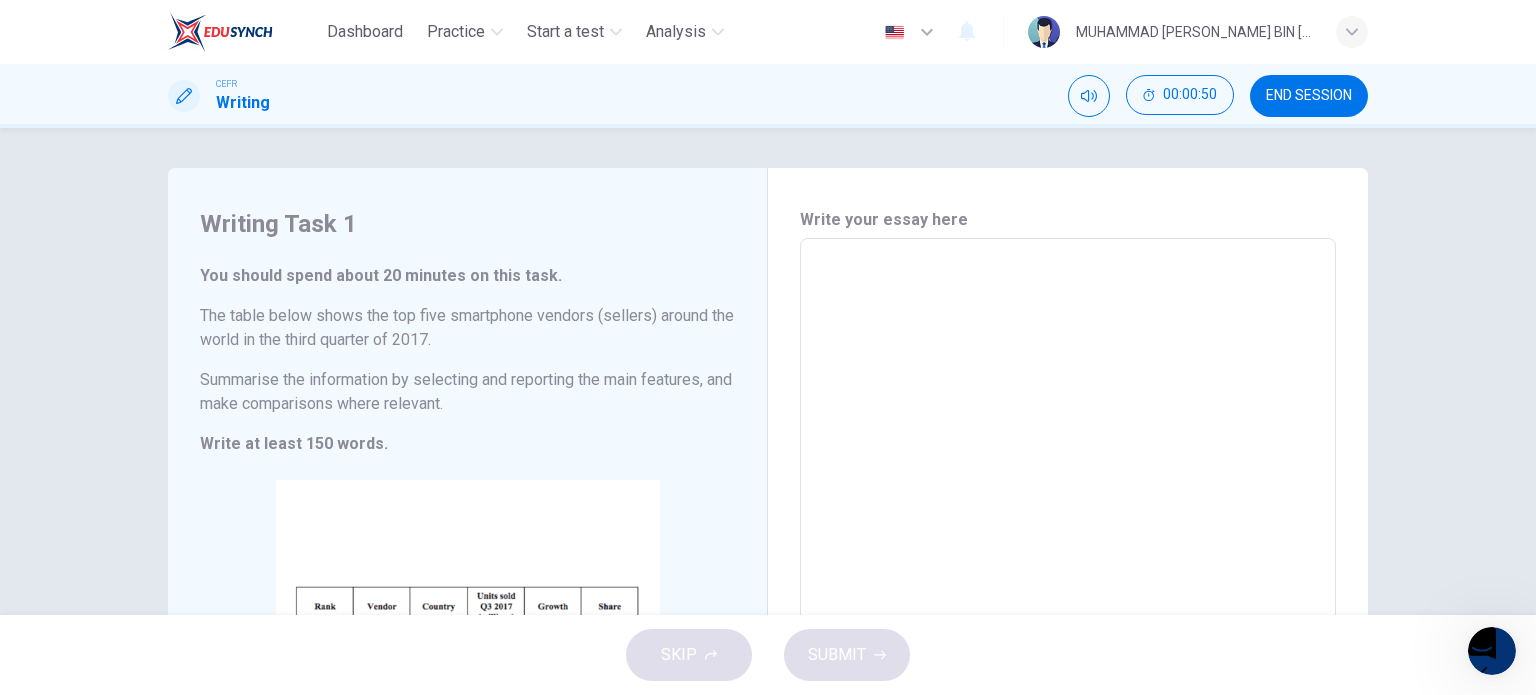 drag, startPoint x: 1028, startPoint y: 327, endPoint x: 993, endPoint y: 283, distance: 56.22277 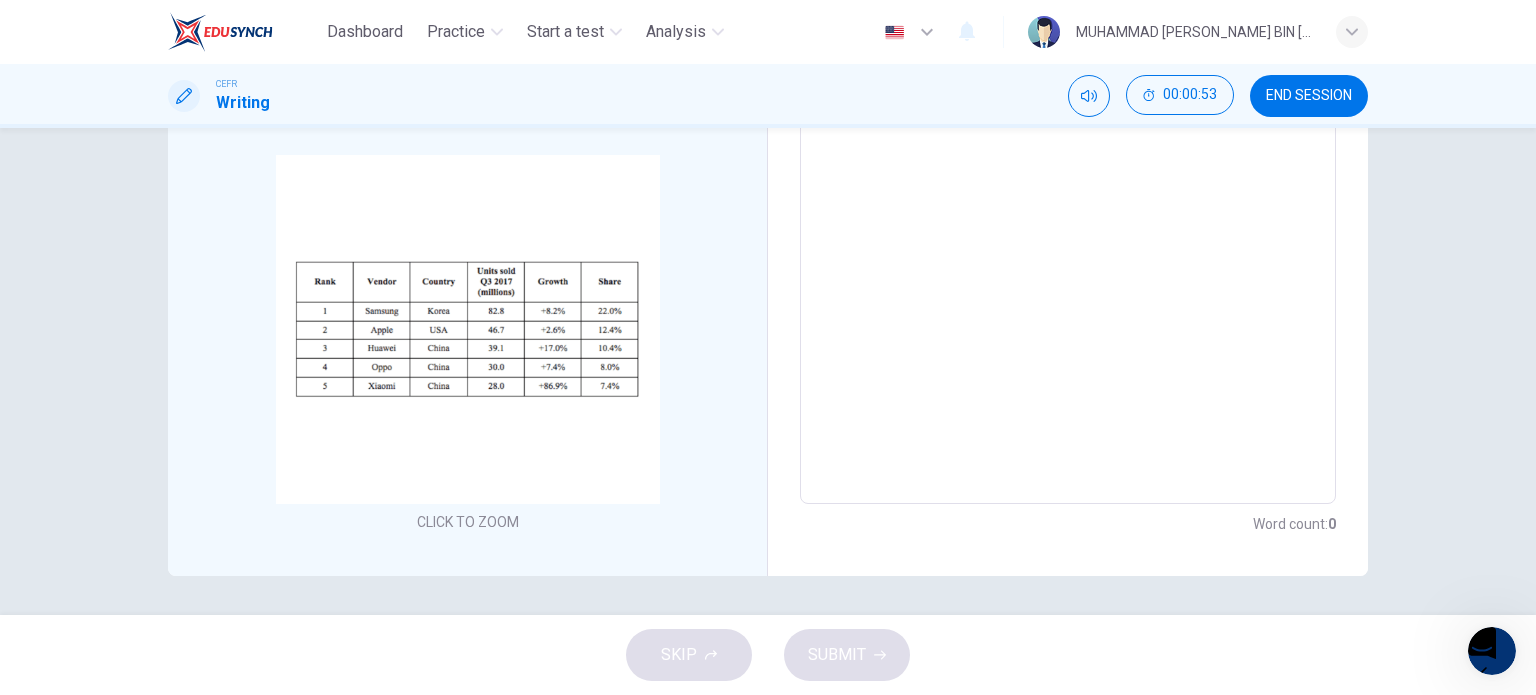 scroll, scrollTop: 0, scrollLeft: 0, axis: both 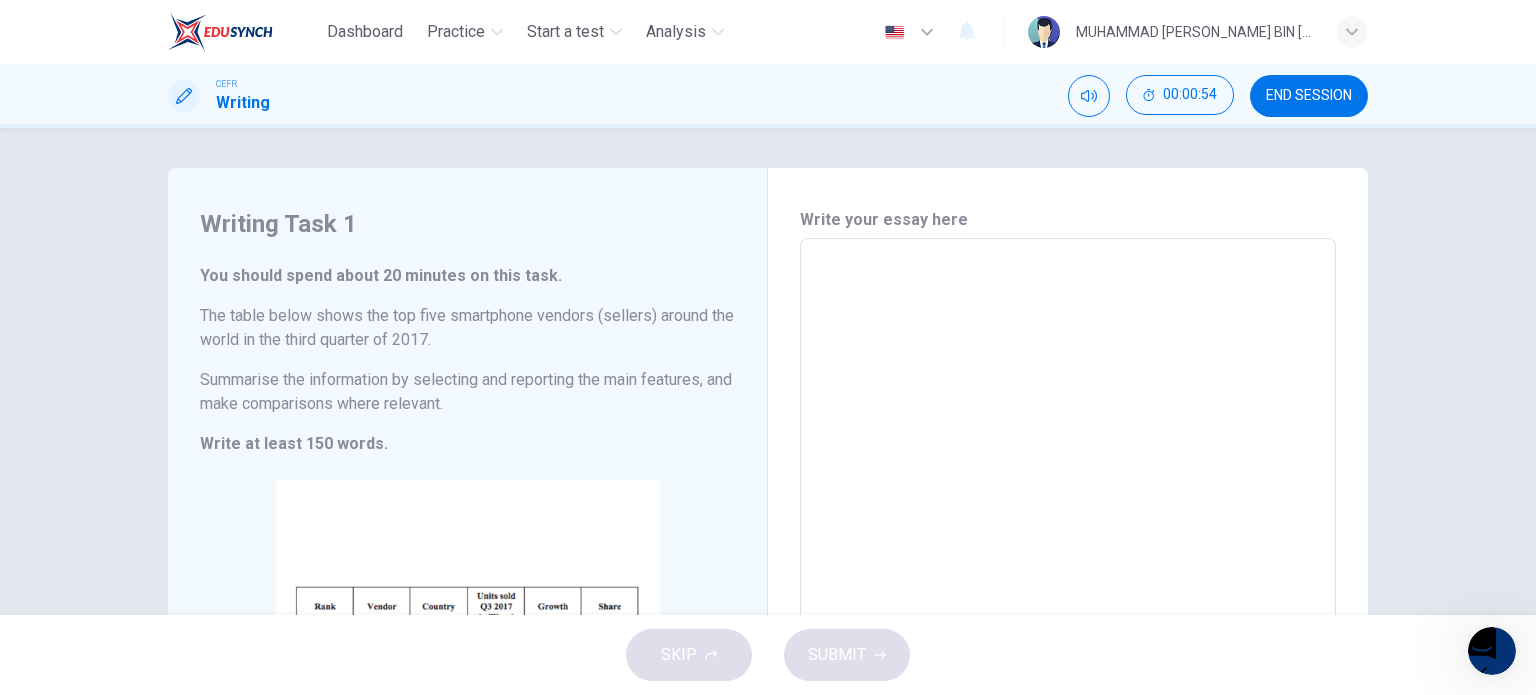 drag, startPoint x: 684, startPoint y: 295, endPoint x: 641, endPoint y: 311, distance: 45.88028 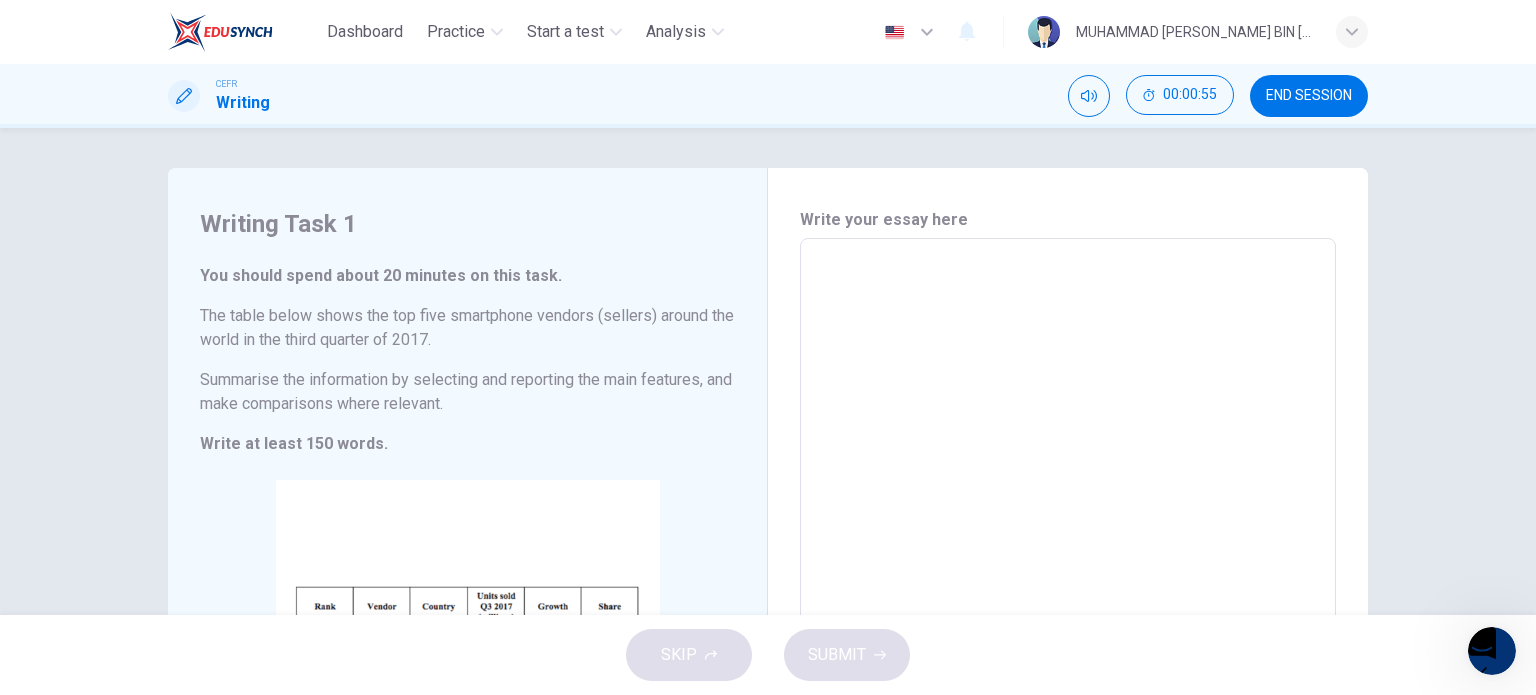 click on "The table below shows the top five smartphone vendors (sellers) around the world in the third quarter of 2017." at bounding box center (467, 328) 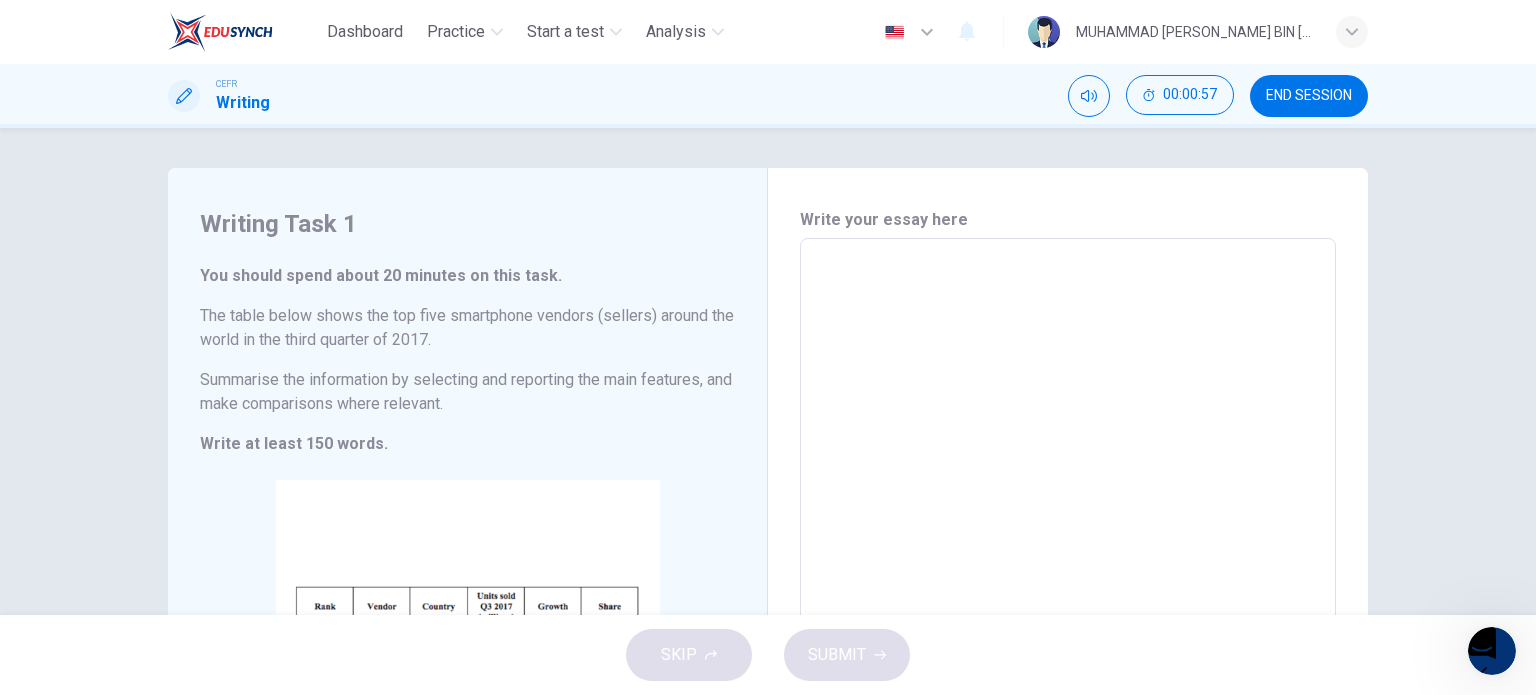 drag, startPoint x: 500, startPoint y: 403, endPoint x: 198, endPoint y: 217, distance: 354.68295 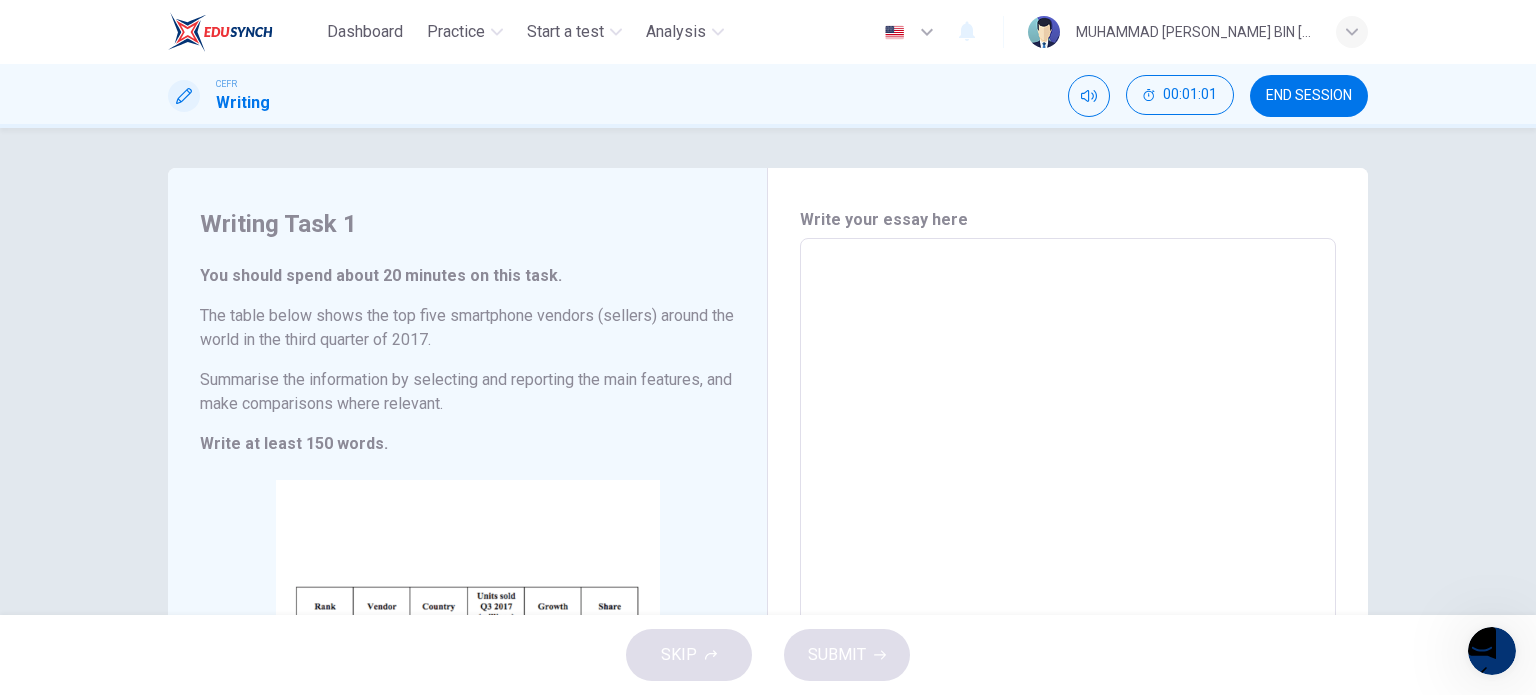 drag, startPoint x: 467, startPoint y: 275, endPoint x: 621, endPoint y: 262, distance: 154.54773 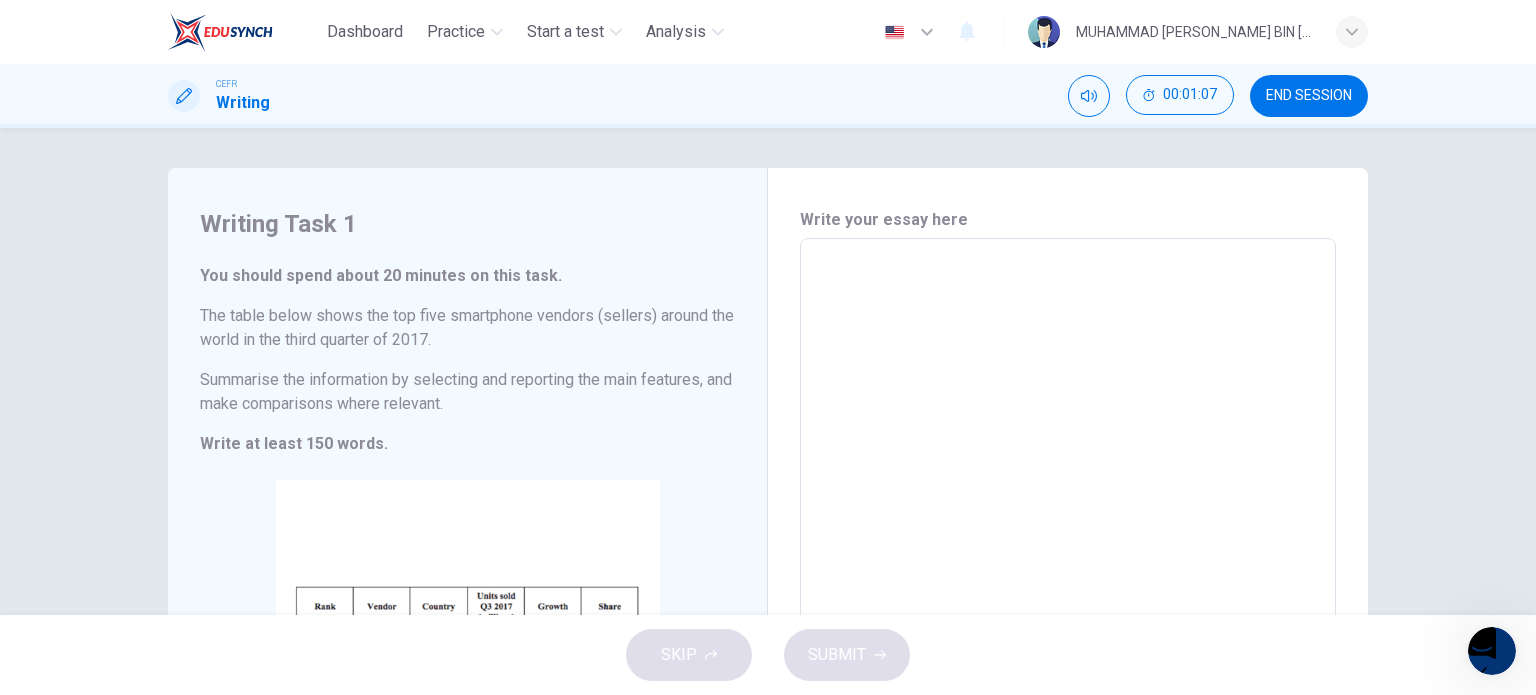 click on "The table below shows the top five smartphone vendors (sellers) around the world in the third quarter of 2017." at bounding box center [467, 328] 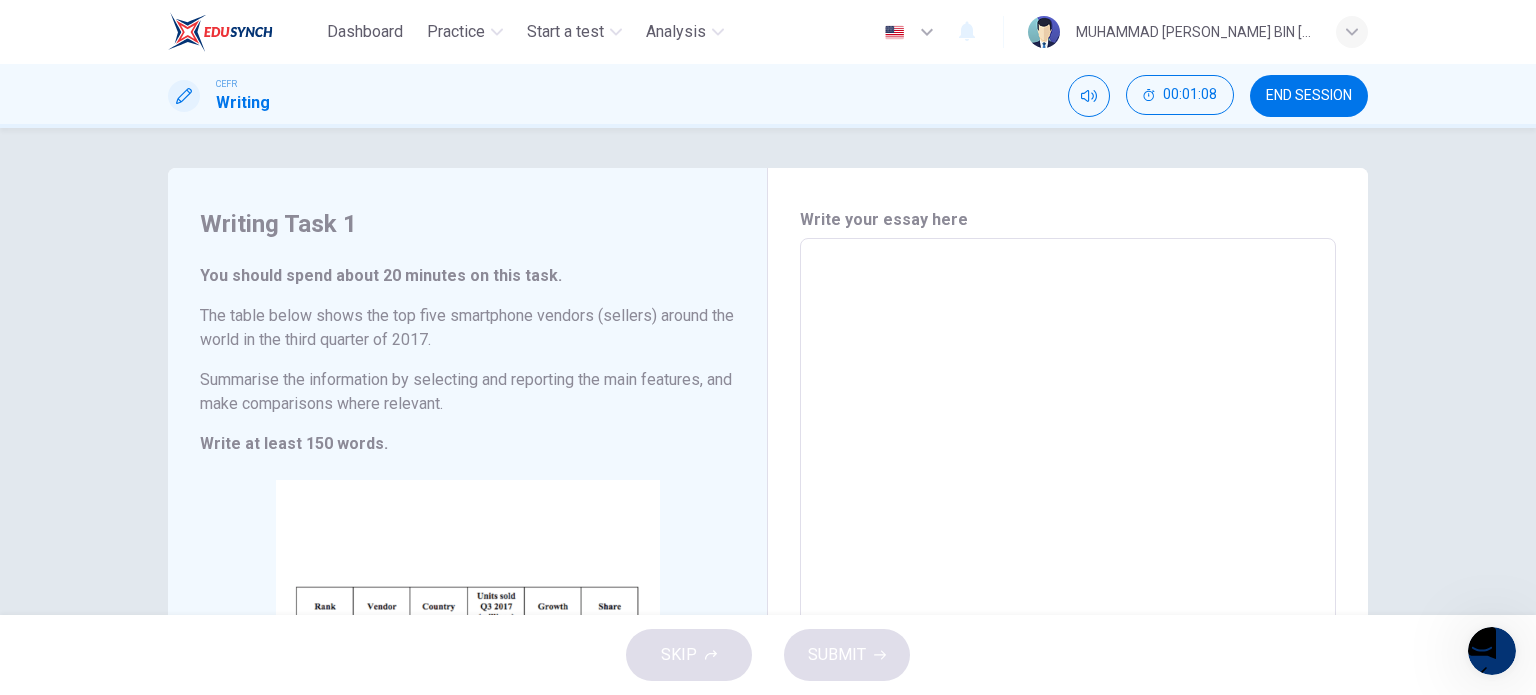 click on "The table below shows the top five smartphone vendors (sellers) around the world in the third quarter of 2017." at bounding box center [467, 328] 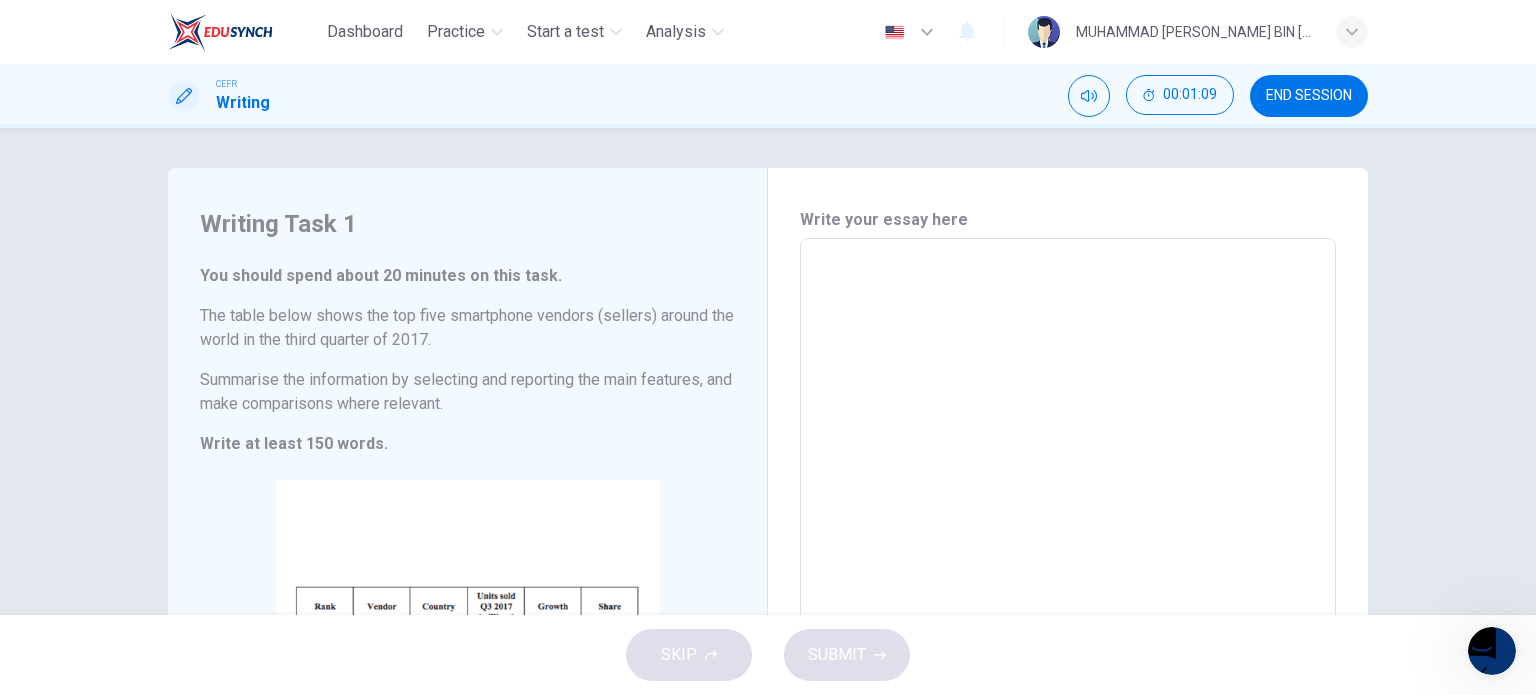 scroll, scrollTop: 325, scrollLeft: 0, axis: vertical 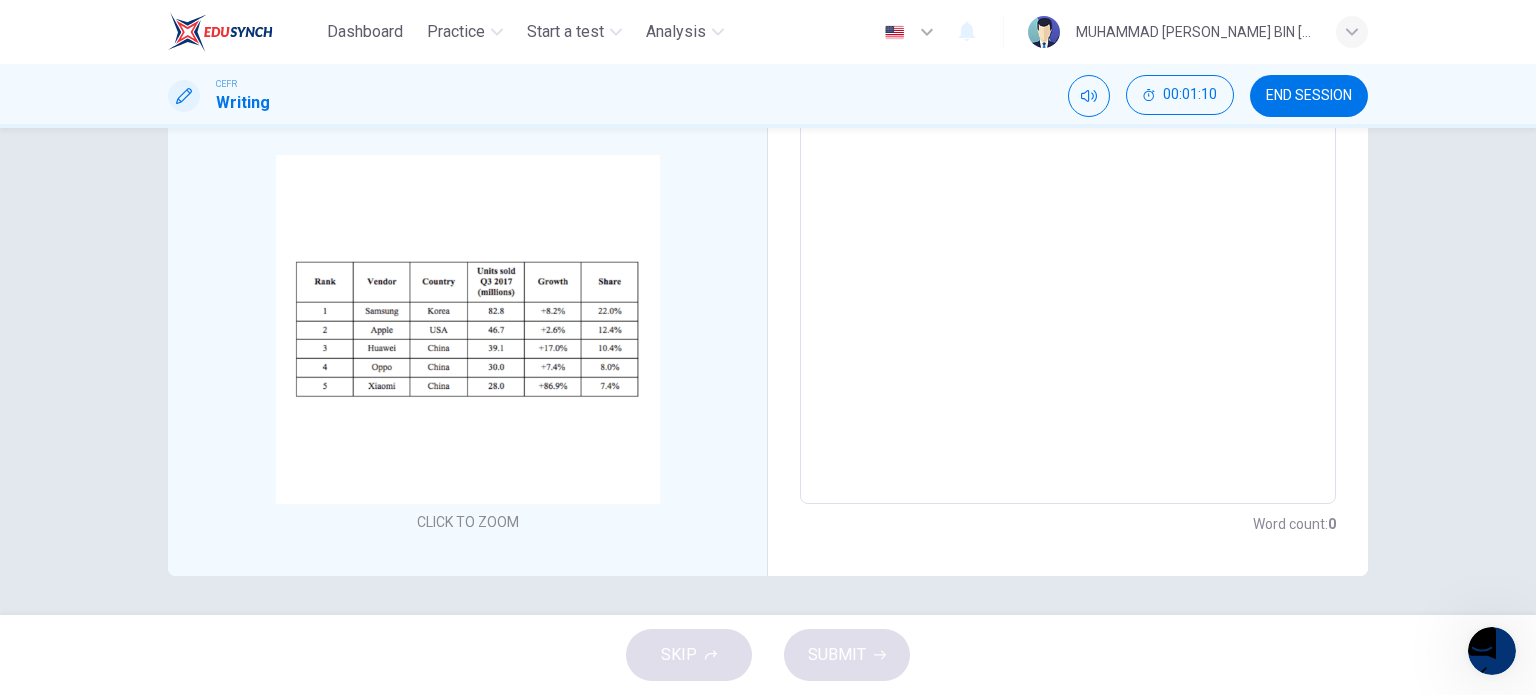 click on "​" at bounding box center [1068, 206] 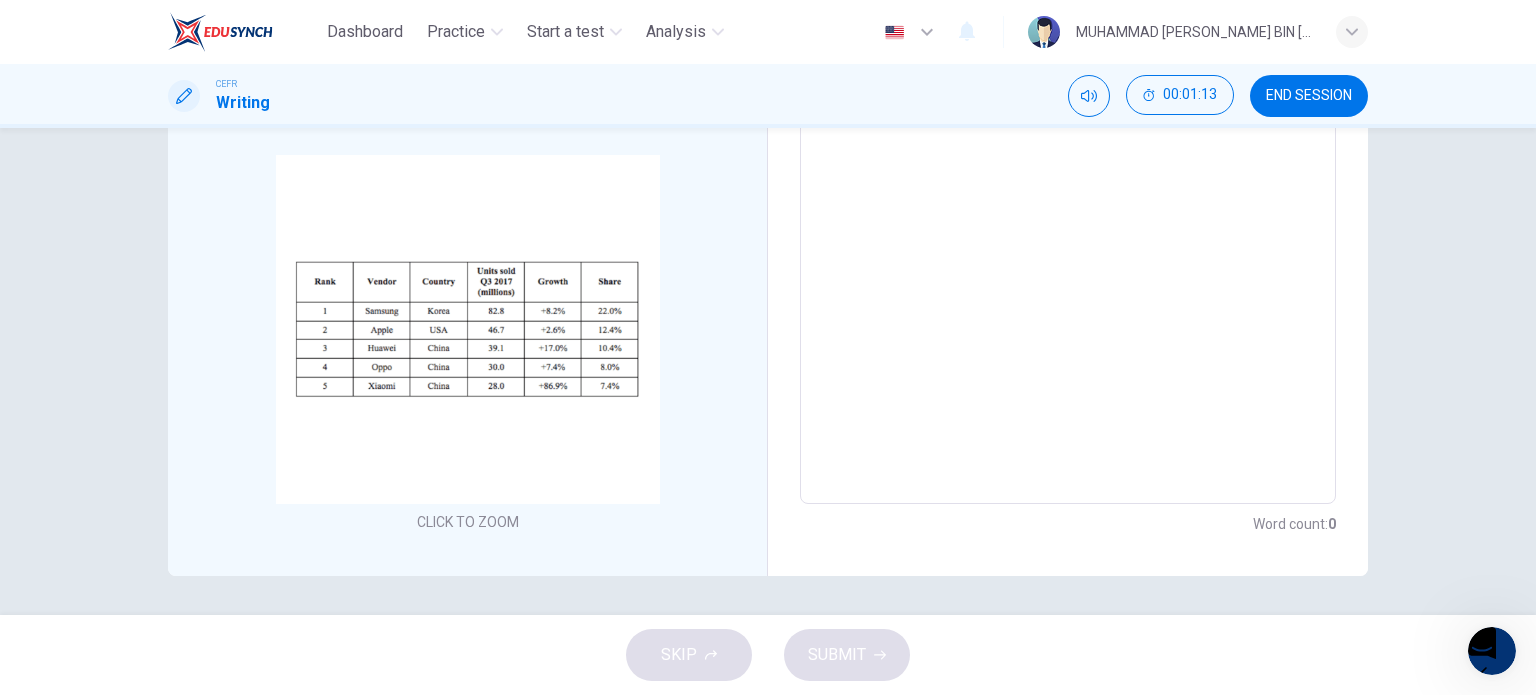 drag, startPoint x: 1000, startPoint y: 326, endPoint x: 893, endPoint y: 344, distance: 108.503456 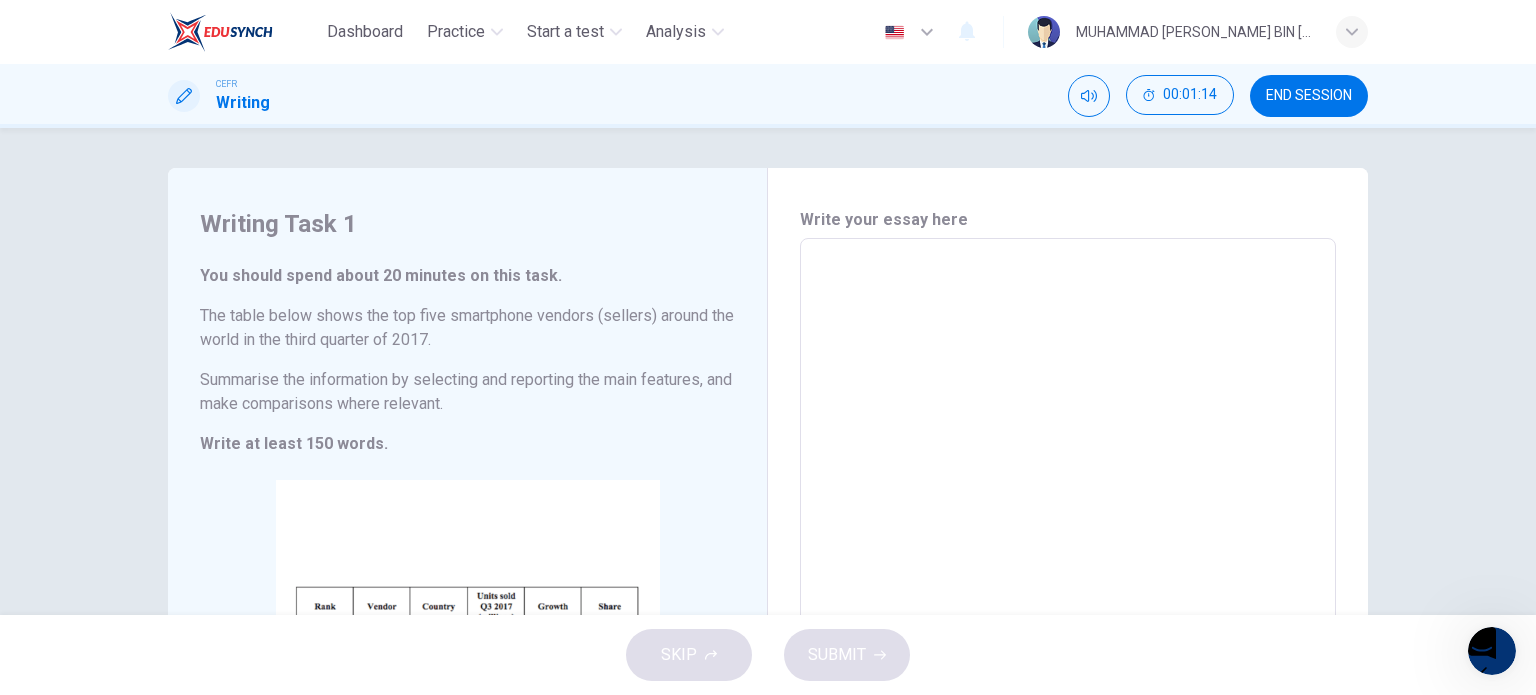 click on "​" at bounding box center [1068, 531] 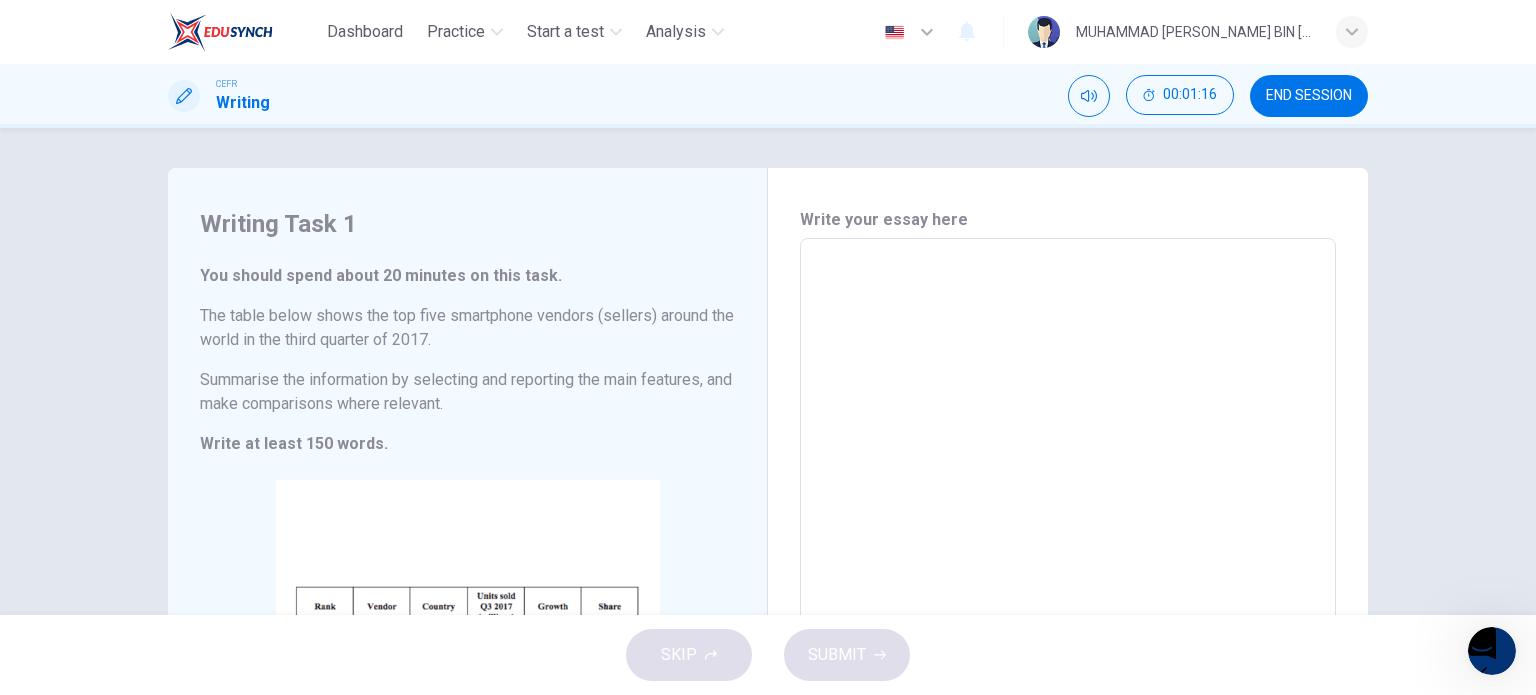 click on "​" at bounding box center (1068, 531) 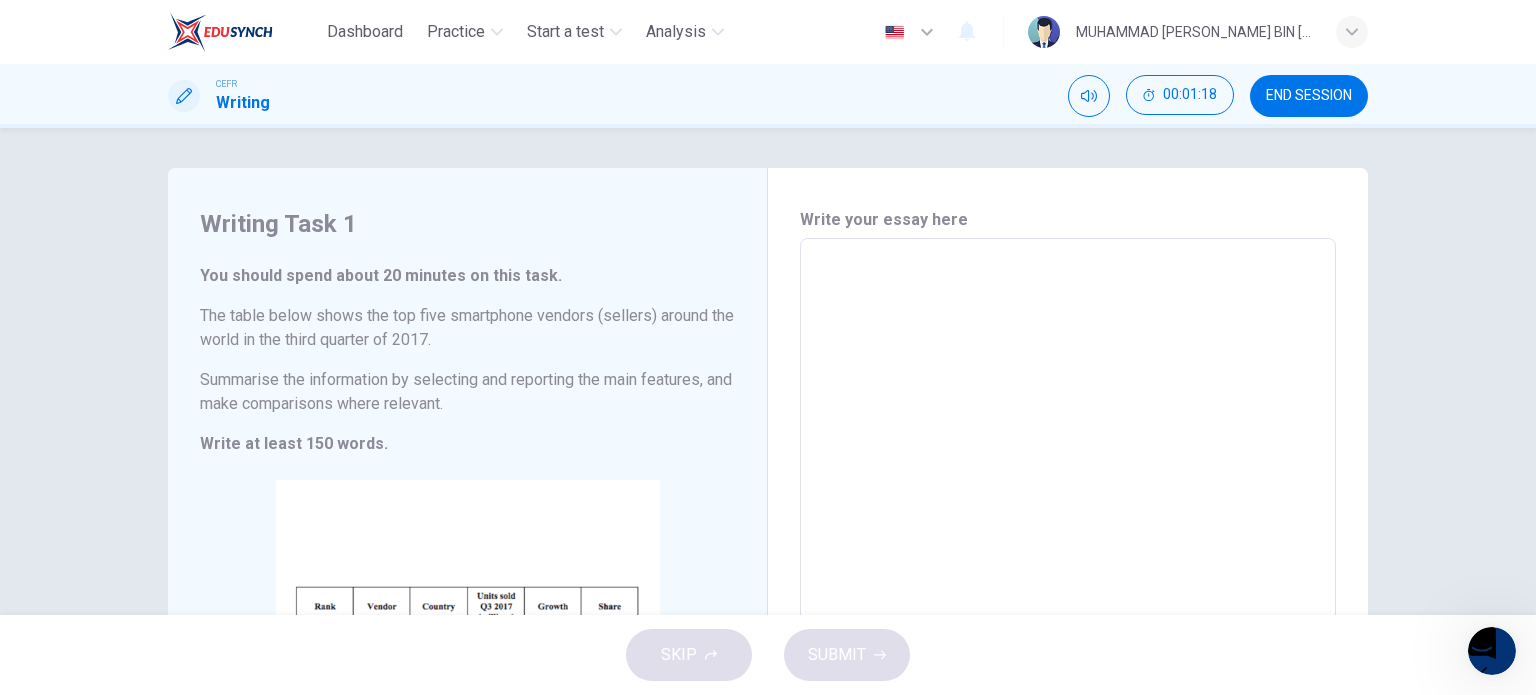 drag, startPoint x: 292, startPoint y: 217, endPoint x: 537, endPoint y: 397, distance: 304.0148 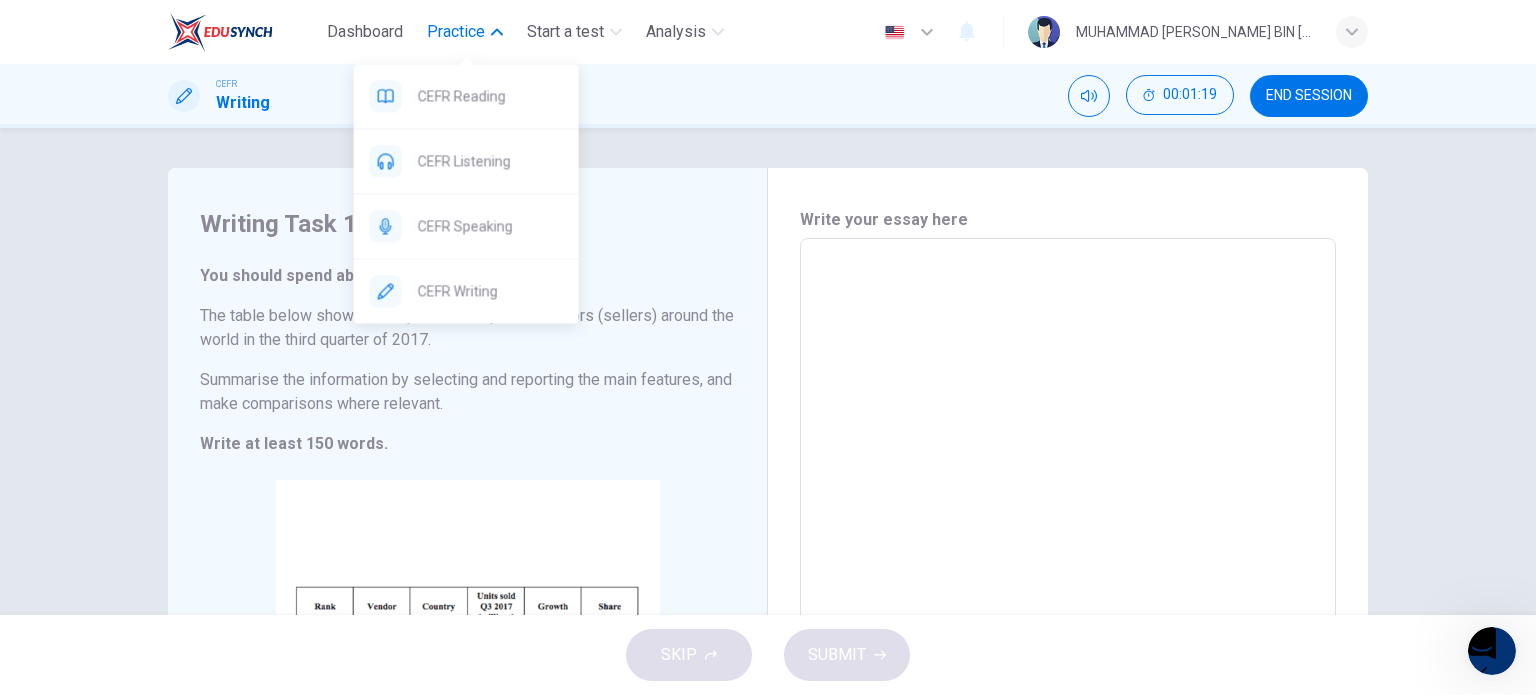 click 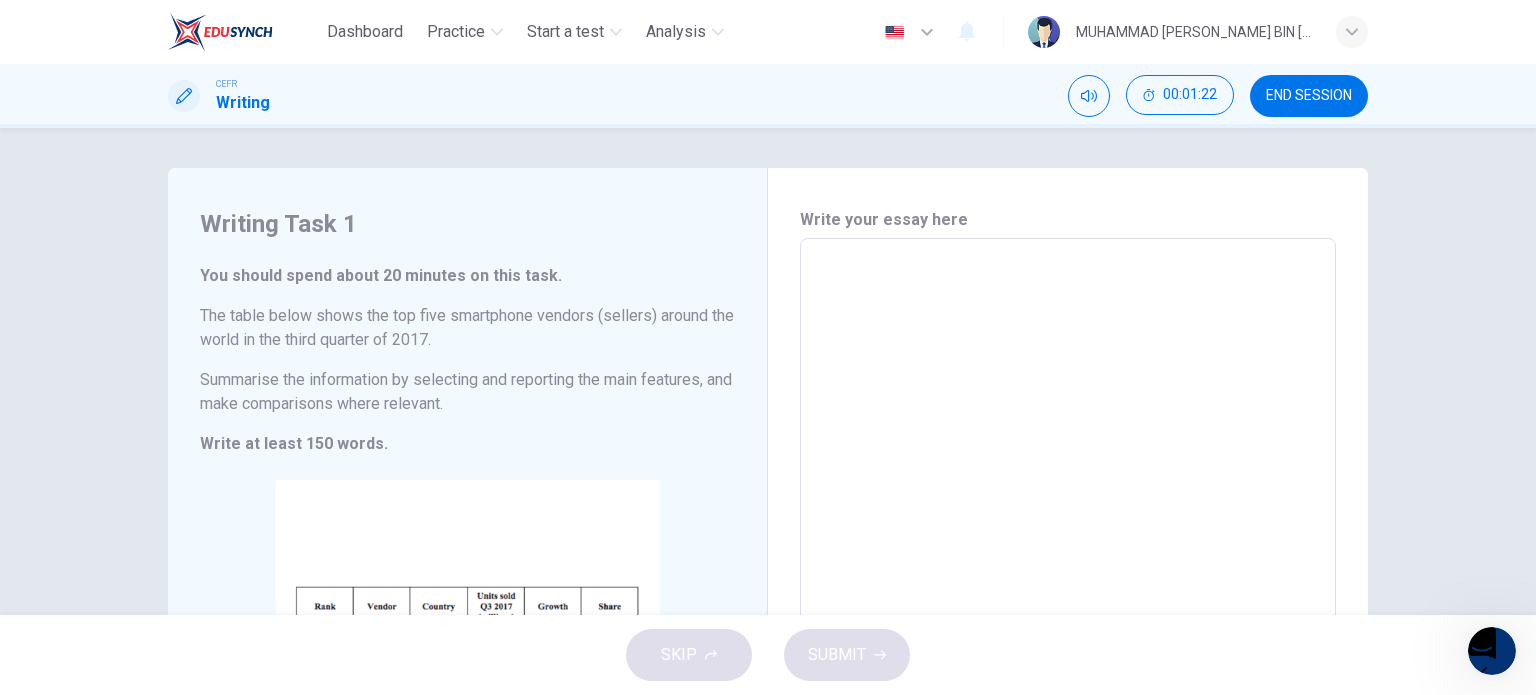 click on "​" at bounding box center [1068, 531] 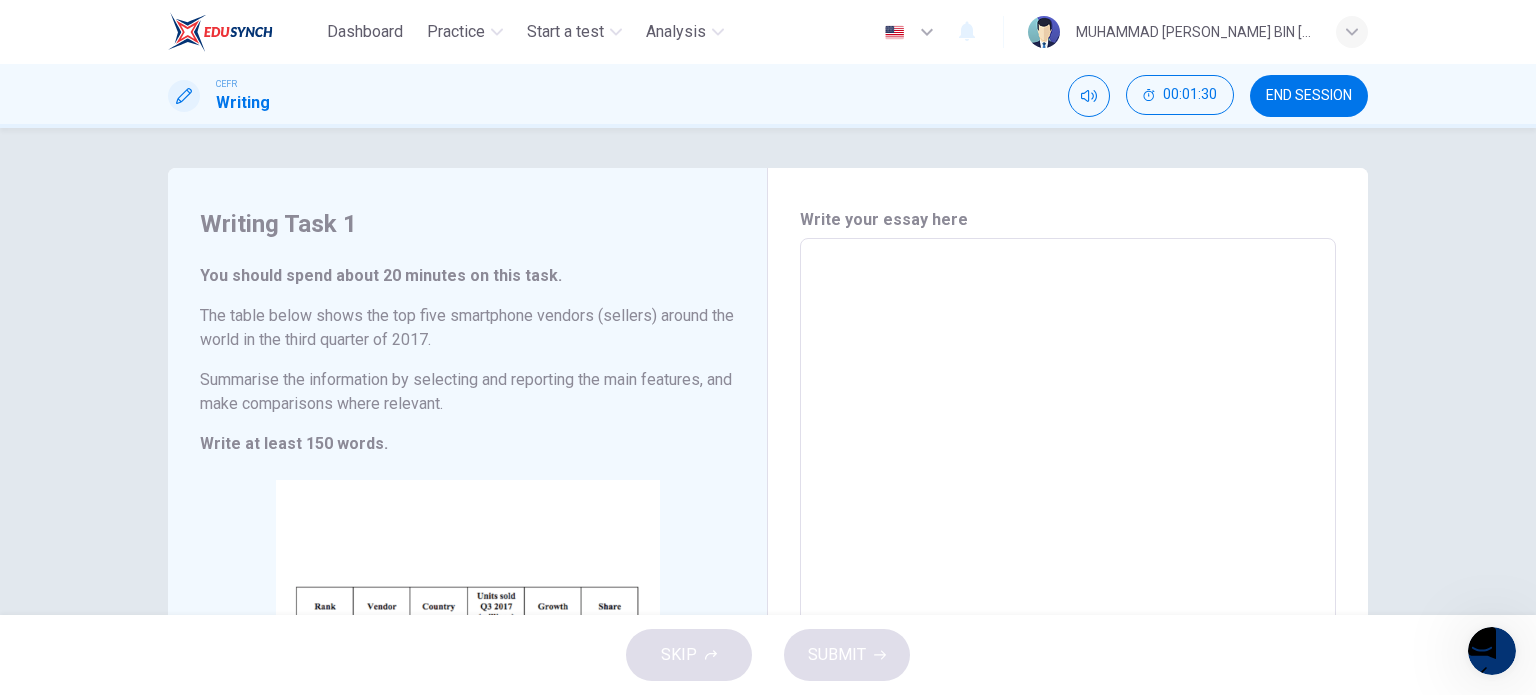 drag, startPoint x: 980, startPoint y: 295, endPoint x: 971, endPoint y: 409, distance: 114.35471 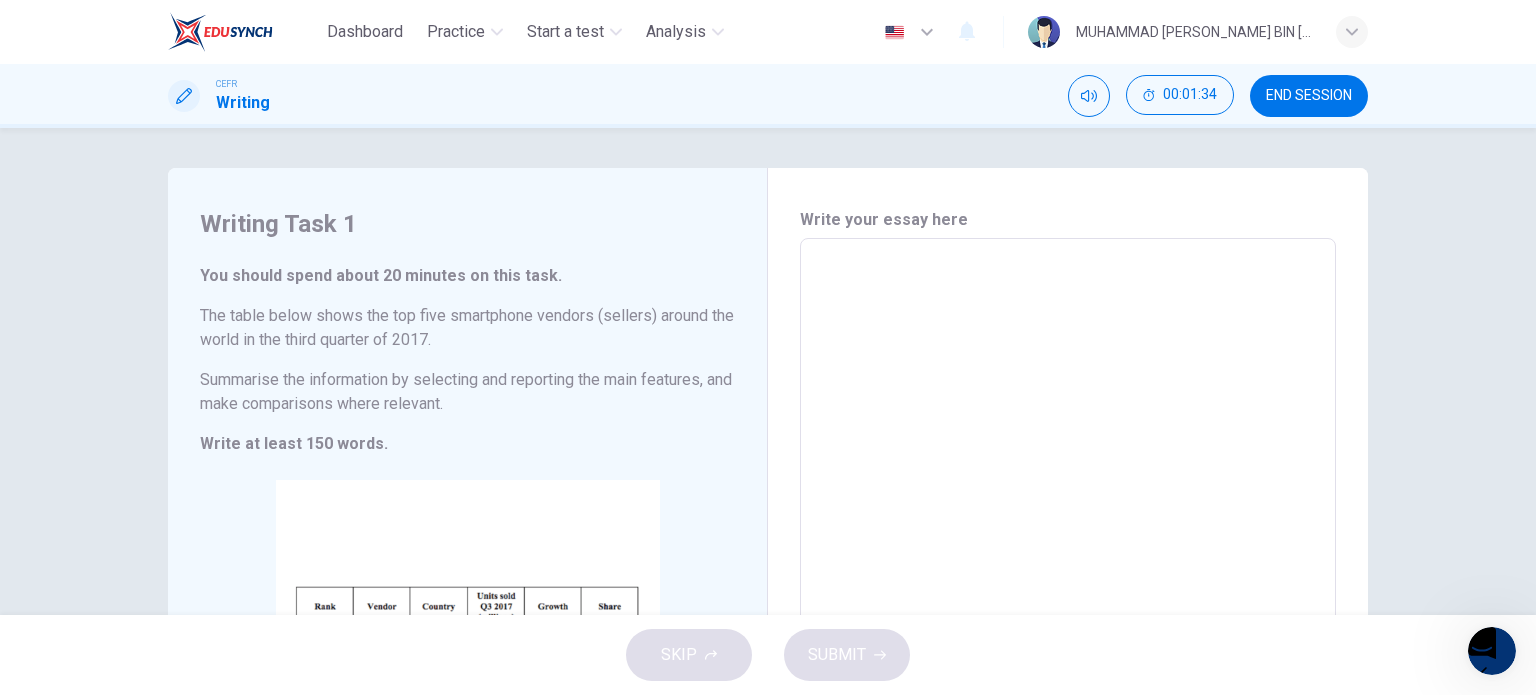 click on "​" at bounding box center [1068, 531] 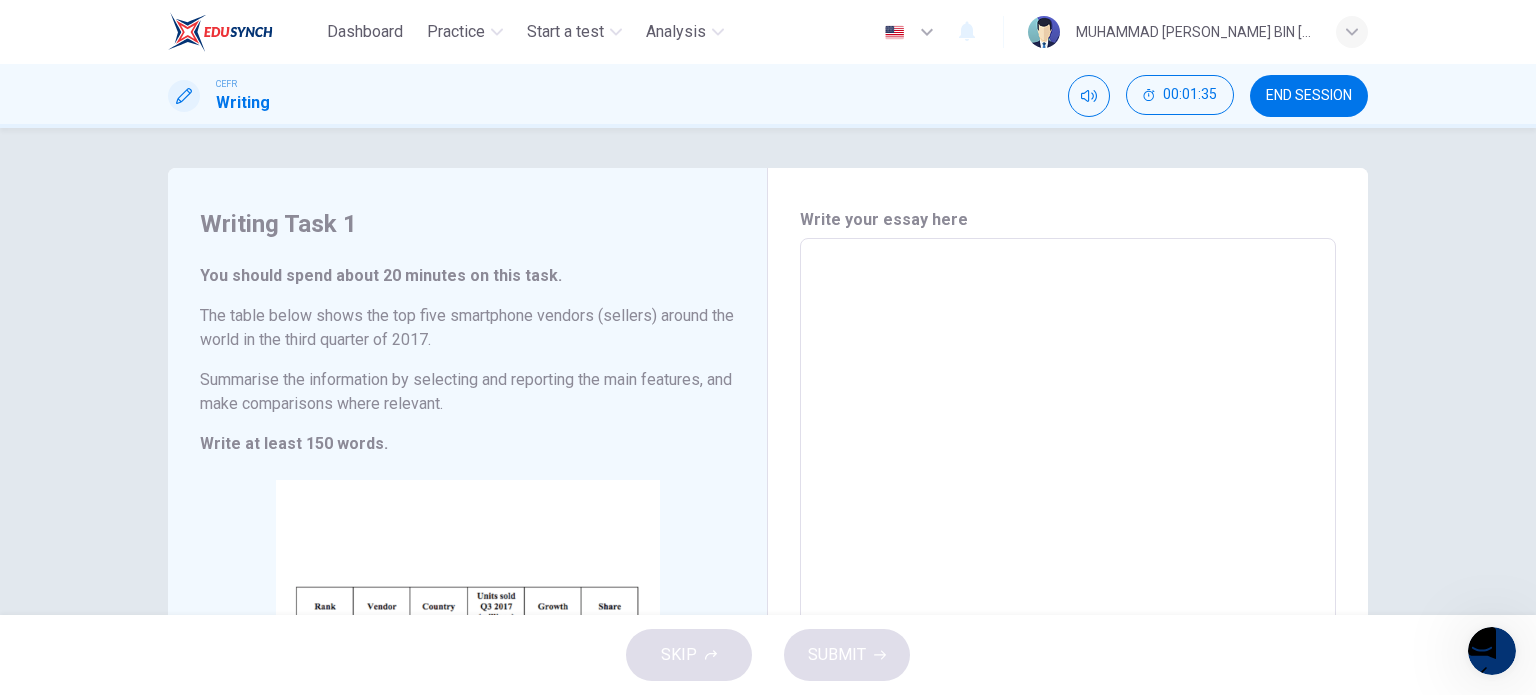 drag, startPoint x: 978, startPoint y: 374, endPoint x: 899, endPoint y: 374, distance: 79 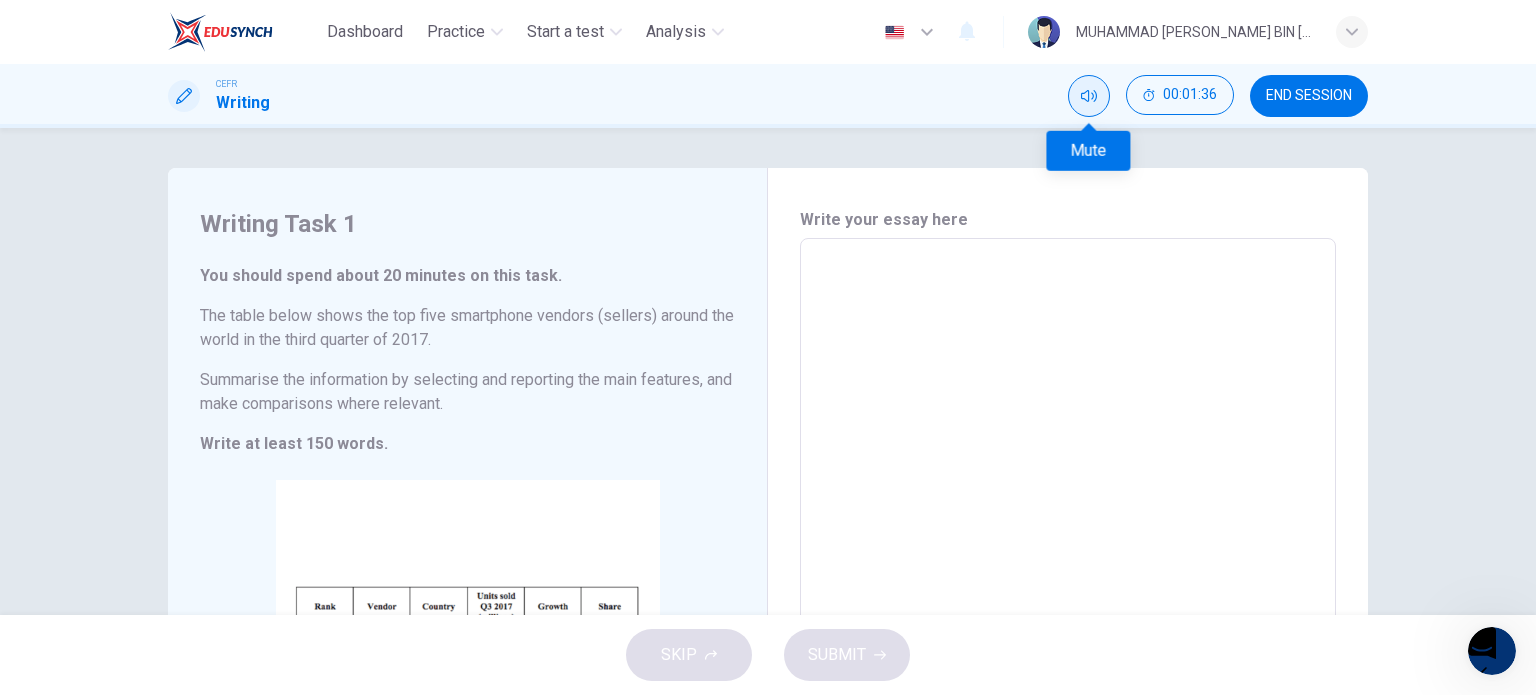 click at bounding box center [1089, 96] 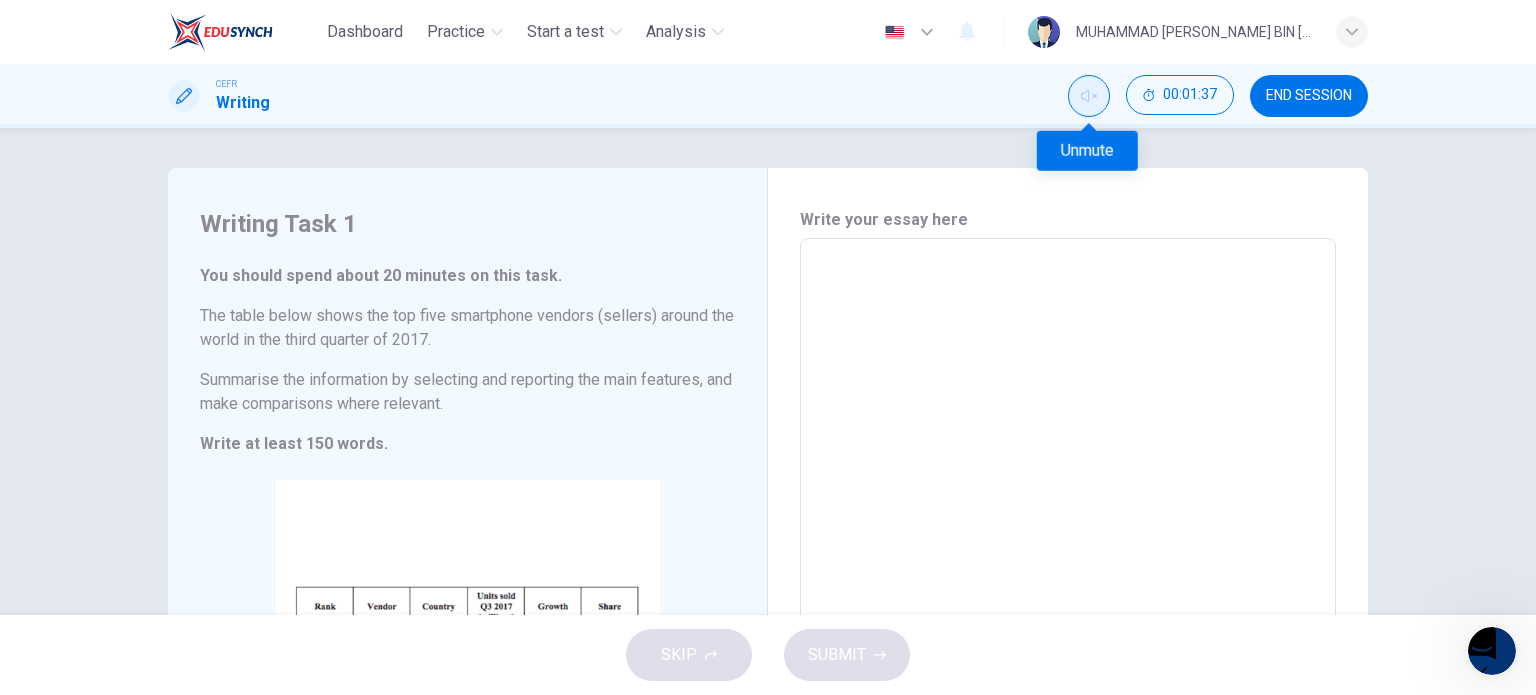 click at bounding box center [1089, 96] 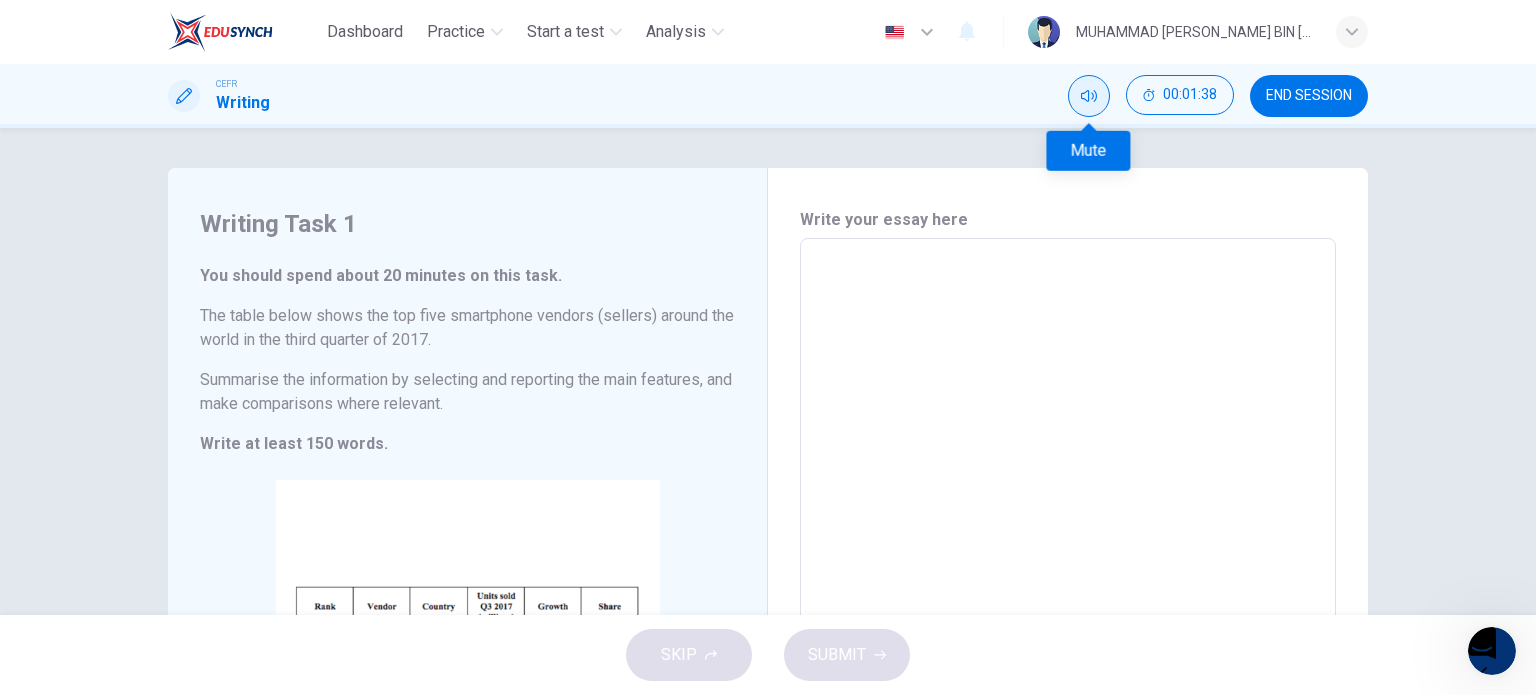 click at bounding box center (1089, 96) 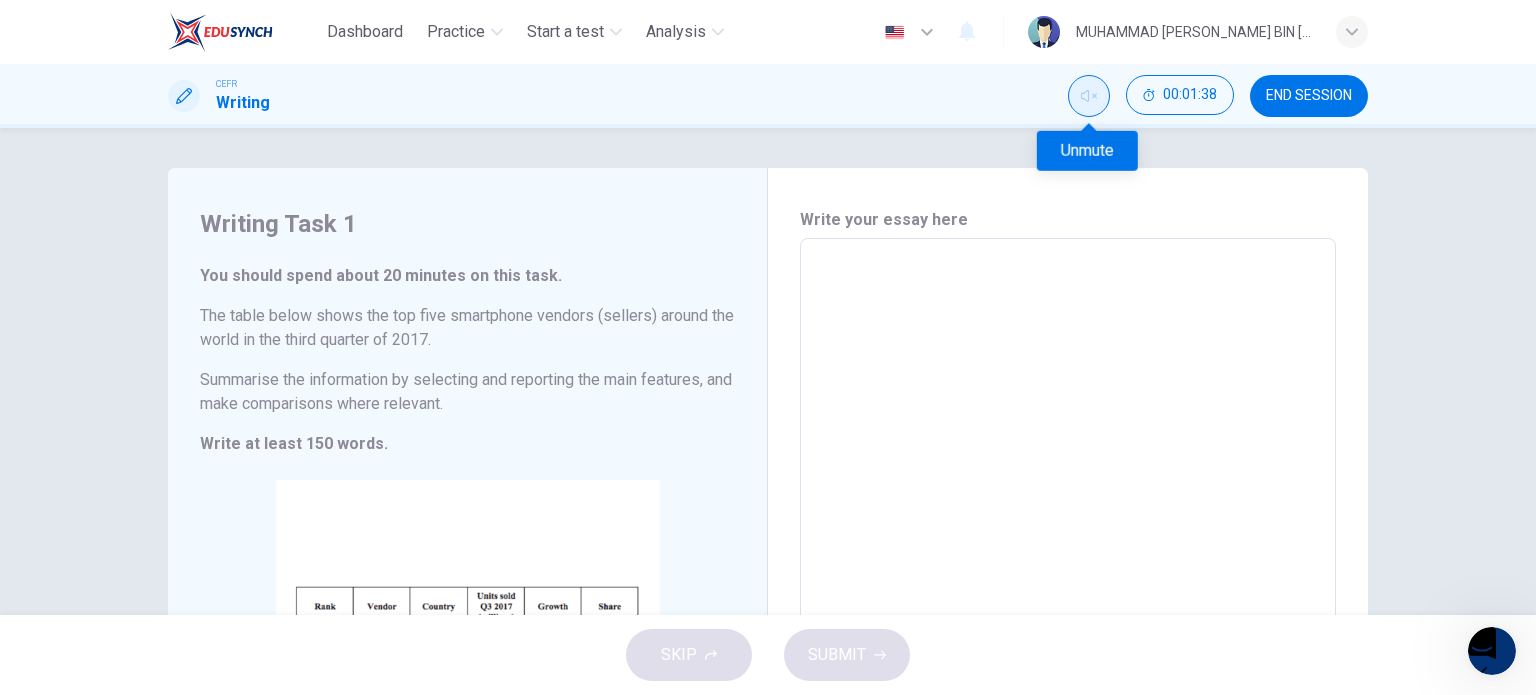 click at bounding box center (1089, 96) 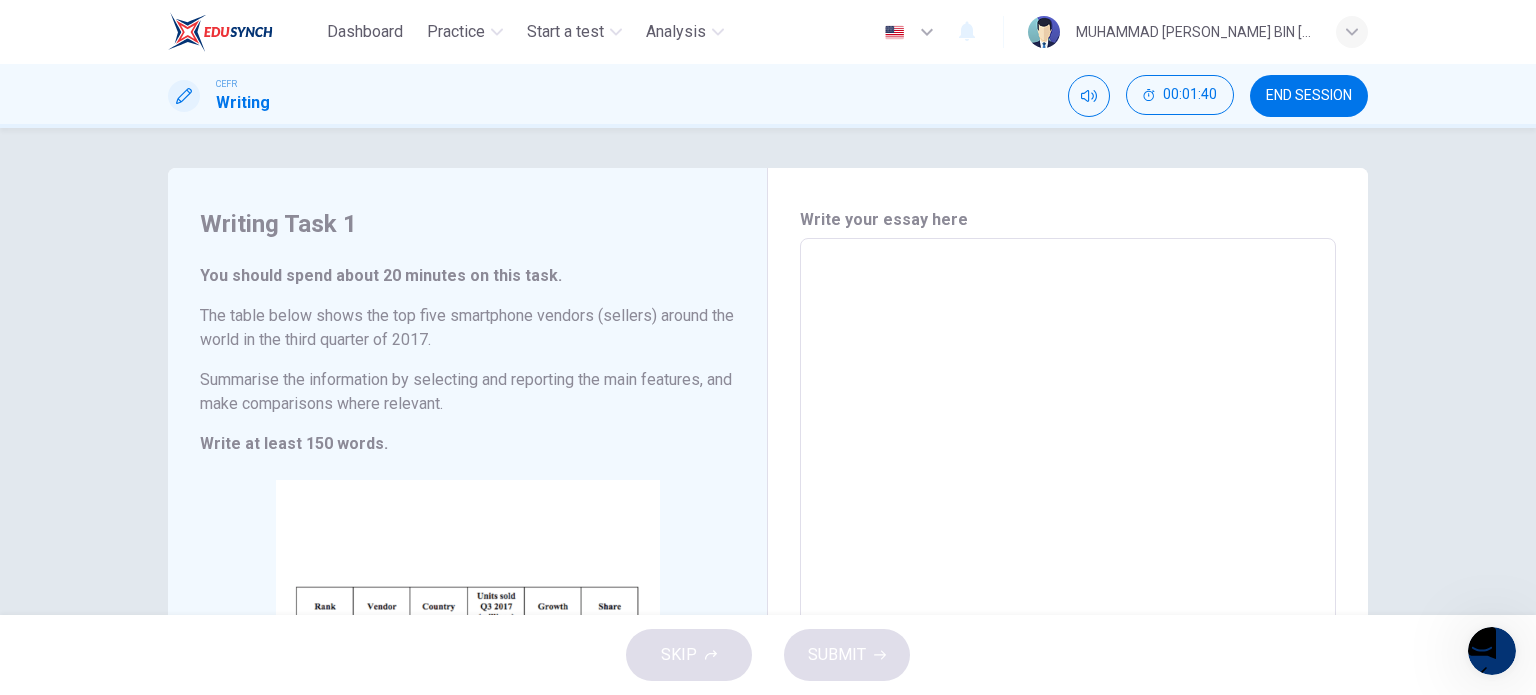 click on "MUHAMMAD [PERSON_NAME] BIN [PERSON_NAME]" at bounding box center (1194, 32) 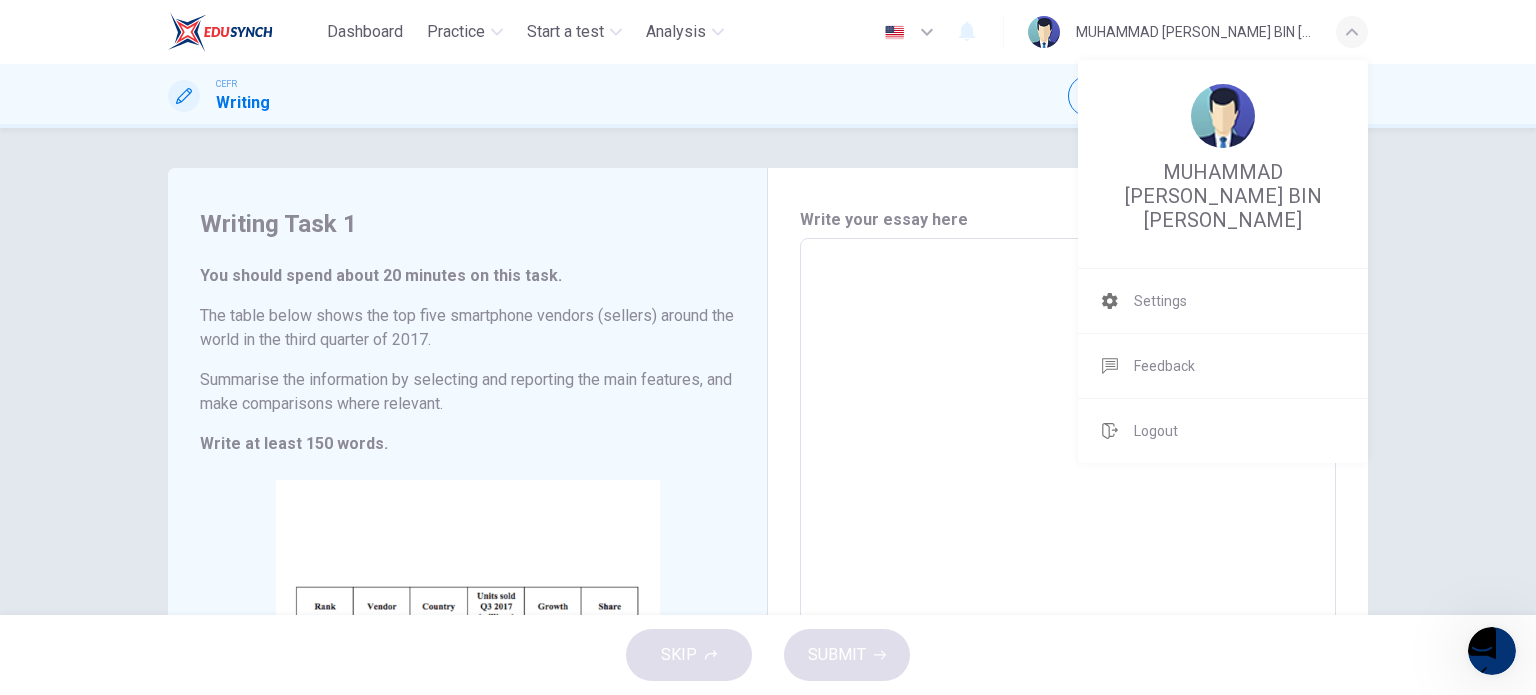 click on "MUHAMMAD ELHAM NAIM BIN SALEHUDIN Settings Feedback English Logout" at bounding box center [768, 347] 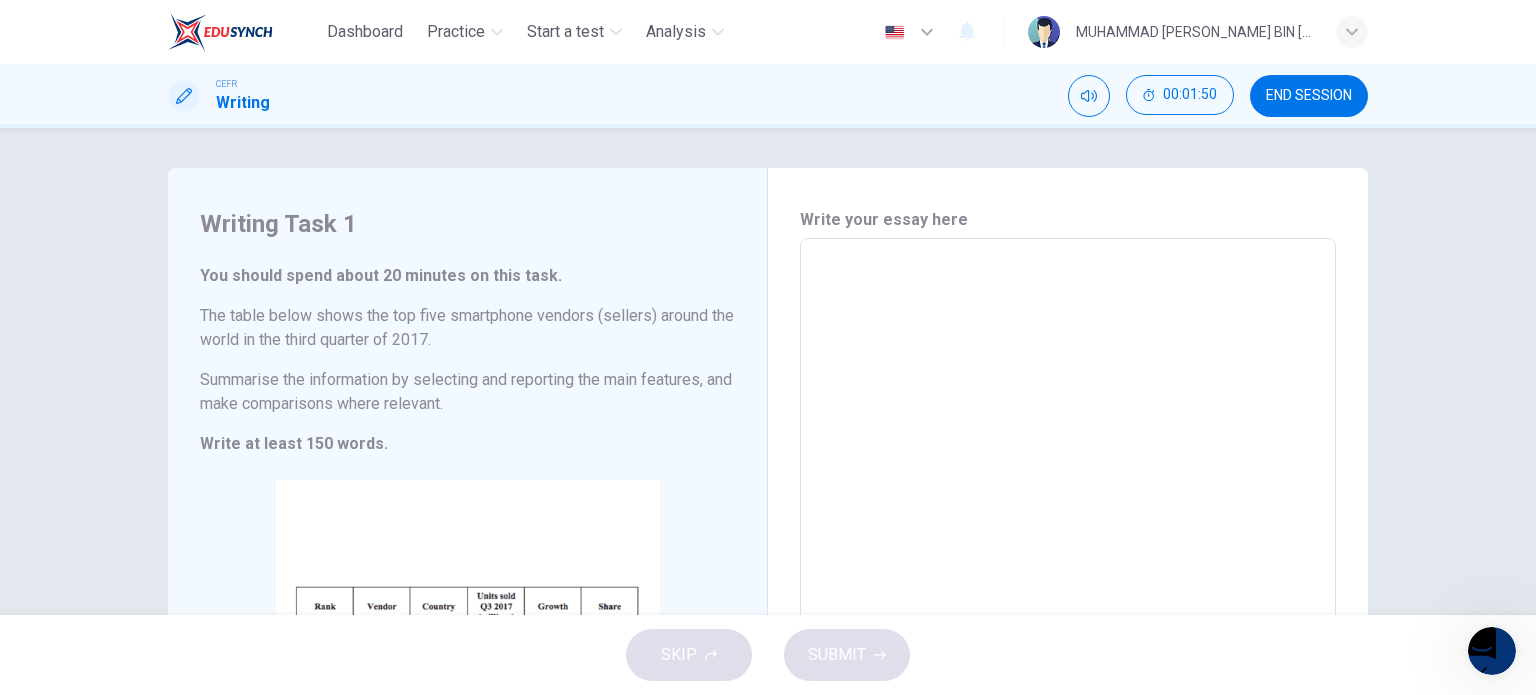 drag, startPoint x: 812, startPoint y: 266, endPoint x: 738, endPoint y: 275, distance: 74.54529 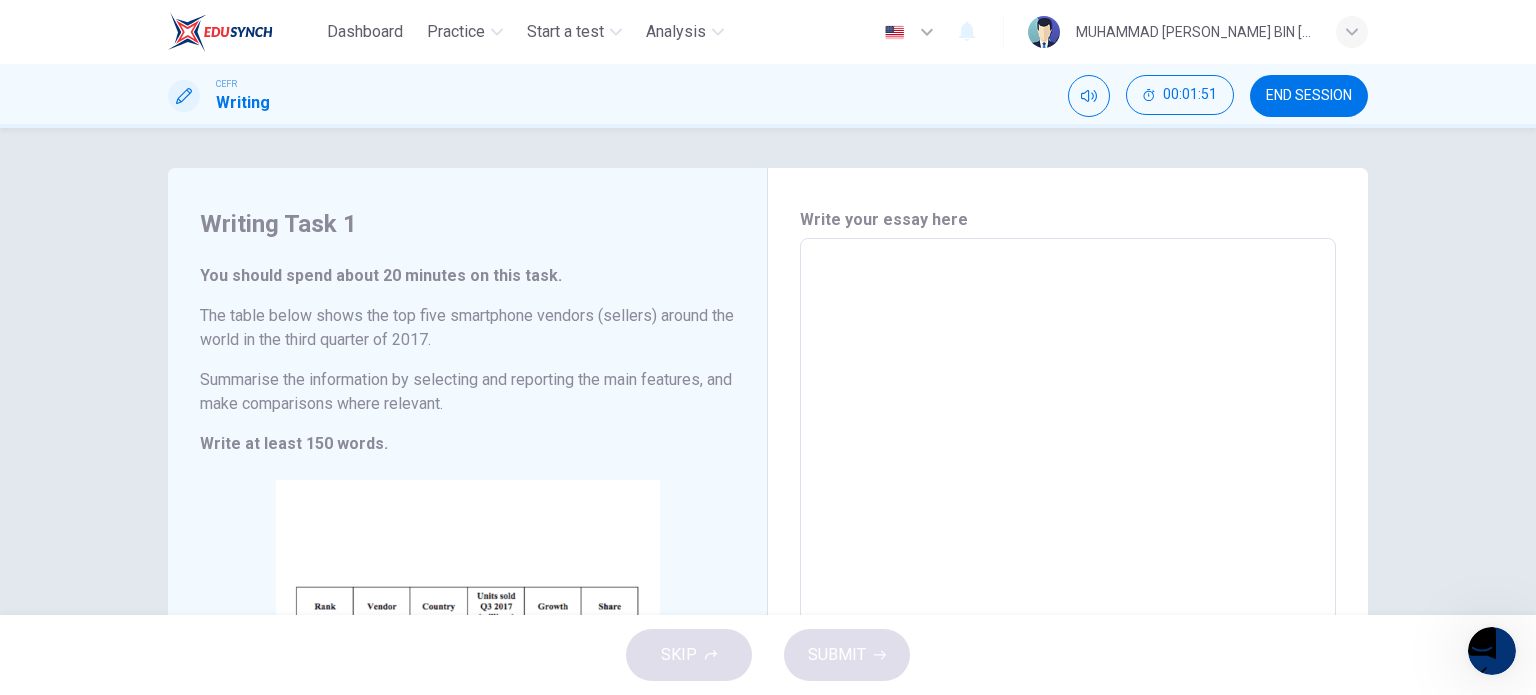 drag, startPoint x: 826, startPoint y: 300, endPoint x: 754, endPoint y: 336, distance: 80.49844 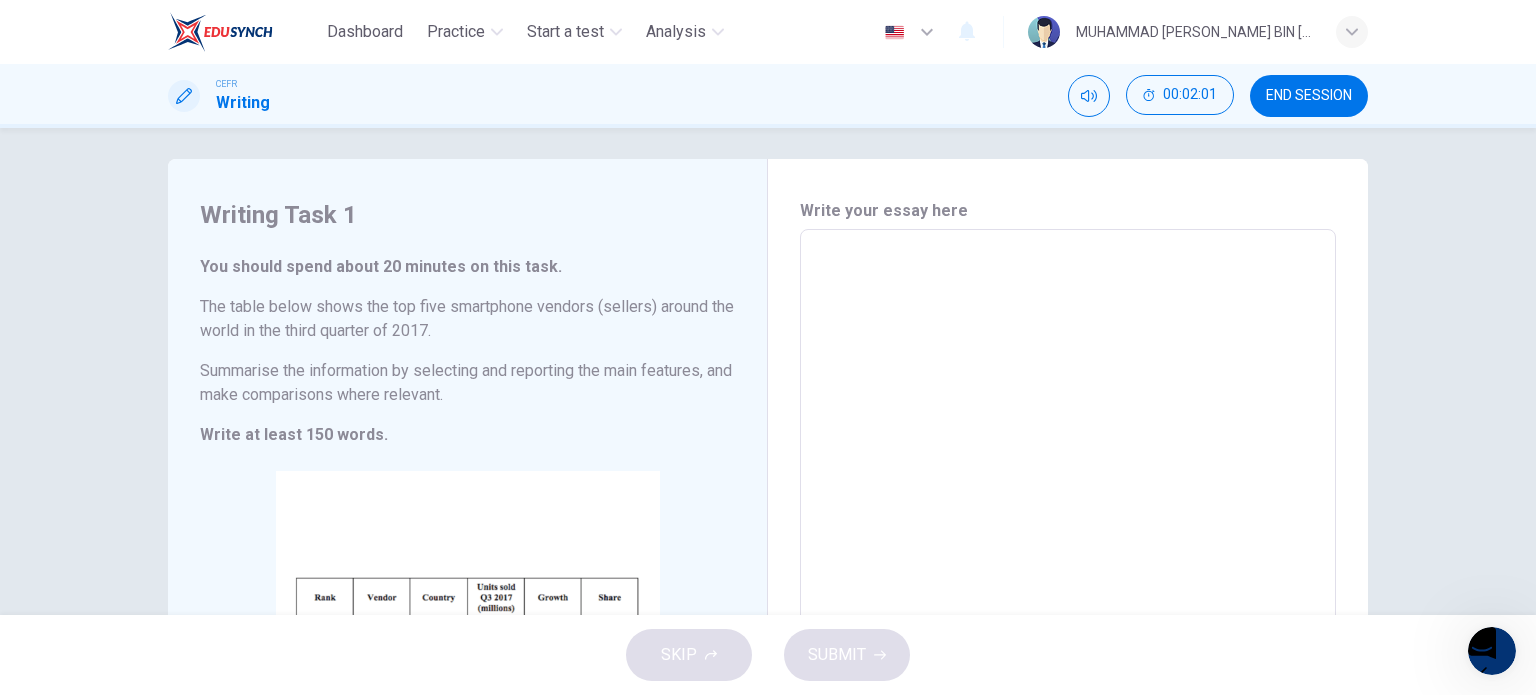 scroll, scrollTop: 0, scrollLeft: 0, axis: both 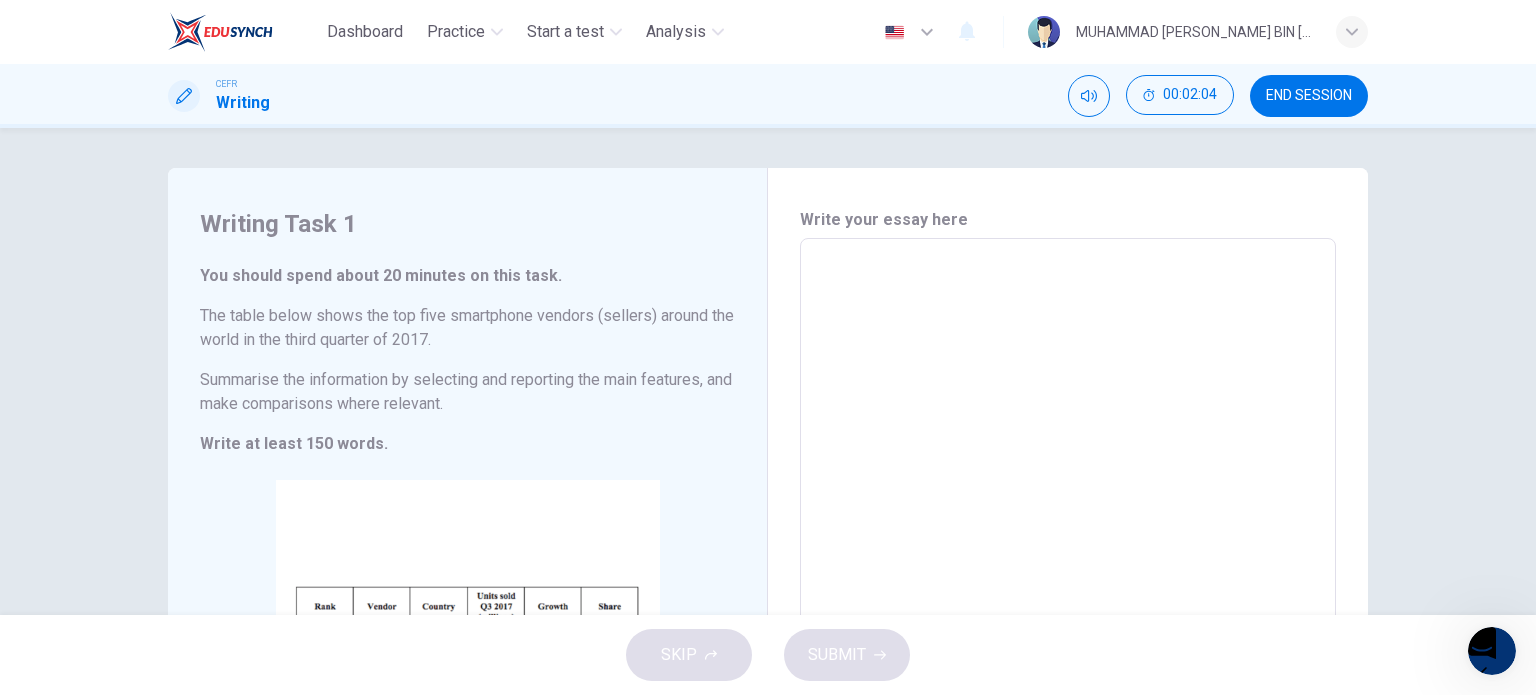 click on "​" at bounding box center (1068, 531) 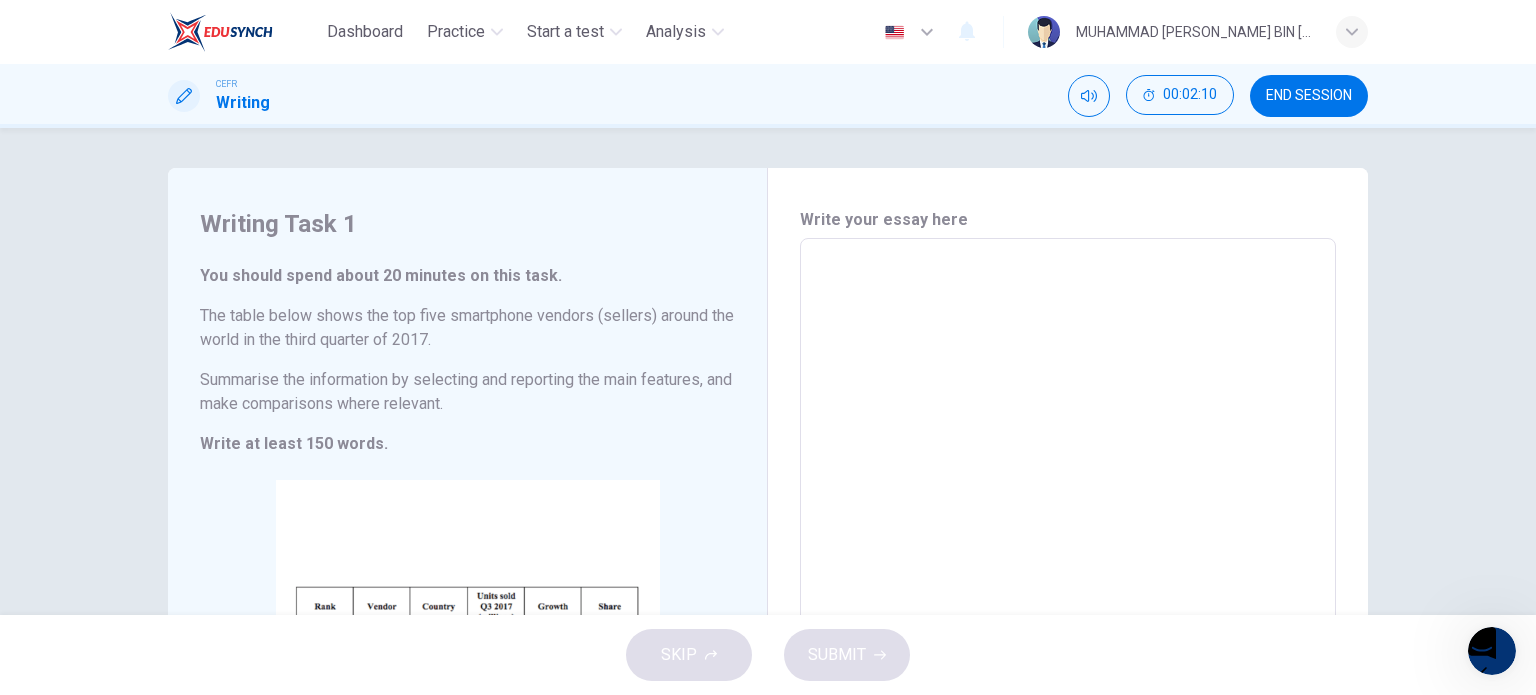 drag, startPoint x: 743, startPoint y: 292, endPoint x: 595, endPoint y: 312, distance: 149.34523 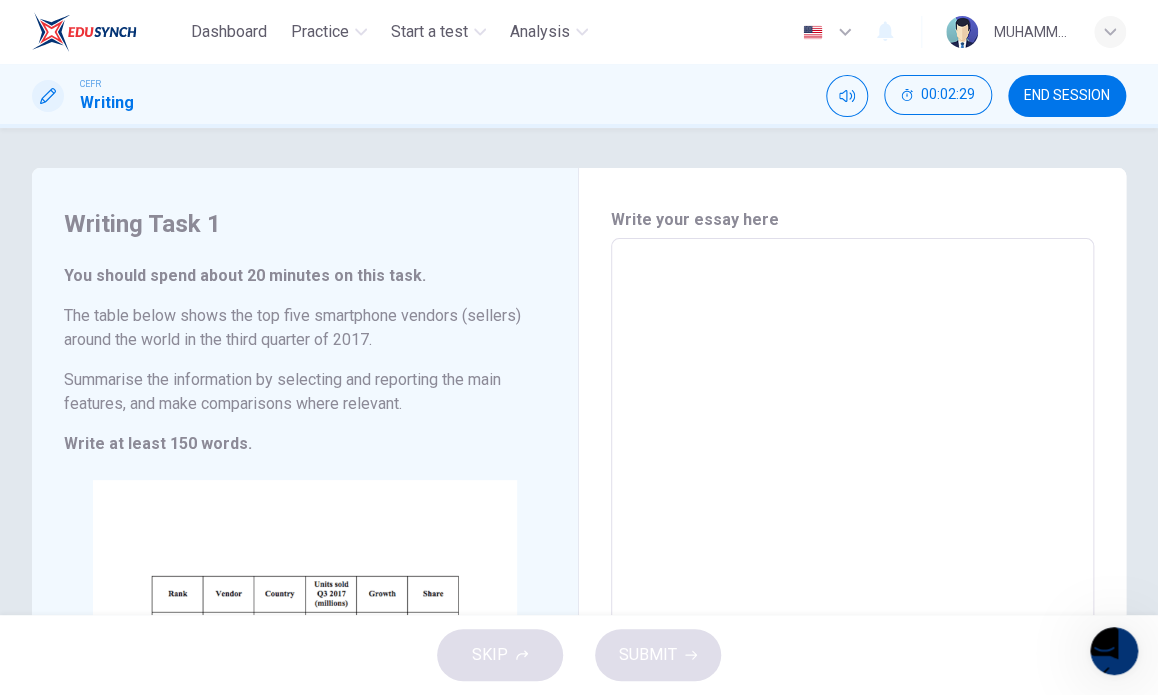 click on "Write your essay here x ​ Word count :  0" at bounding box center (852, 516) 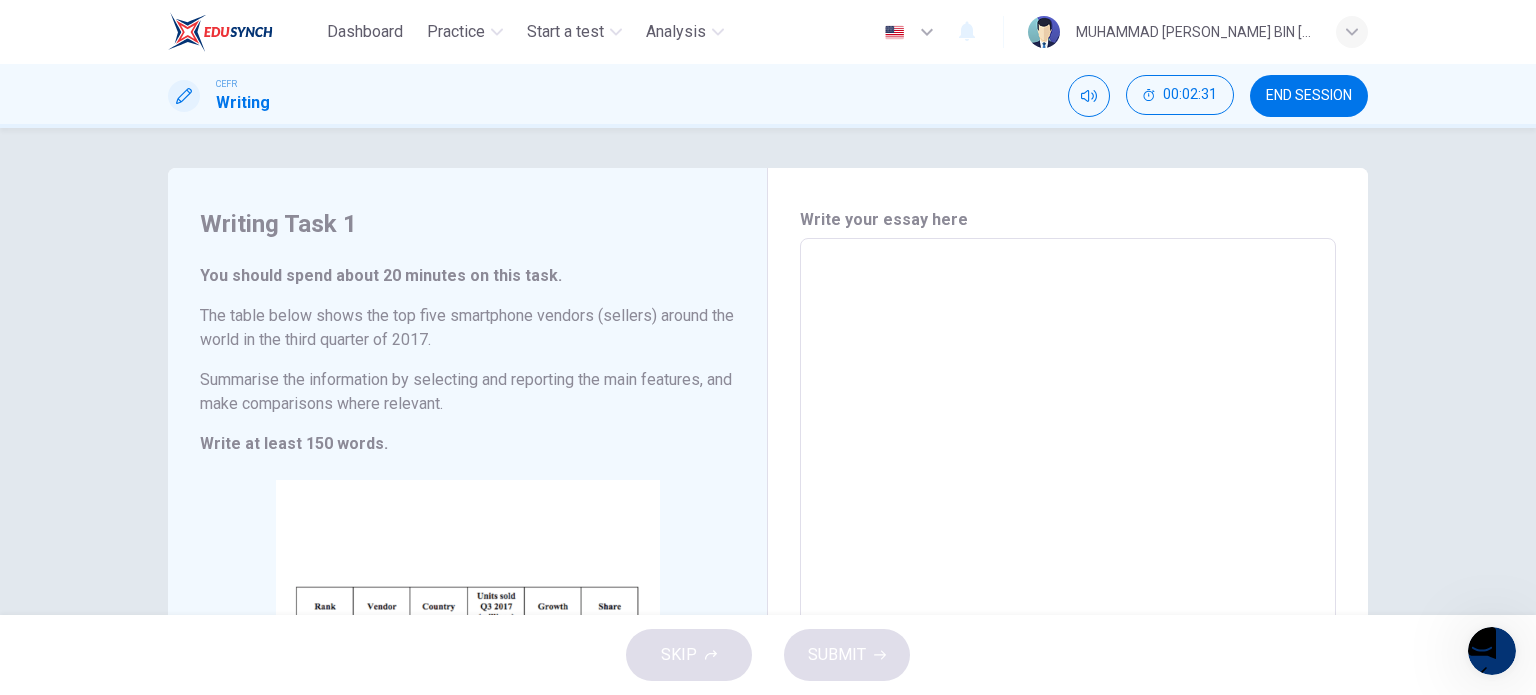 click on "​" at bounding box center [1068, 531] 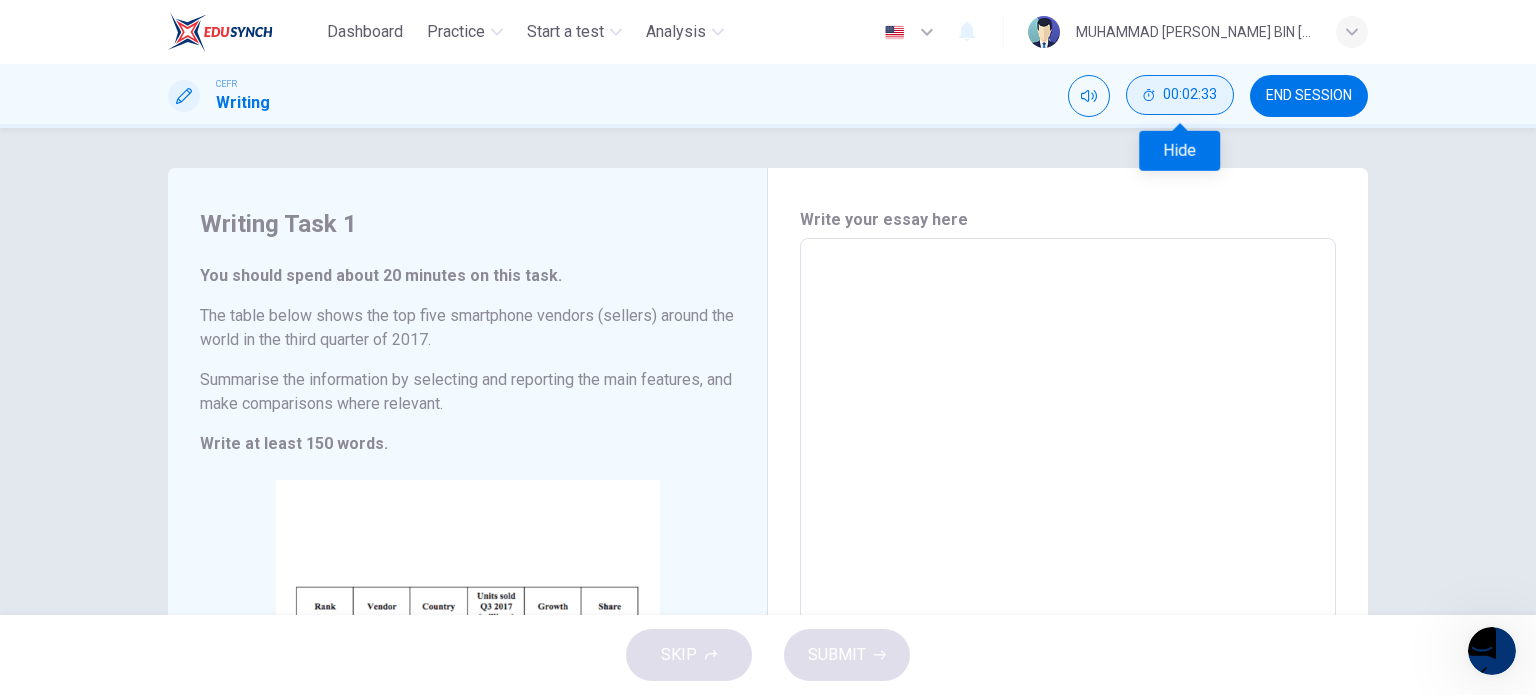 click at bounding box center [1180, 95] 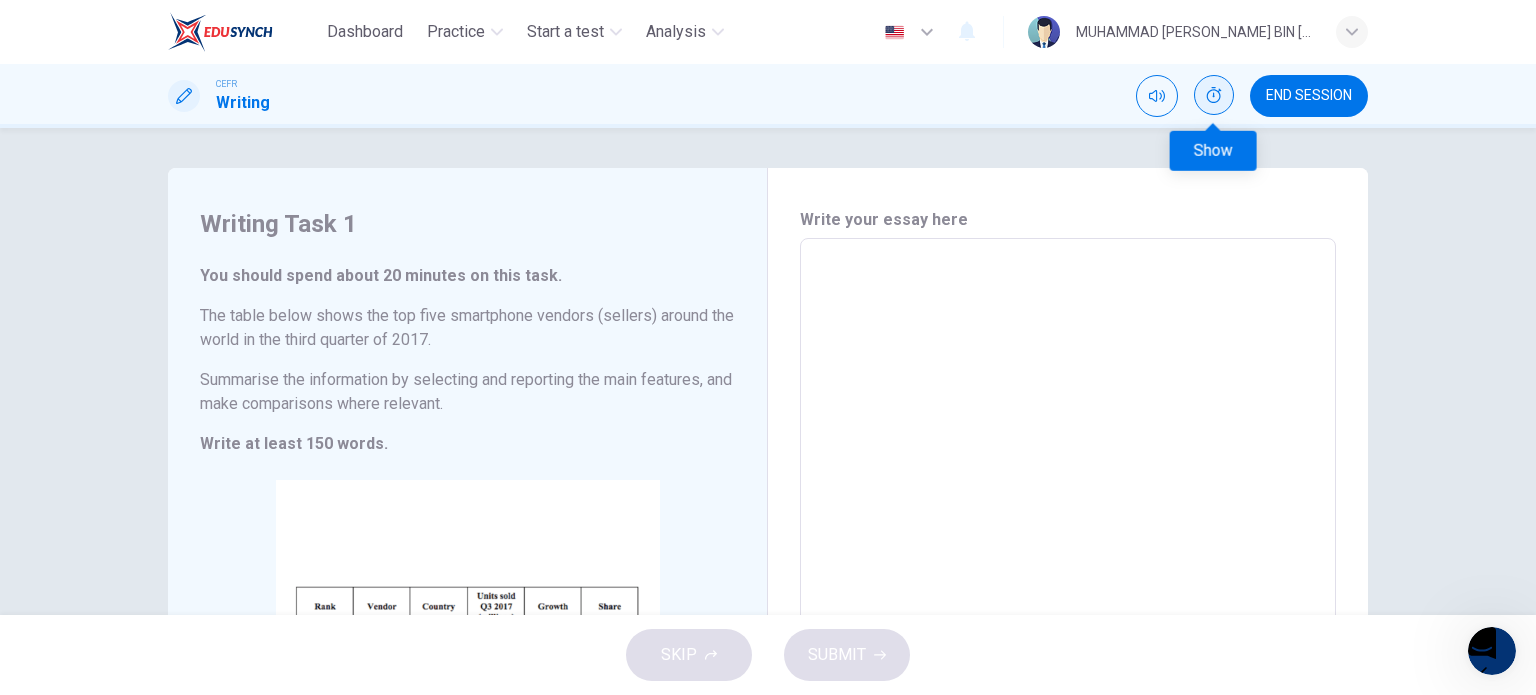 click at bounding box center [1214, 95] 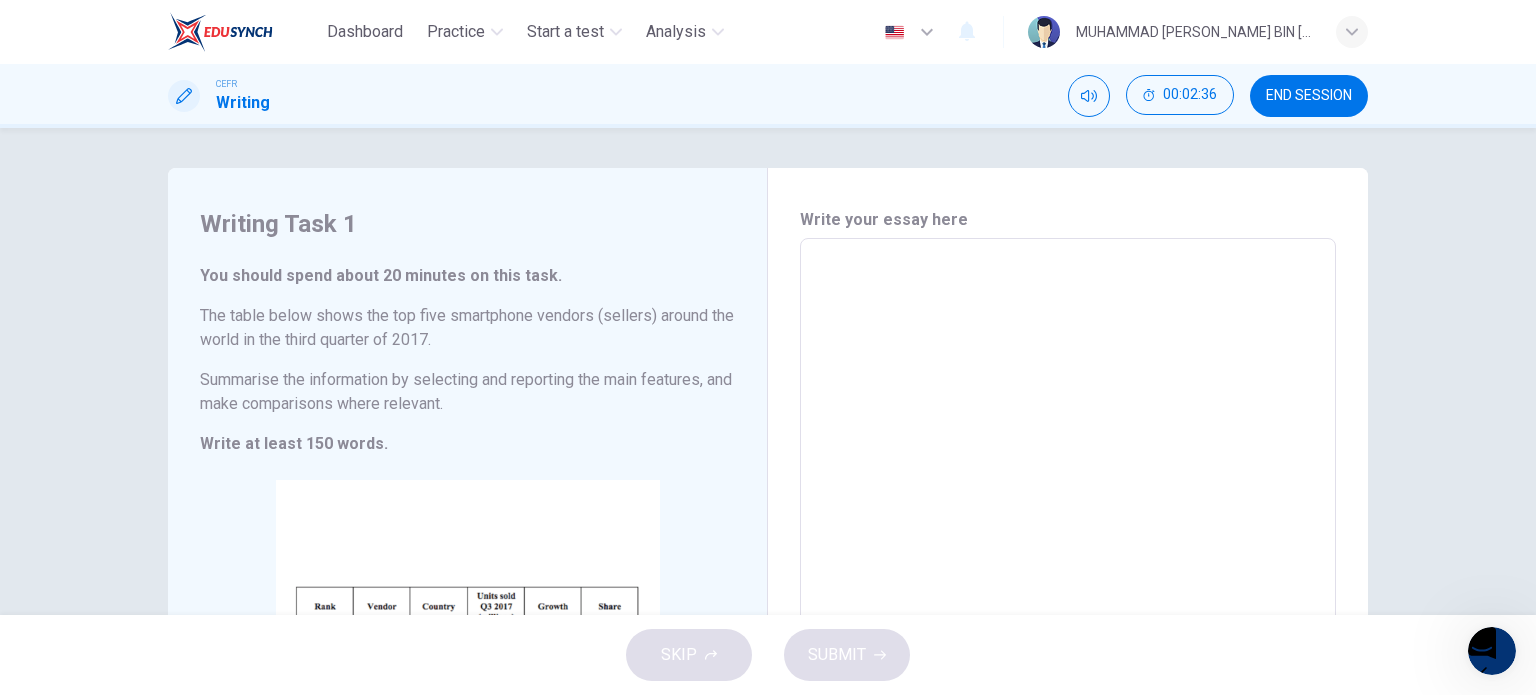 click at bounding box center (1309, 96) 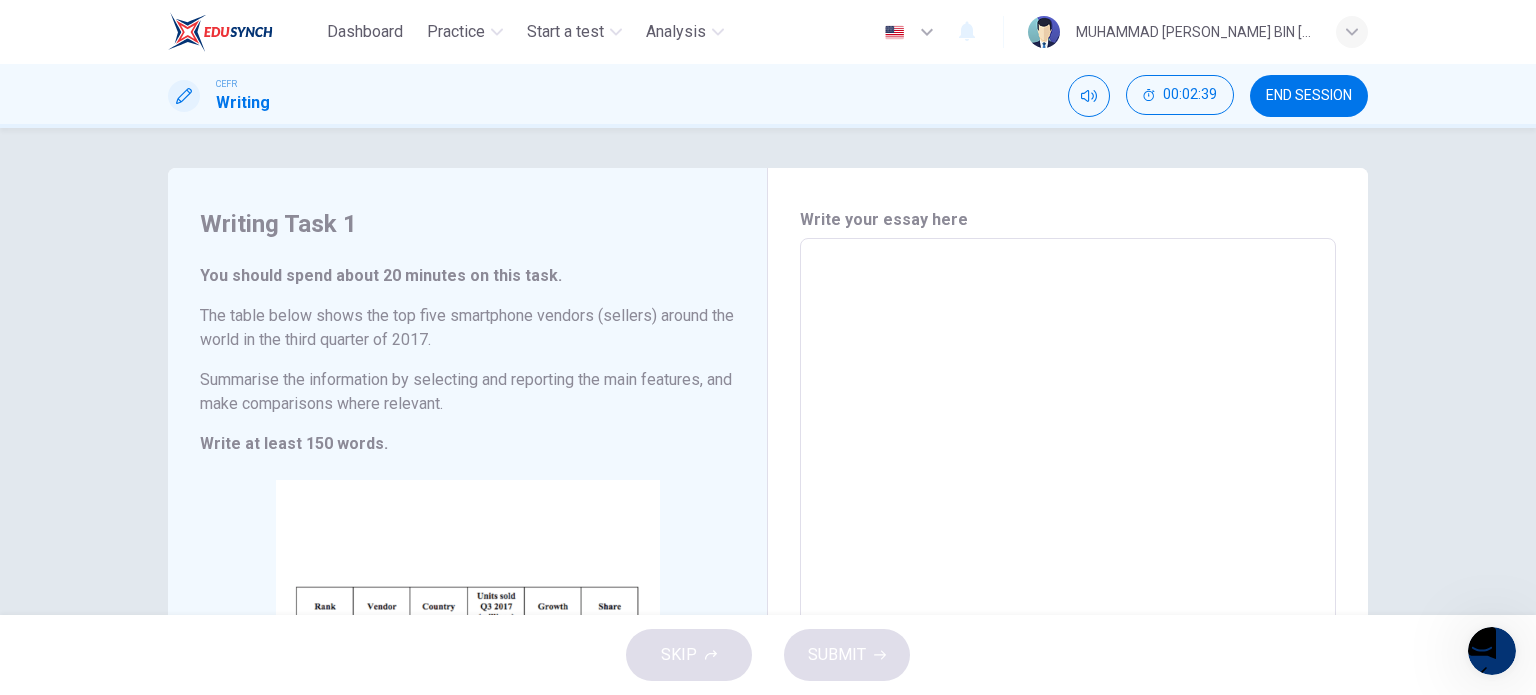 click at bounding box center [1309, 96] 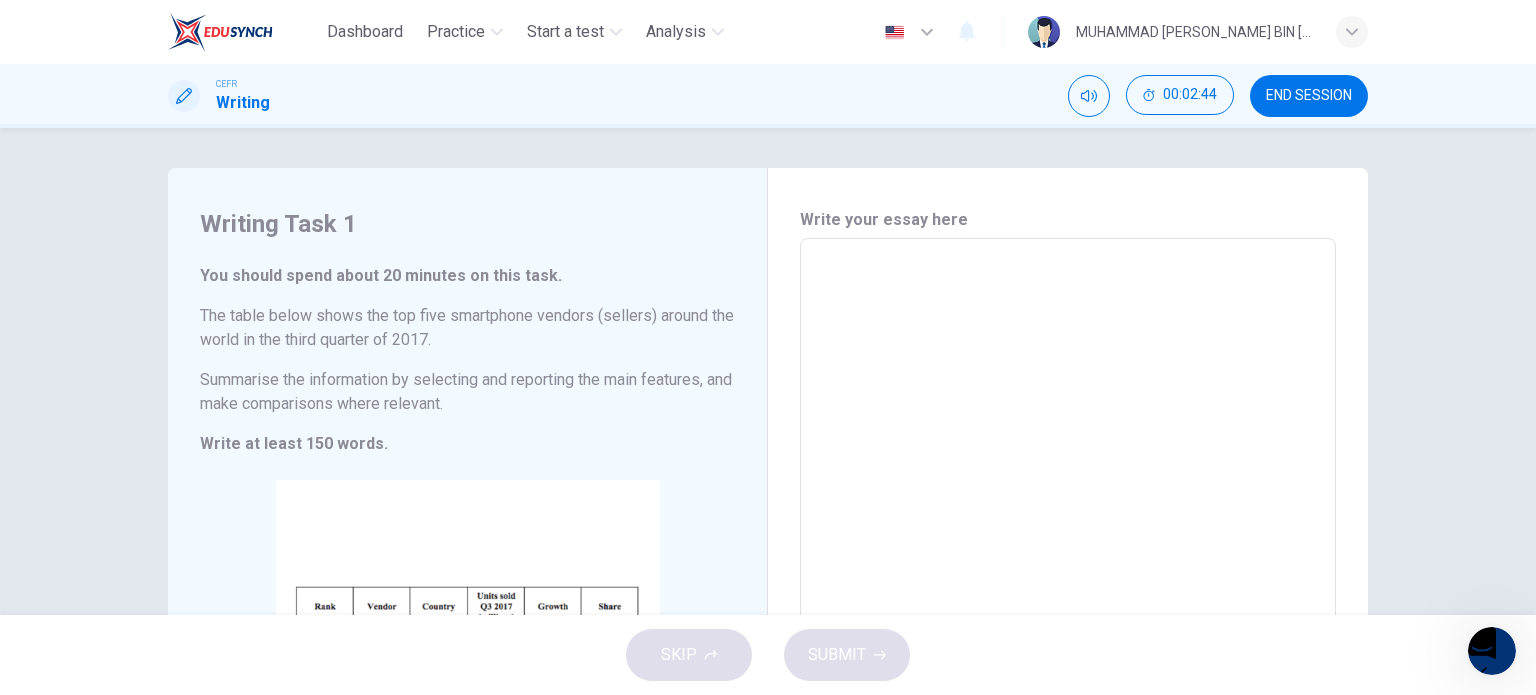 click on "​" at bounding box center [1068, 531] 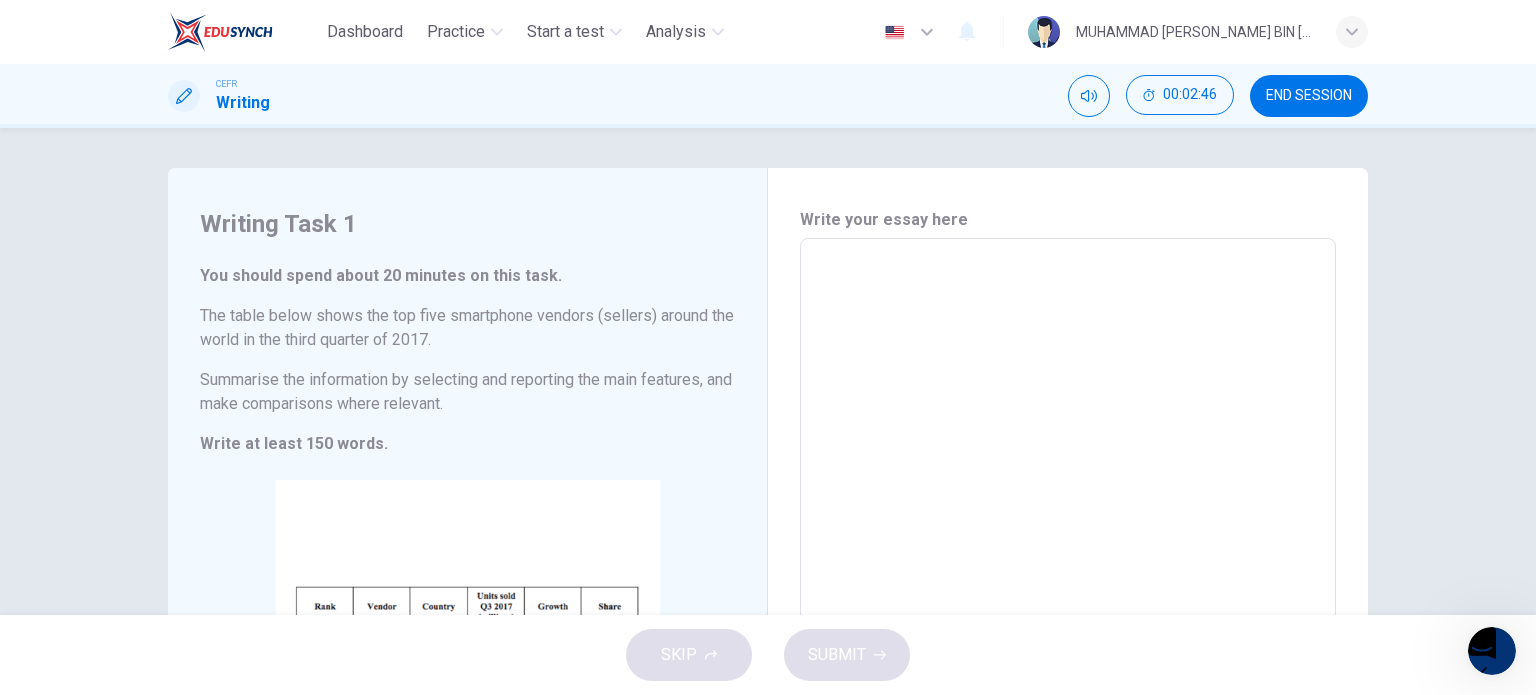 drag, startPoint x: 1056, startPoint y: 263, endPoint x: 1285, endPoint y: 87, distance: 288.82 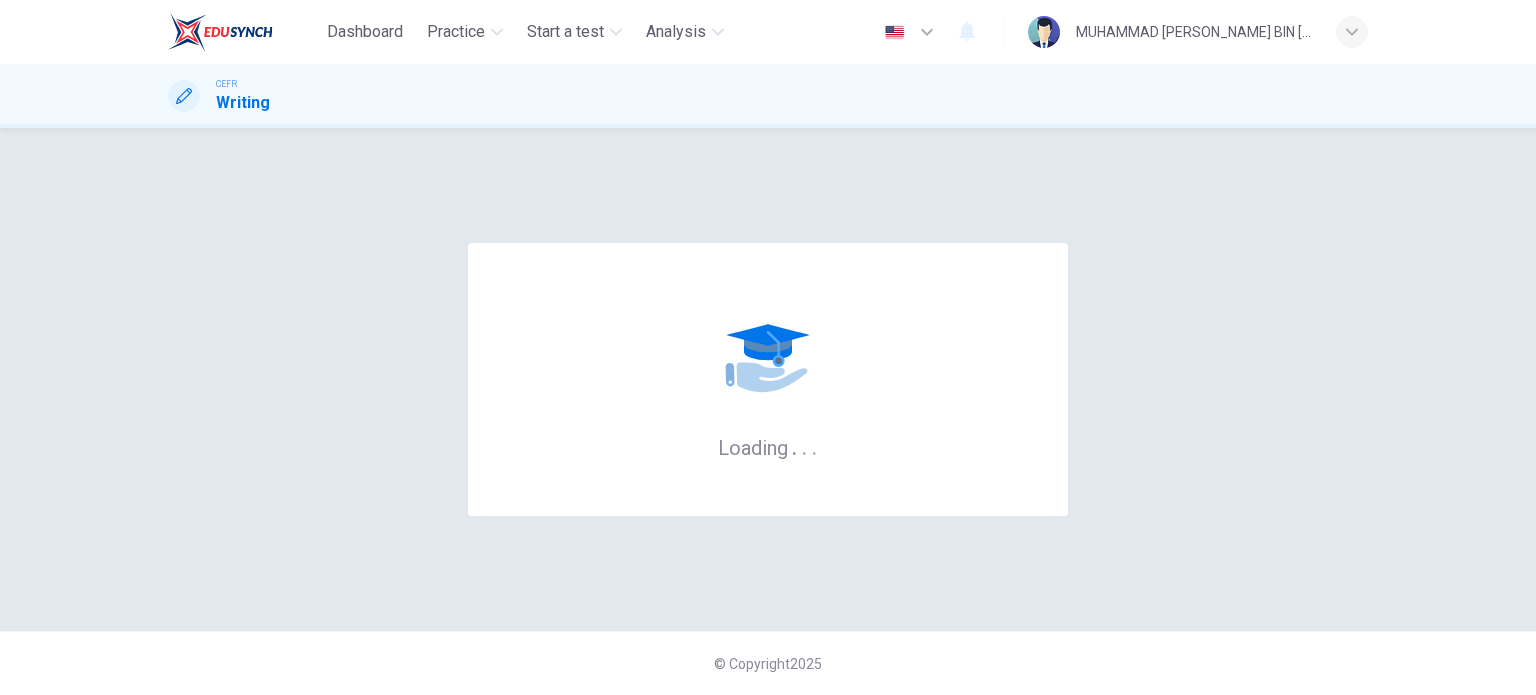 scroll, scrollTop: 0, scrollLeft: 0, axis: both 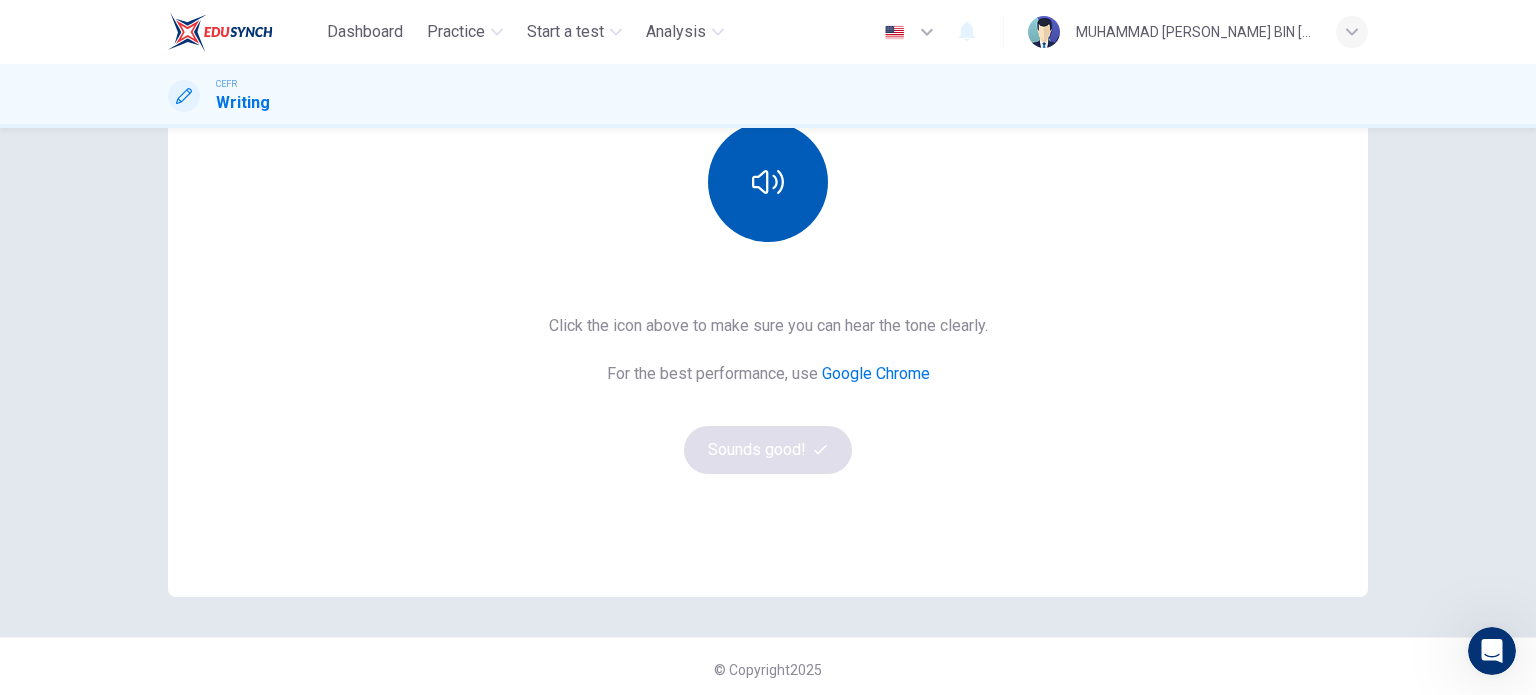 click at bounding box center [768, 182] 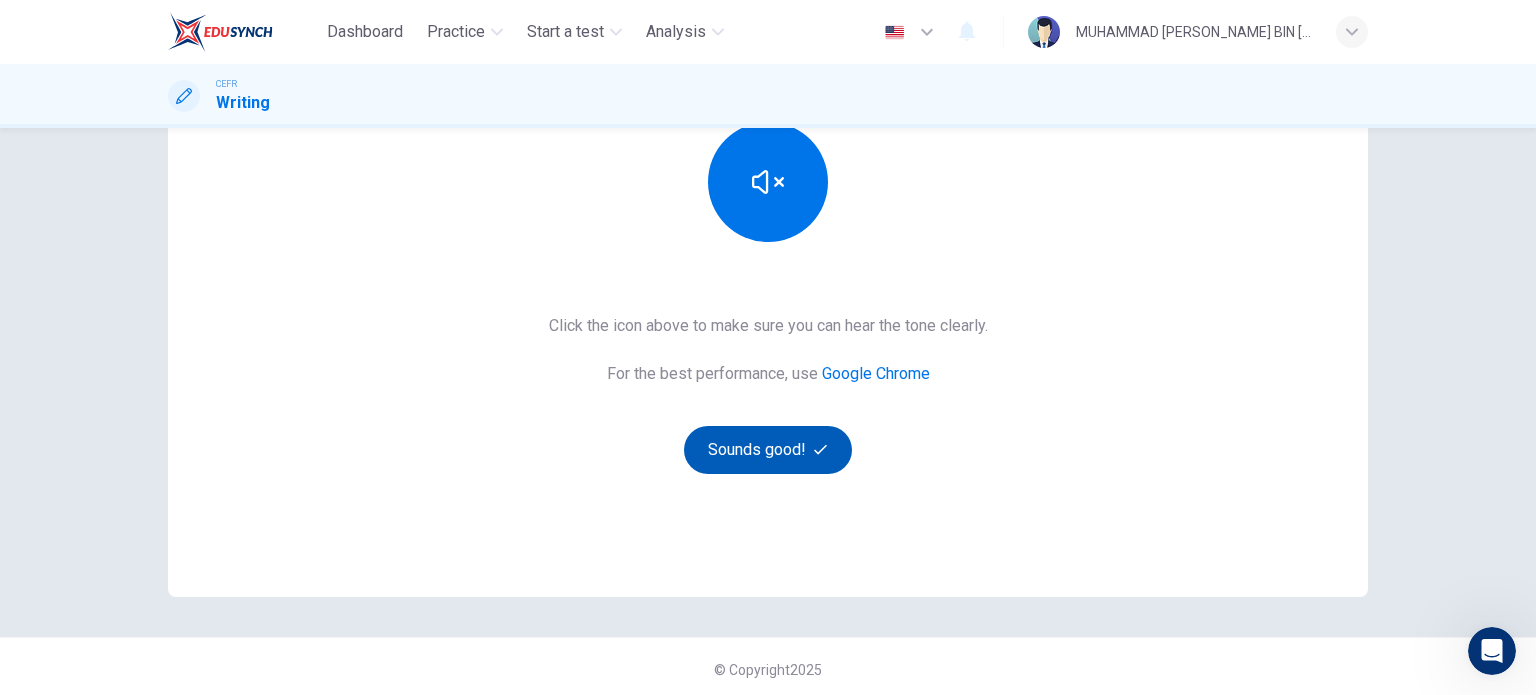 click at bounding box center [768, 450] 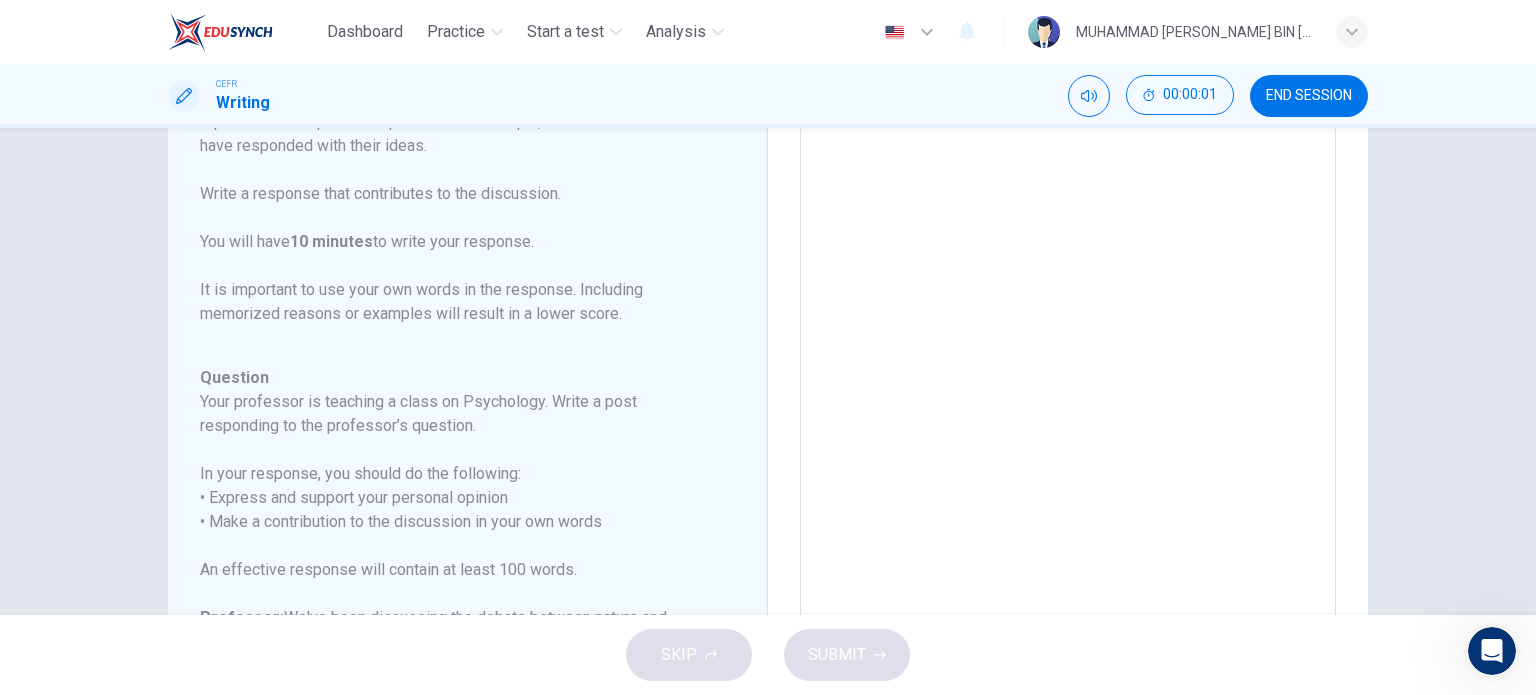 click on "​" at bounding box center [1068, 303] 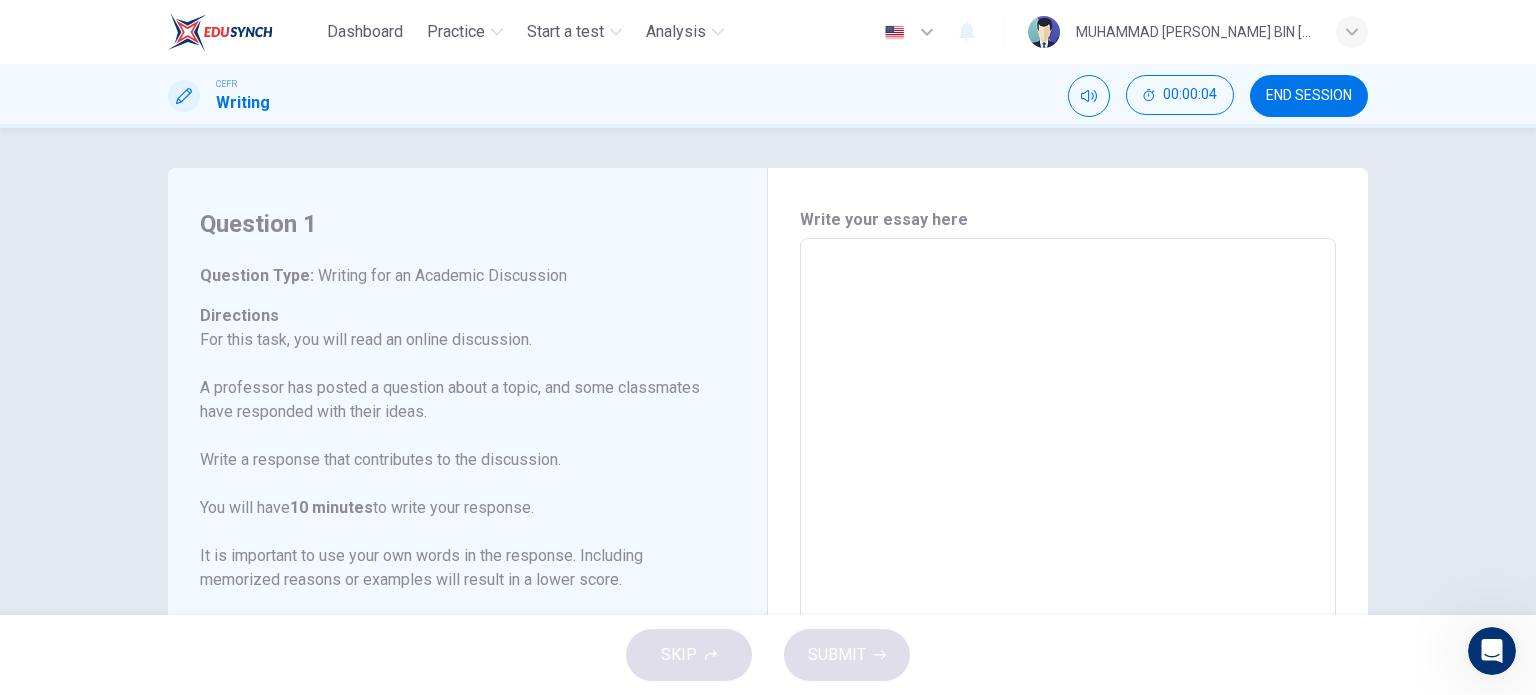 drag, startPoint x: 872, startPoint y: 274, endPoint x: 859, endPoint y: 276, distance: 13.152946 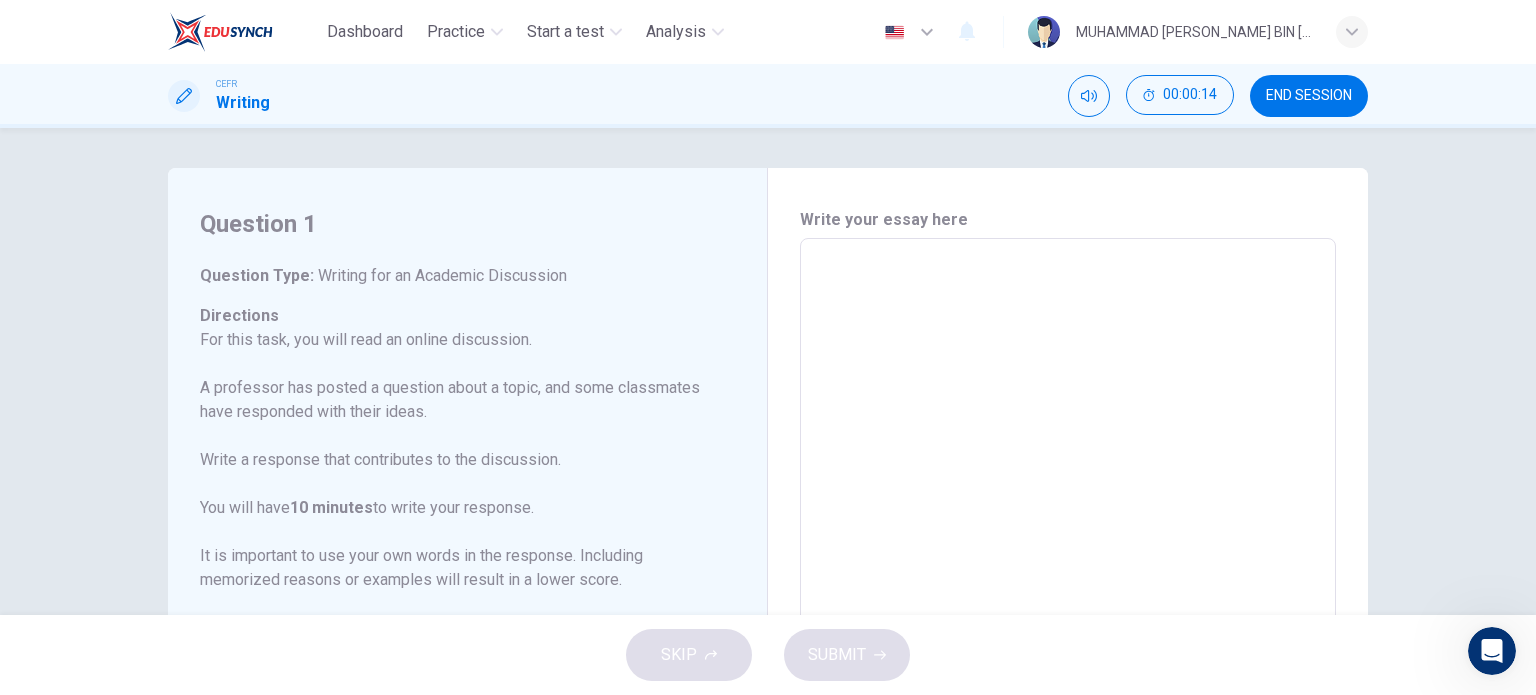 drag, startPoint x: 842, startPoint y: 326, endPoint x: 784, endPoint y: 423, distance: 113.0177 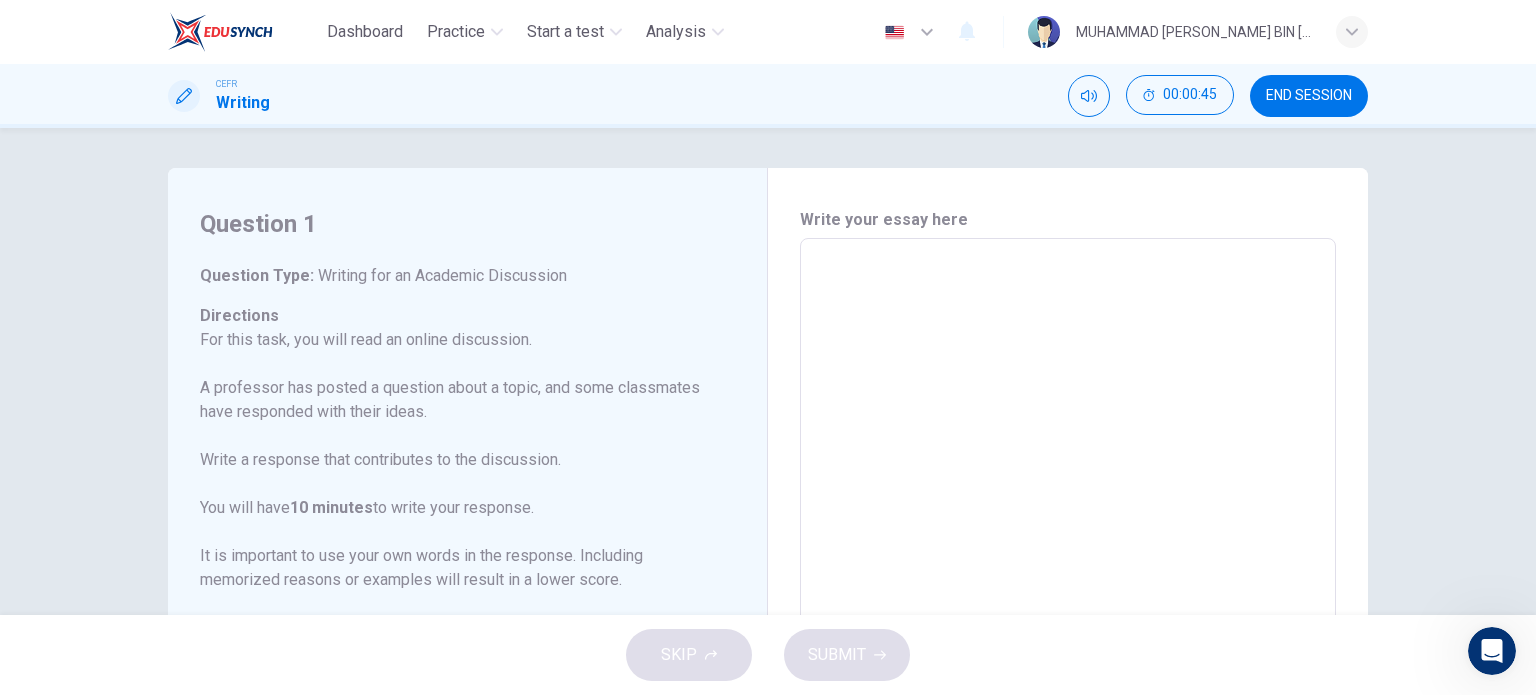 drag, startPoint x: 904, startPoint y: 262, endPoint x: 873, endPoint y: 257, distance: 31.400637 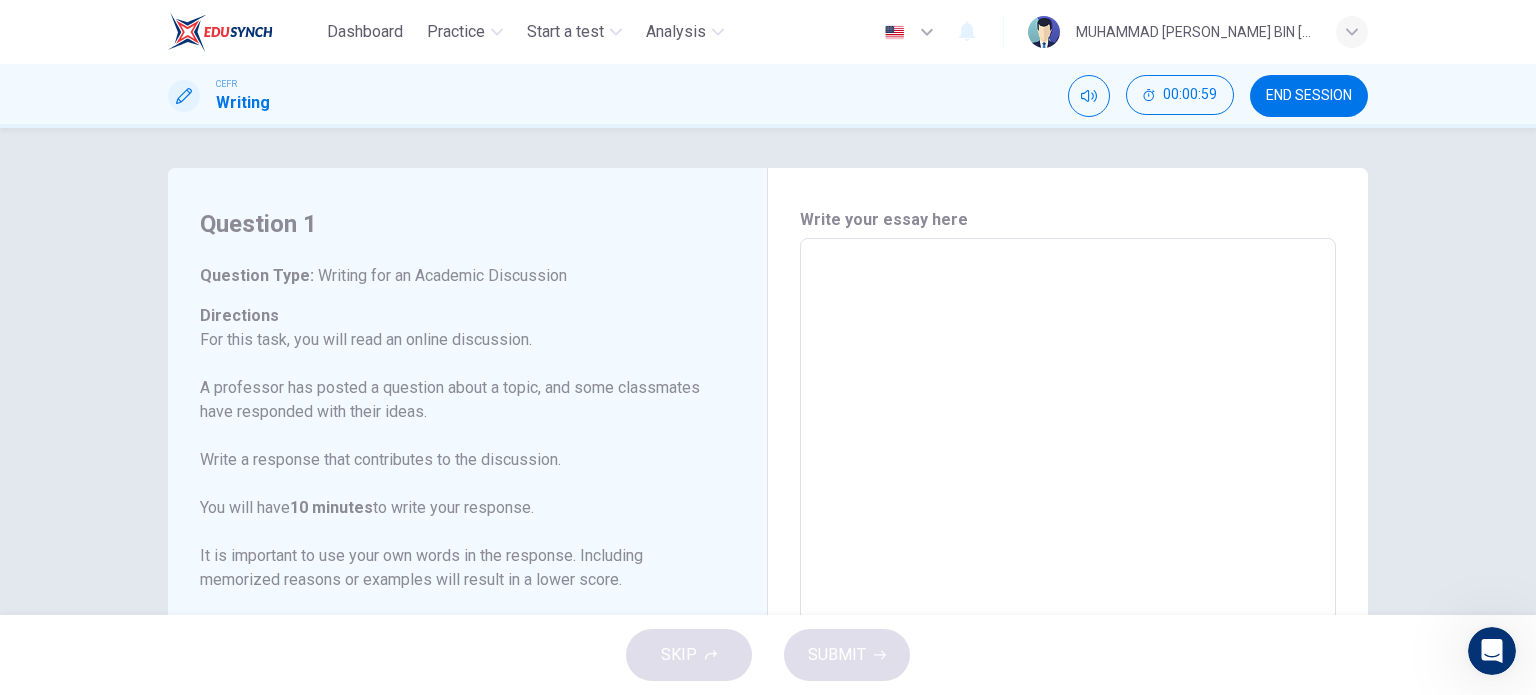 drag, startPoint x: 950, startPoint y: 279, endPoint x: 908, endPoint y: 316, distance: 55.97321 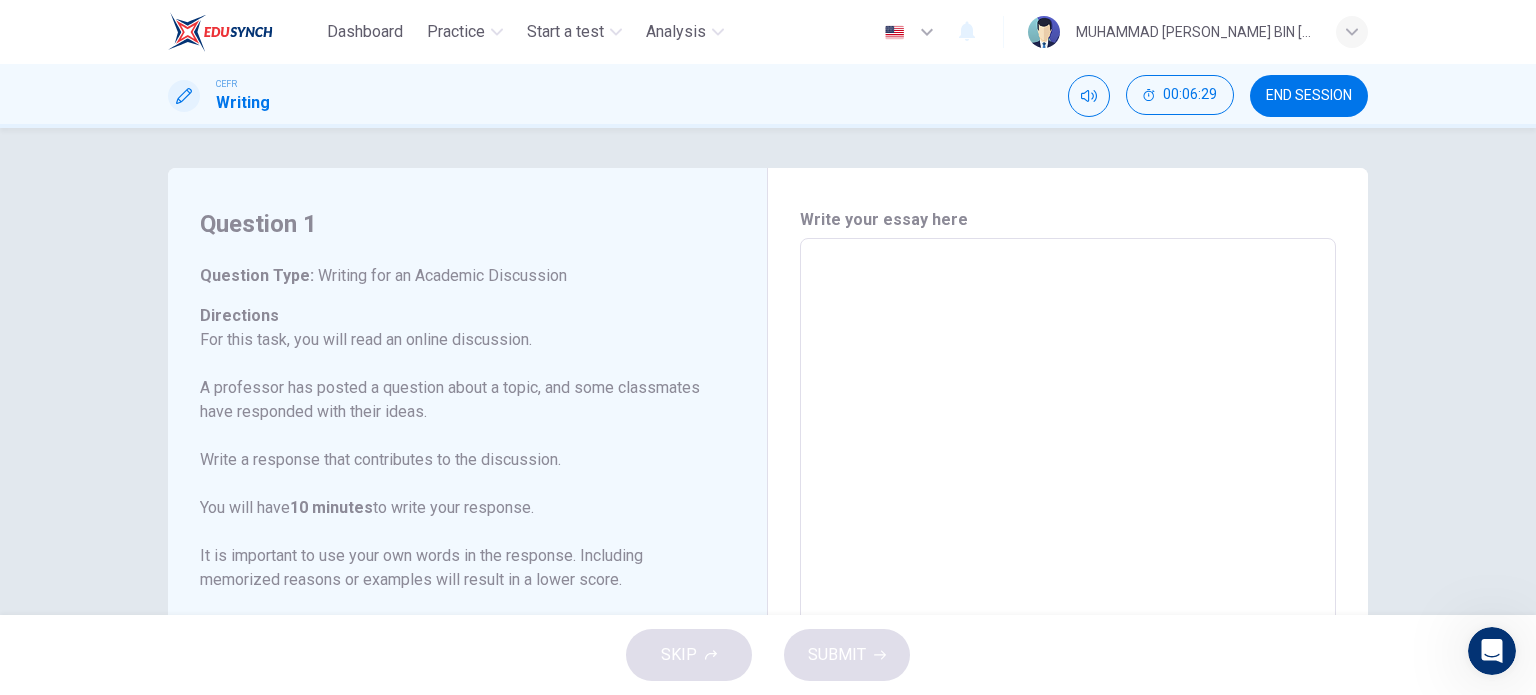 click on "​" at bounding box center (1068, 569) 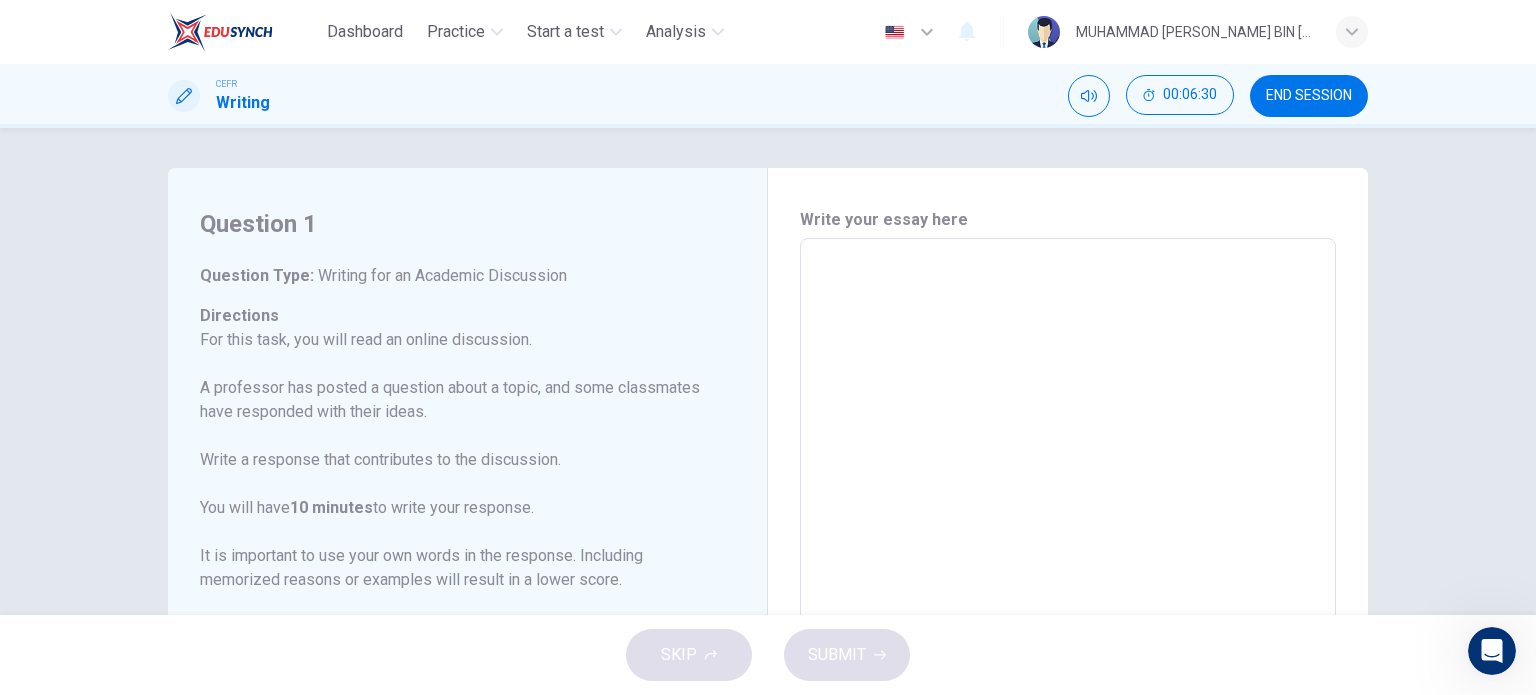 click at bounding box center (1309, 96) 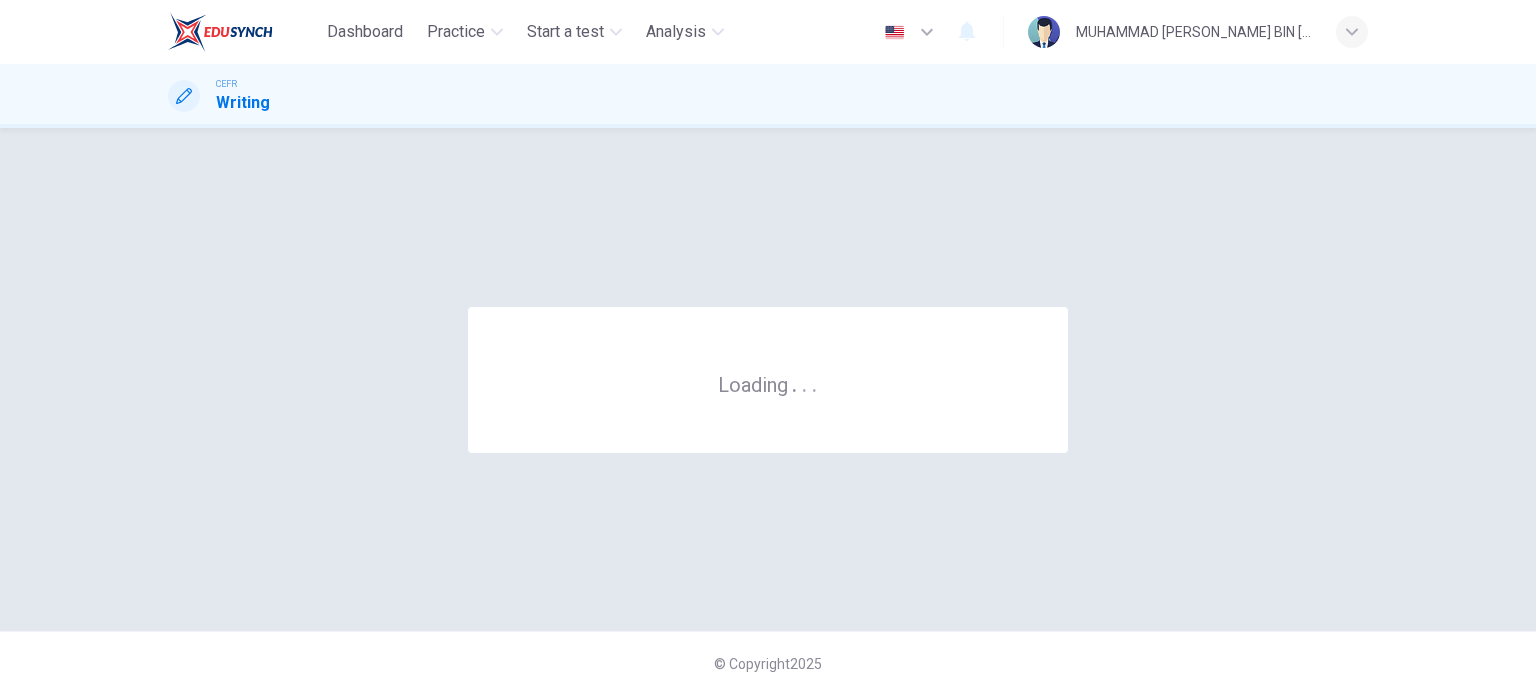 scroll, scrollTop: 0, scrollLeft: 0, axis: both 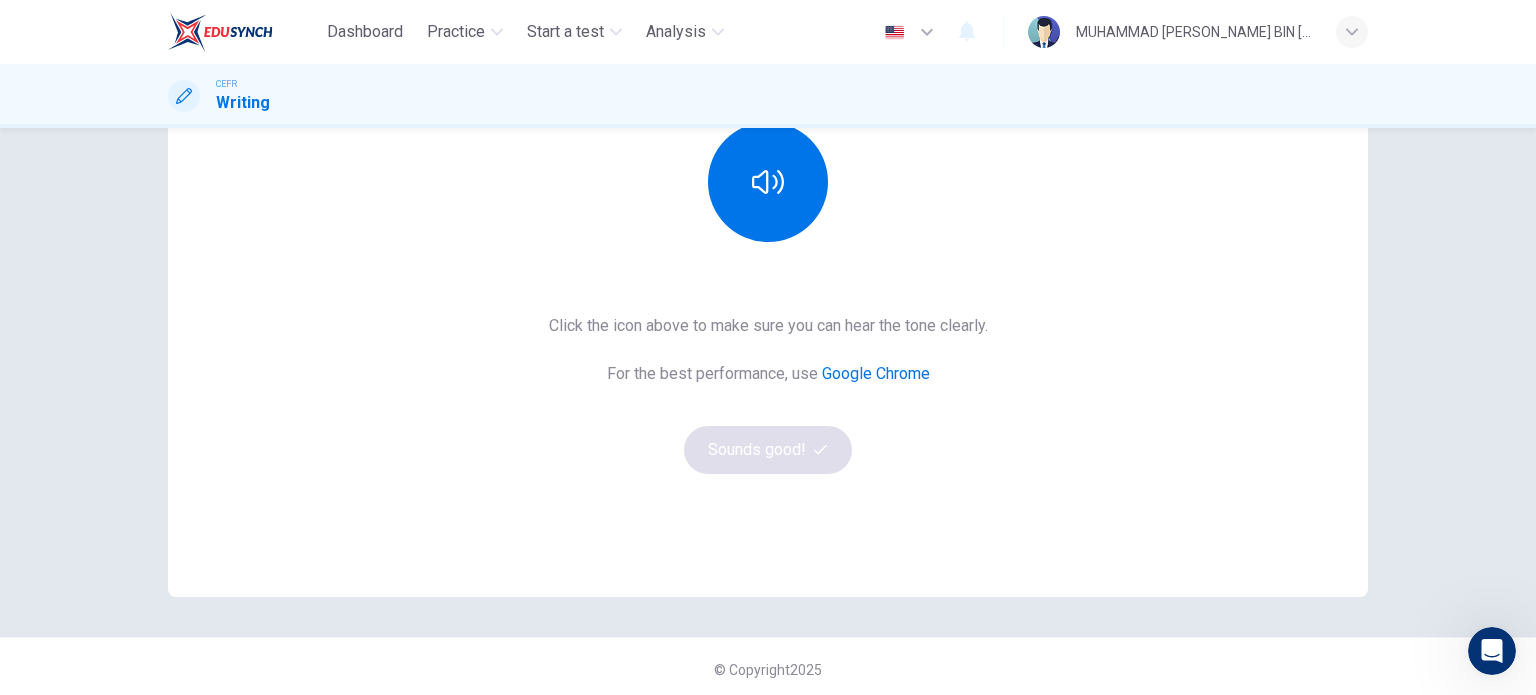 click at bounding box center [768, 182] 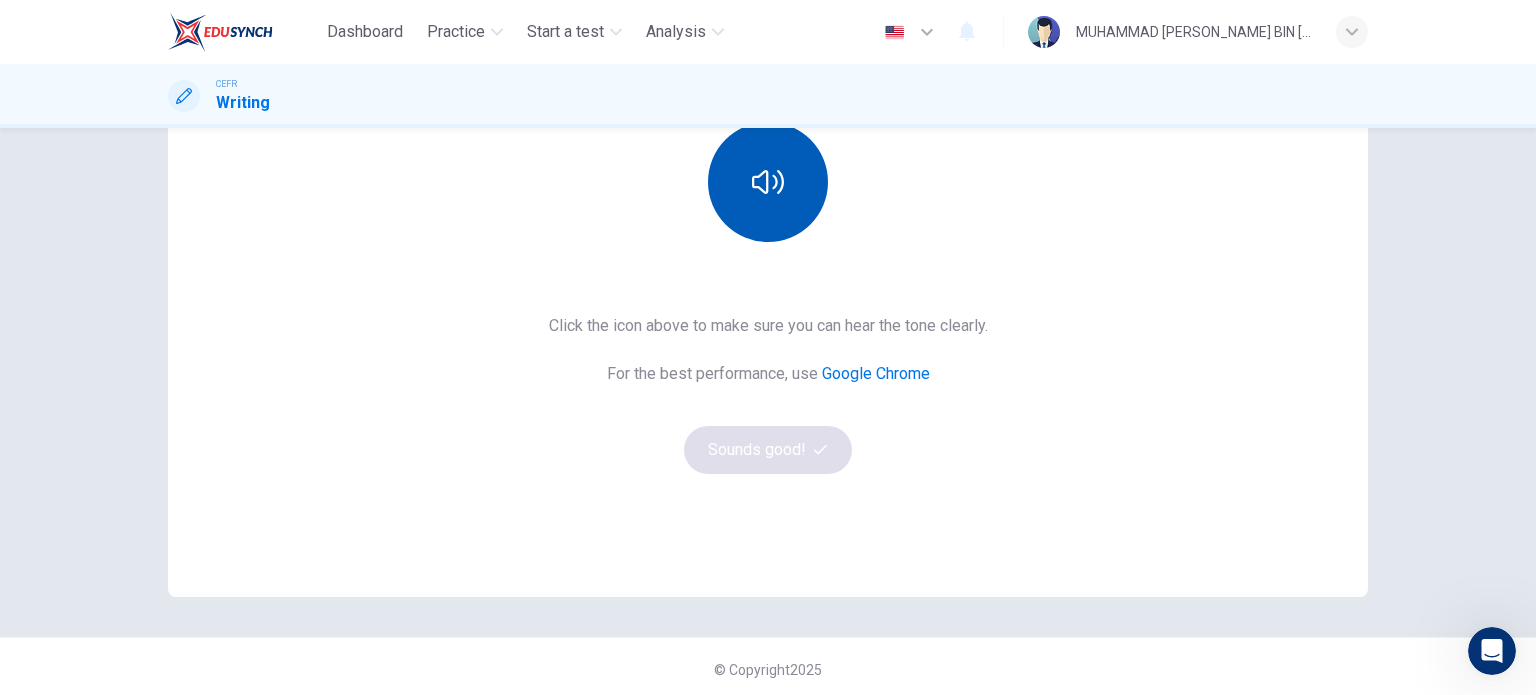 click at bounding box center [768, 182] 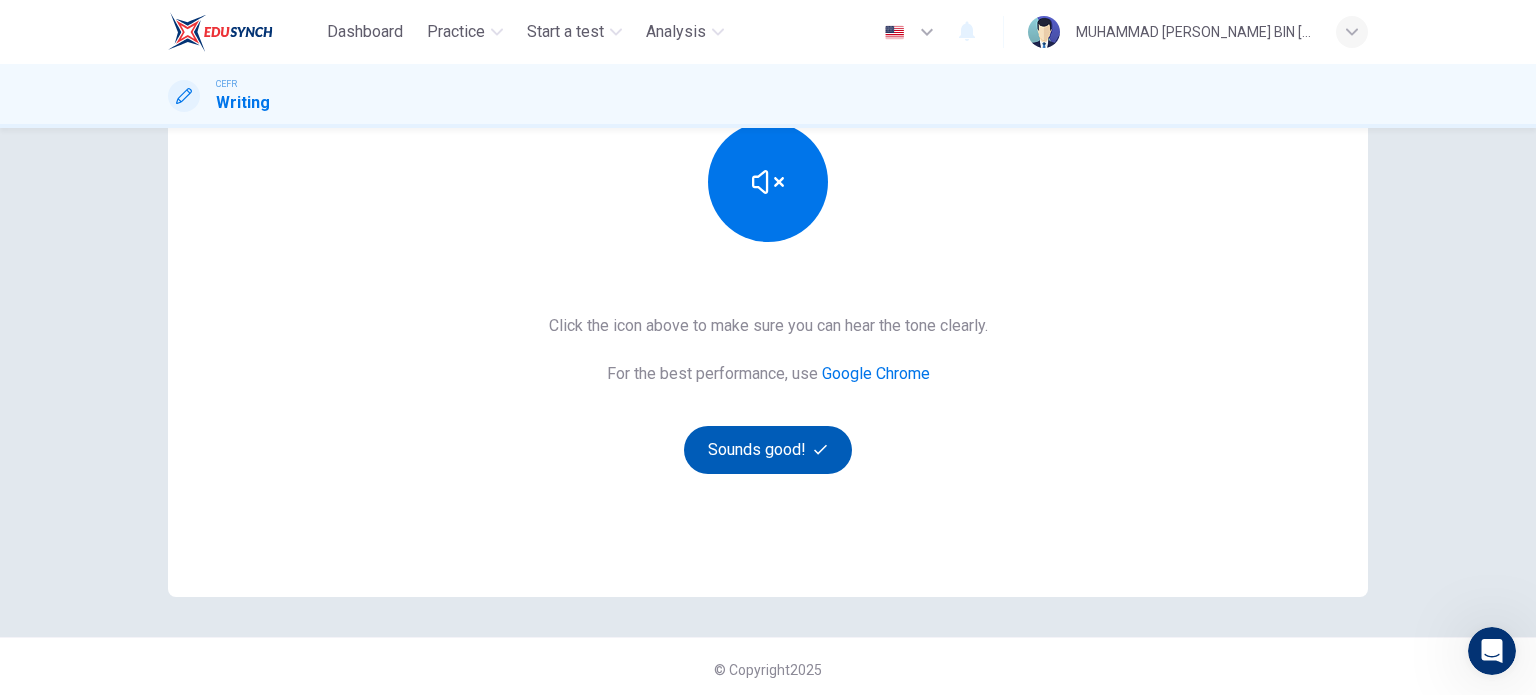 click at bounding box center [768, 450] 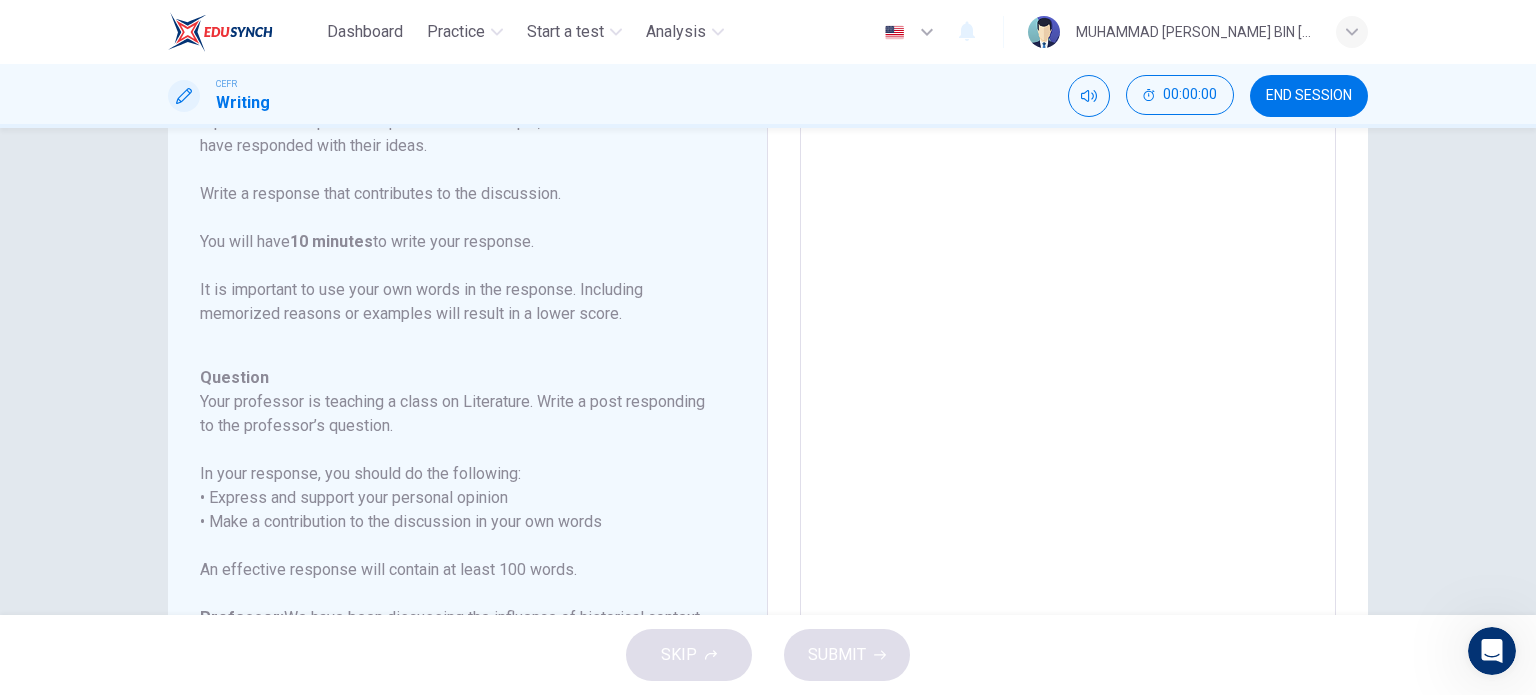 scroll, scrollTop: 0, scrollLeft: 0, axis: both 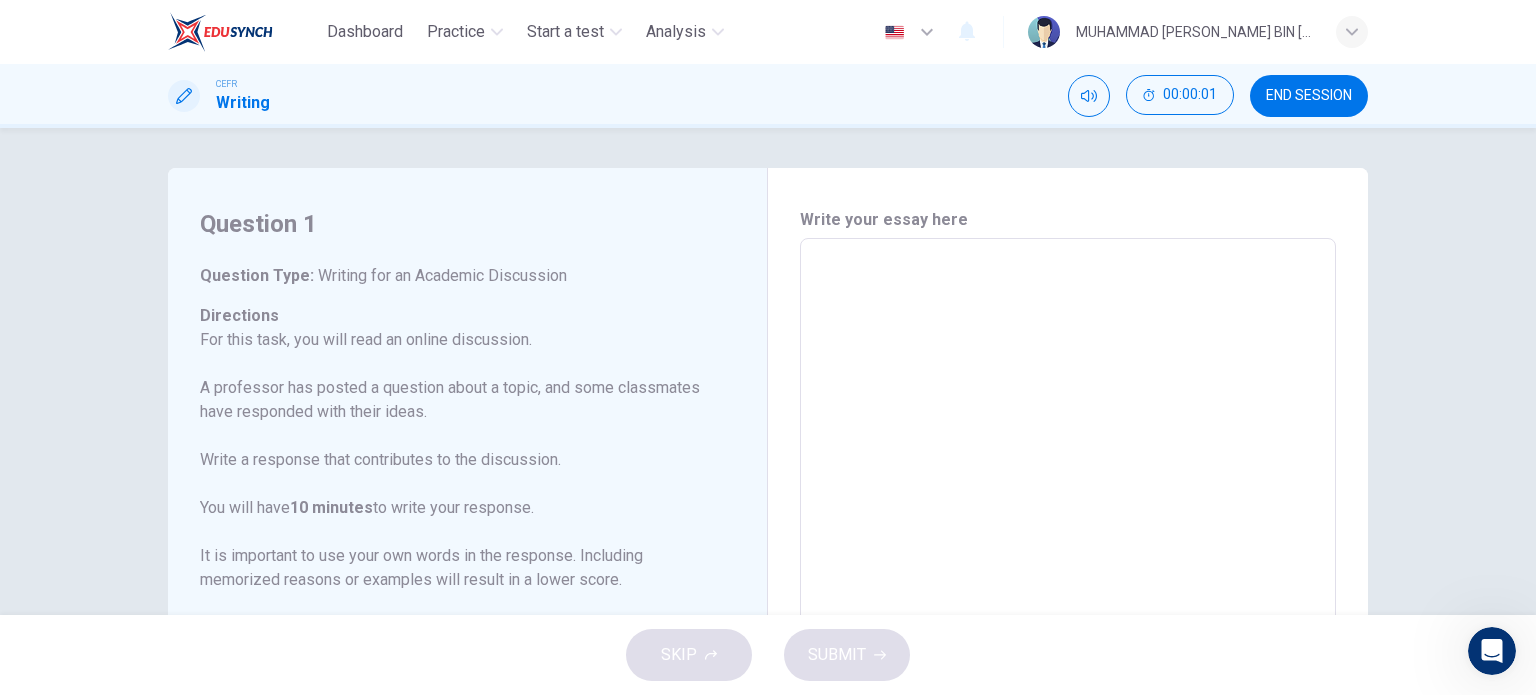 click on "​" at bounding box center [1068, 569] 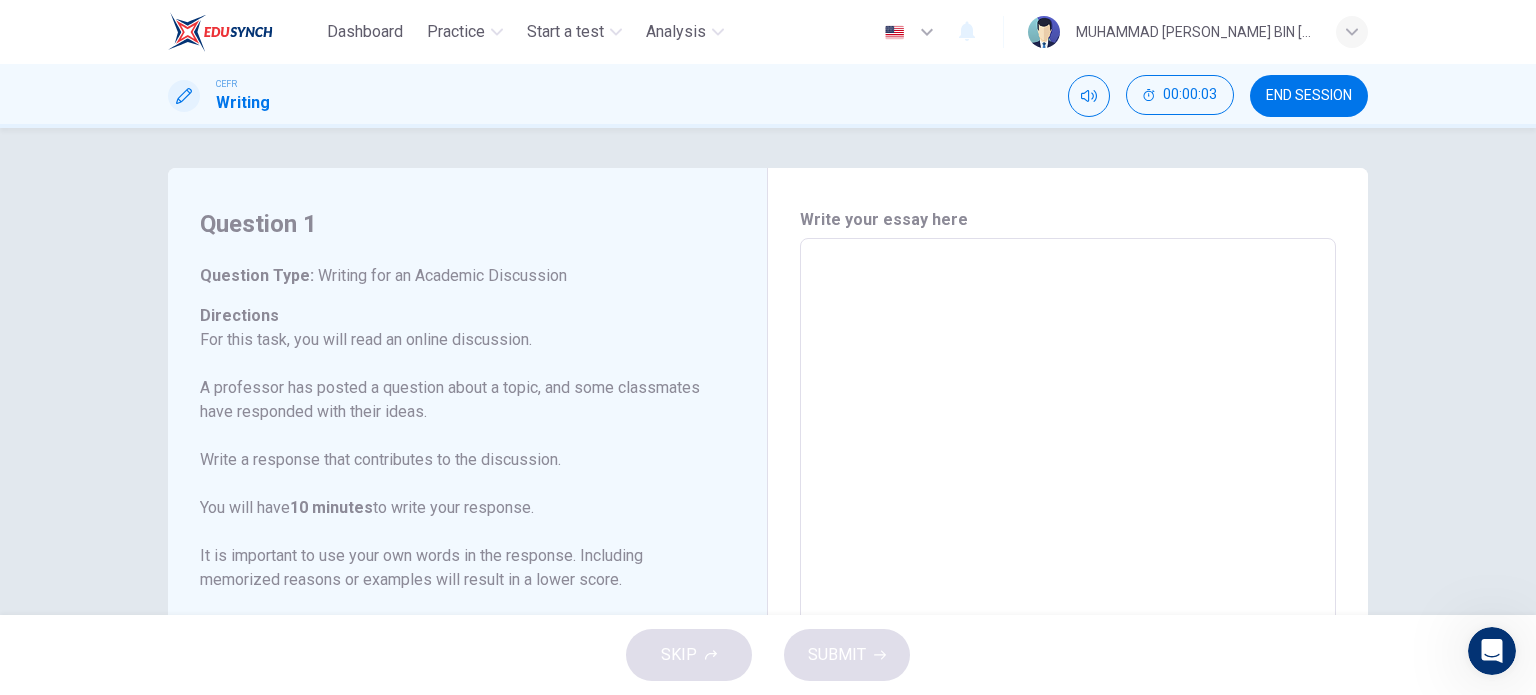 drag, startPoint x: 945, startPoint y: 389, endPoint x: 884, endPoint y: 343, distance: 76.40026 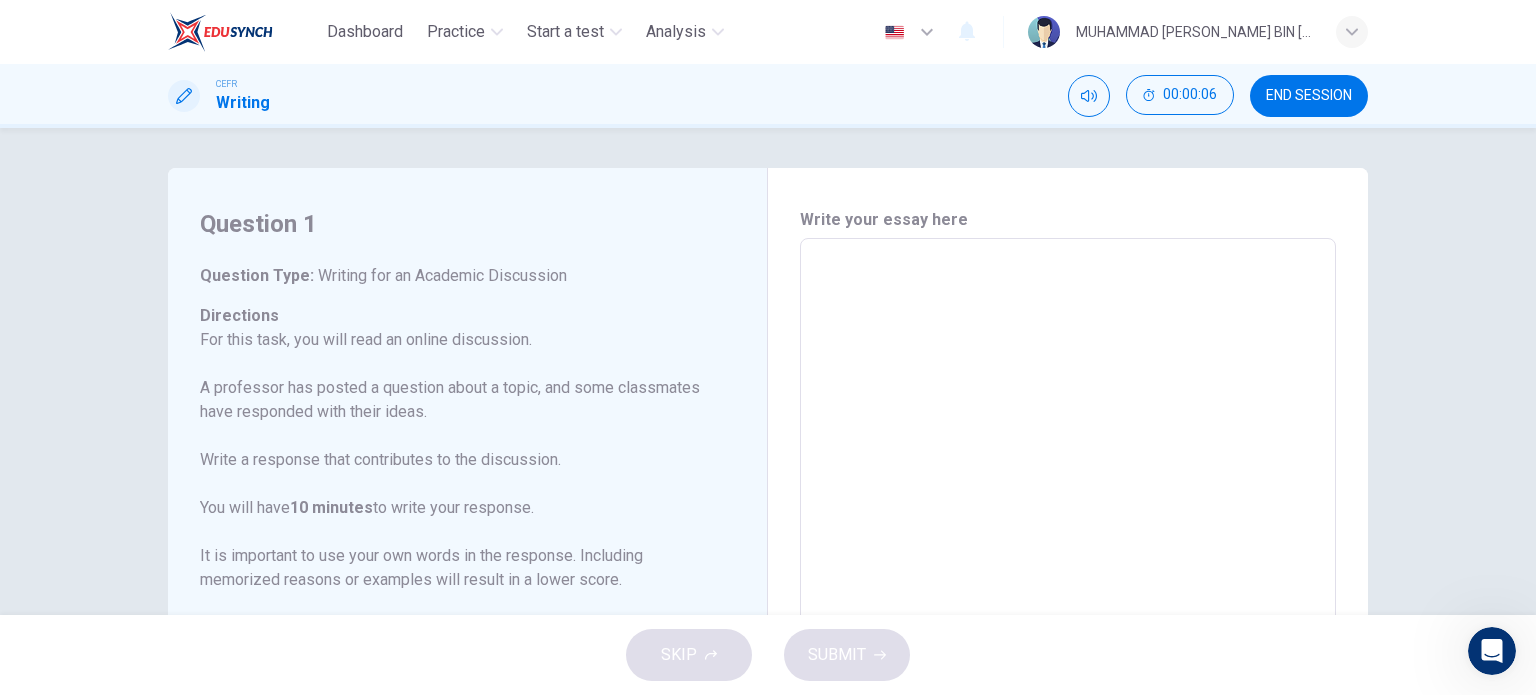 click on "​" at bounding box center [1068, 569] 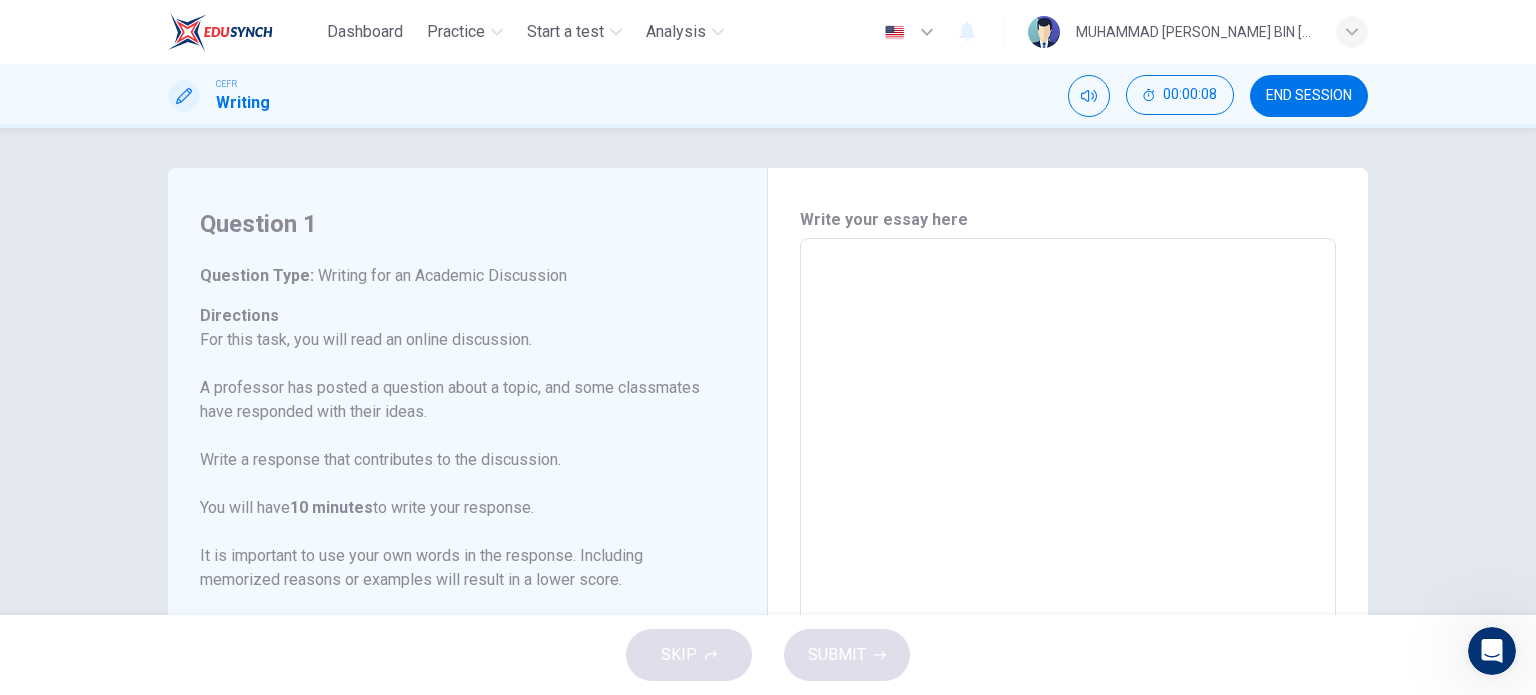 drag, startPoint x: 876, startPoint y: 253, endPoint x: 869, endPoint y: 267, distance: 15.652476 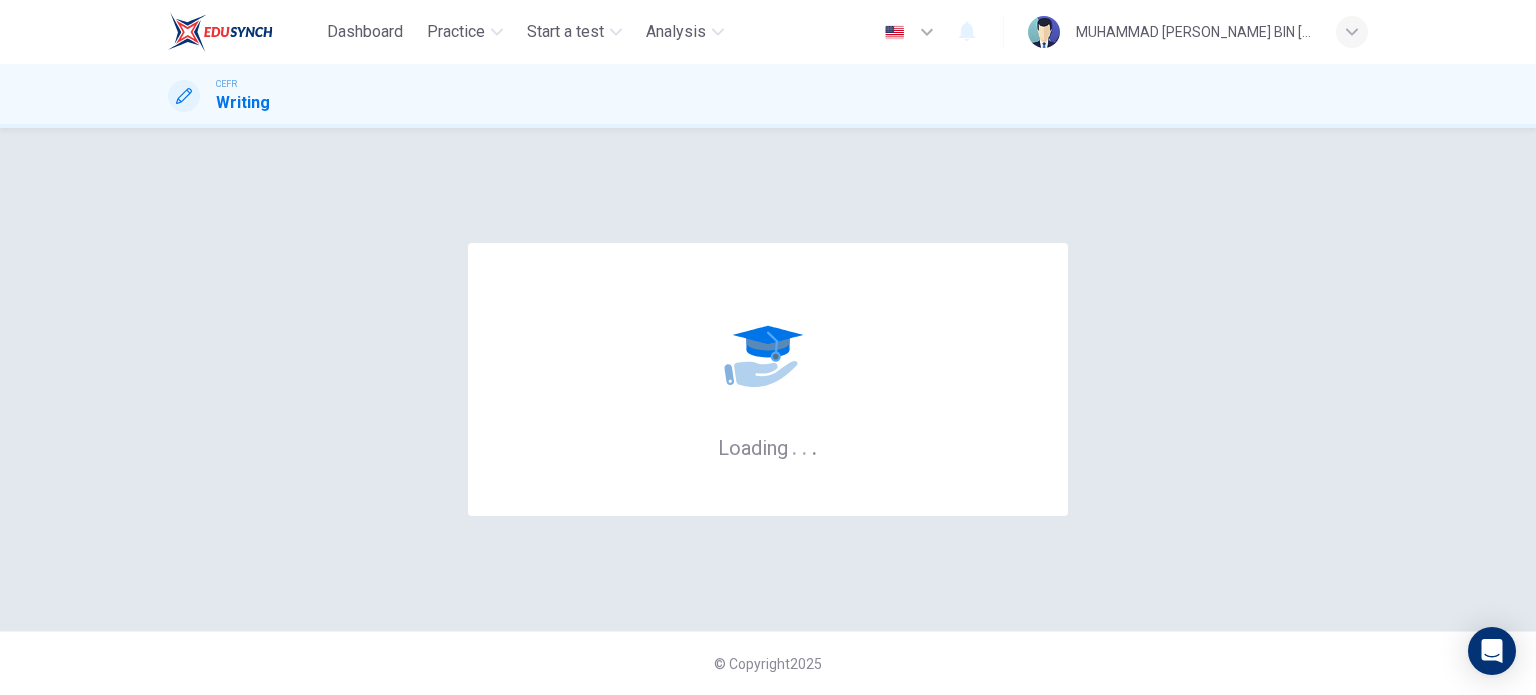 scroll, scrollTop: 0, scrollLeft: 0, axis: both 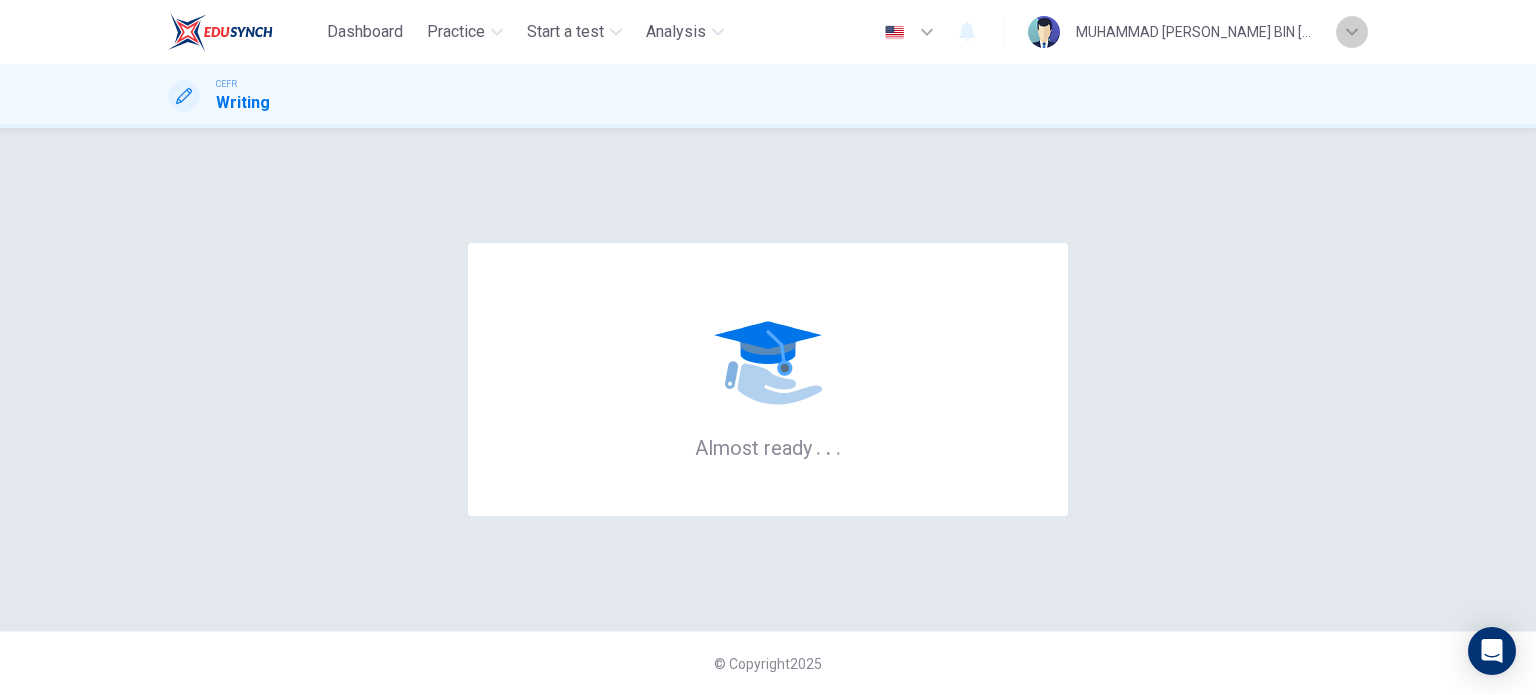 click at bounding box center (1352, 32) 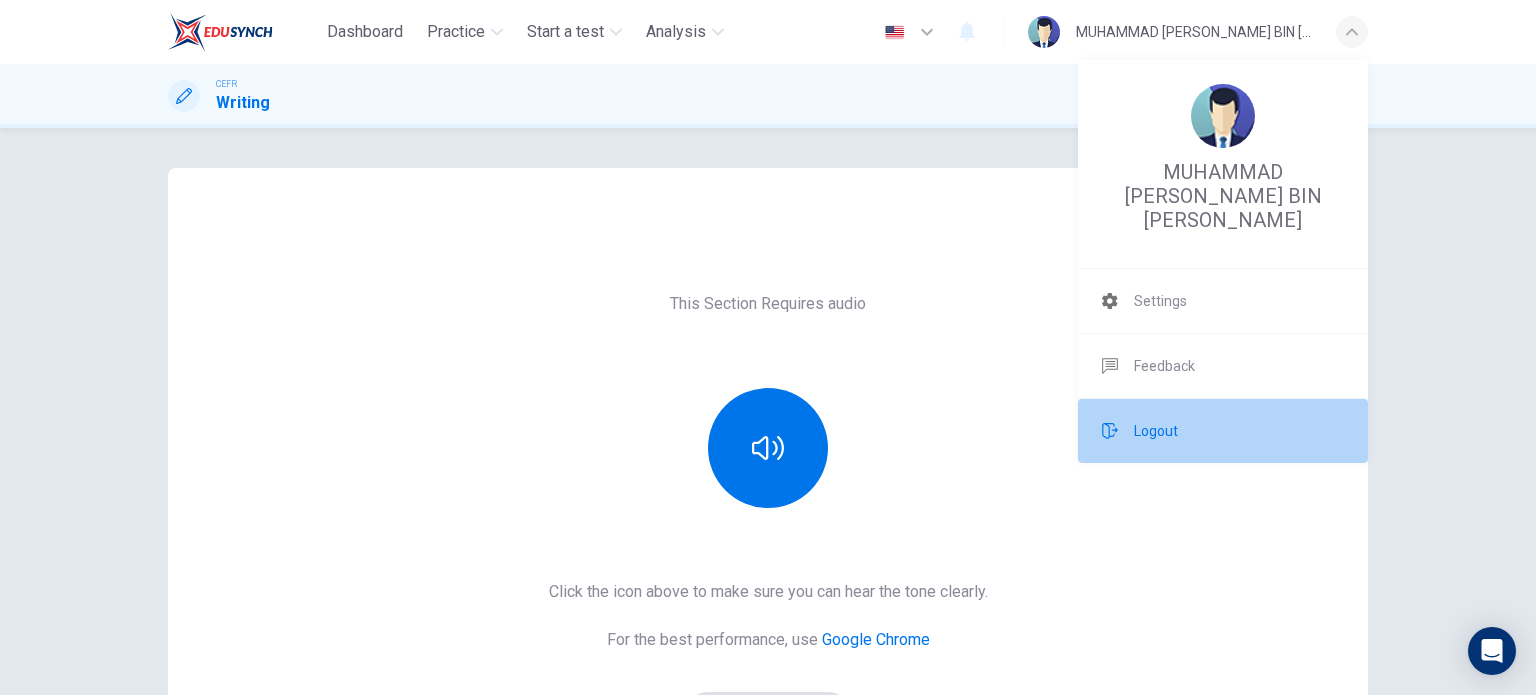 click on "Logout" at bounding box center (1223, 431) 